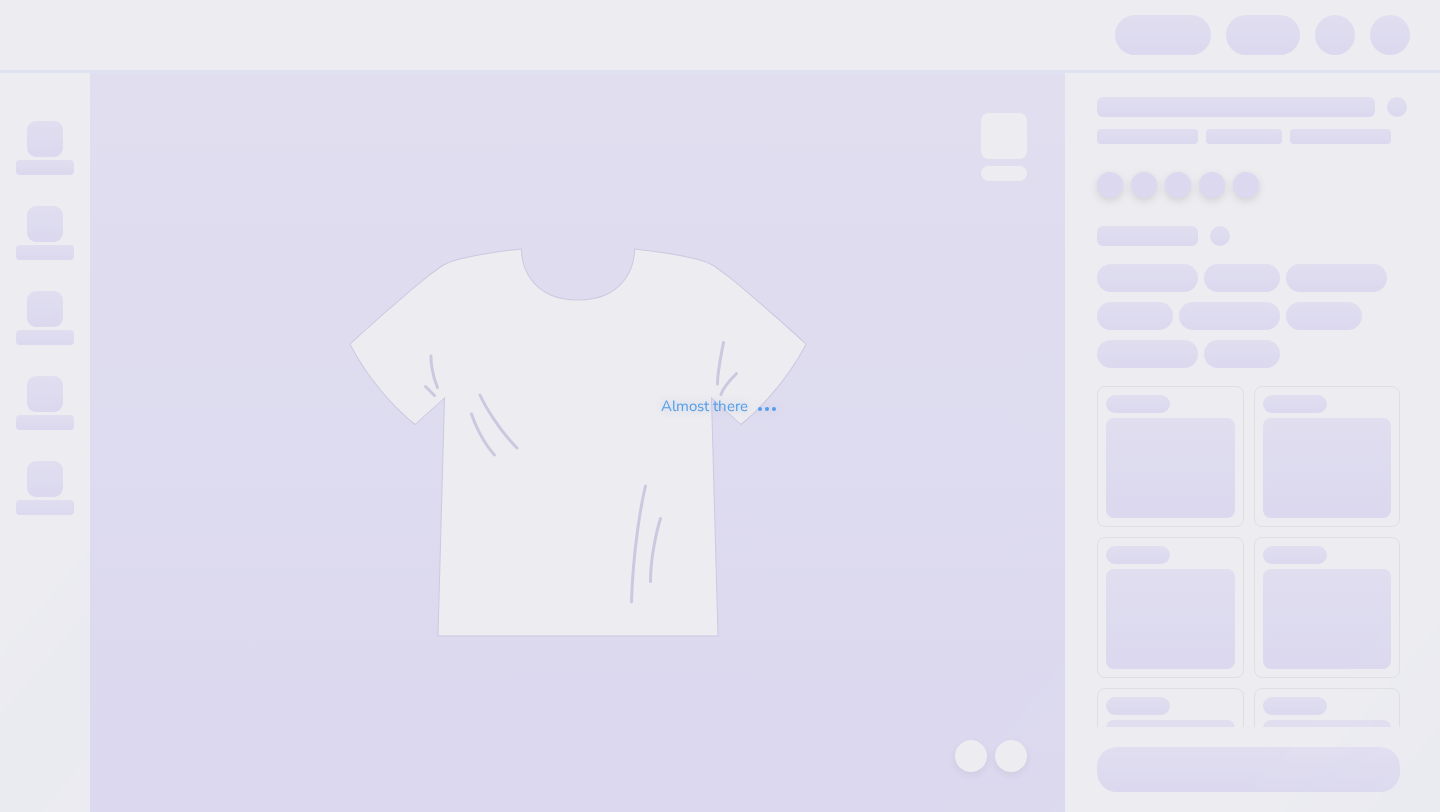 scroll, scrollTop: 0, scrollLeft: 0, axis: both 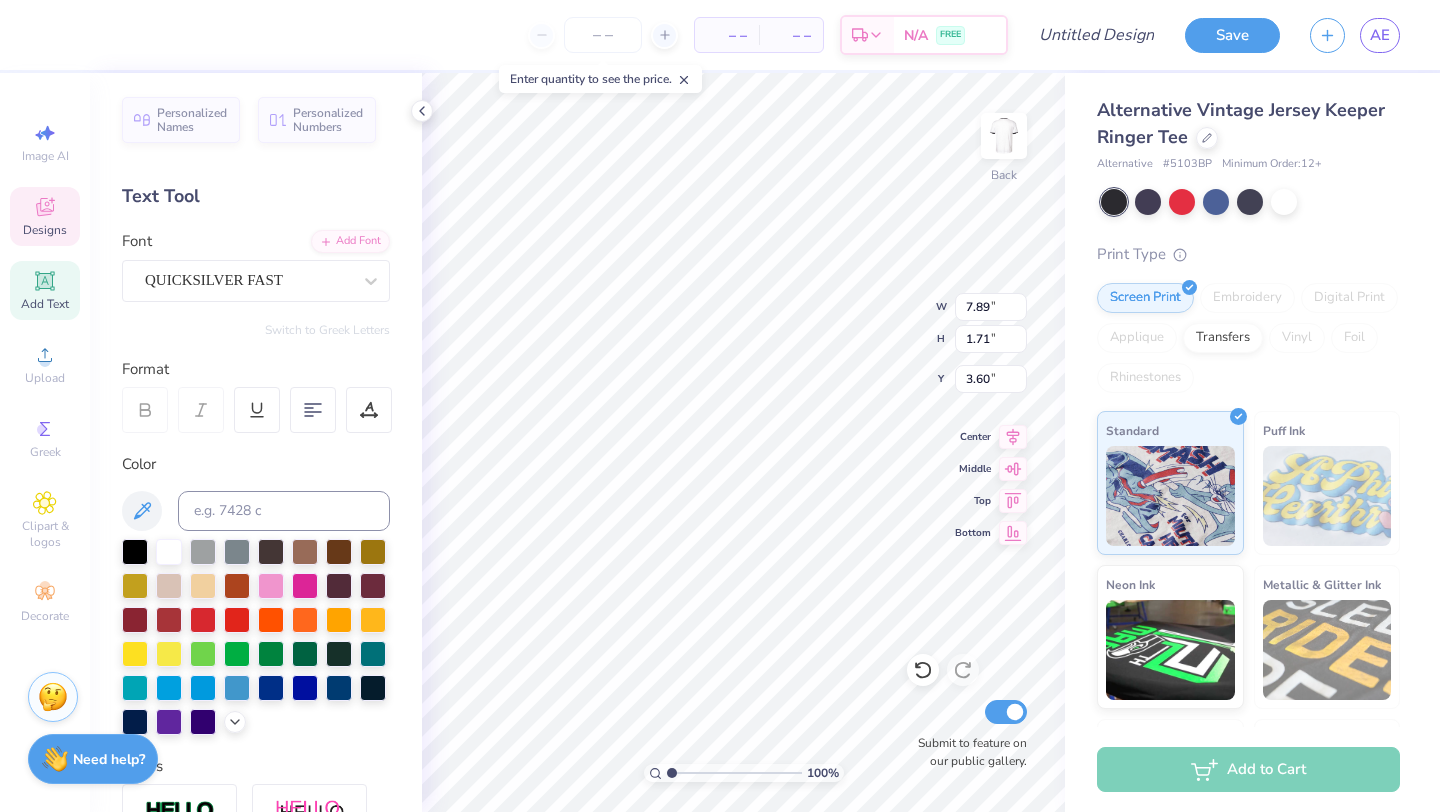 type on "3.60" 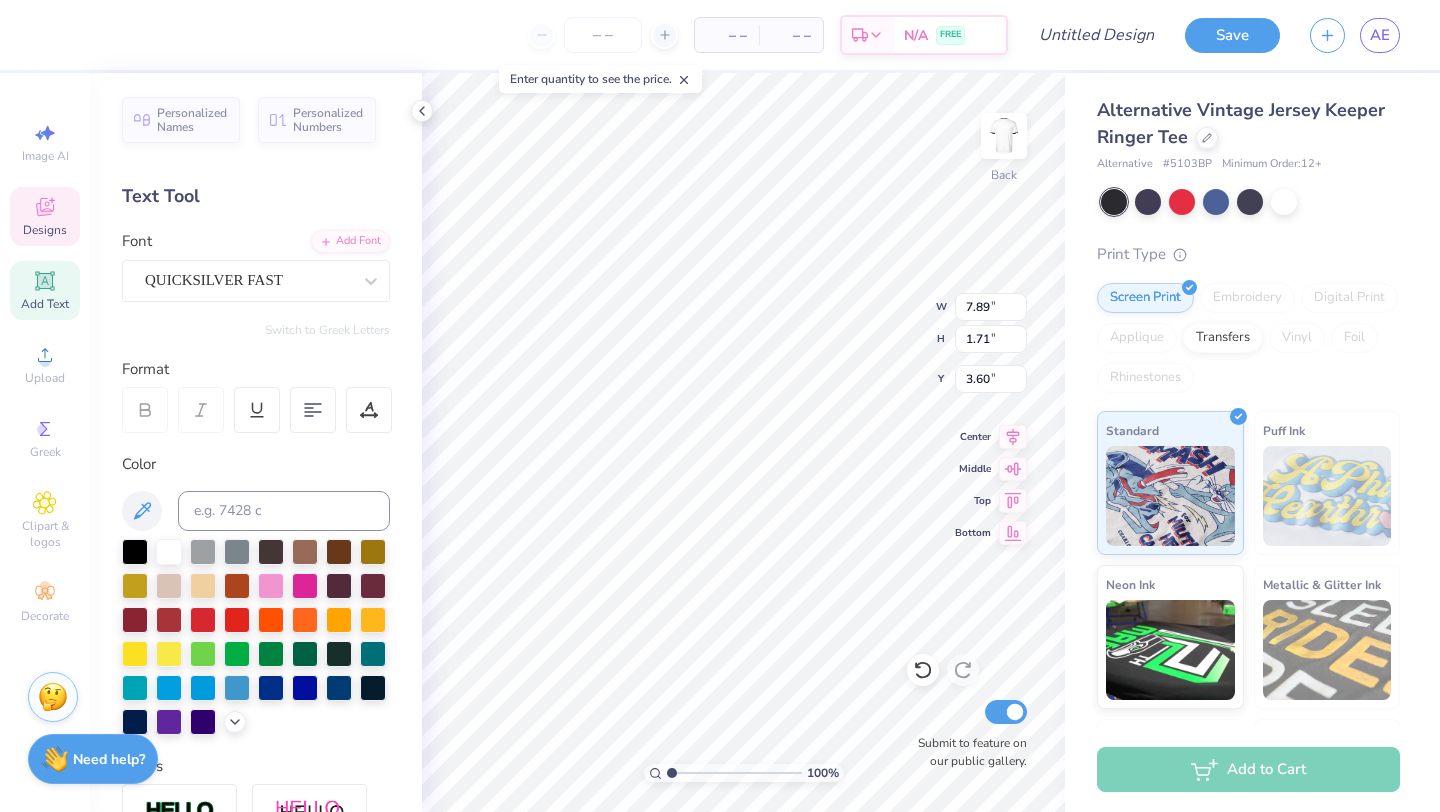 scroll, scrollTop: 0, scrollLeft: 0, axis: both 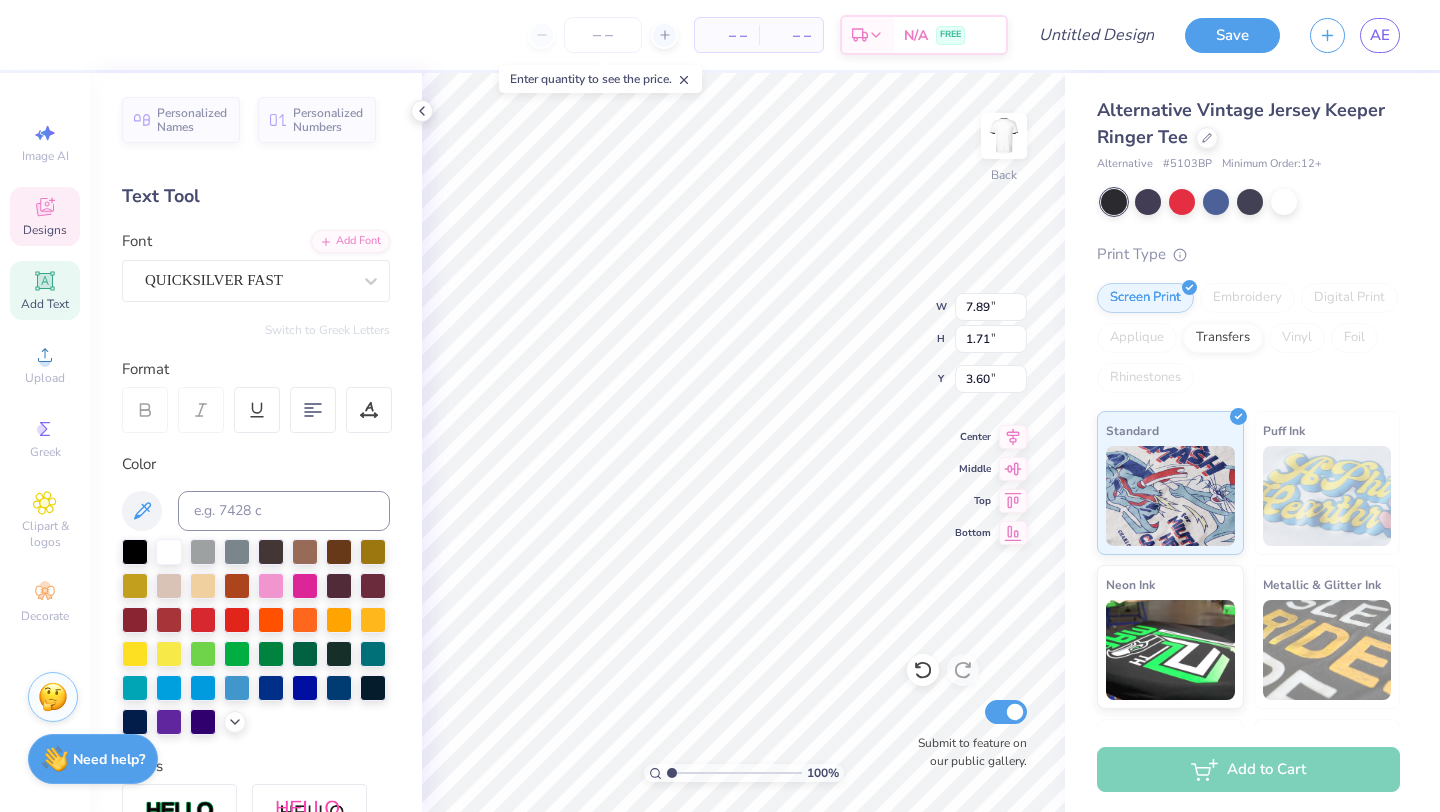 type on "Kappa psi" 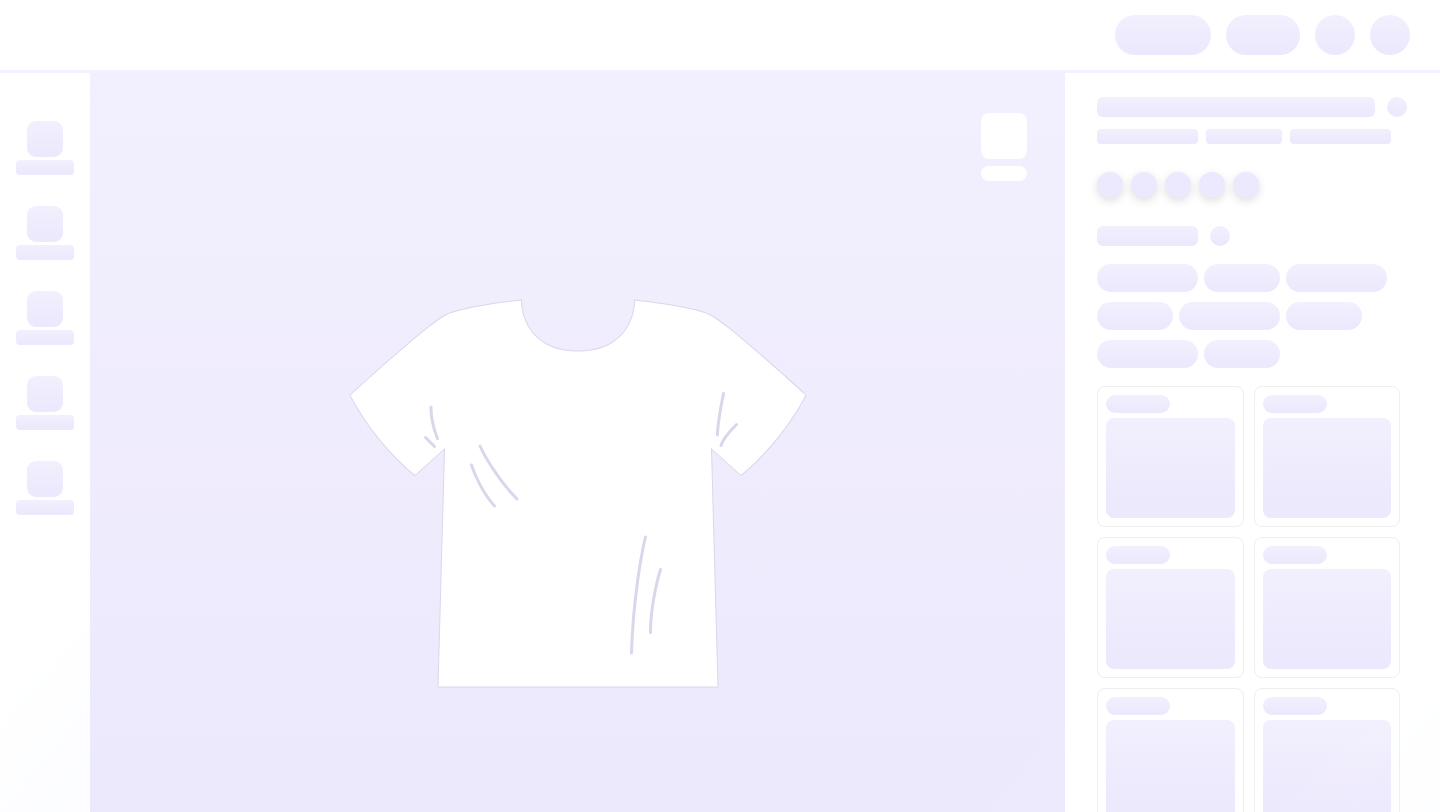 scroll, scrollTop: 0, scrollLeft: 0, axis: both 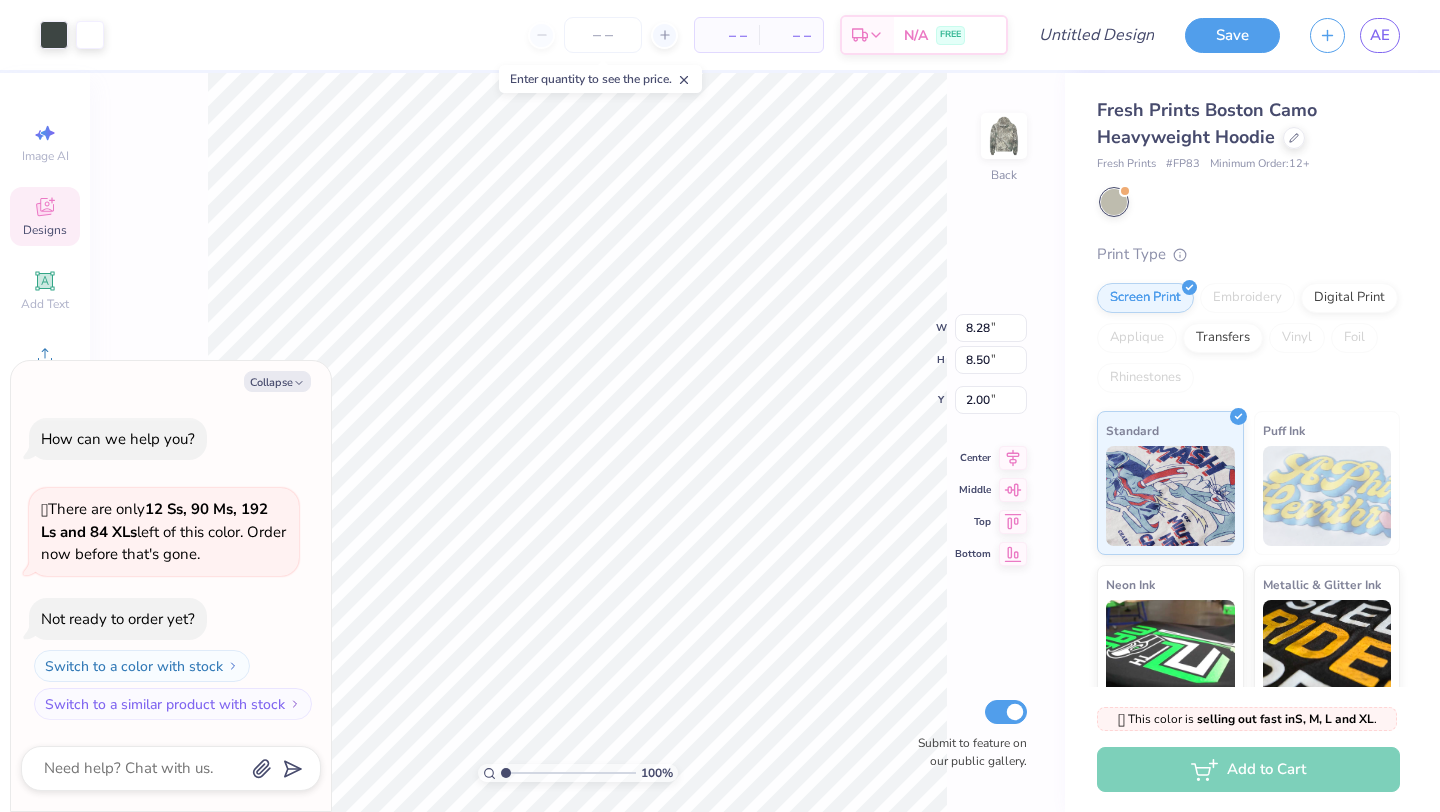 type on "x" 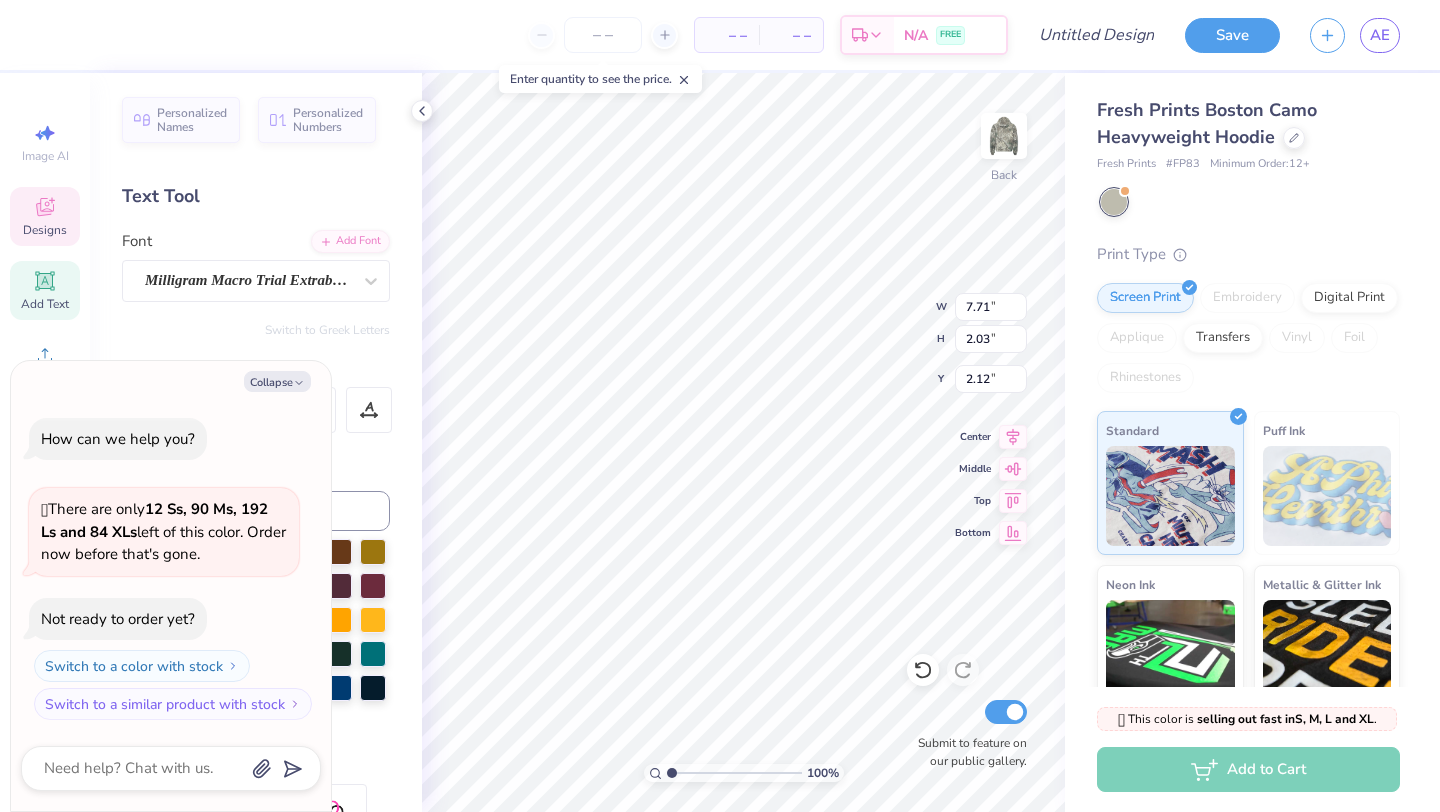 type on "x" 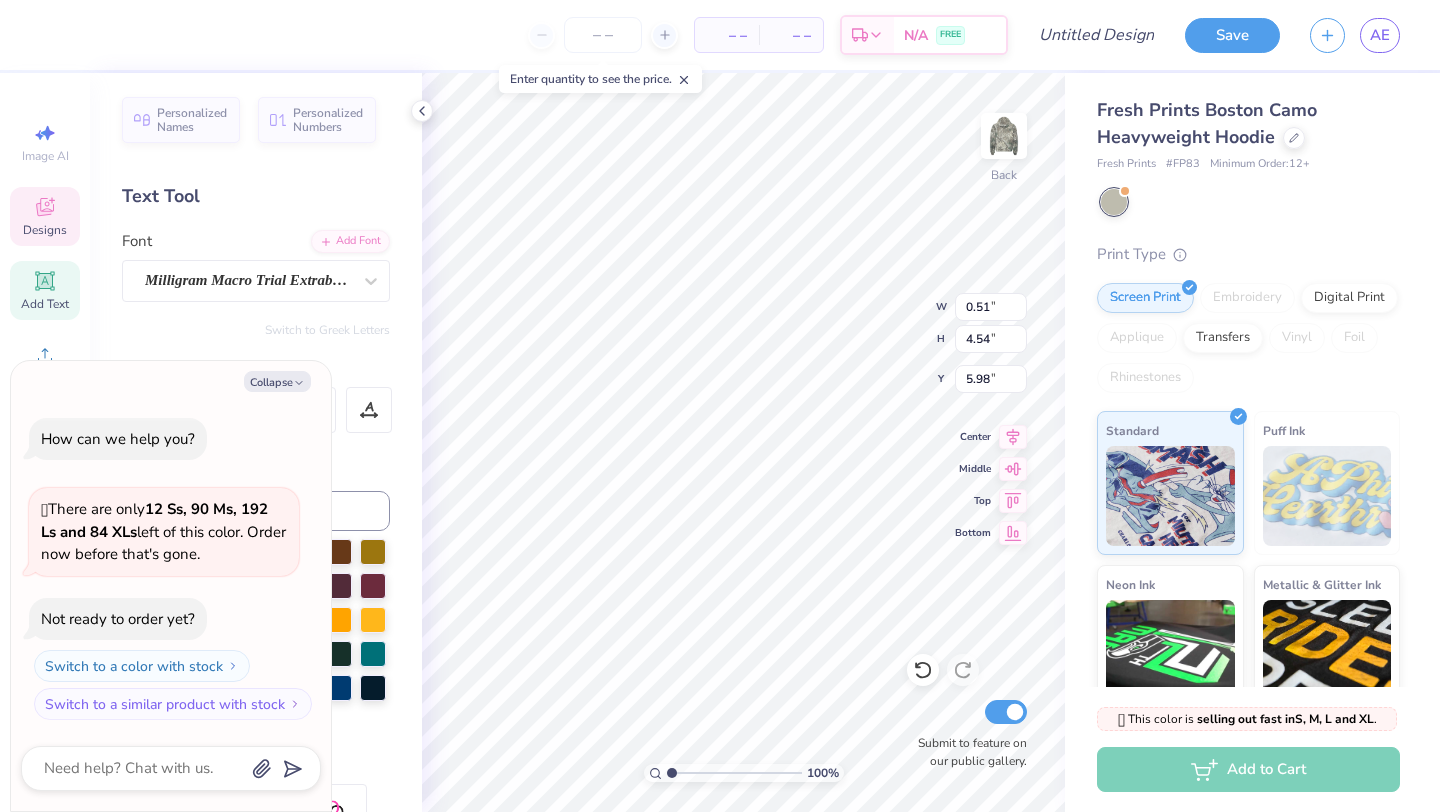 type on "x" 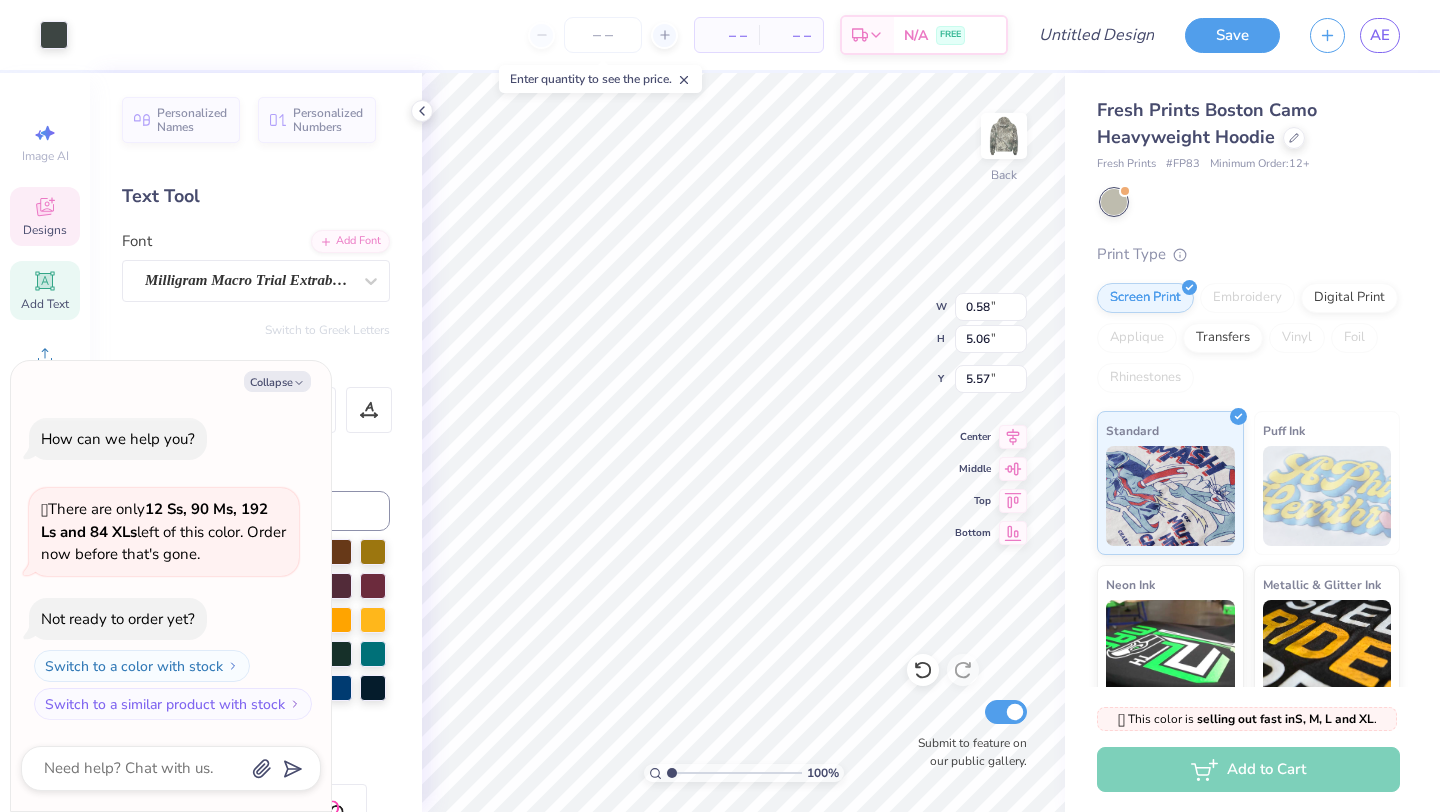 type on "x" 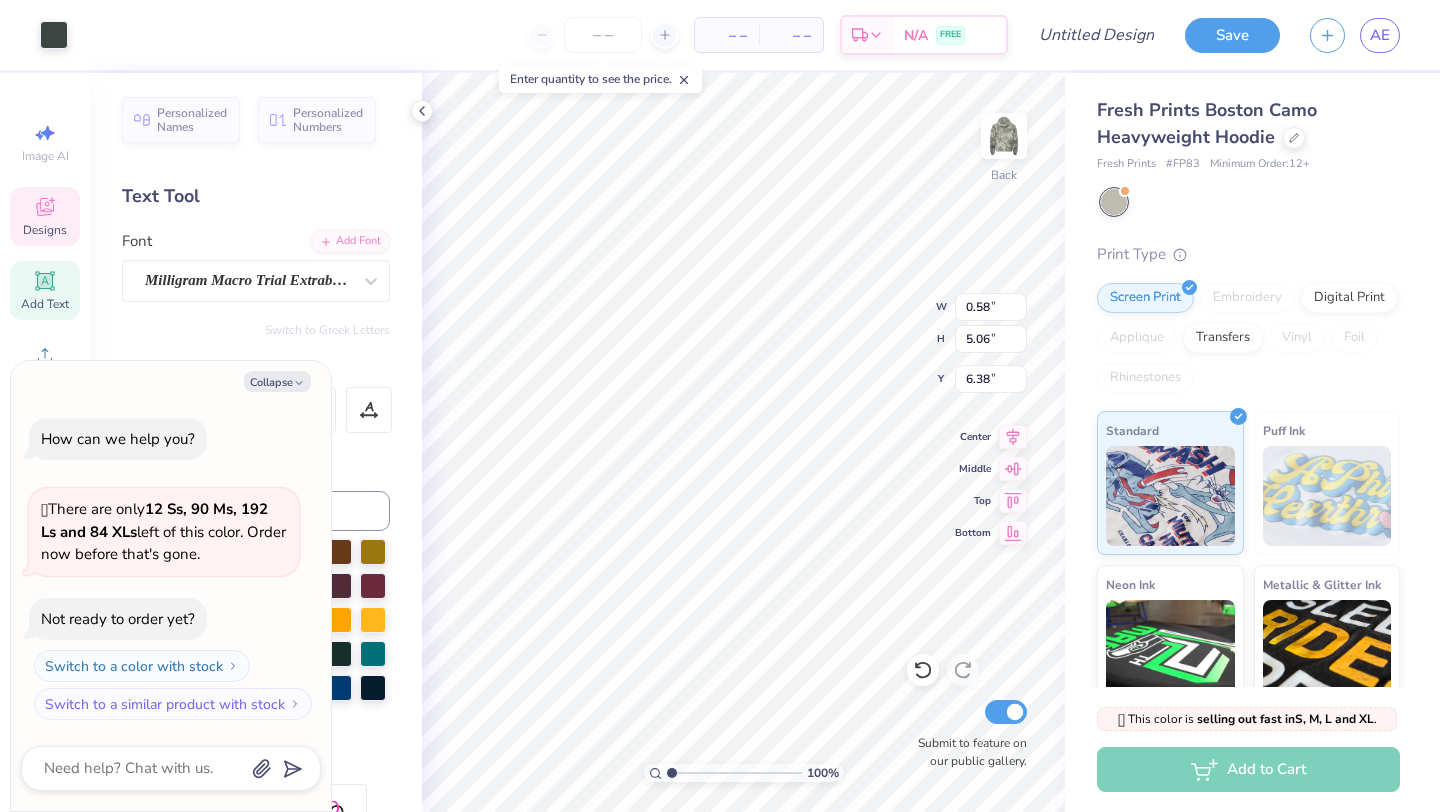 type on "x" 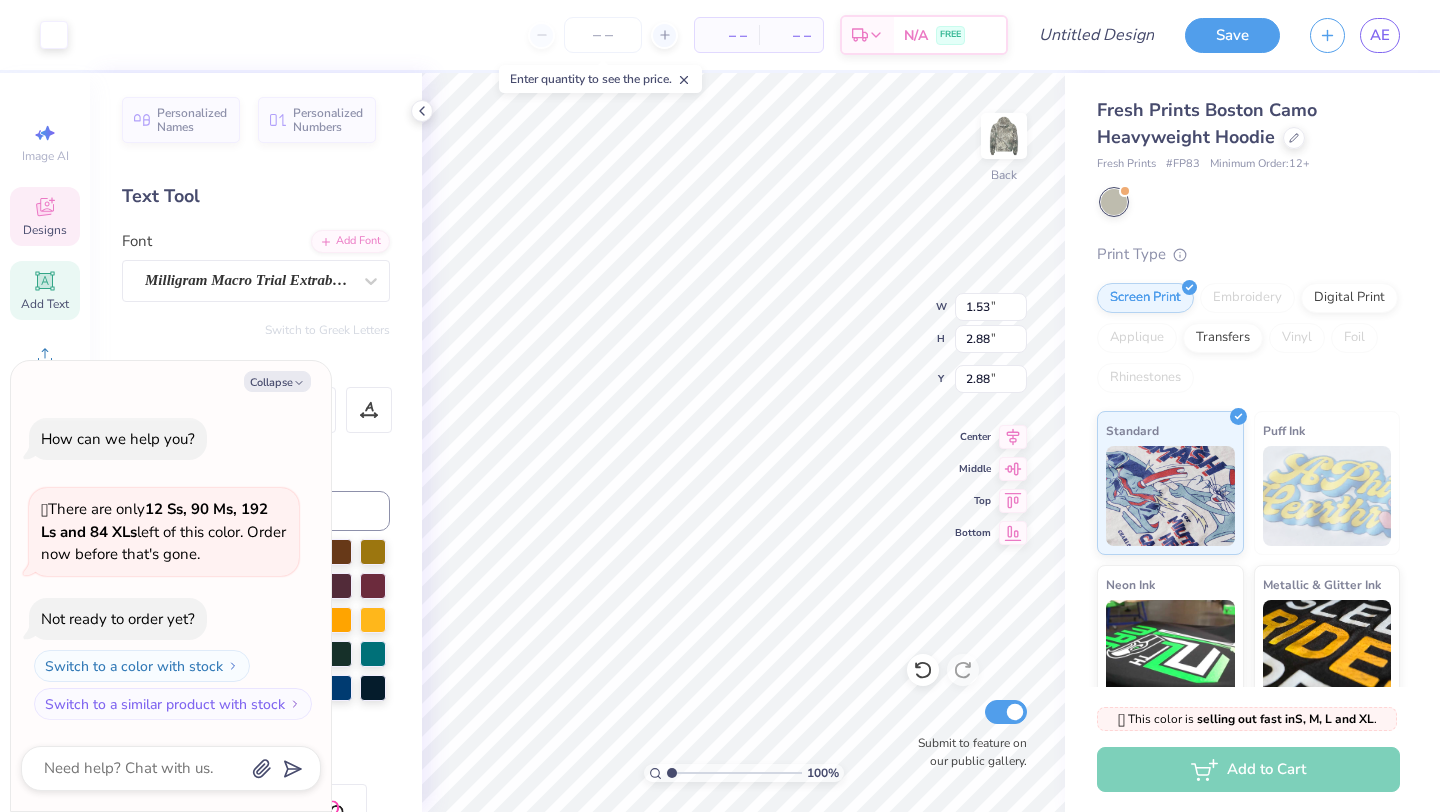type on "x" 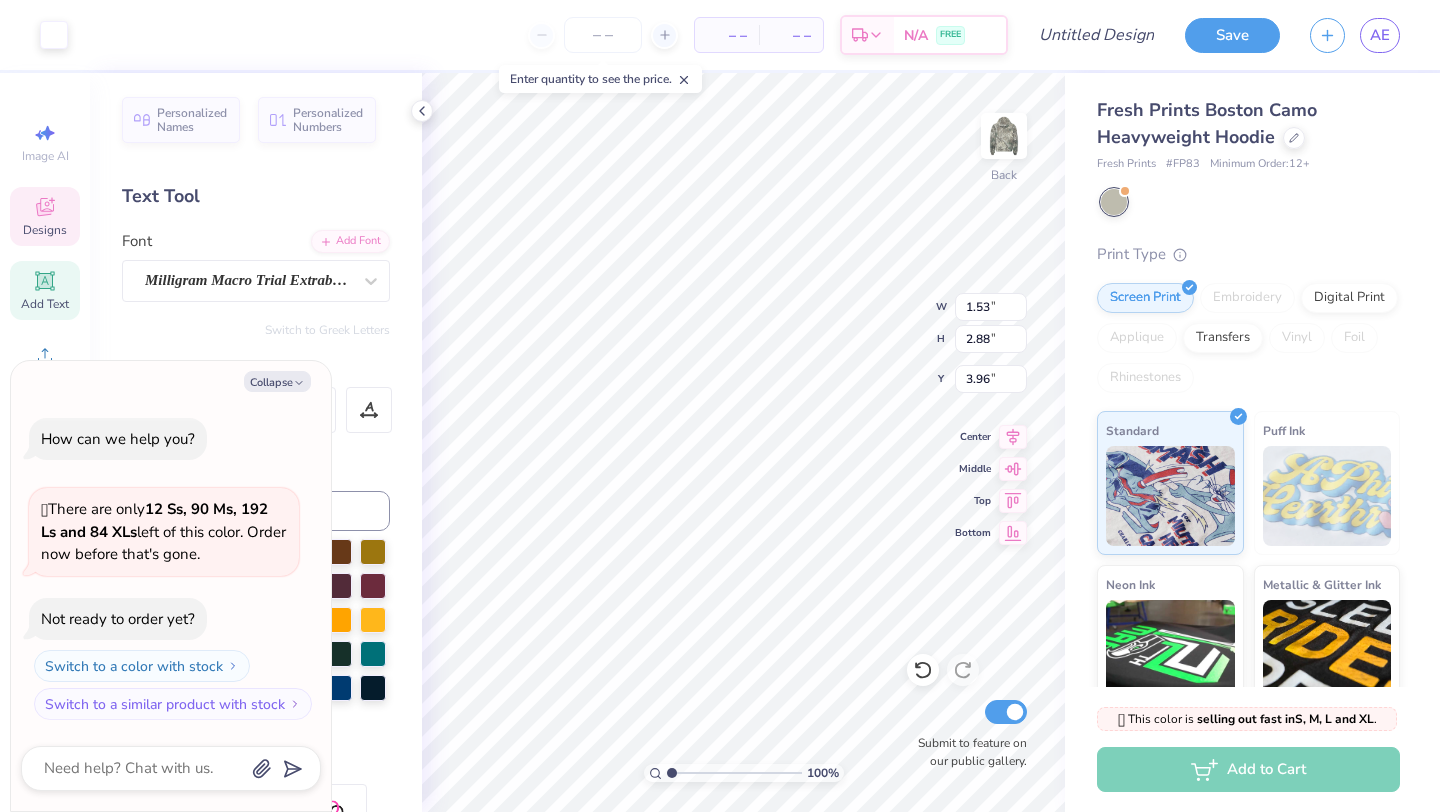 type on "x" 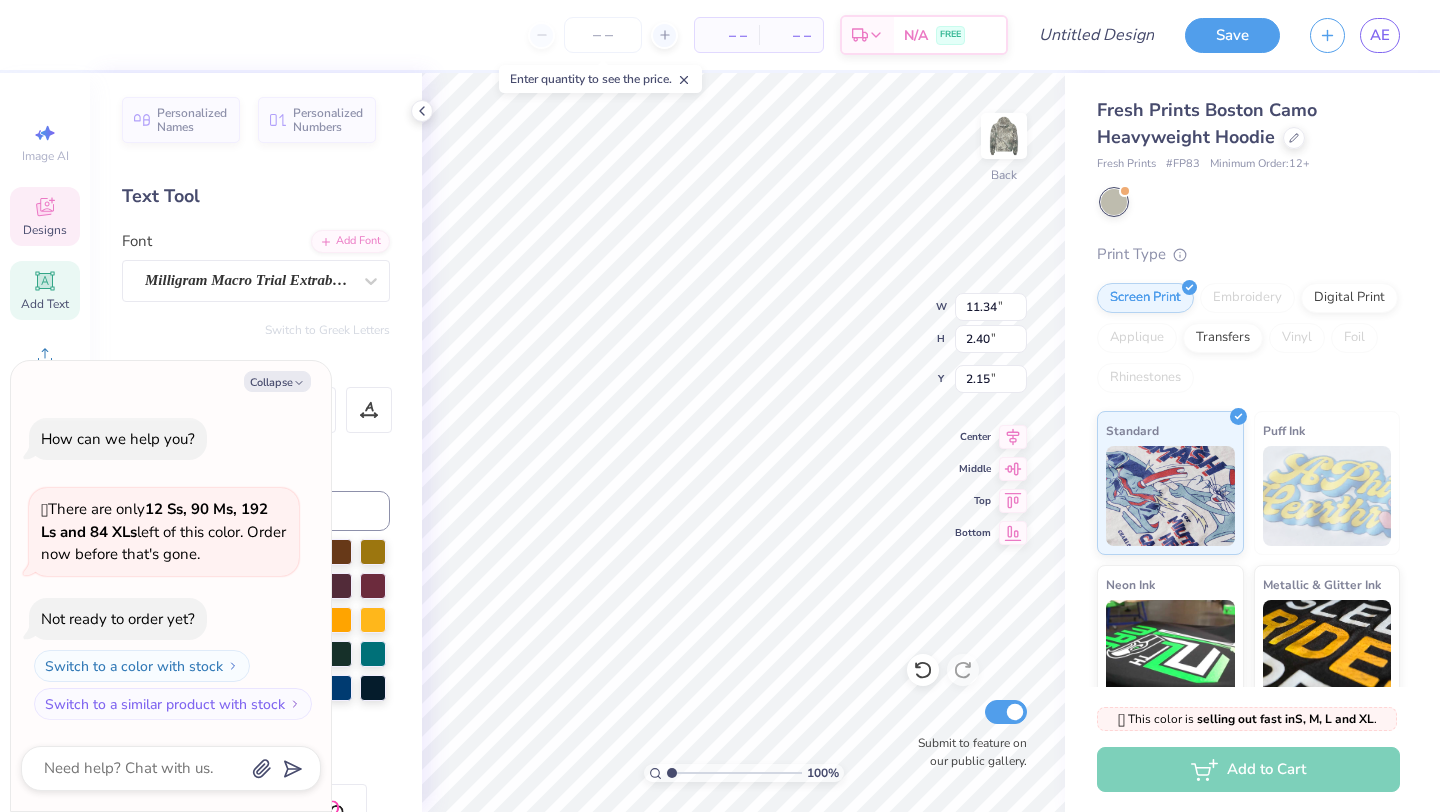 type on "x" 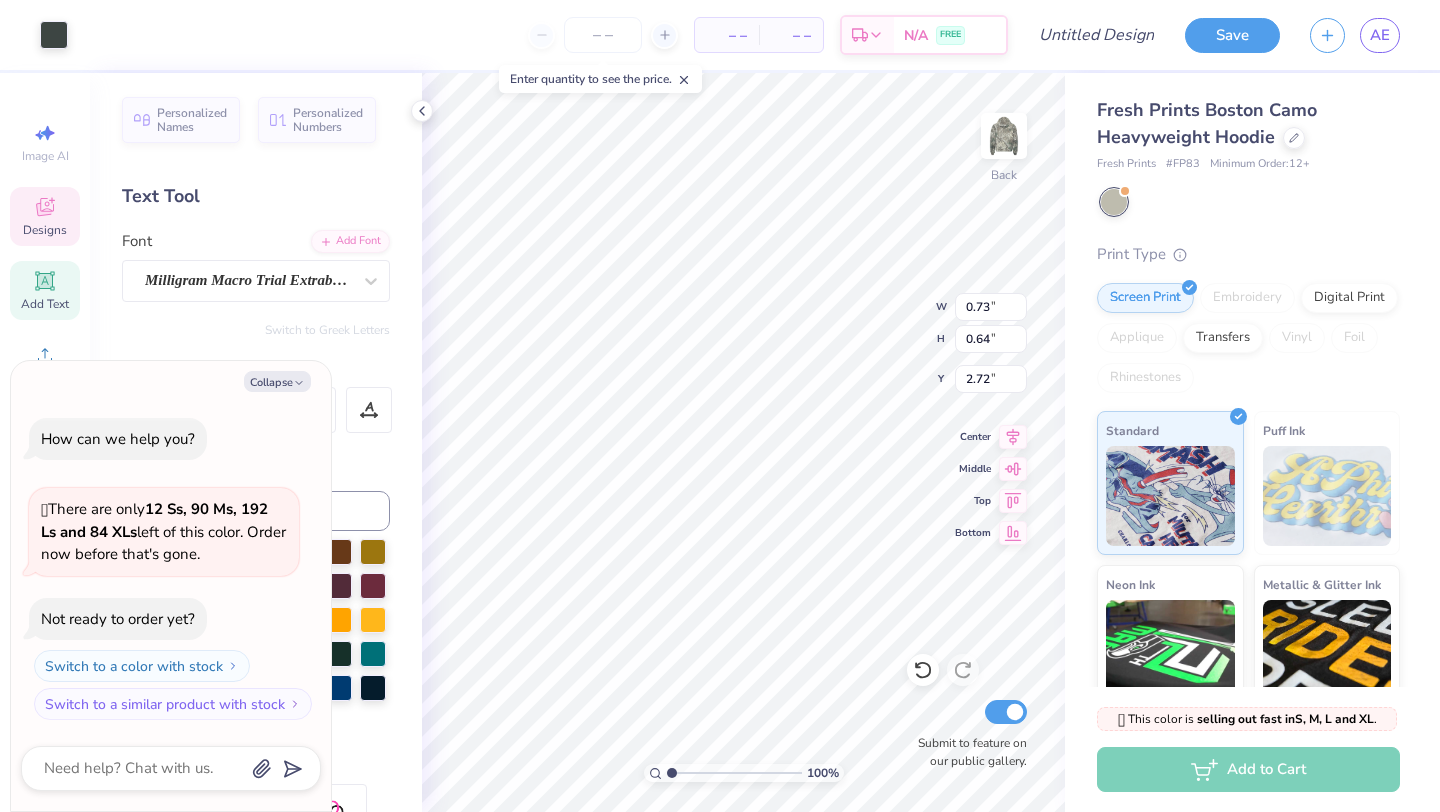 type on "x" 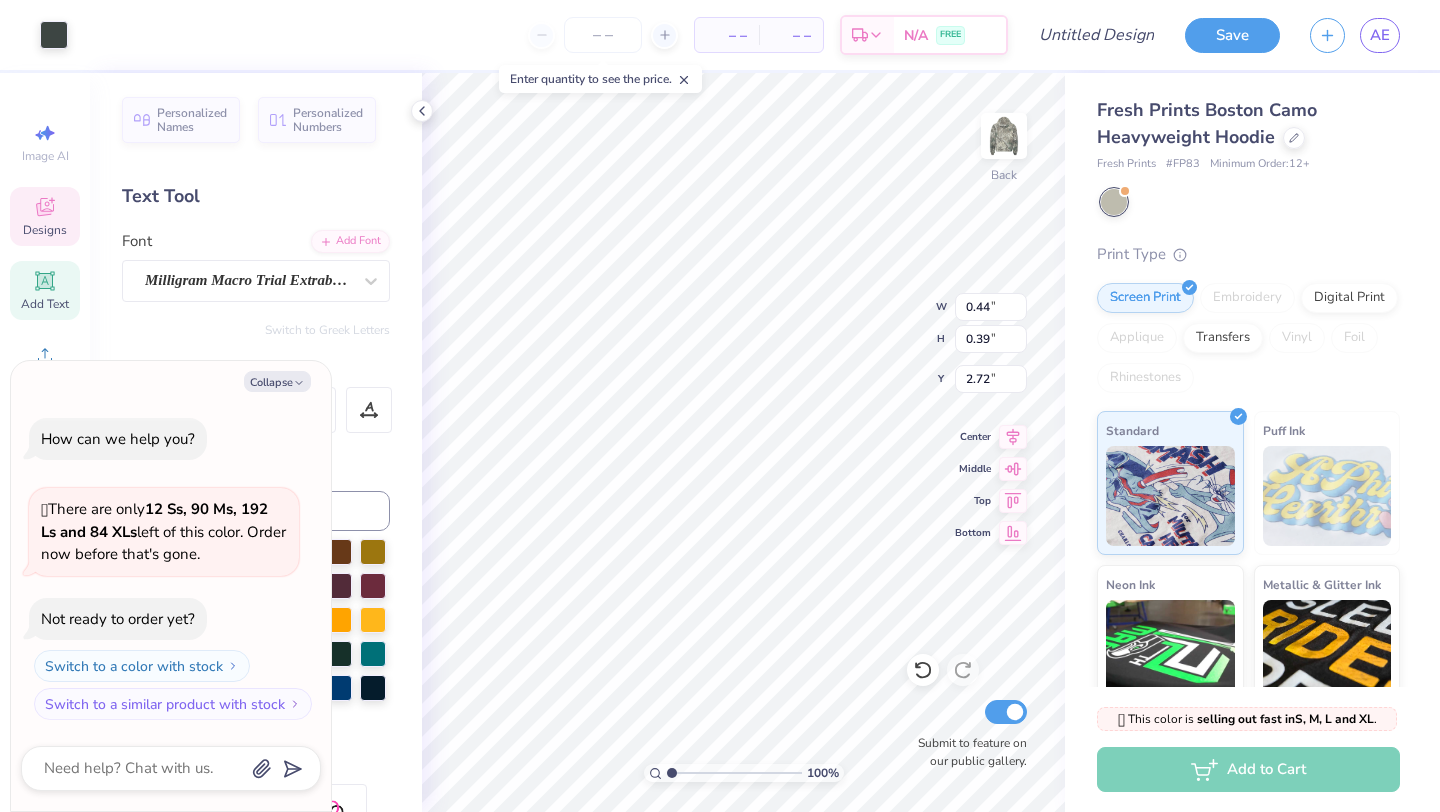 type on "x" 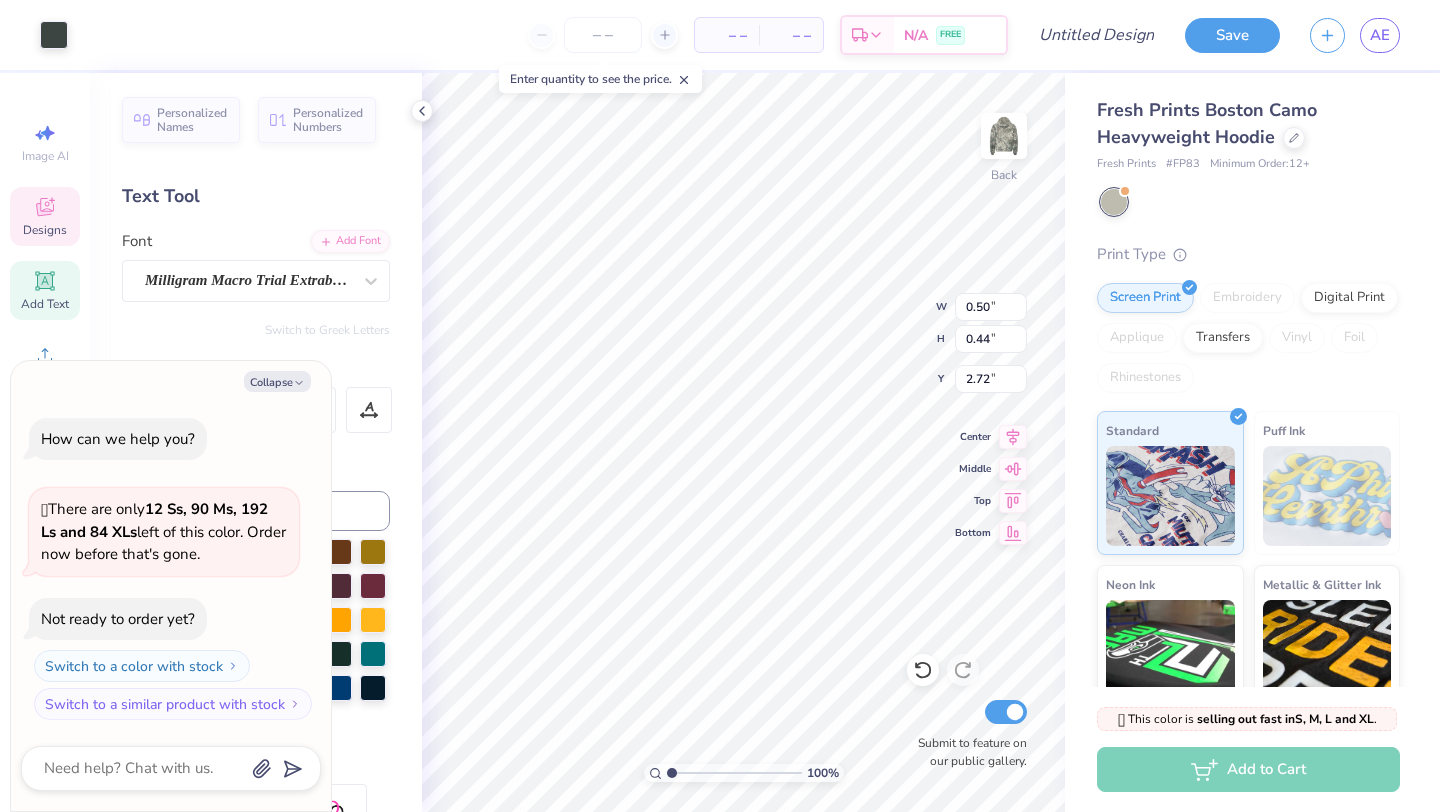 type on "x" 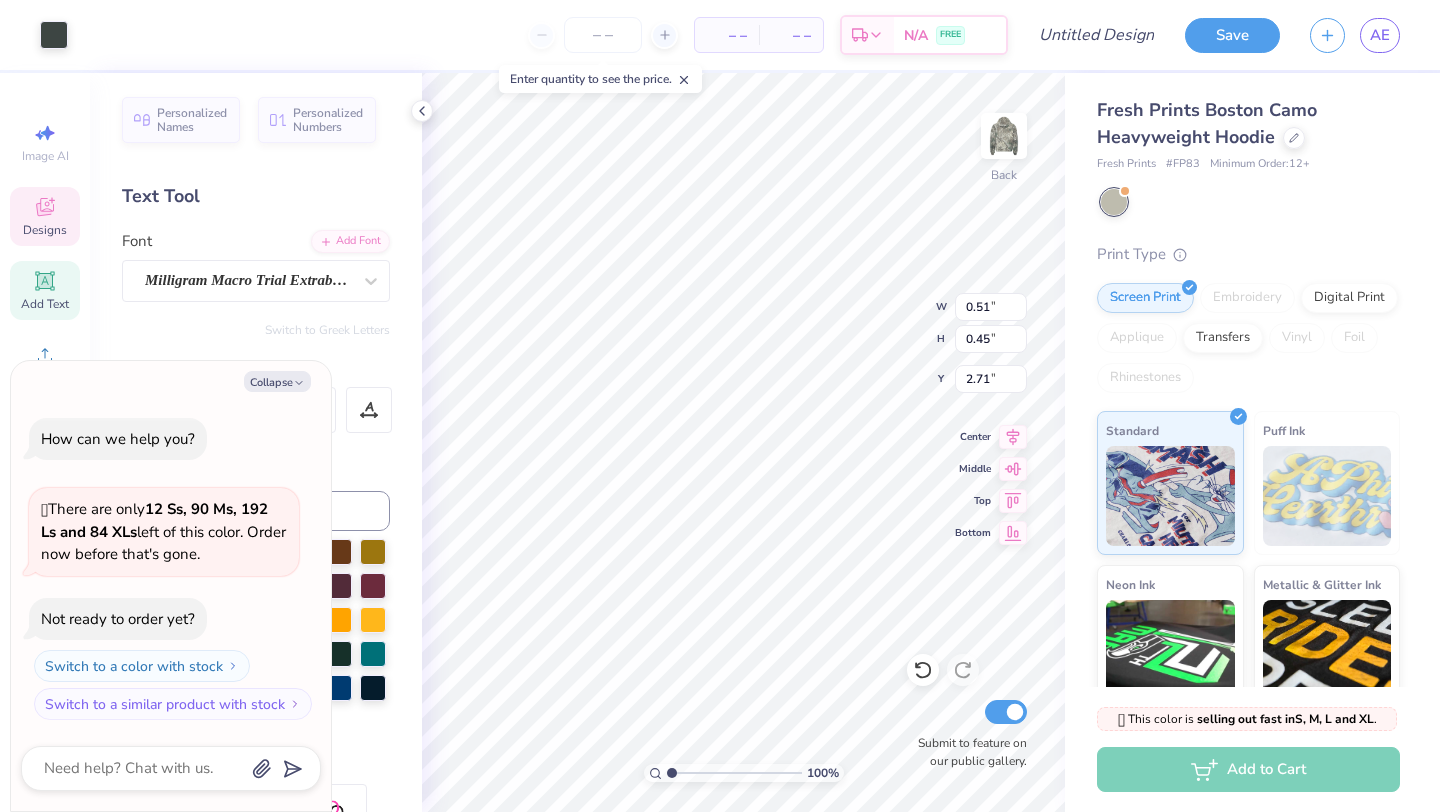 type on "x" 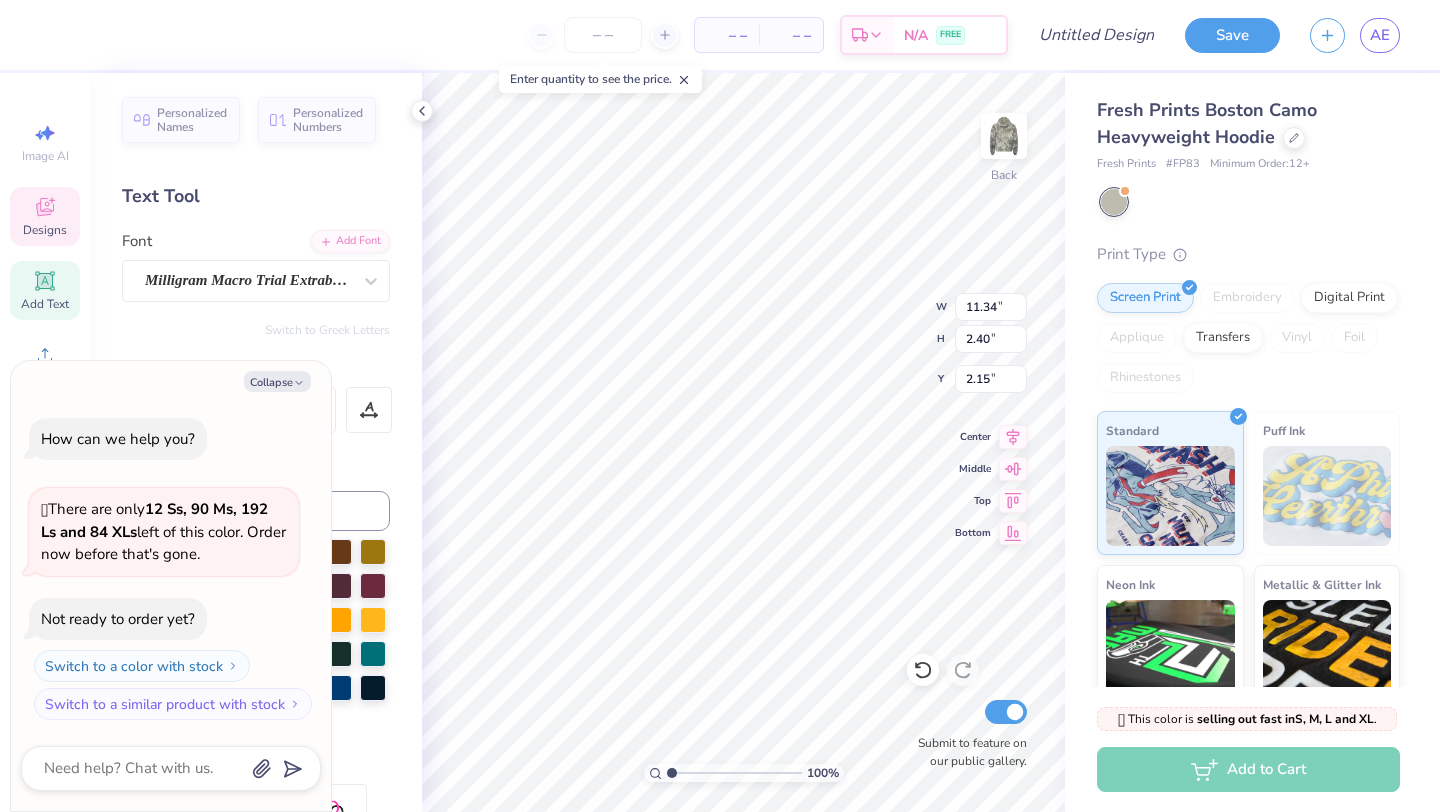type on "x" 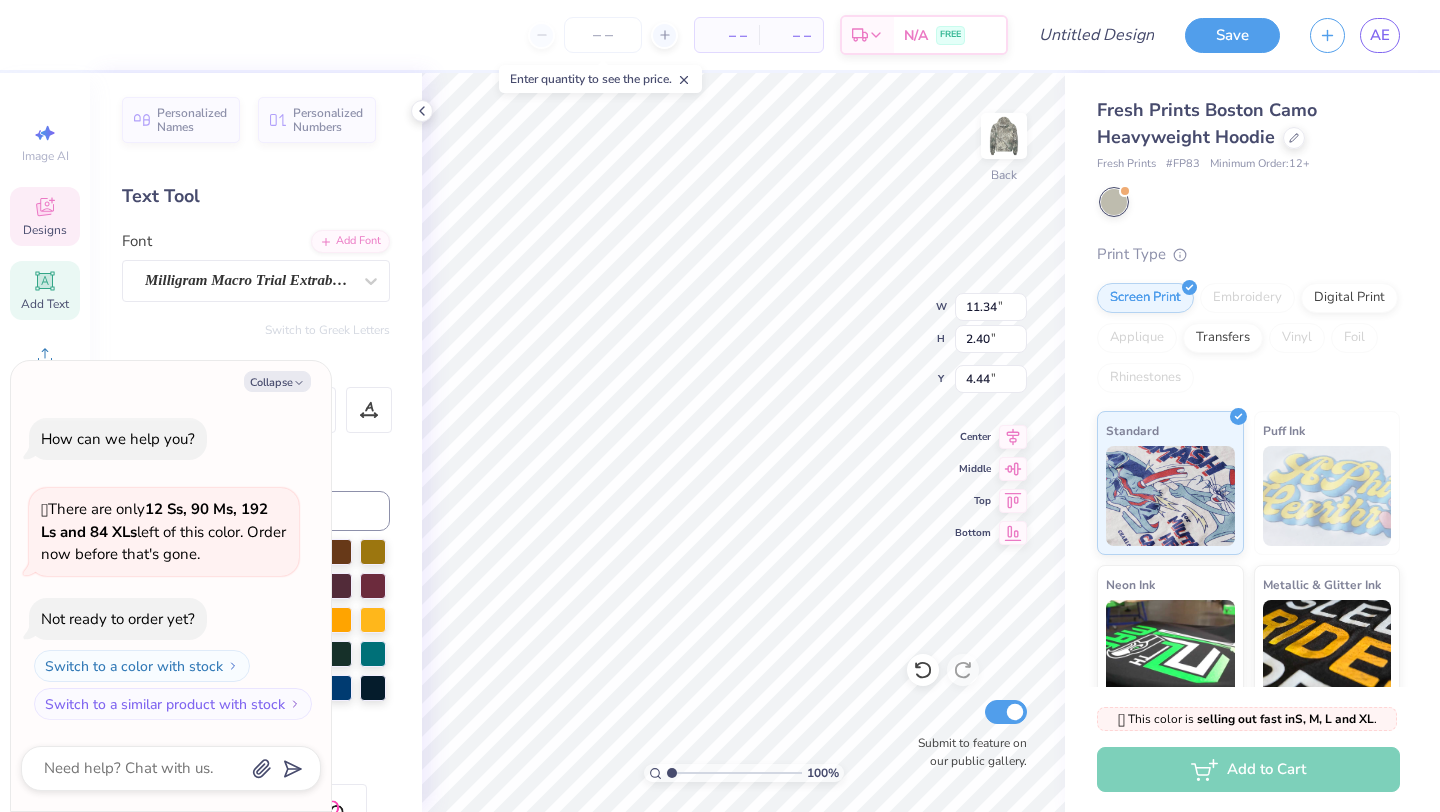 type on "x" 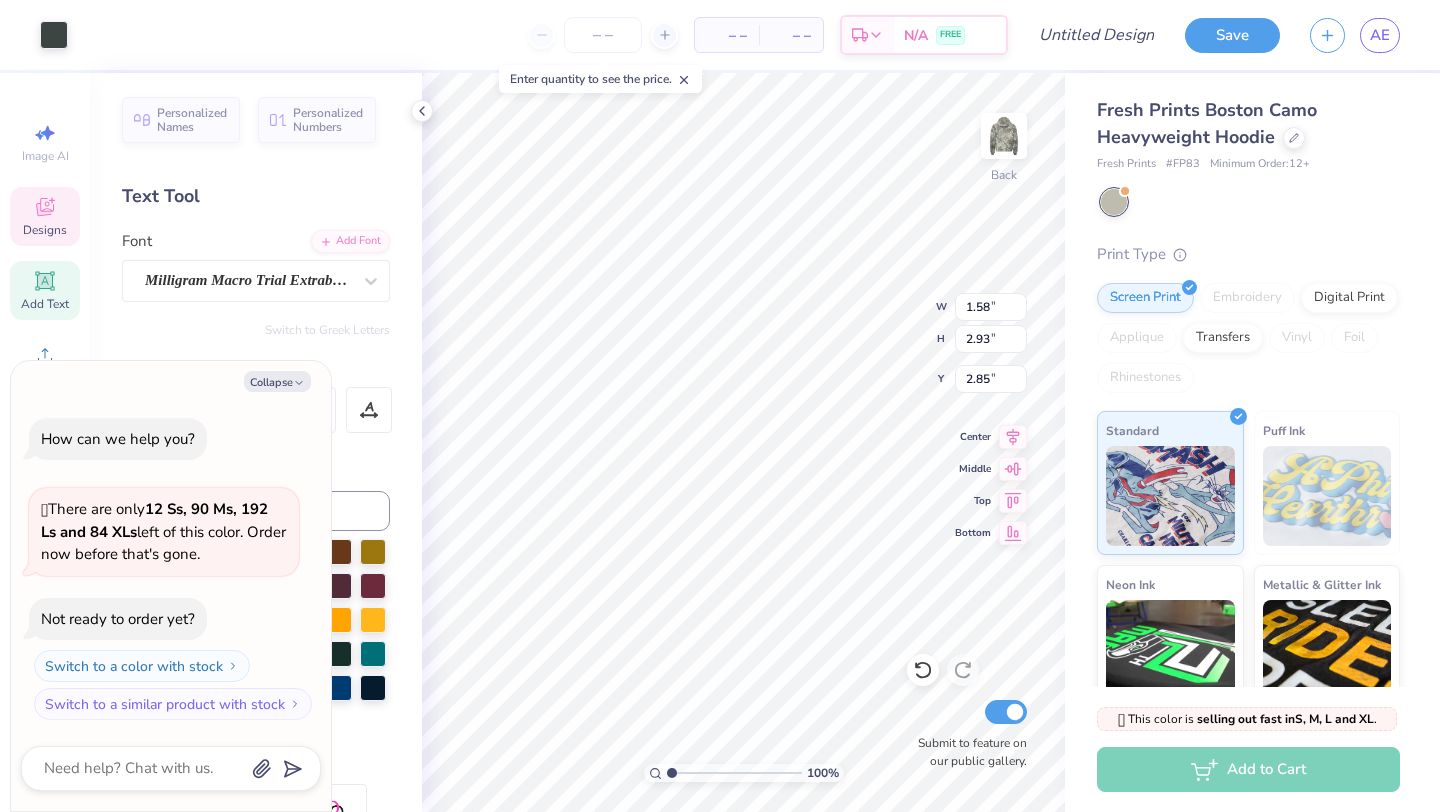 type on "x" 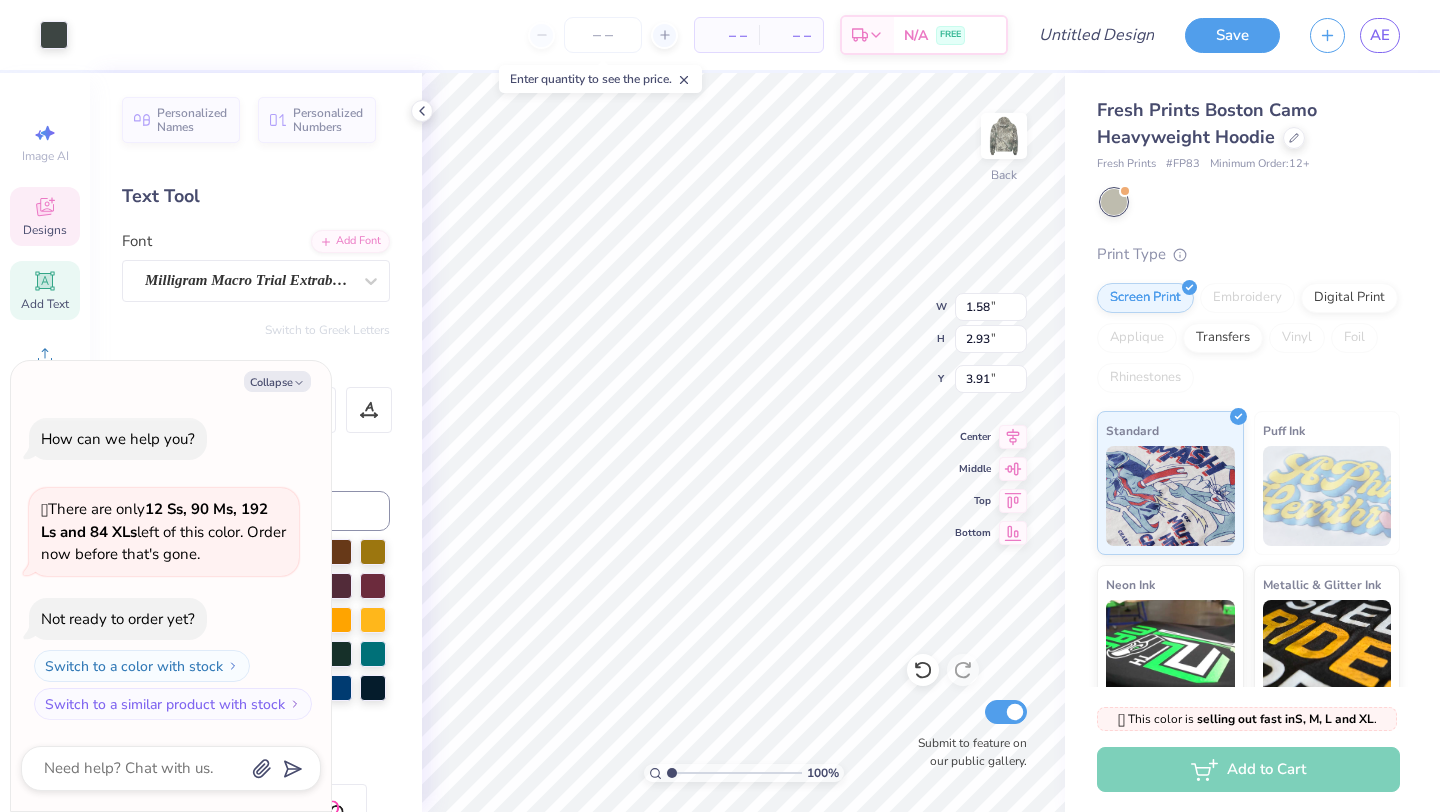 type on "x" 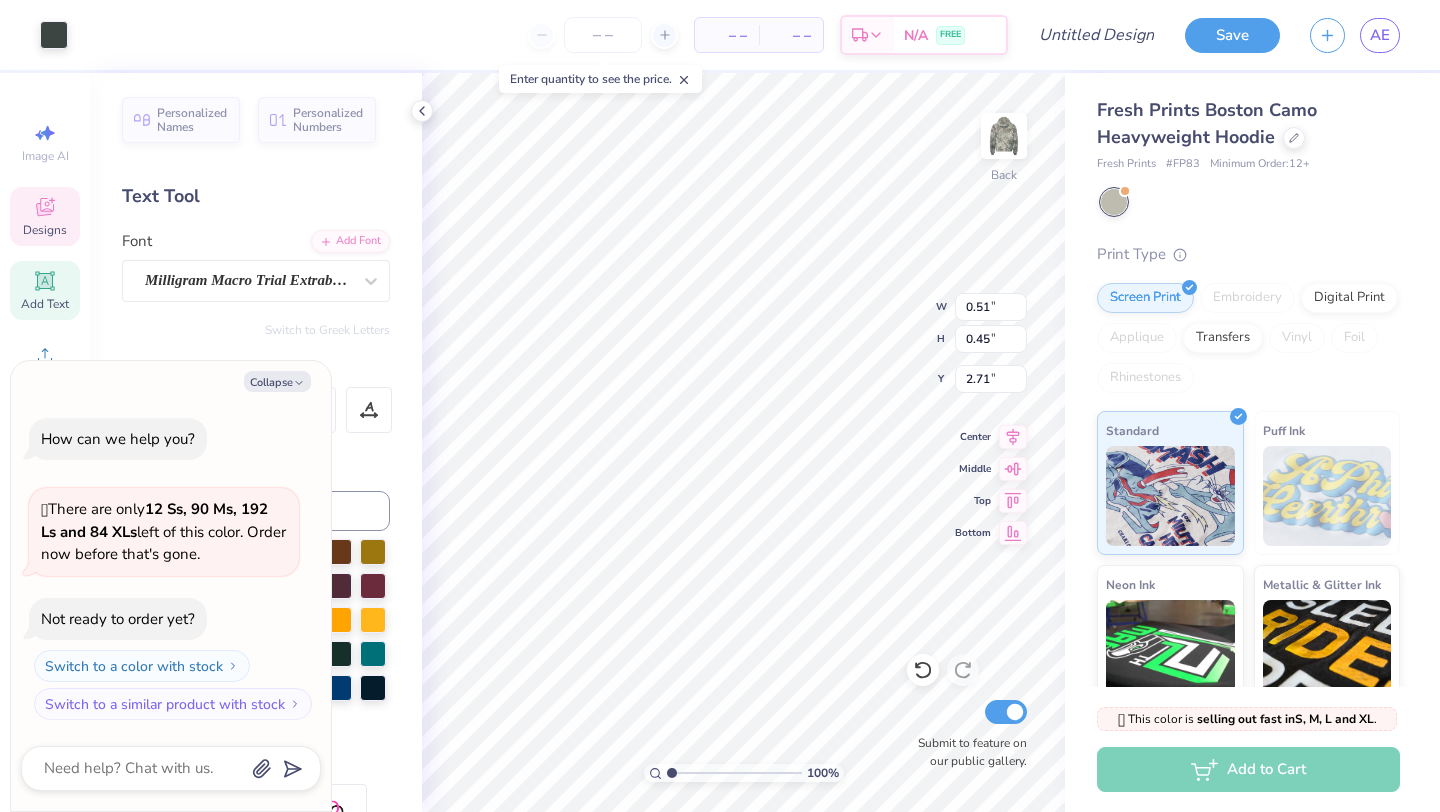 type on "x" 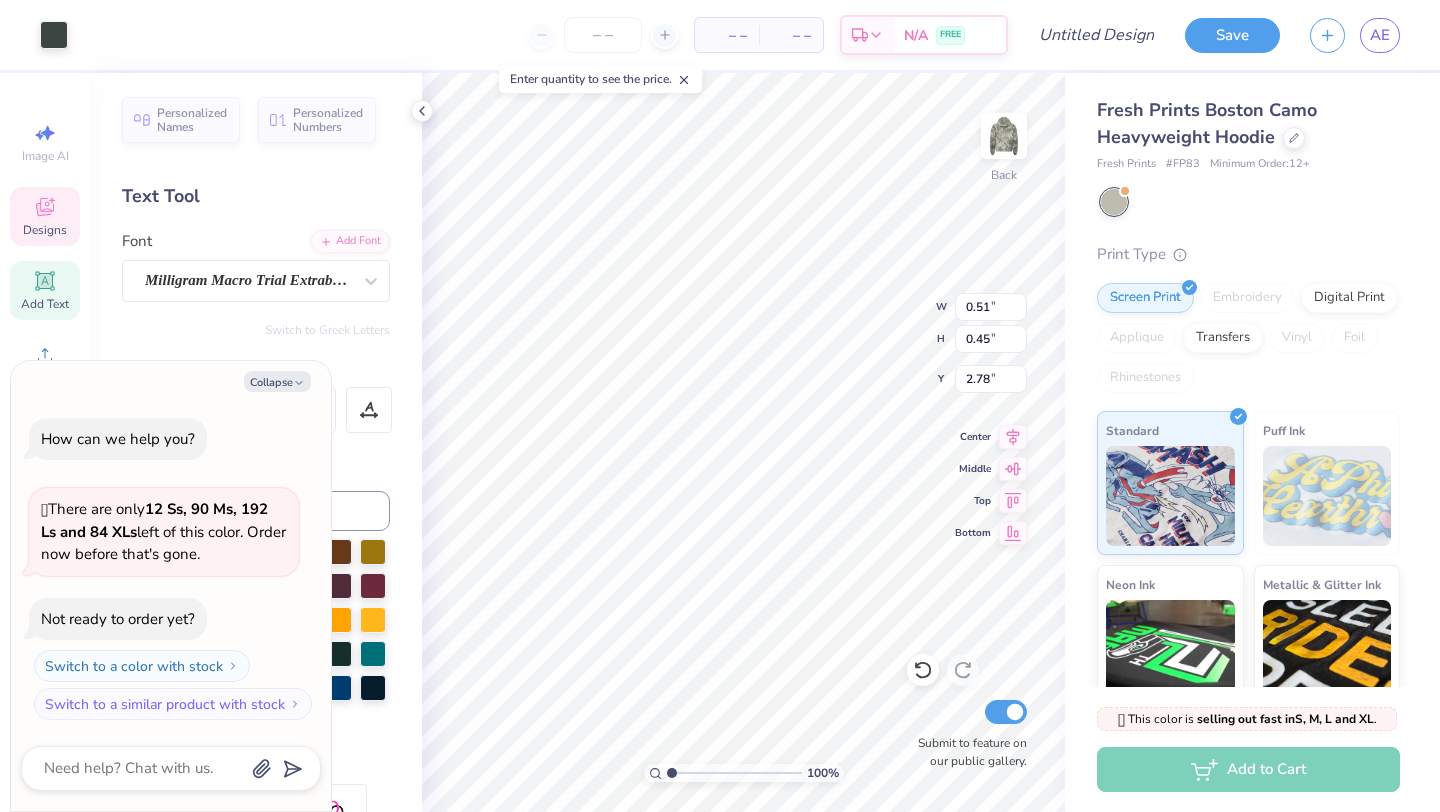 type on "x" 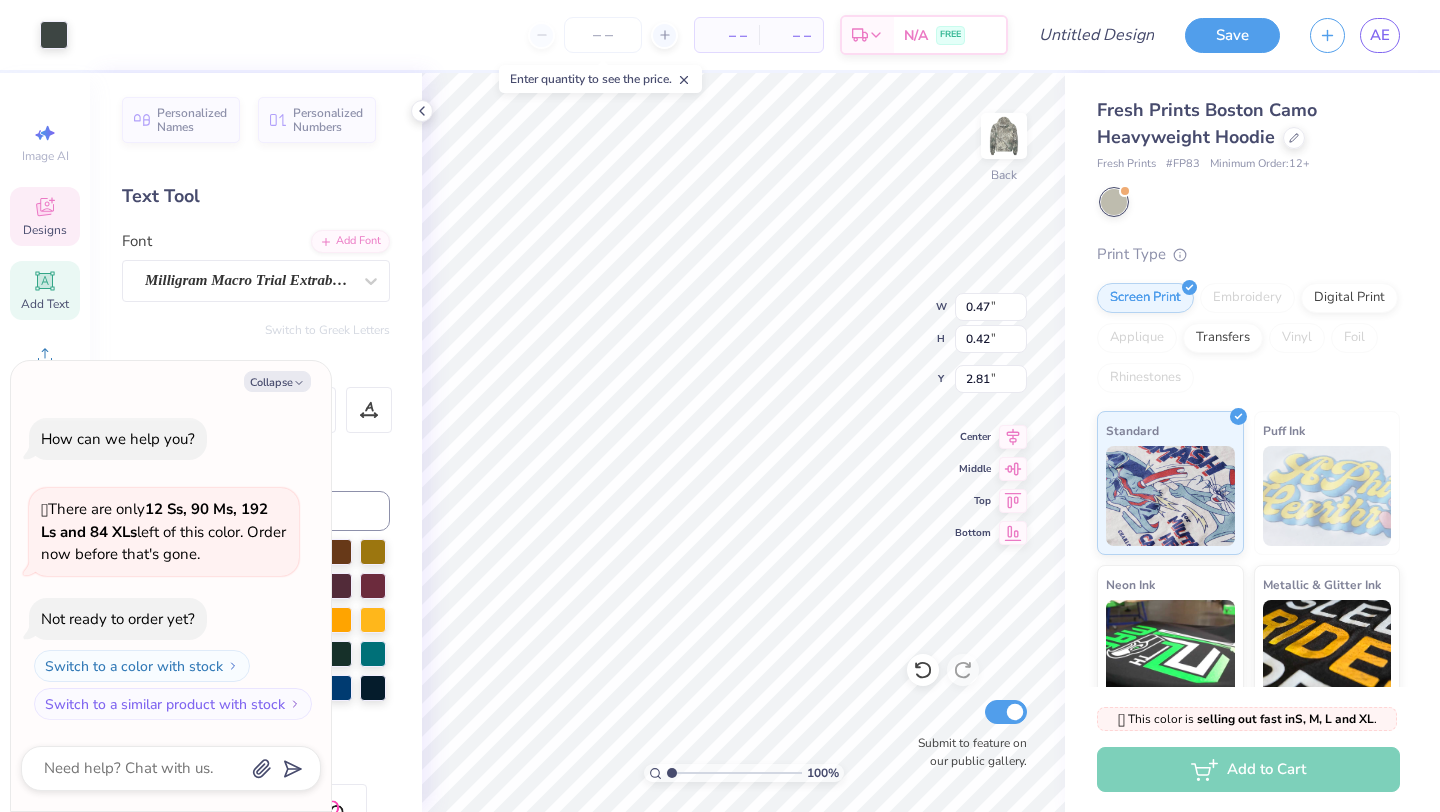 type on "x" 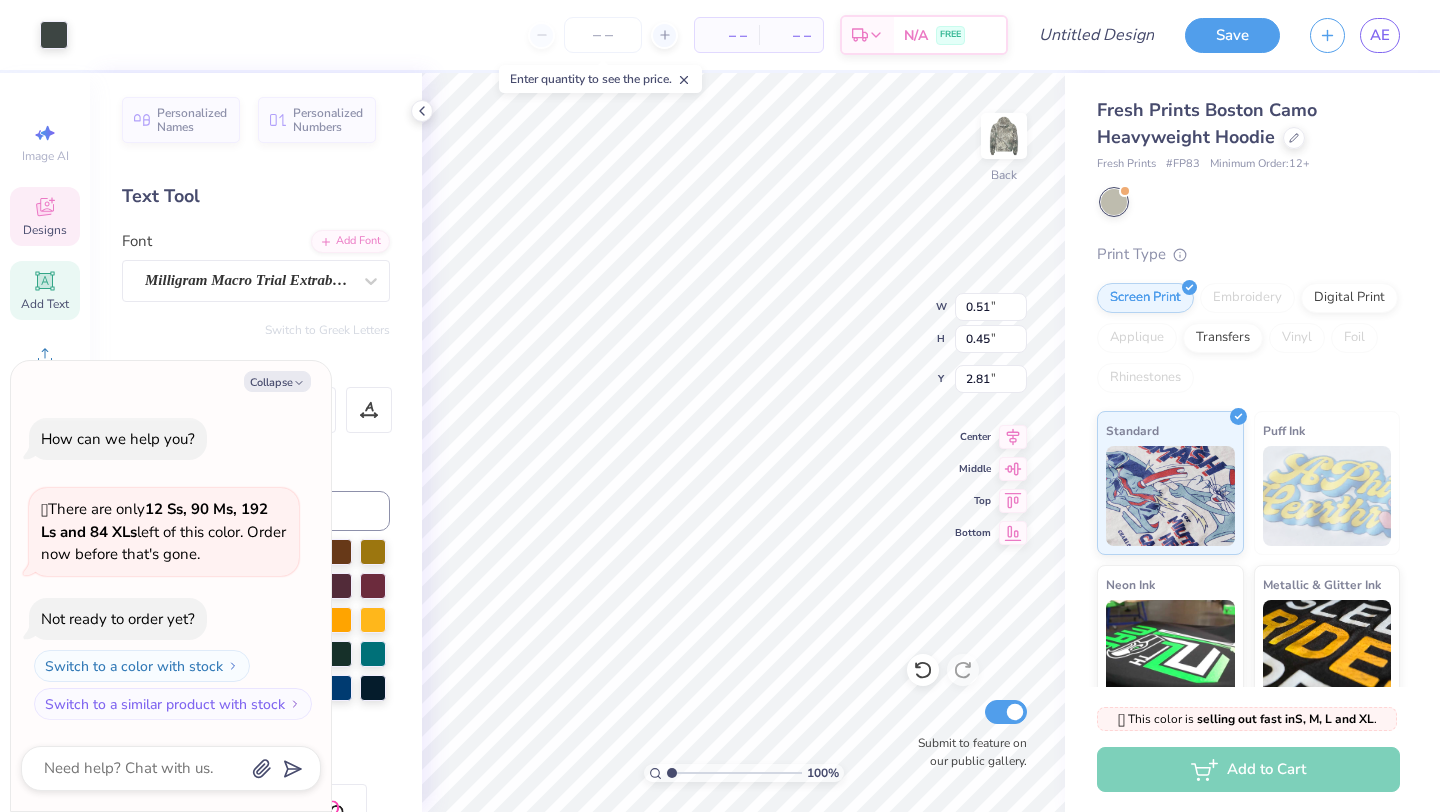 type on "x" 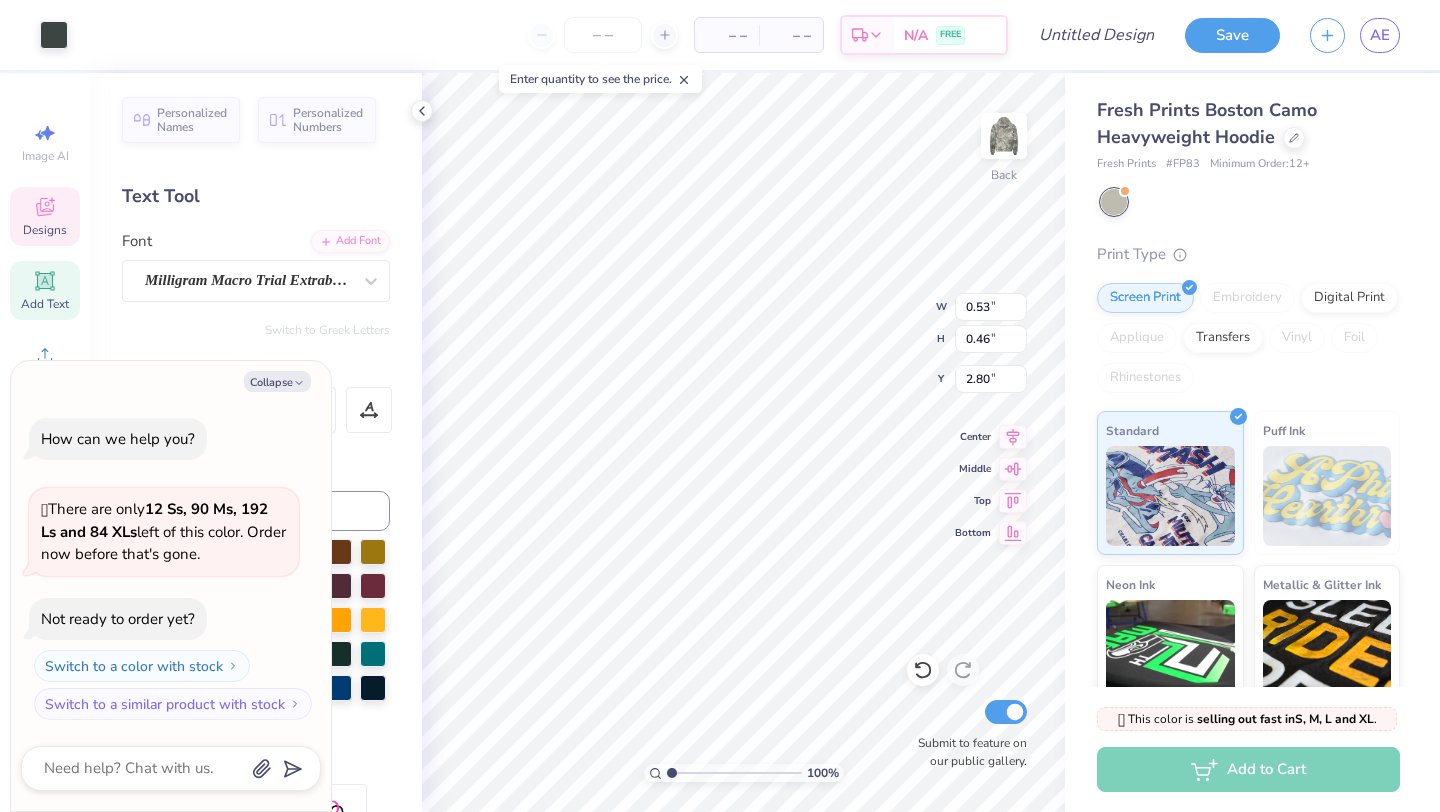 type on "x" 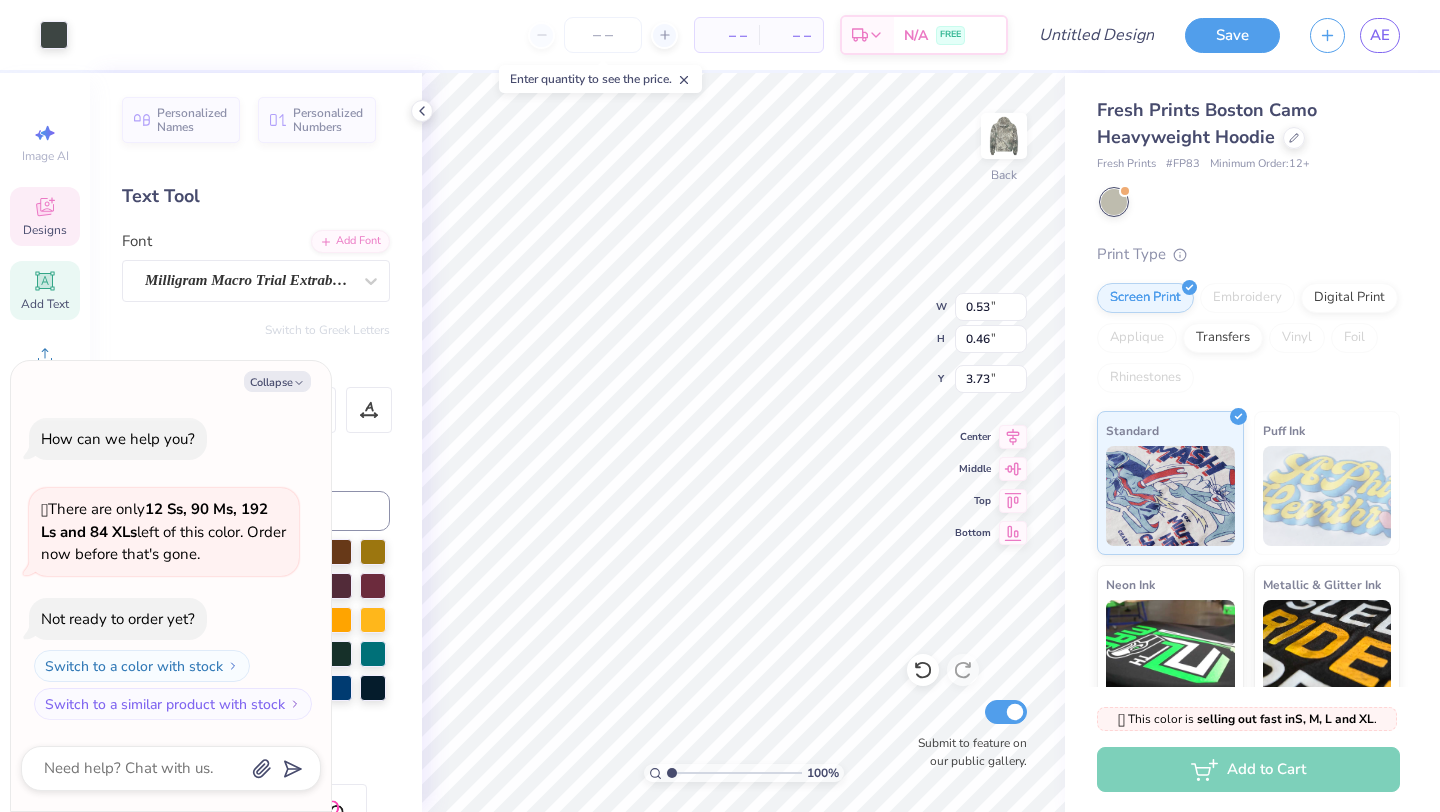 type on "x" 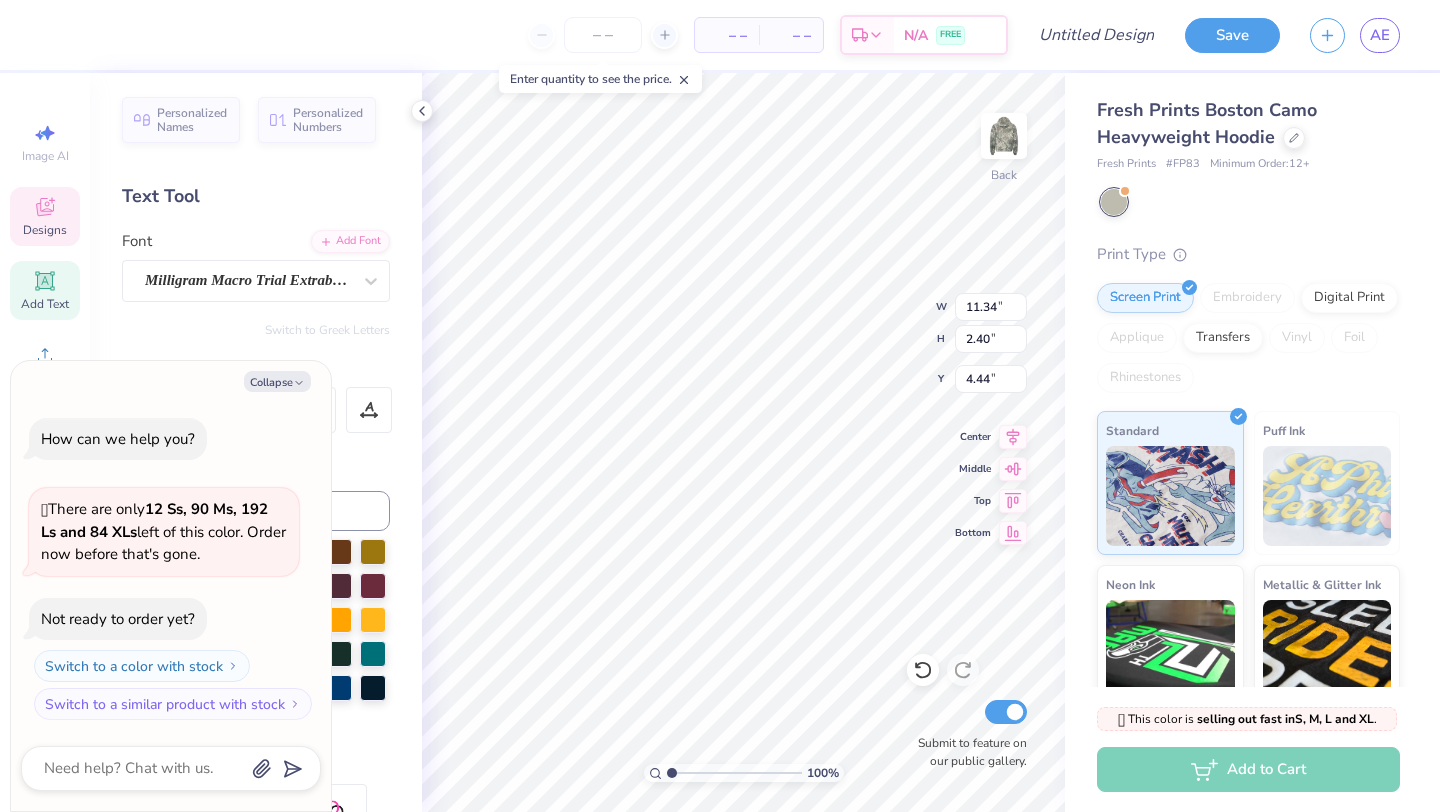 type on "x" 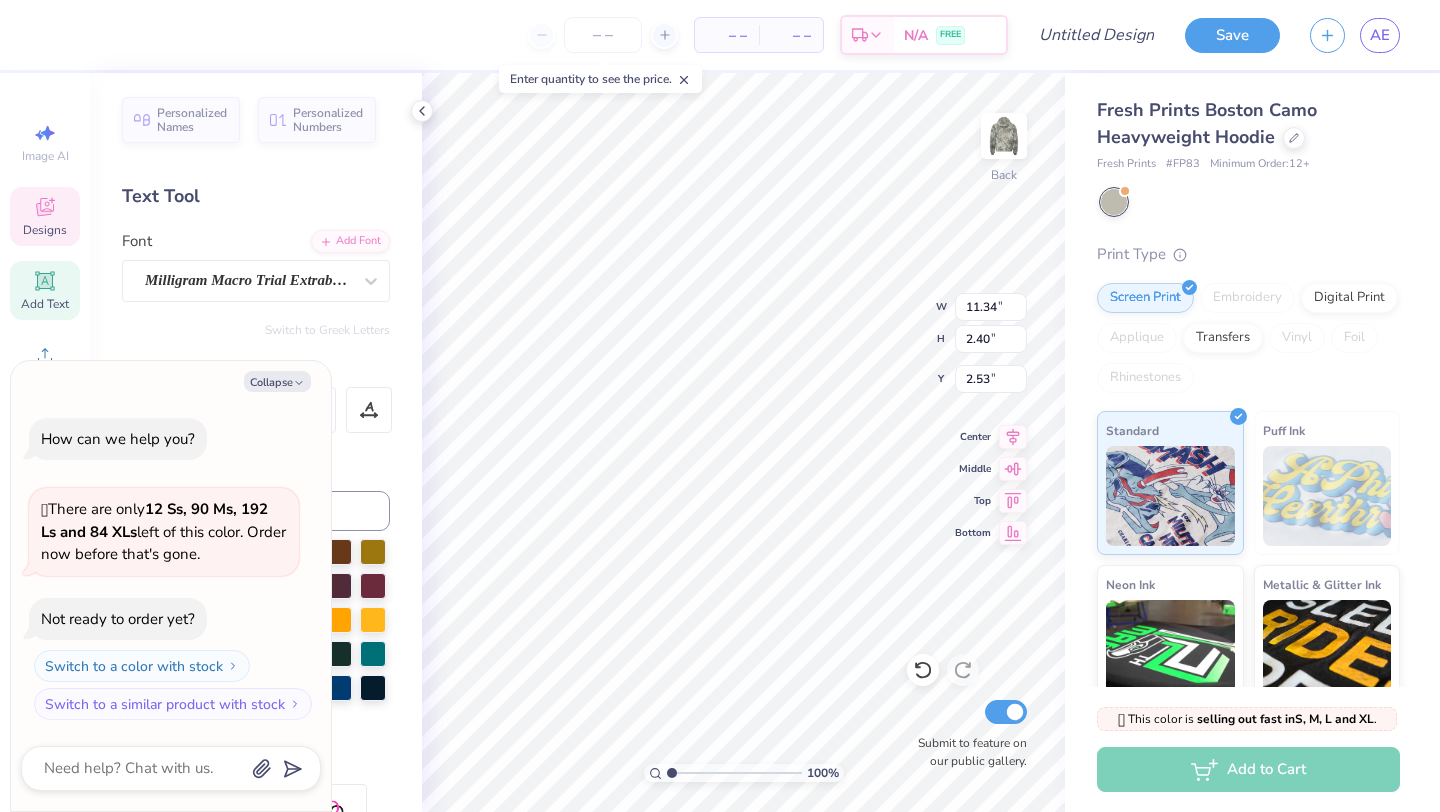 type on "x" 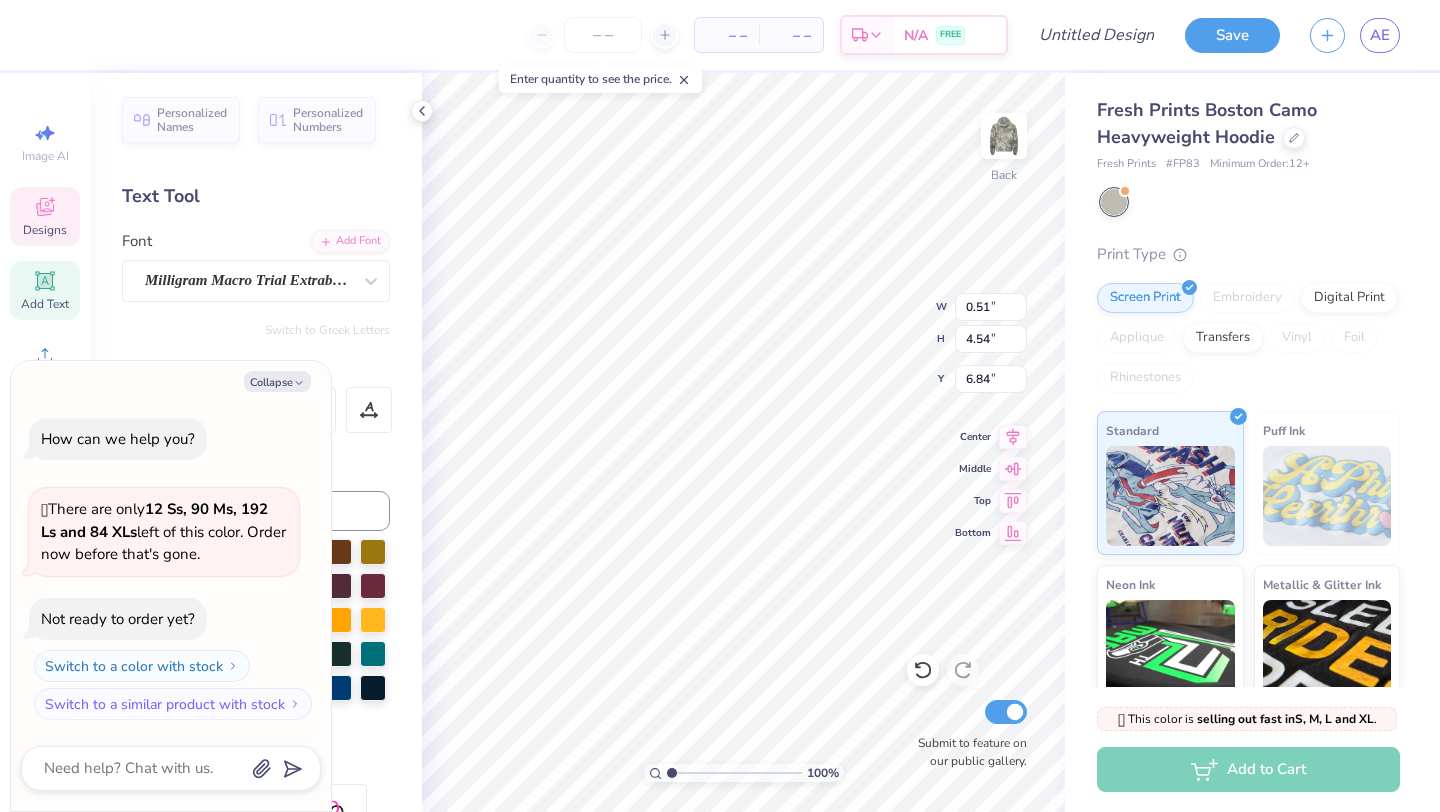 scroll, scrollTop: 0, scrollLeft: 2, axis: horizontal 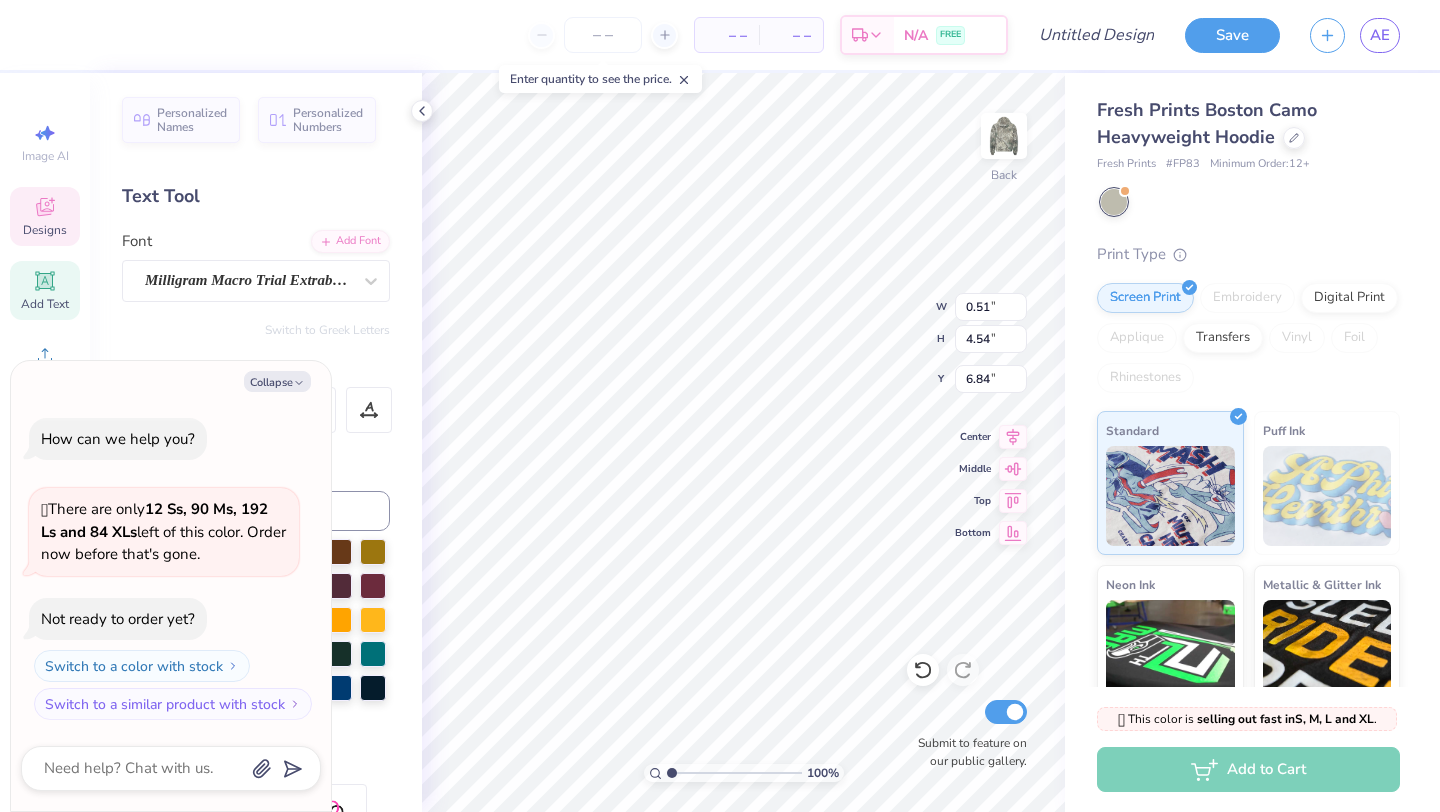 type on "x" 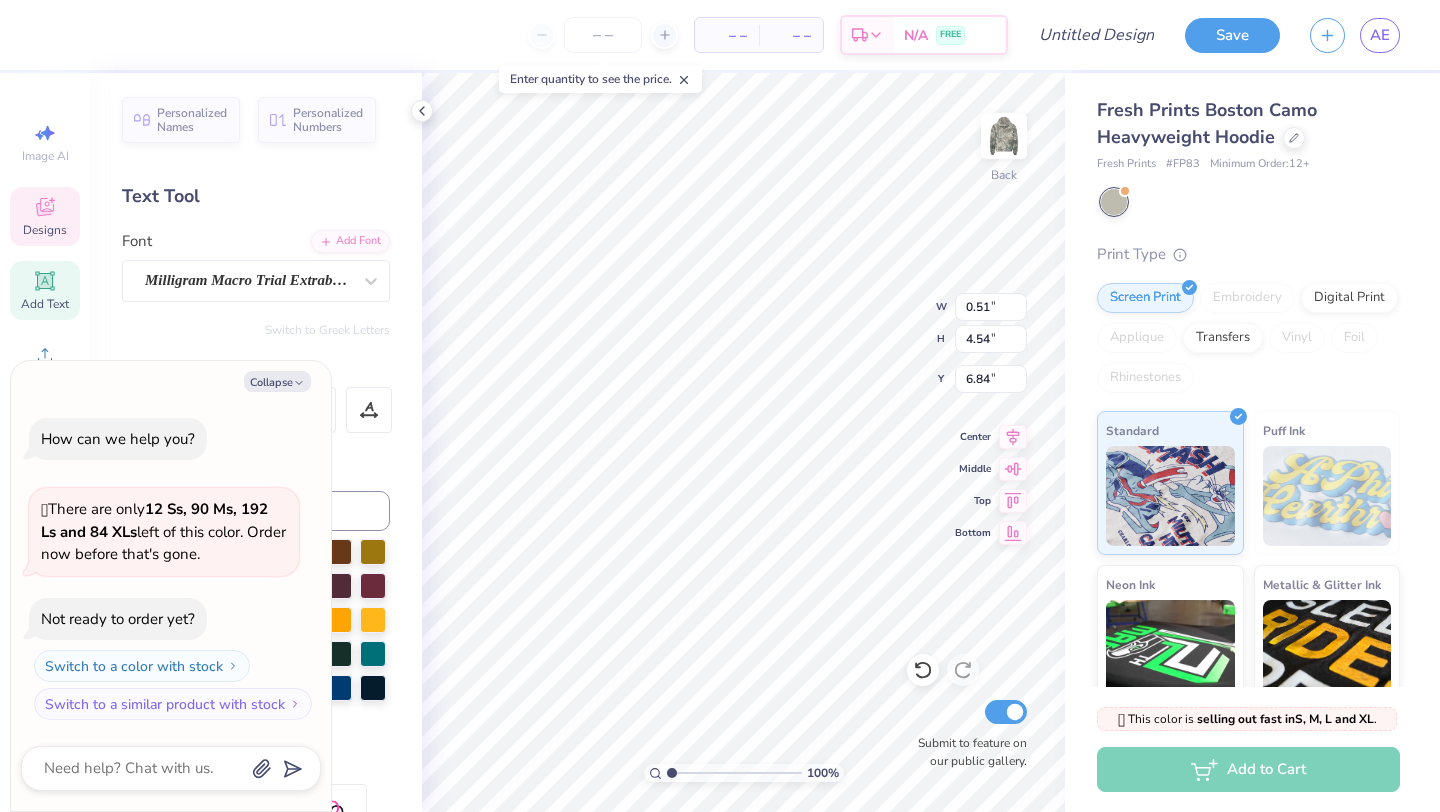 type on "x" 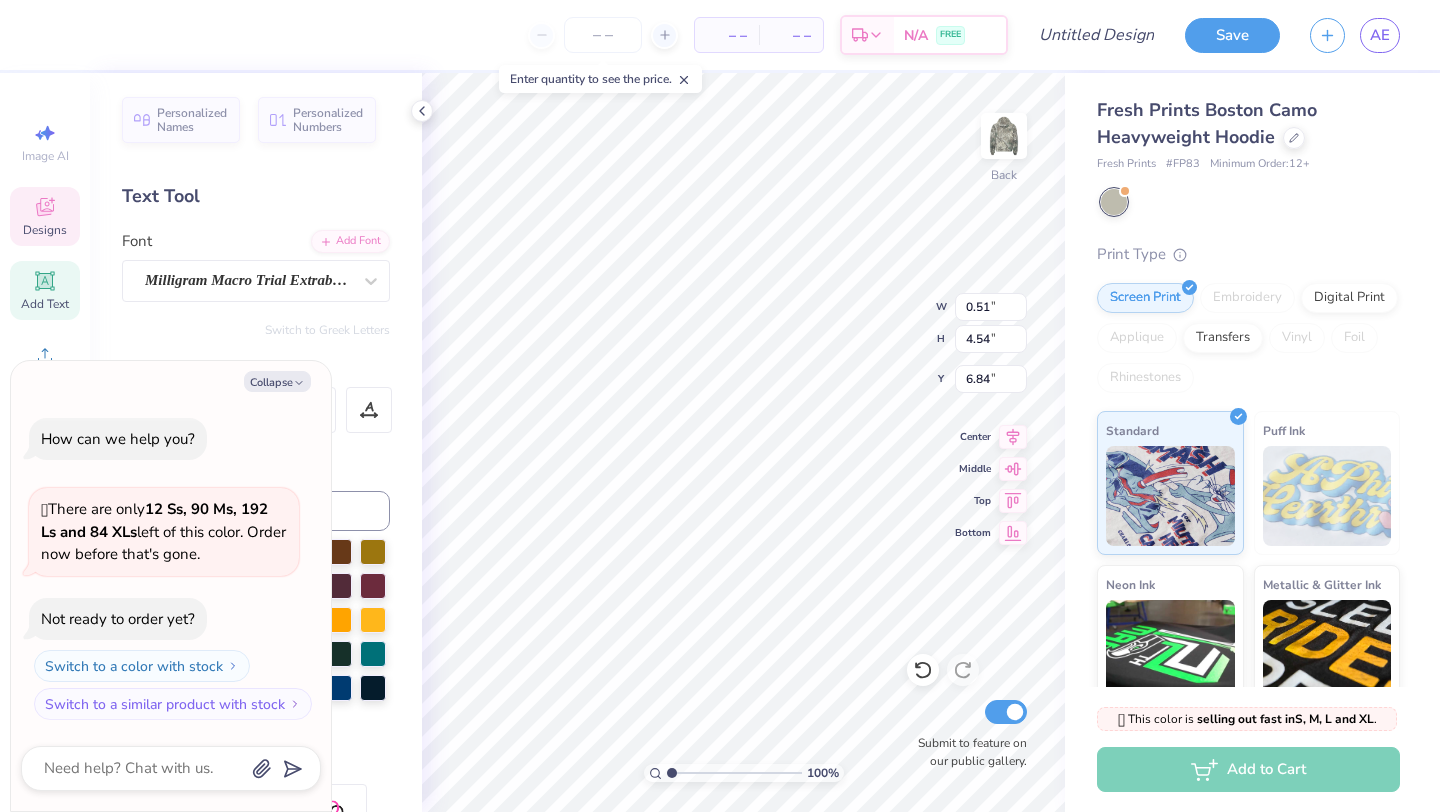 type on "x" 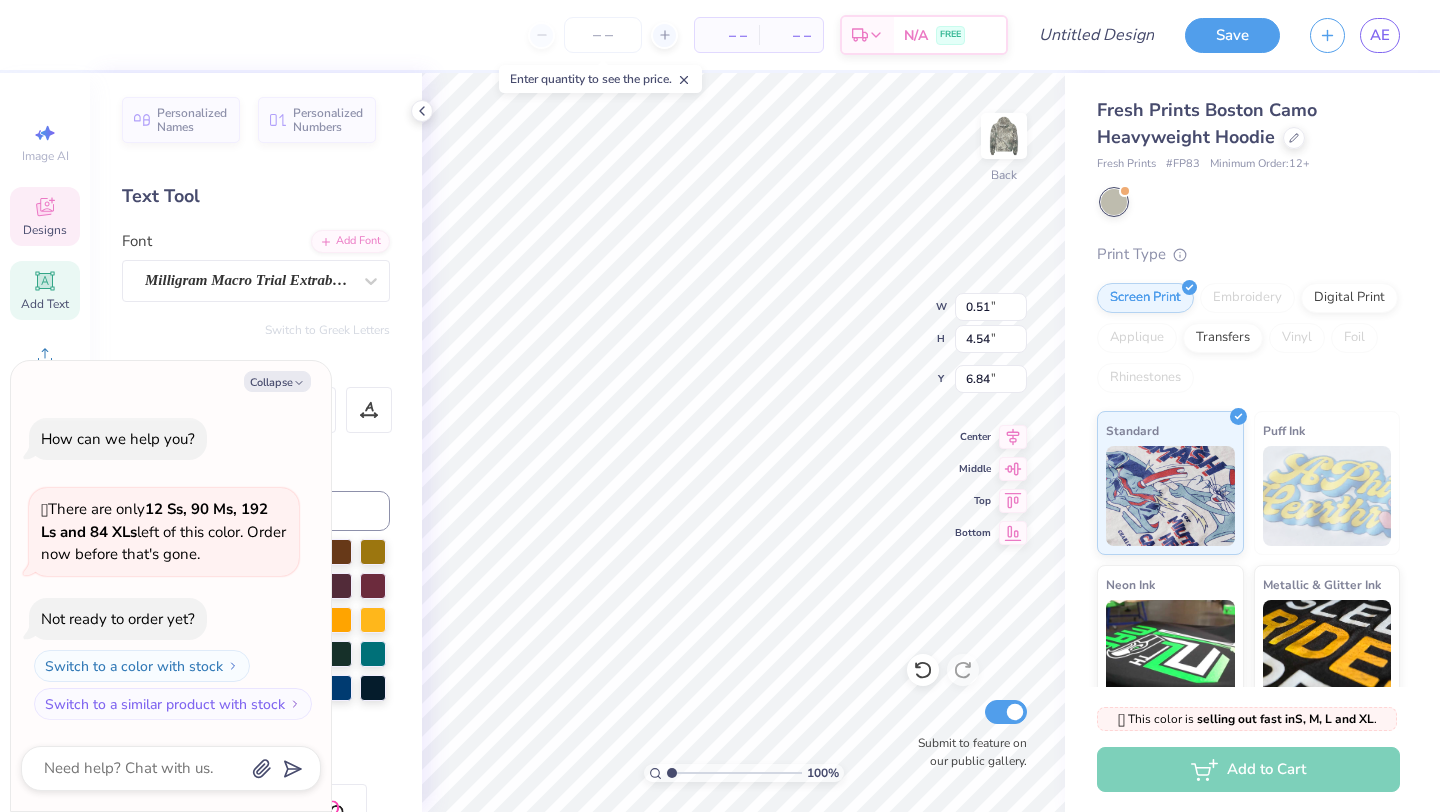 type on "x" 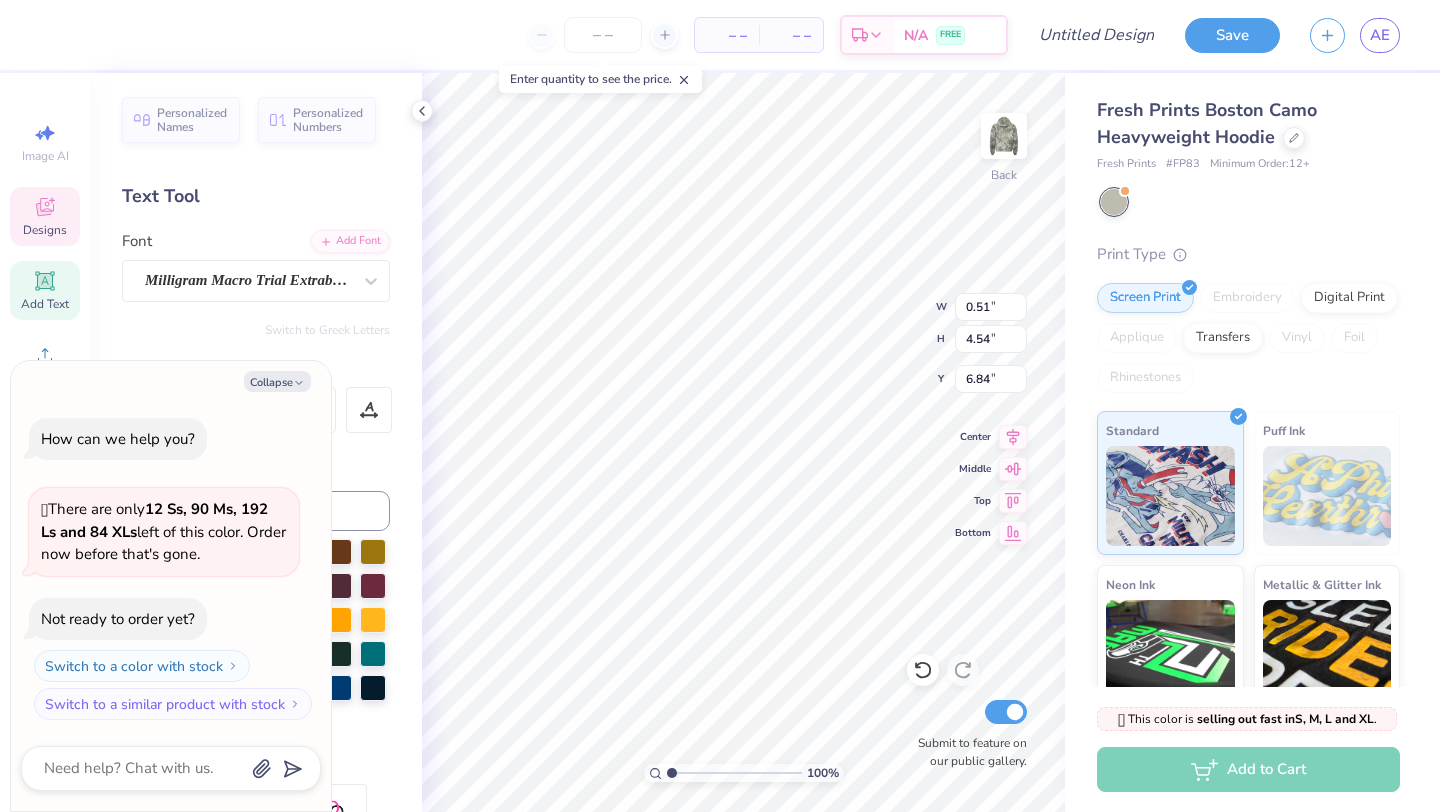 type on "x" 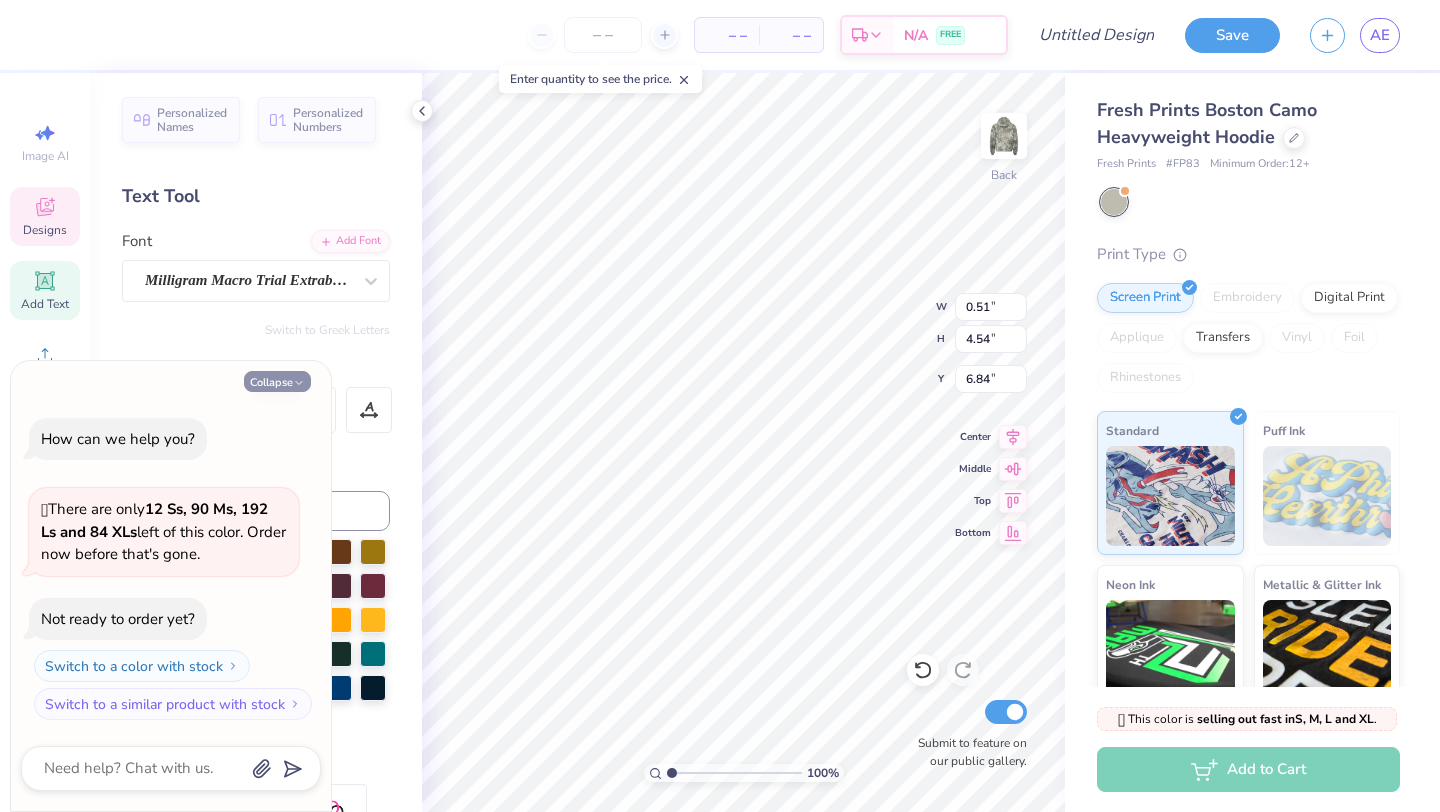 click 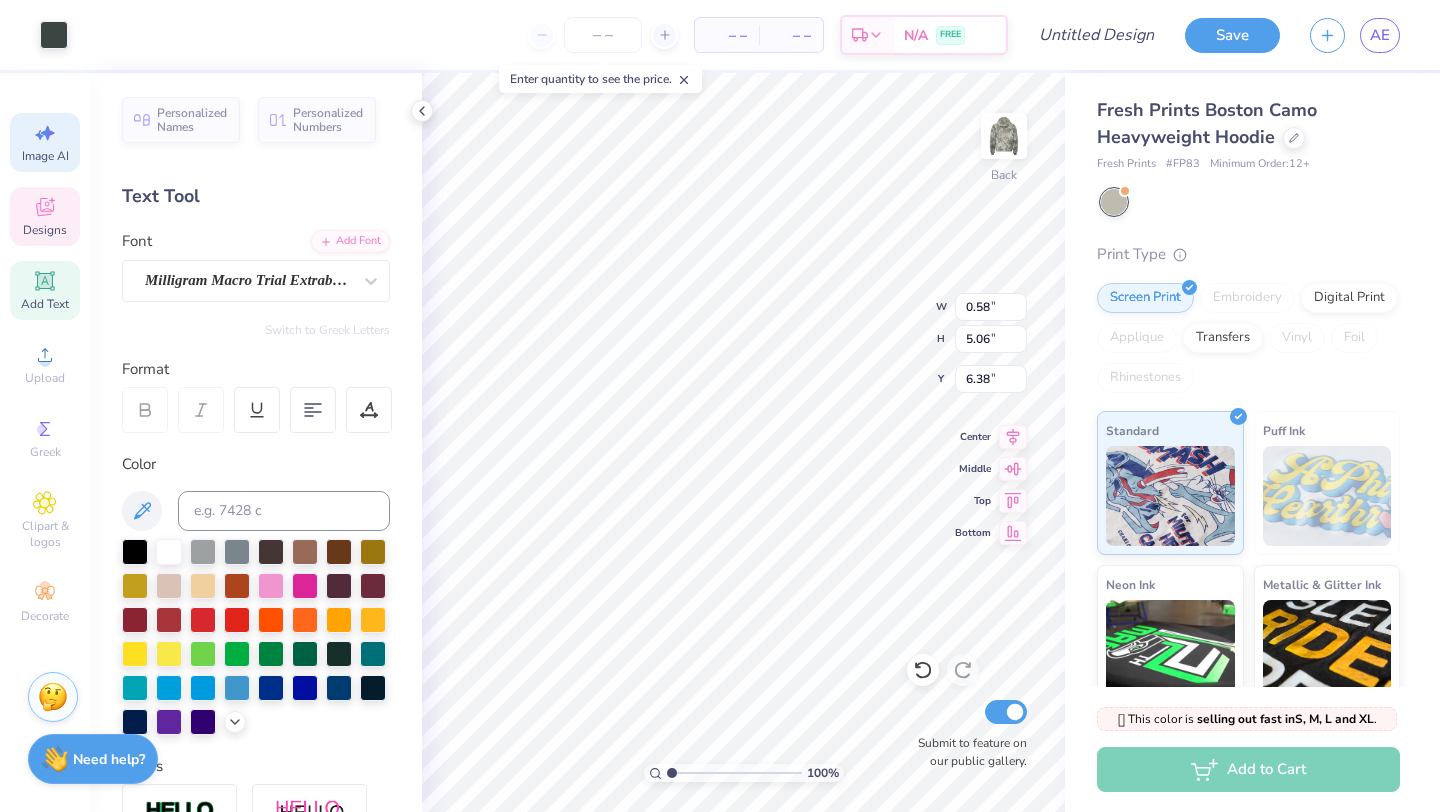 click on "Image AI" at bounding box center [45, 142] 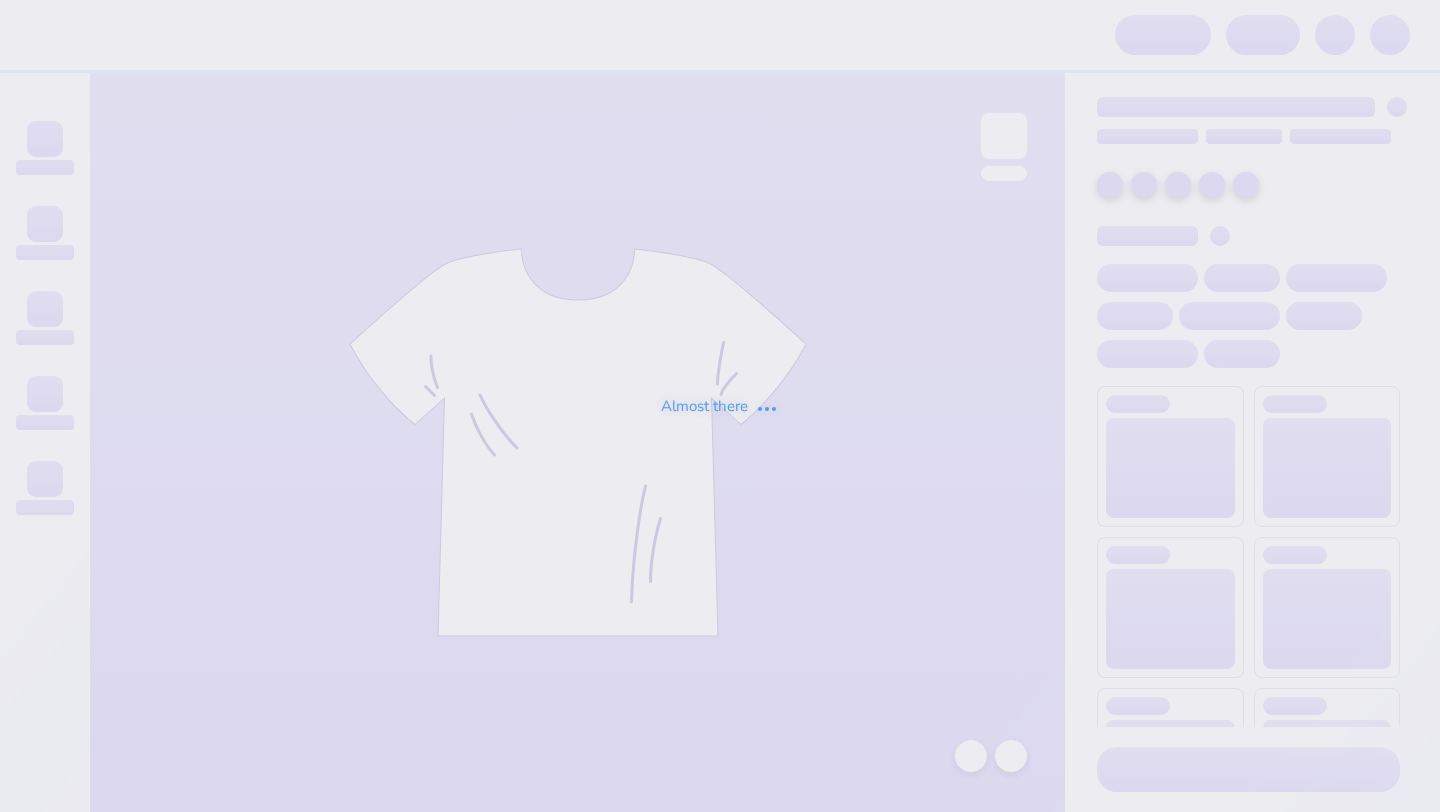 scroll, scrollTop: 0, scrollLeft: 0, axis: both 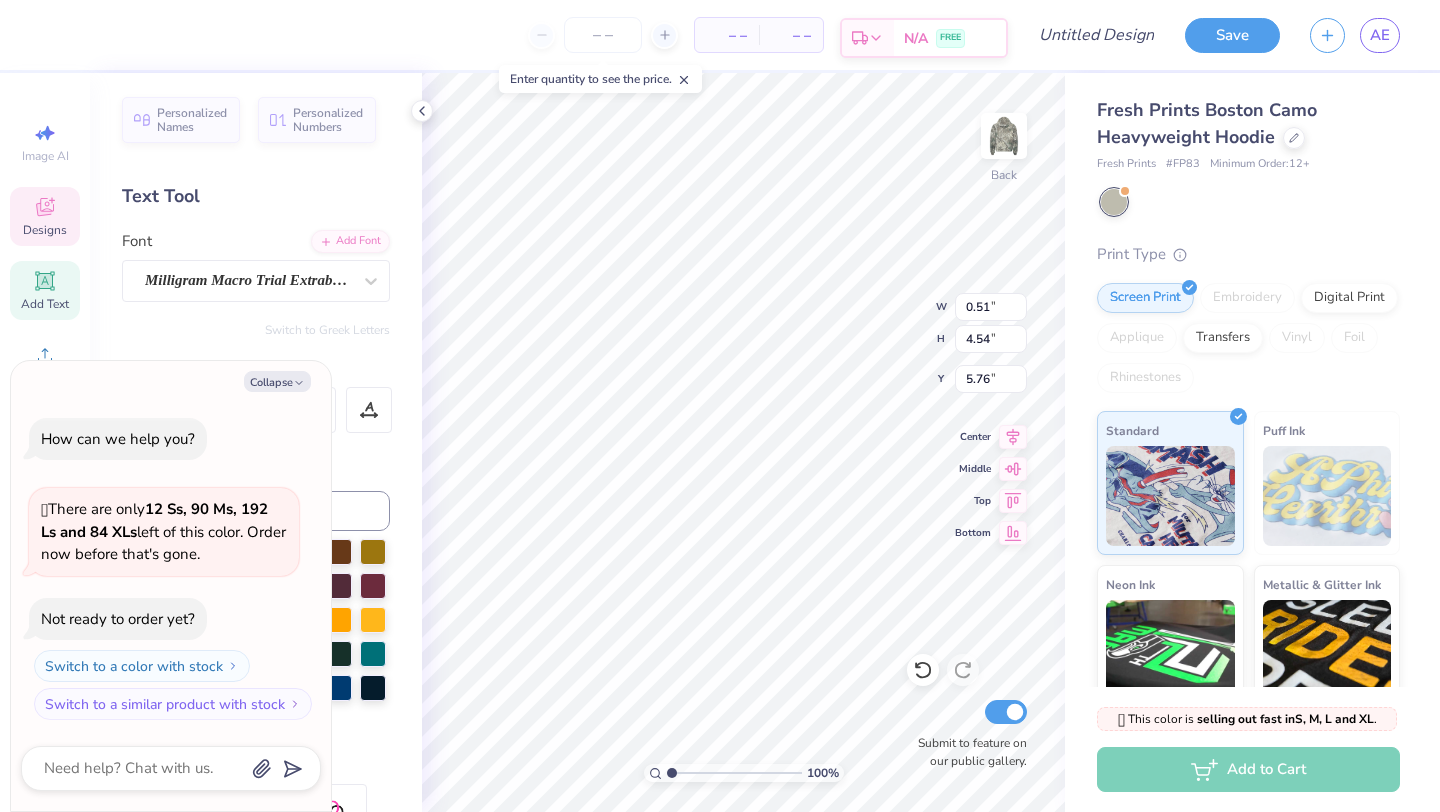 type on "x" 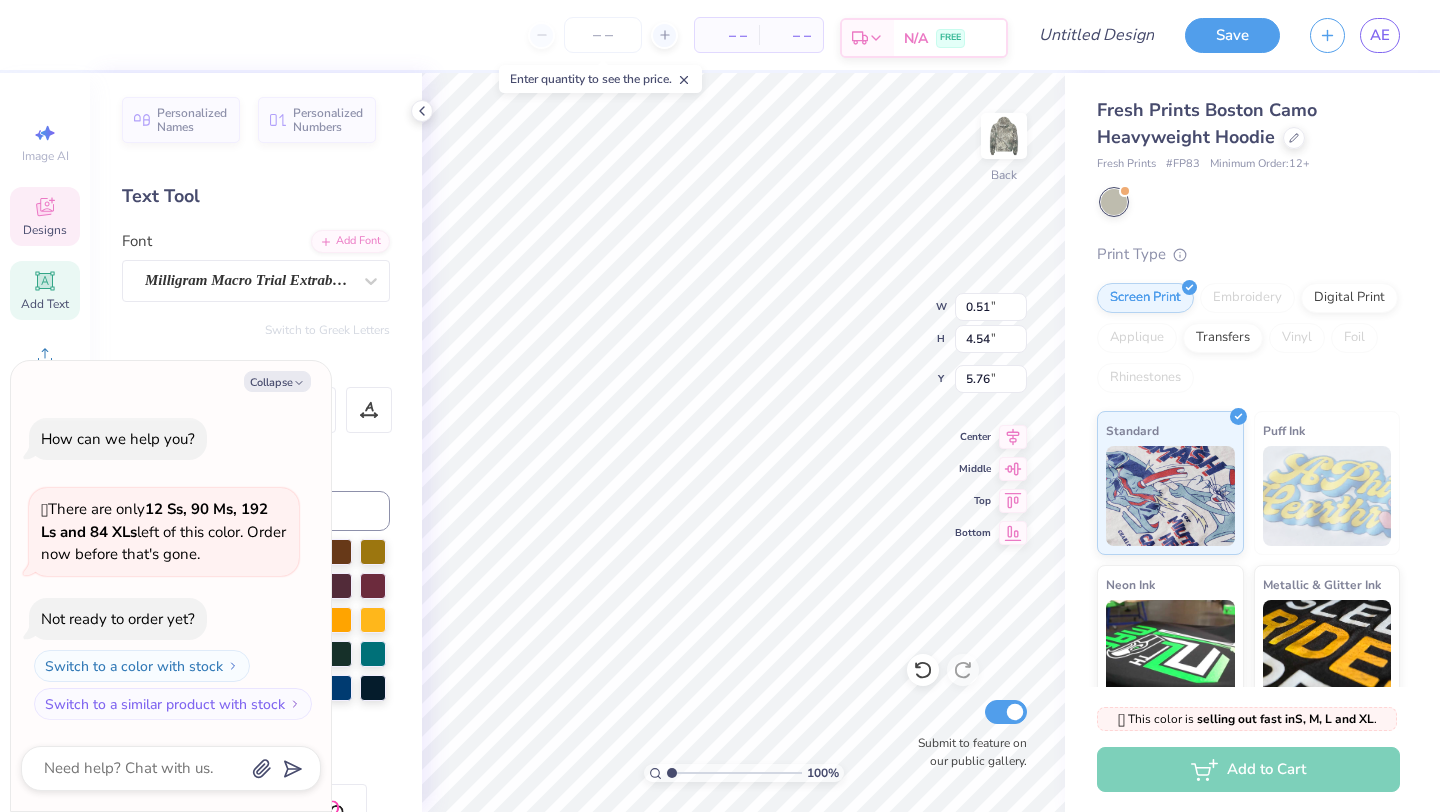 type on "Leaders in Pharmacy ." 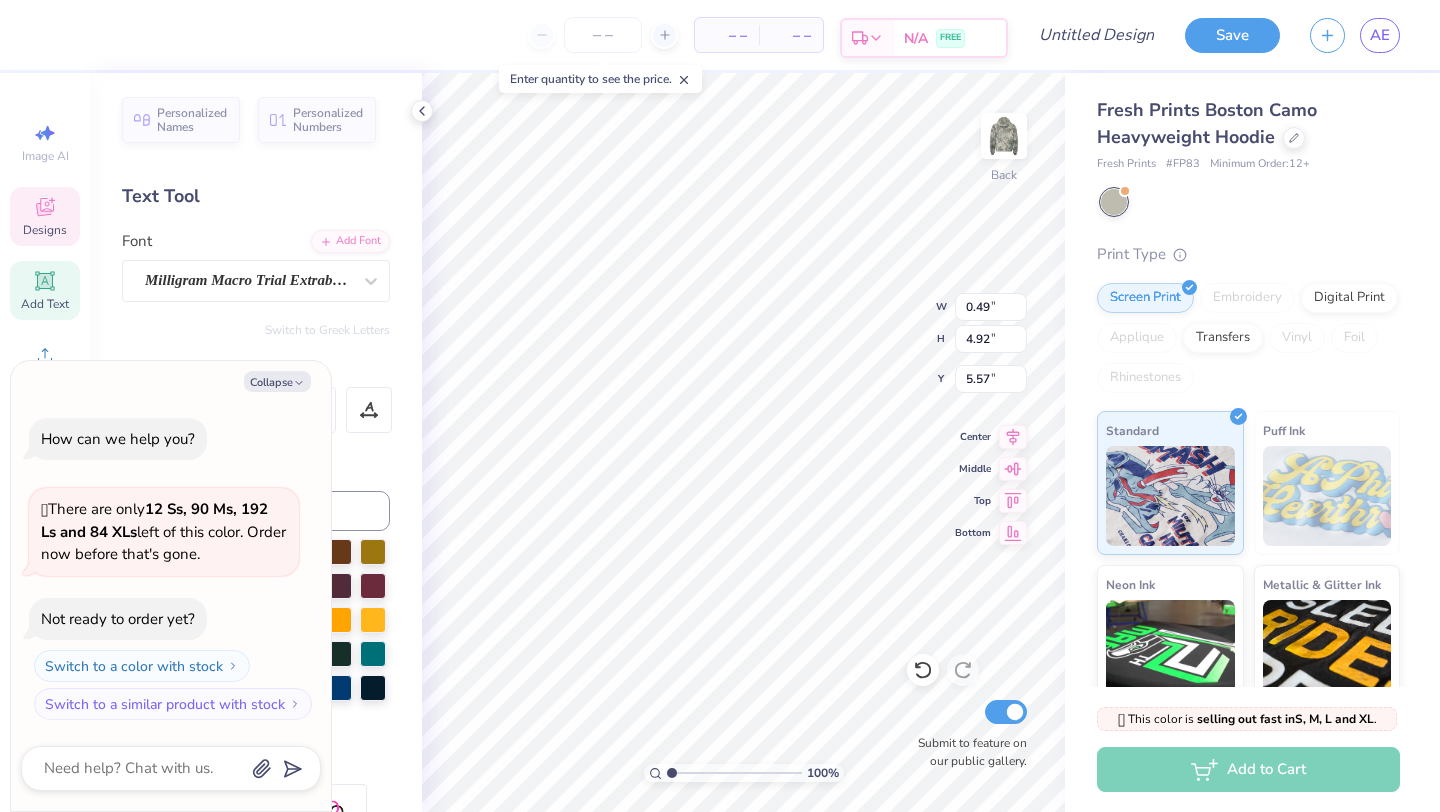 type on "x" 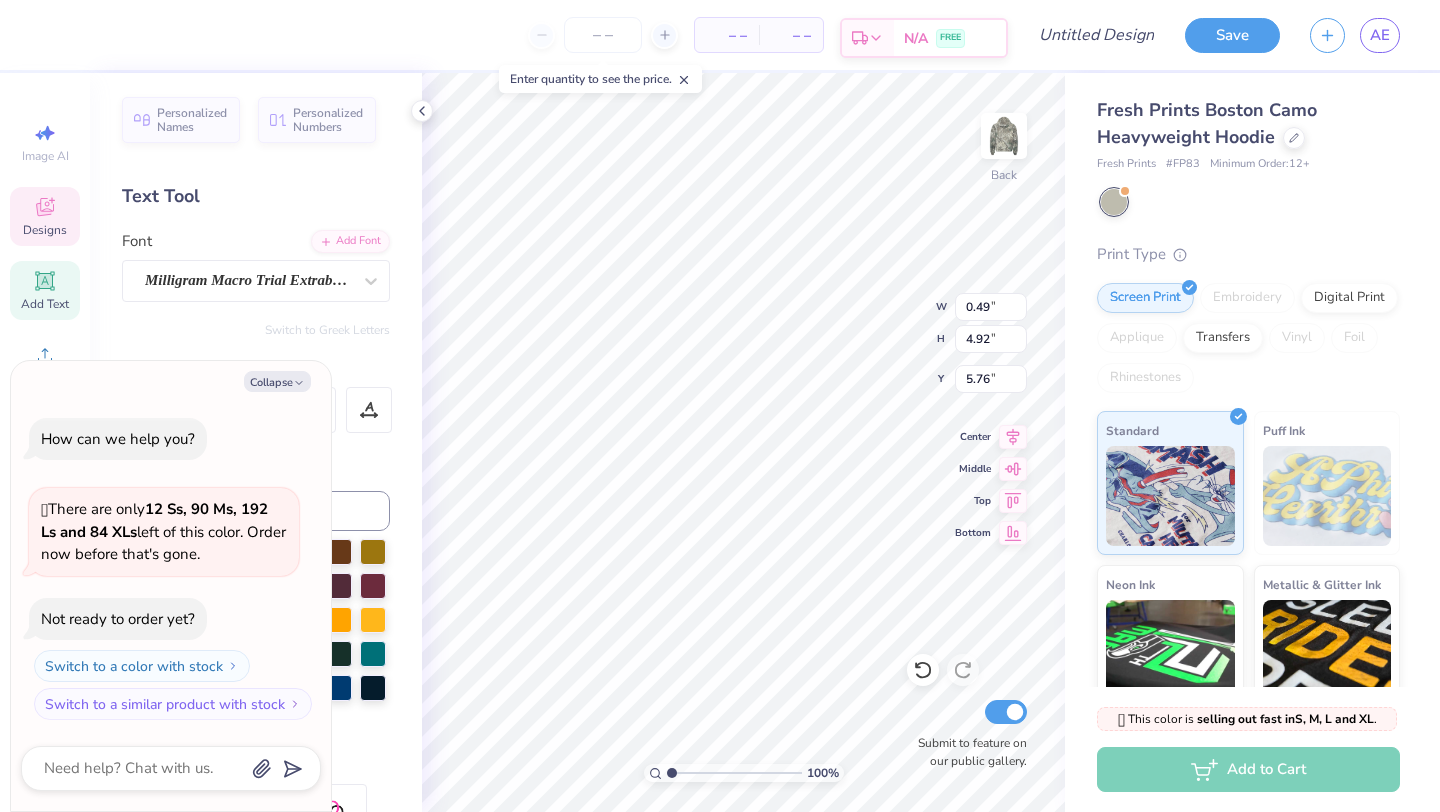 type on "x" 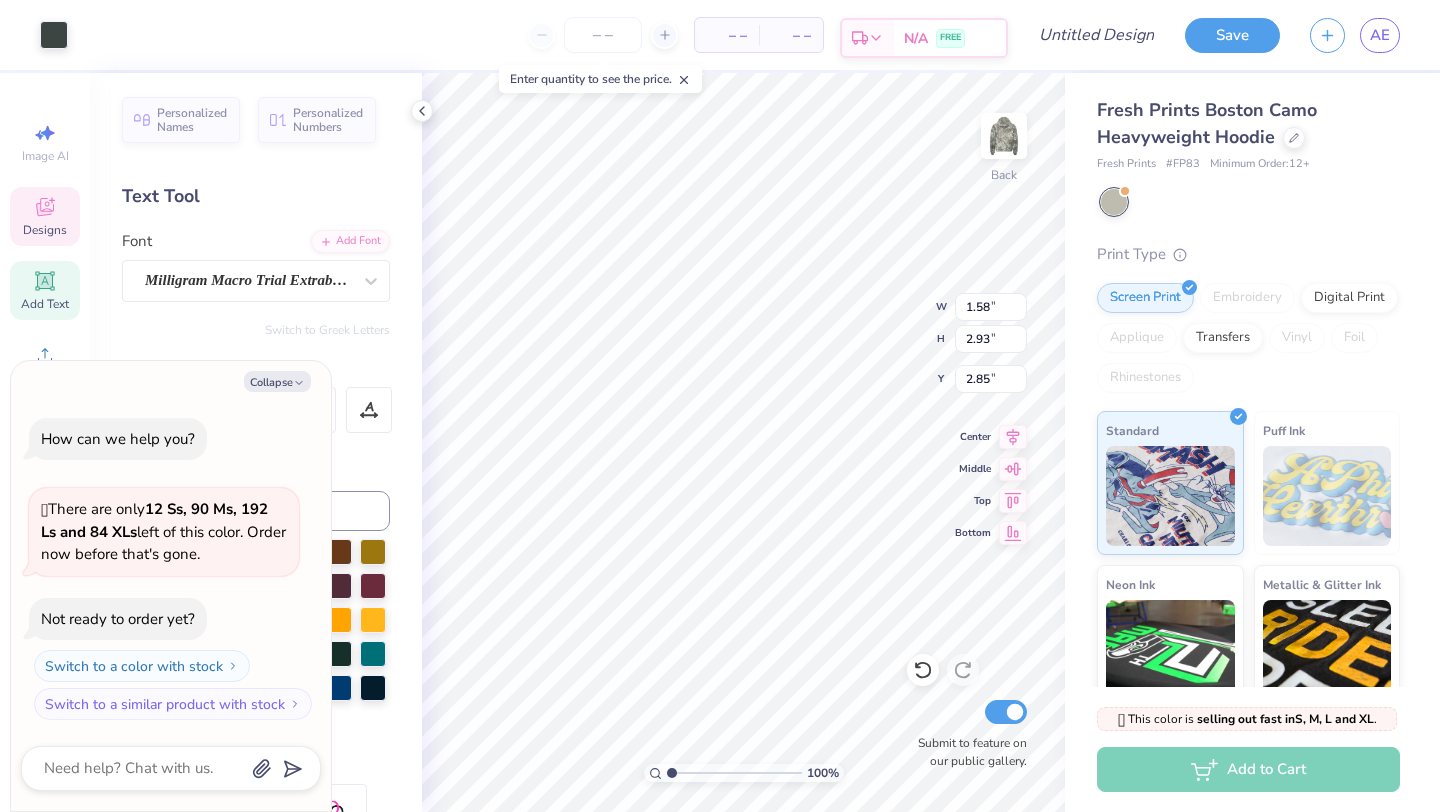 type on "x" 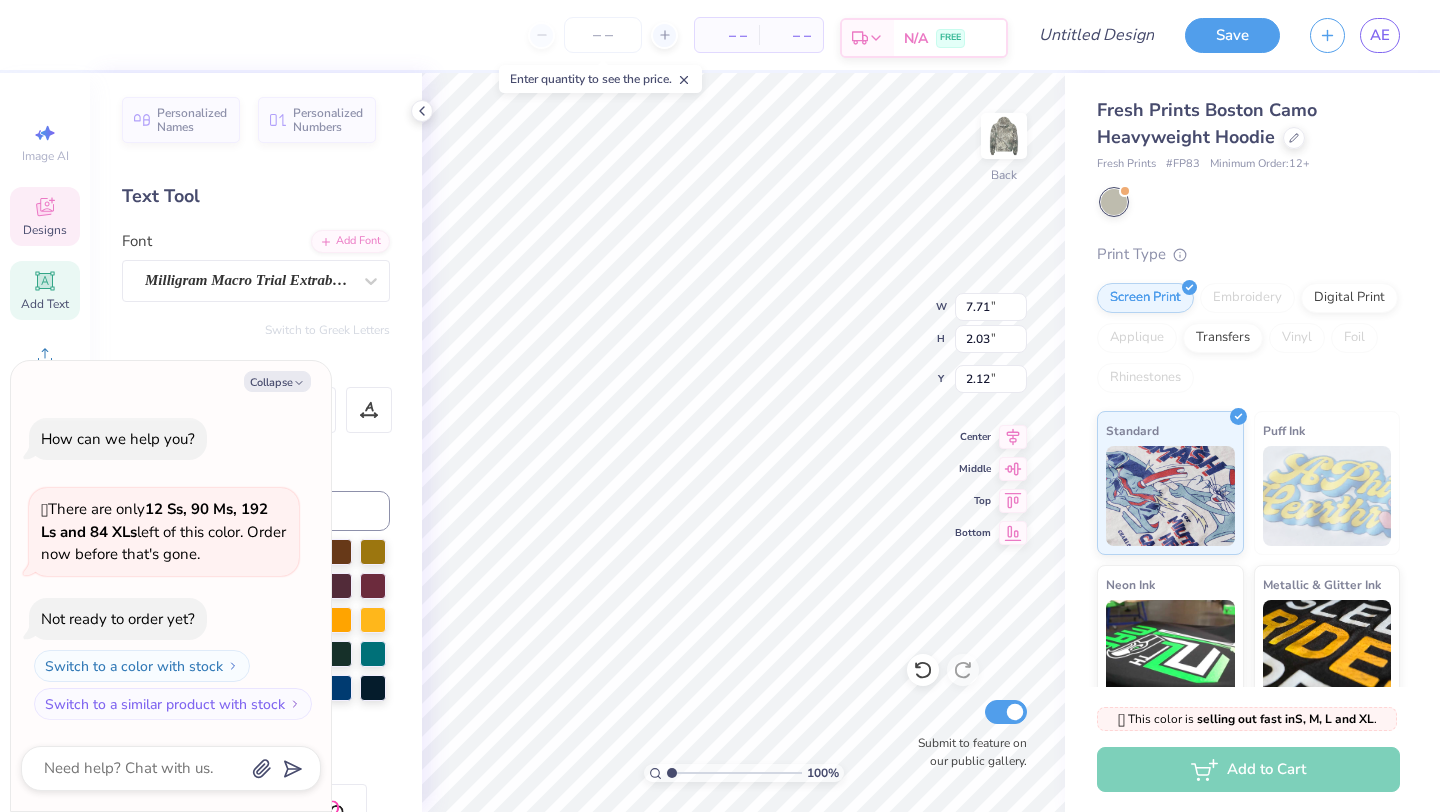 scroll, scrollTop: 0, scrollLeft: 1, axis: horizontal 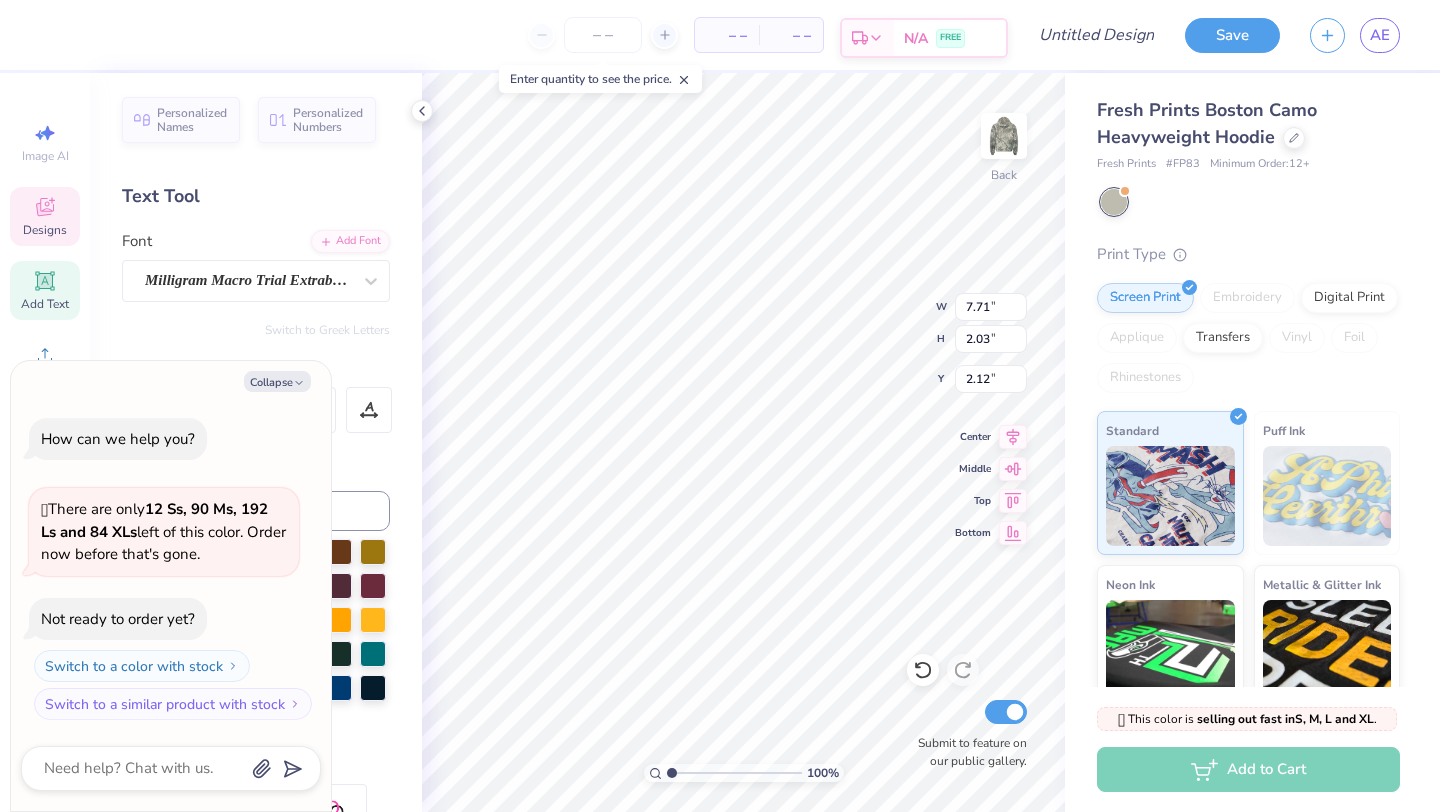 type on "x" 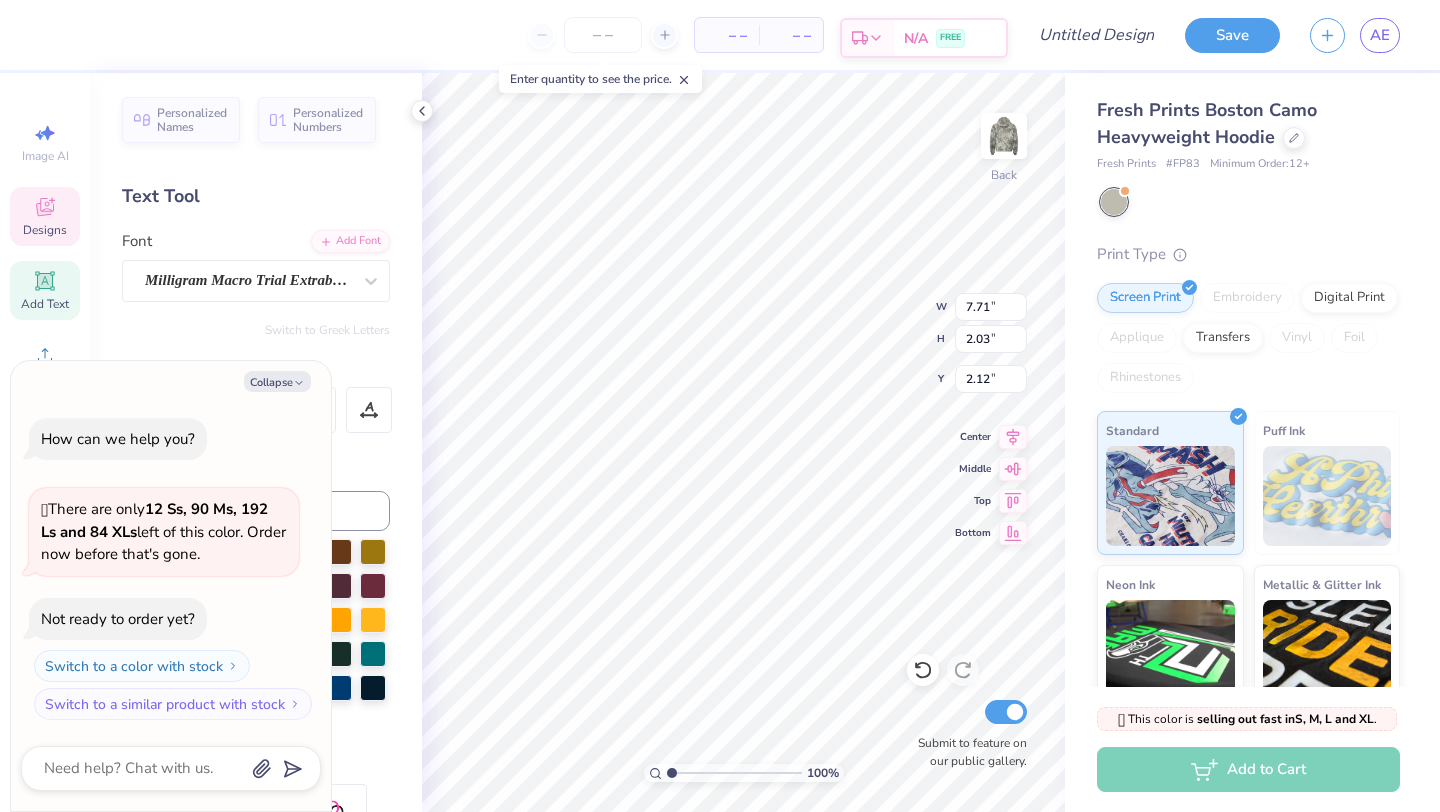 type on "x" 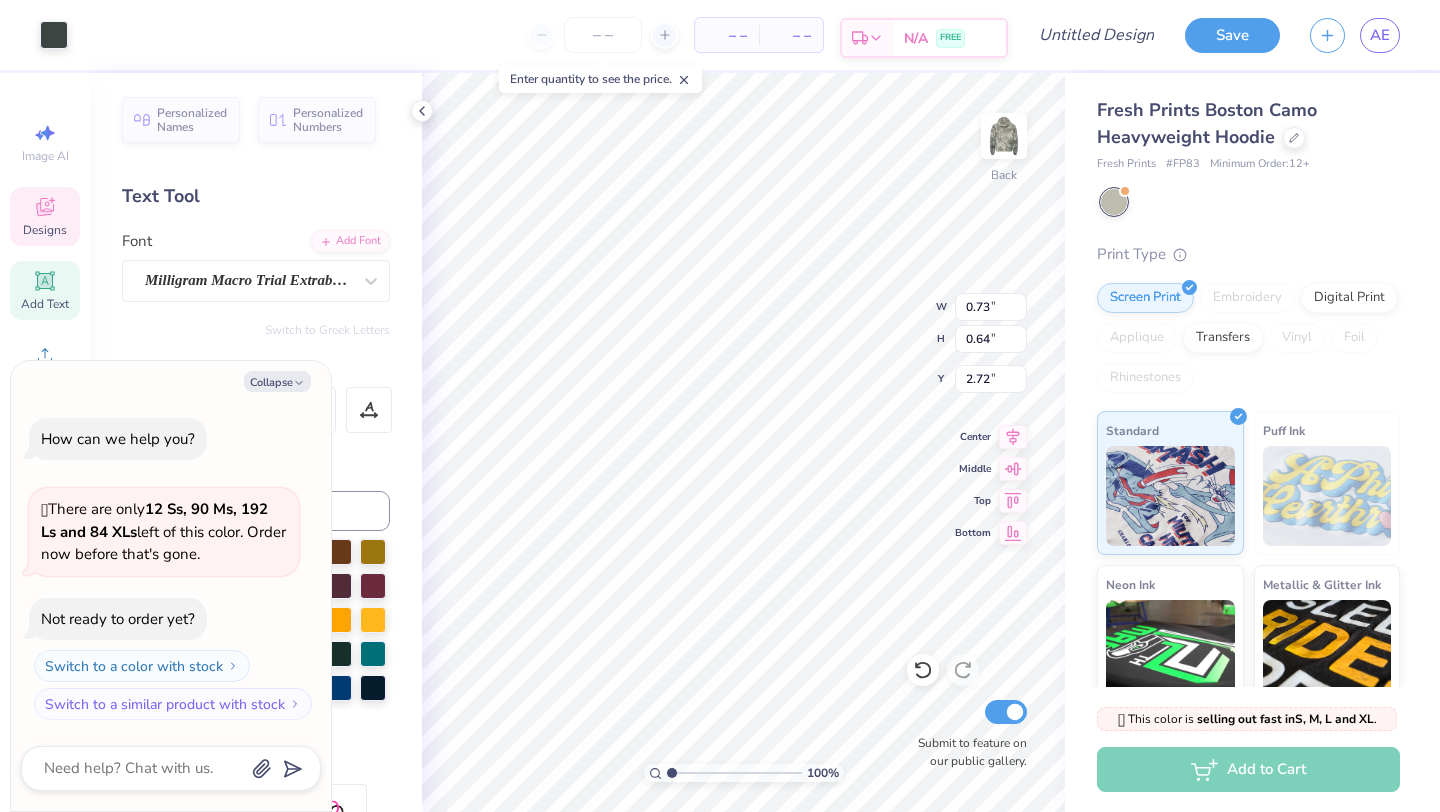 type on "x" 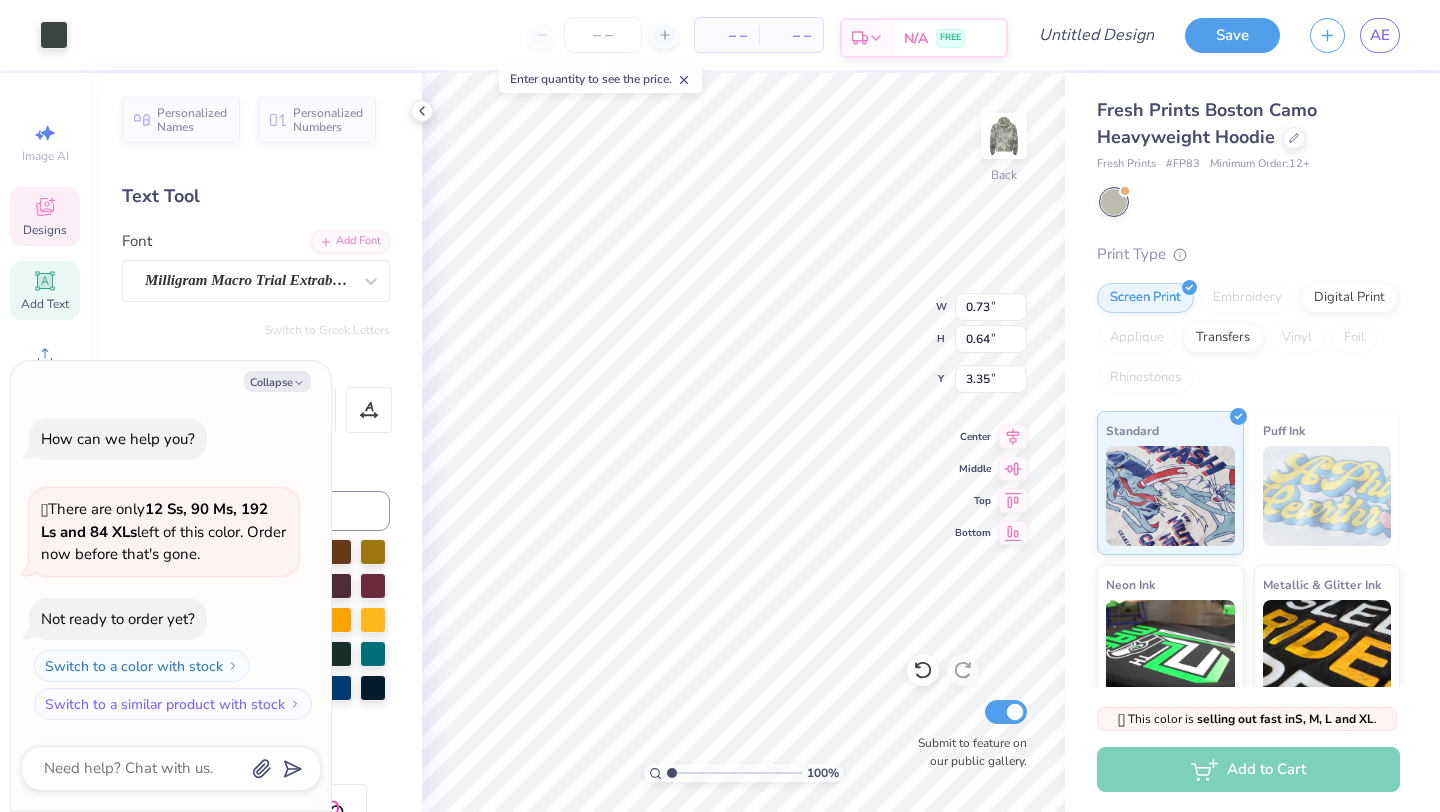 type on "x" 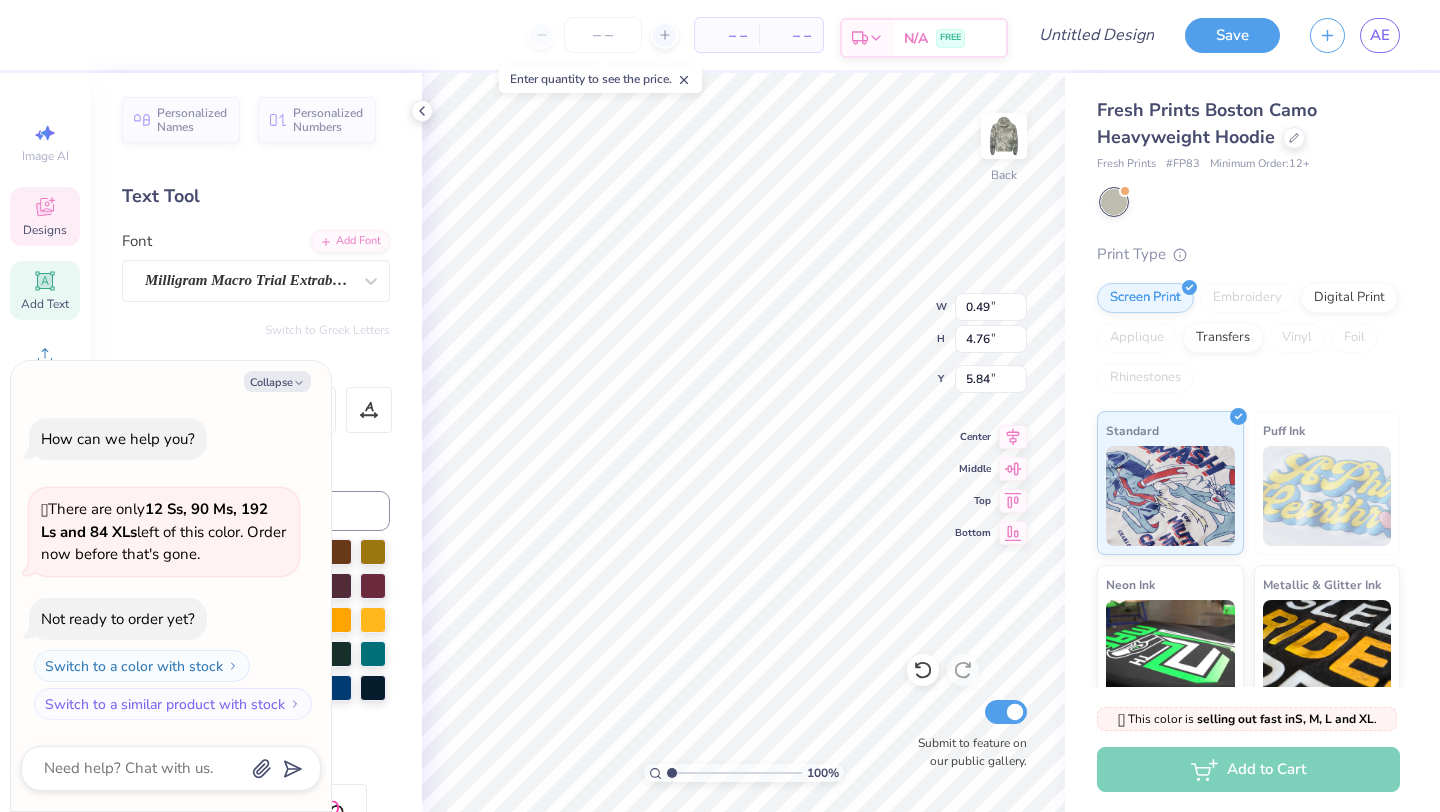 type on "x" 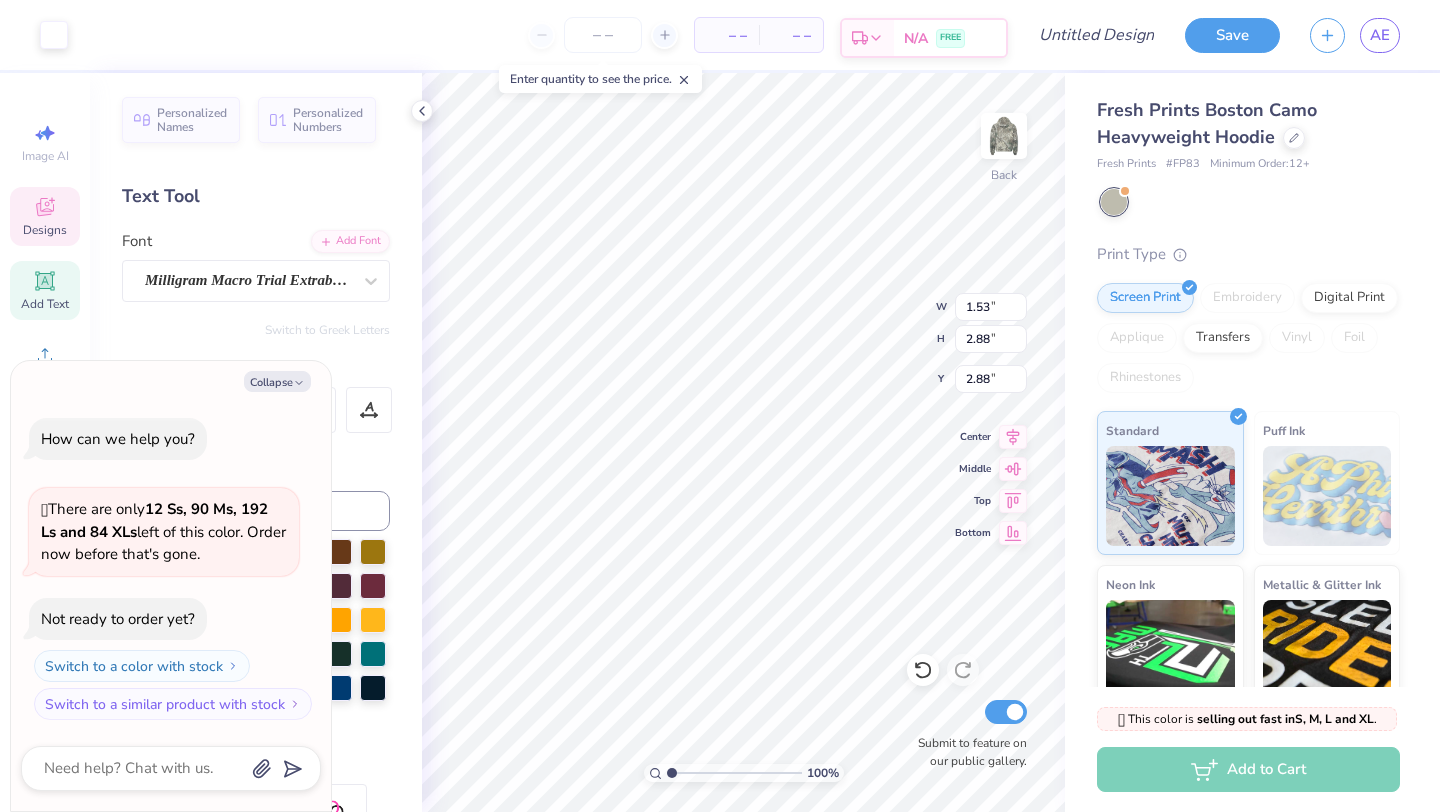type on "x" 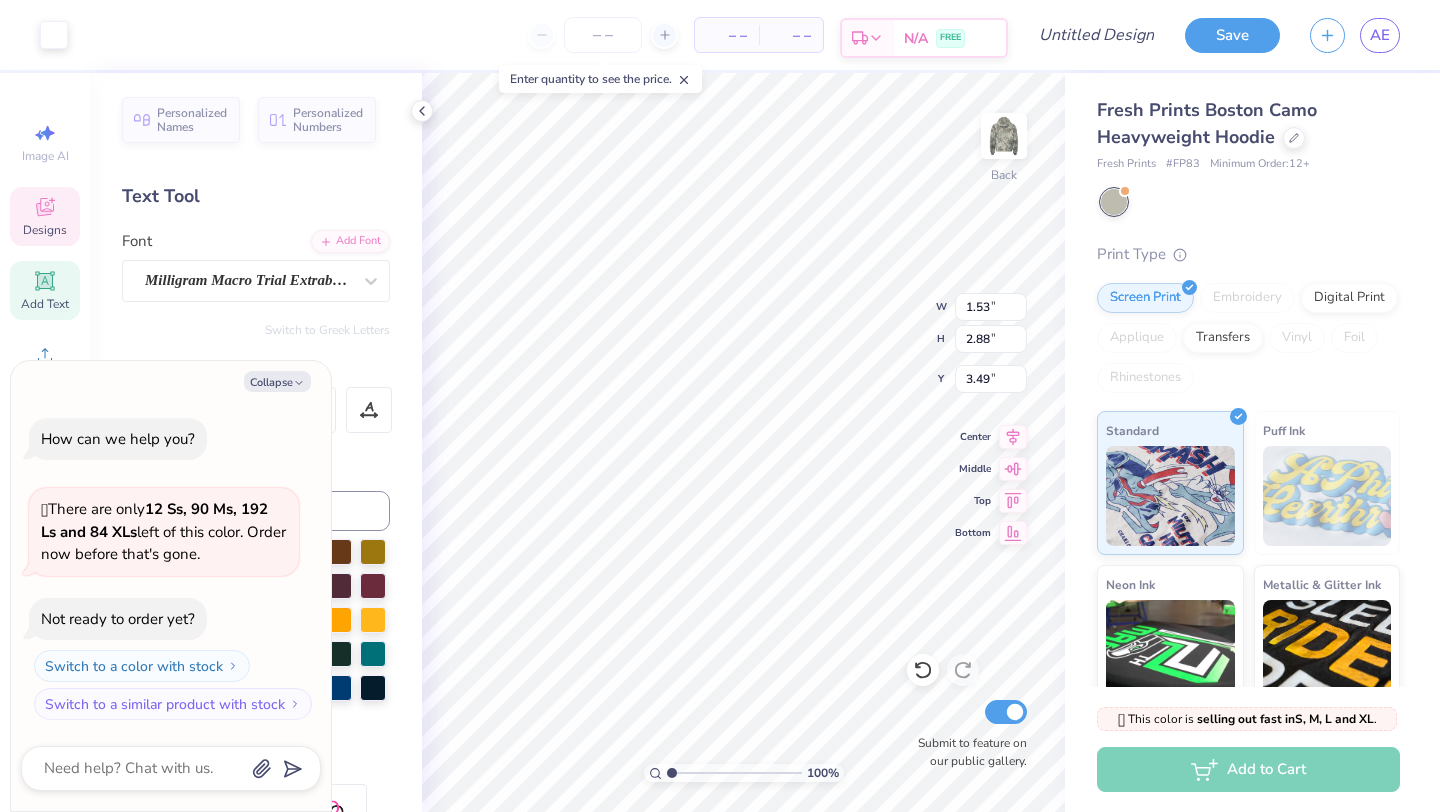 type on "x" 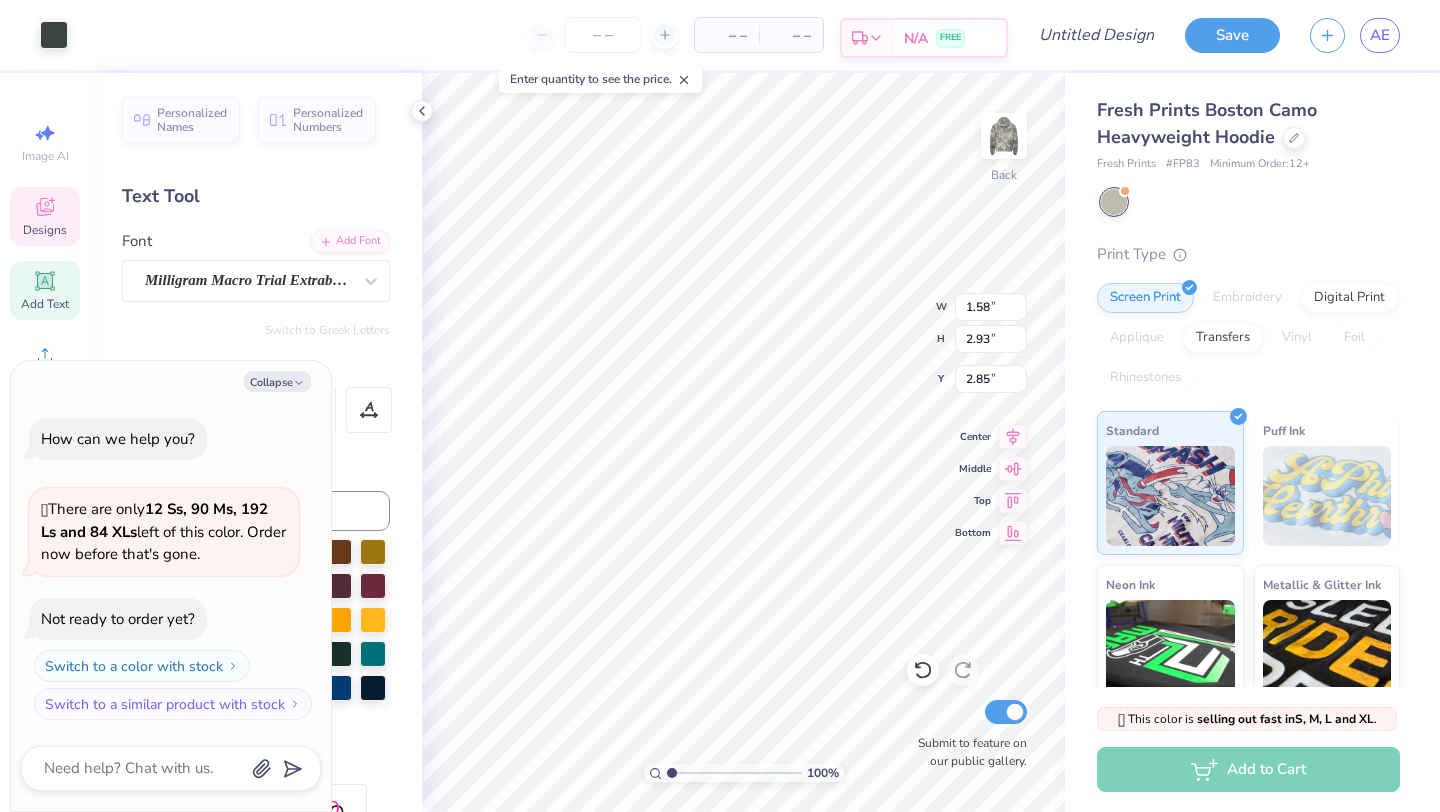 type on "x" 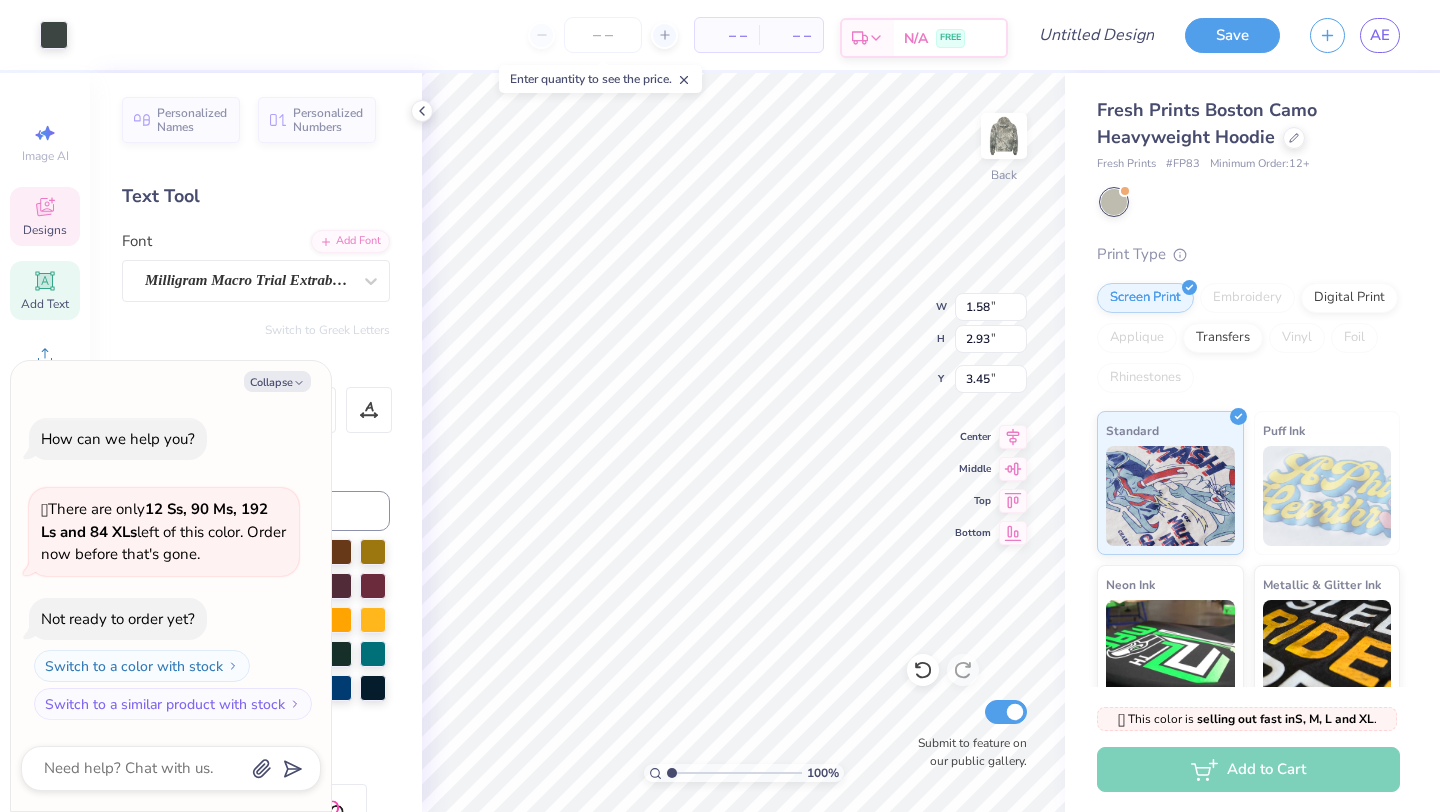 type on "x" 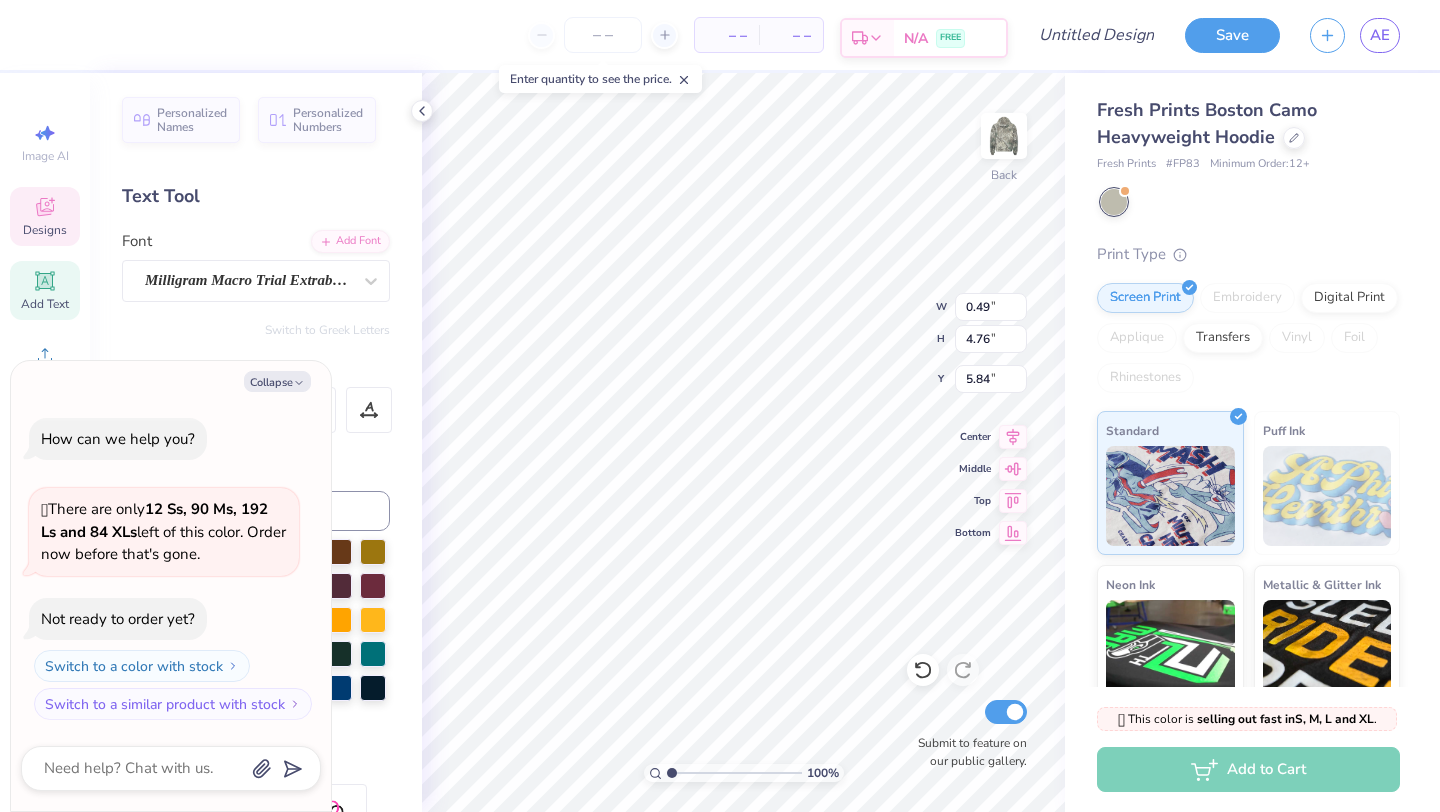 type on "x" 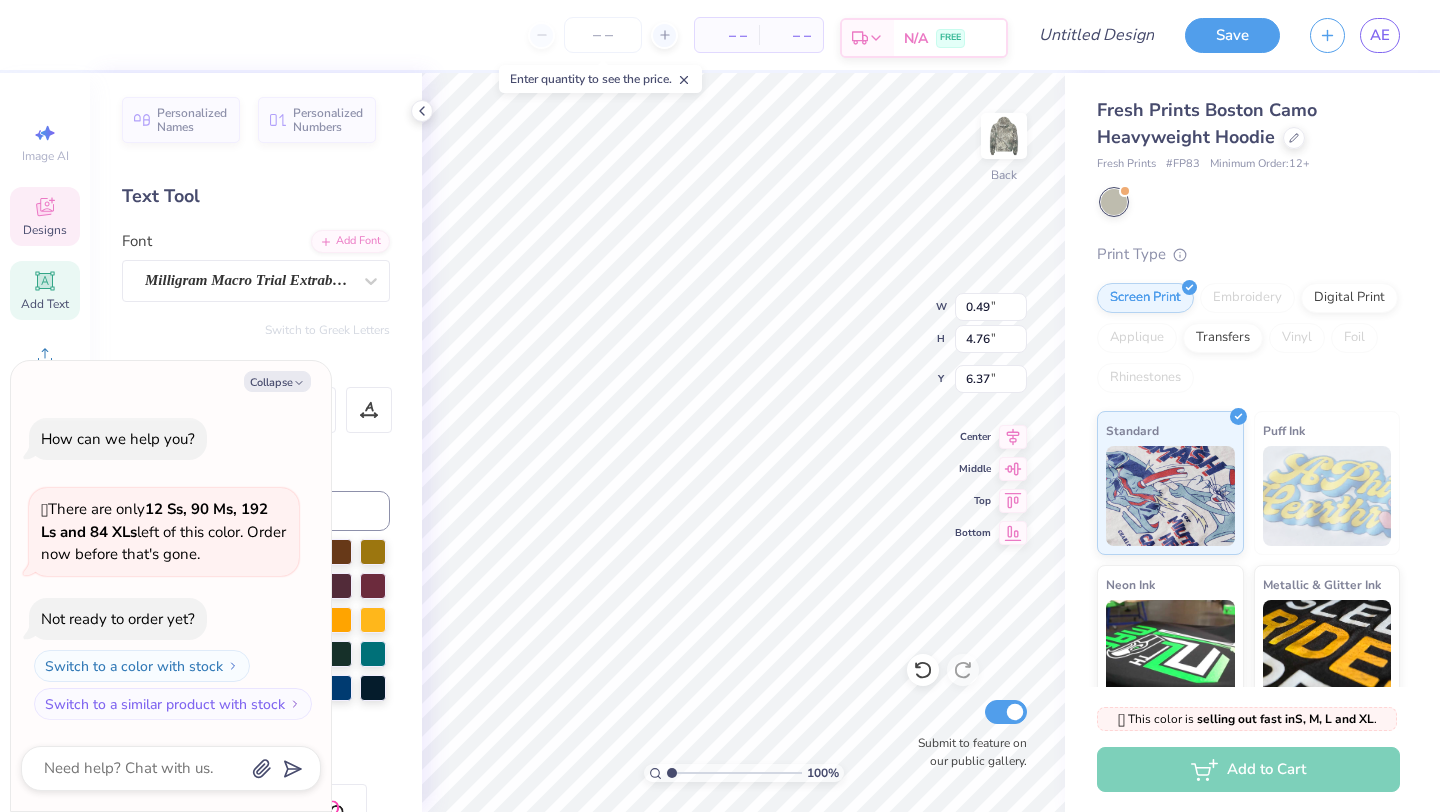 type on "x" 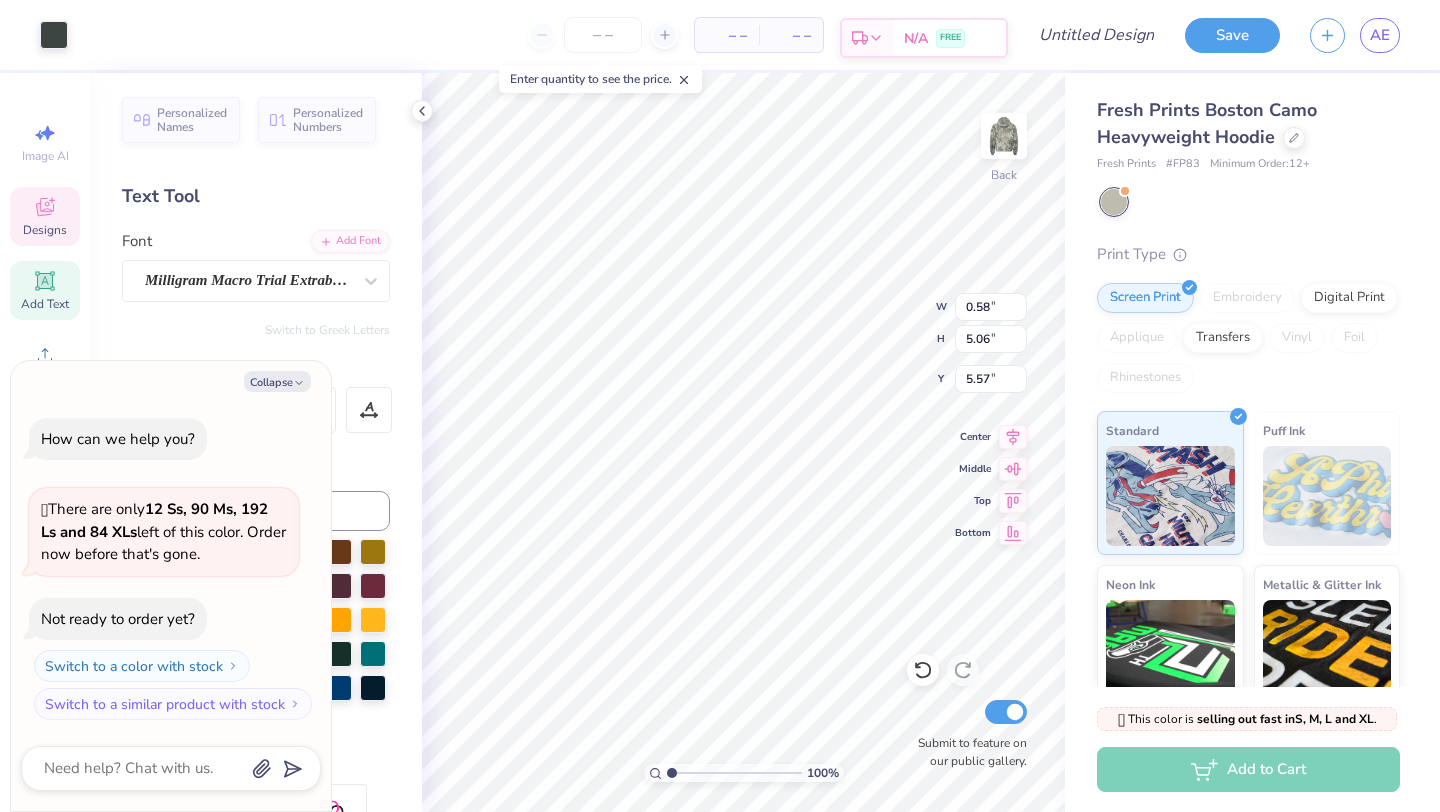 type on "x" 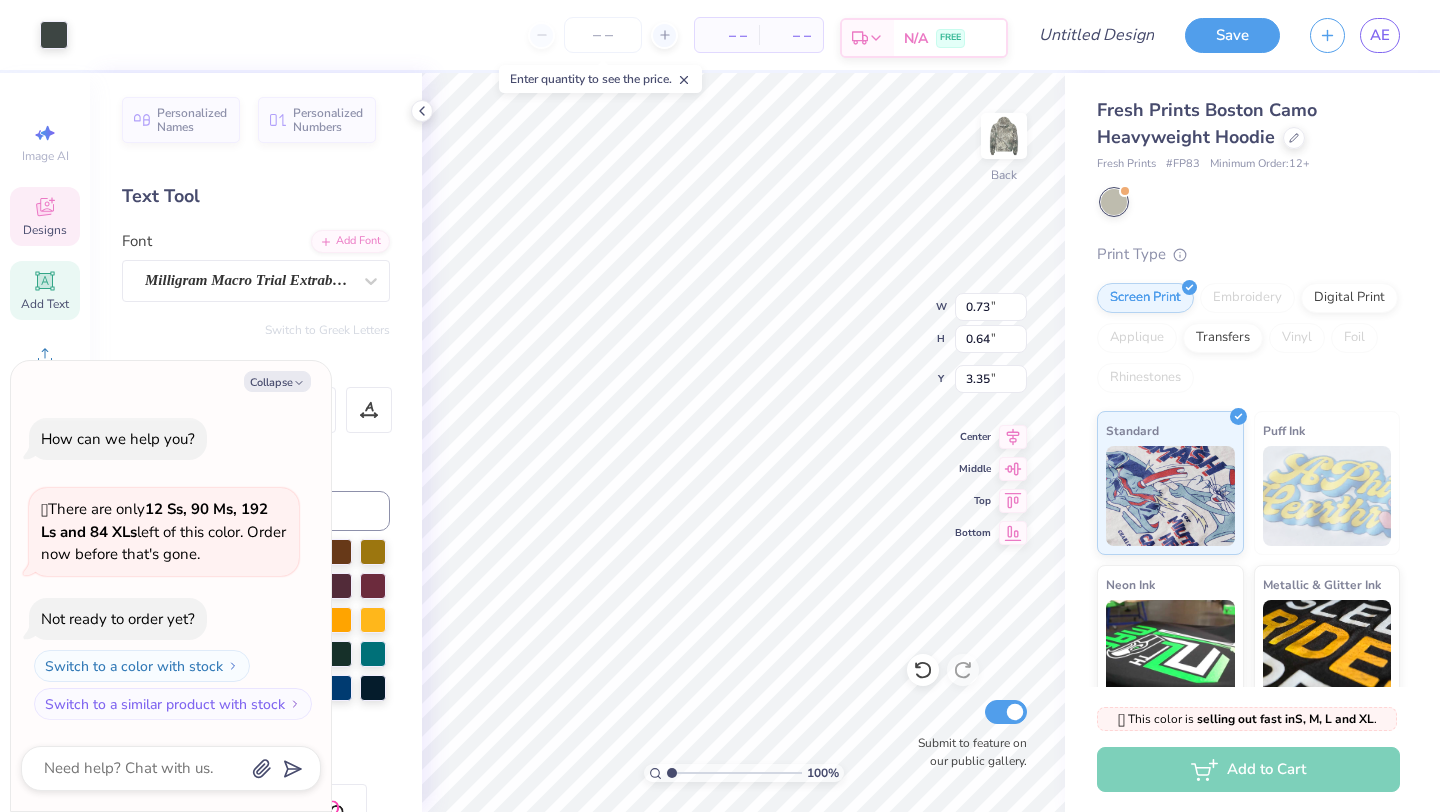type on "x" 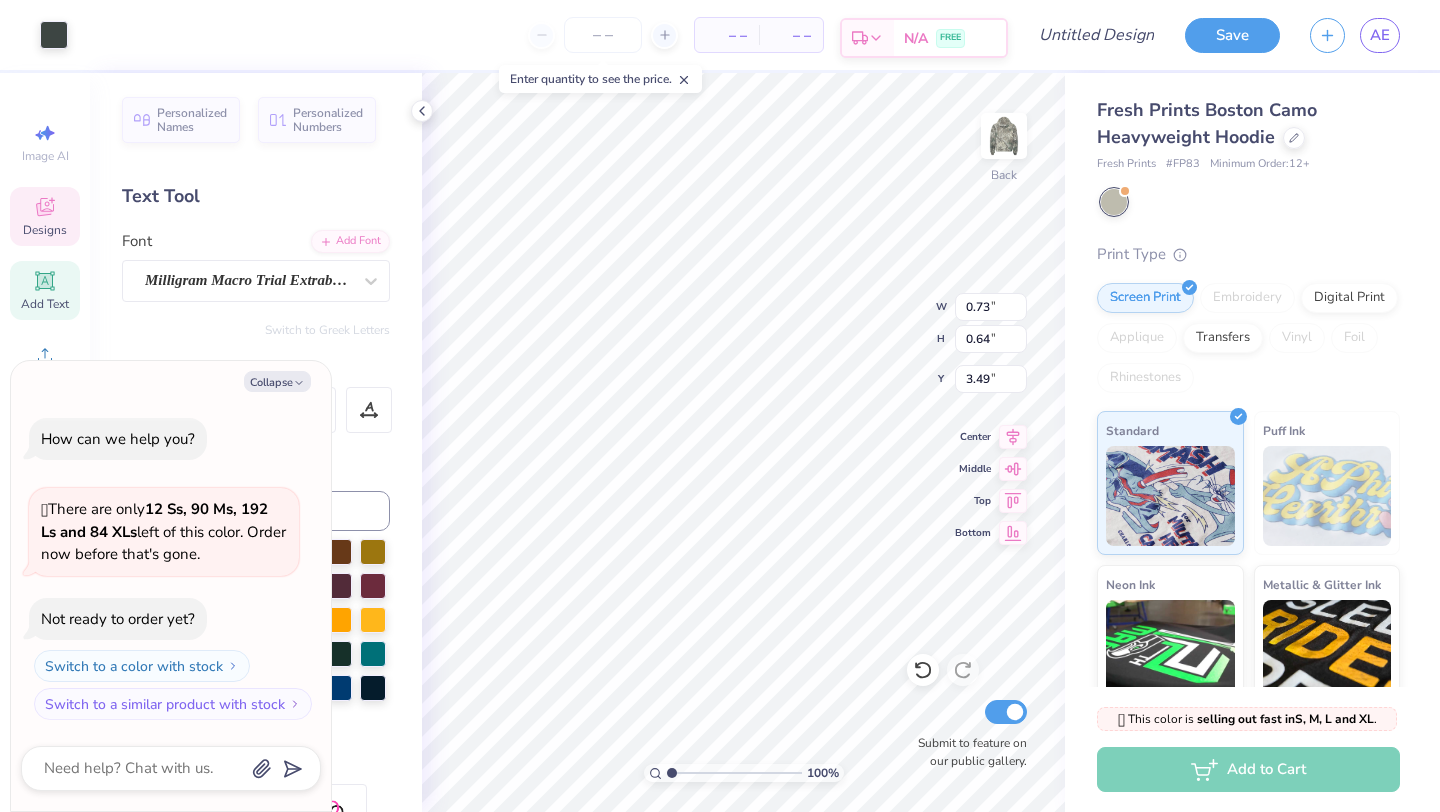 type on "x" 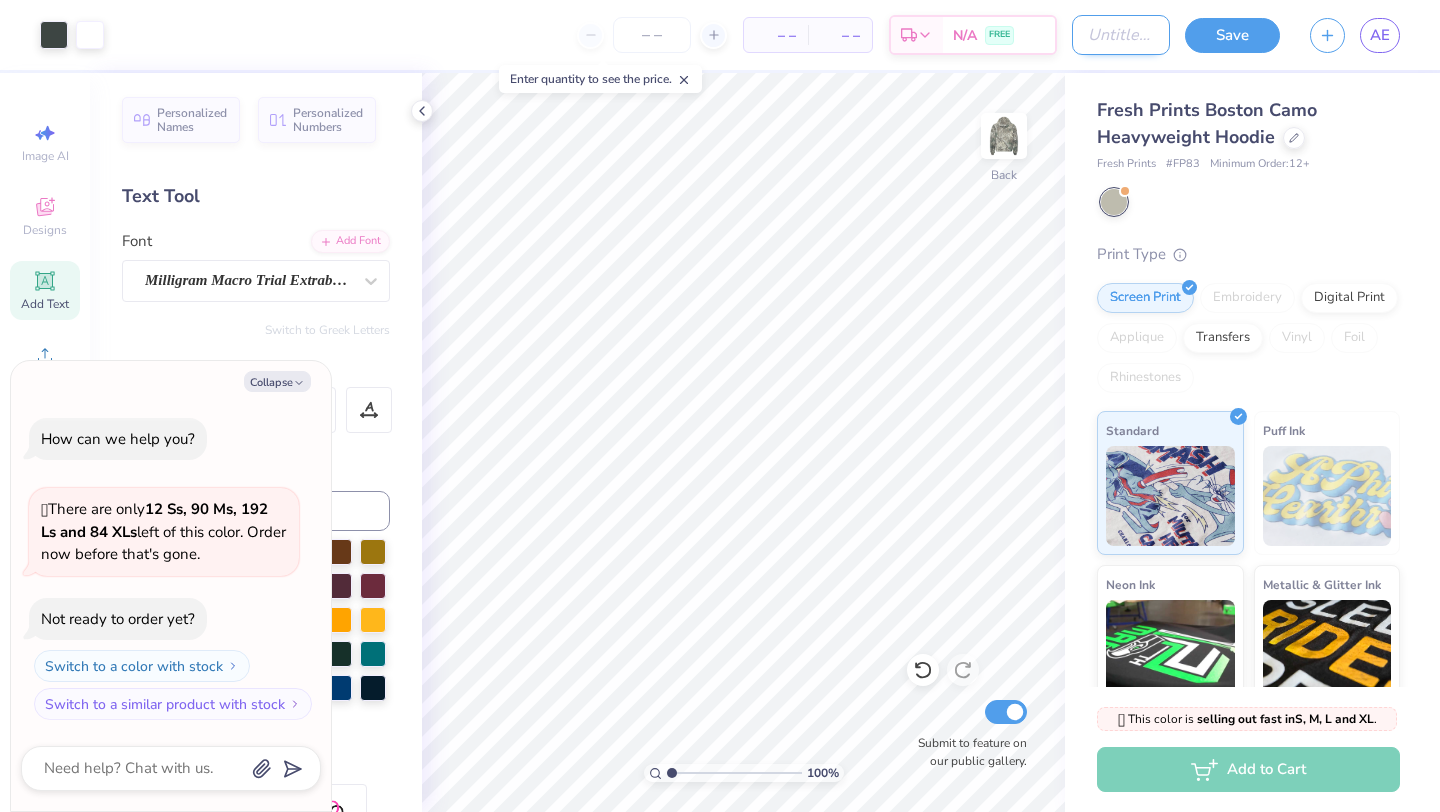 click on "Design Title" at bounding box center (1121, 35) 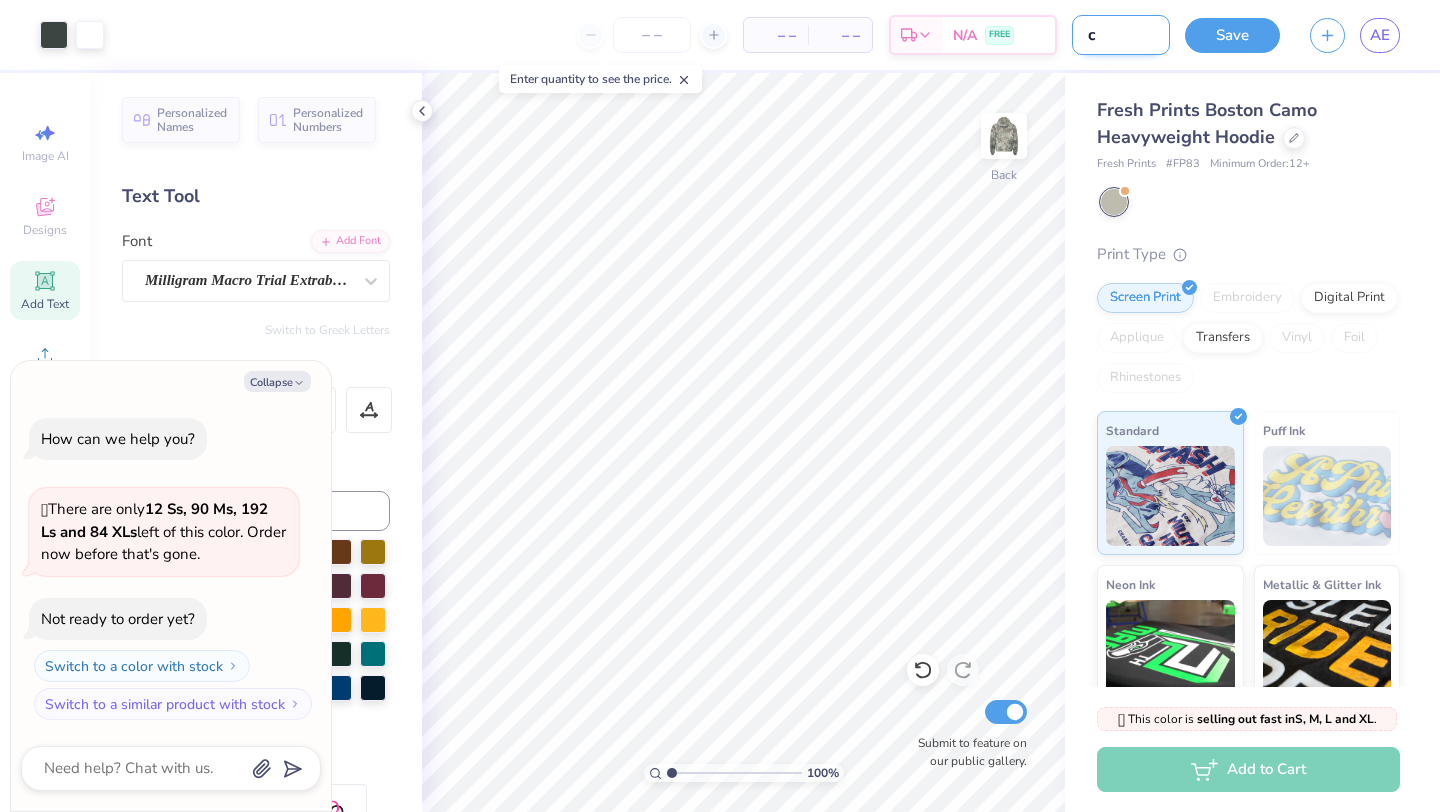 type on "ca" 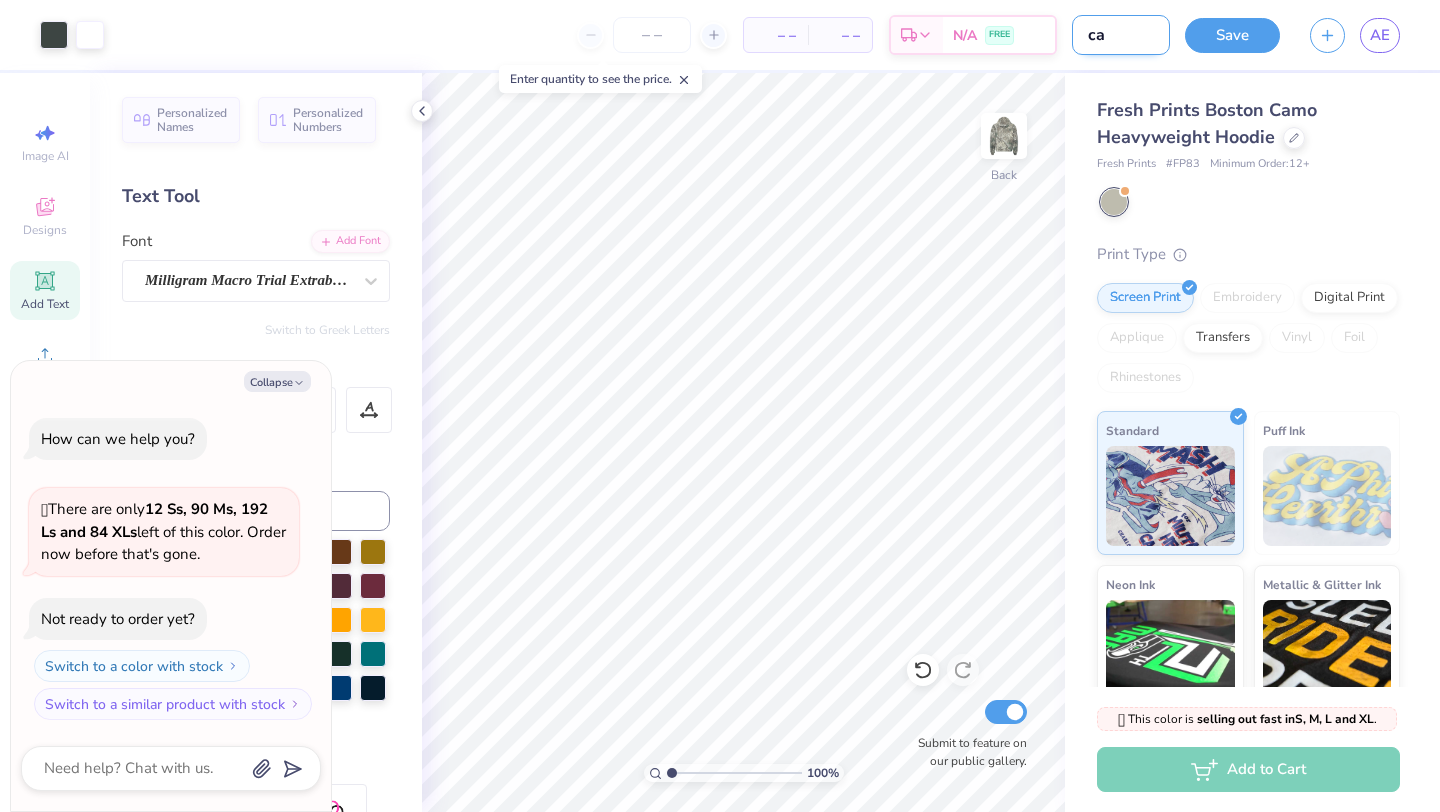 type on "cam" 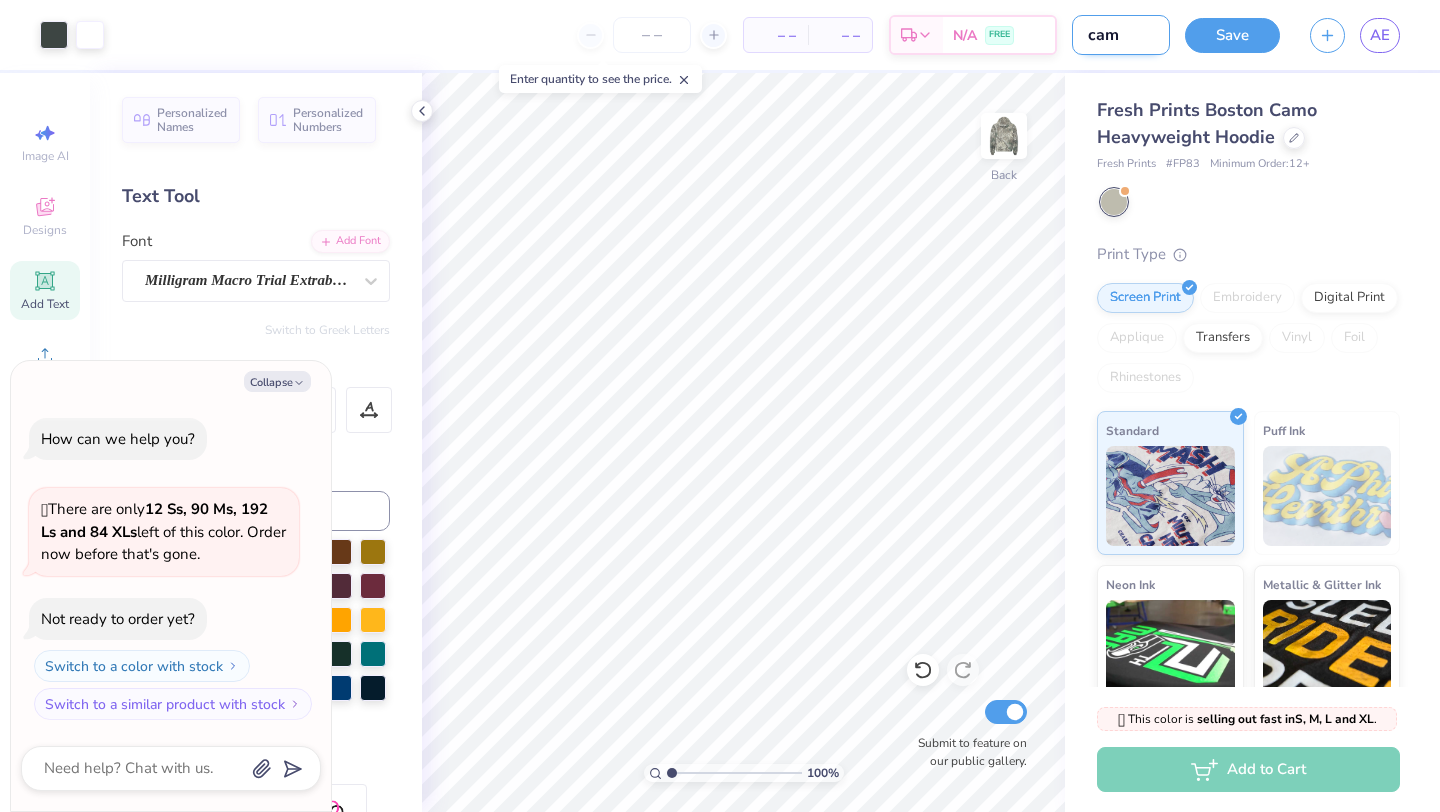 type on "camo" 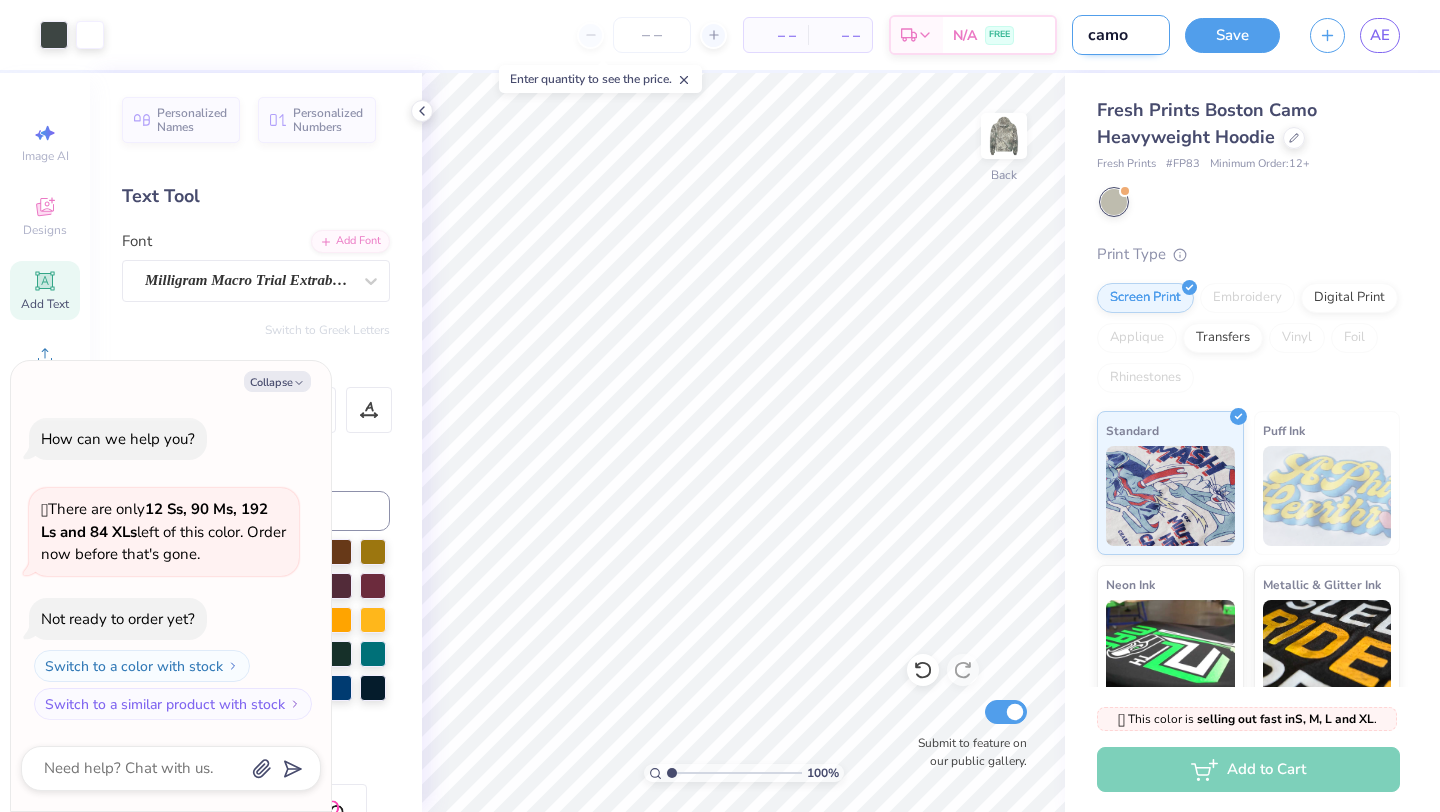 type on "camo" 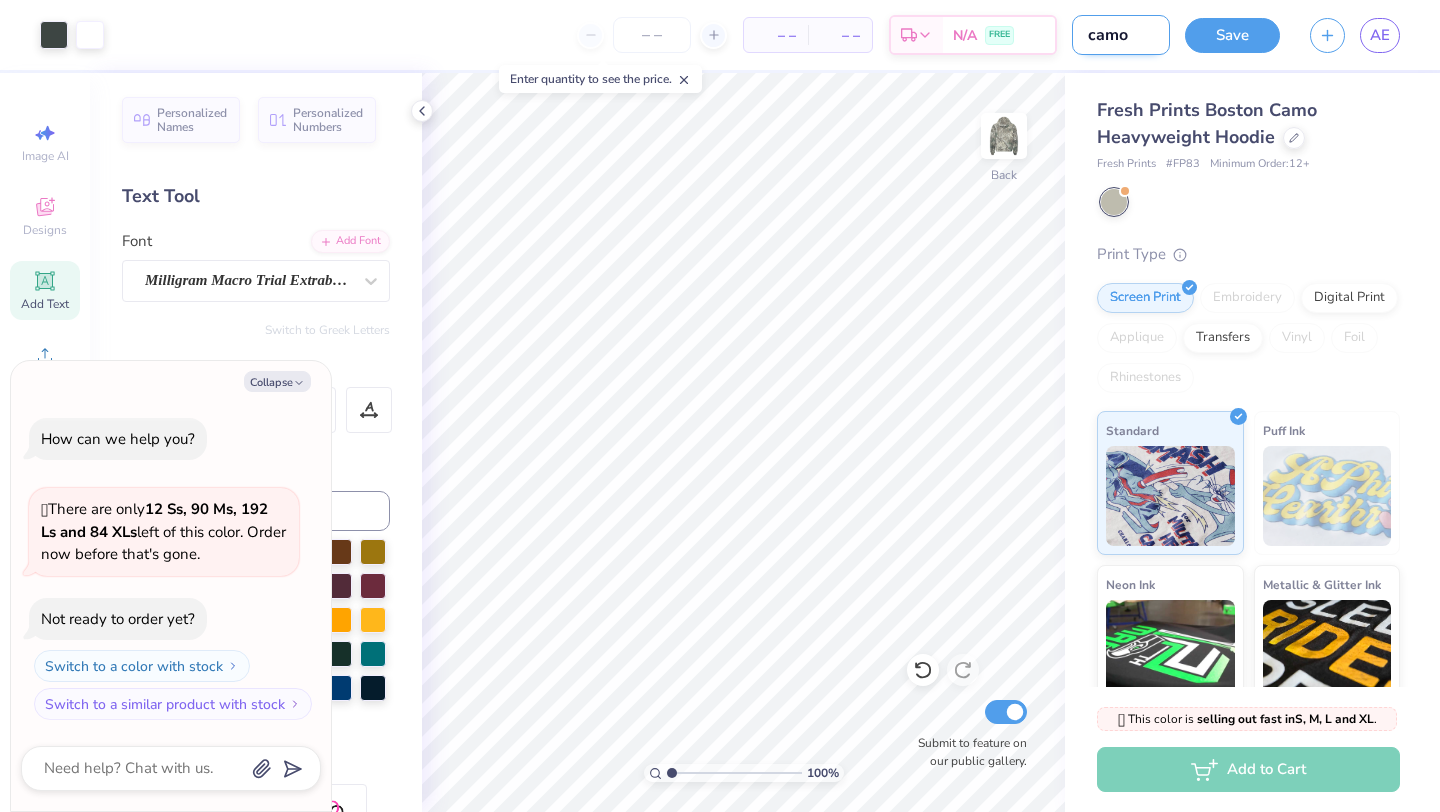 type on "camo k" 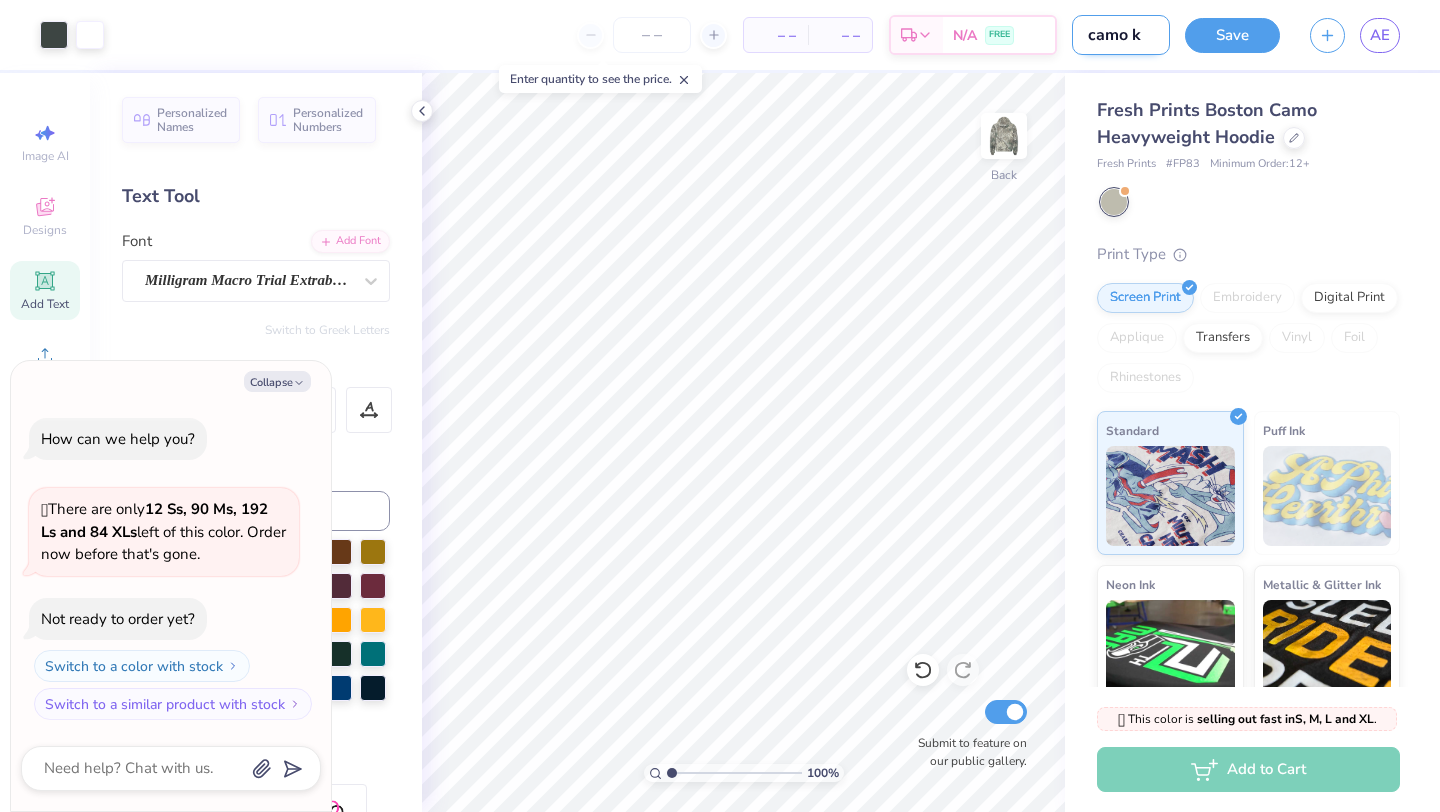 type on "camo ka" 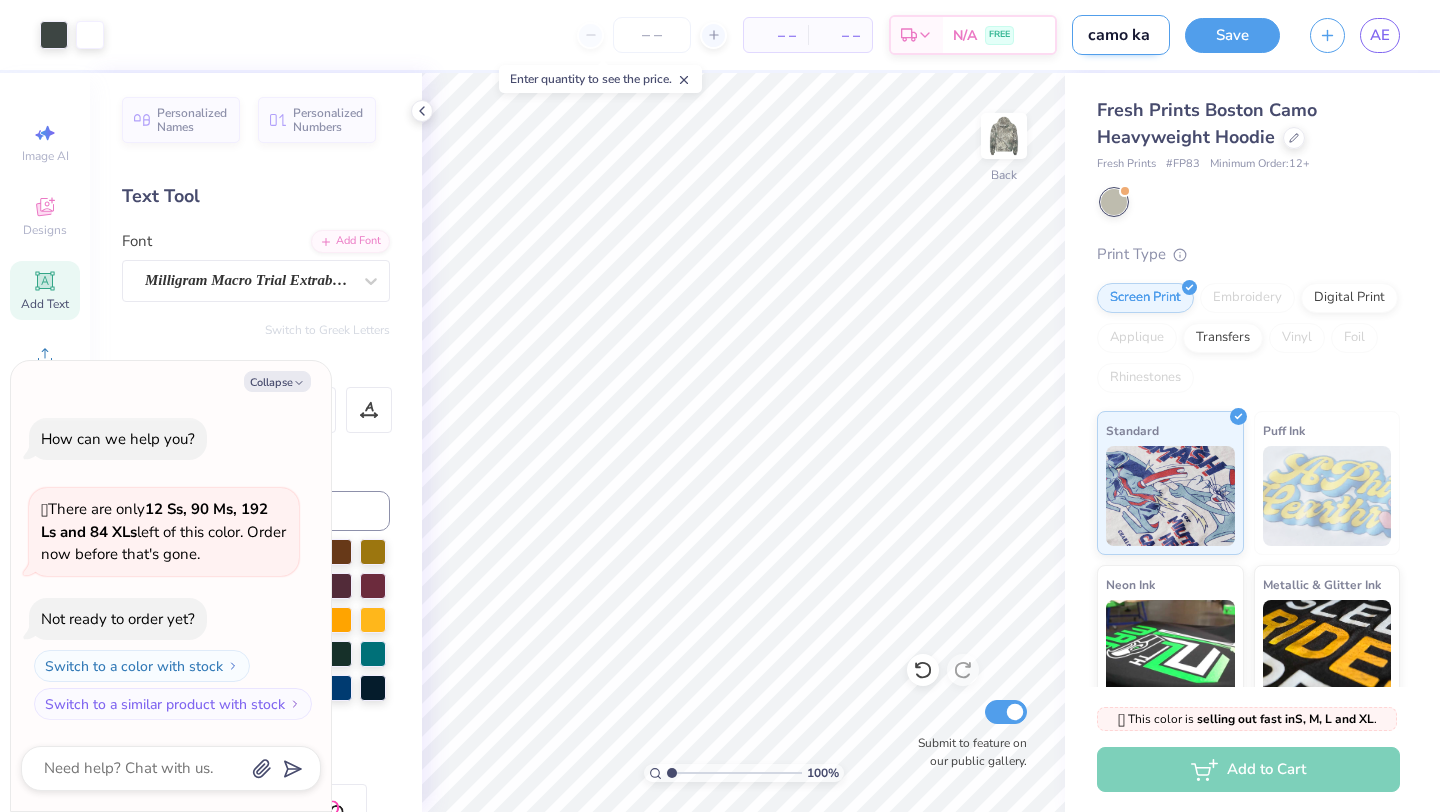 type on "camo kap" 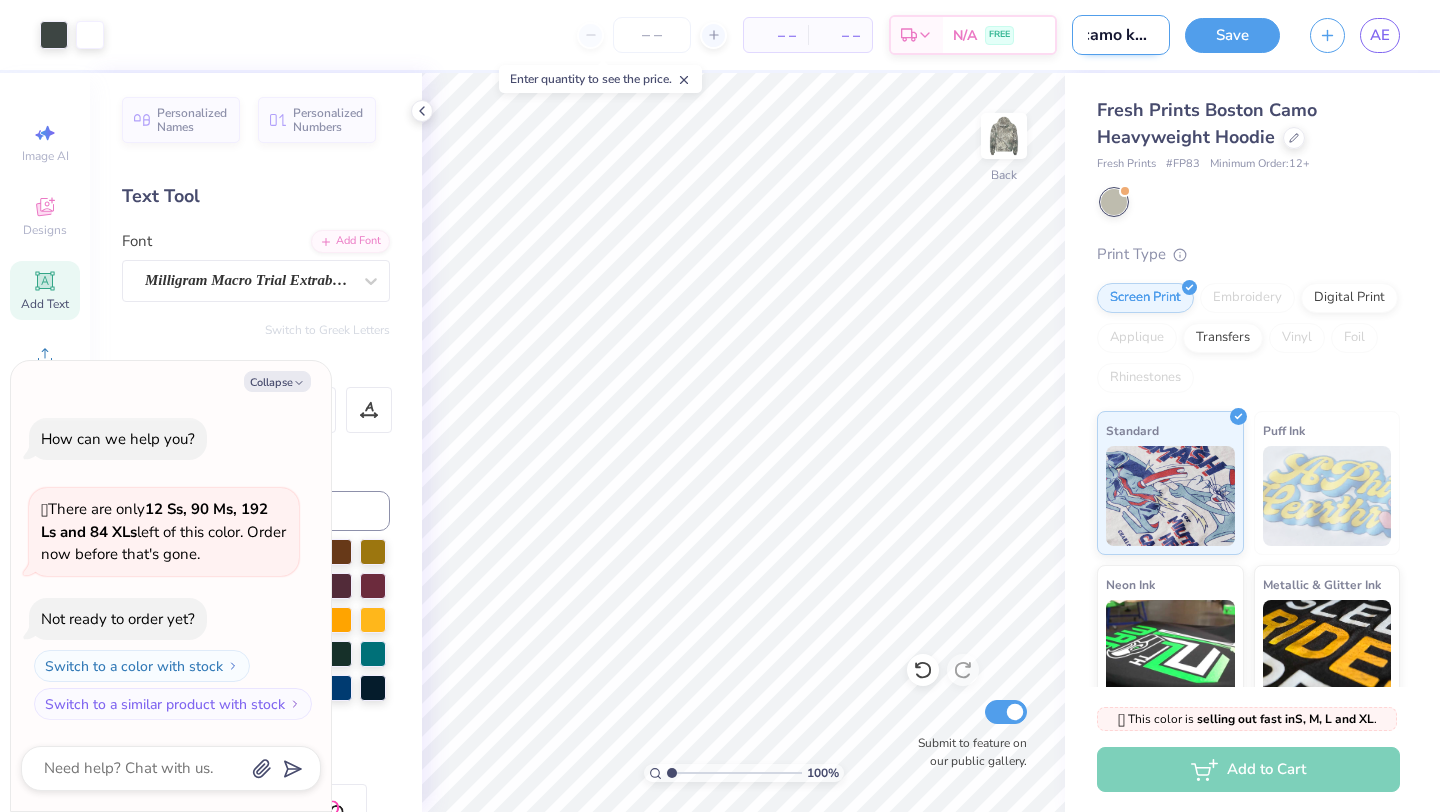 type on "camo kapp" 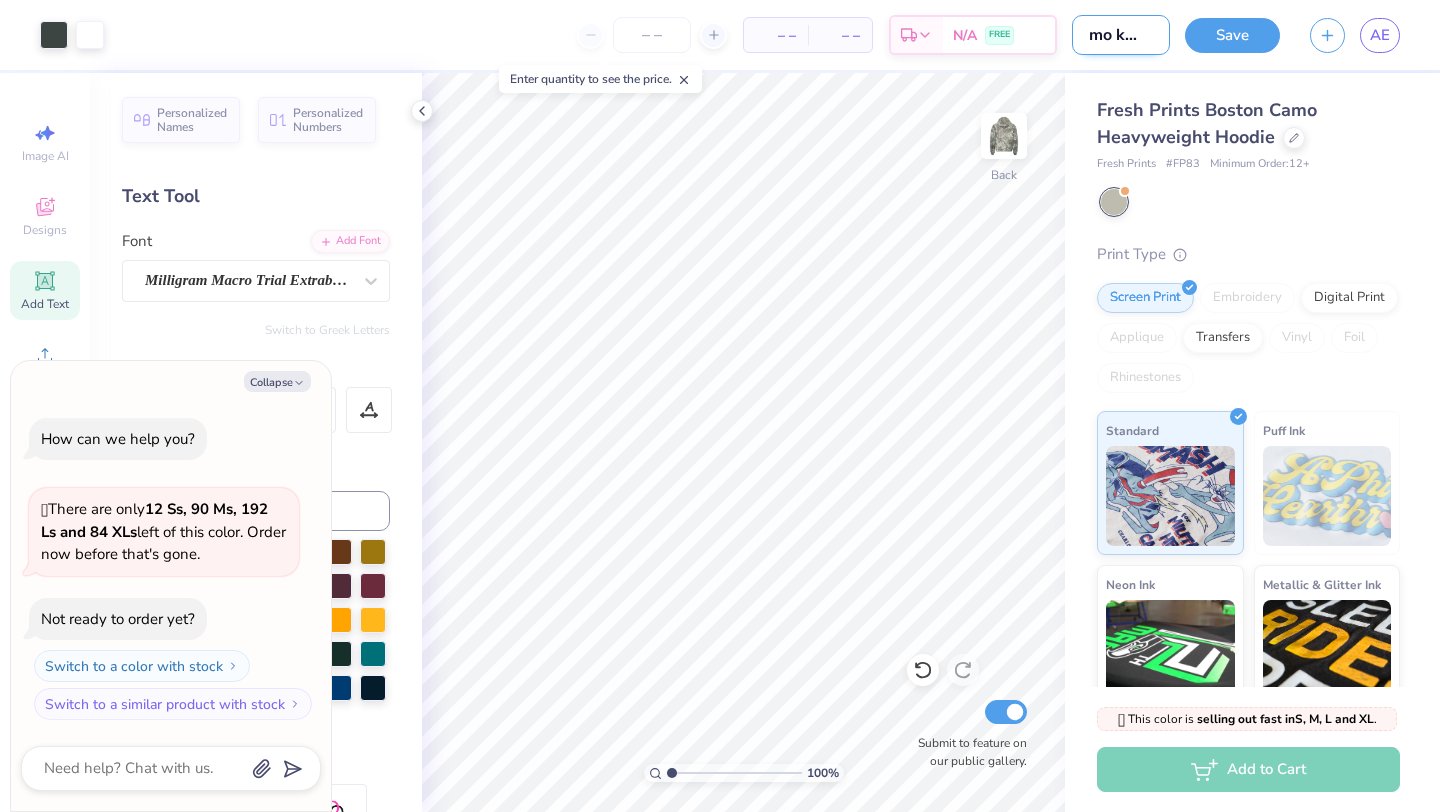 type on "camo kappa" 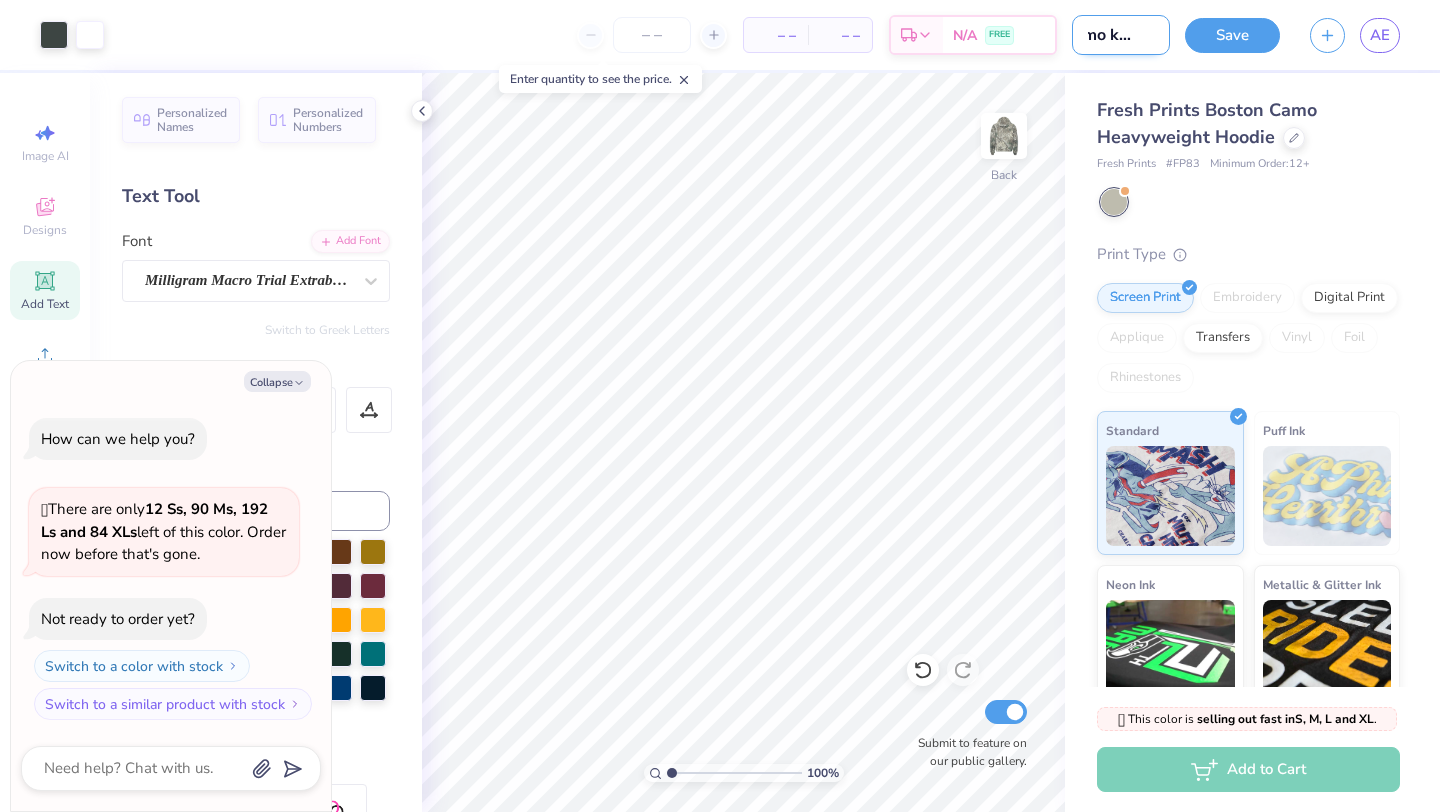 type on "x" 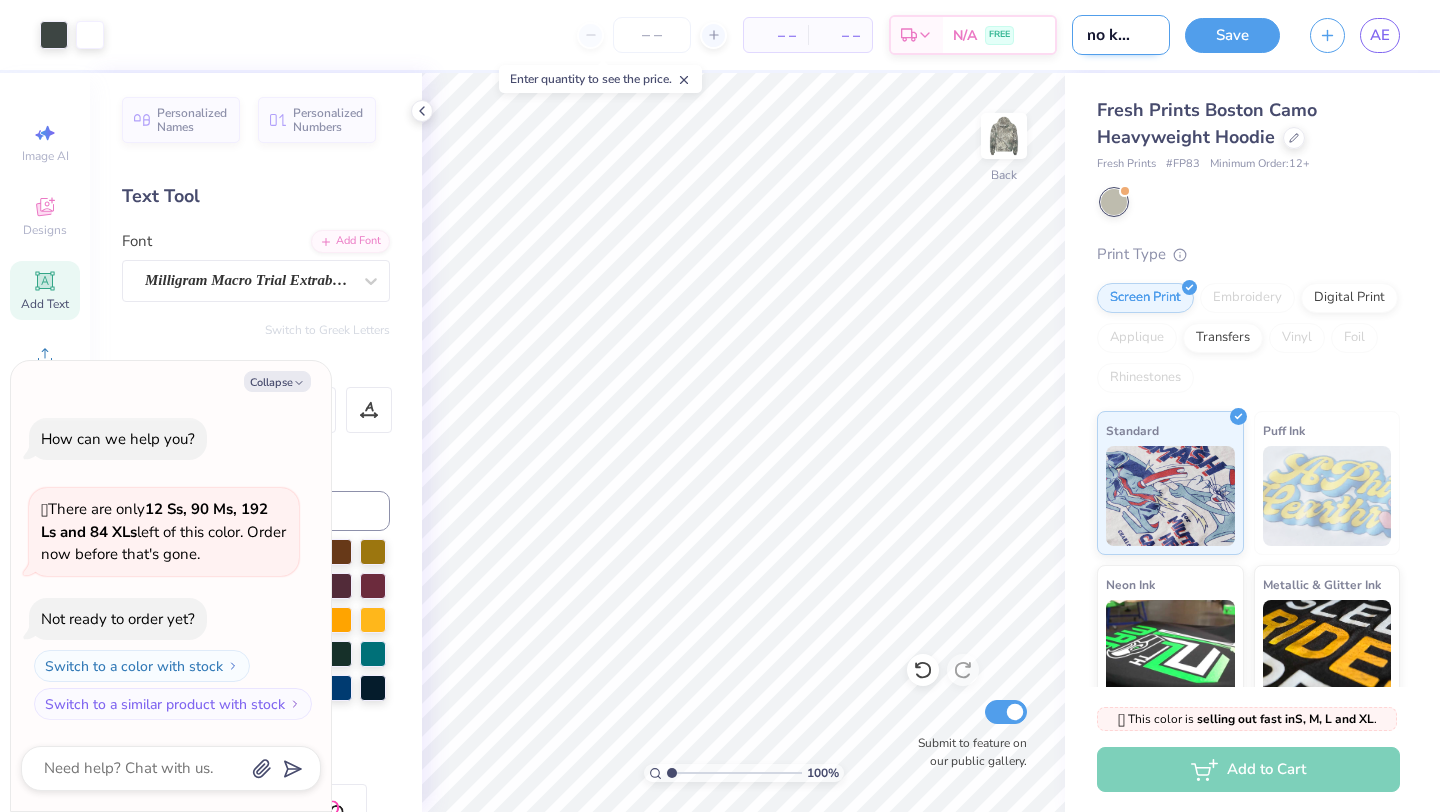 type on "camo kappa" 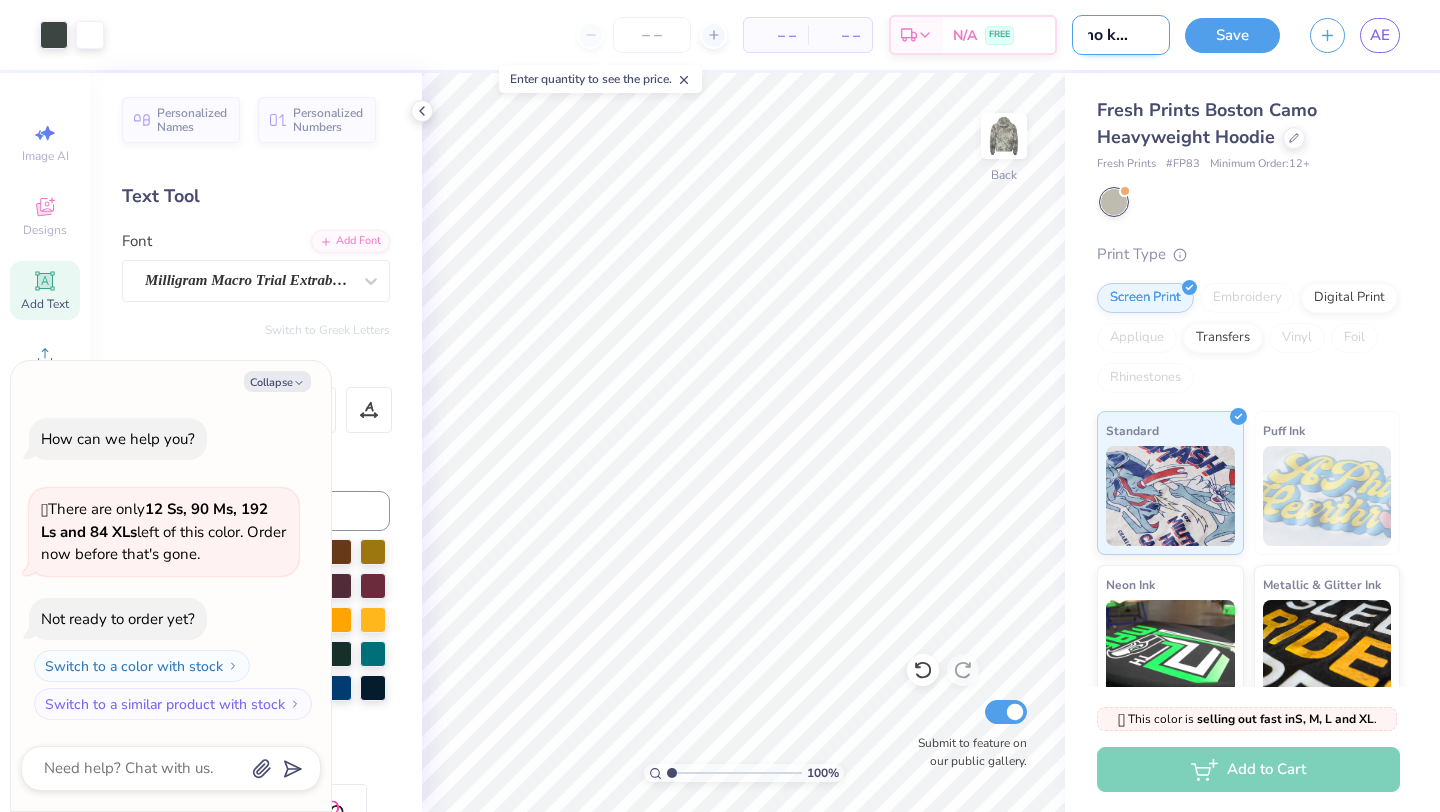 type on "camo kappa p" 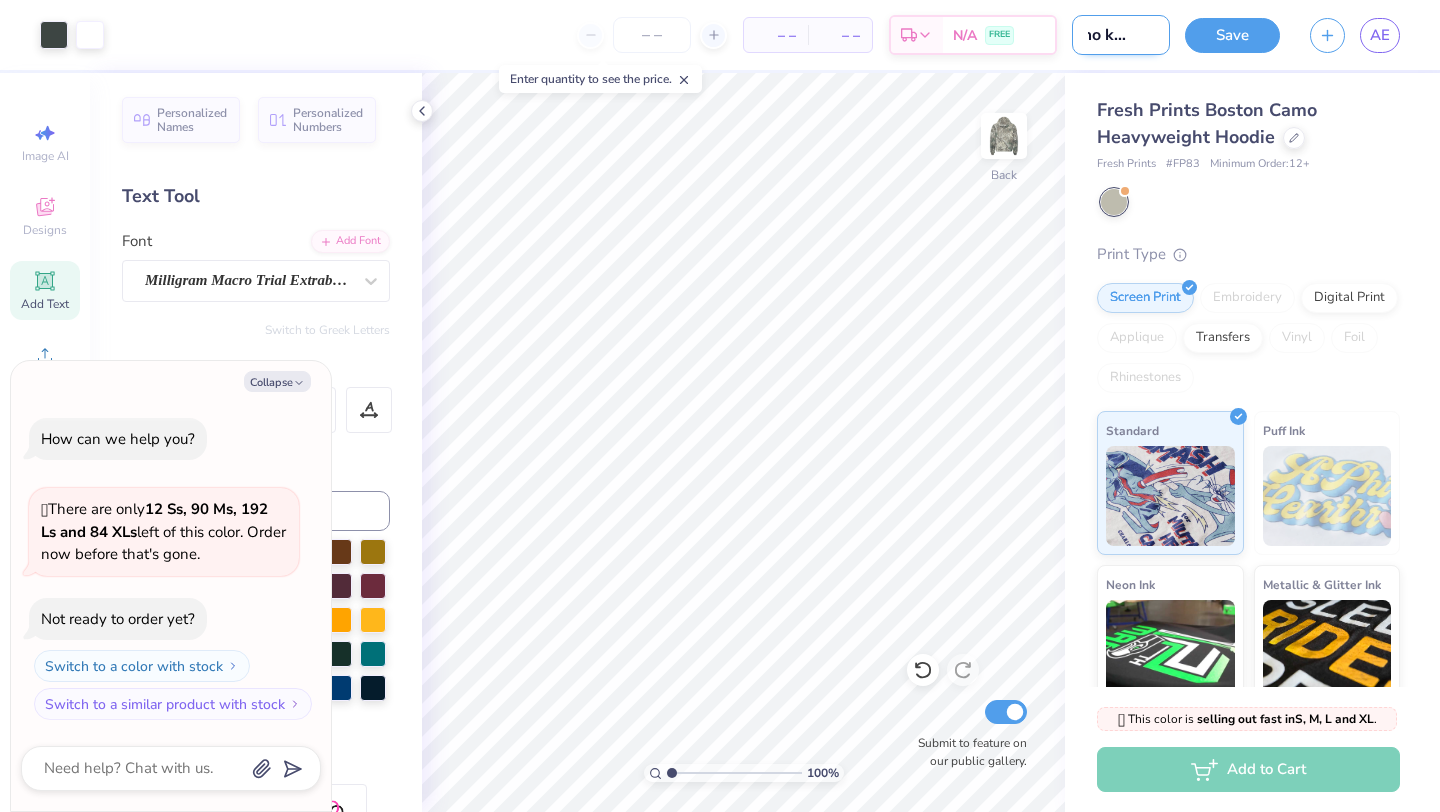 type on "camo kappa ps" 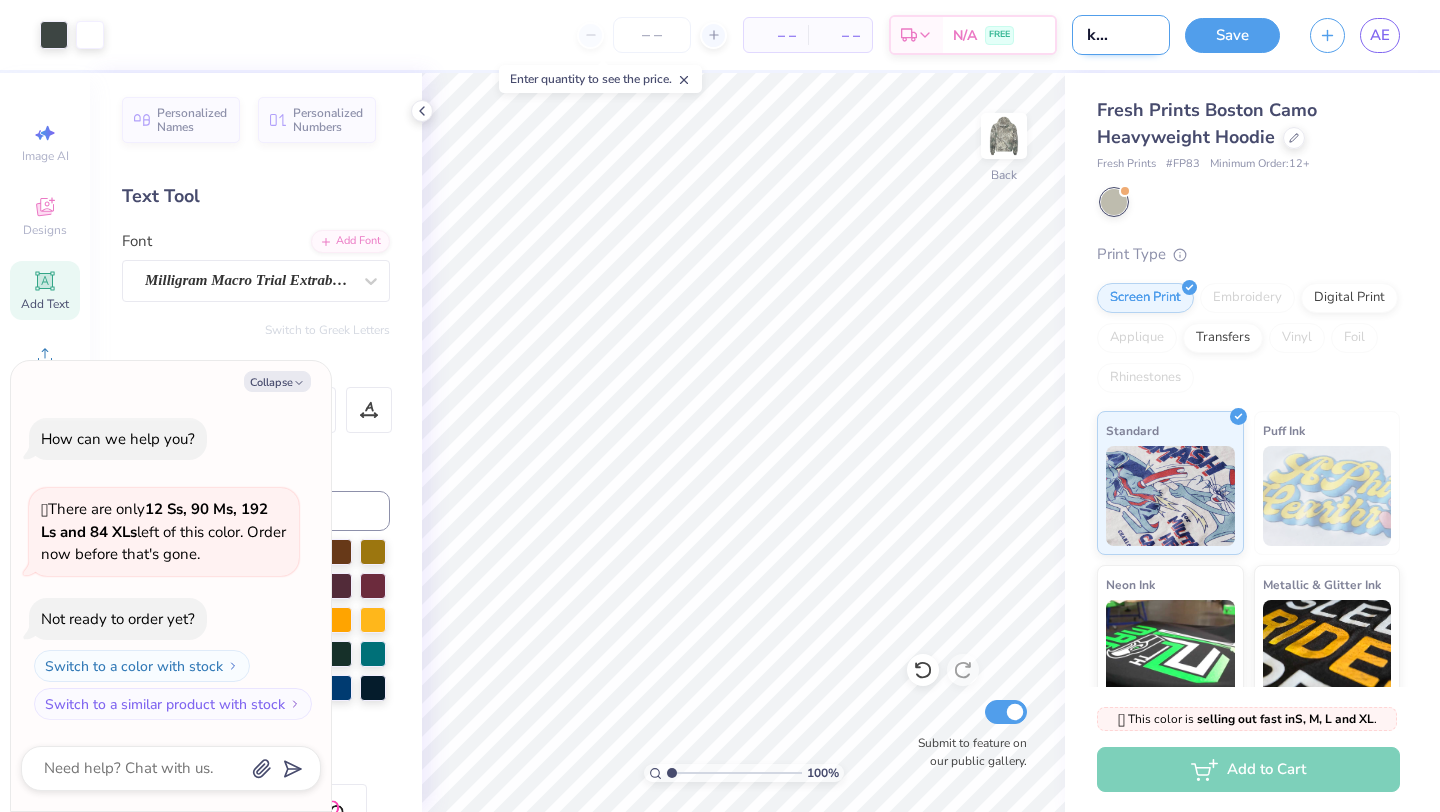 type on "camo kappa psiu" 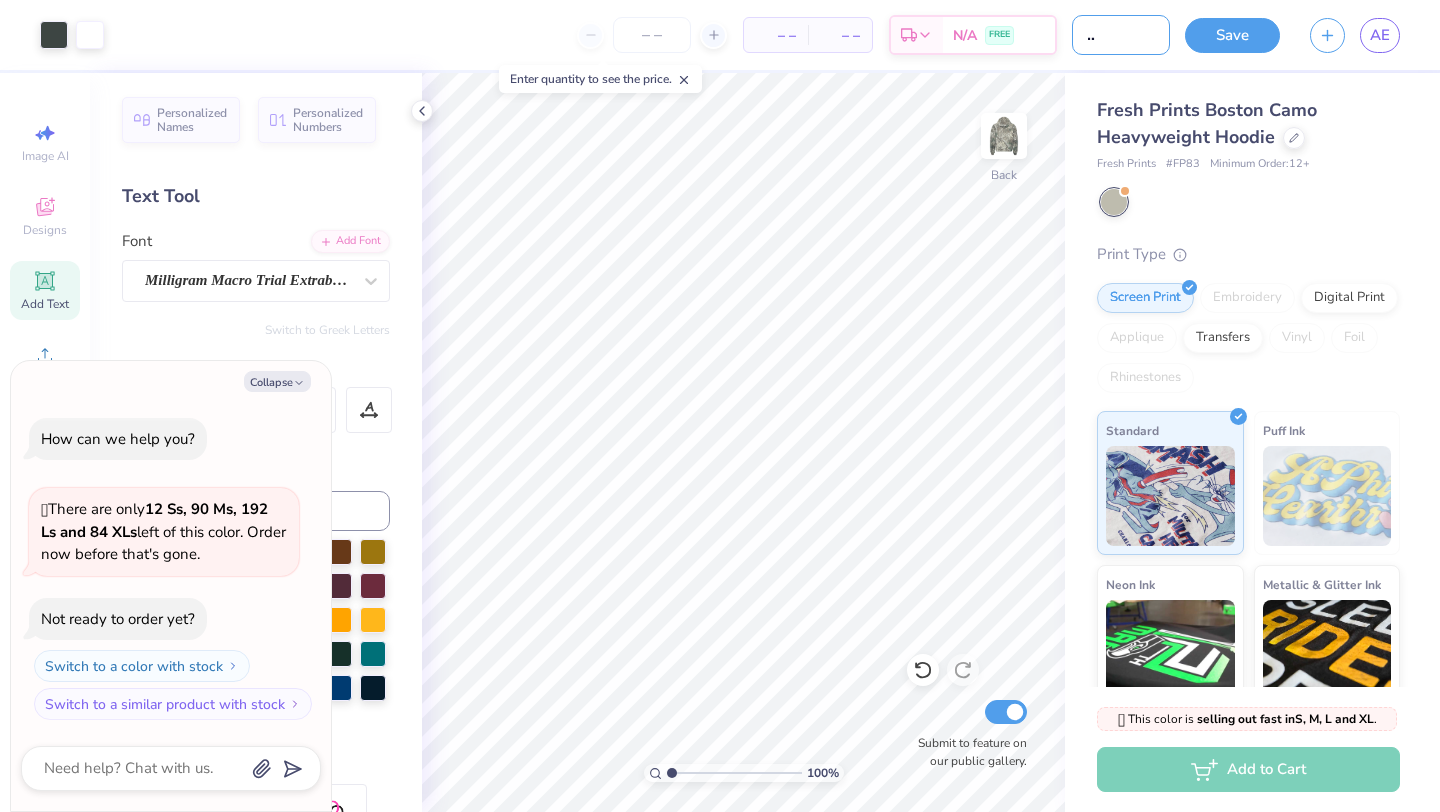 type on "camo kappa psi" 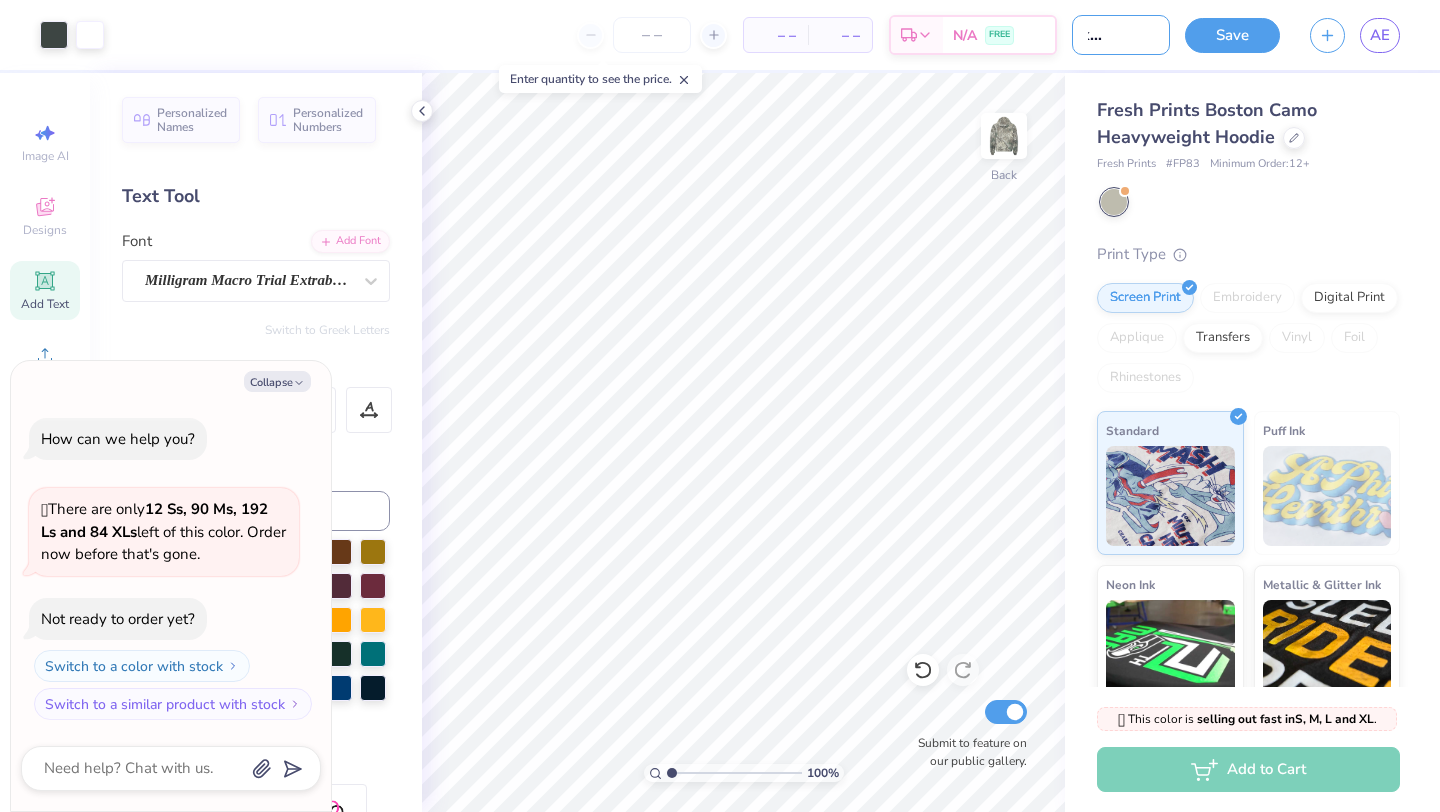 scroll, scrollTop: 0, scrollLeft: 49, axis: horizontal 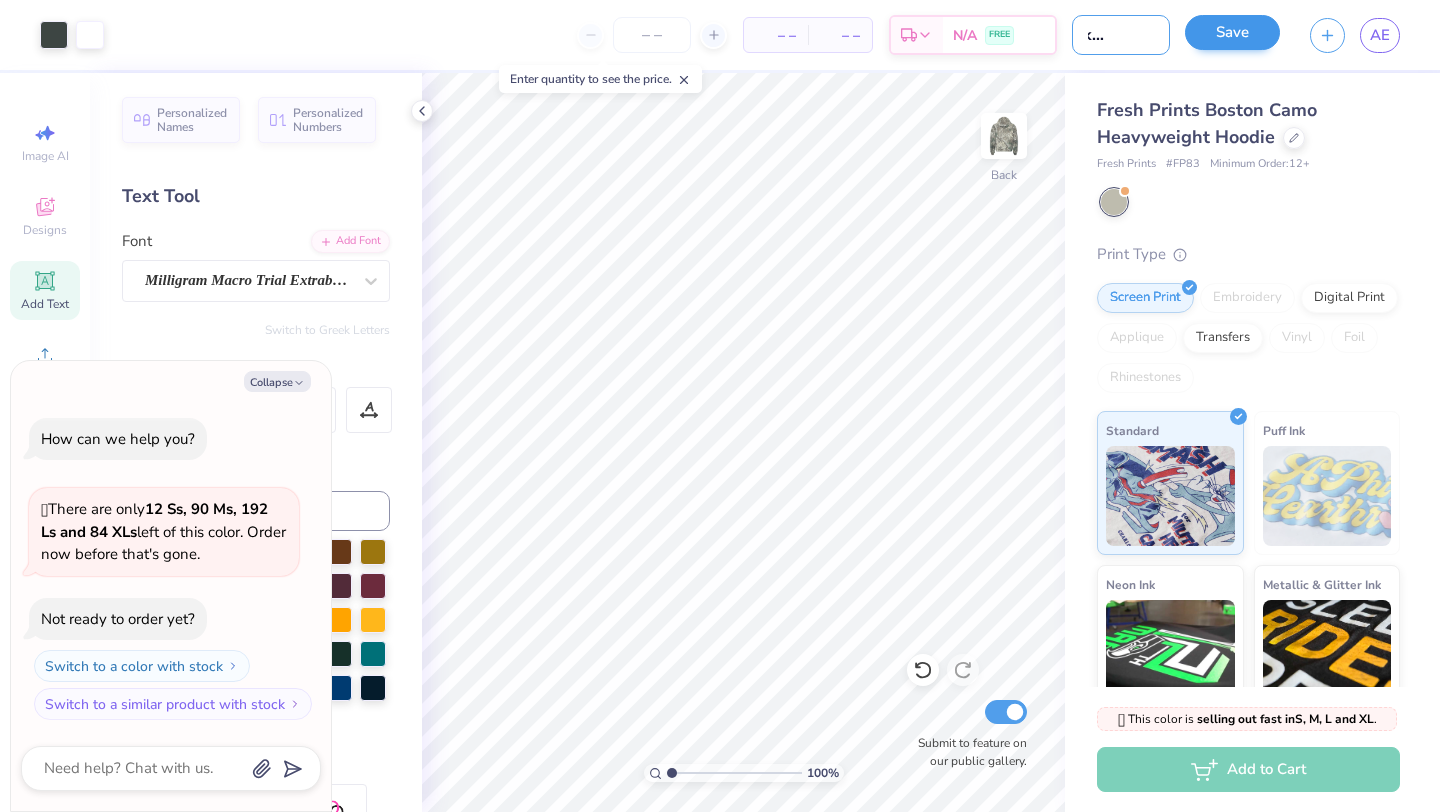 type on "camo kappa psi" 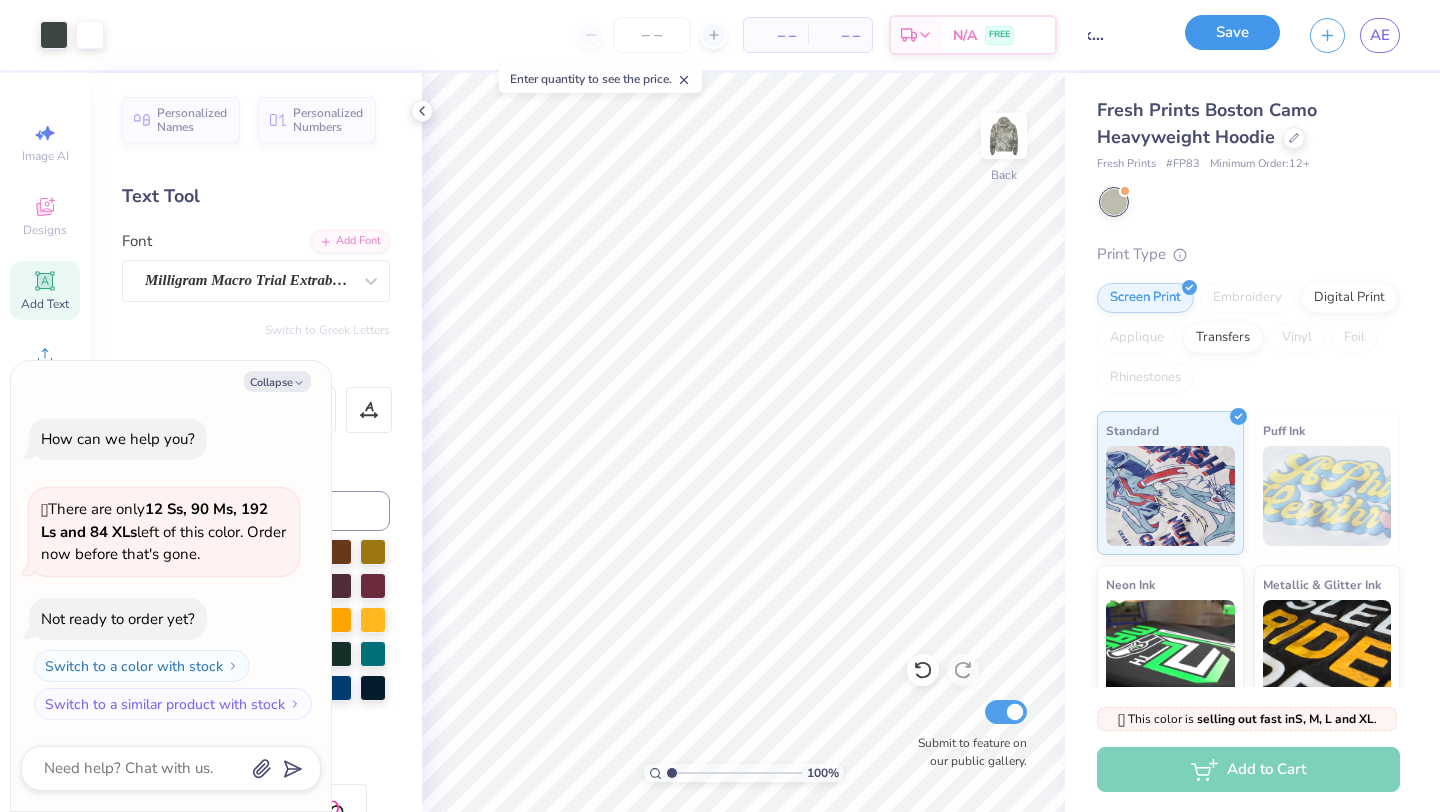 click on "Save" at bounding box center (1232, 32) 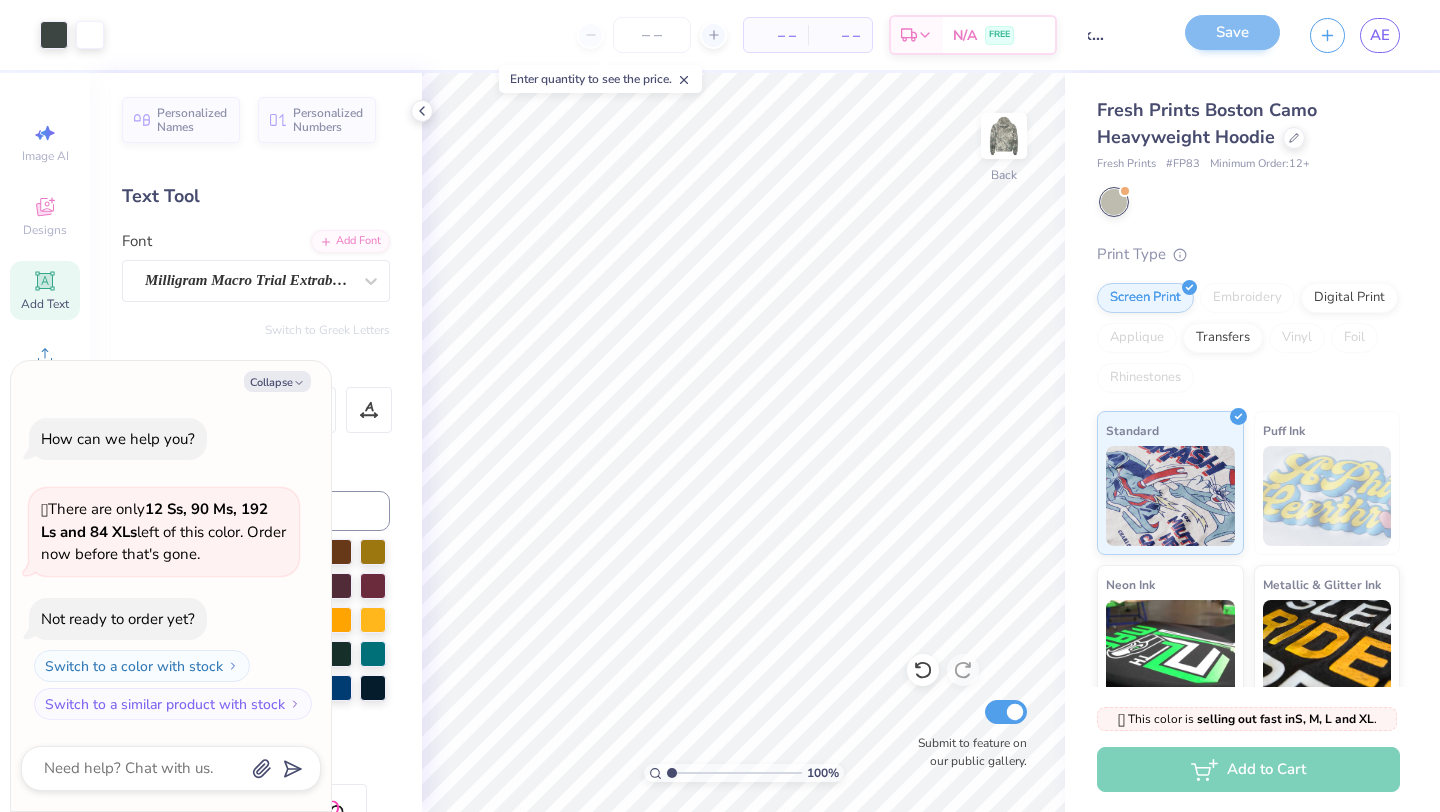 scroll, scrollTop: 0, scrollLeft: 0, axis: both 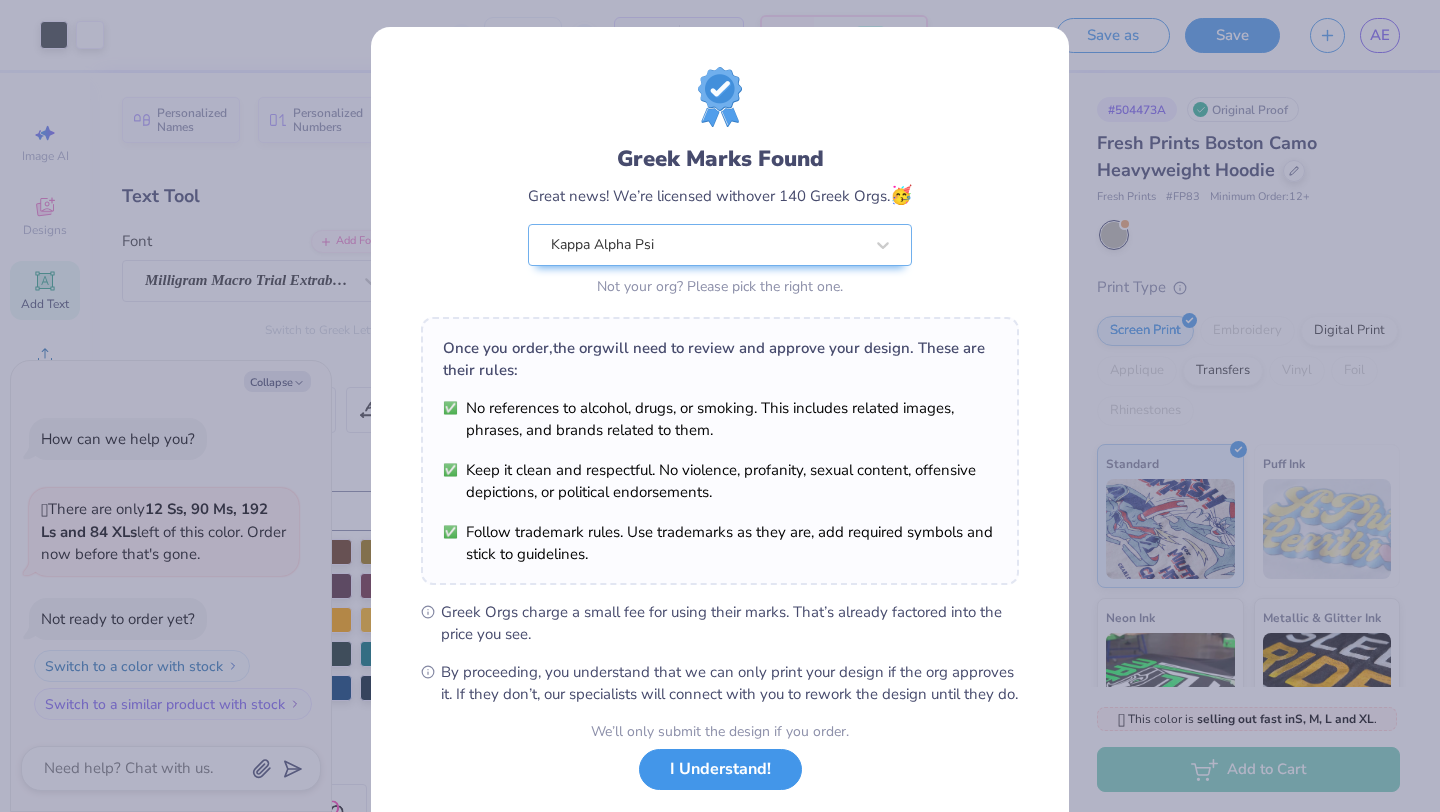 click on "I Understand!" at bounding box center (720, 769) 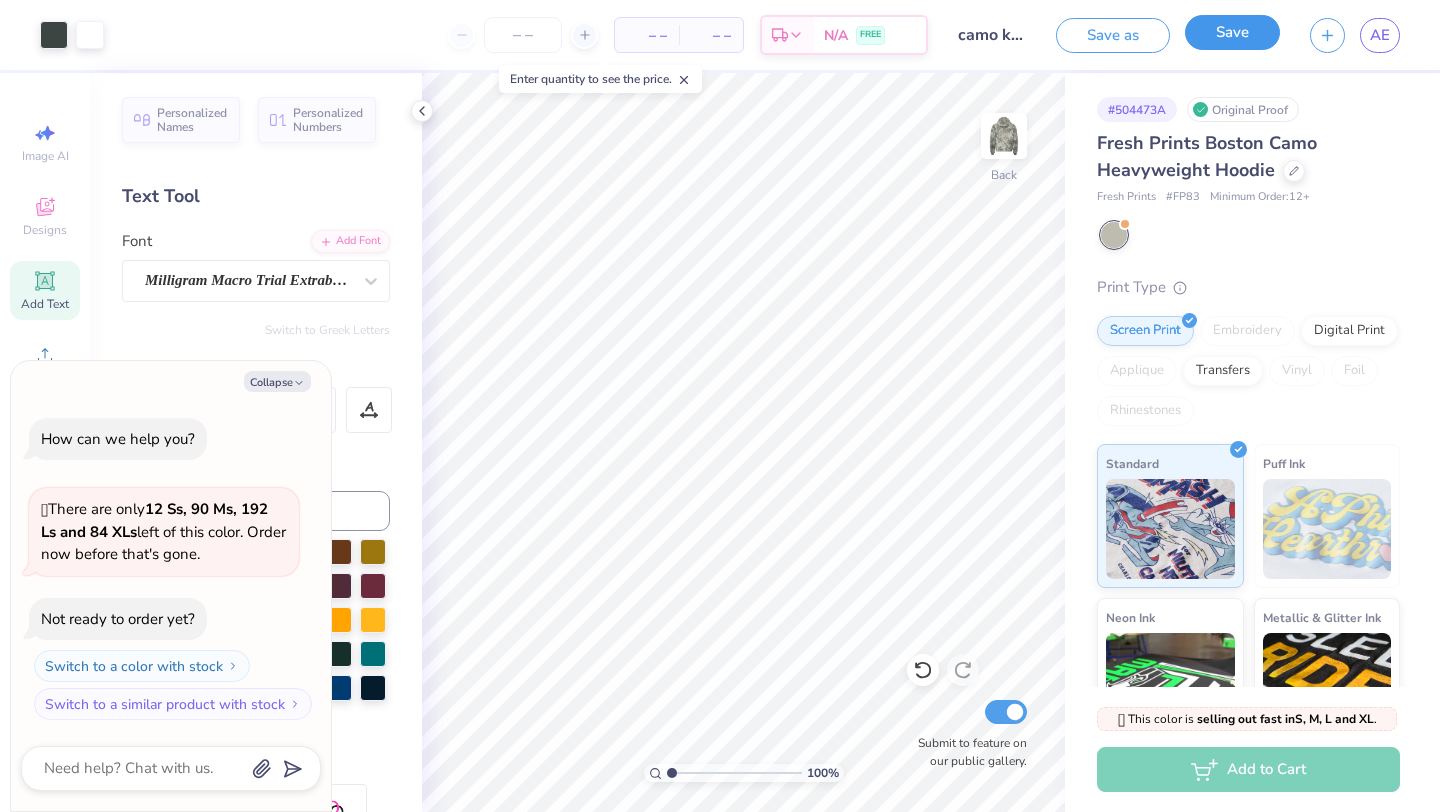 click on "Save" at bounding box center (1232, 32) 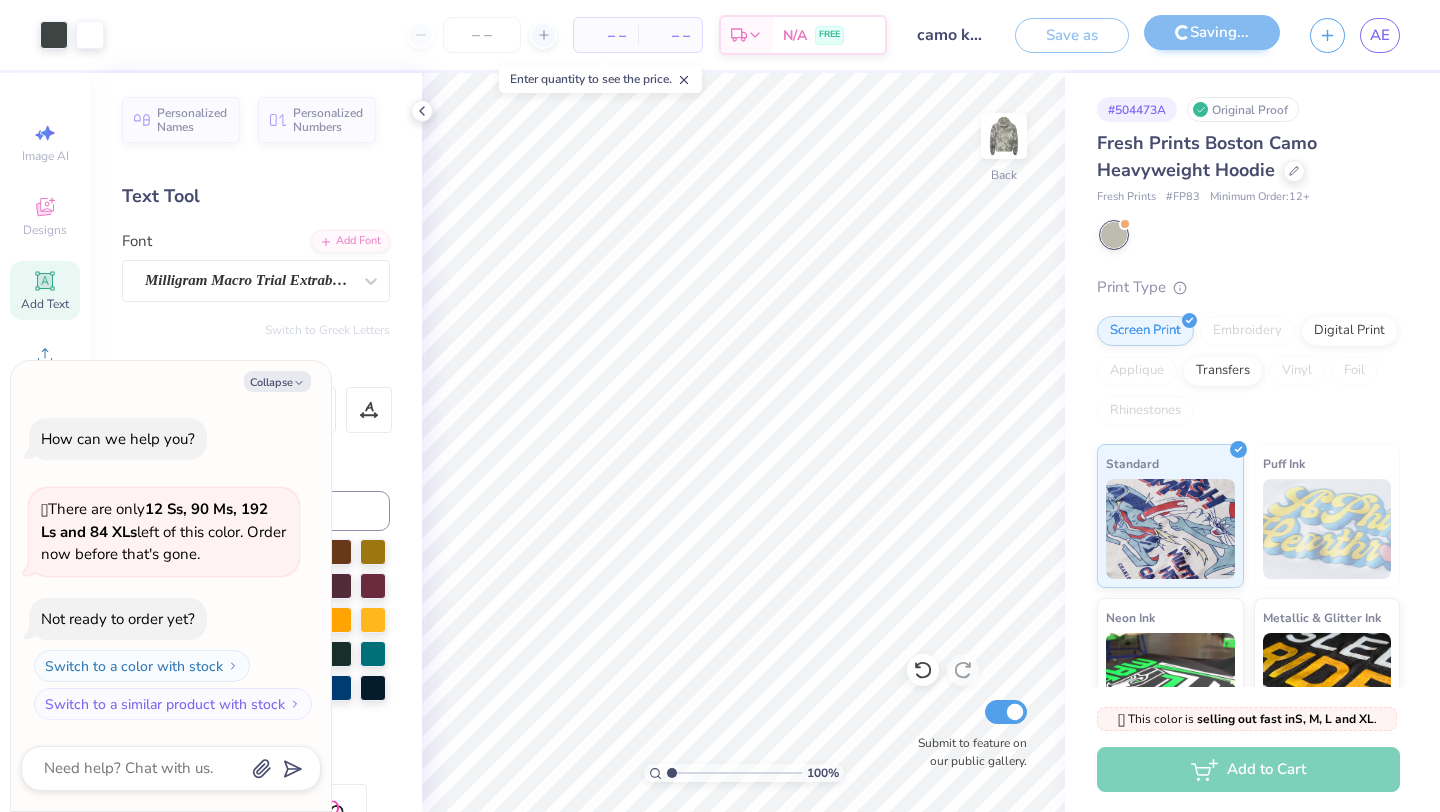 type on "x" 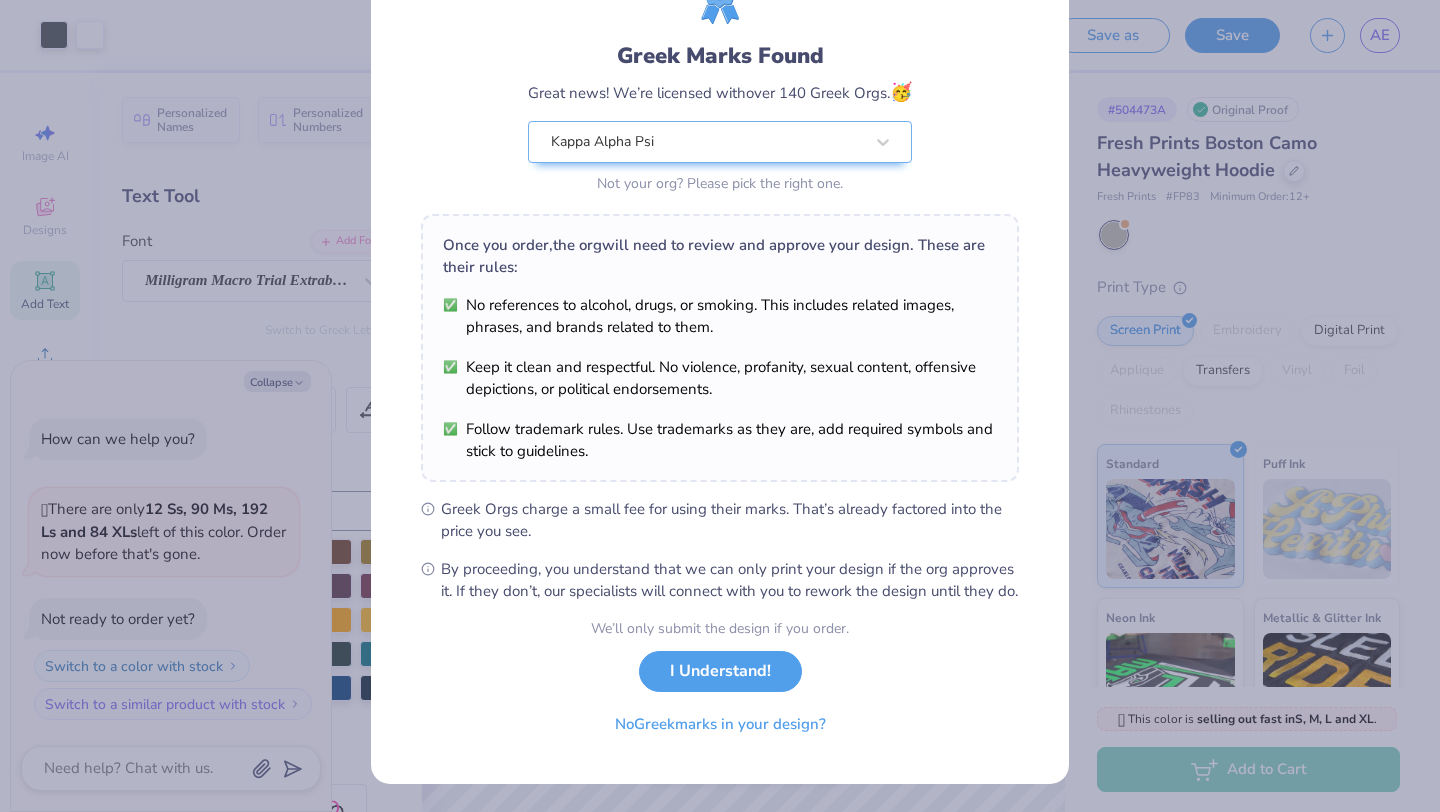 scroll, scrollTop: 107, scrollLeft: 0, axis: vertical 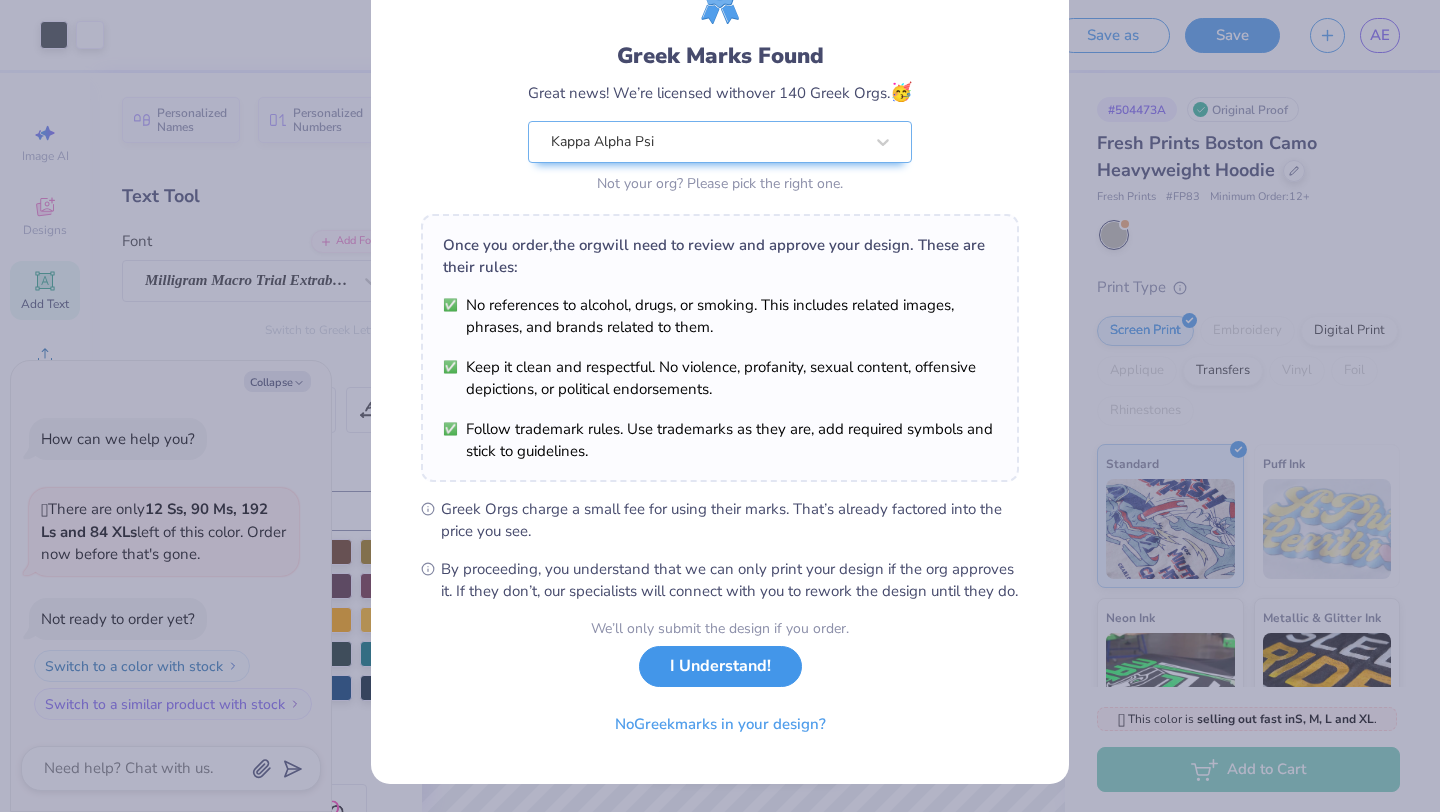 click on "I Understand!" at bounding box center [720, 666] 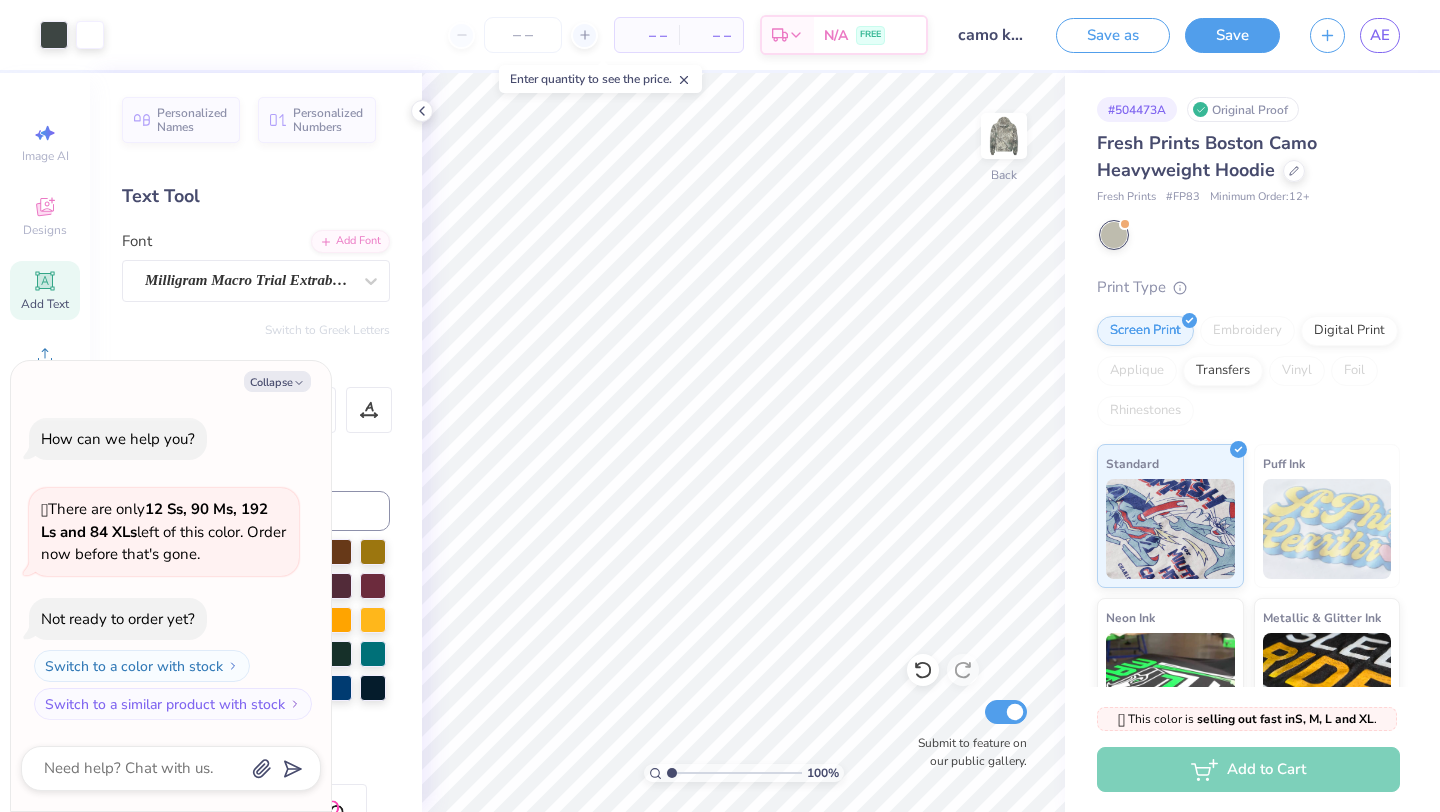 scroll, scrollTop: 0, scrollLeft: 0, axis: both 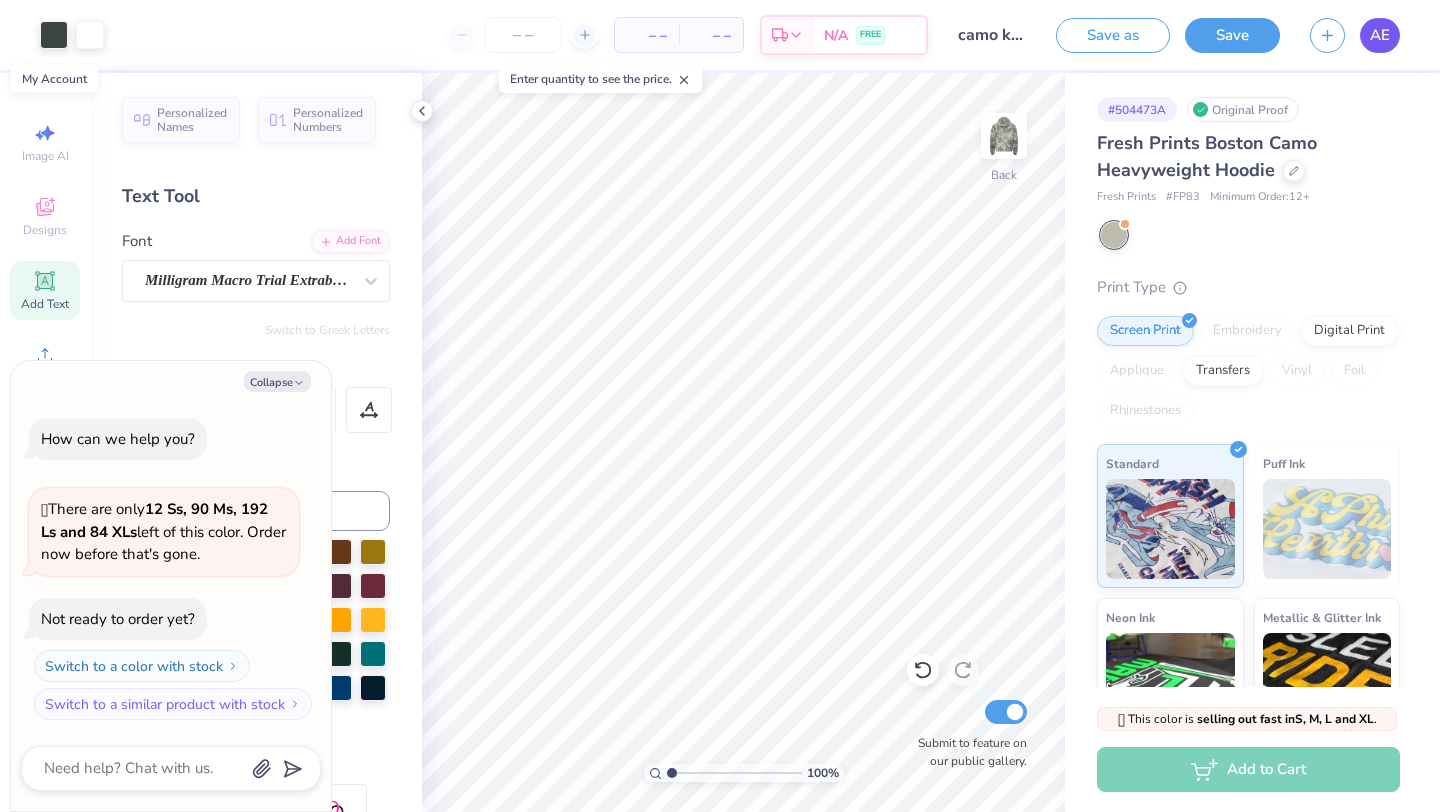 click on "AE" at bounding box center (1380, 35) 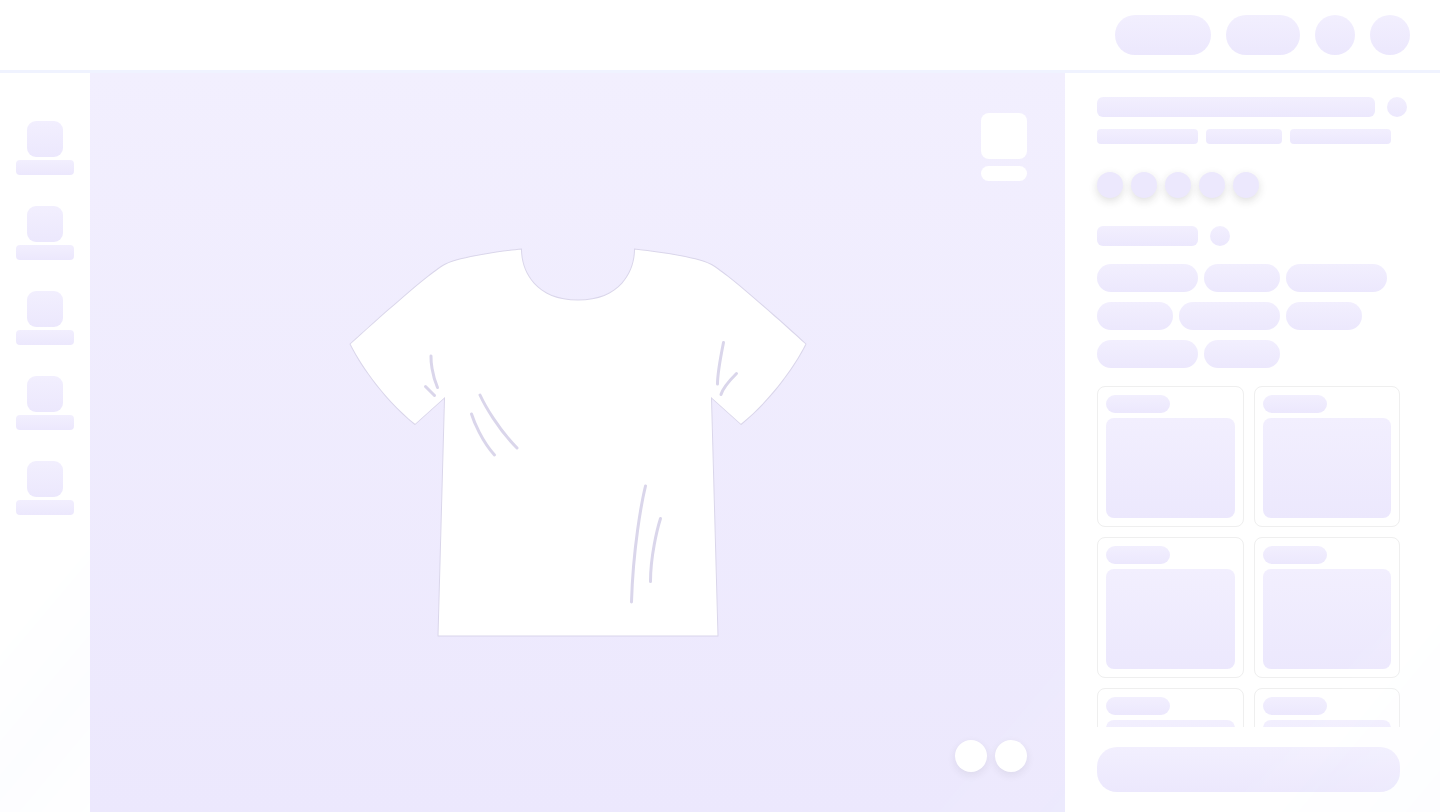 scroll, scrollTop: 0, scrollLeft: 0, axis: both 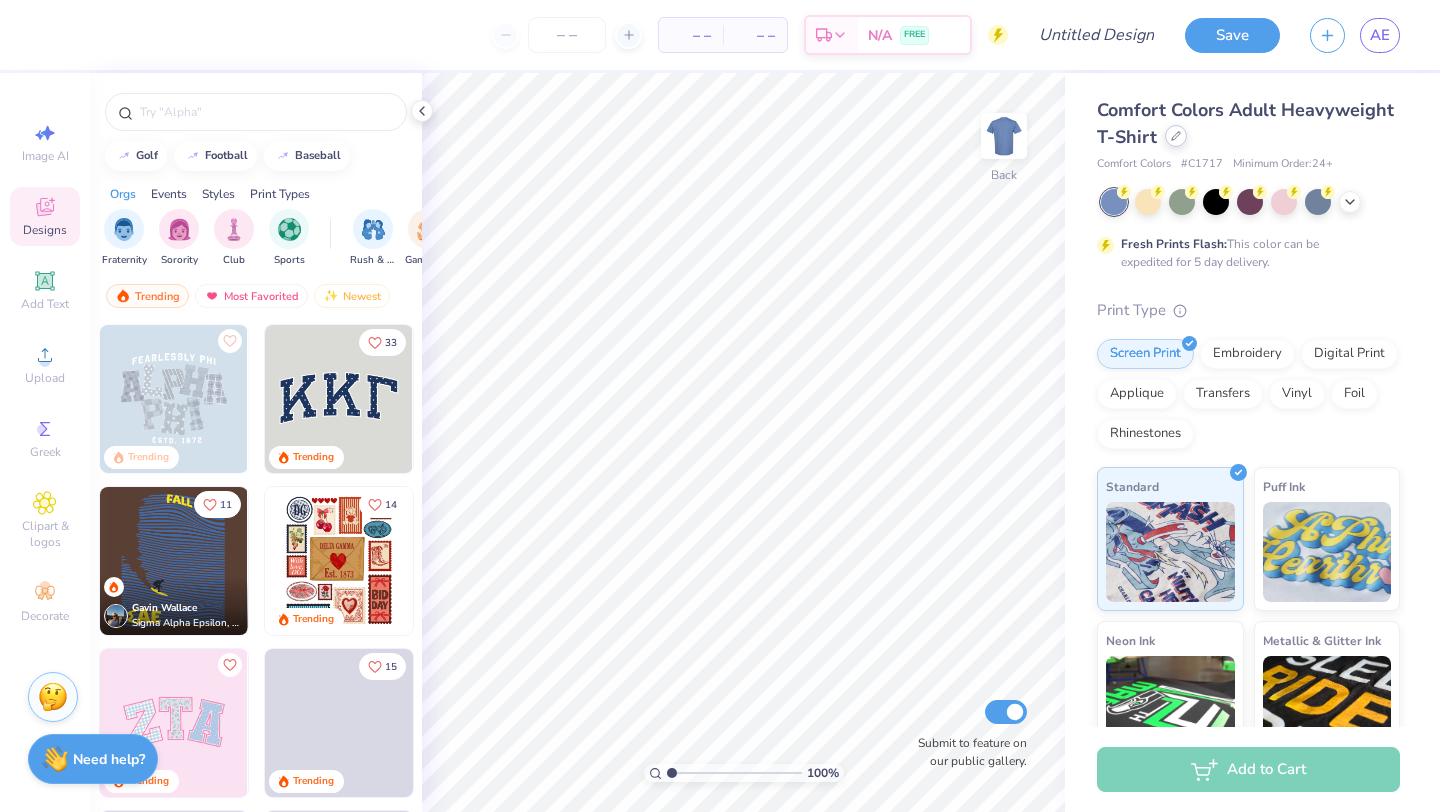 click at bounding box center (1176, 136) 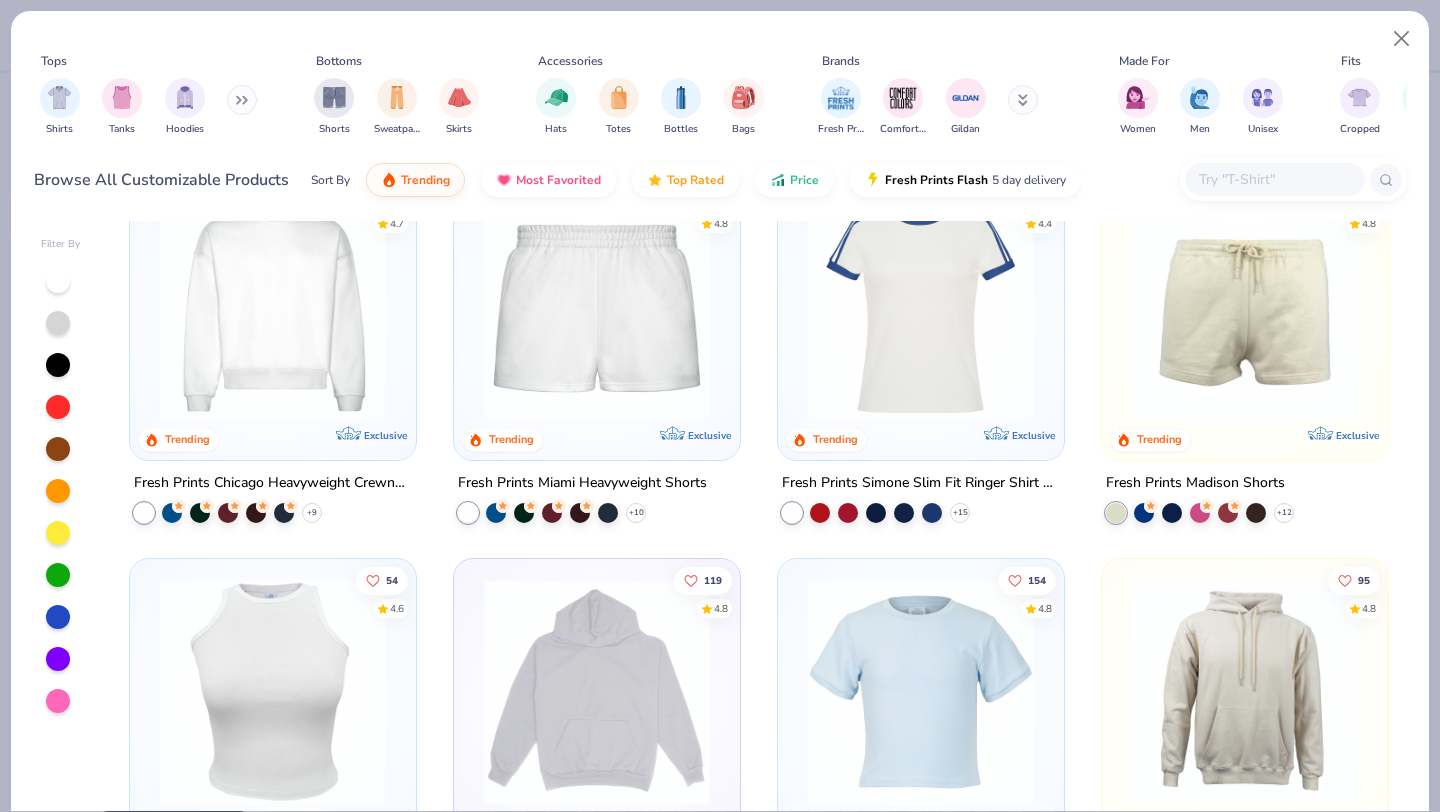 scroll, scrollTop: 0, scrollLeft: 0, axis: both 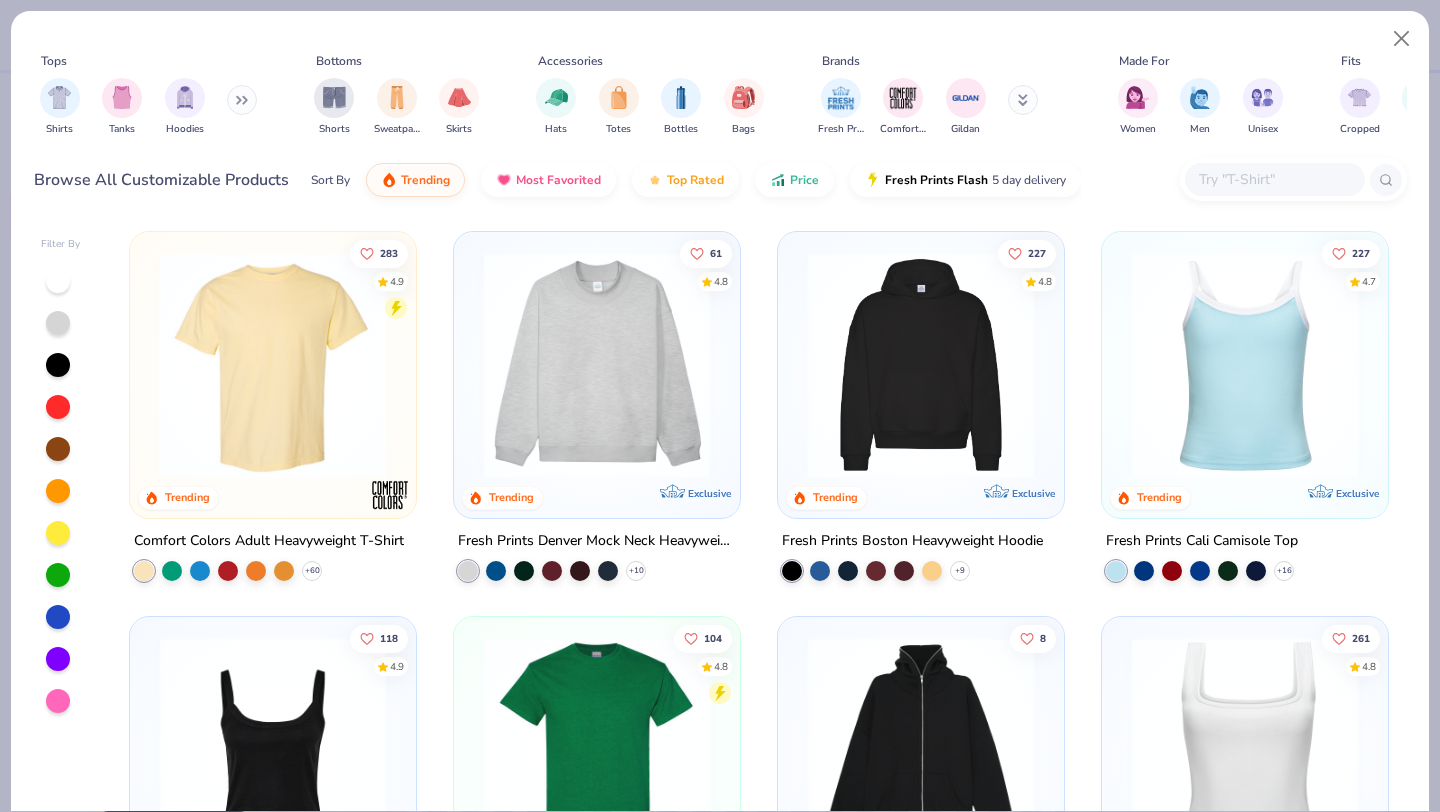click at bounding box center [921, 365] 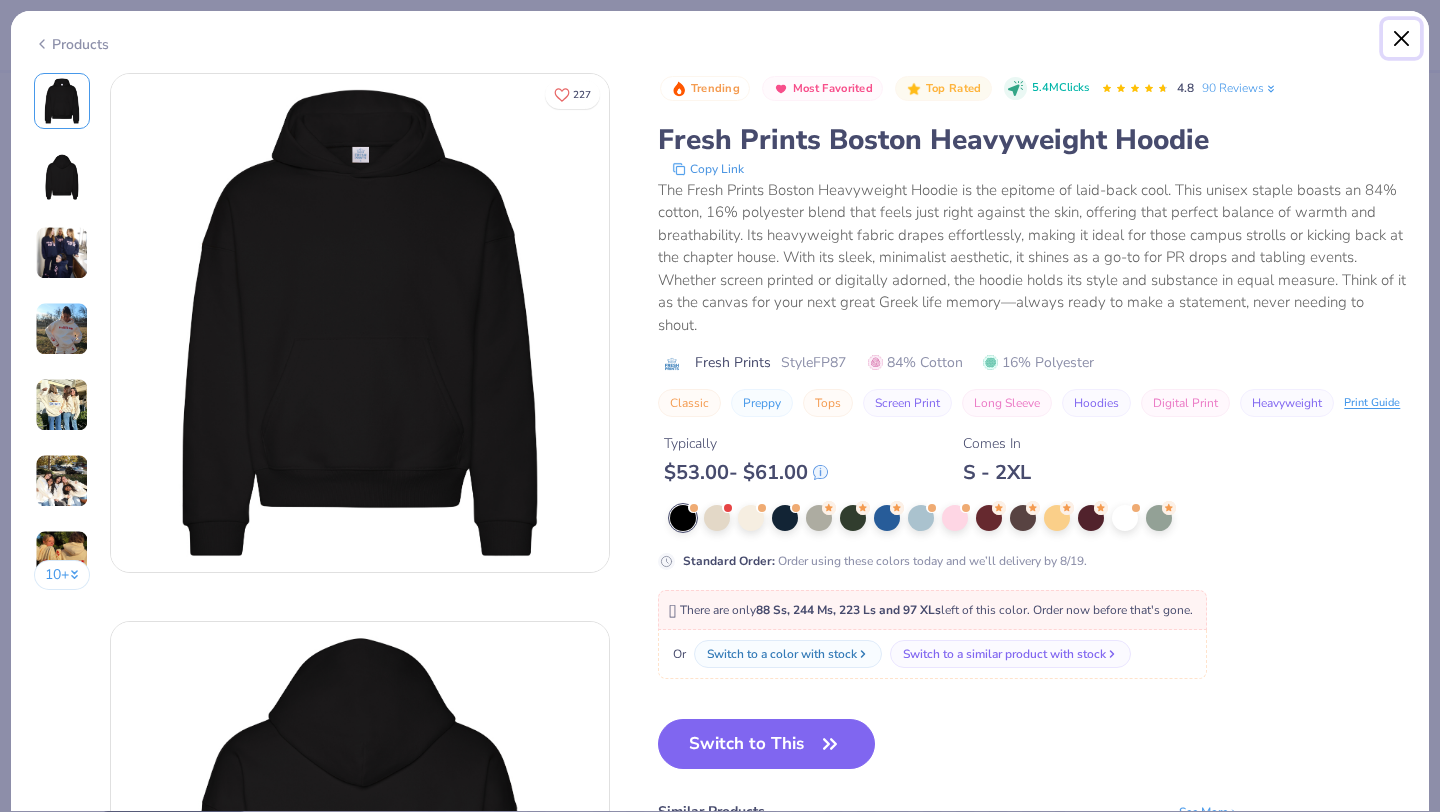 click at bounding box center (1402, 39) 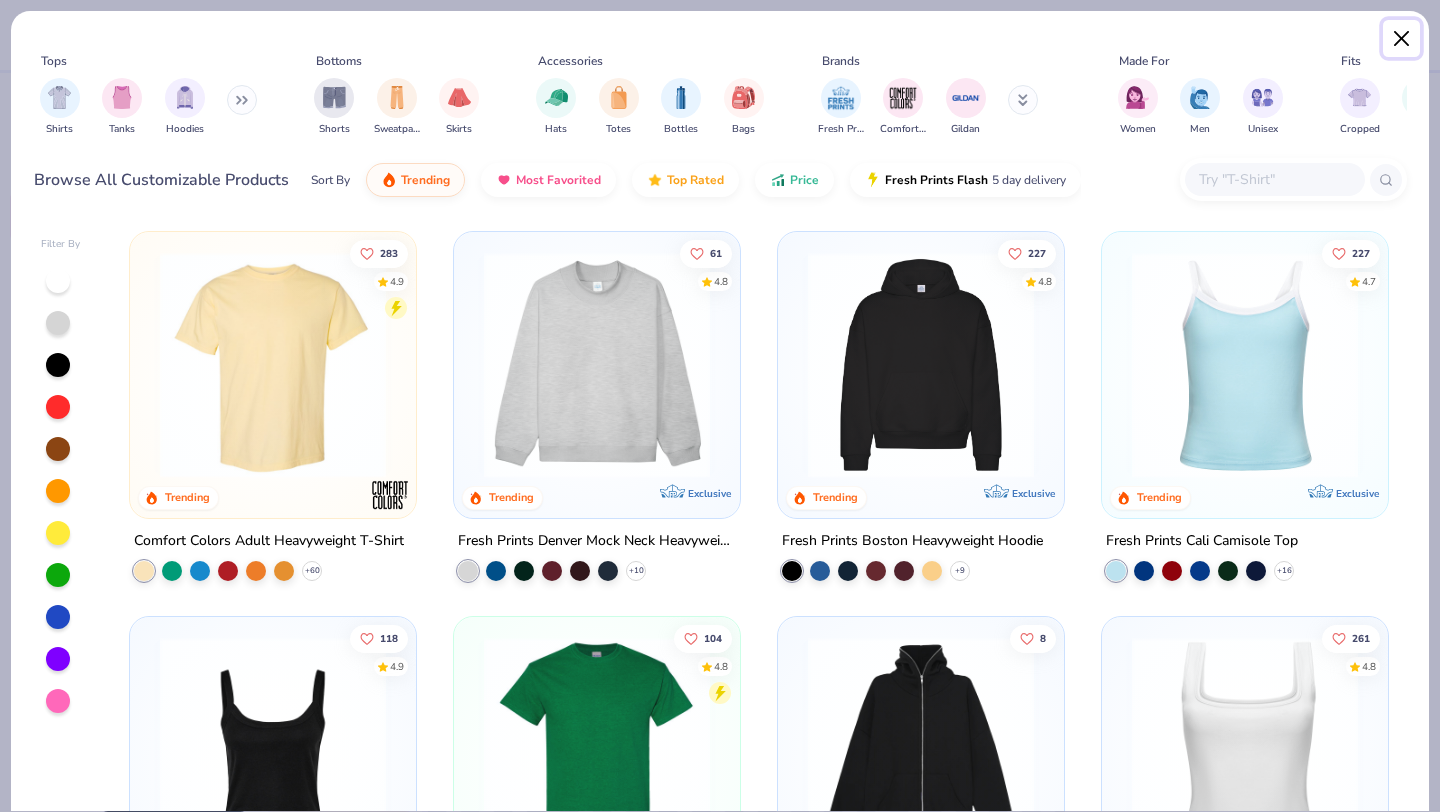 click at bounding box center [1402, 39] 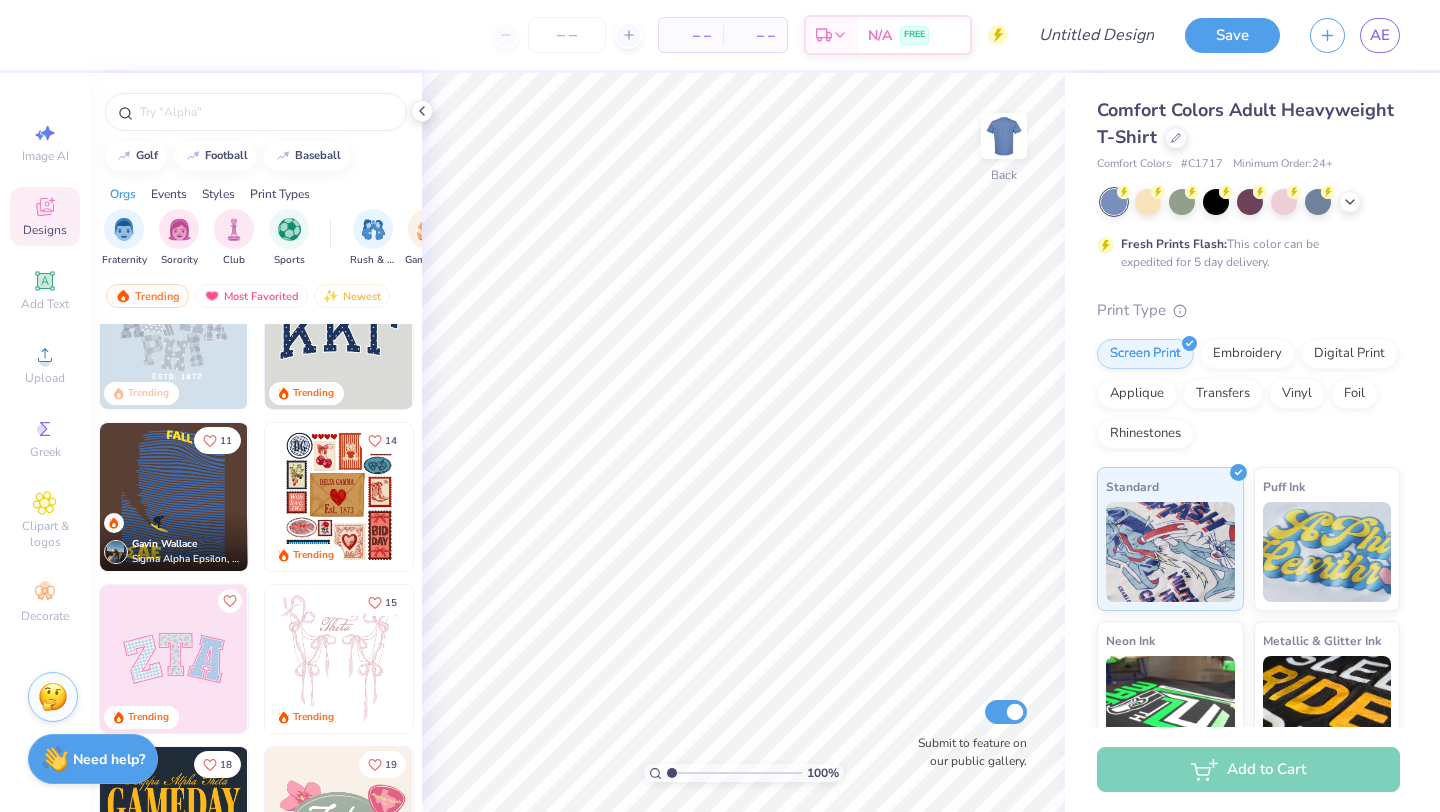 scroll, scrollTop: 0, scrollLeft: 0, axis: both 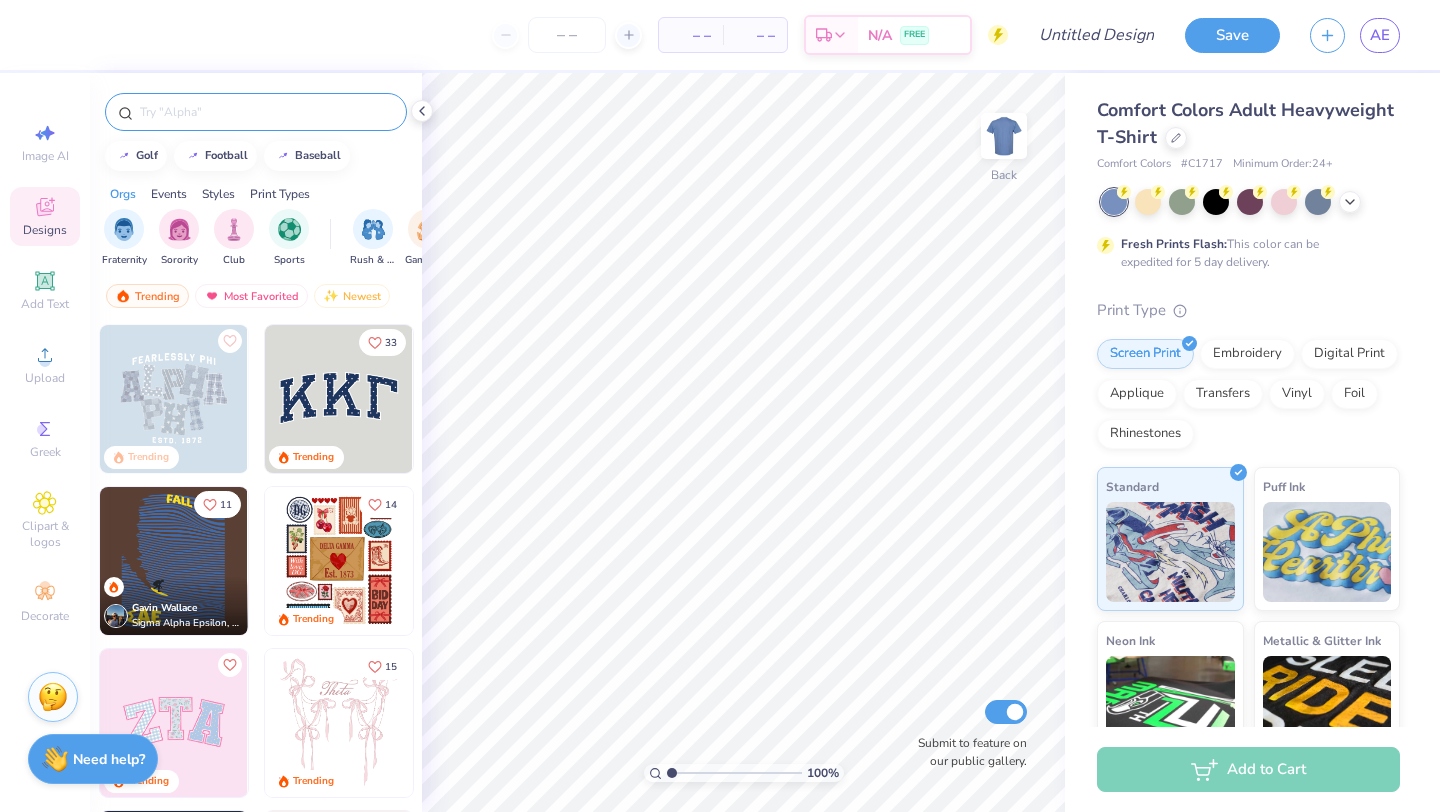 click at bounding box center (256, 112) 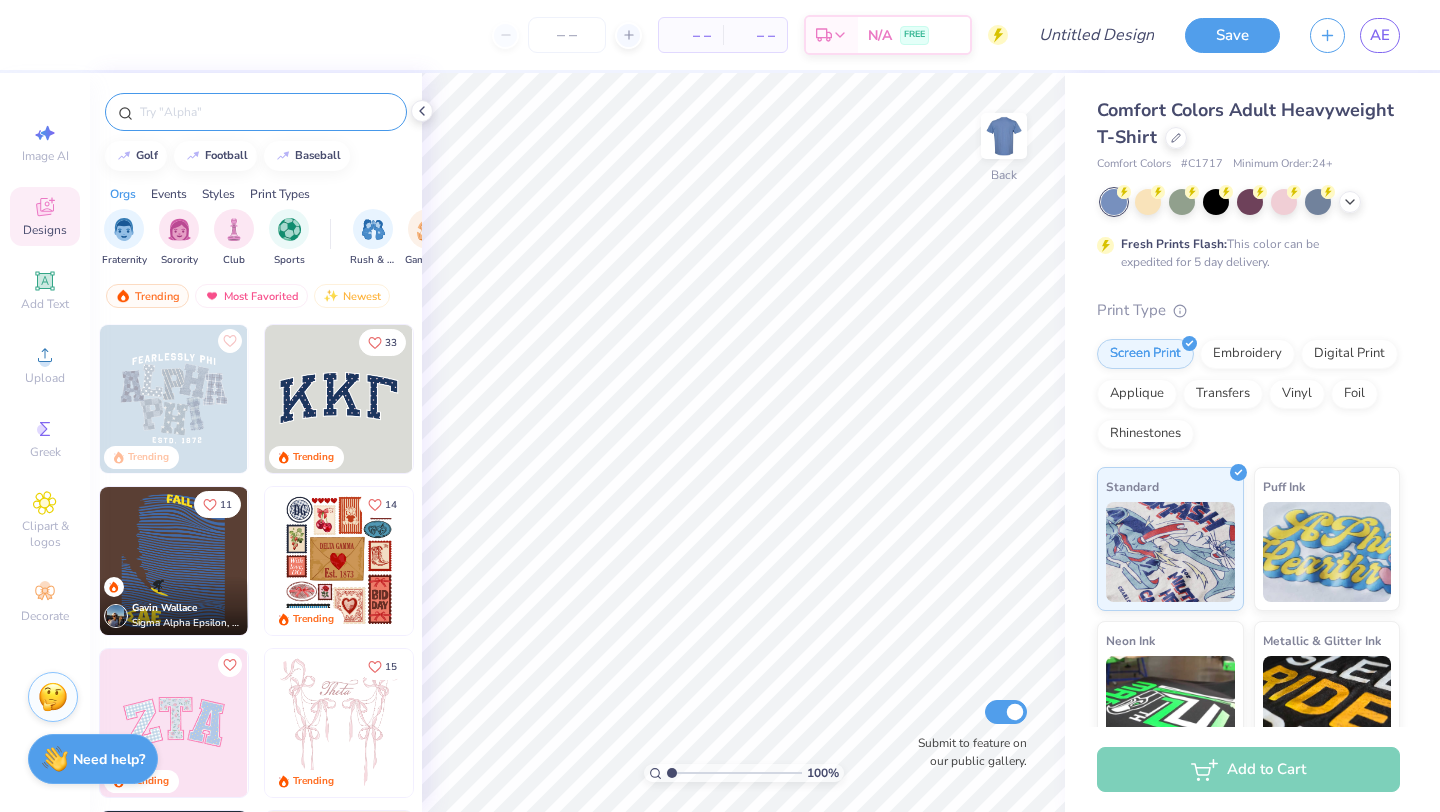 click at bounding box center [266, 112] 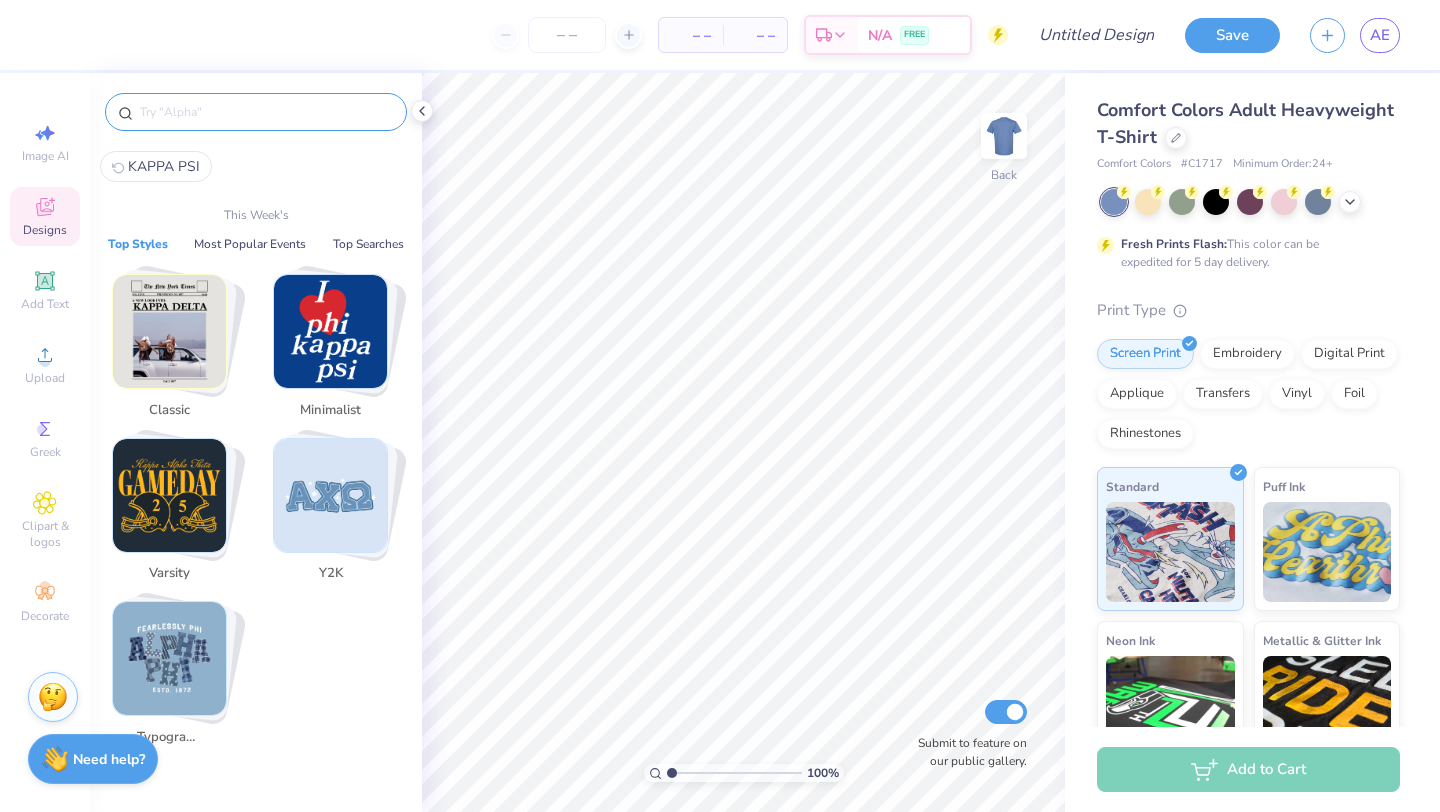 click at bounding box center [330, 331] 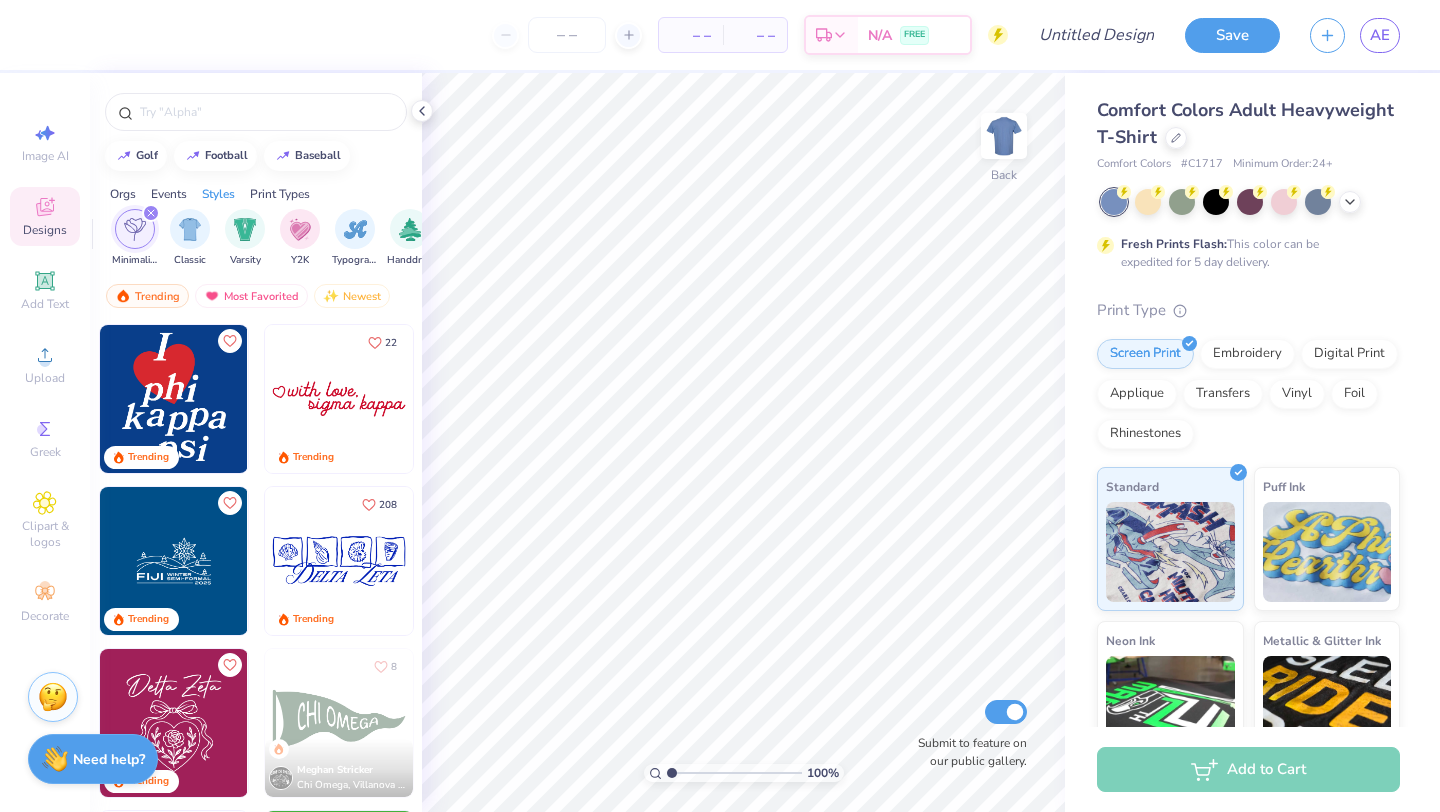 scroll, scrollTop: 0, scrollLeft: 1048, axis: horizontal 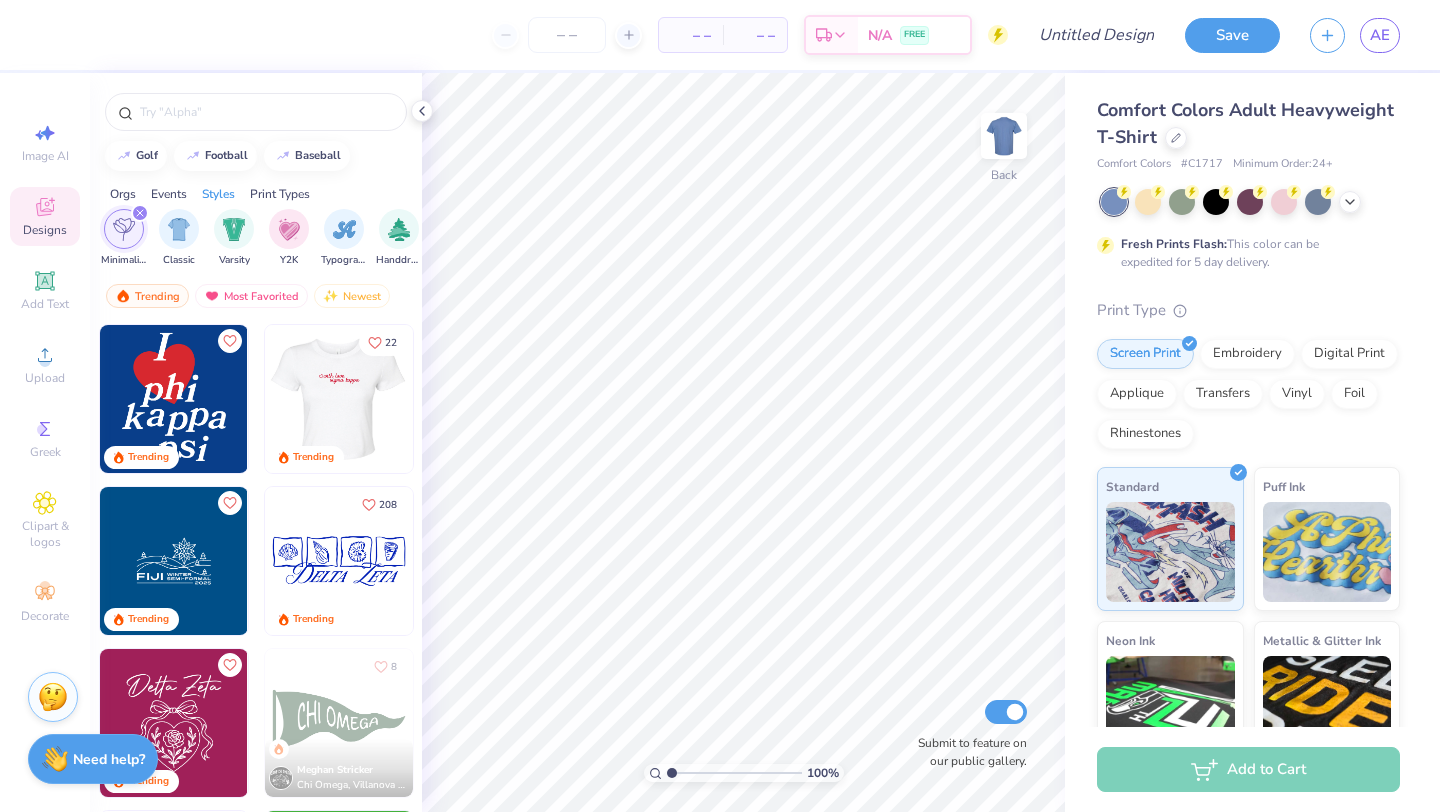 click at bounding box center (174, 399) 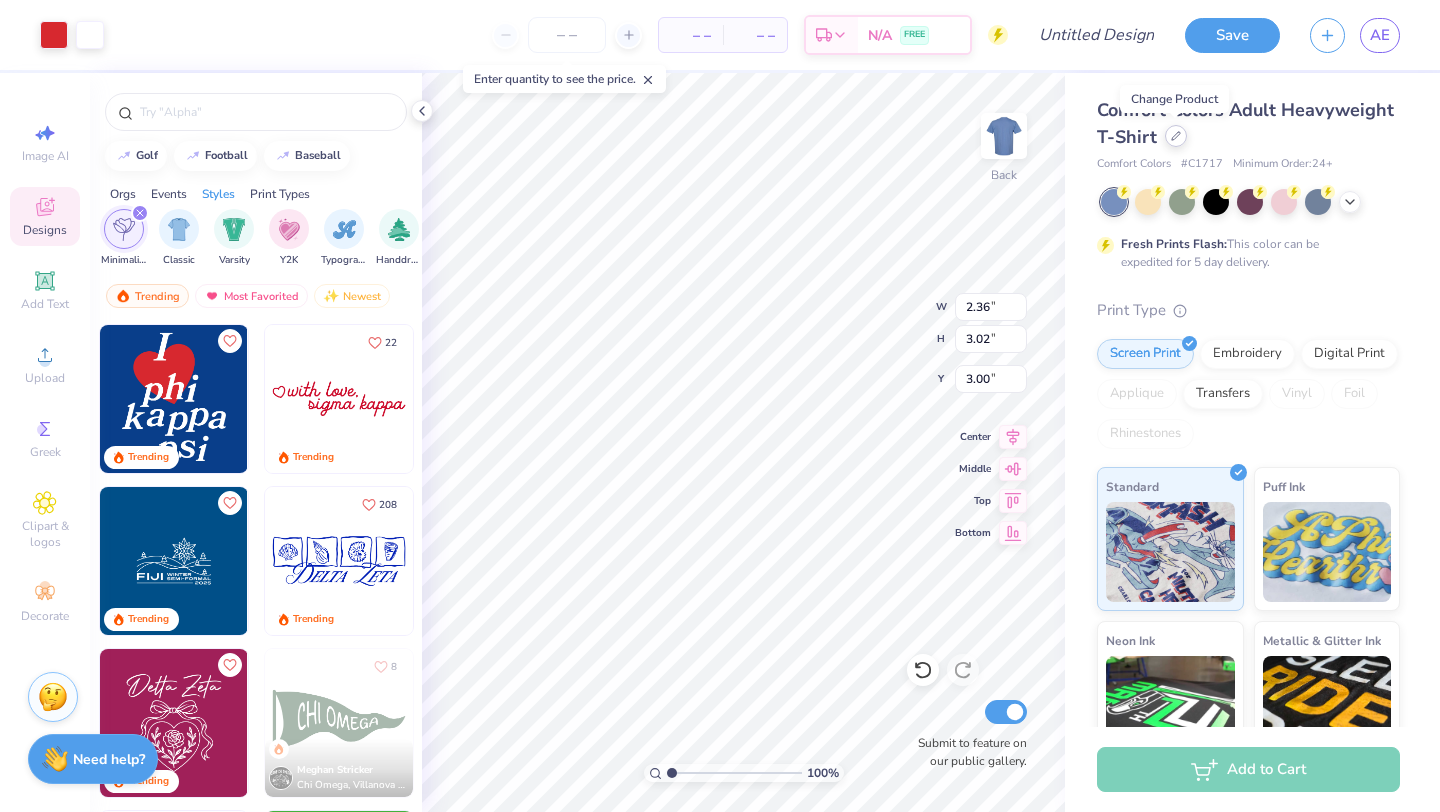click 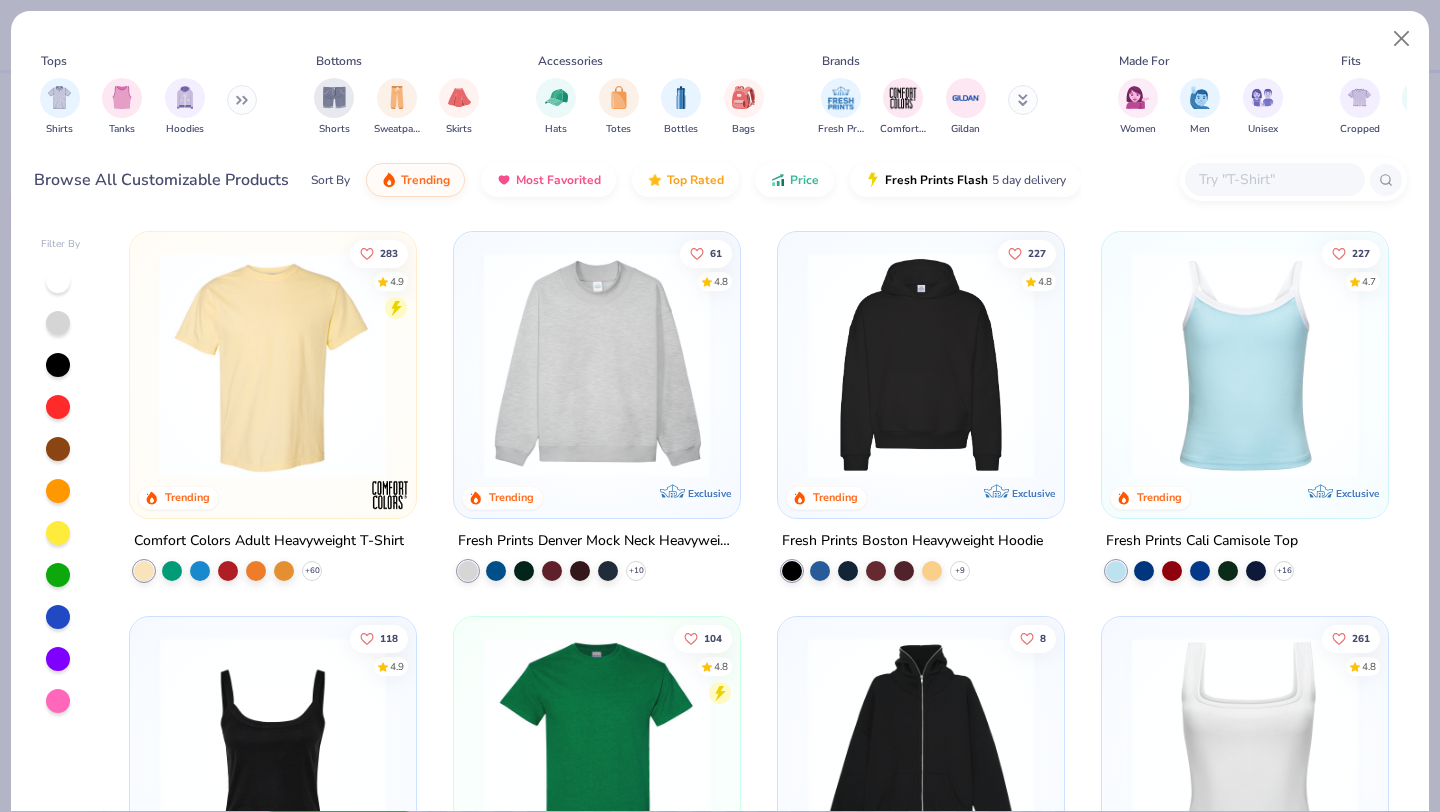 click at bounding box center (921, 365) 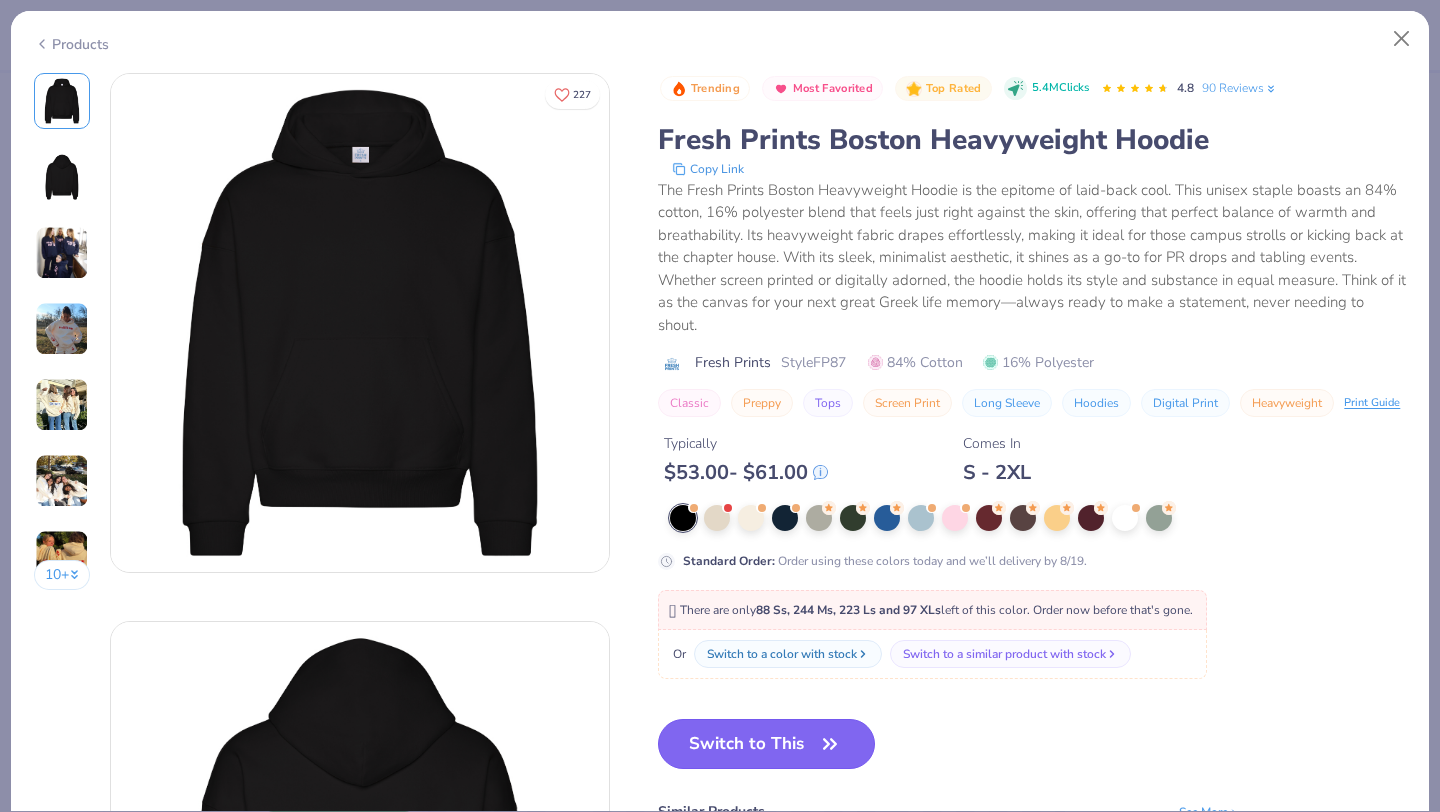 click 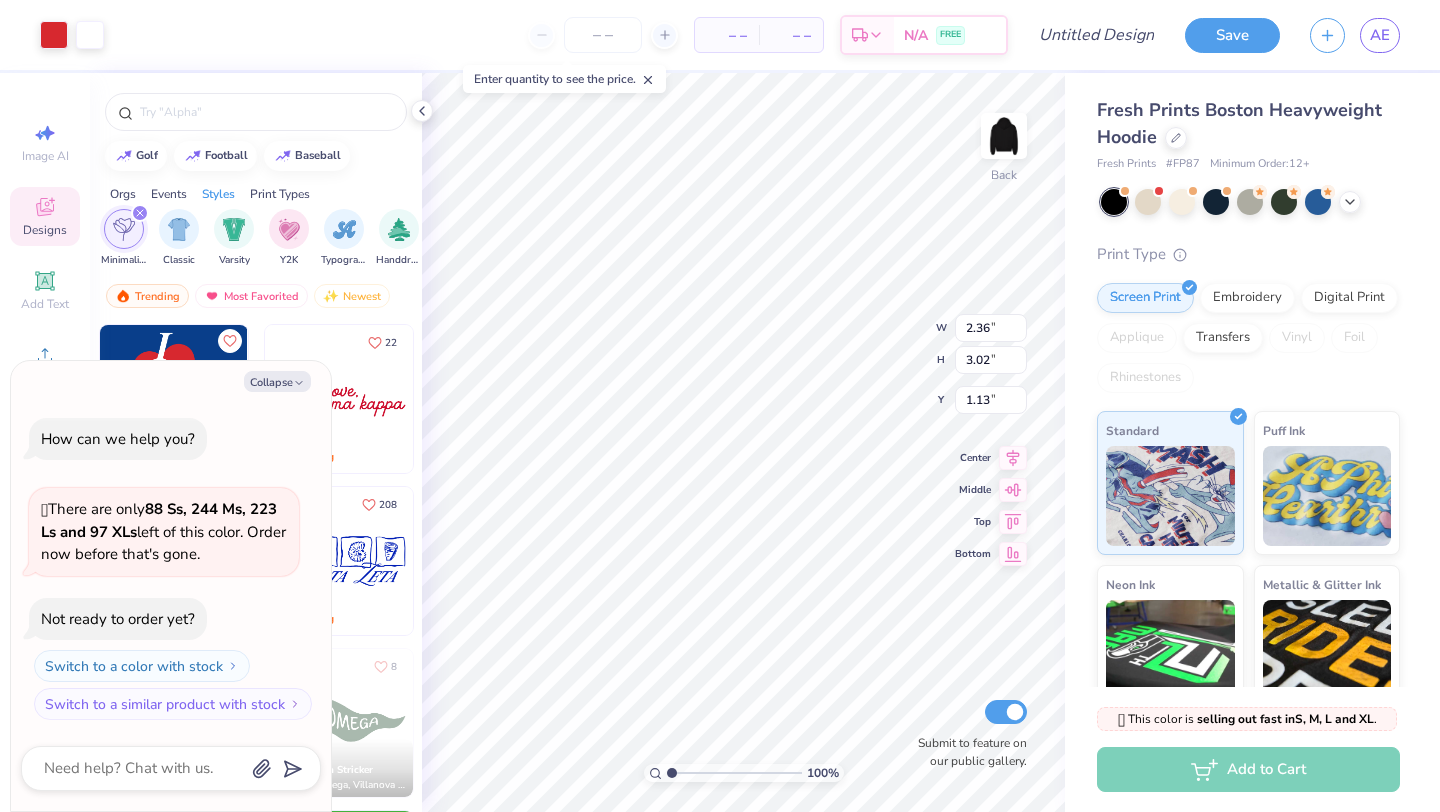 type on "x" 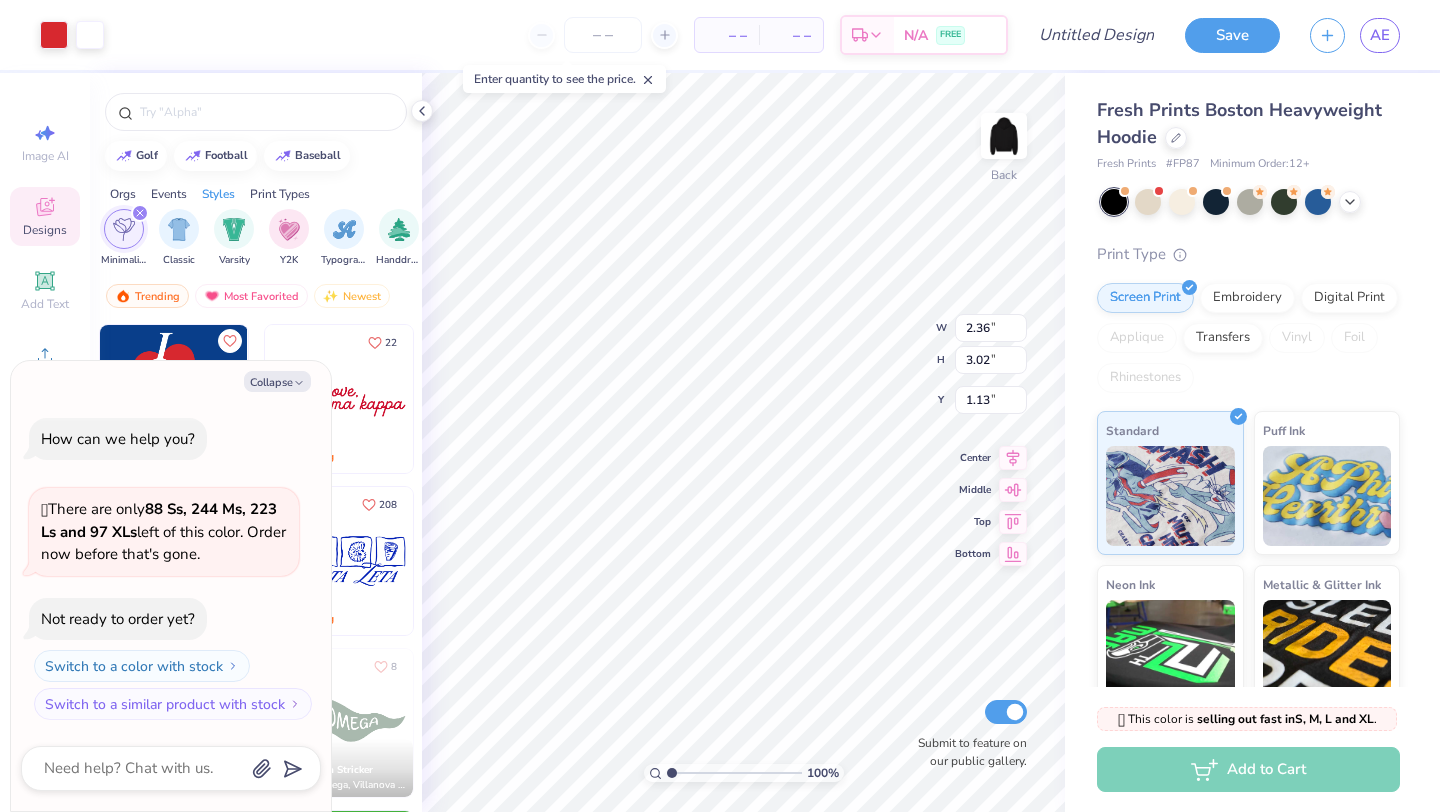 type on "3.00" 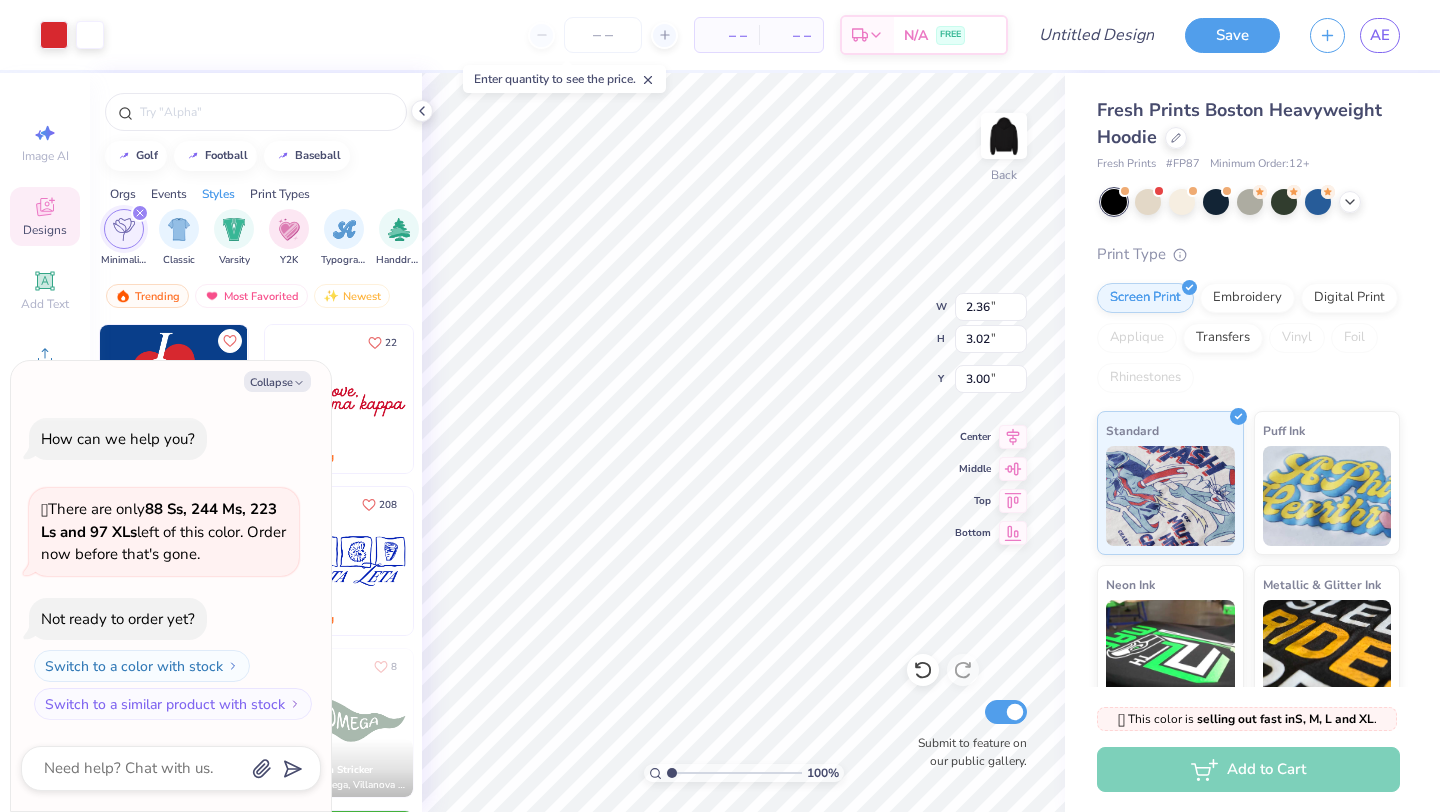 type on "x" 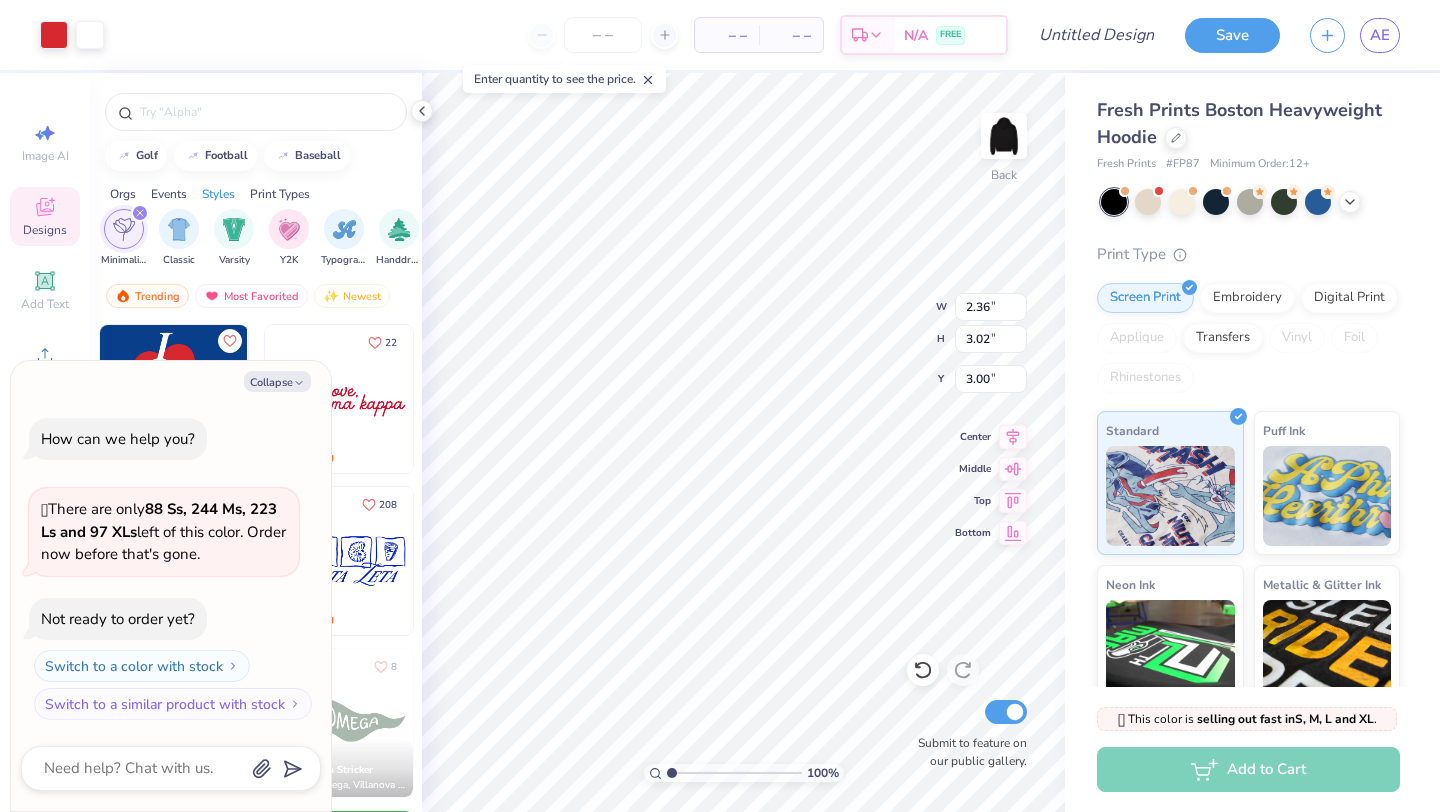 type on "4.93" 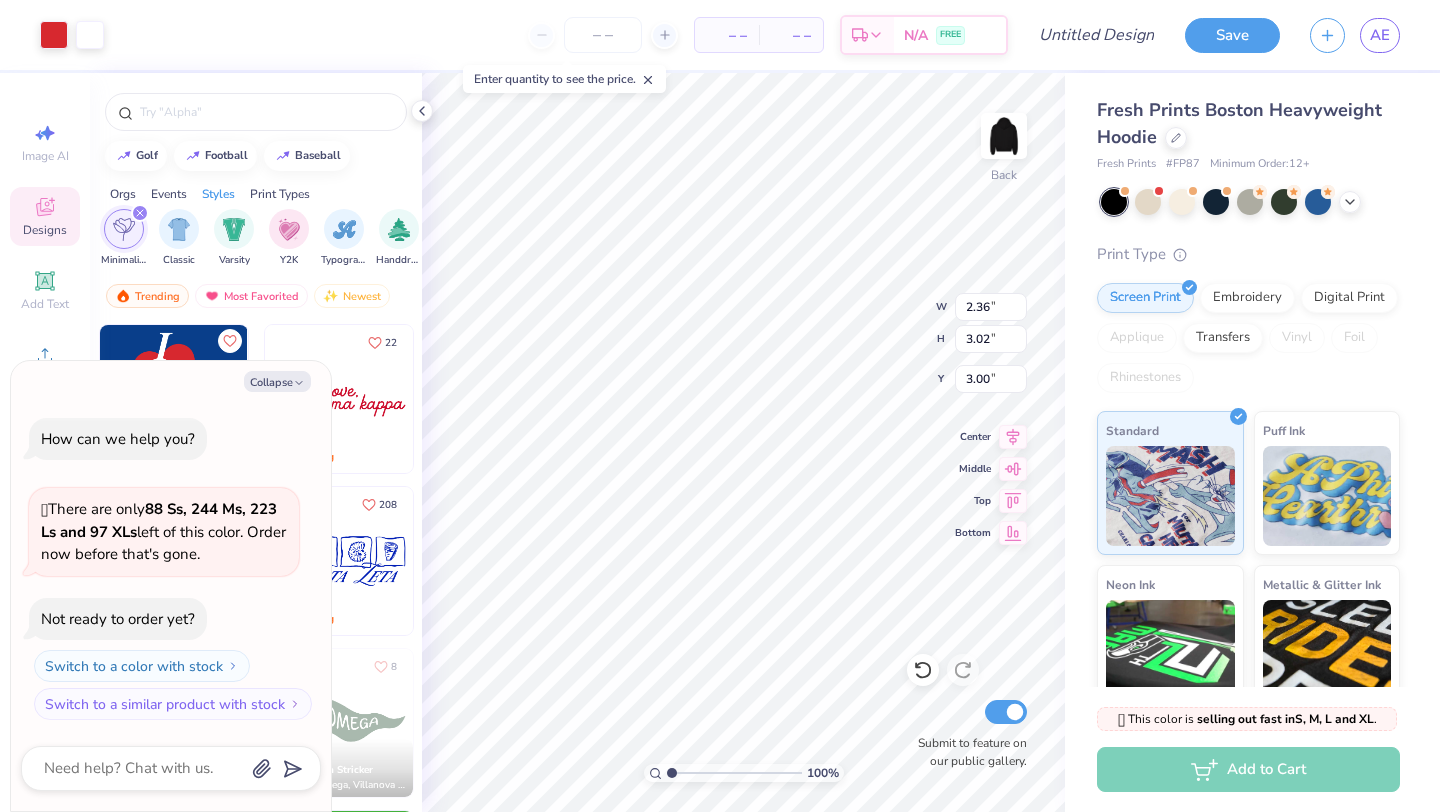 type on "6.30" 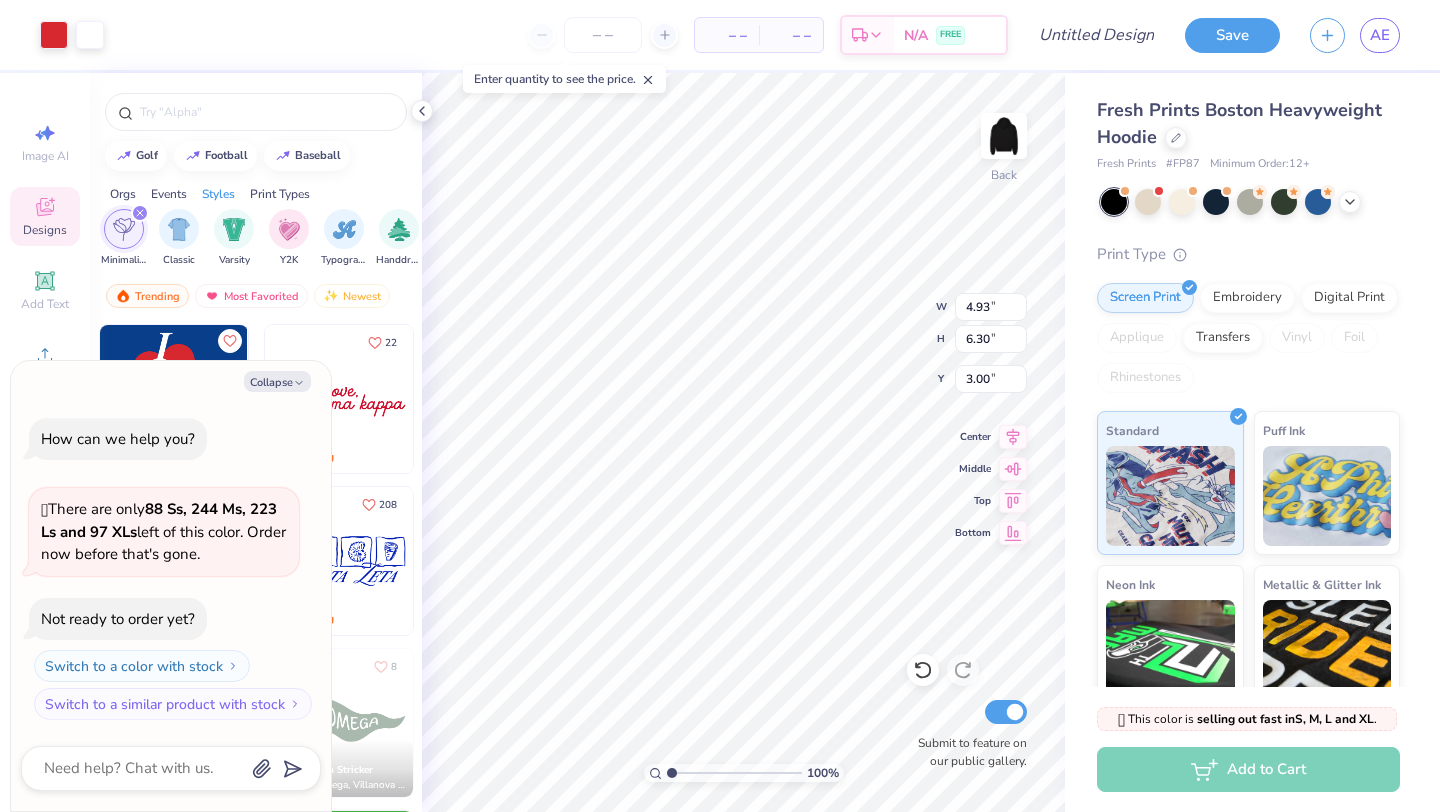 type on "x" 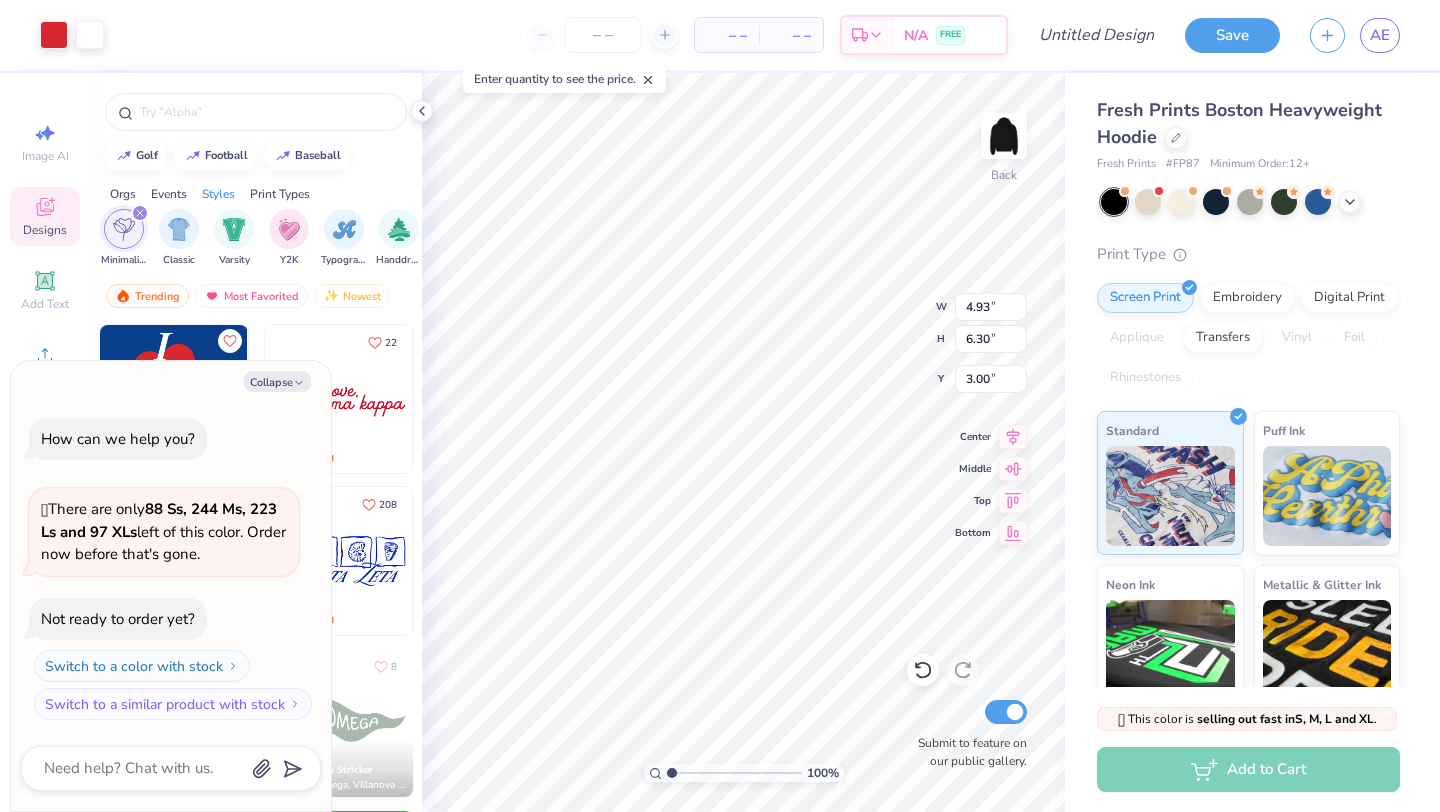 type on "6.36" 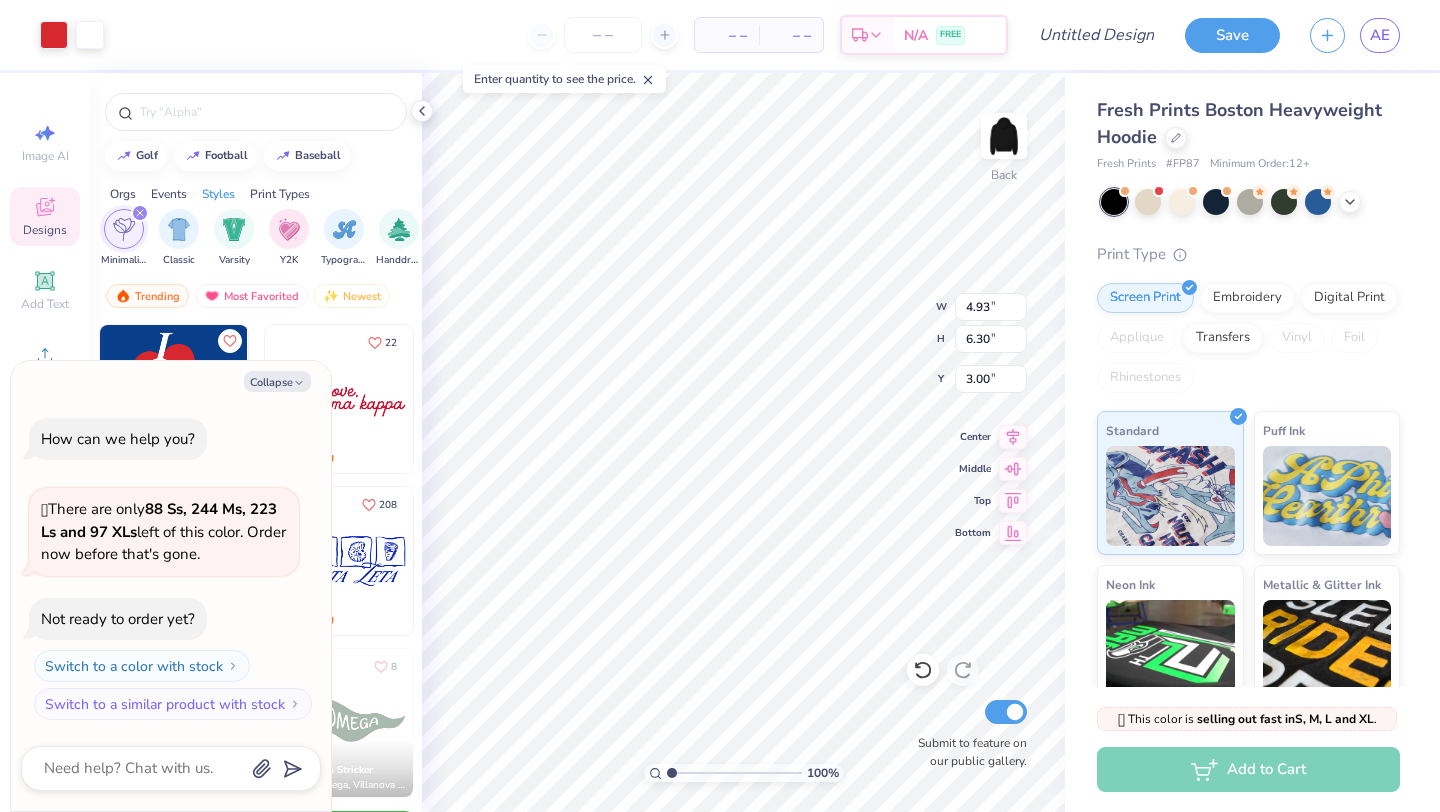 type on "8.13" 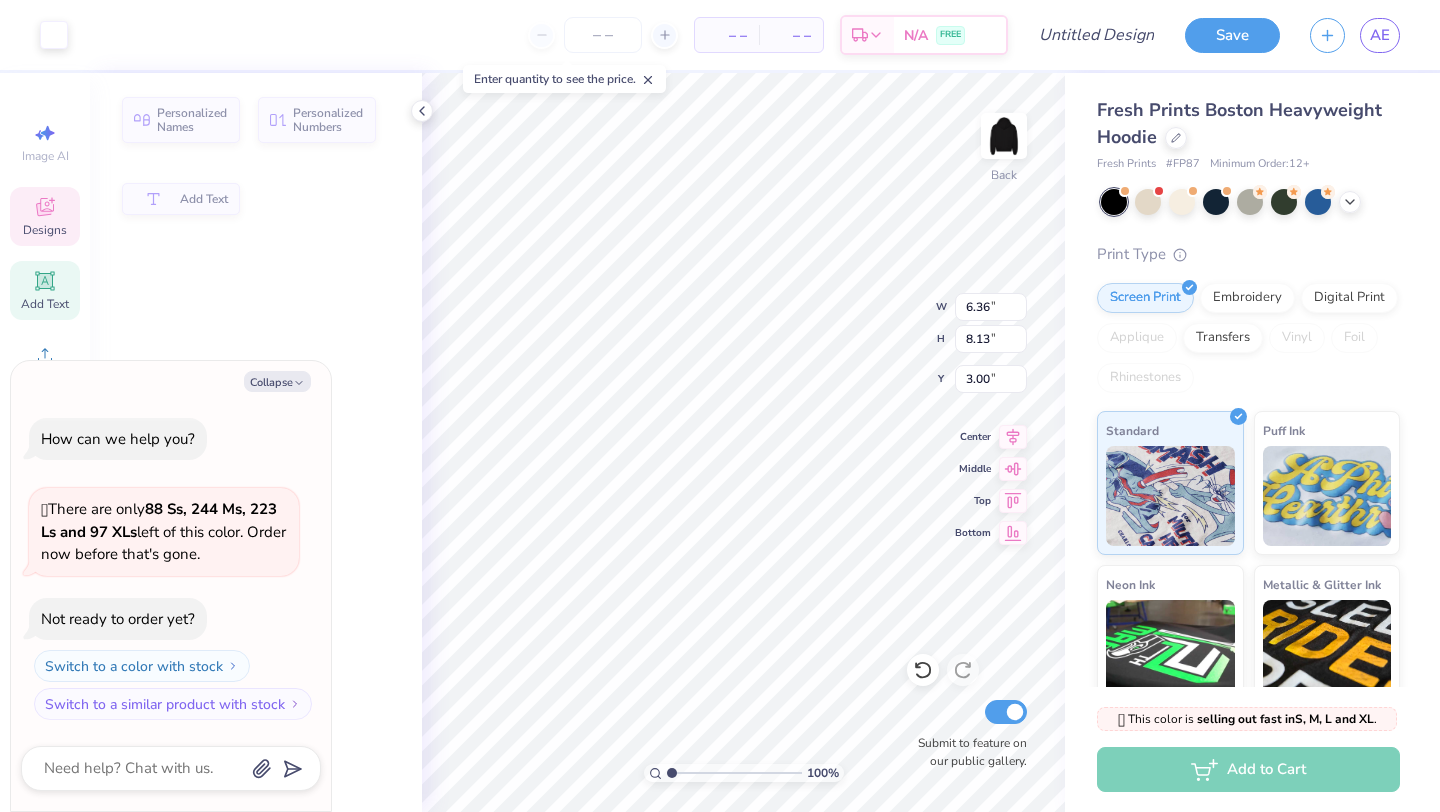 type on "x" 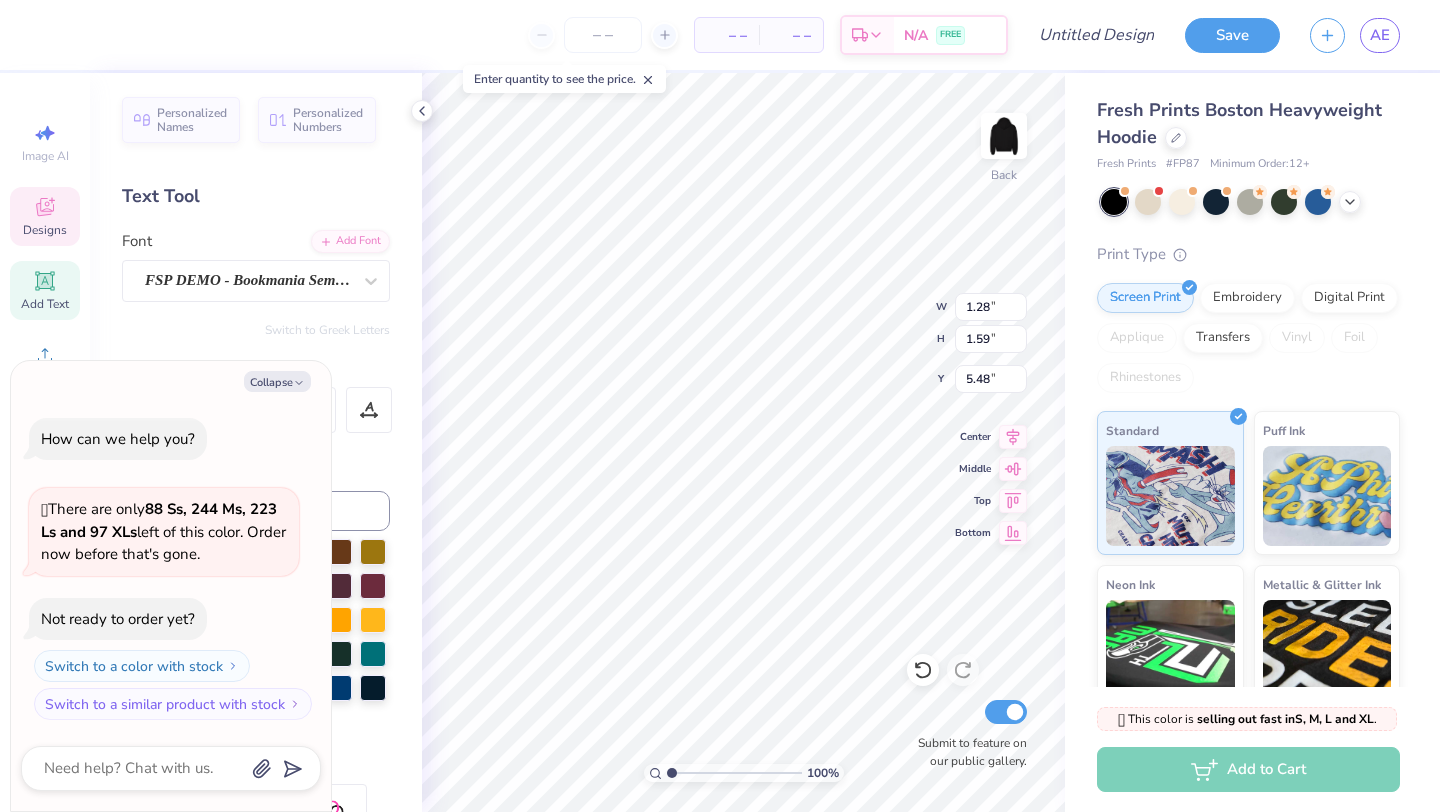 type on "x" 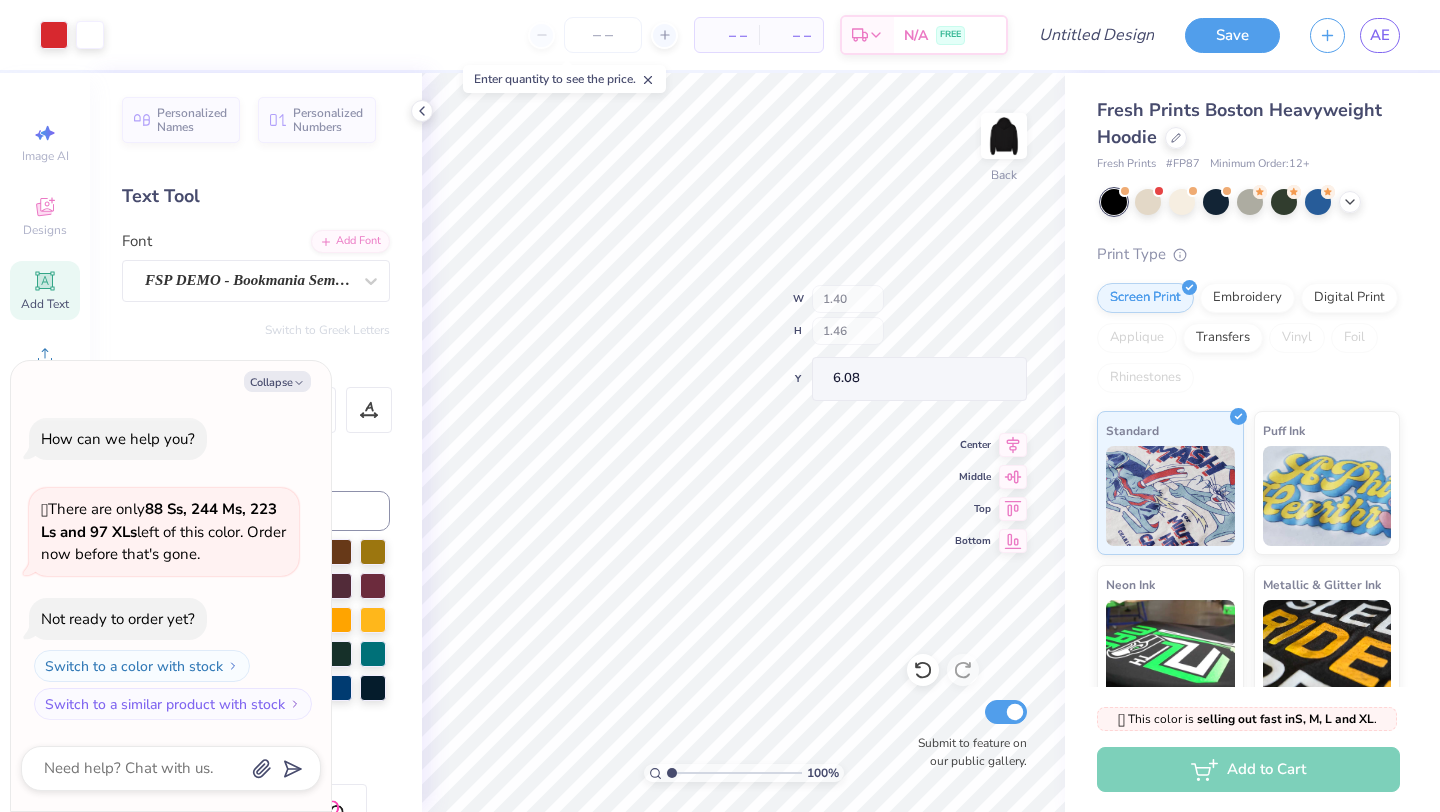 type on "x" 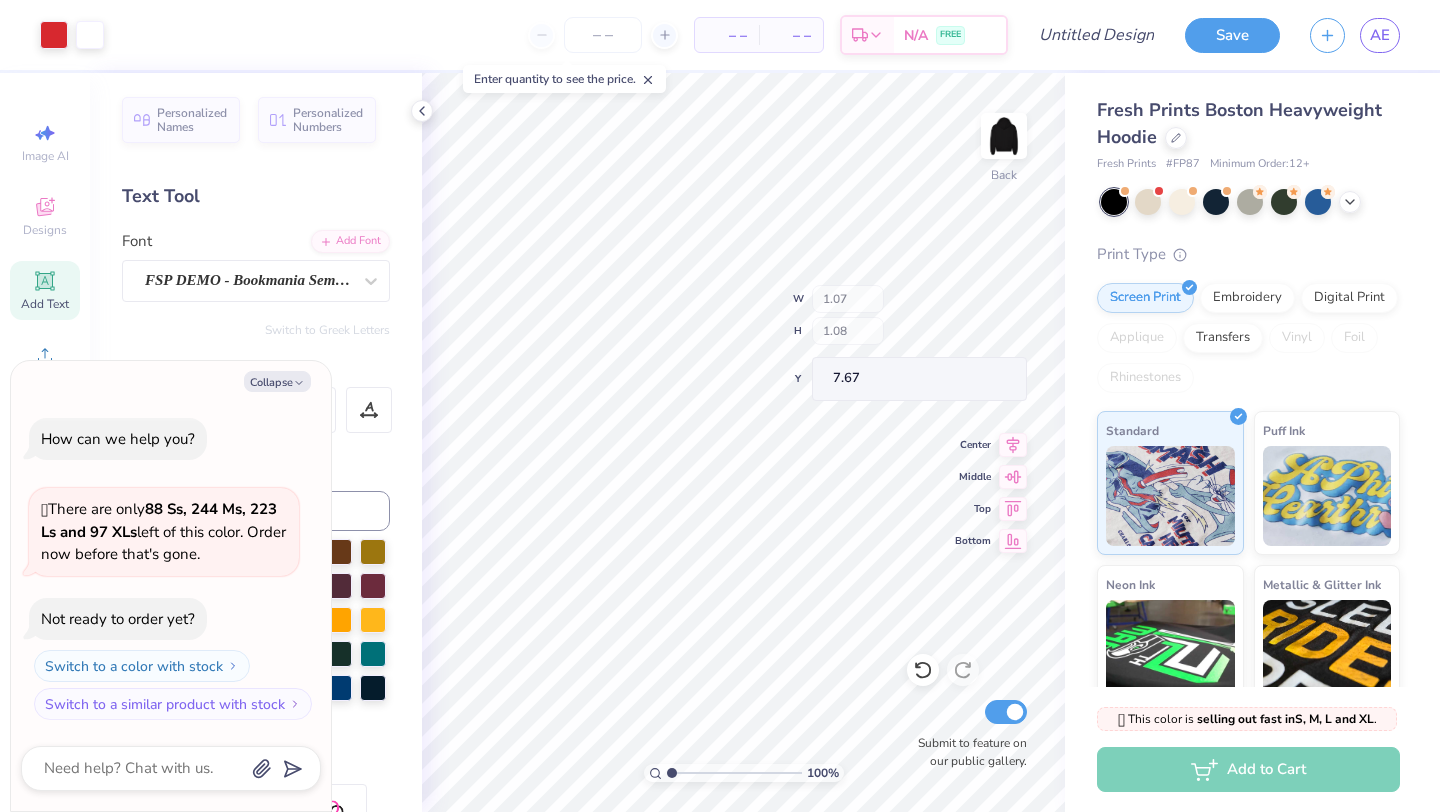 type on "x" 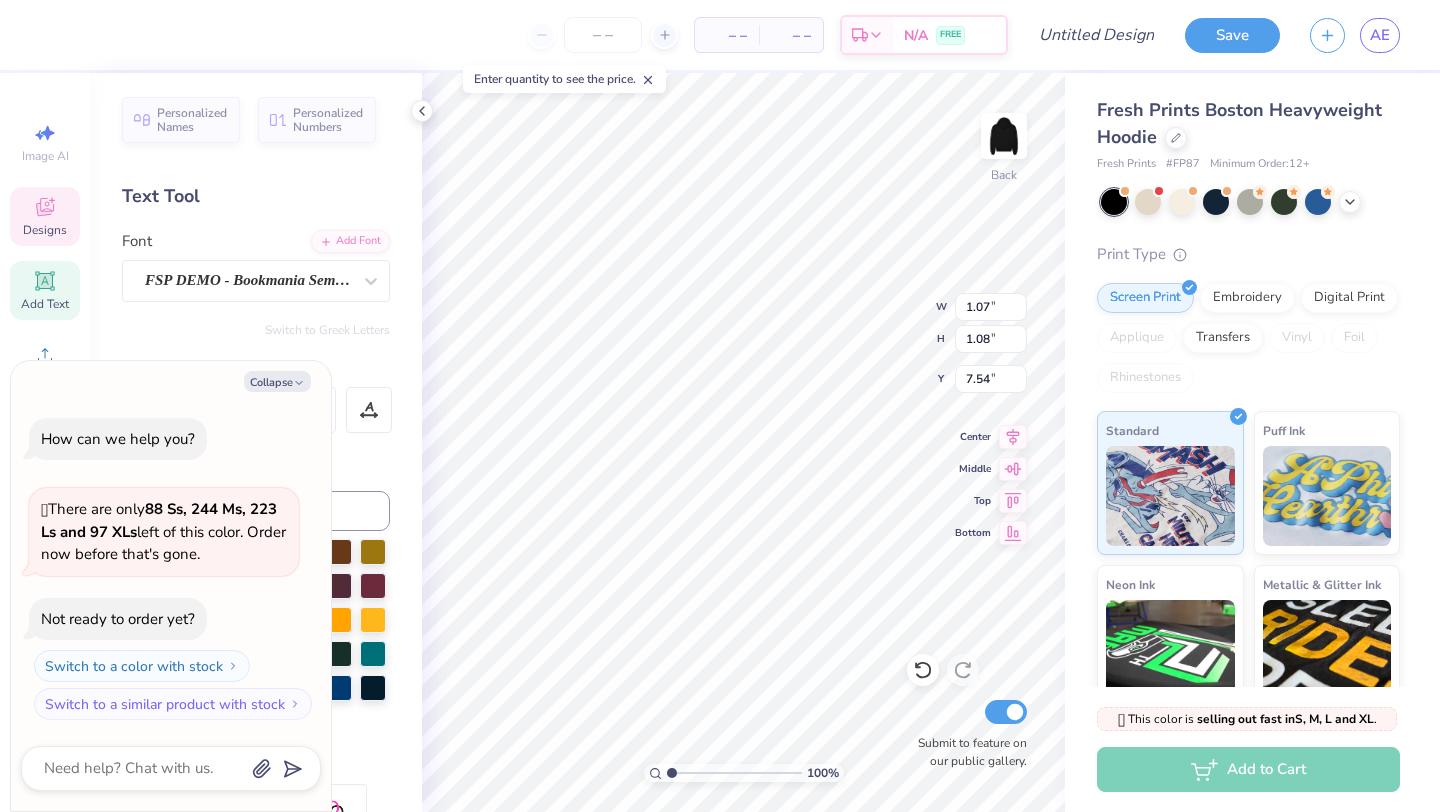 type on "x" 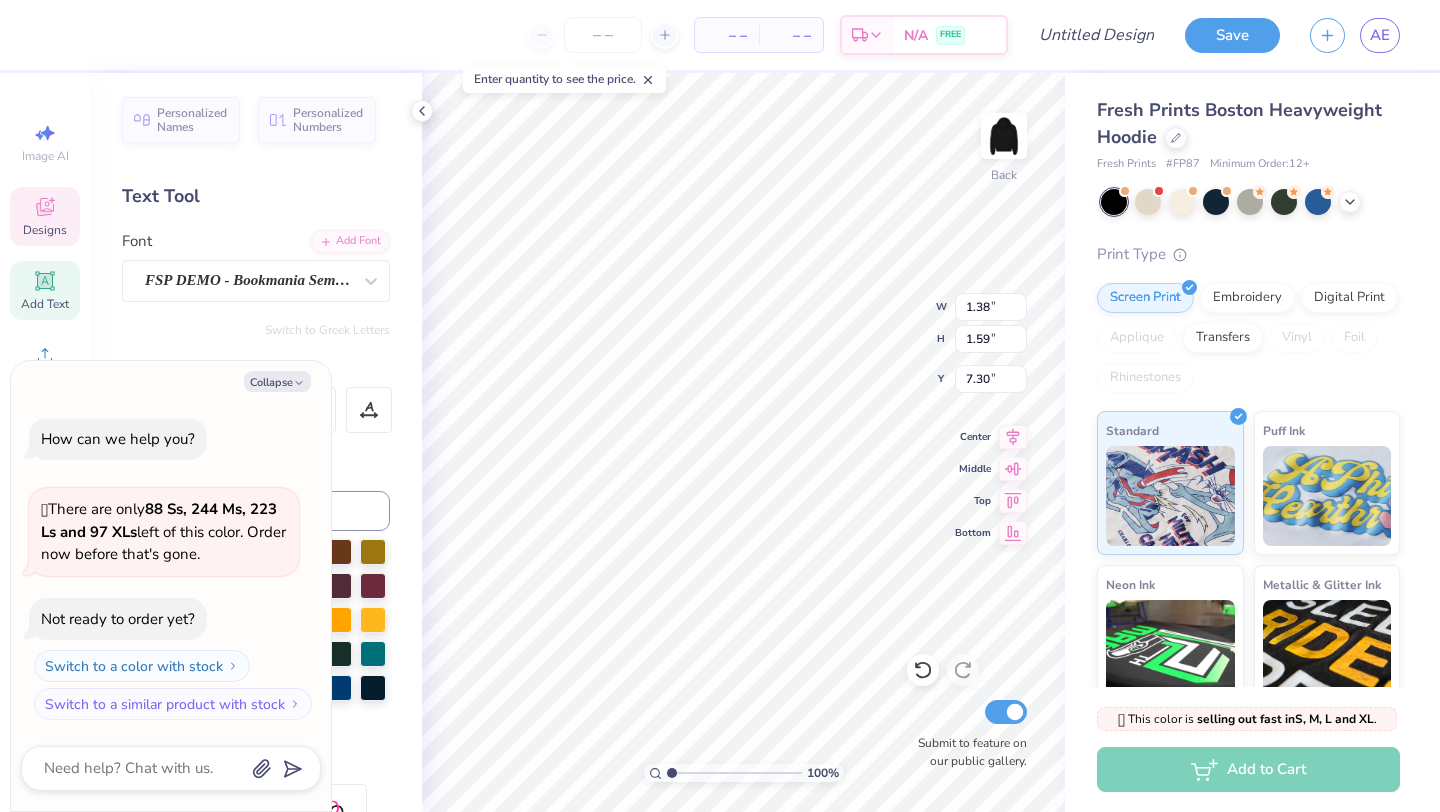 type on "x" 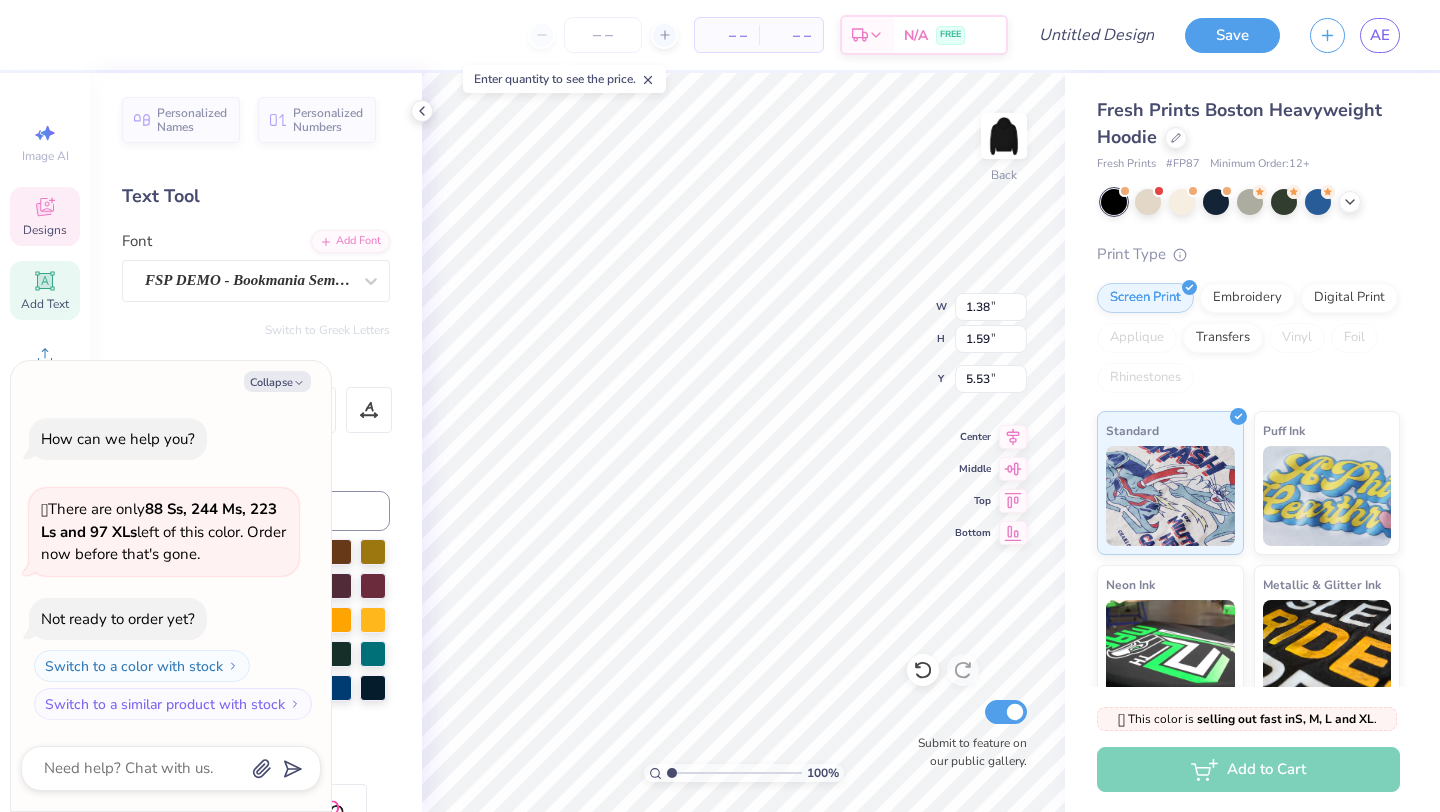 type on "x" 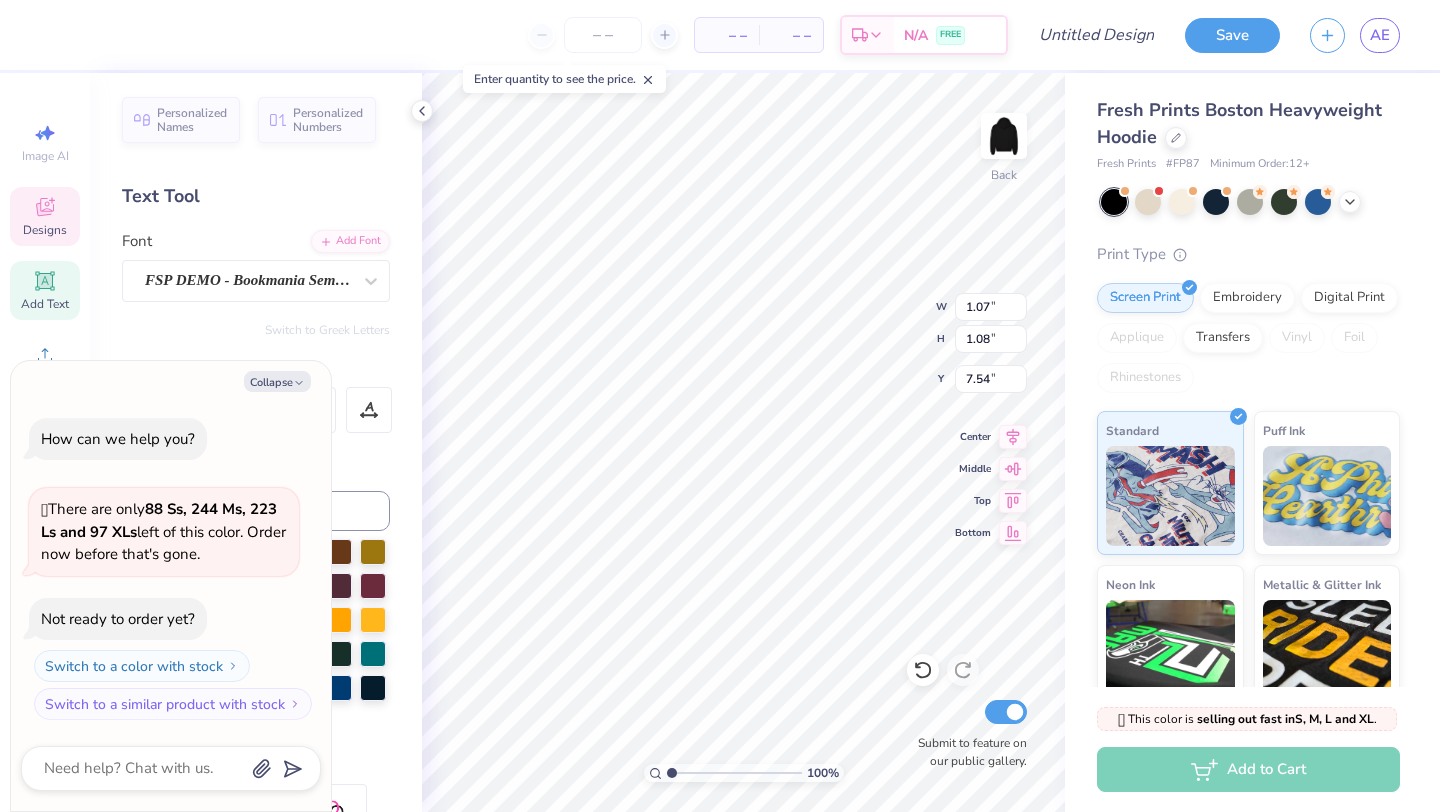 type on "x" 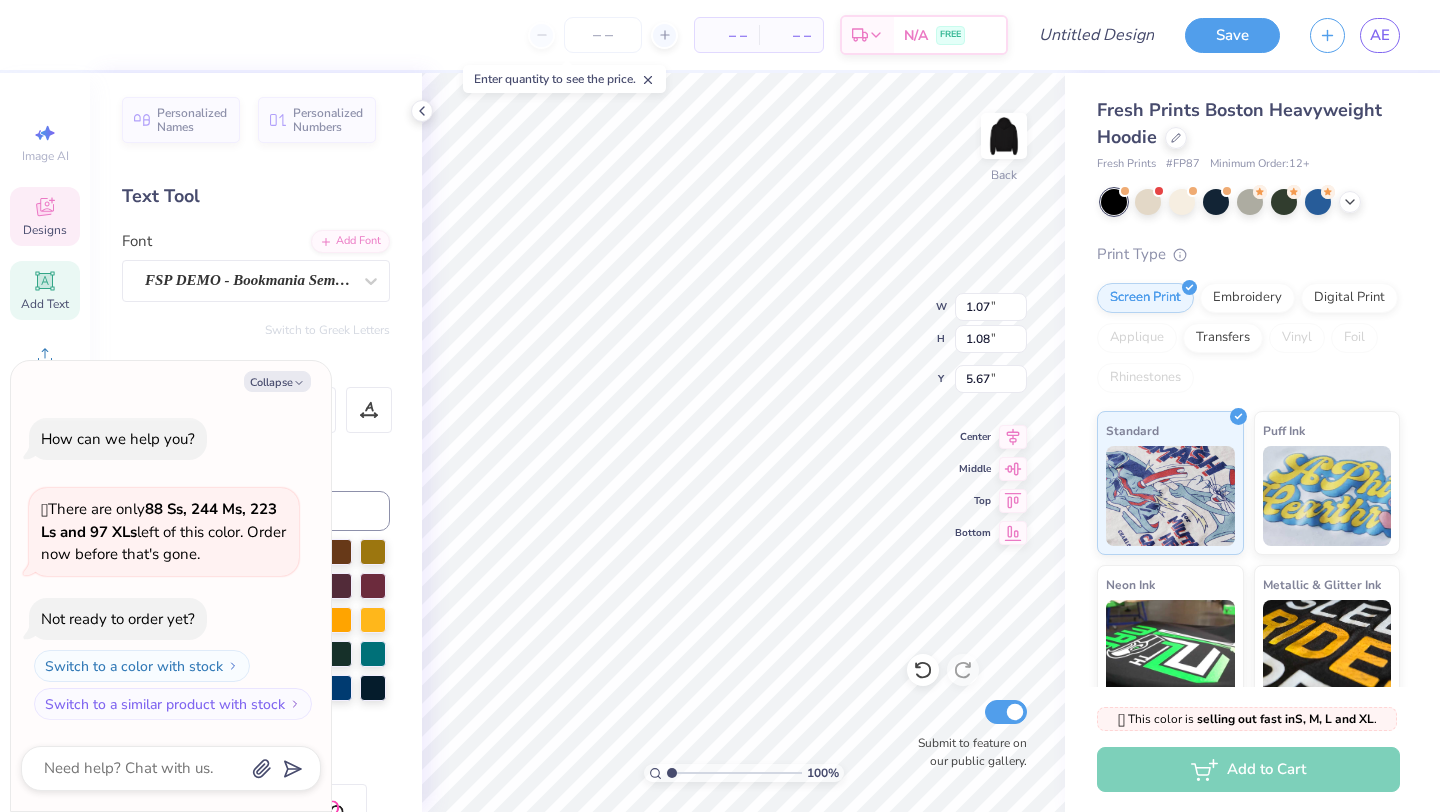type on "x" 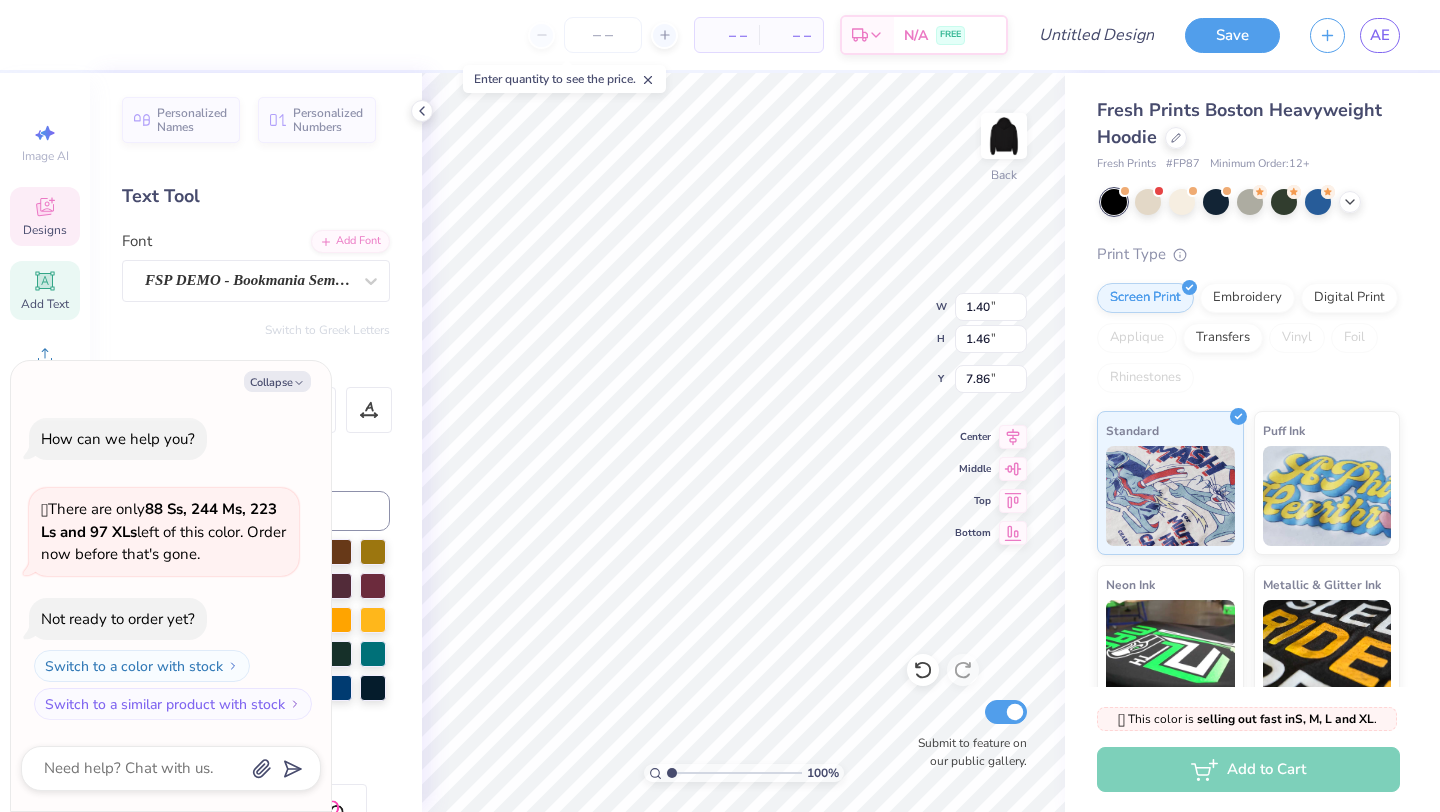 type on "x" 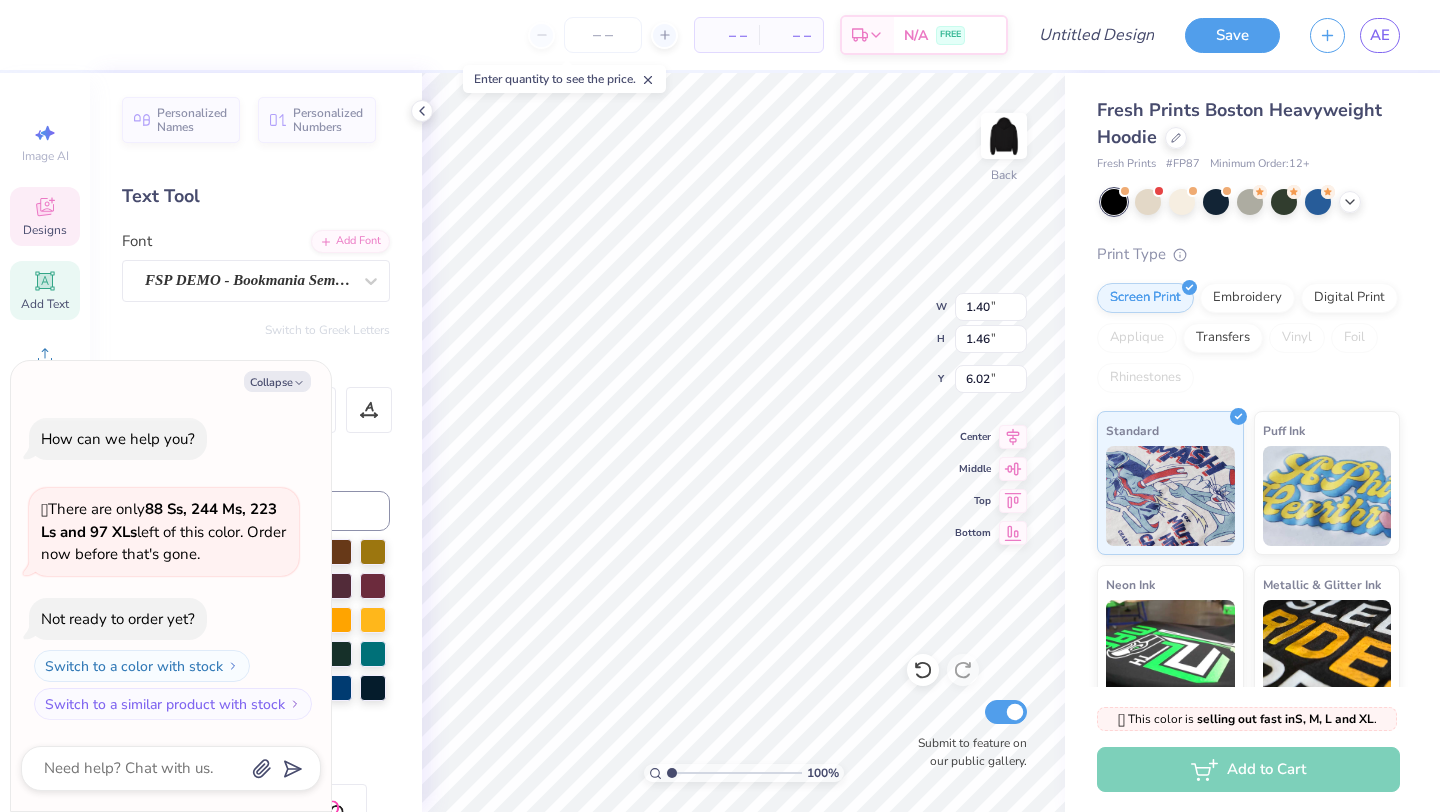 type on "x" 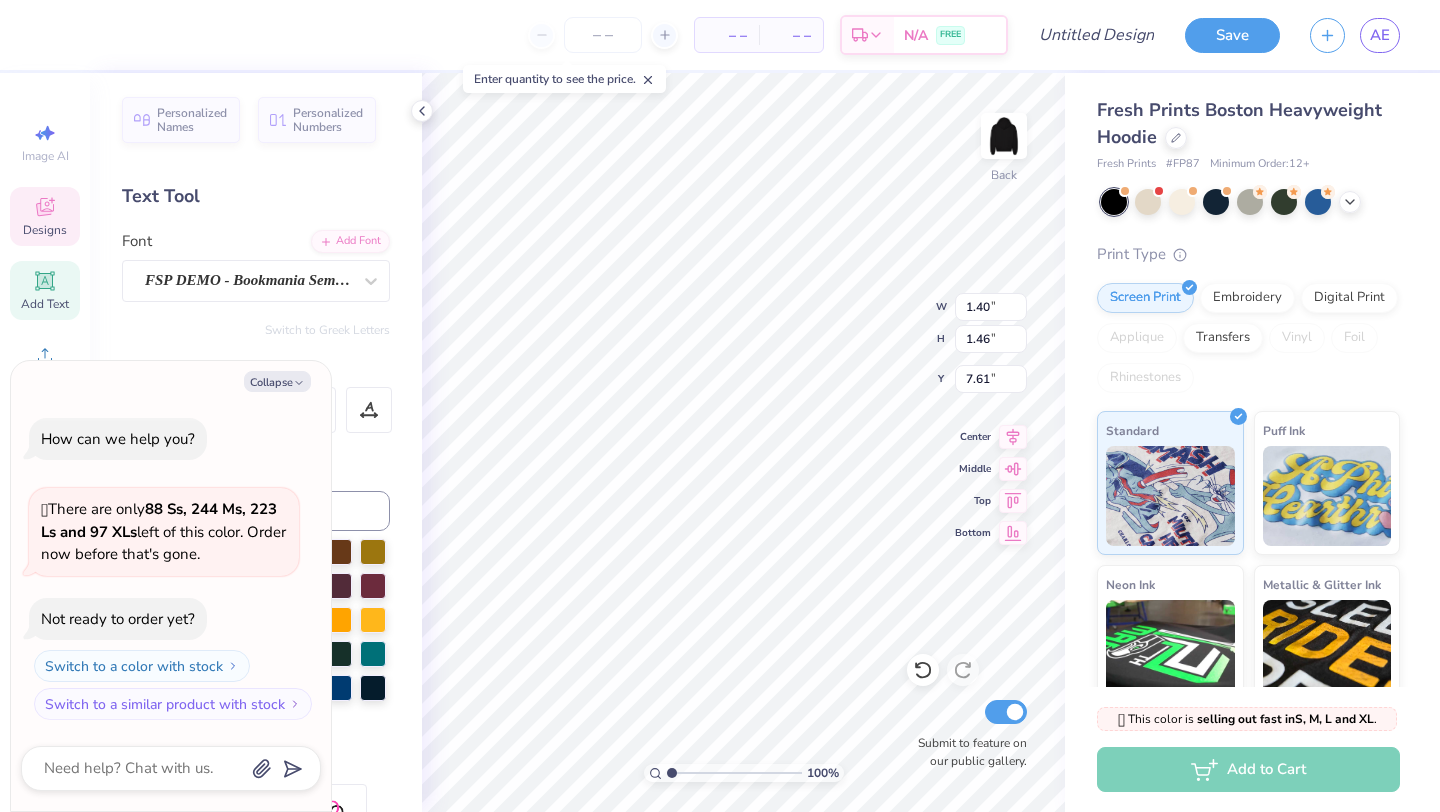type on "x" 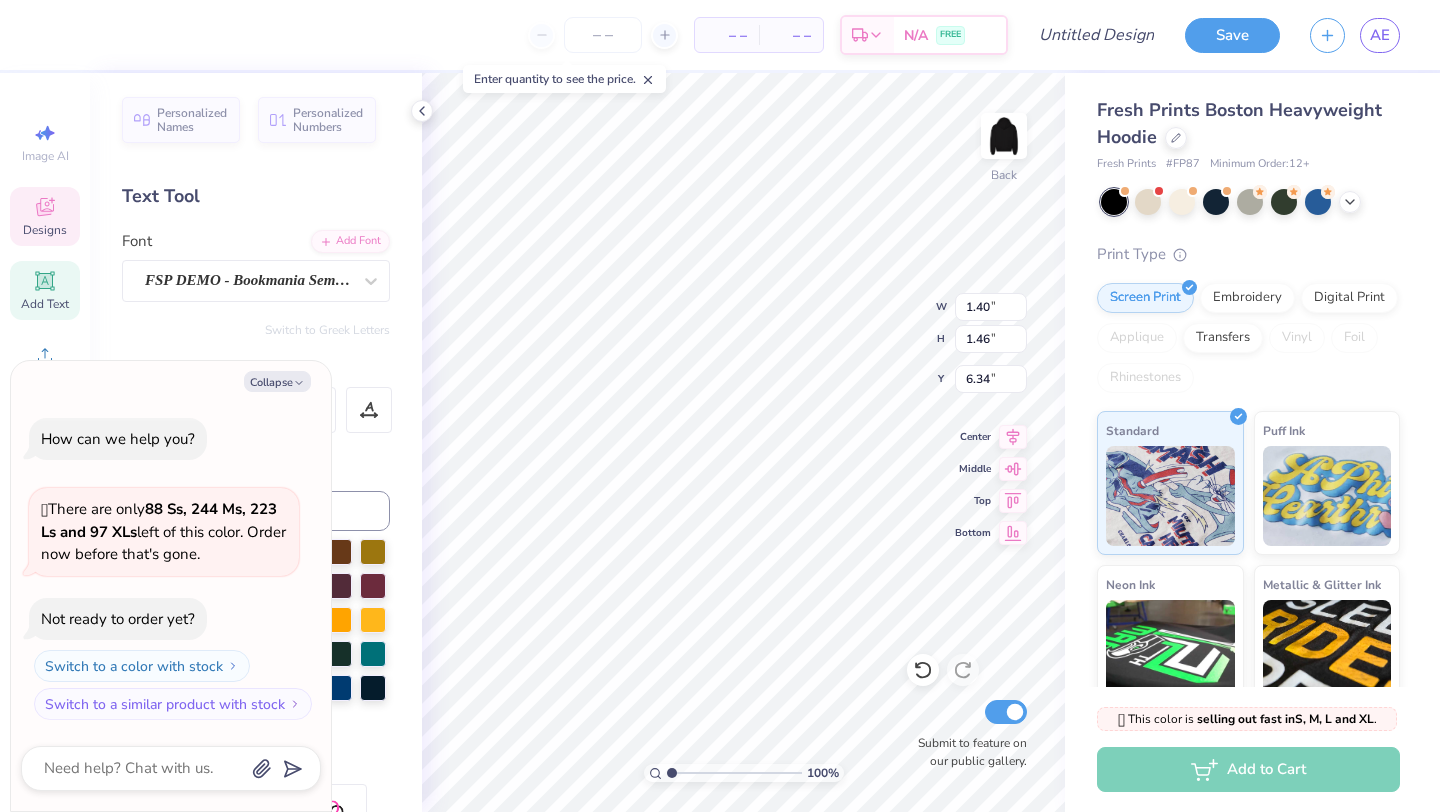 type on "x" 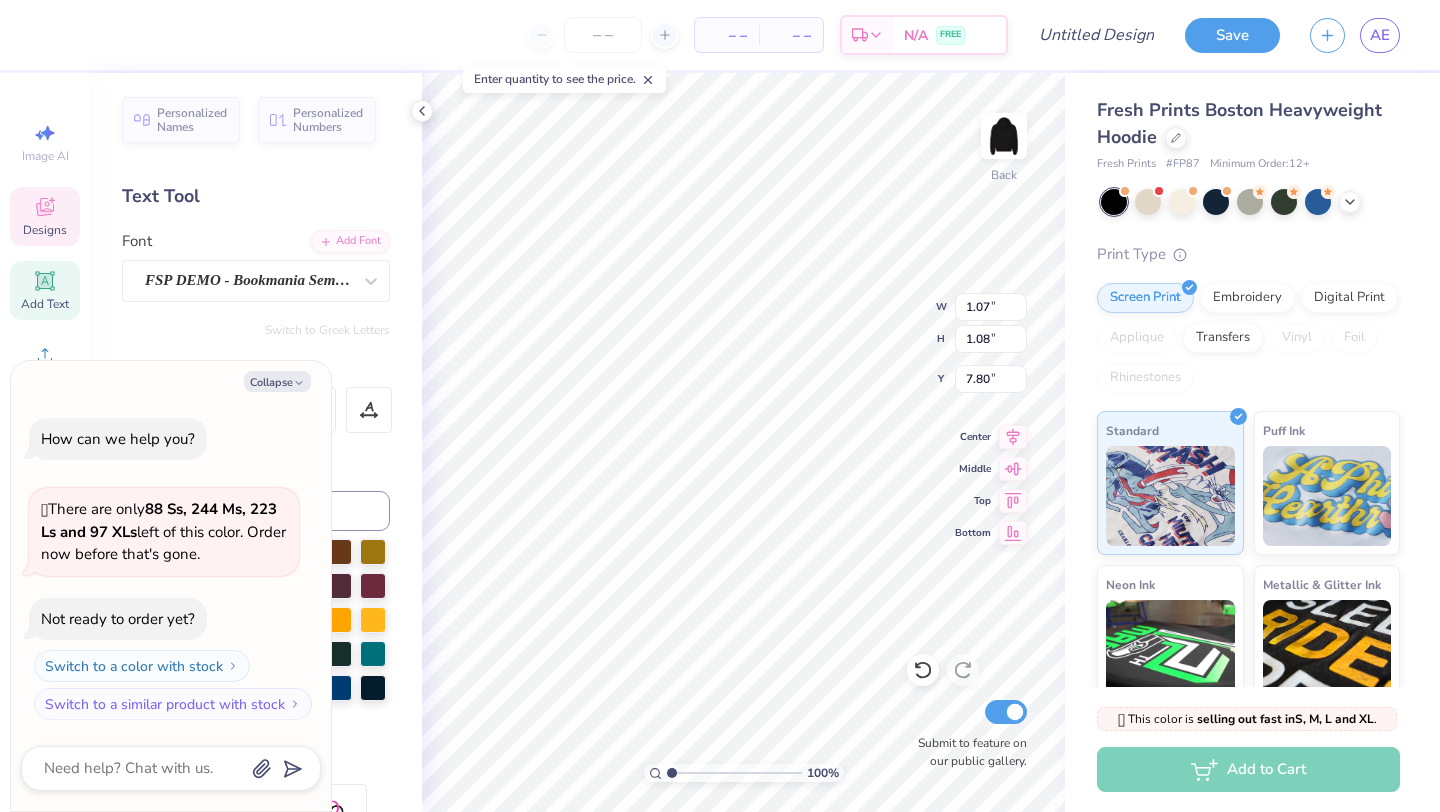 type on "x" 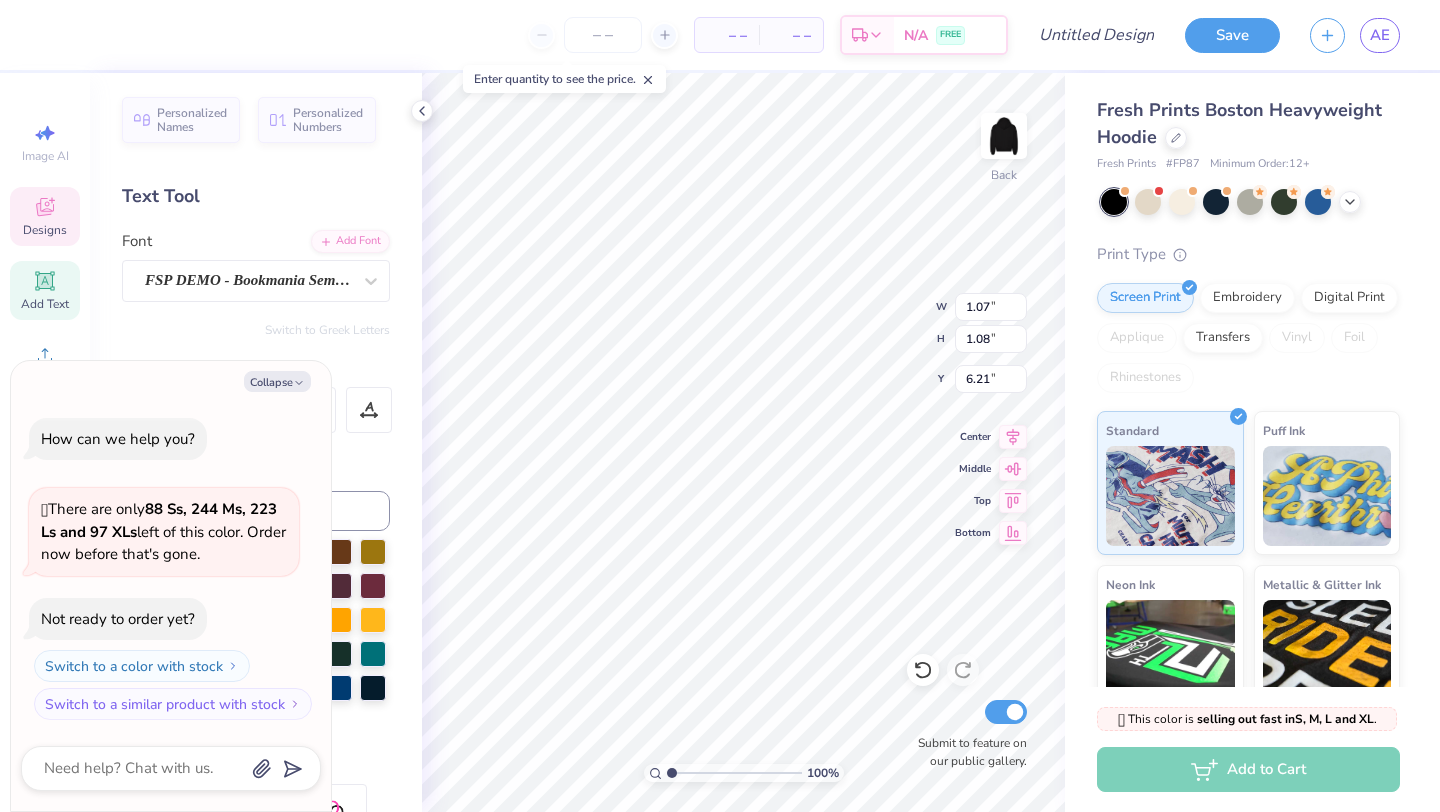 type on "x" 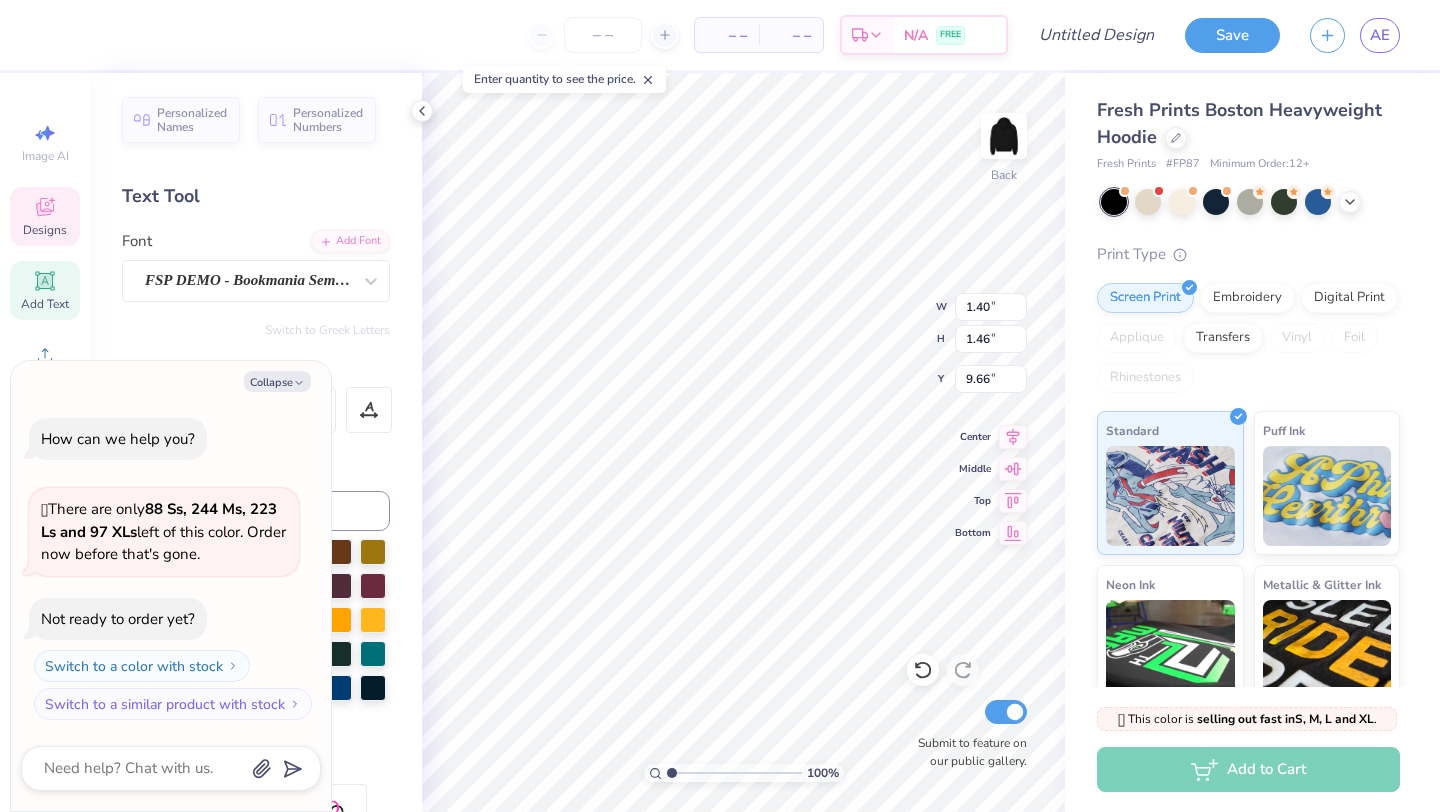 type on "x" 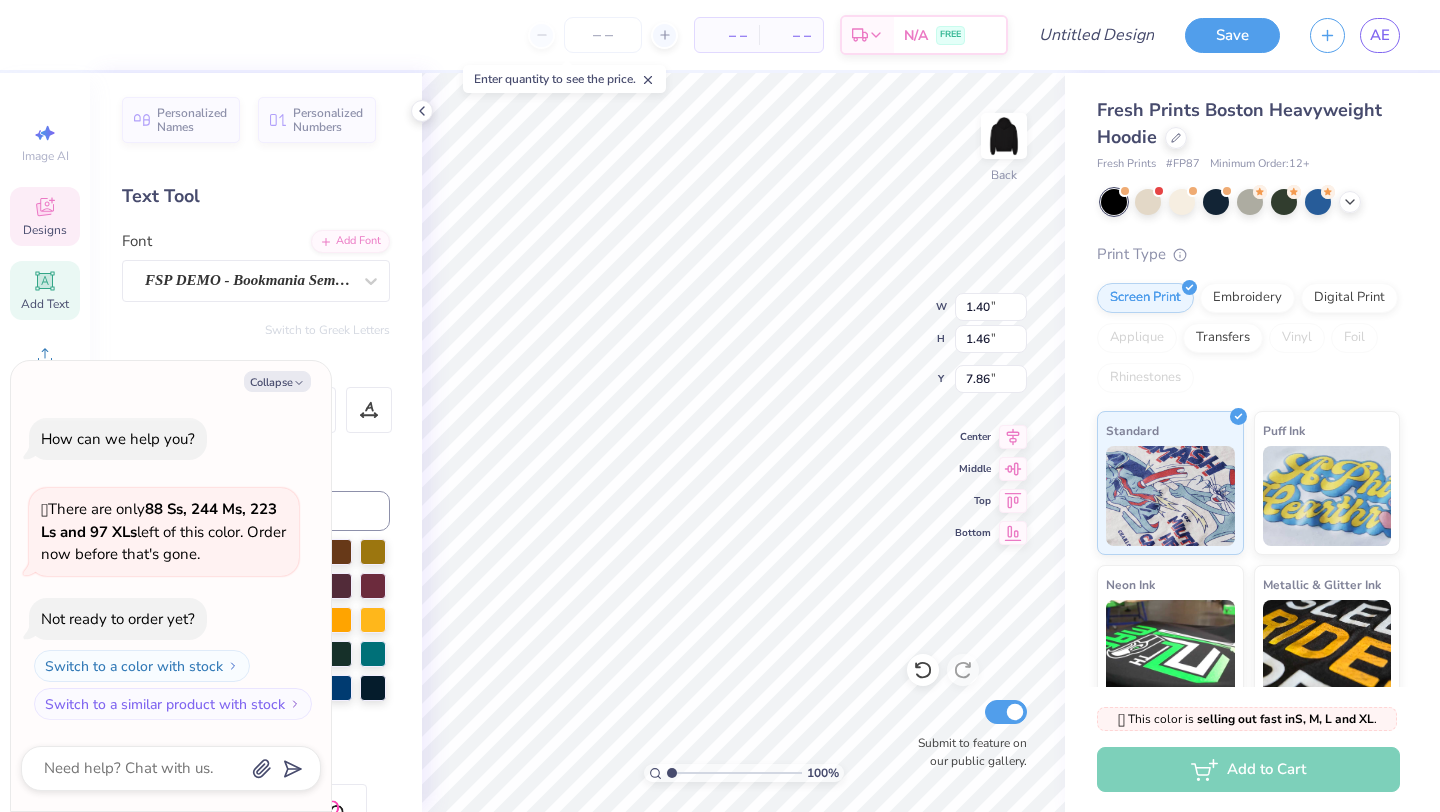type on "x" 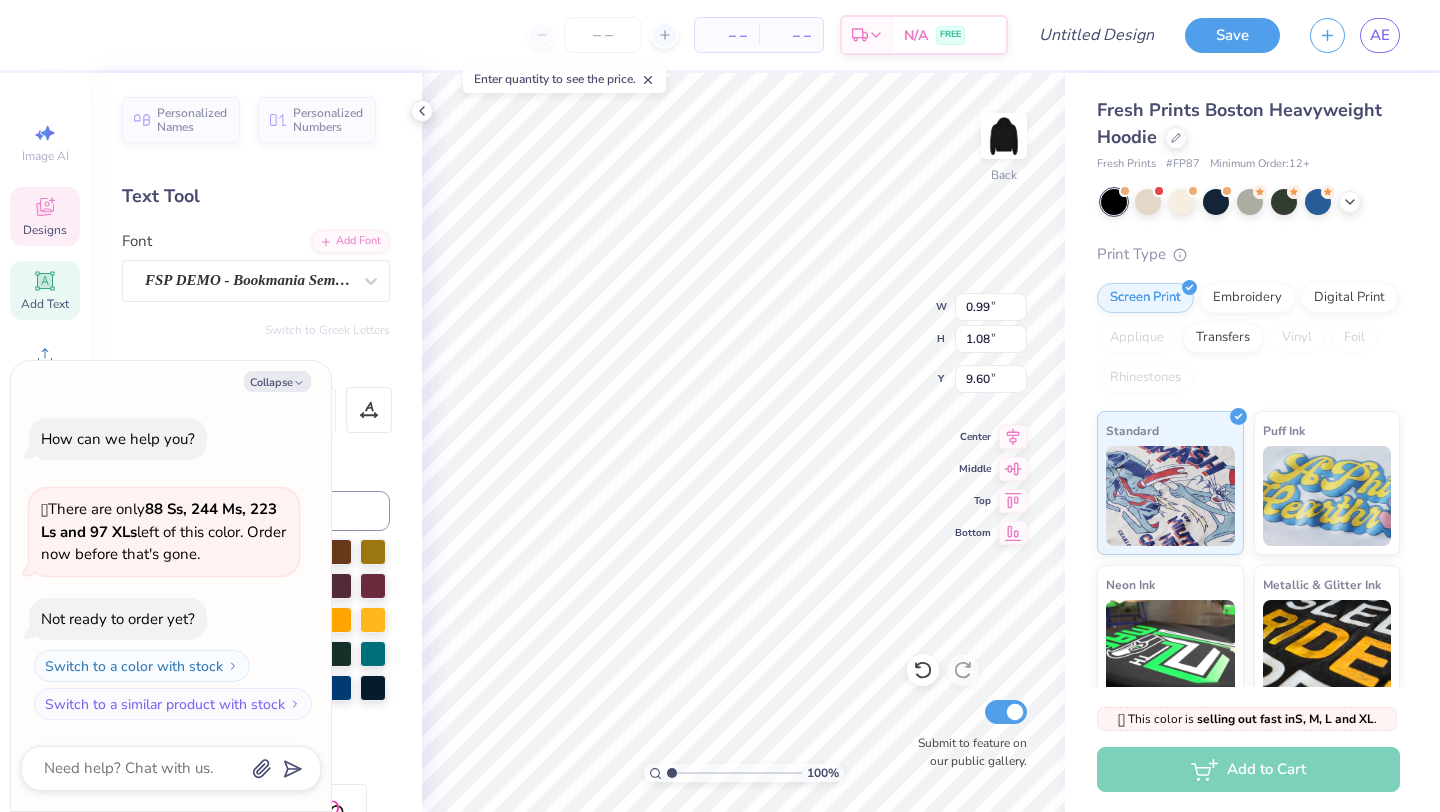 type on "x" 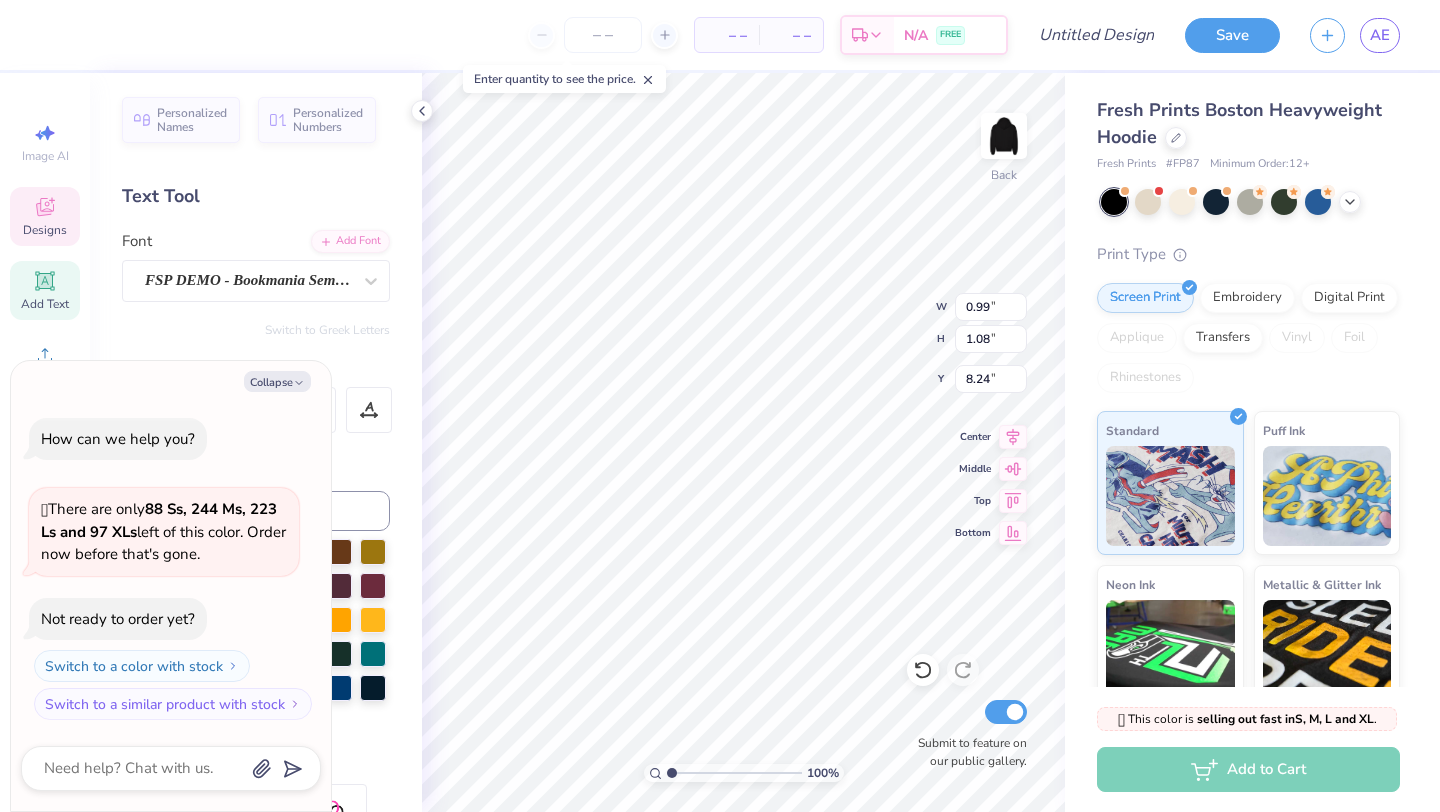type on "x" 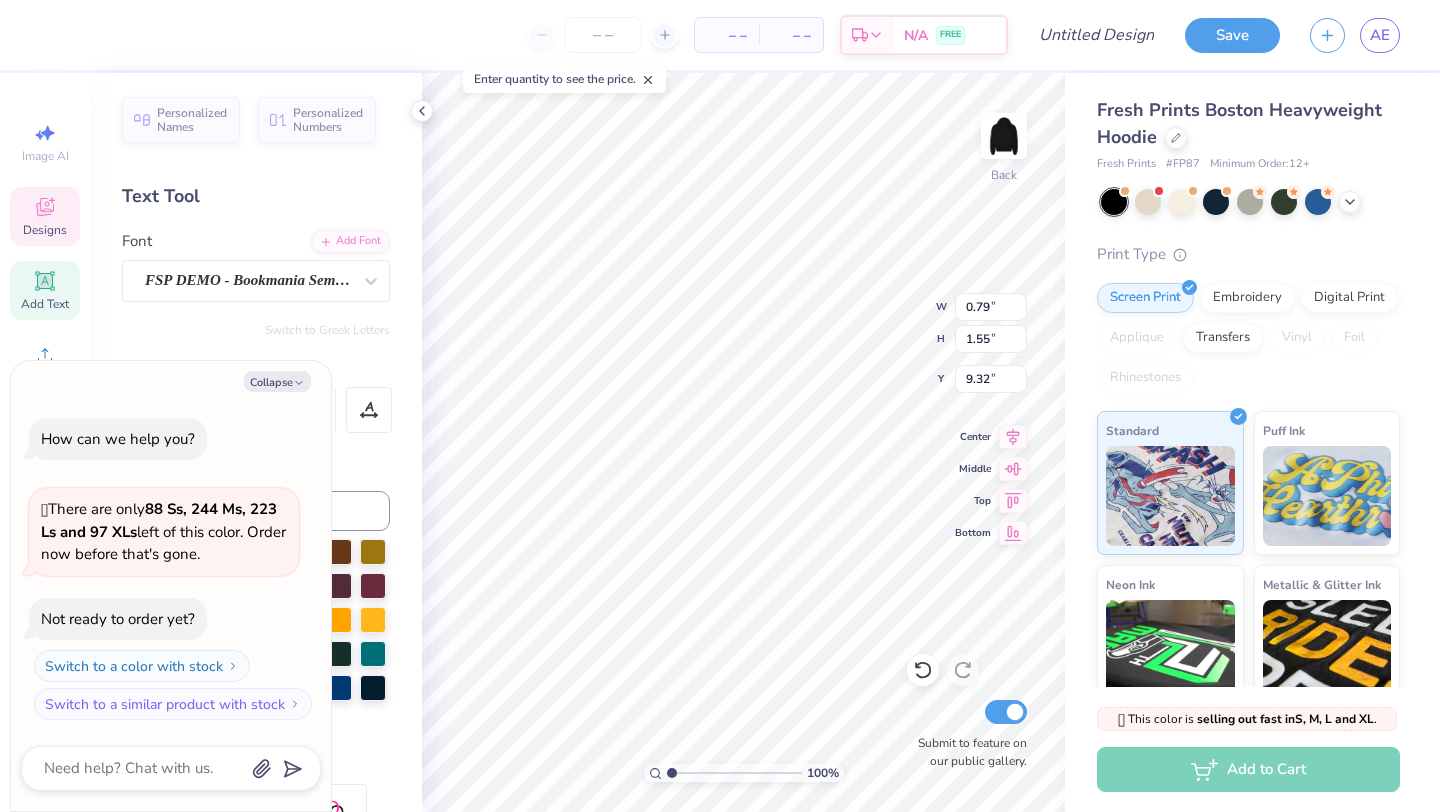 type on "x" 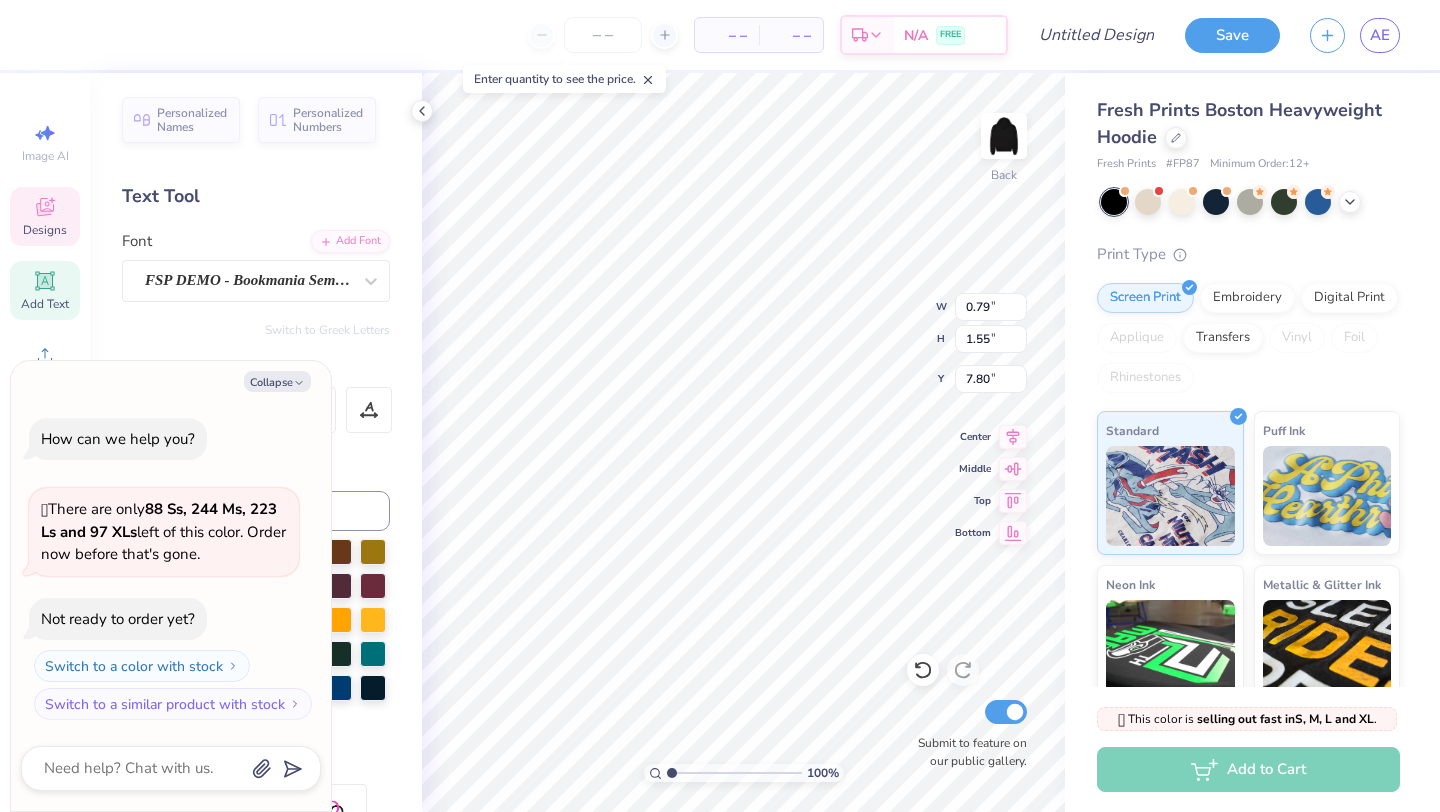 type on "x" 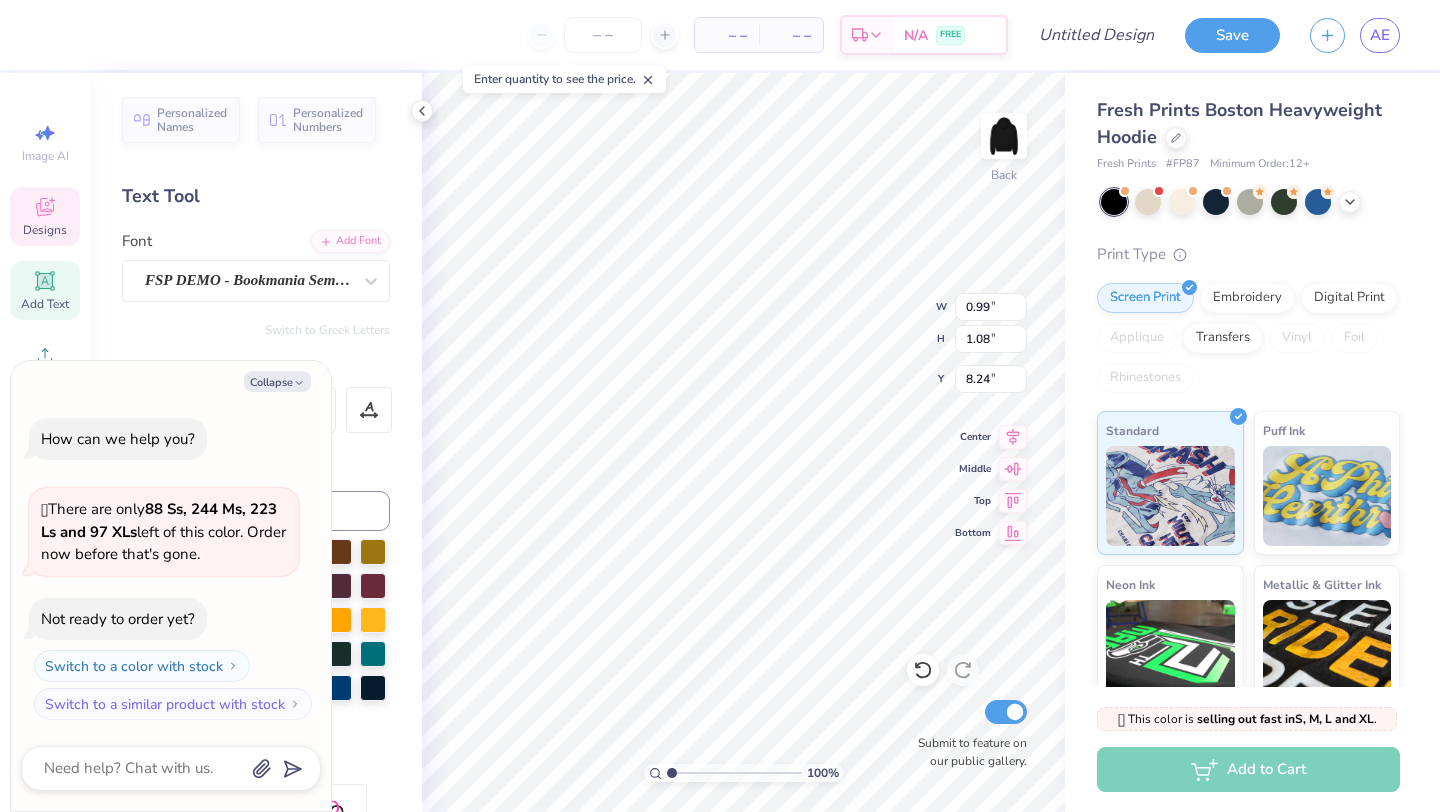 type on "x" 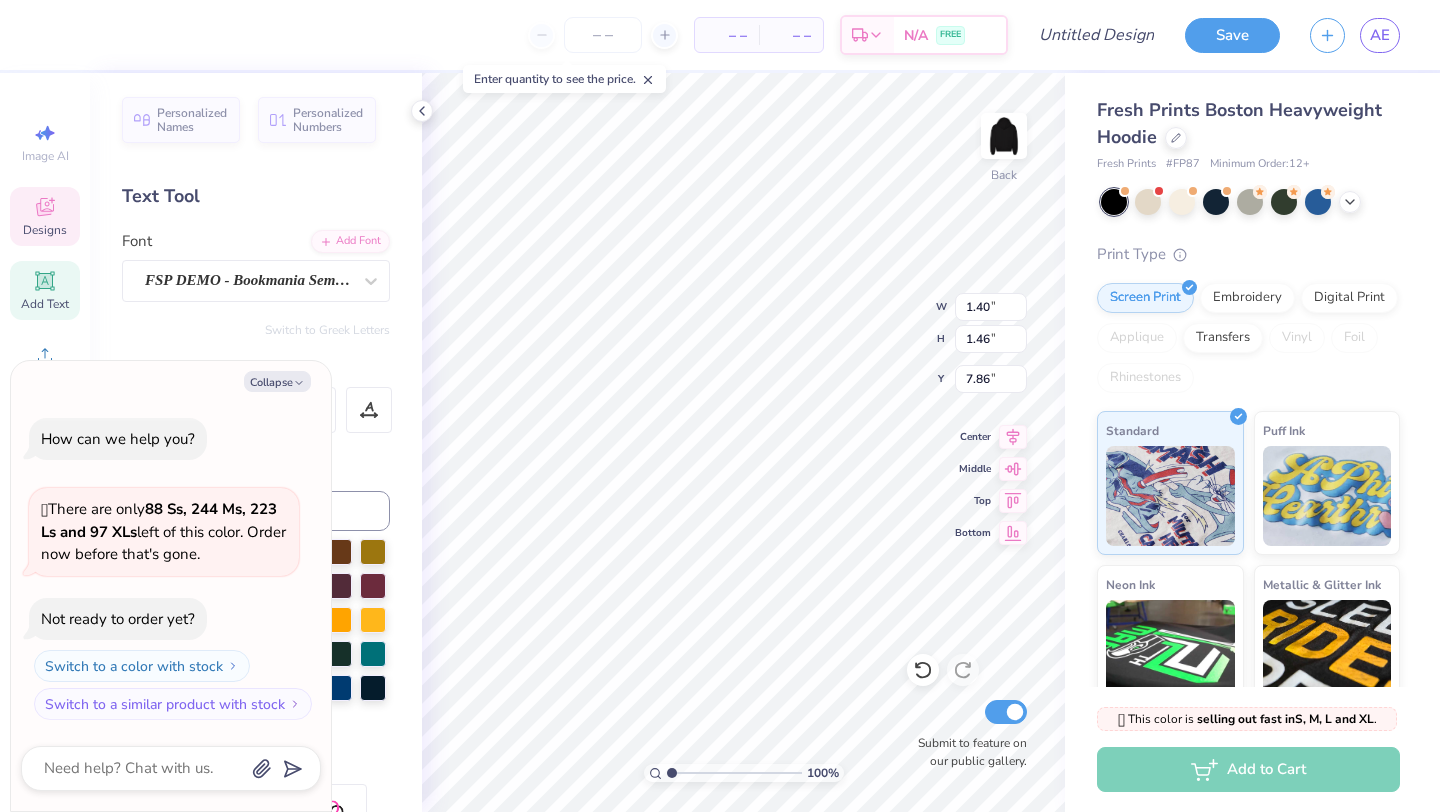 type on "x" 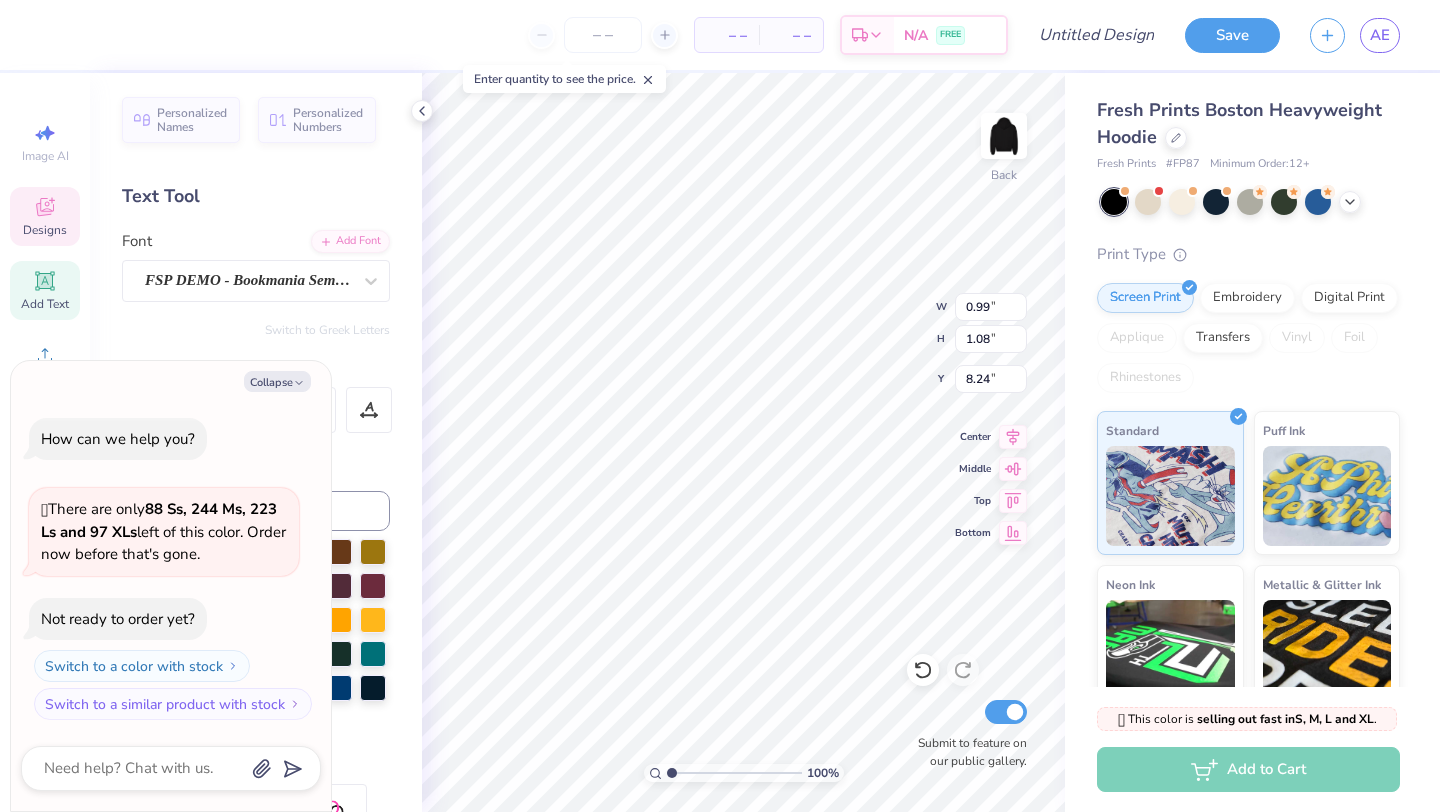type on "x" 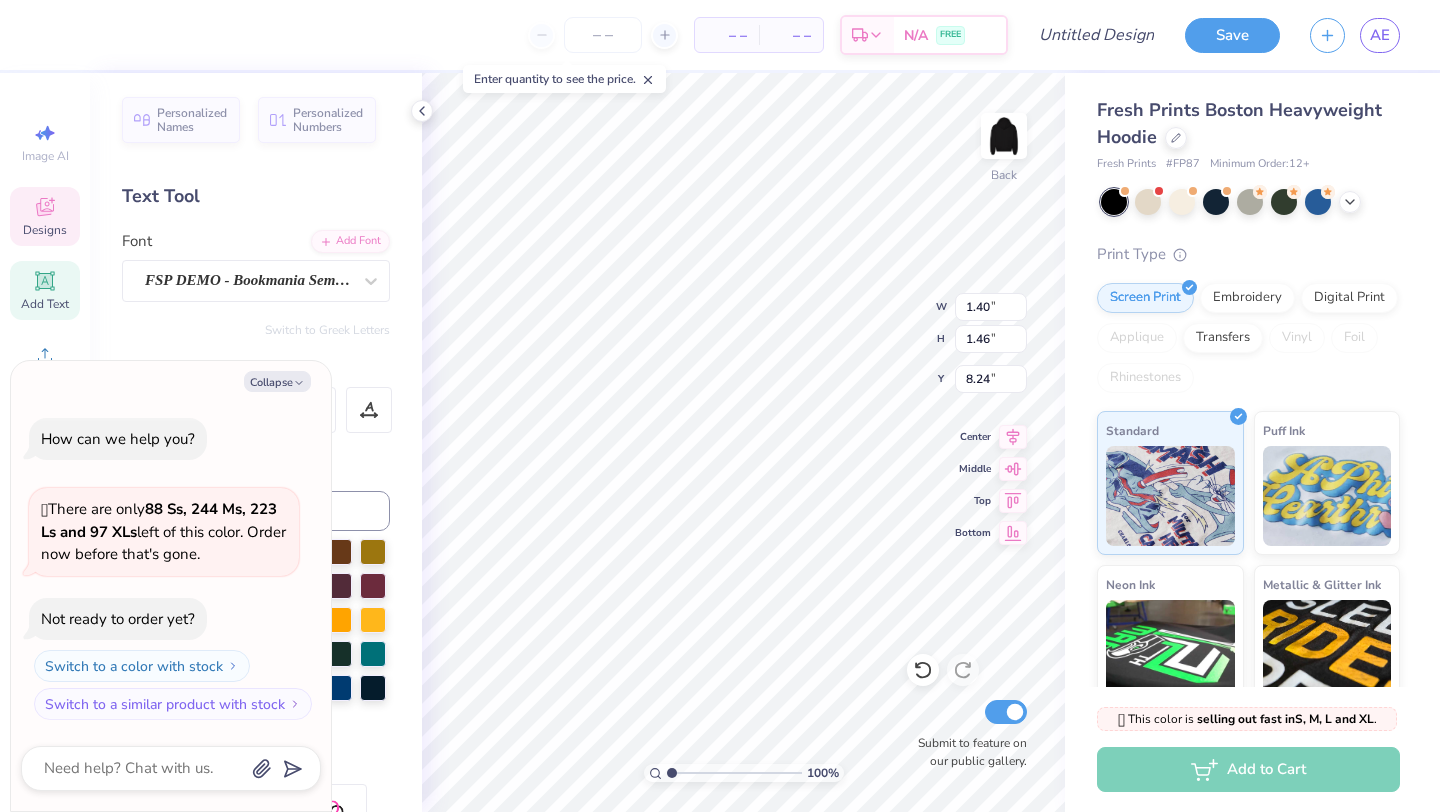 type on "x" 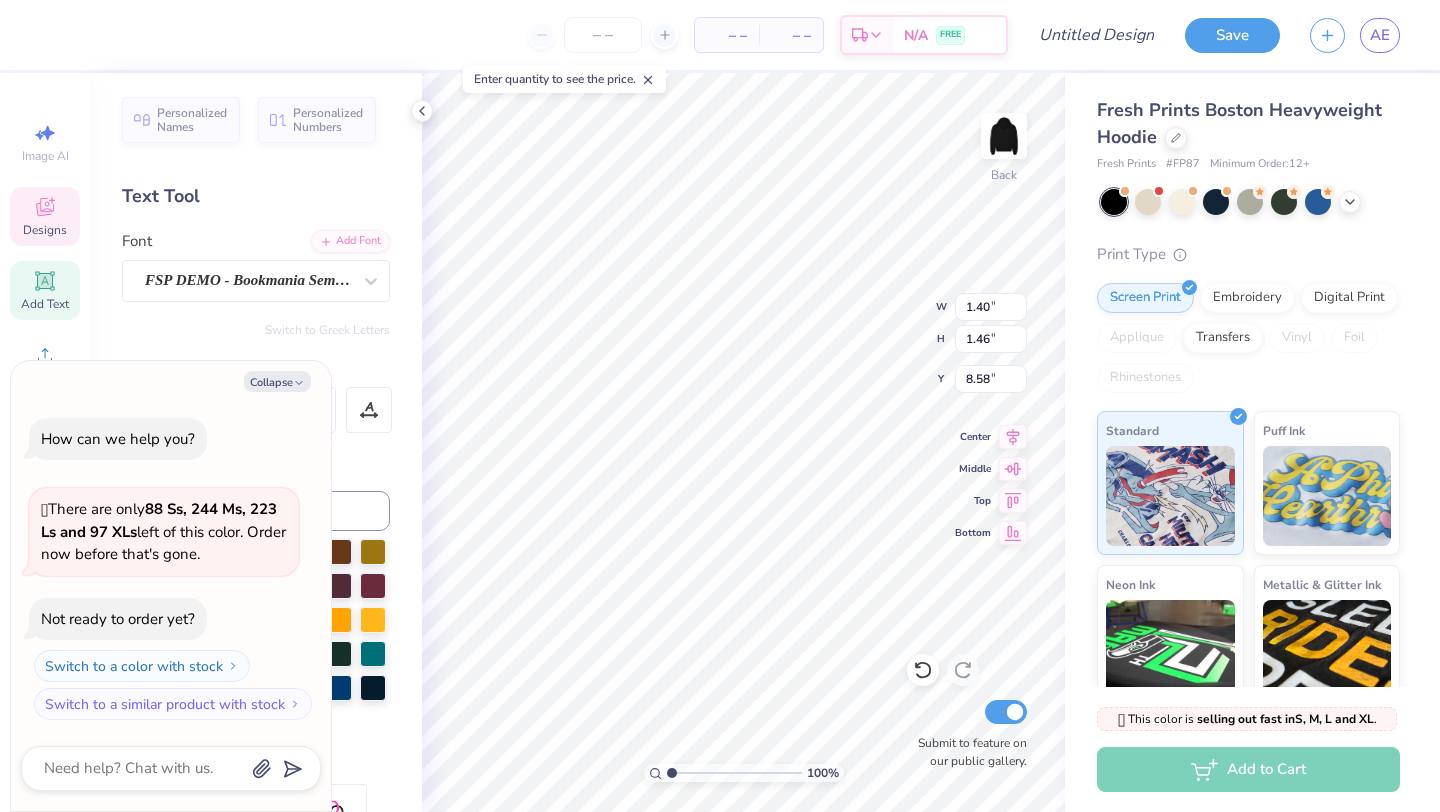 type on "x" 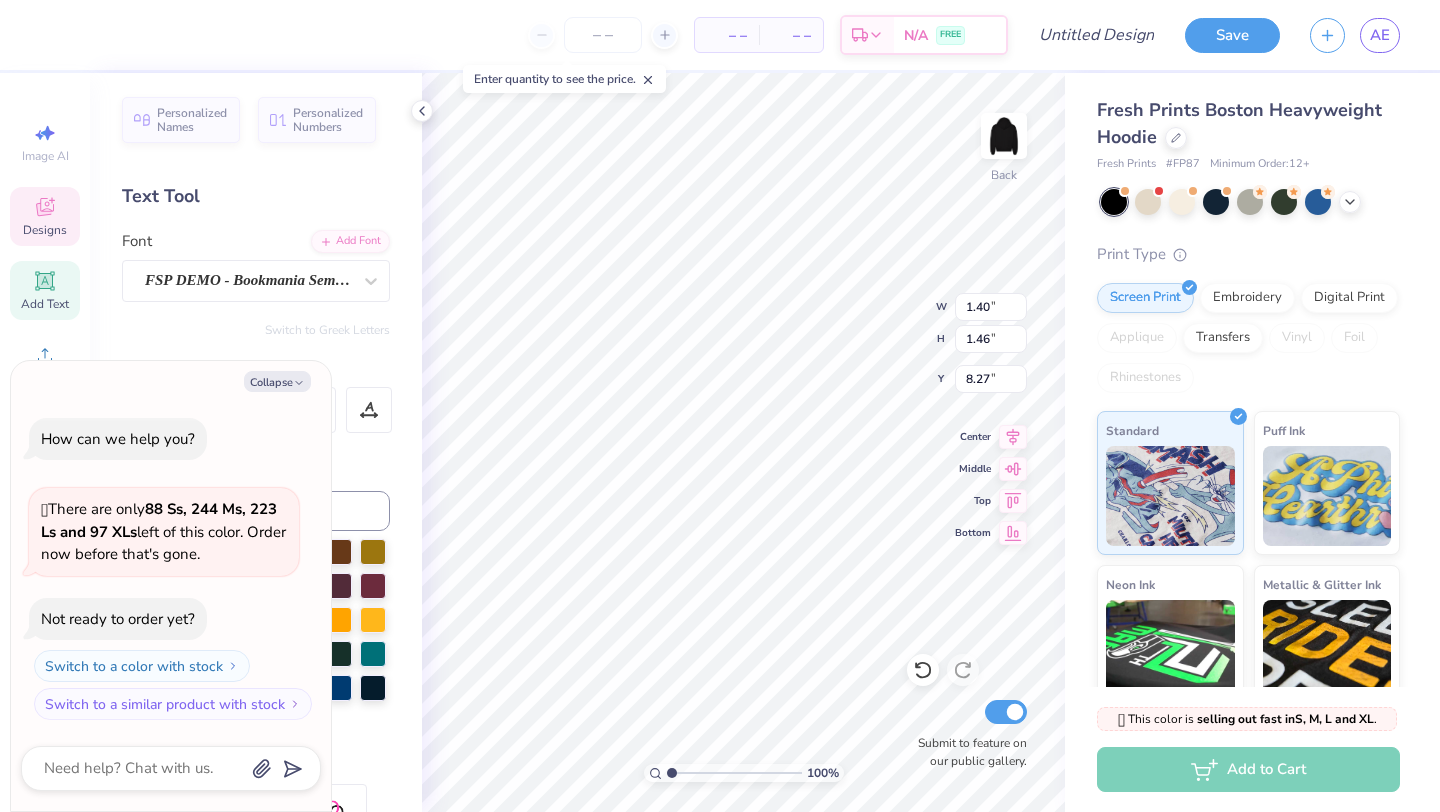 type on "x" 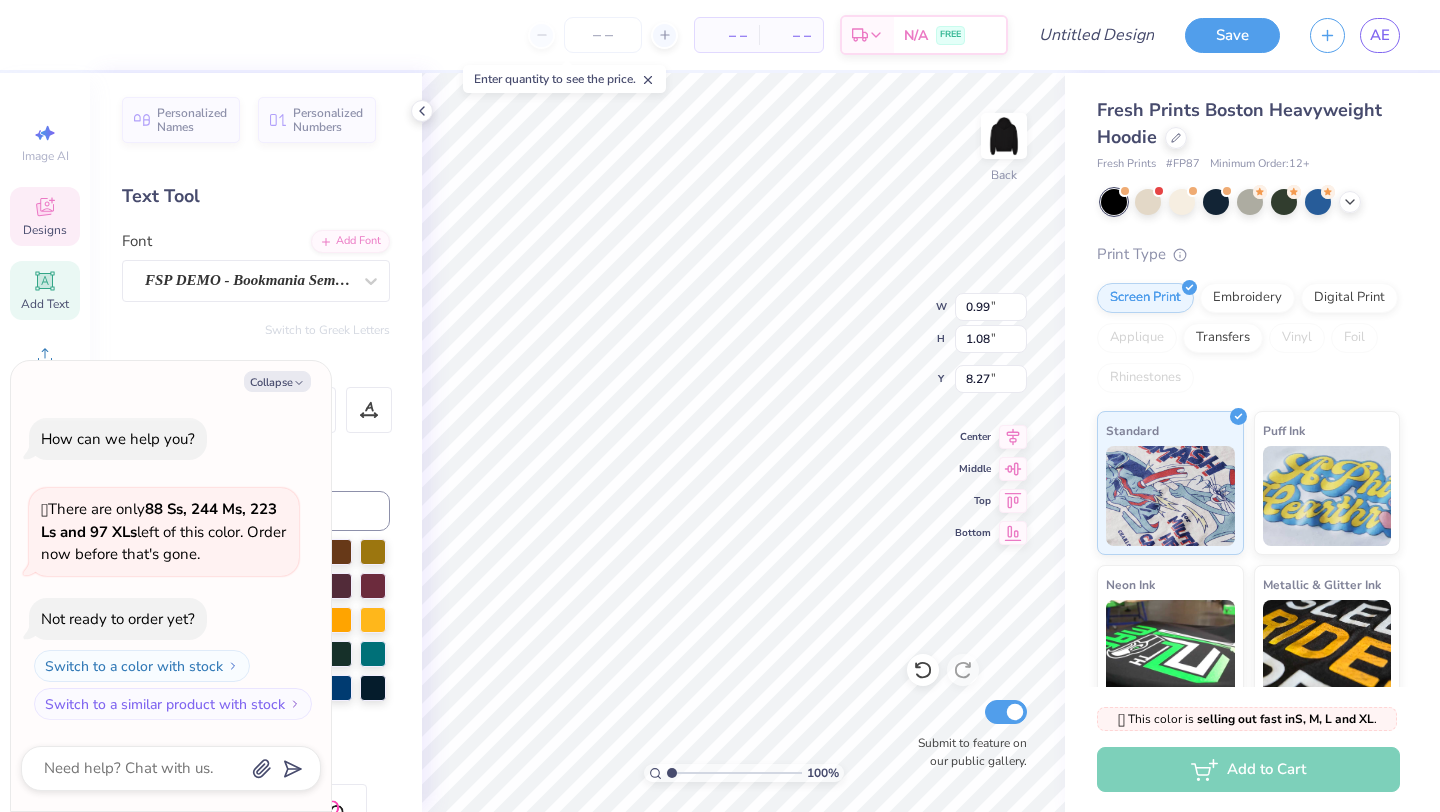 type on "x" 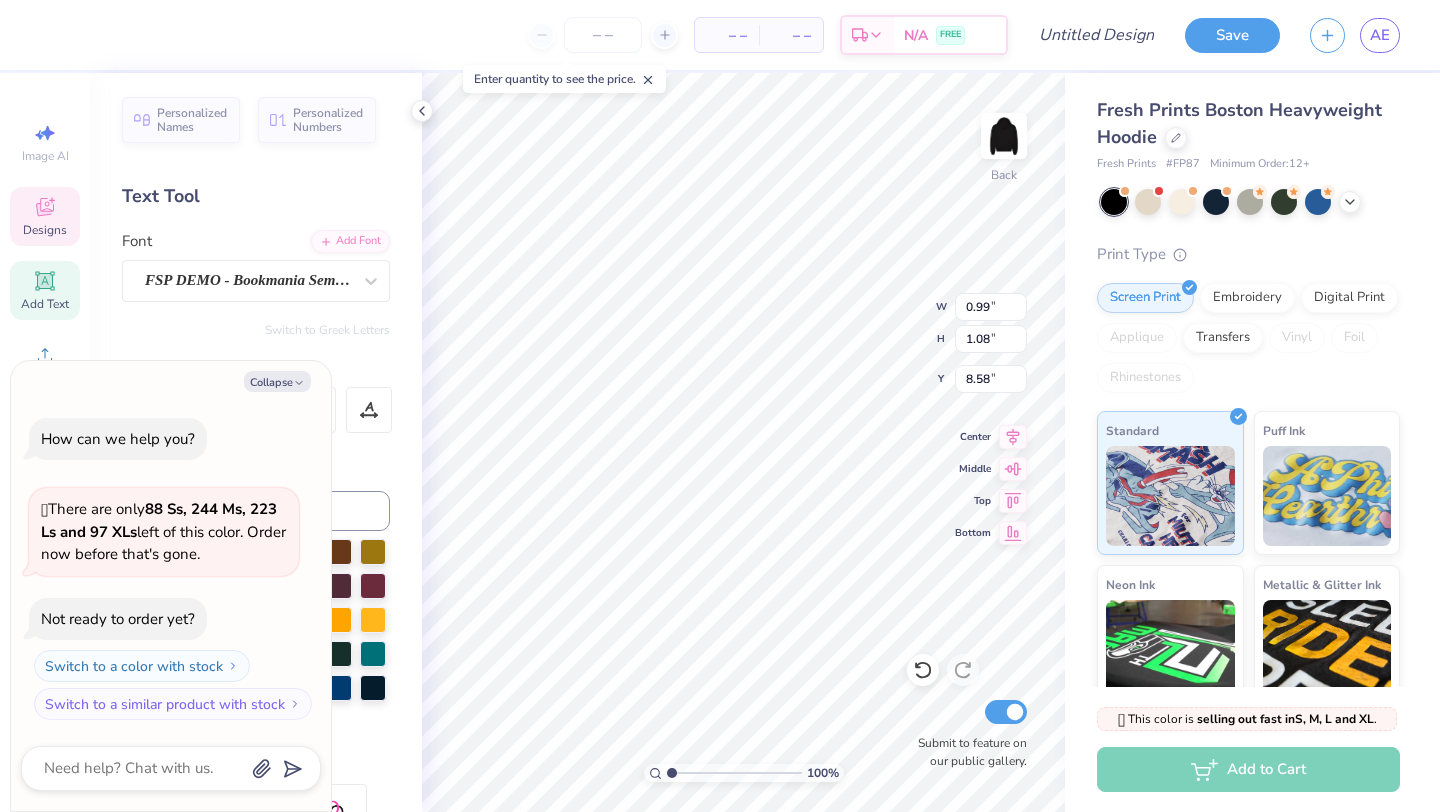 type on "x" 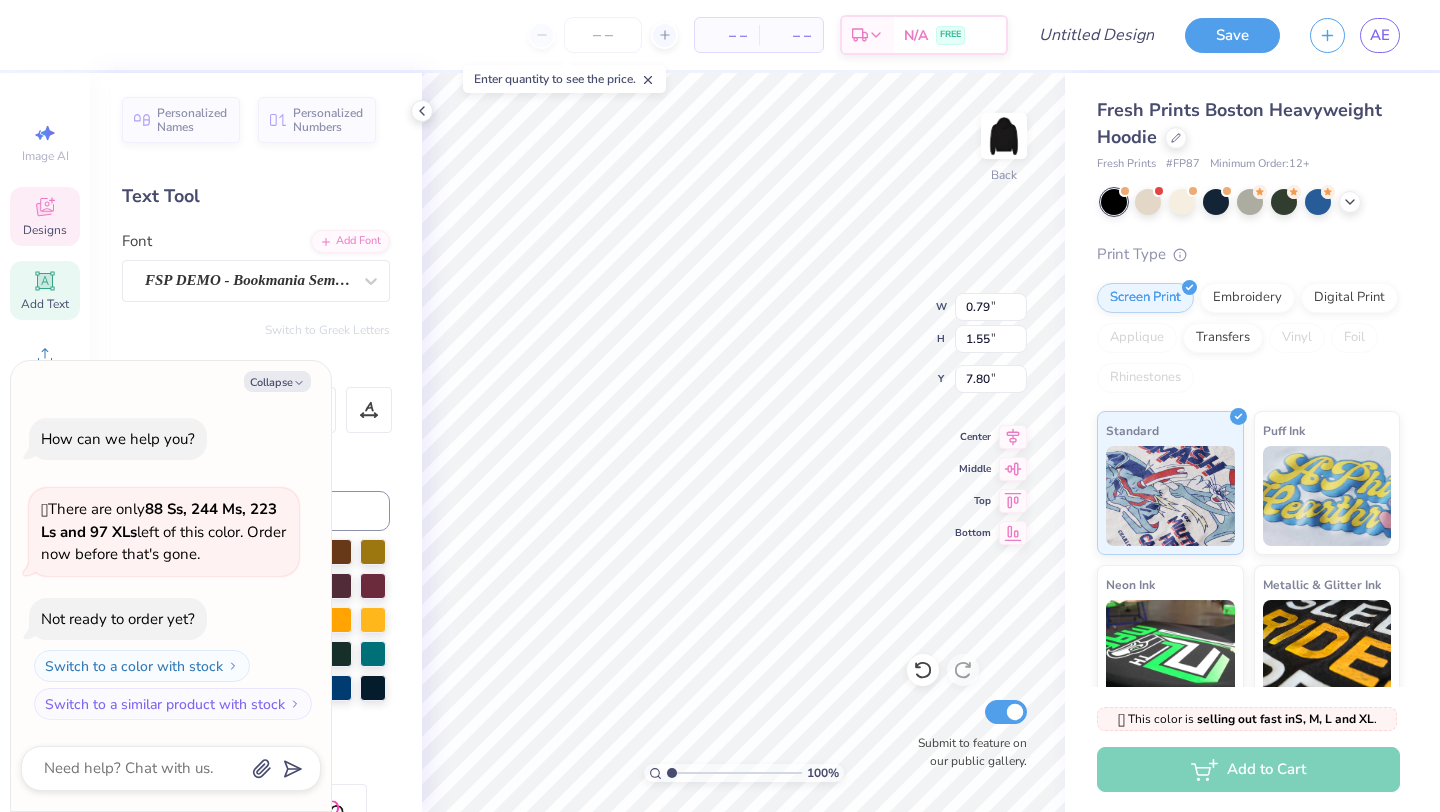 type on "x" 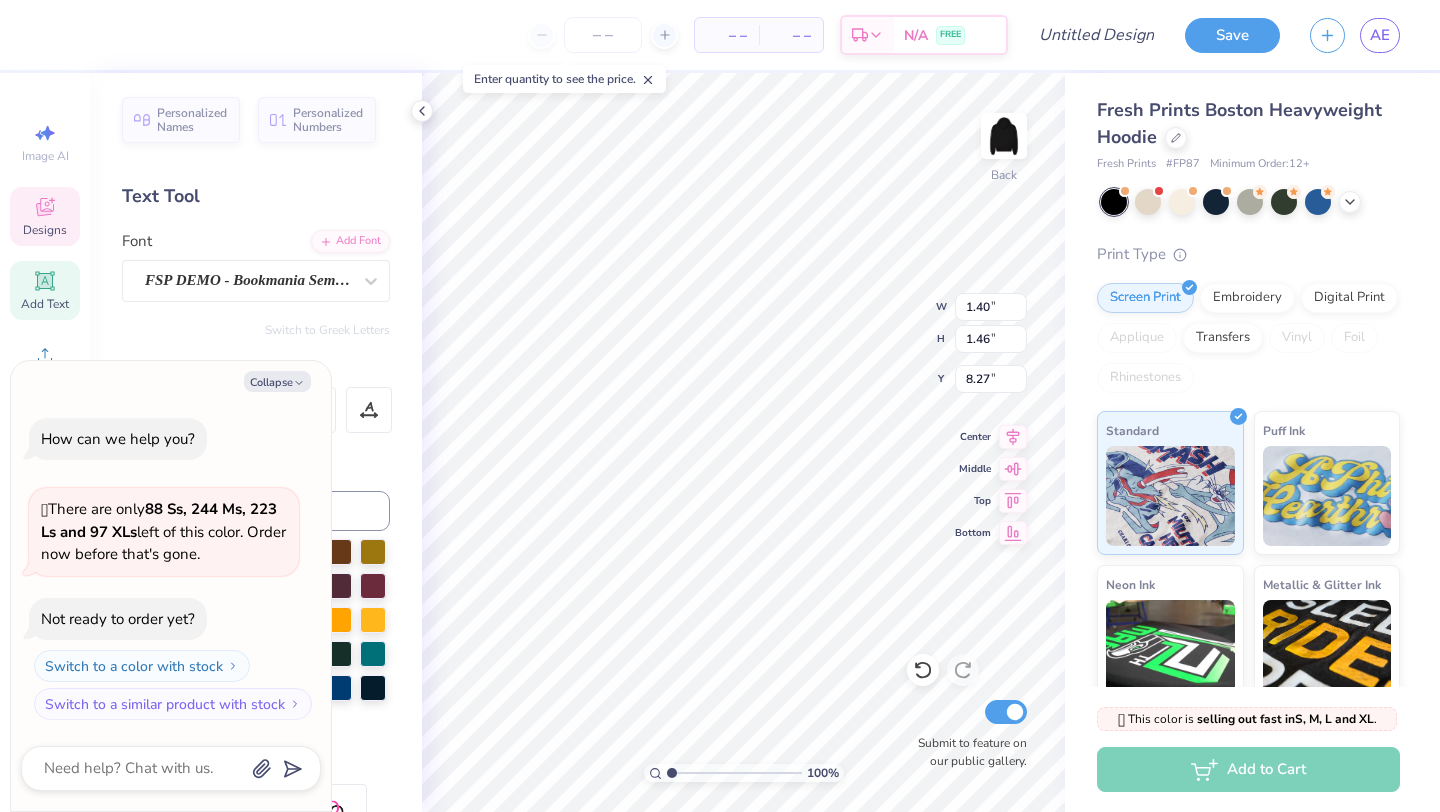 type on "x" 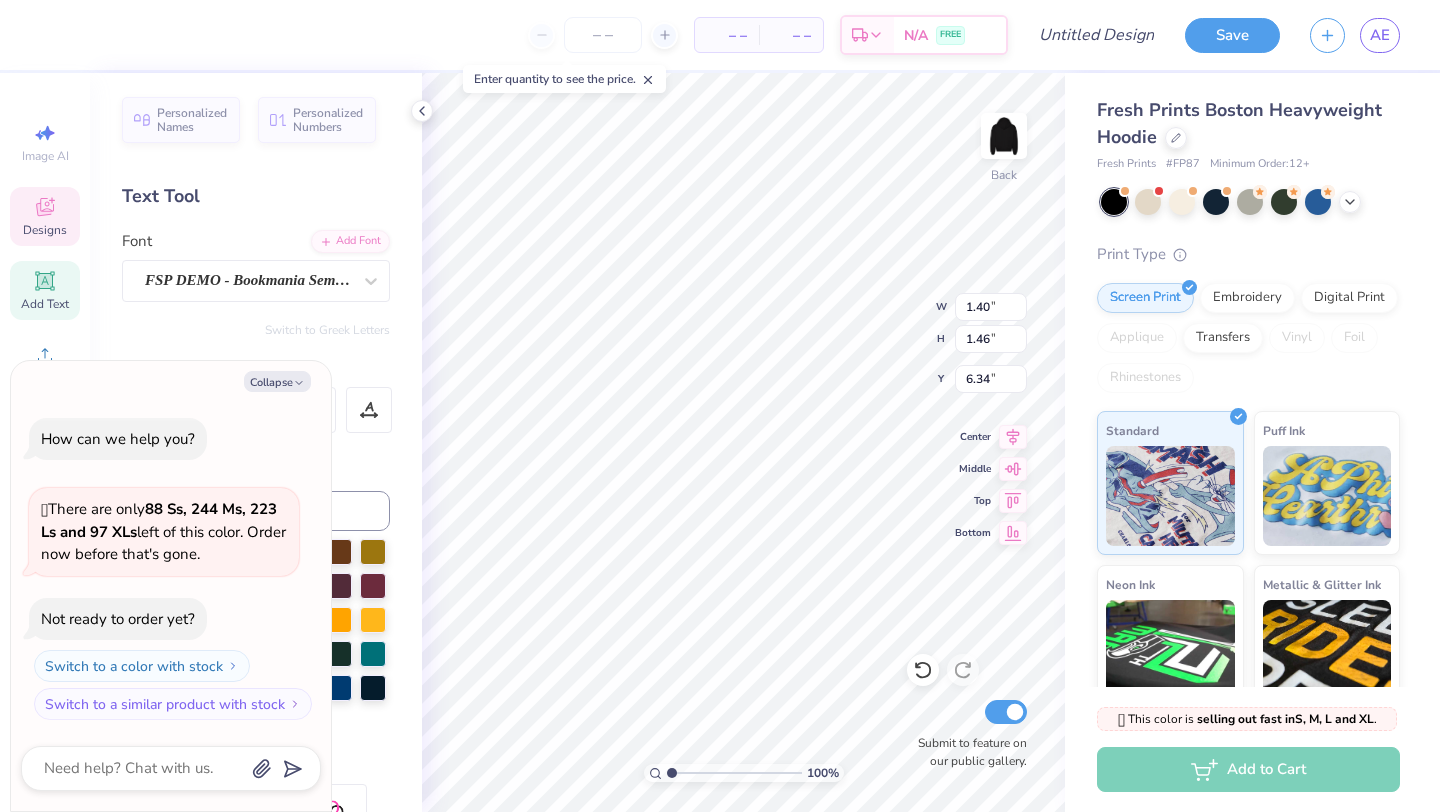 type on "x" 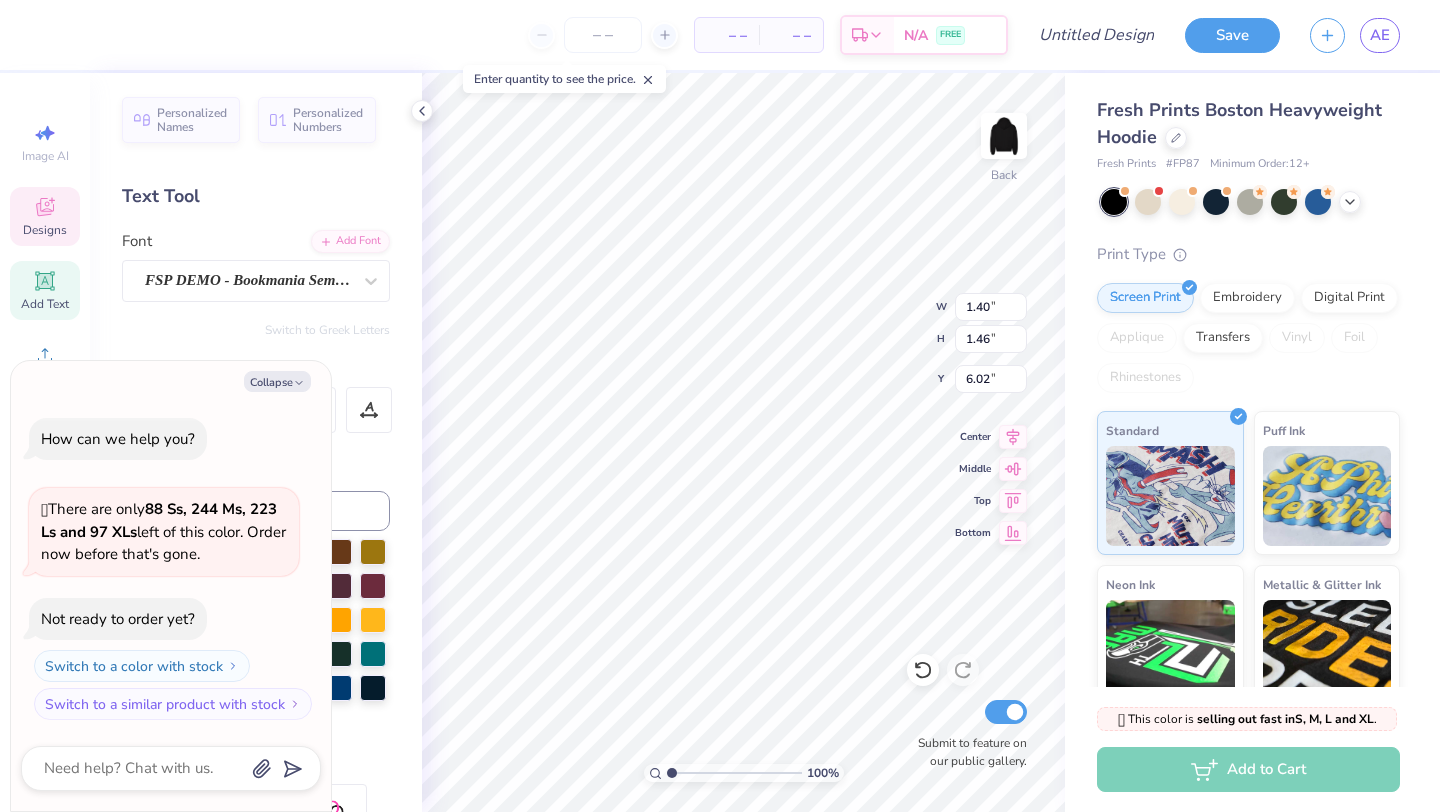 type on "x" 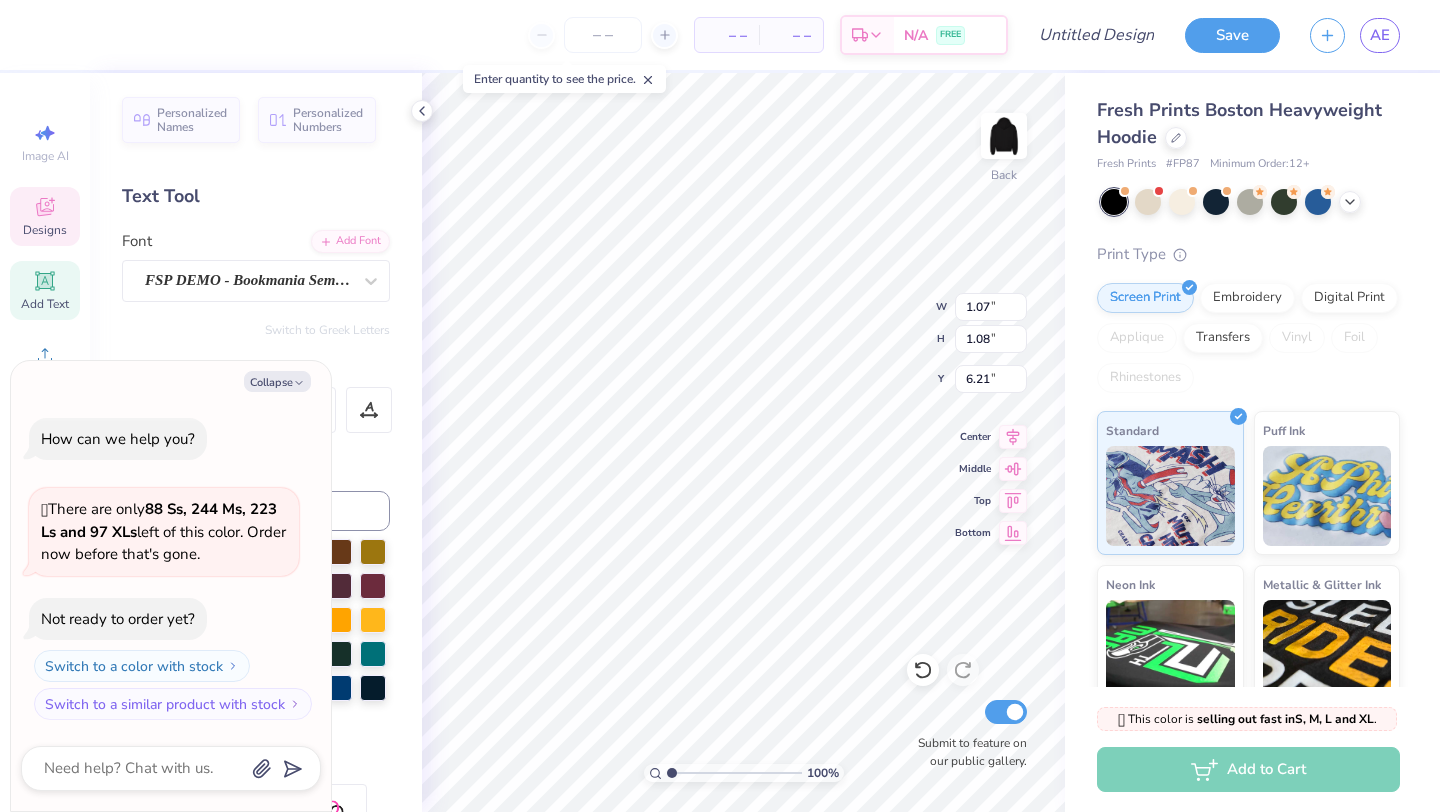 type on "x" 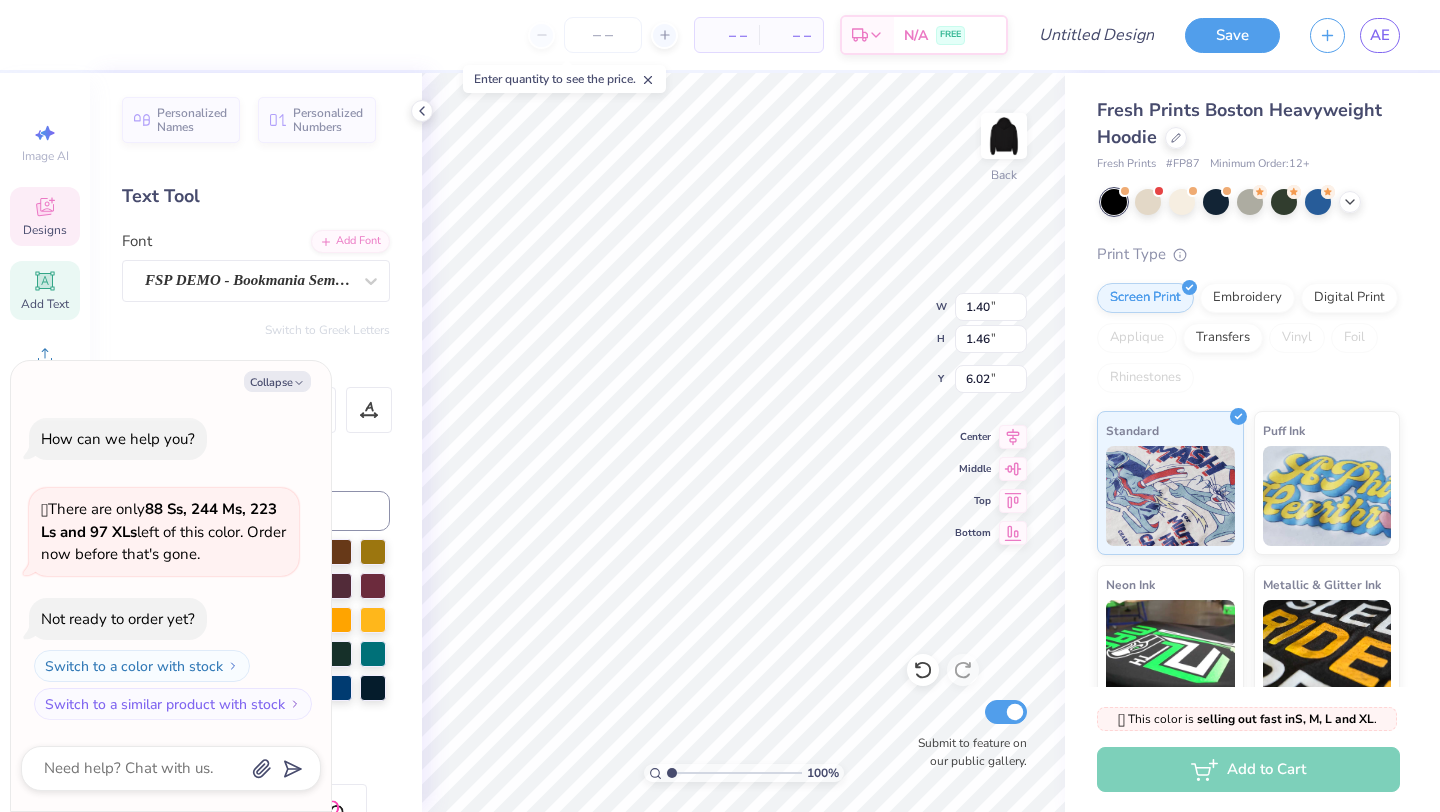 type on "x" 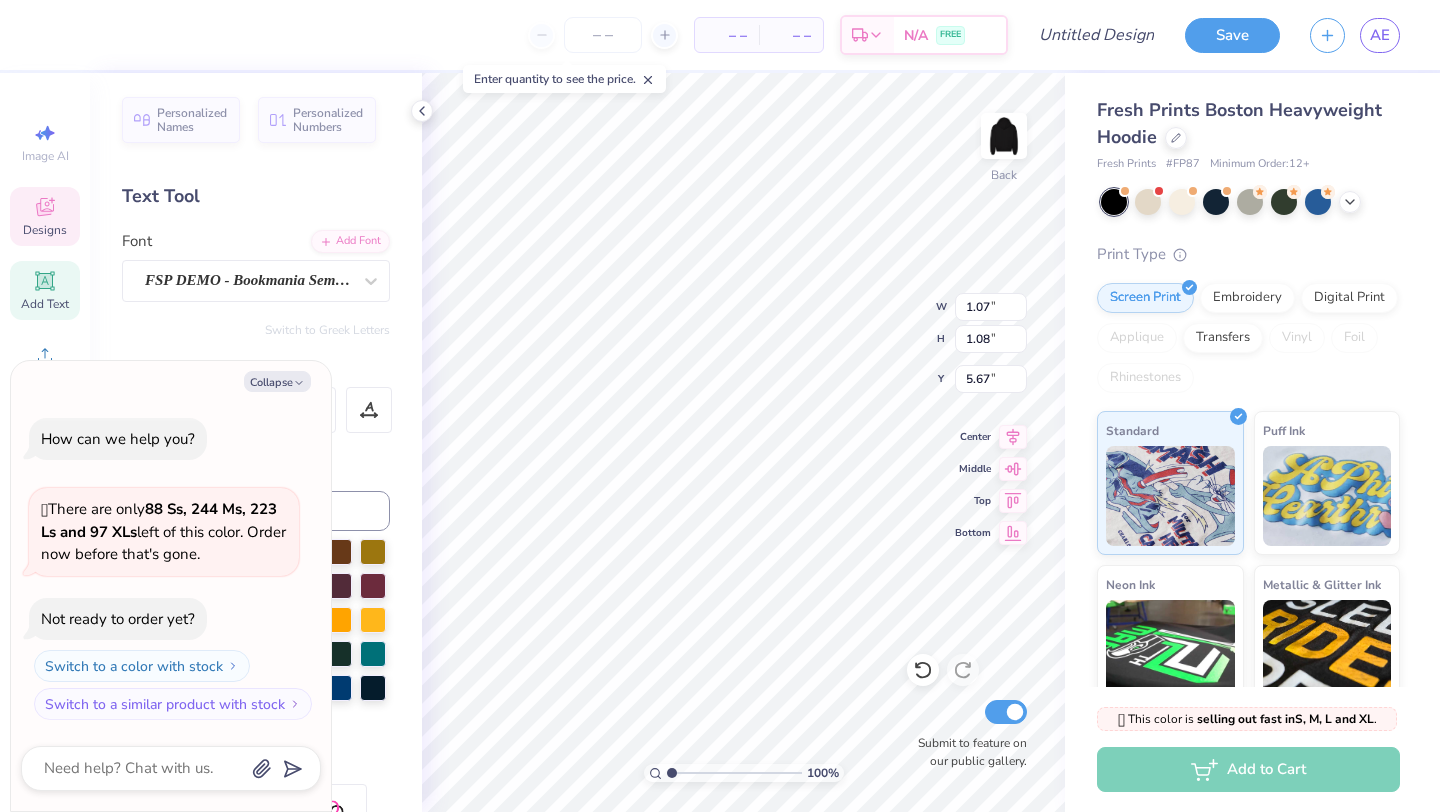 type on "x" 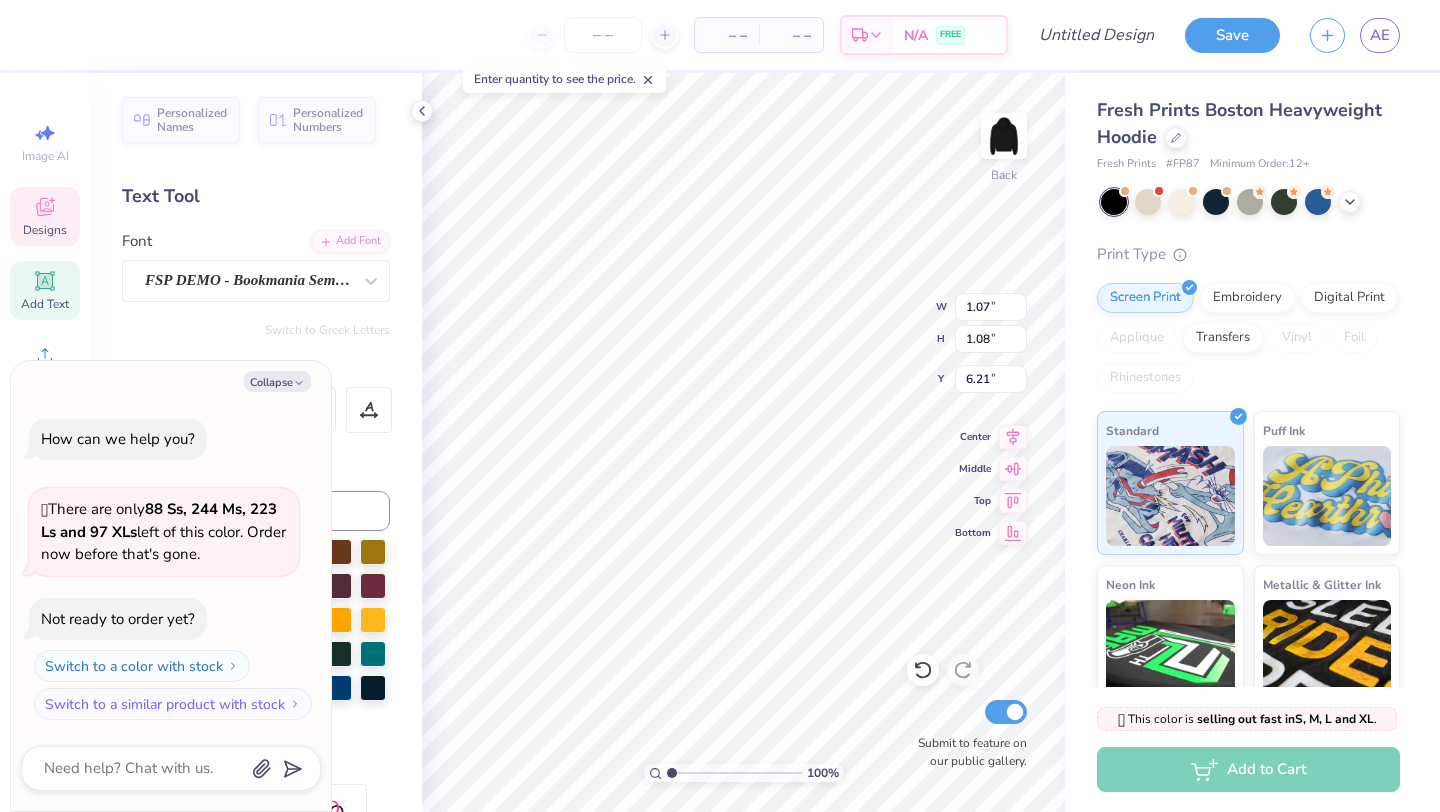 type on "x" 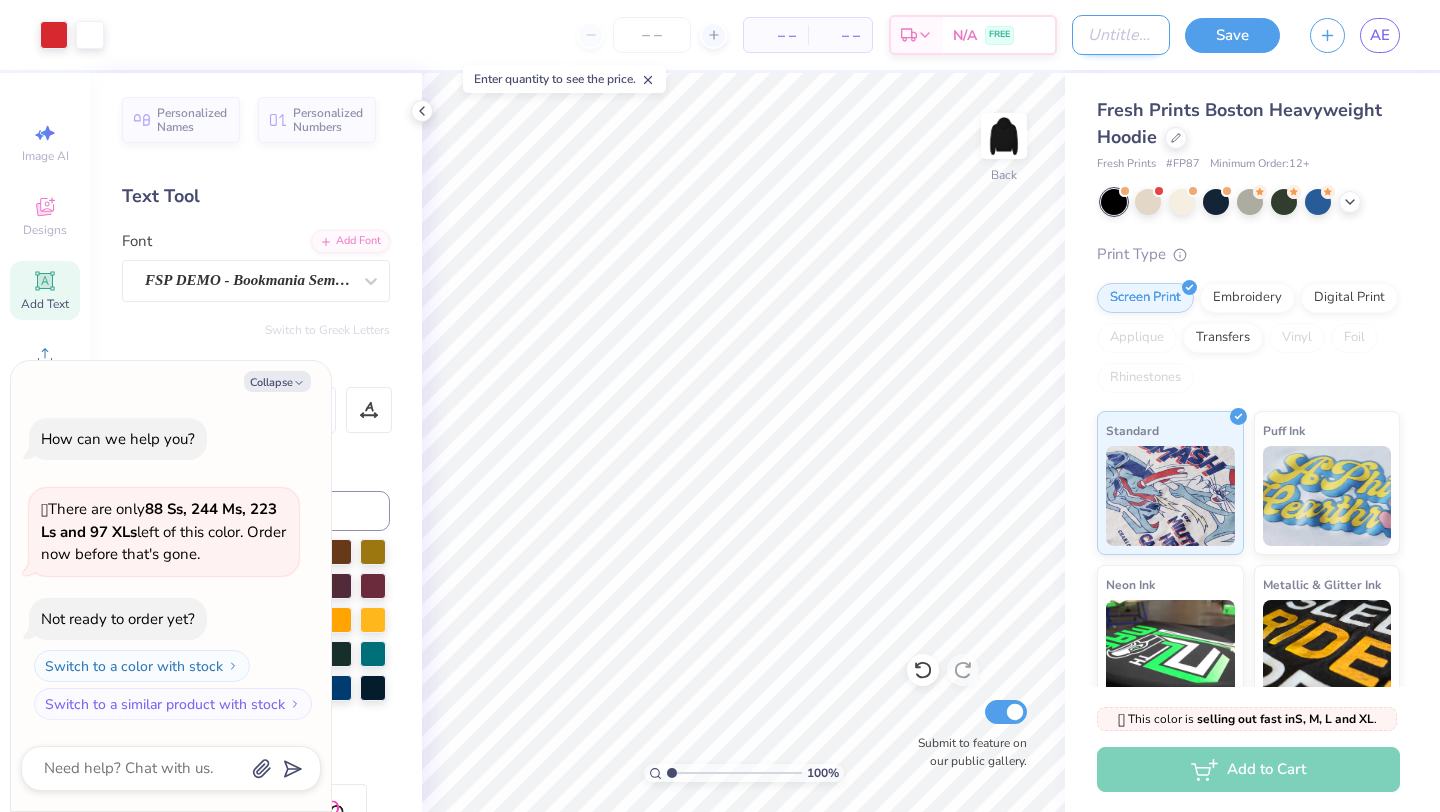 click on "Design Title" at bounding box center (1121, 35) 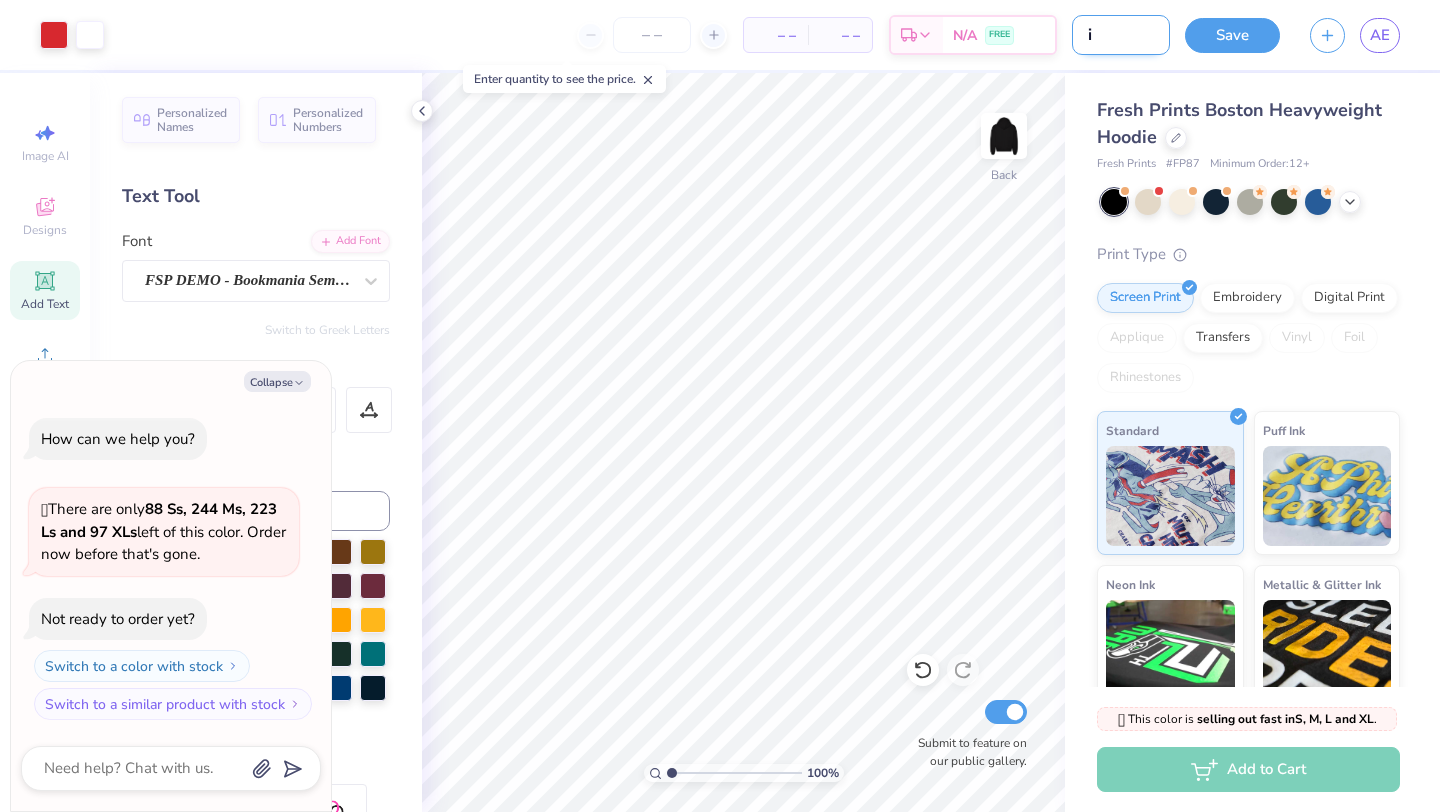 type on "i" 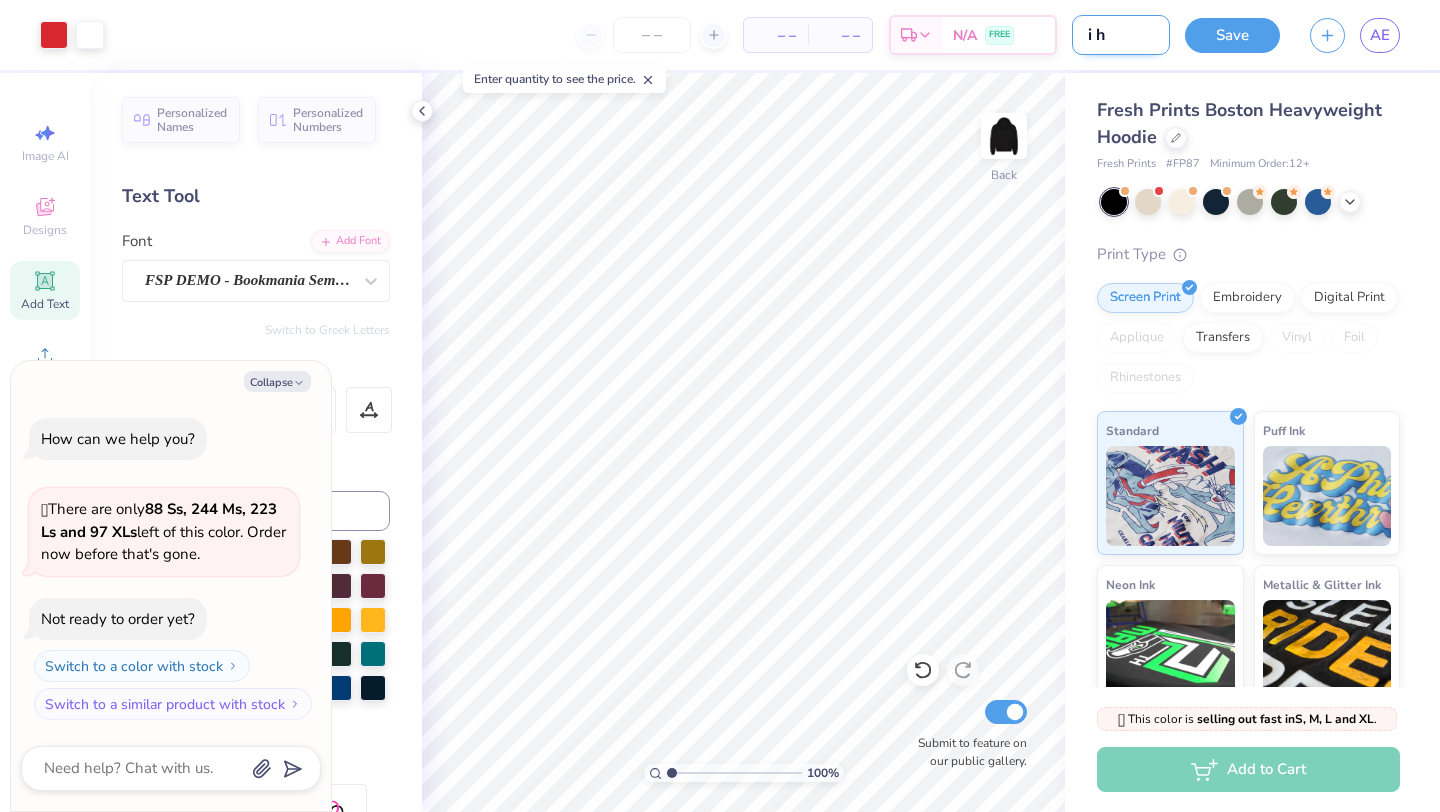 type on "i he" 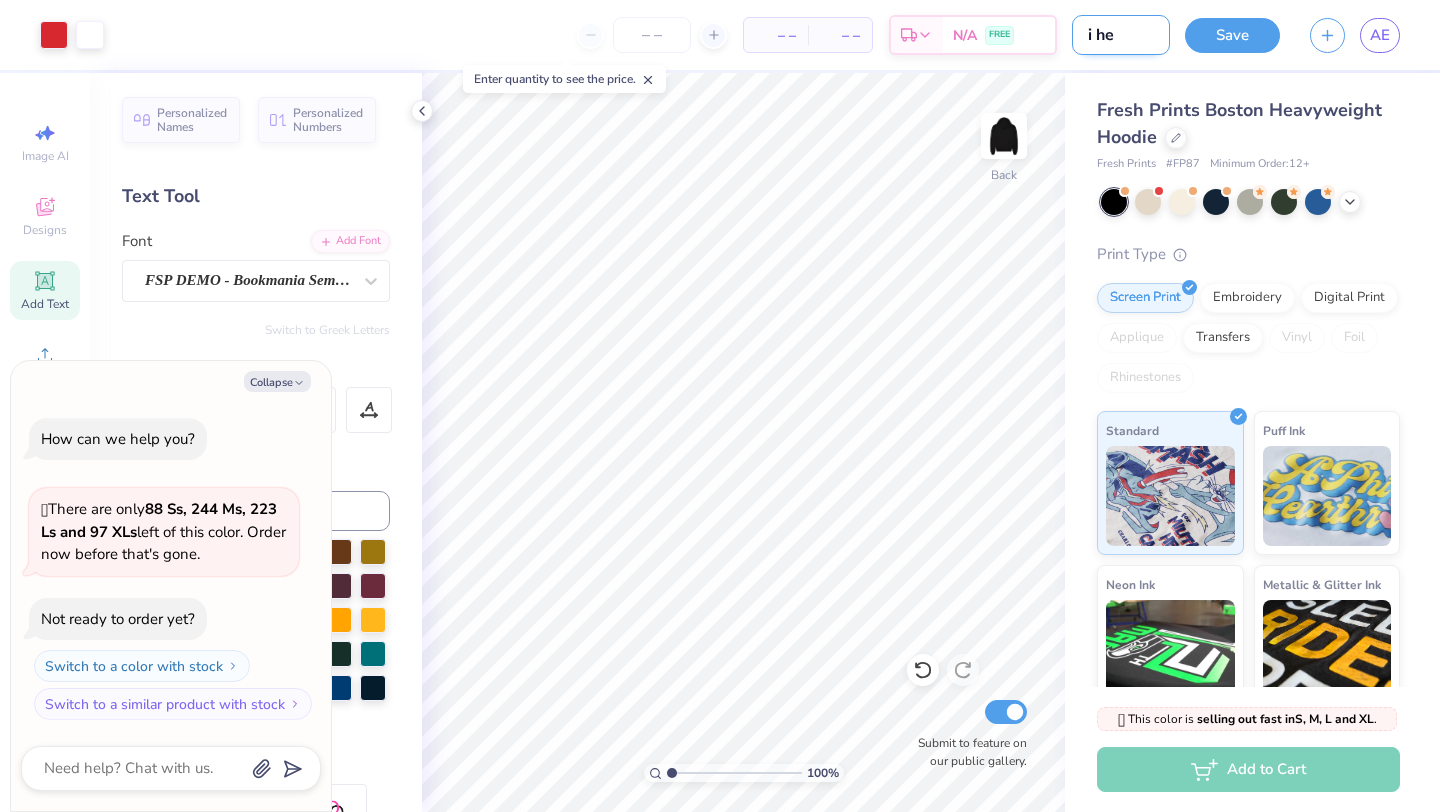 type on "i hea" 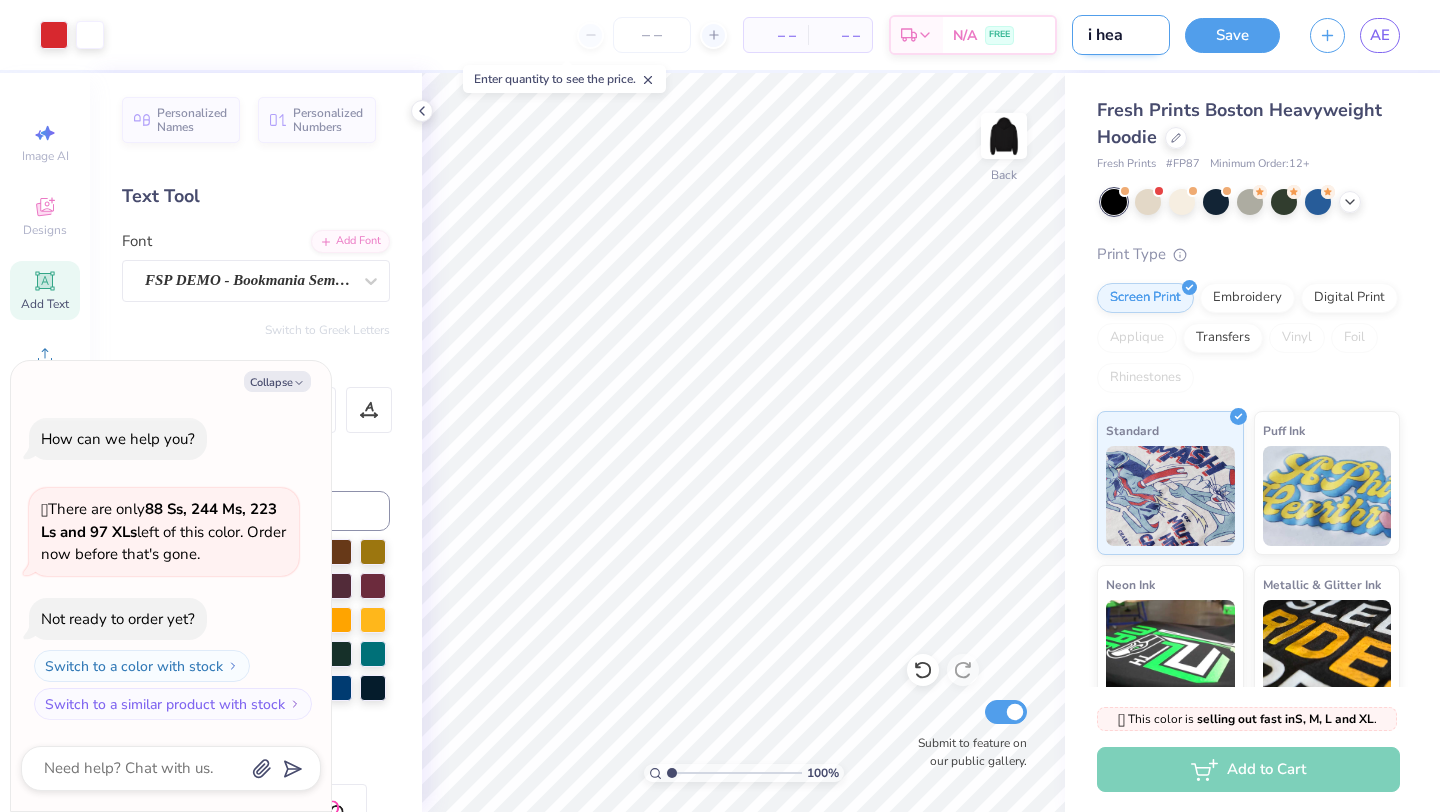 type on "i hear" 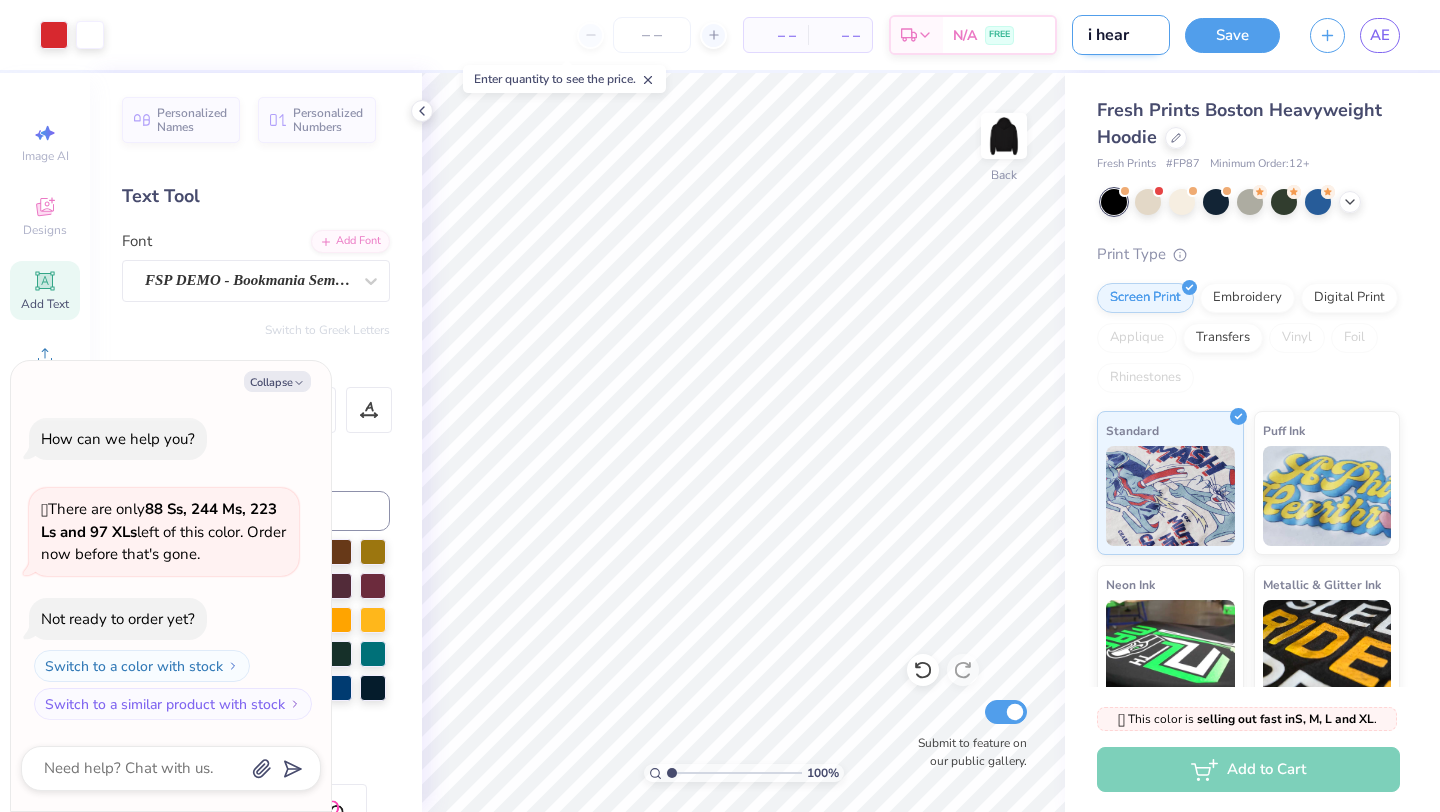 type on "i heart" 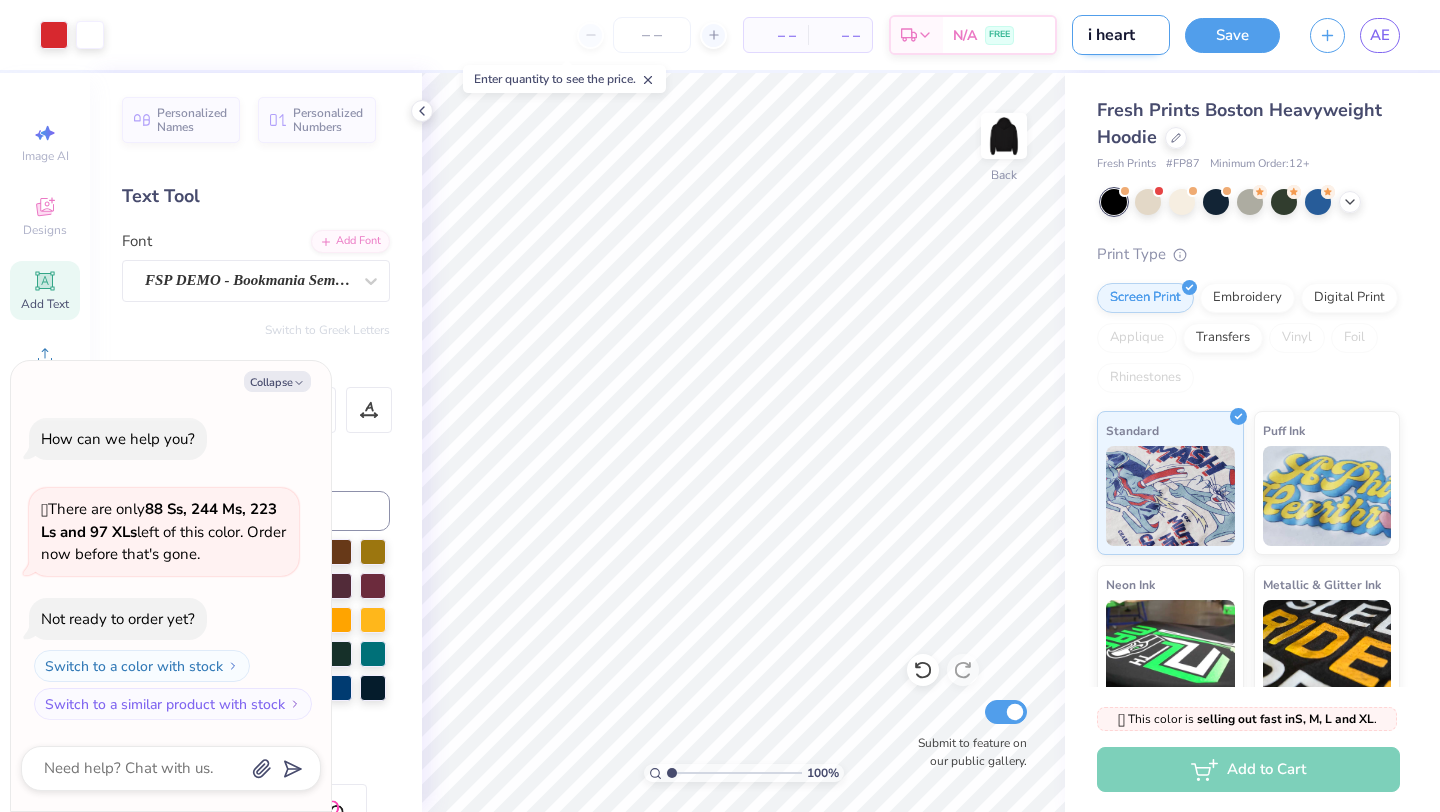 type on "i heart" 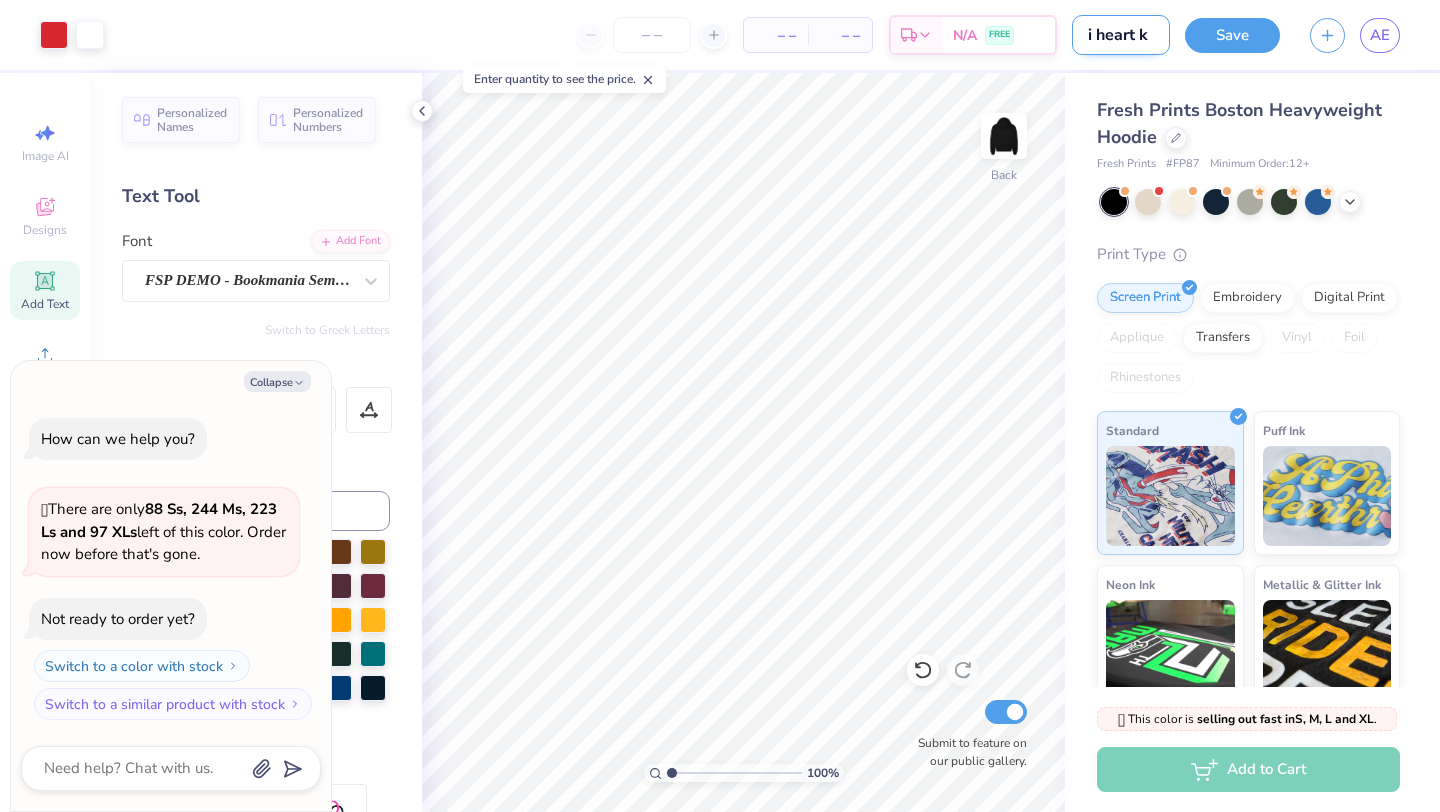 type on "i heart ka" 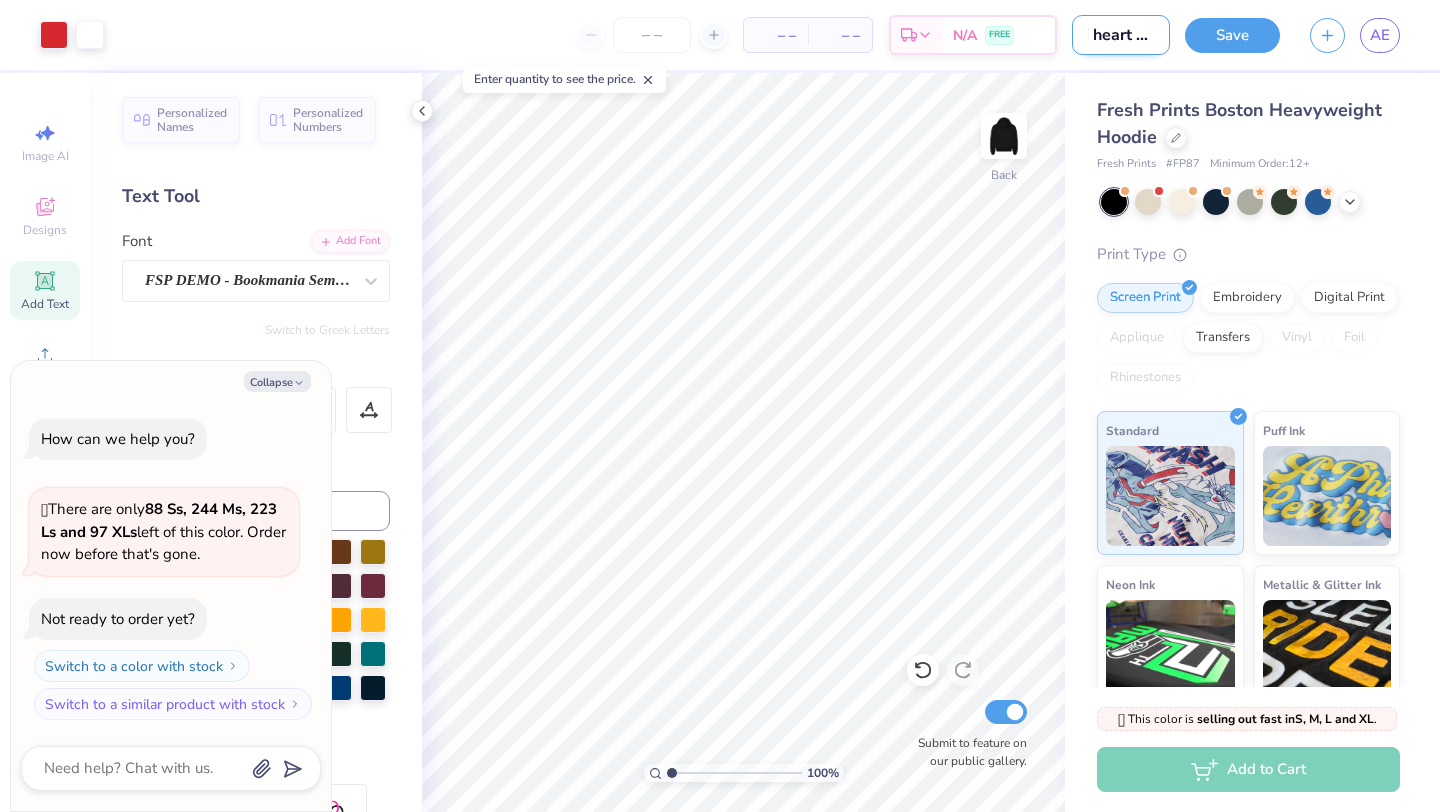 type on "i heart kap" 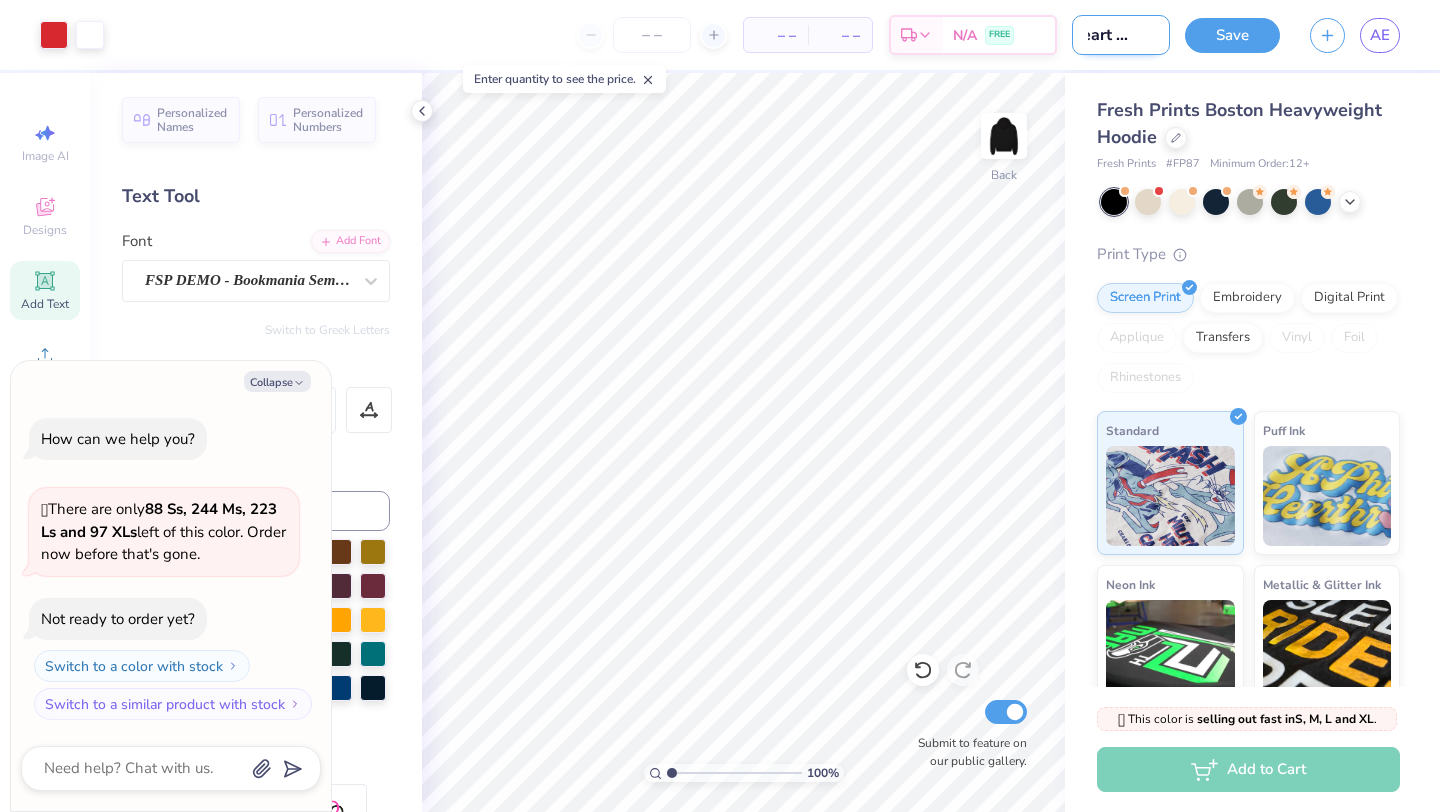 type on "i heart kappa" 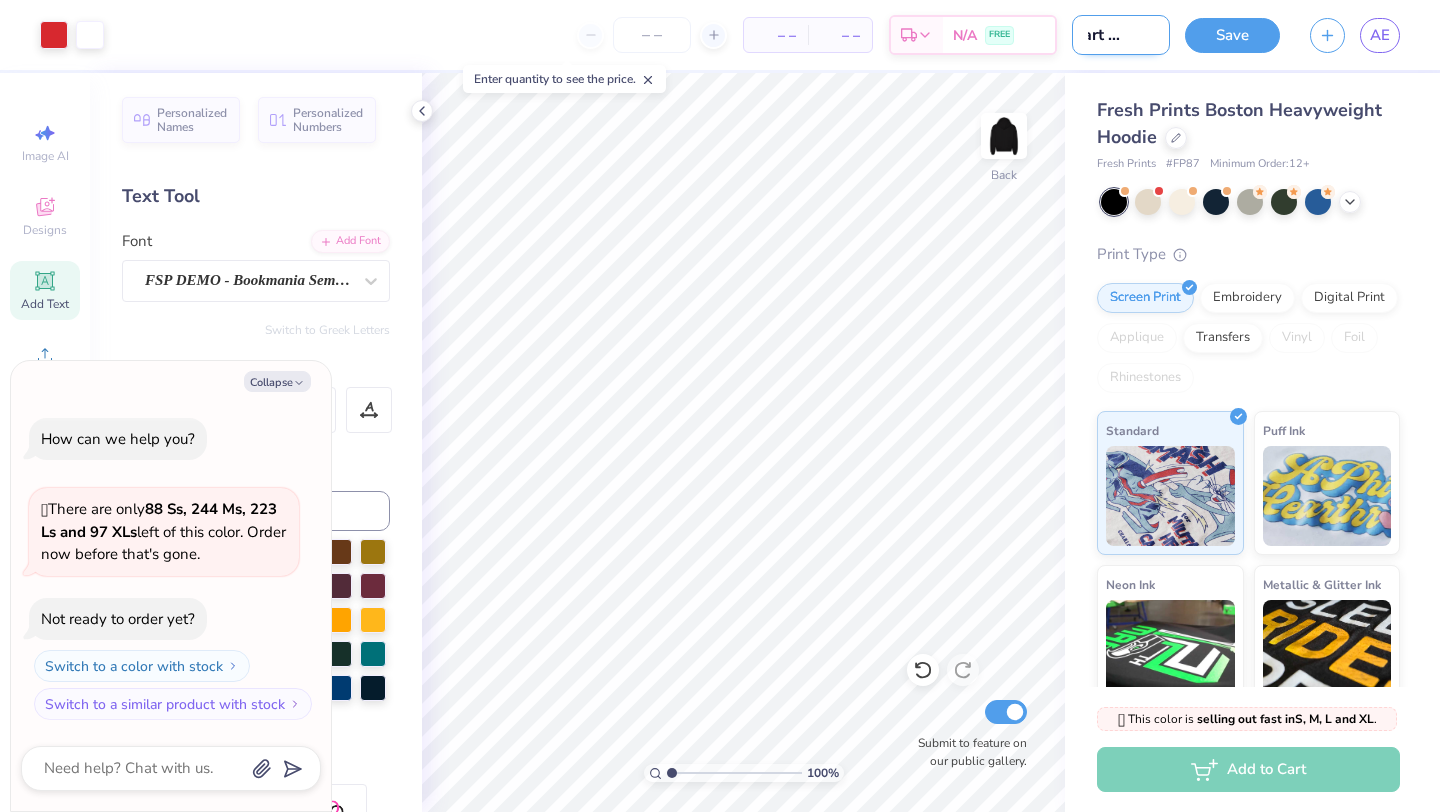 type on "i heart kappa" 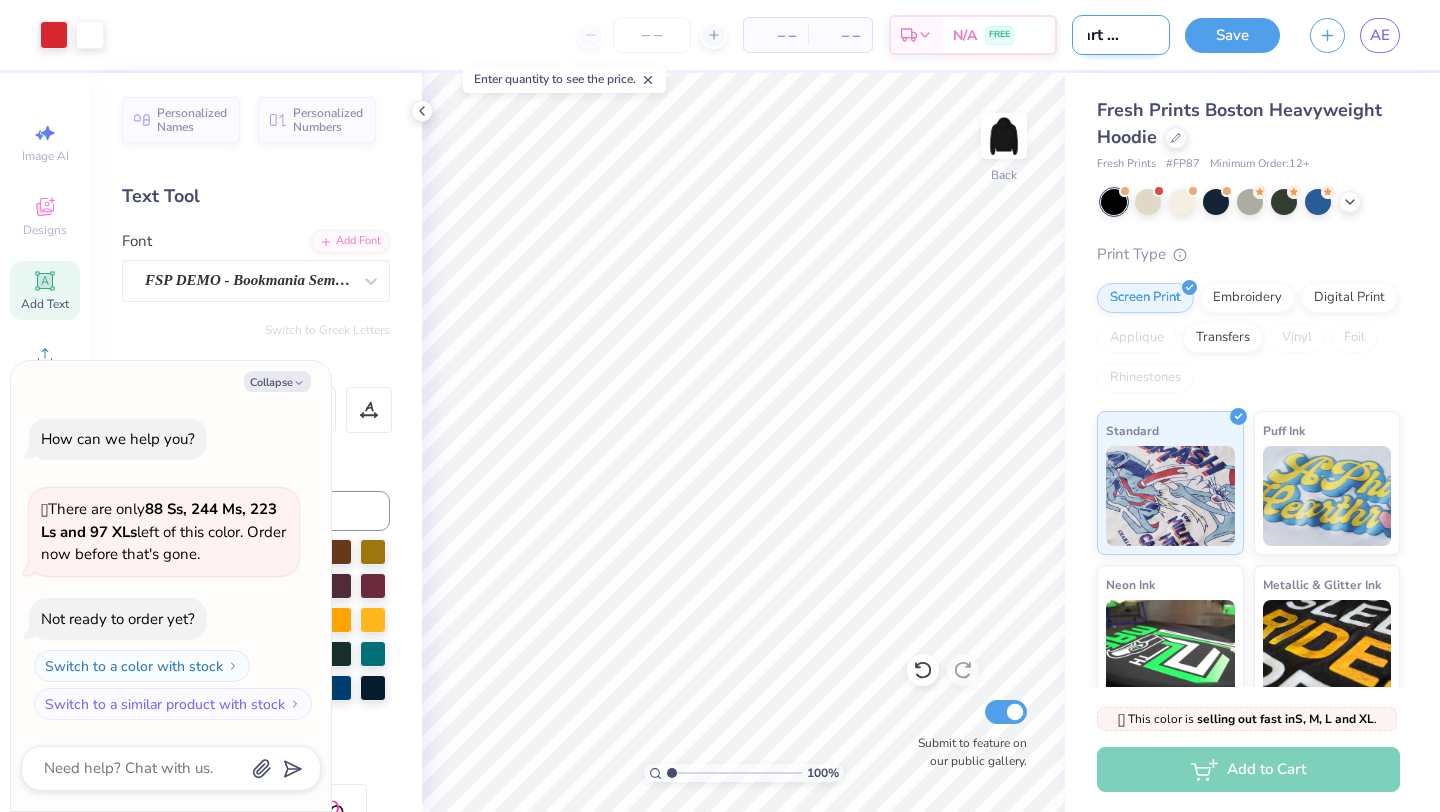 type on "i heart kappa p" 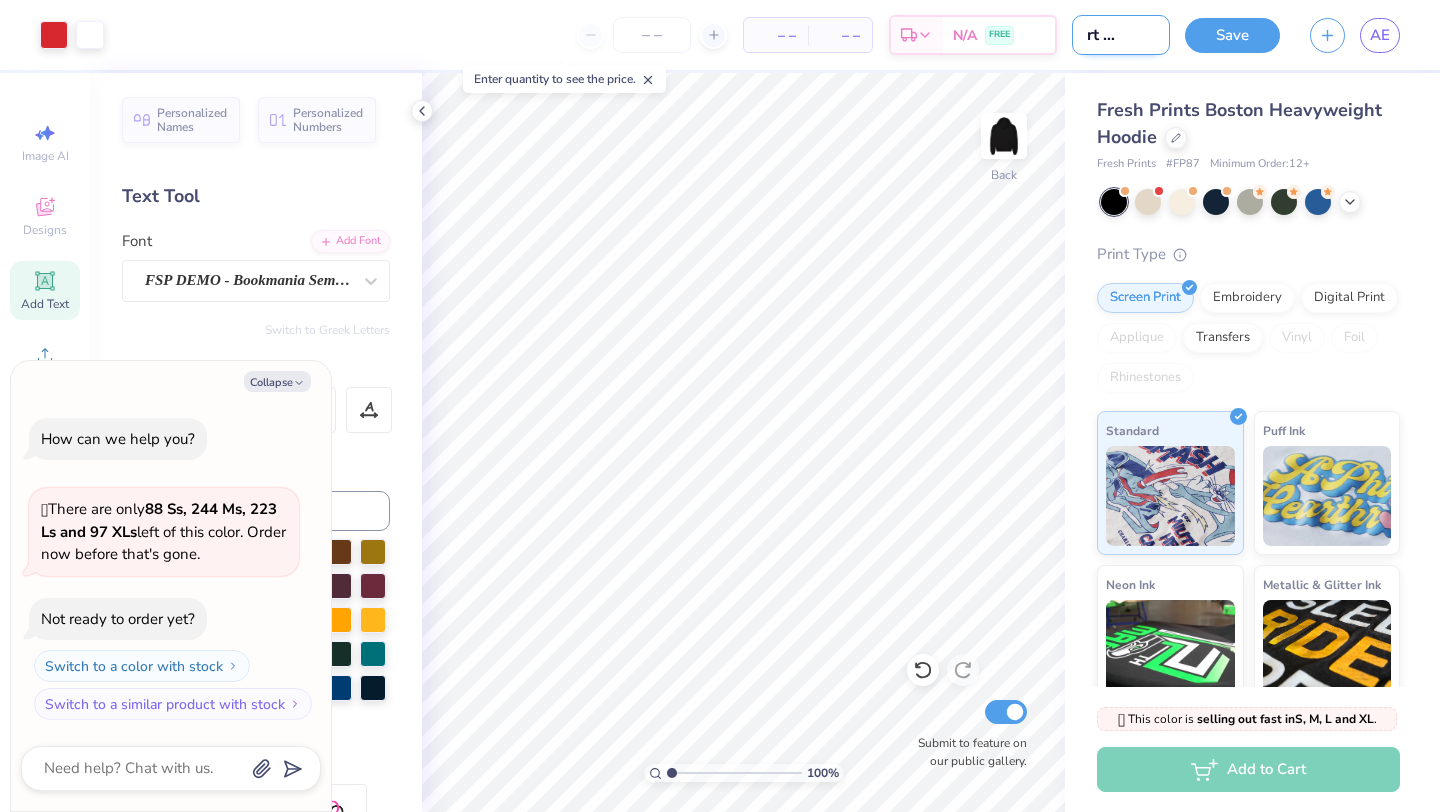 type on "i heart kappa ps" 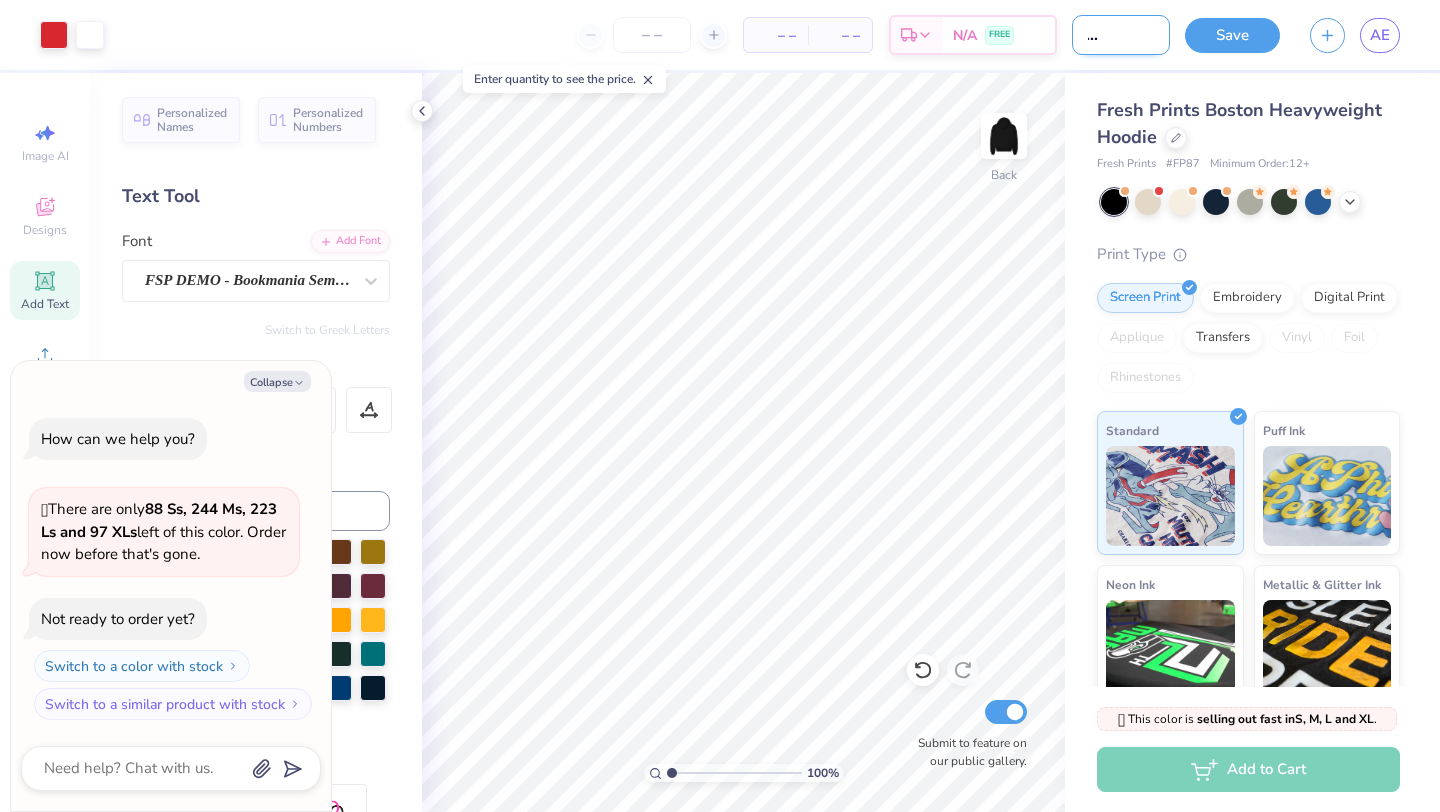 type on "i heart kappa psi" 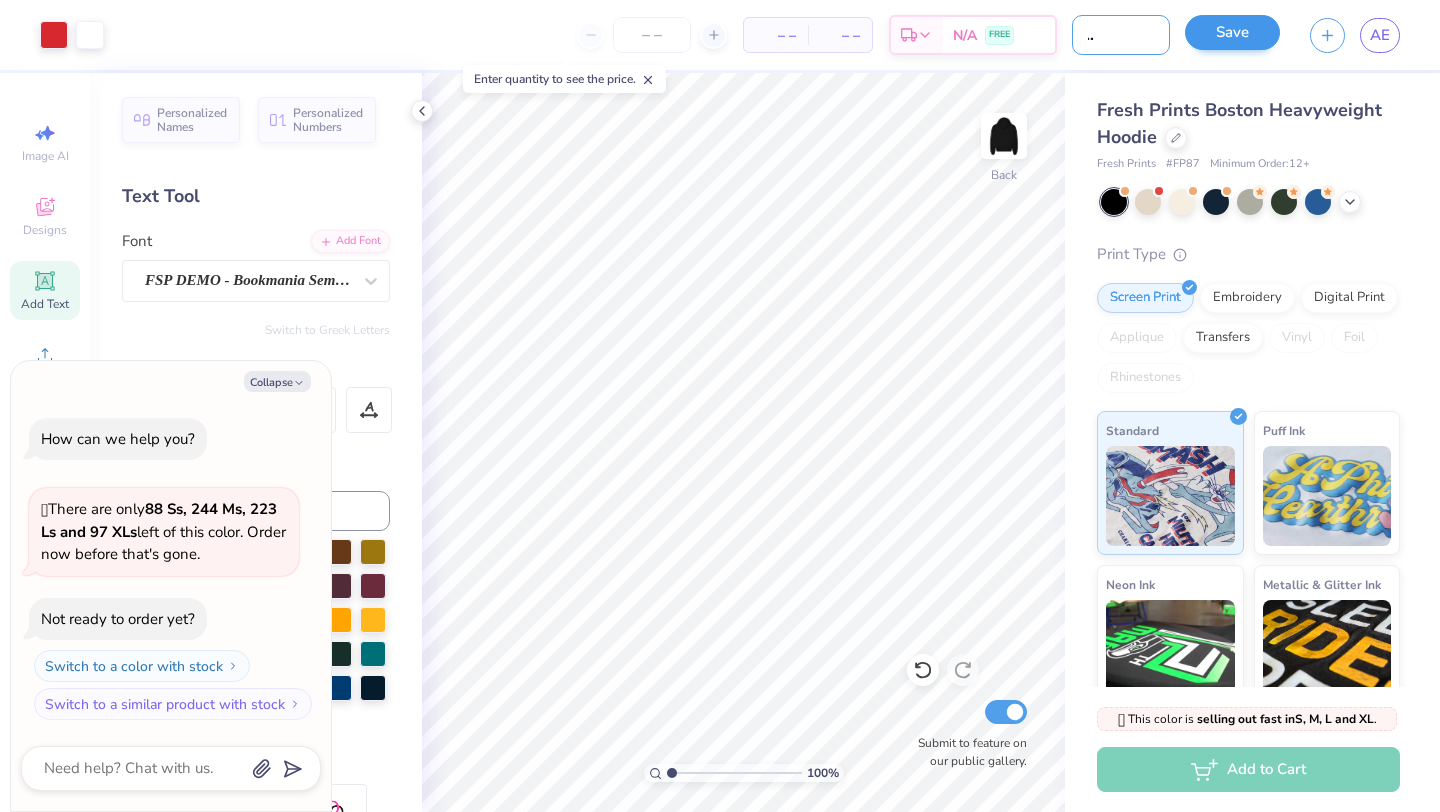 type on "i heart kappa psi" 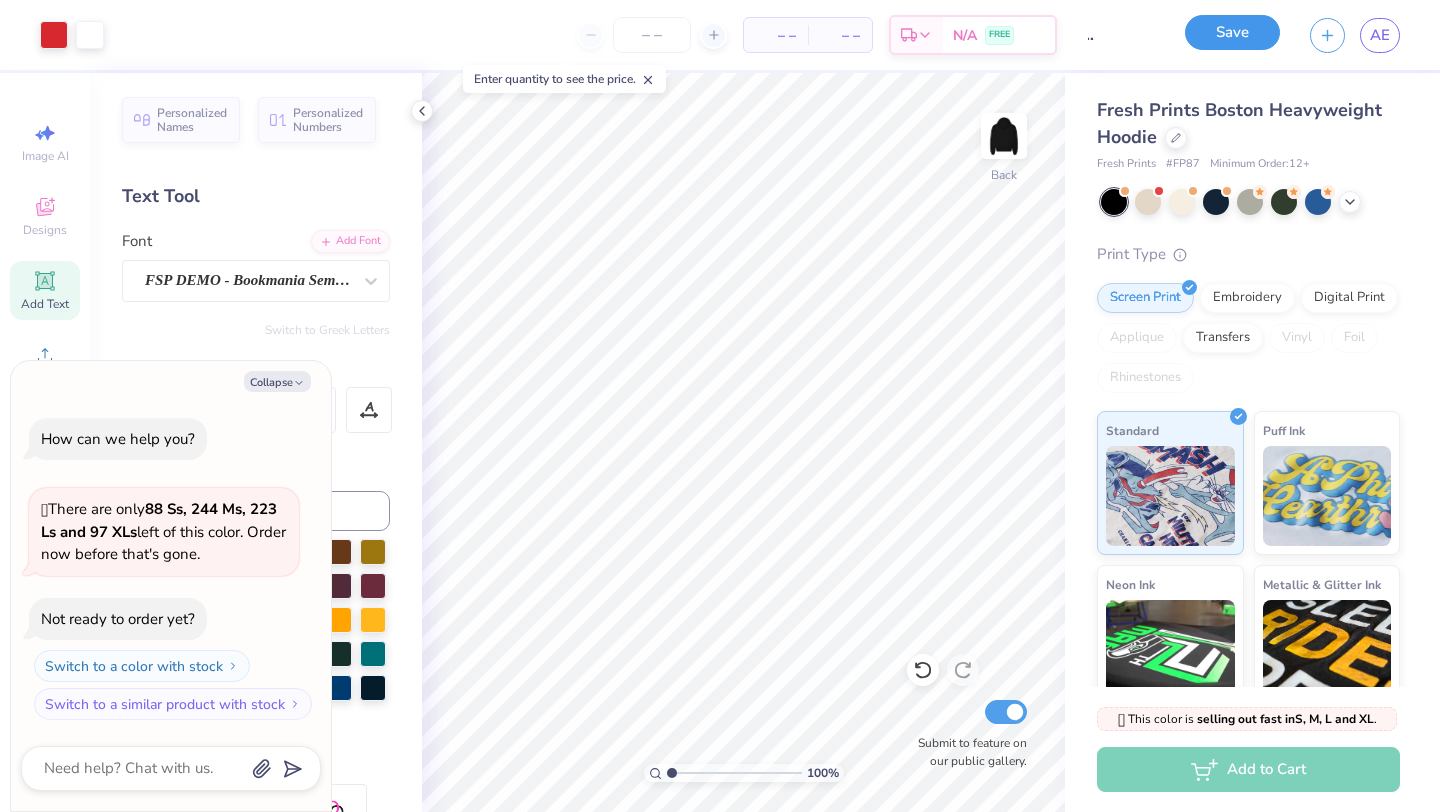 click on "Save" at bounding box center (1232, 32) 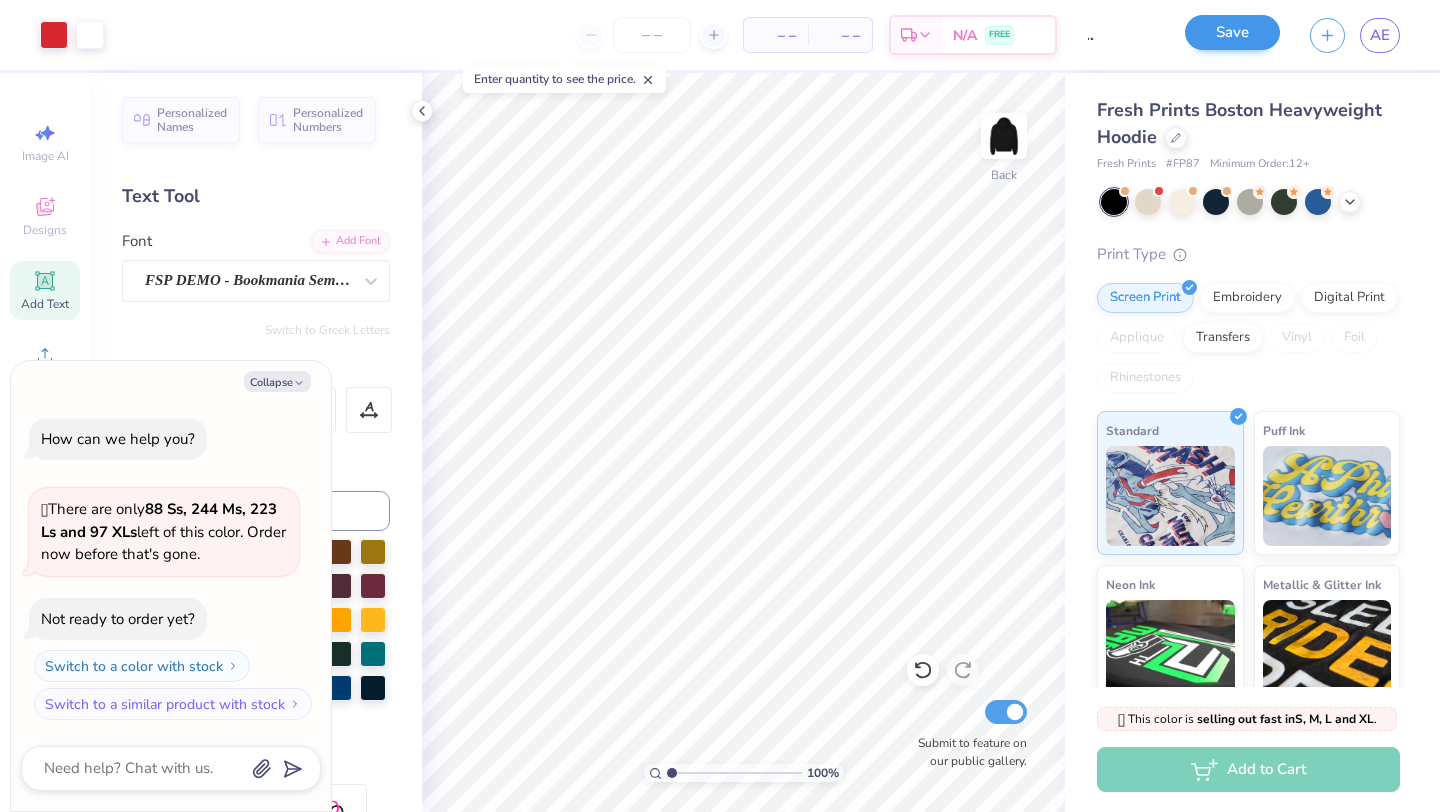 scroll, scrollTop: 0, scrollLeft: 0, axis: both 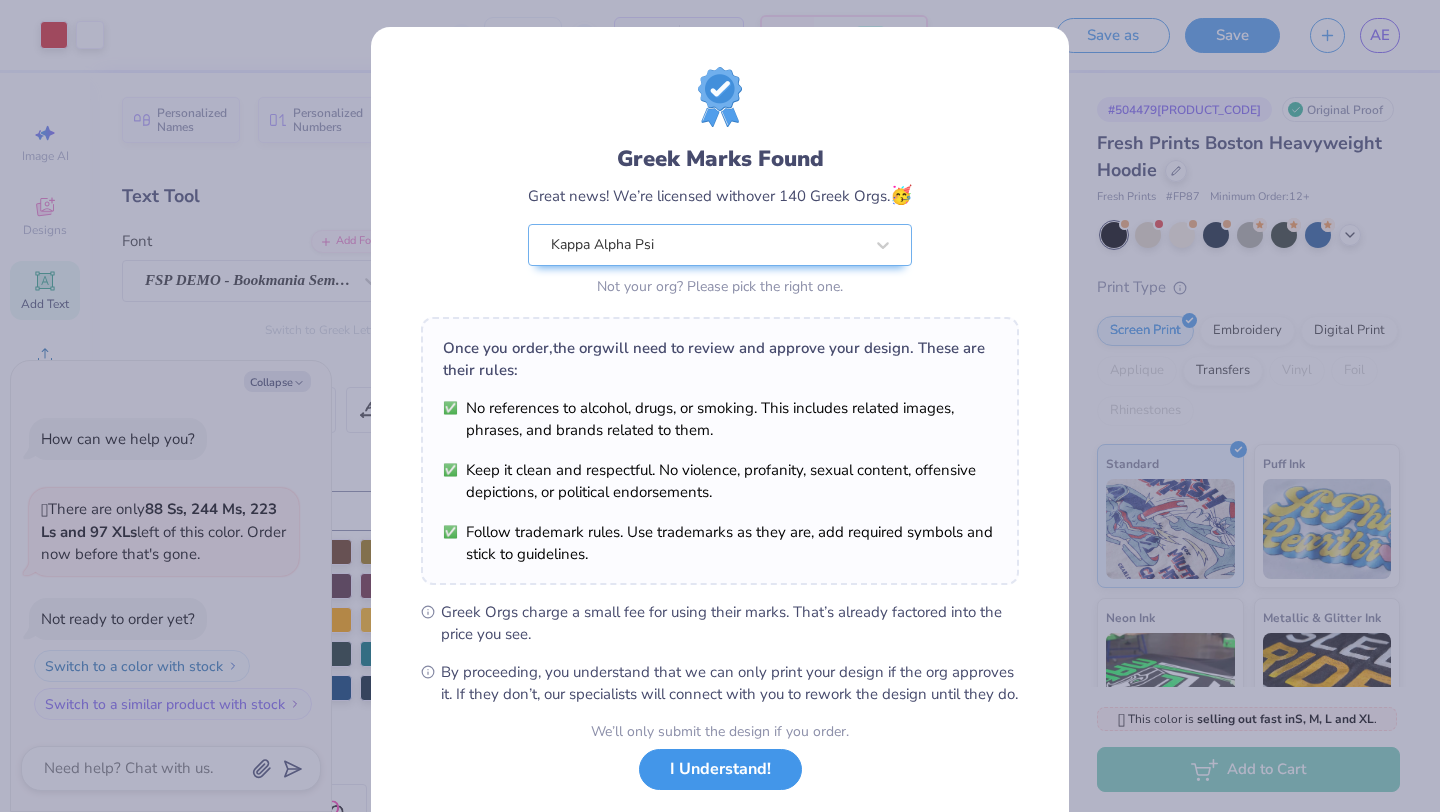 click on "I Understand!" at bounding box center (720, 769) 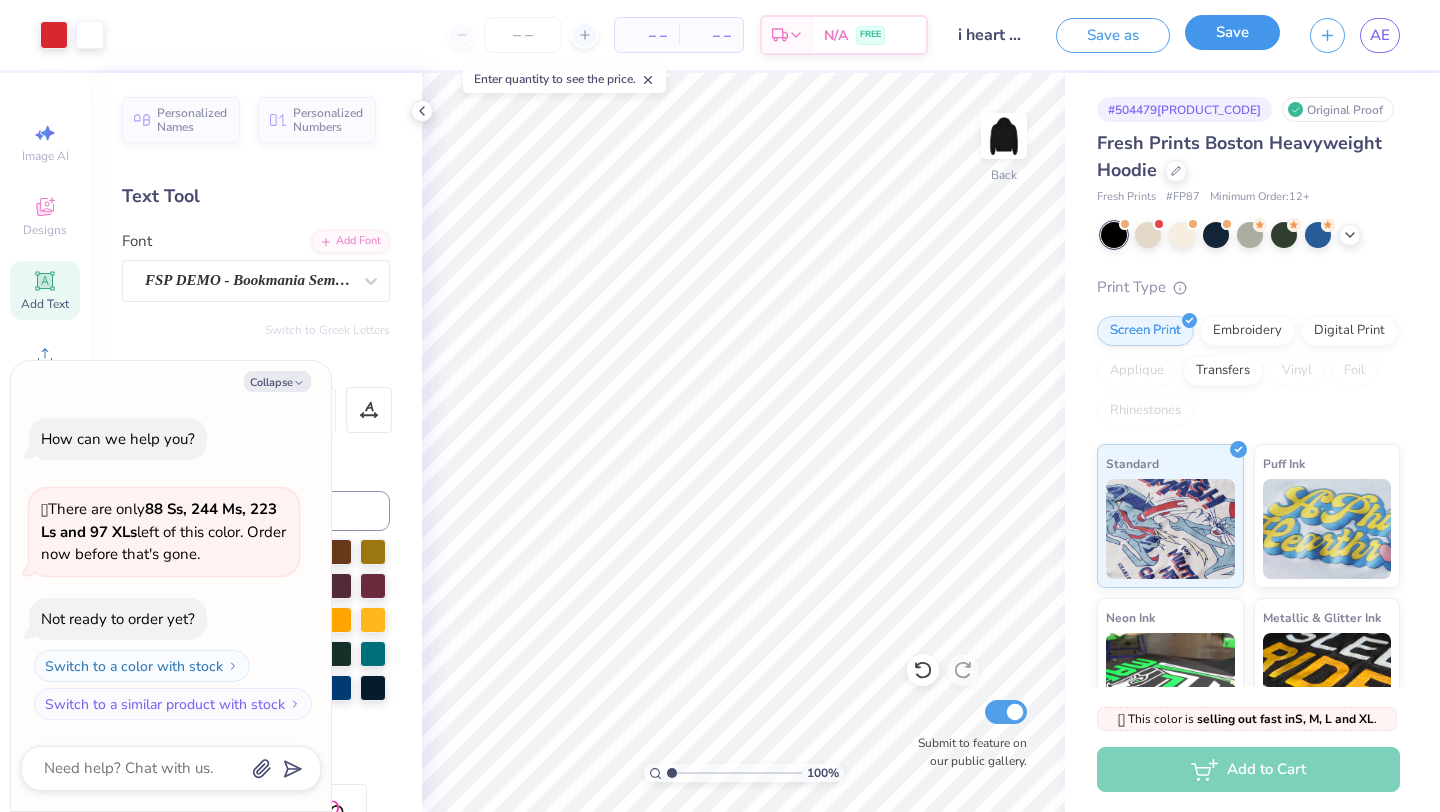 click on "Save" at bounding box center (1232, 32) 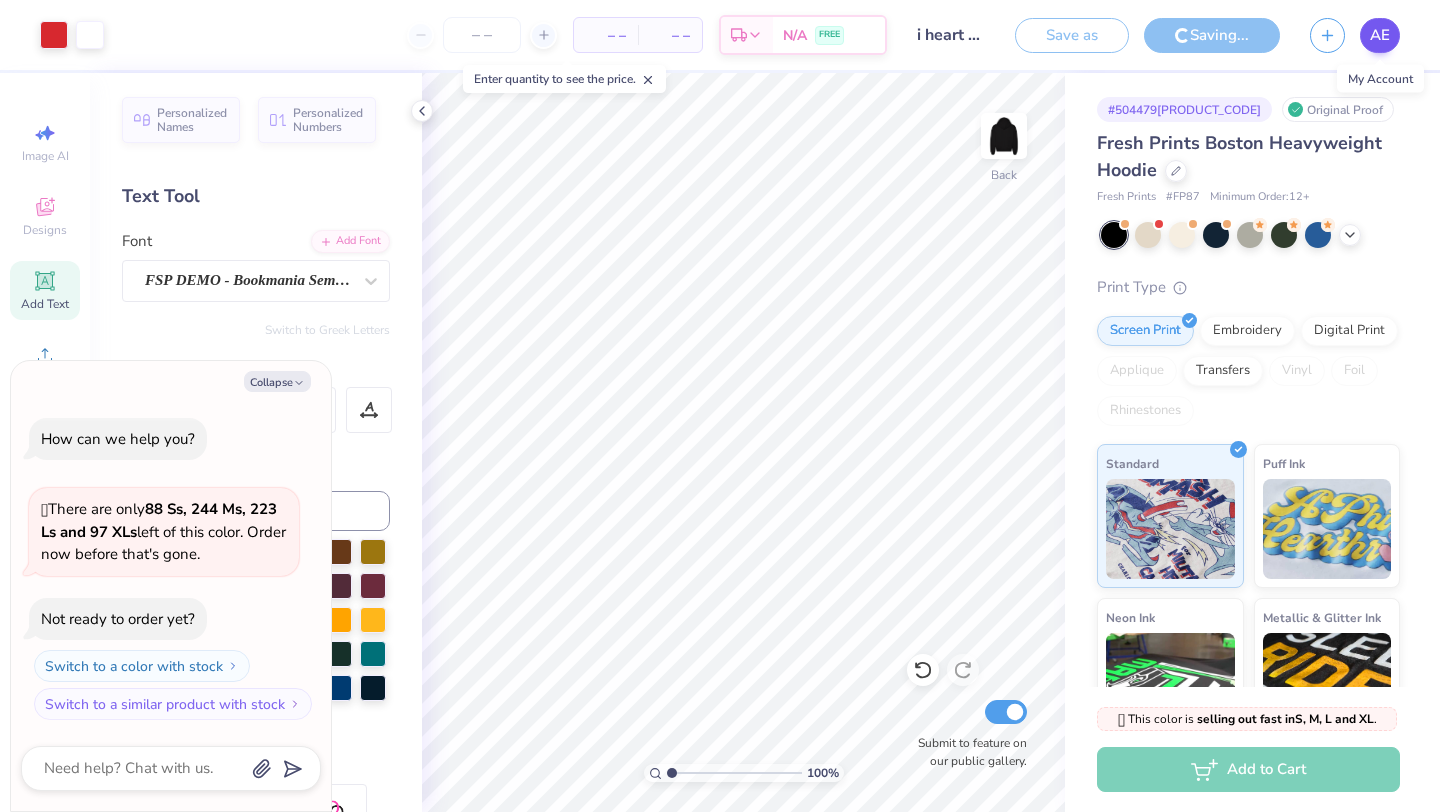 type on "x" 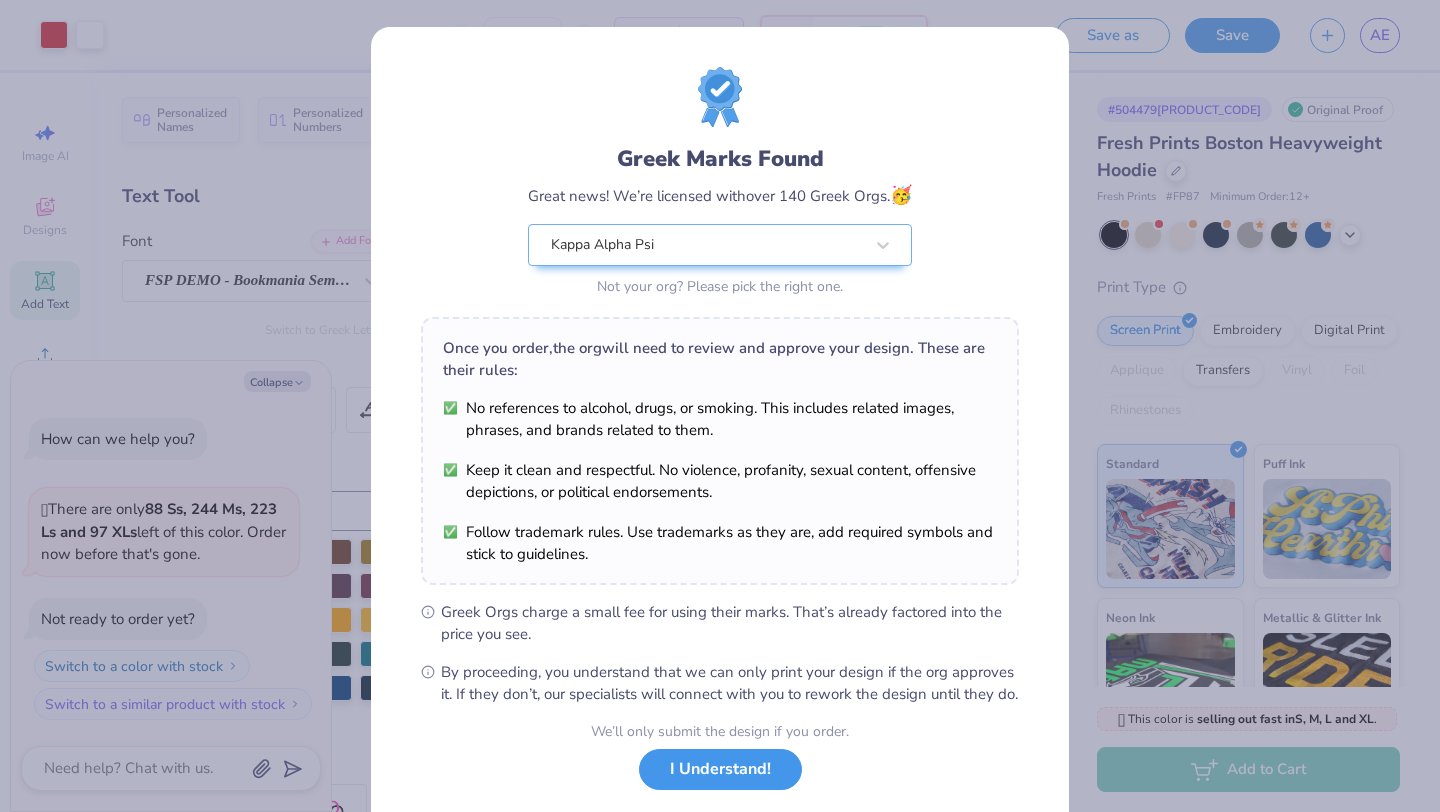 click on "I Understand!" at bounding box center [720, 769] 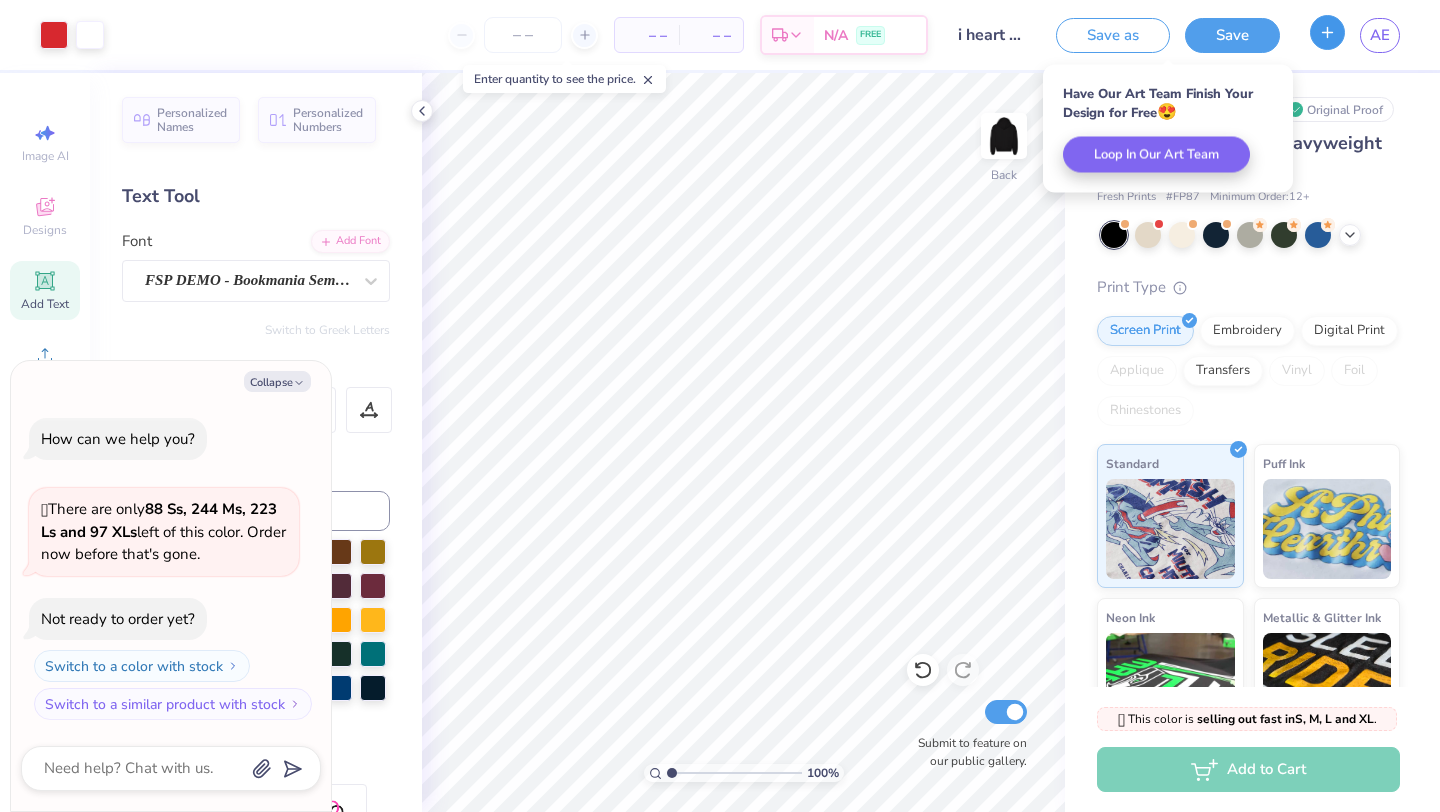 click at bounding box center [1327, 32] 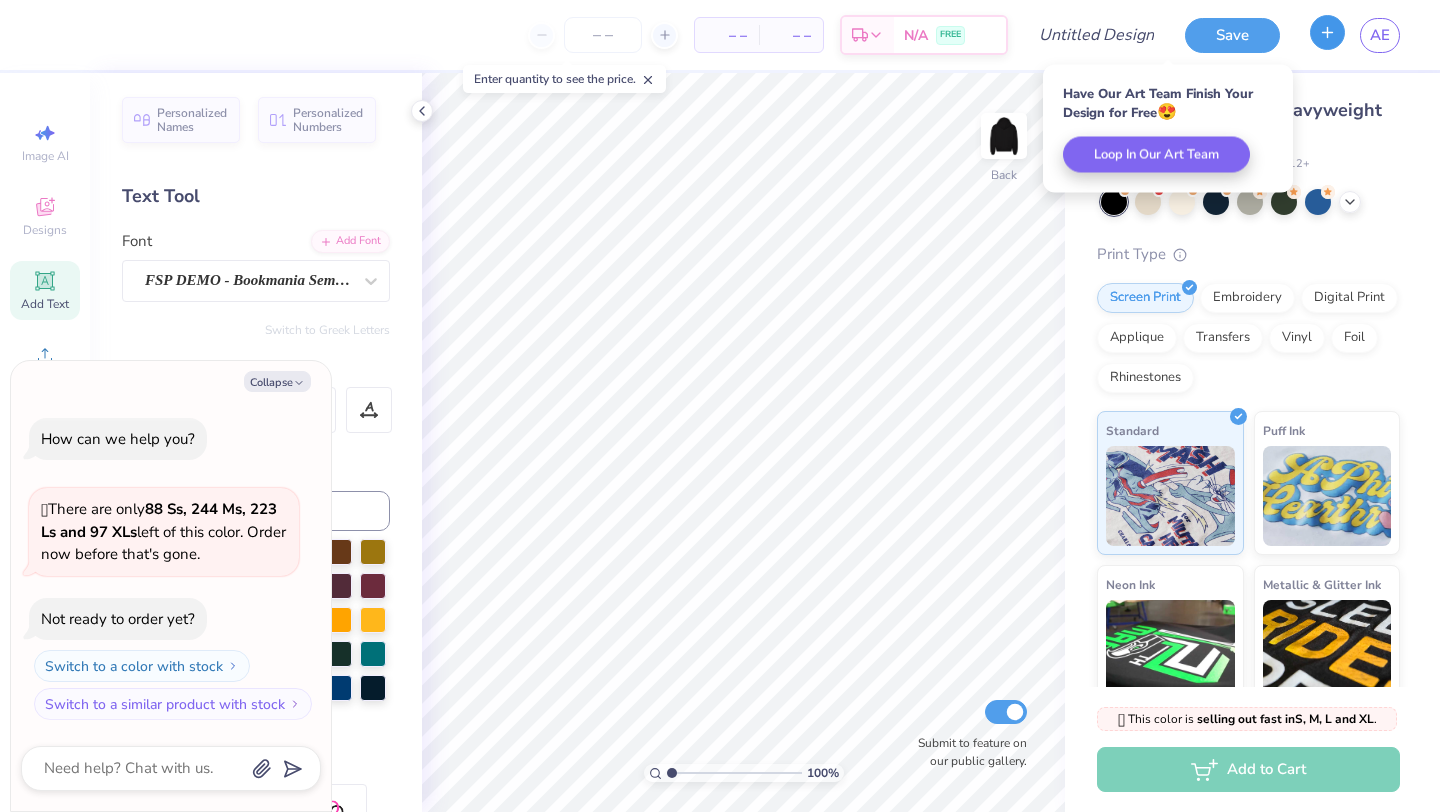 type on "x" 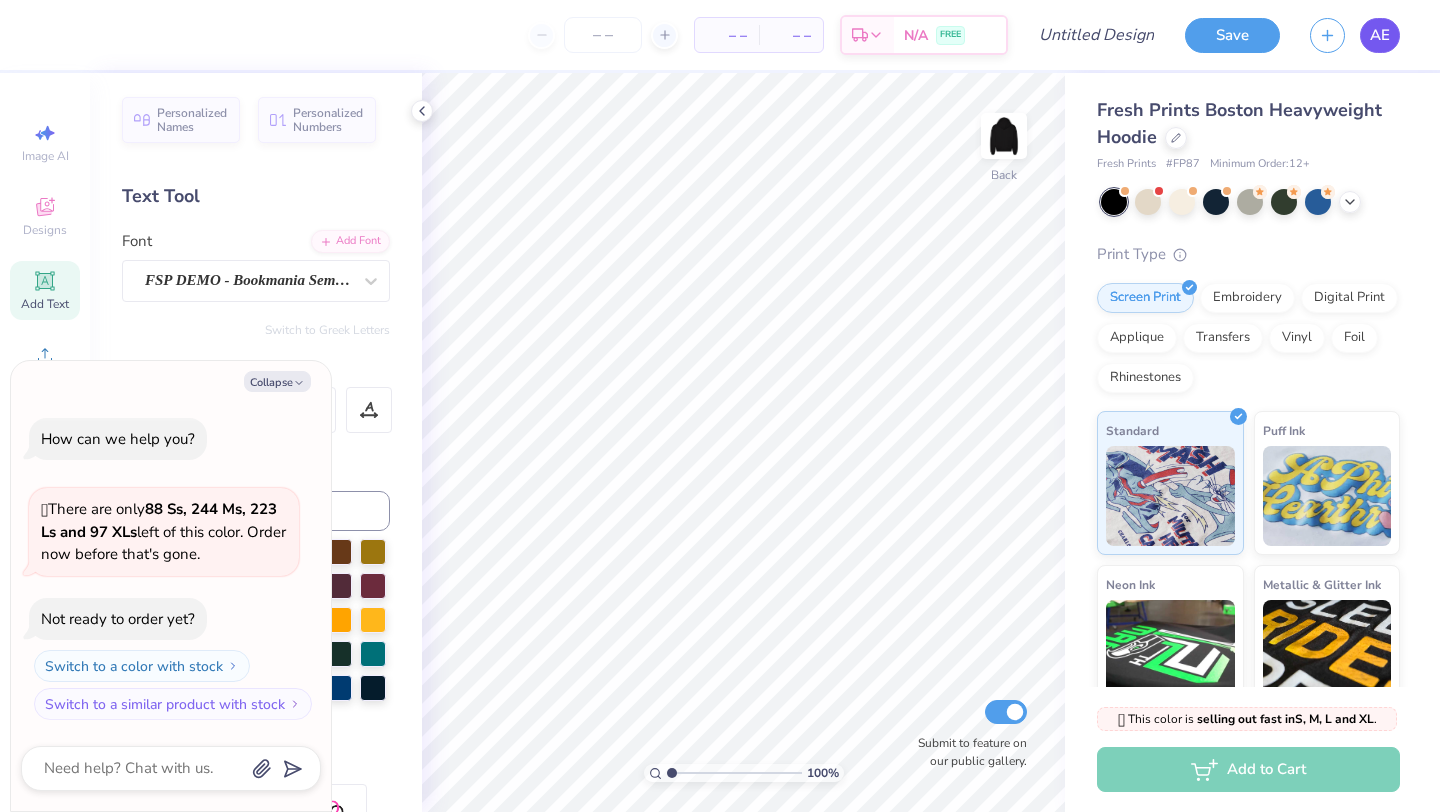click on "AE" at bounding box center [1380, 35] 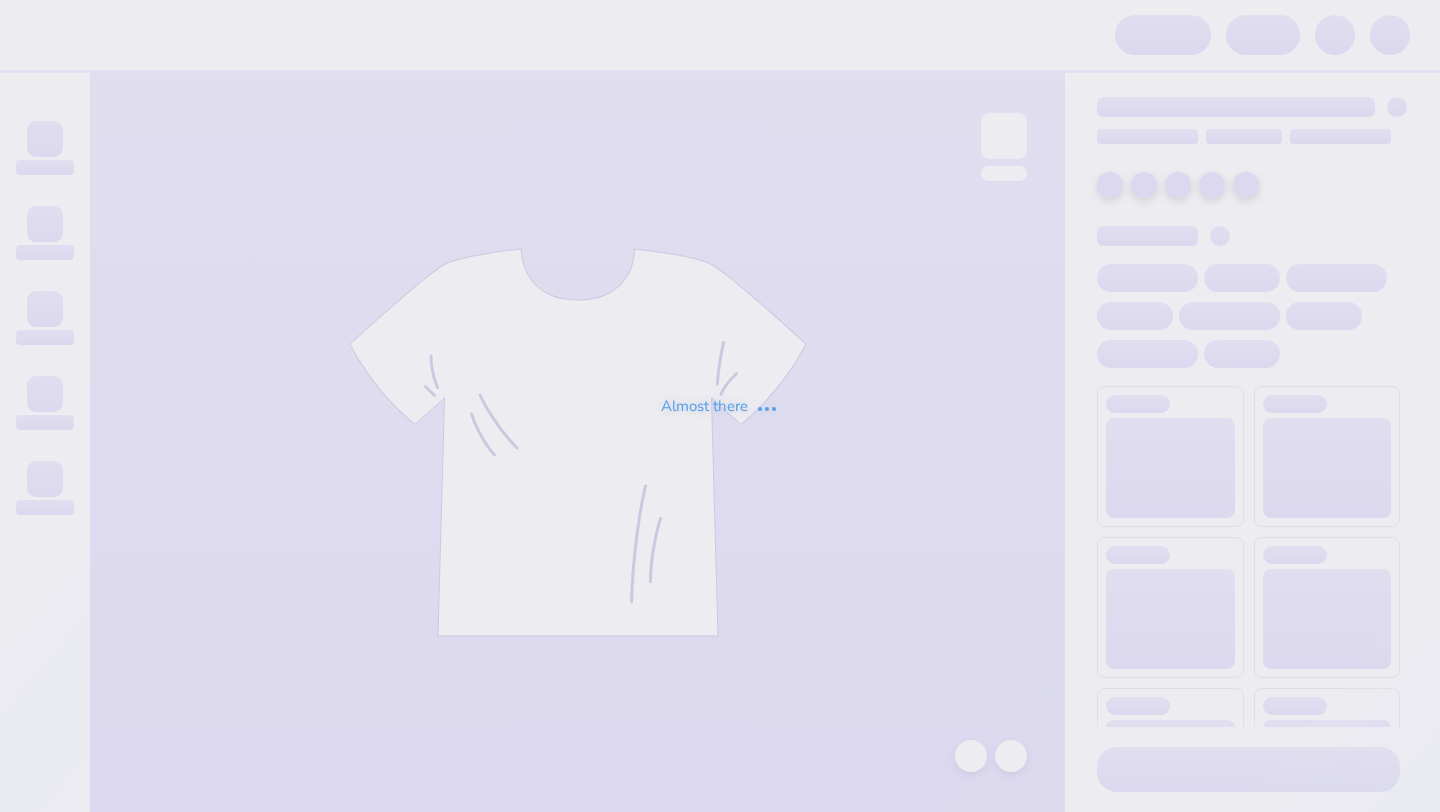 scroll, scrollTop: 0, scrollLeft: 0, axis: both 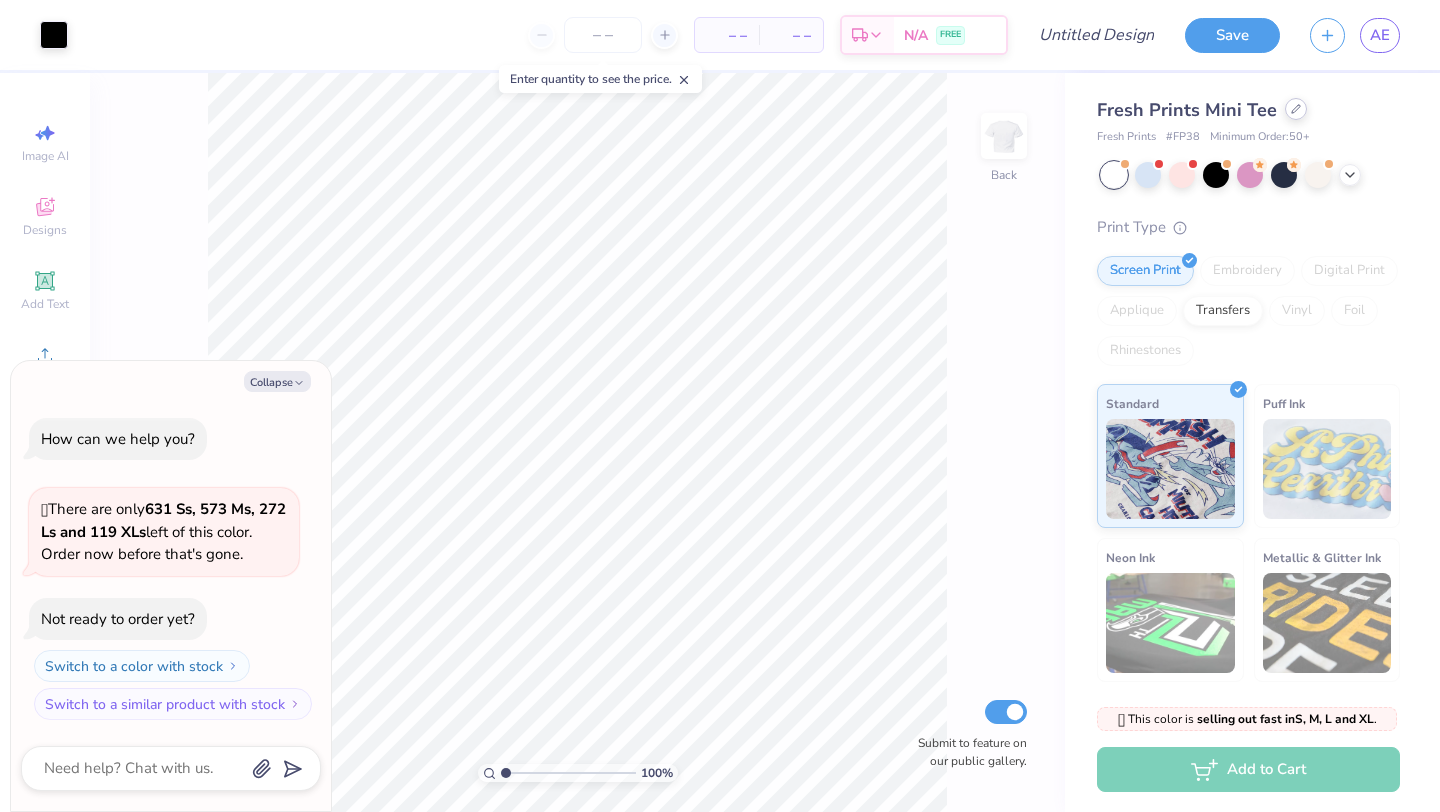 click 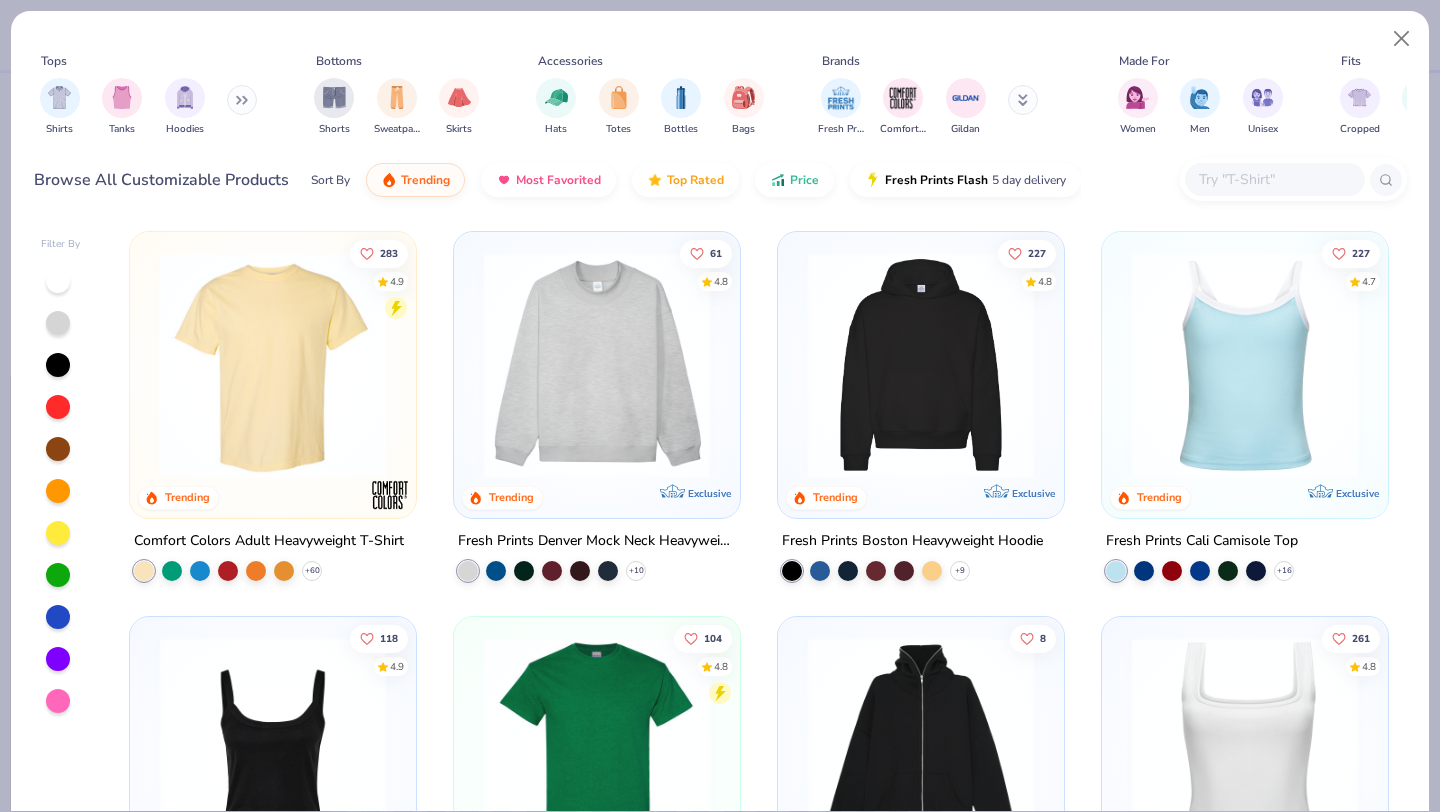 click at bounding box center [921, 365] 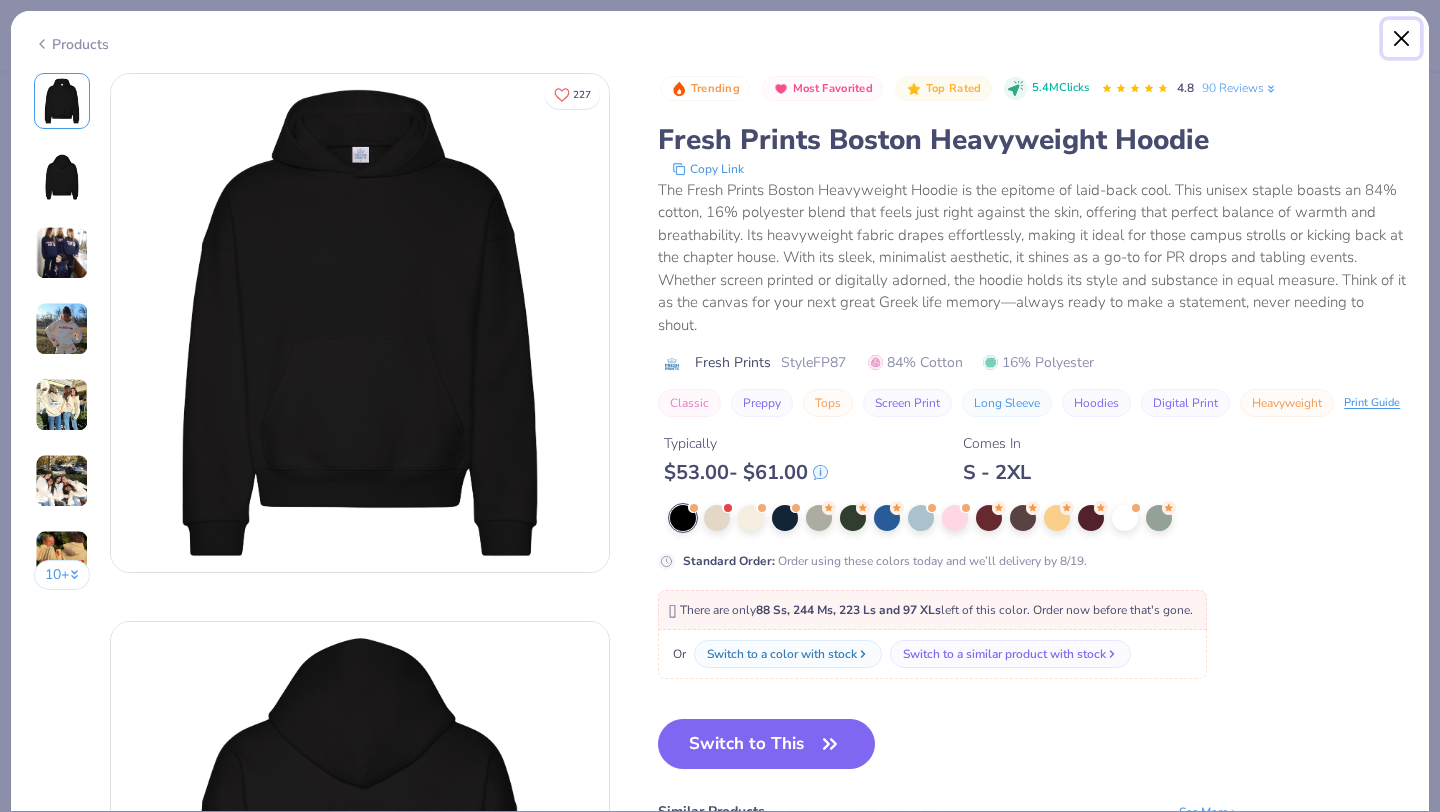 click at bounding box center [1402, 39] 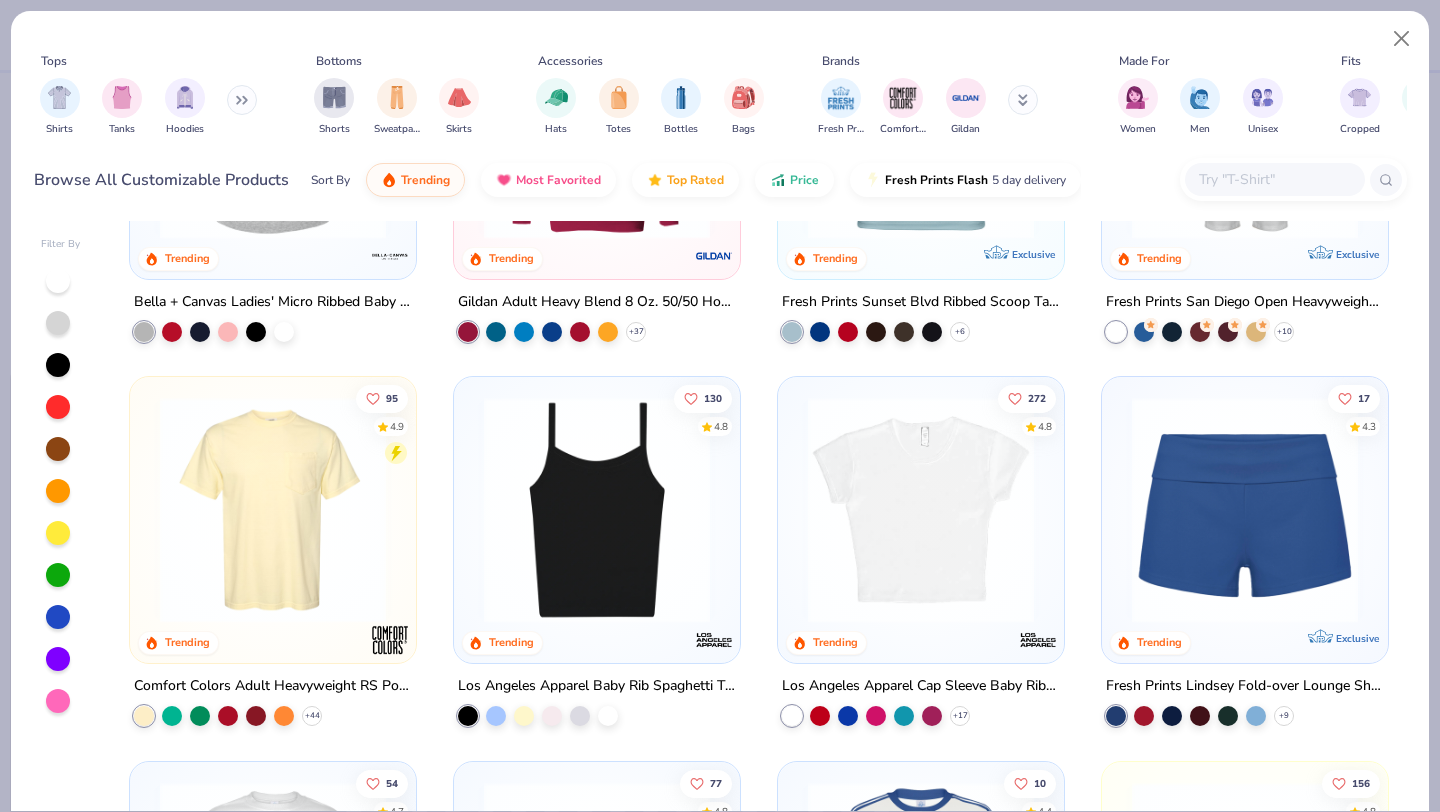 scroll, scrollTop: 818, scrollLeft: 0, axis: vertical 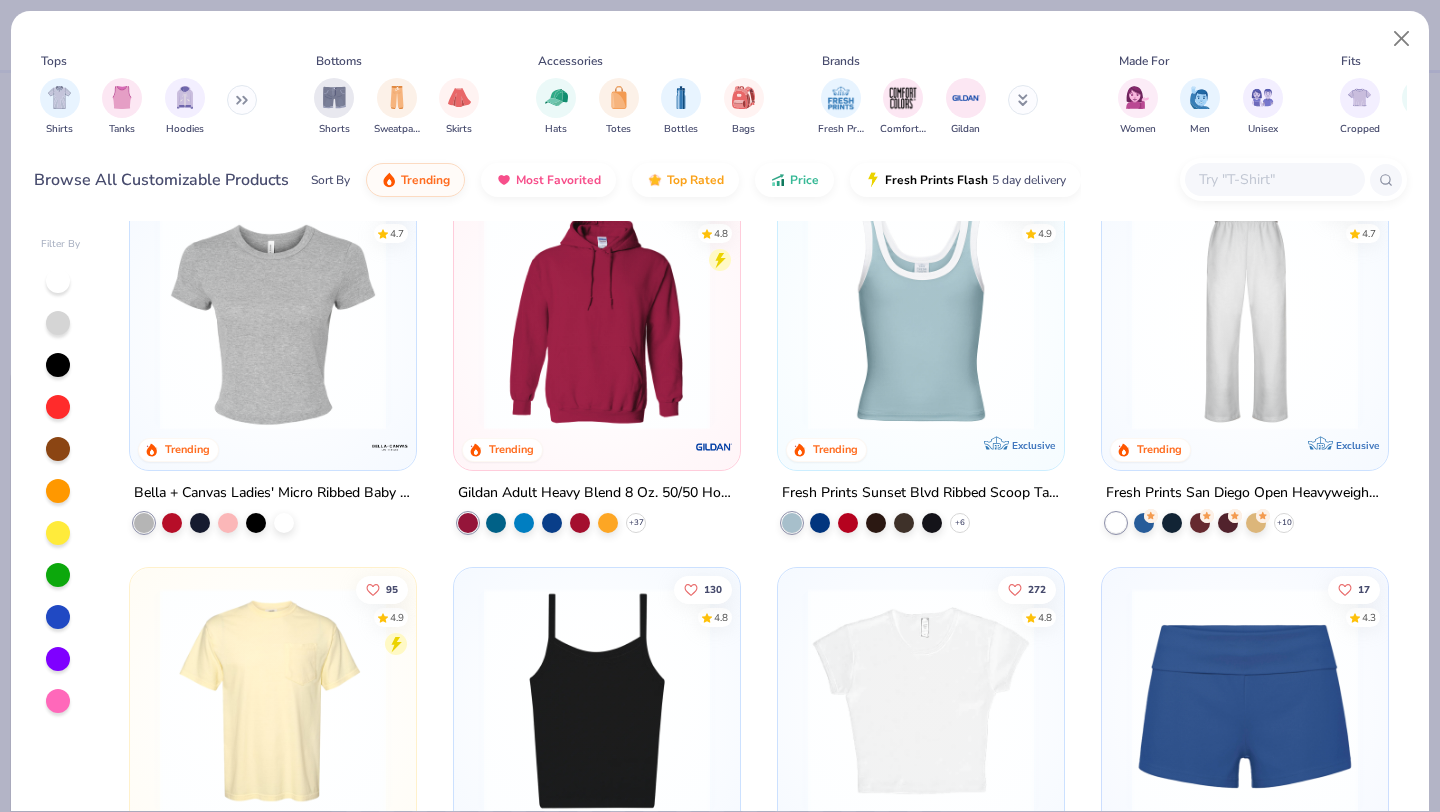 click at bounding box center (597, 316) 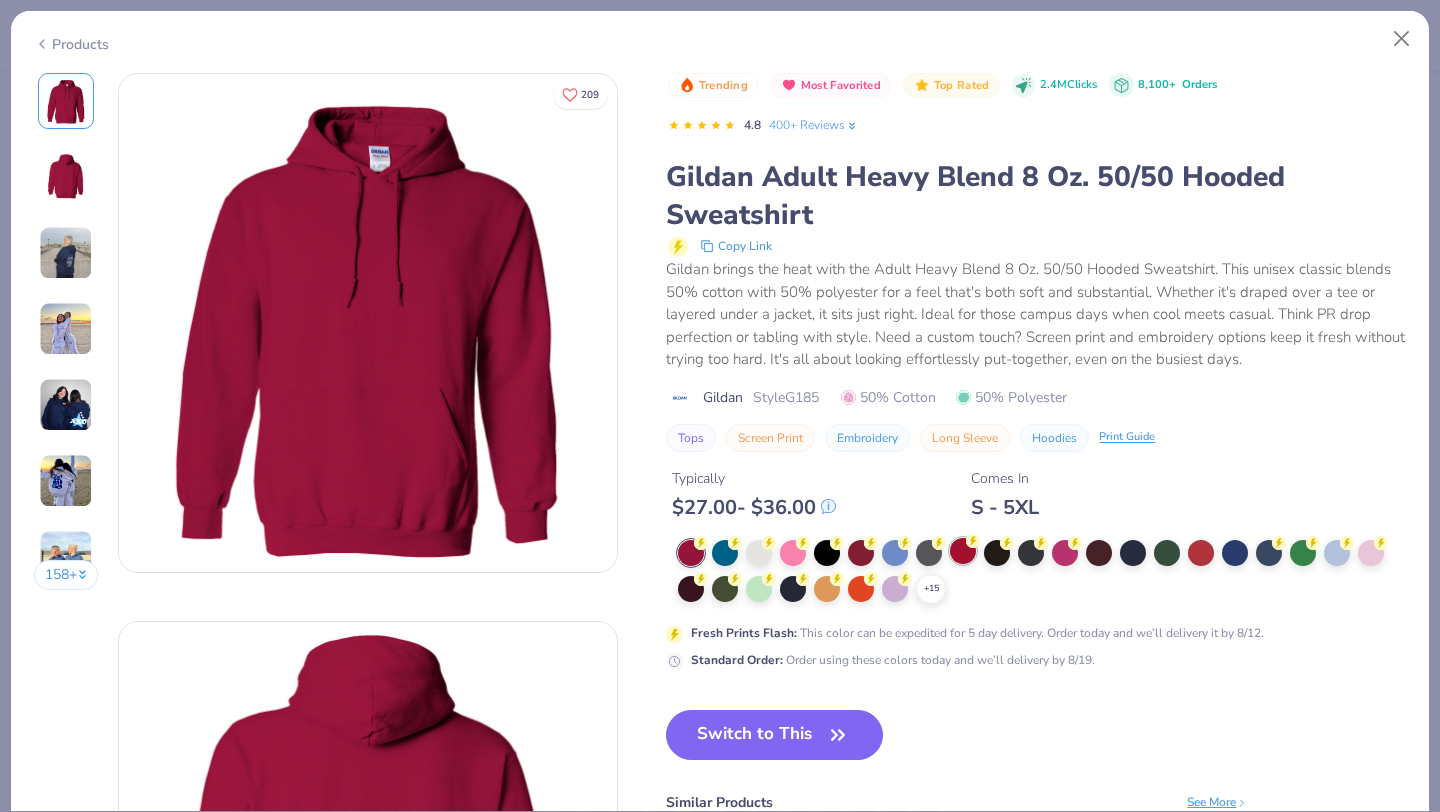 click at bounding box center [963, 551] 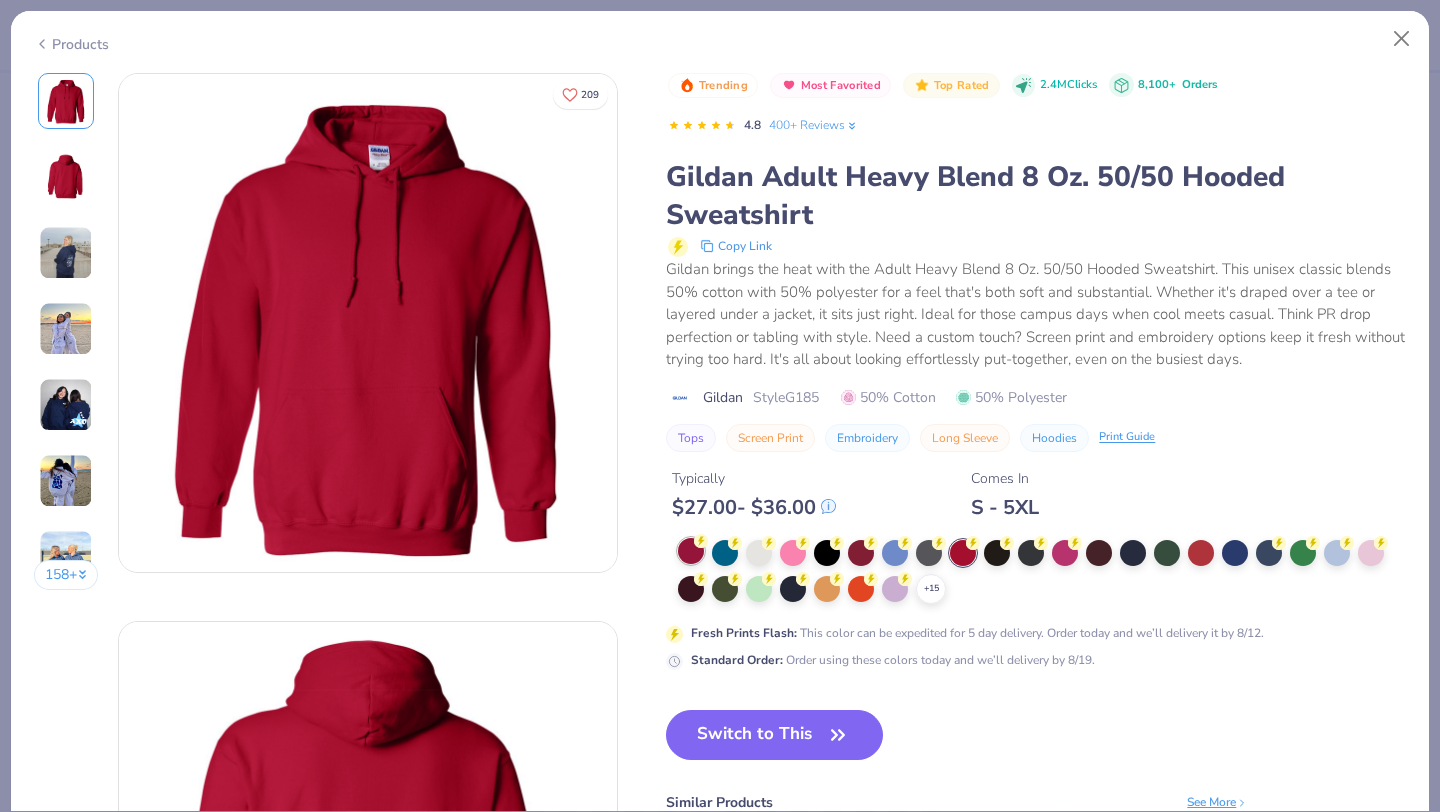 click at bounding box center [691, 551] 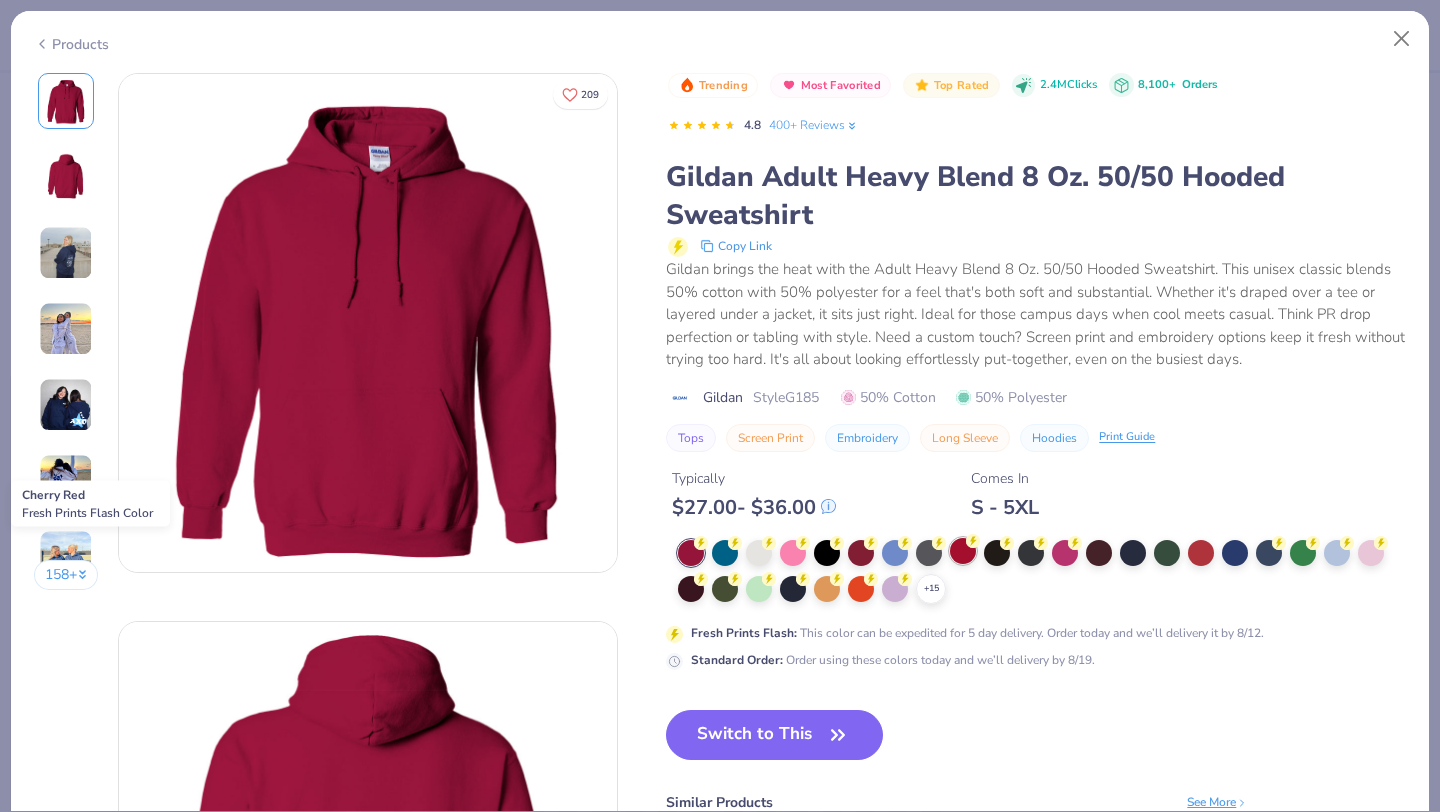 click at bounding box center [963, 551] 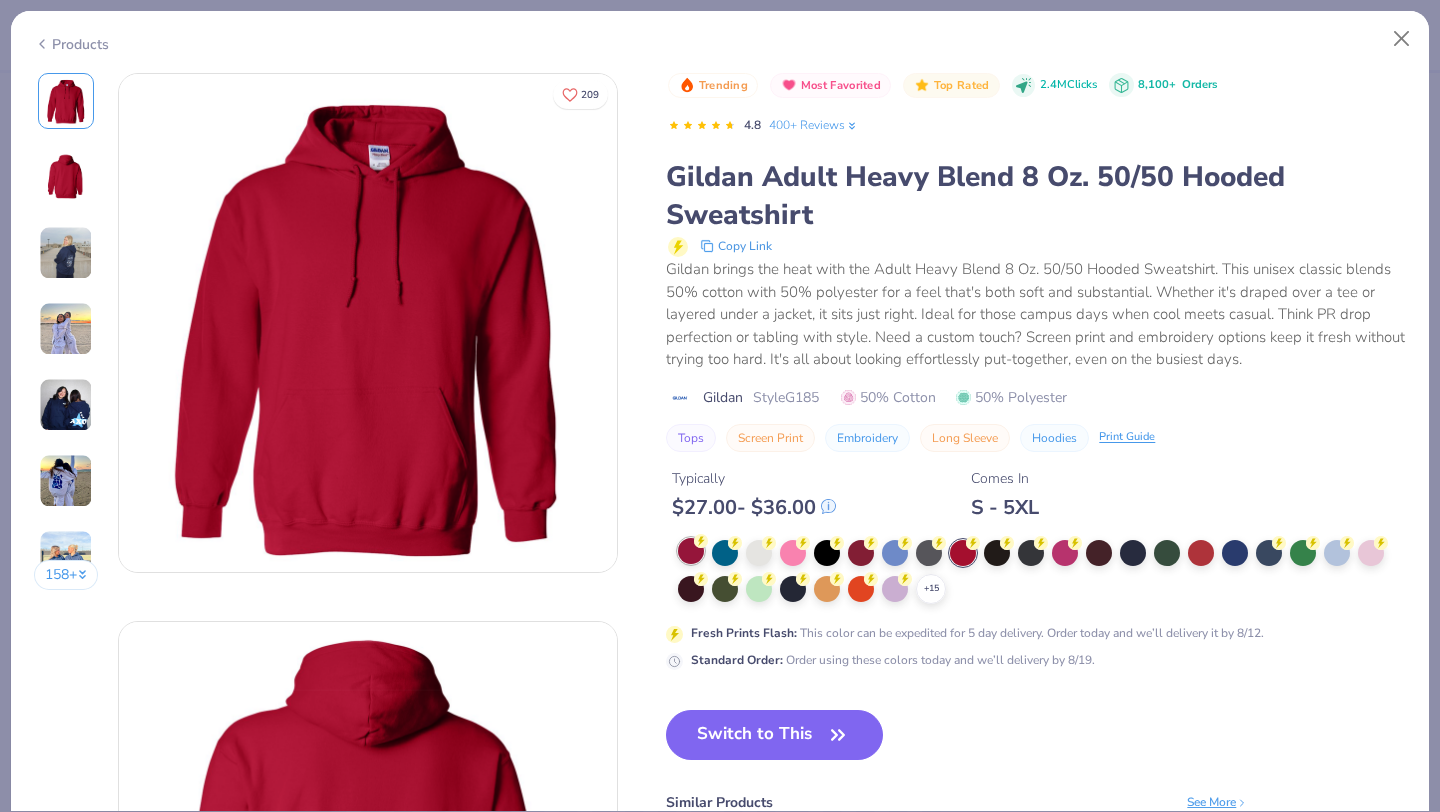 click at bounding box center [691, 551] 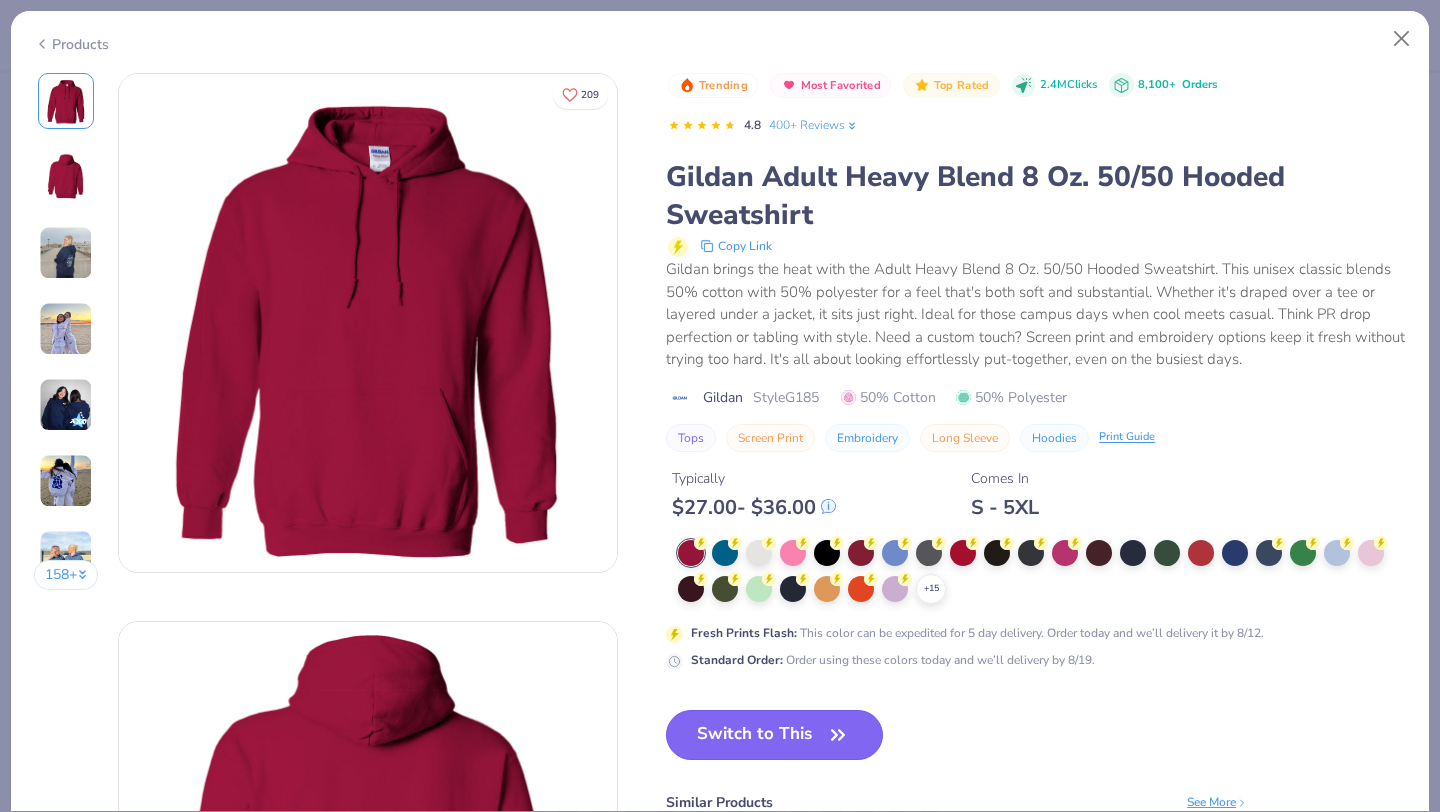 click on "Switch to This" at bounding box center [774, 735] 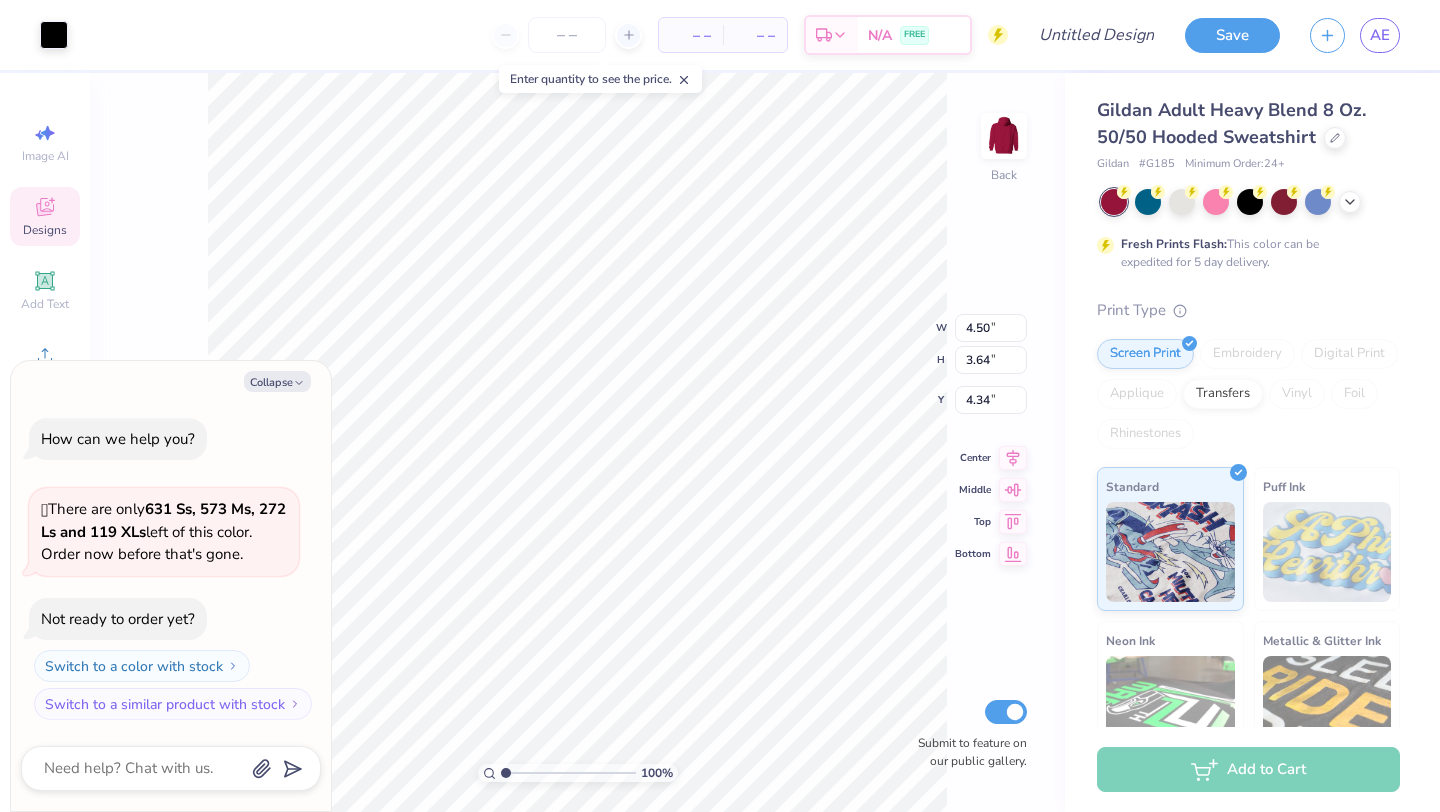 type on "x" 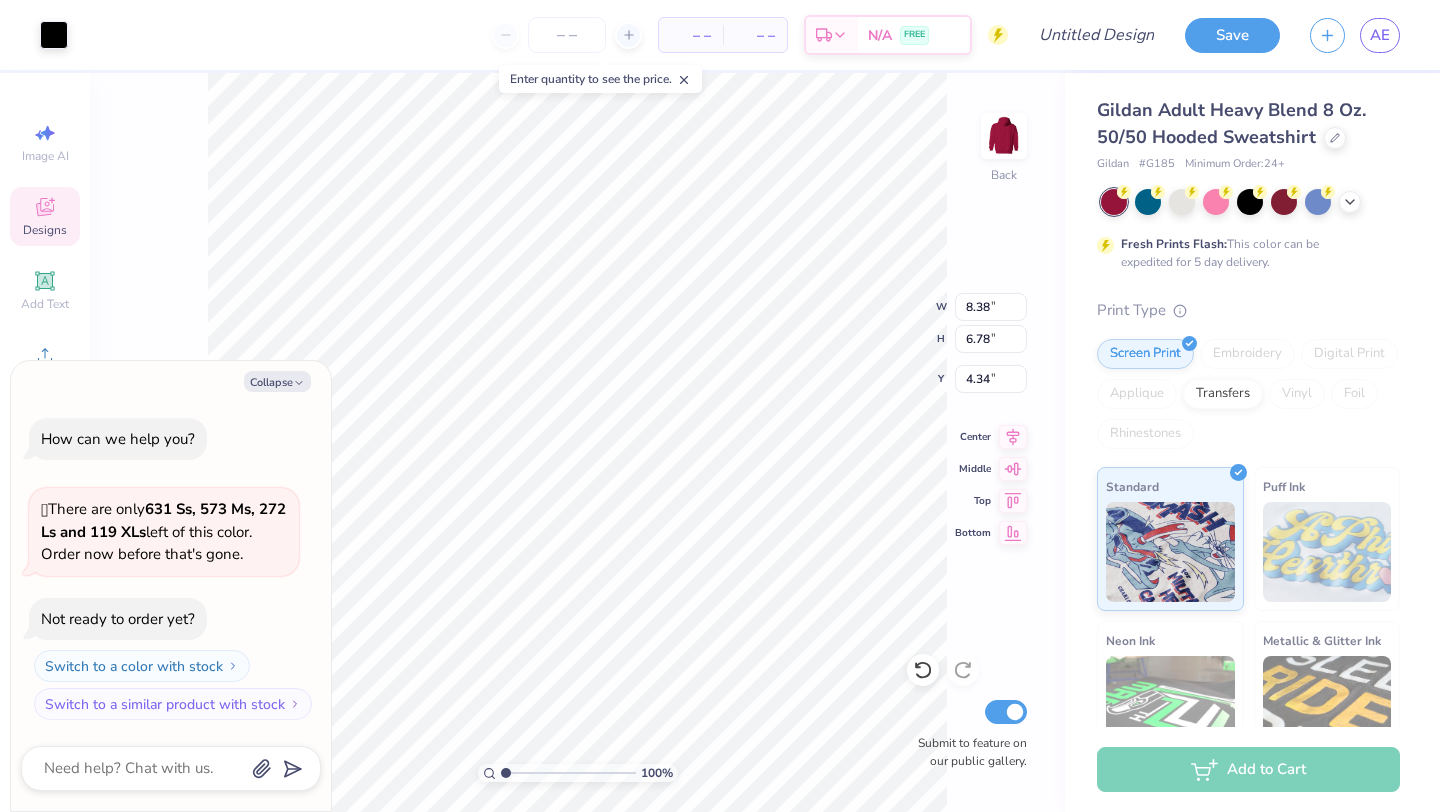 type on "x" 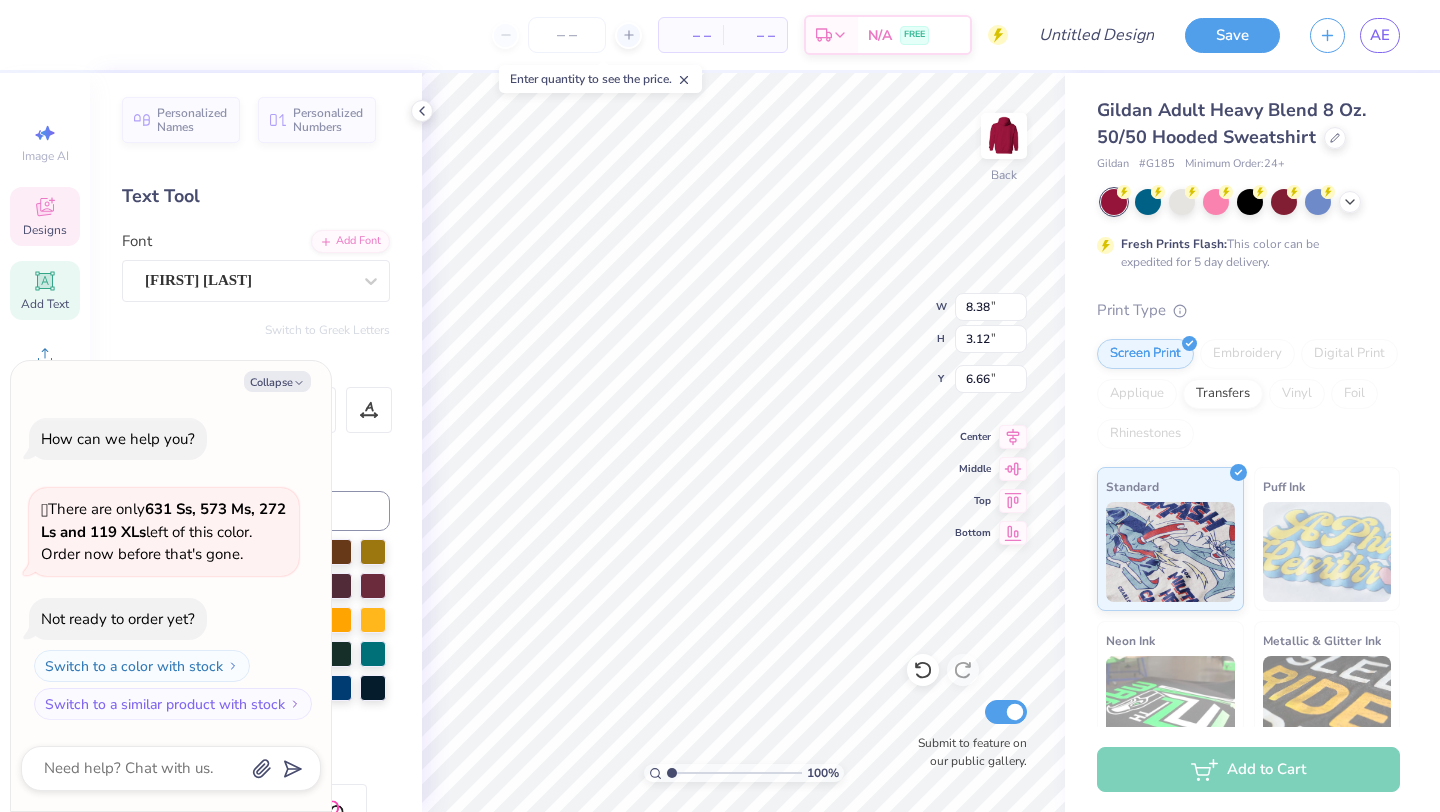 type on "x" 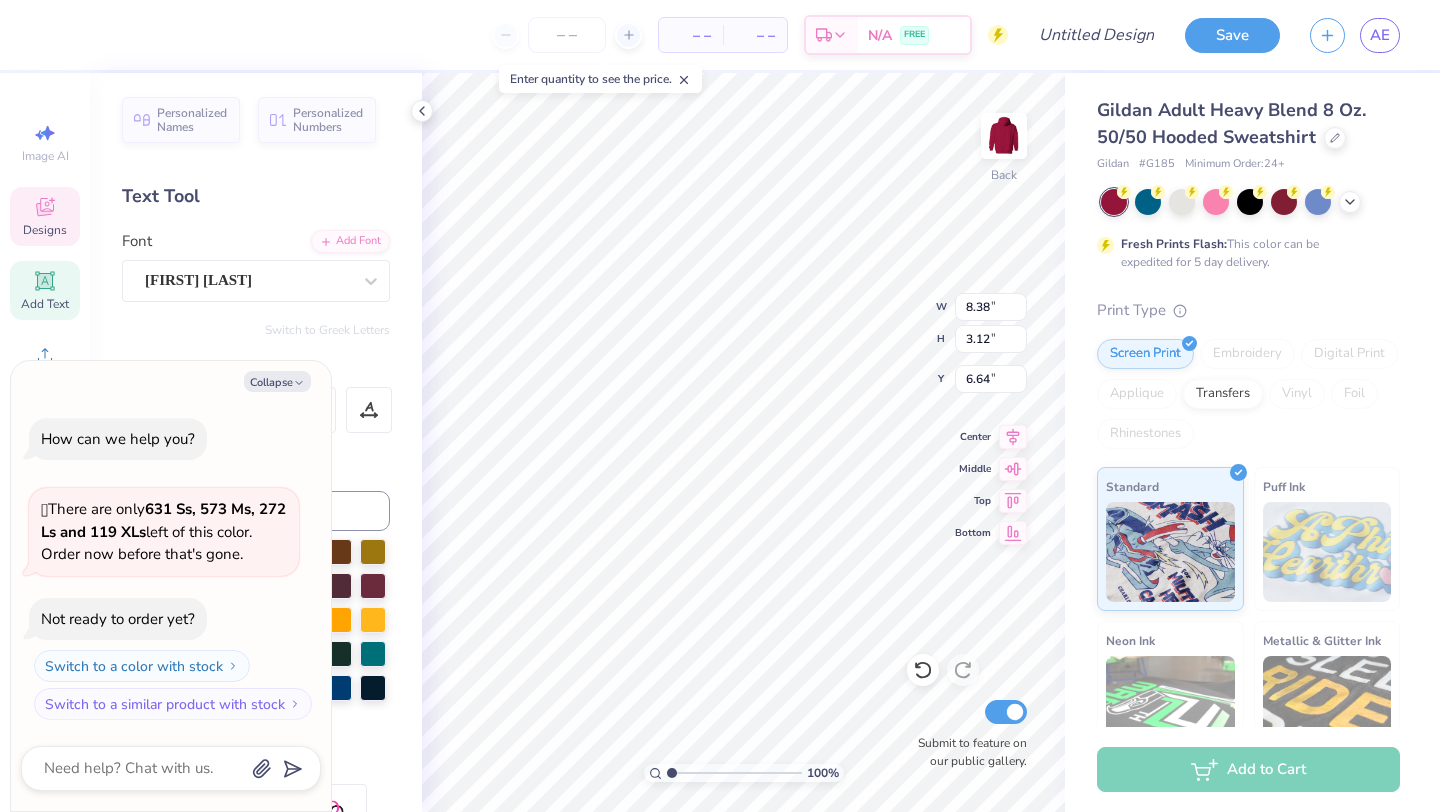 type on "x" 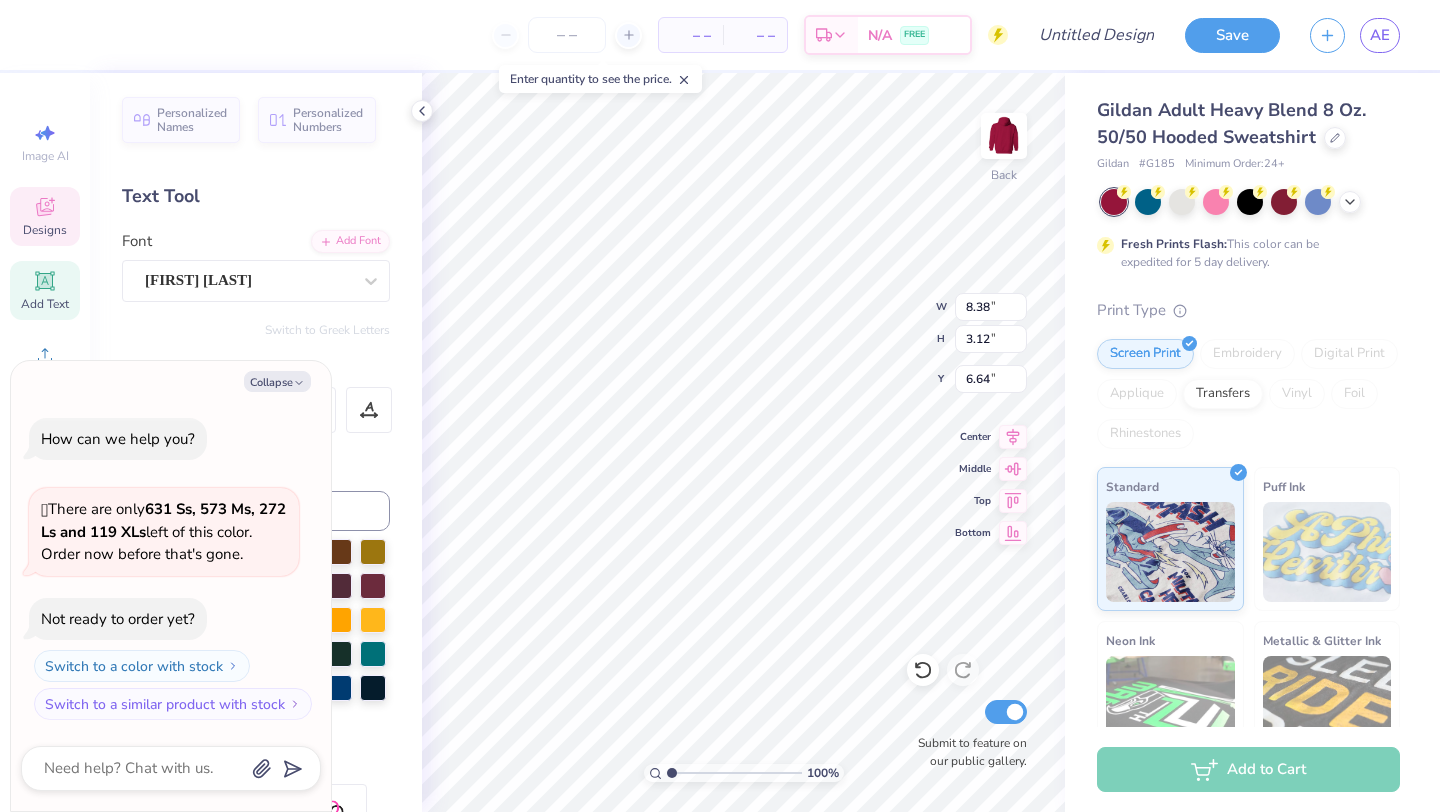 type on "x" 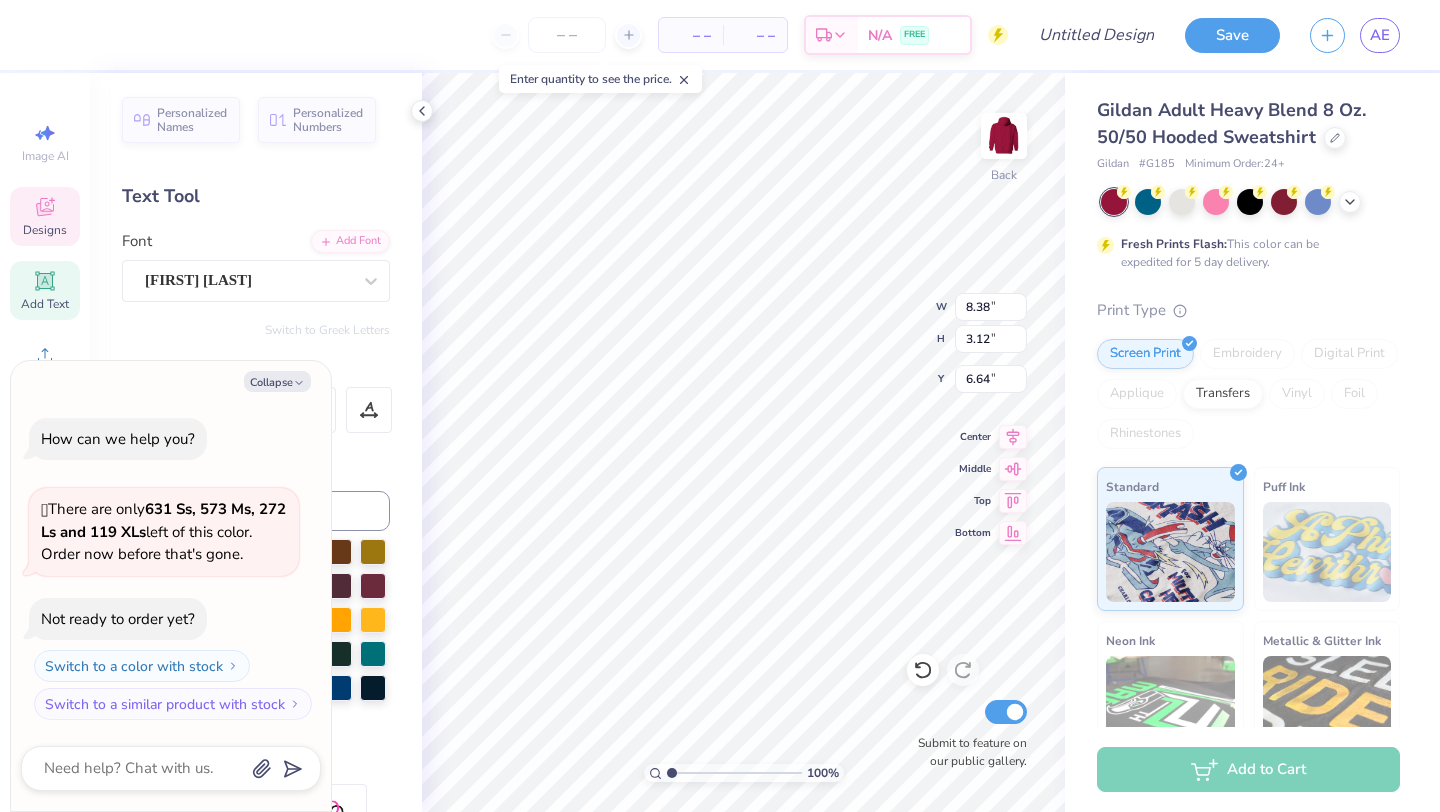 type on "x" 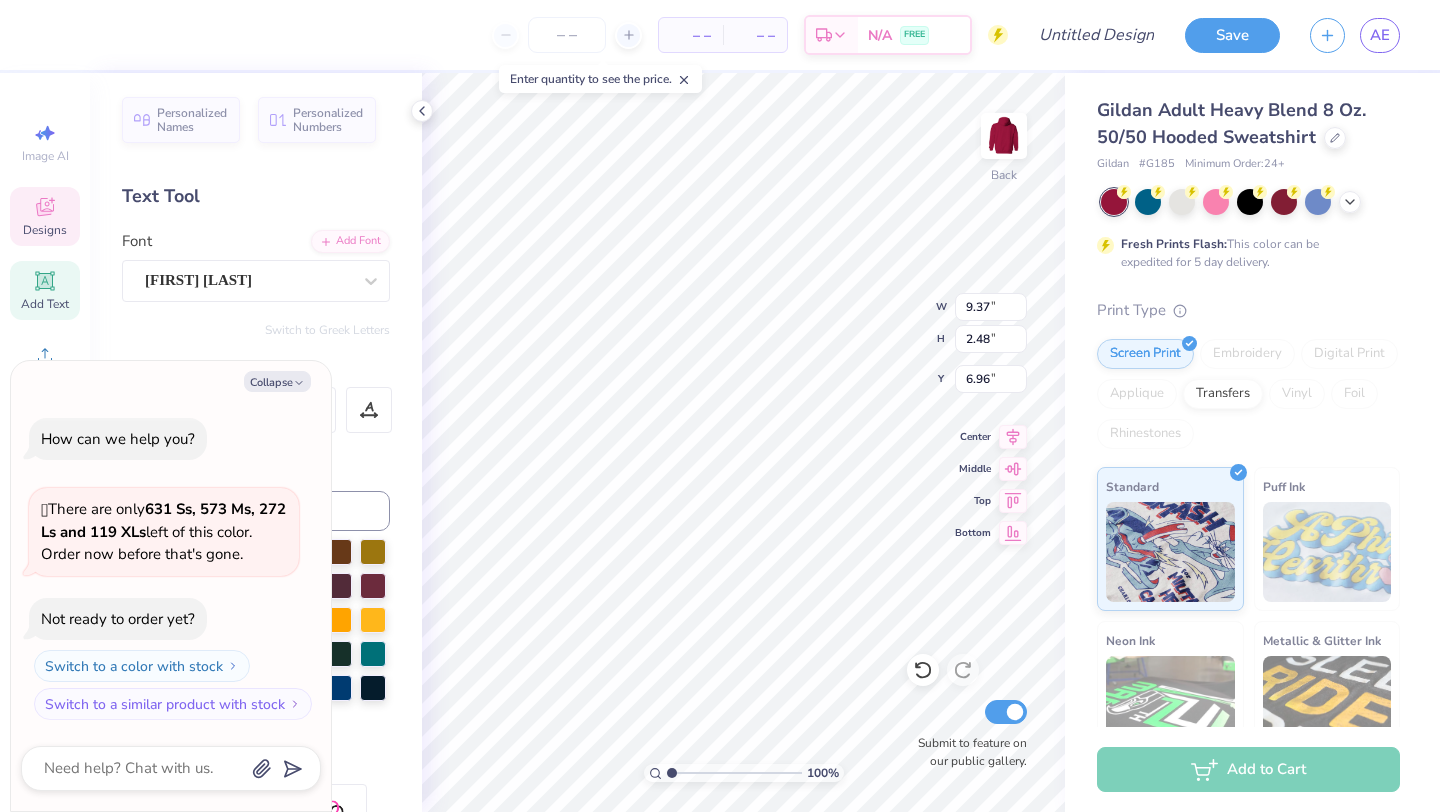 type on "x" 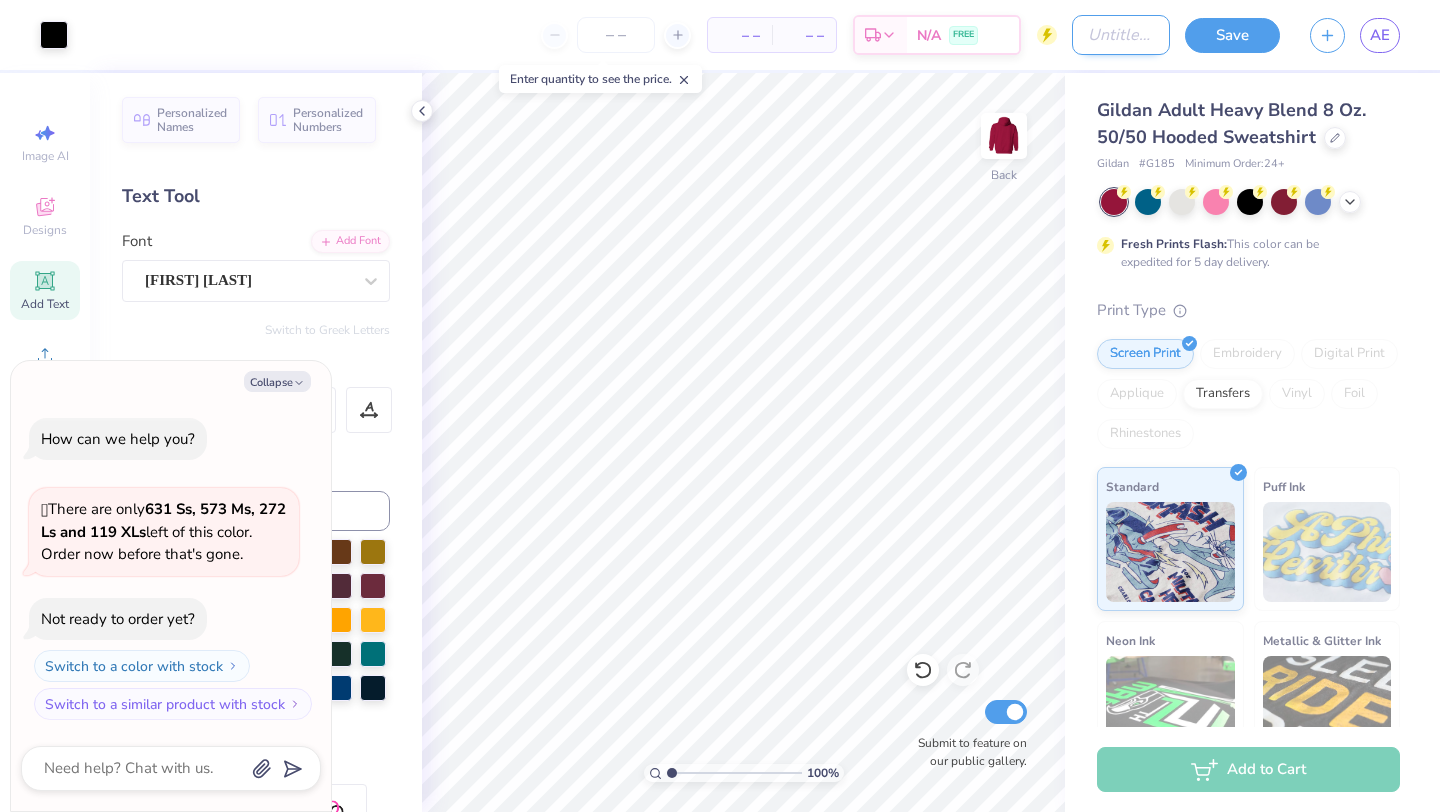click on "Design Title" at bounding box center (1121, 35) 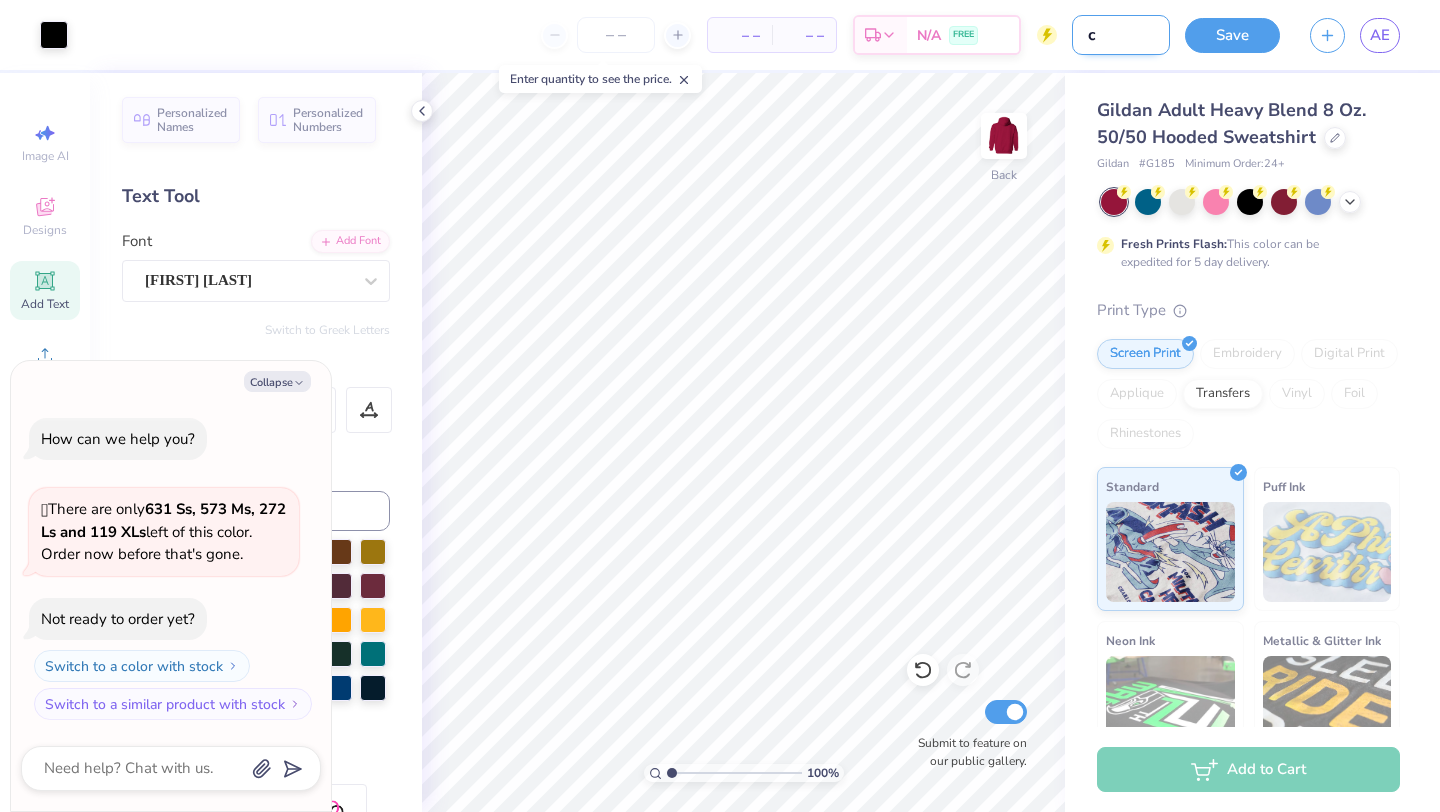 type on "ch" 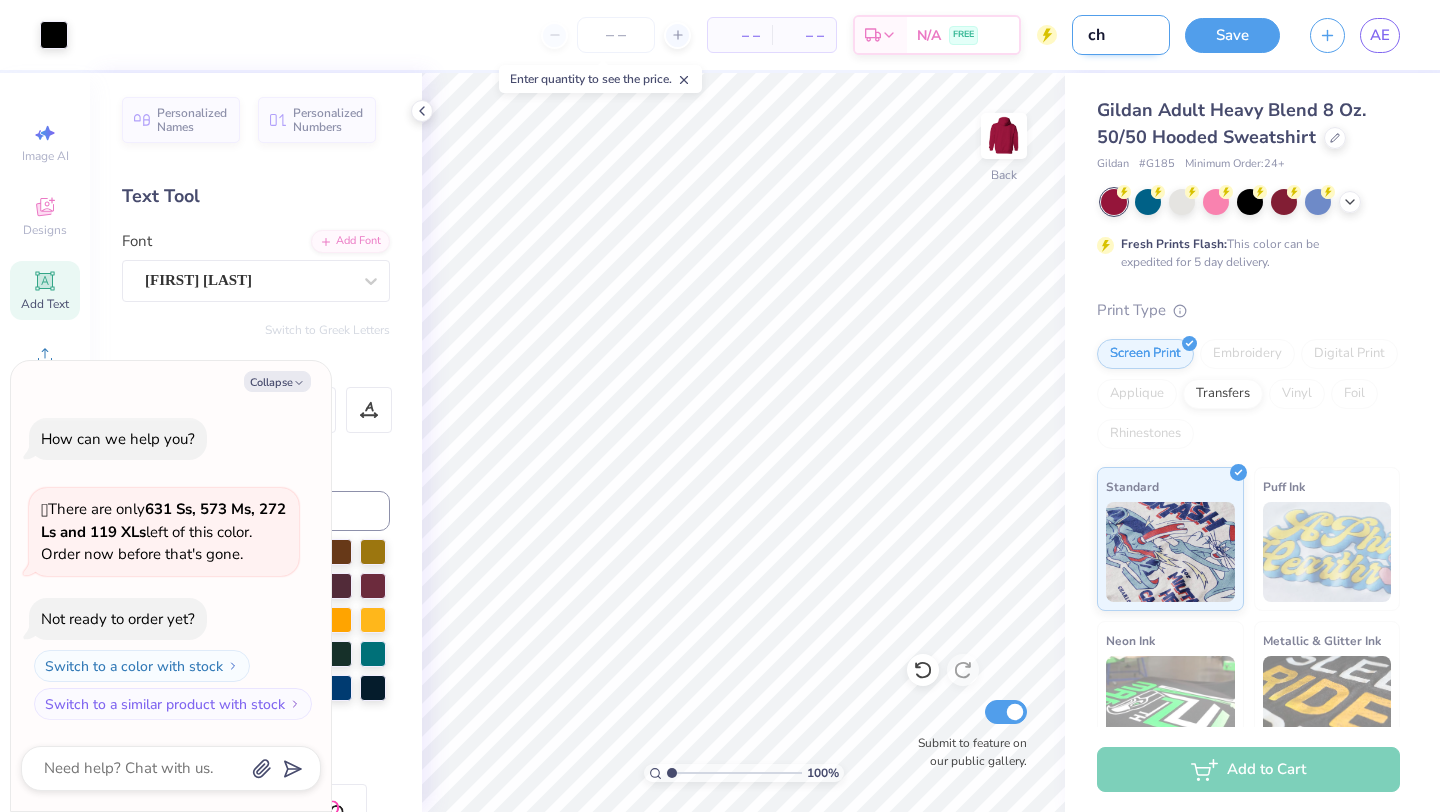 type on "che" 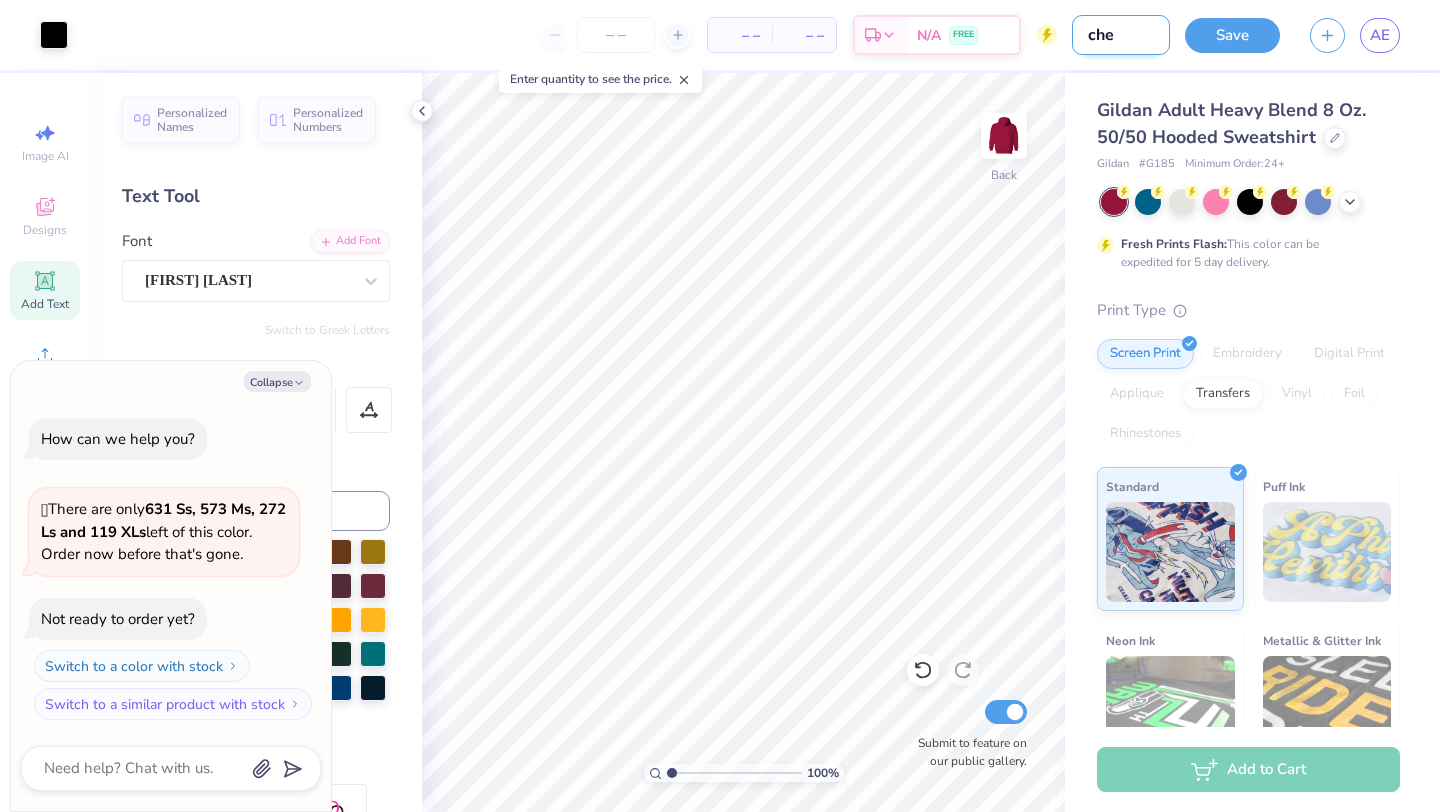 type on "cher" 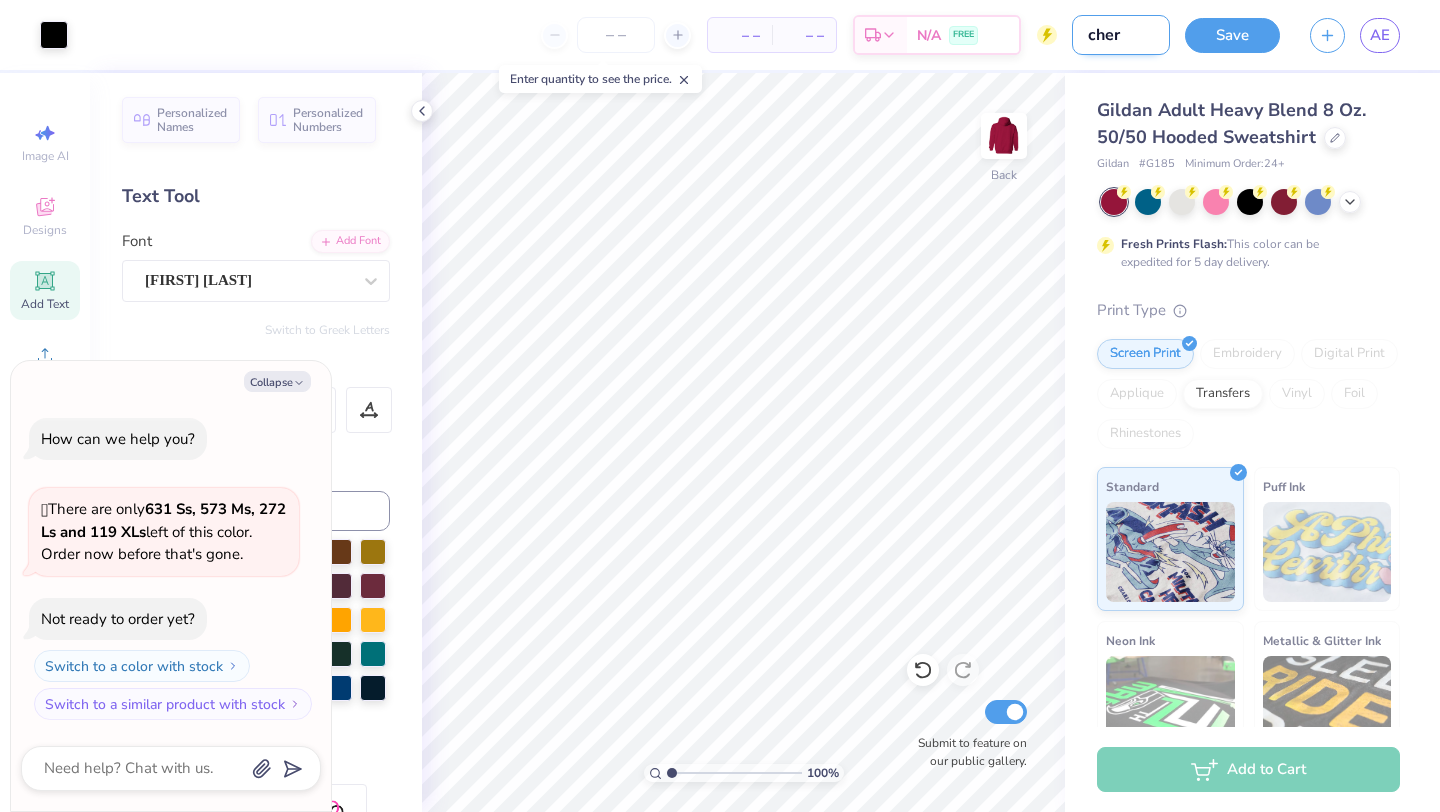 type on "cherr" 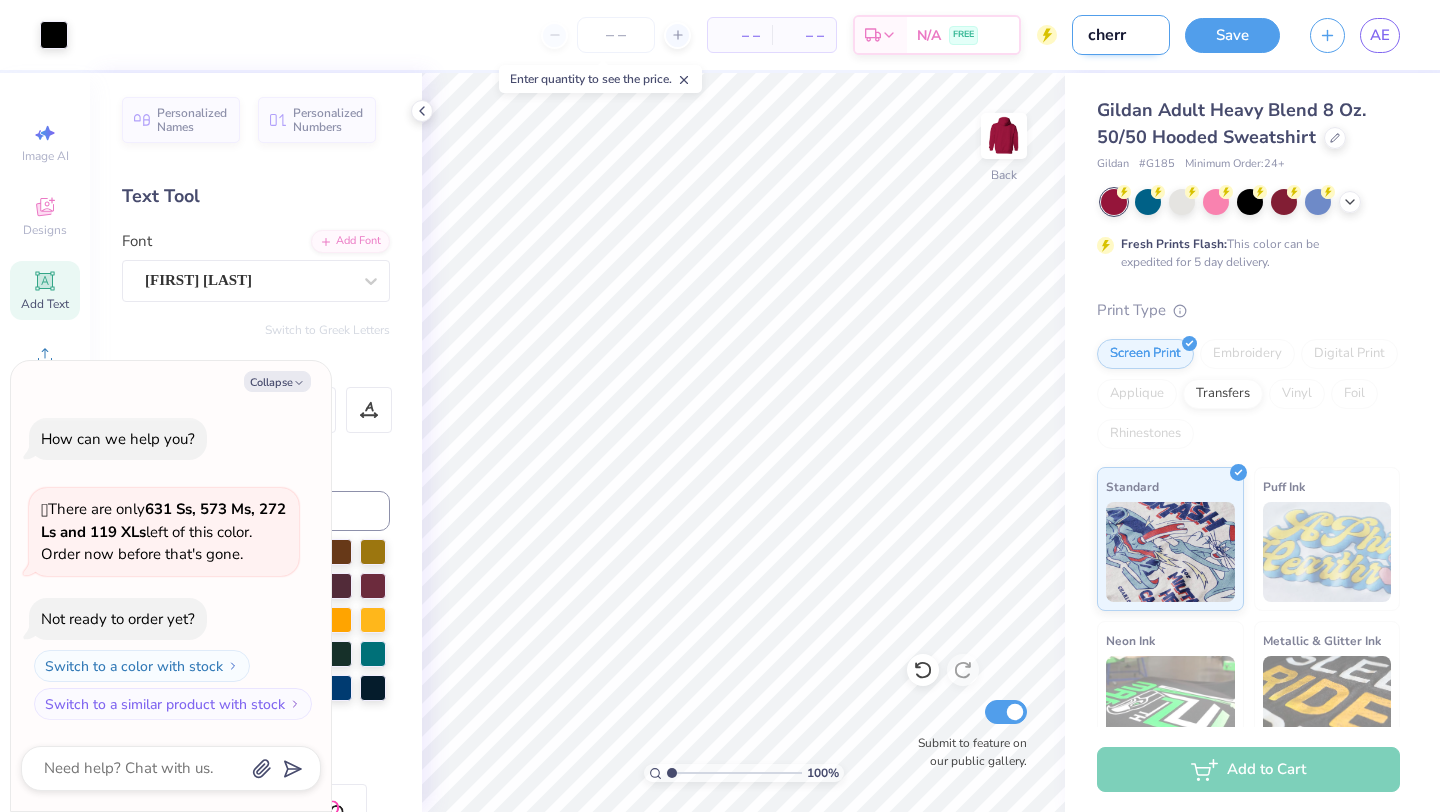 type on "cherry" 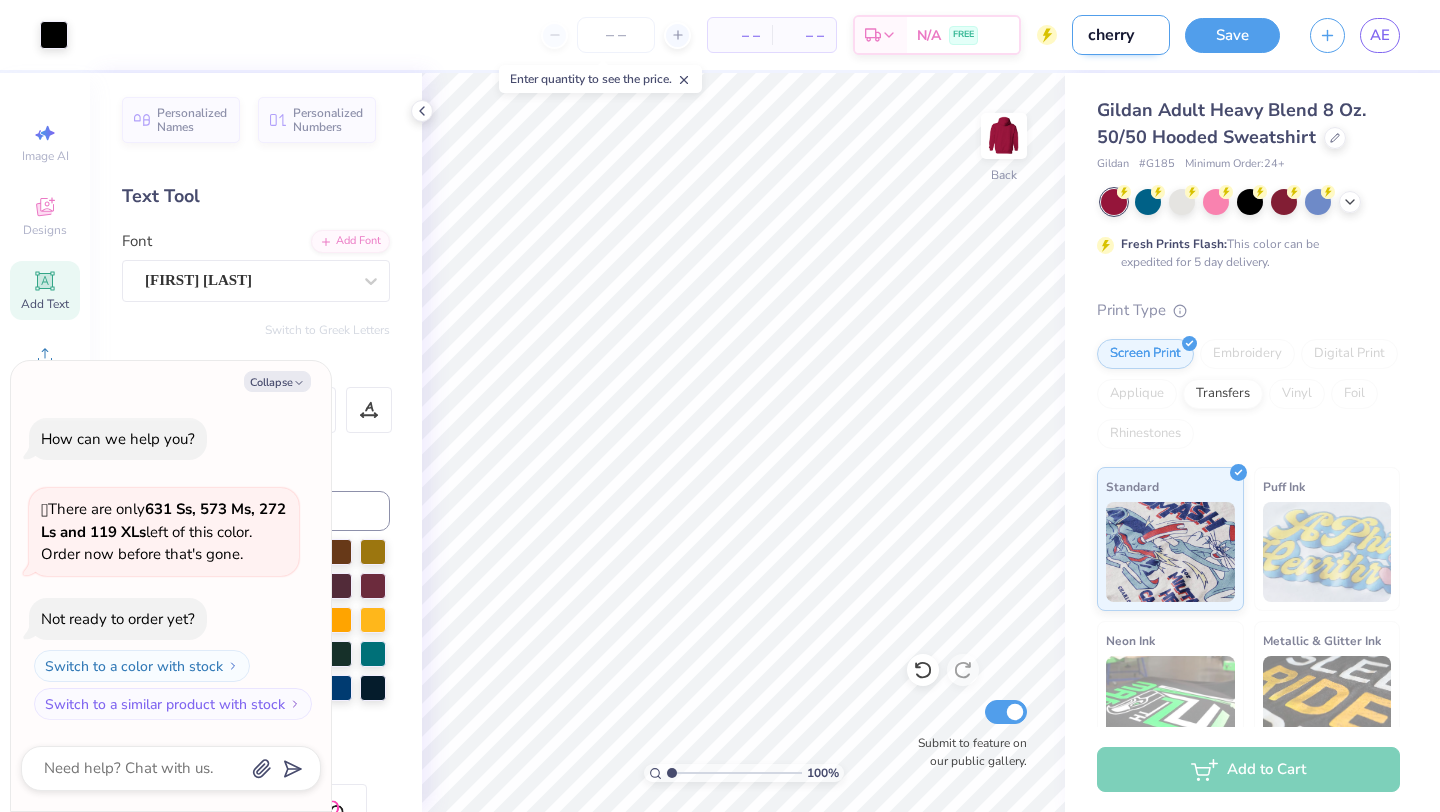 type on "cherry" 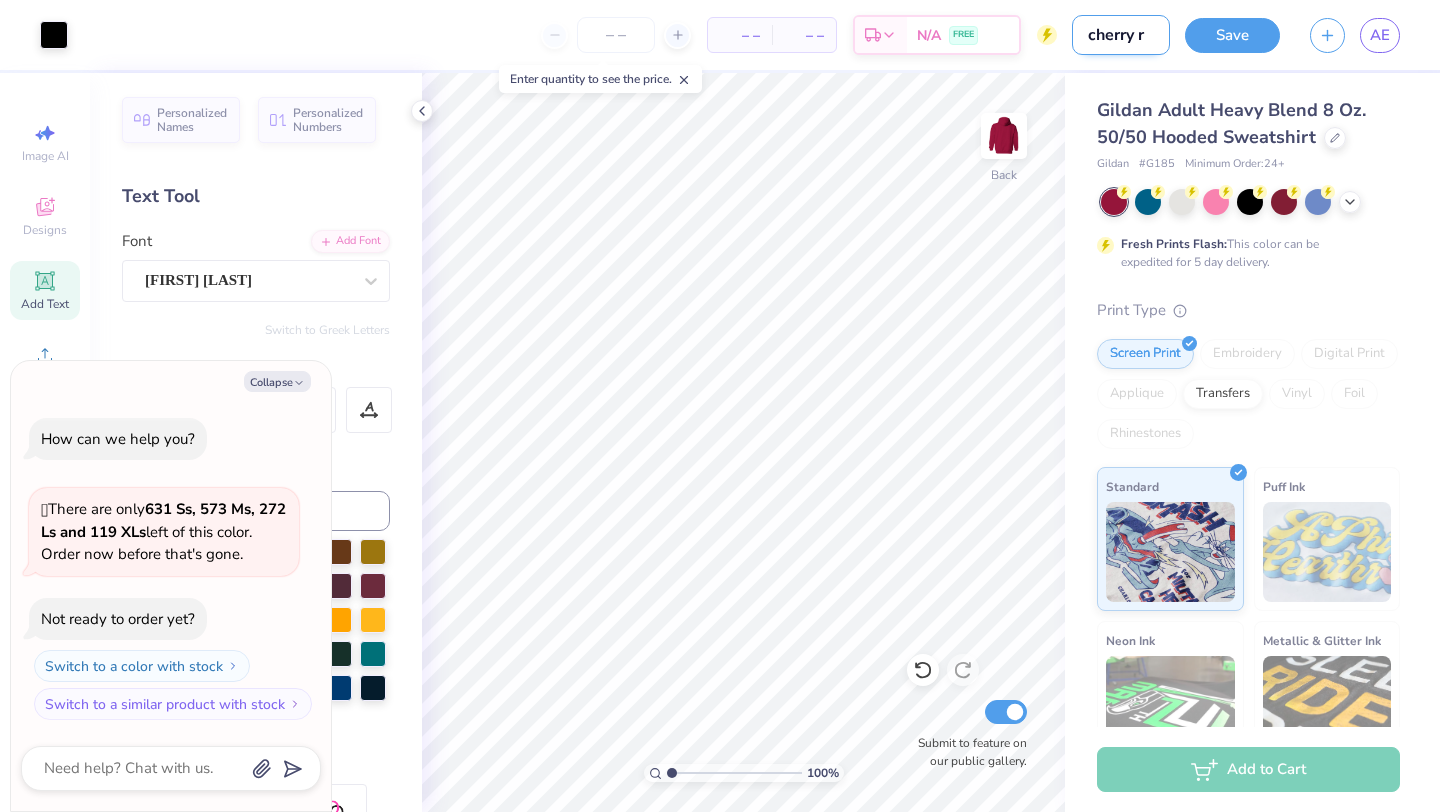 type on "cherry re" 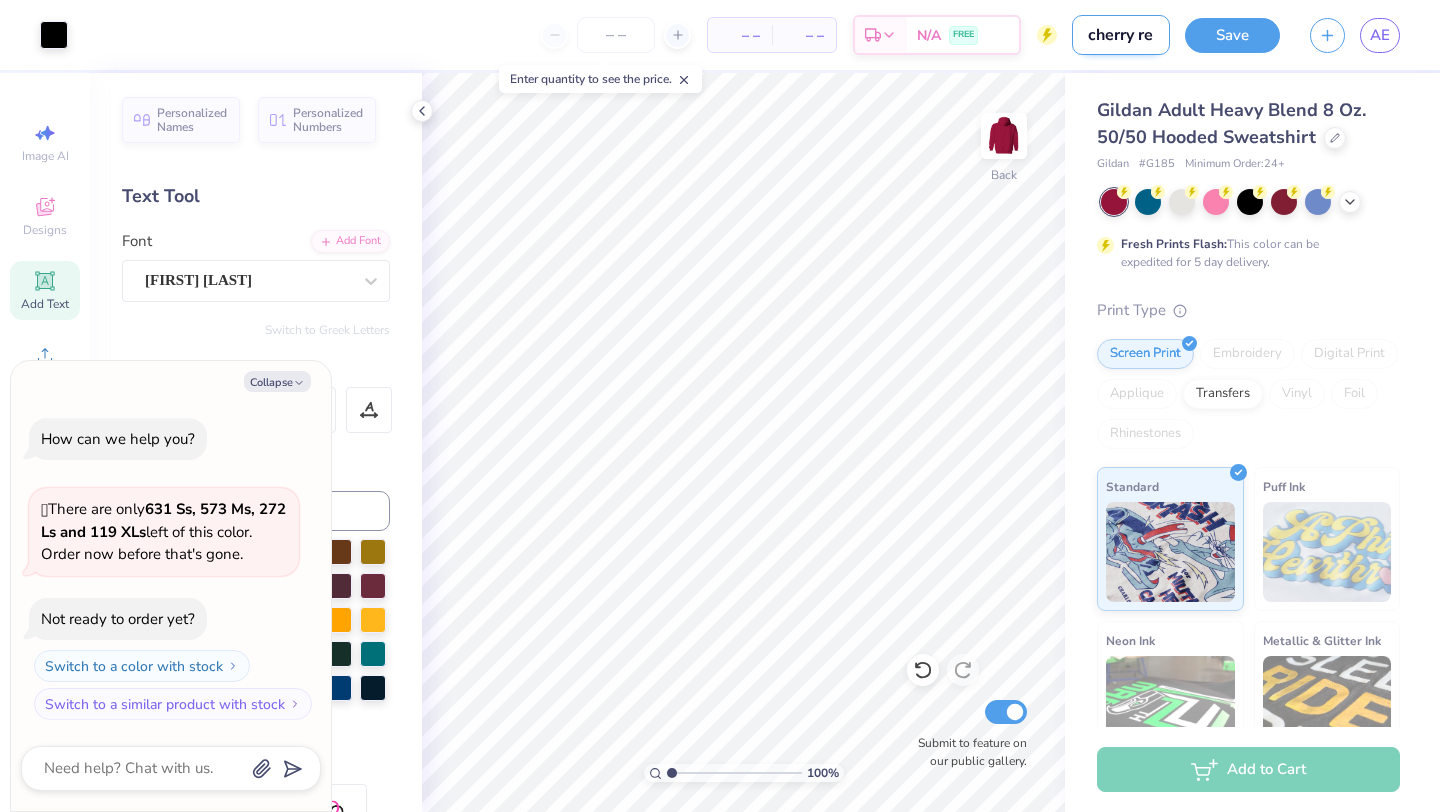 type on "cherry red" 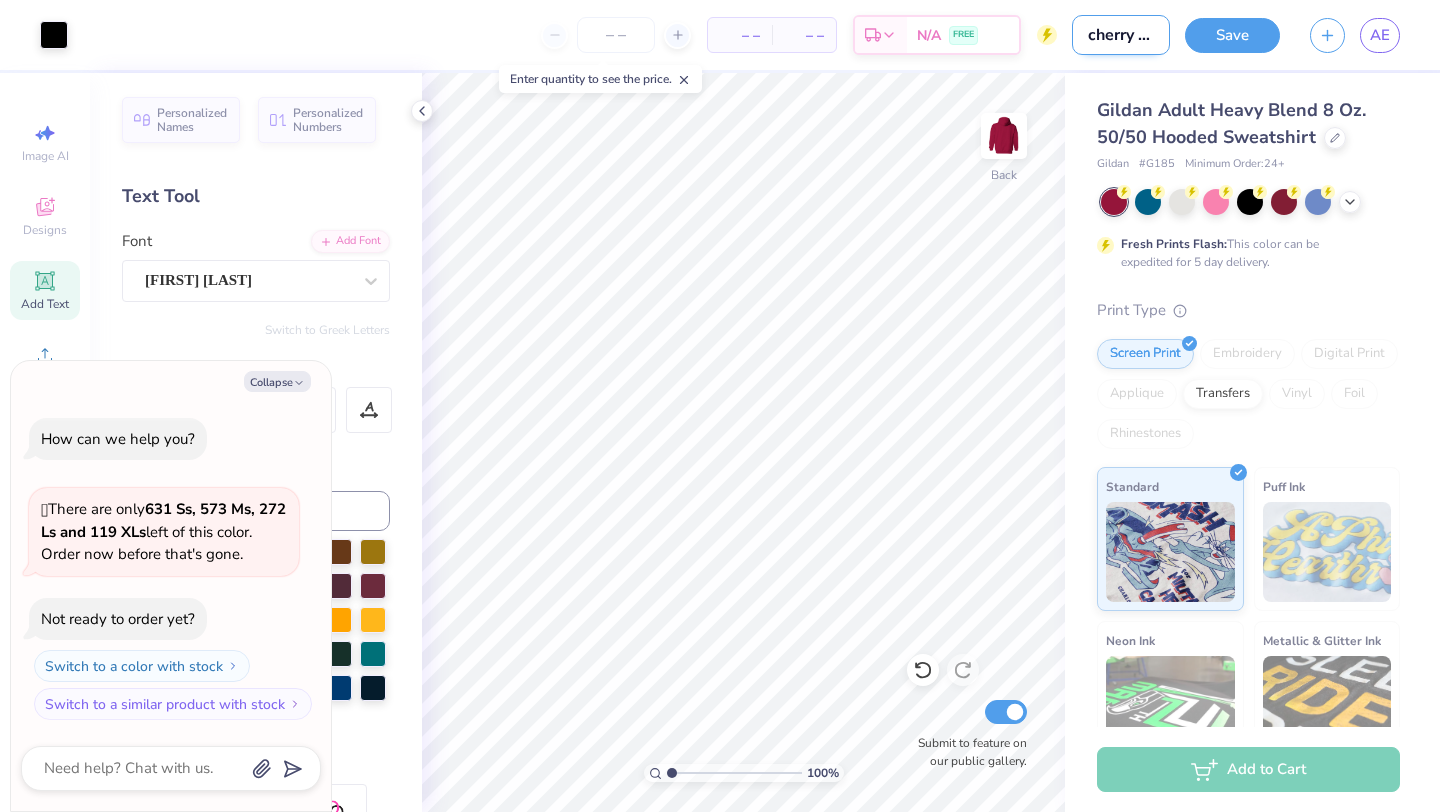 type on "cherry red" 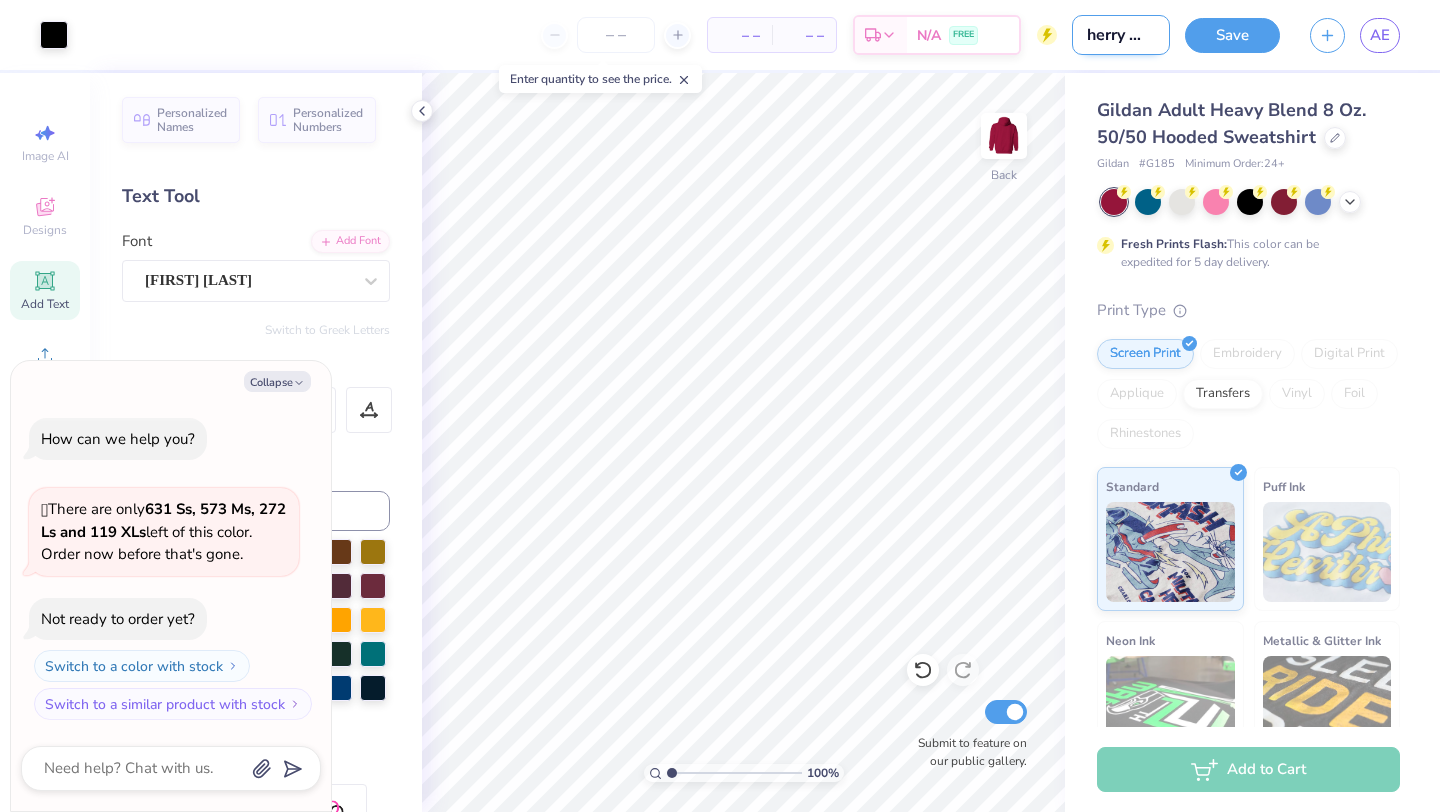 type on "cherry red k" 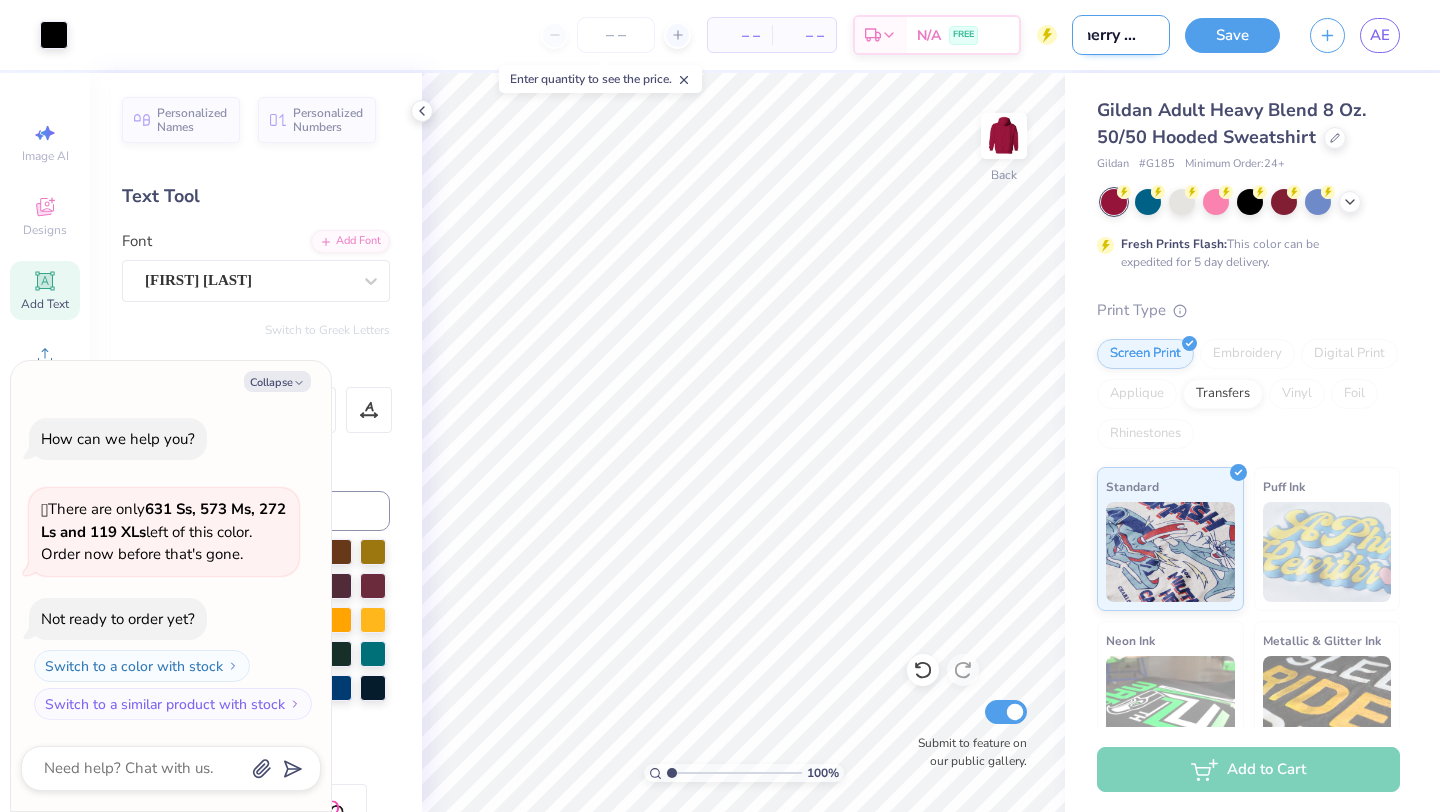 type on "cherry red ka" 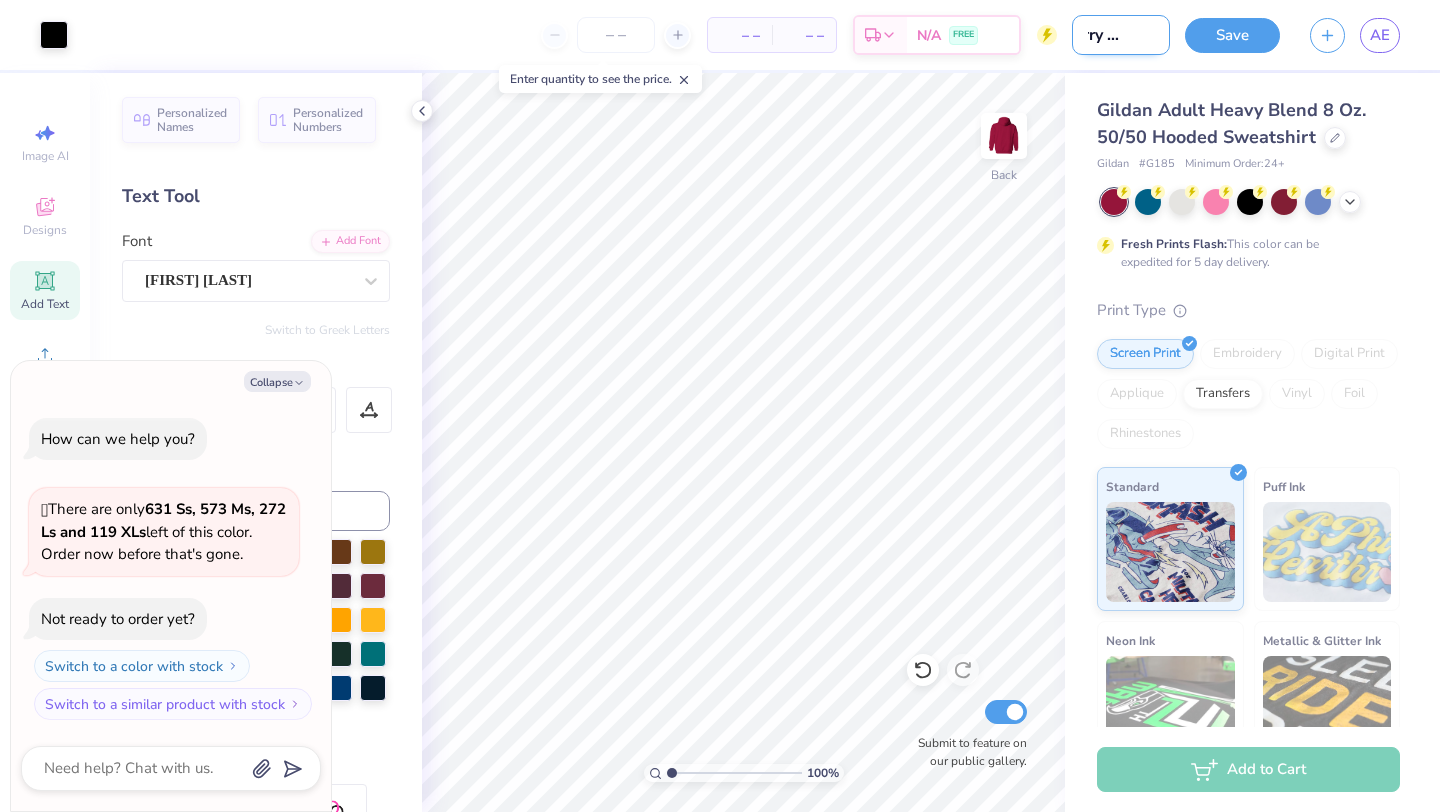 type on "cherry red kap" 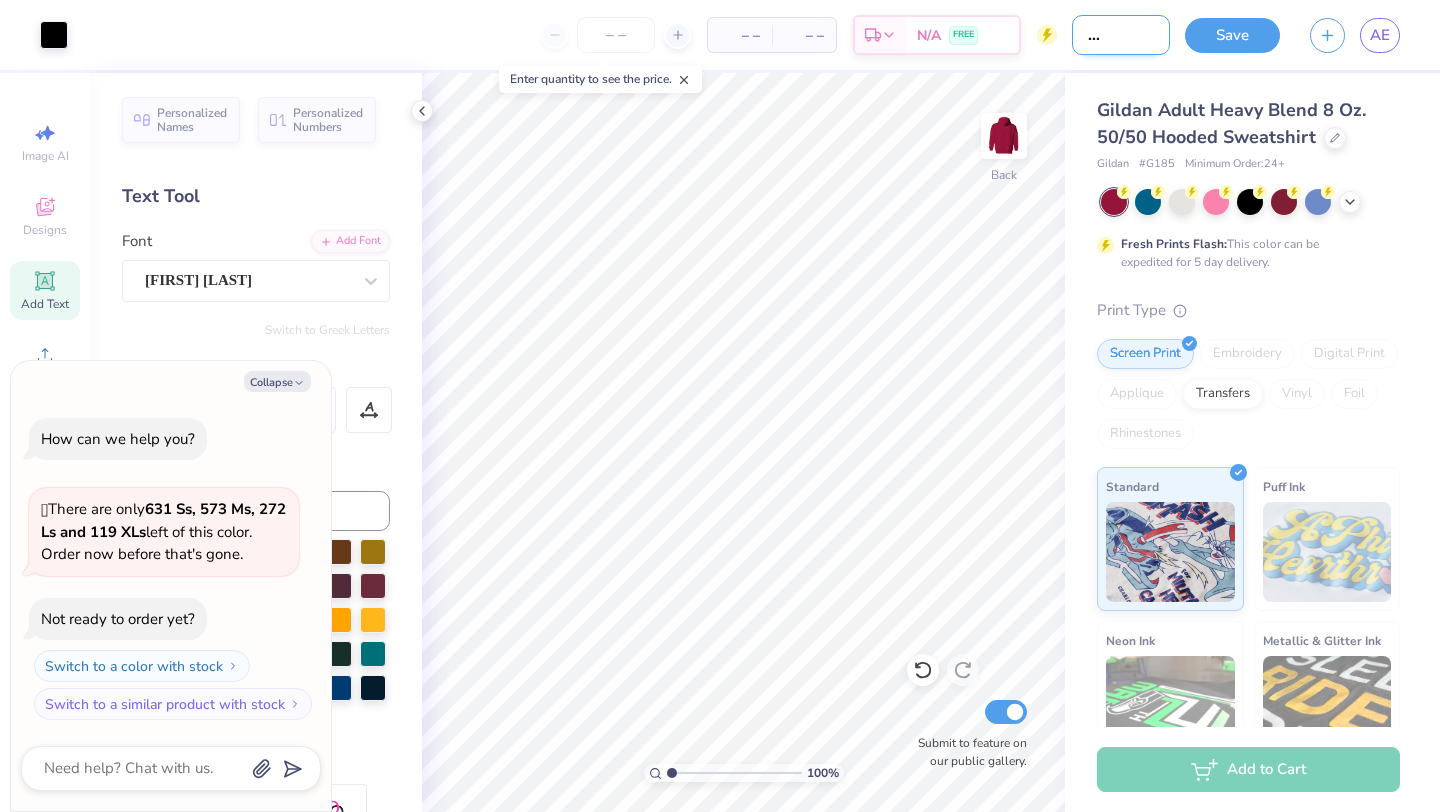 type on "cherry red kappa" 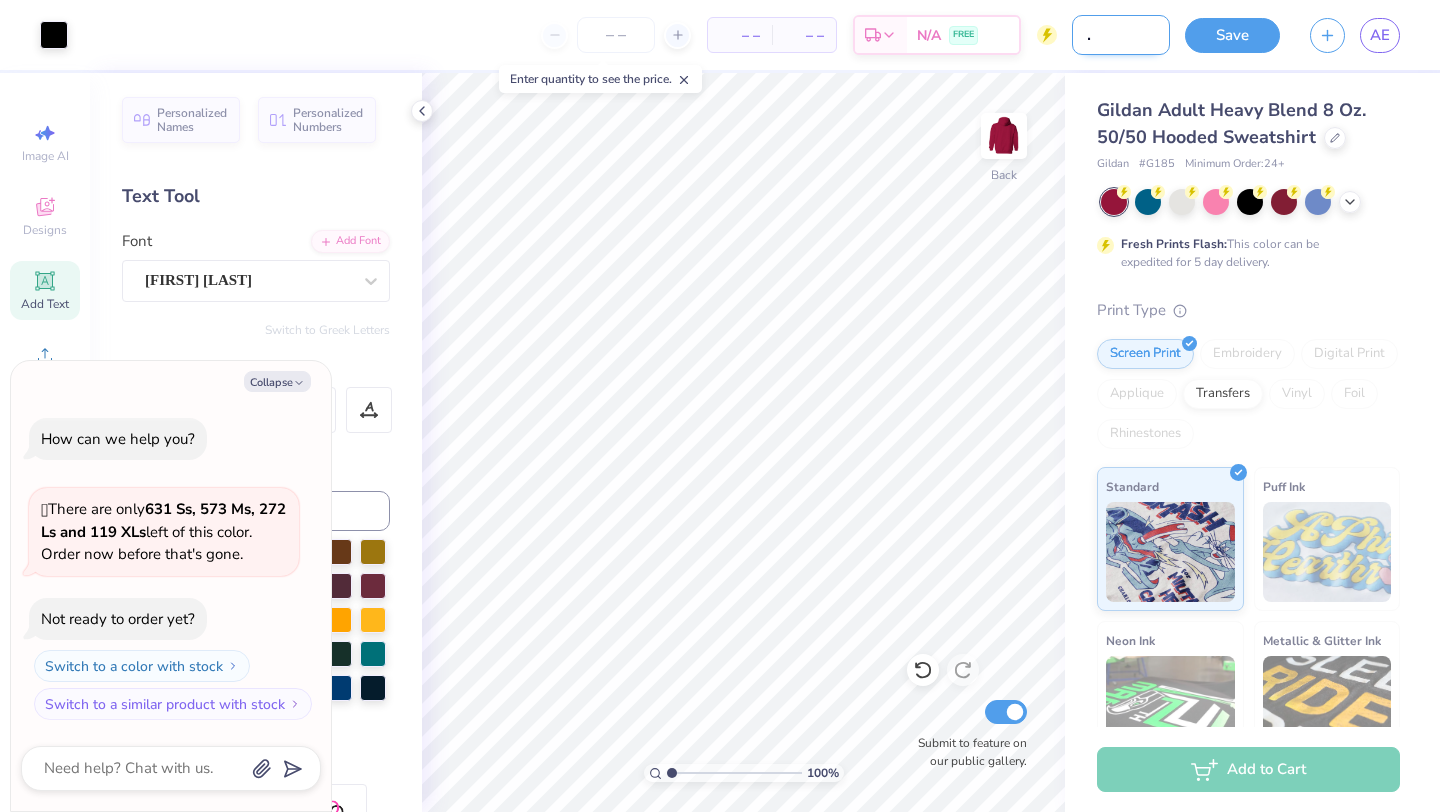 type on "cherry red kappa" 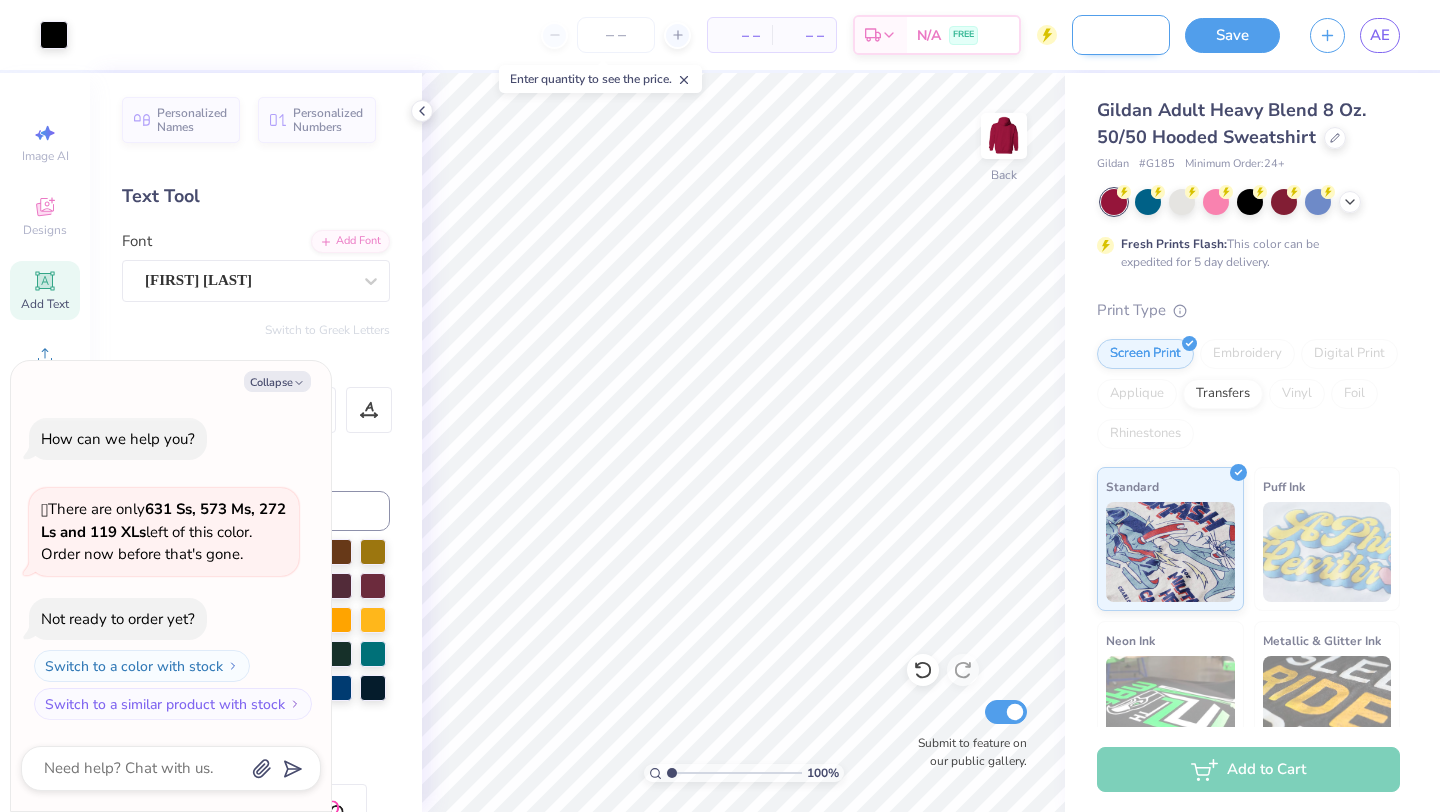 type on "cherry red kappa p" 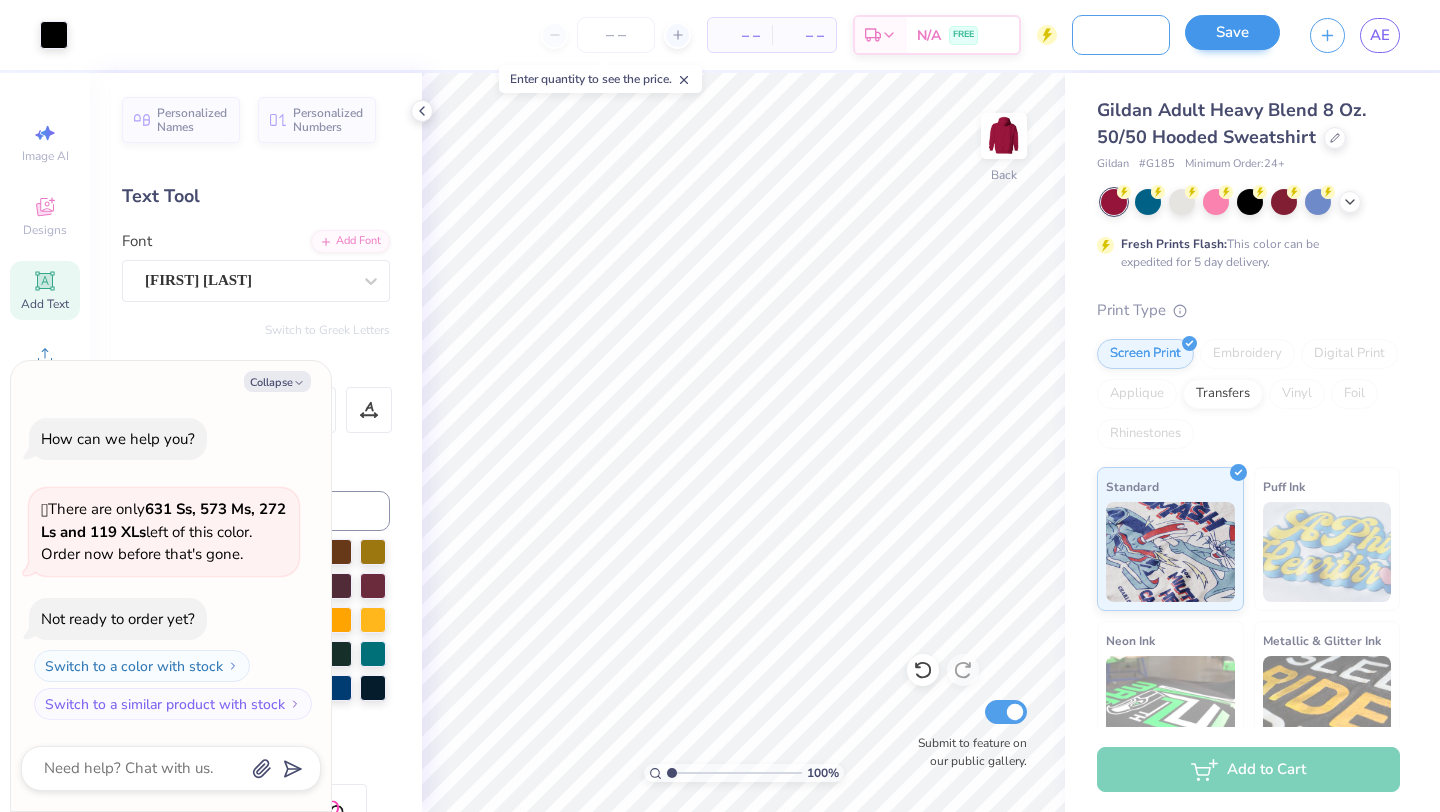 type on "cherry red kappa psi" 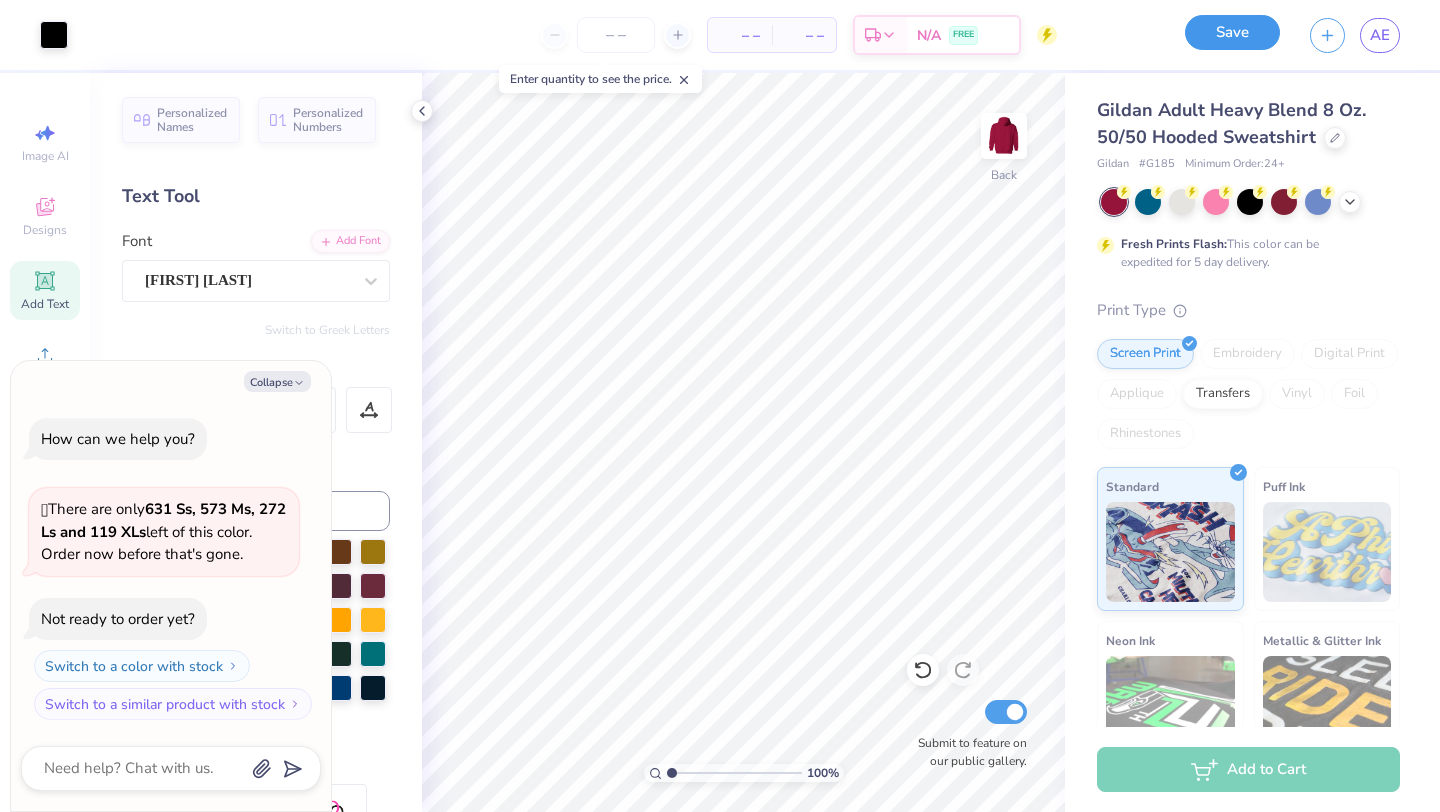 click on "Save" at bounding box center [1232, 32] 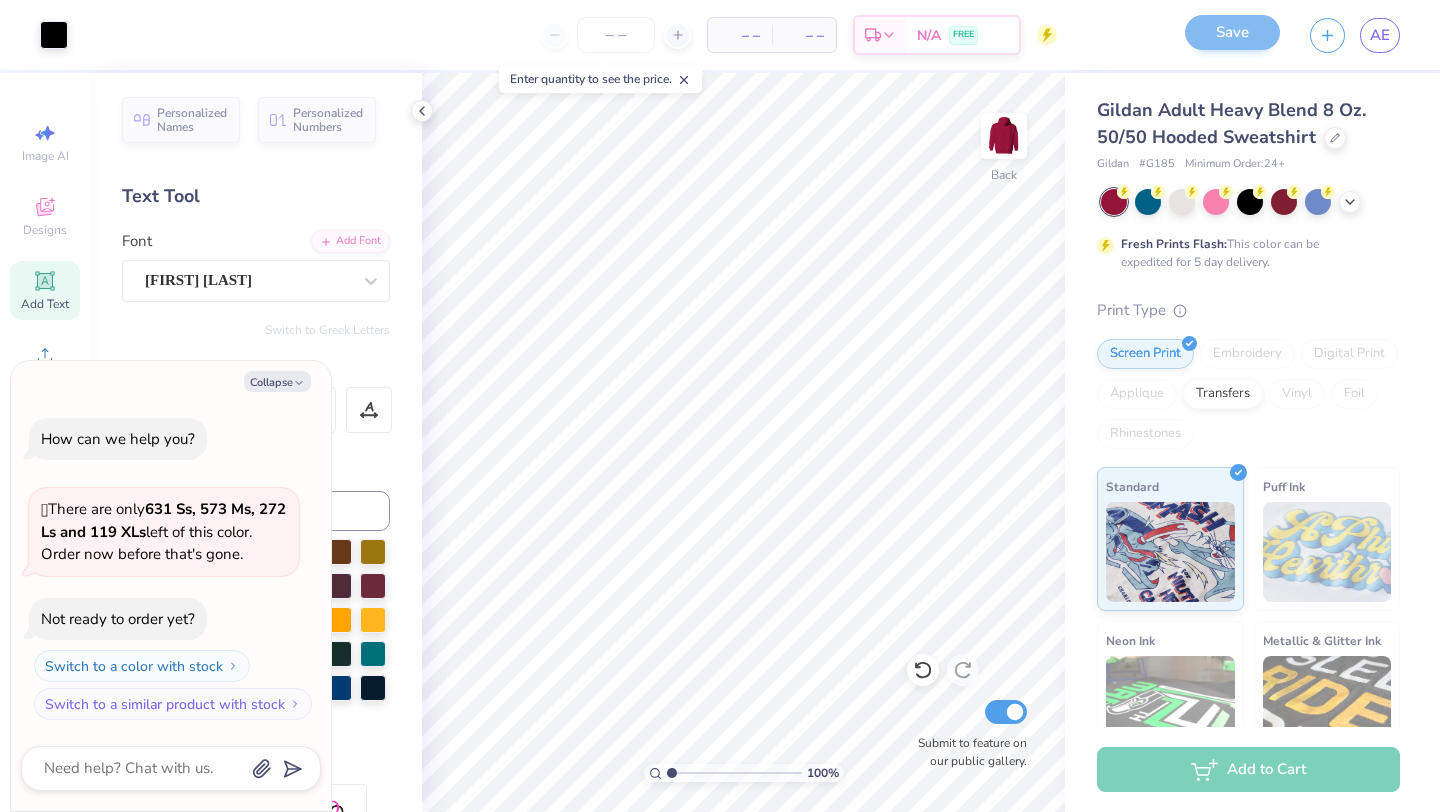 scroll, scrollTop: 0, scrollLeft: 0, axis: both 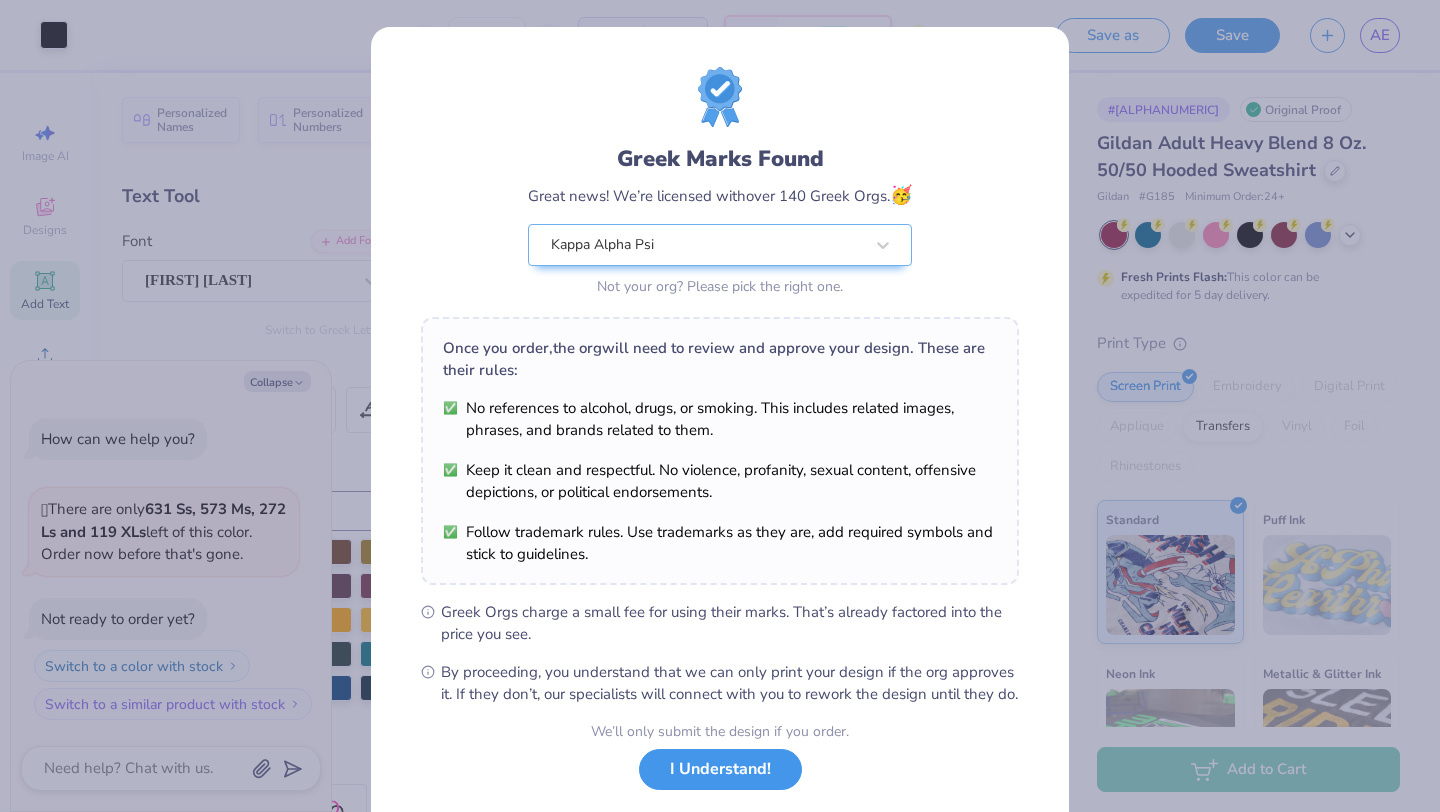 click on "I Understand!" at bounding box center (720, 769) 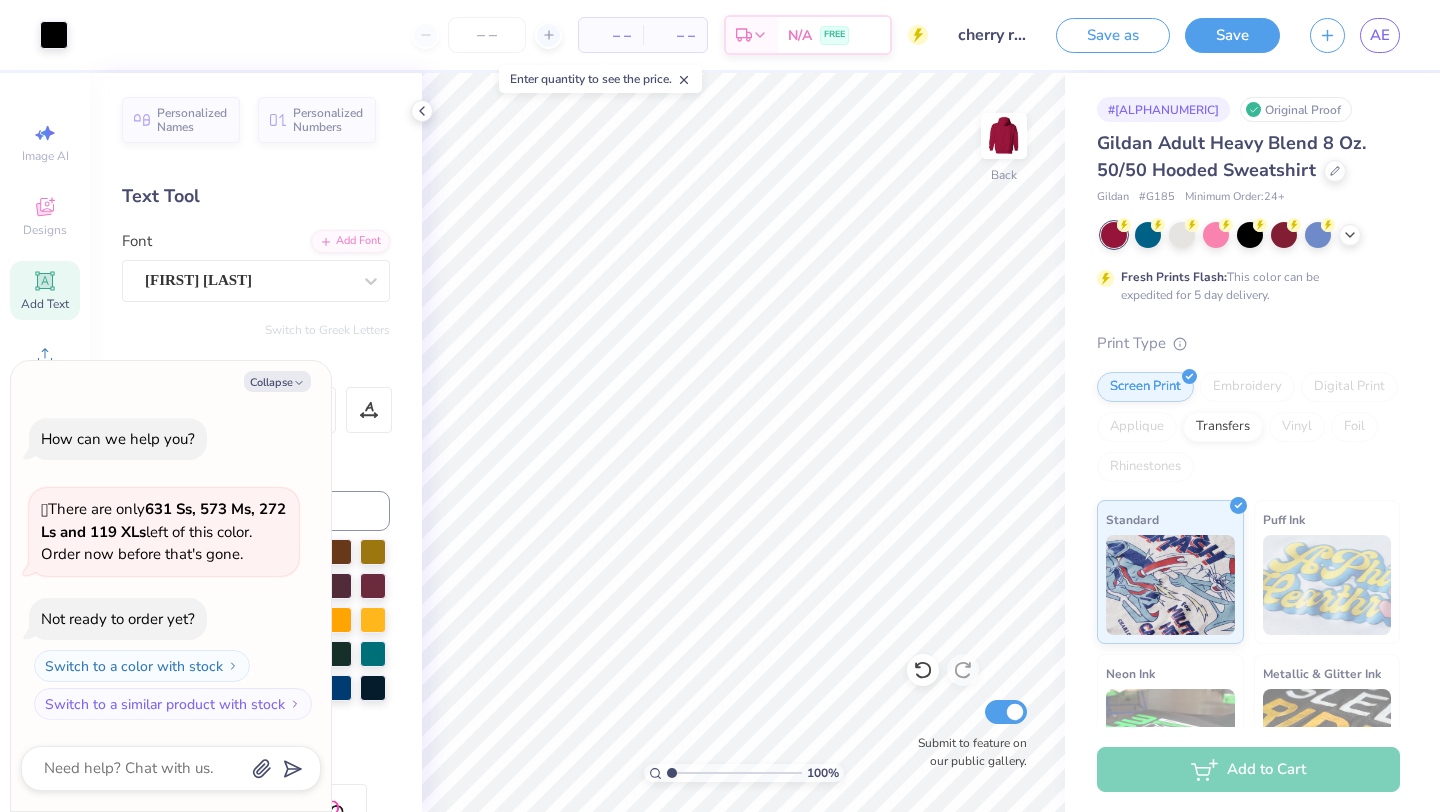 click on "Save" at bounding box center (1232, 35) 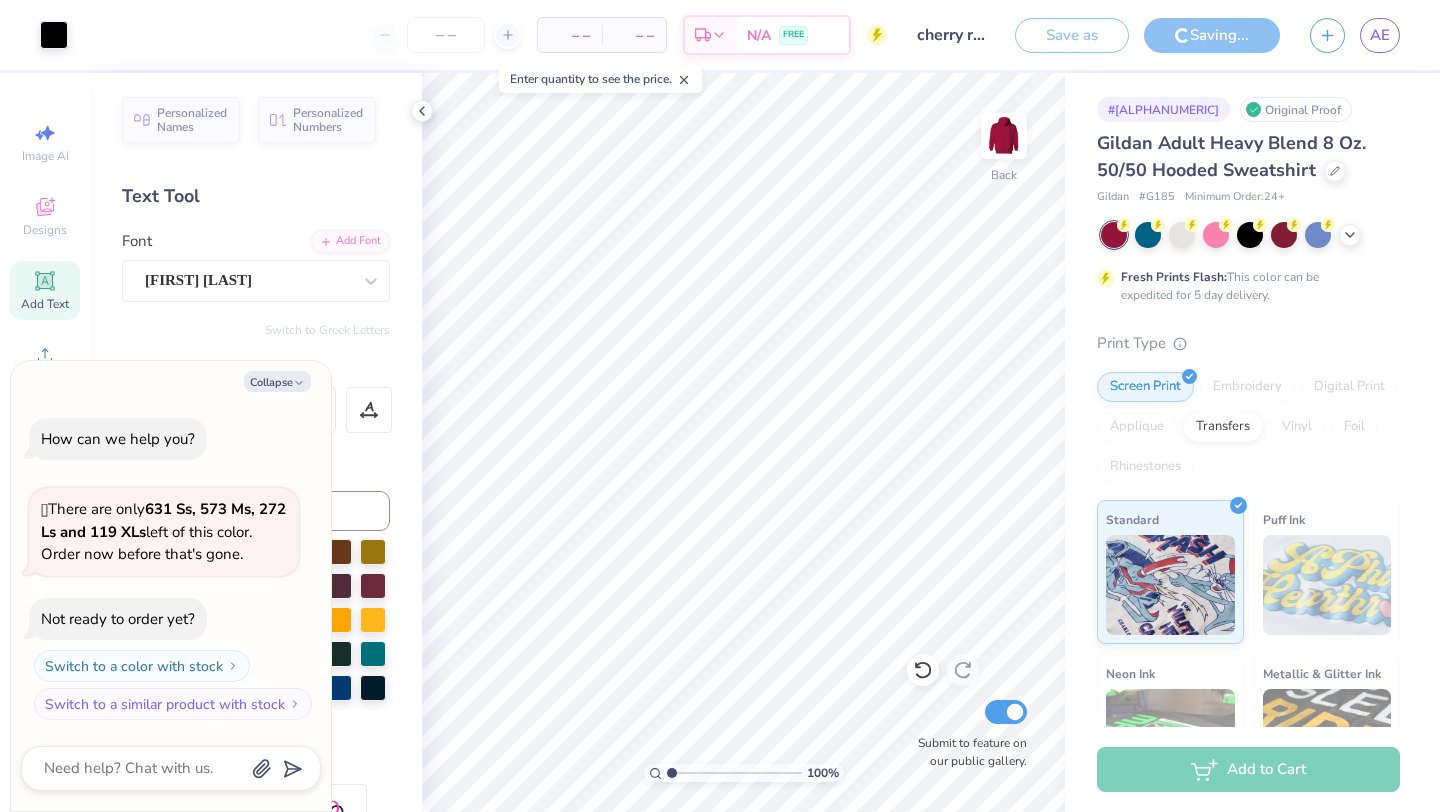 type on "x" 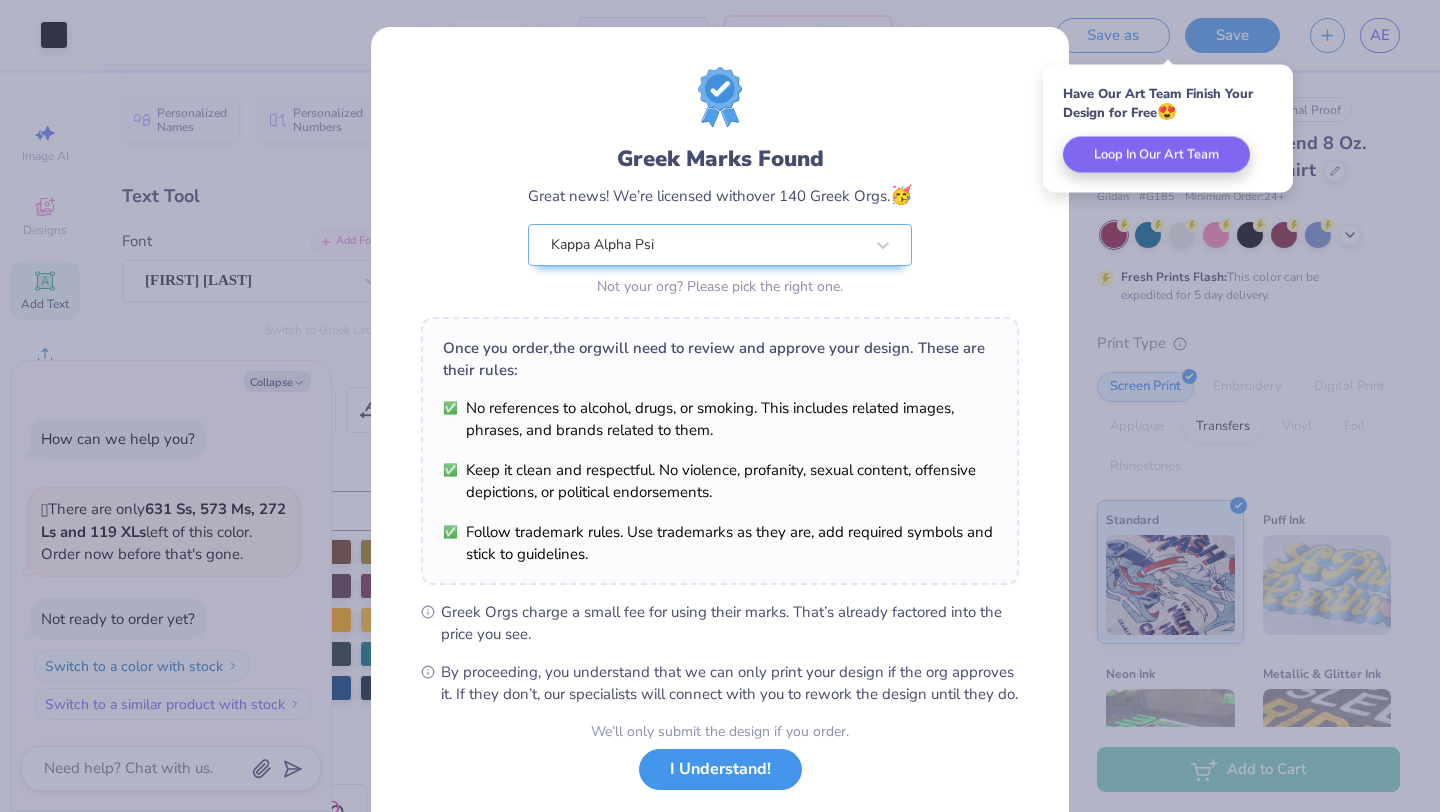 click on "I Understand!" at bounding box center [720, 769] 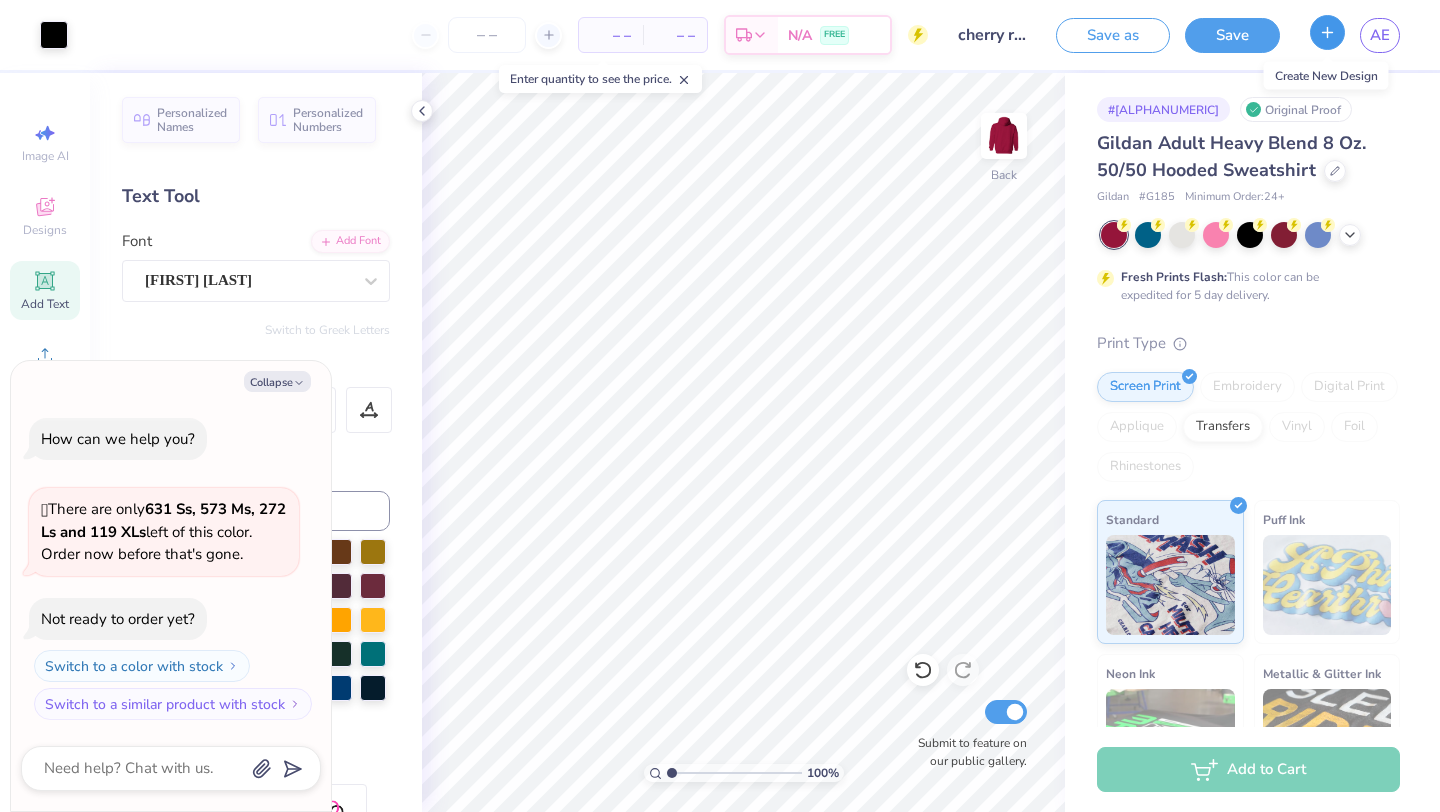click at bounding box center (1327, 32) 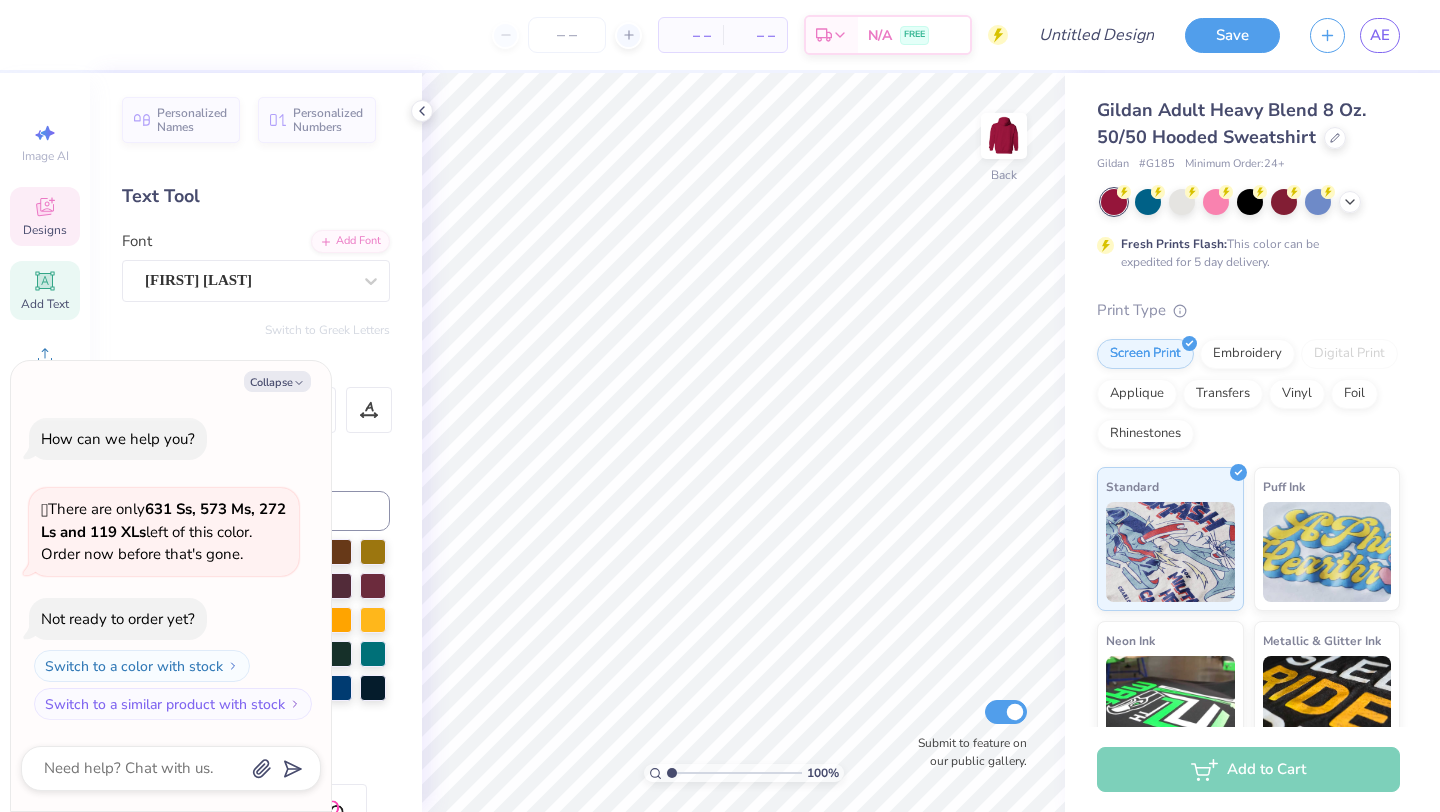click on "Designs" at bounding box center (45, 230) 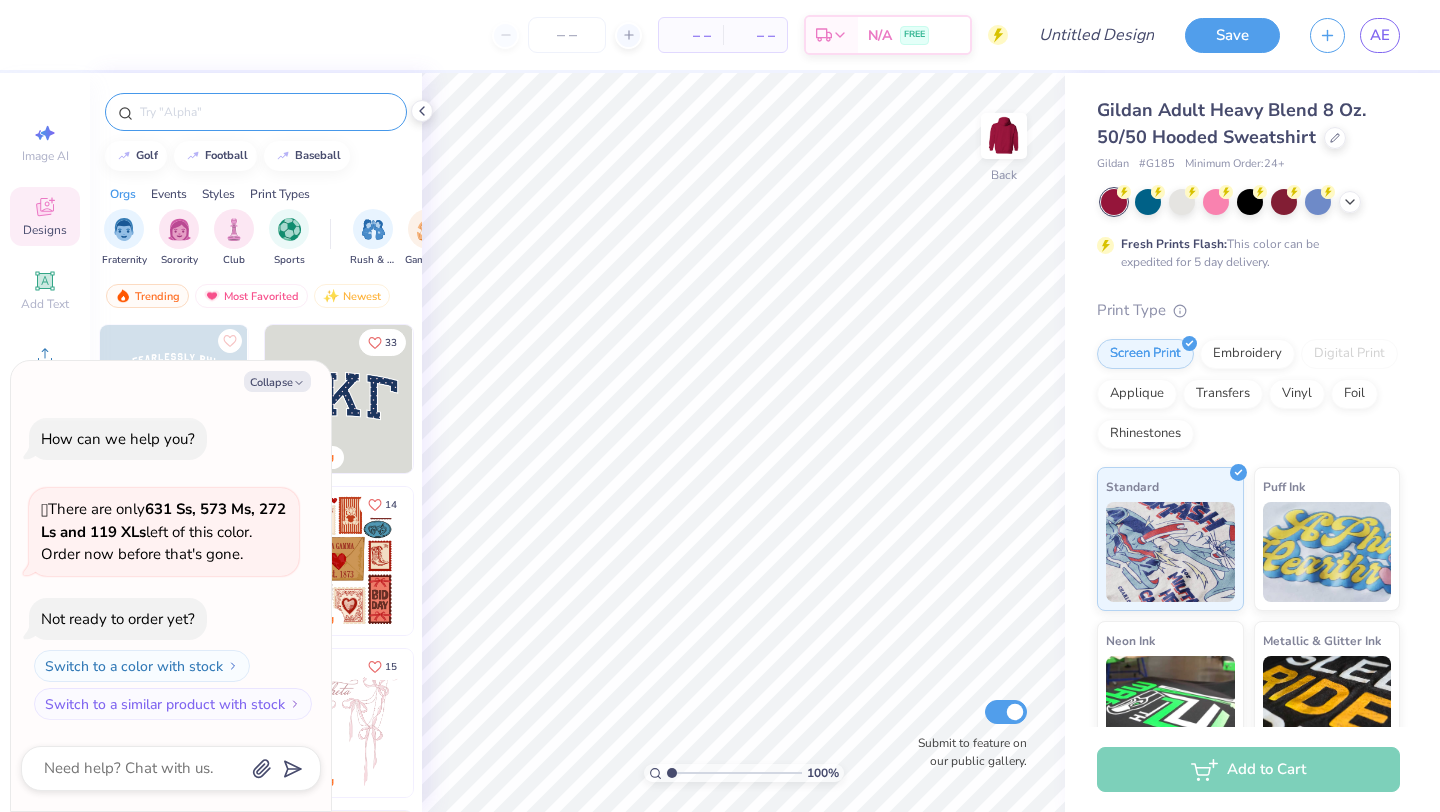 click at bounding box center [266, 112] 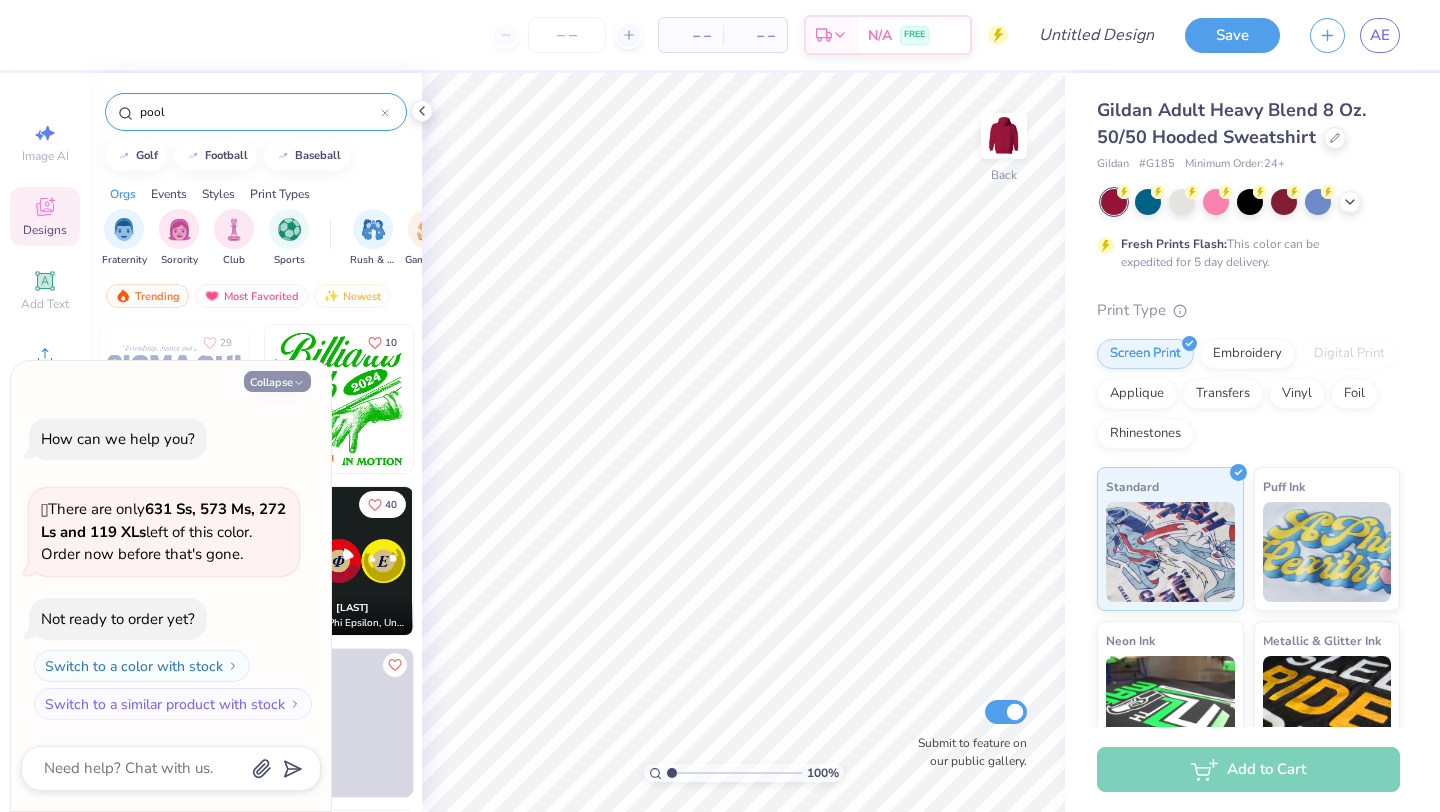 type on "pool" 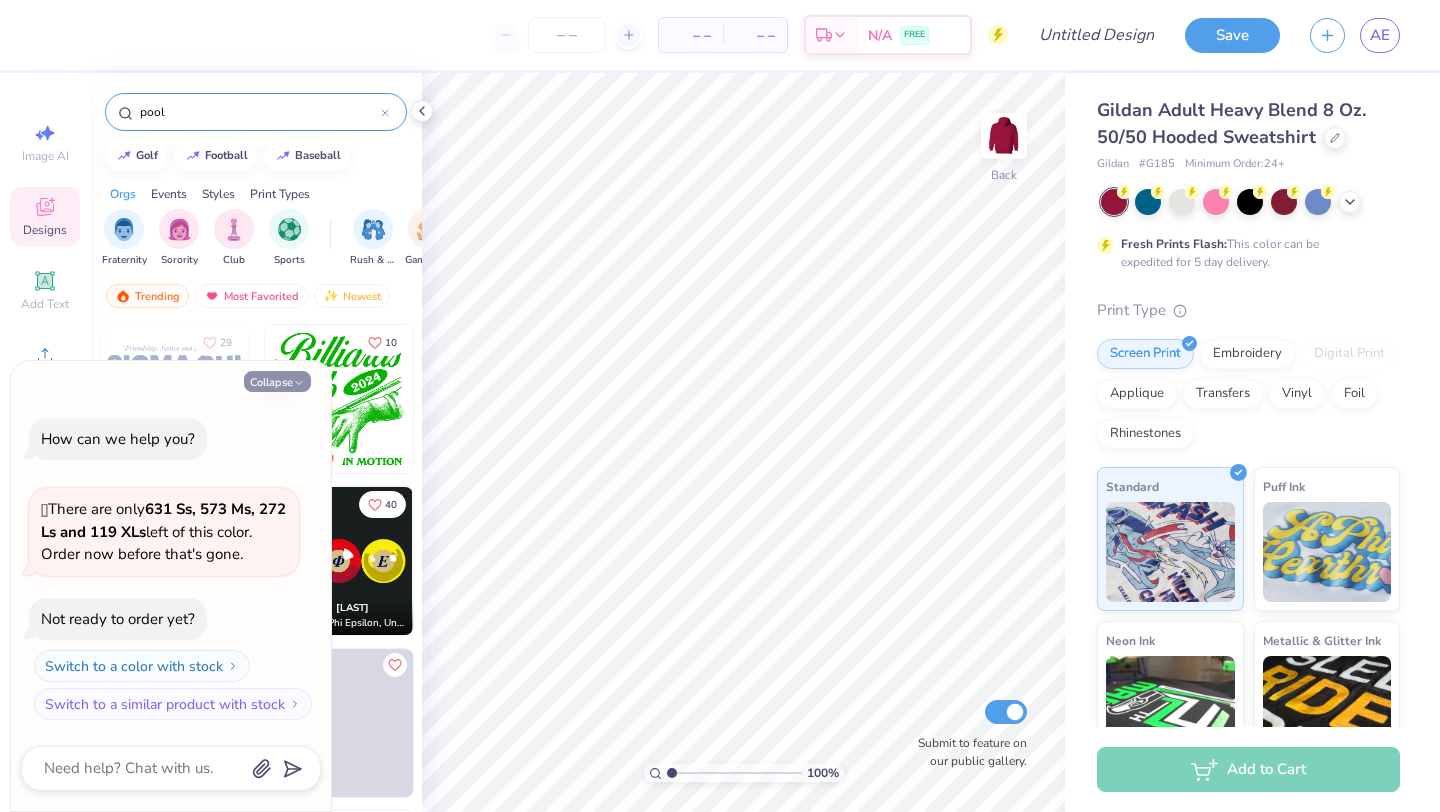 click on "Collapse" at bounding box center [277, 381] 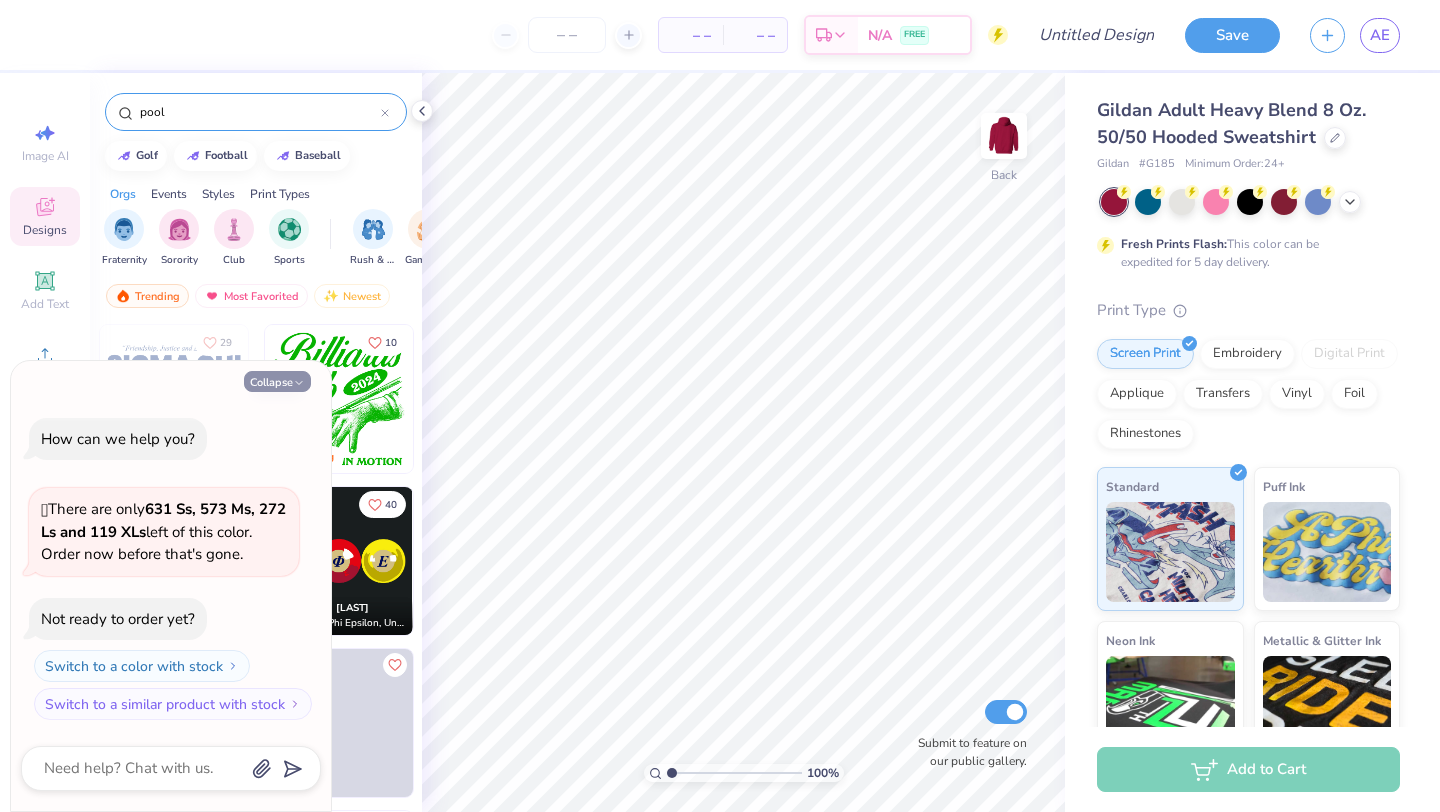type on "x" 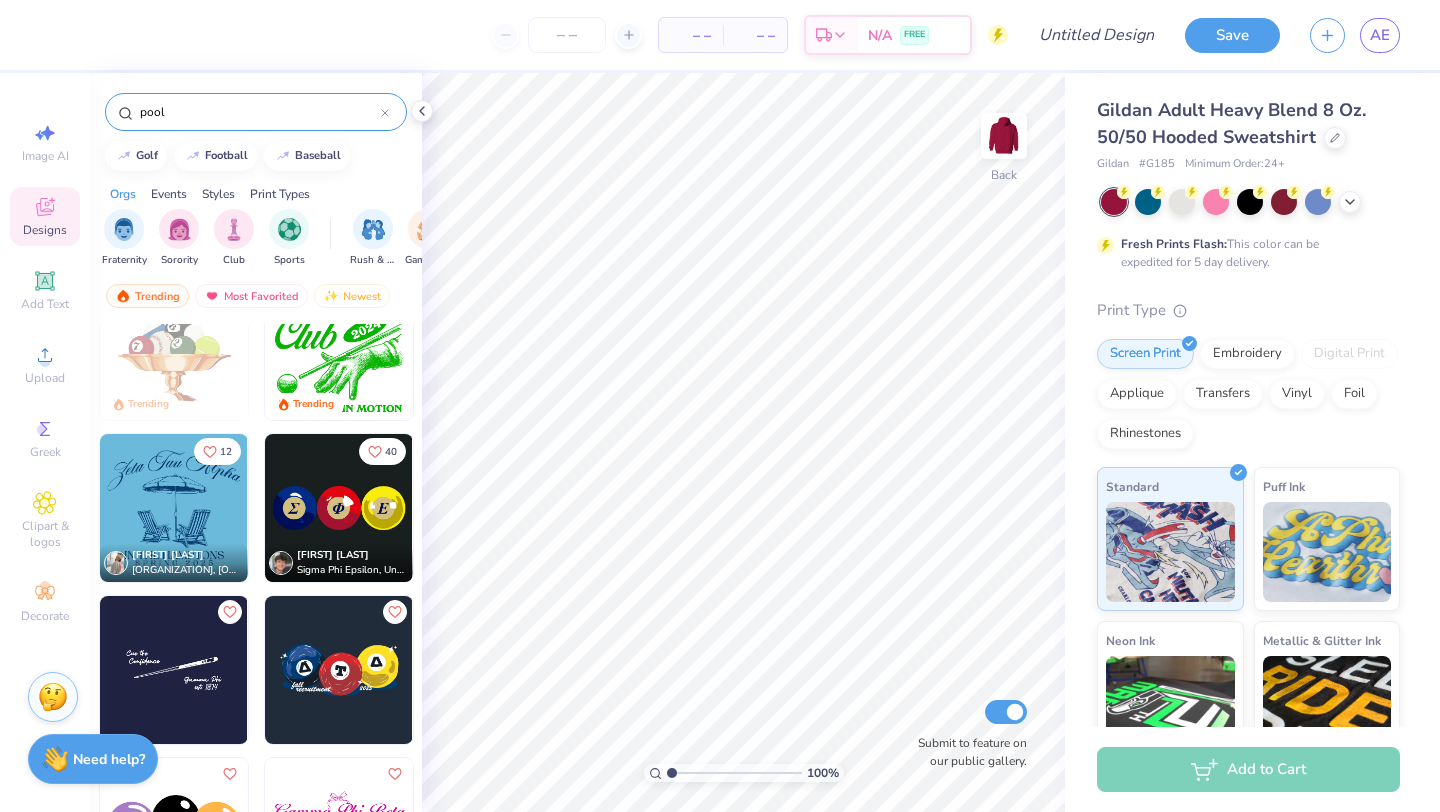 scroll, scrollTop: 51, scrollLeft: 0, axis: vertical 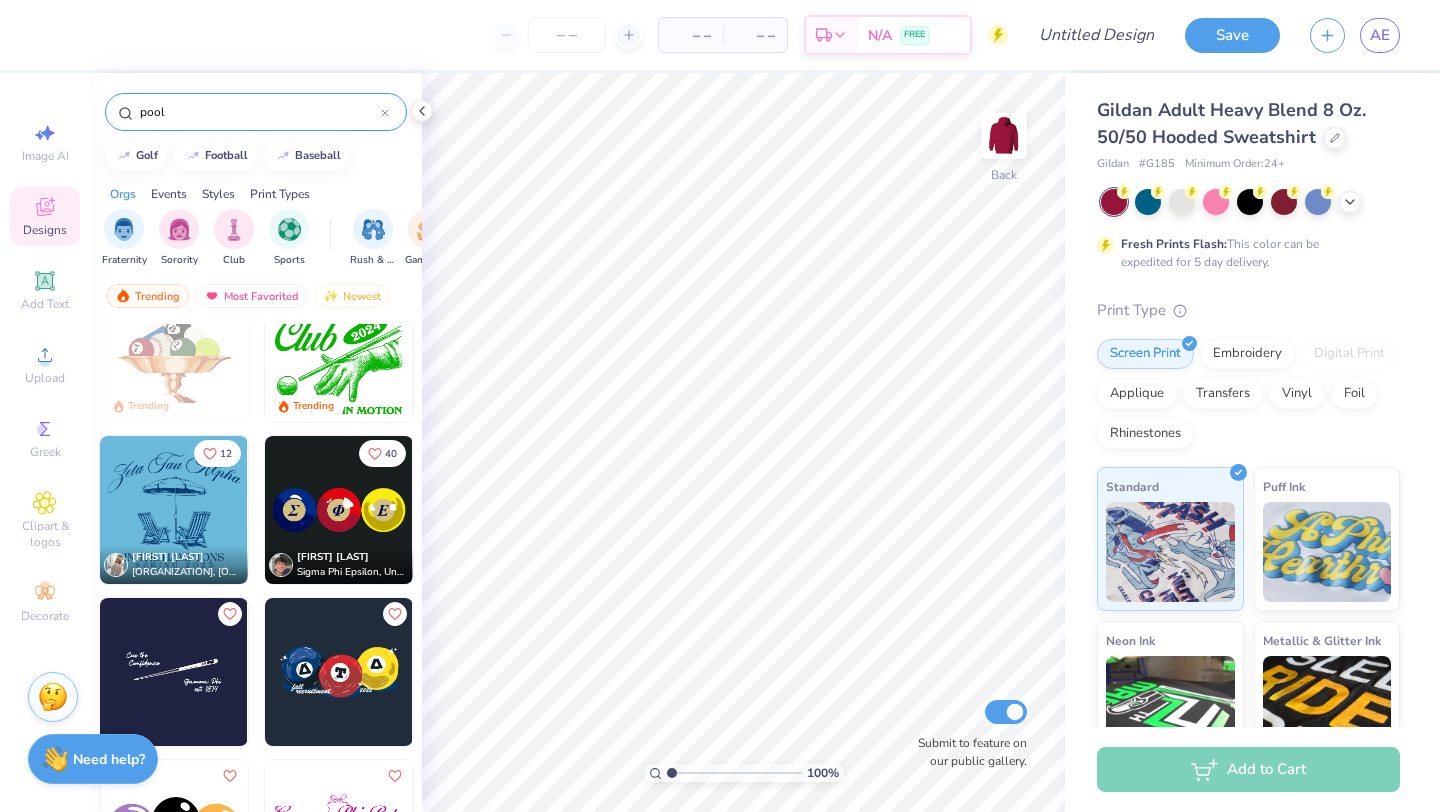 click at bounding box center [339, 672] 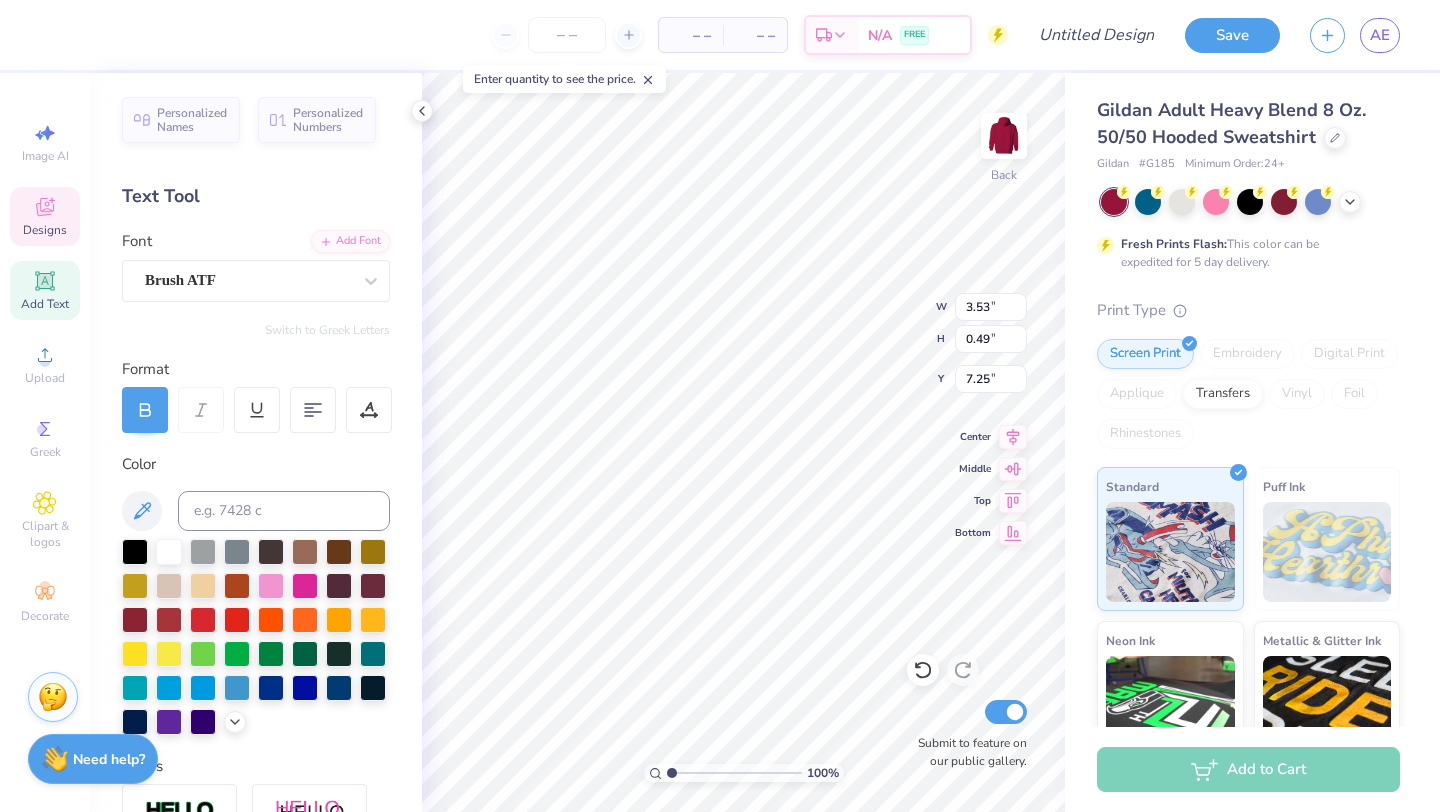 type on "1.24" 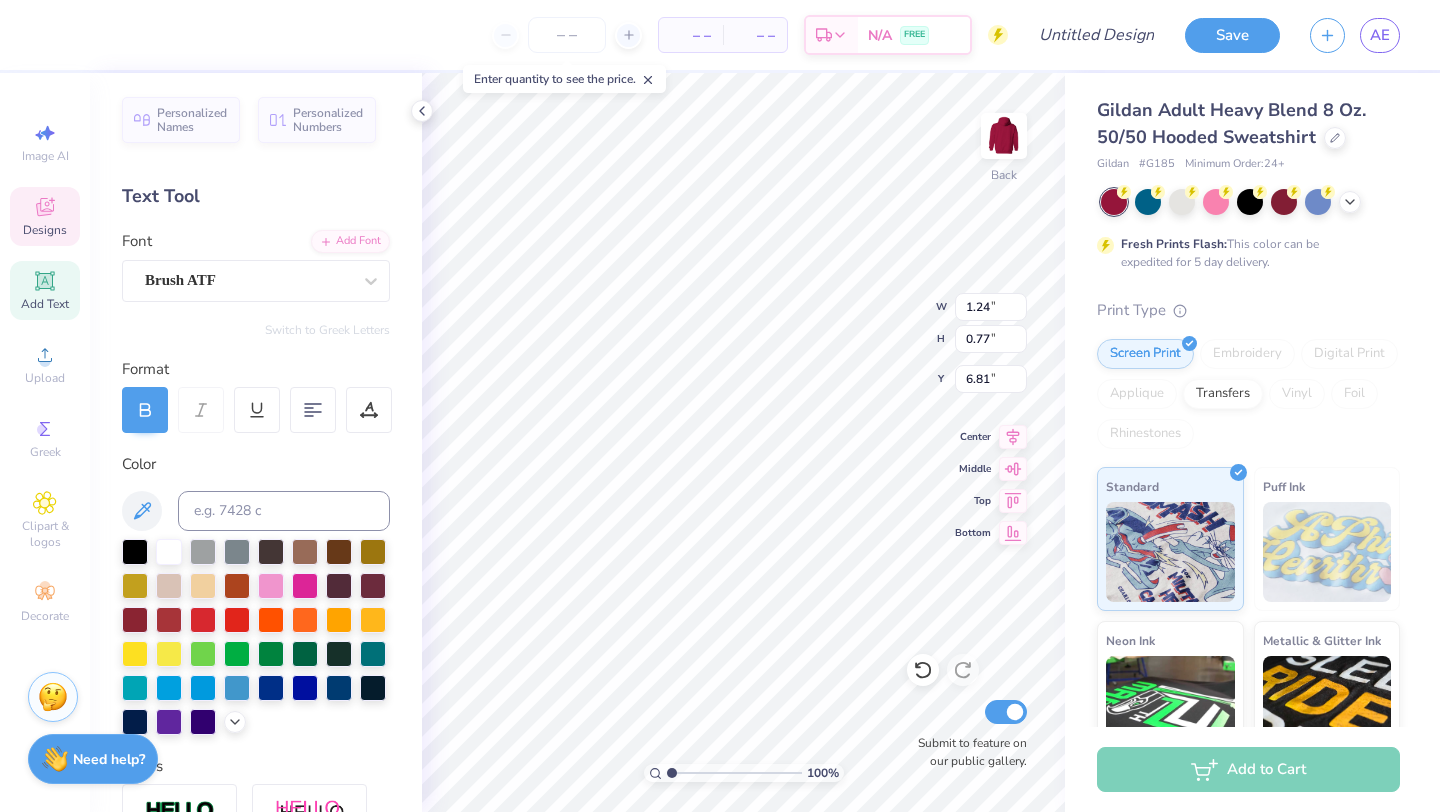 type on "kappa" 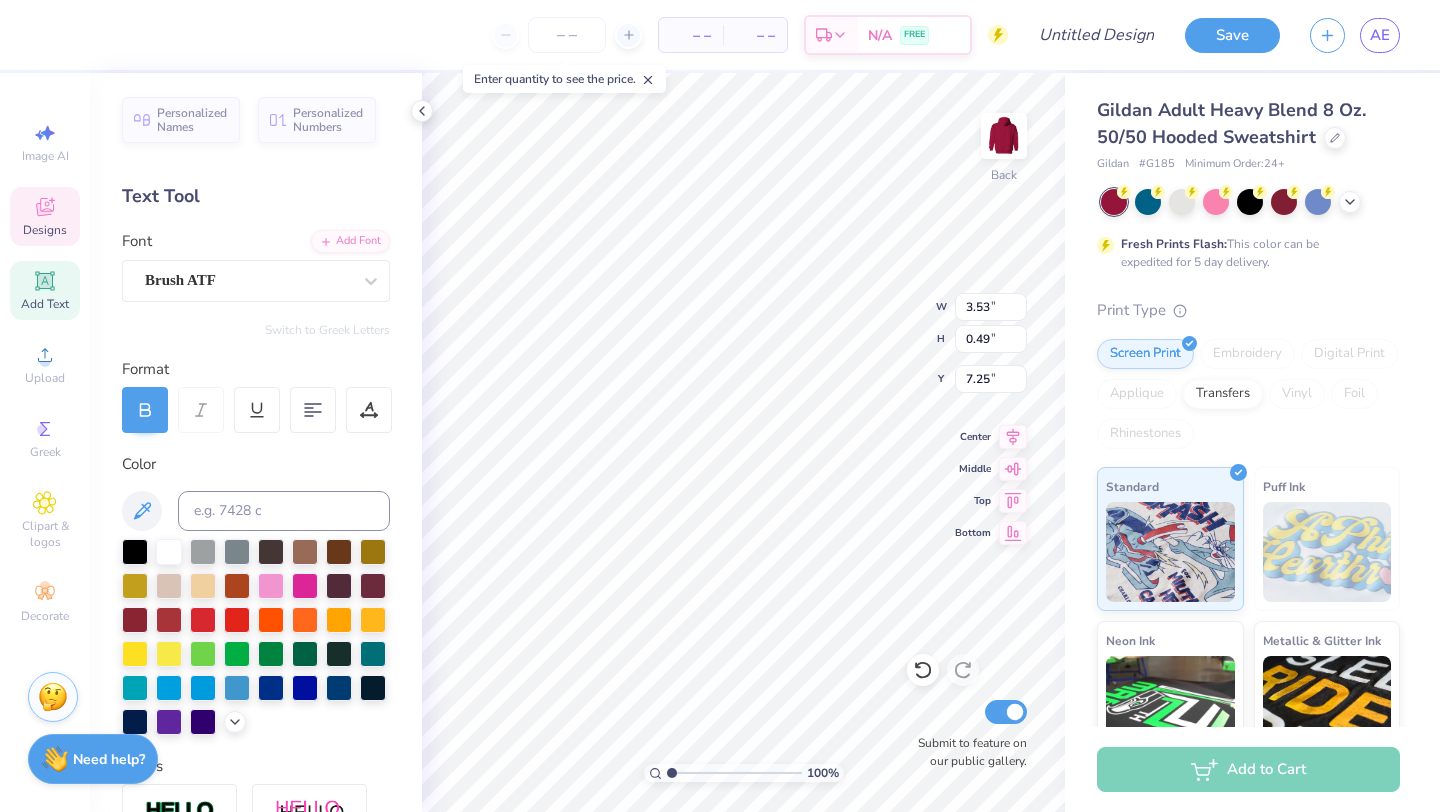 type on "psi" 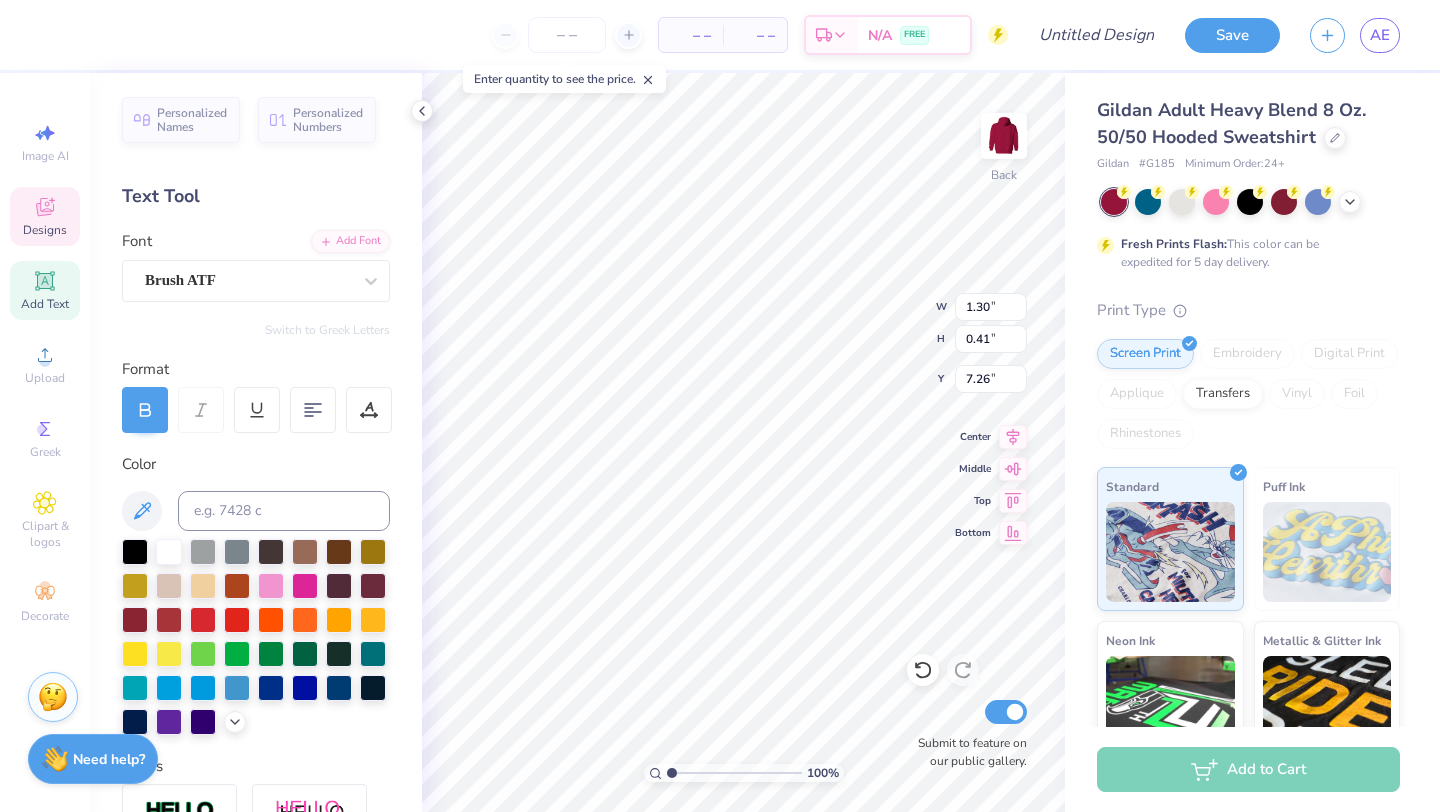 scroll, scrollTop: 0, scrollLeft: 0, axis: both 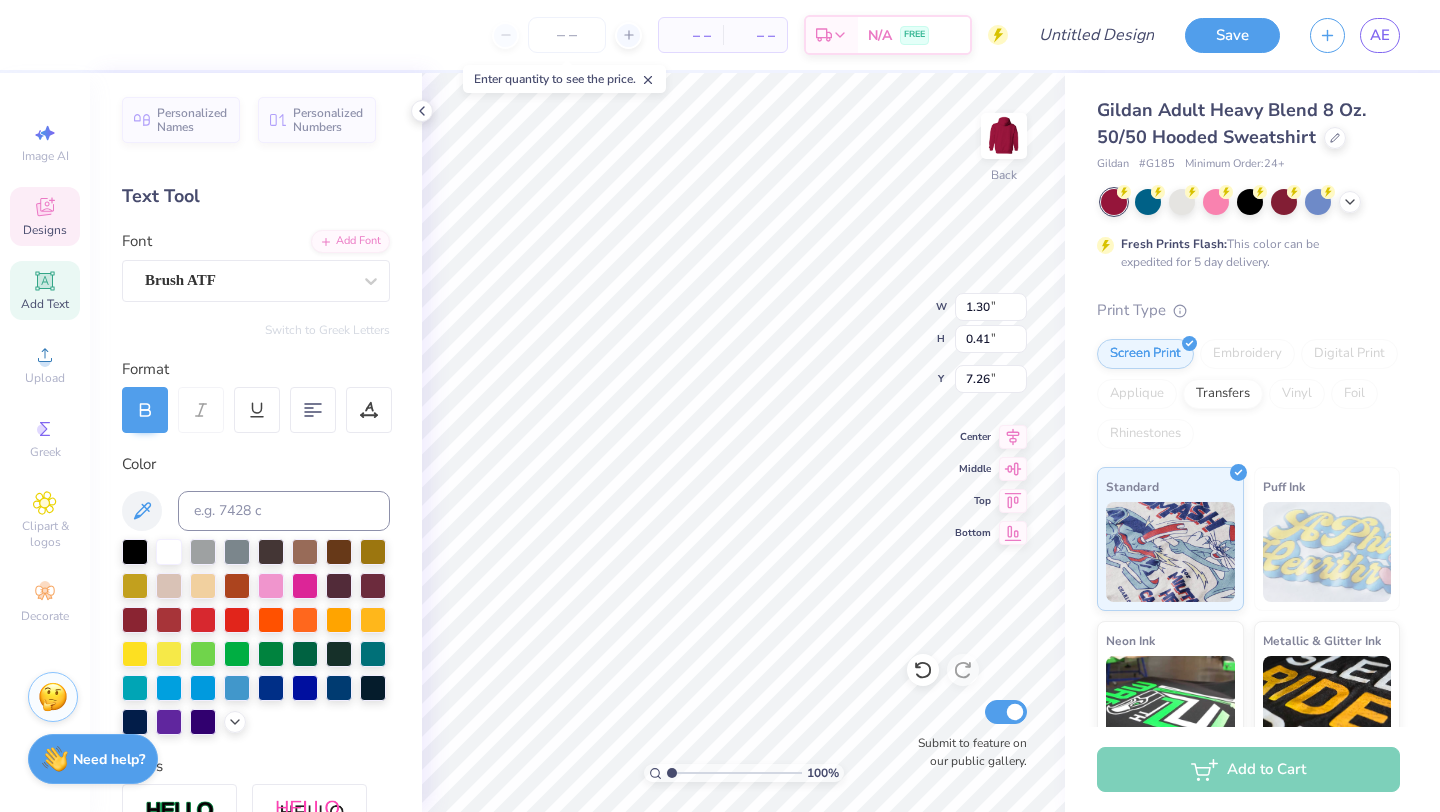 type on "1.19" 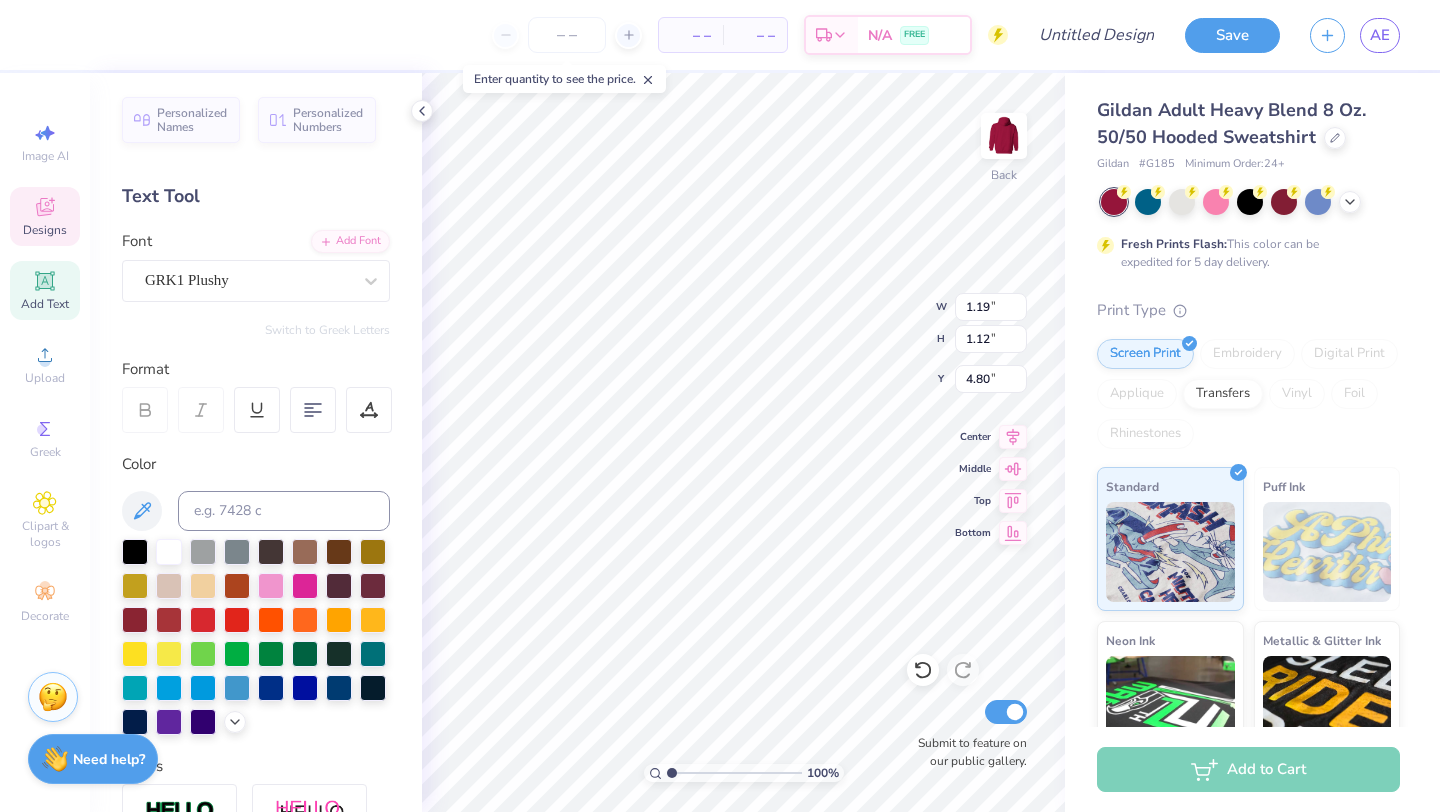 type on "1.14" 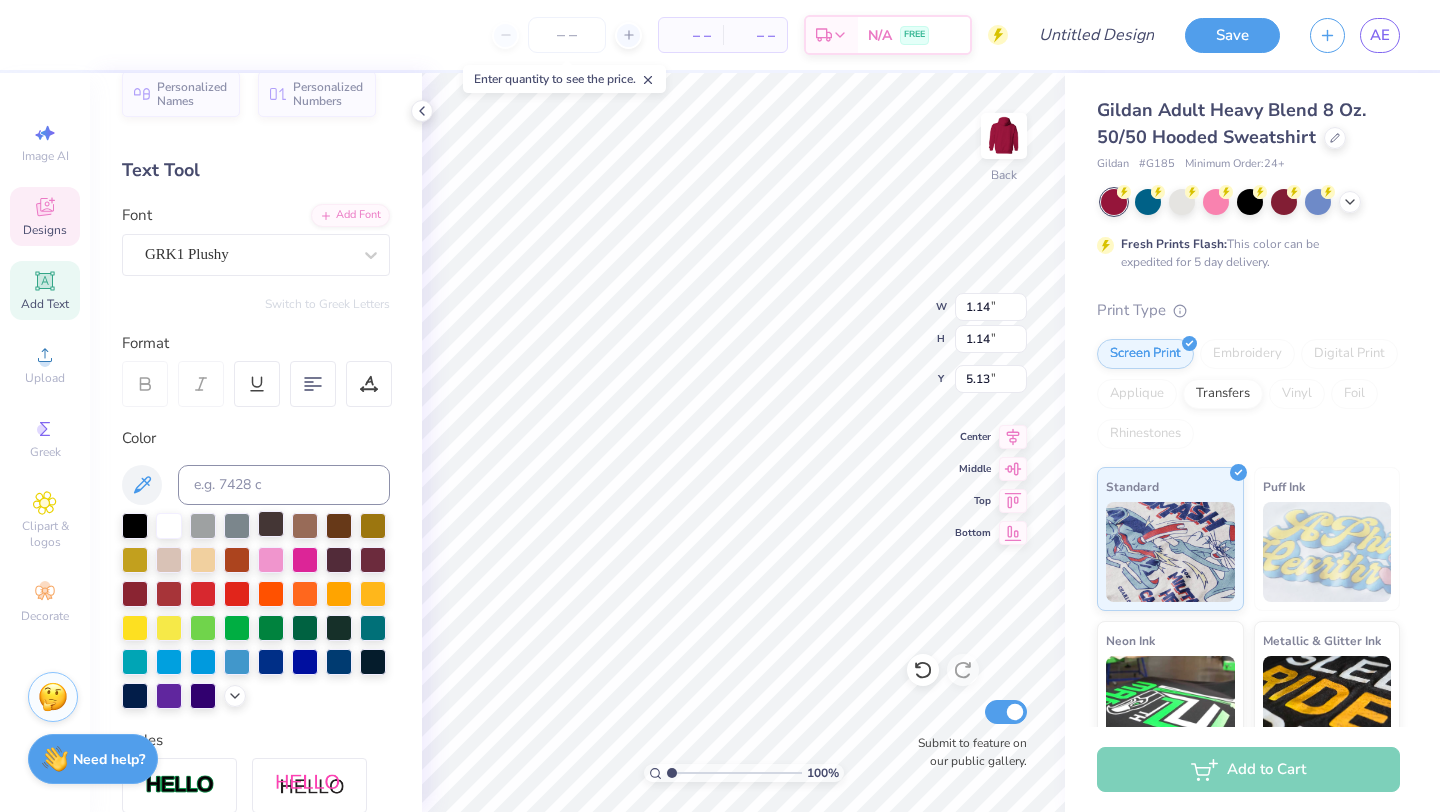 scroll, scrollTop: 0, scrollLeft: 0, axis: both 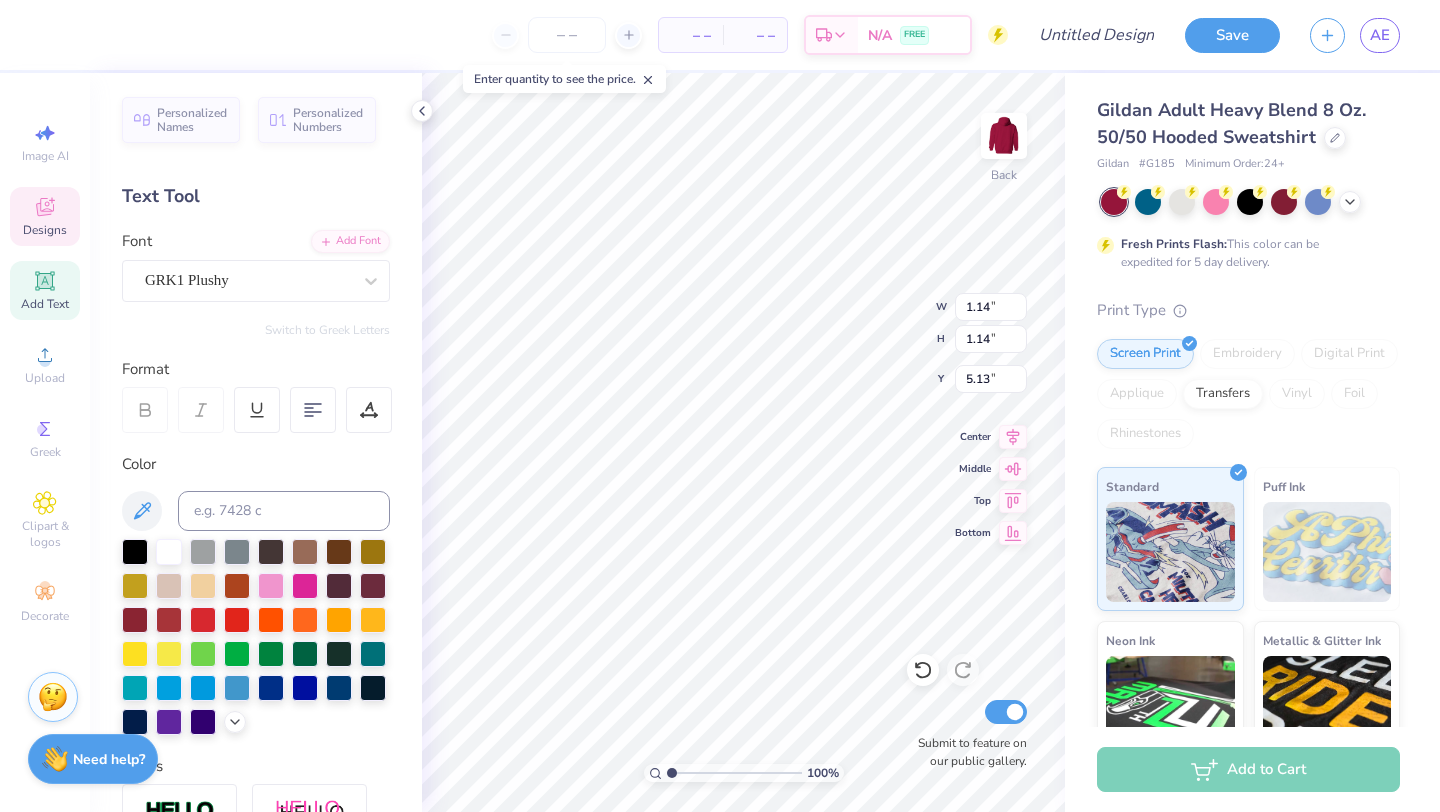 type on "5.33" 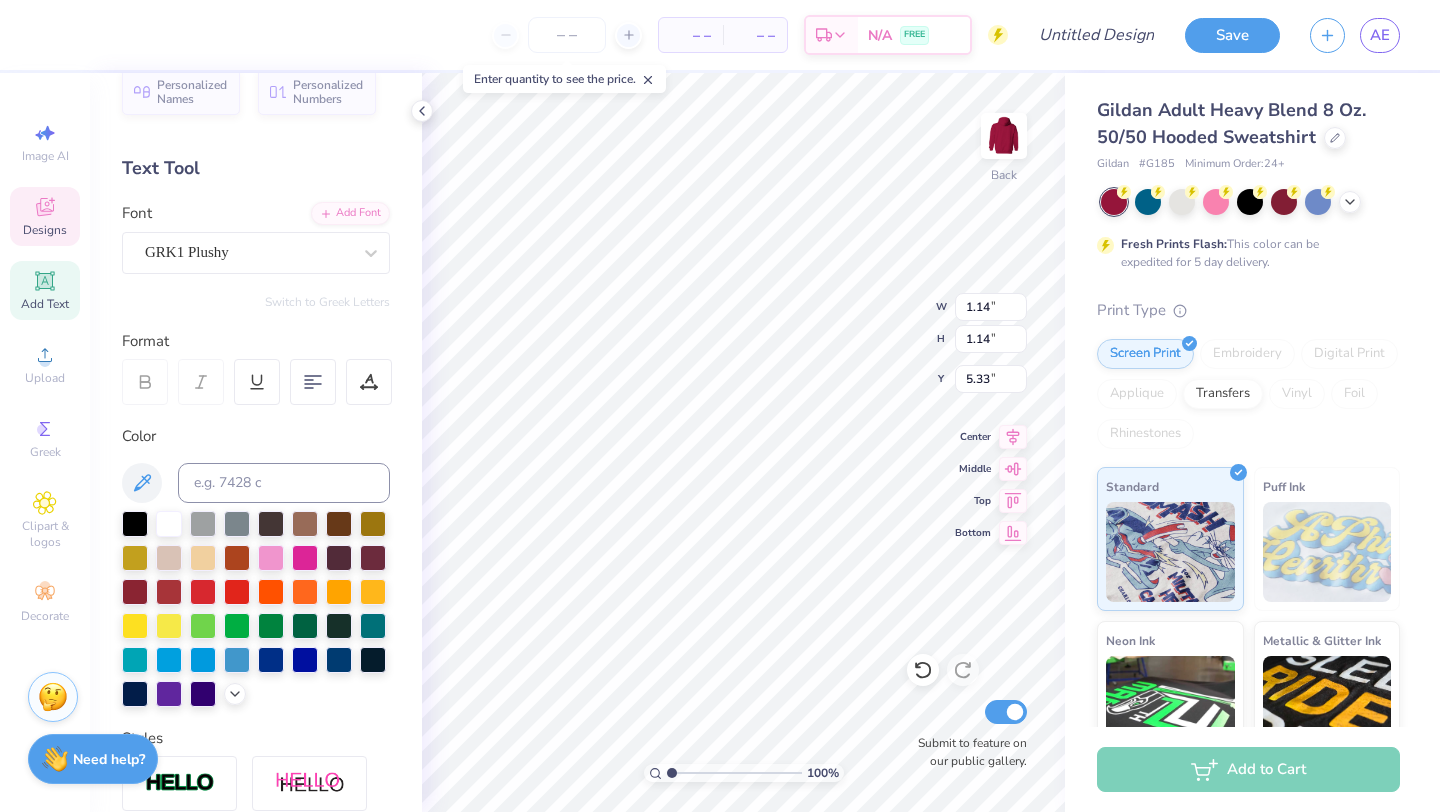 scroll, scrollTop: 0, scrollLeft: 0, axis: both 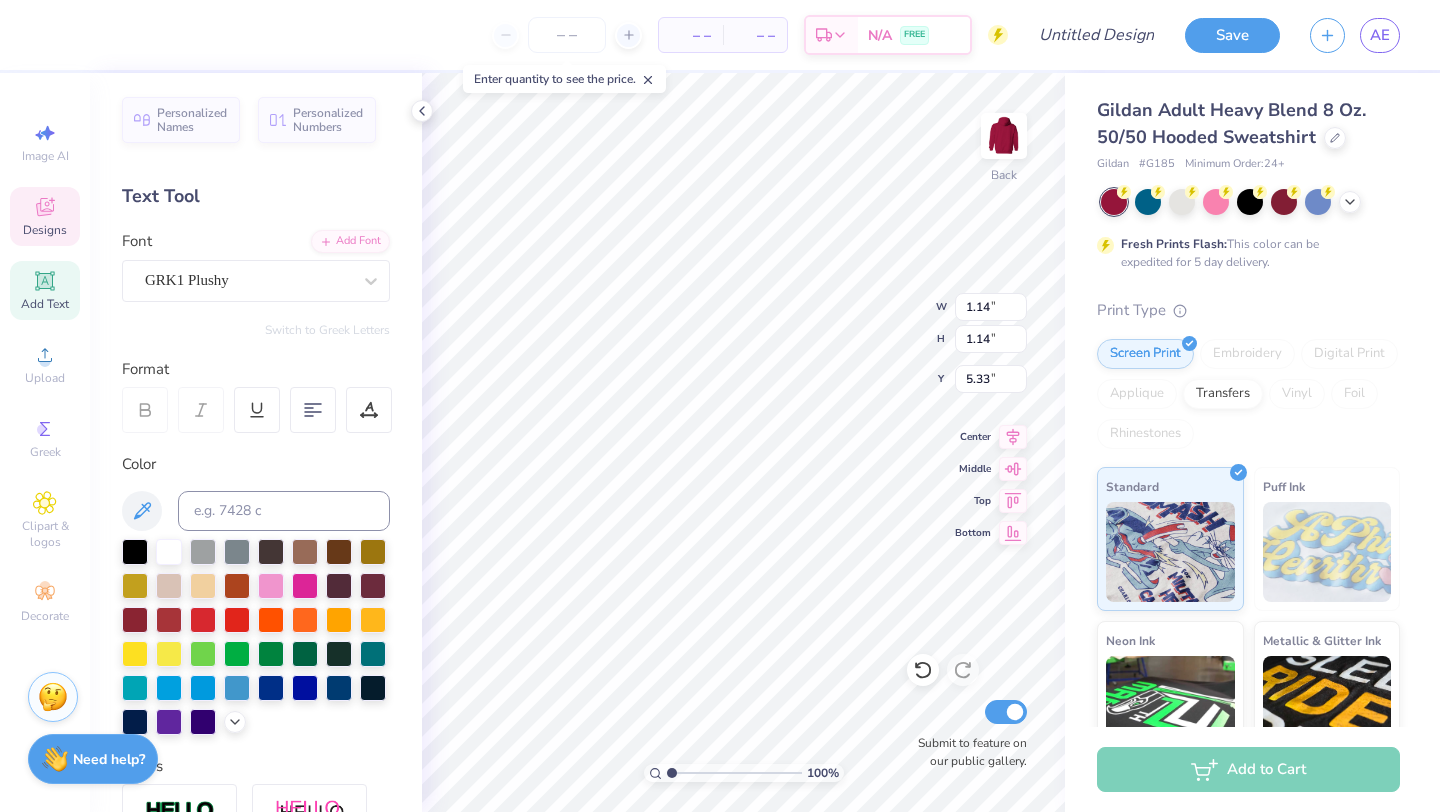 type on "k" 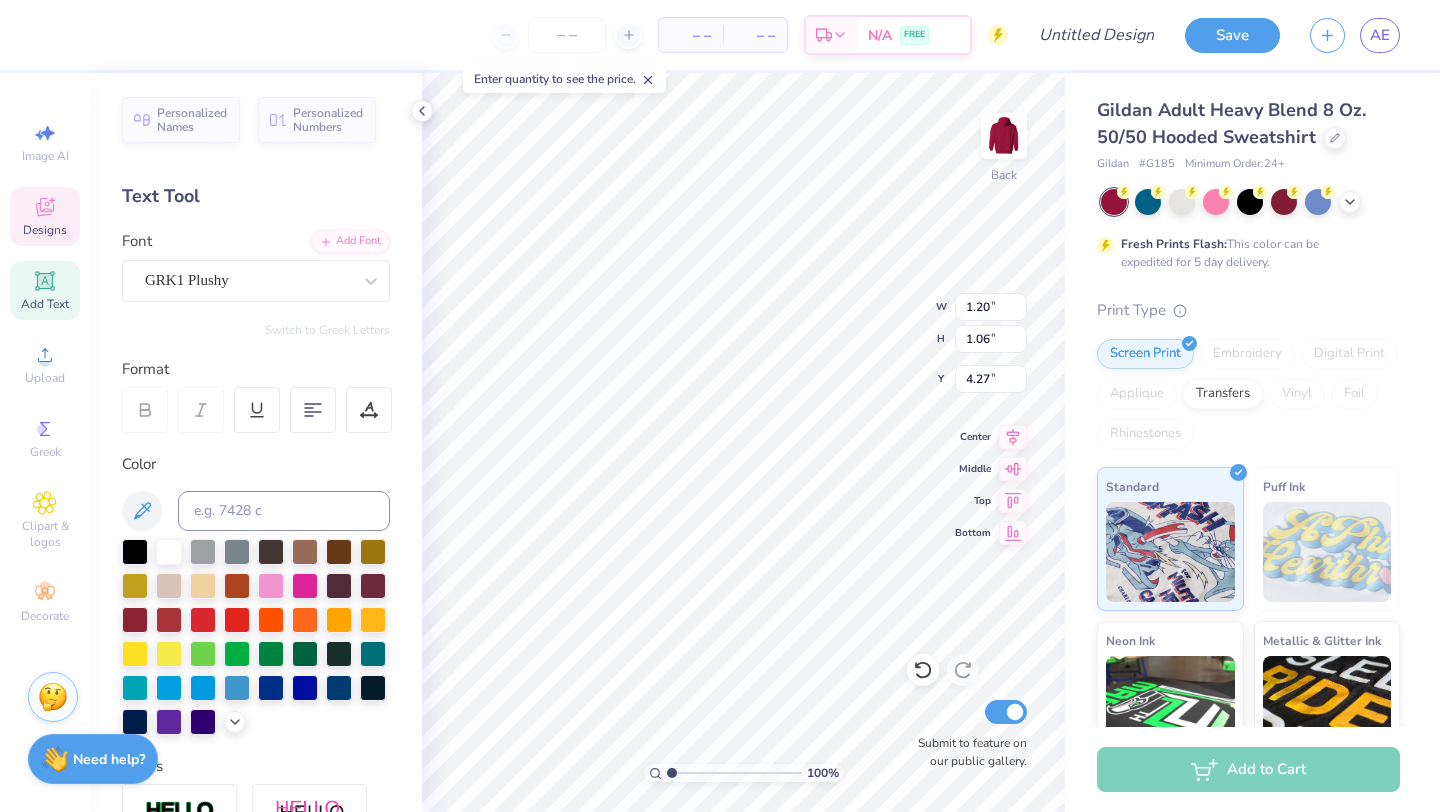 type on "4.26" 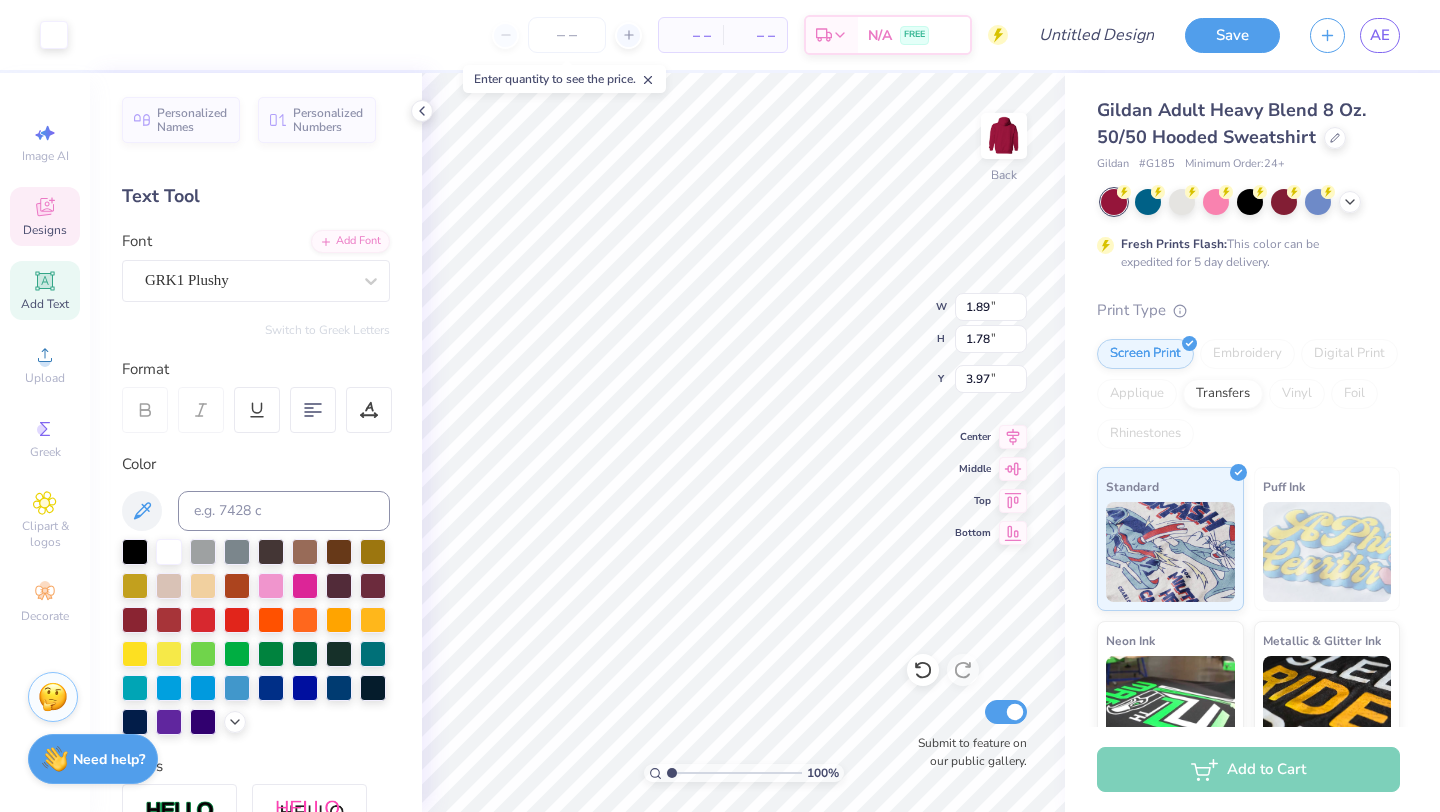 type on "1.19" 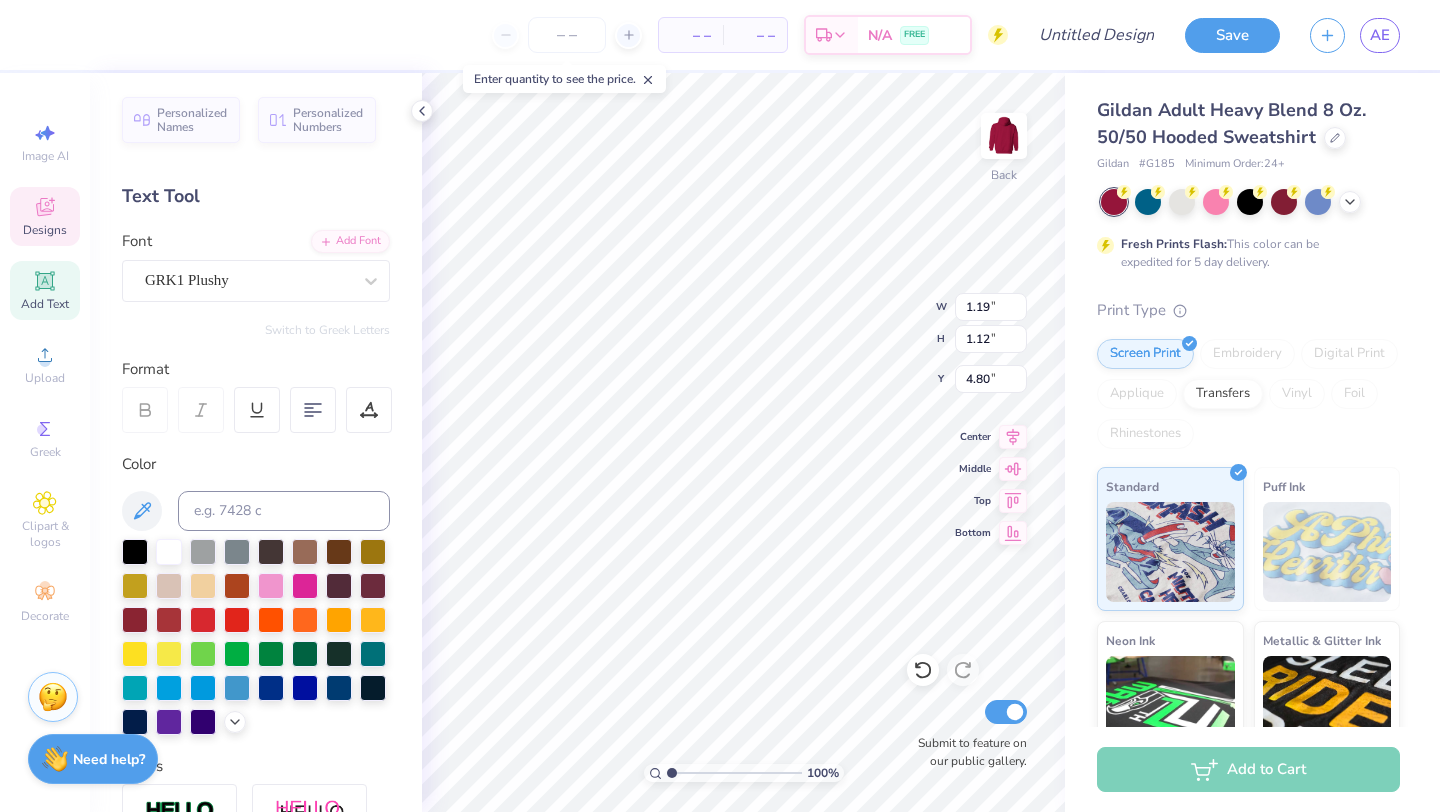 type on "4.20" 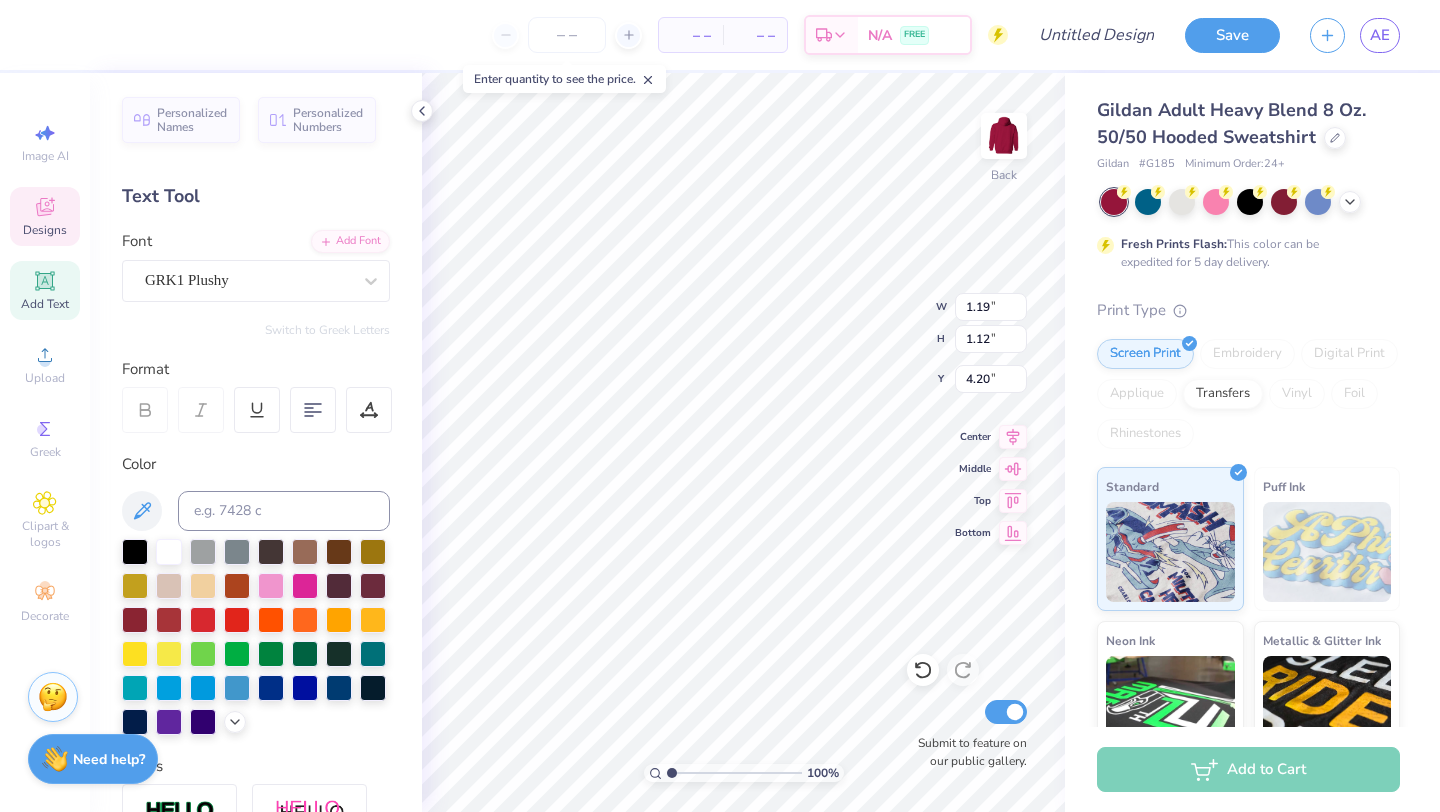type on "p" 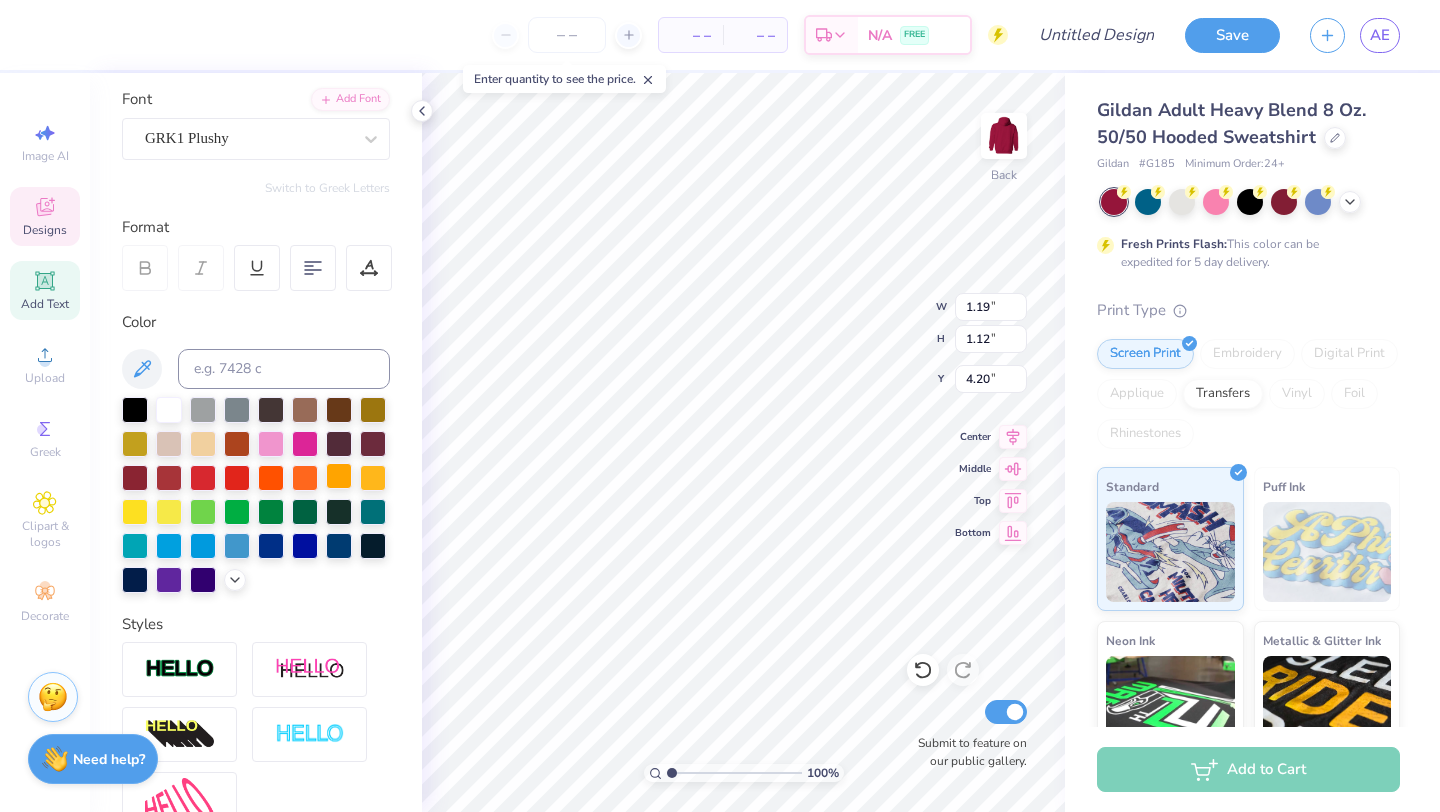 scroll, scrollTop: 0, scrollLeft: 0, axis: both 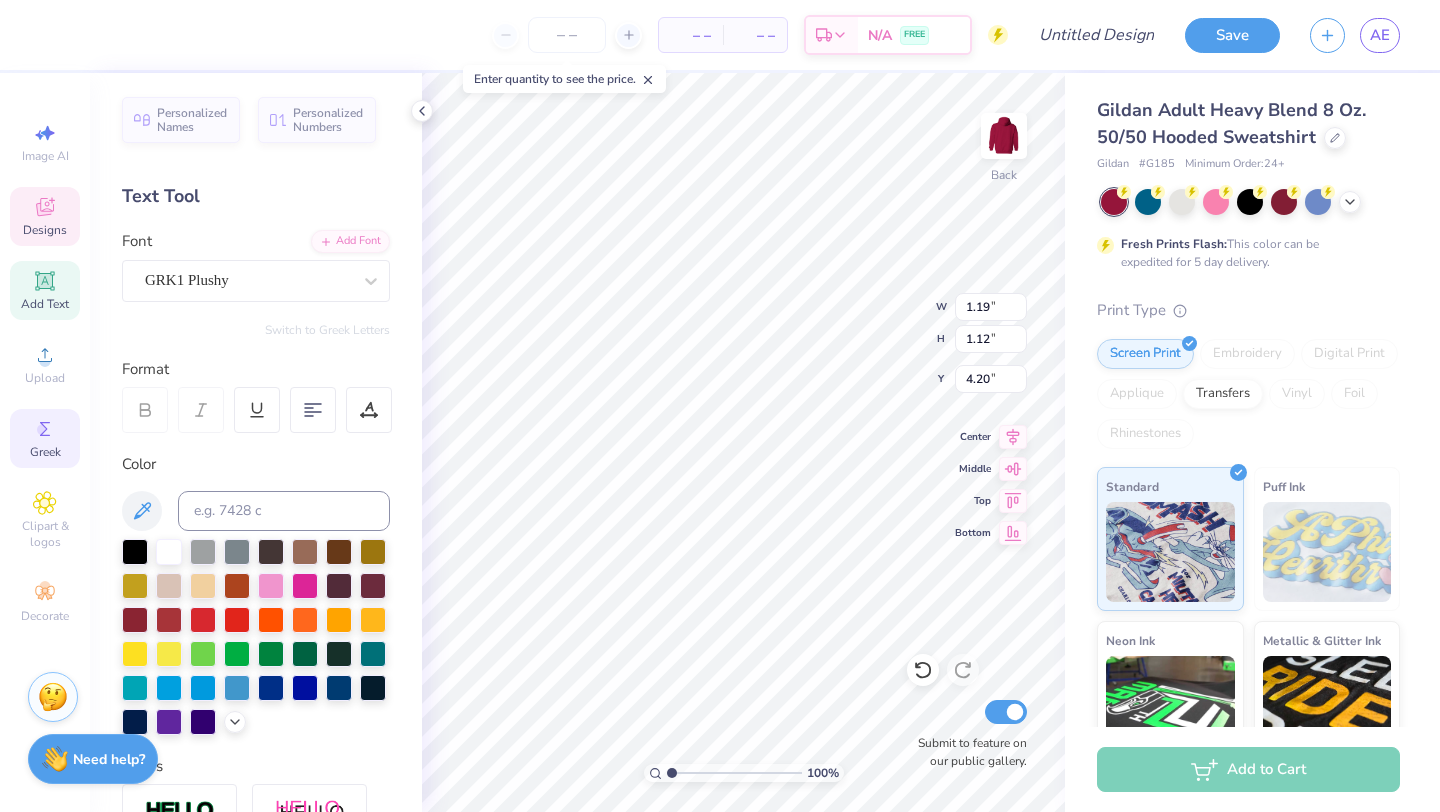click on "Greek" at bounding box center (45, 452) 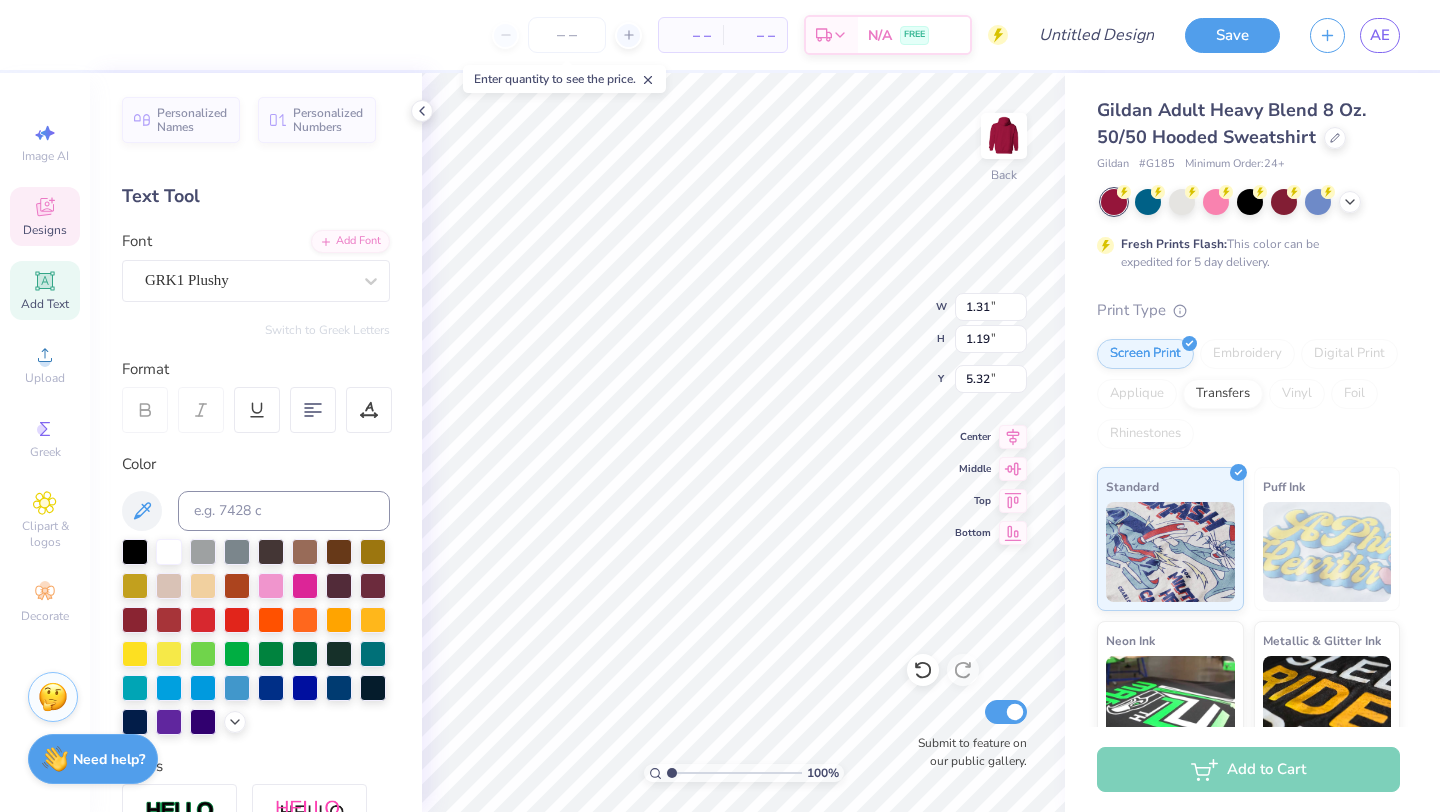 type on "5.08" 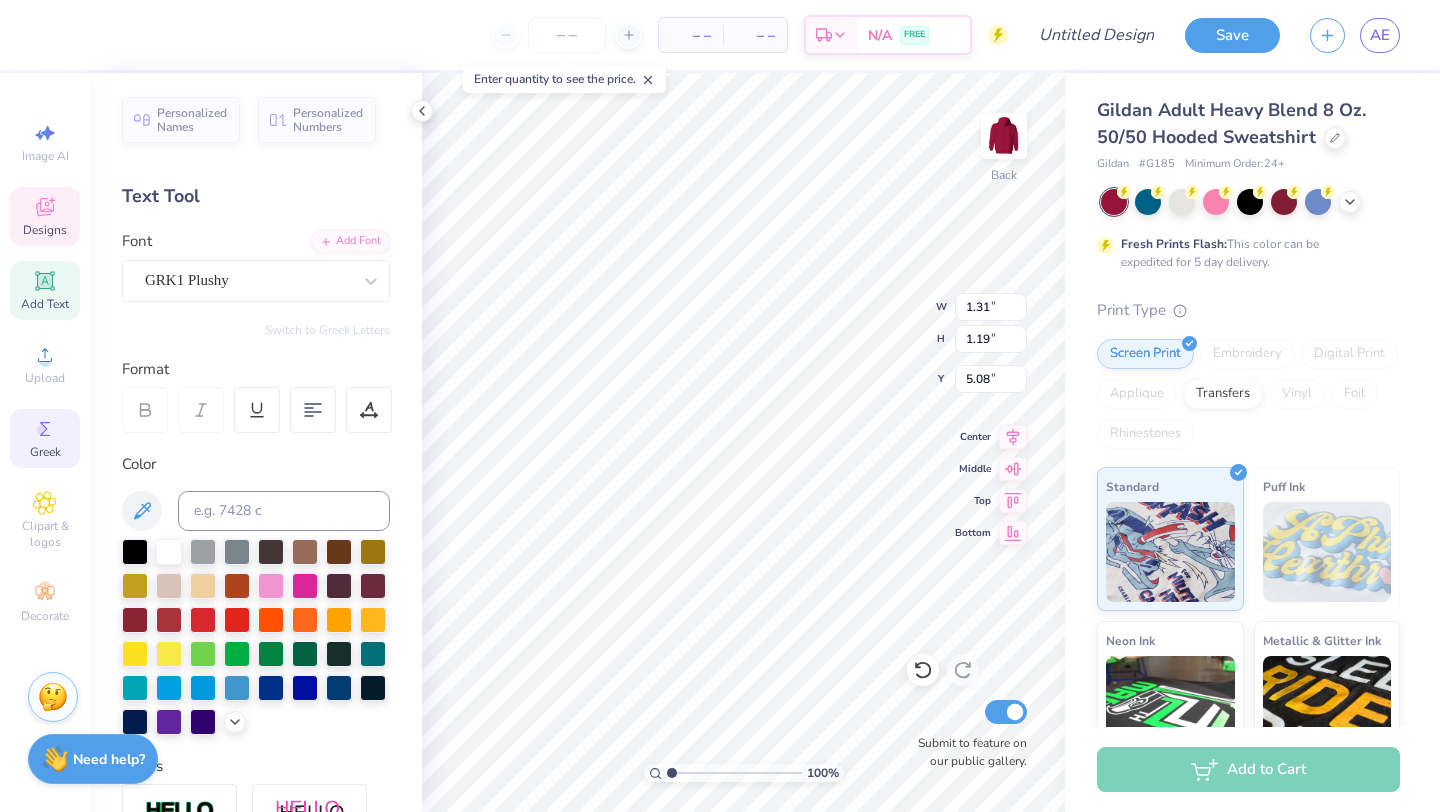 click on "Greek" at bounding box center (45, 438) 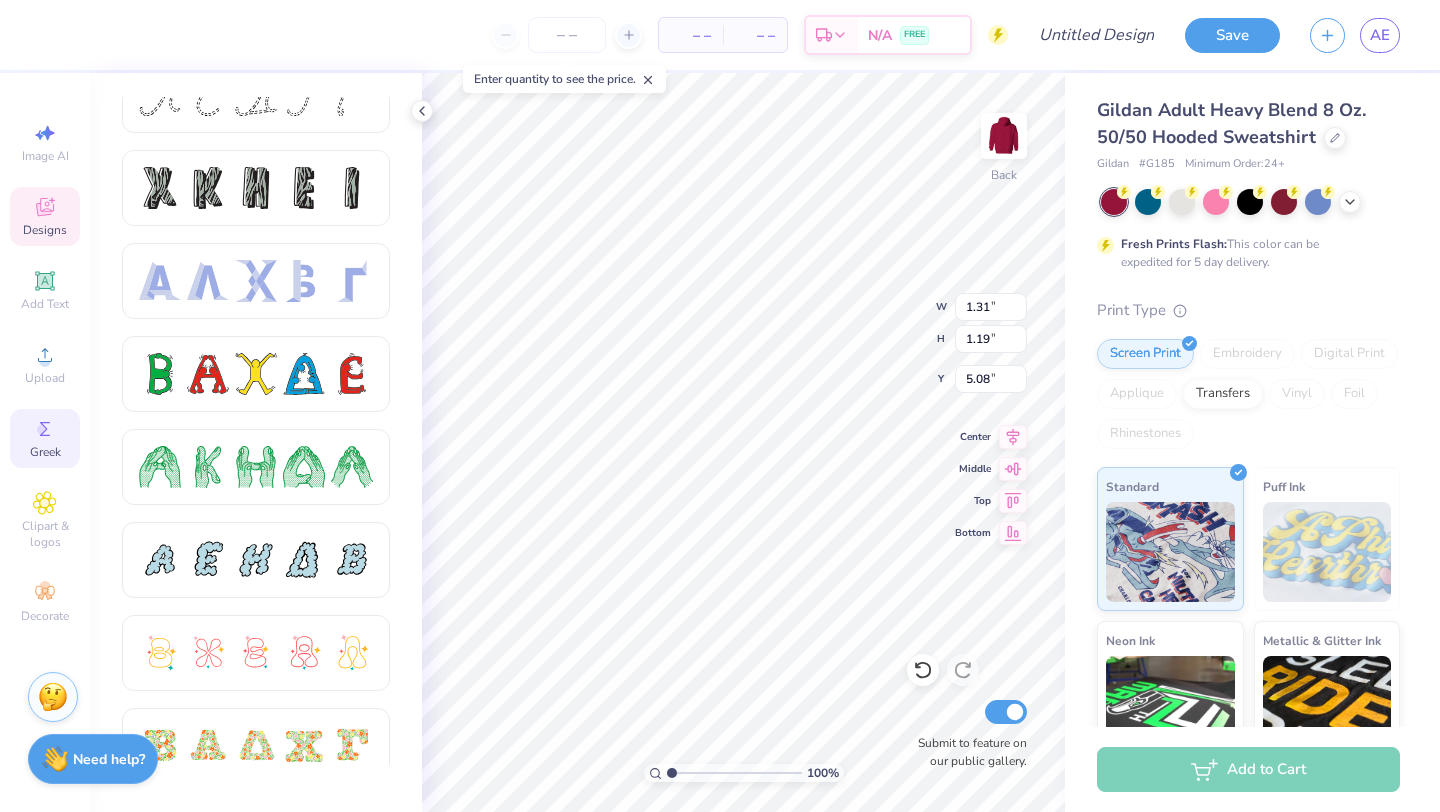 scroll, scrollTop: 0, scrollLeft: 0, axis: both 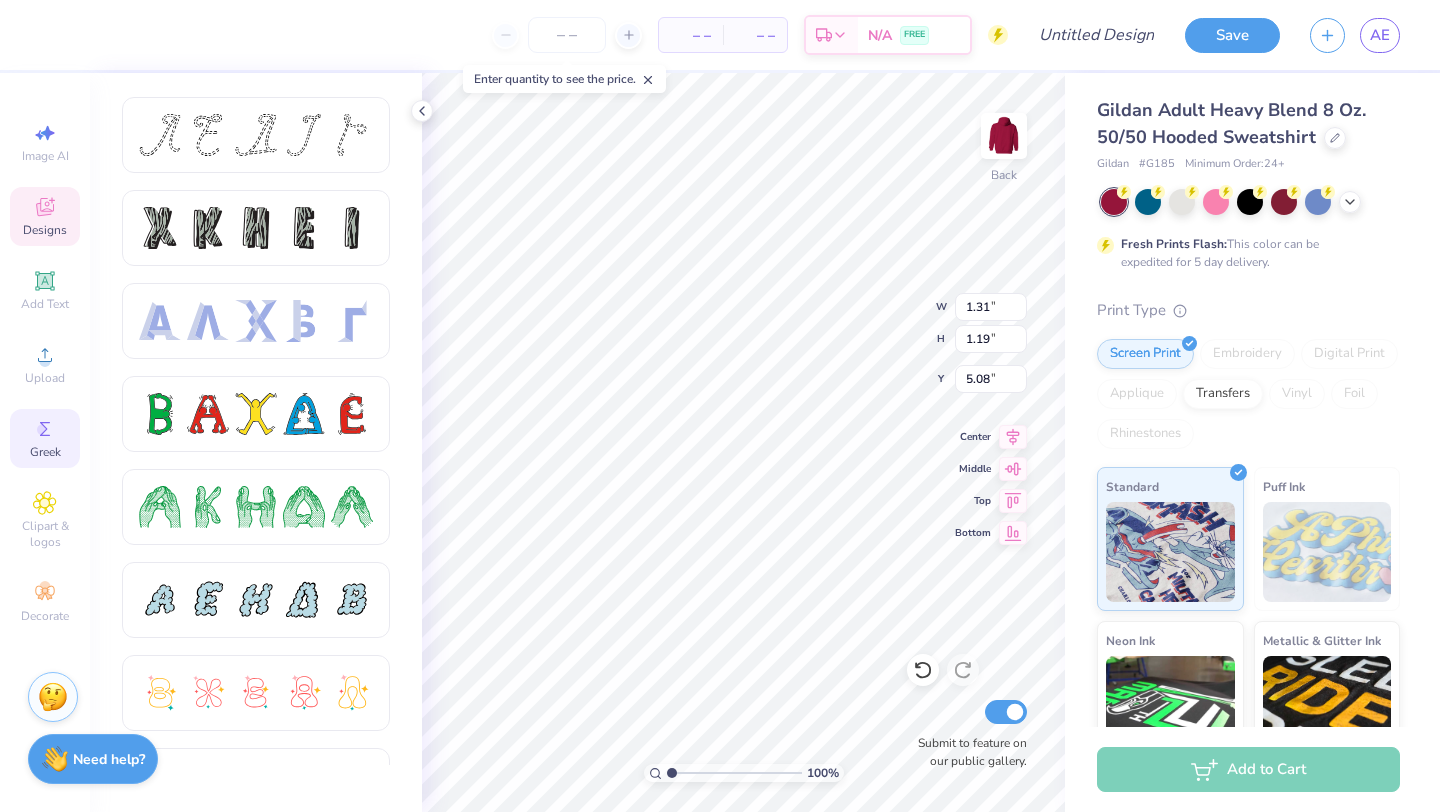 click on "Greek" at bounding box center [45, 452] 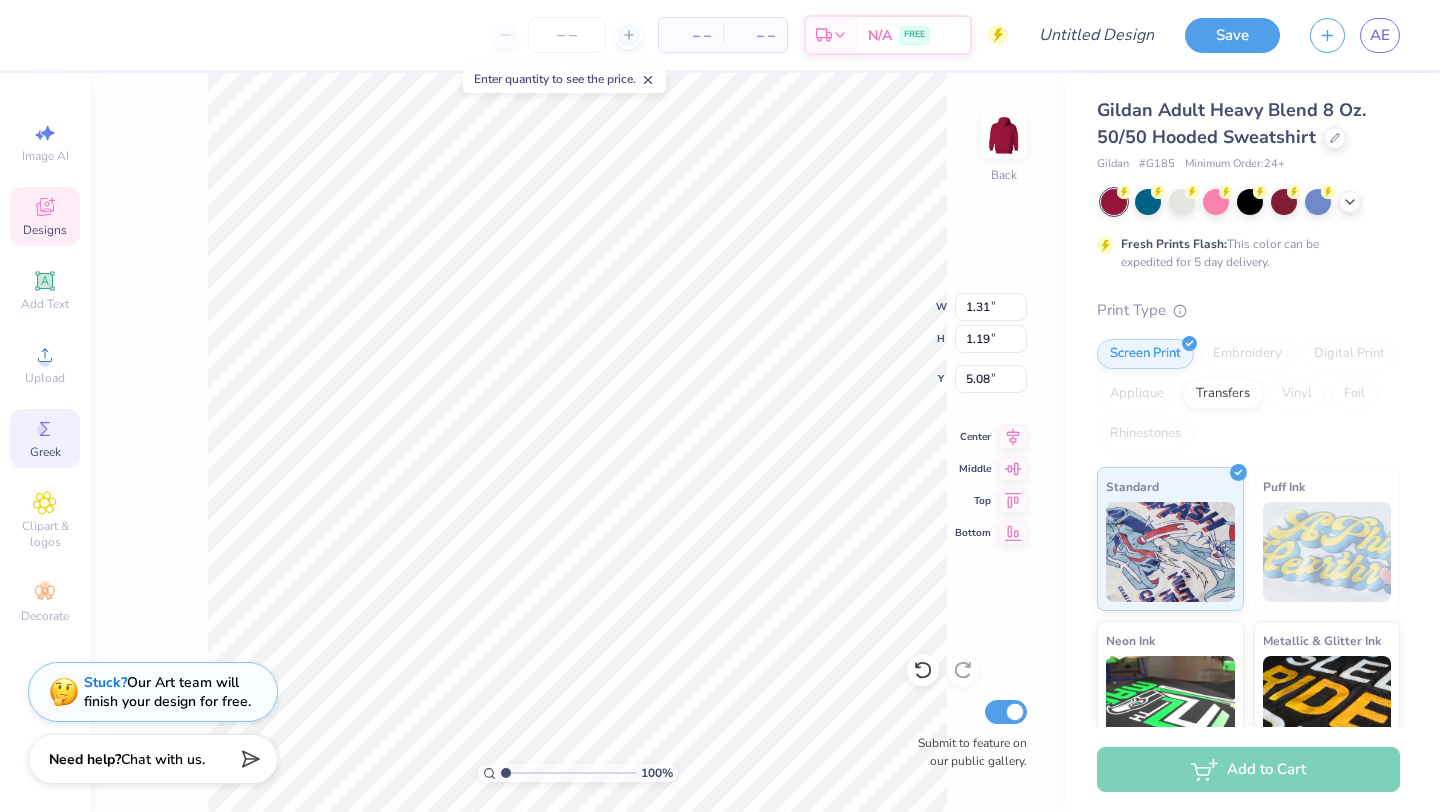 click on "Greek" at bounding box center [45, 452] 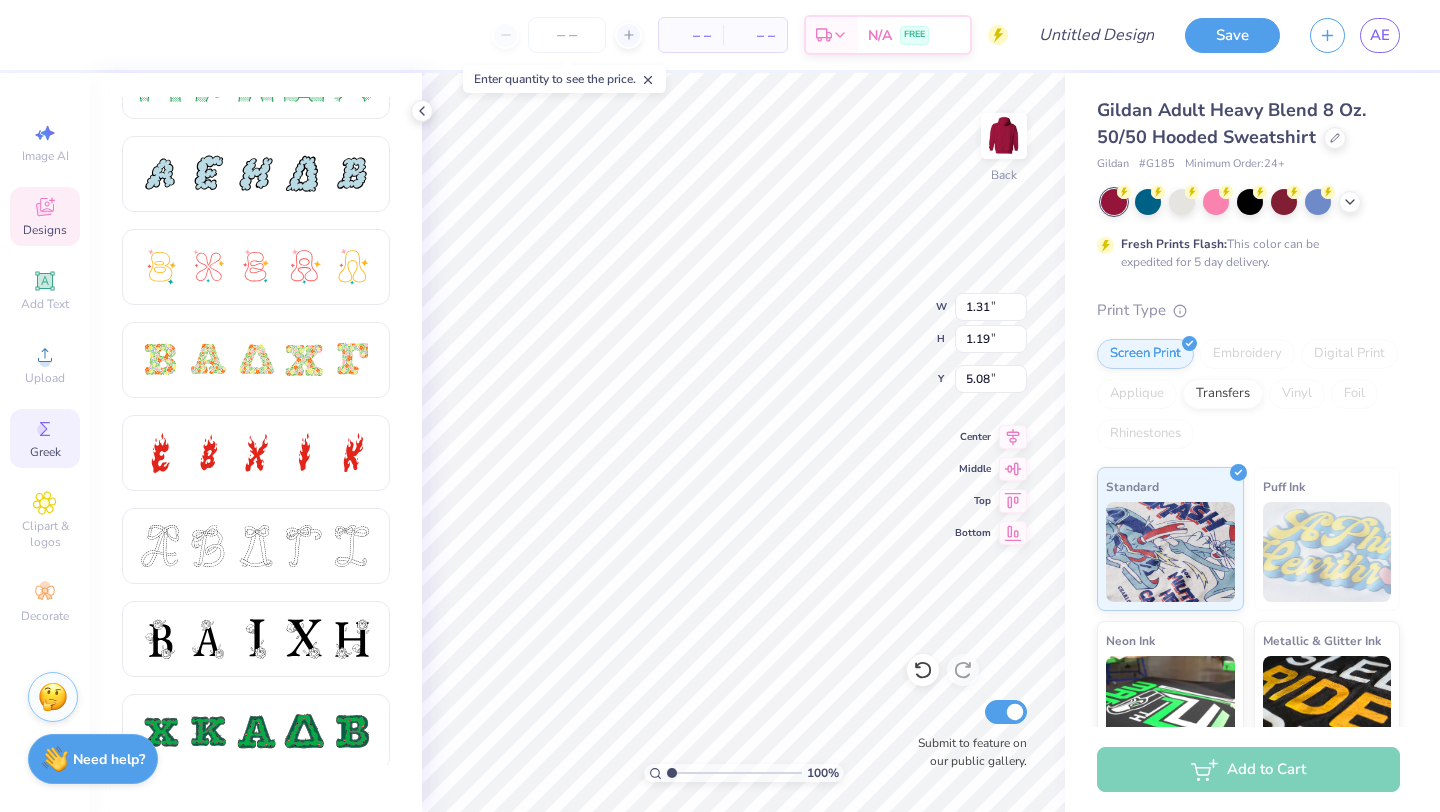 scroll, scrollTop: 502, scrollLeft: 0, axis: vertical 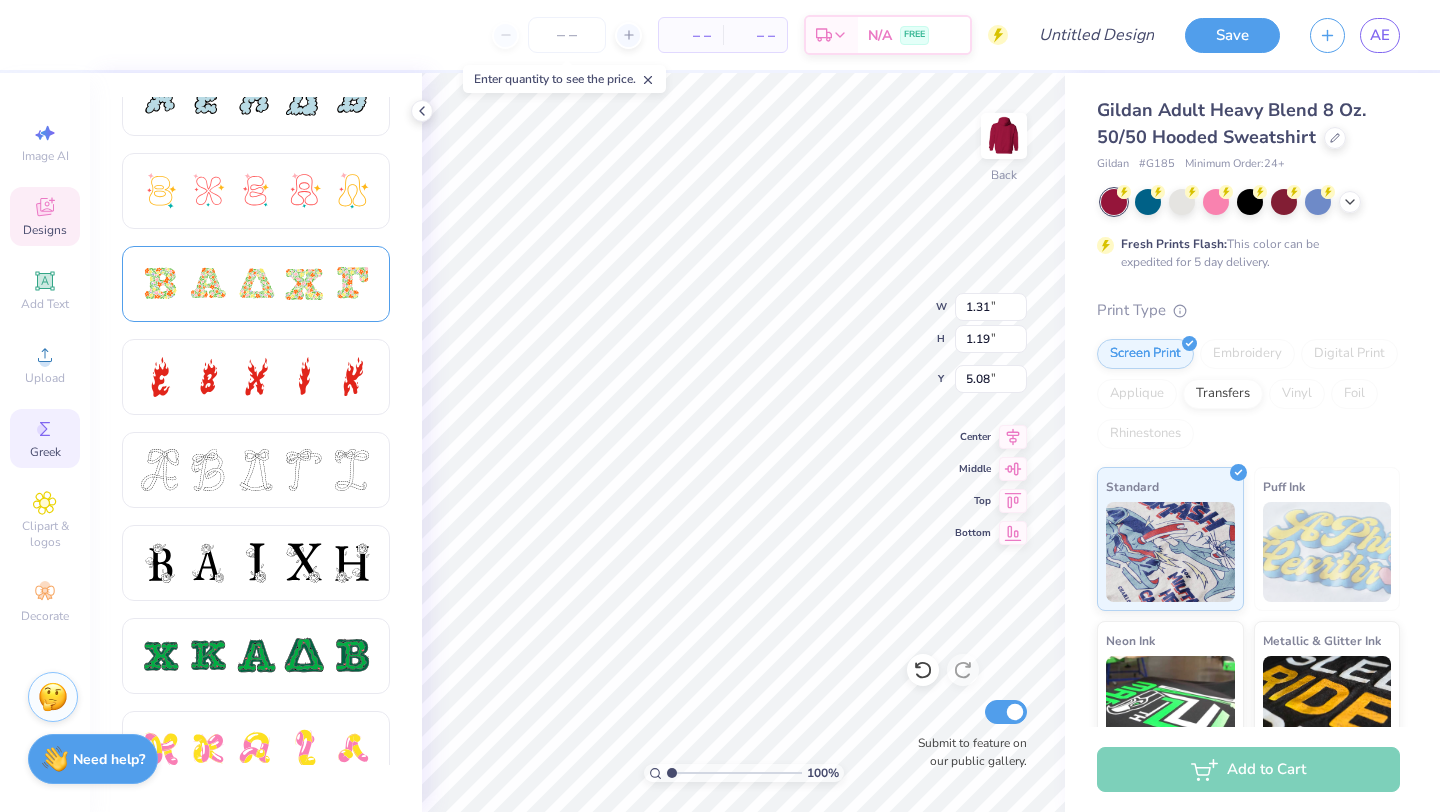 click at bounding box center [256, 284] 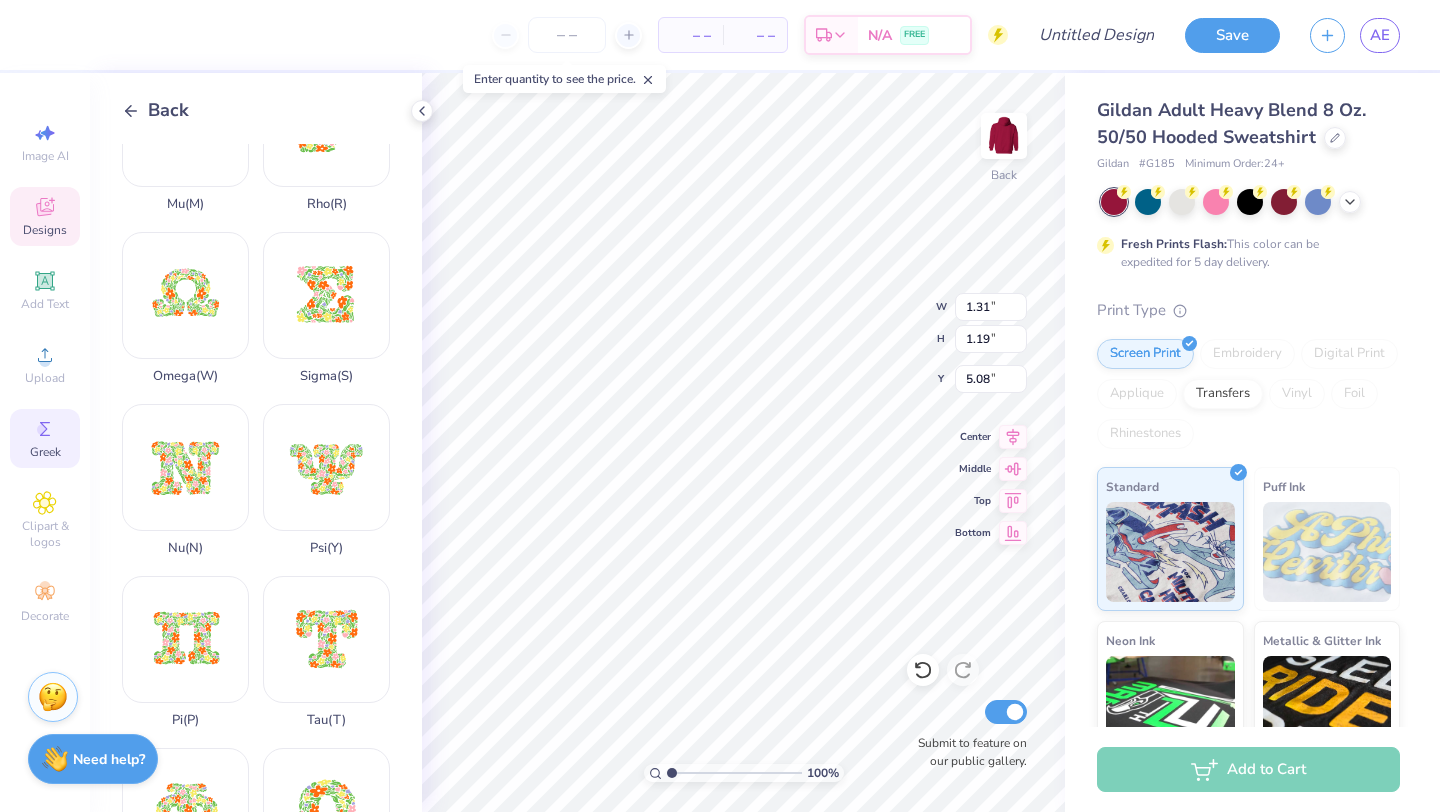 scroll, scrollTop: 947, scrollLeft: 0, axis: vertical 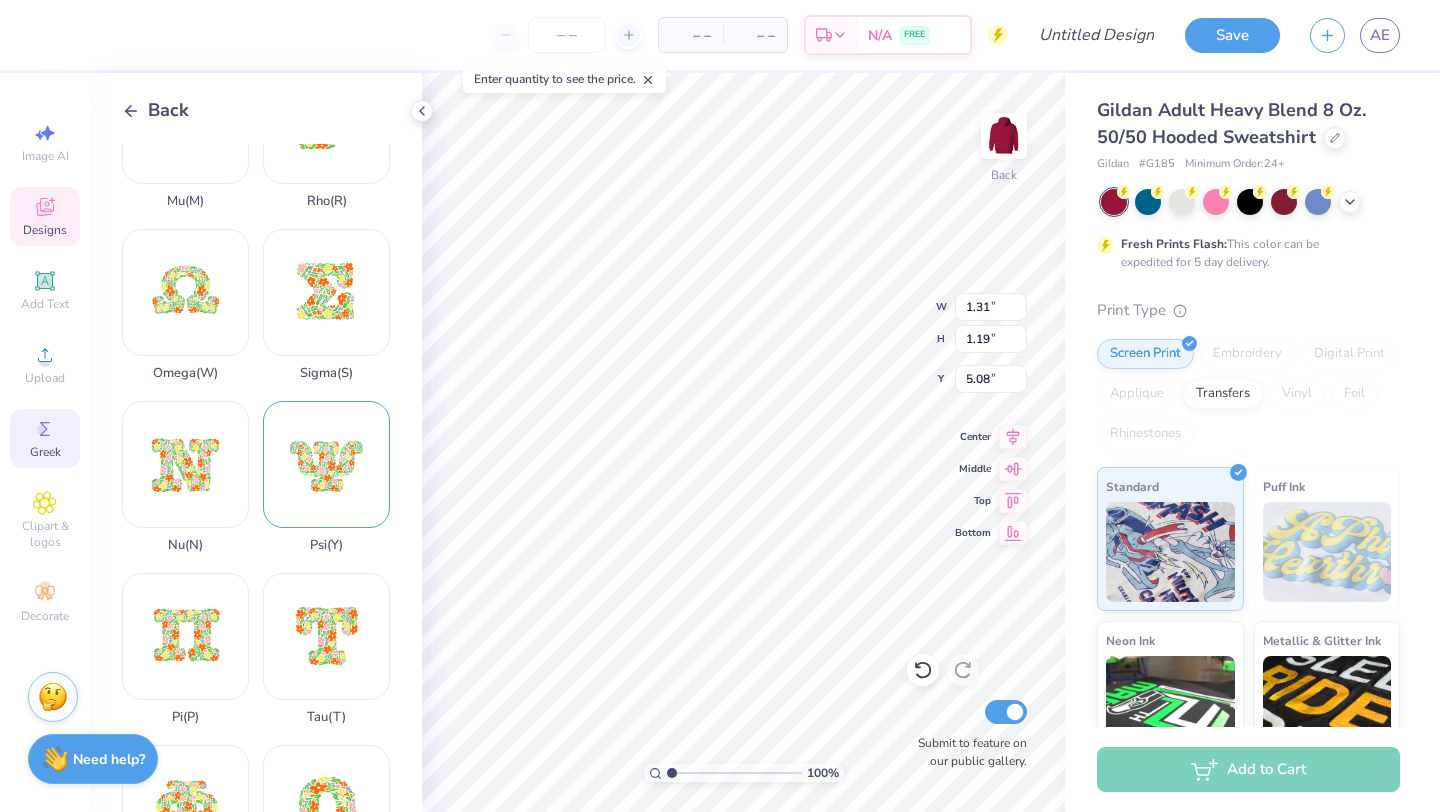 click on "Psi  ( Y )" at bounding box center [326, 477] 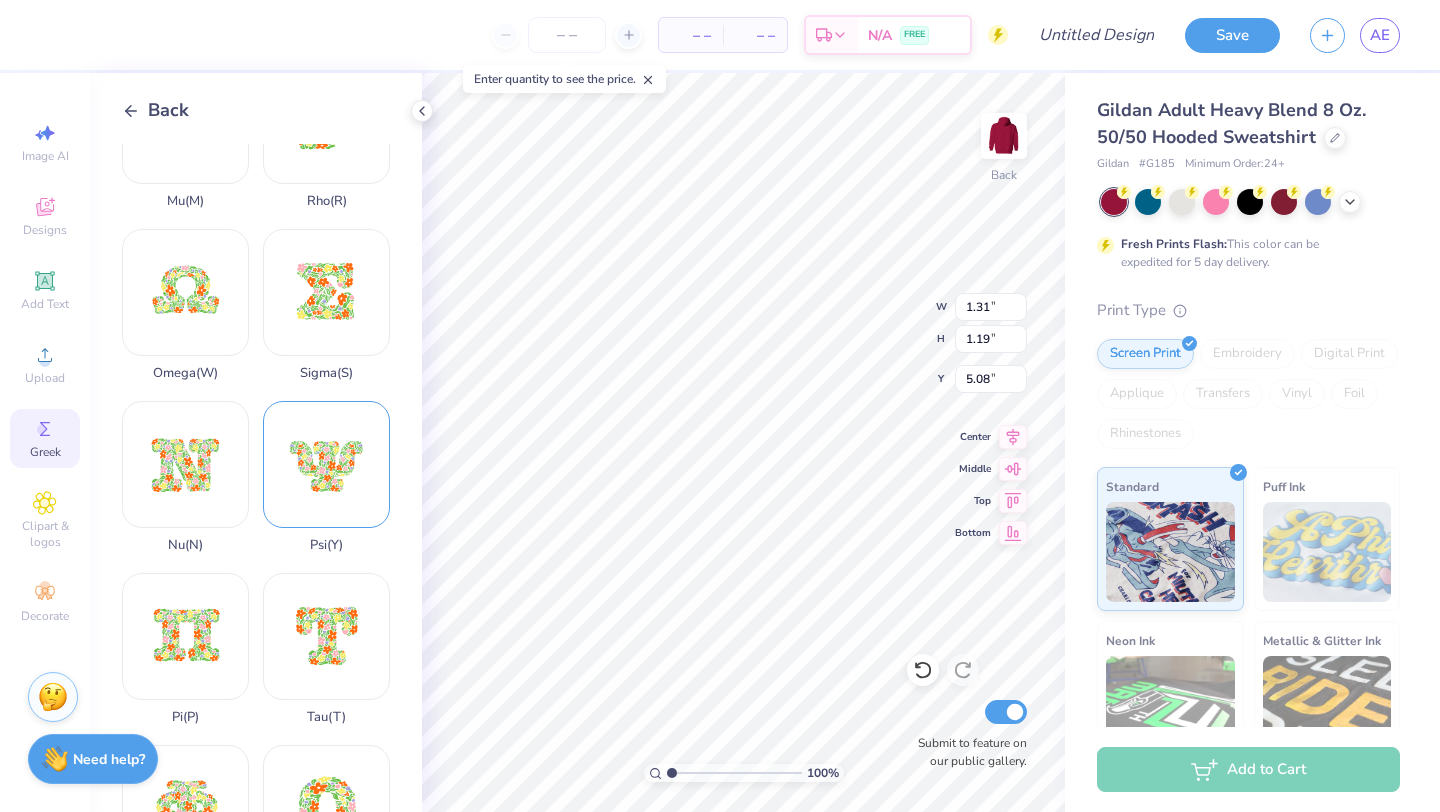type on "15.00" 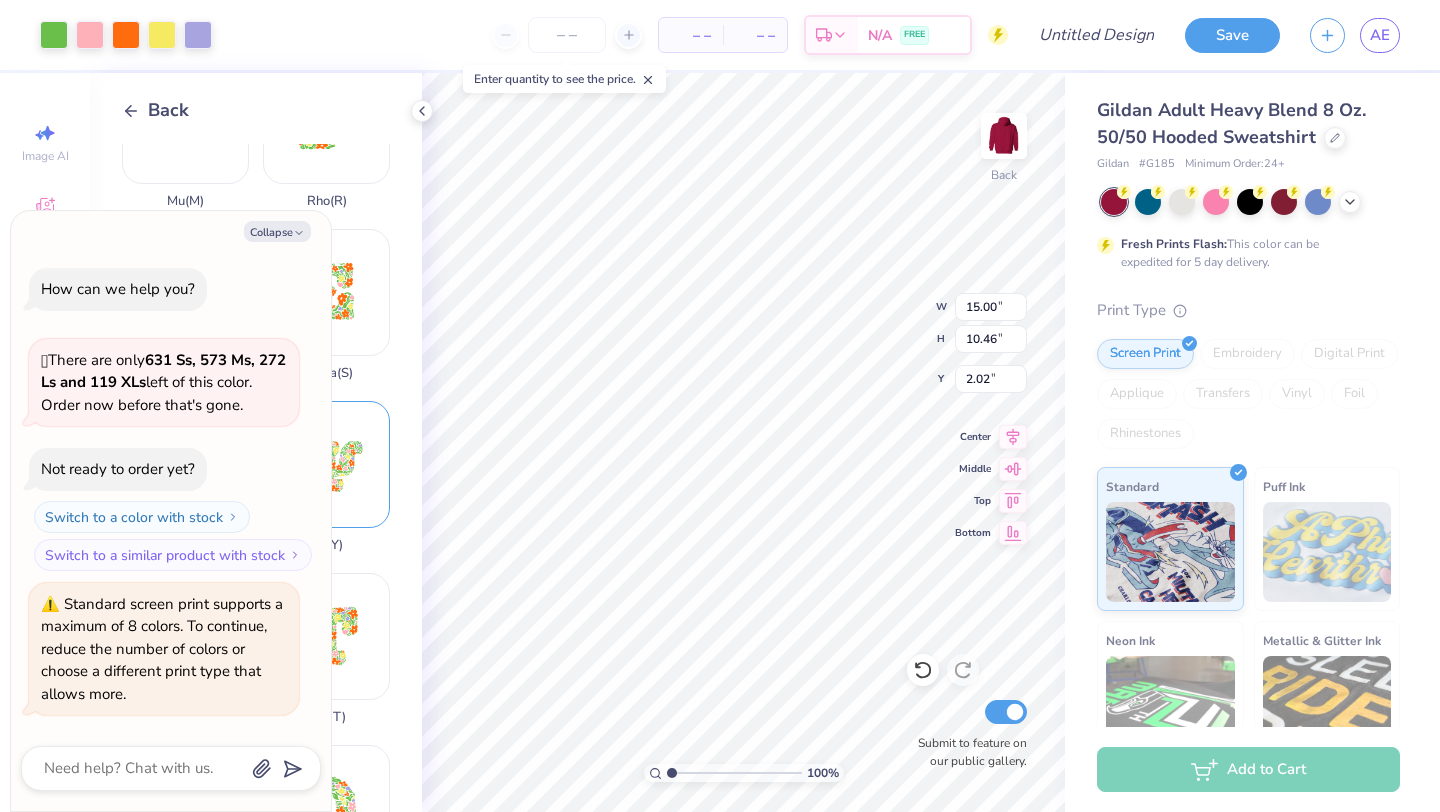 scroll, scrollTop: 5, scrollLeft: 0, axis: vertical 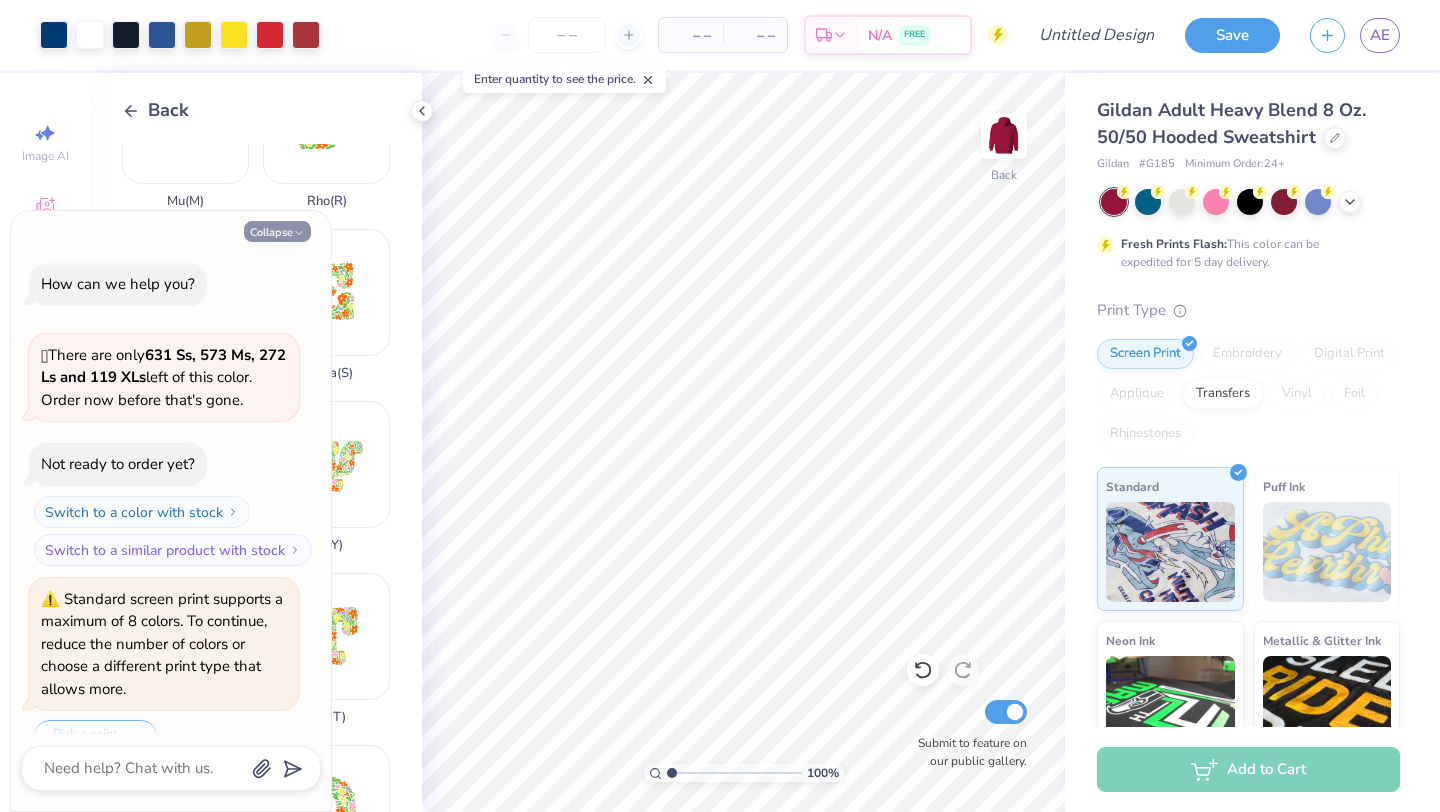 click on "Collapse" at bounding box center (277, 231) 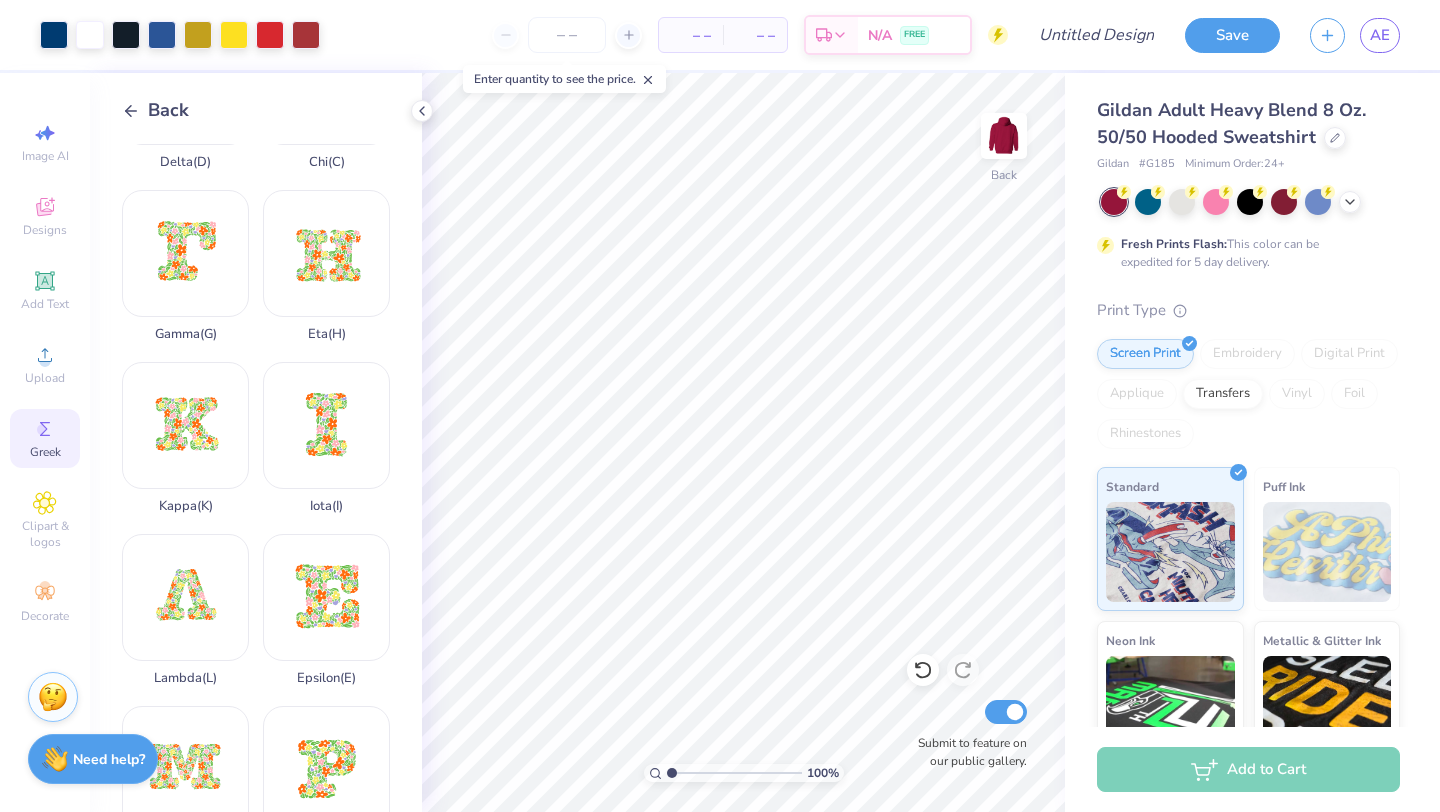 scroll, scrollTop: 0, scrollLeft: 0, axis: both 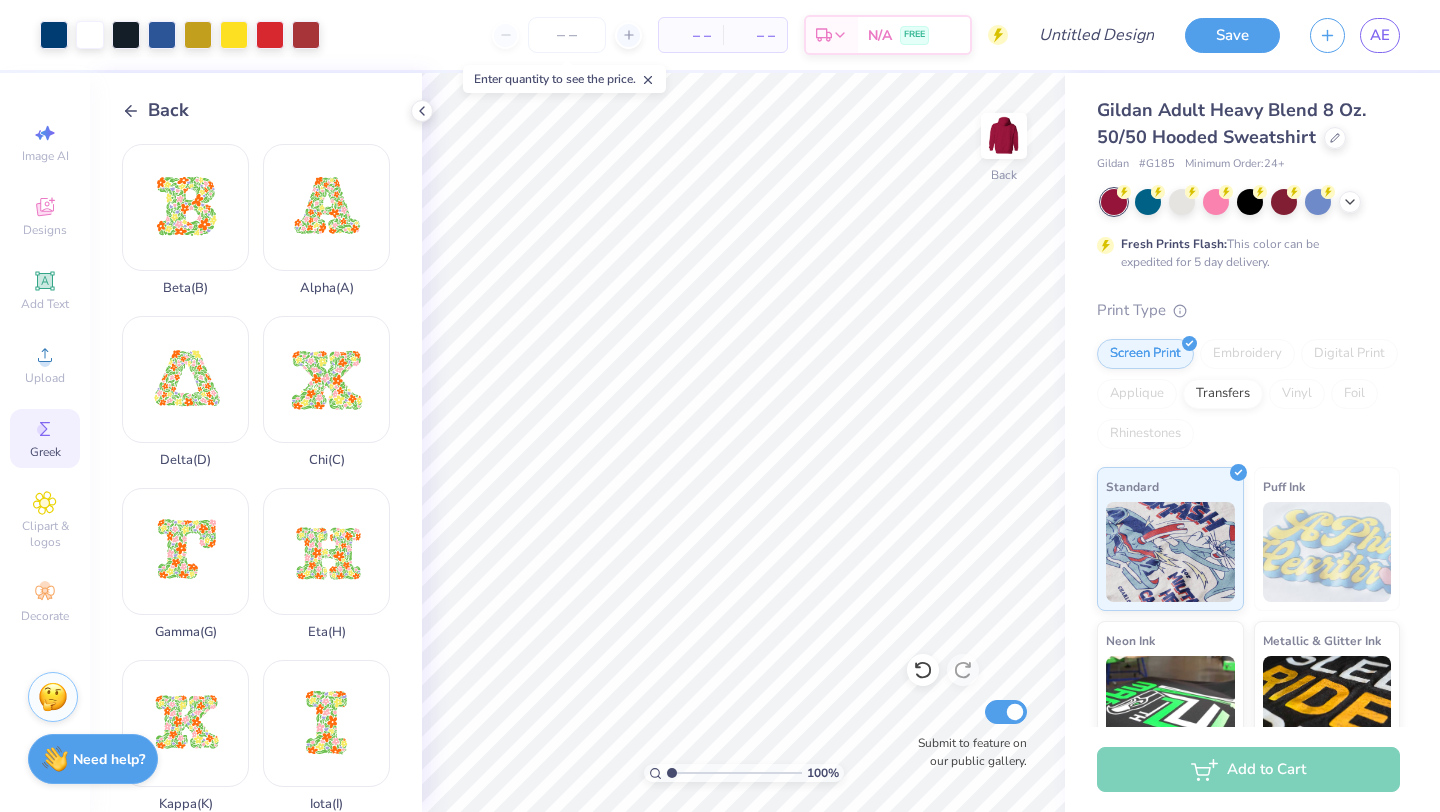click on "Back" at bounding box center (168, 110) 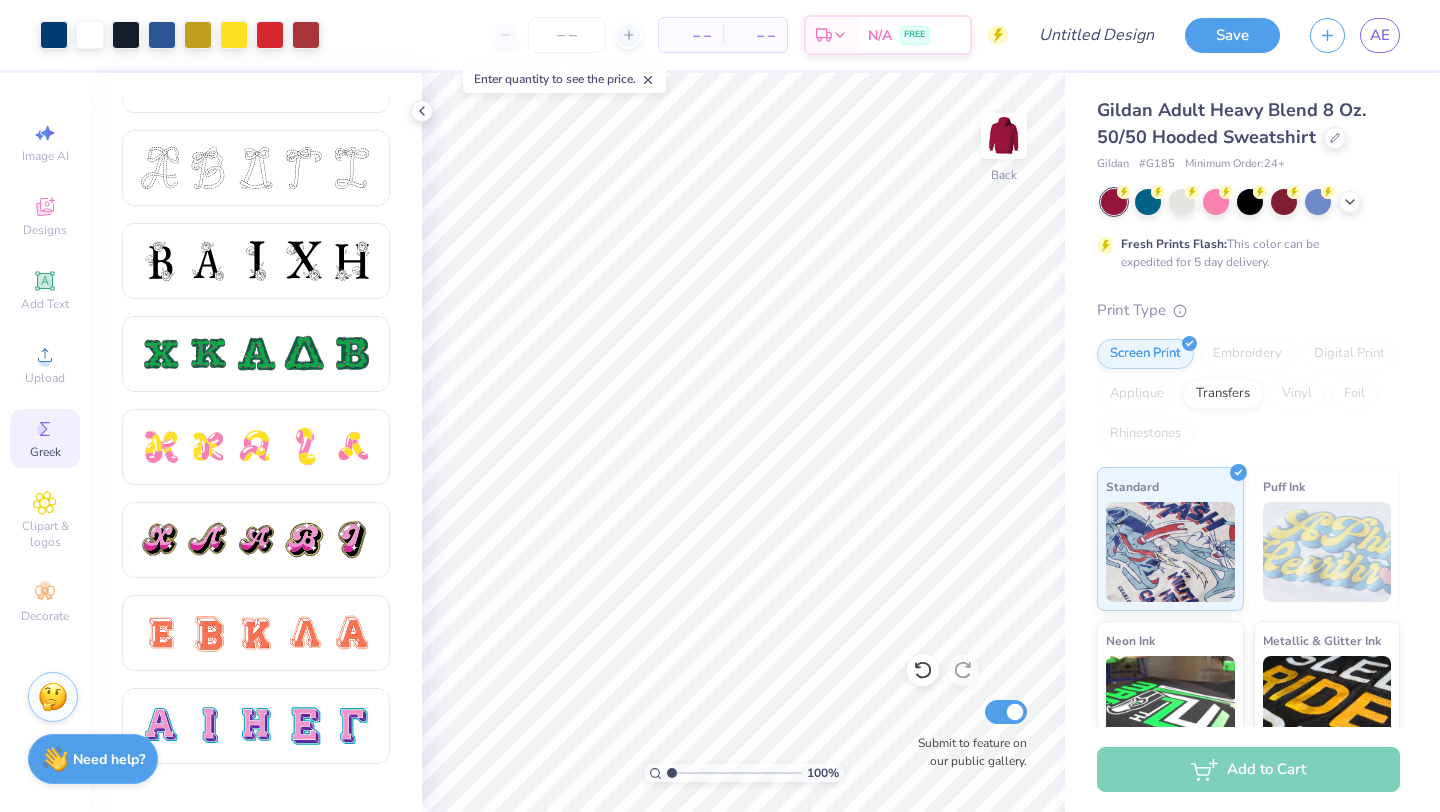 scroll, scrollTop: 805, scrollLeft: 0, axis: vertical 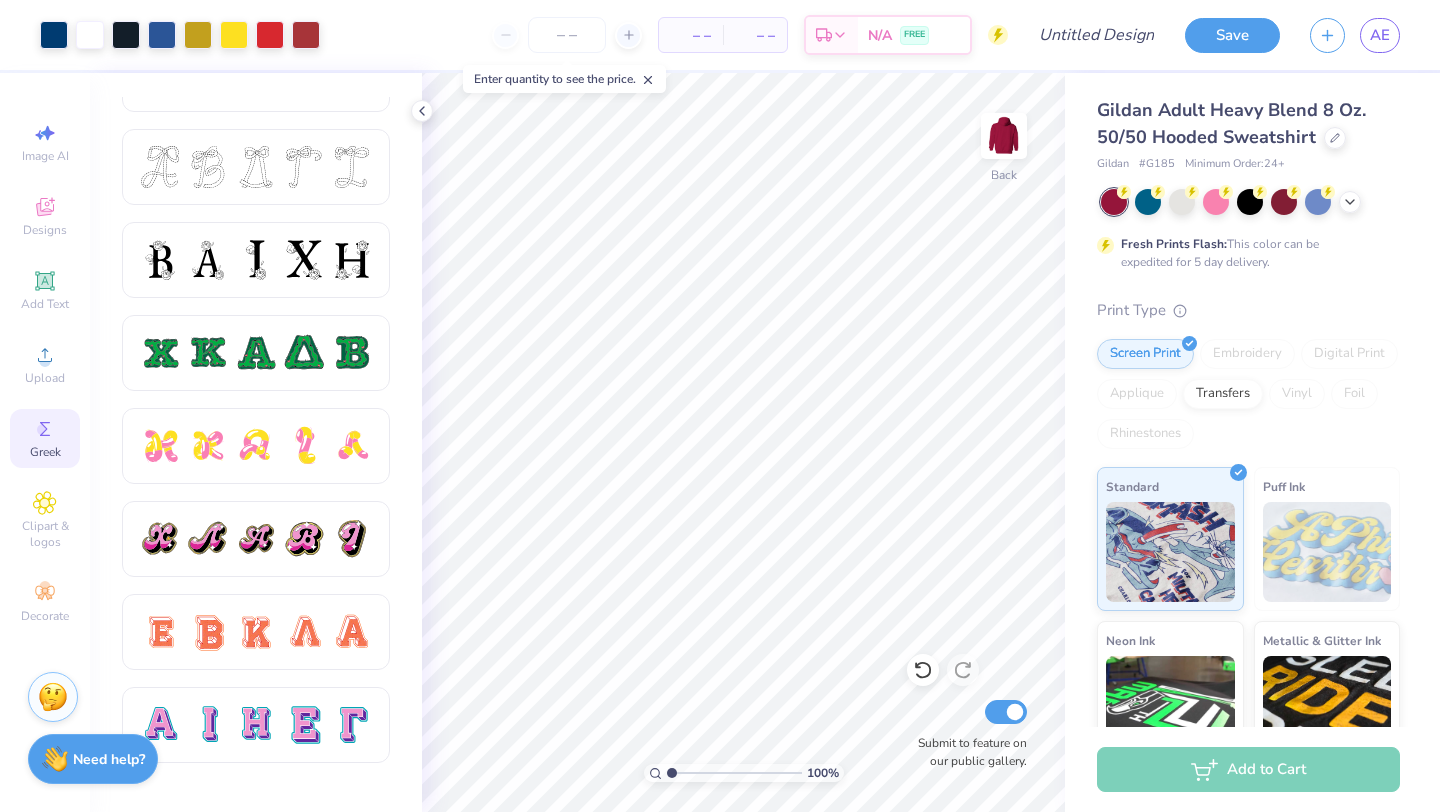 click at bounding box center [304, 353] 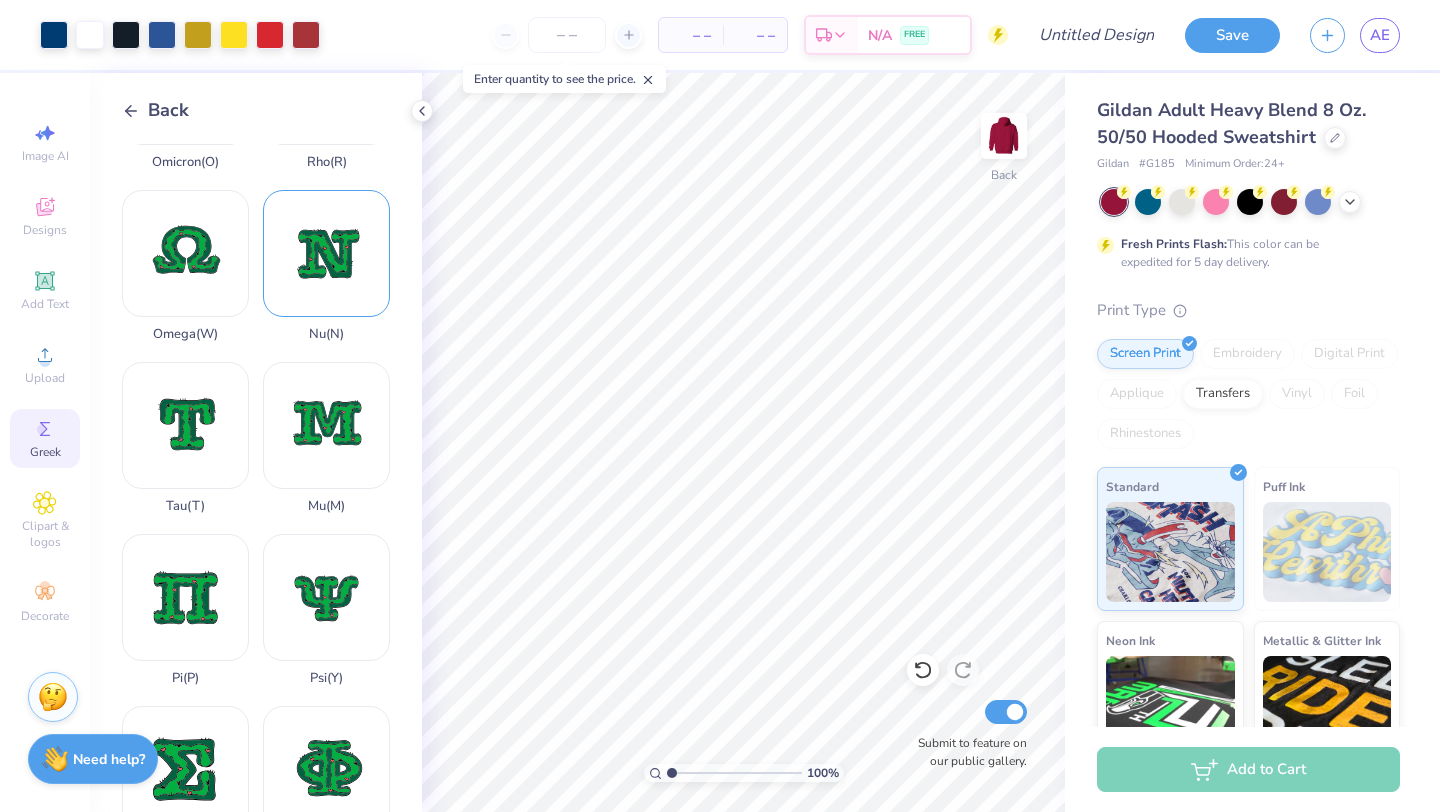 scroll, scrollTop: 1042, scrollLeft: 0, axis: vertical 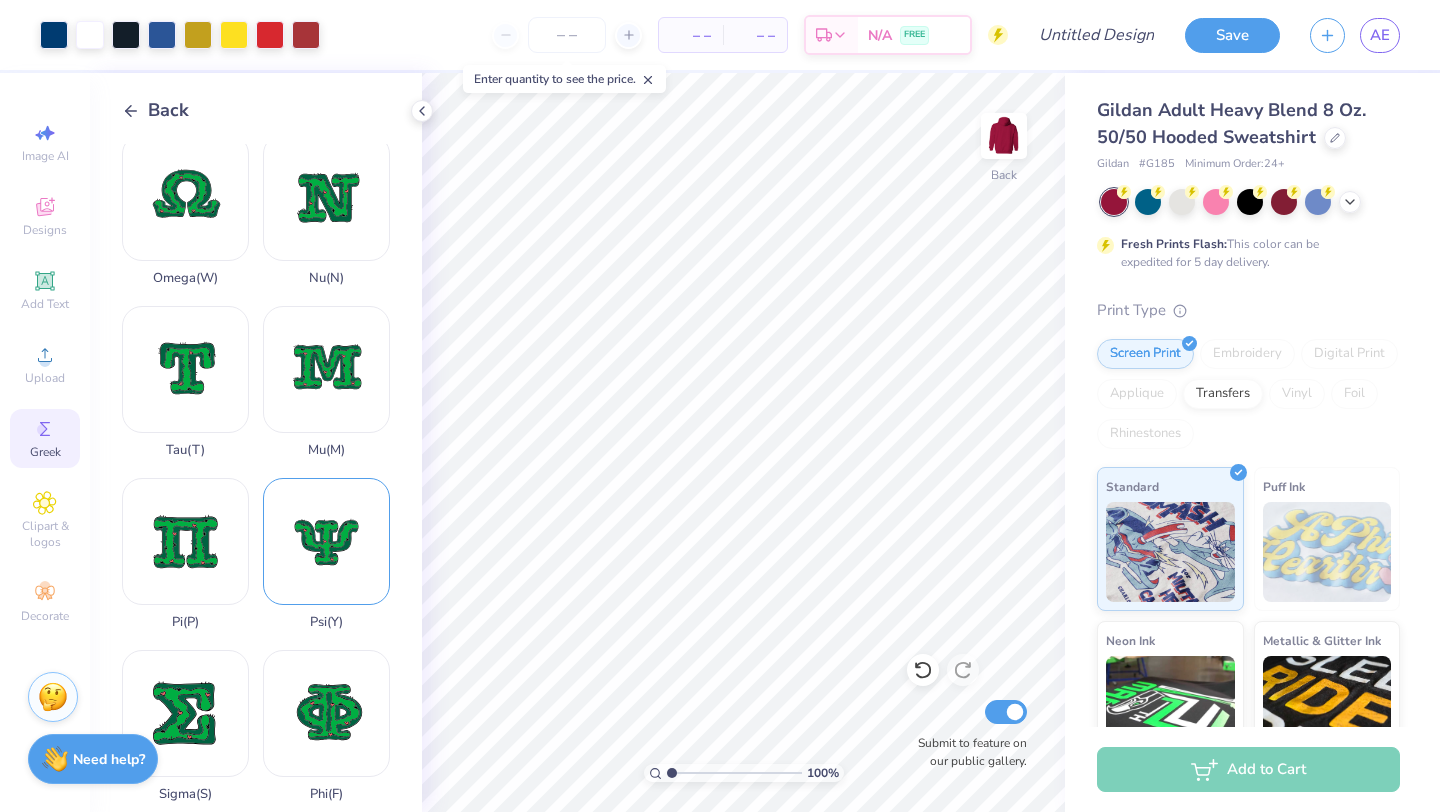 click on "Psi  ( Y )" at bounding box center (326, 554) 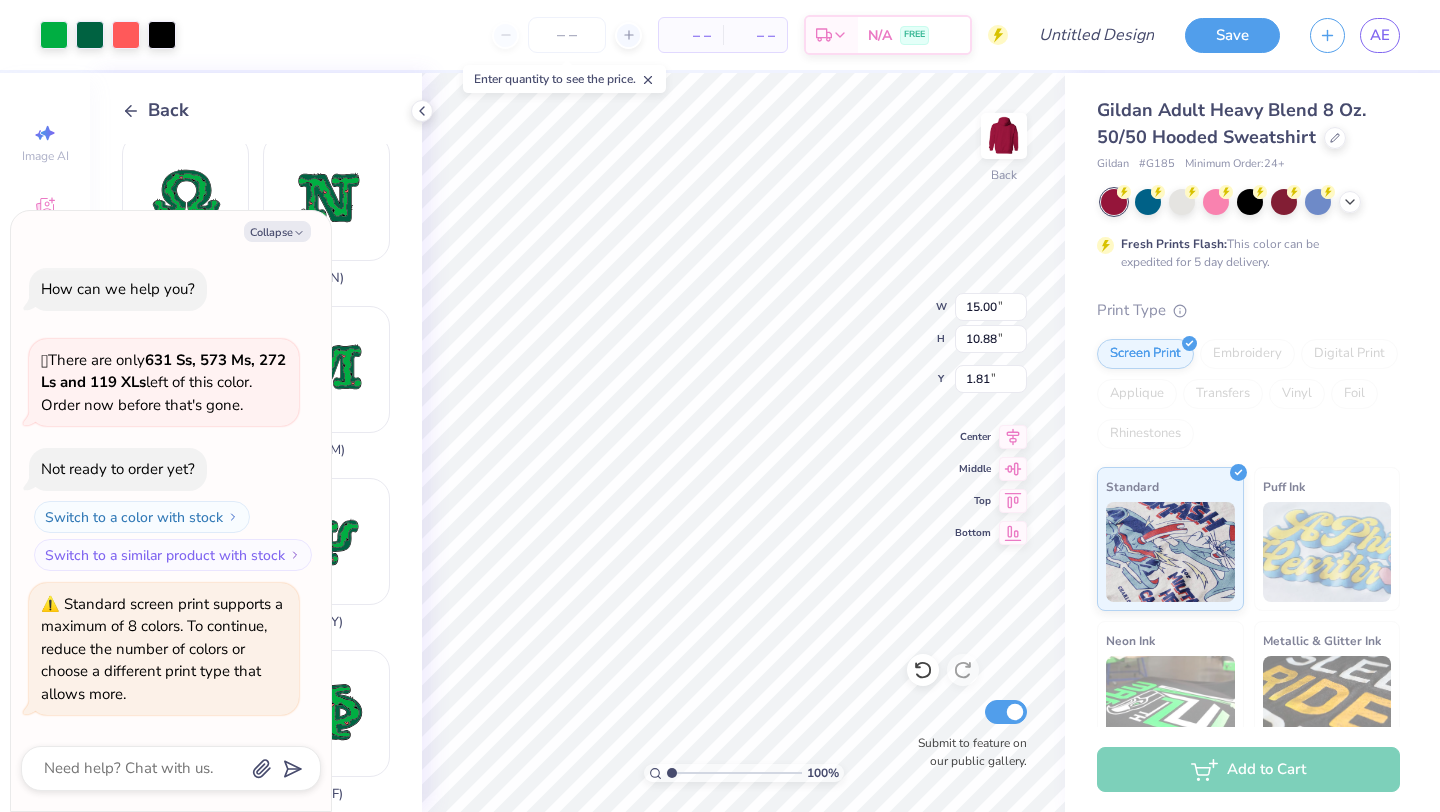 scroll, scrollTop: 159, scrollLeft: 0, axis: vertical 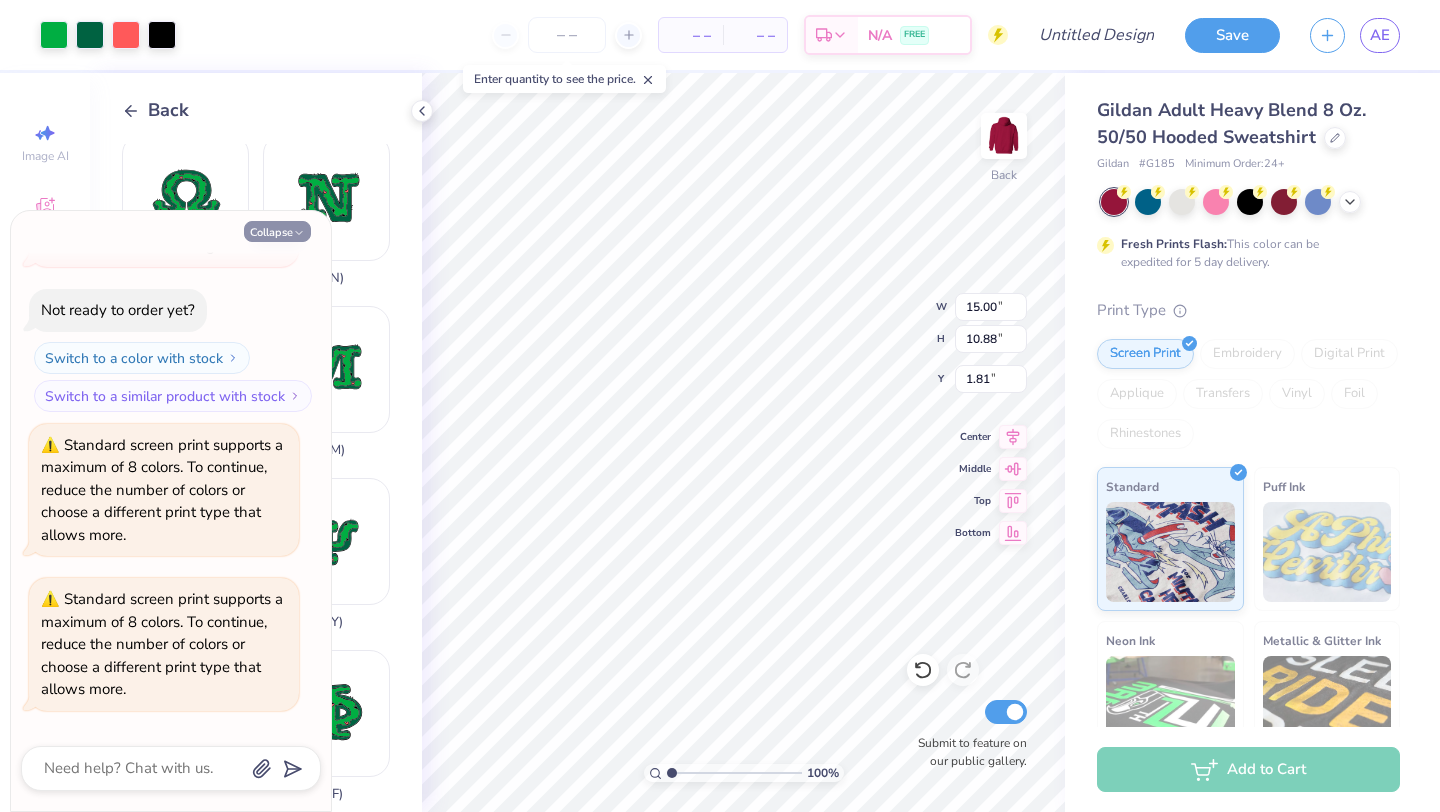 click on "Collapse" at bounding box center [277, 231] 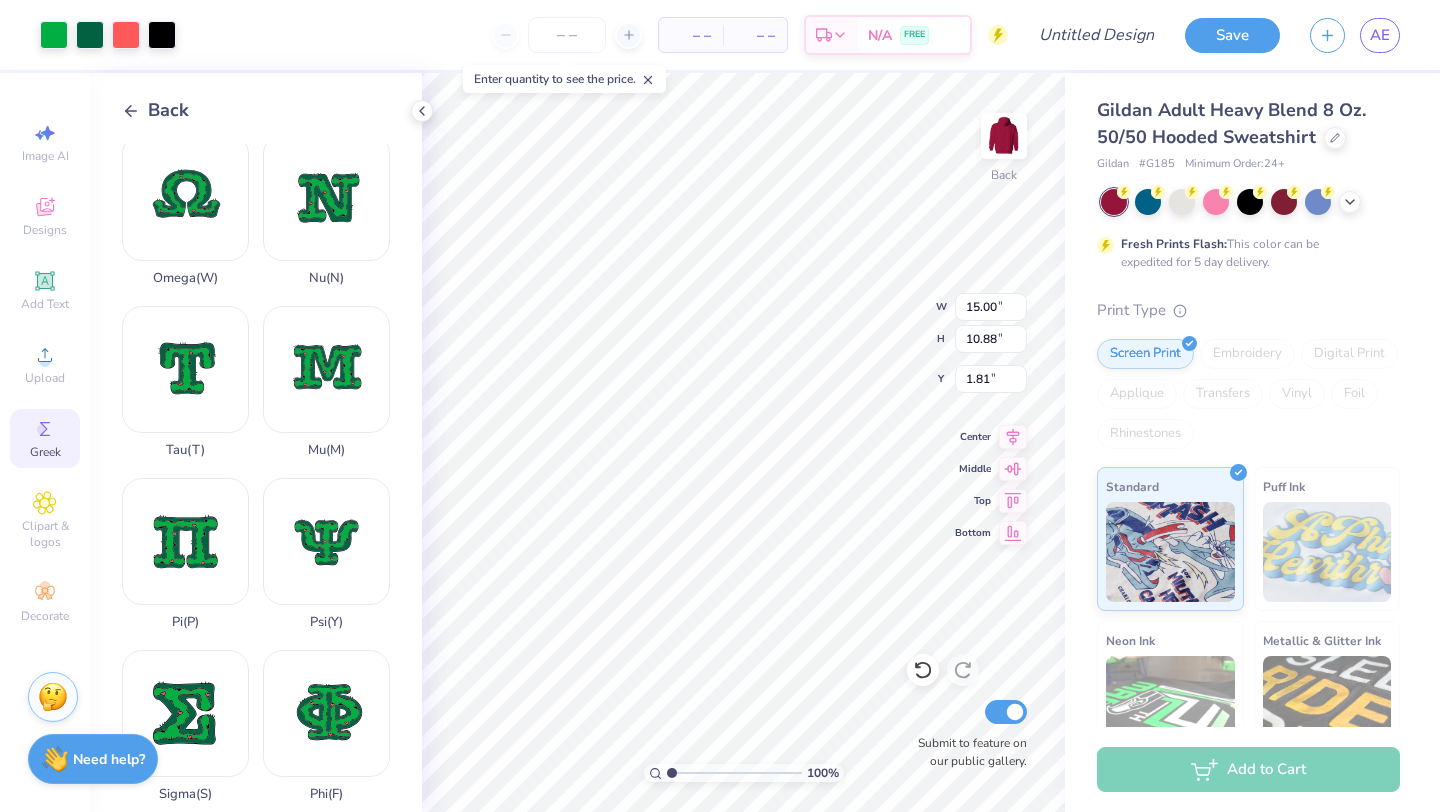 click on "Back" at bounding box center [168, 110] 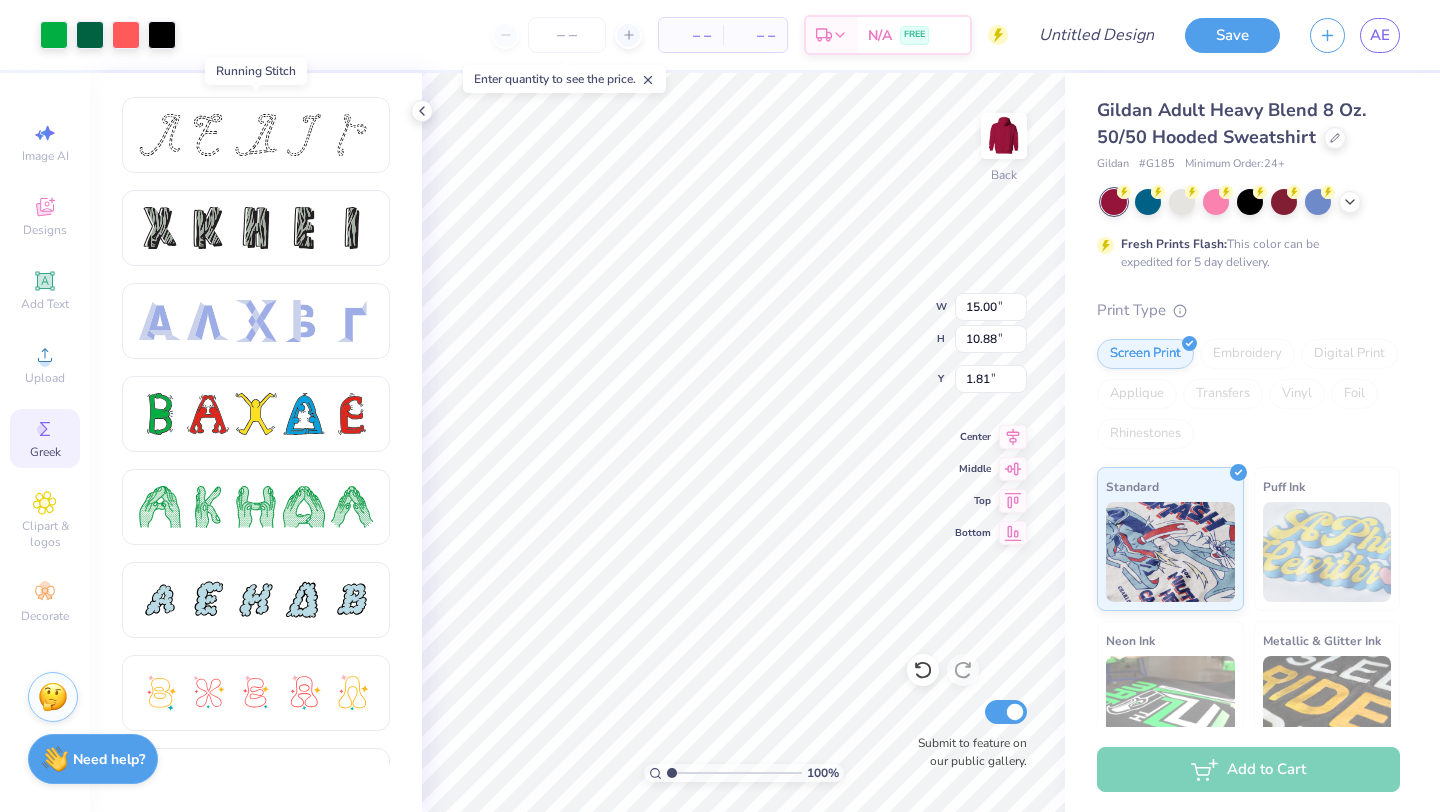 click at bounding box center (256, 135) 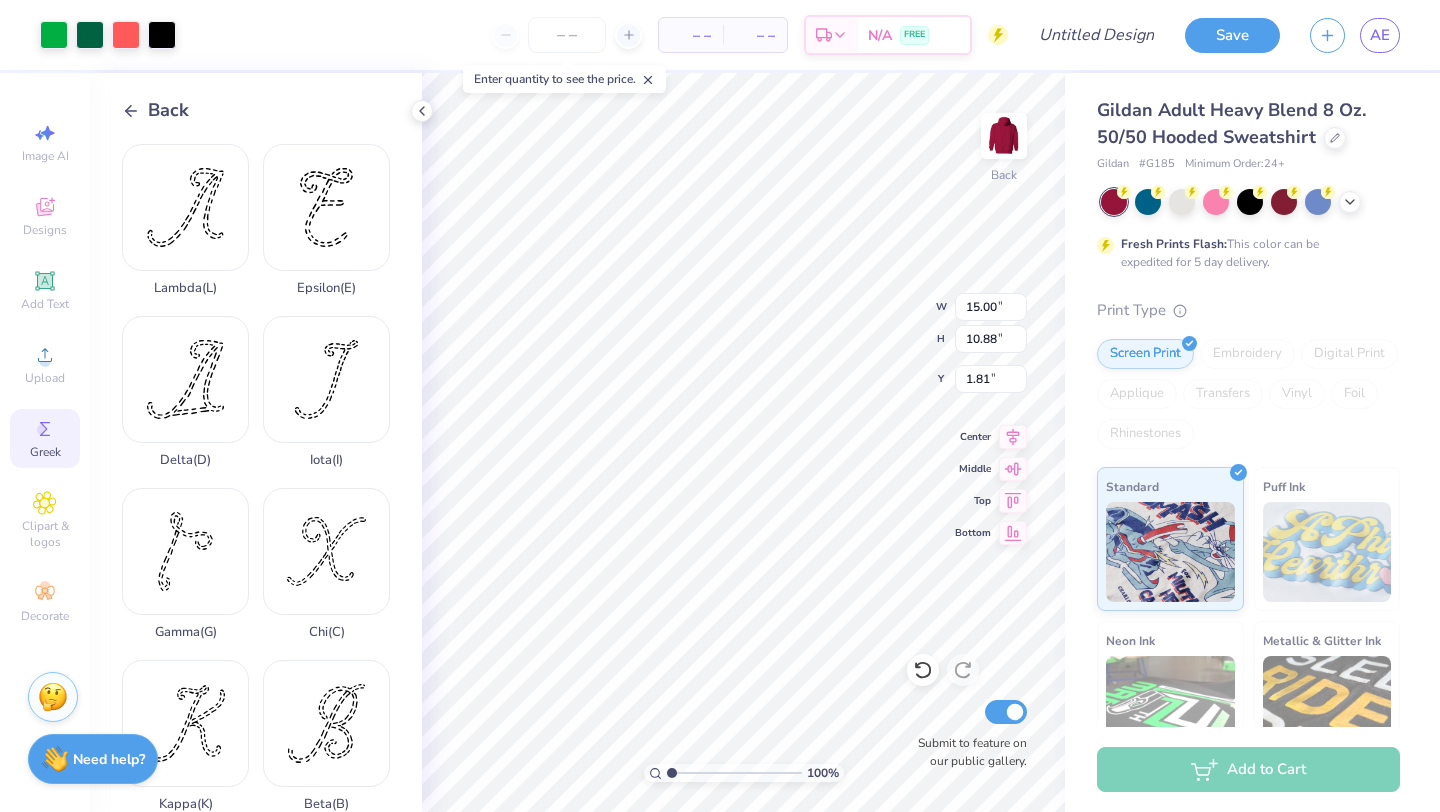 click on "Back" at bounding box center [168, 110] 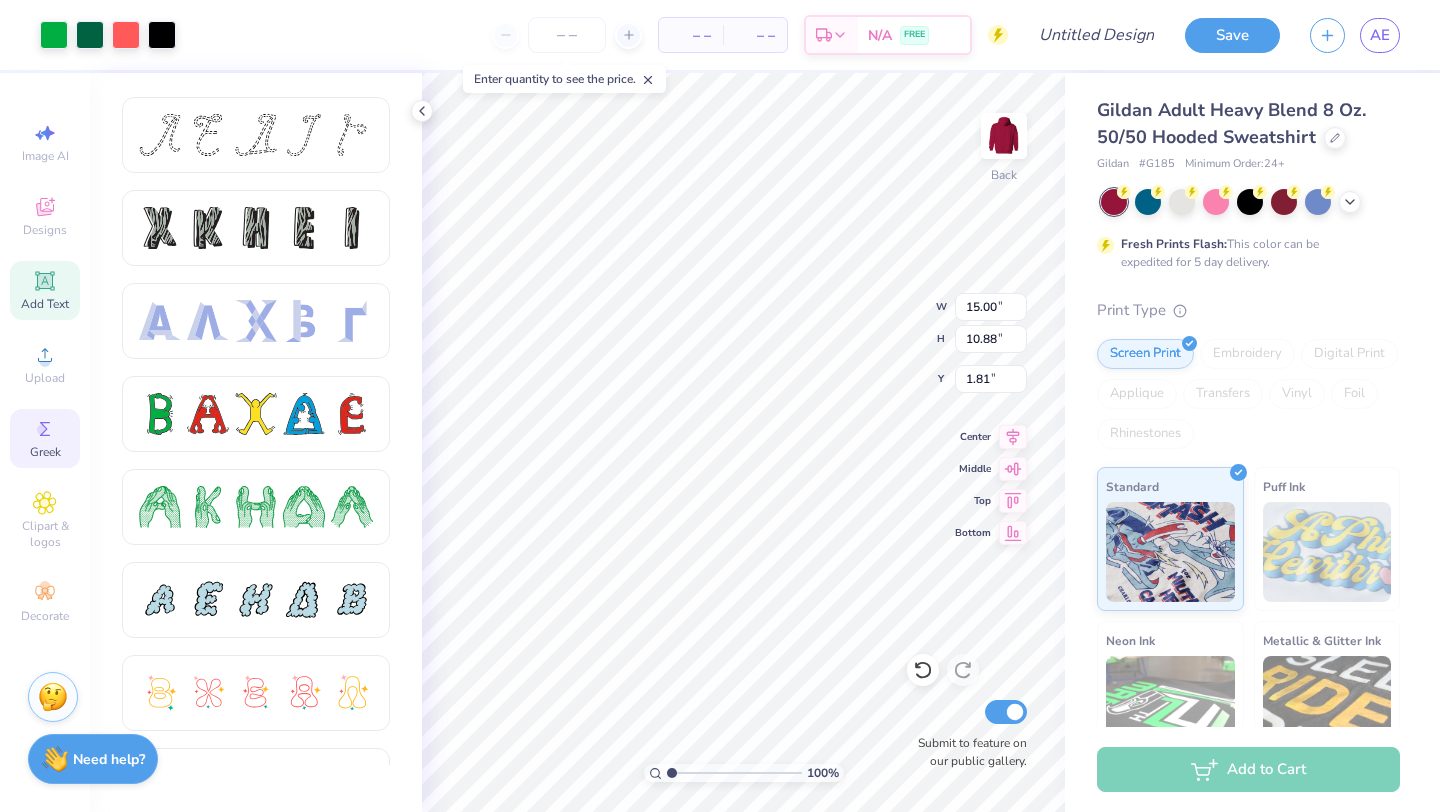 click on "Add Text" at bounding box center [45, 290] 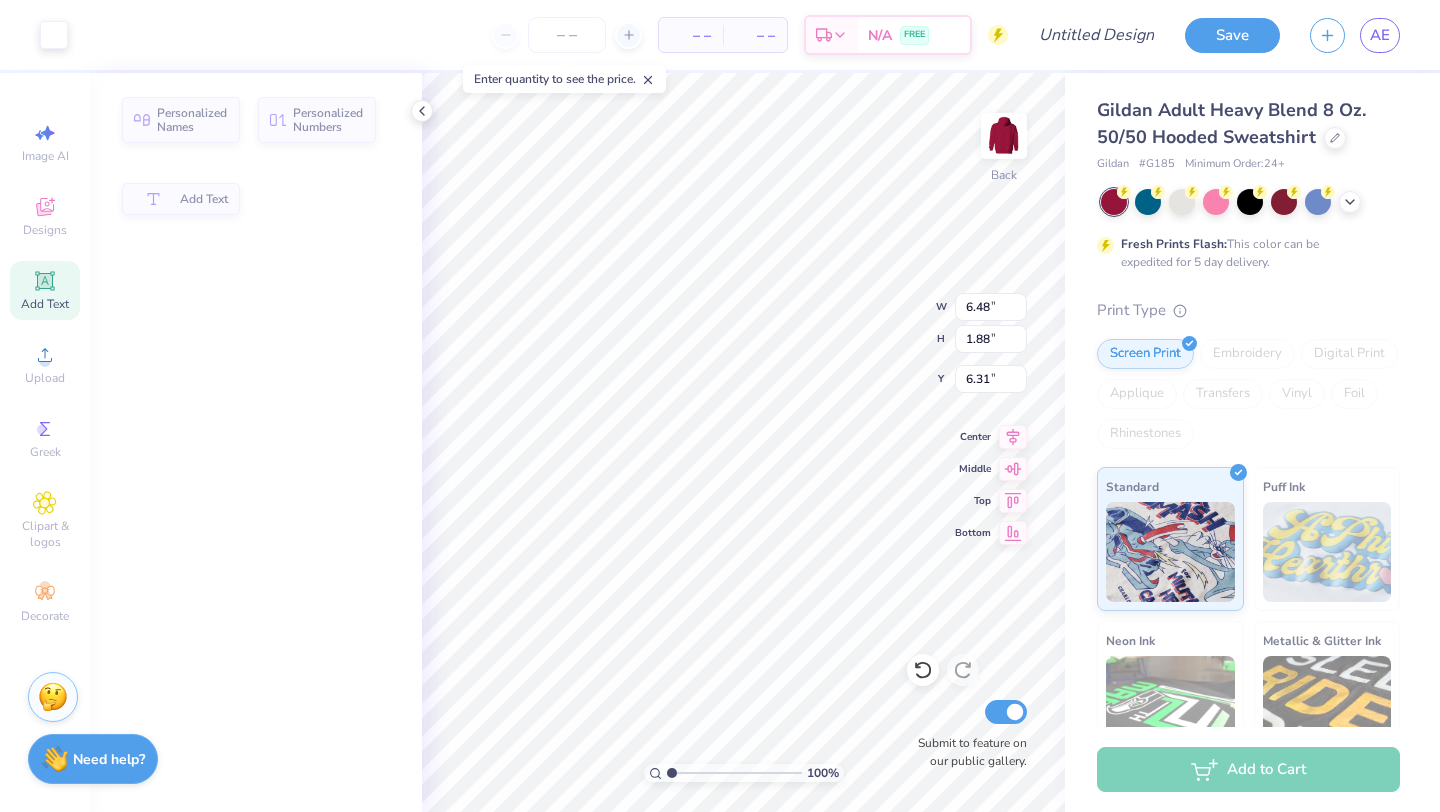 type on "6.48" 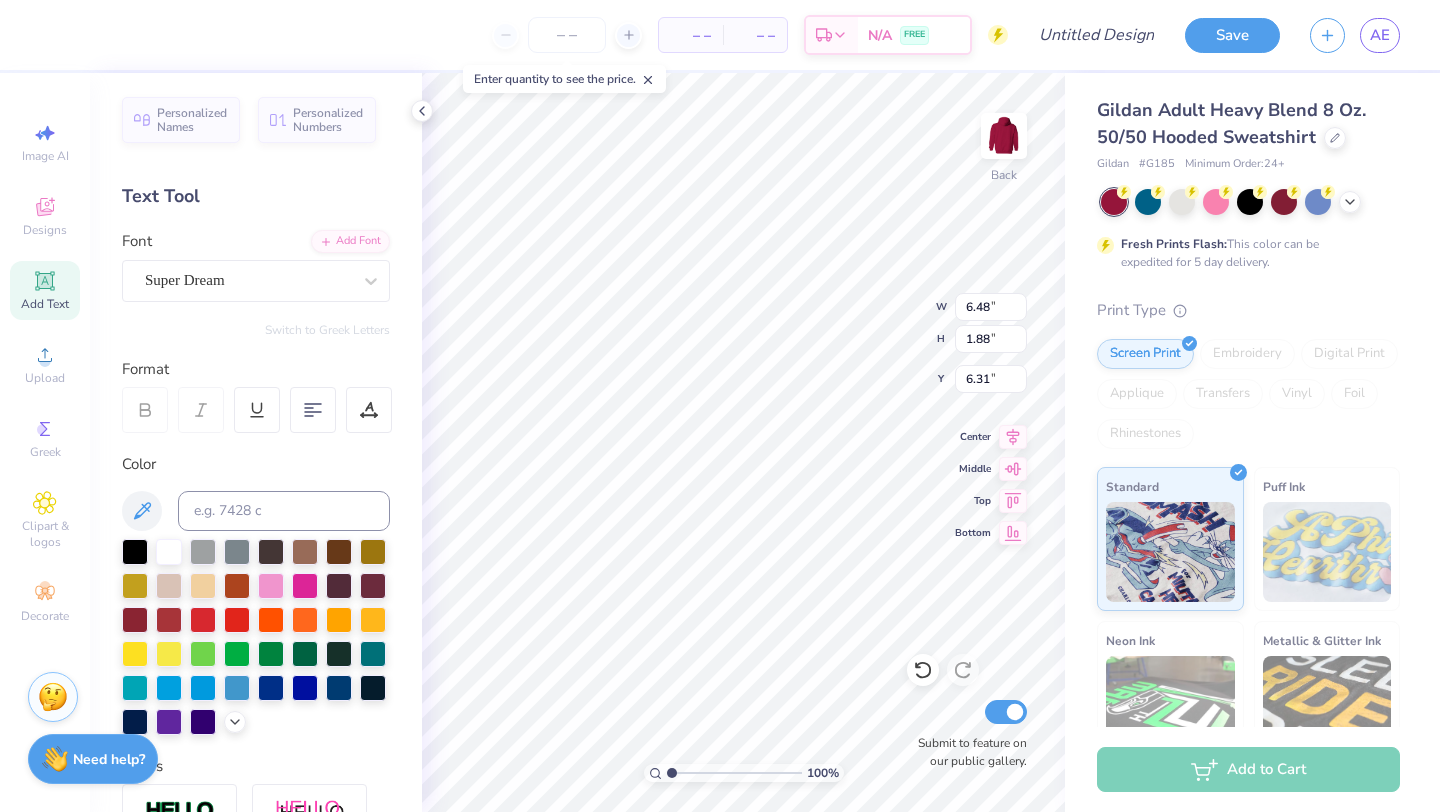 type on "15.00" 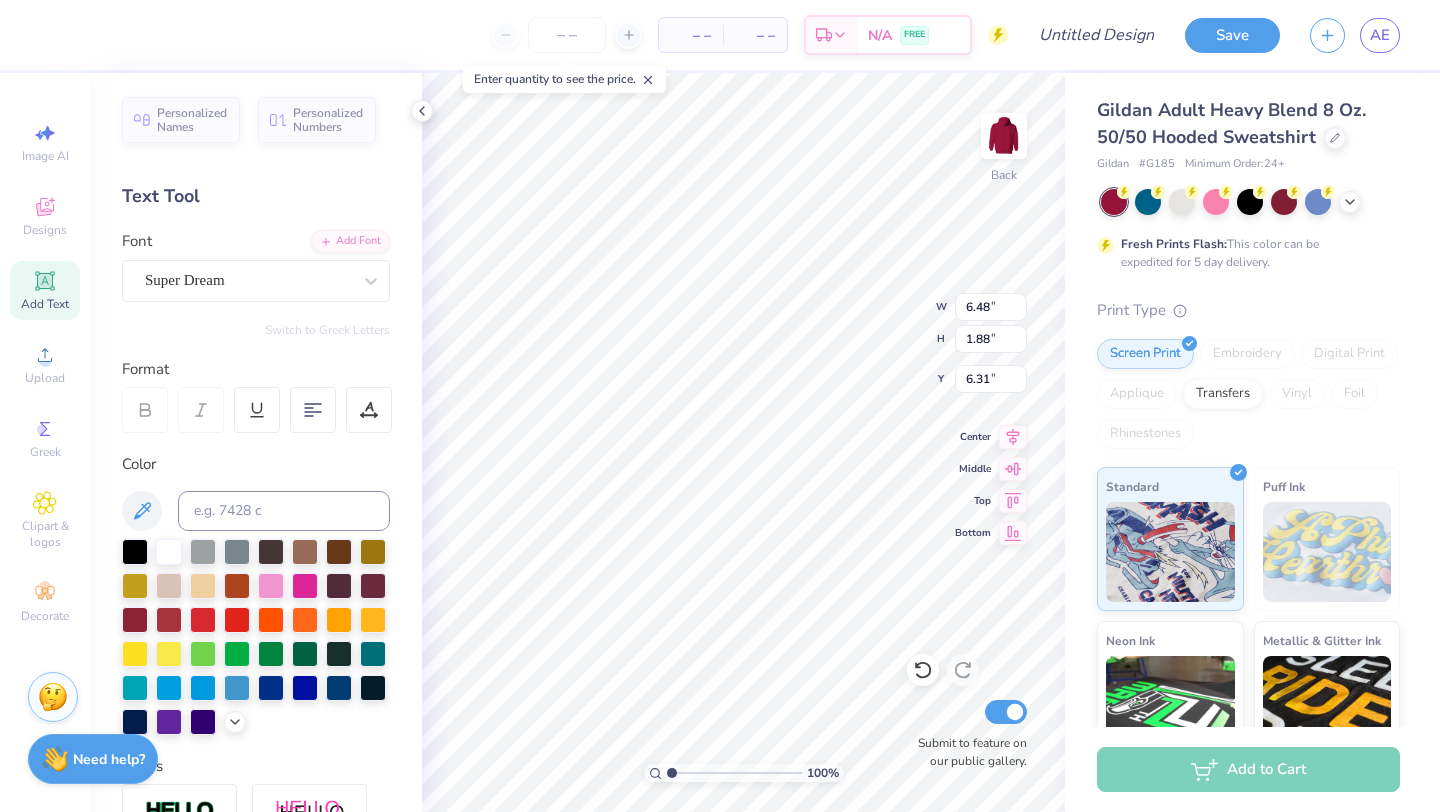 type on "1.89" 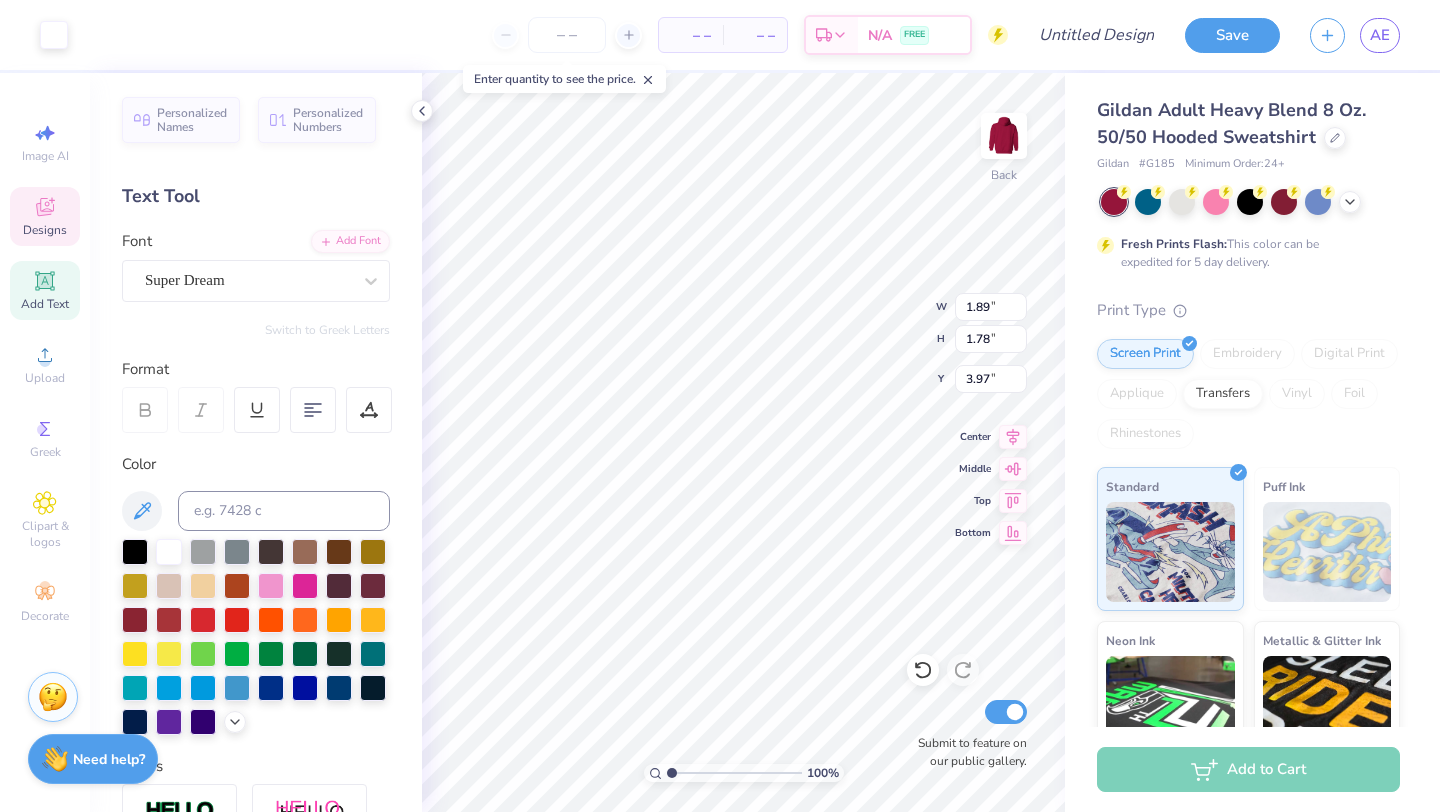 type on "3.89" 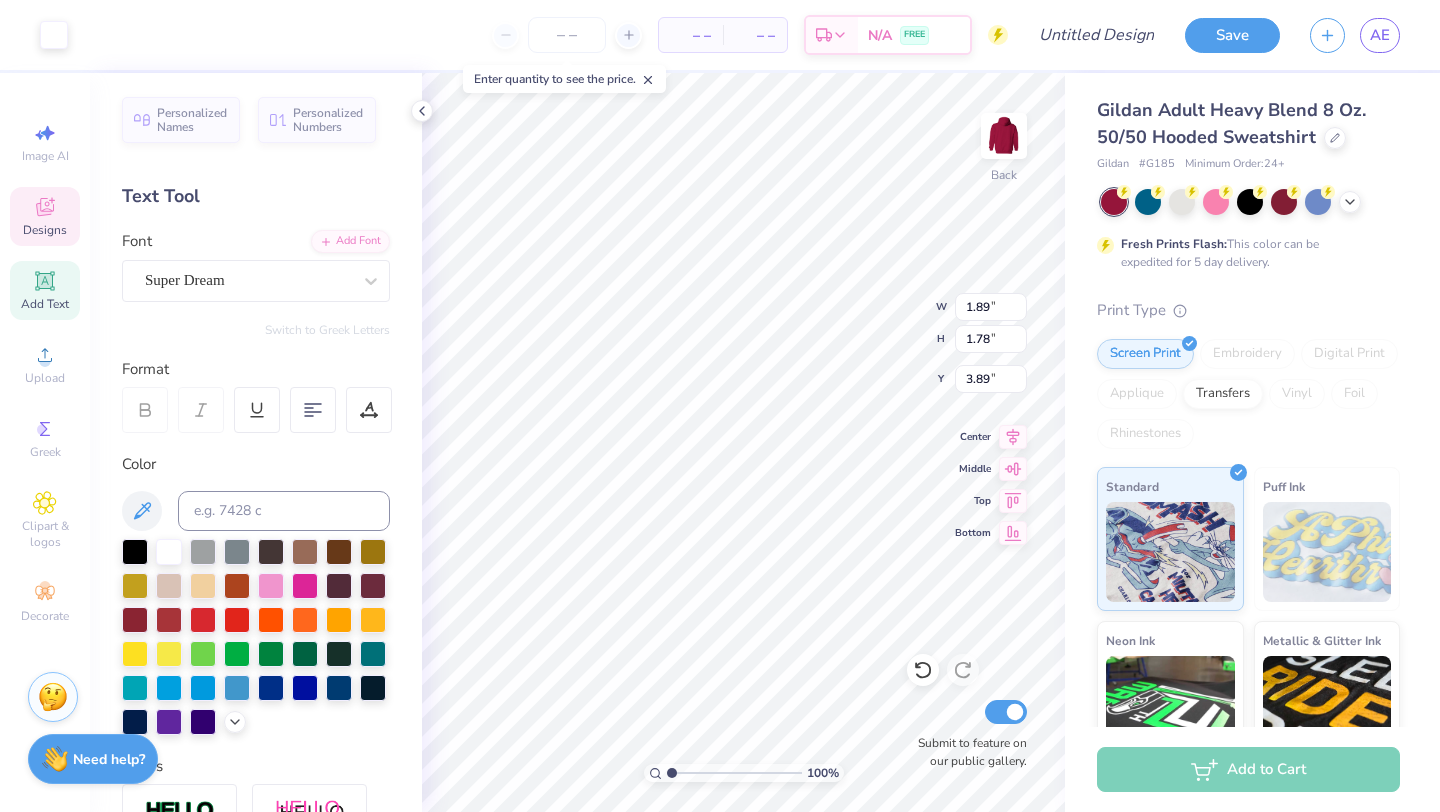 type on "1.67" 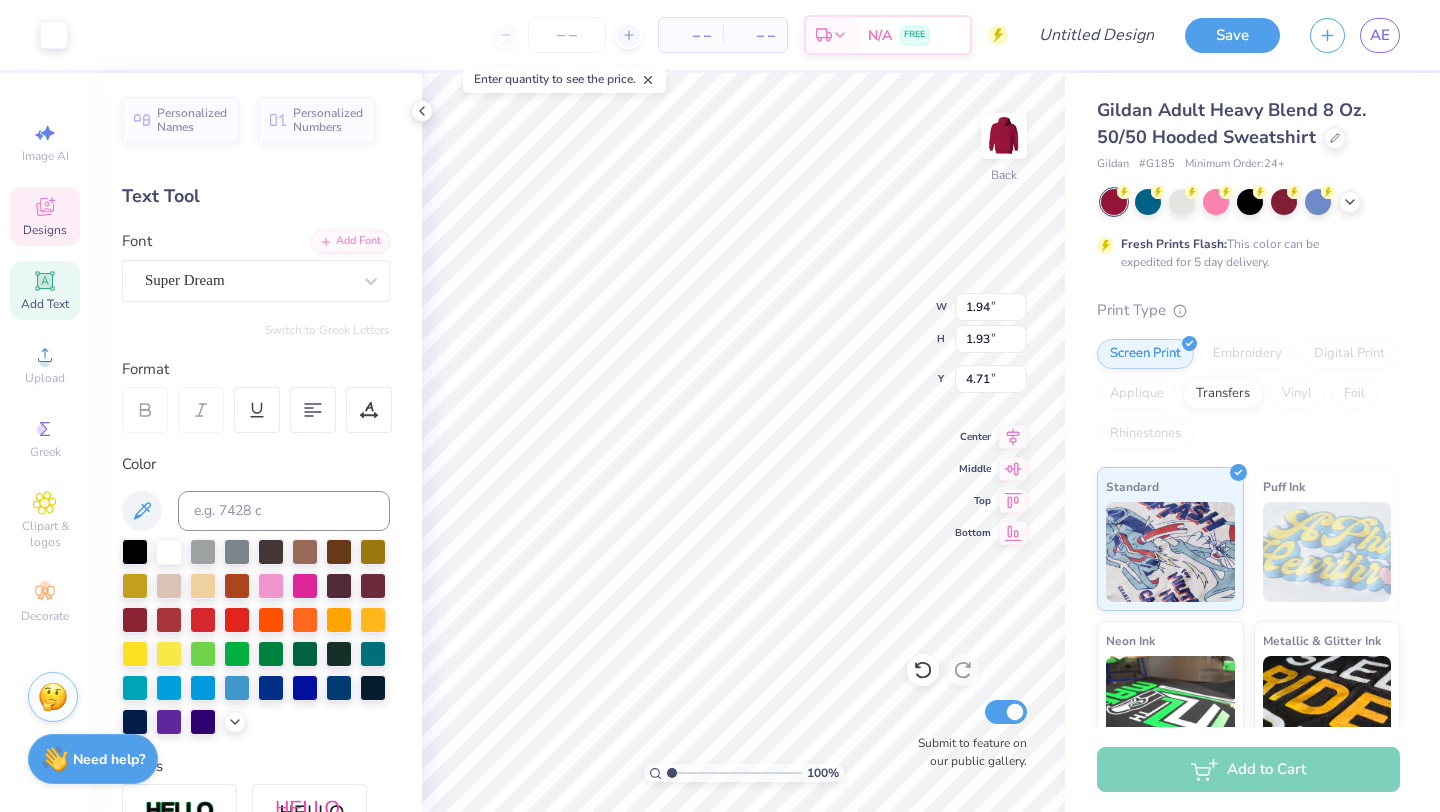 type on "1.31" 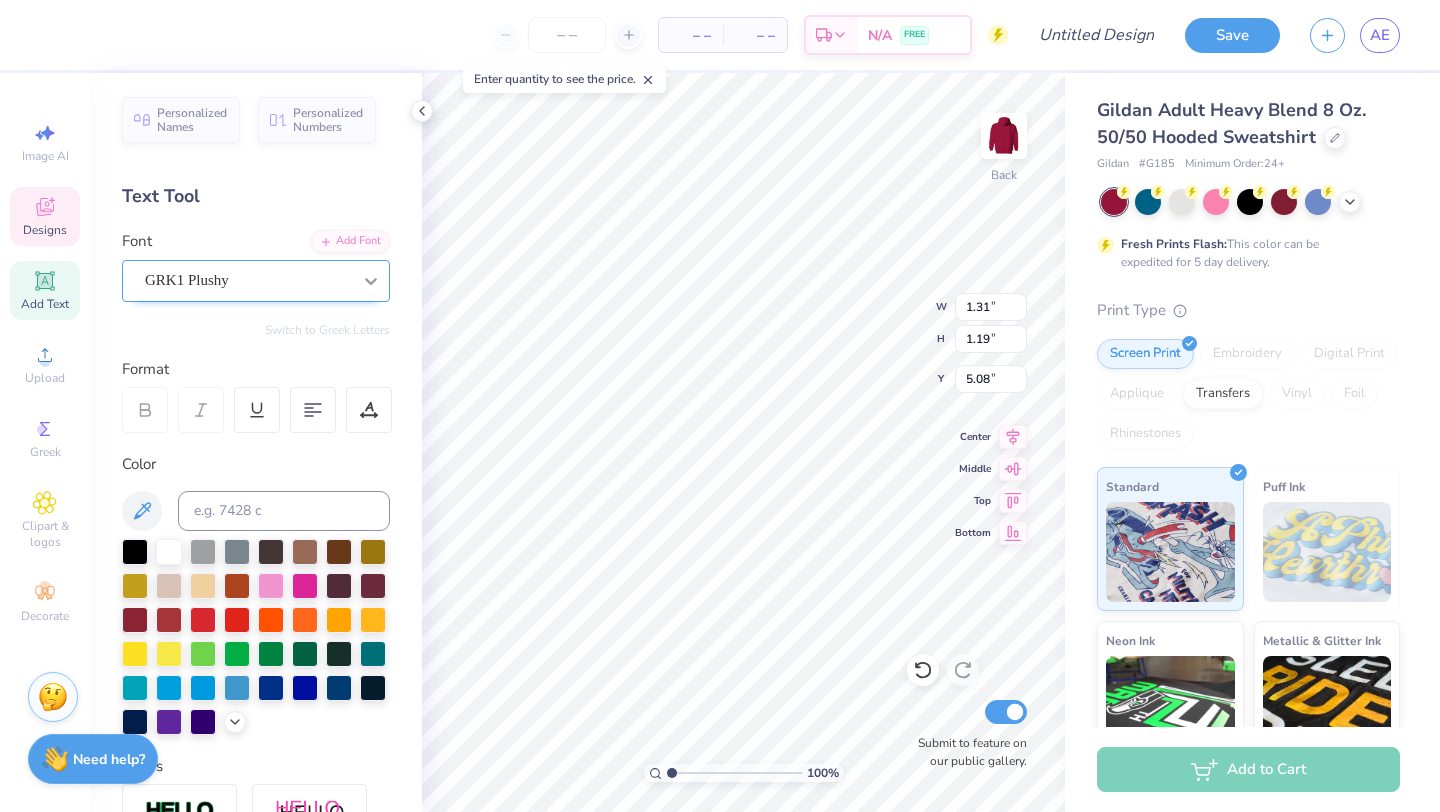click 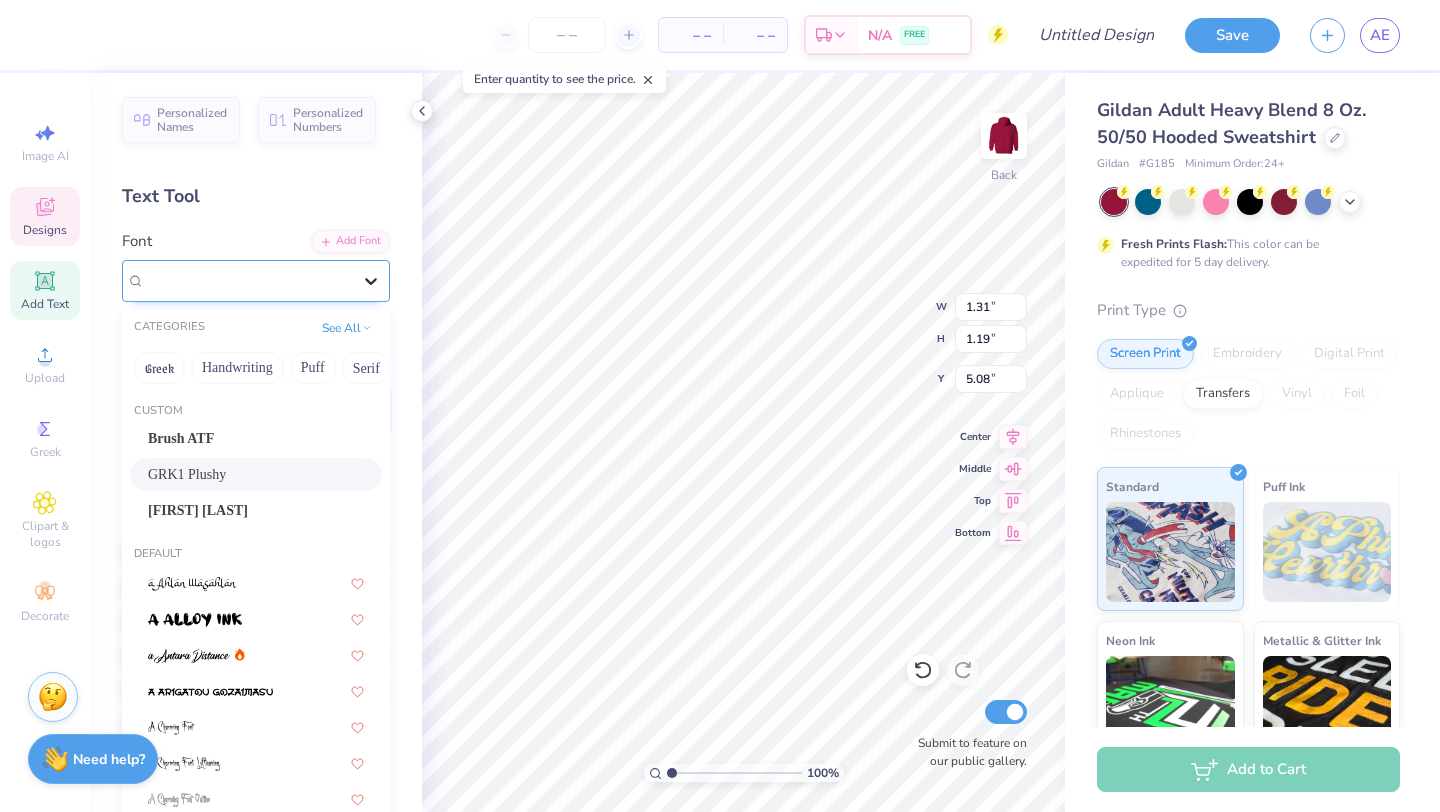 click 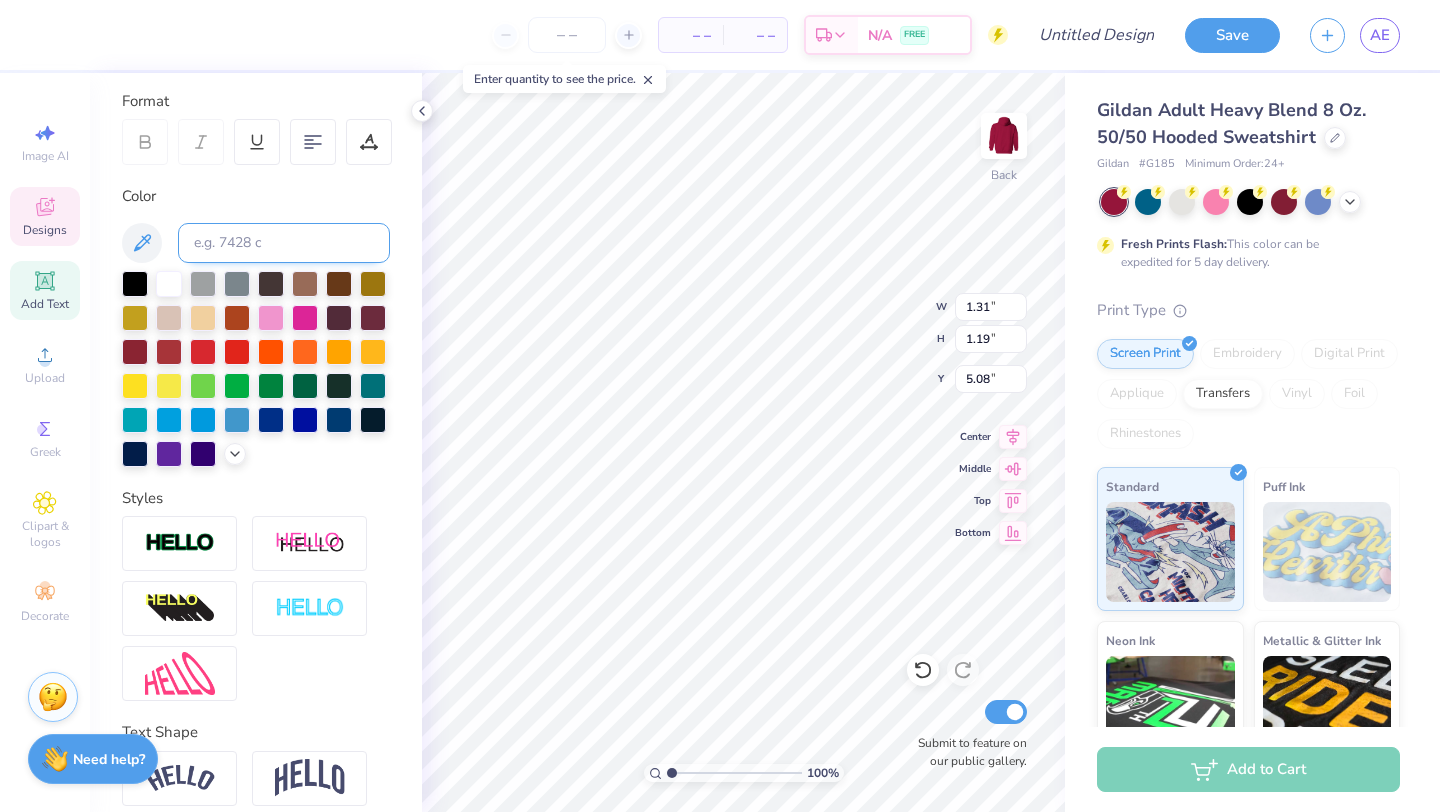 scroll, scrollTop: 233, scrollLeft: 0, axis: vertical 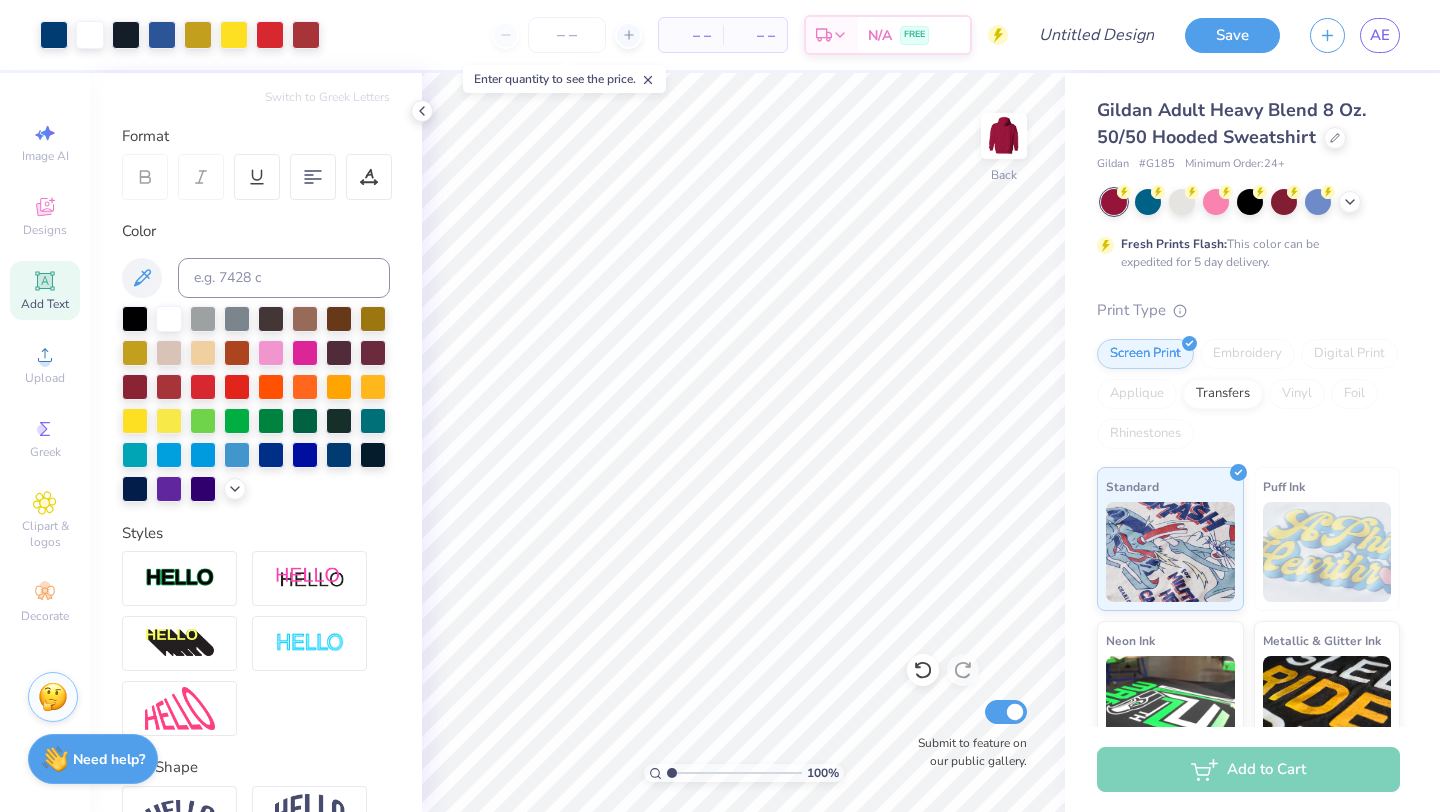 click 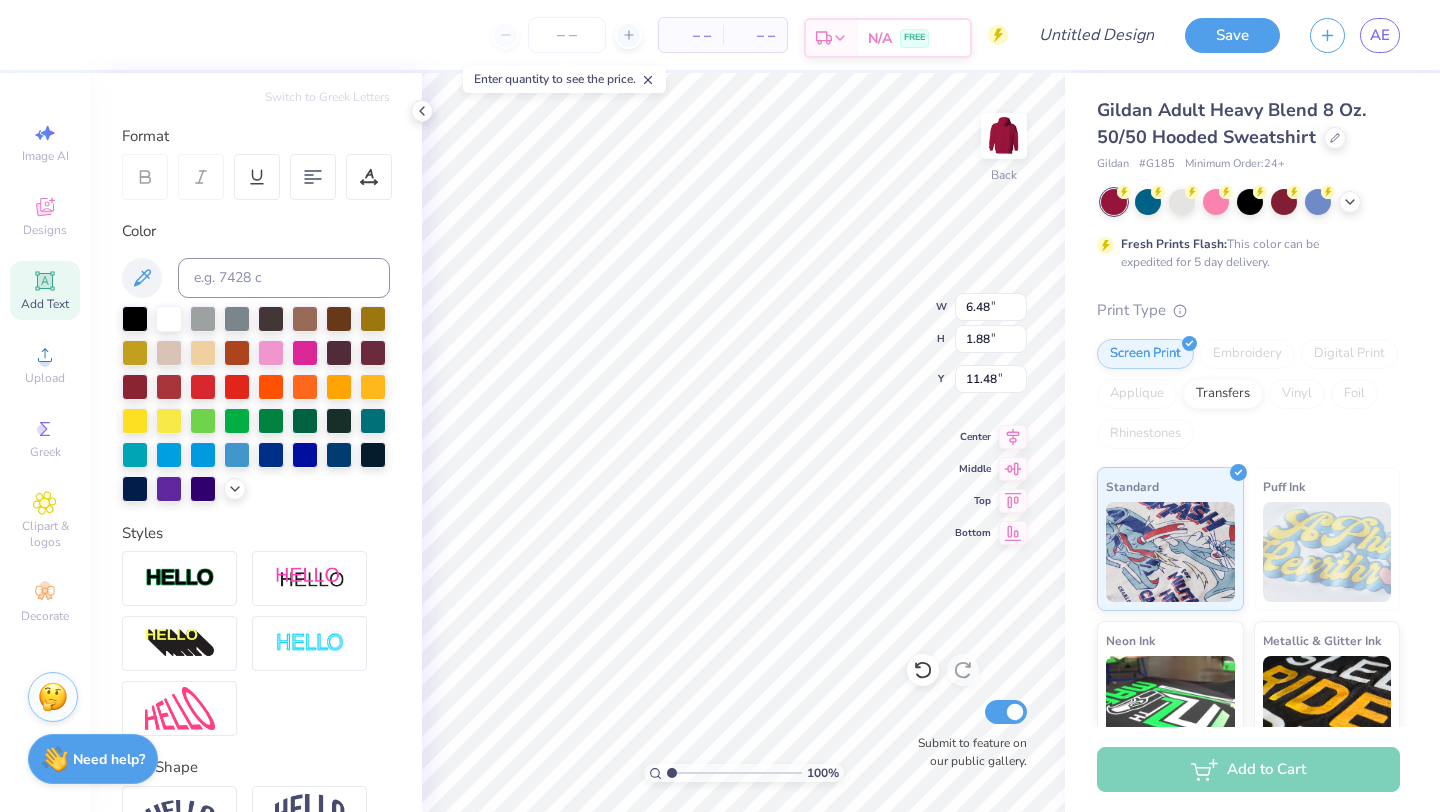 type on "11.50" 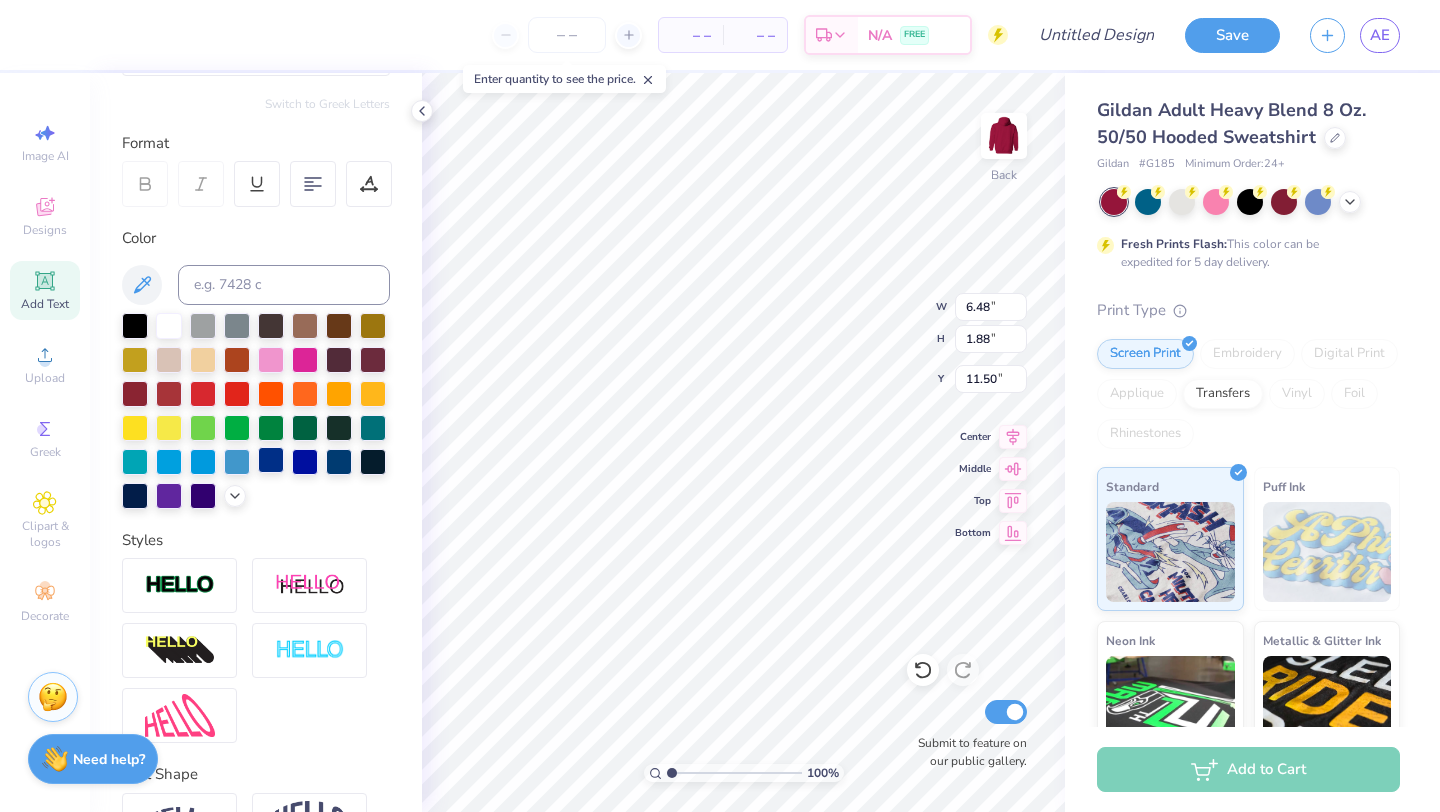 scroll, scrollTop: 0, scrollLeft: 0, axis: both 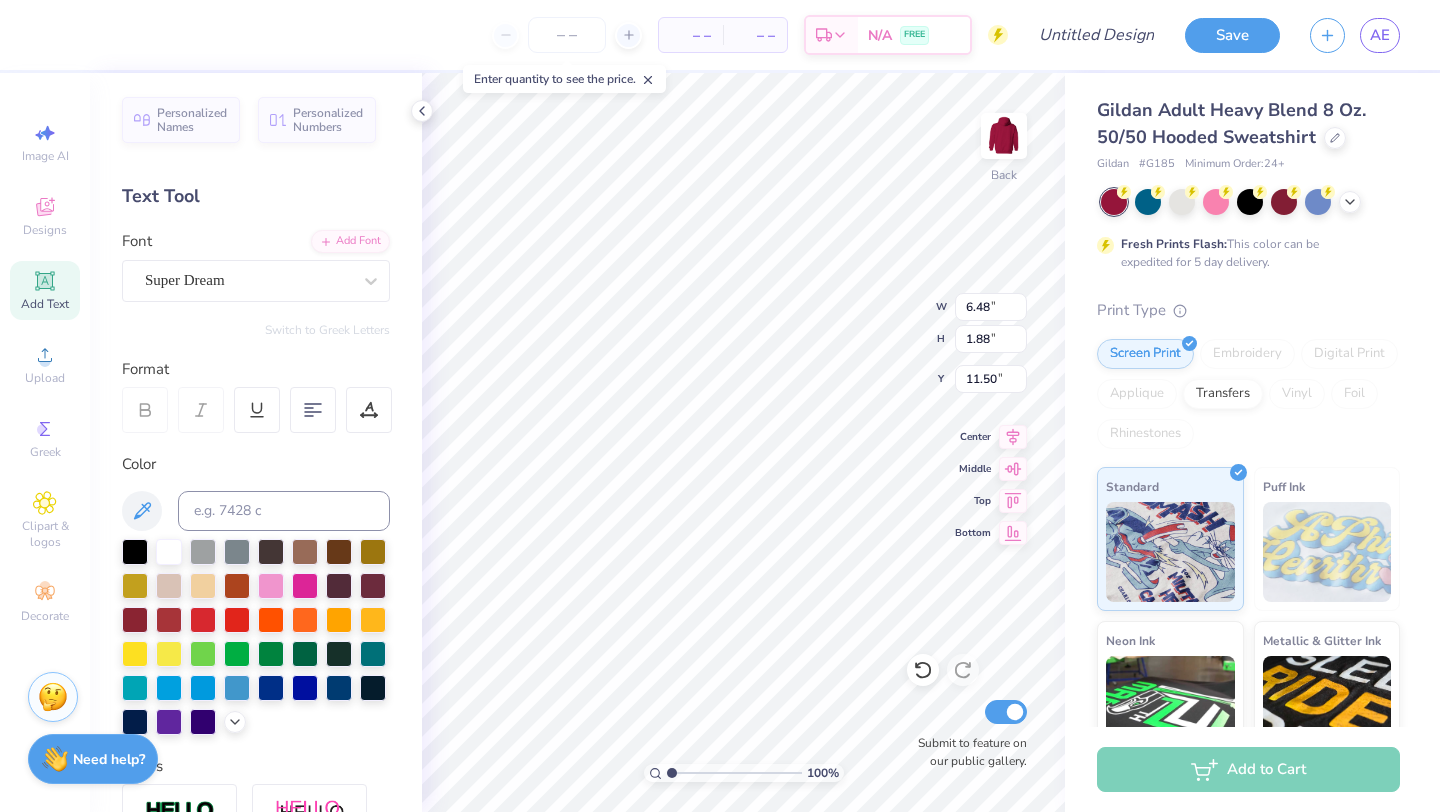 type 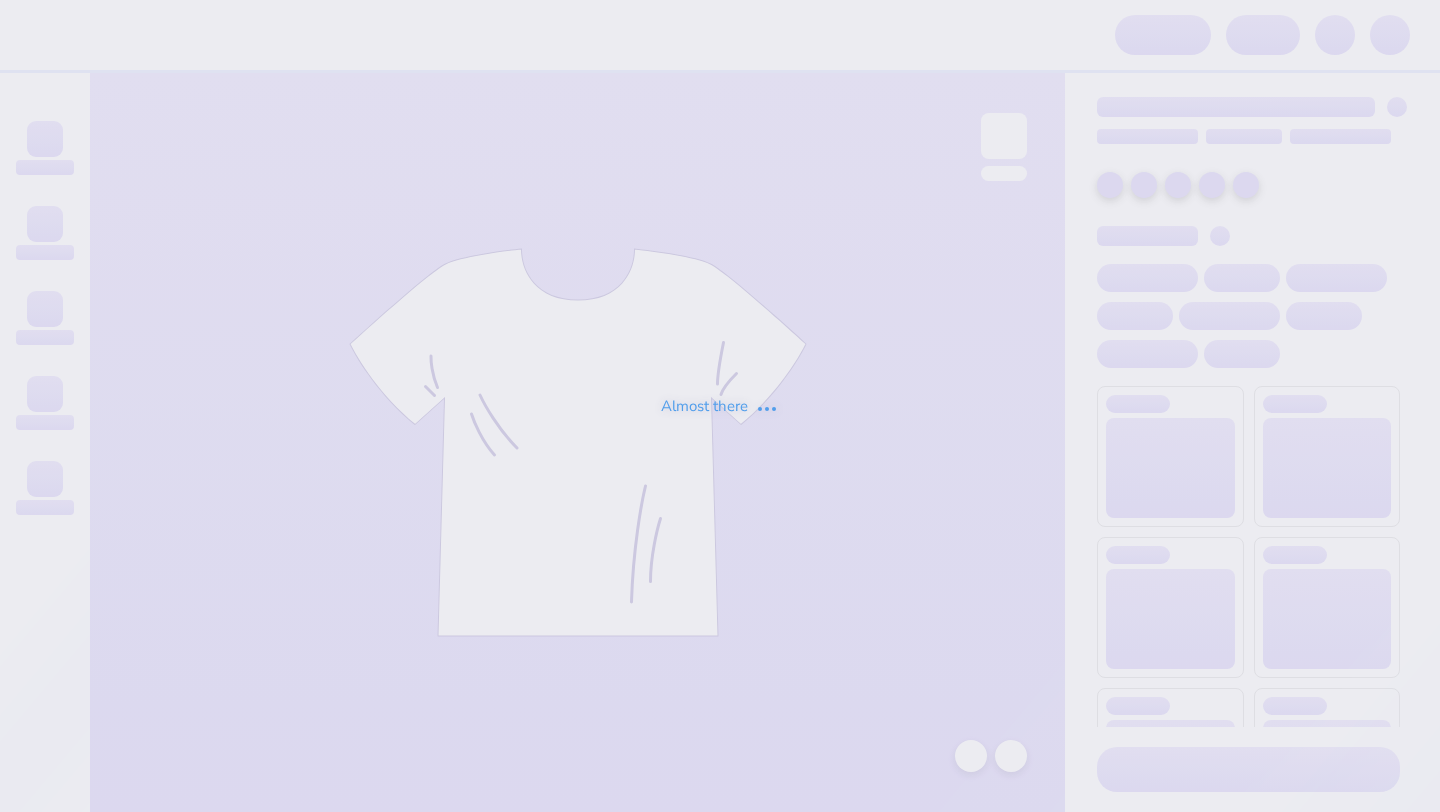 scroll, scrollTop: 0, scrollLeft: 0, axis: both 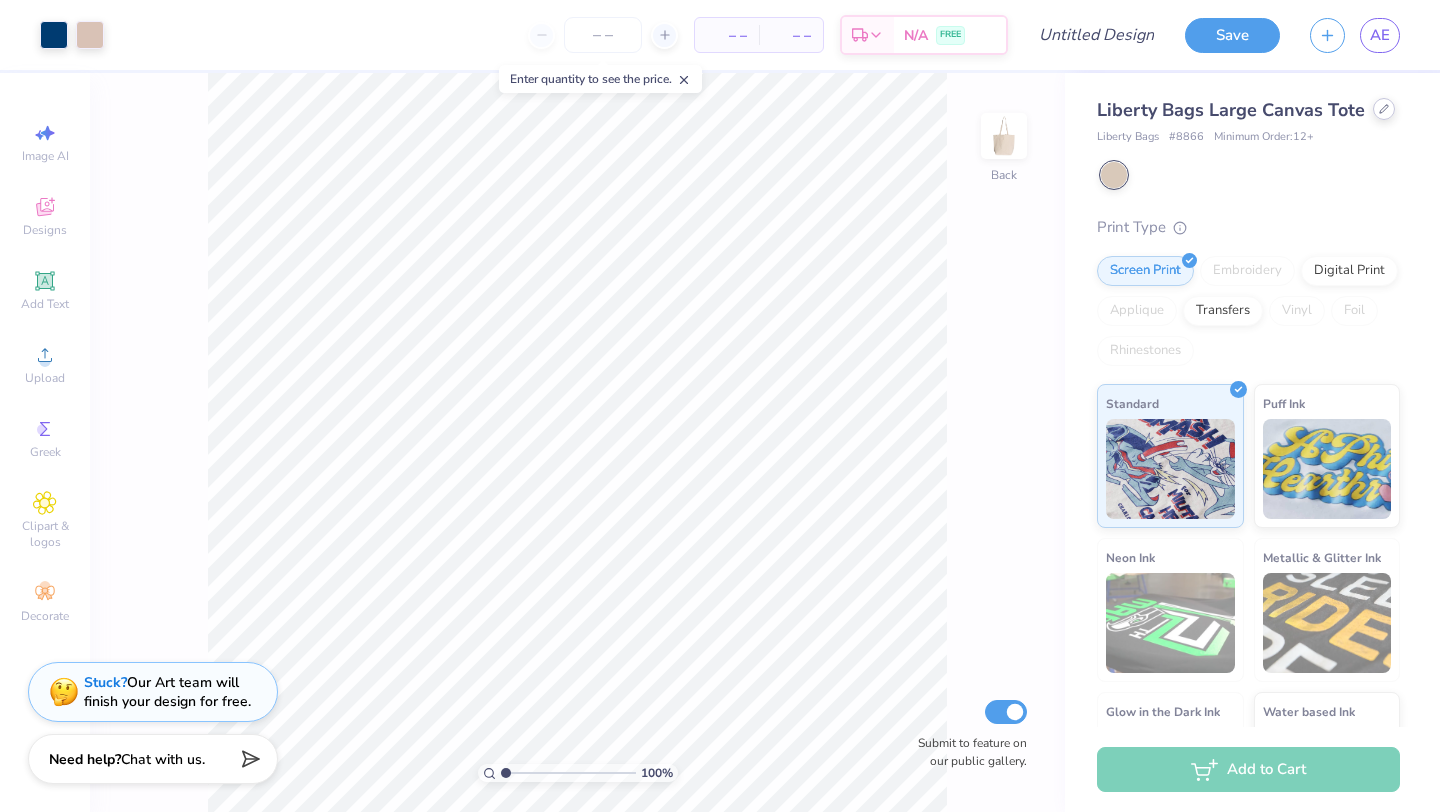 click at bounding box center (1384, 109) 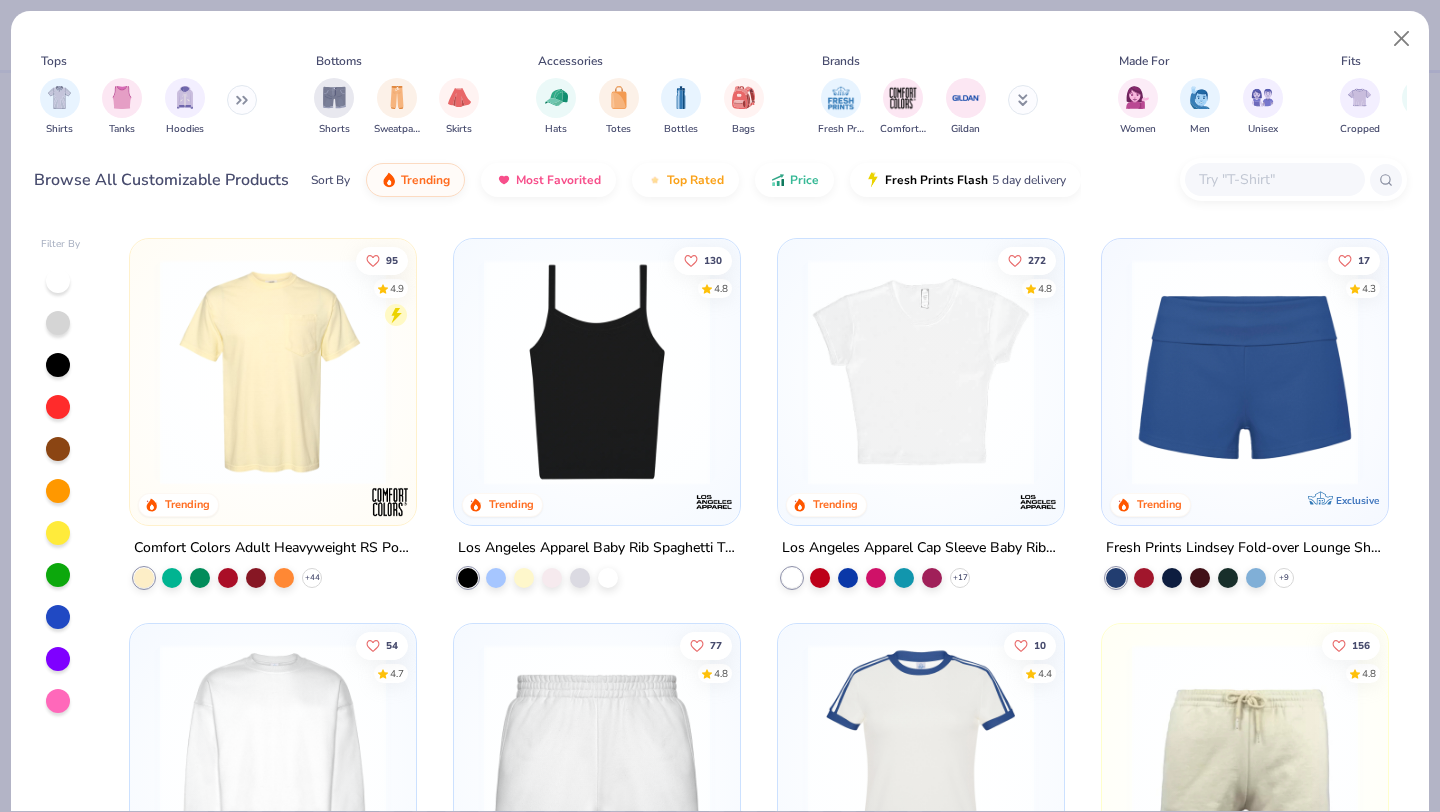 scroll, scrollTop: 1801, scrollLeft: 0, axis: vertical 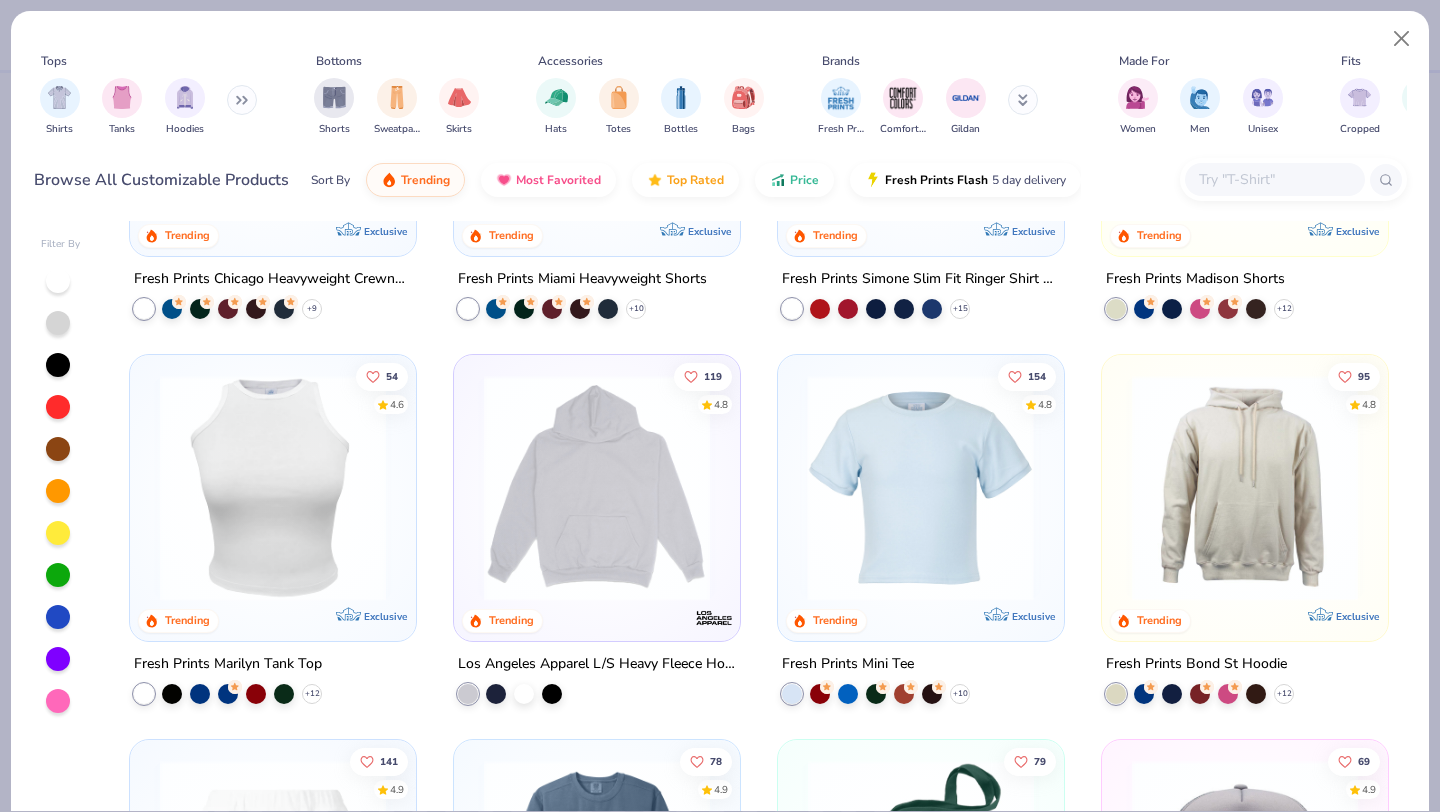 click at bounding box center (597, 488) 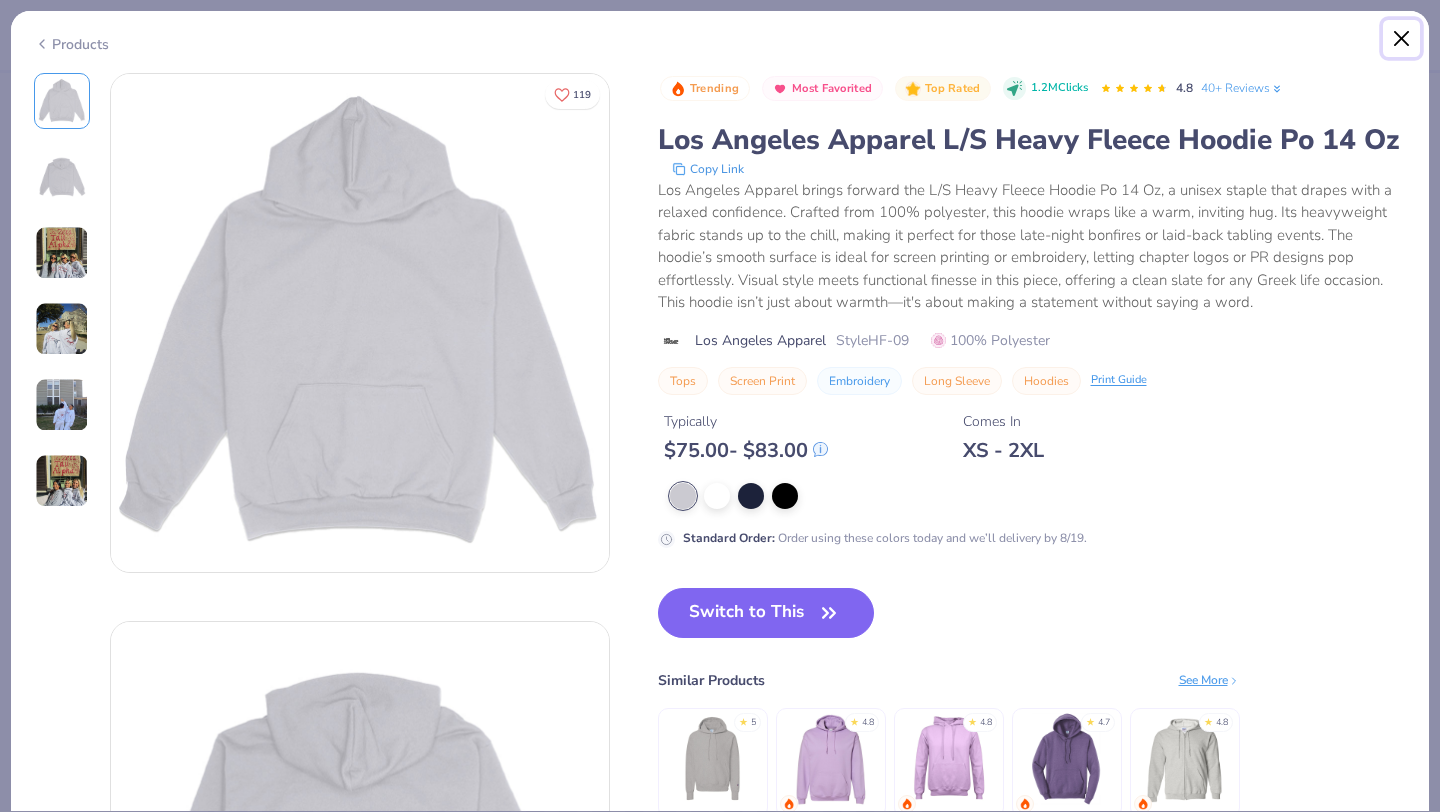 click at bounding box center (1402, 39) 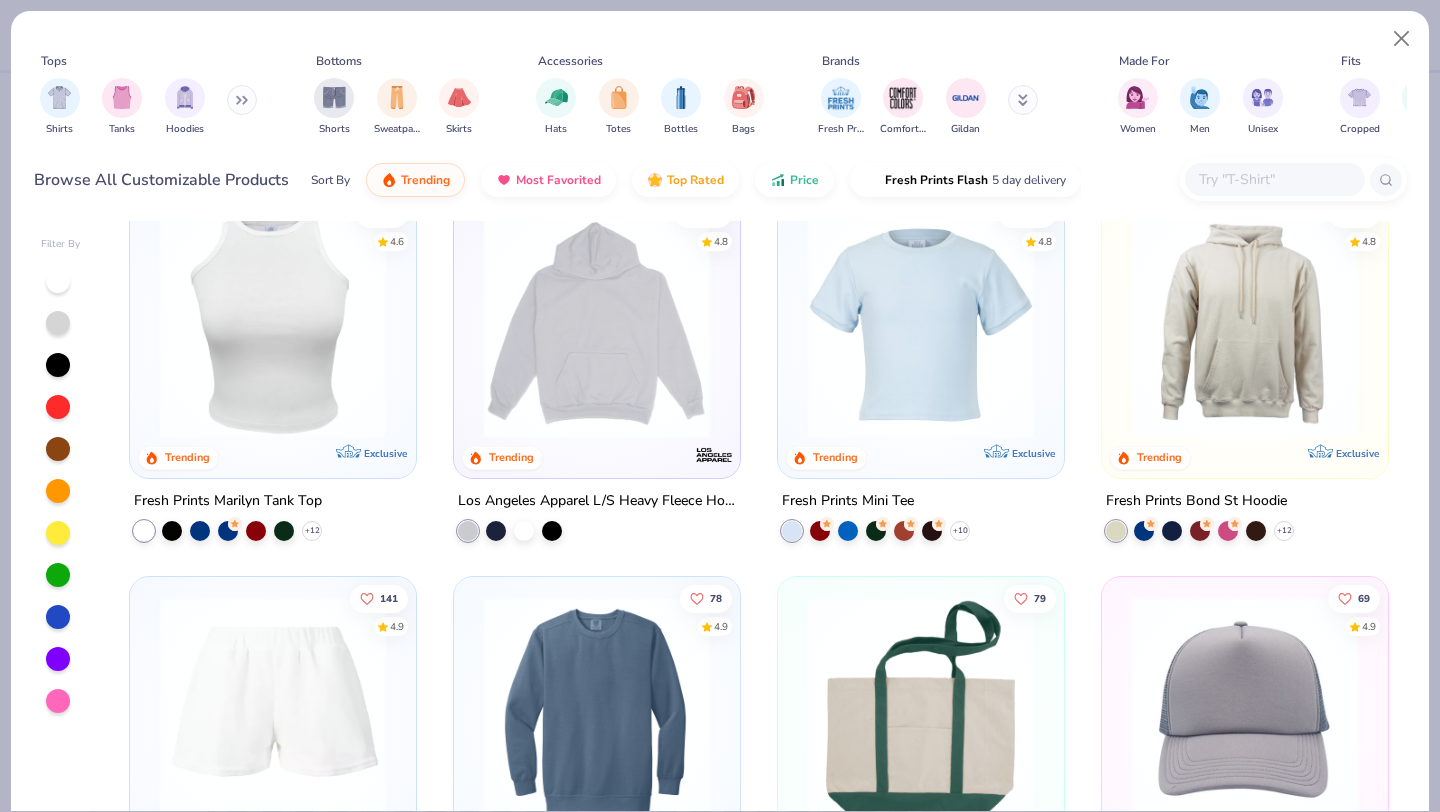 scroll, scrollTop: 1966, scrollLeft: 0, axis: vertical 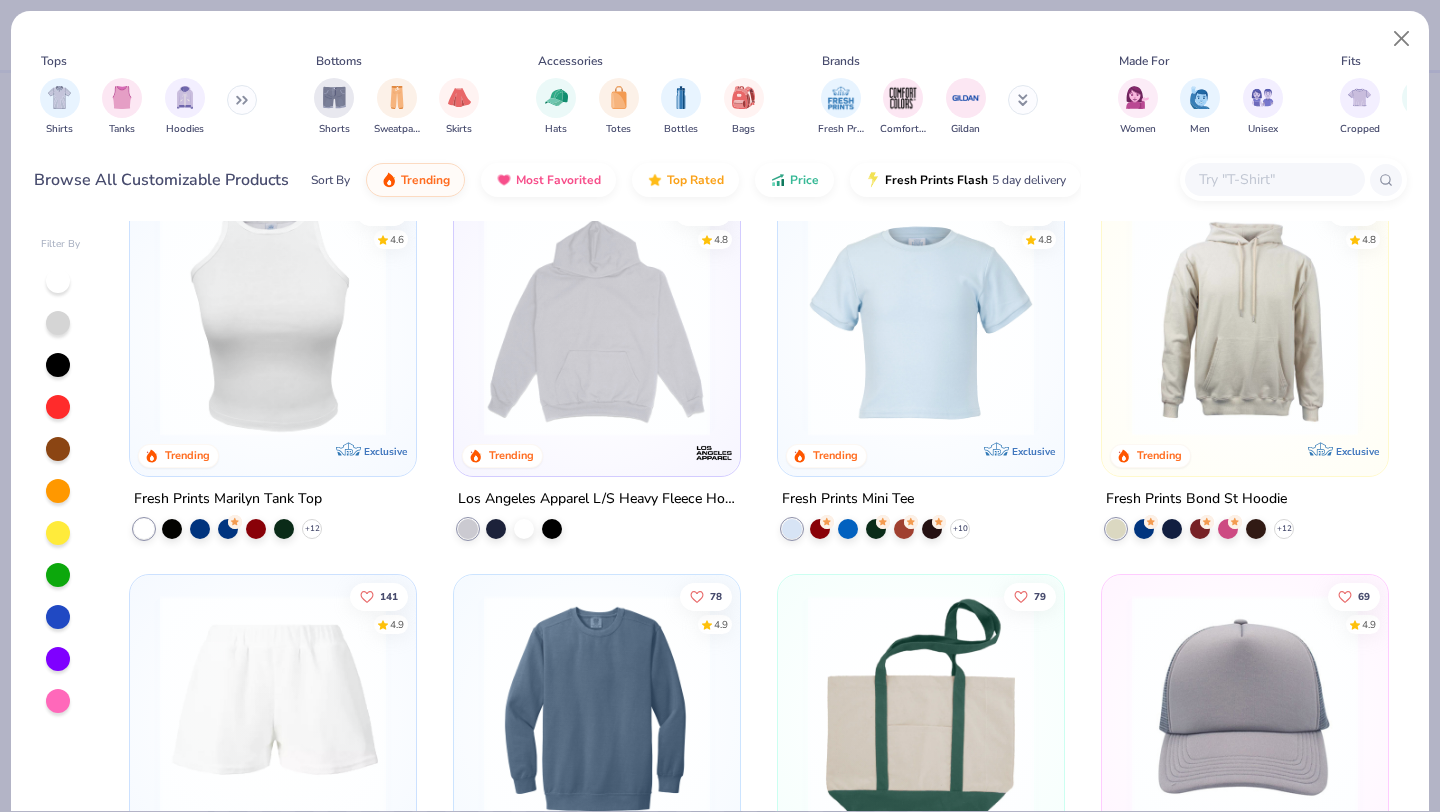 click at bounding box center [714, 452] 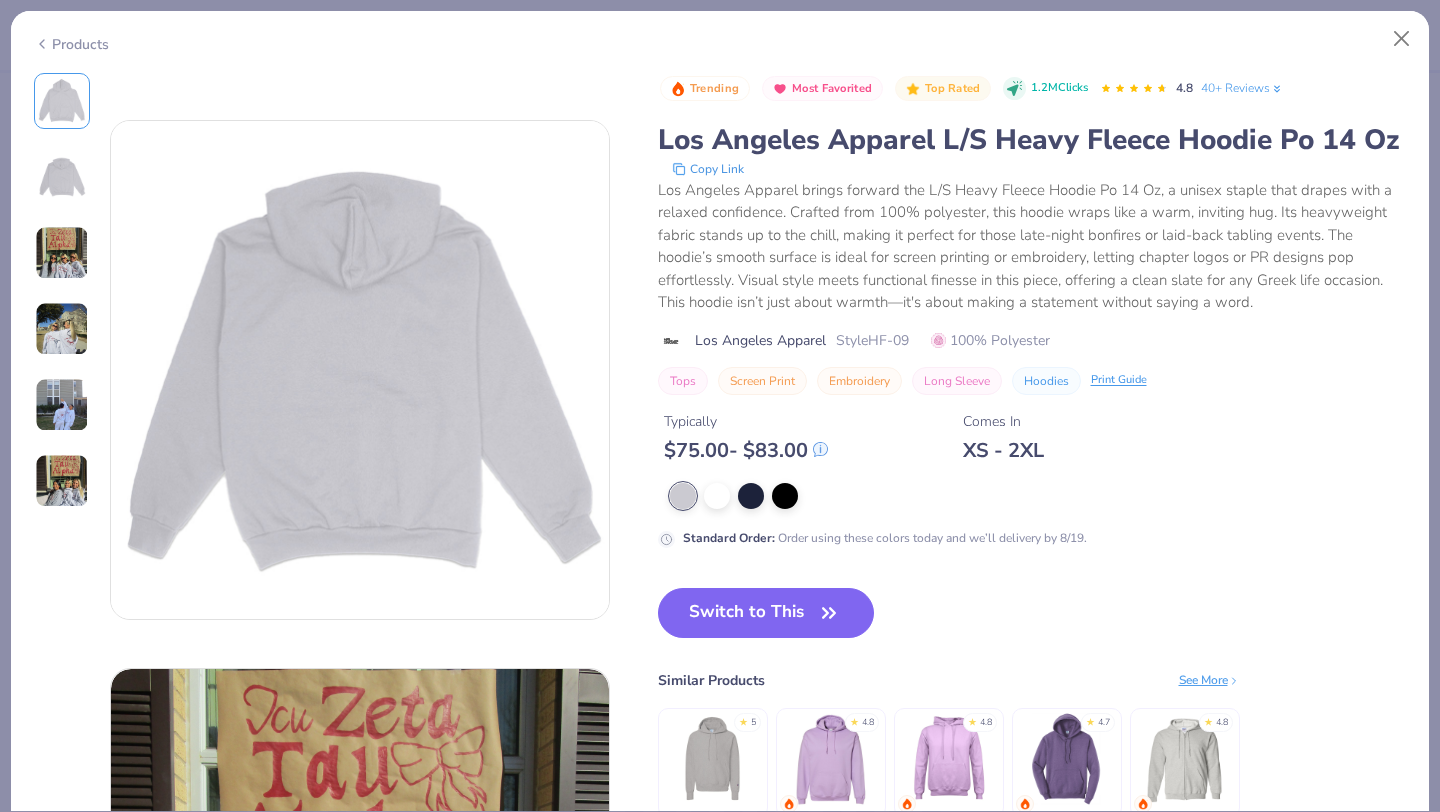scroll, scrollTop: 504, scrollLeft: 0, axis: vertical 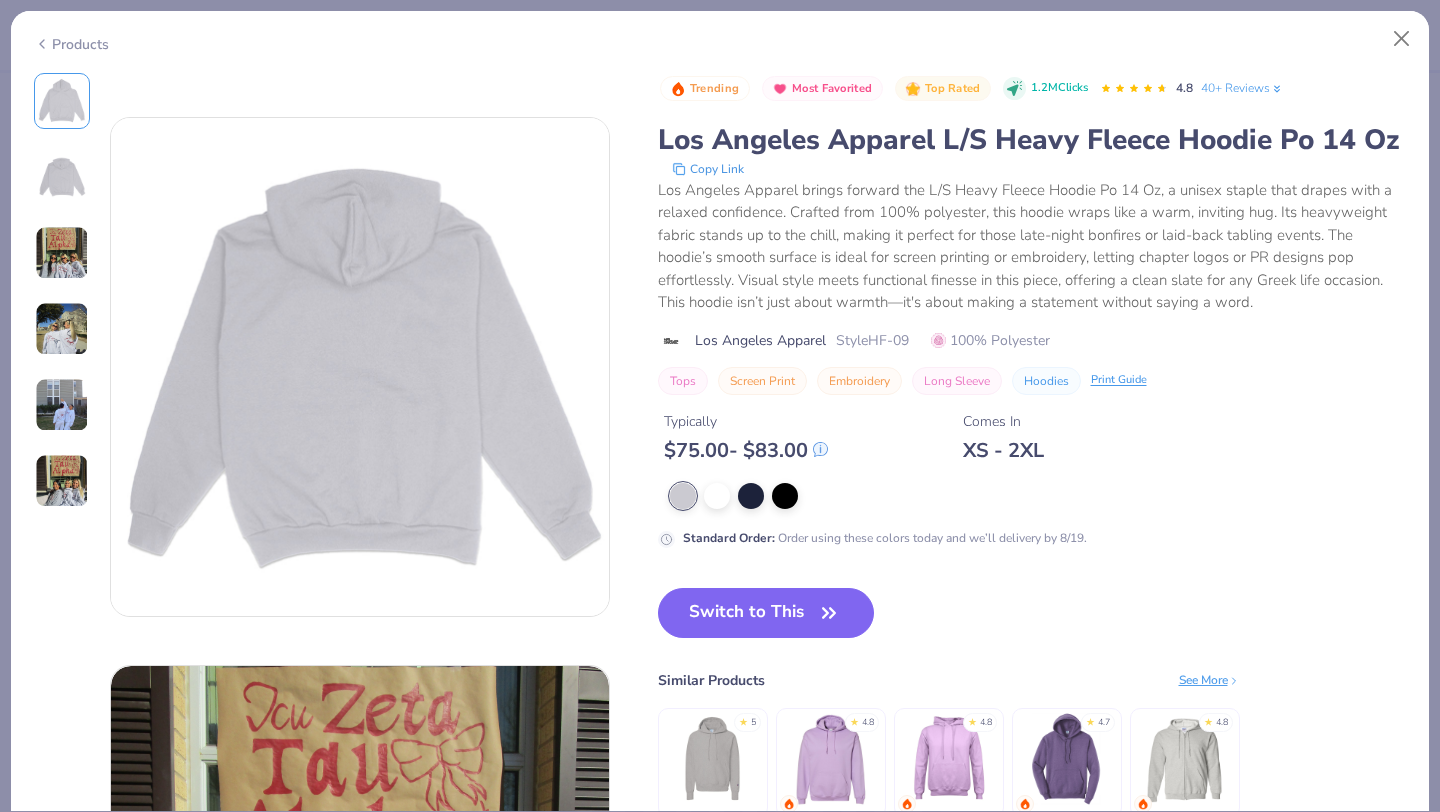 click at bounding box center [712, 758] 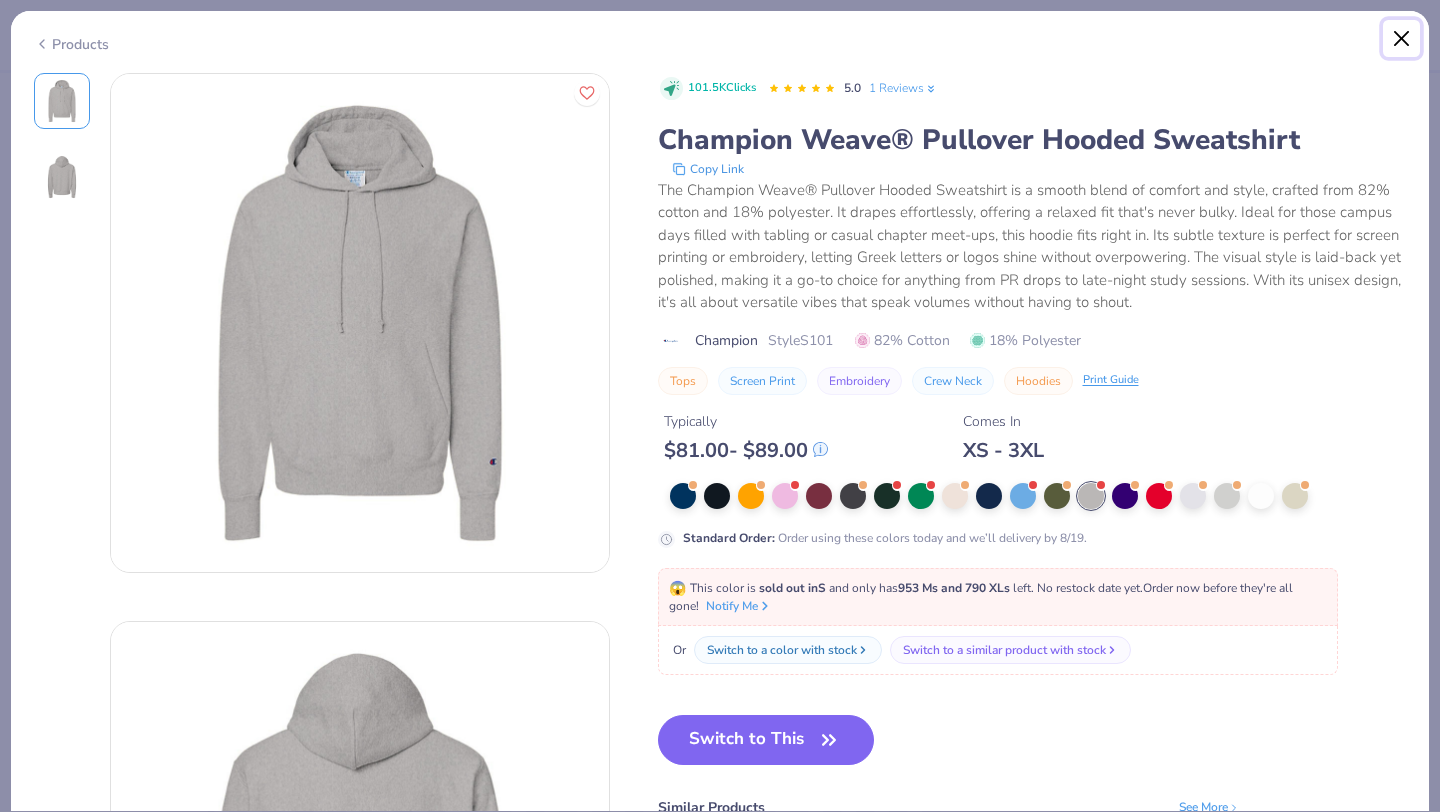 click at bounding box center [1402, 39] 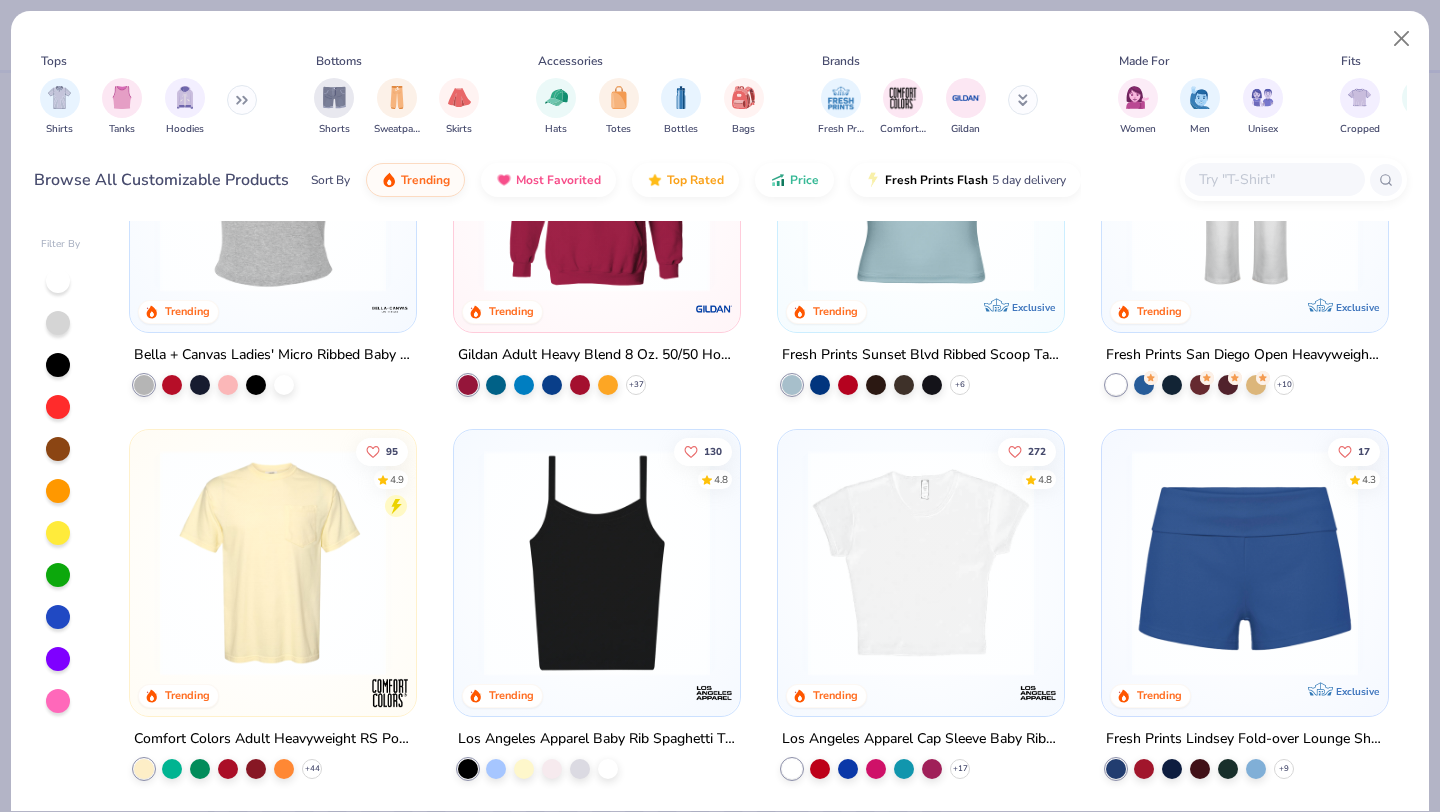scroll, scrollTop: 0, scrollLeft: 0, axis: both 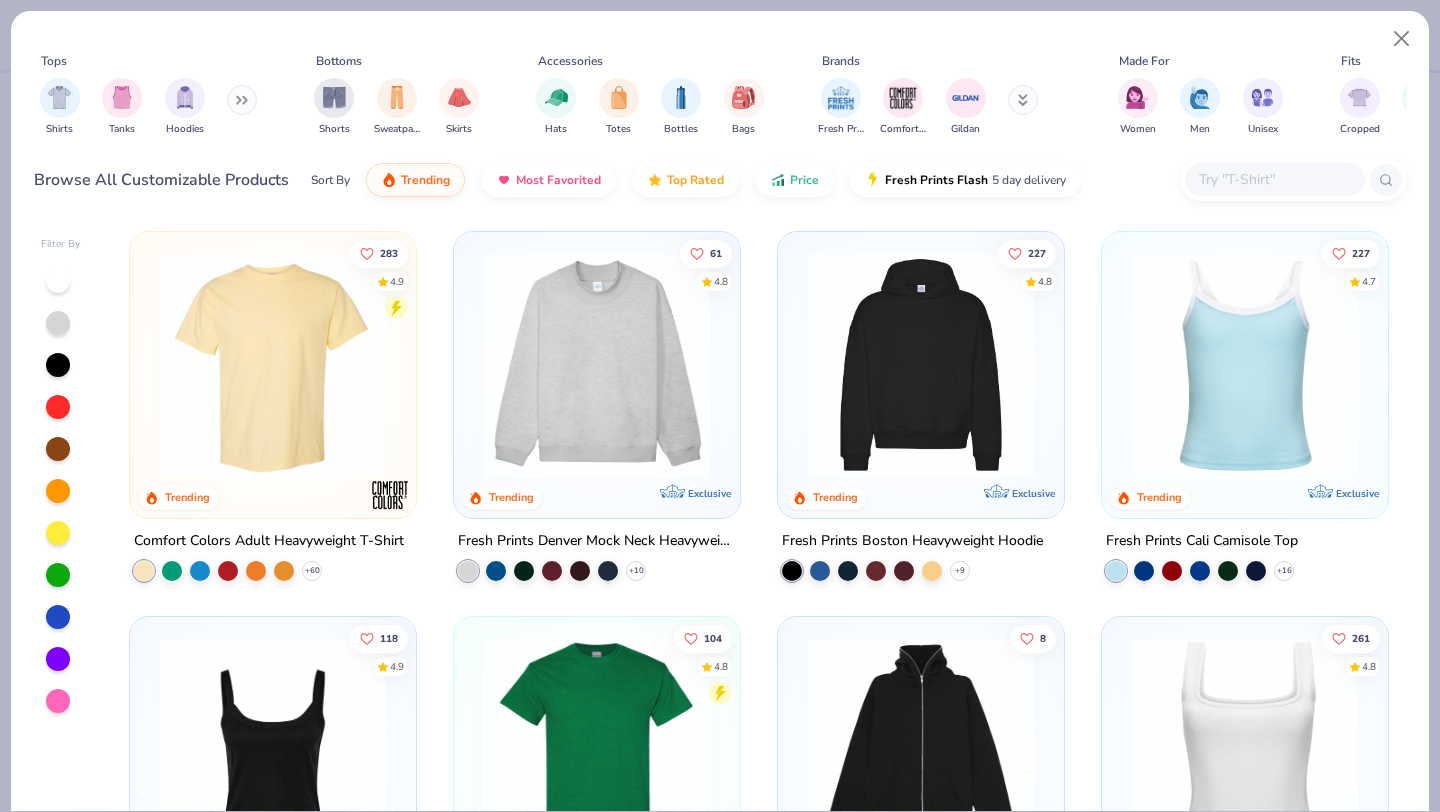 click at bounding box center (921, 365) 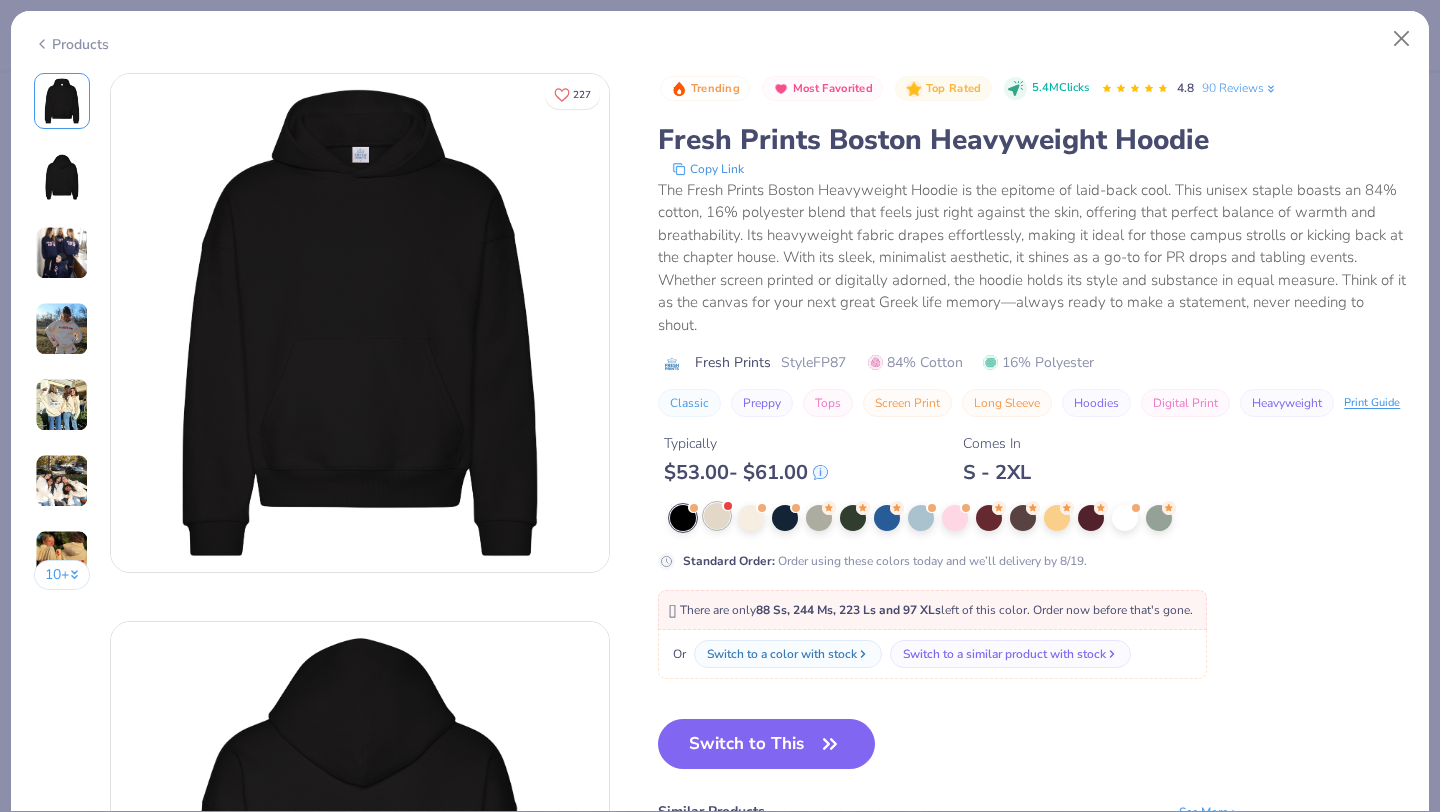 click at bounding box center (717, 516) 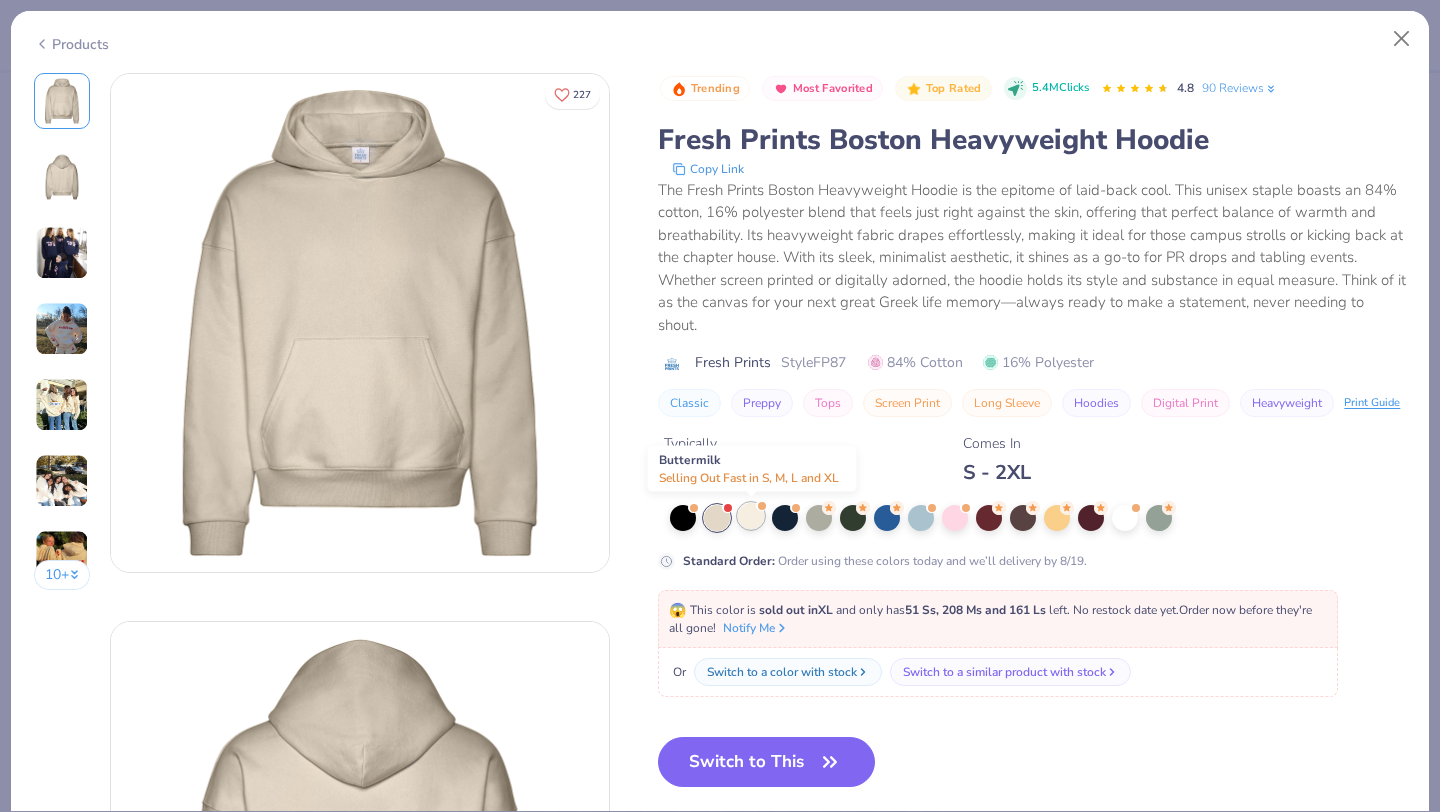 click at bounding box center (751, 516) 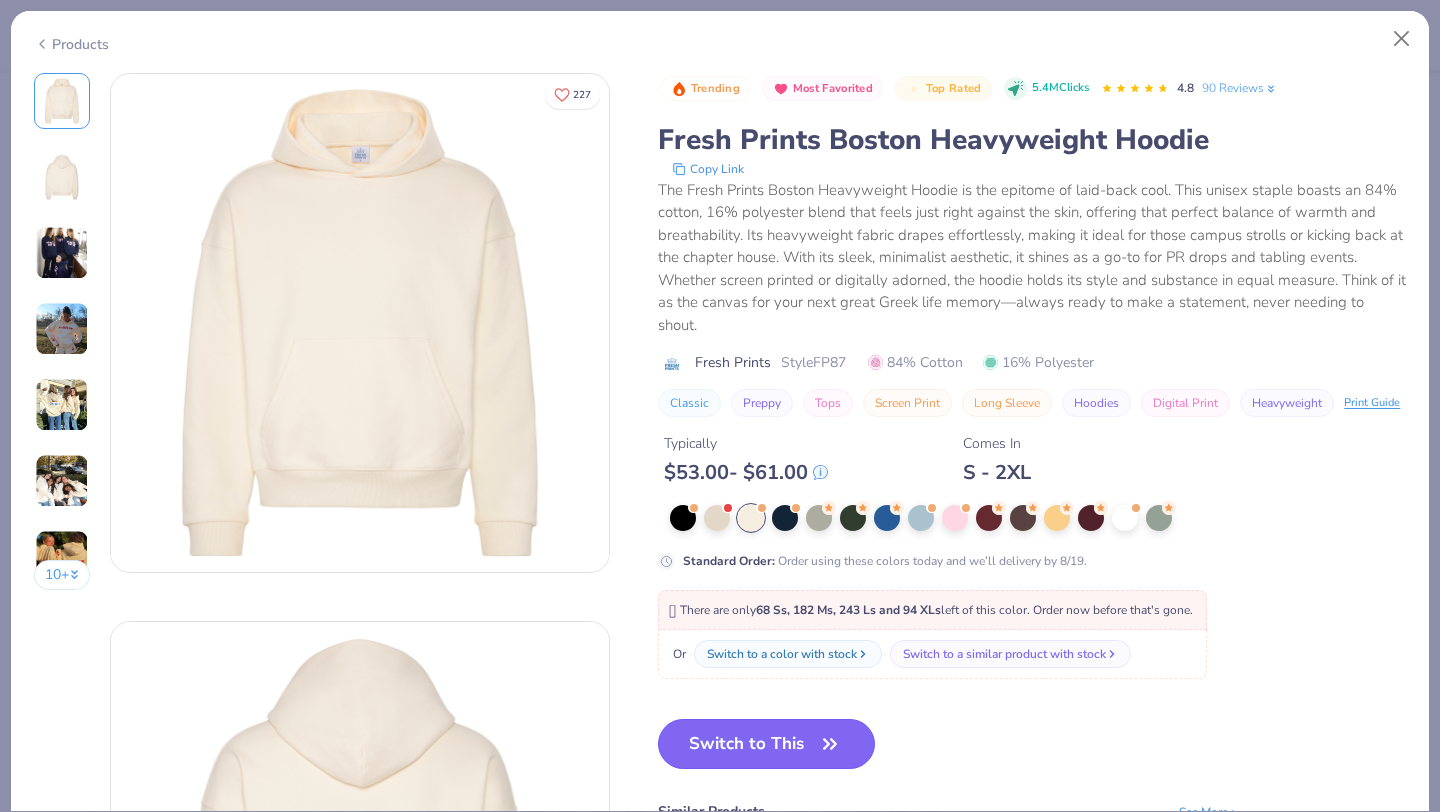 click on "Switch to This" at bounding box center (766, 744) 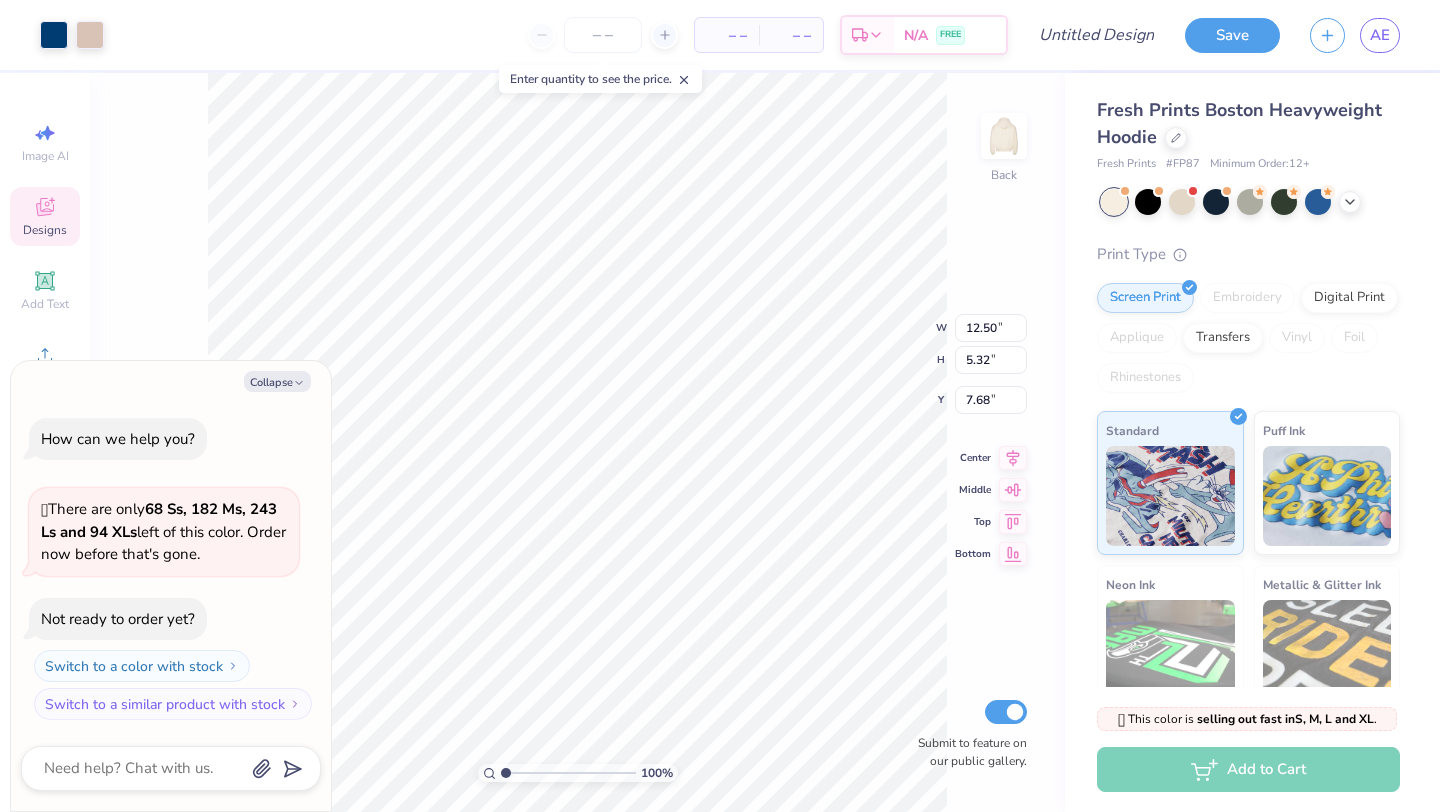 type on "x" 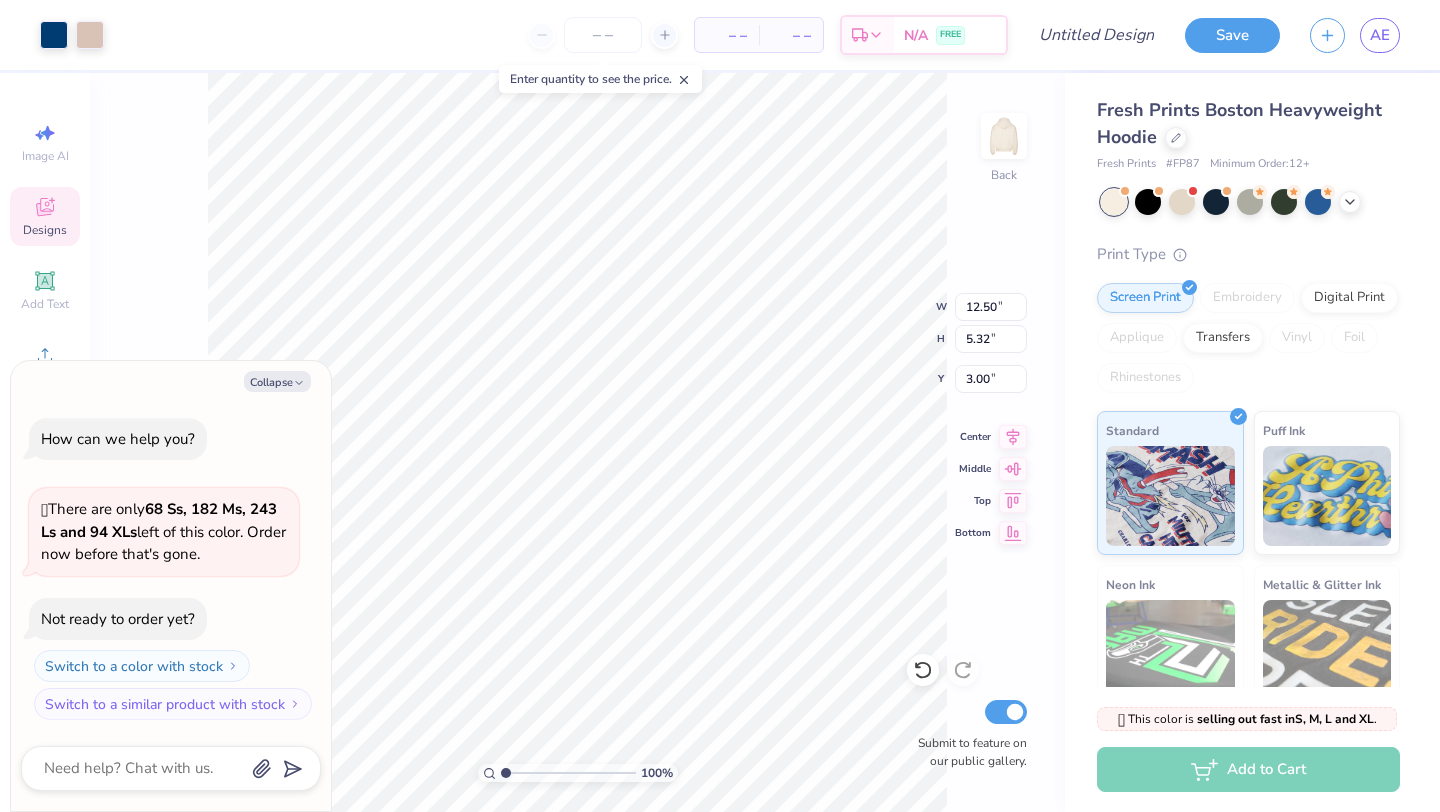 type on "x" 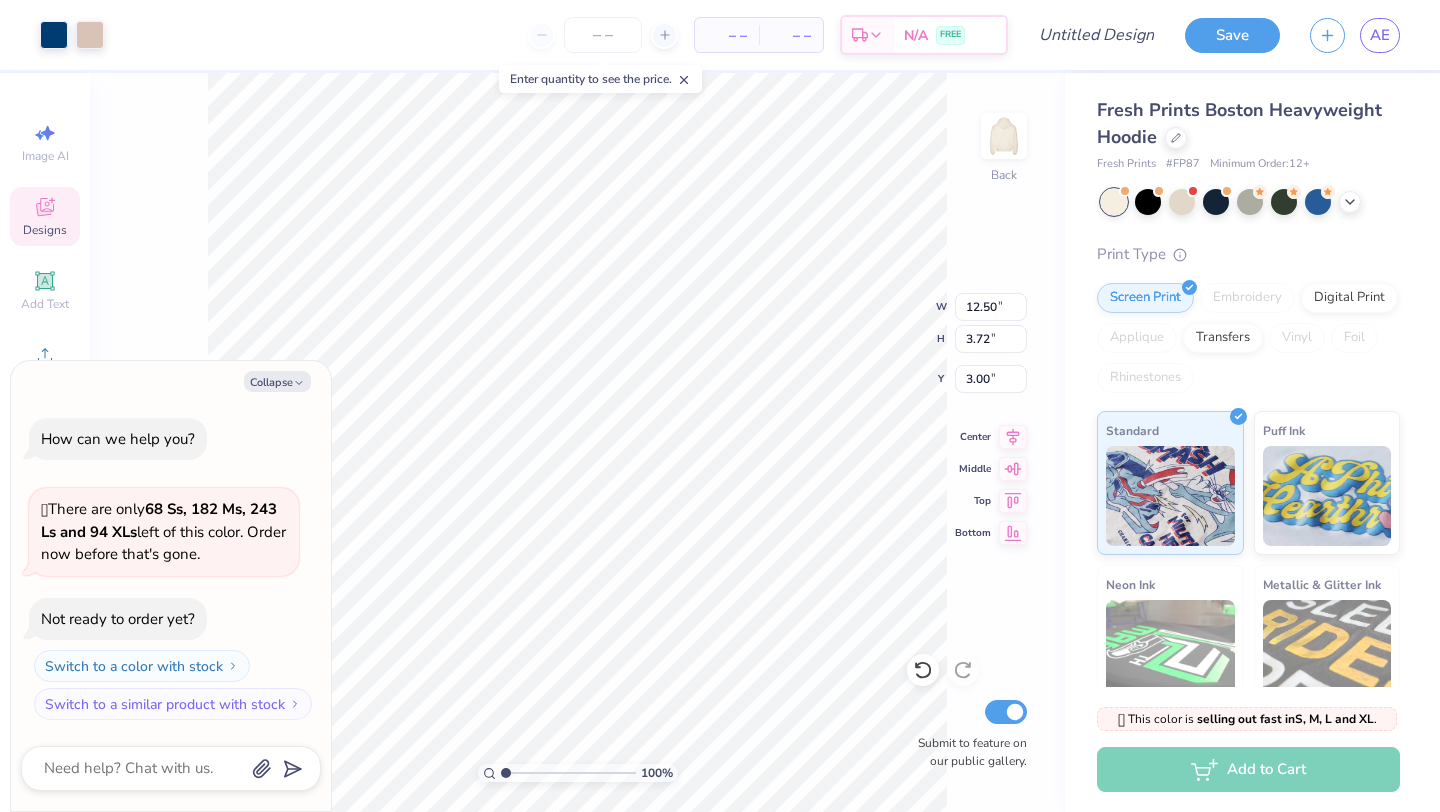 type on "3.80" 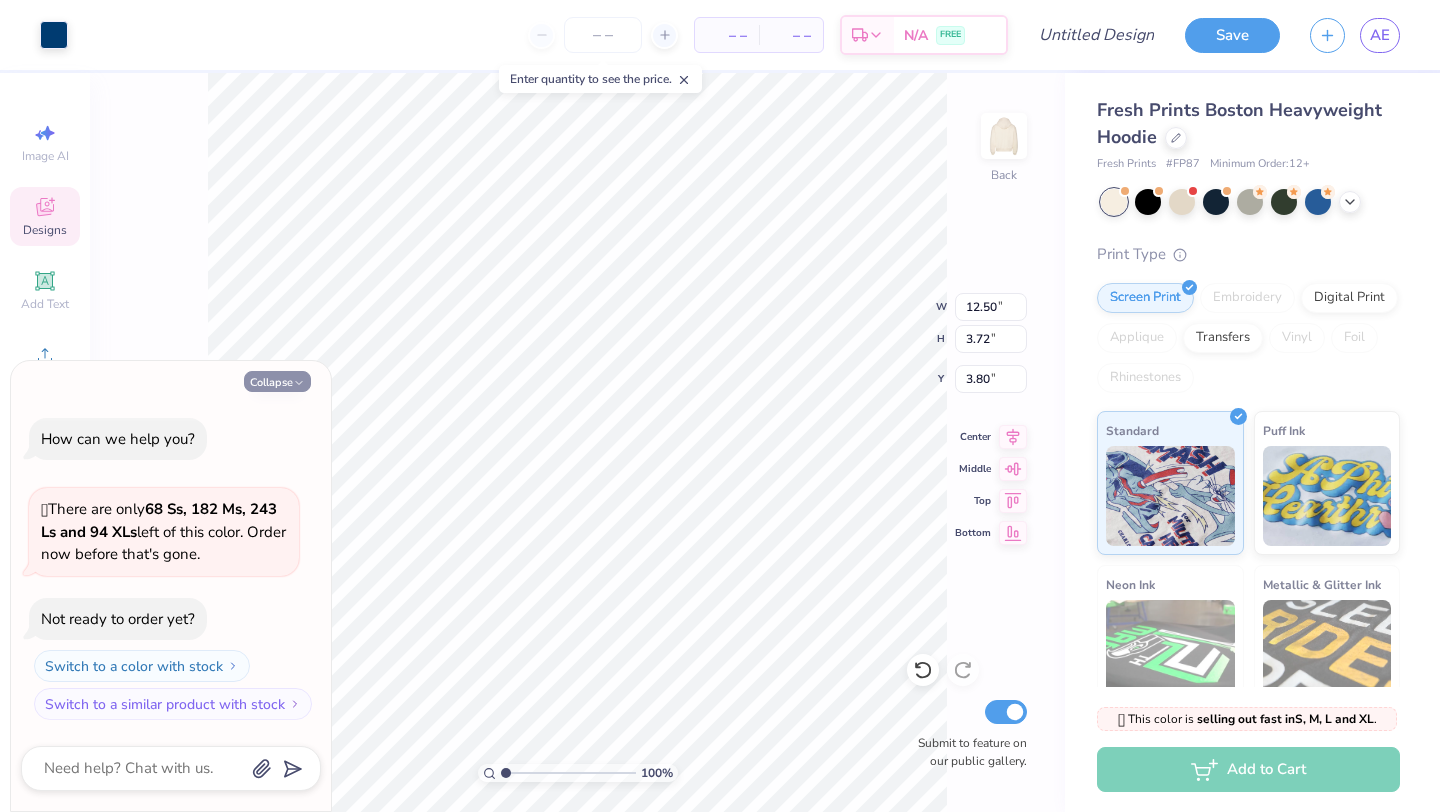 click on "Collapse" at bounding box center (277, 381) 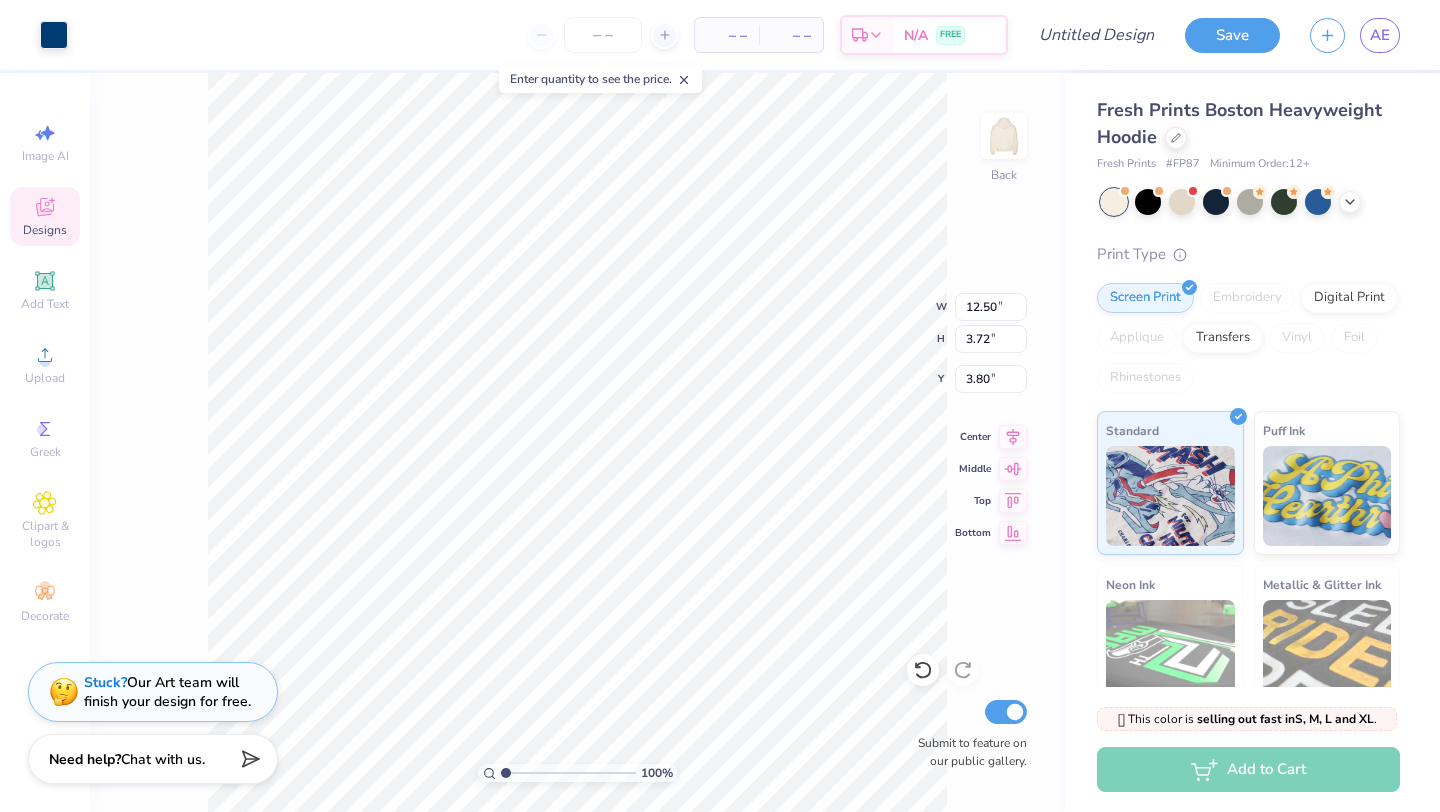 type on "0.48" 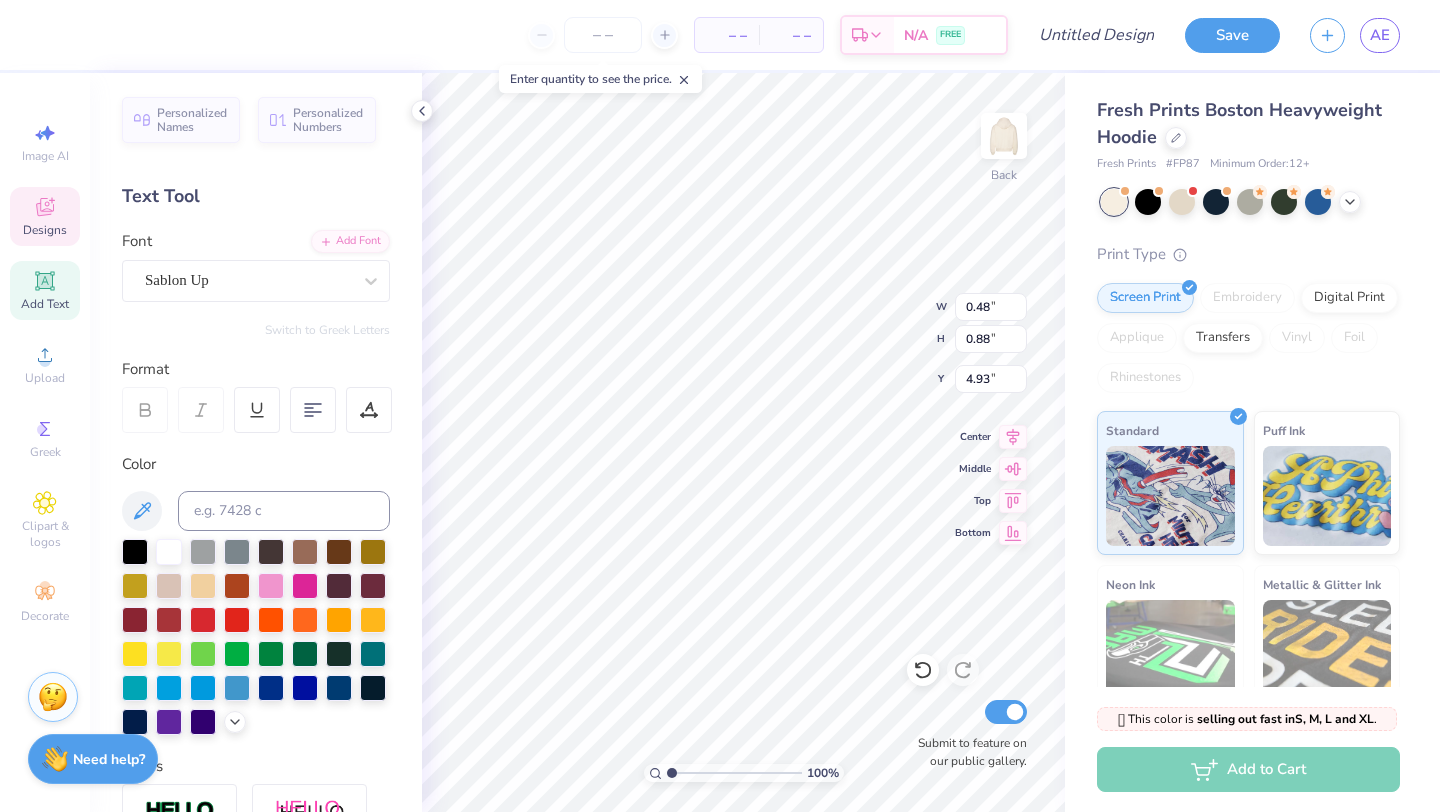 type on "7" 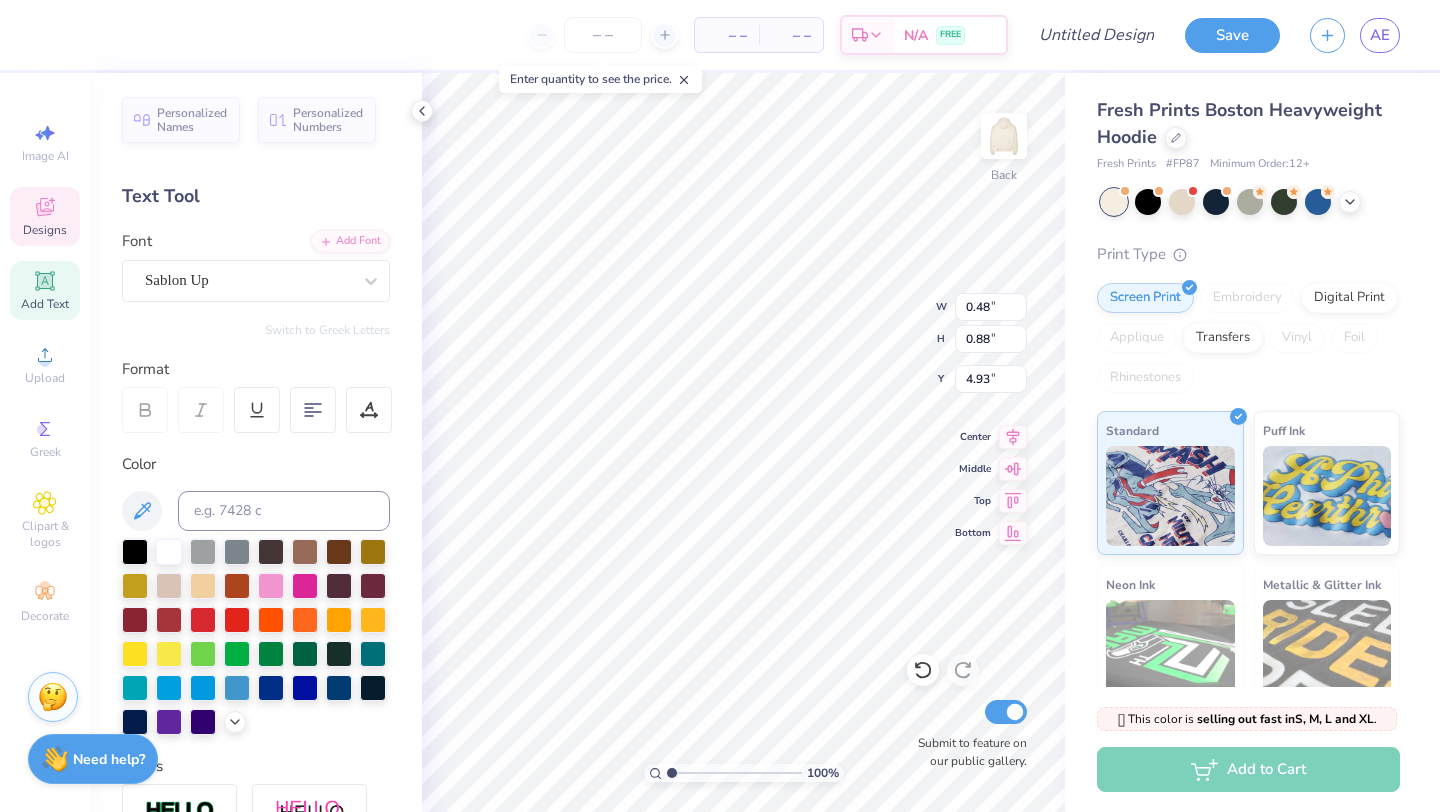 type on "0" 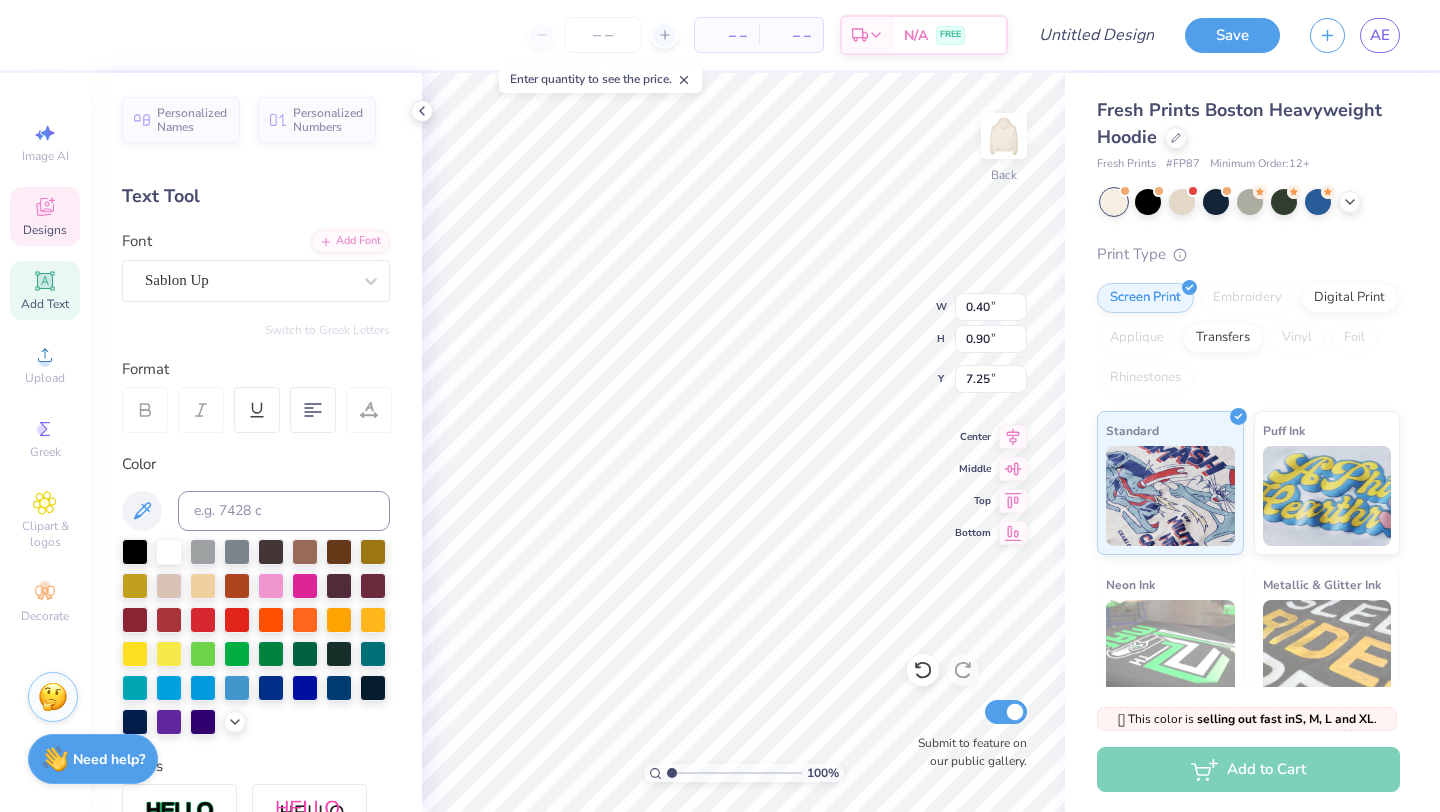 type on "0.43" 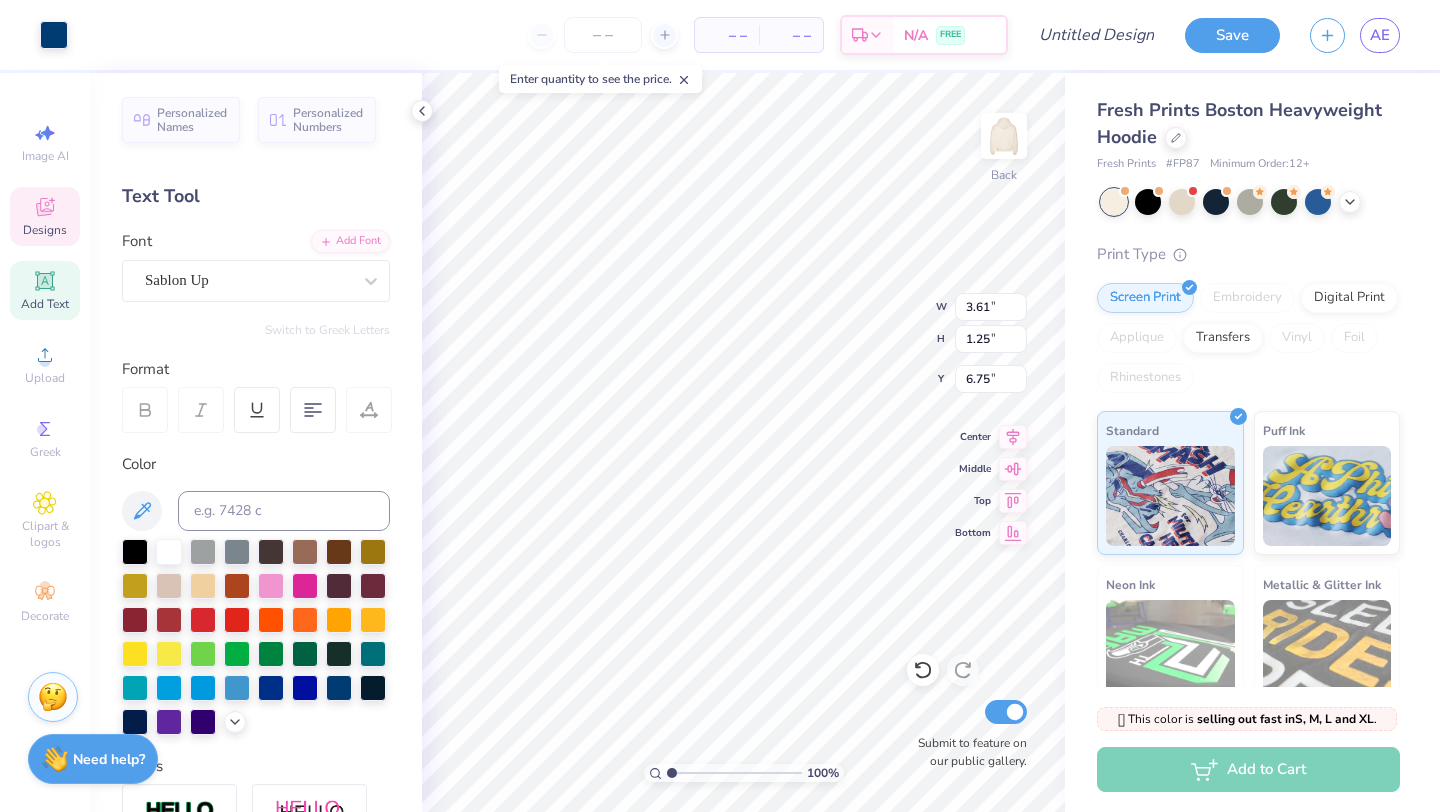 type on "7.51" 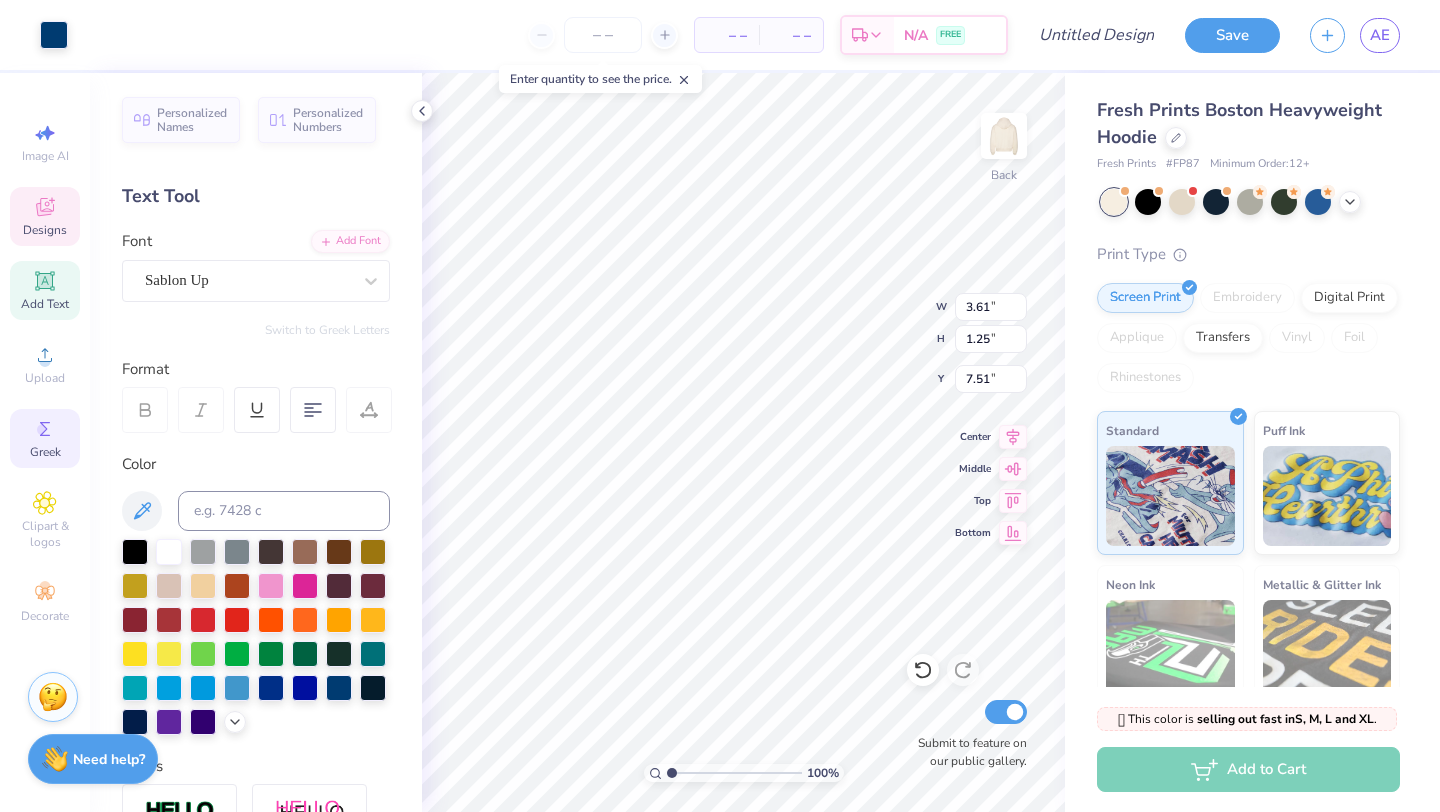 click on "Greek" at bounding box center (45, 438) 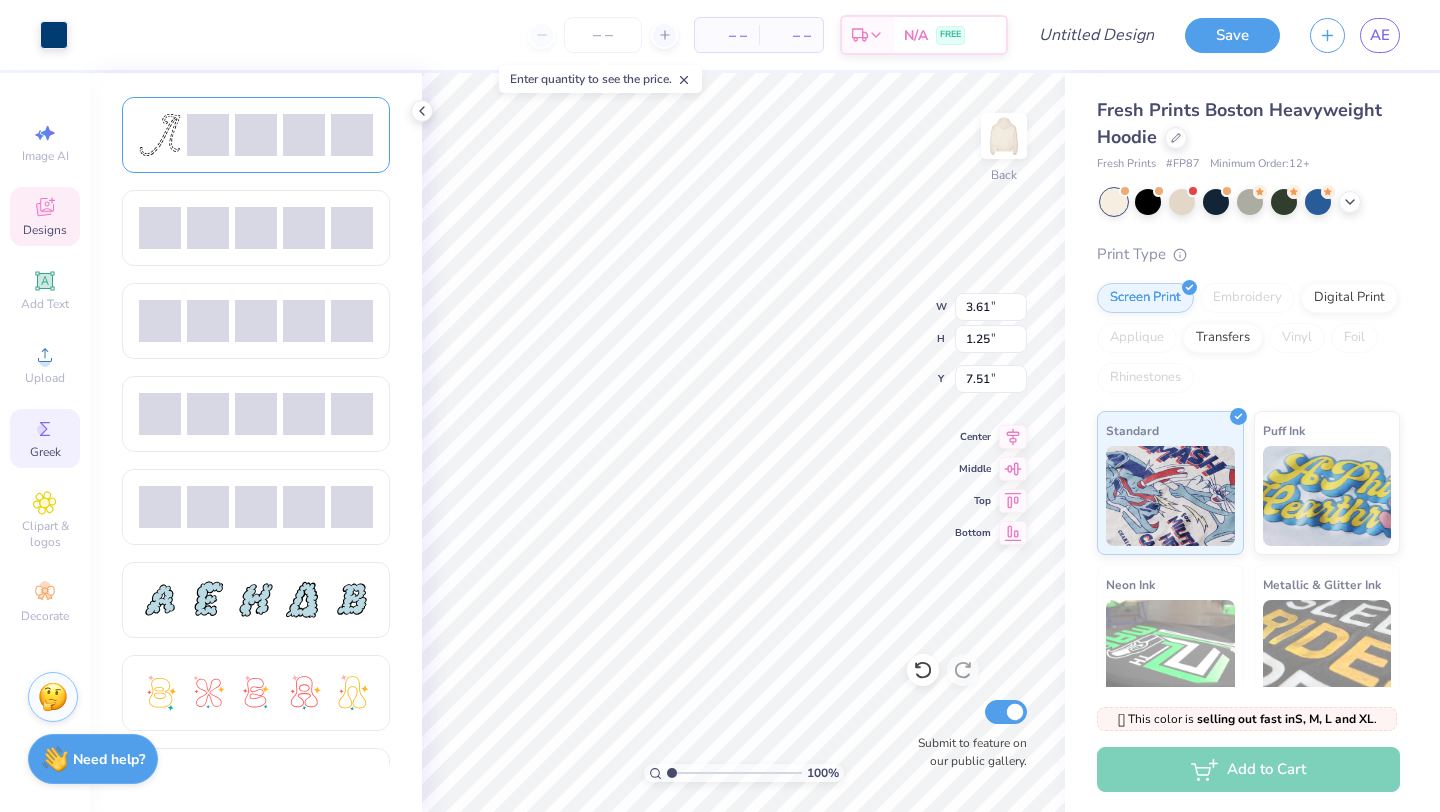 click at bounding box center [208, 135] 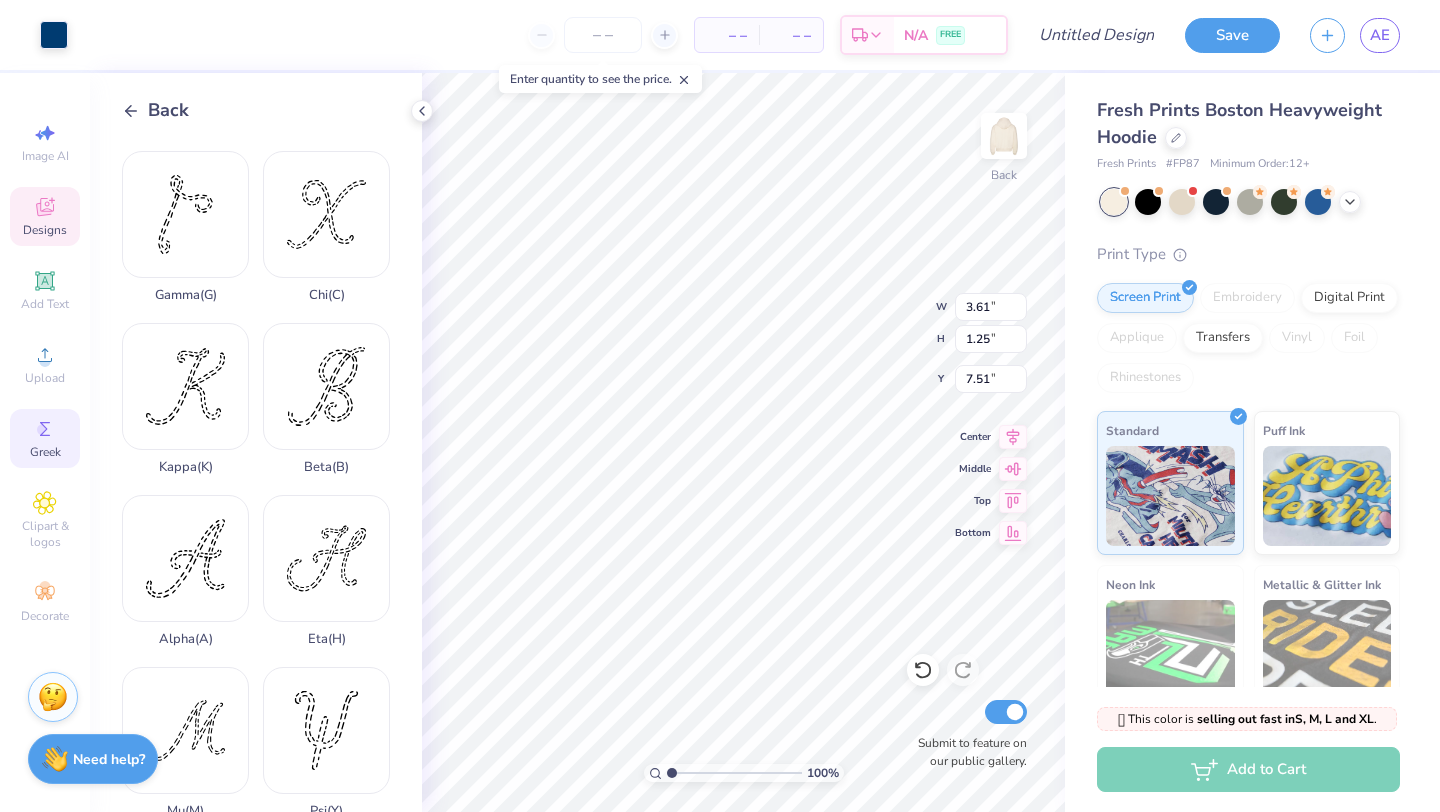scroll, scrollTop: 338, scrollLeft: 0, axis: vertical 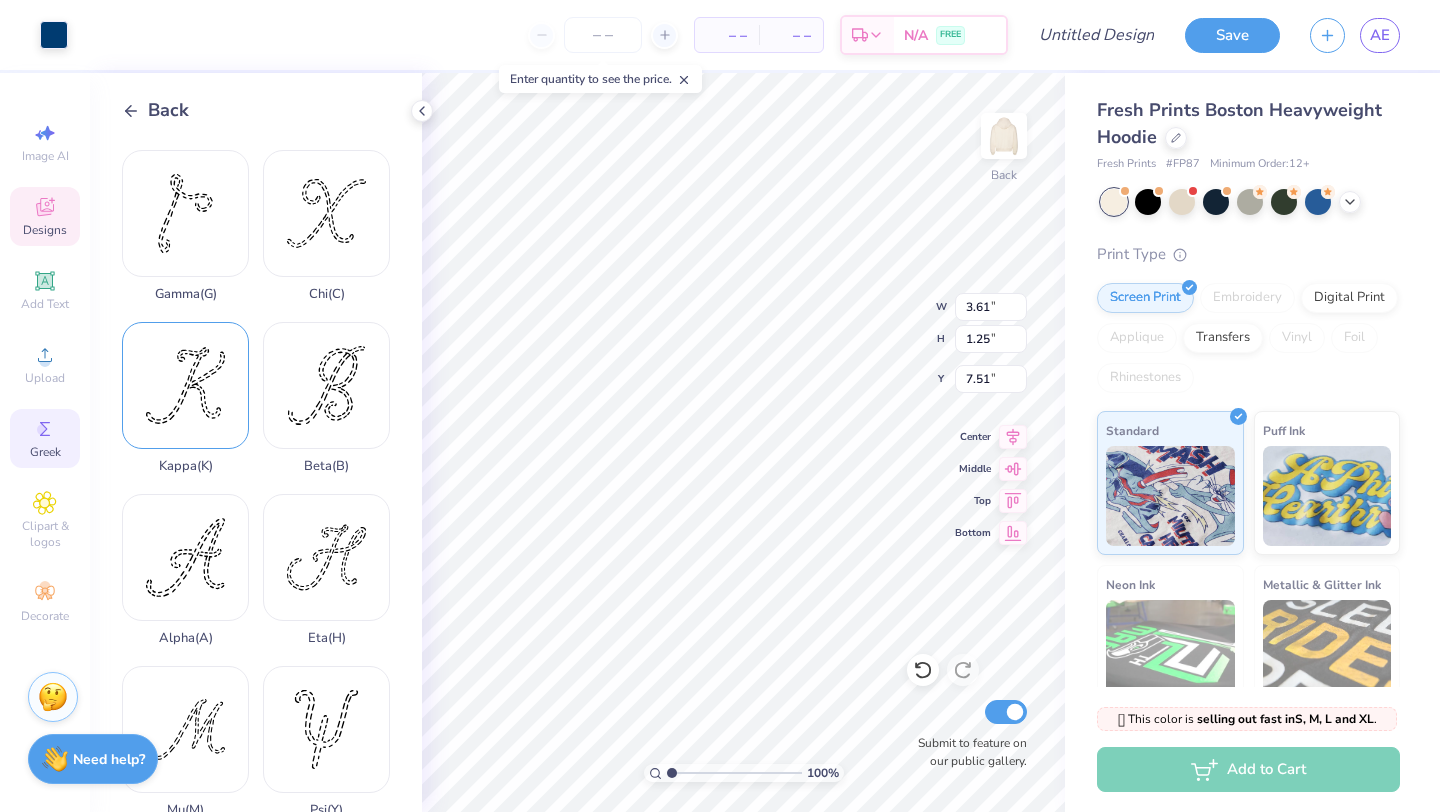 click on "Kappa  ( K )" at bounding box center [185, 398] 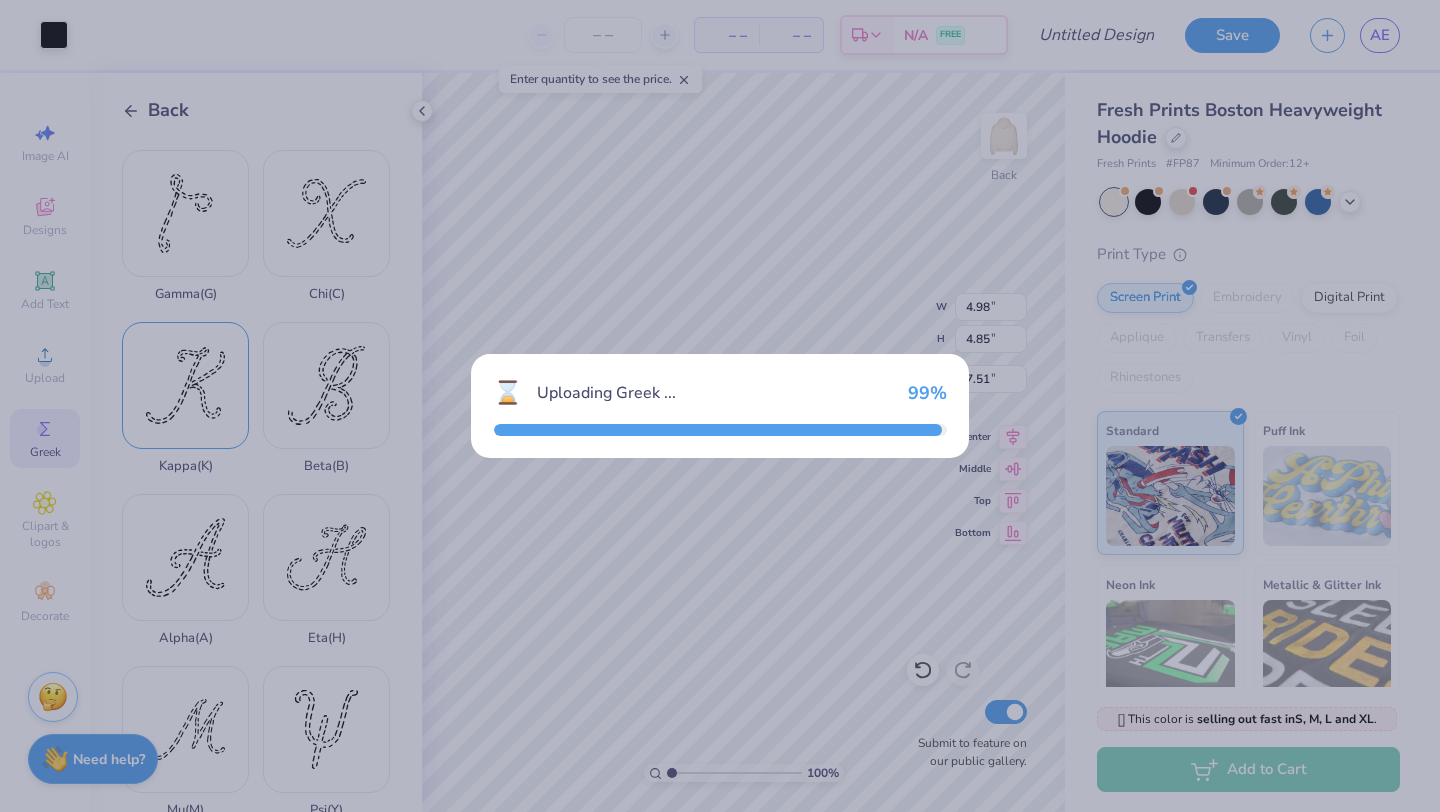 type on "4.98" 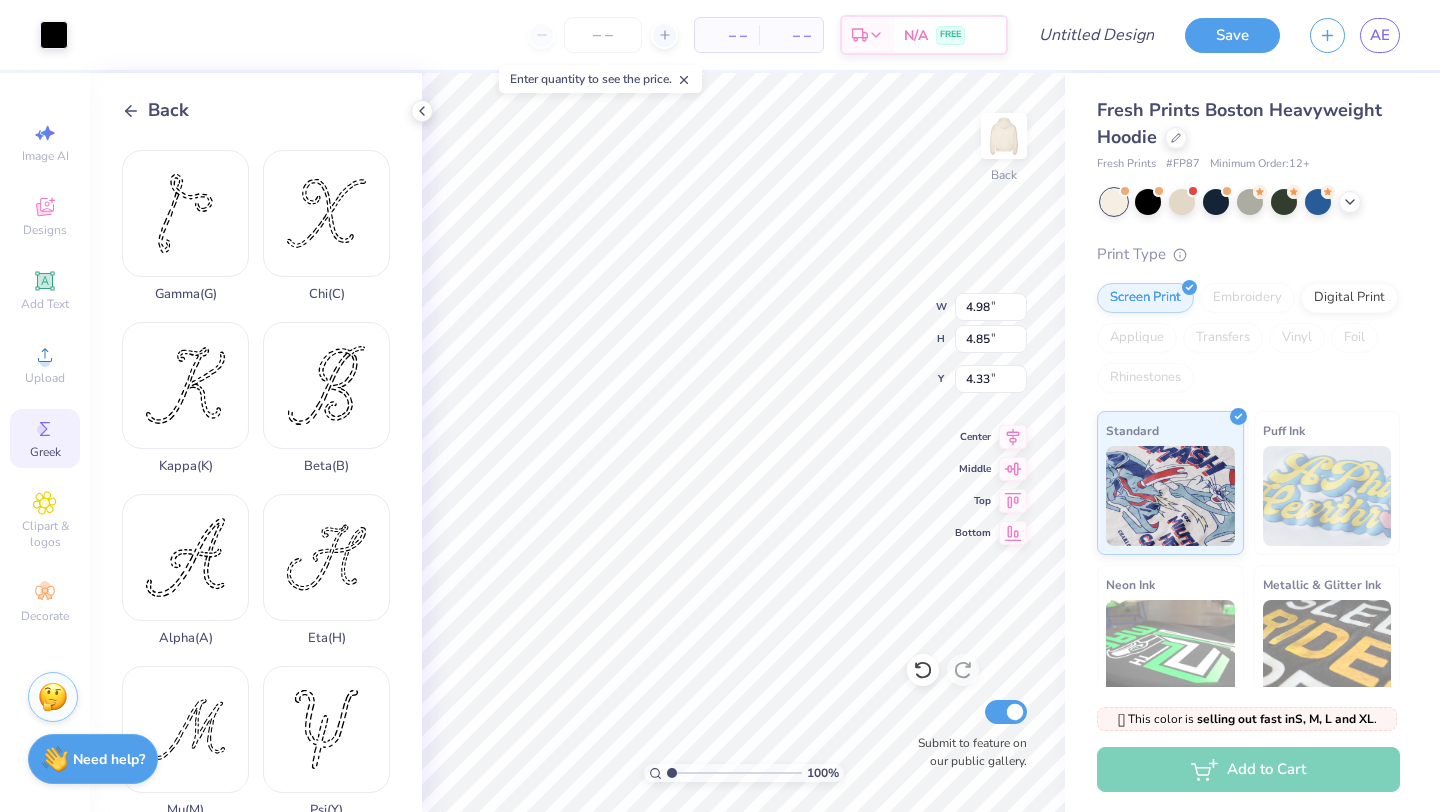 type on "1.08" 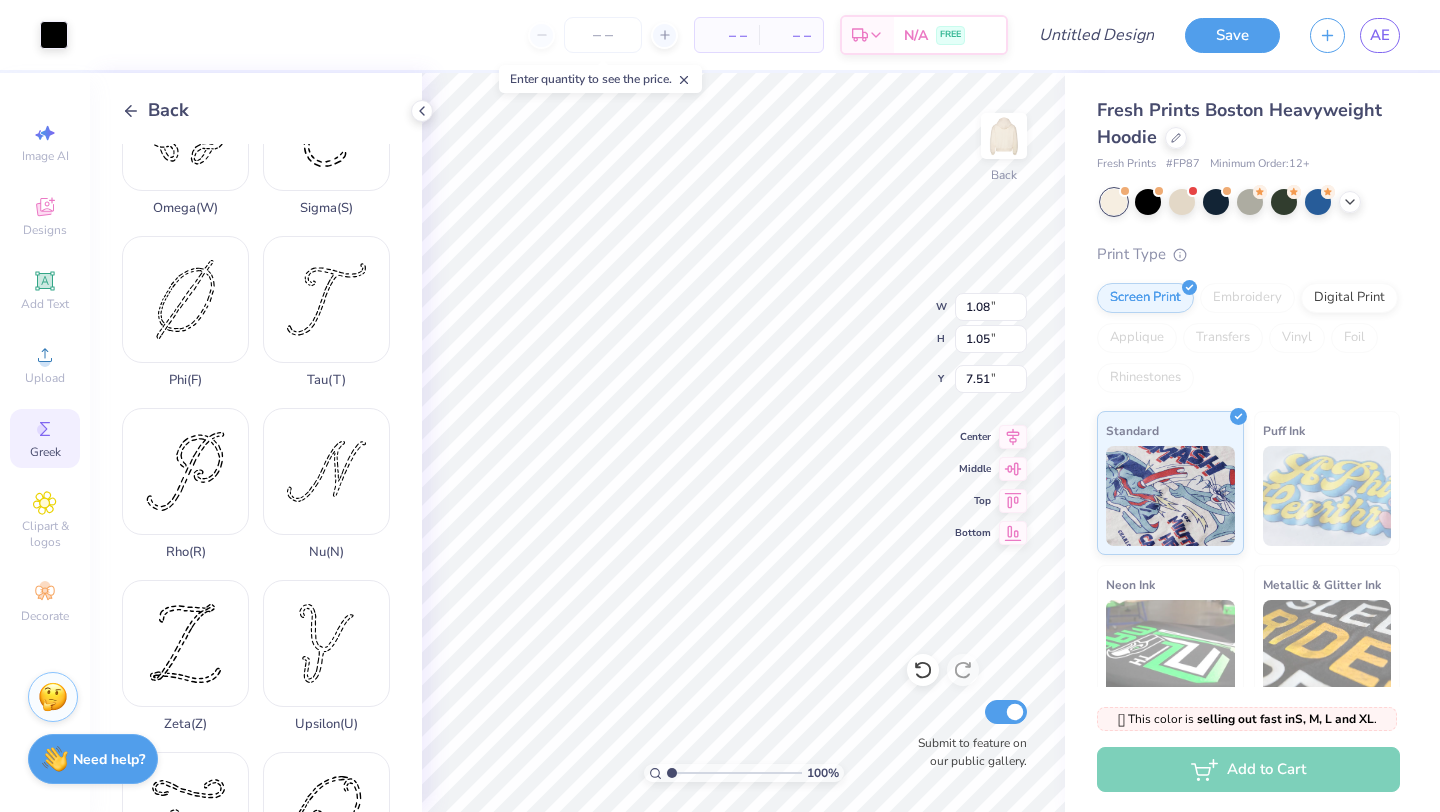 scroll, scrollTop: 1265, scrollLeft: 0, axis: vertical 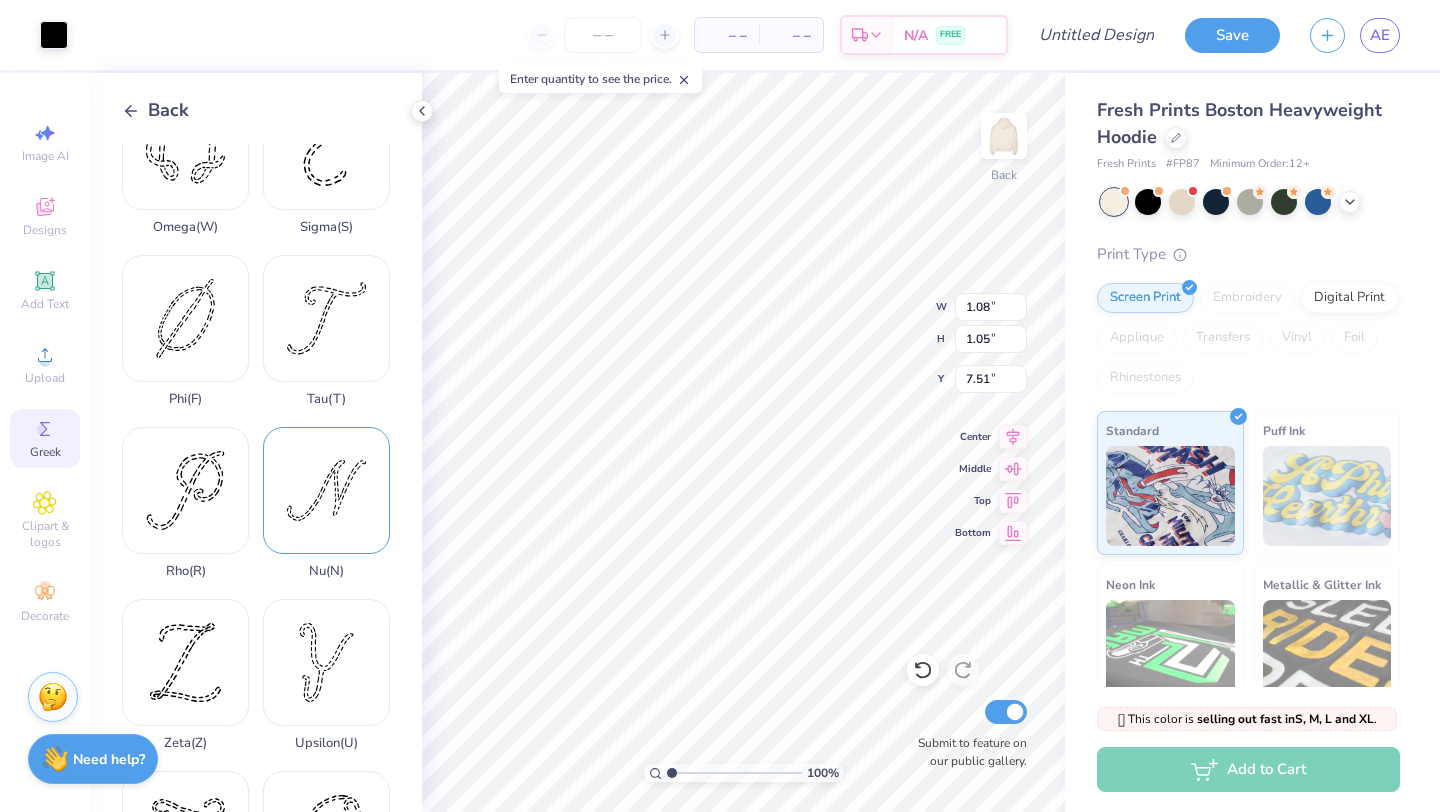 type on "9.19" 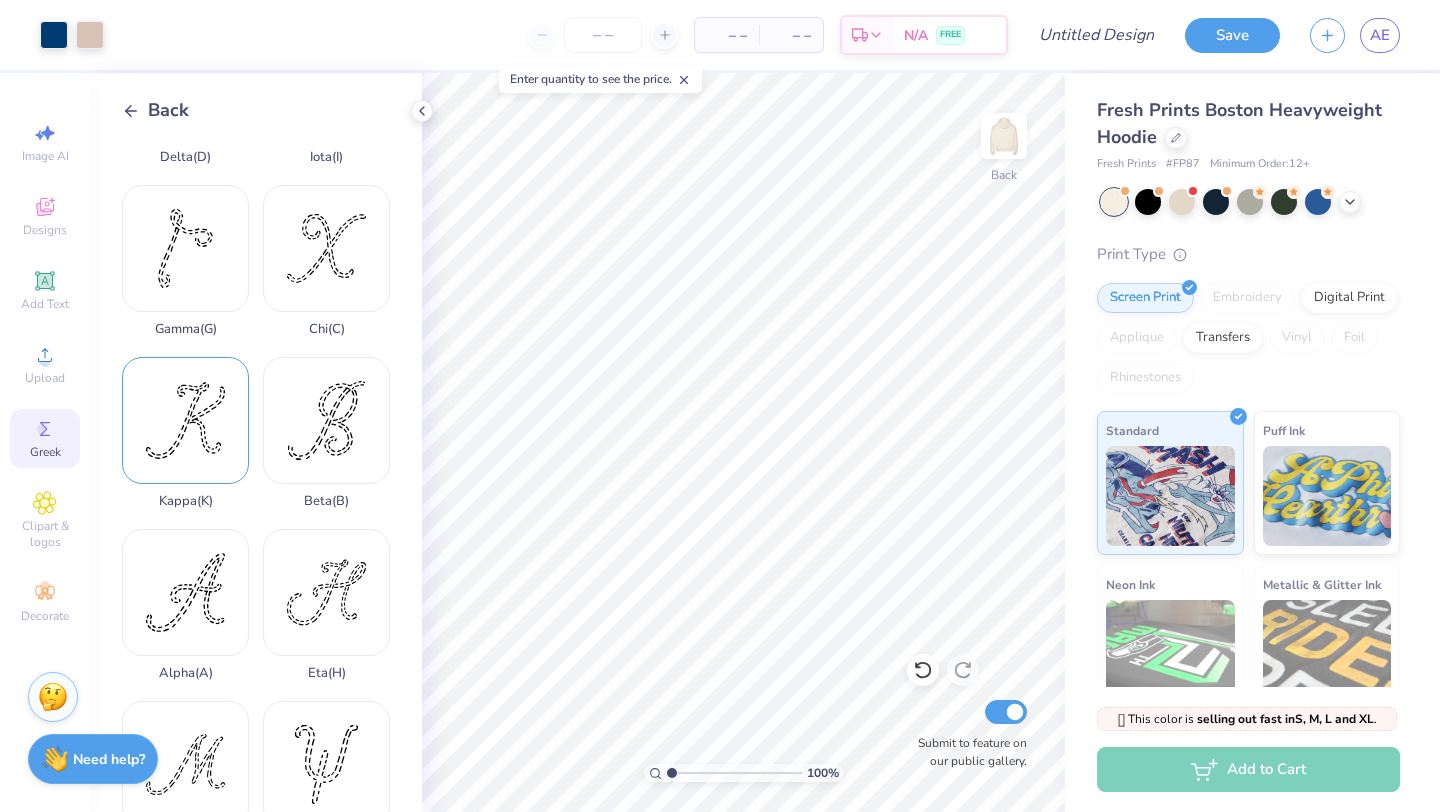 scroll, scrollTop: 0, scrollLeft: 0, axis: both 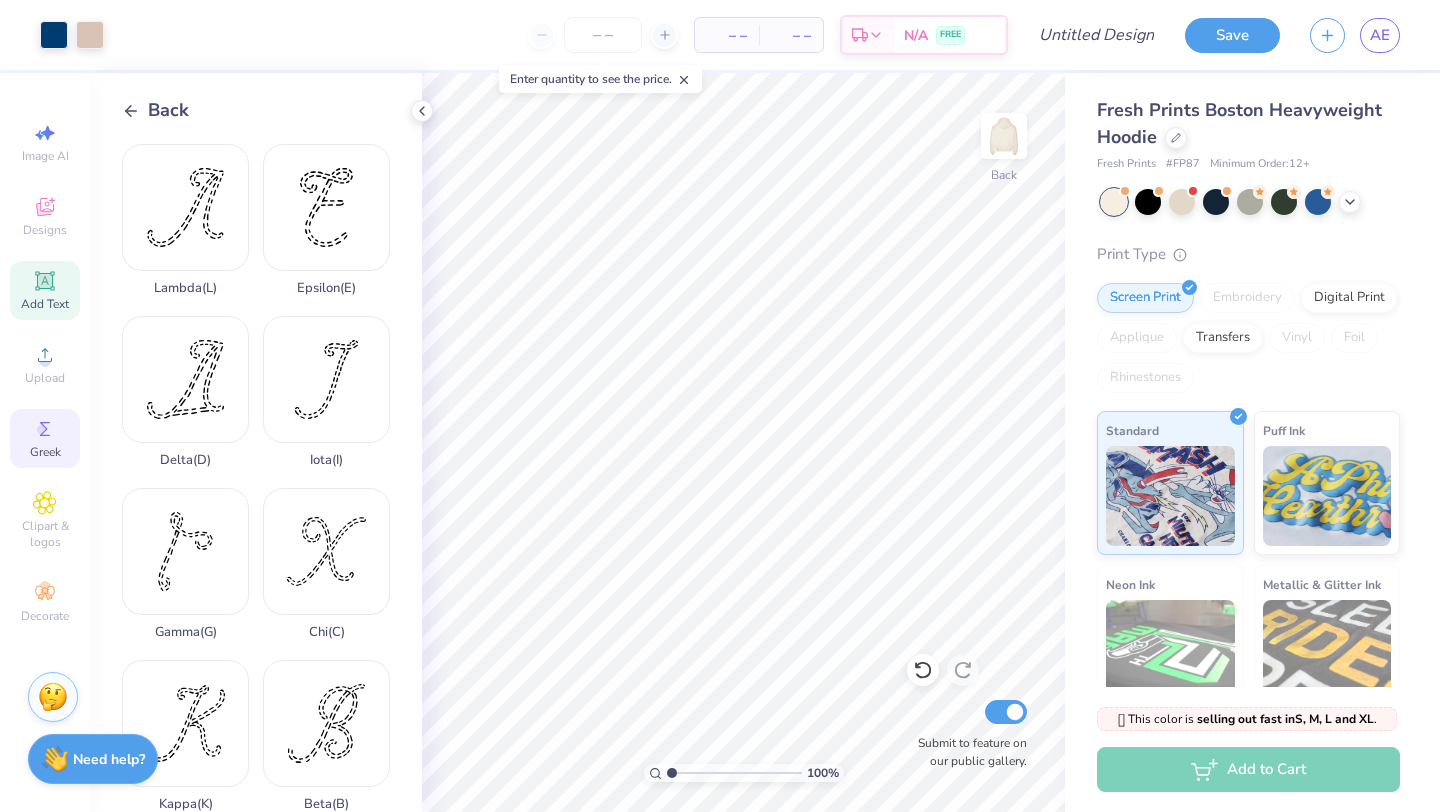 click 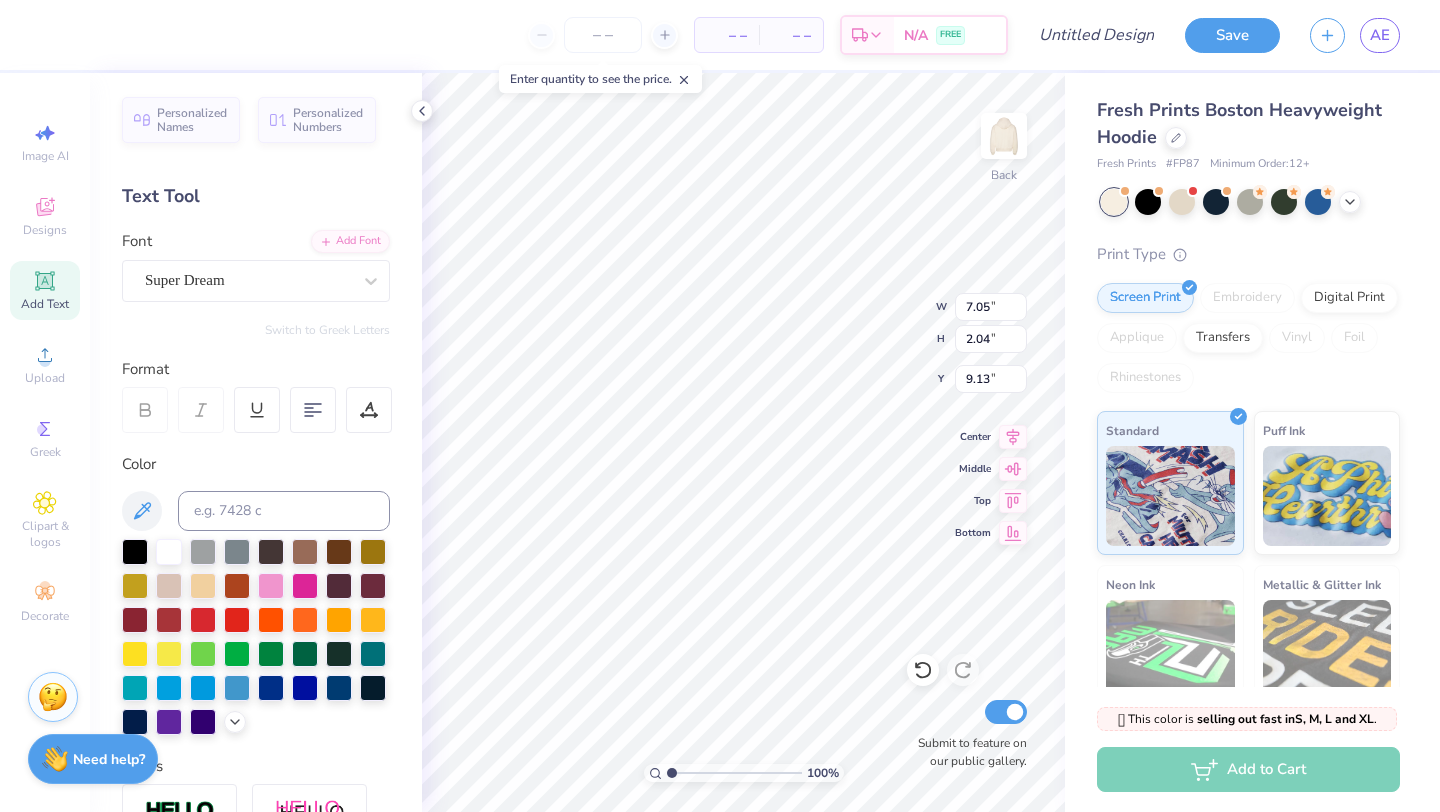type on "9.13" 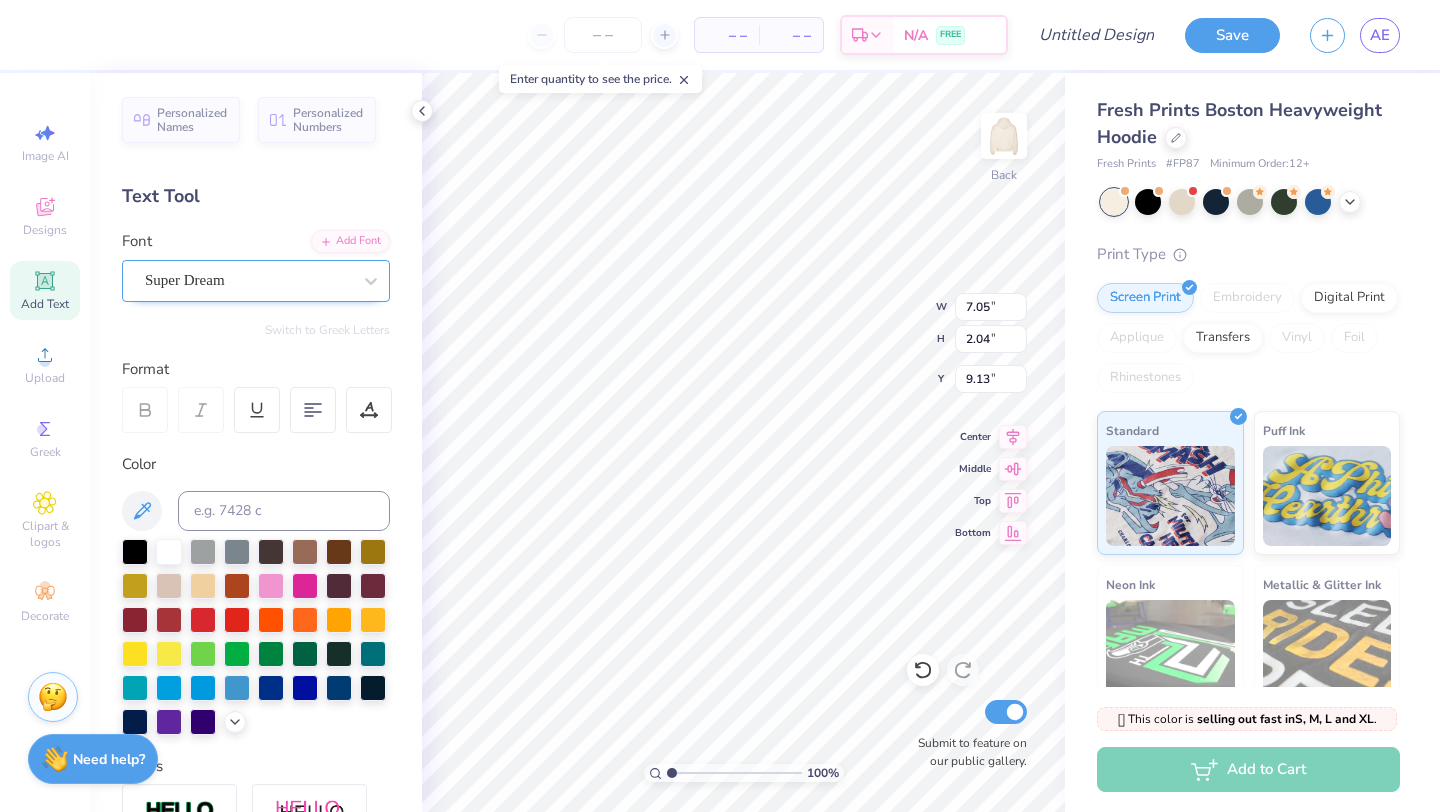 type on "kappa psi" 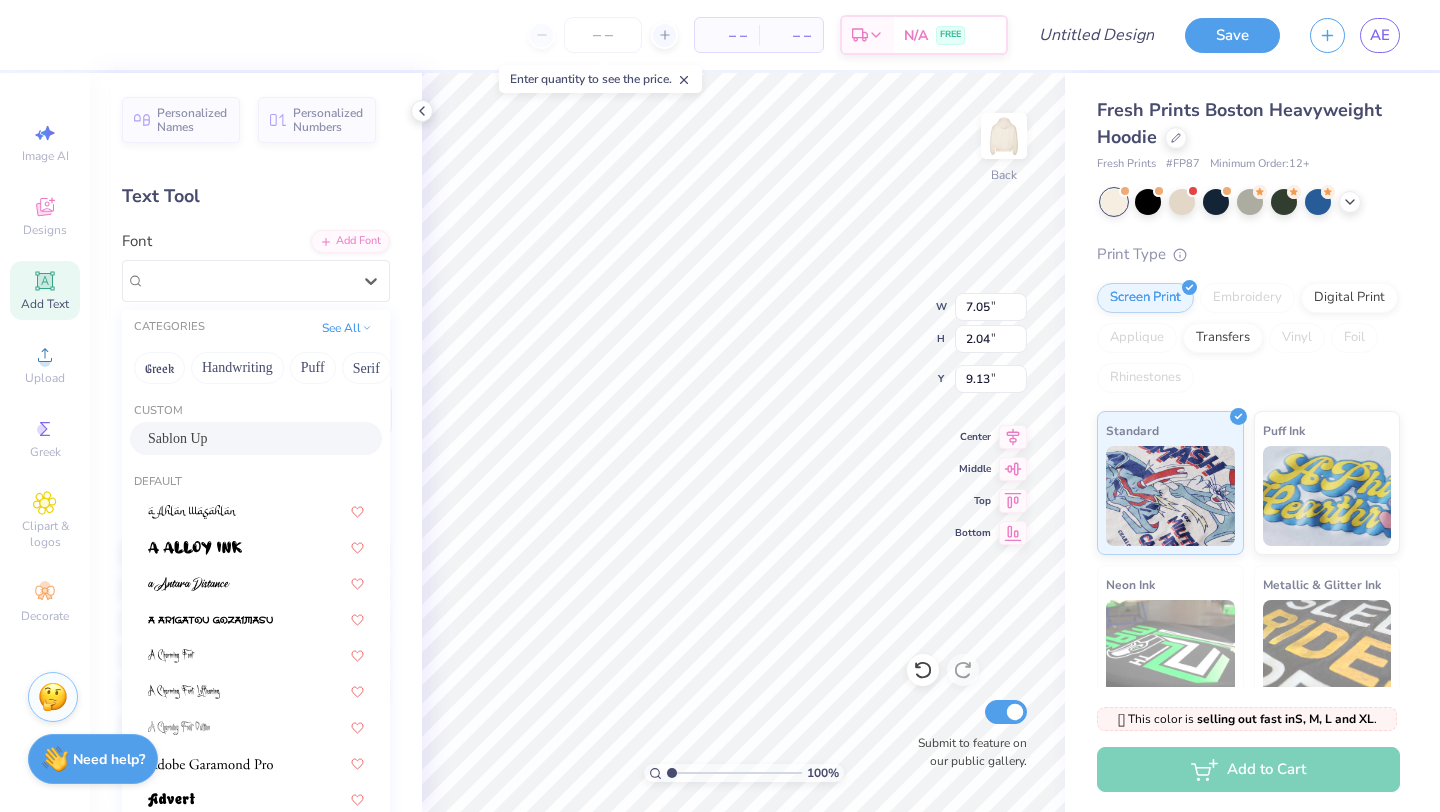 scroll, scrollTop: 30, scrollLeft: 0, axis: vertical 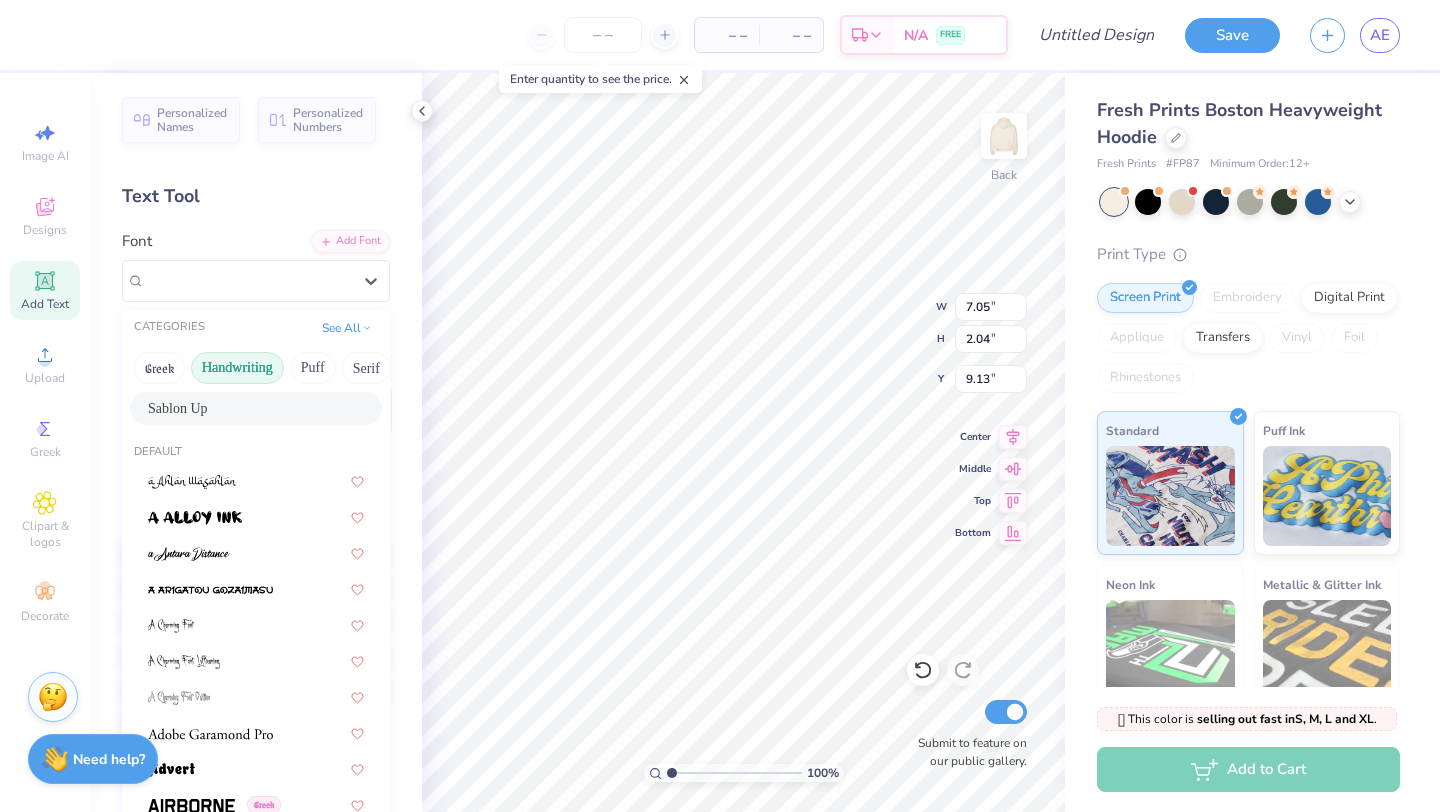 click on "Handwriting" at bounding box center [237, 368] 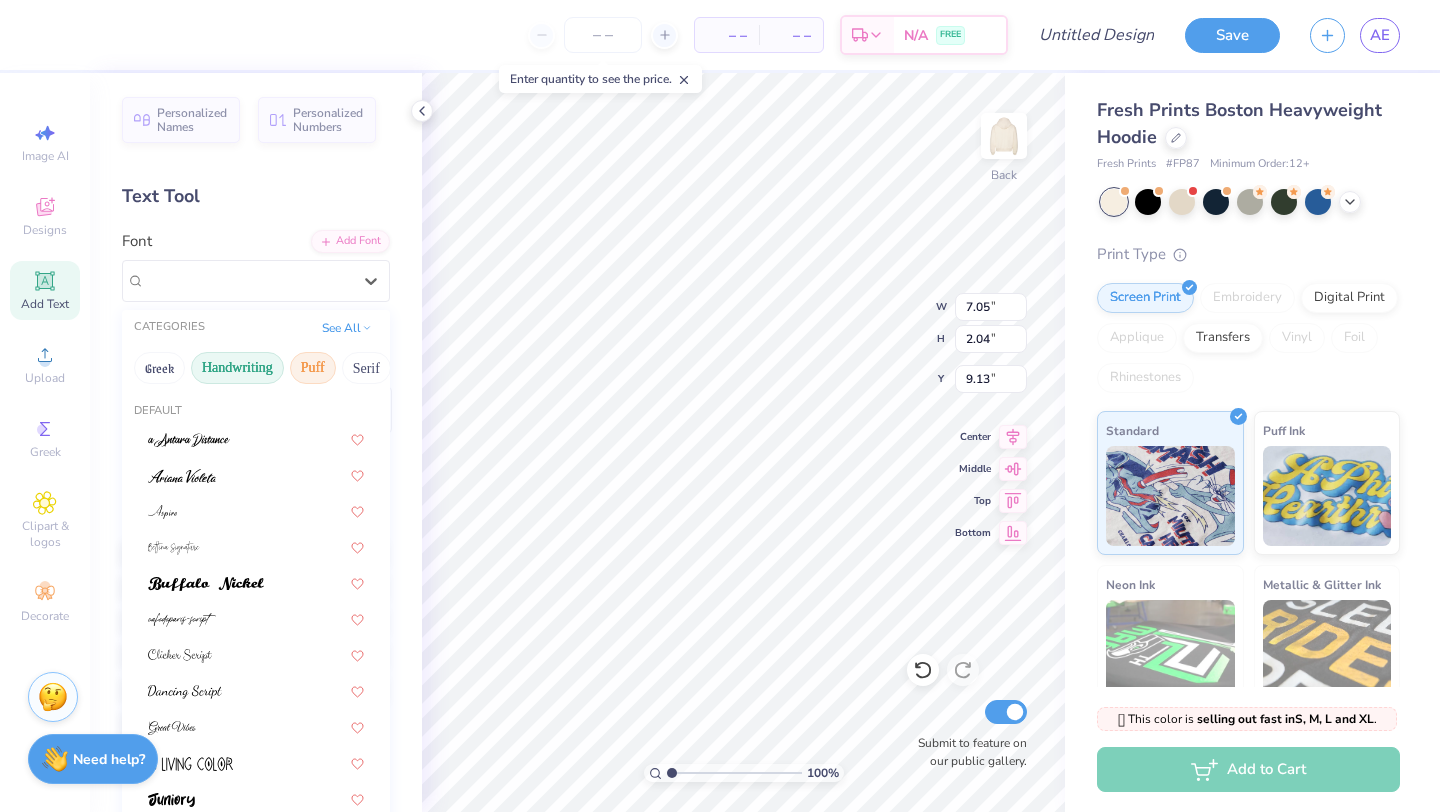 click on "Puff" at bounding box center (313, 368) 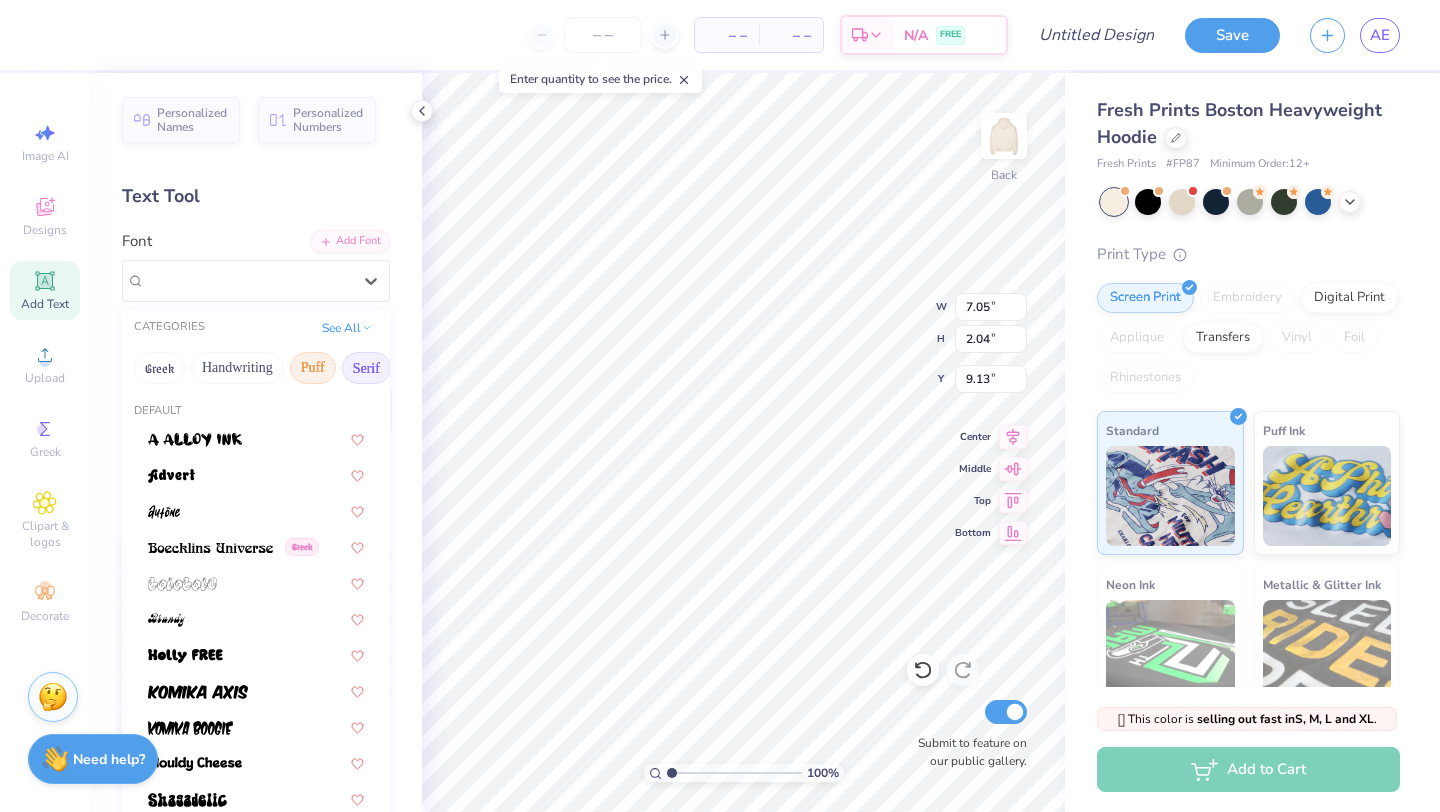click on "Serif" at bounding box center (366, 368) 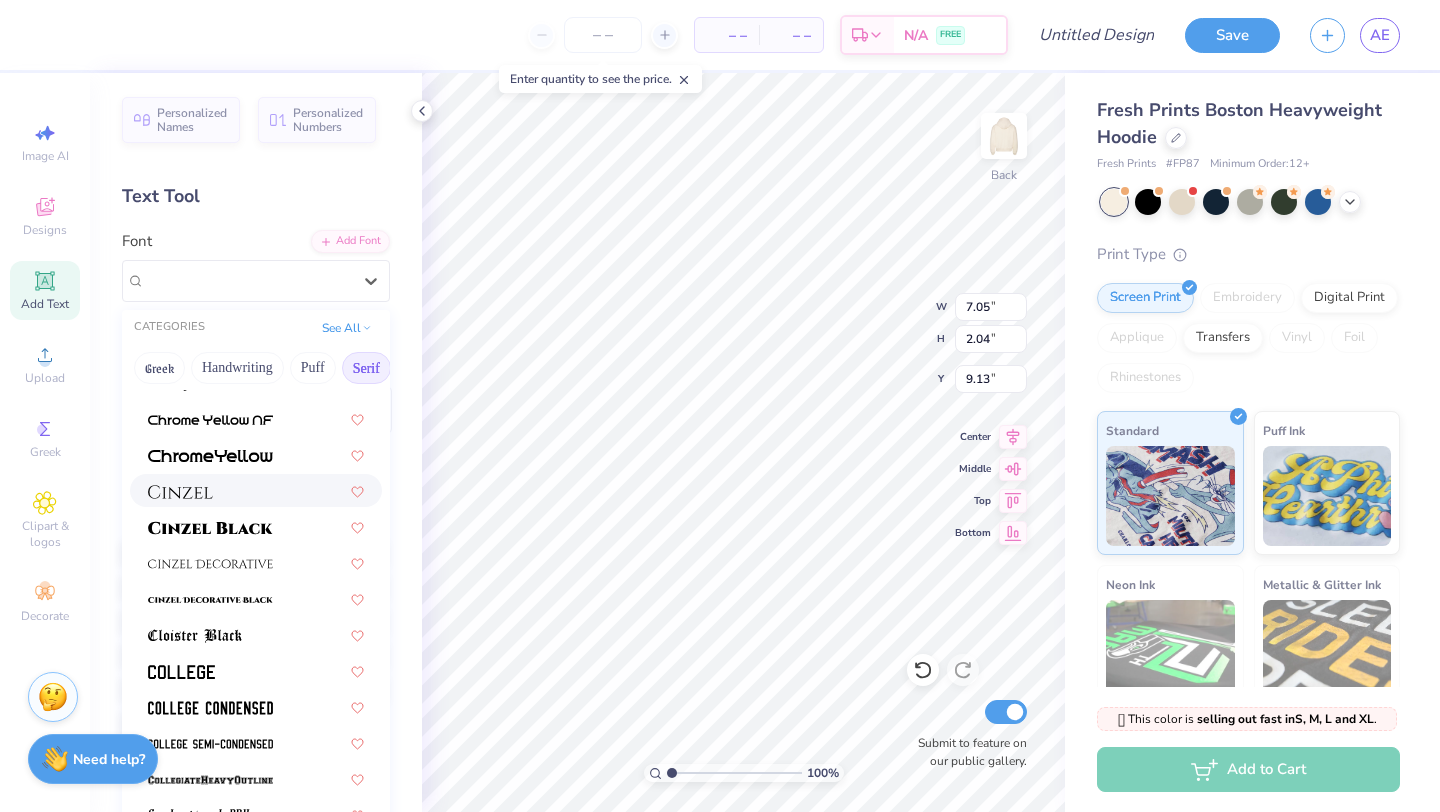 scroll, scrollTop: 379, scrollLeft: 0, axis: vertical 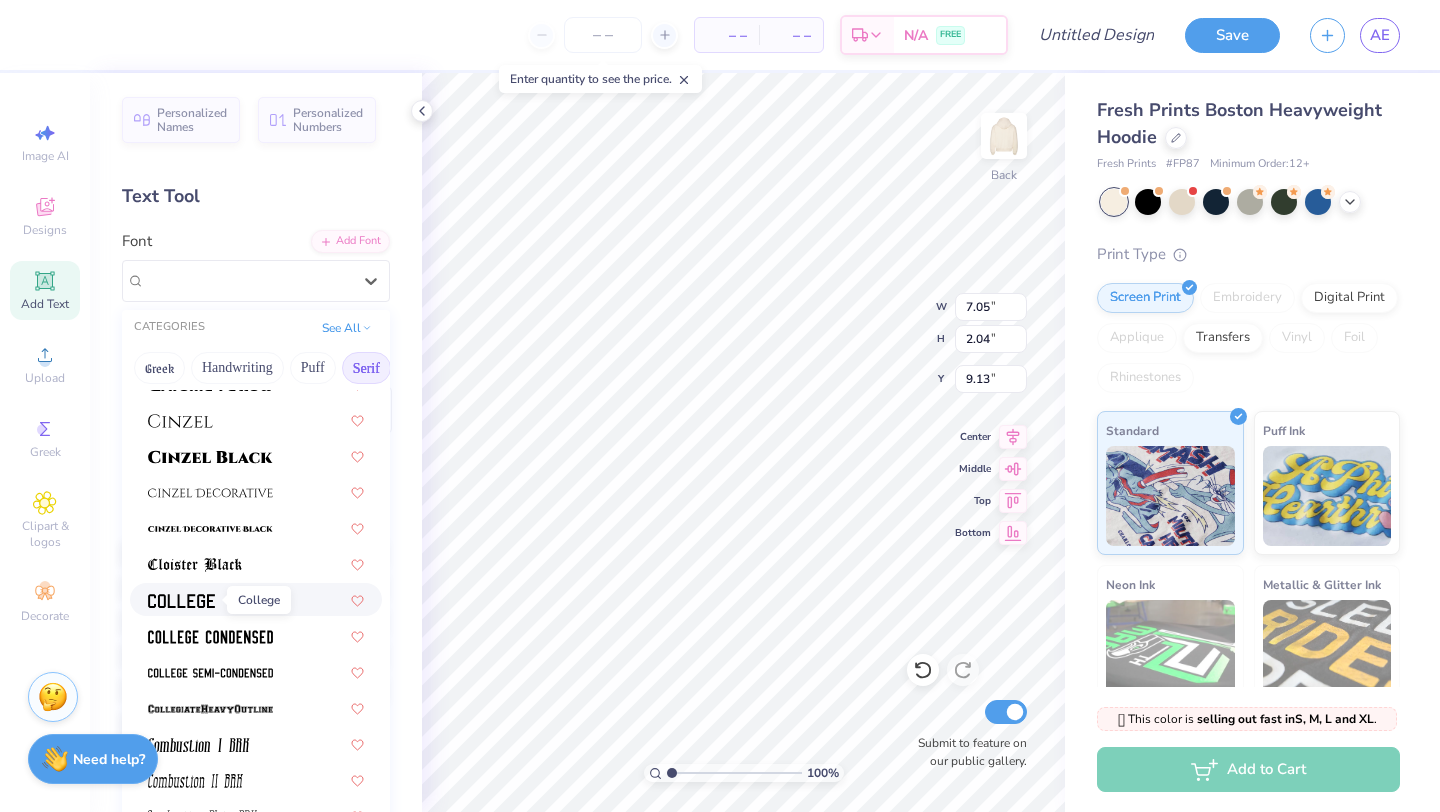 click at bounding box center (181, 601) 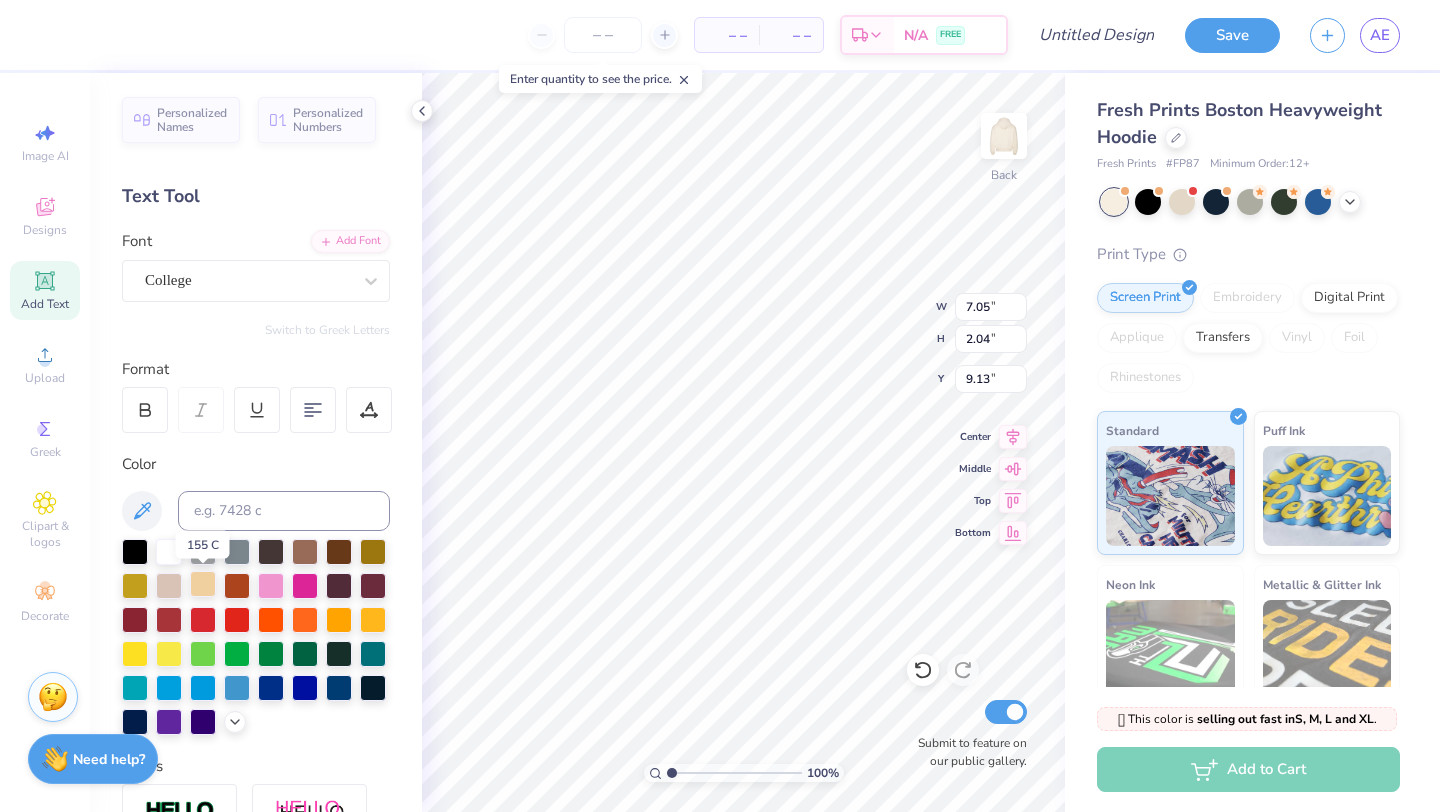 click at bounding box center [203, 584] 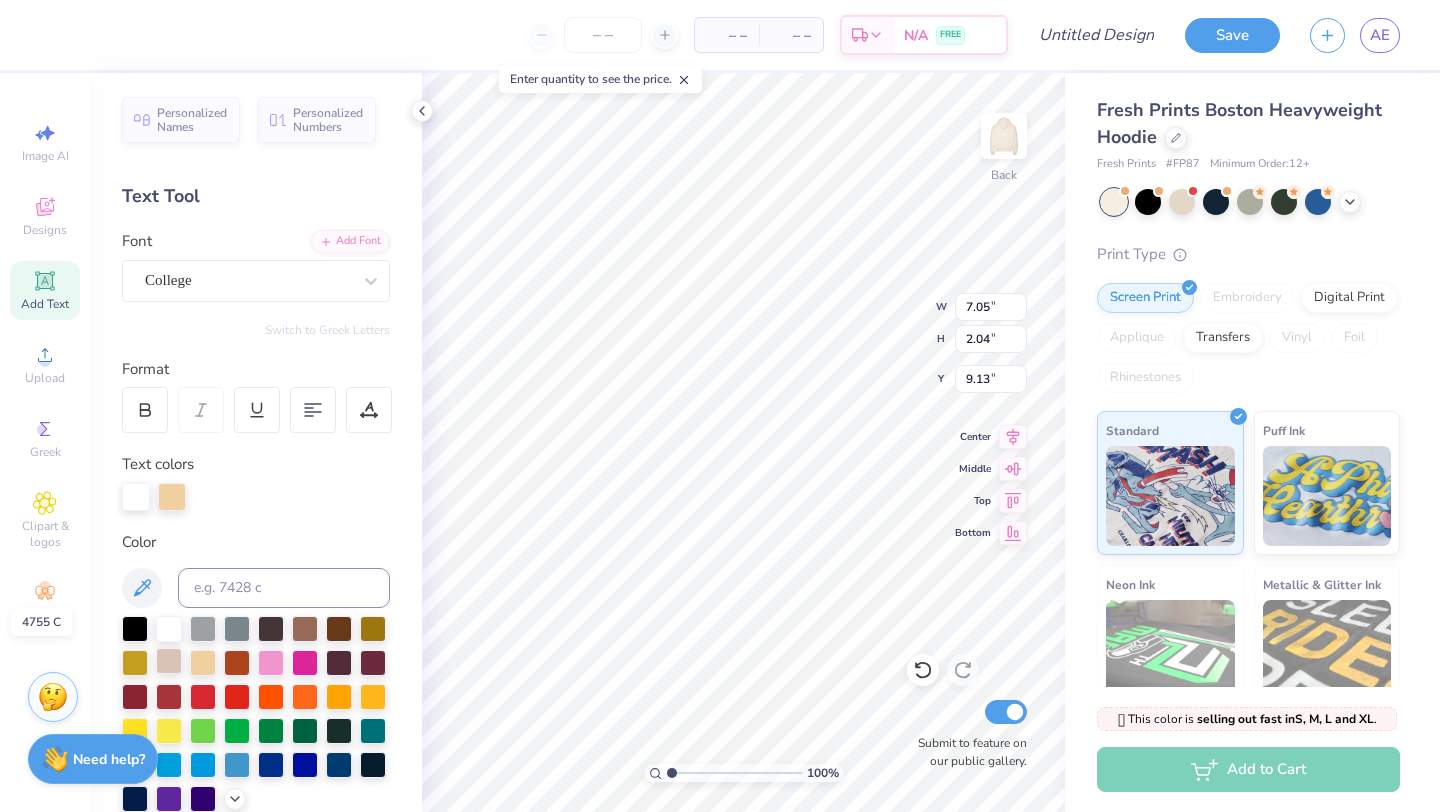 click at bounding box center (169, 661) 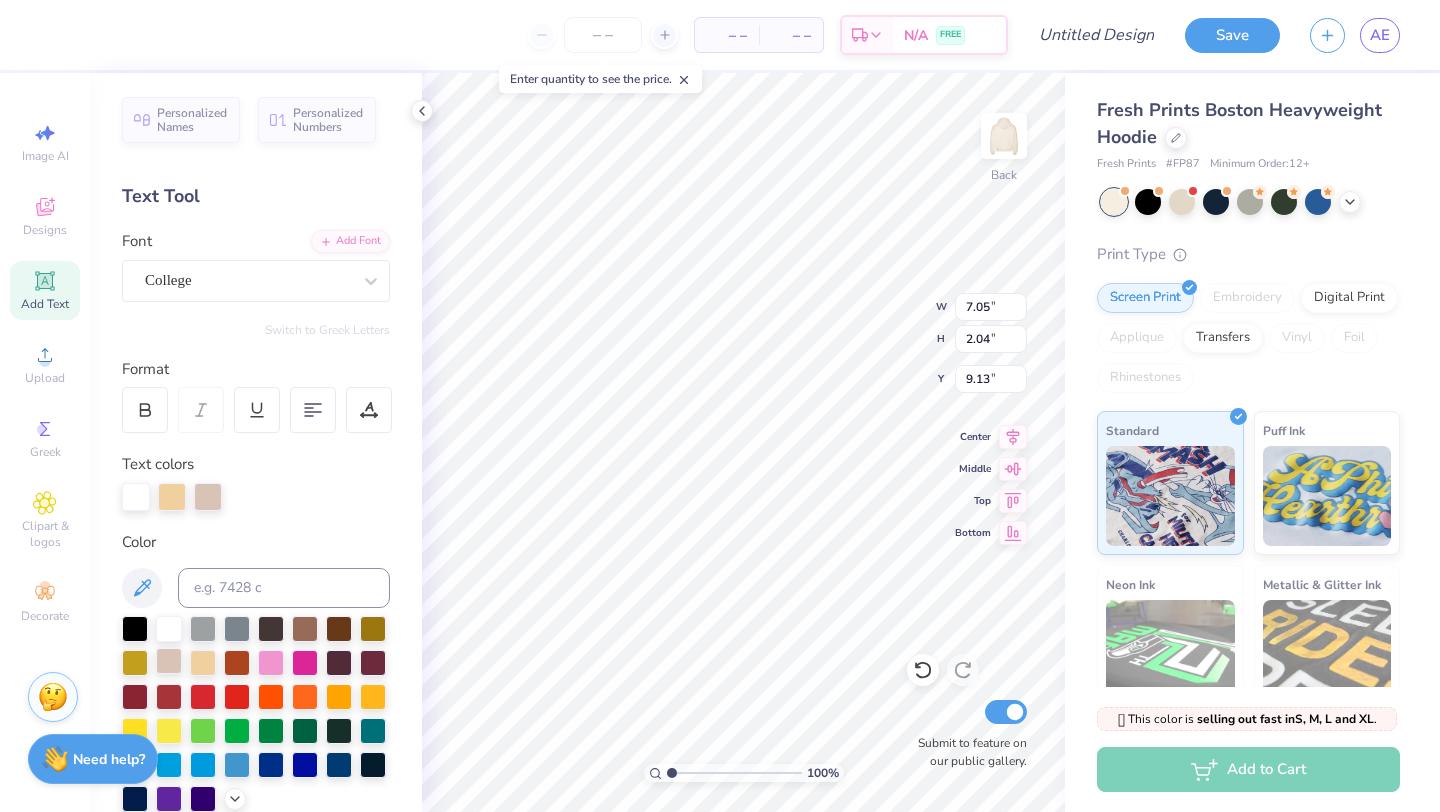 click at bounding box center [169, 661] 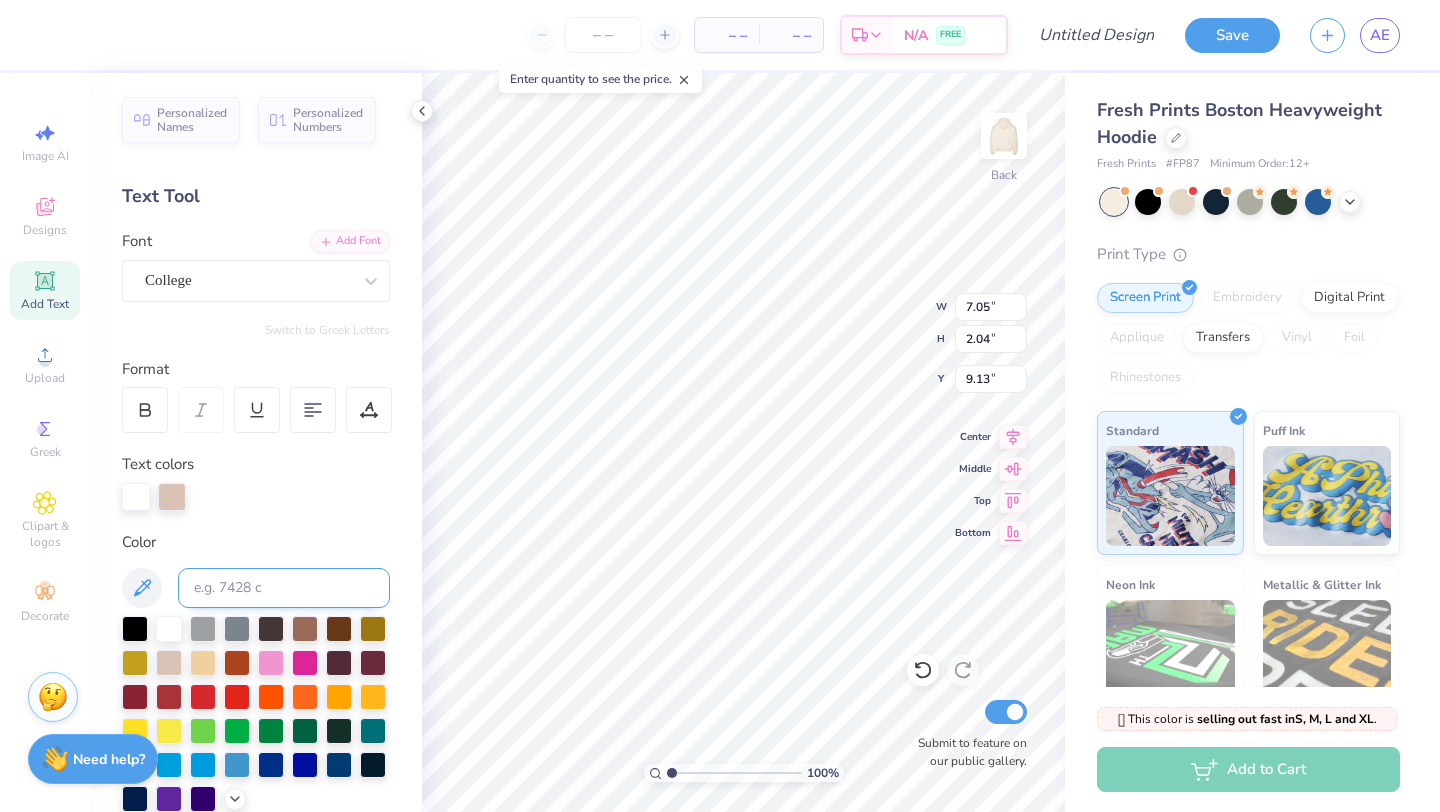scroll, scrollTop: 0, scrollLeft: 1, axis: horizontal 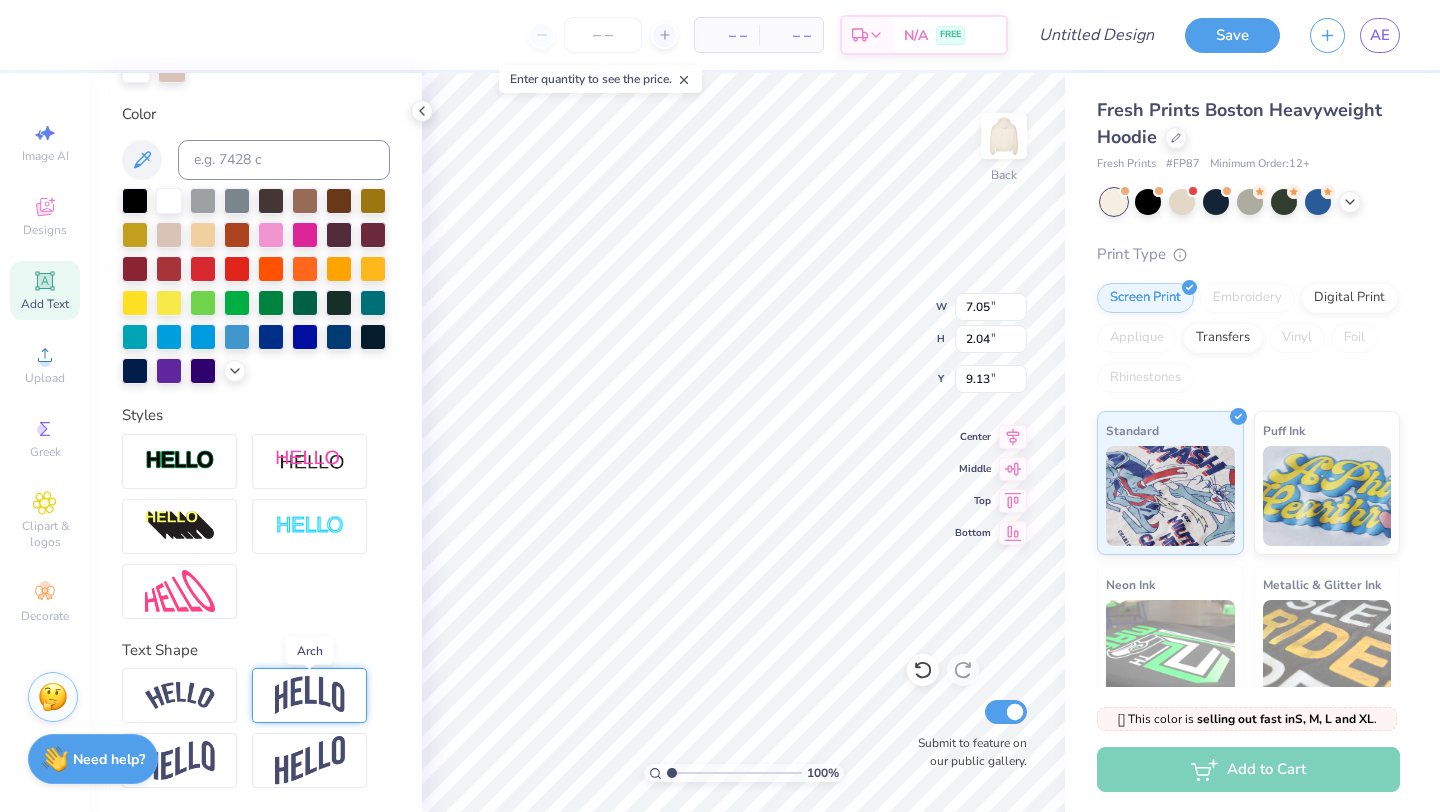 click at bounding box center (310, 695) 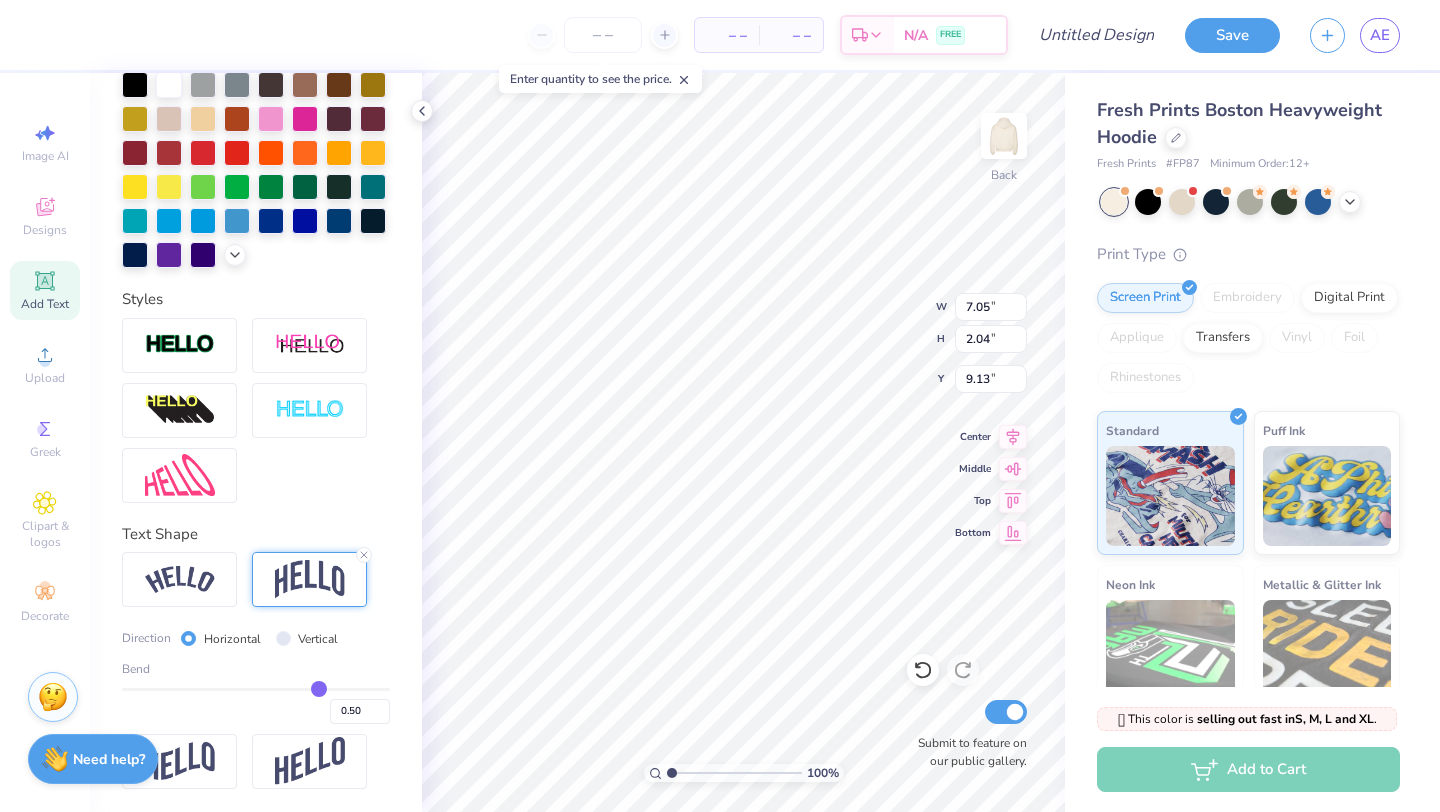 scroll, scrollTop: 544, scrollLeft: 0, axis: vertical 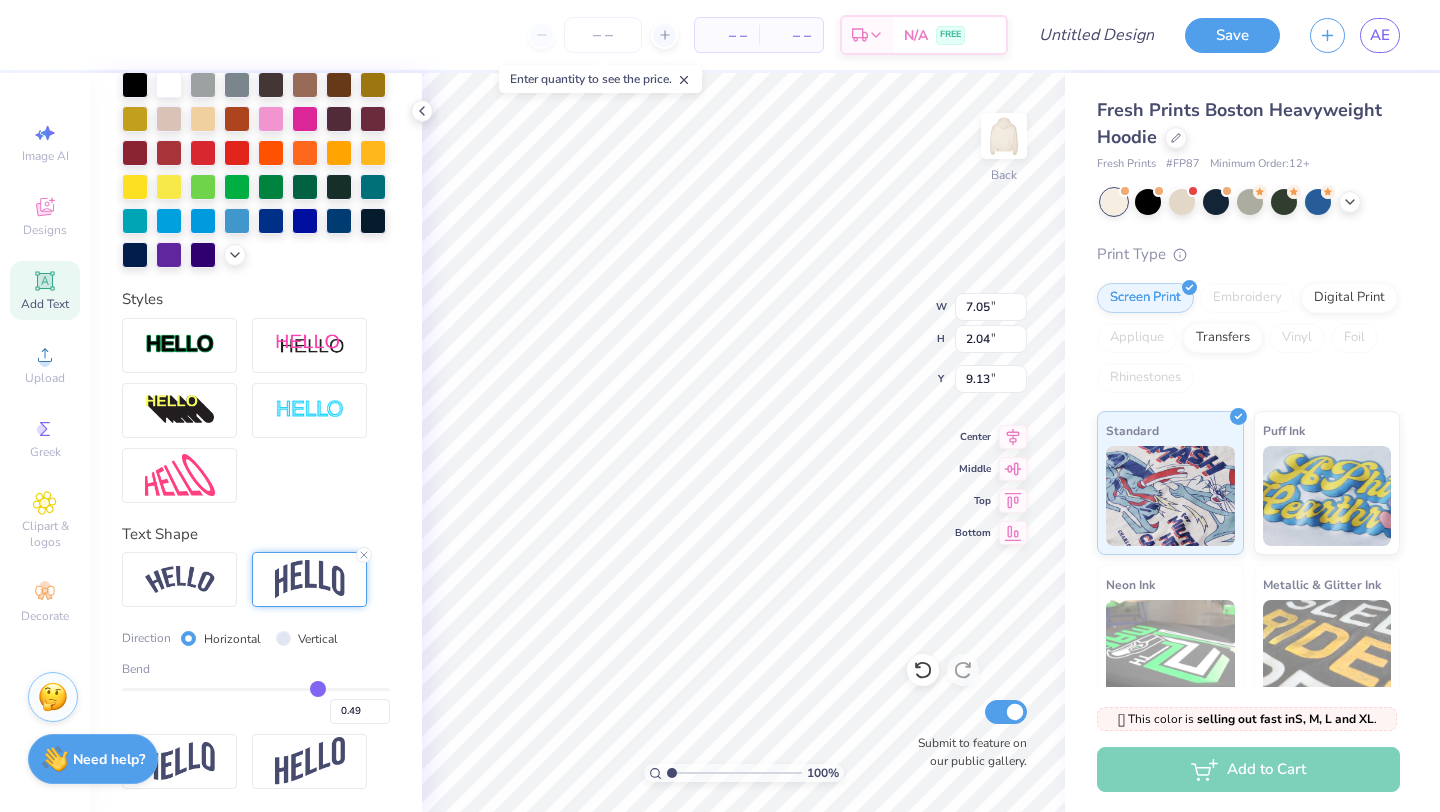 type on "0.45" 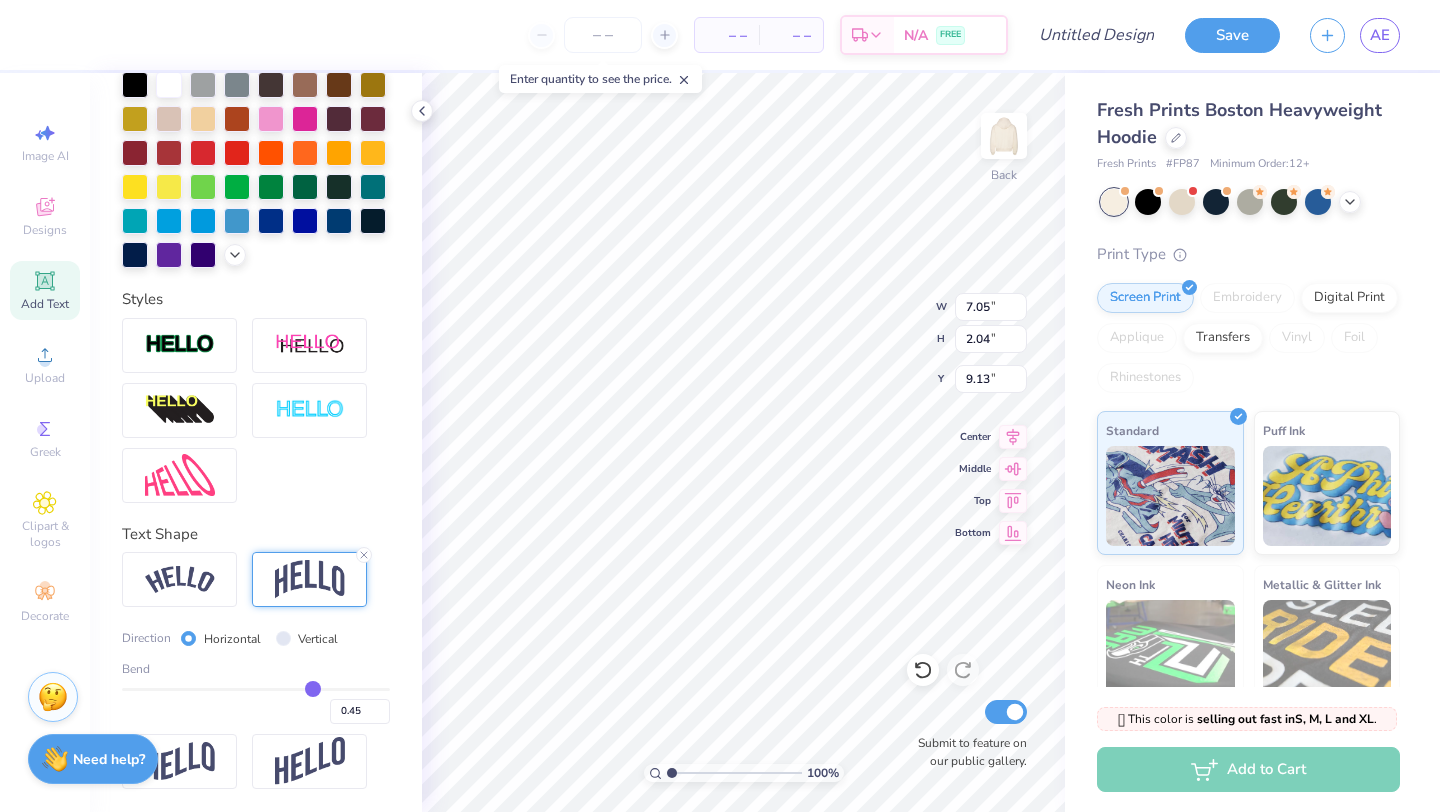type on "0.4" 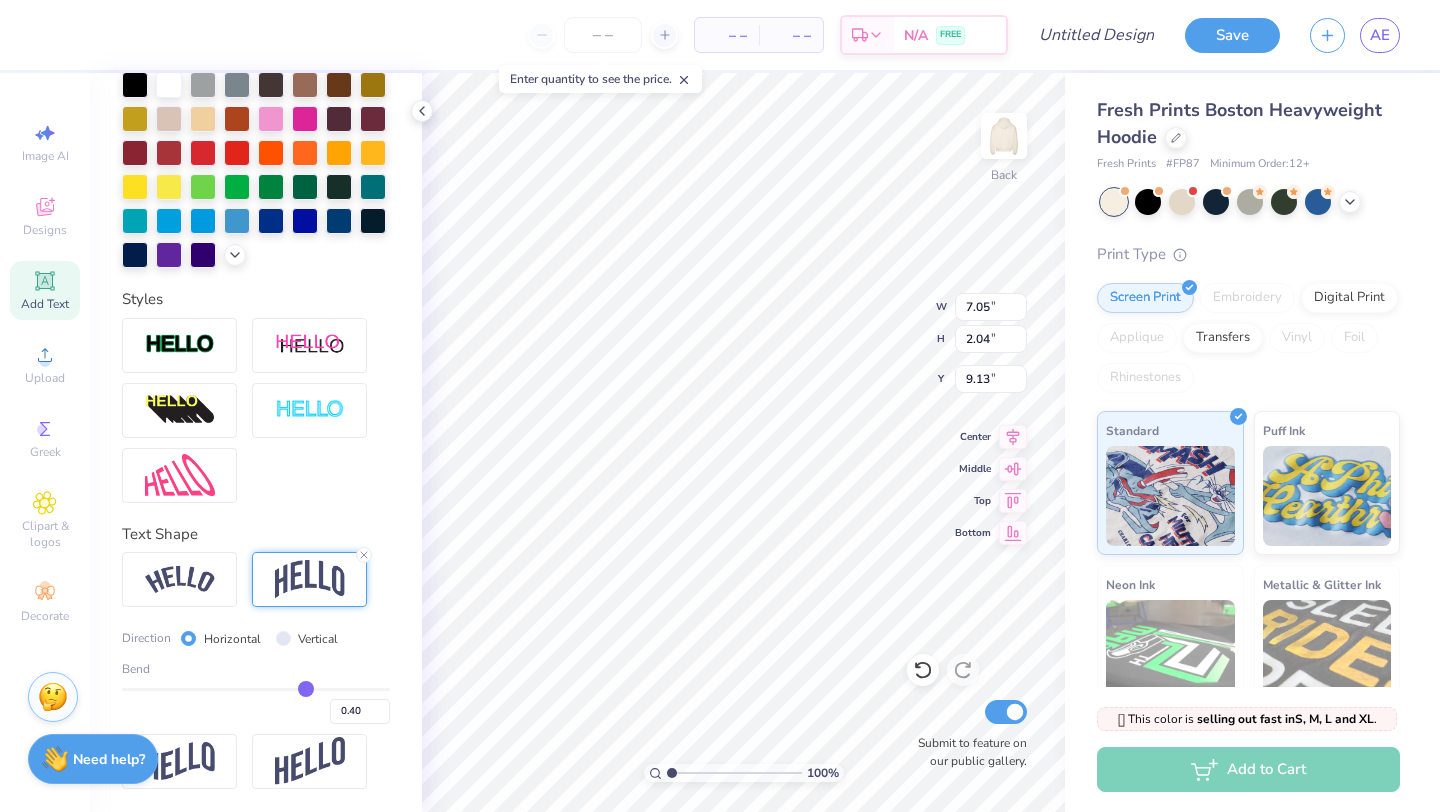 type on "0.33" 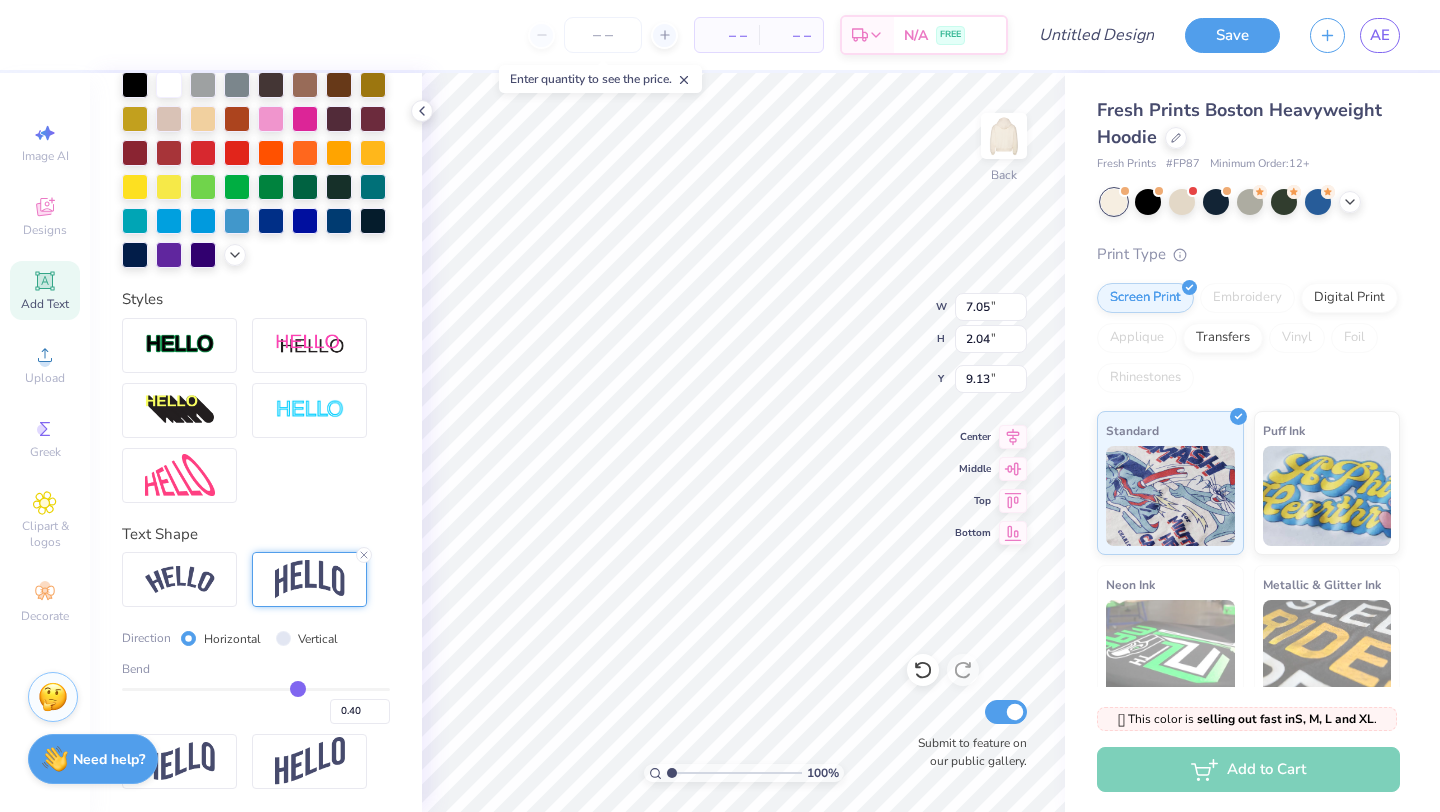 type on "0.33" 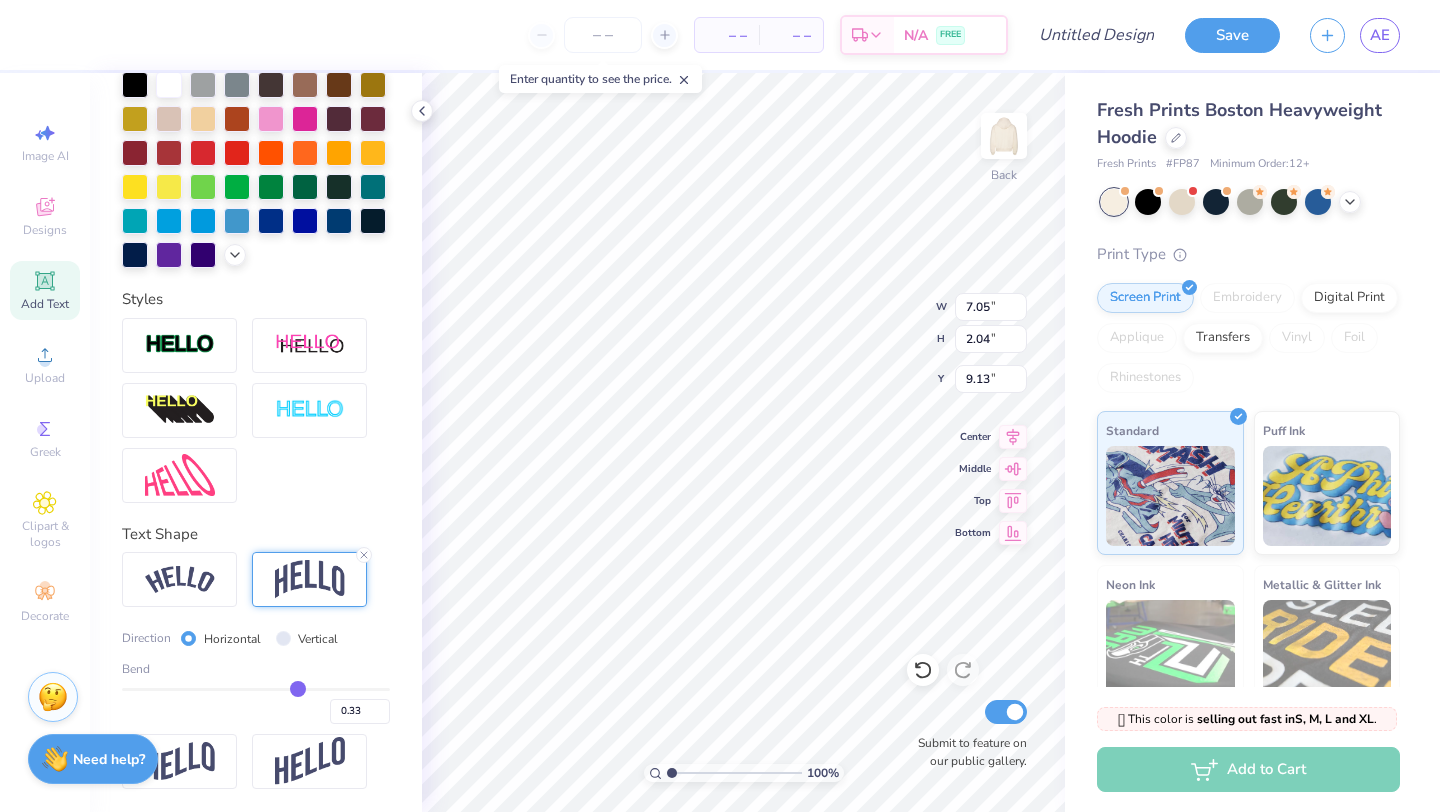 type on "0.29" 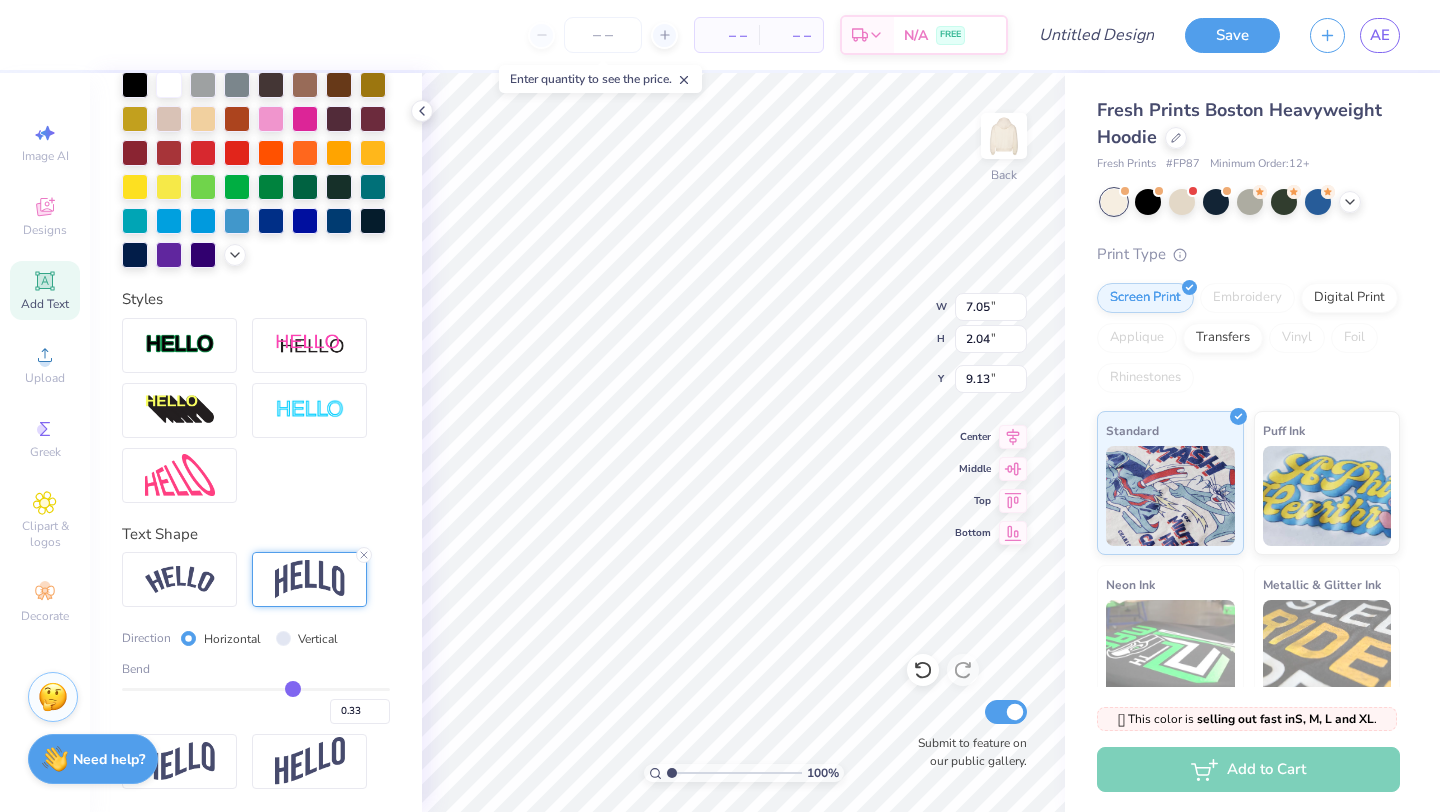 type on "0.29" 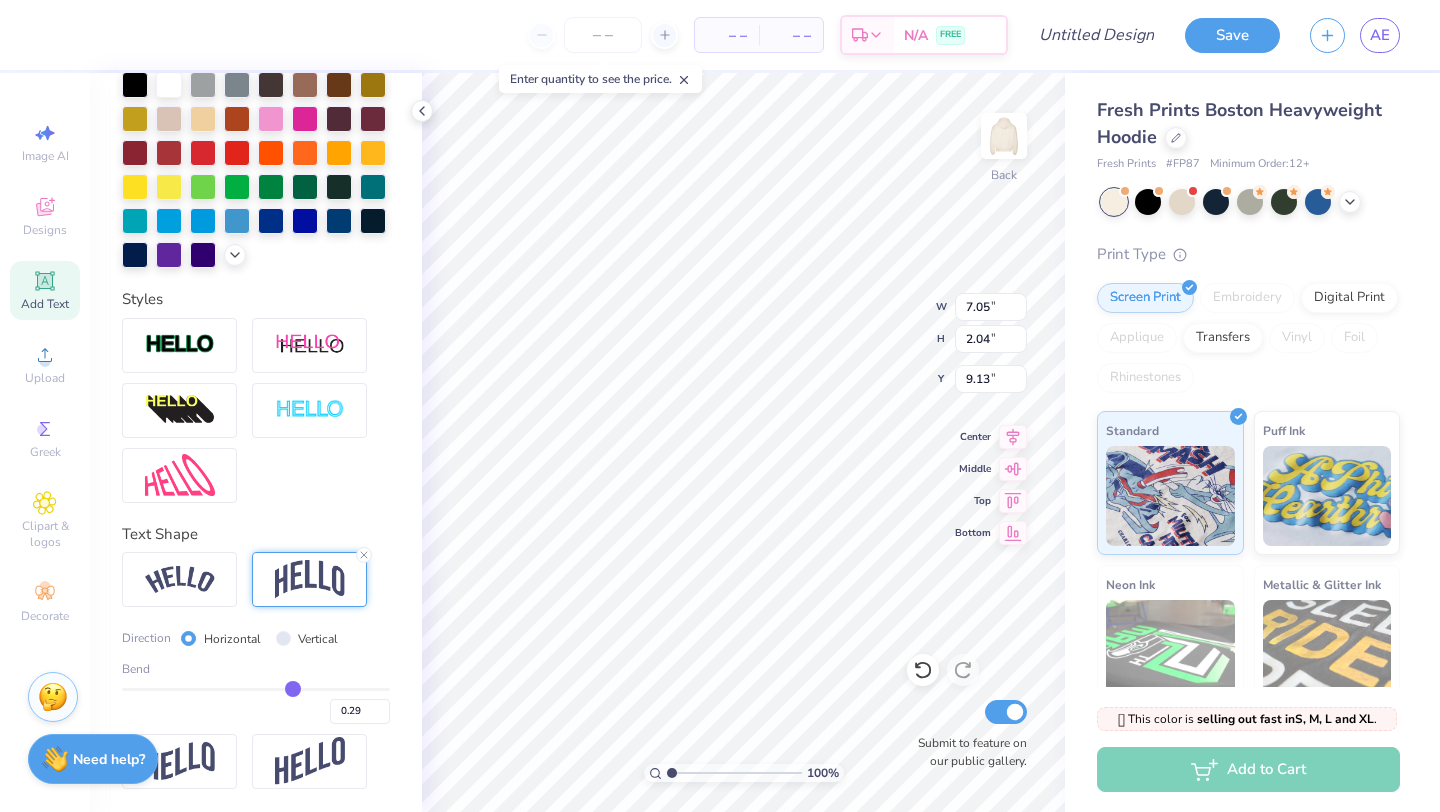 type on "0.25" 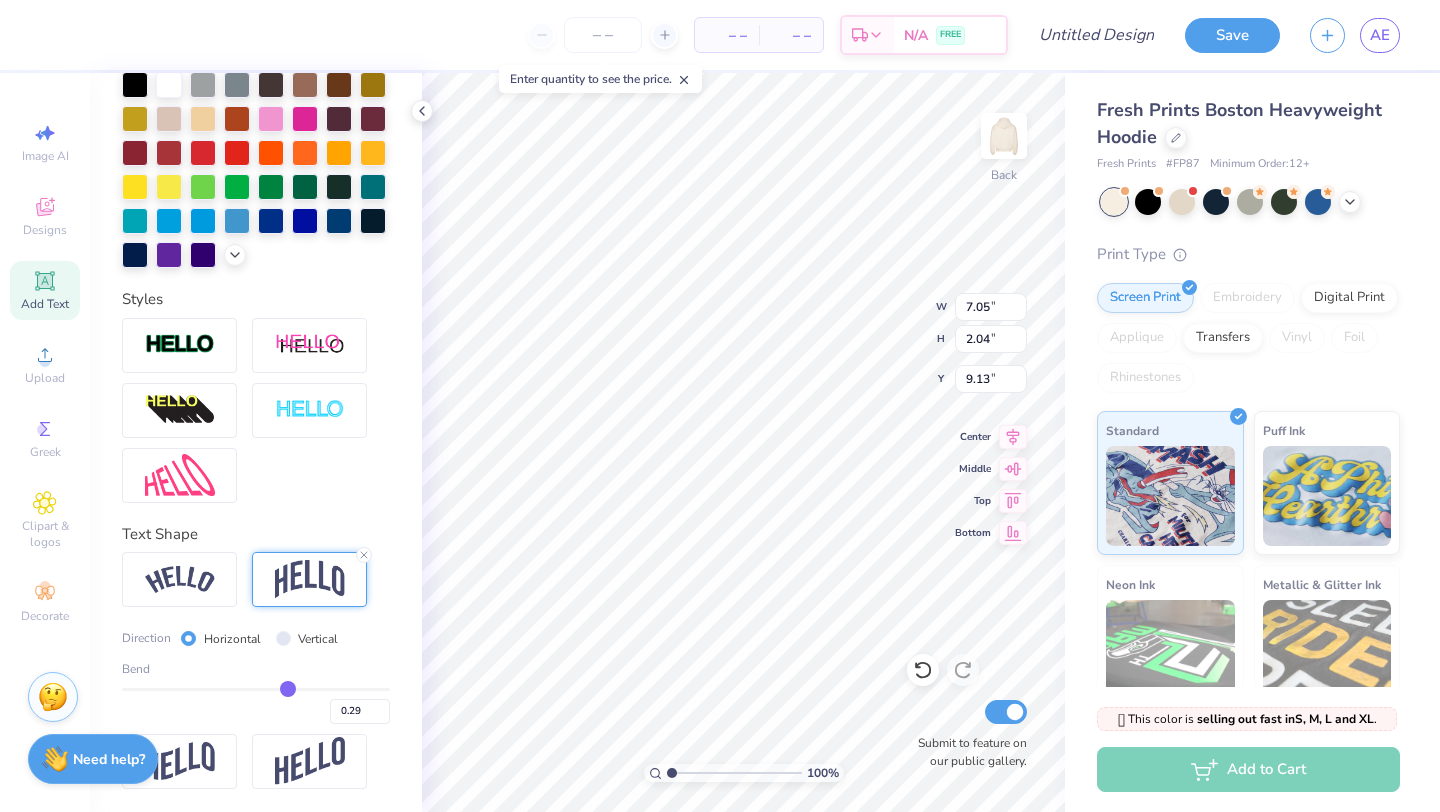 type on "0.25" 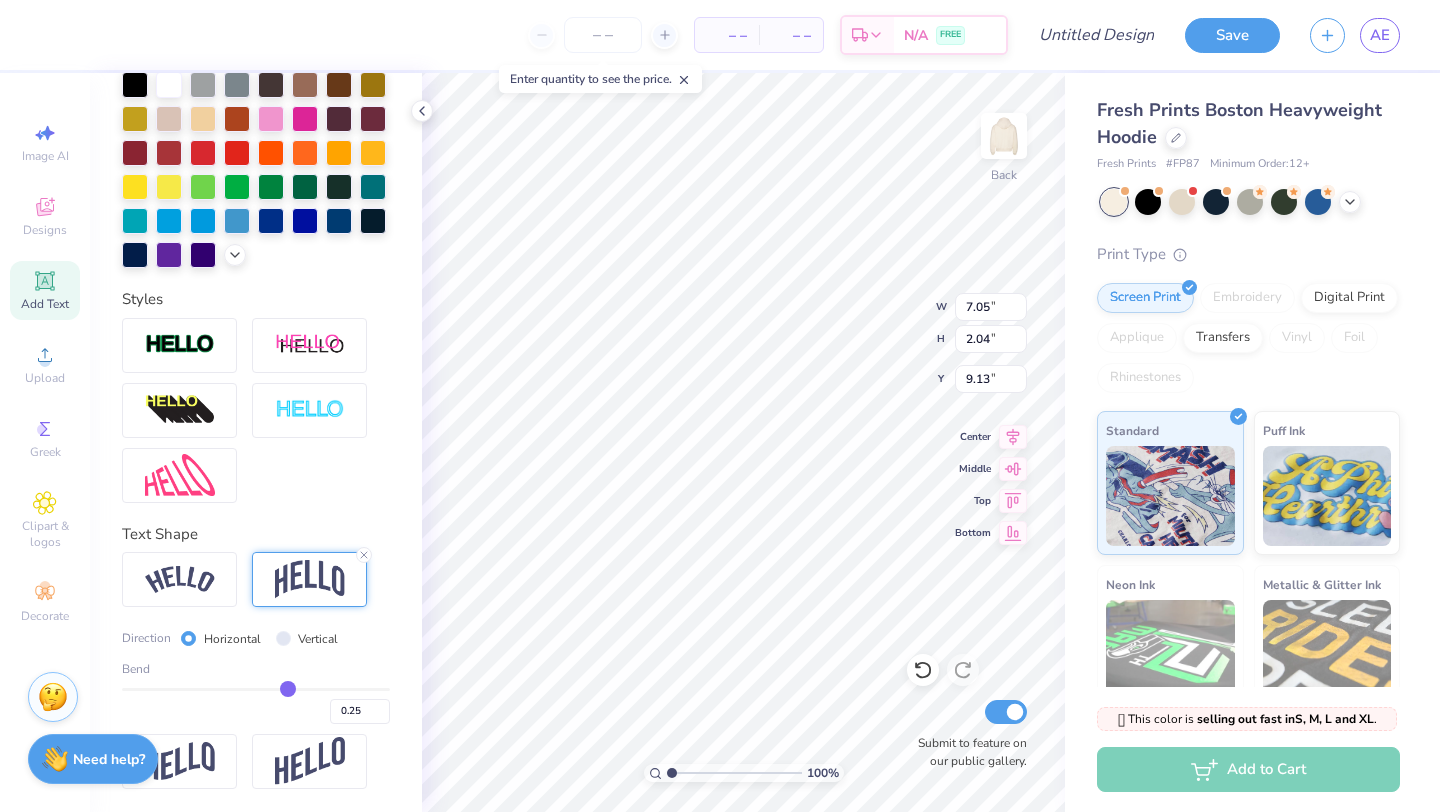 type on "0.22" 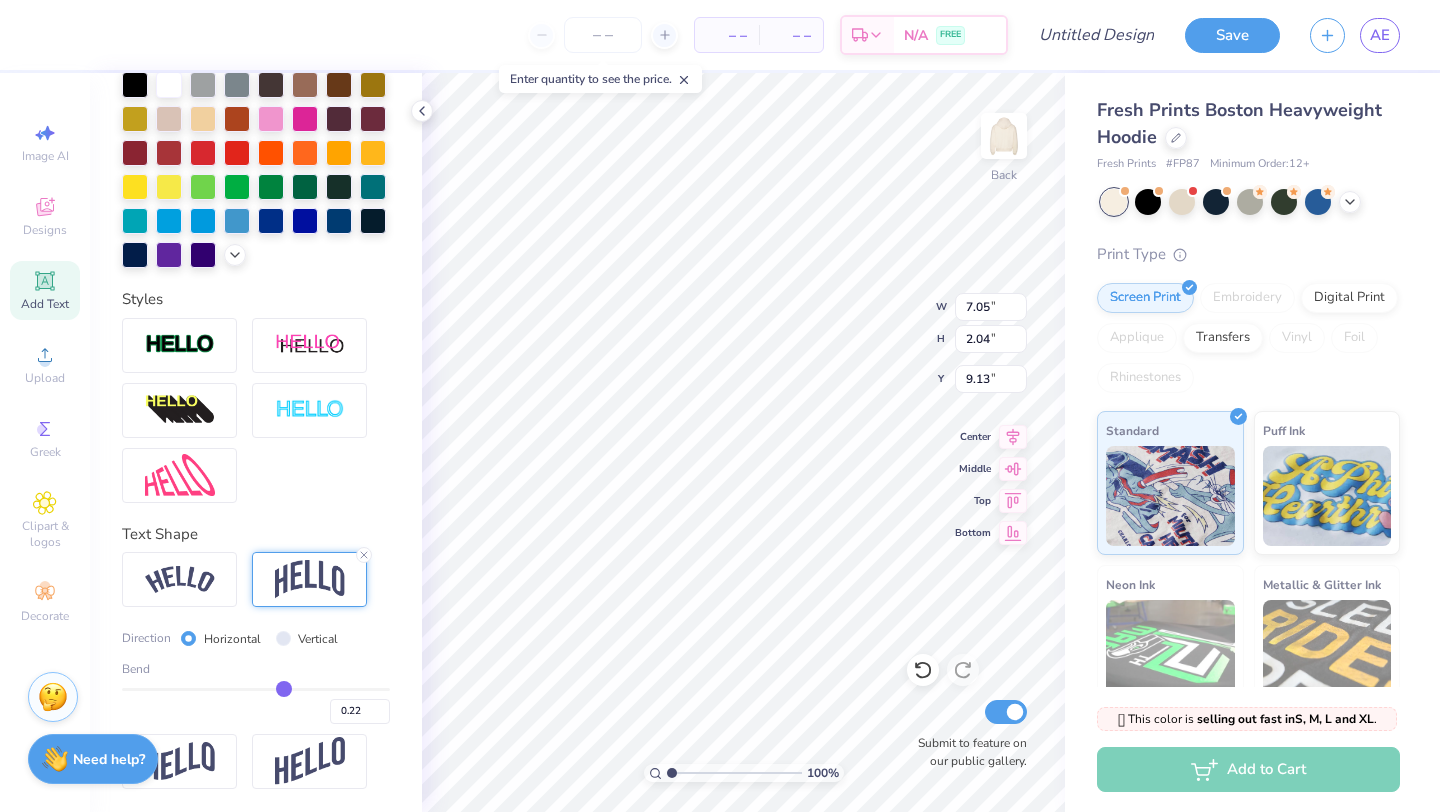 type on "0.2" 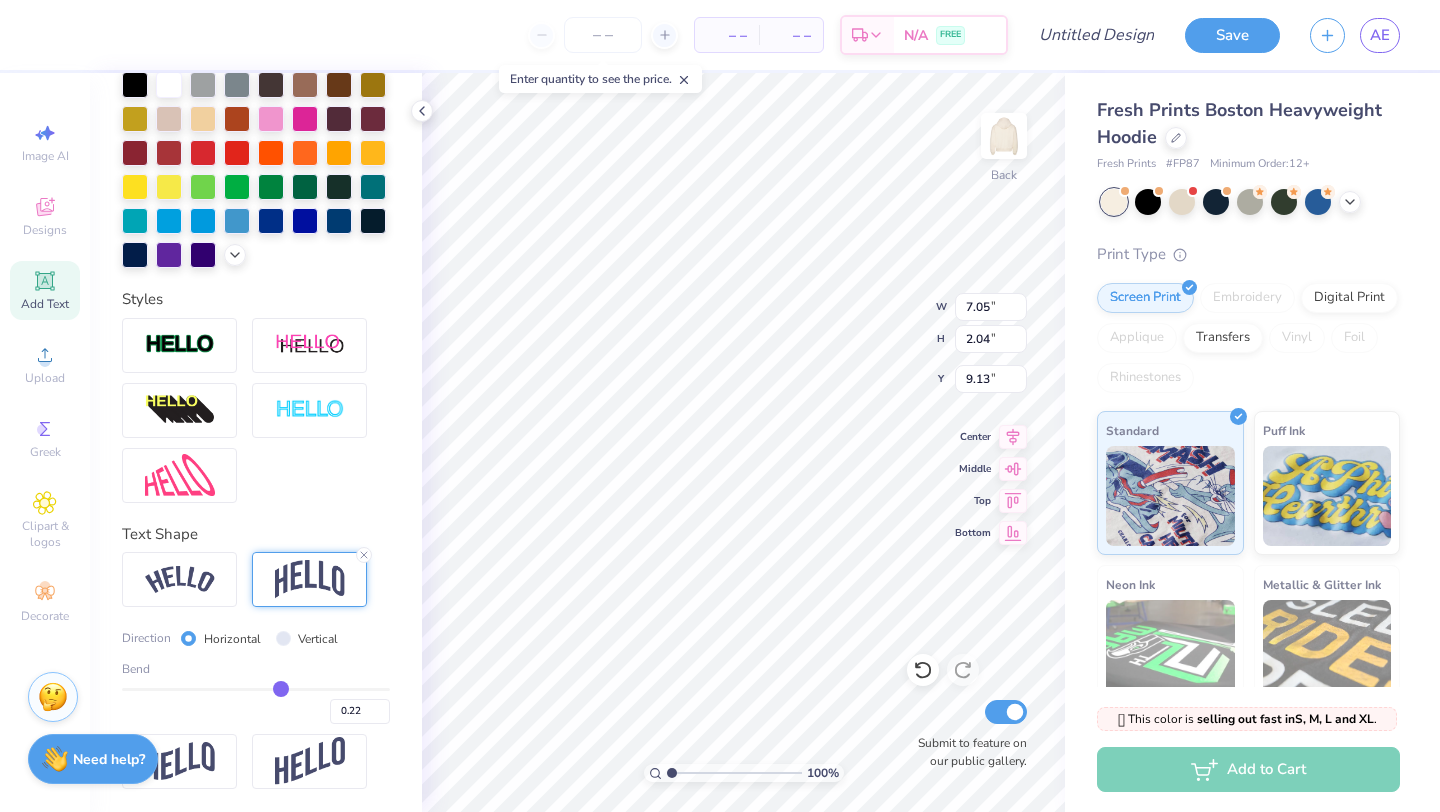 type on "0.20" 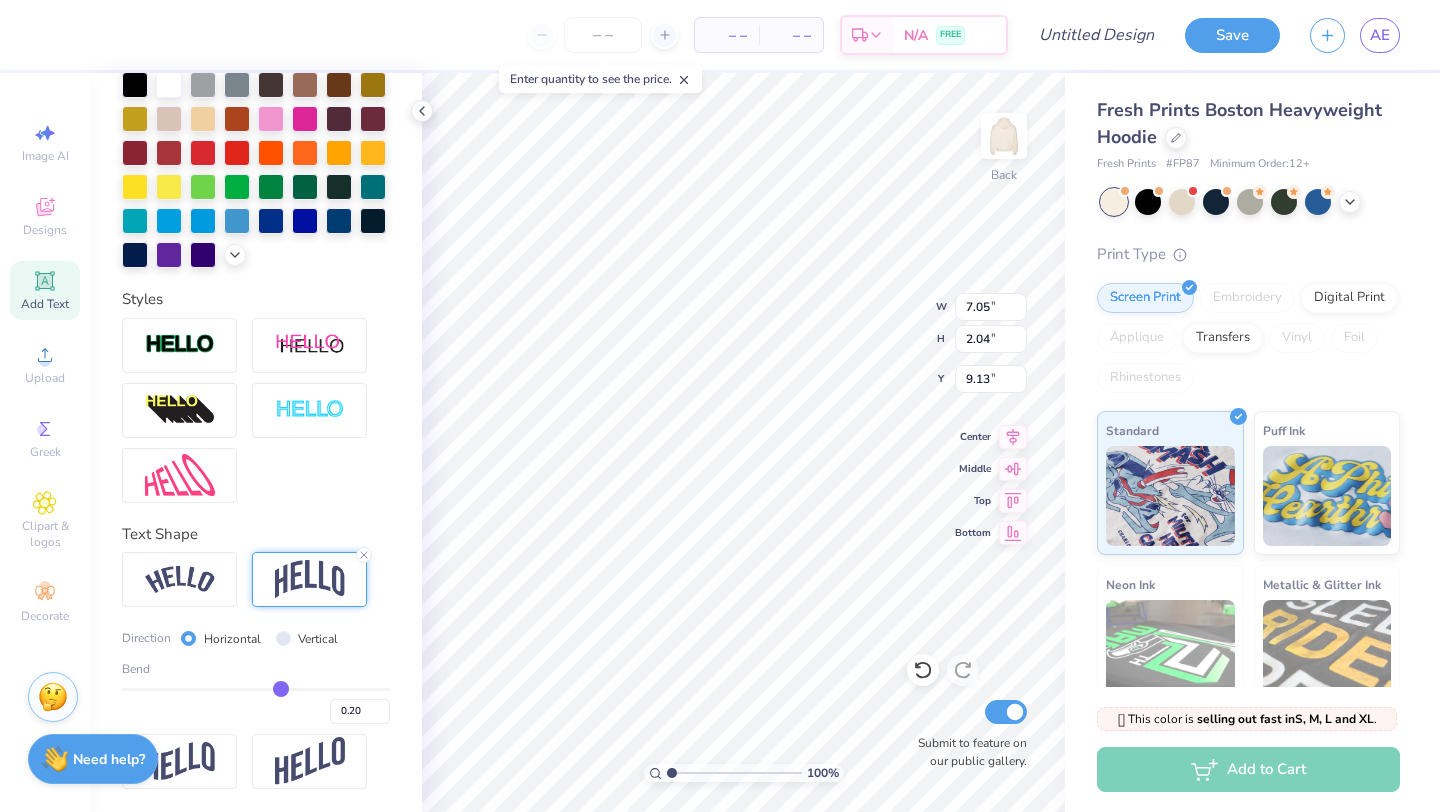 type on "0.19" 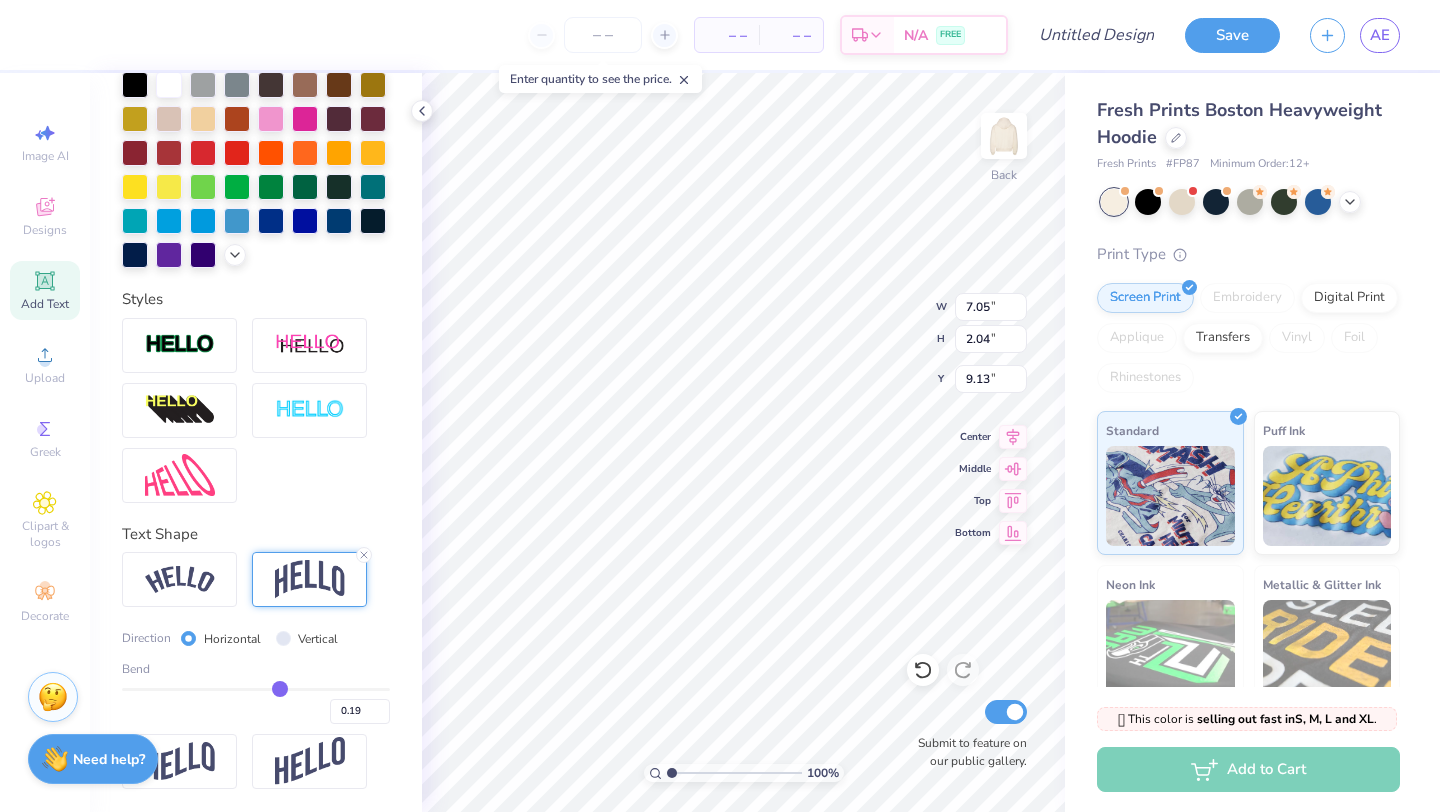 type on "0.18" 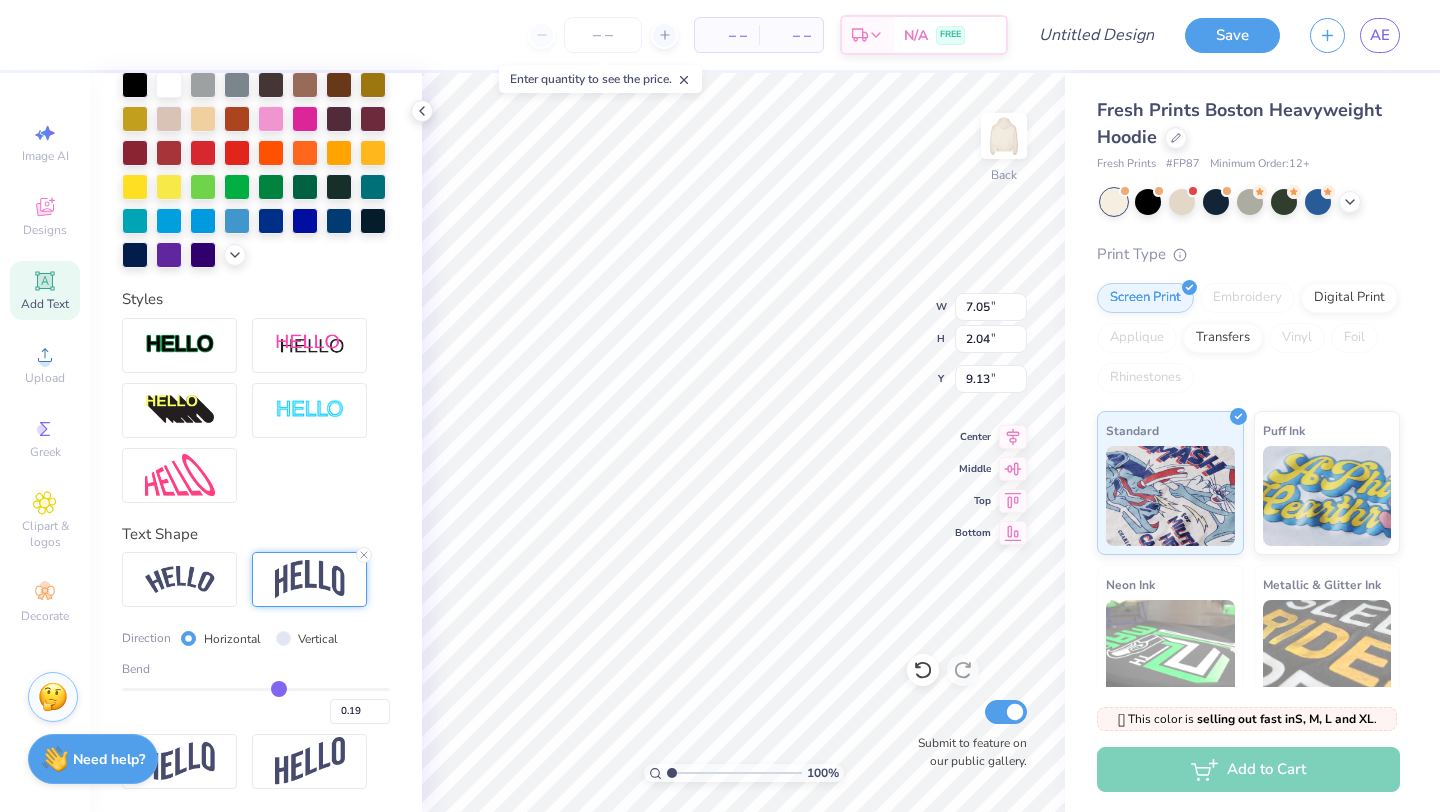 type on "0.18" 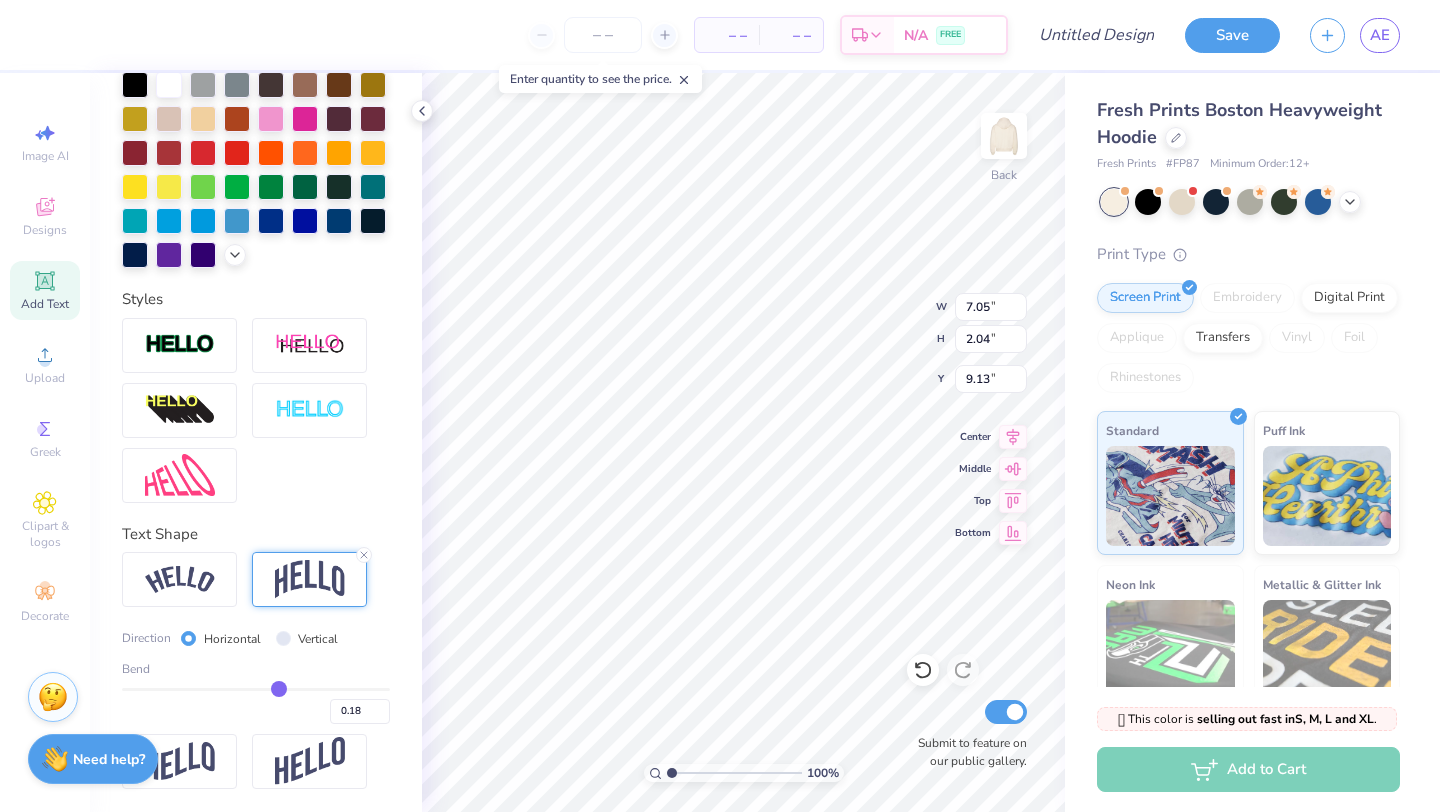 type on "0.17" 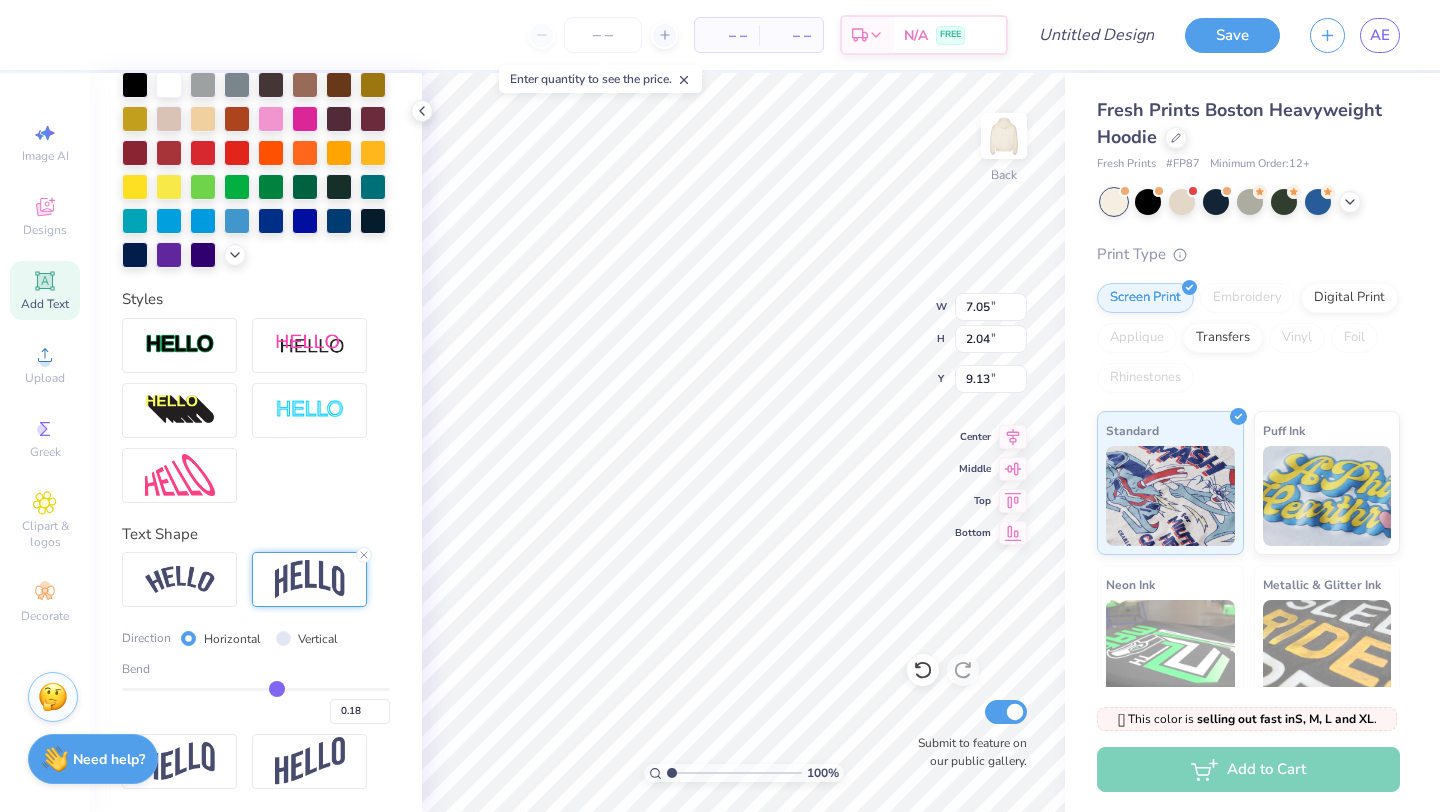 type on "0.17" 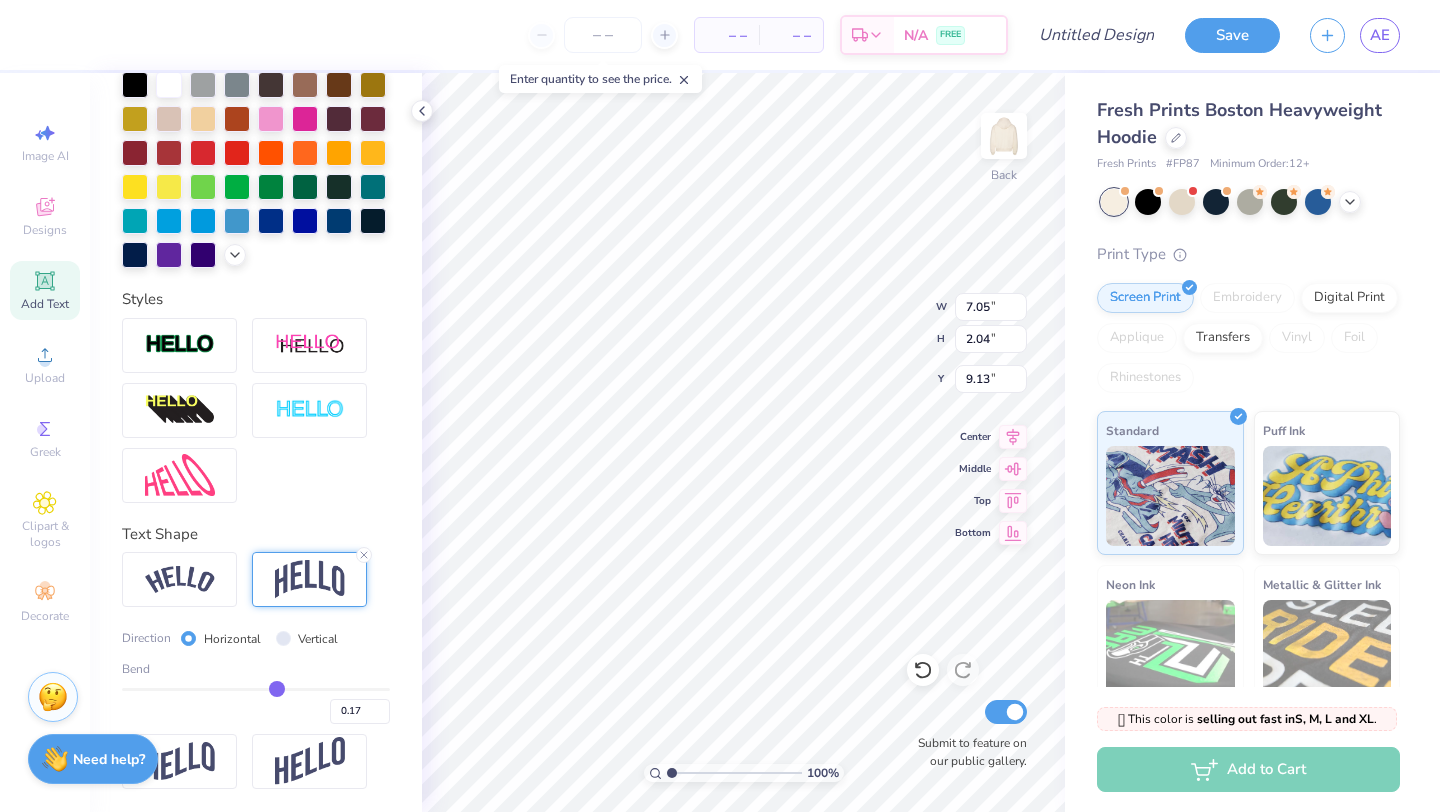 type on "0.16" 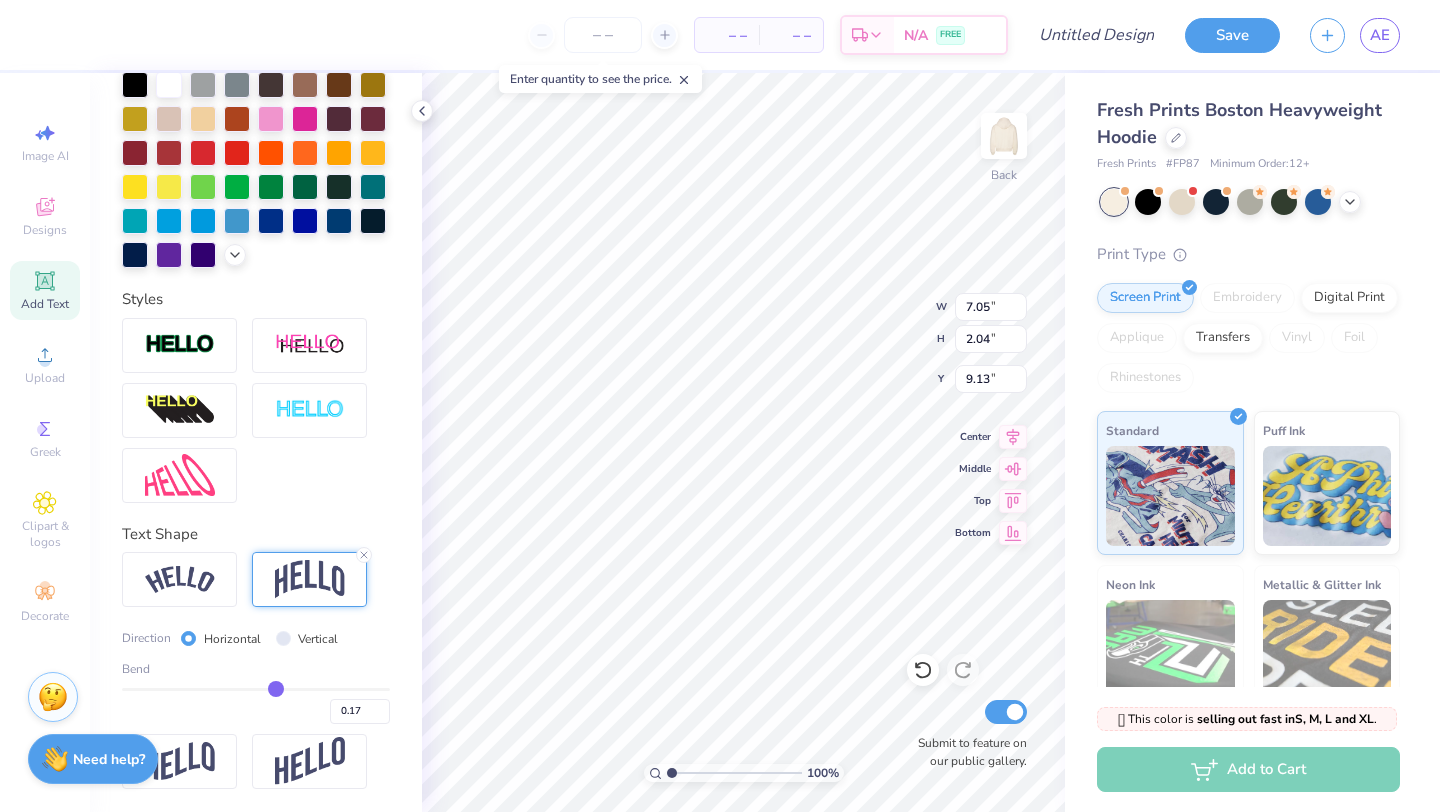 type on "0.16" 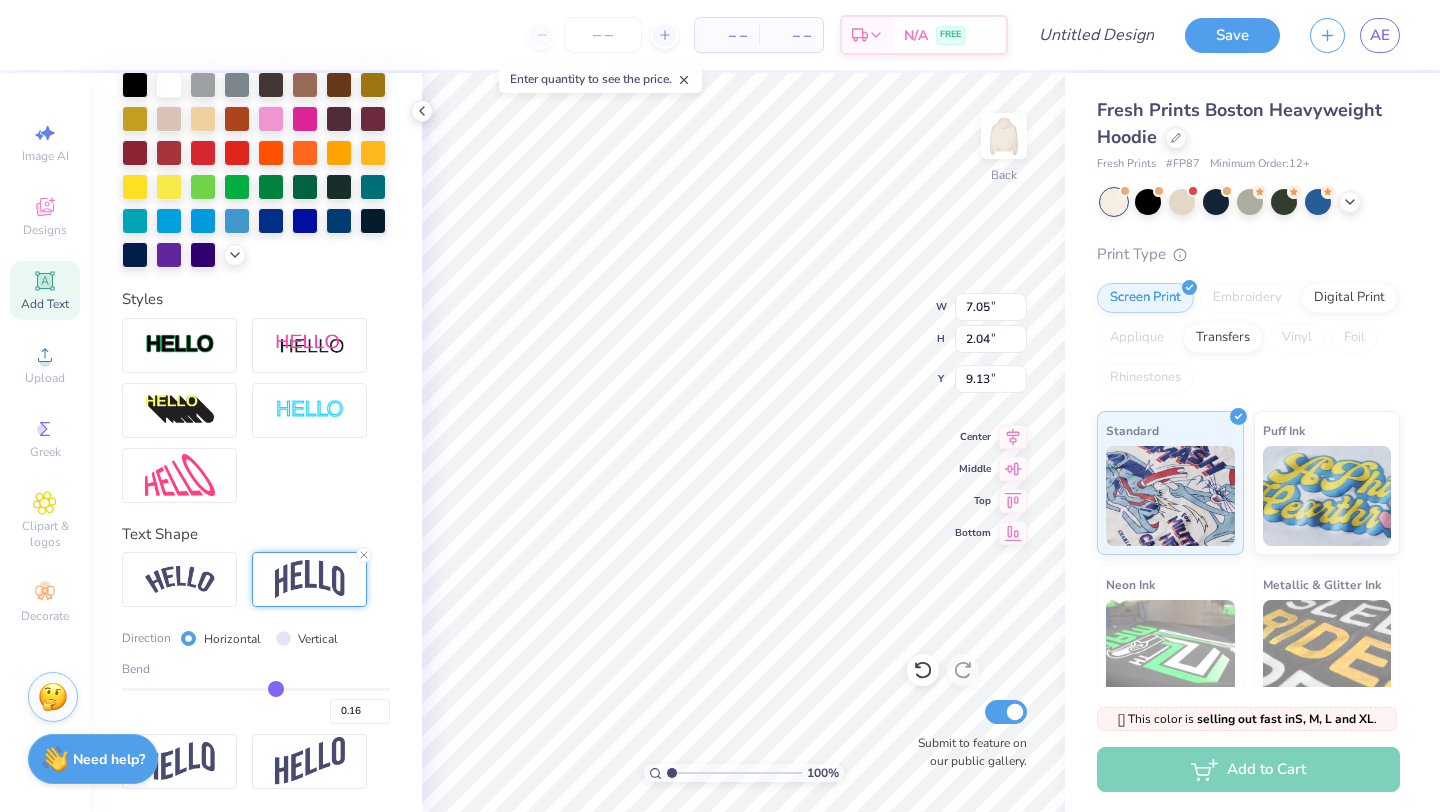 type on "0.15" 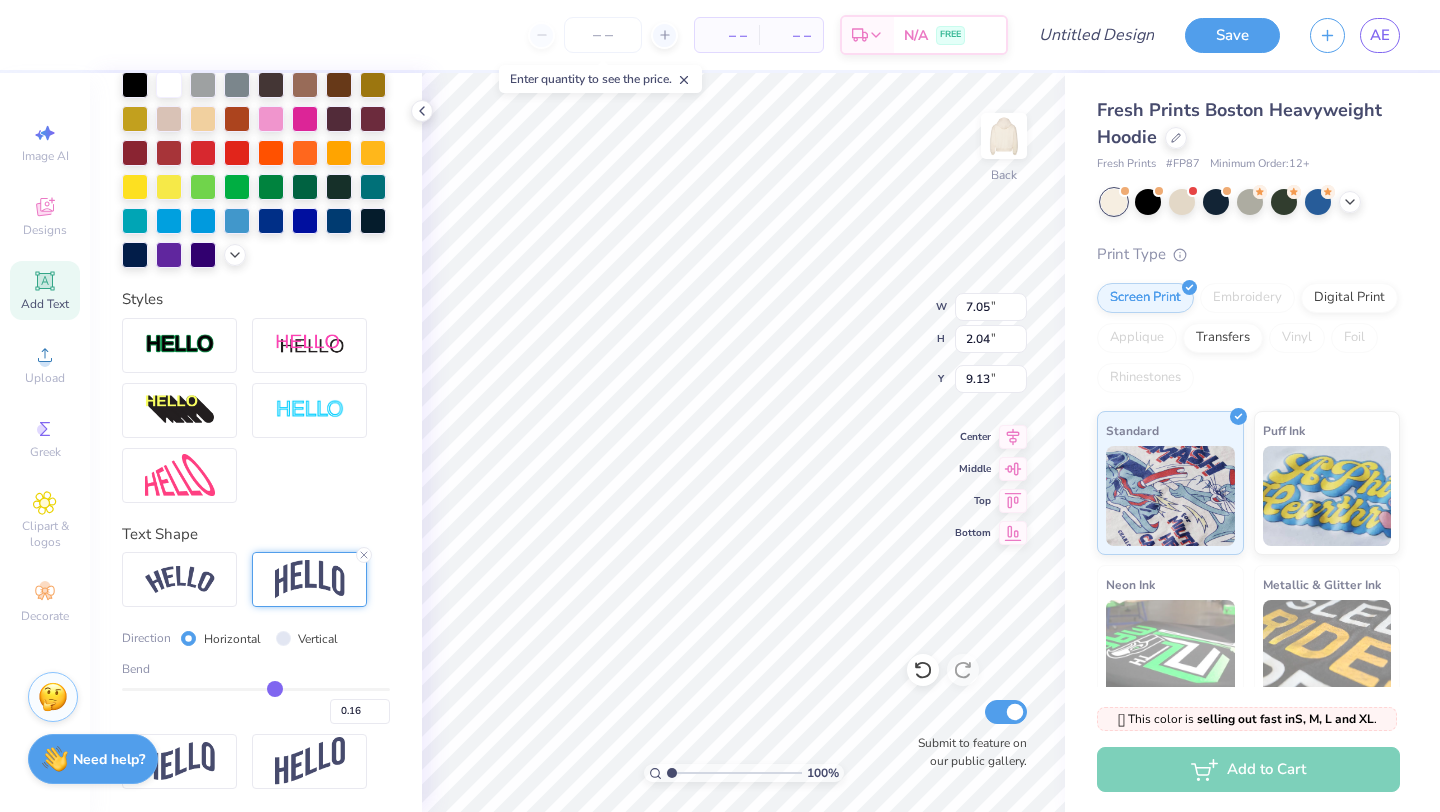 type on "0.15" 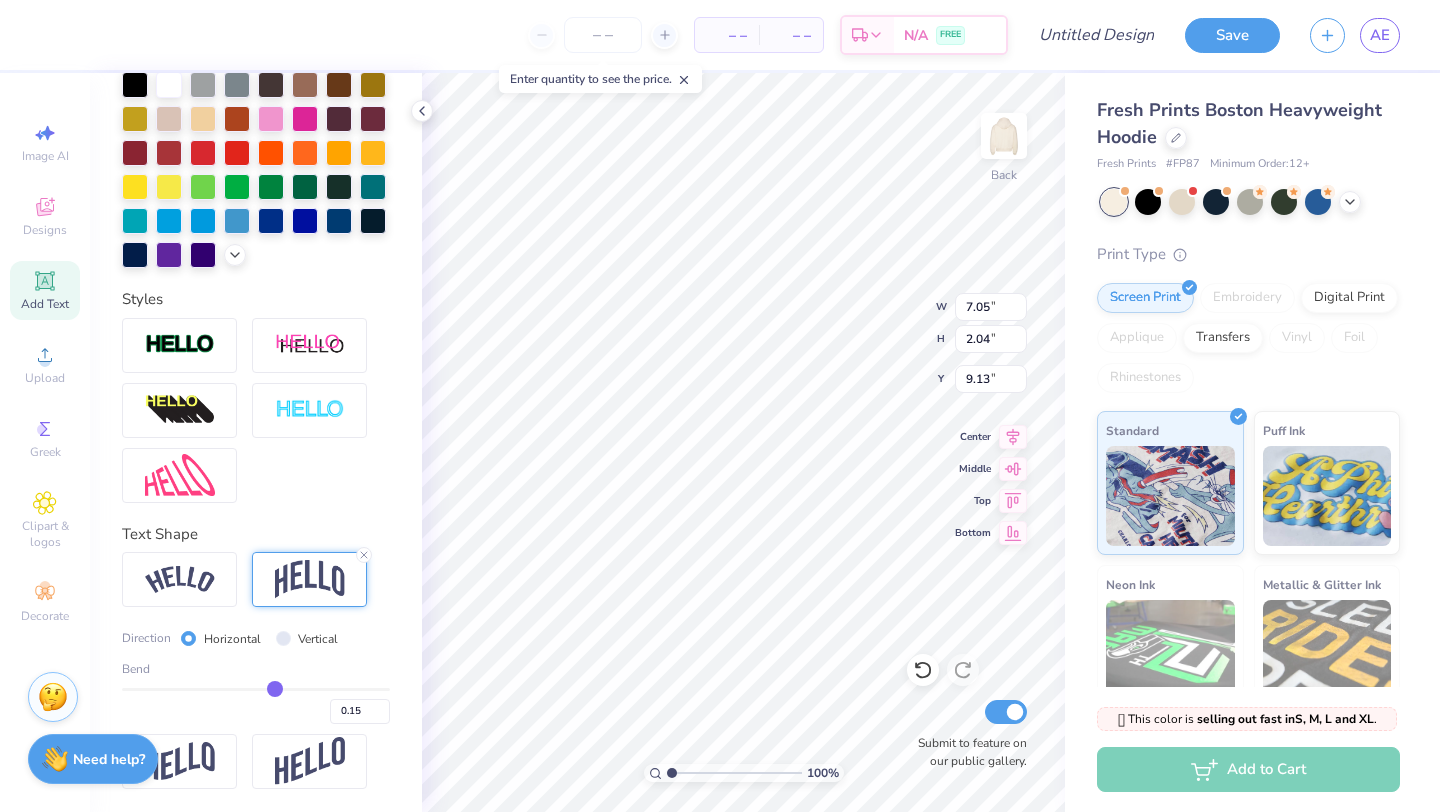 type on "0.14" 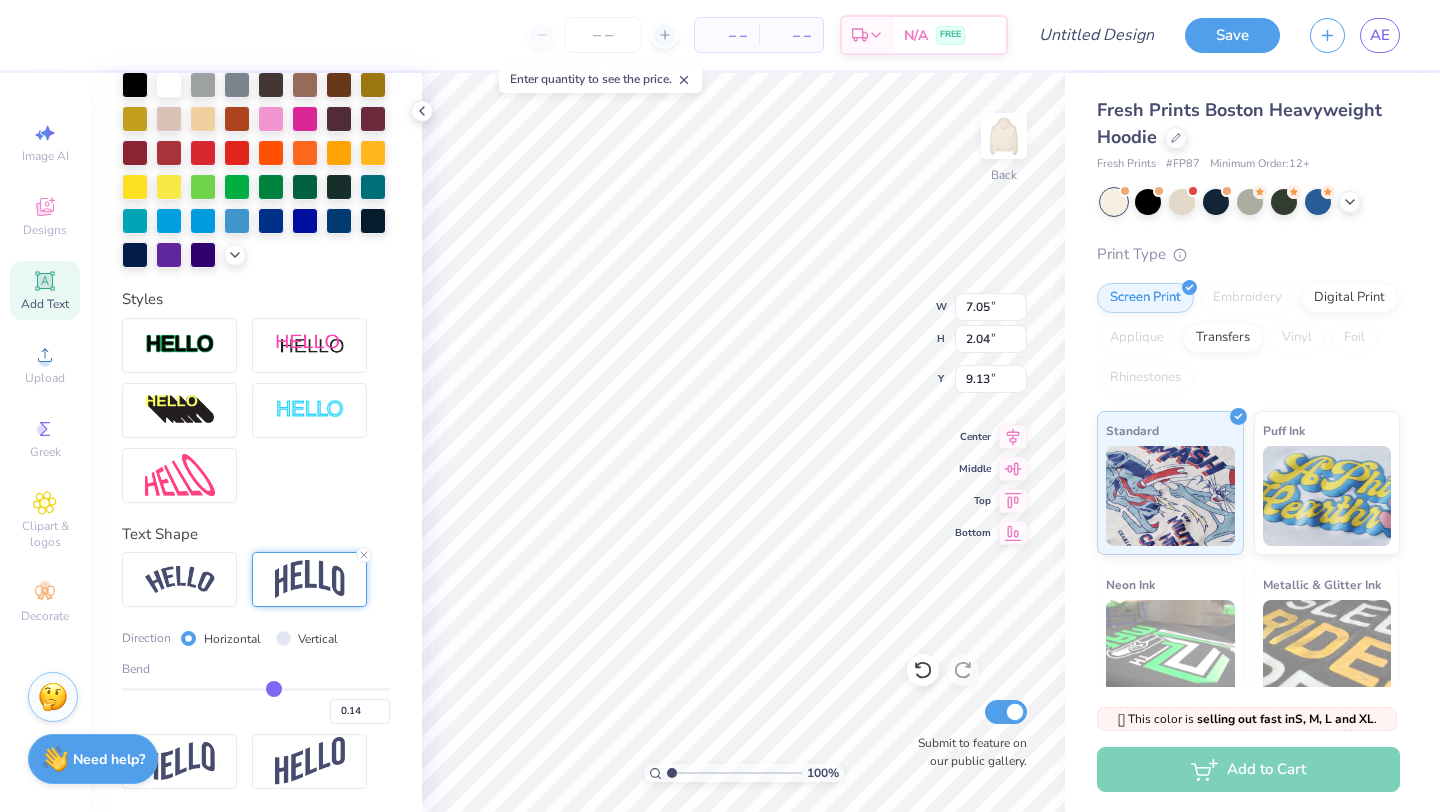 type on "0.13" 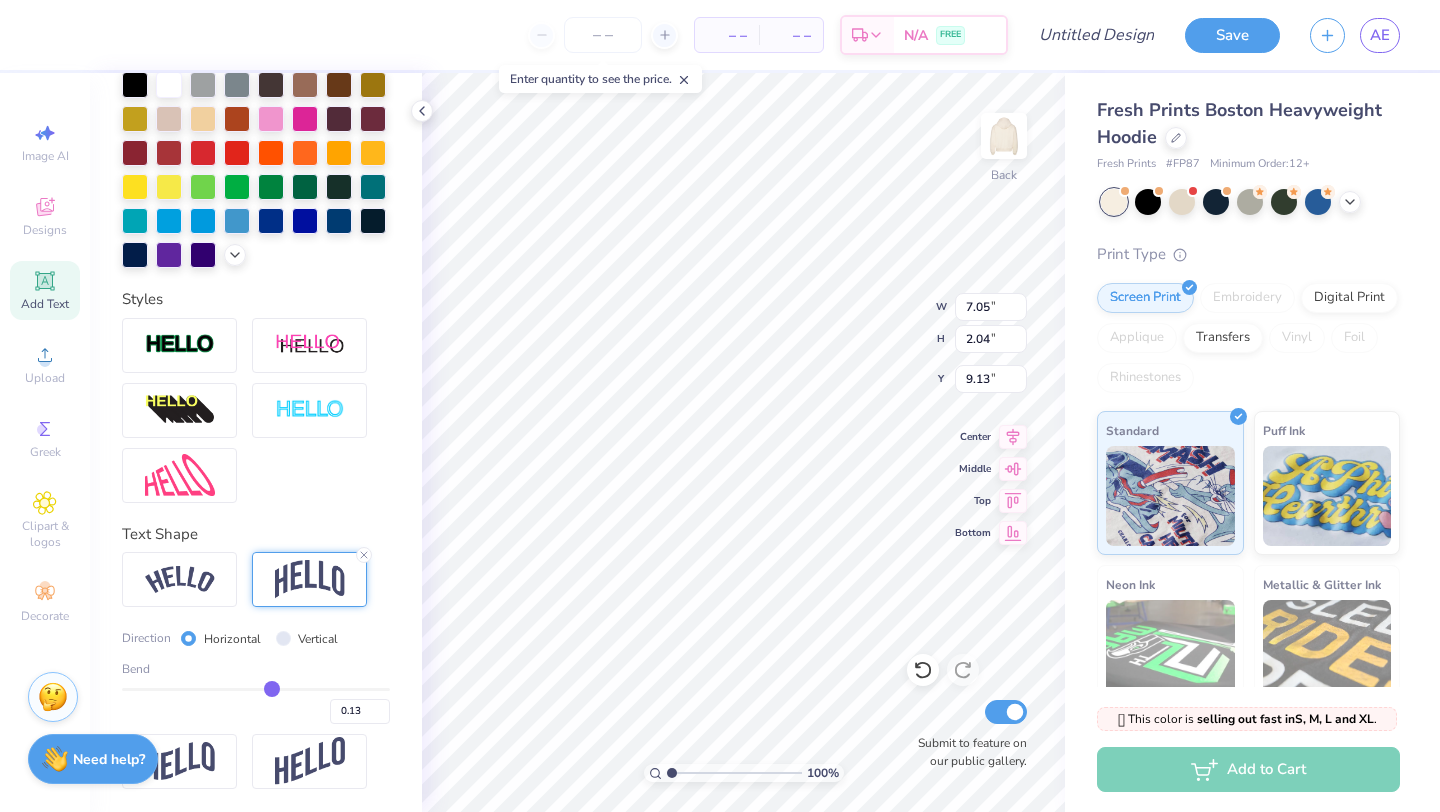 type on "0.12" 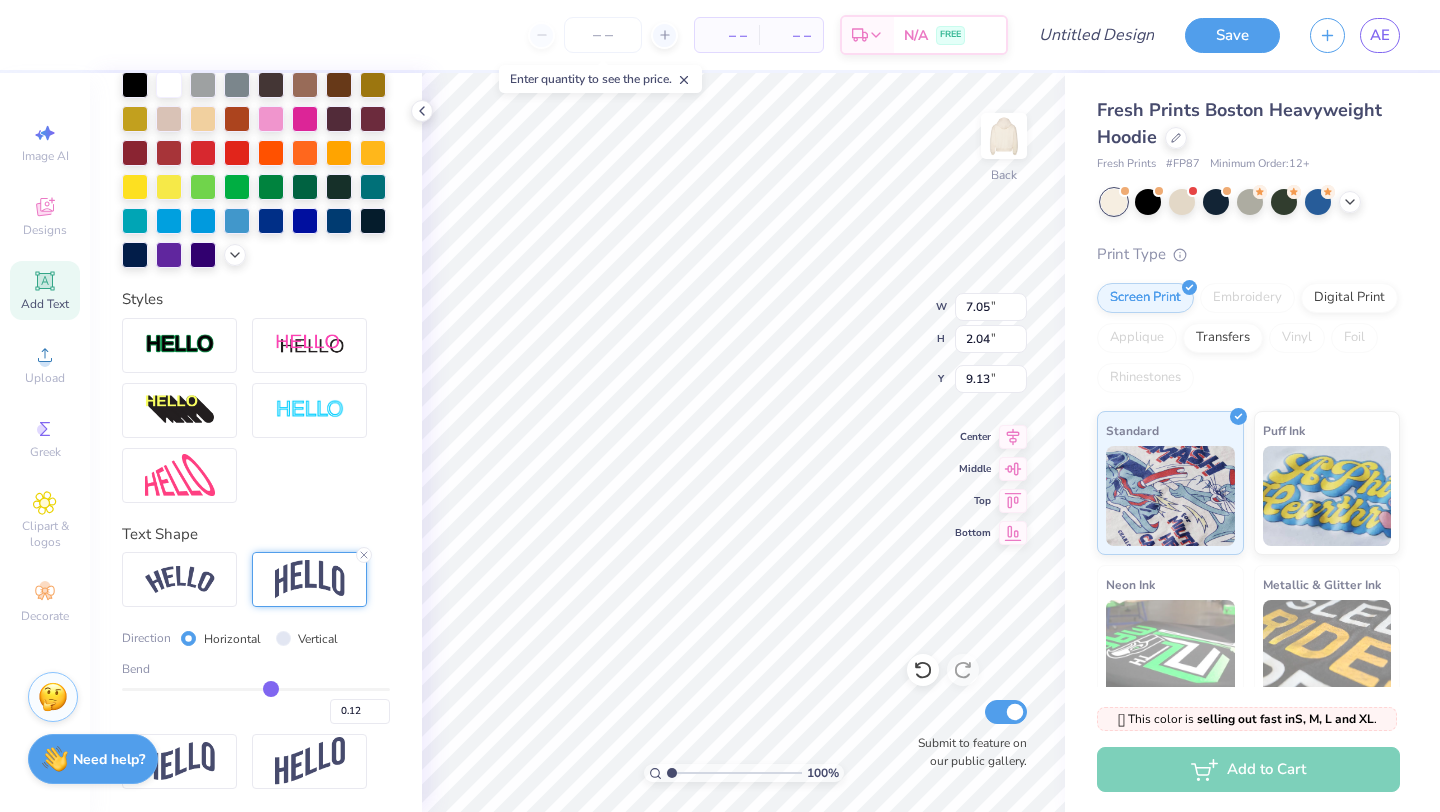 type on "0.1" 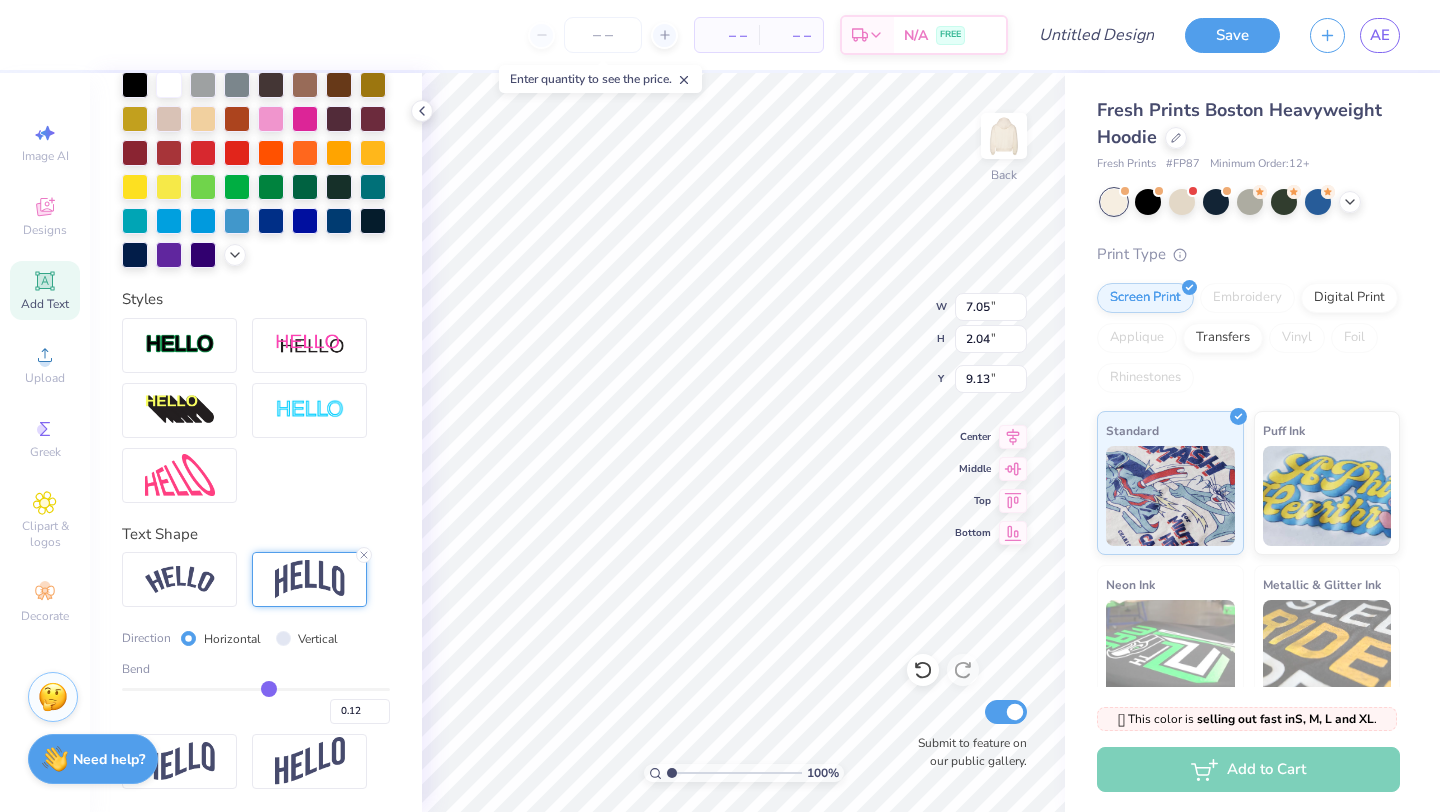 type on "0.10" 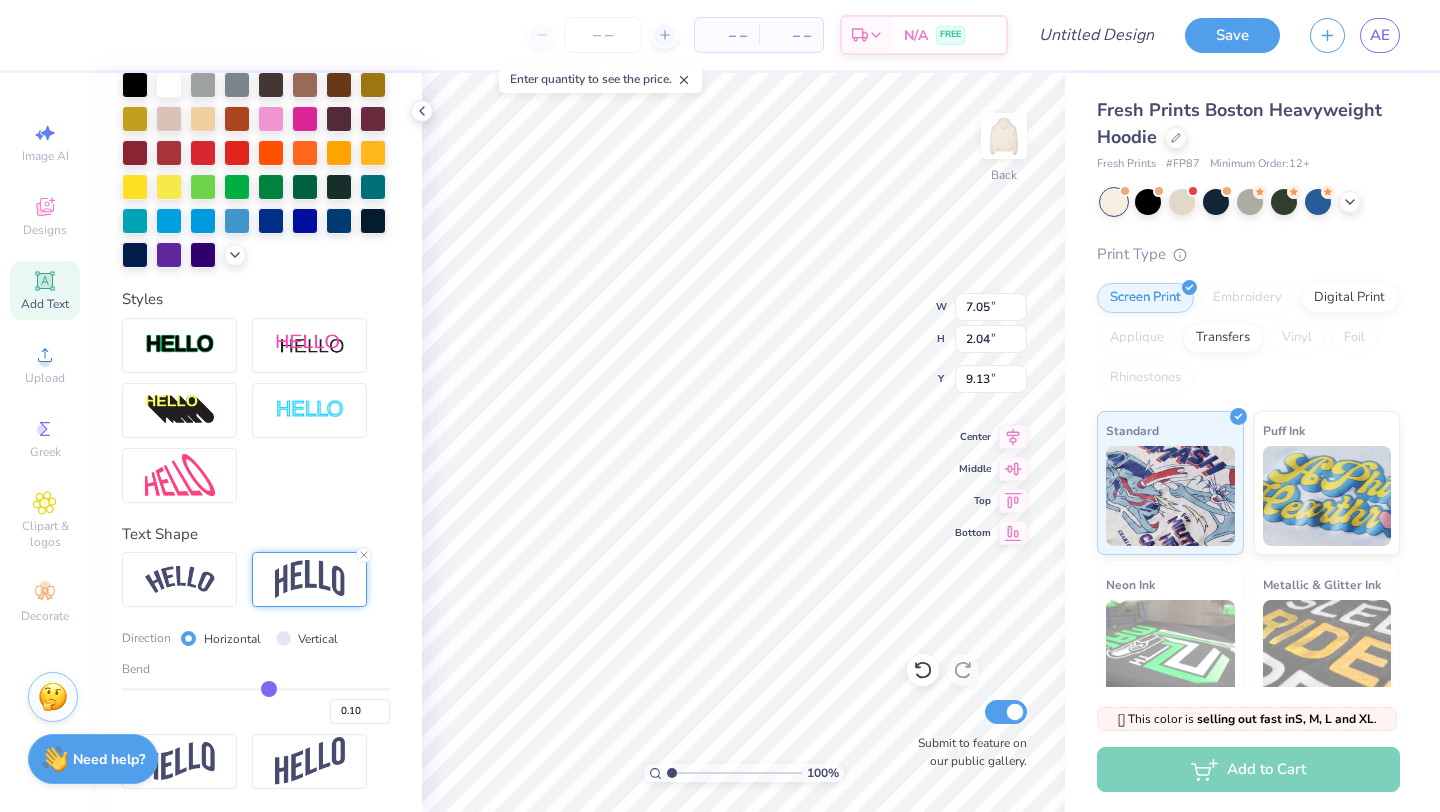 type on "0.08" 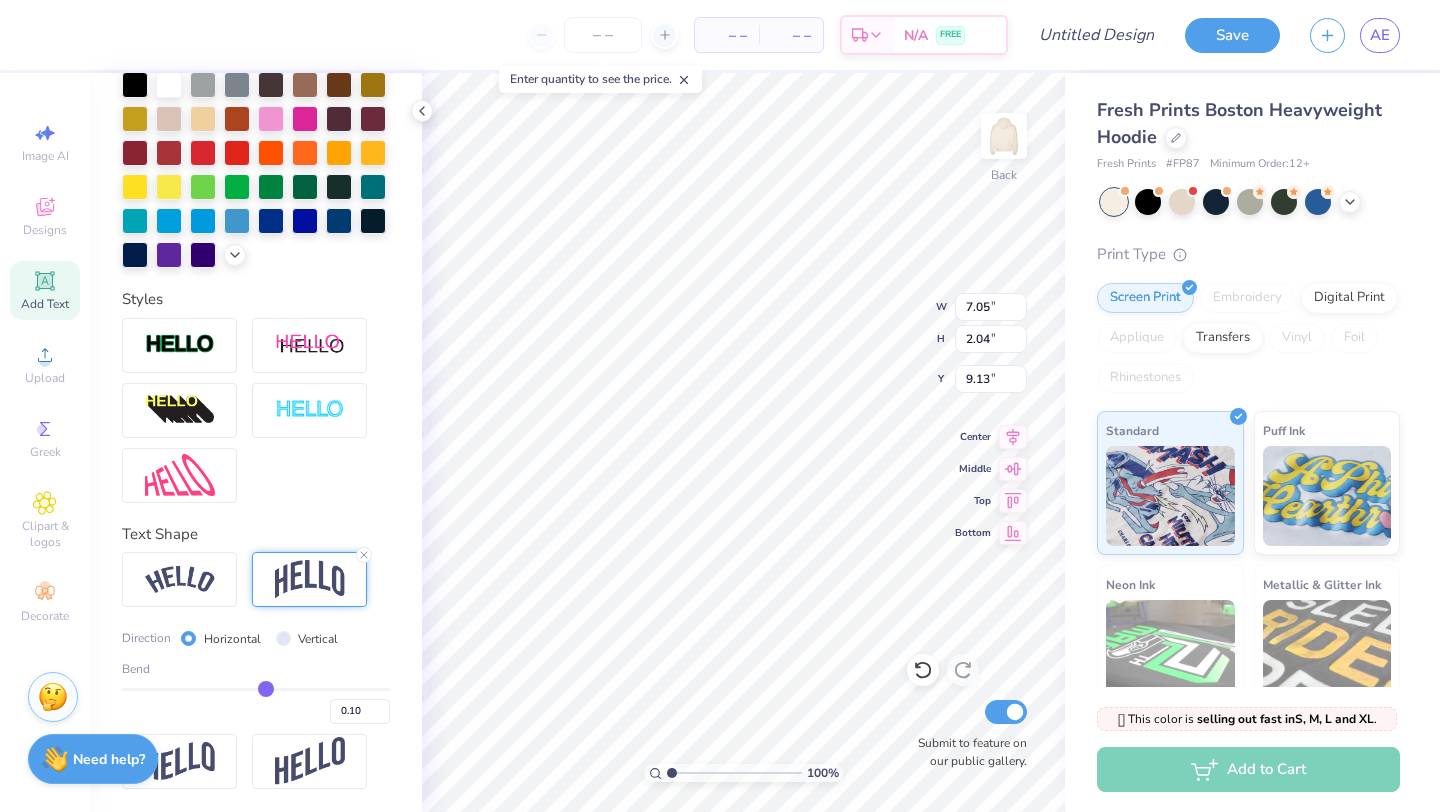 type on "0.08" 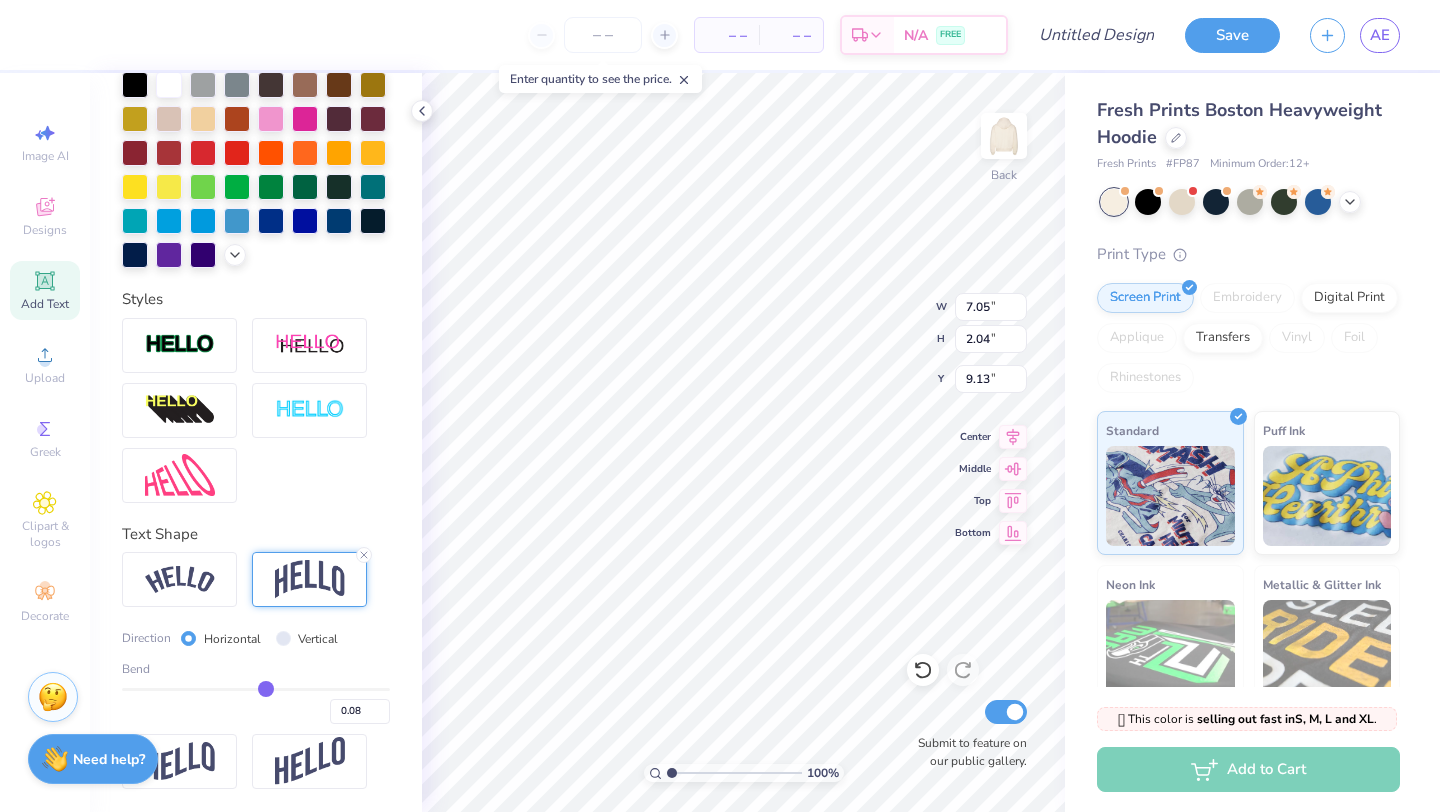 type on "0.06" 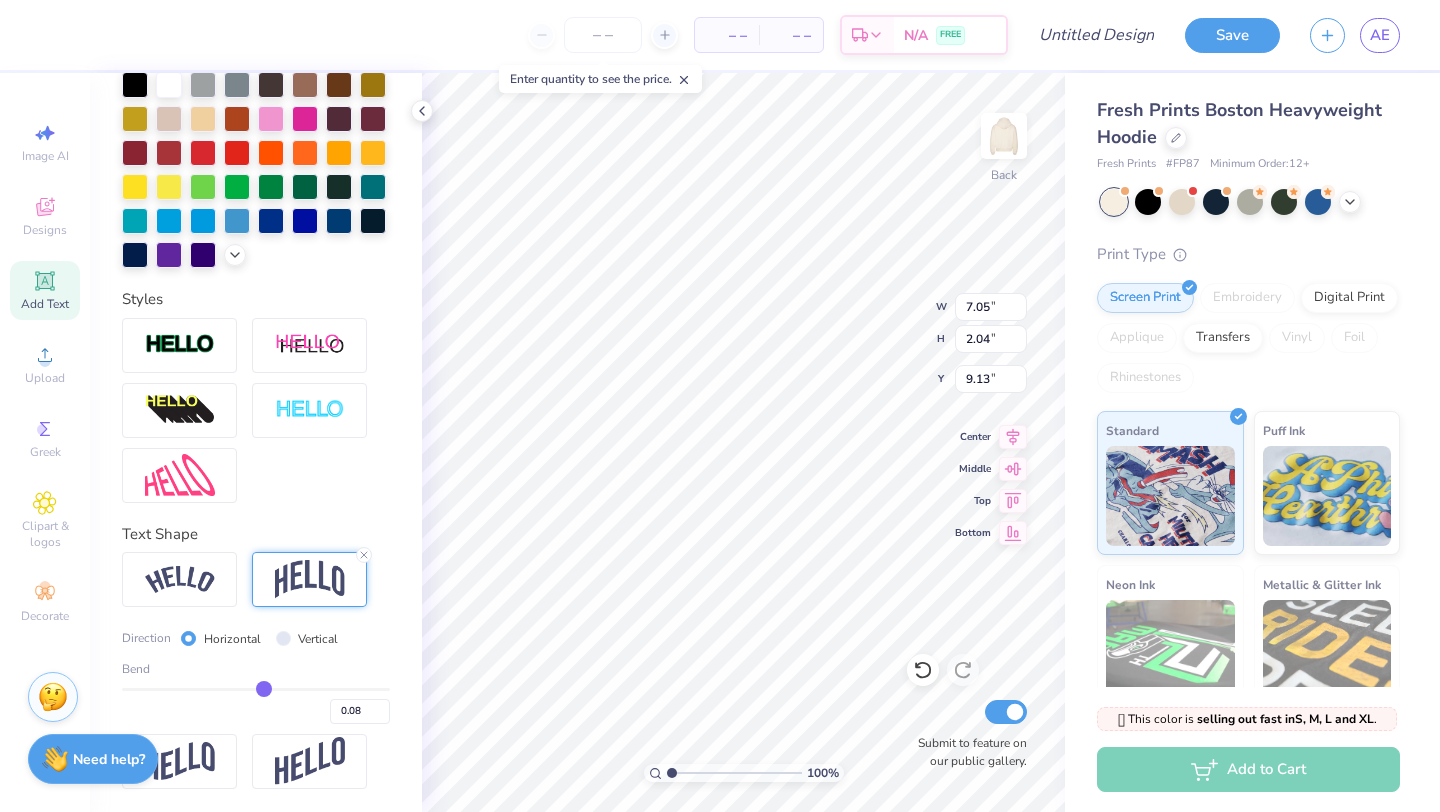 type on "0.06" 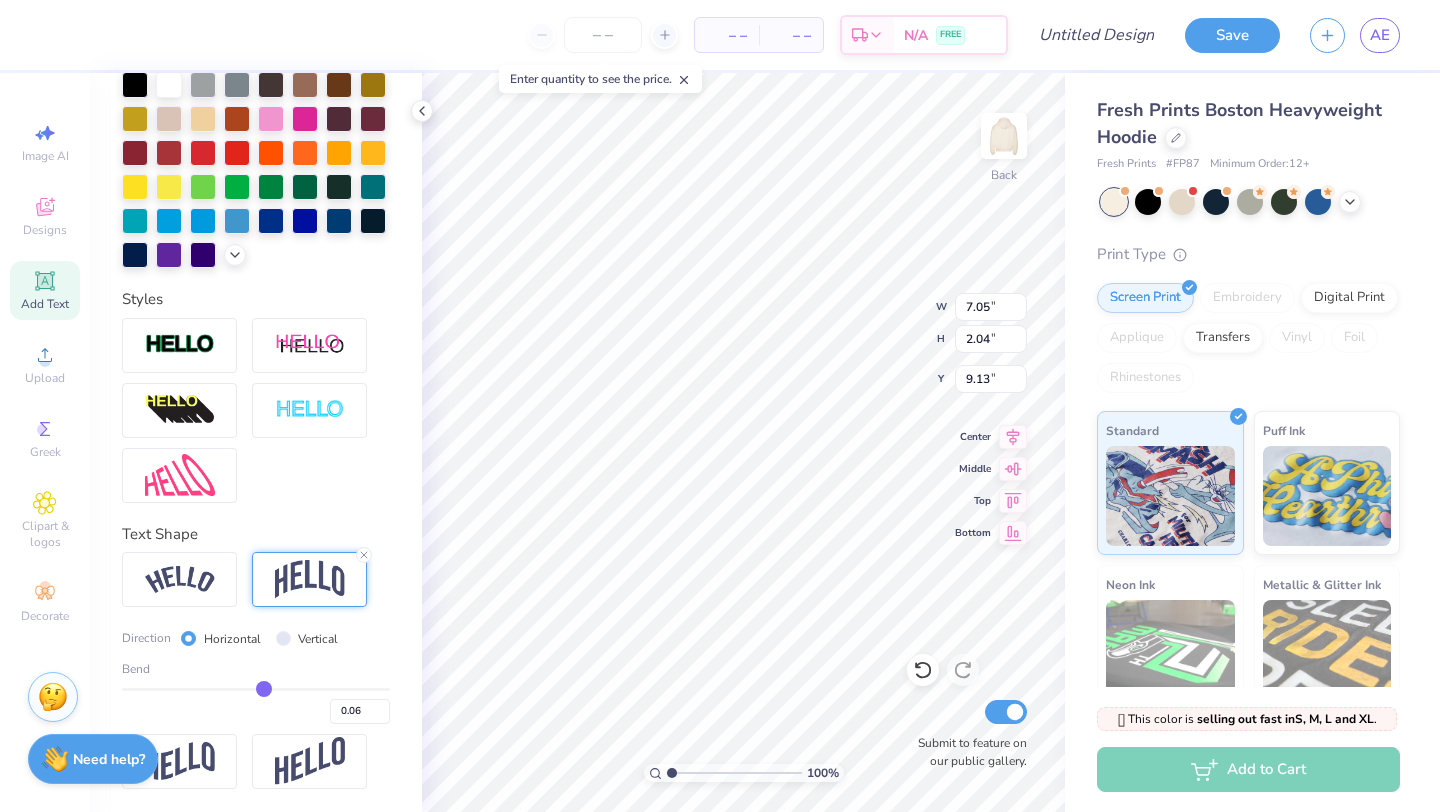 type on "0.04" 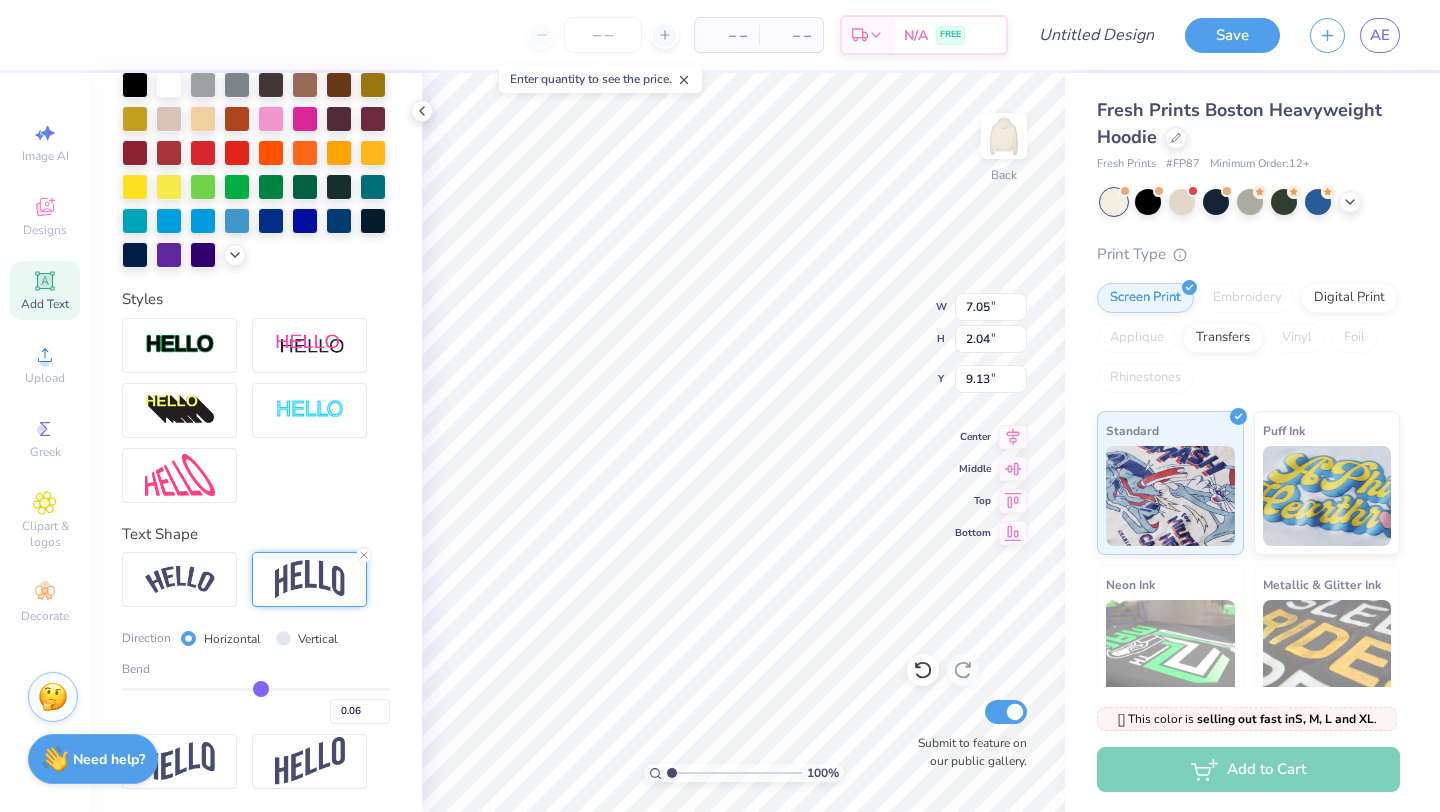 type on "0.04" 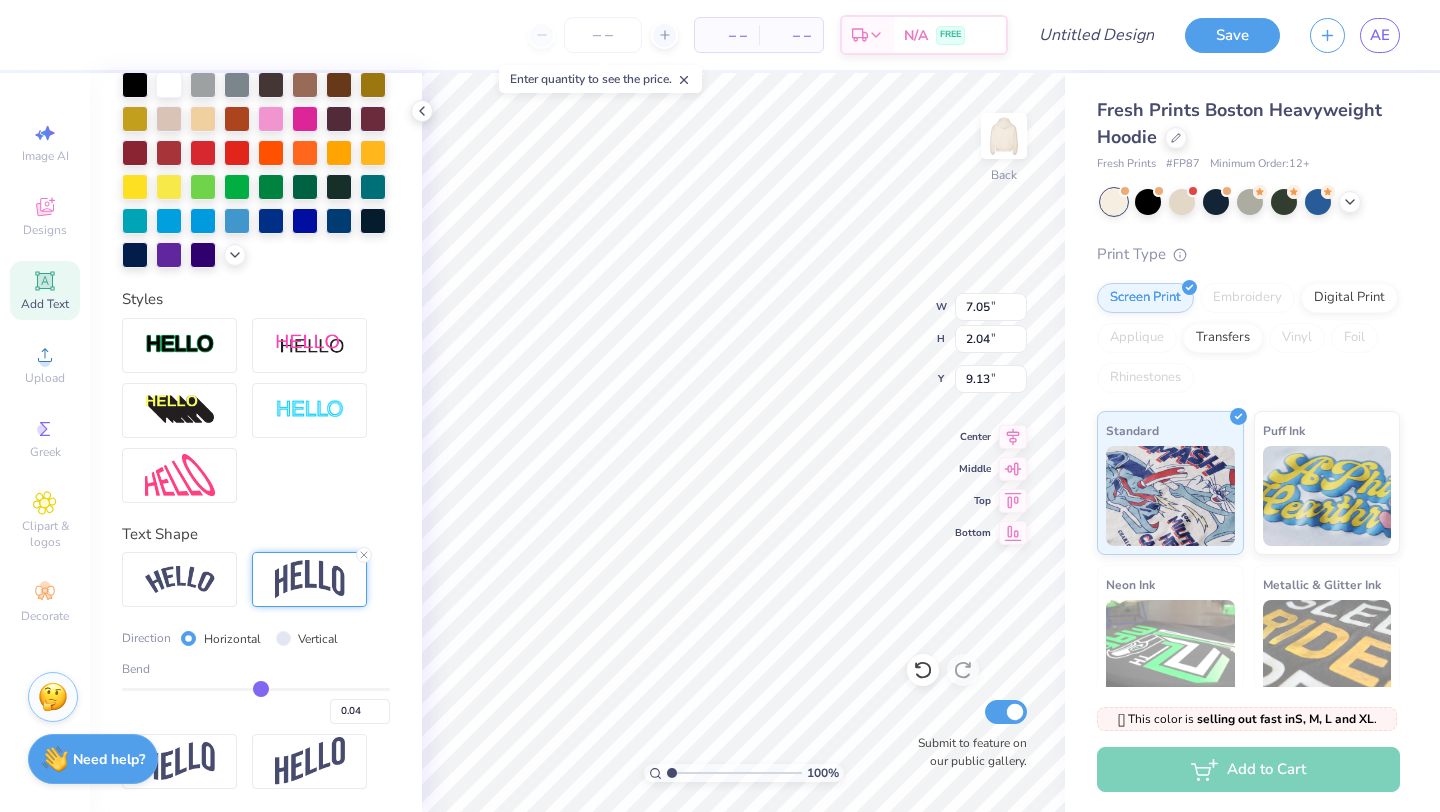 type on "0.02" 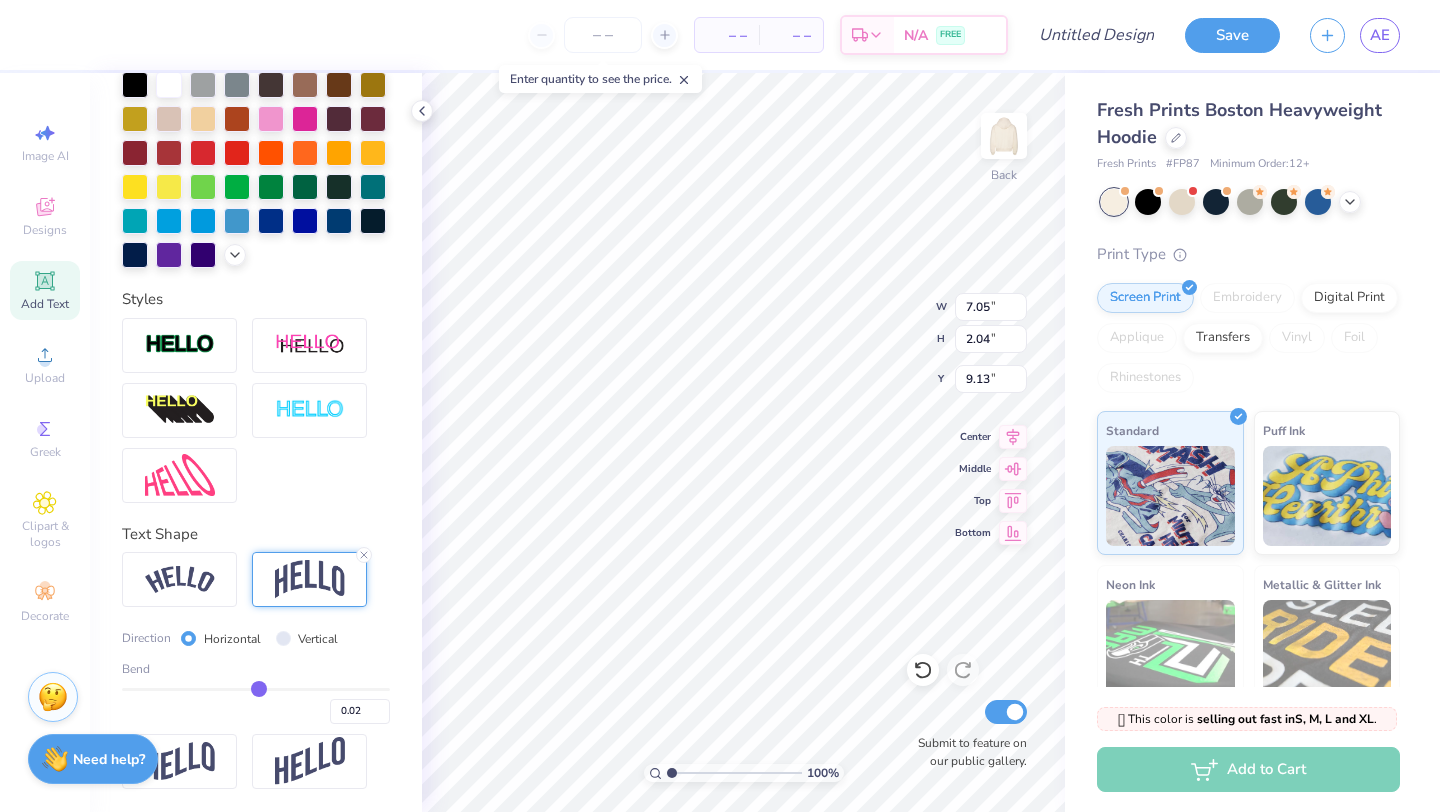 type on "0" 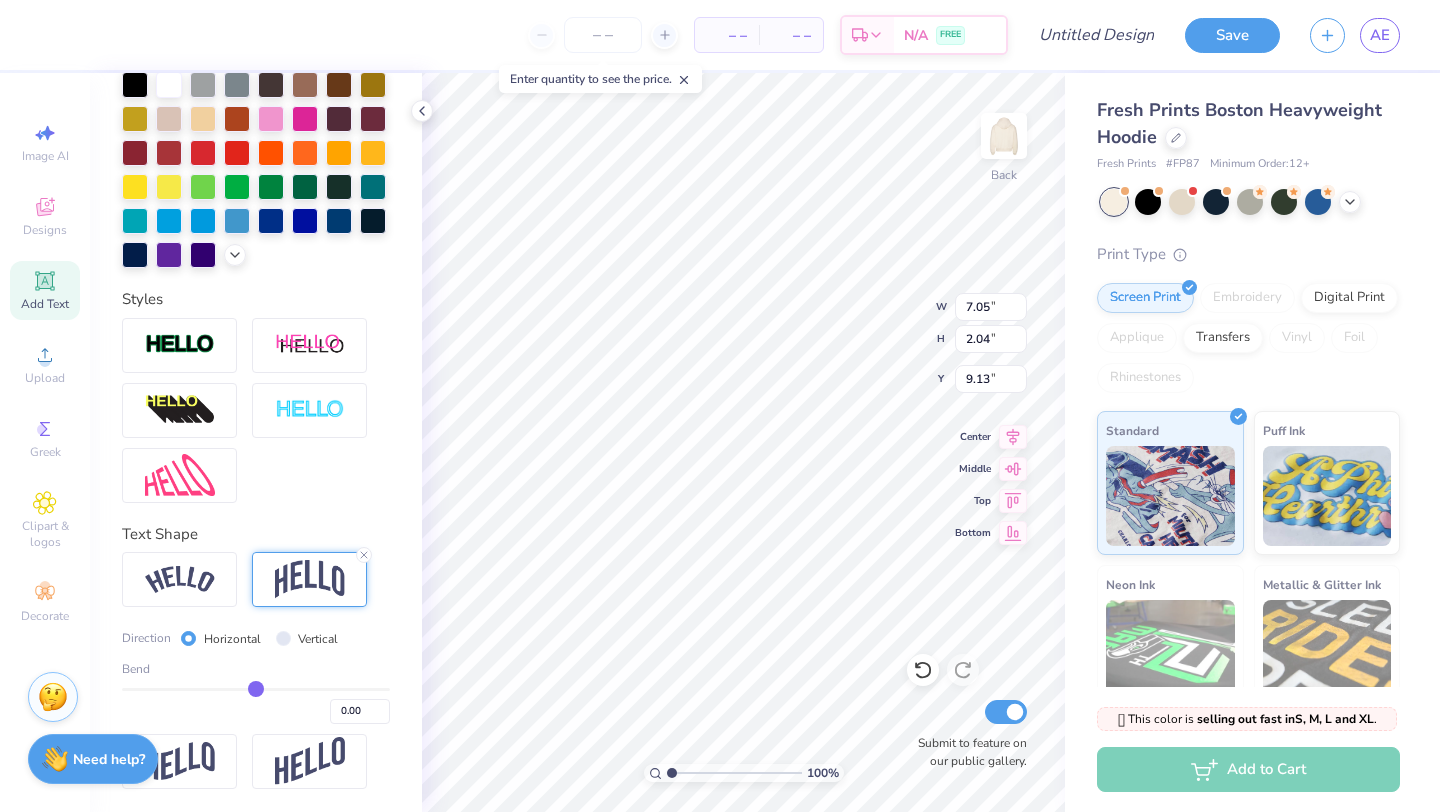 type on "-0.03" 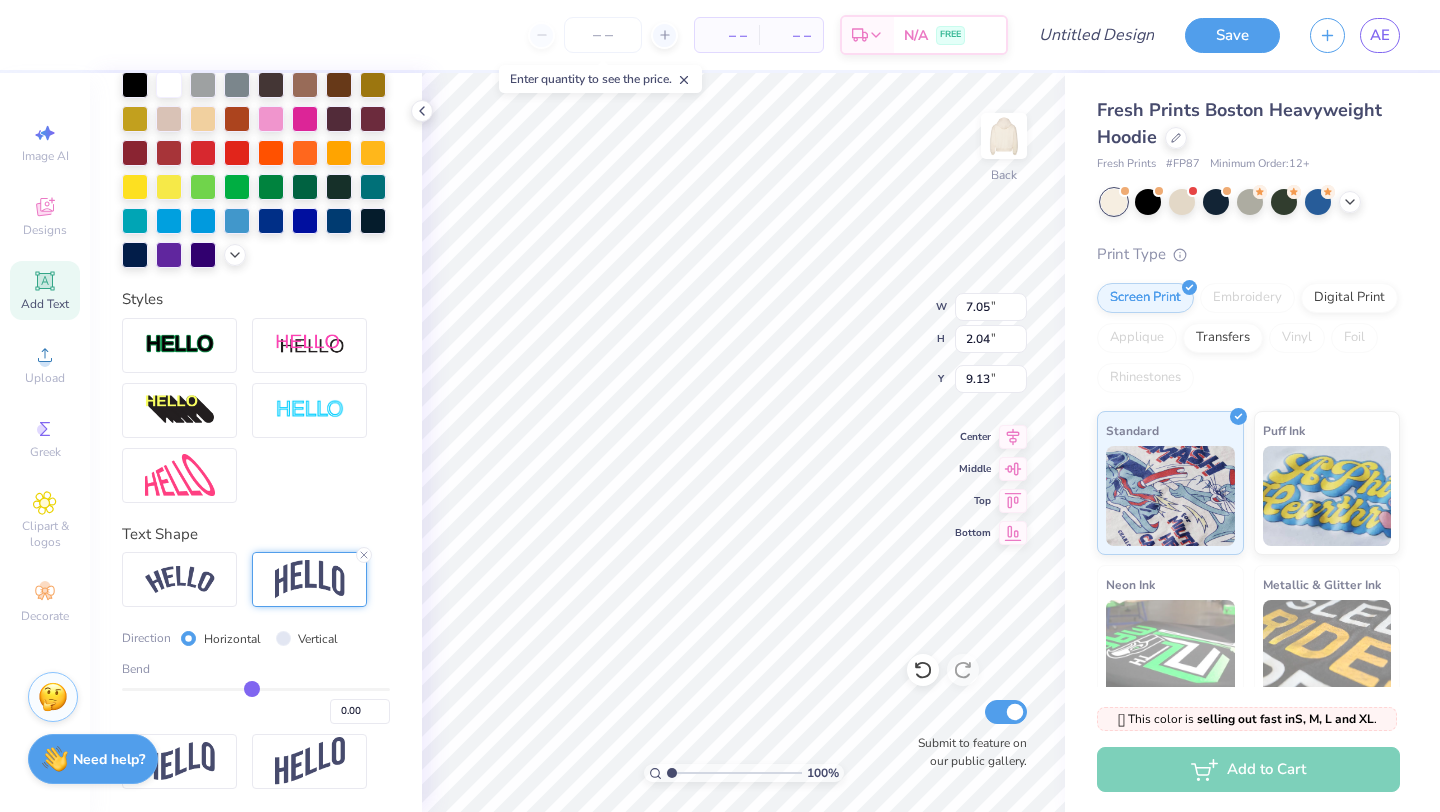 type on "-0.03" 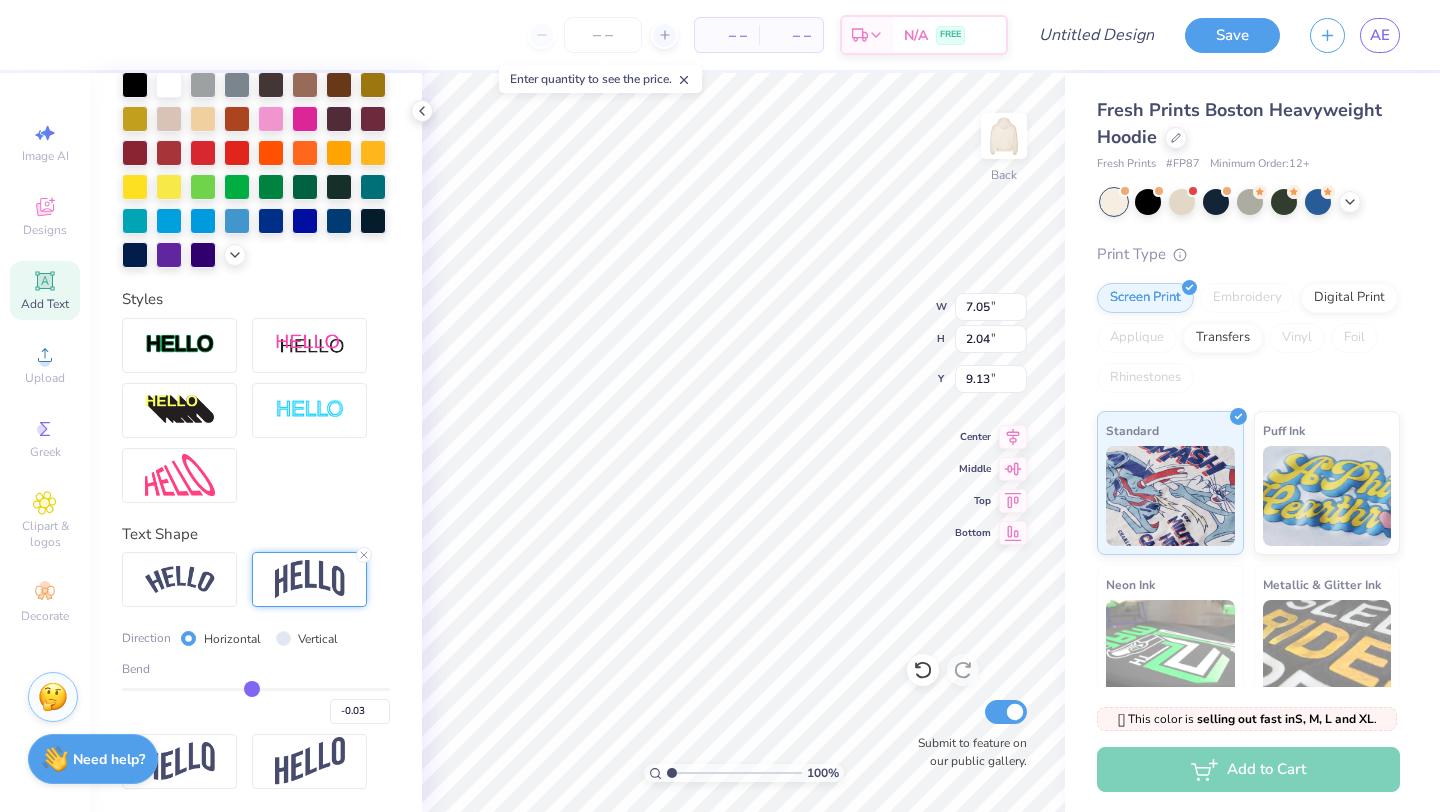 type on "-0.05" 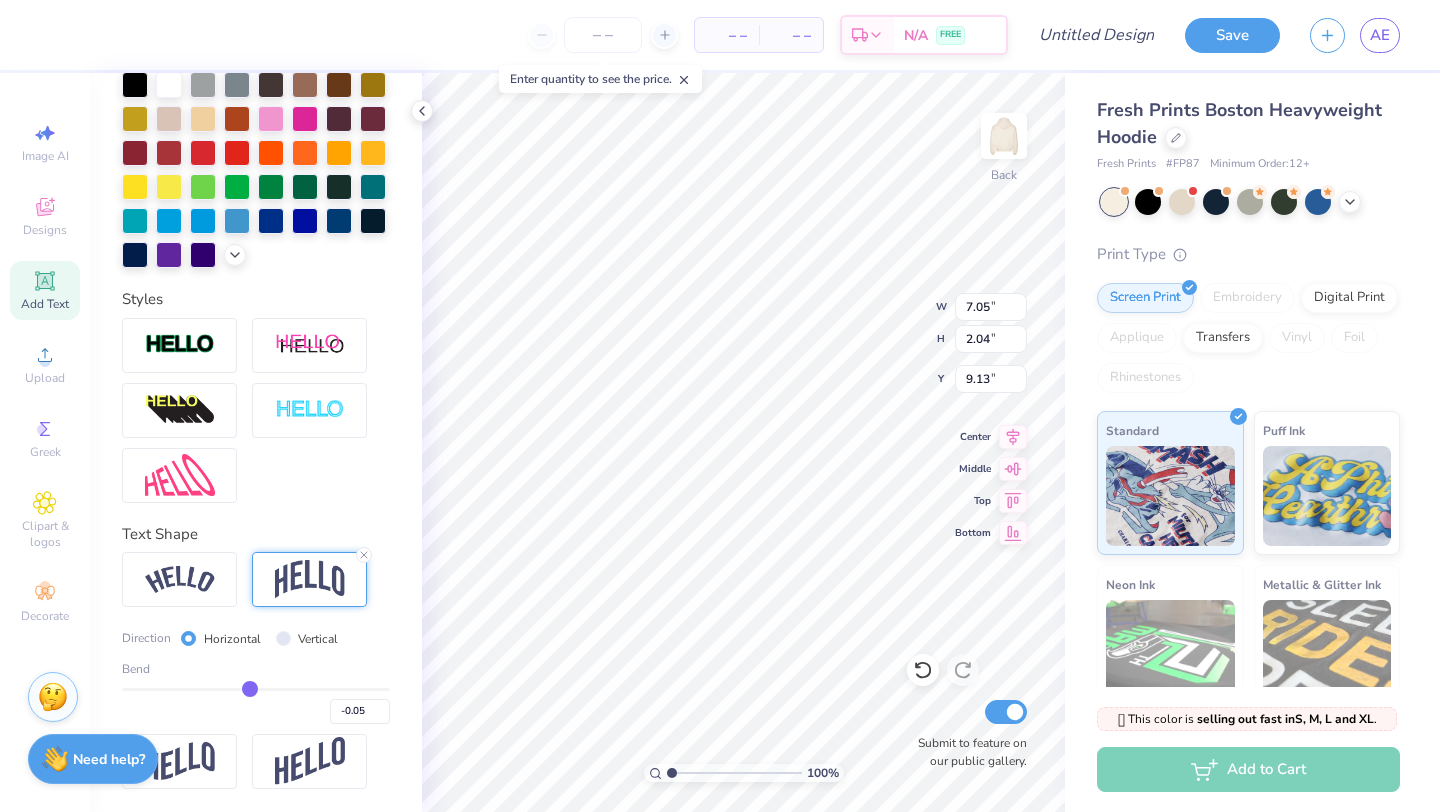 type on "-0.07" 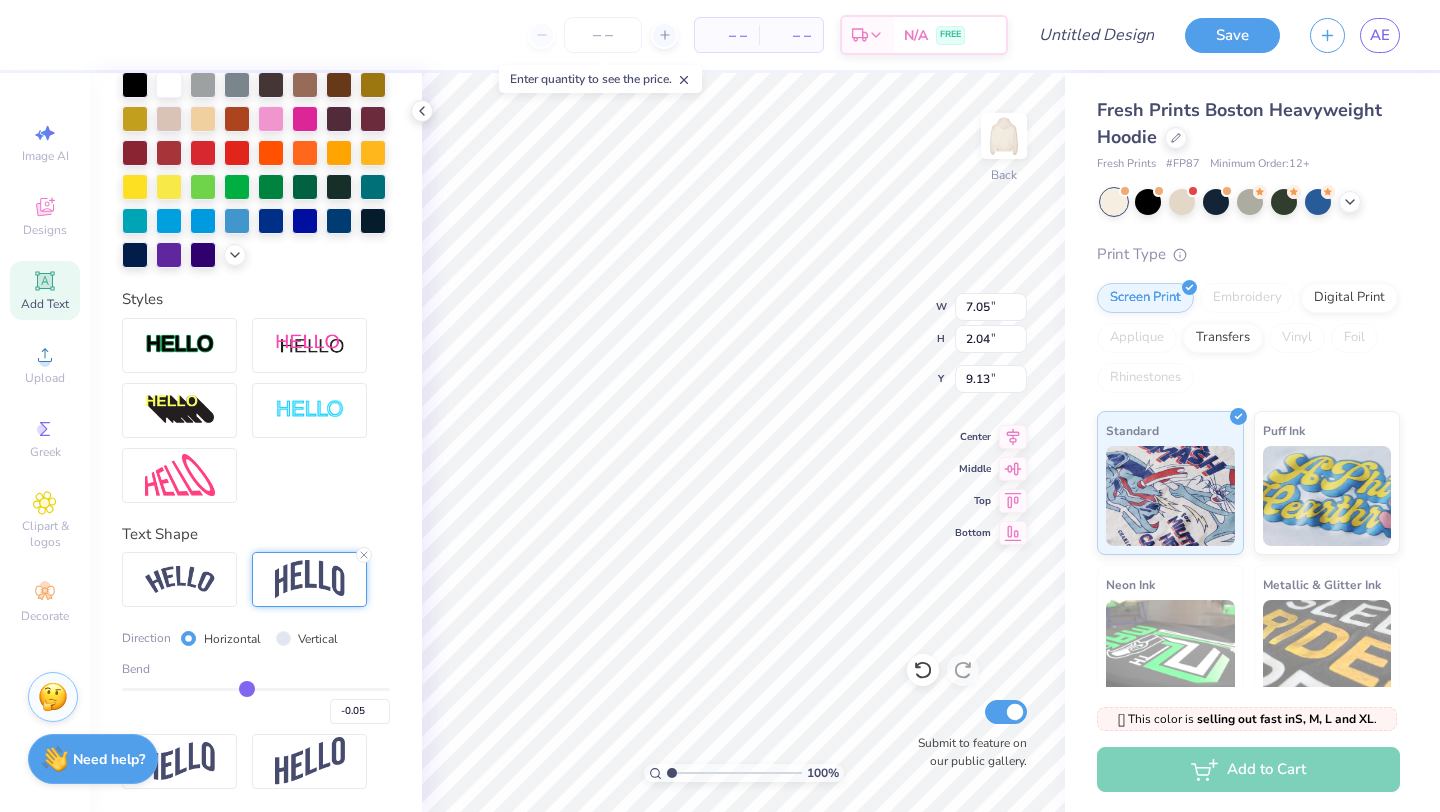 type on "-0.07" 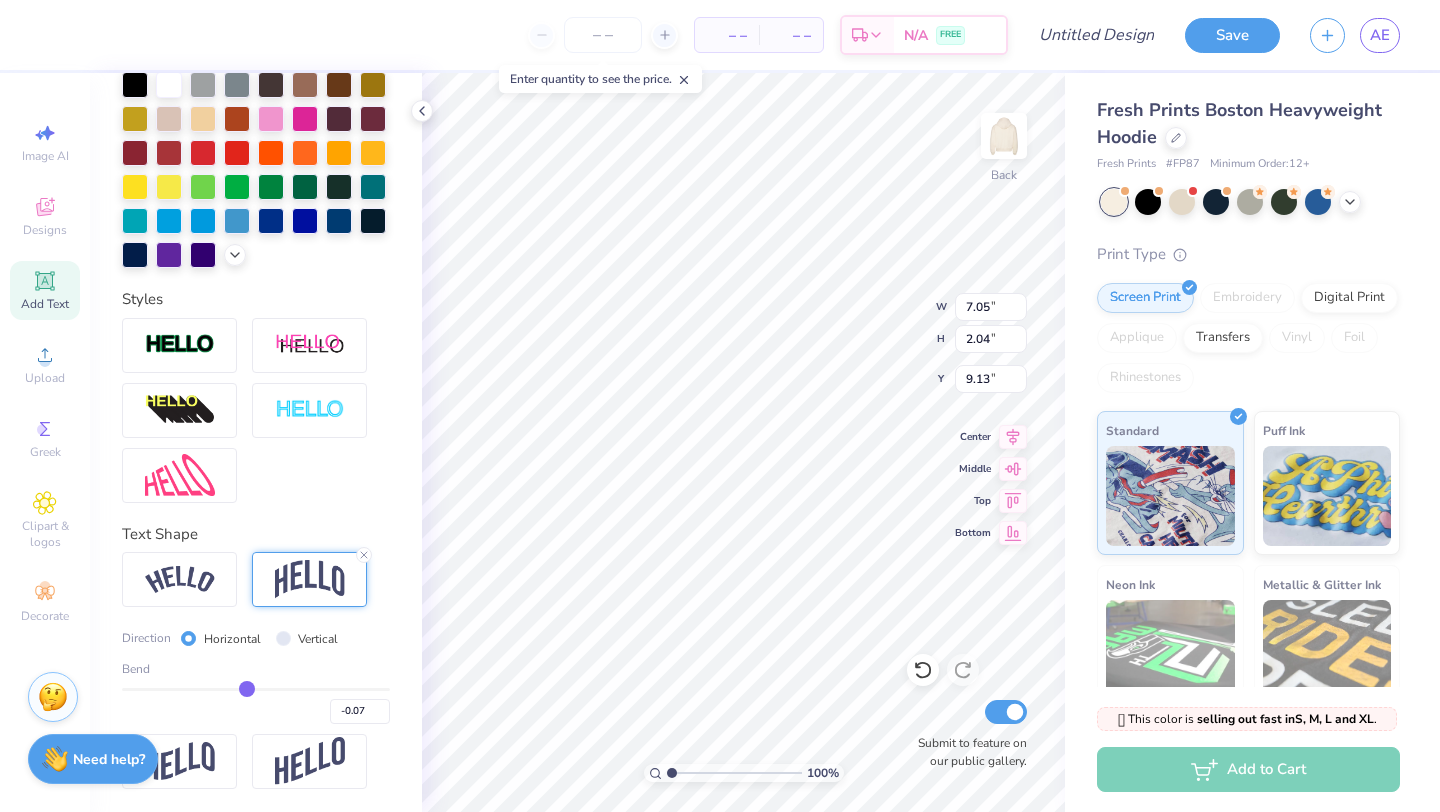 type on "-0.09" 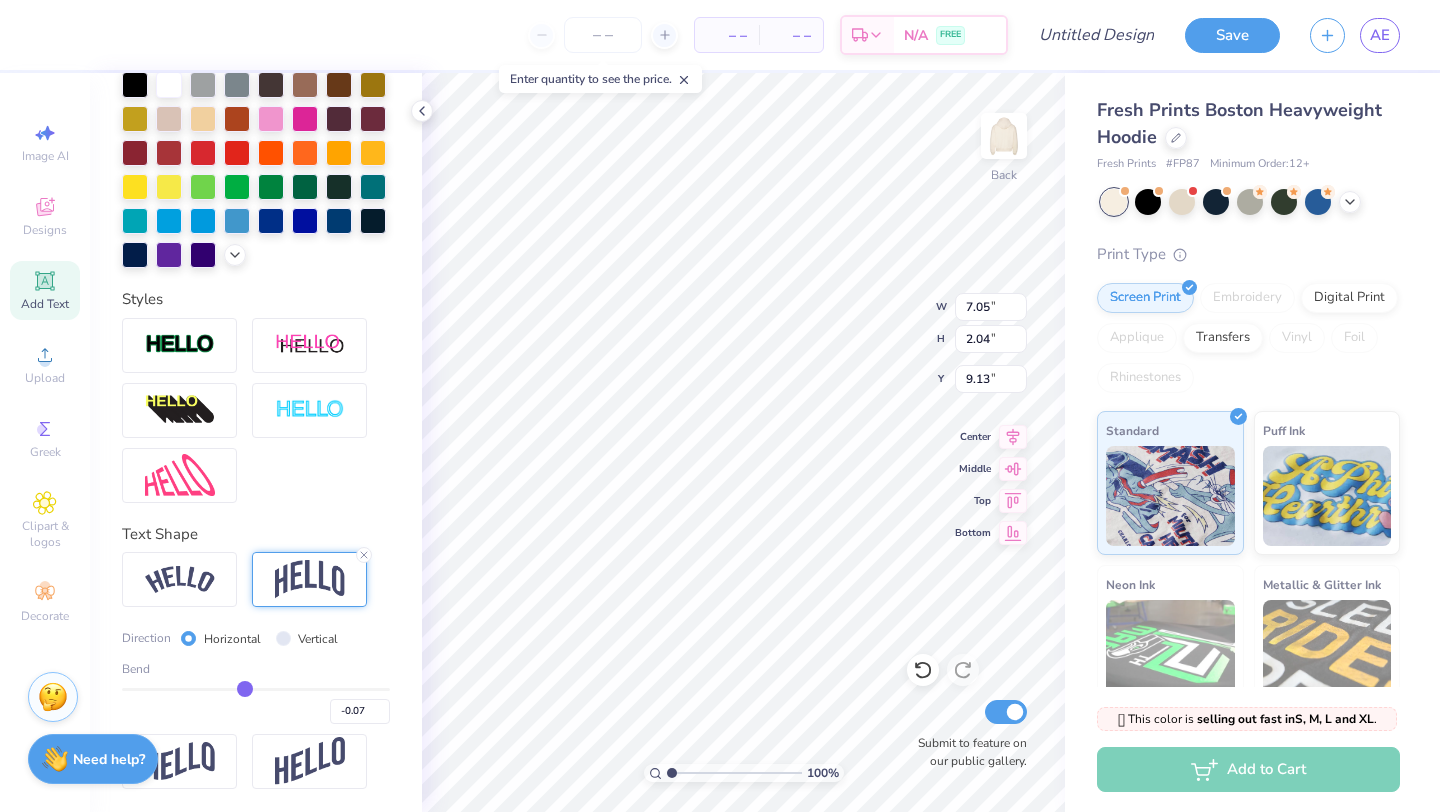 type on "-0.09" 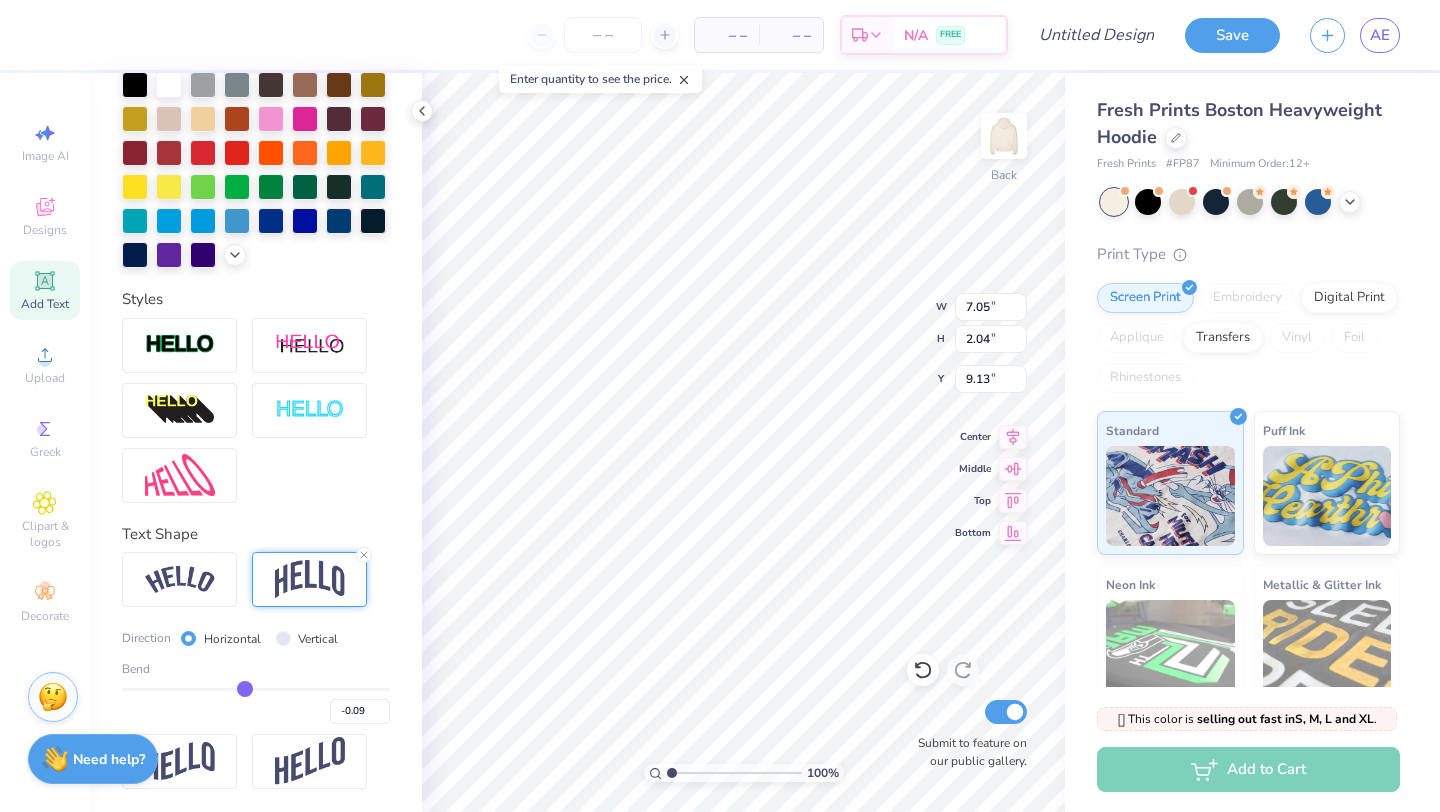 type on "-0.11" 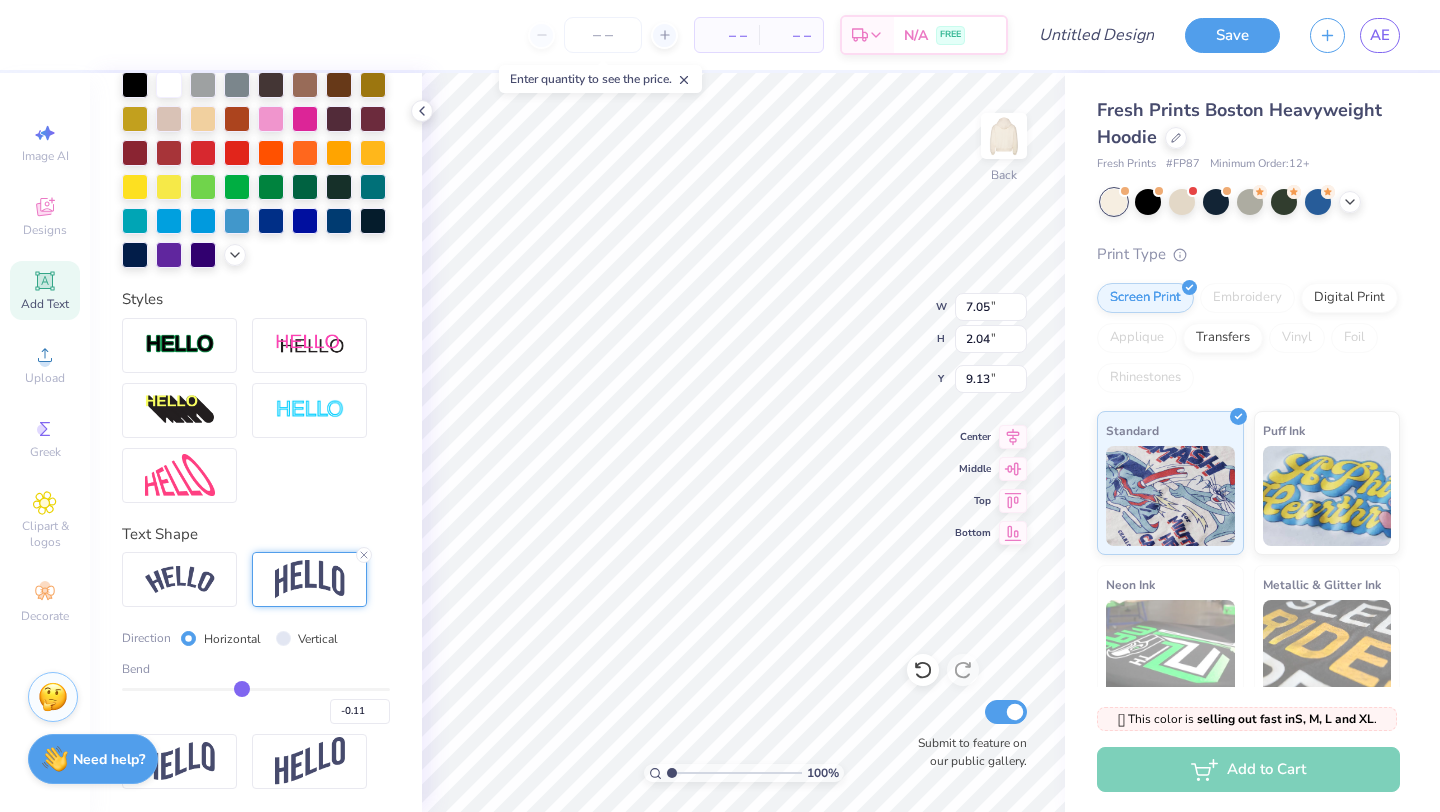 type on "-0.13" 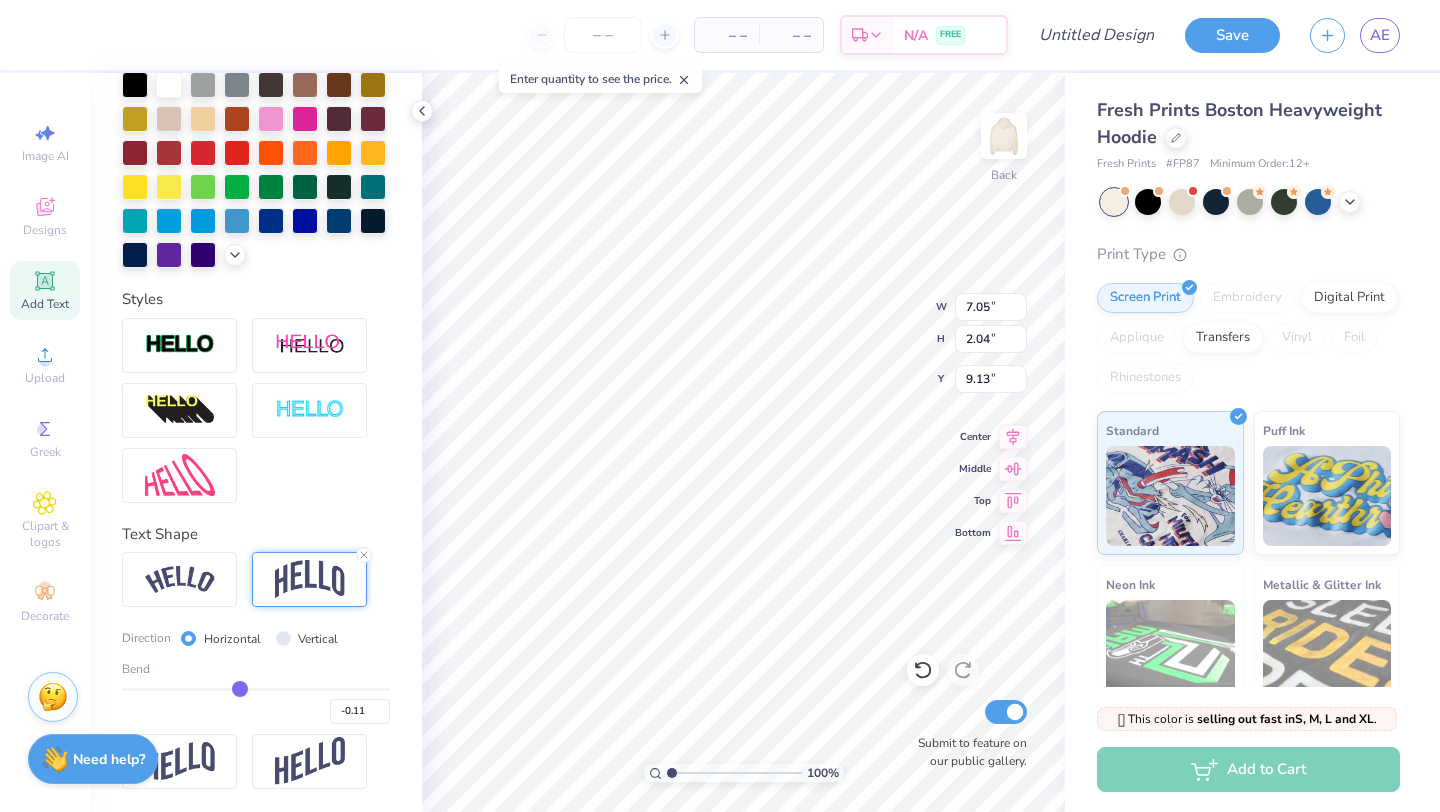type on "-0.13" 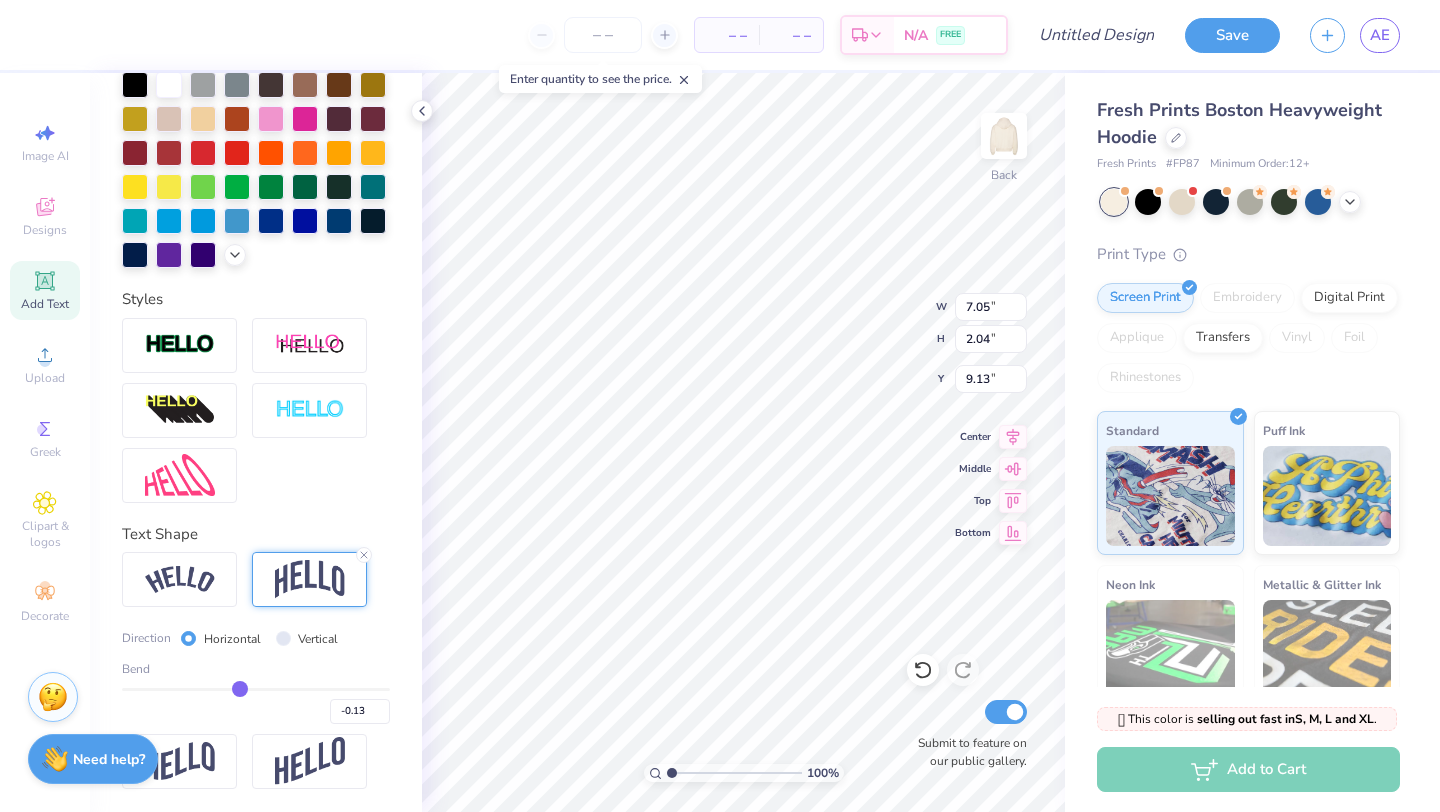 type on "-0.15" 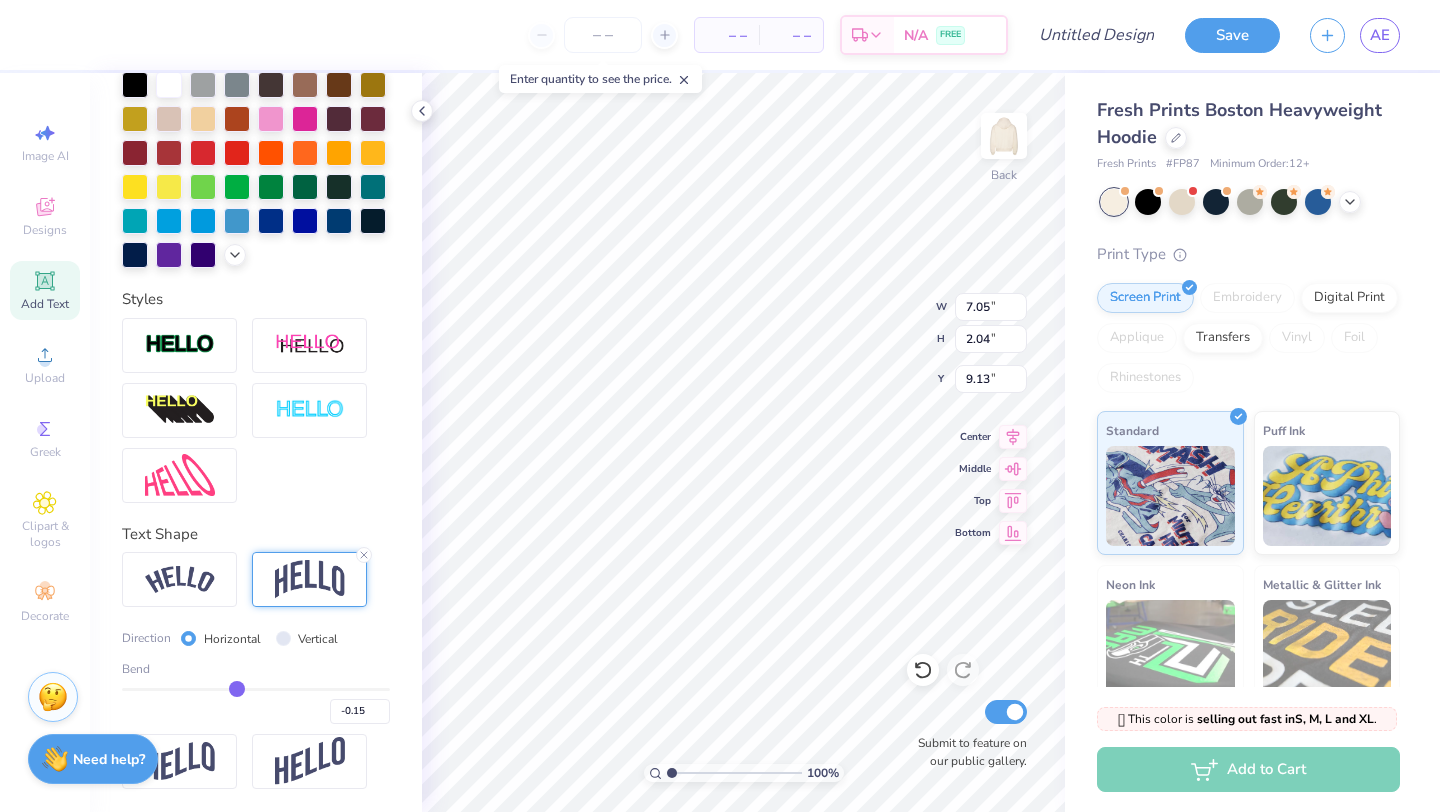 type on "-0.16" 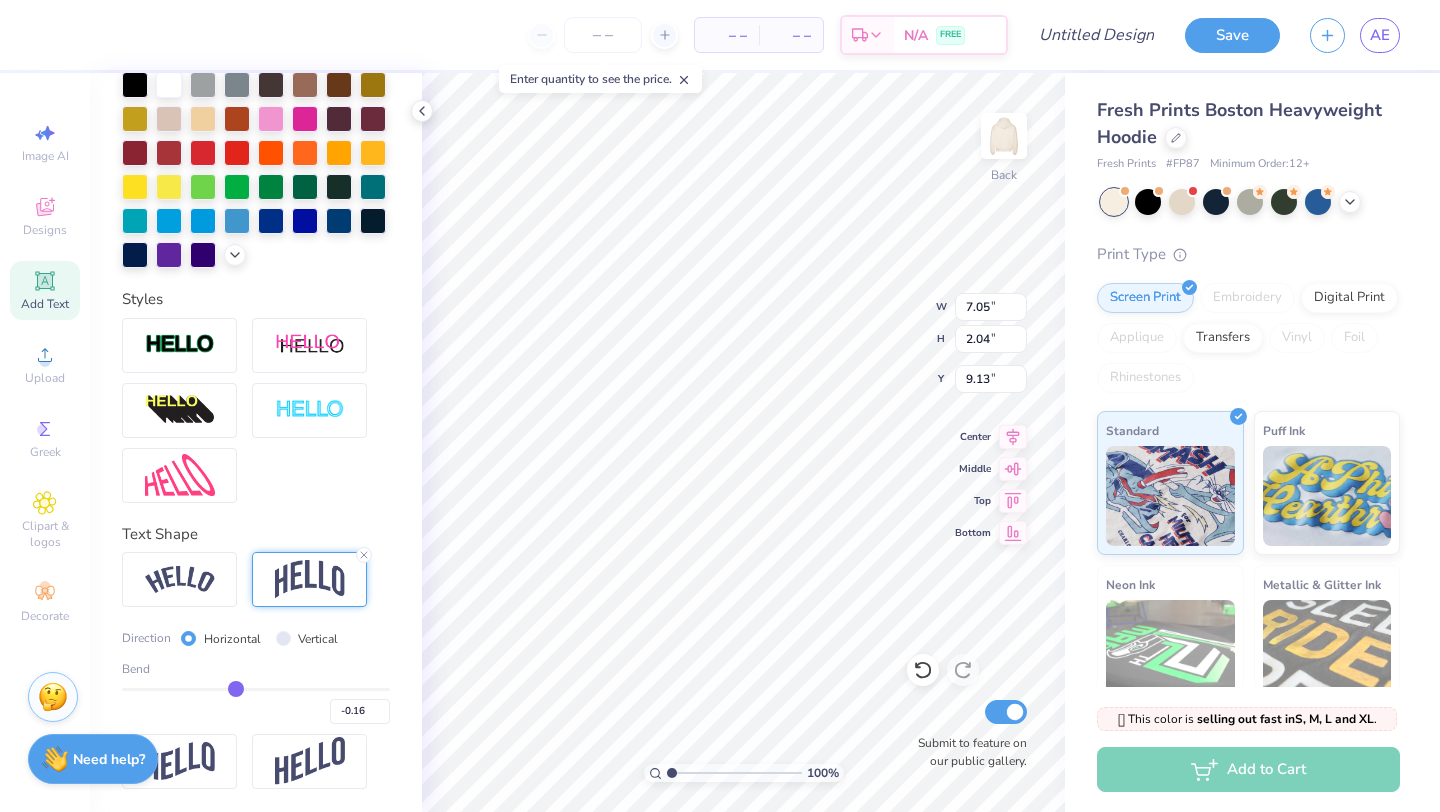 type on "-0.17" 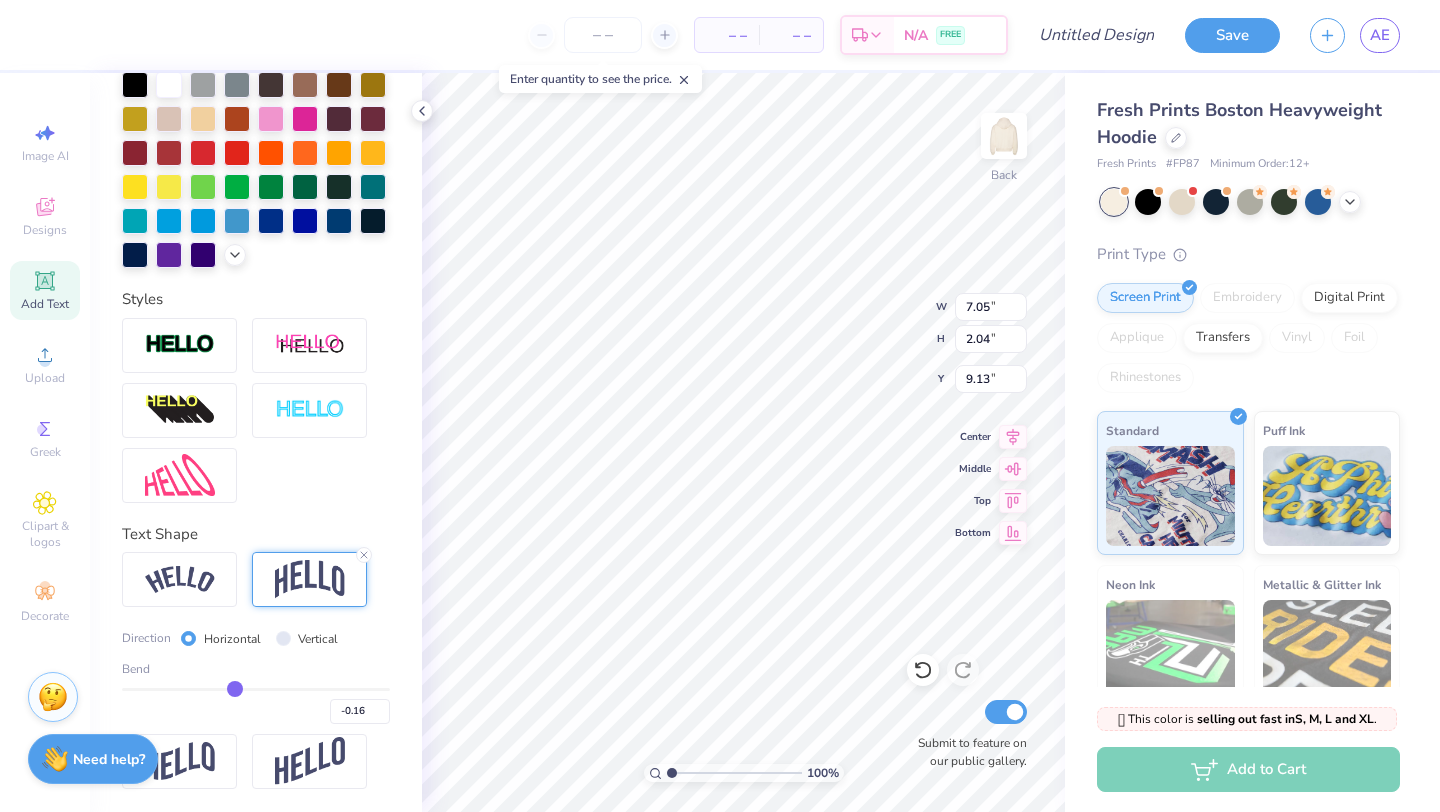 type on "-0.17" 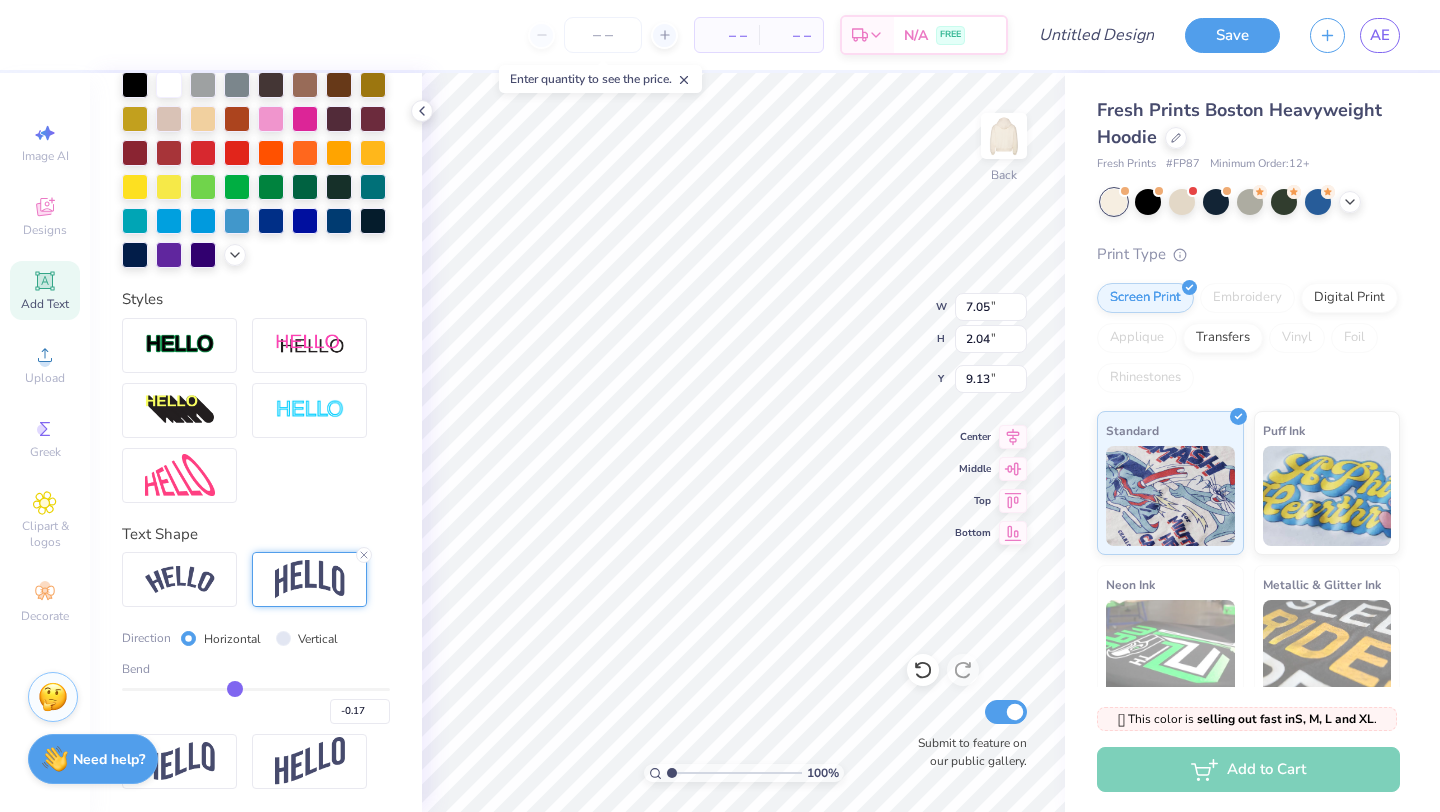 drag, startPoint x: 319, startPoint y: 687, endPoint x: 235, endPoint y: 689, distance: 84.0238 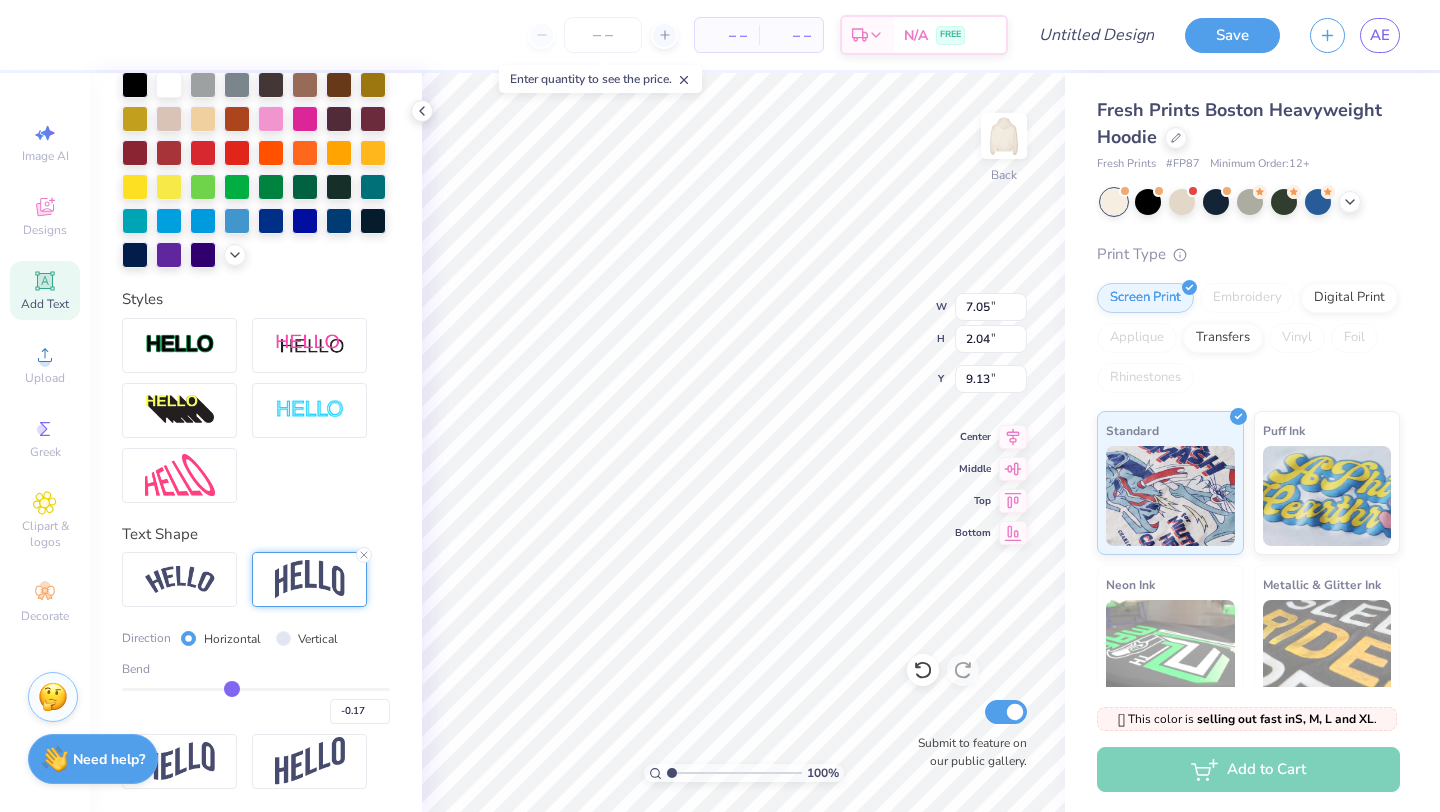 type on "-0.19" 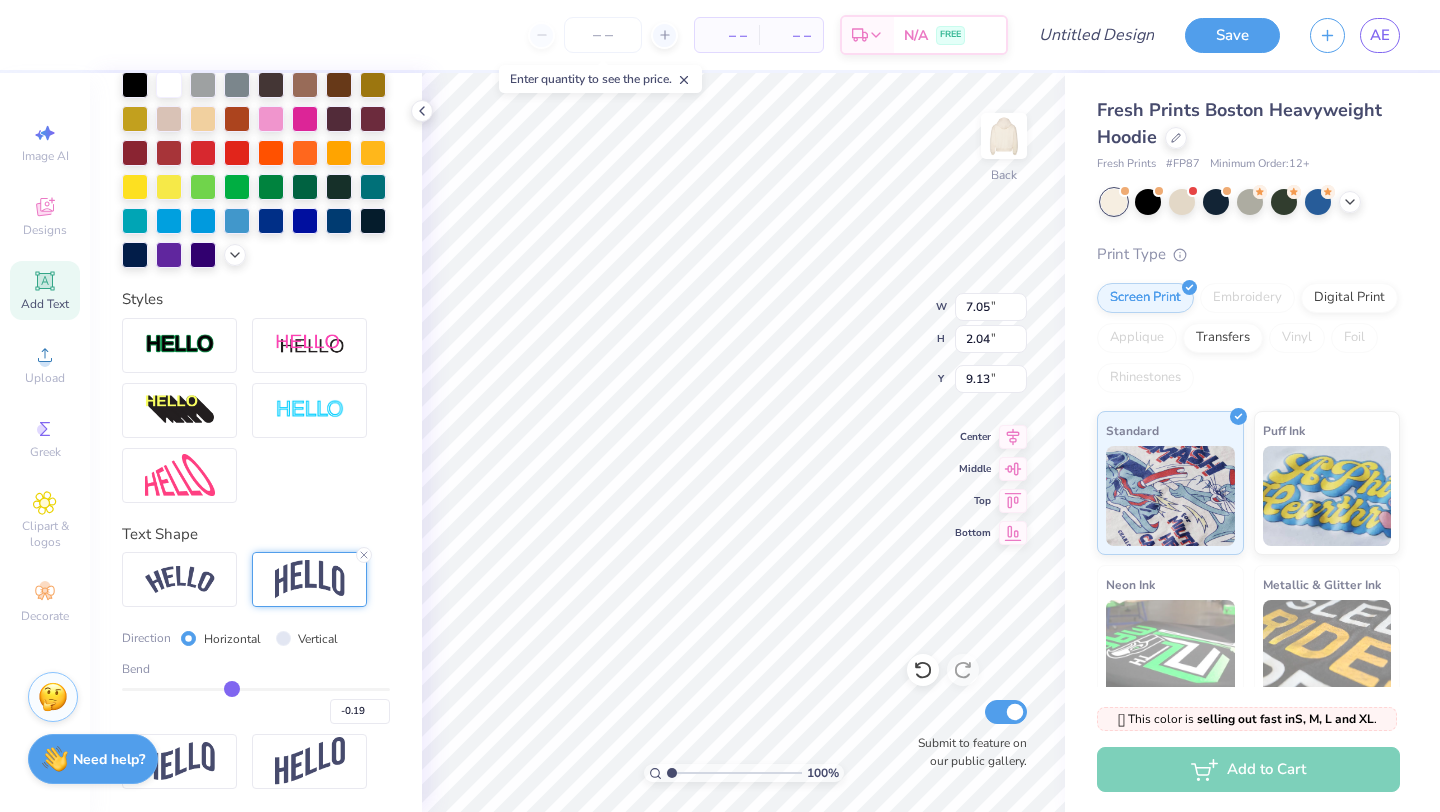 type on "-0.23" 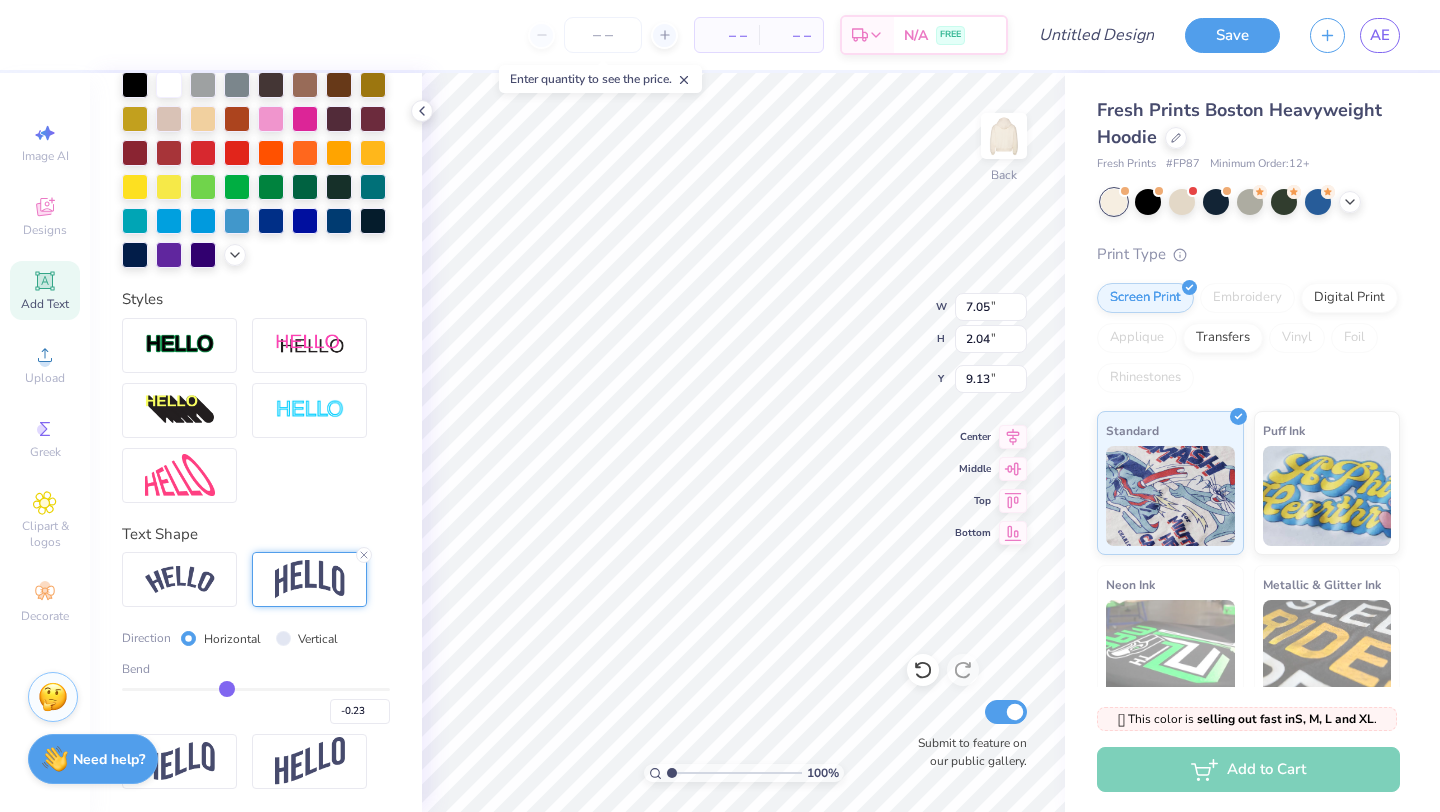 type on "-0.27" 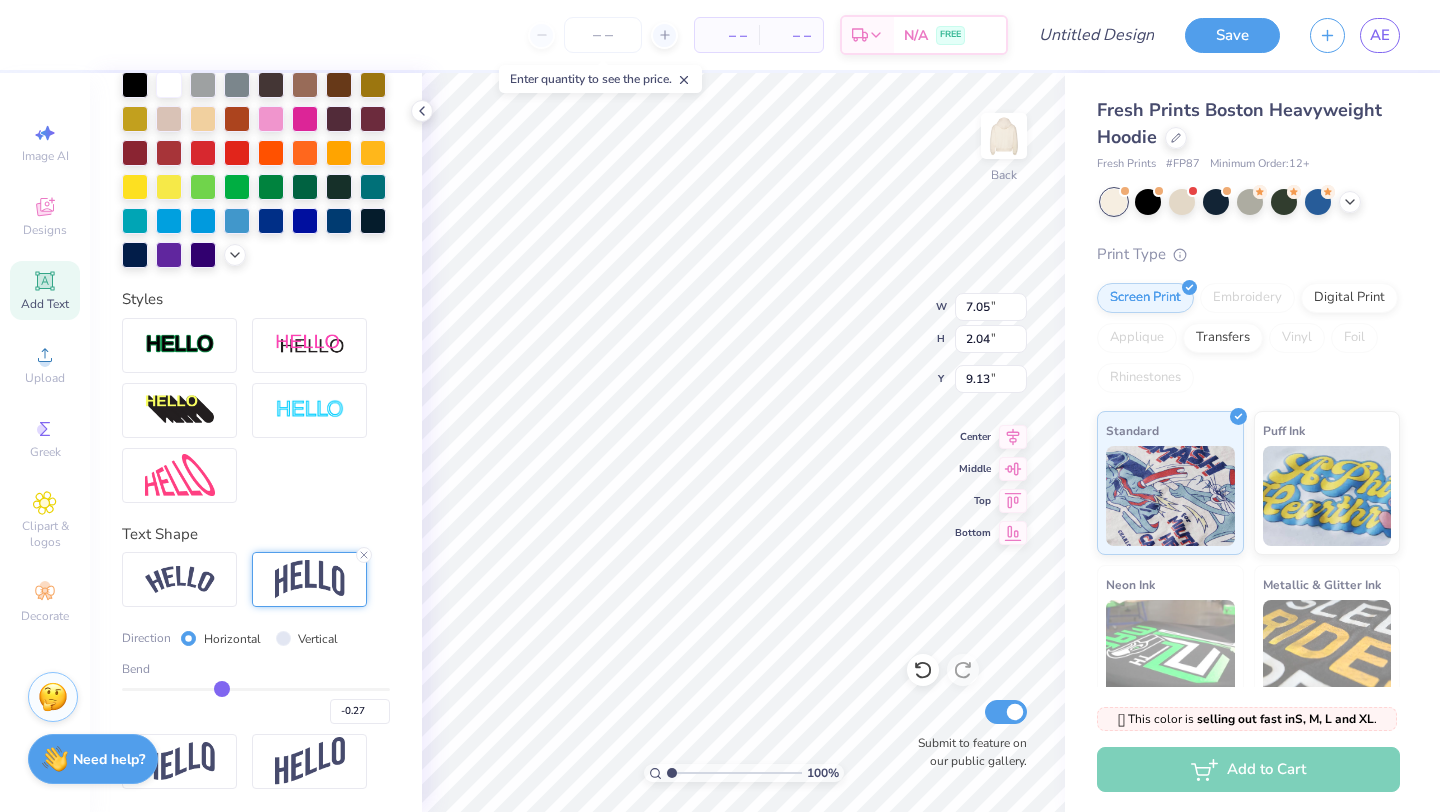 type on "-0.31" 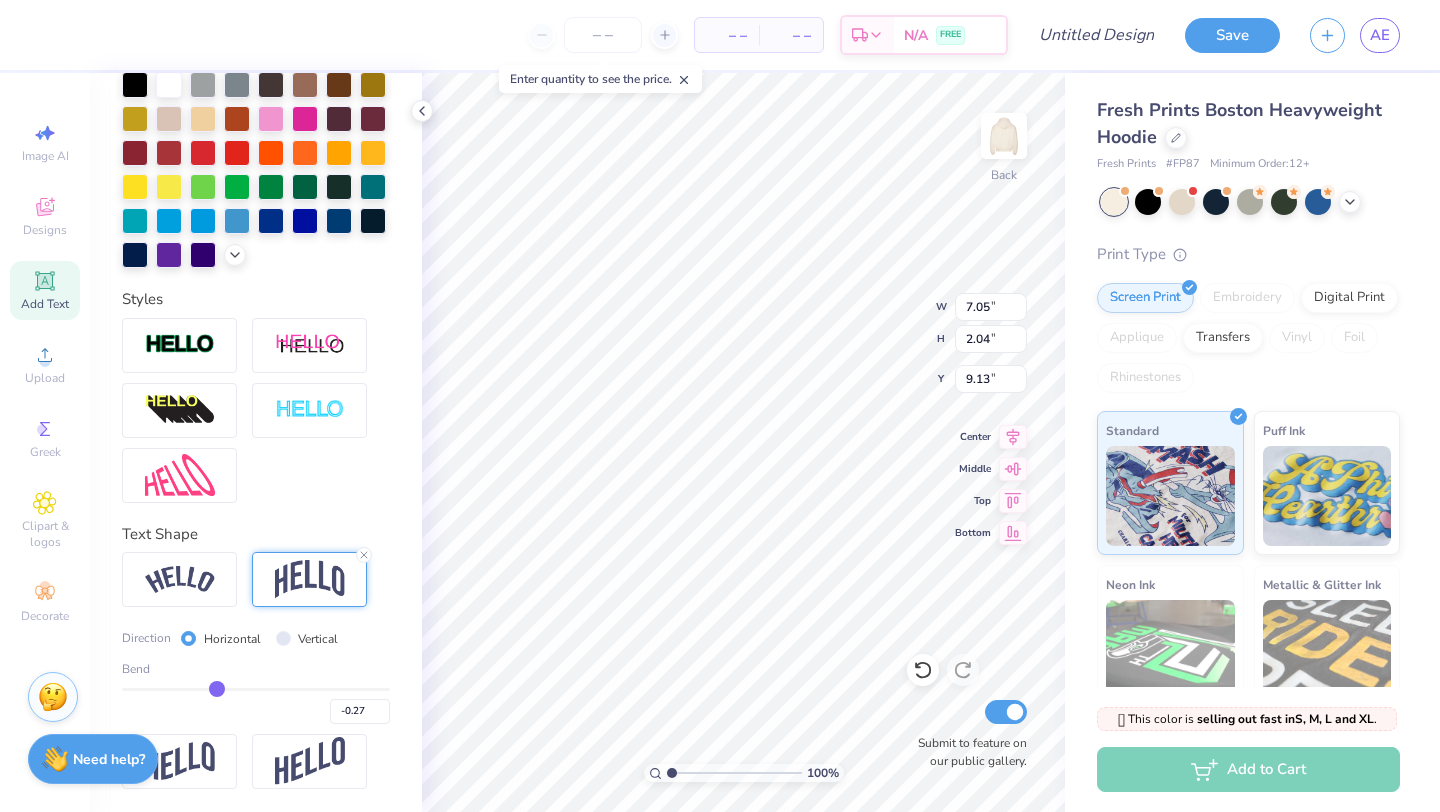 type on "-0.31" 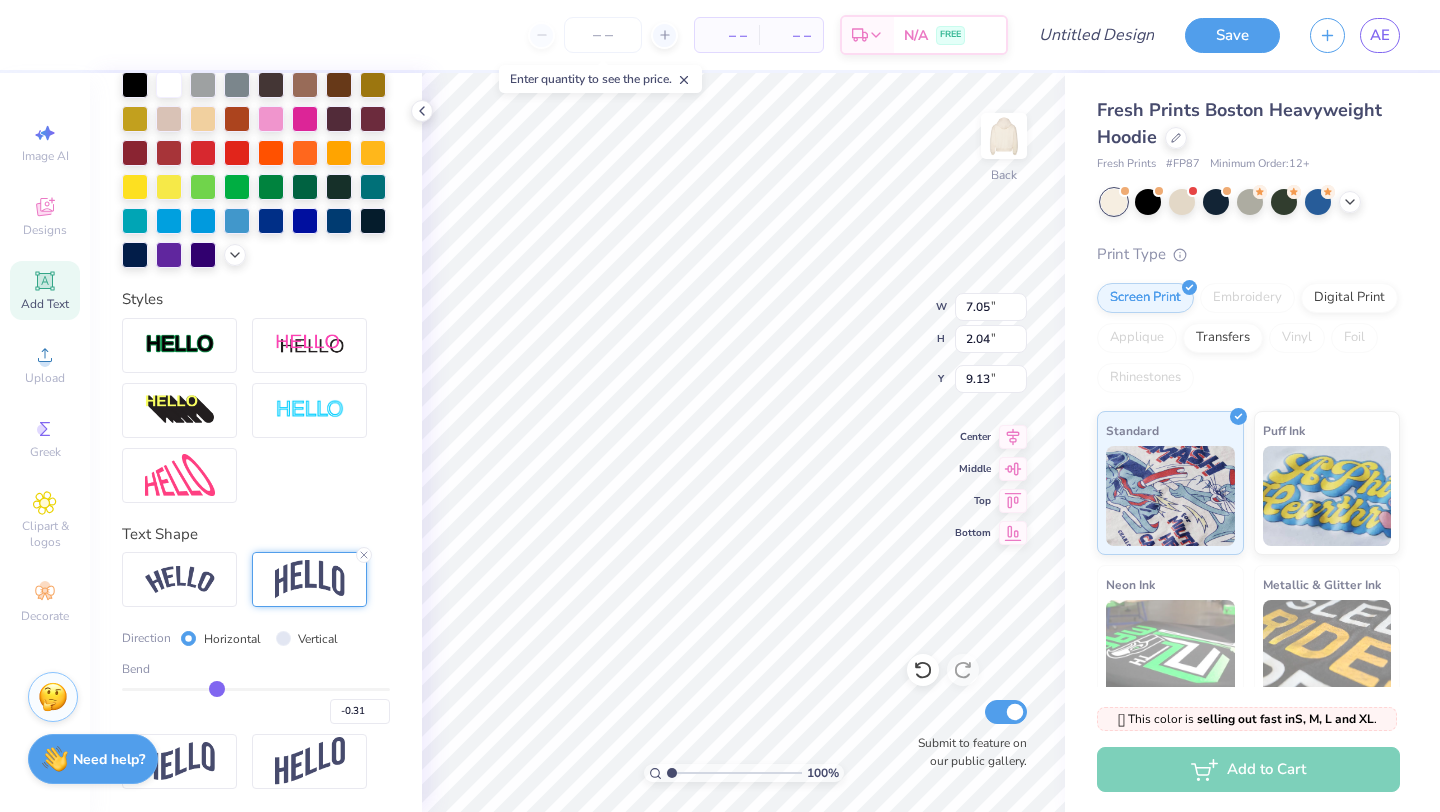 type on "-0.35" 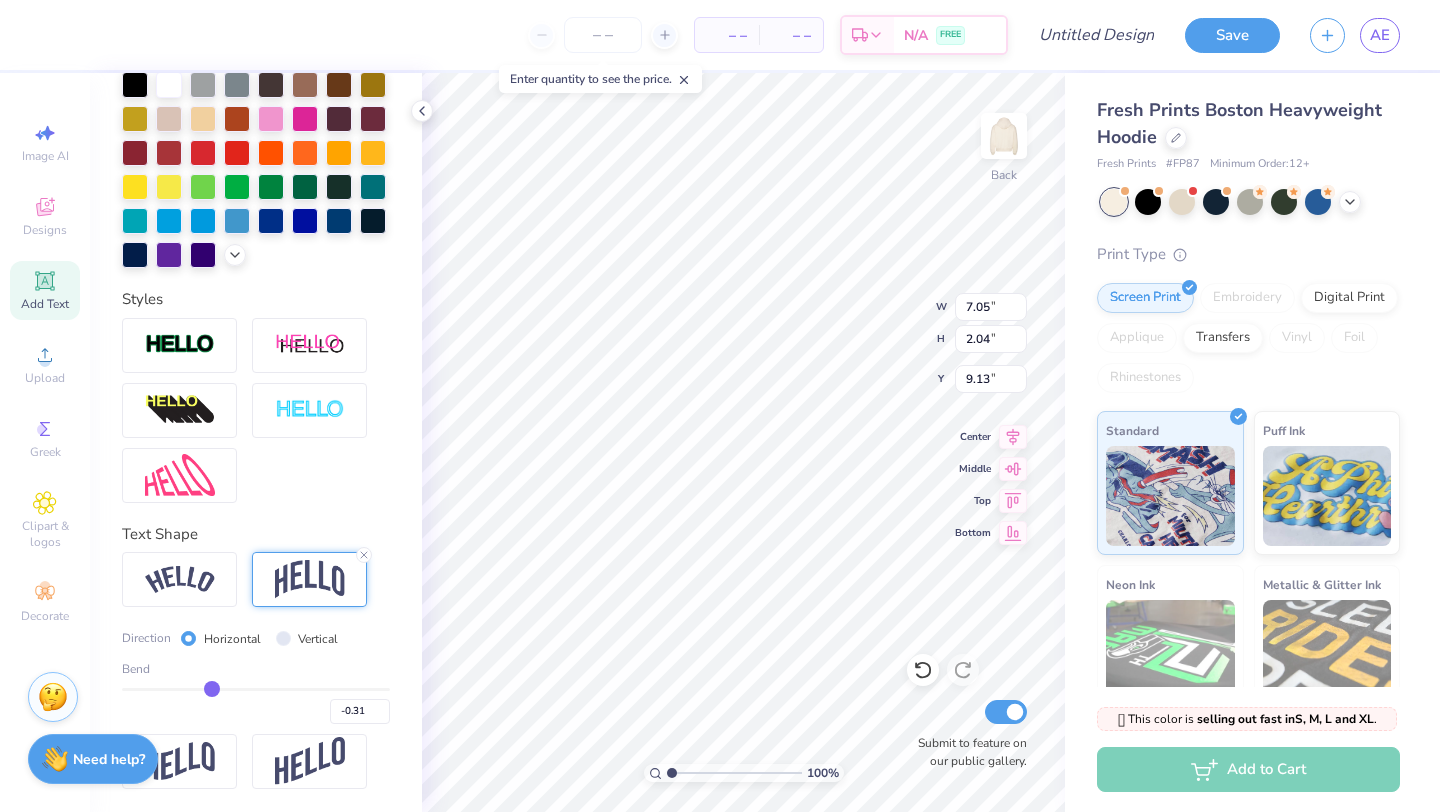 type on "-0.35" 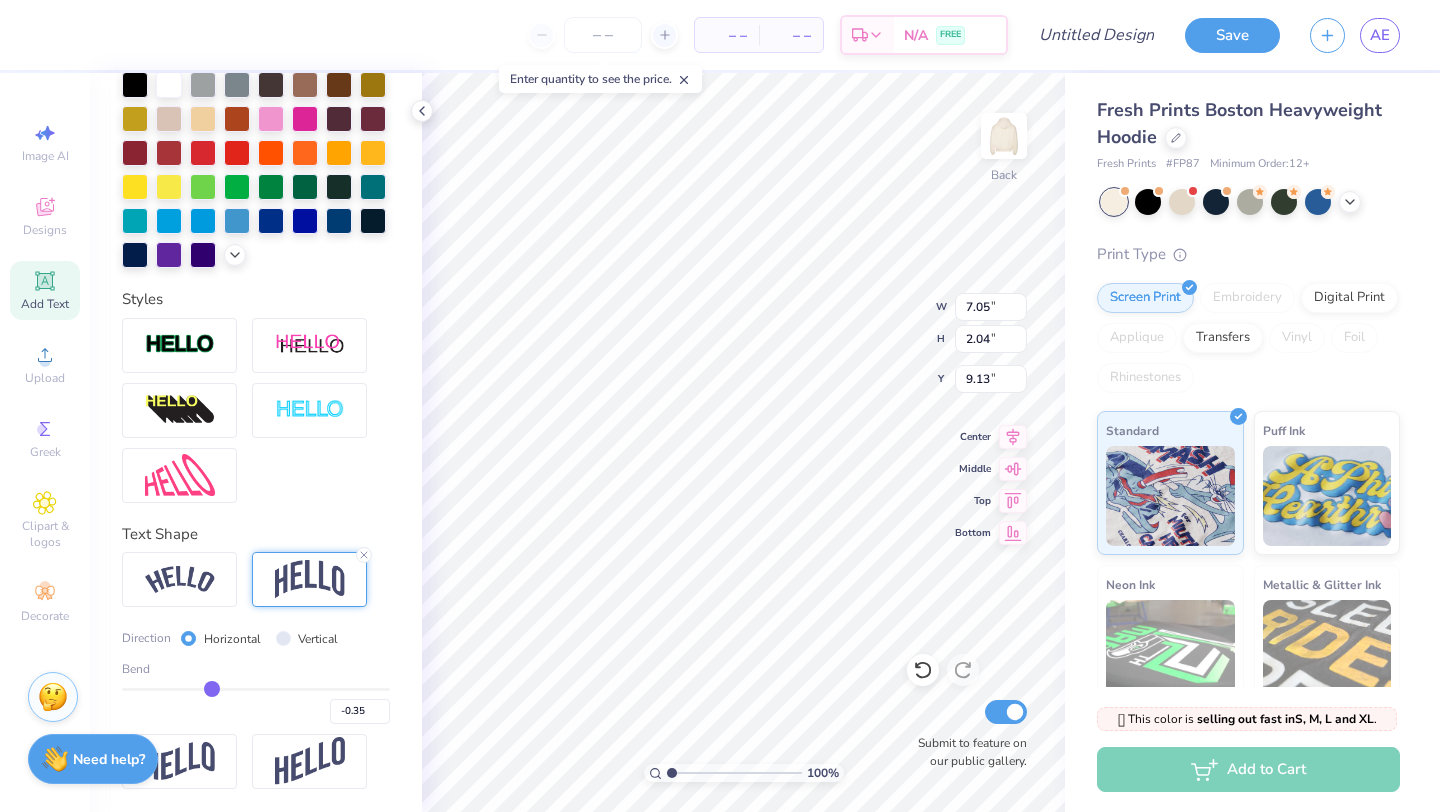 type on "-0.39" 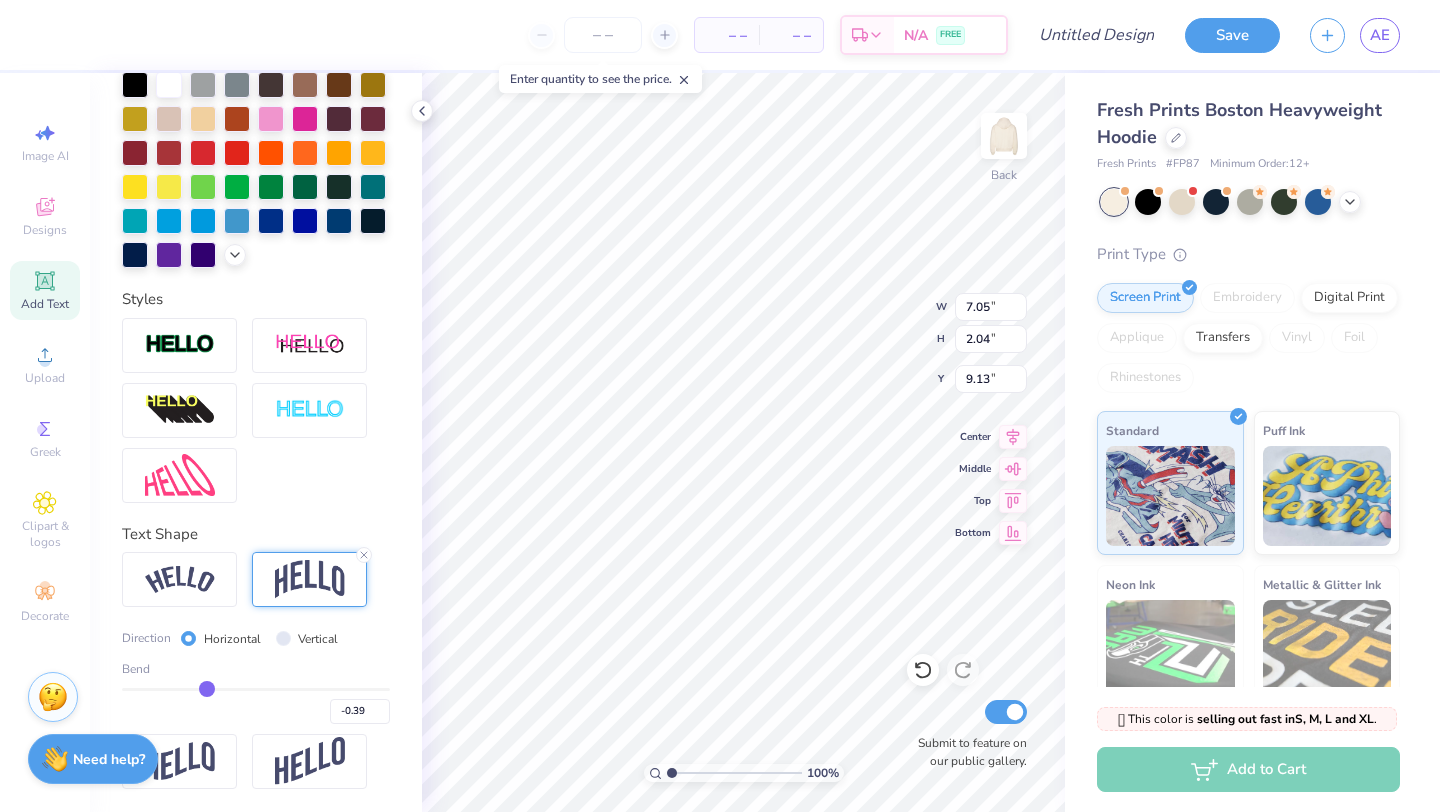 type on "-0.41" 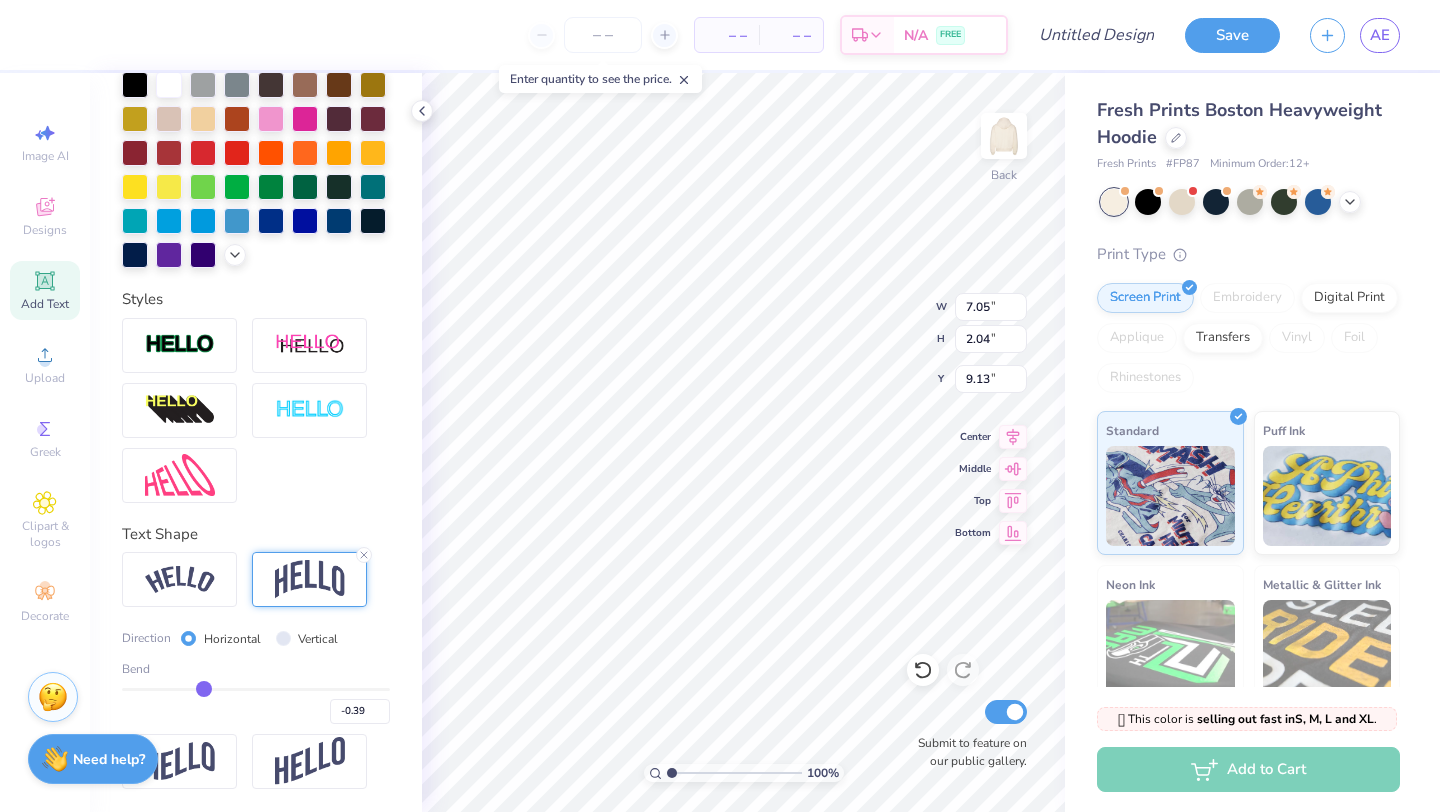 type on "-0.41" 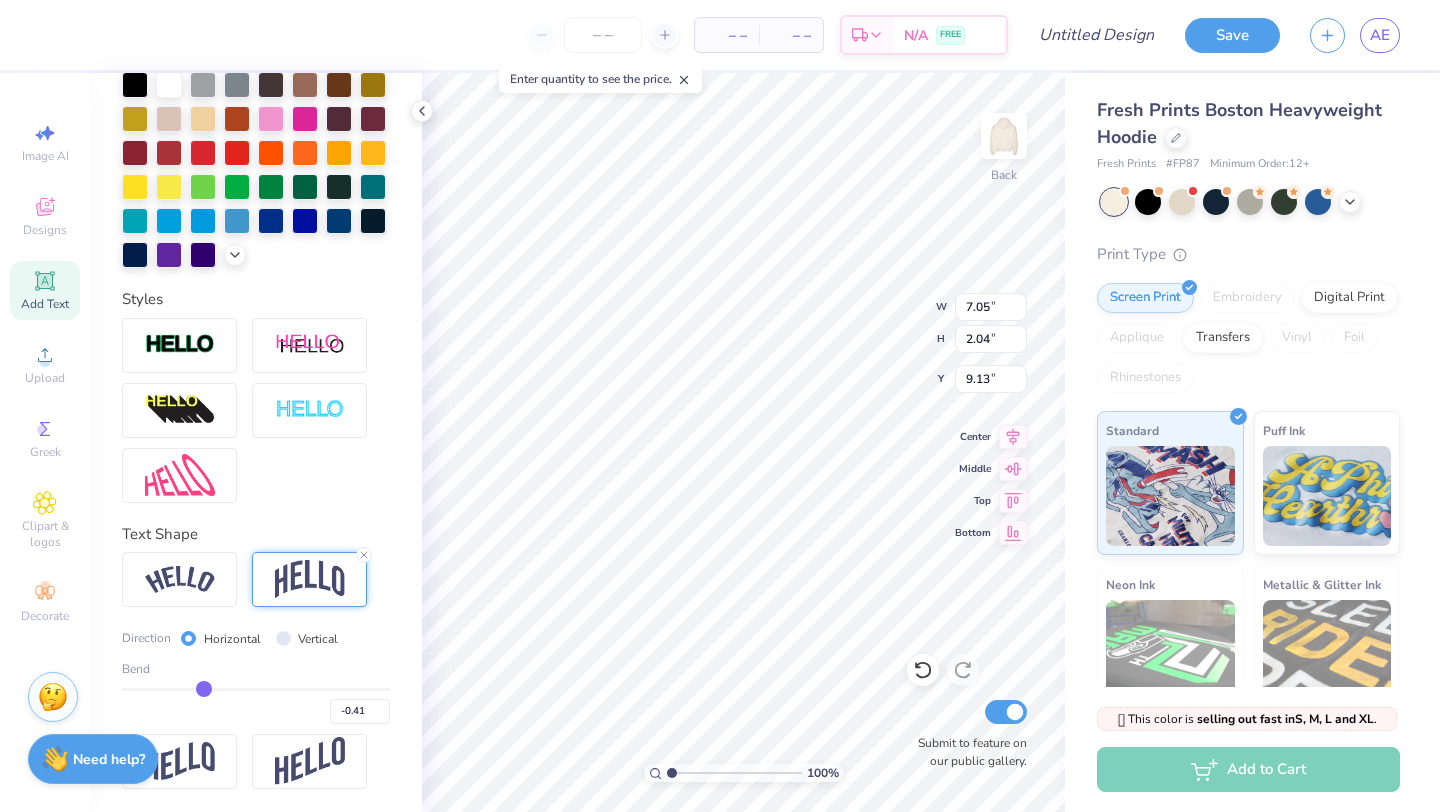 type on "-0.44" 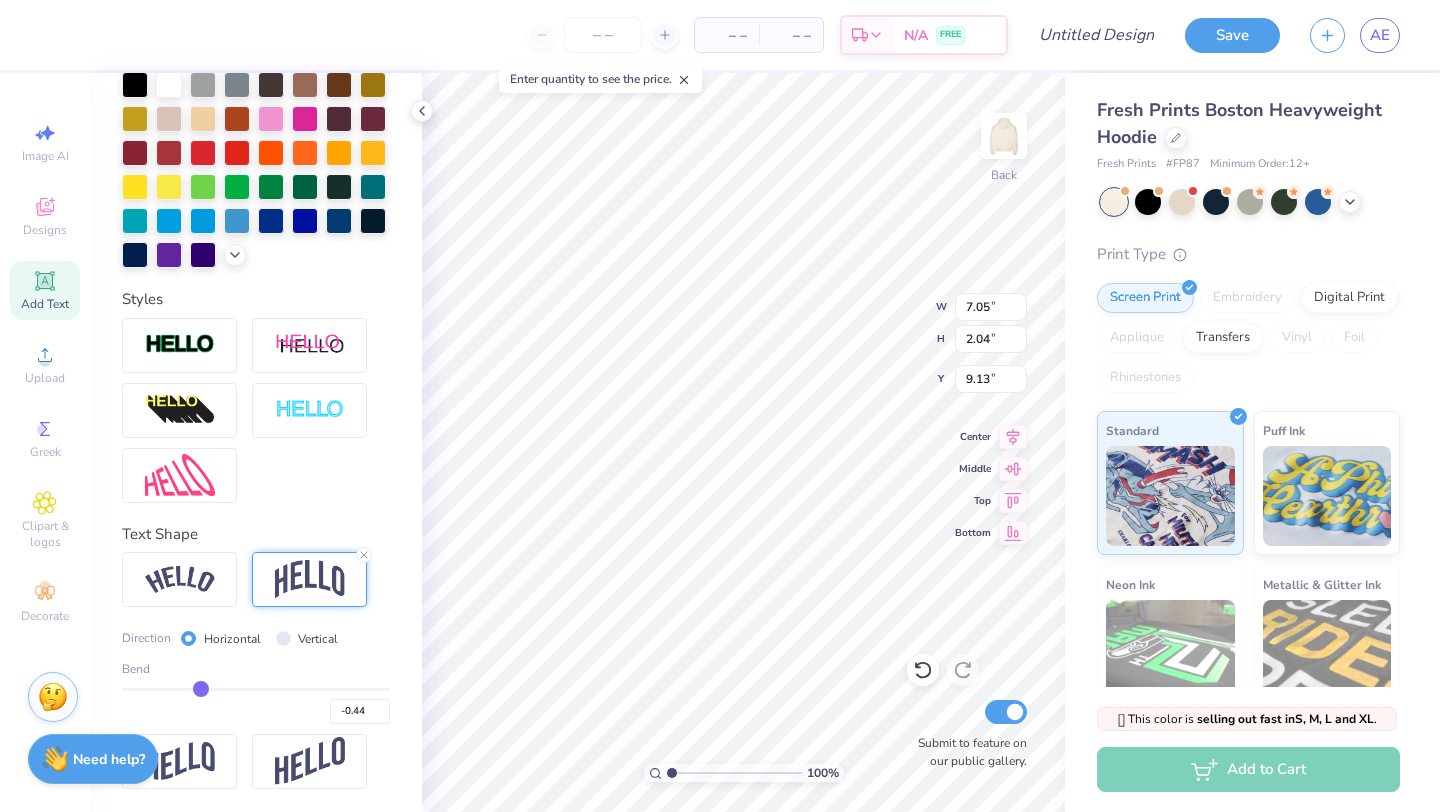 type on "-0.47" 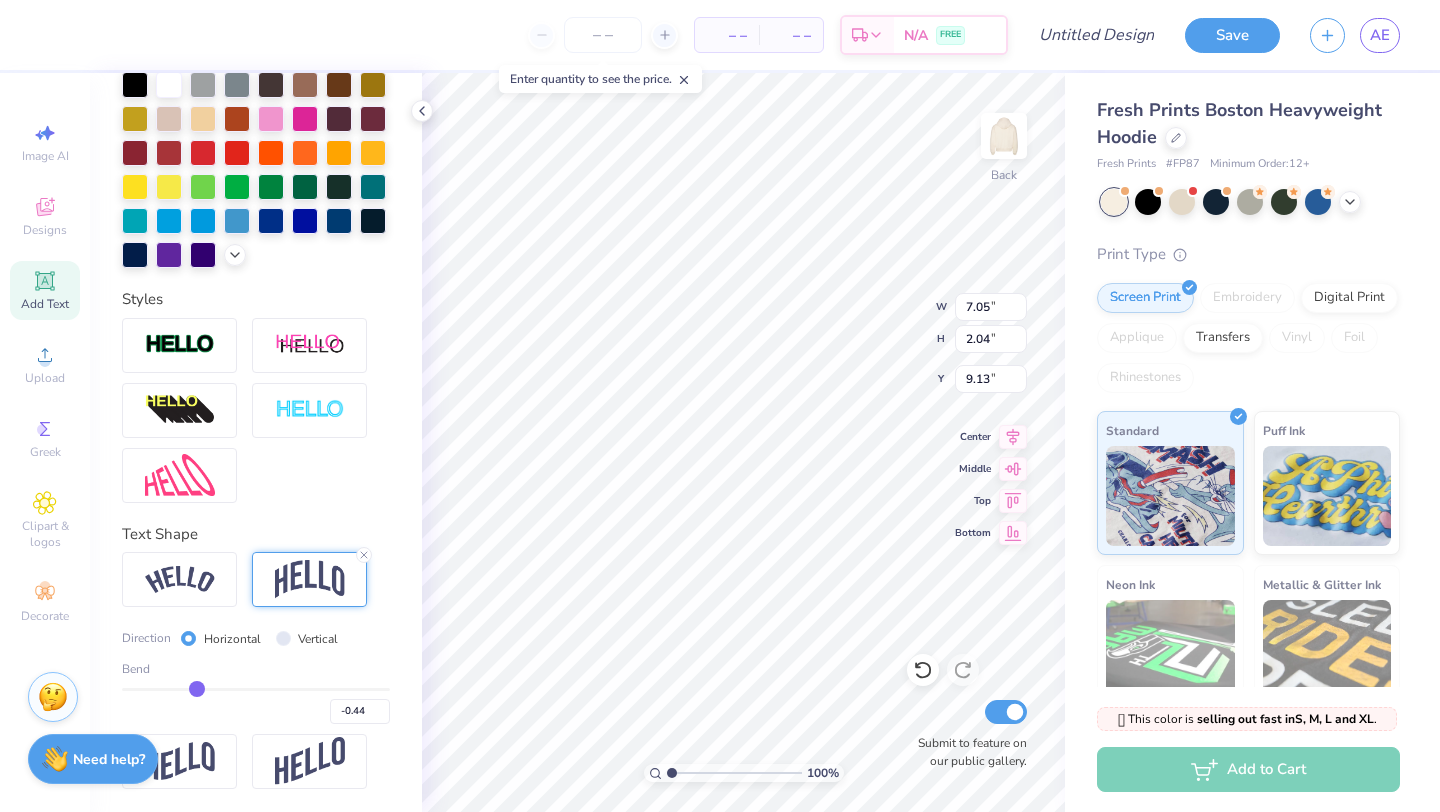type on "-0.47" 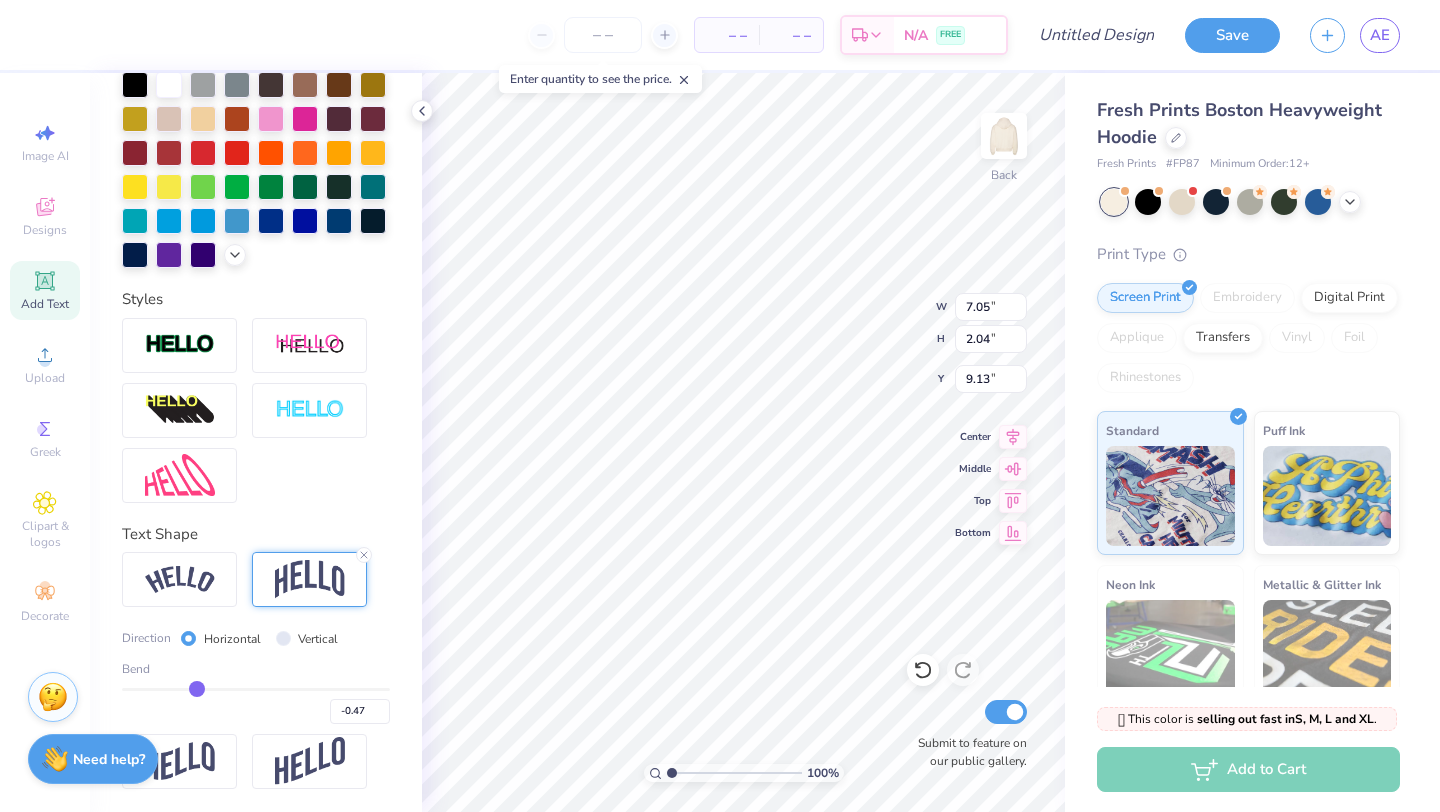 type on "-0.49" 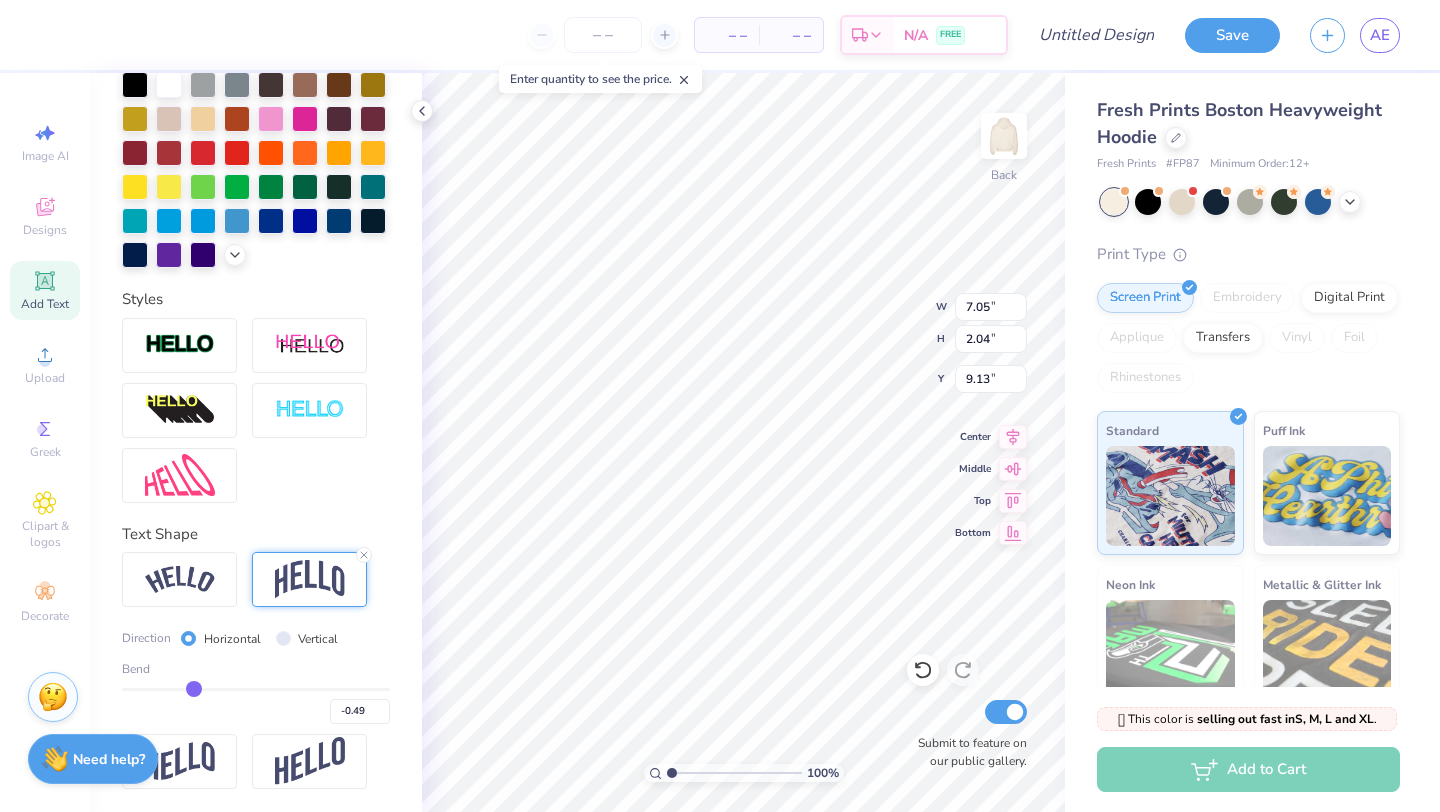 type on "-0.5" 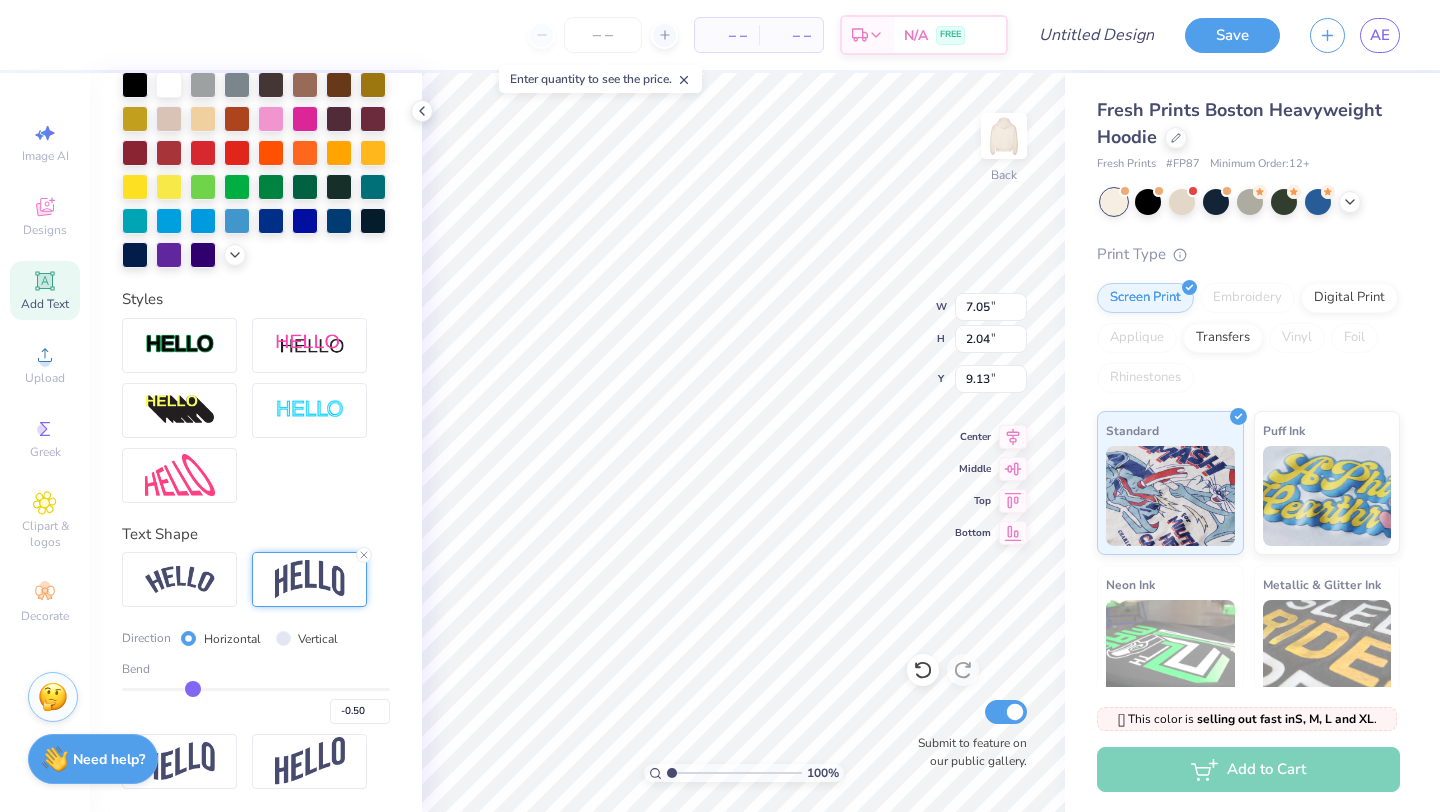 type on "-0.51" 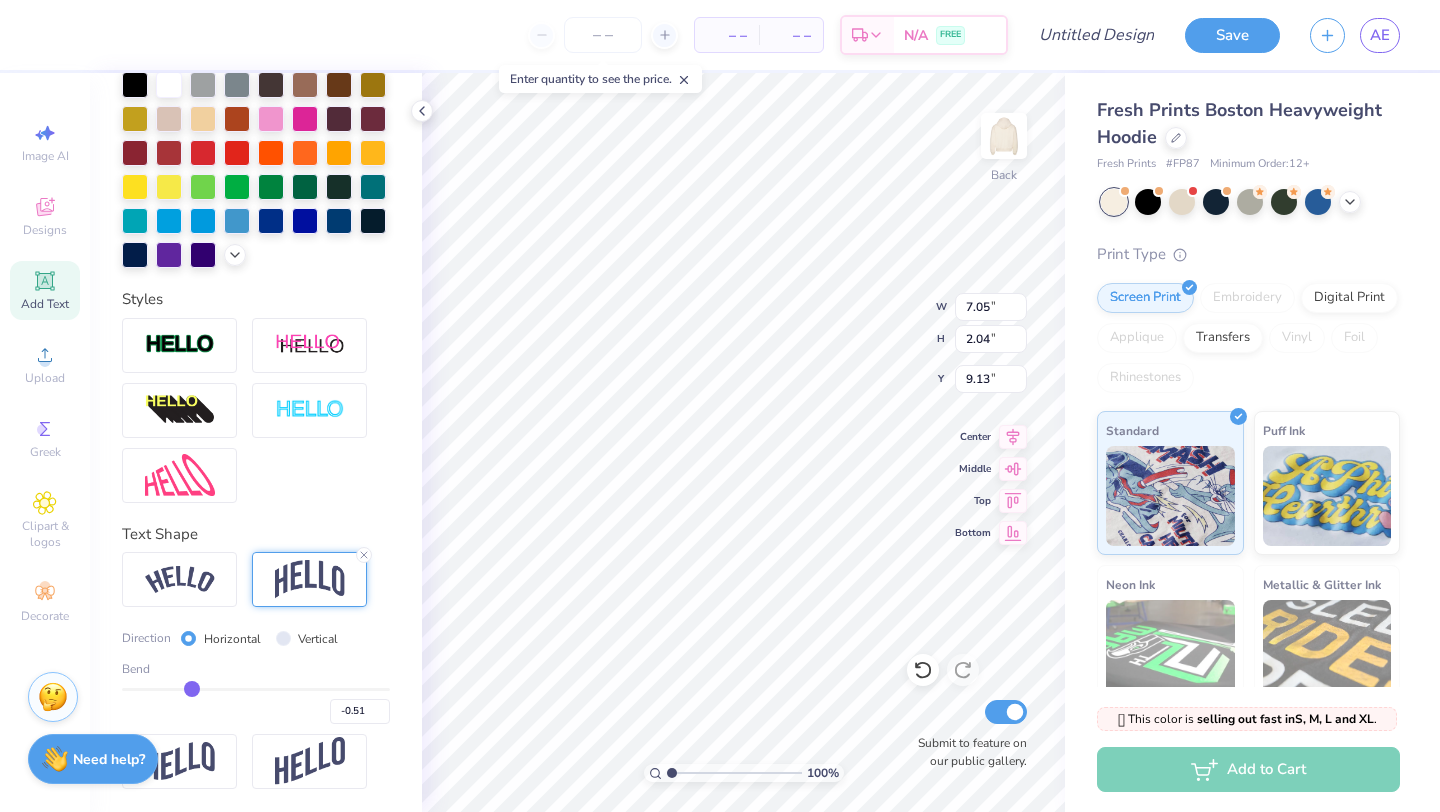 type on "-0.52" 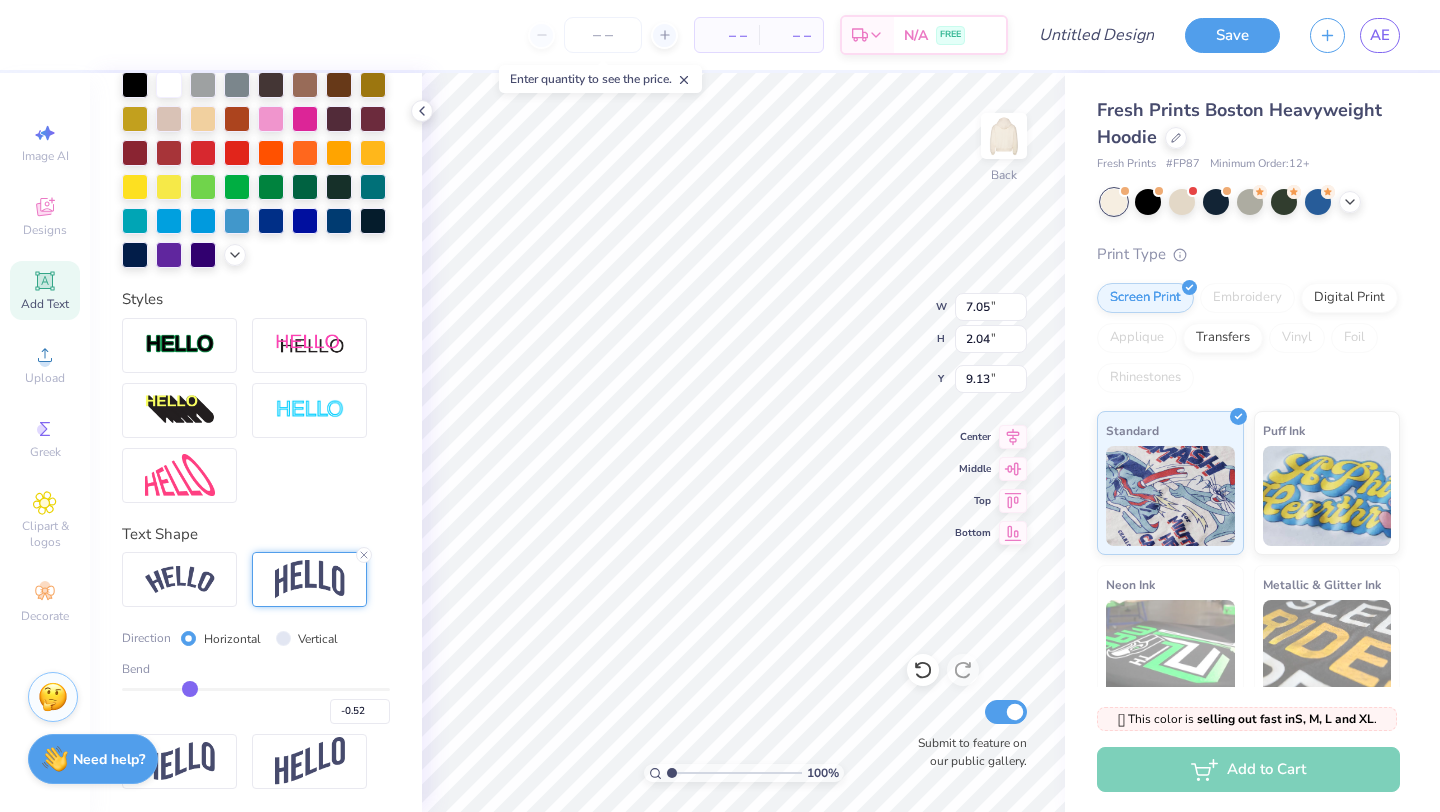 drag, startPoint x: 235, startPoint y: 689, endPoint x: 190, endPoint y: 682, distance: 45.54119 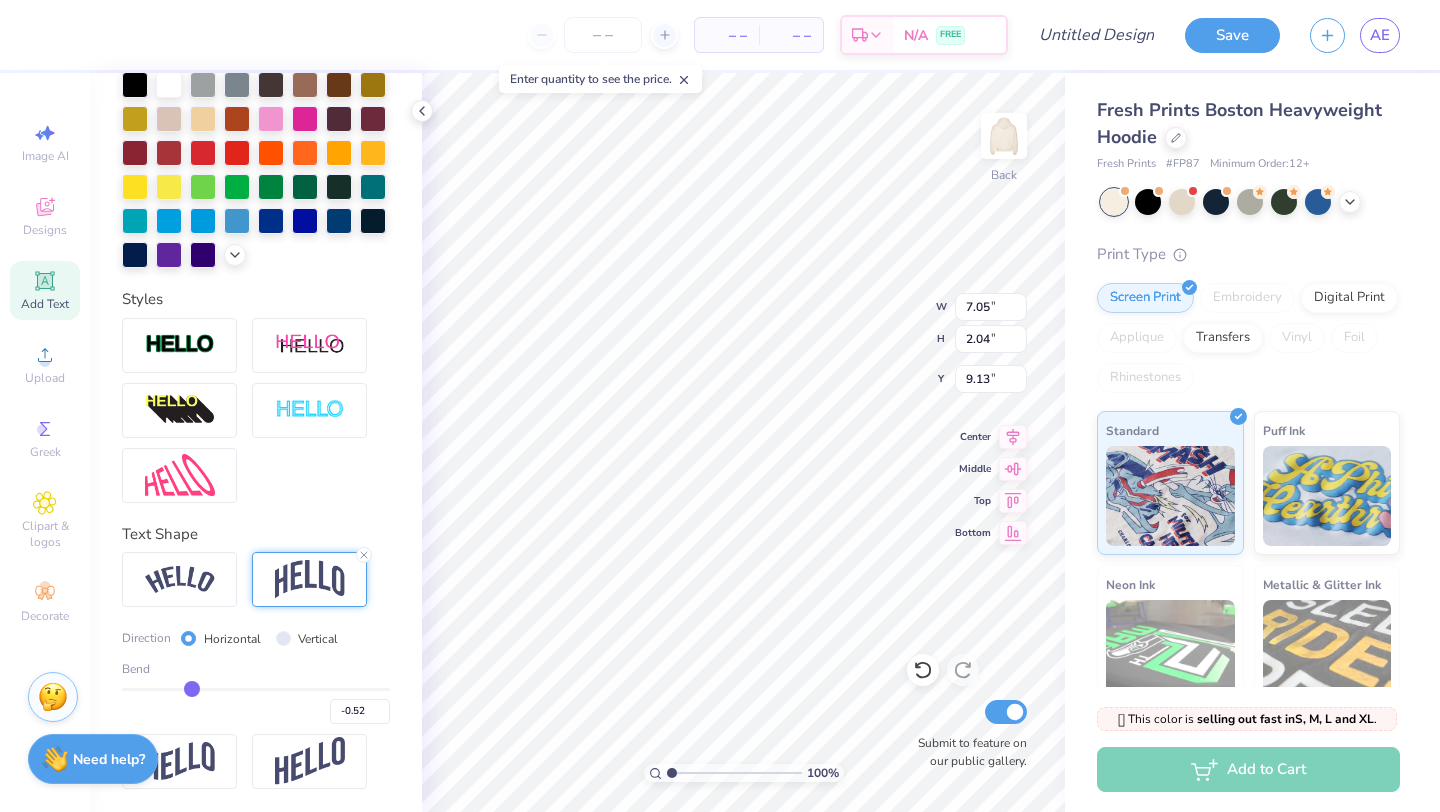 type on "-0.51" 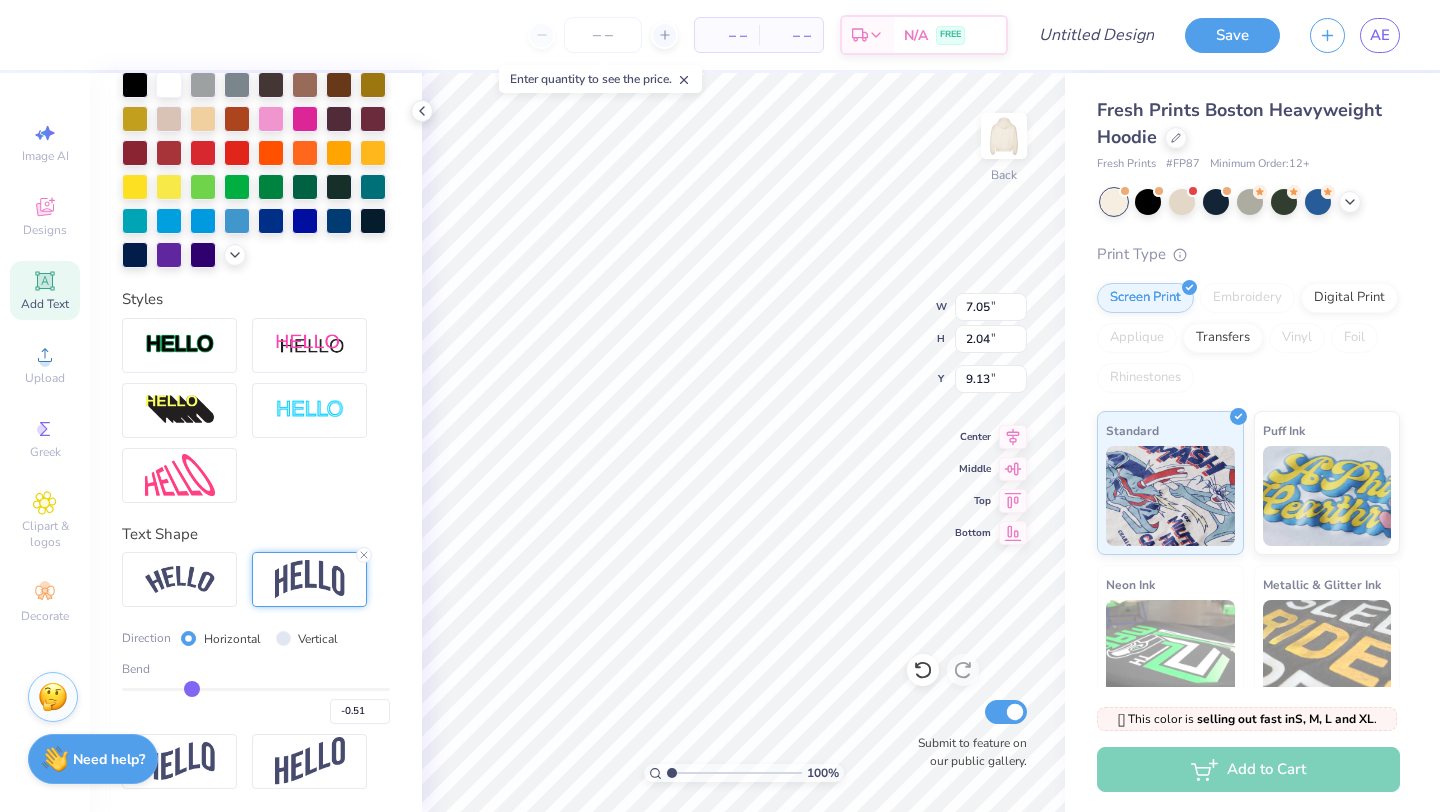 type on "-0.48" 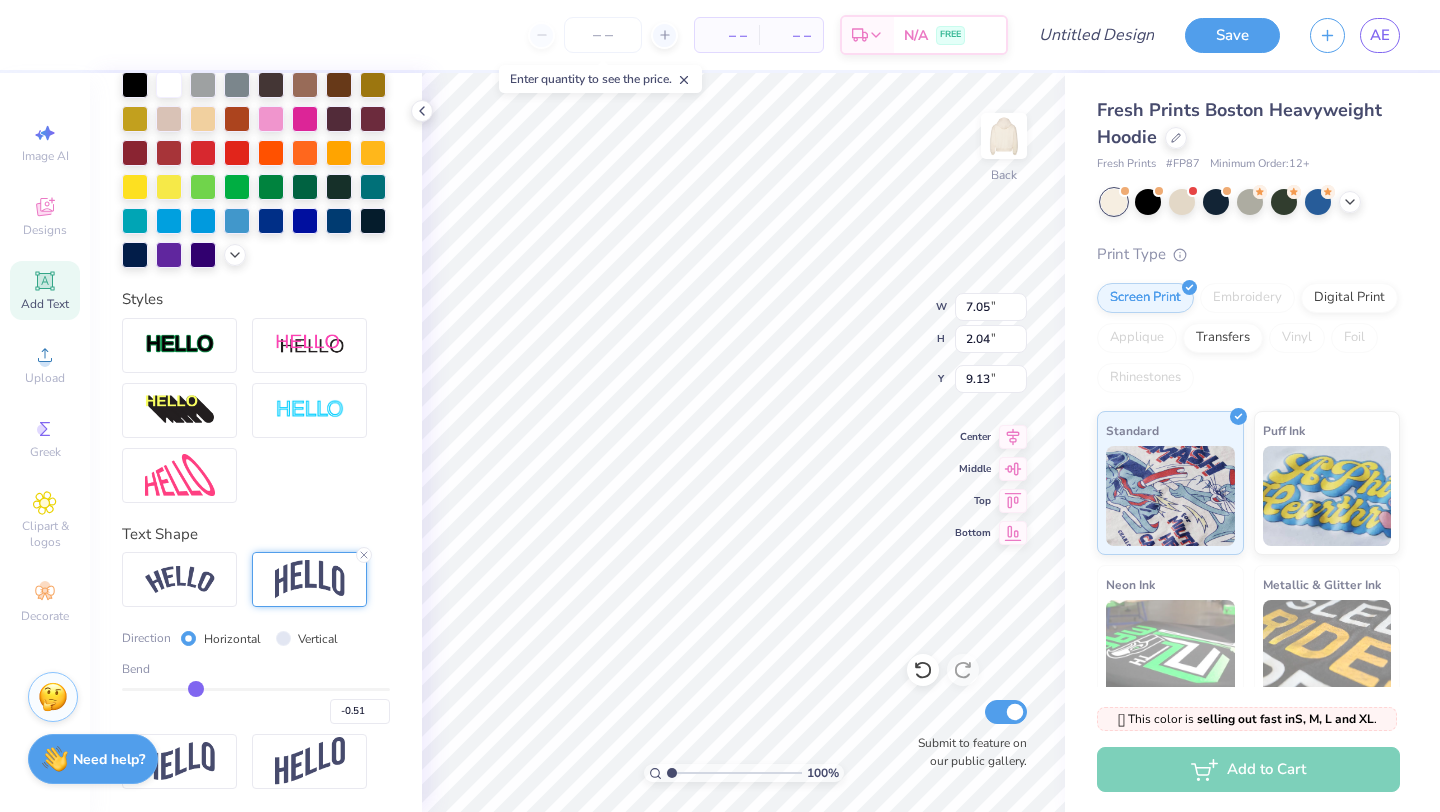 type on "-0.48" 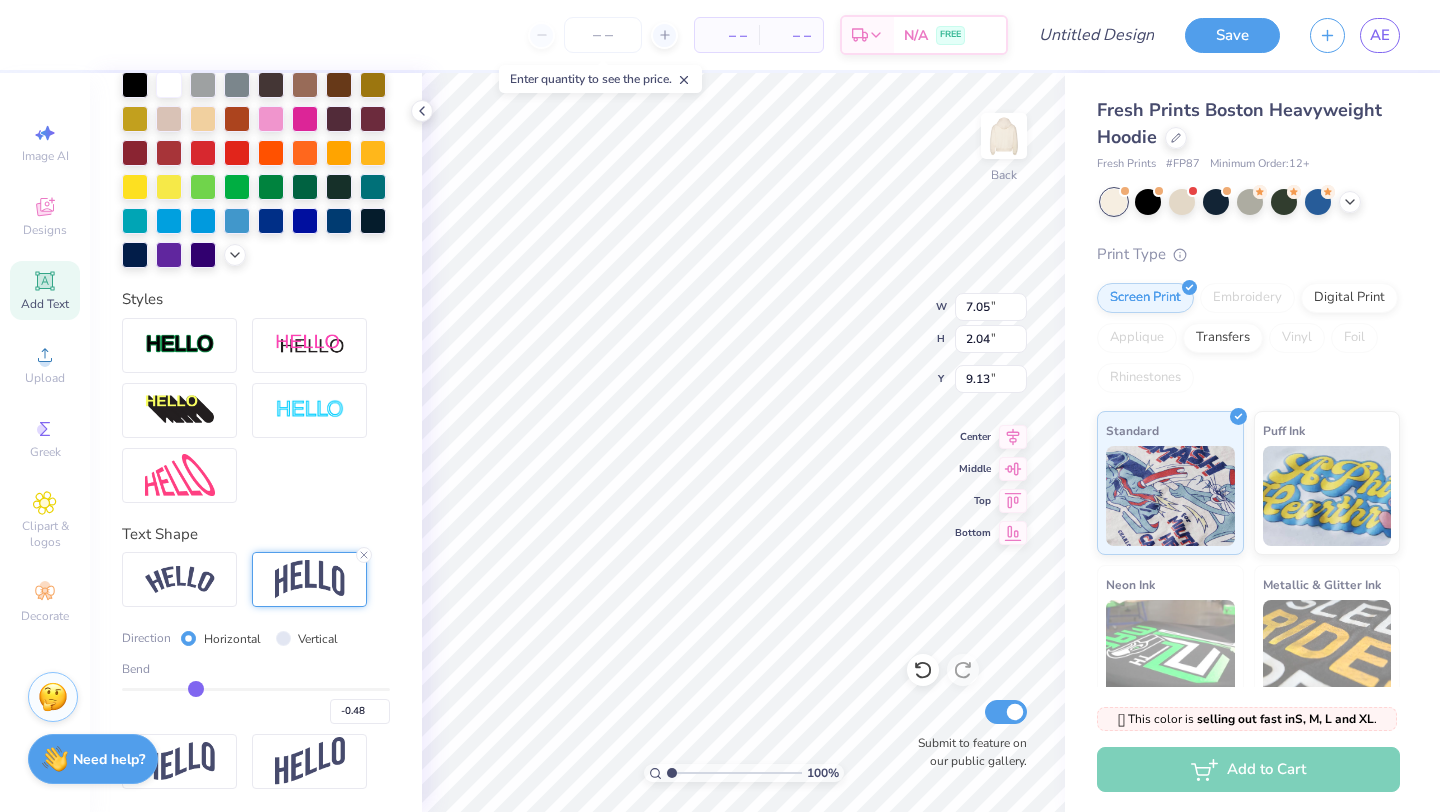 type on "-0.44" 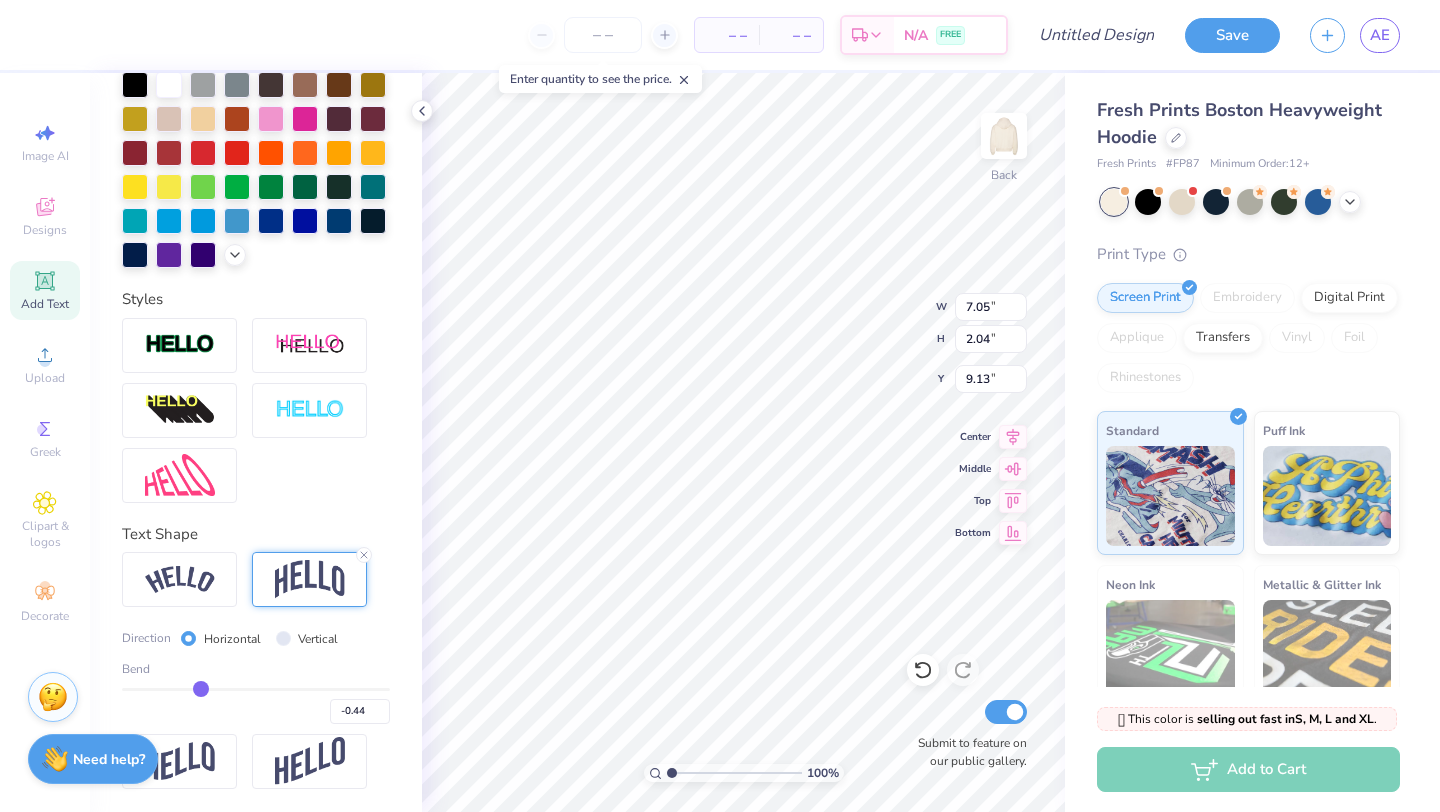 type on "-0.41" 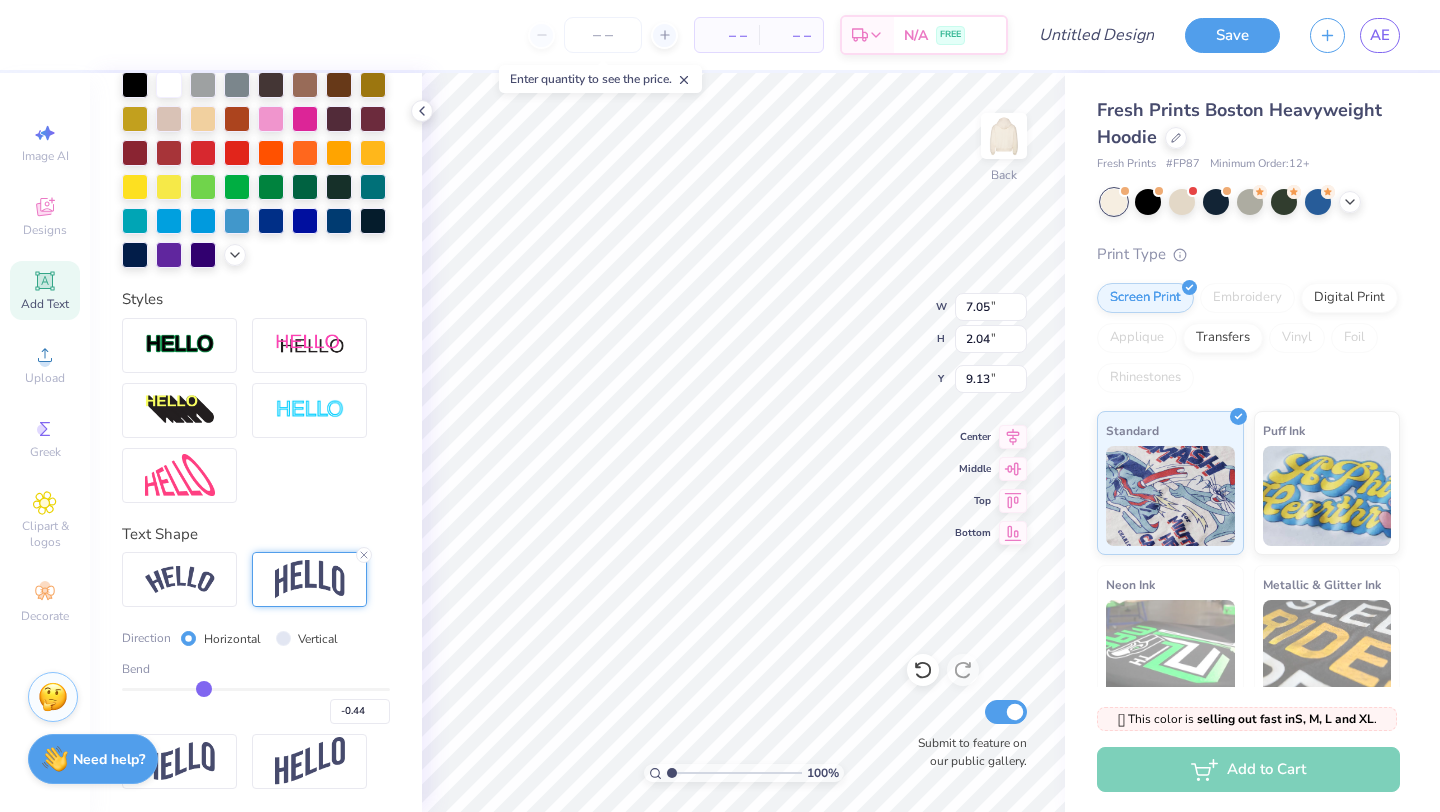 type on "-0.41" 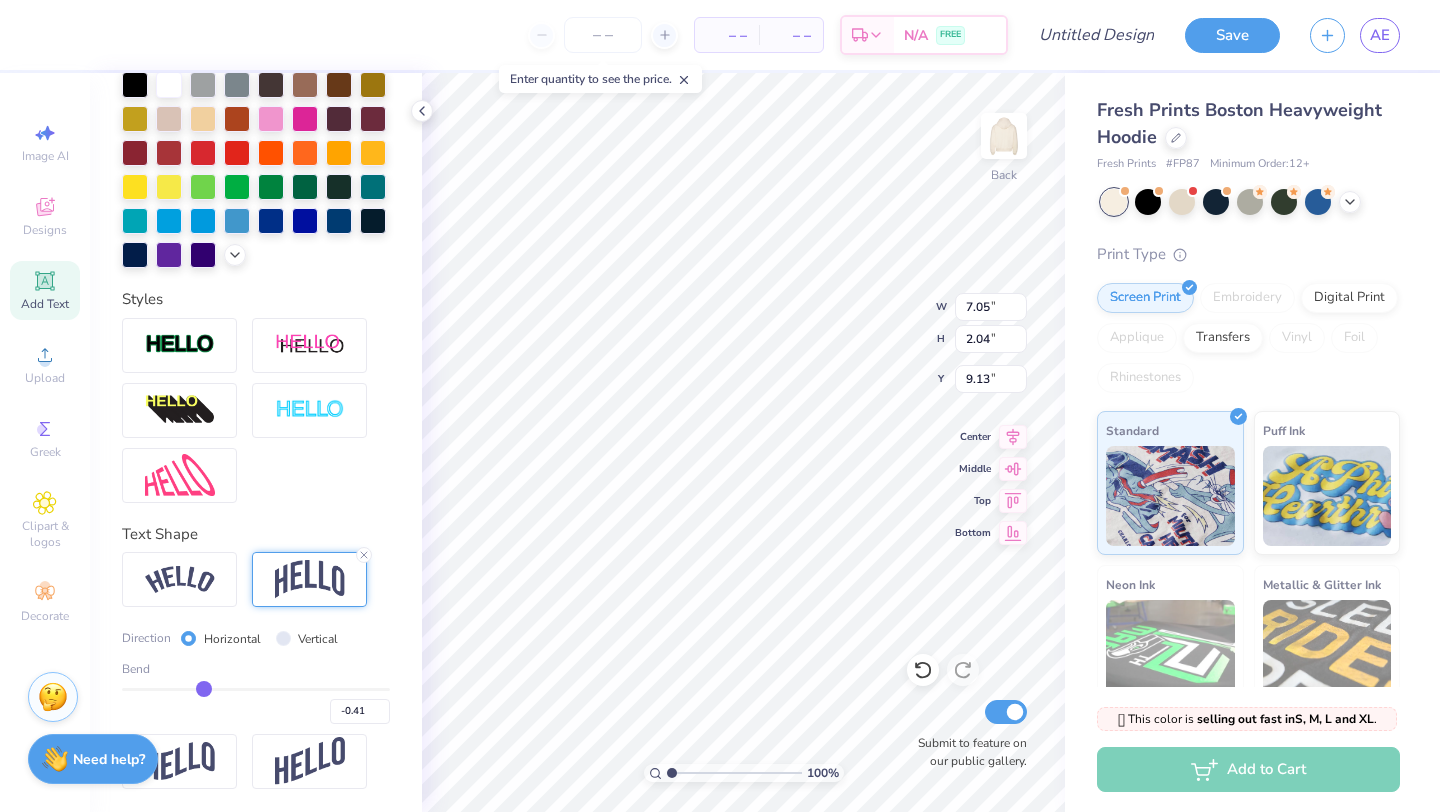 type on "-0.38" 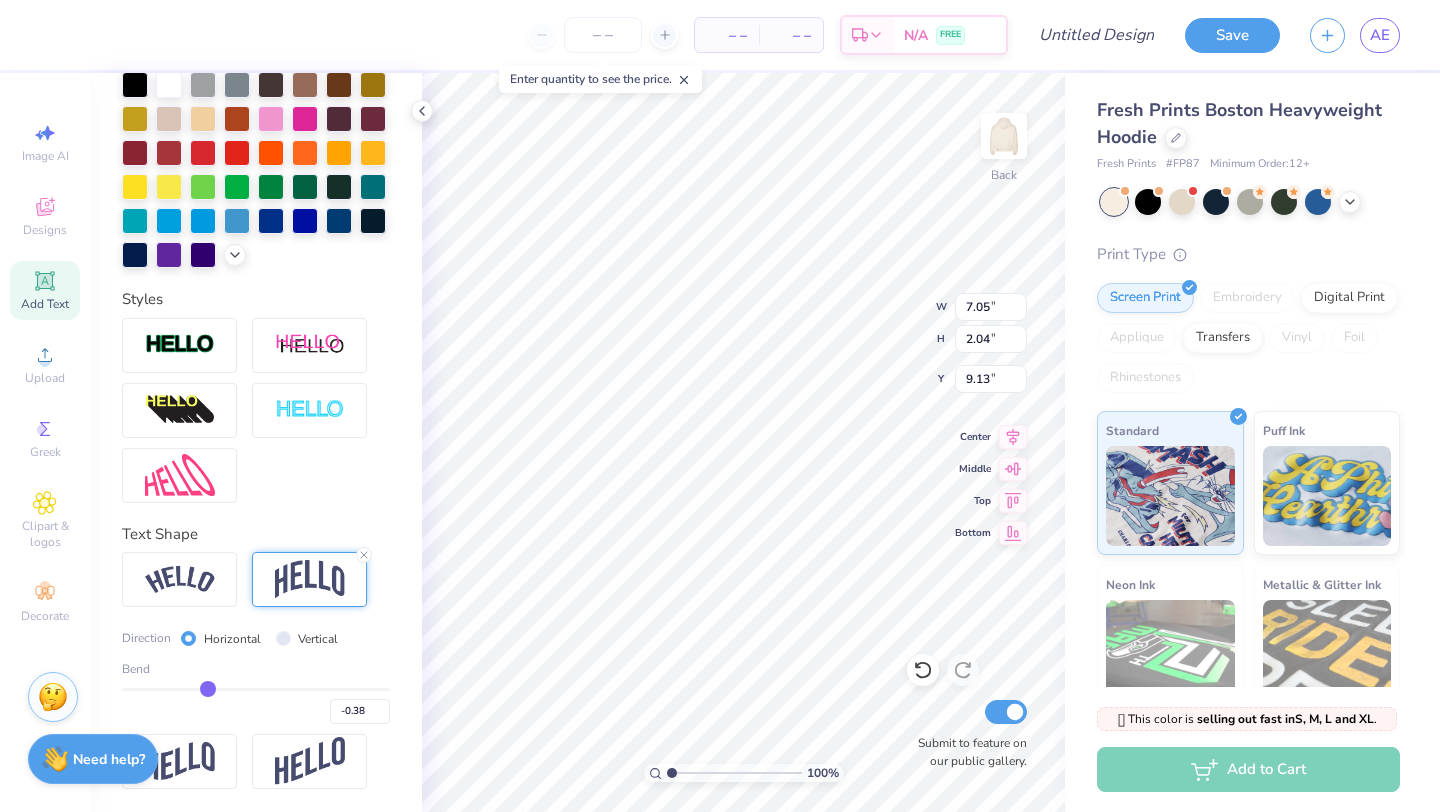 type on "-0.35" 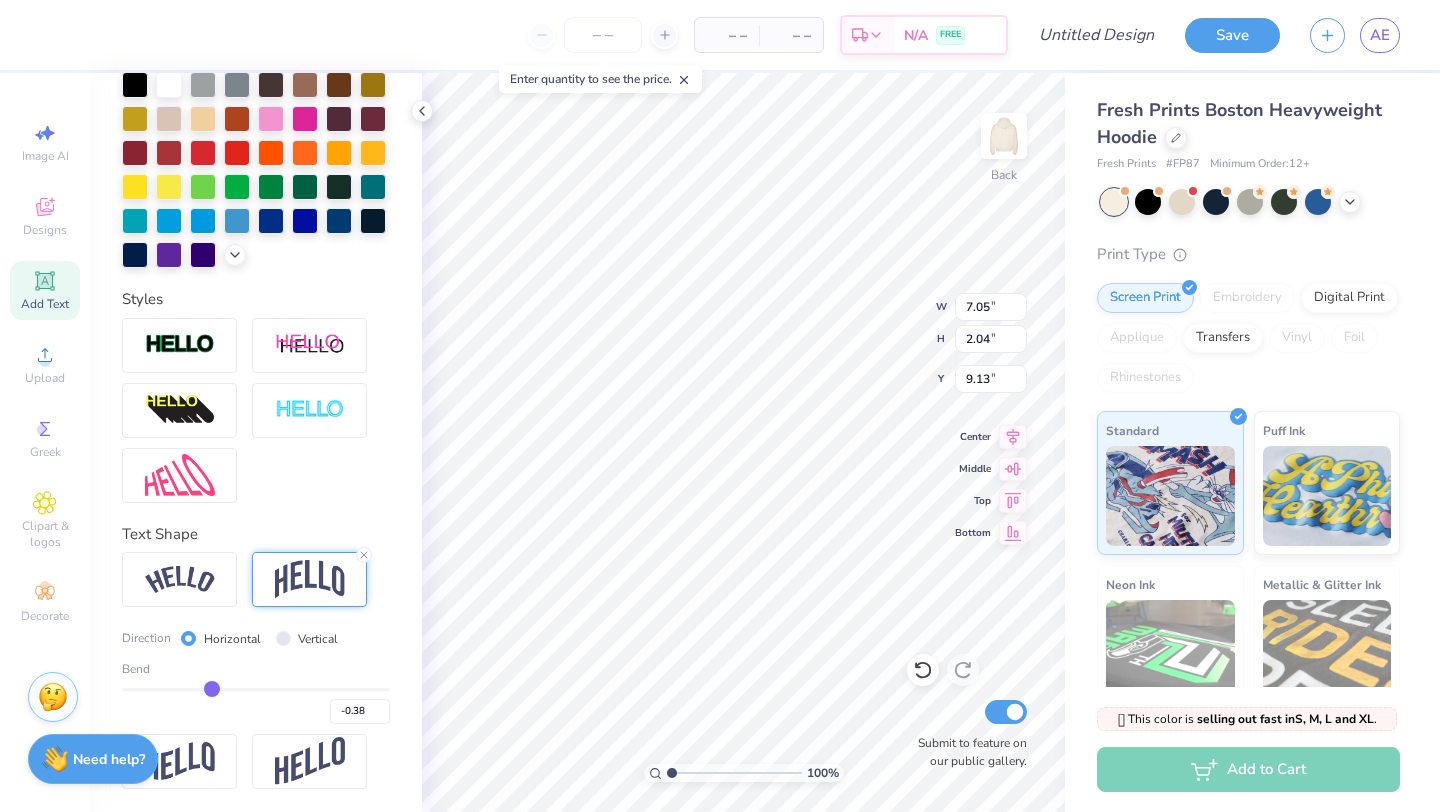 type on "-0.35" 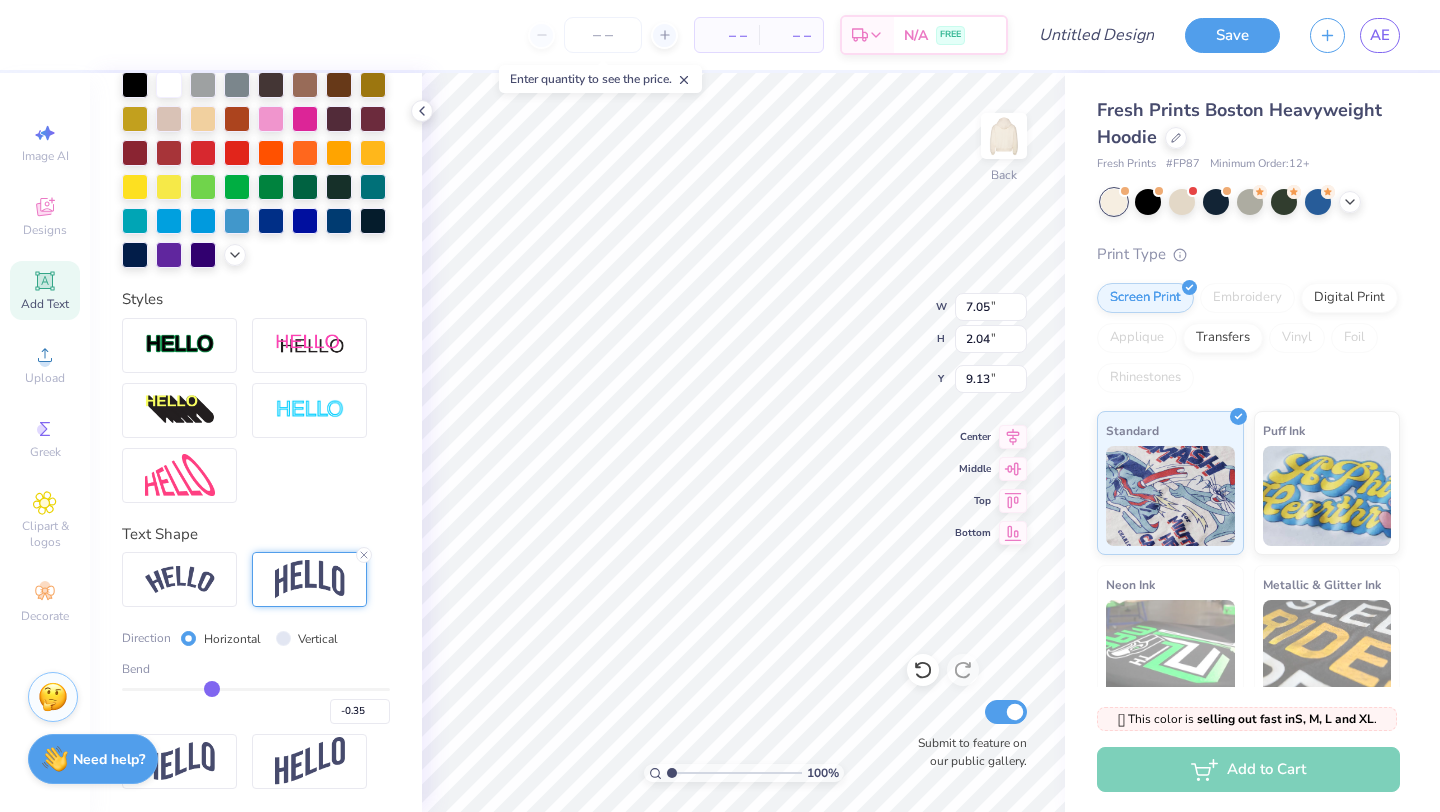 type on "-0.33" 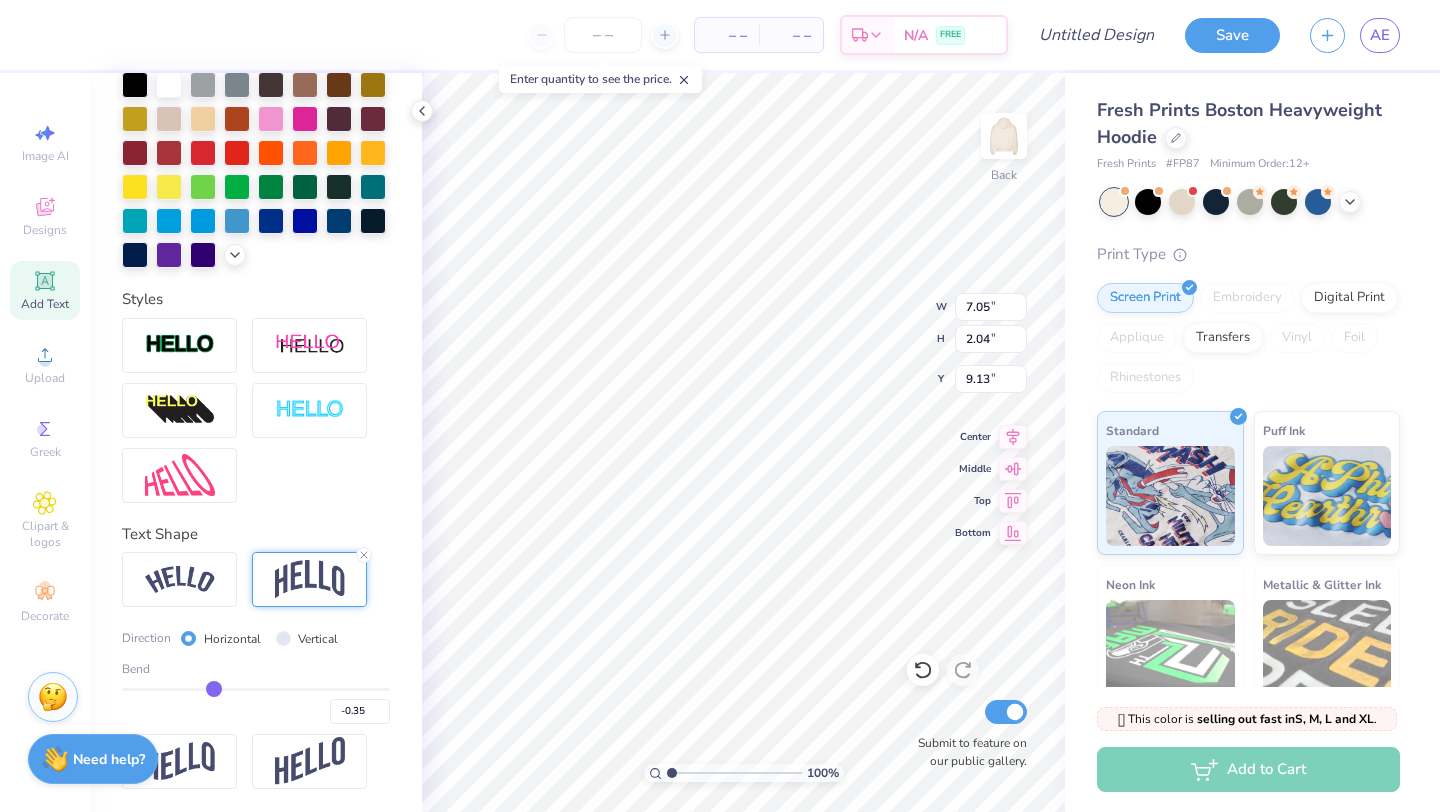 type on "-0.33" 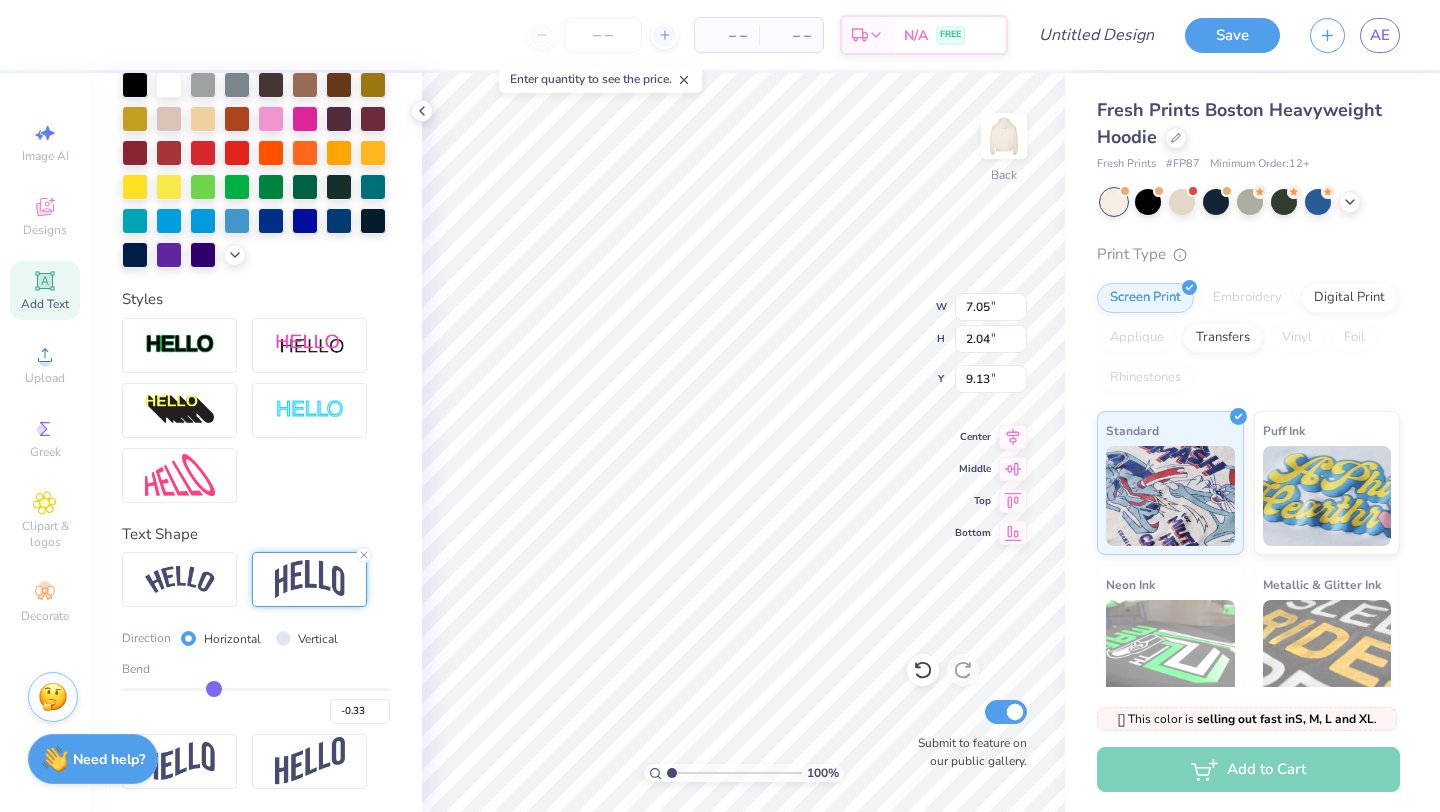 type on "-0.31" 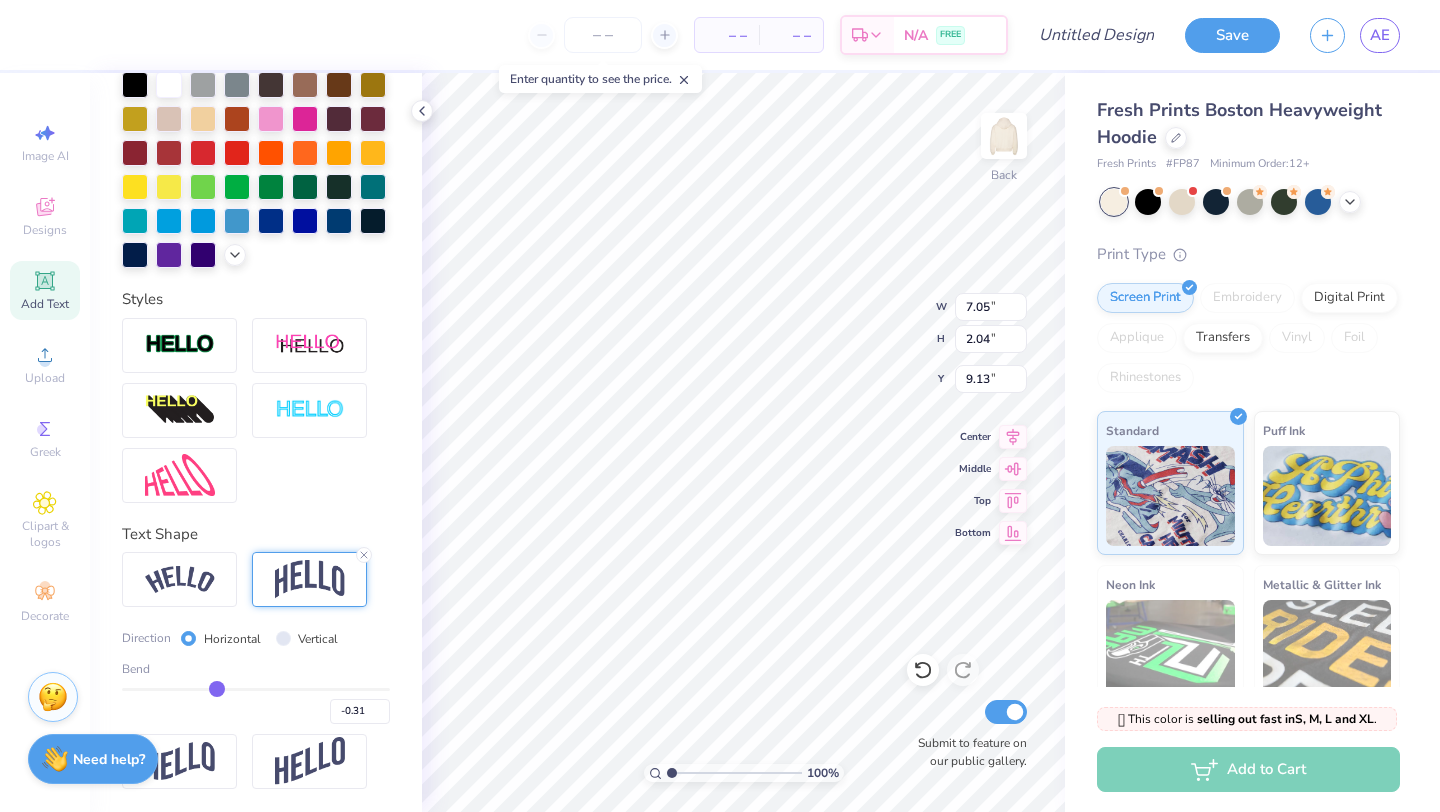 type on "-0.3" 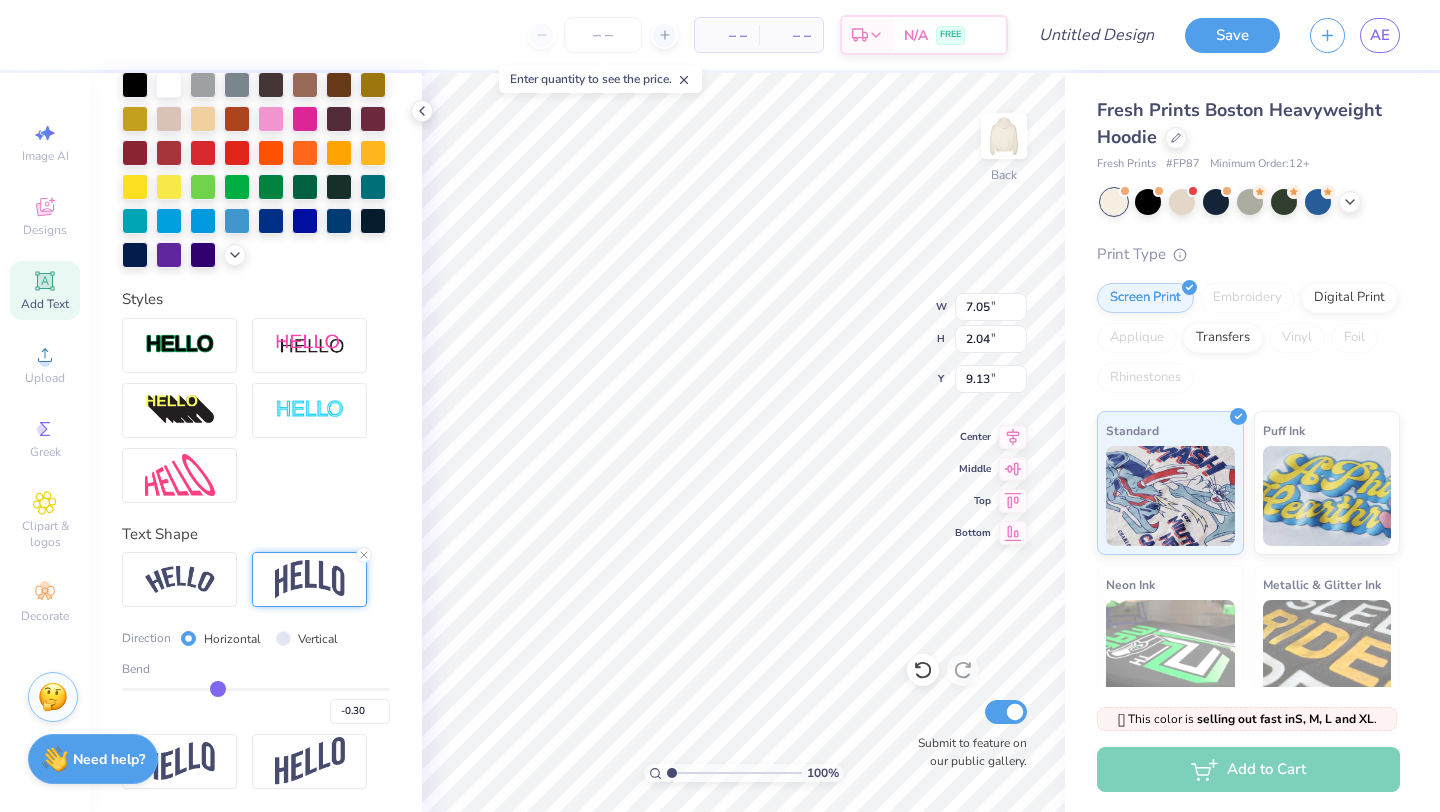 type on "-0.28" 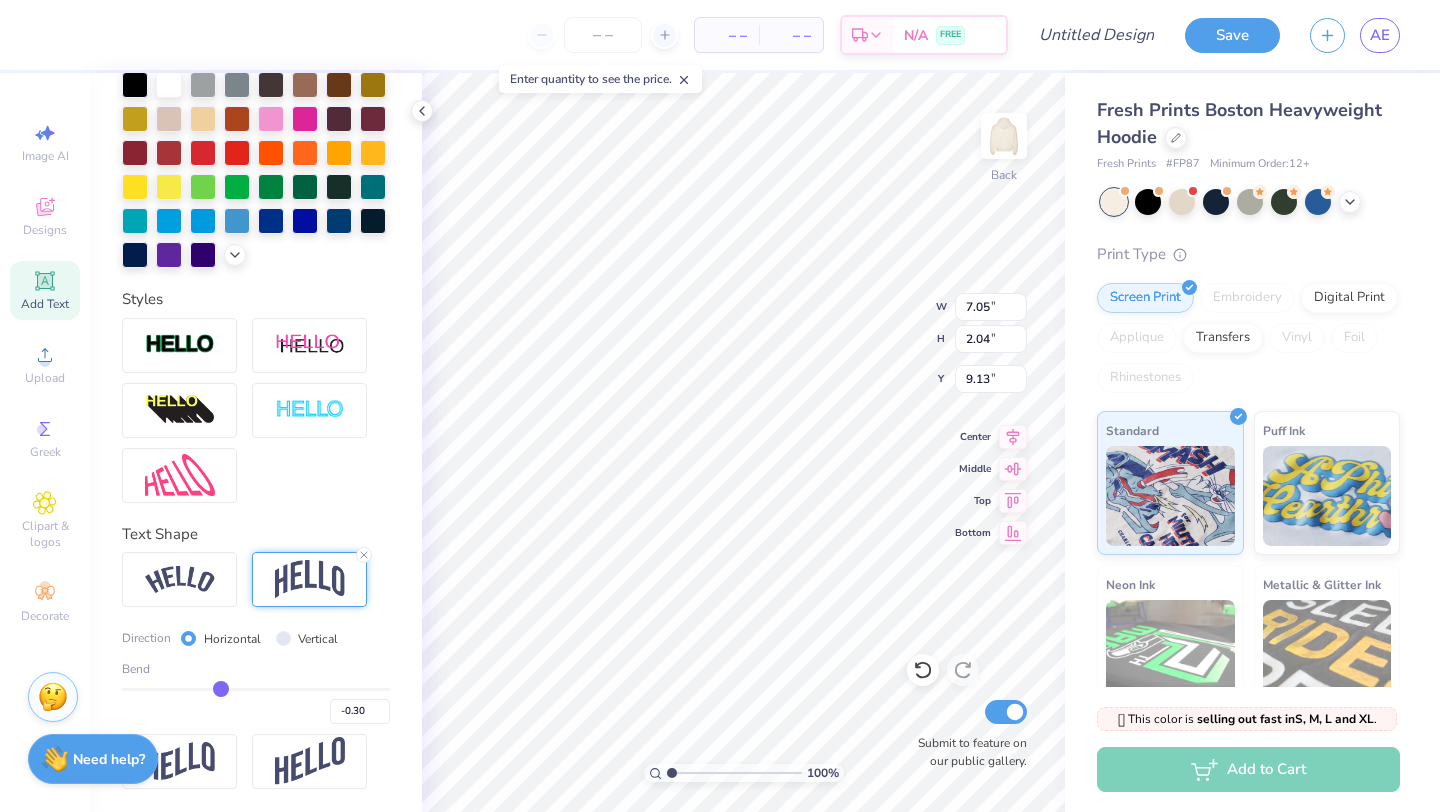 type on "-0.28" 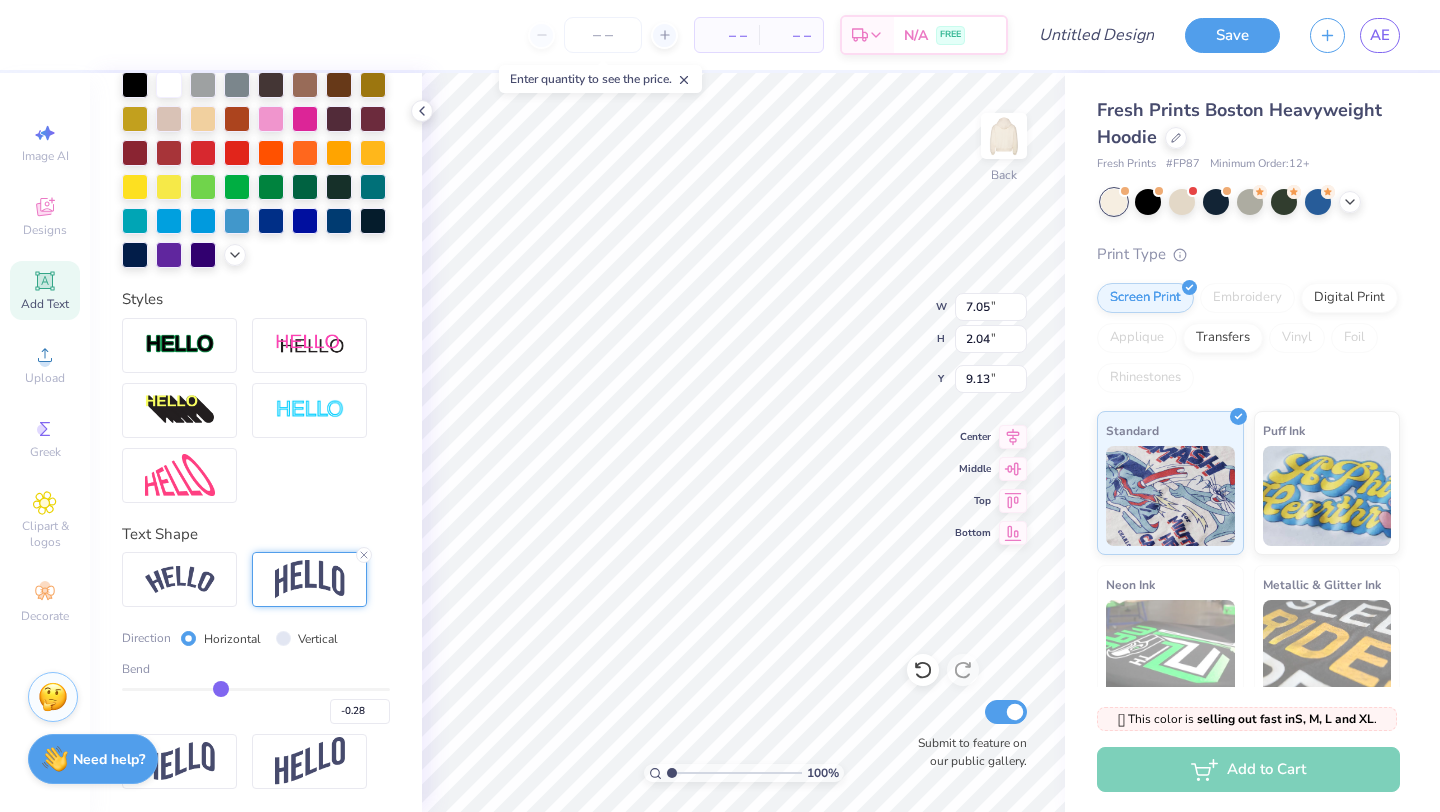 type on "-0.26" 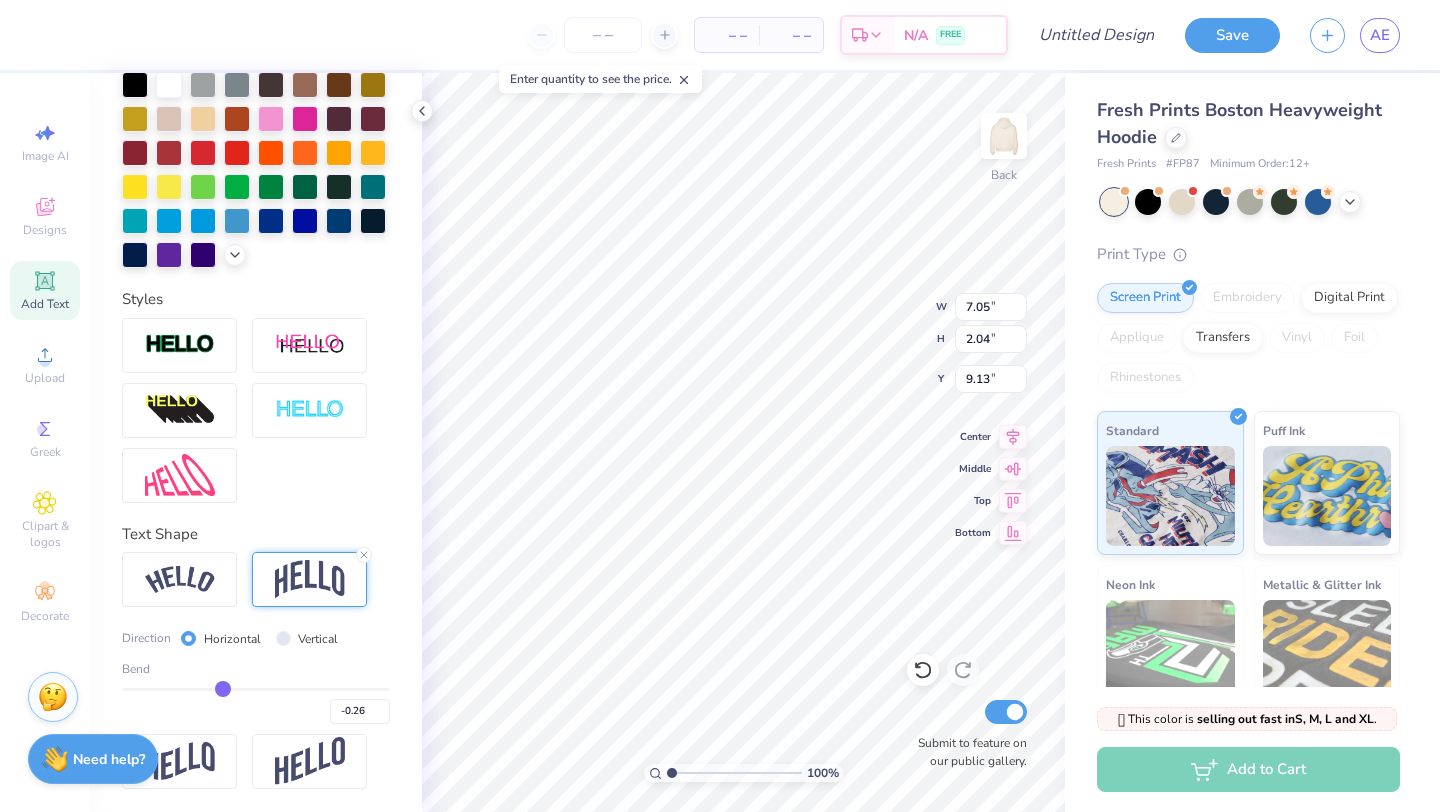 type on "-0.24" 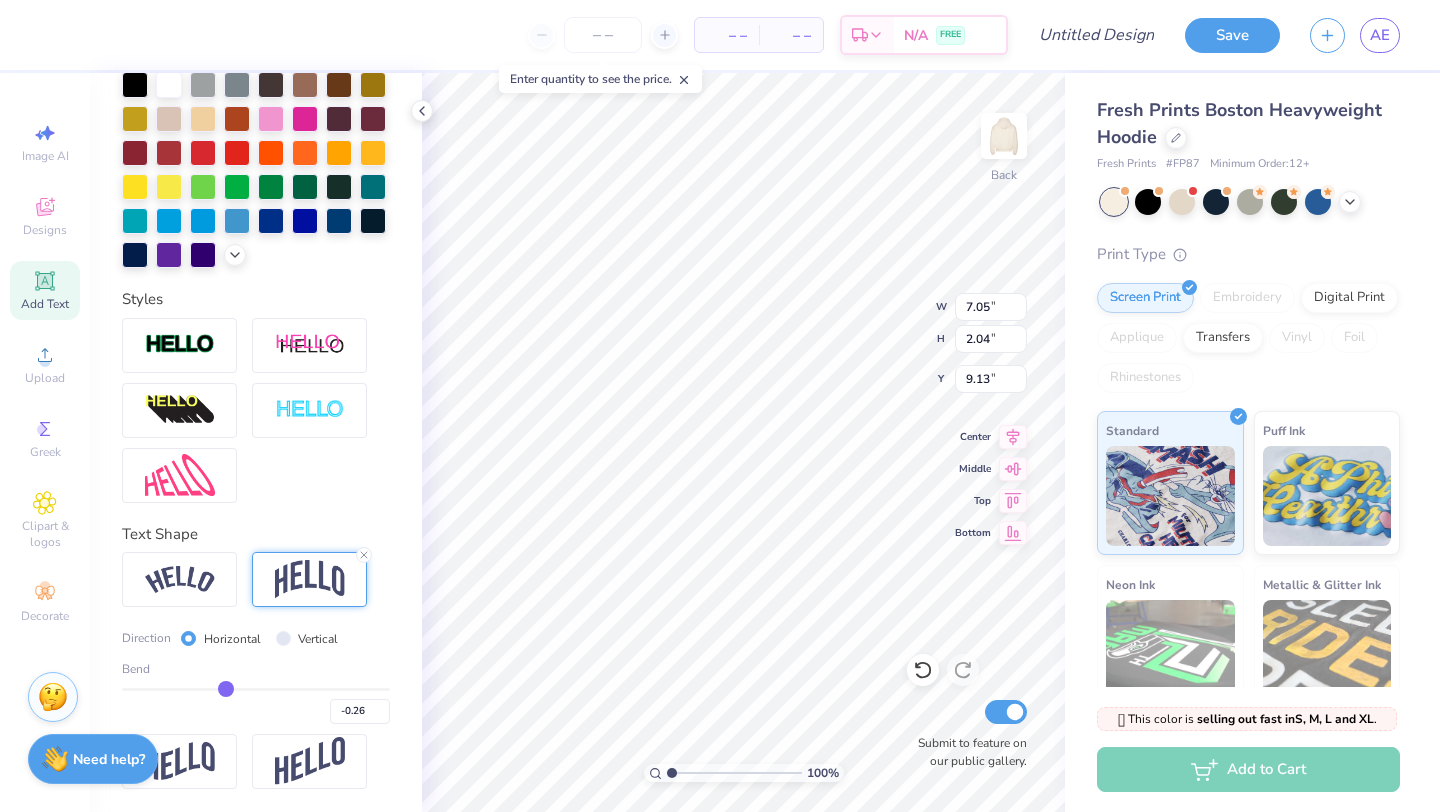 type on "-0.24" 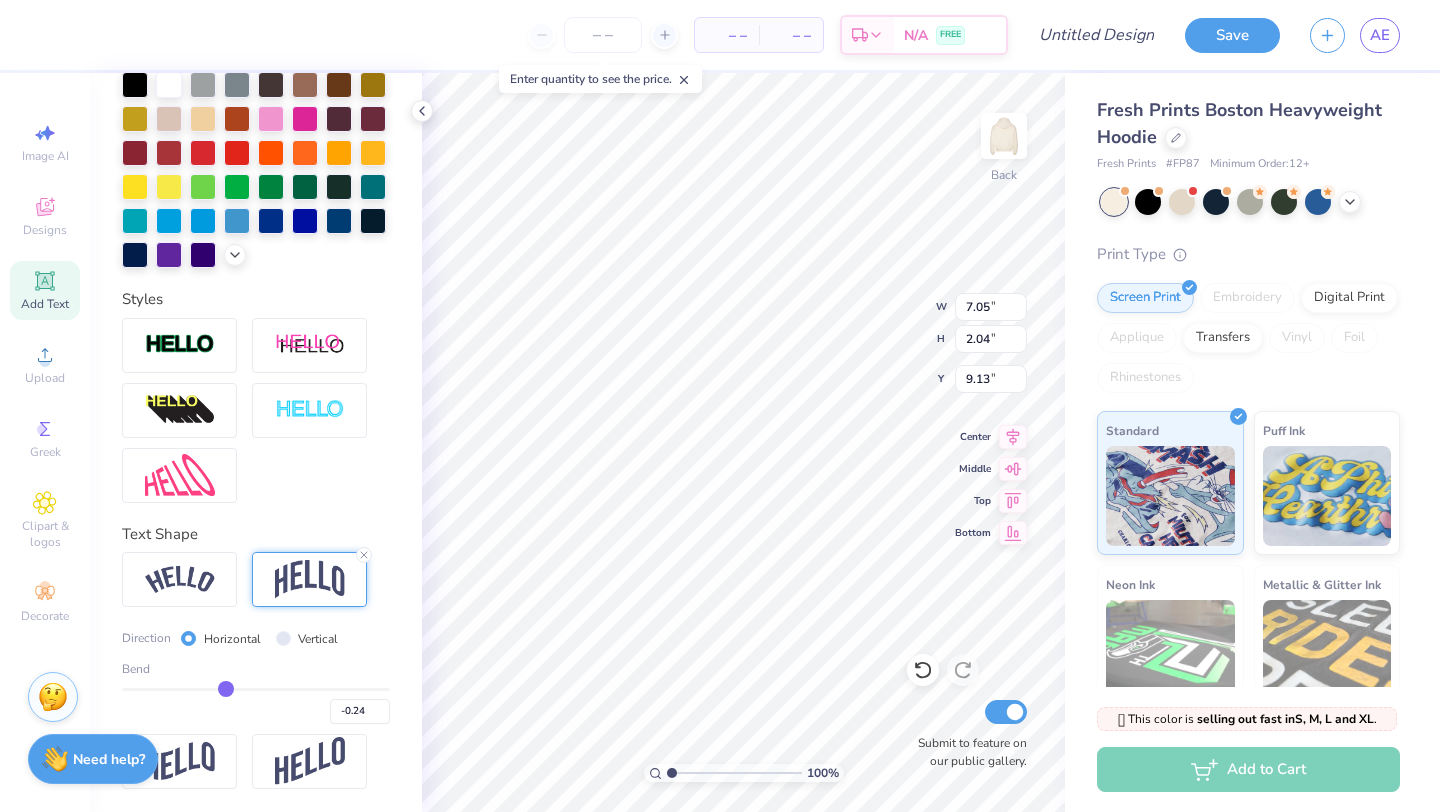 type on "-0.22" 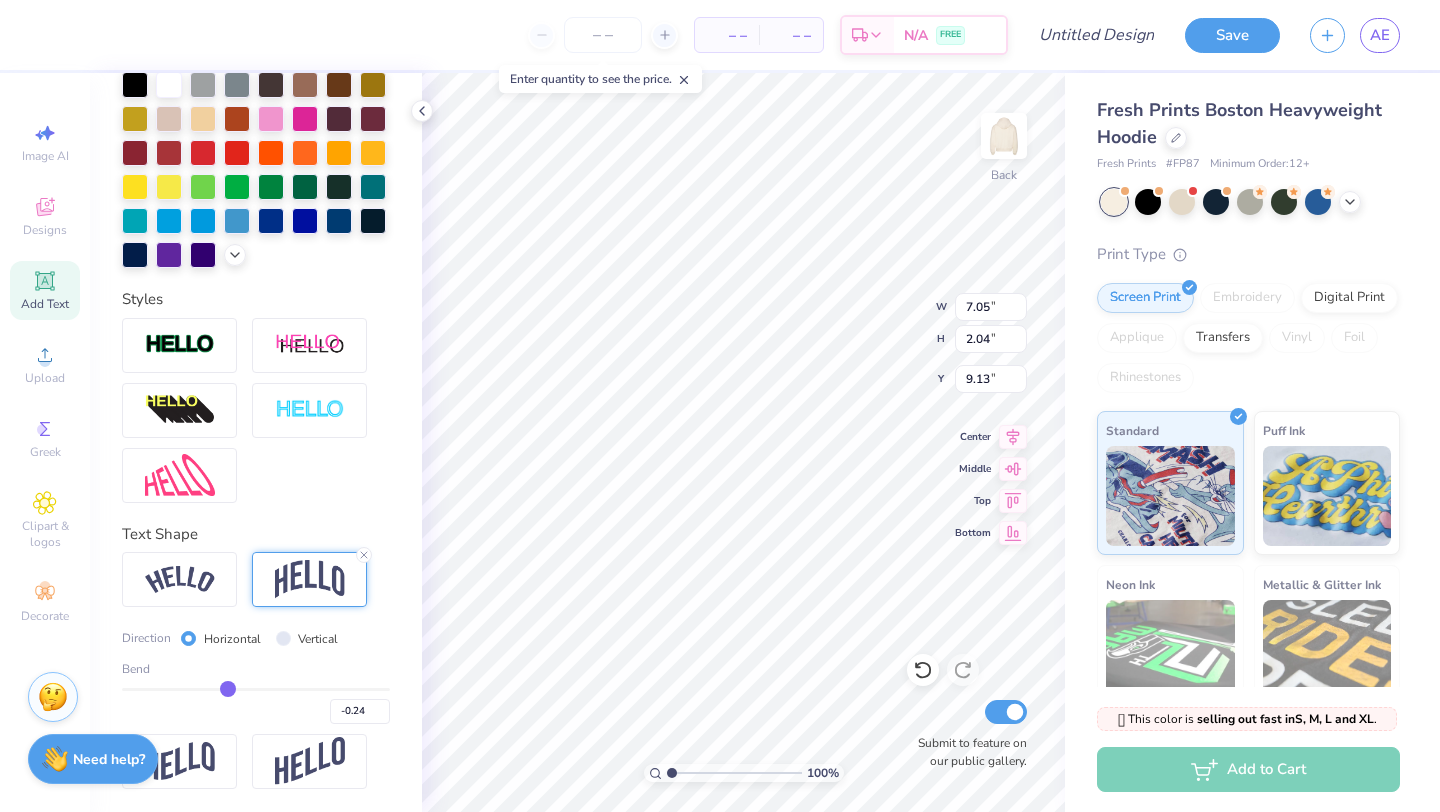 type on "-0.22" 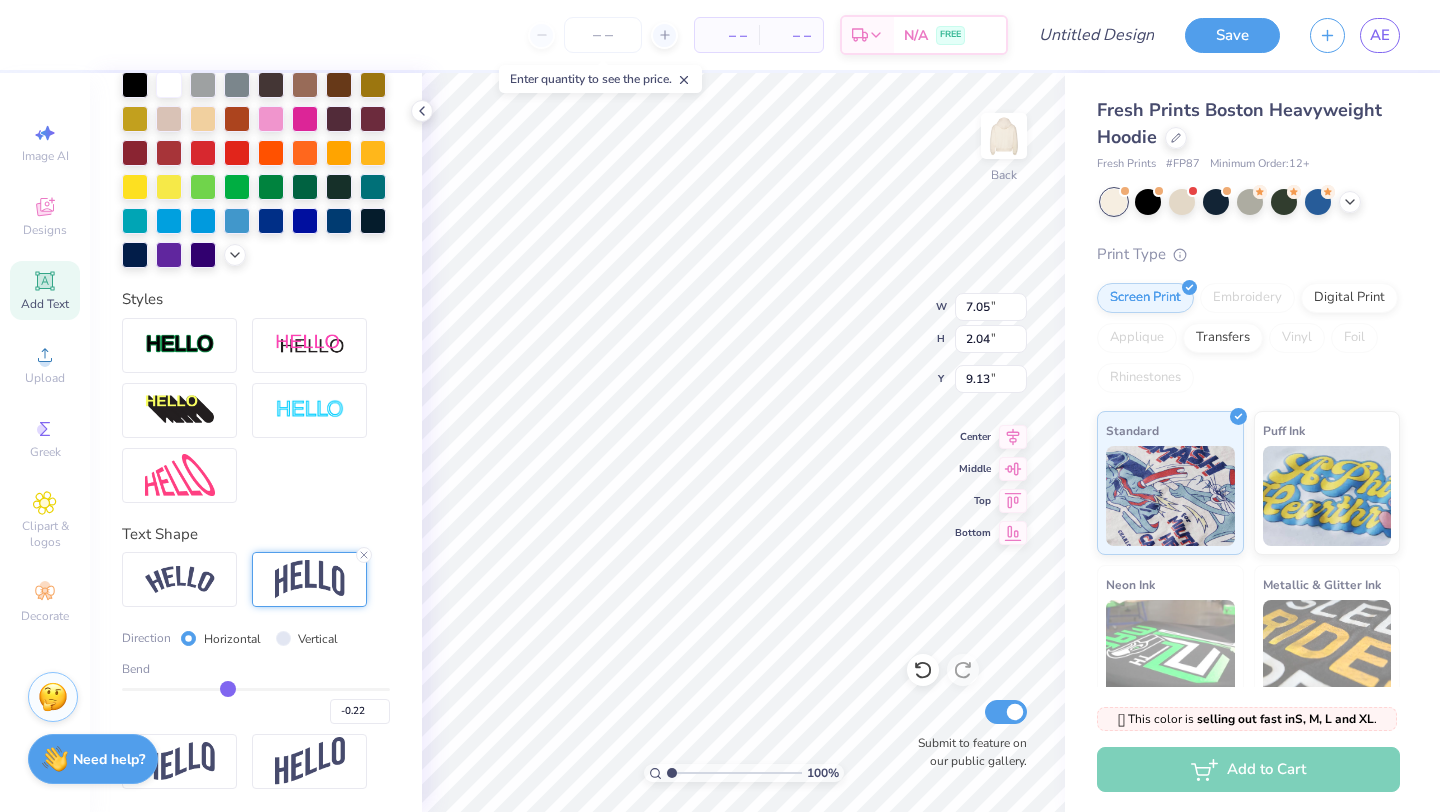 type on "-0.2" 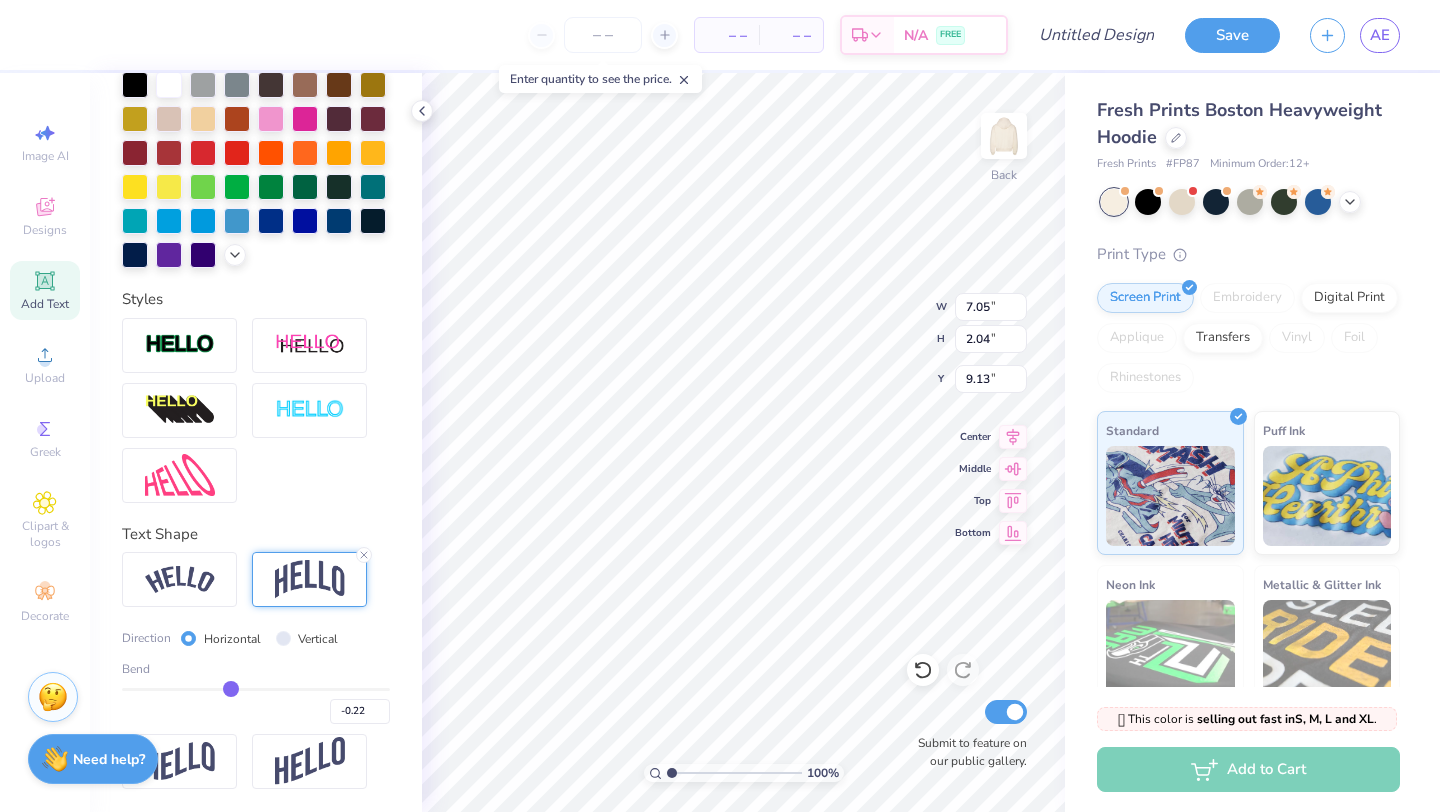 type on "-0.20" 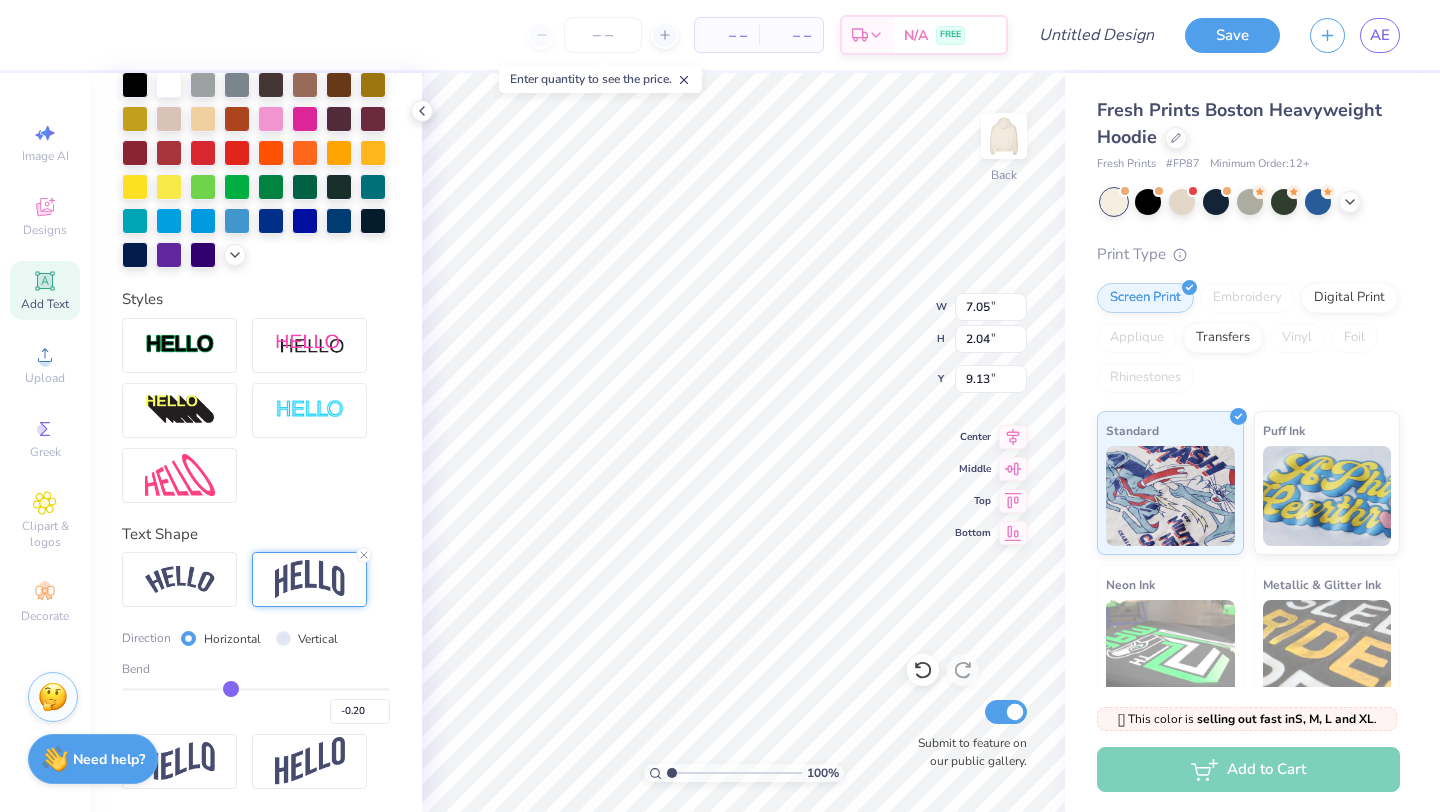 type on "-0.19" 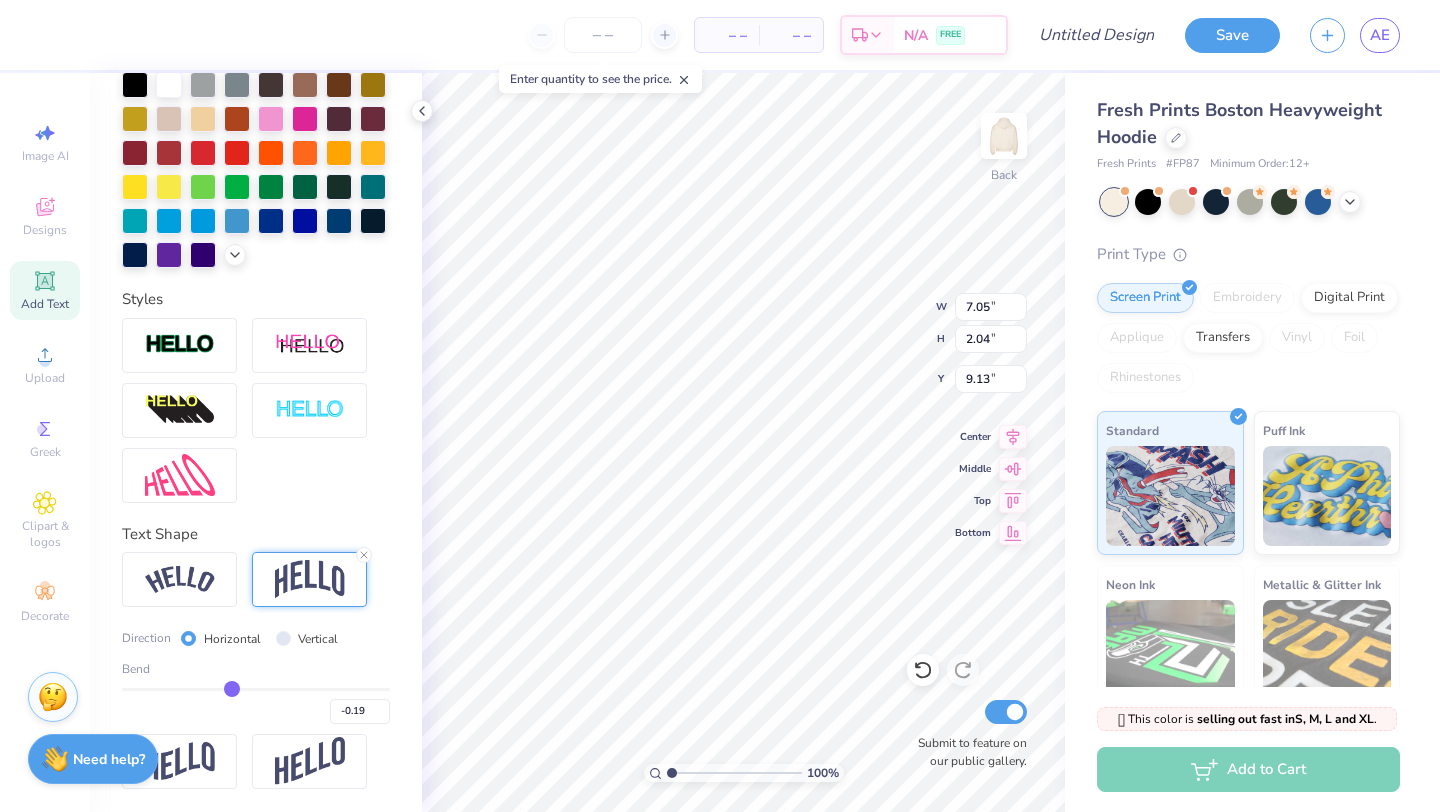type on "-0.17" 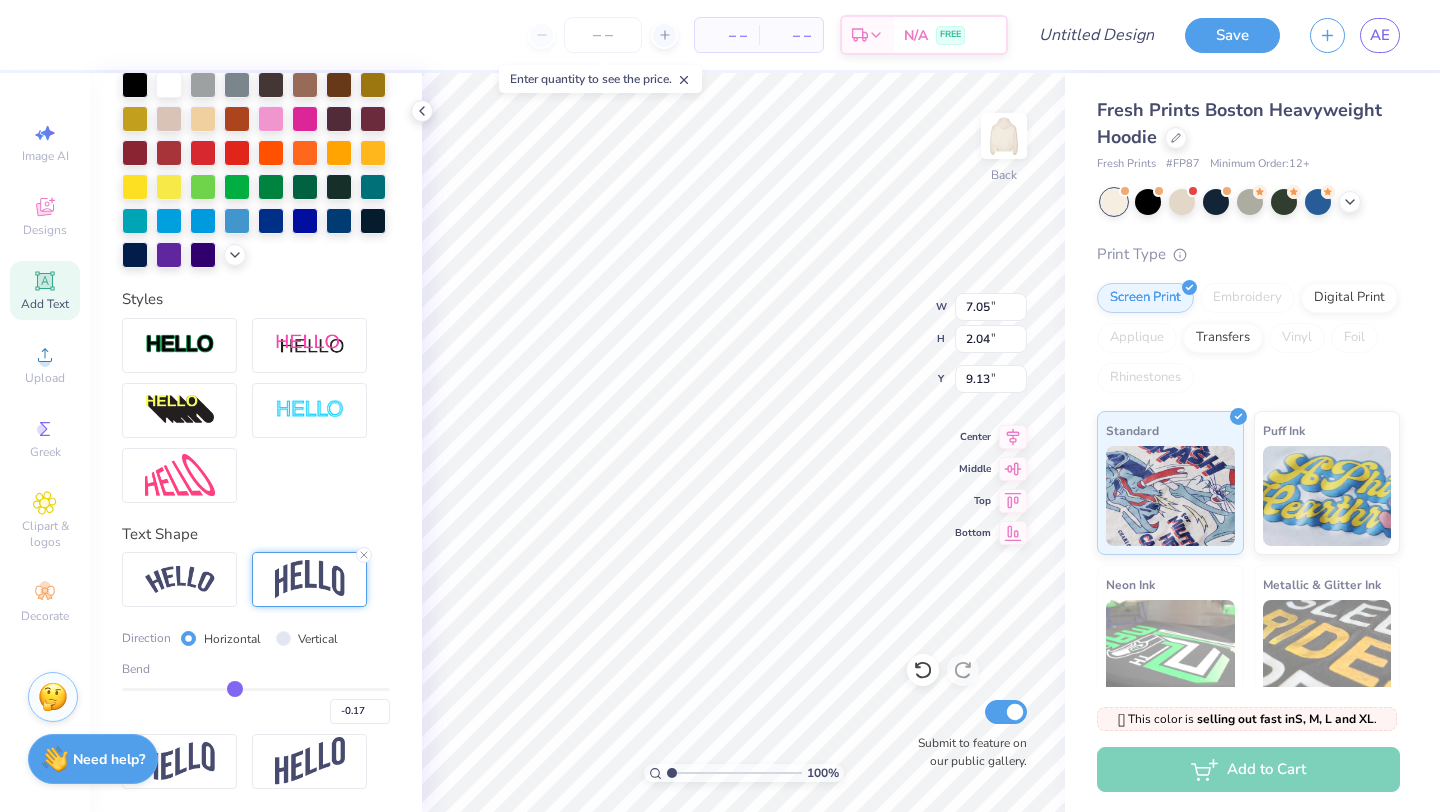 type on "-0.16" 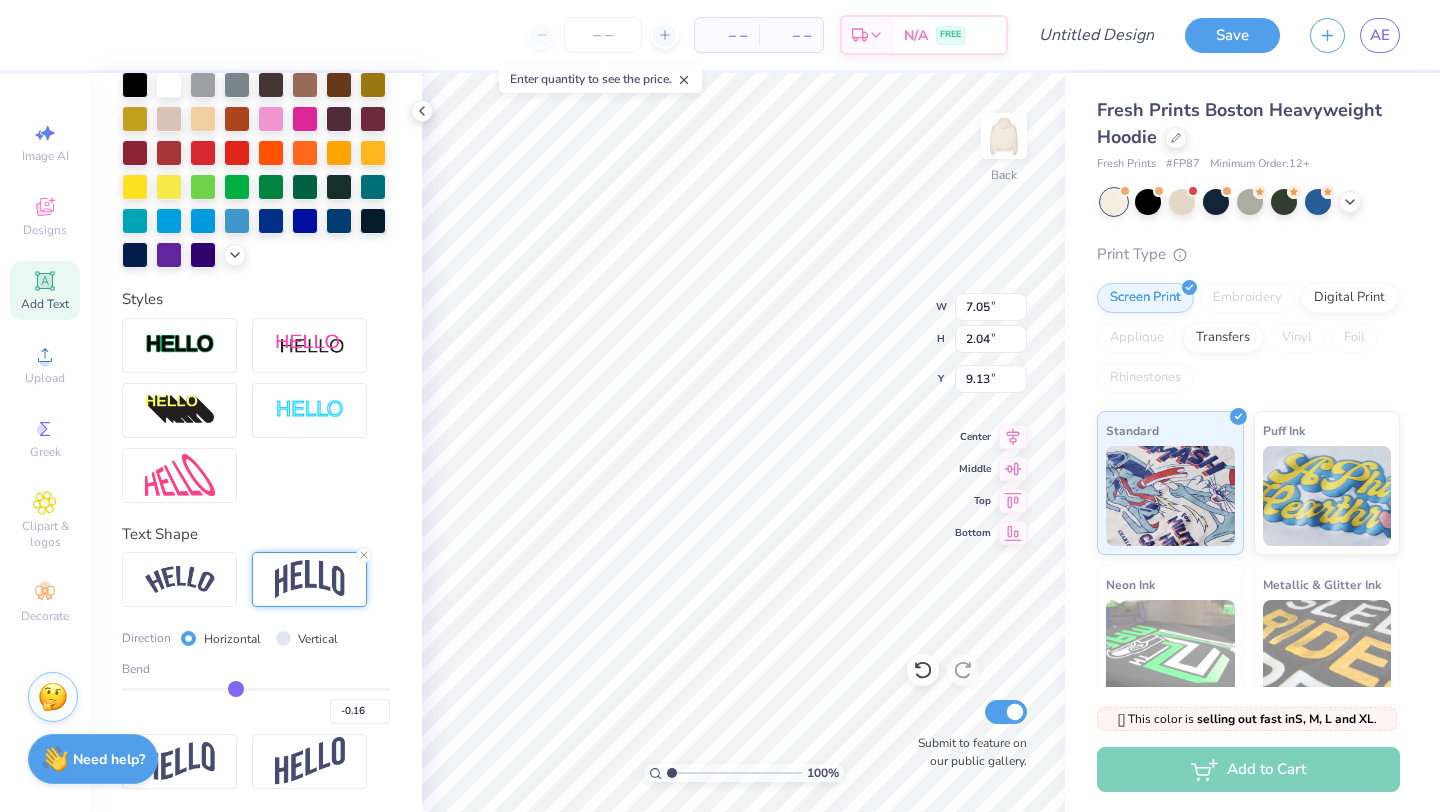 type on "-0.14" 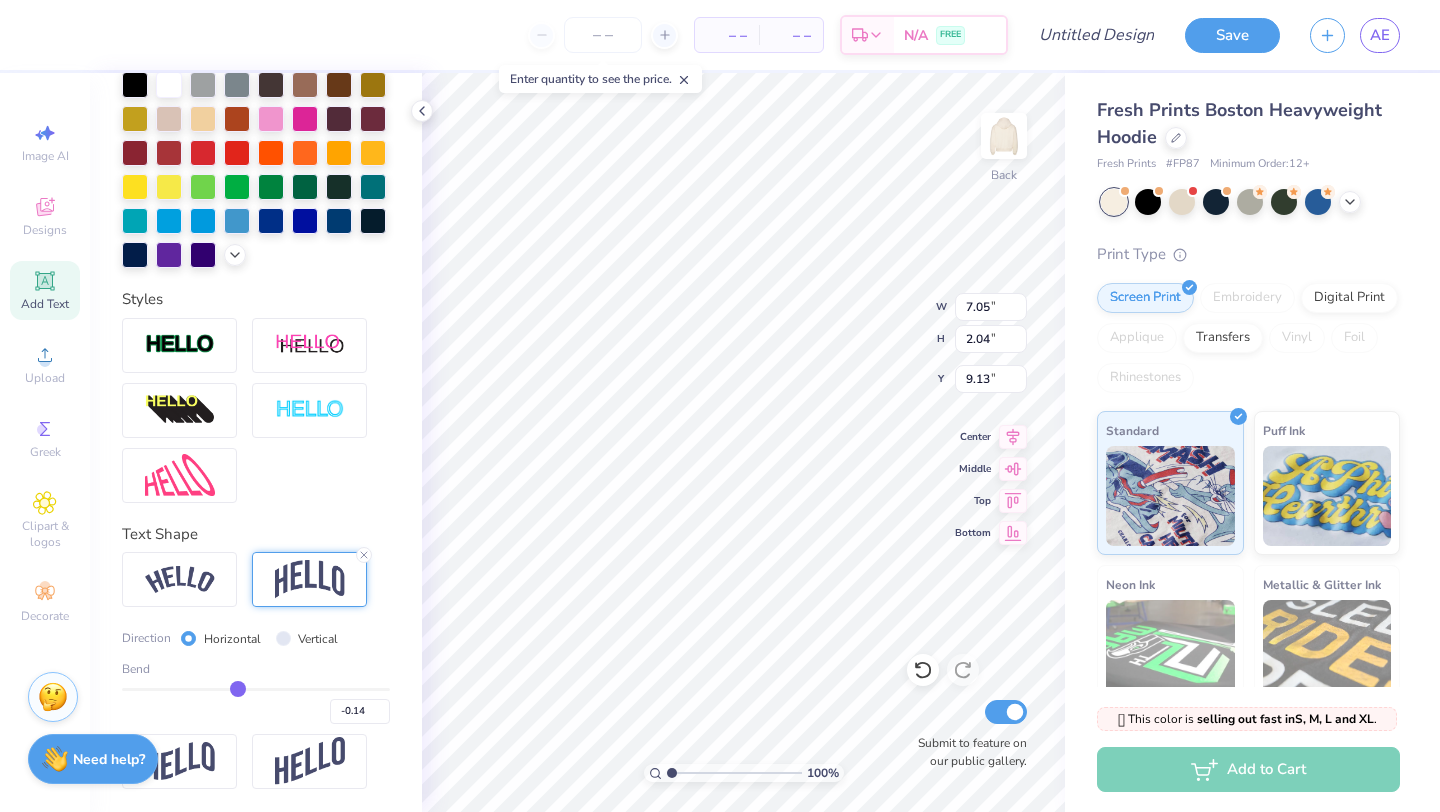 type on "-0.12" 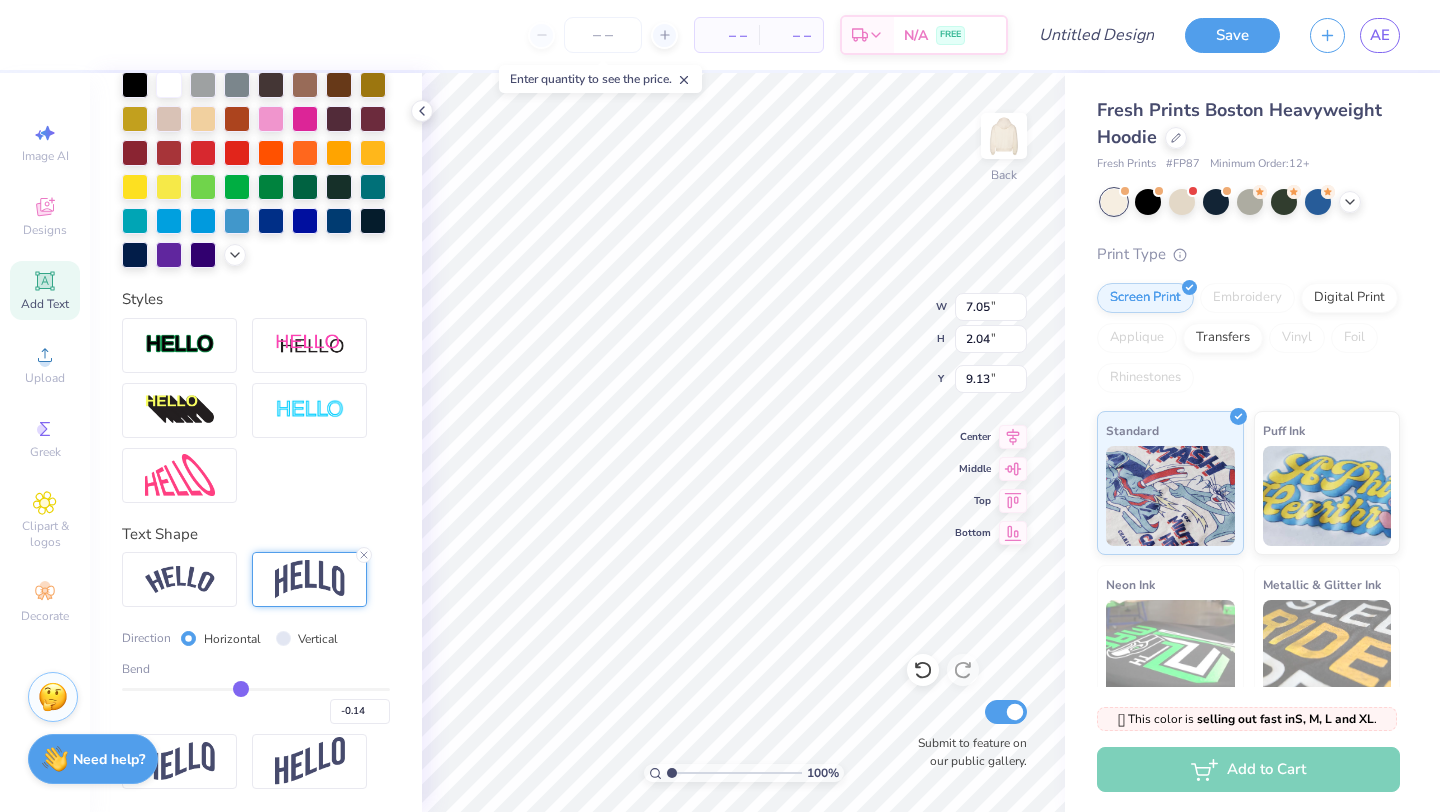 type on "-0.12" 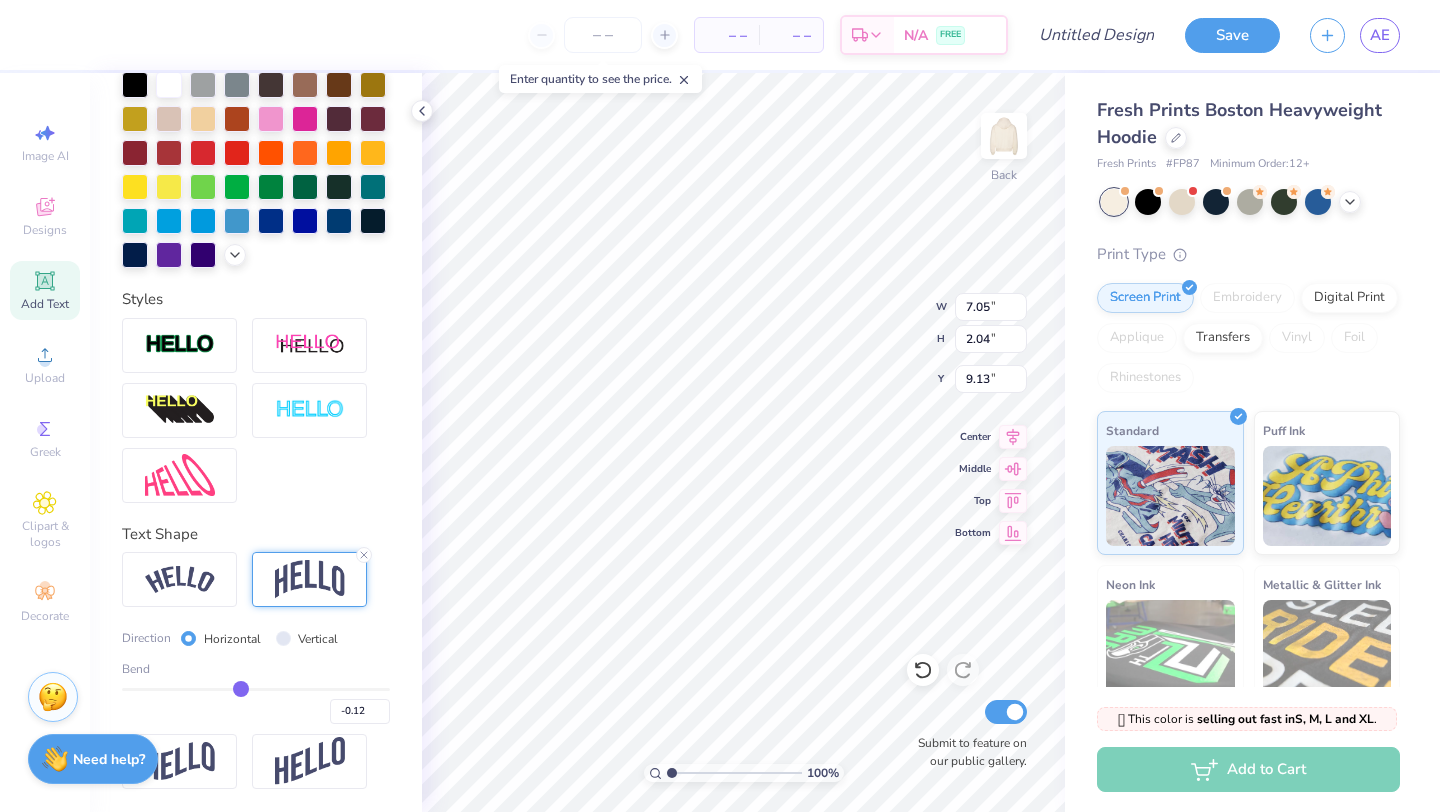 type on "-0.1" 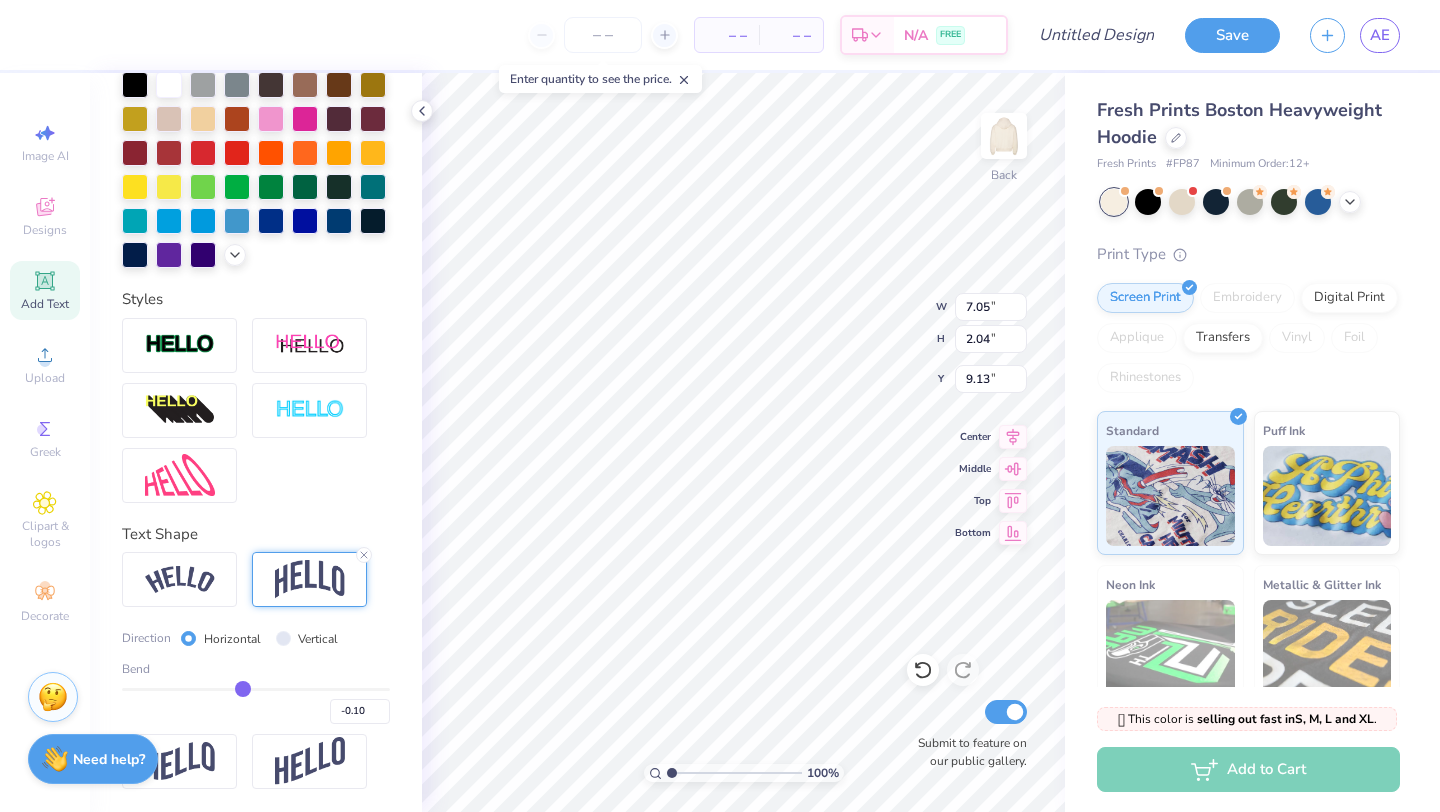 type on "-0.08" 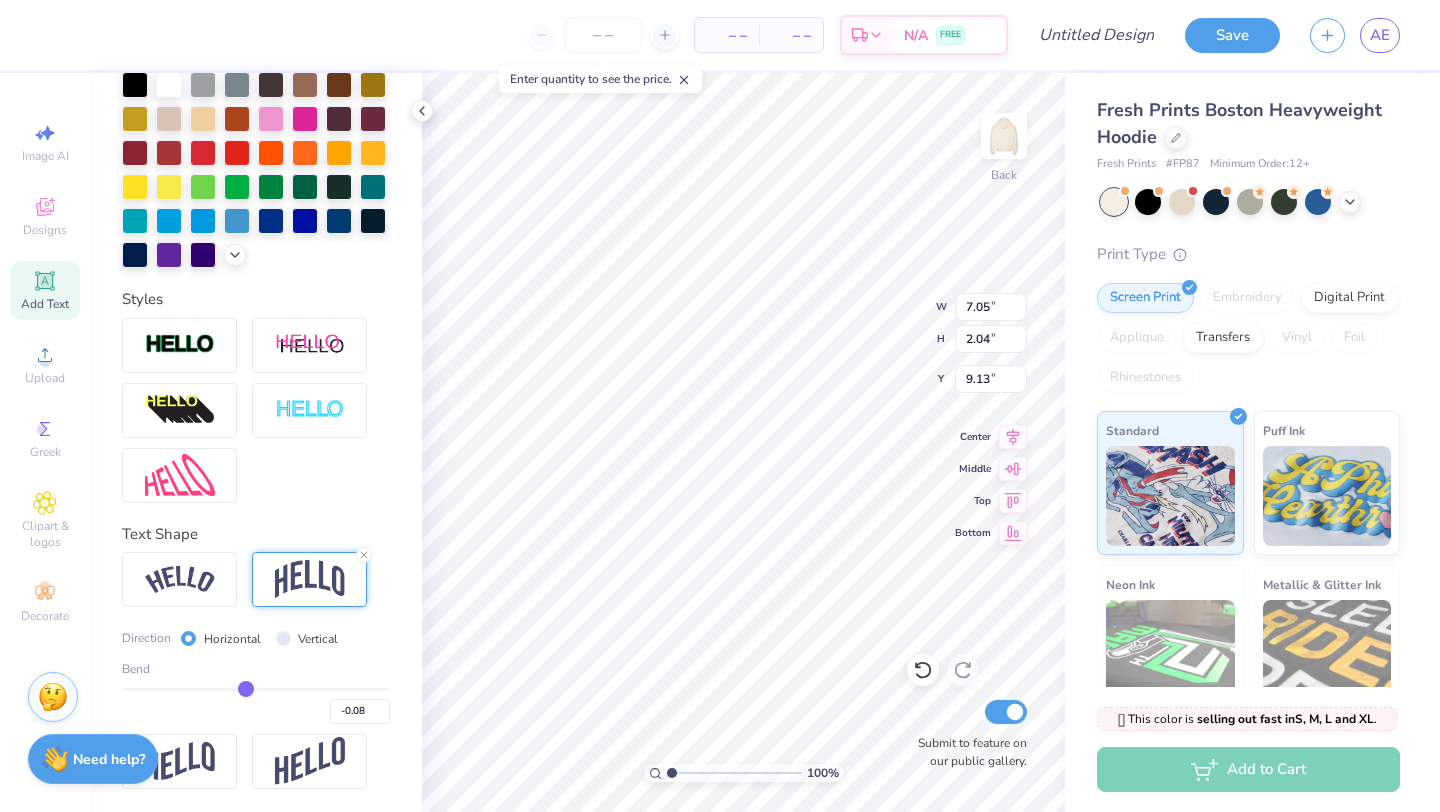 type on "-0.06" 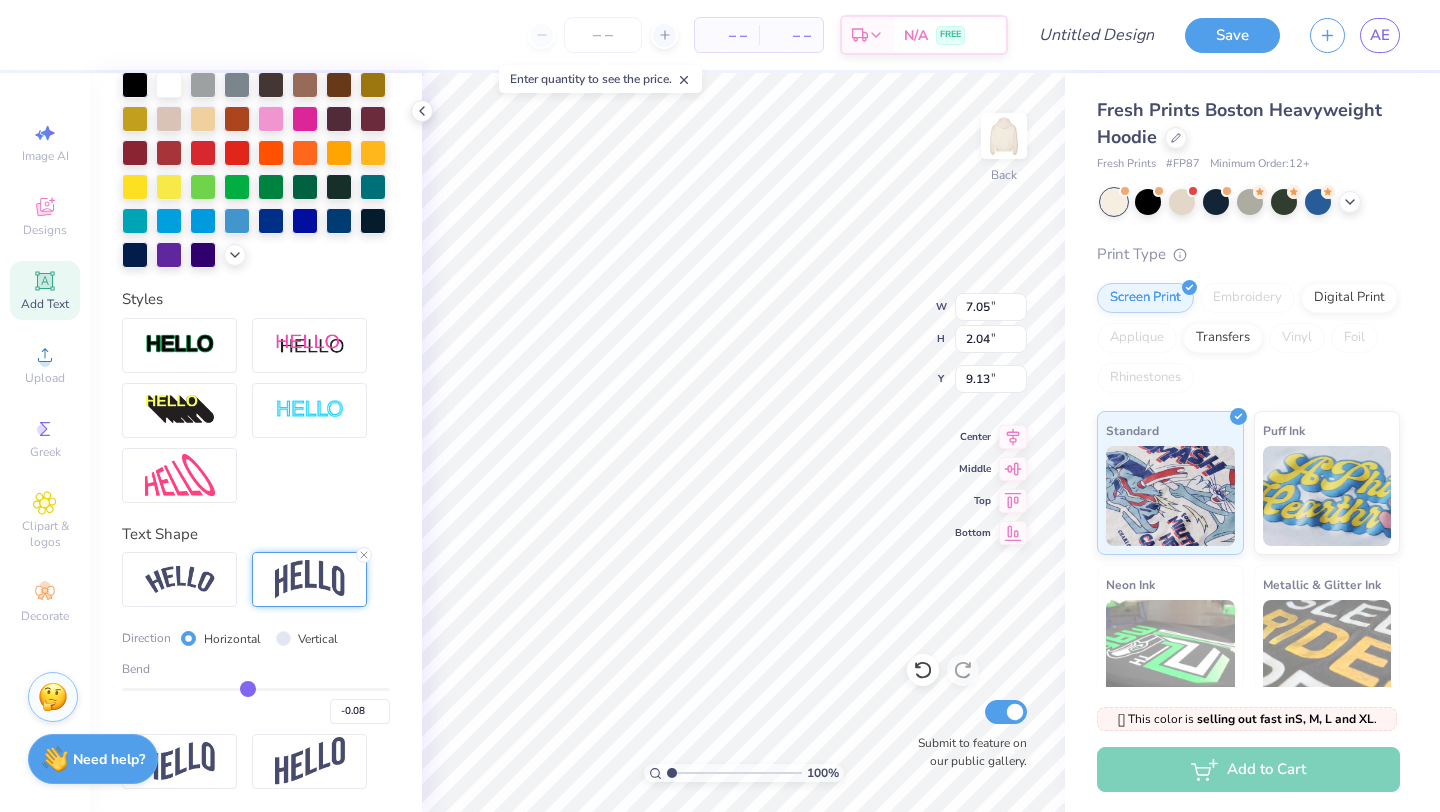 type on "-0.06" 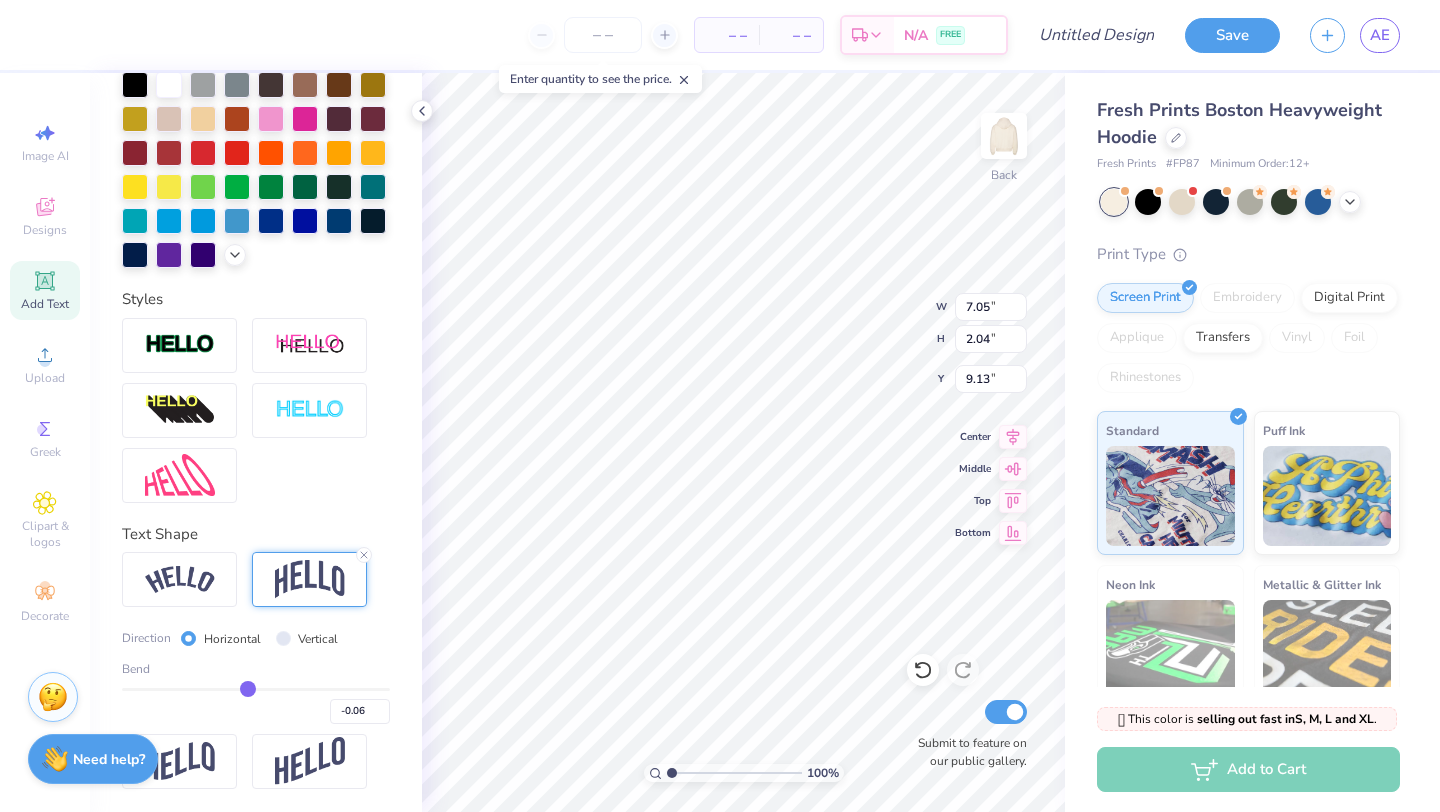 type on "-0.04" 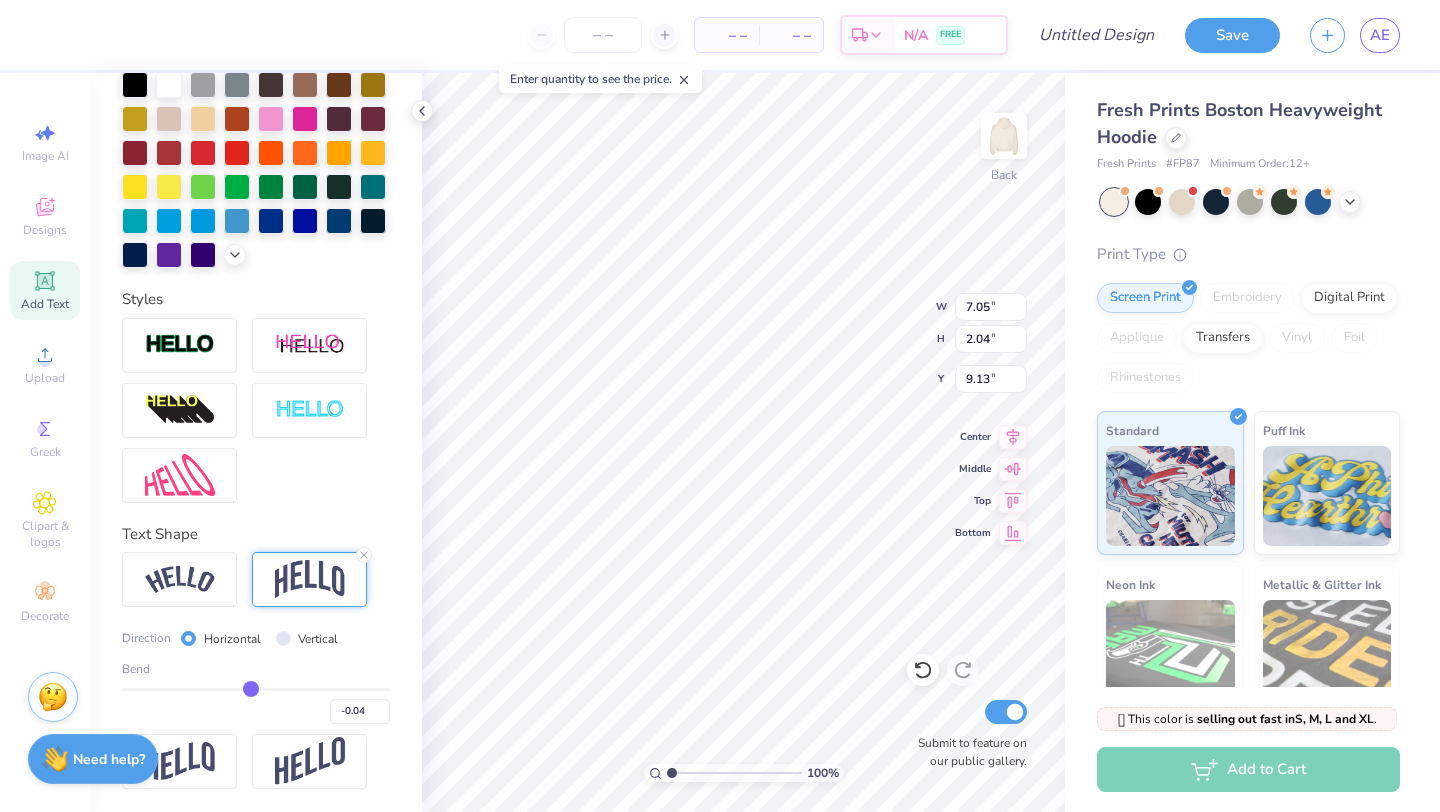 type on "-0.02" 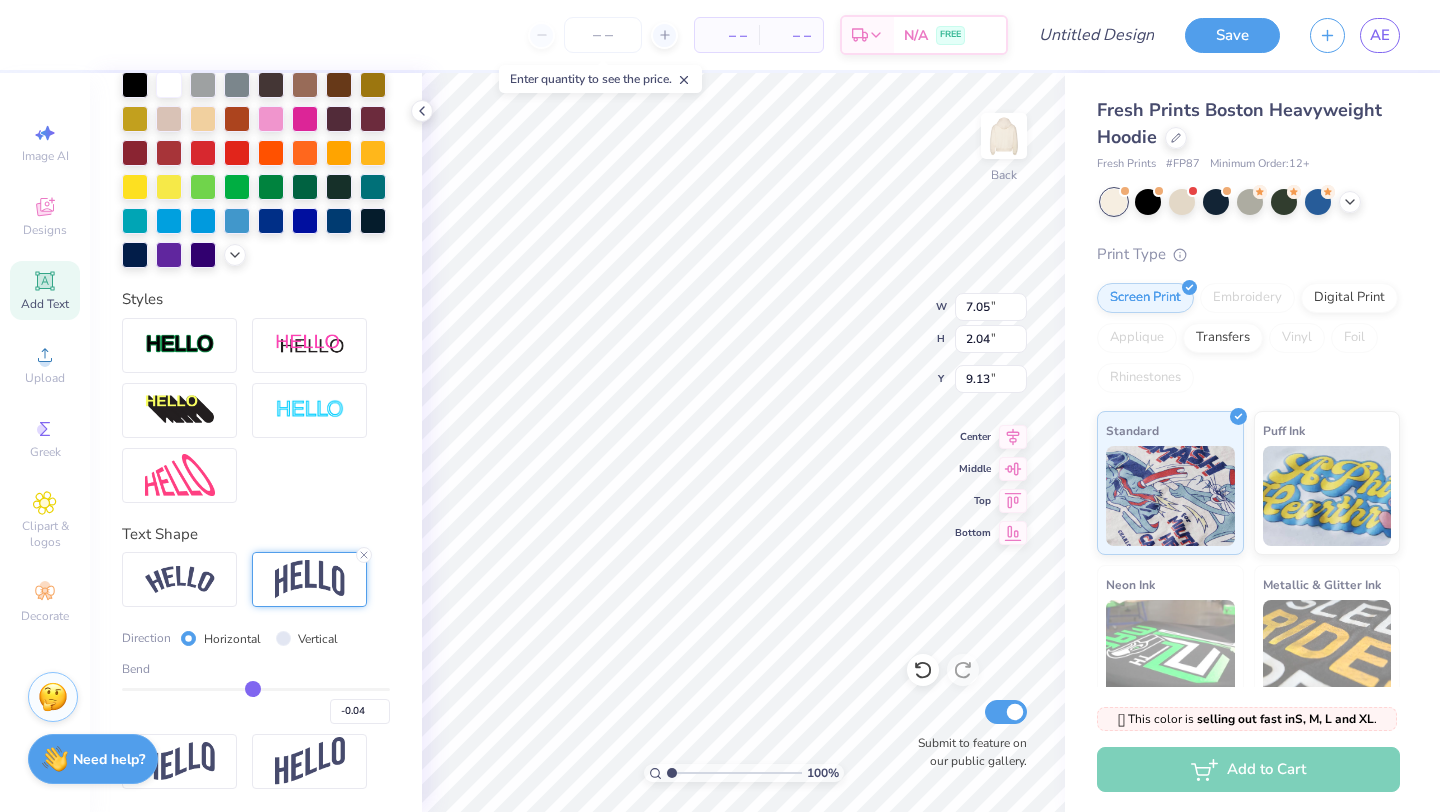 type on "-0.02" 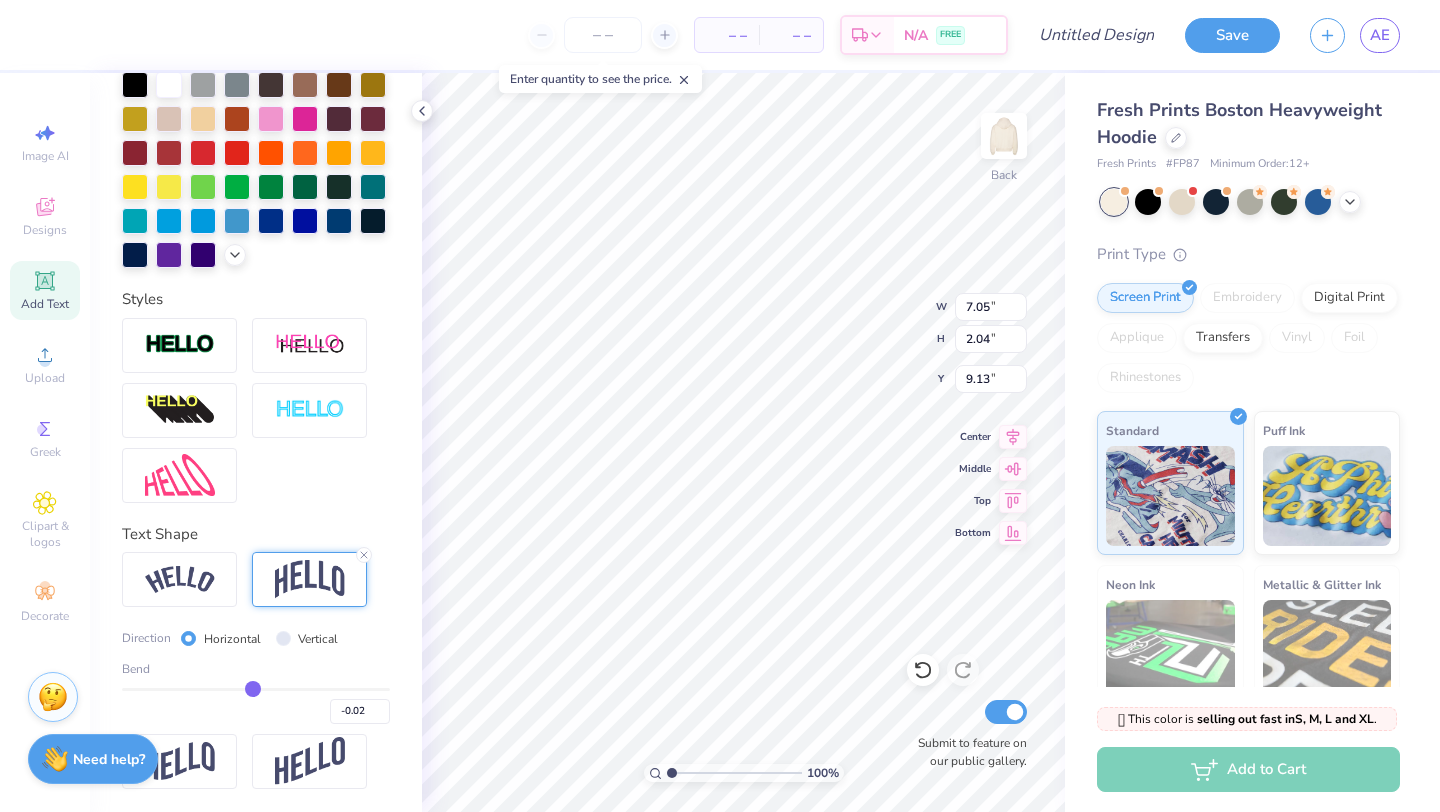type on "0" 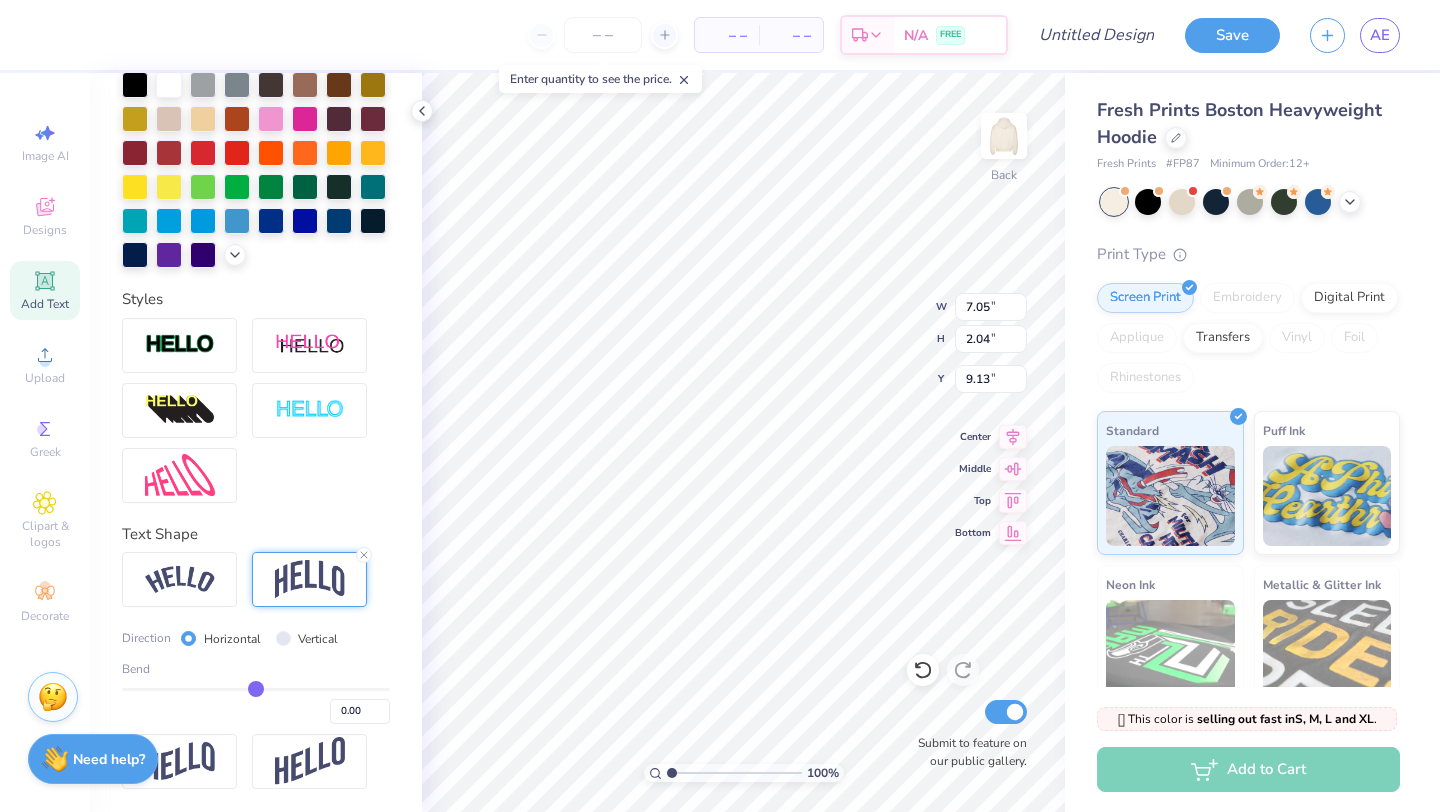type on "0.01" 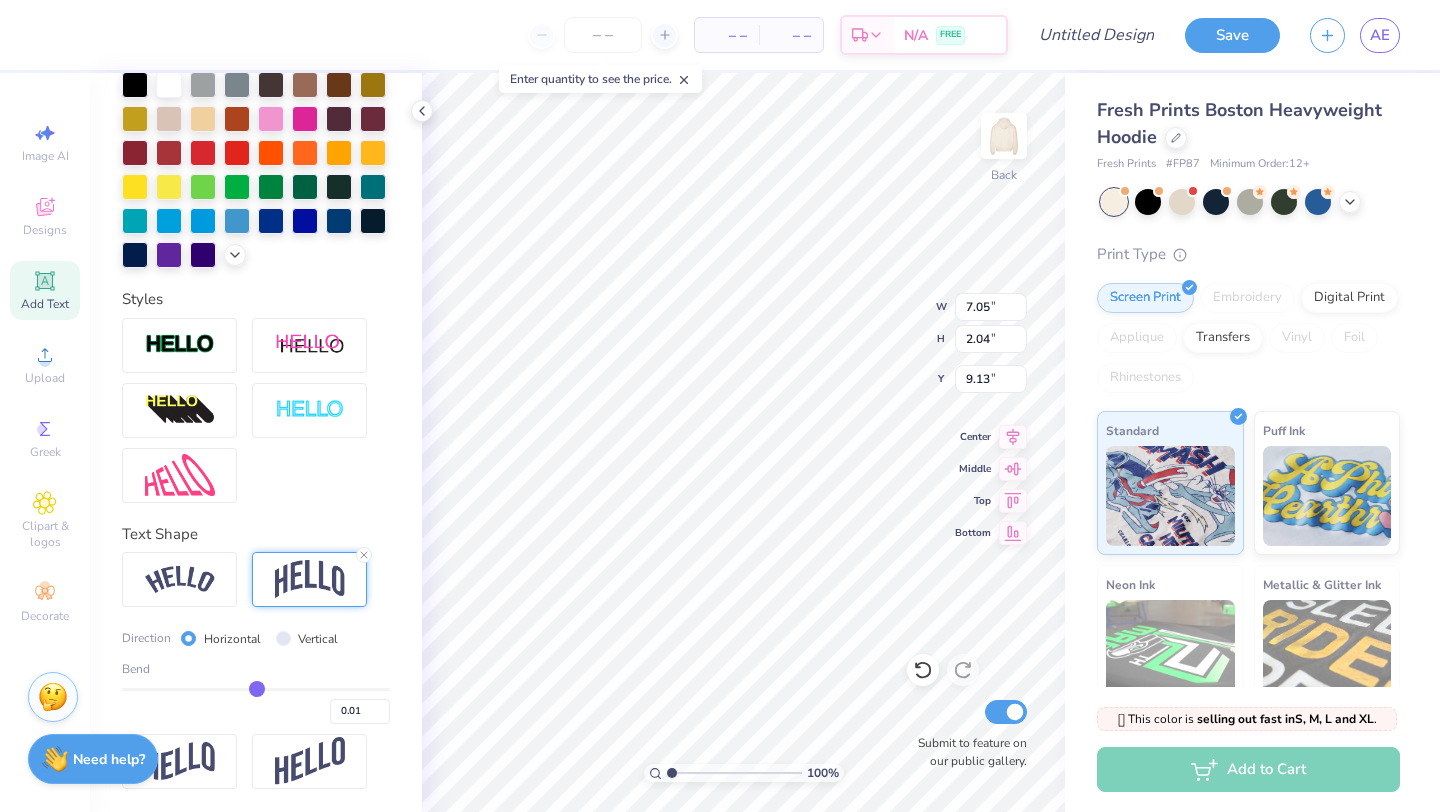 type on "0.02" 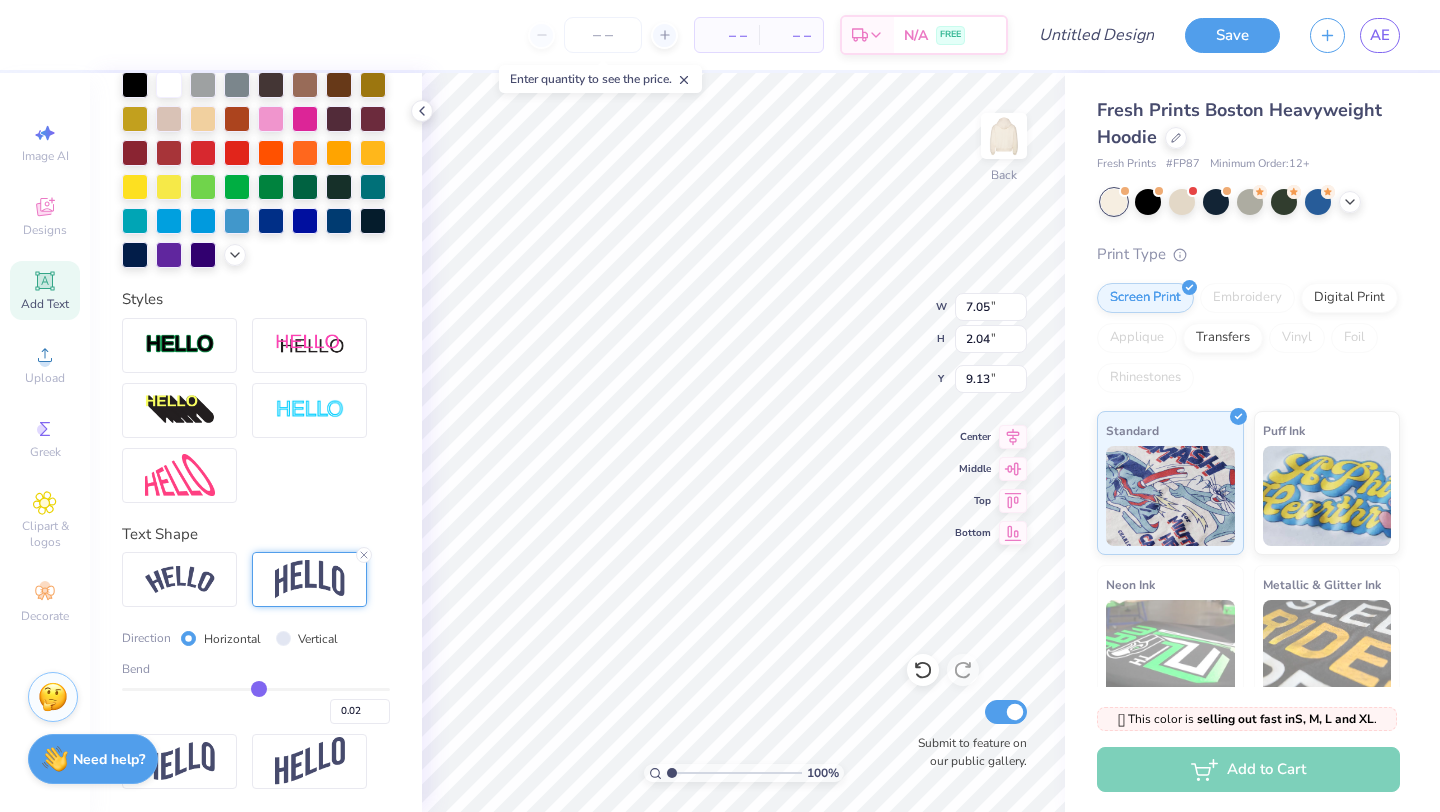 type on "0.03" 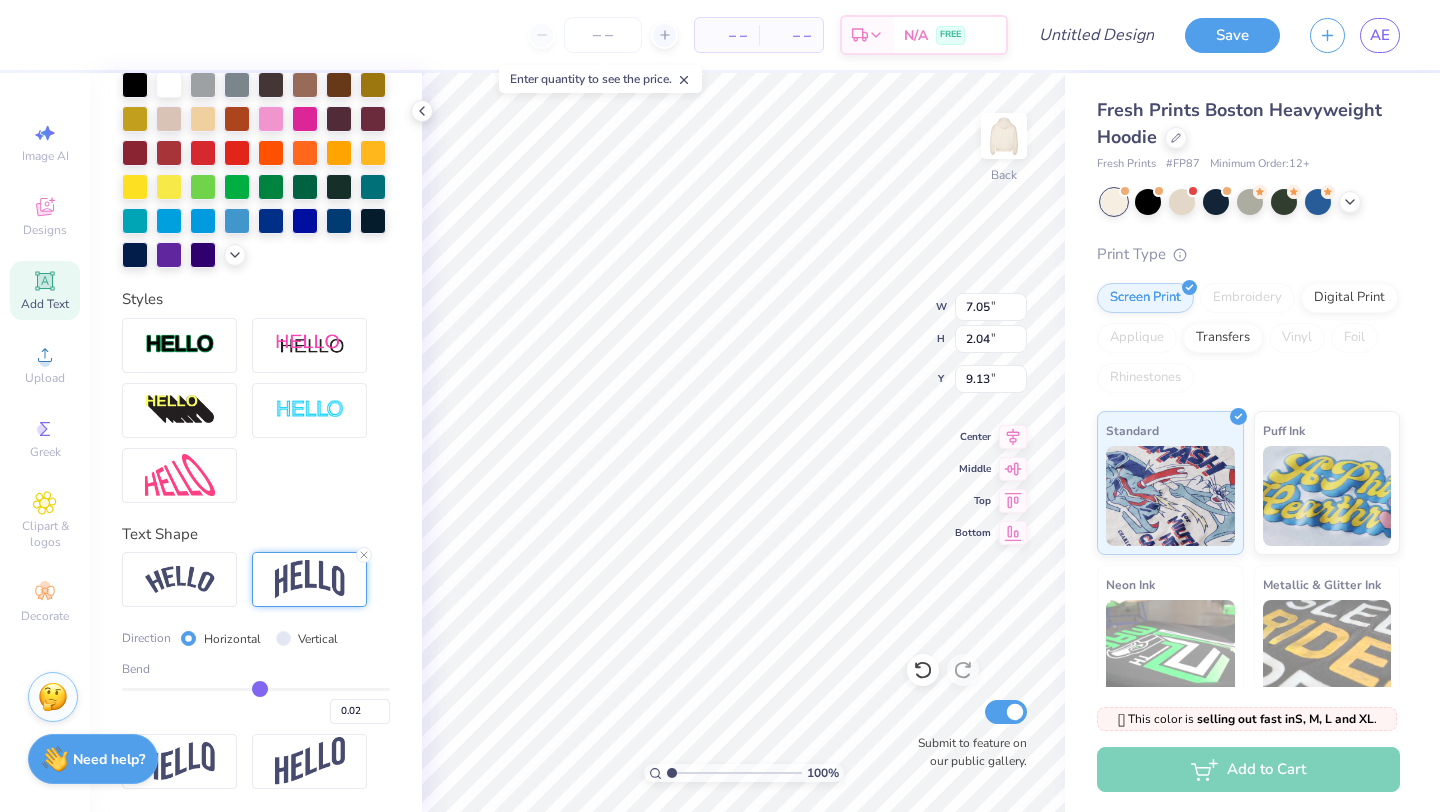 type on "0.03" 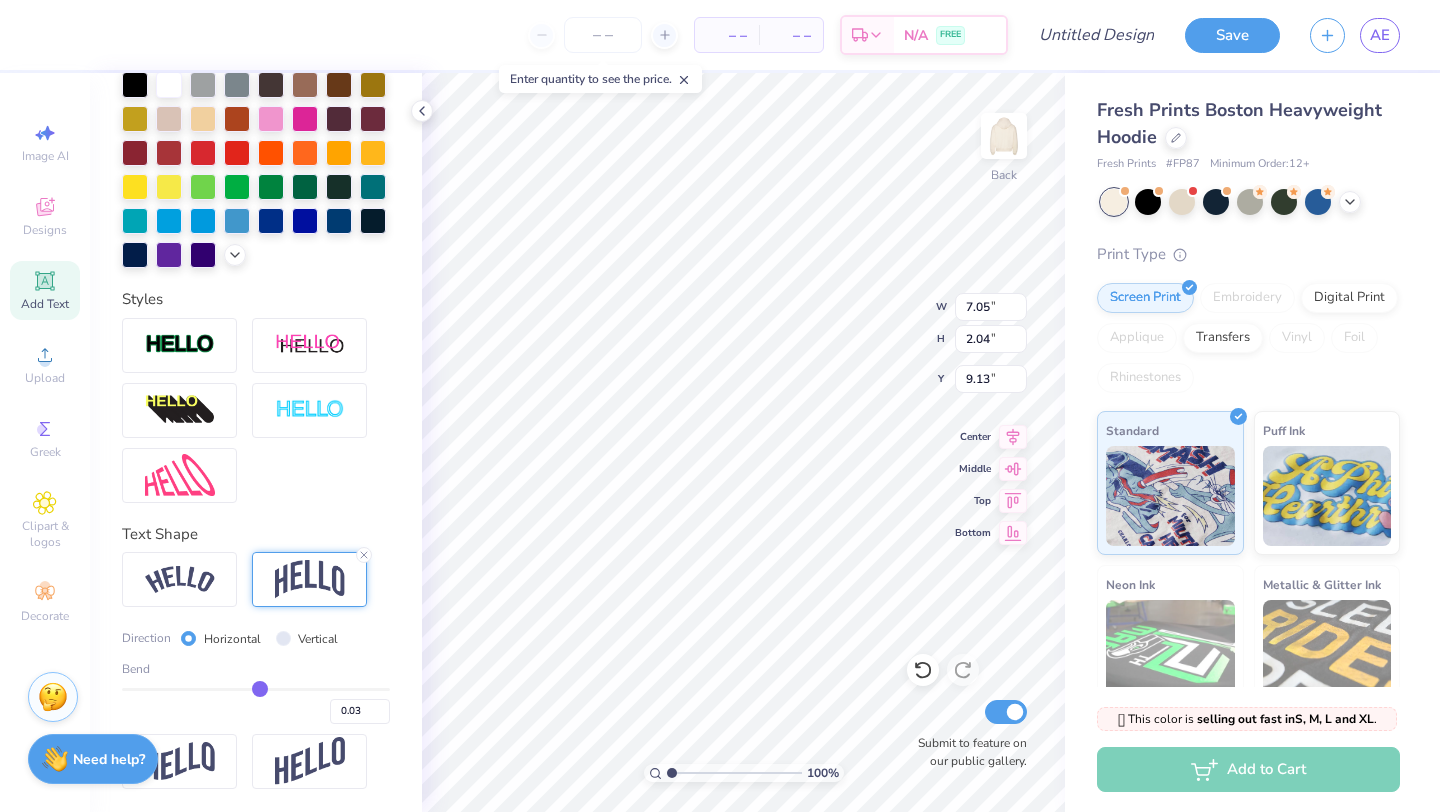type on "0.04" 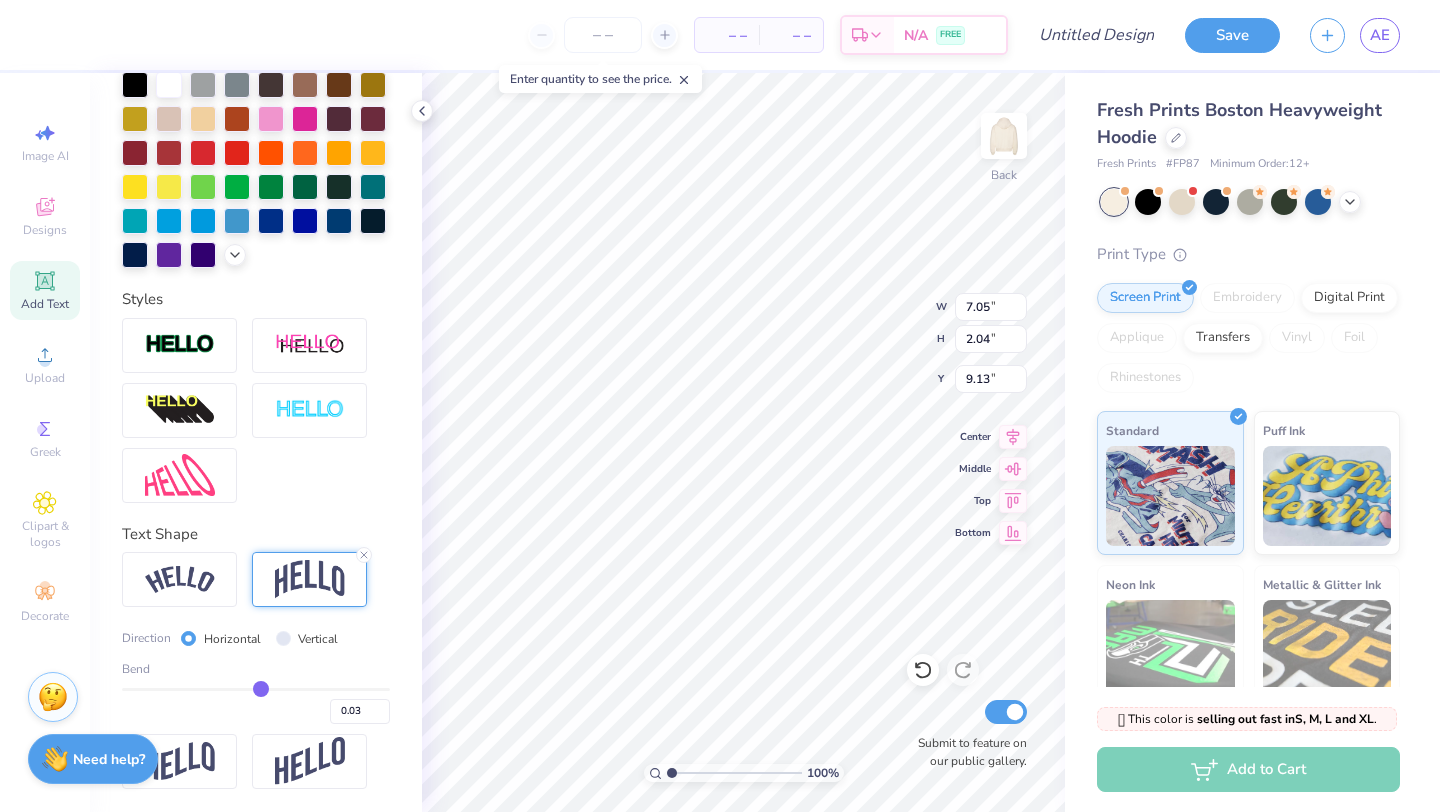 type on "0.04" 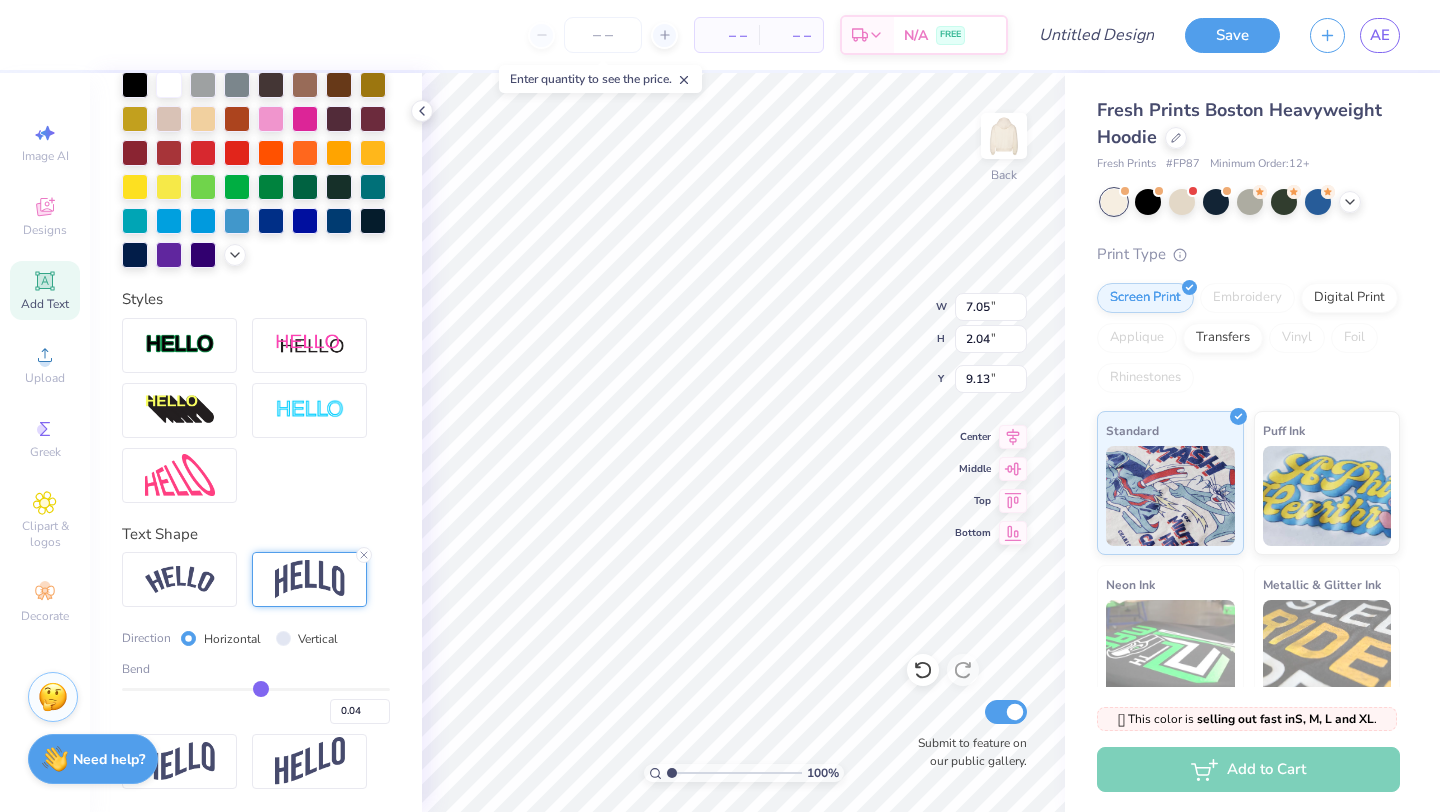 type on "0.05" 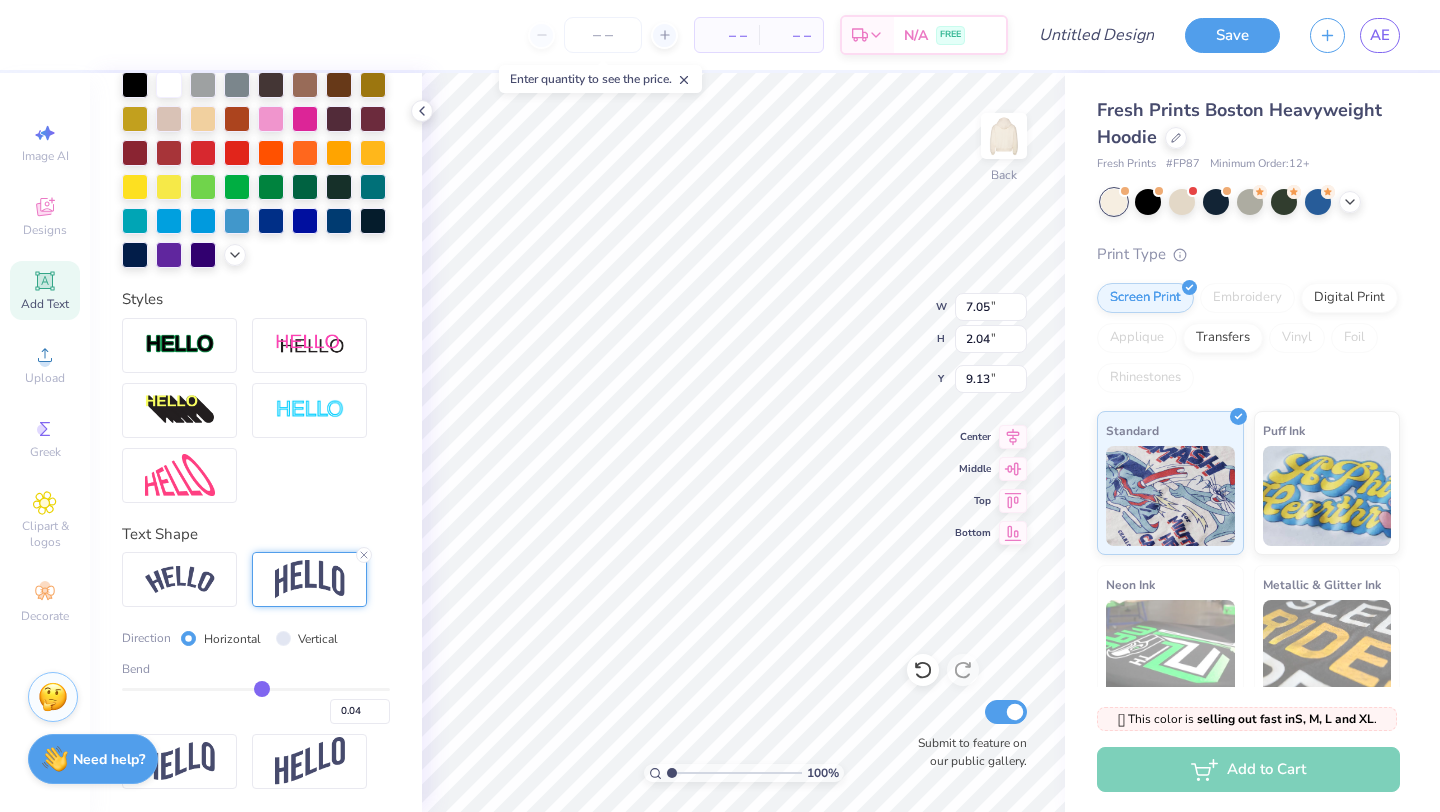 type on "0.05" 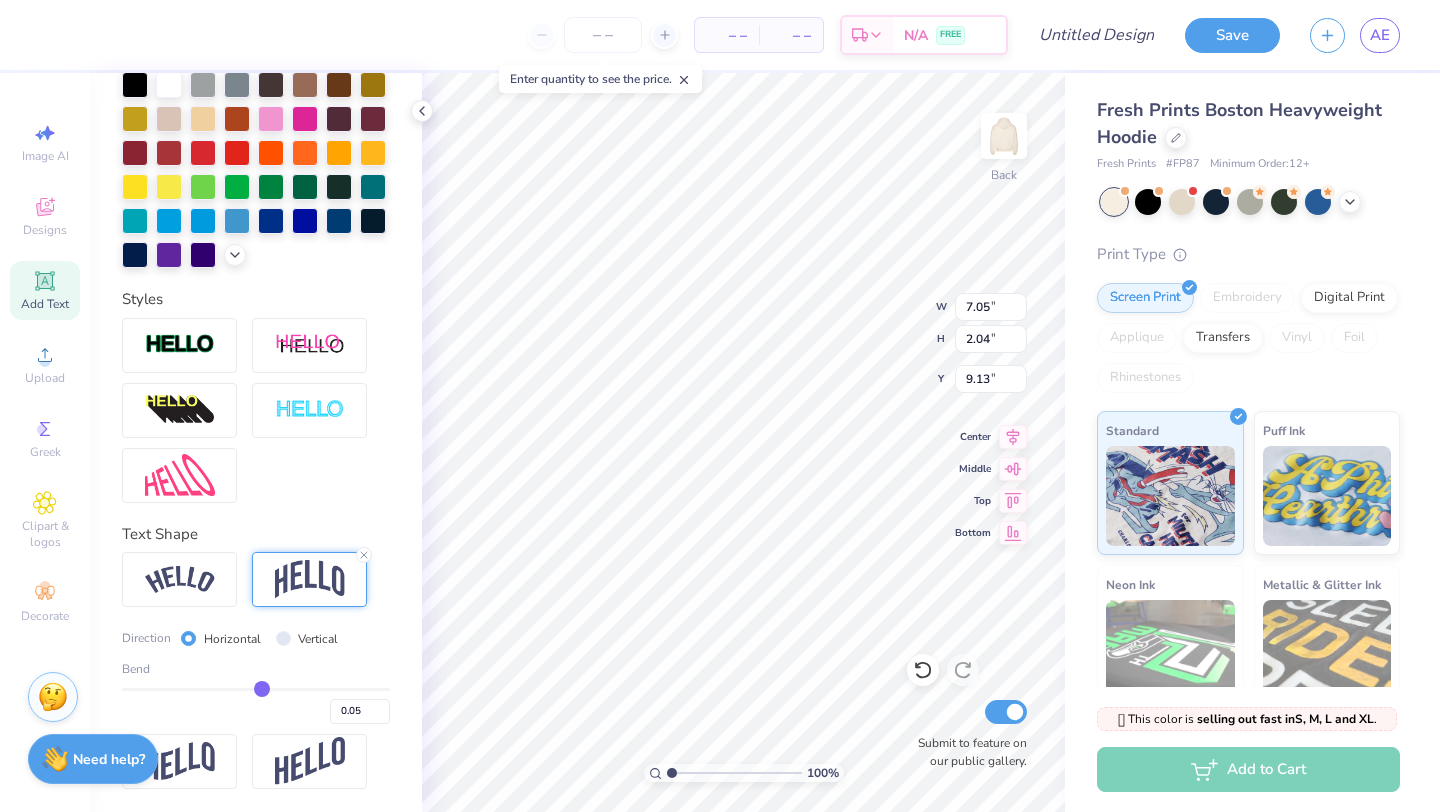 type on "0.06" 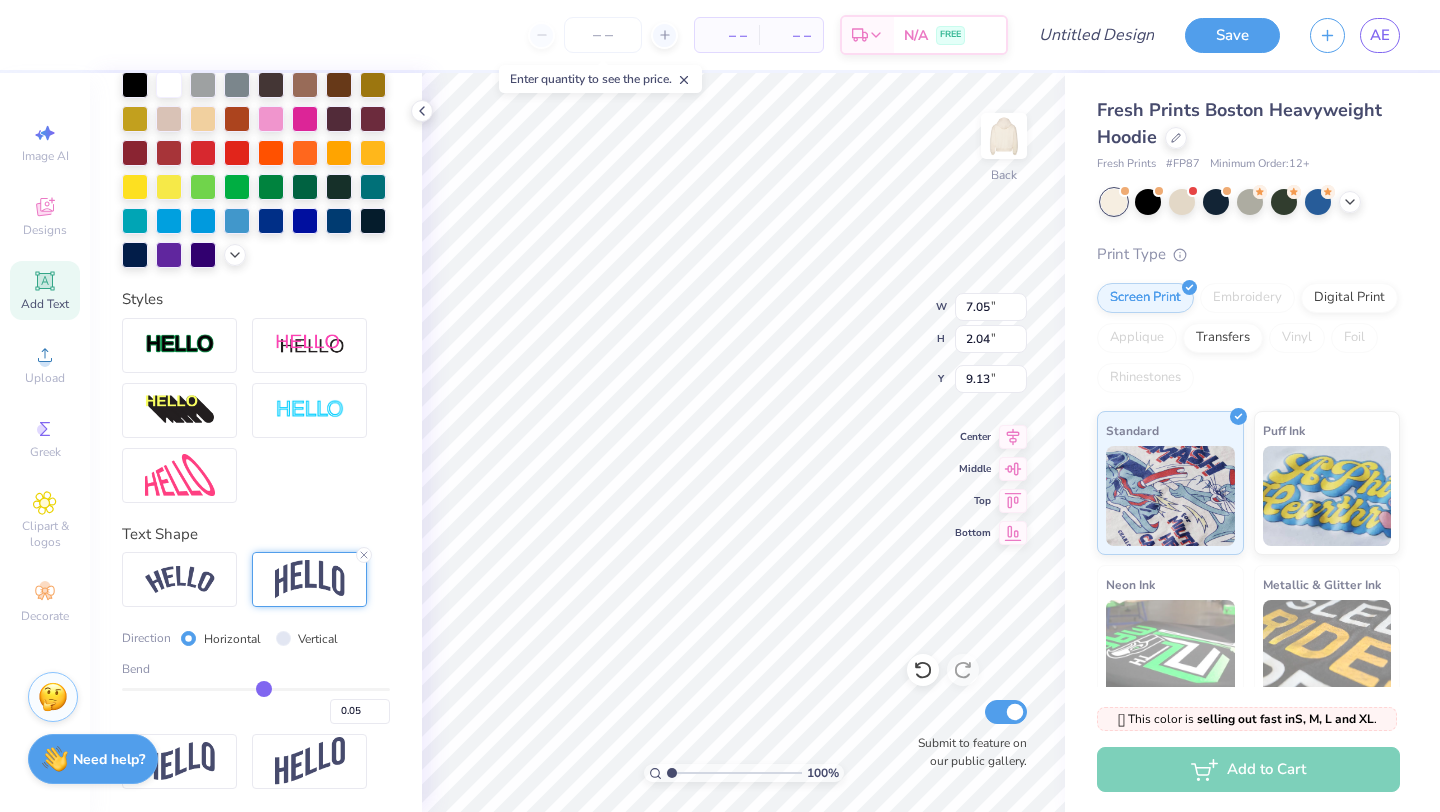 type on "0.06" 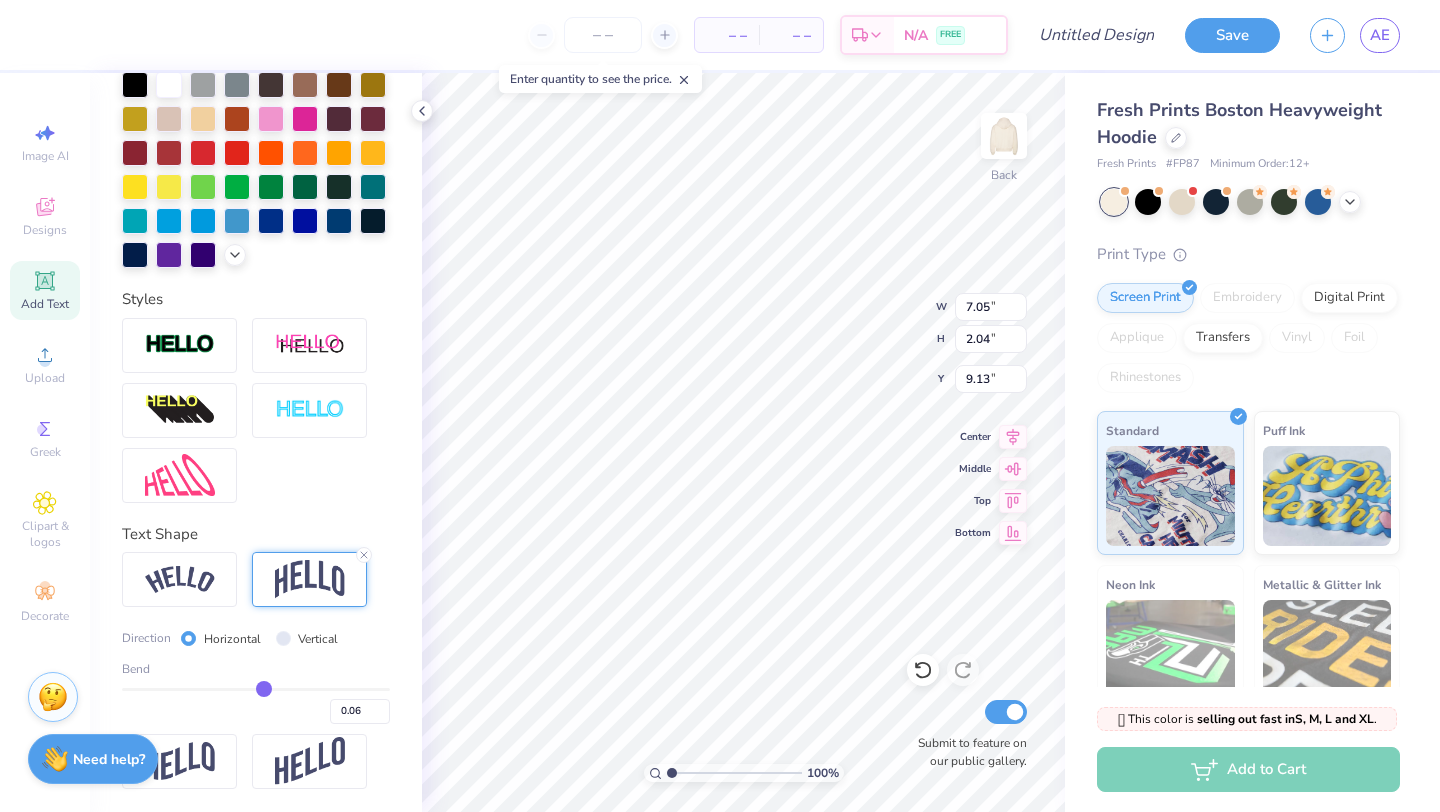 type on "0.07" 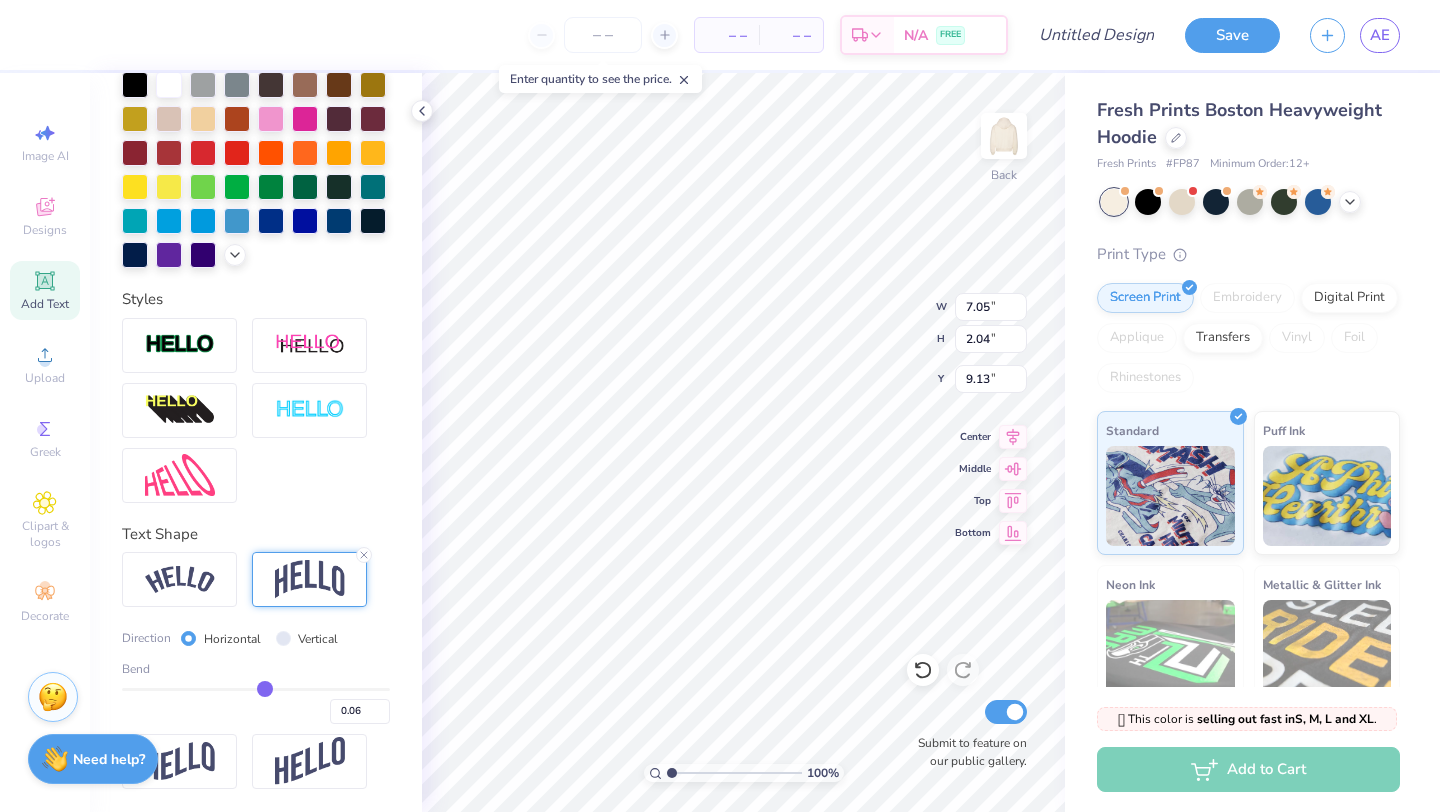 type on "0.07" 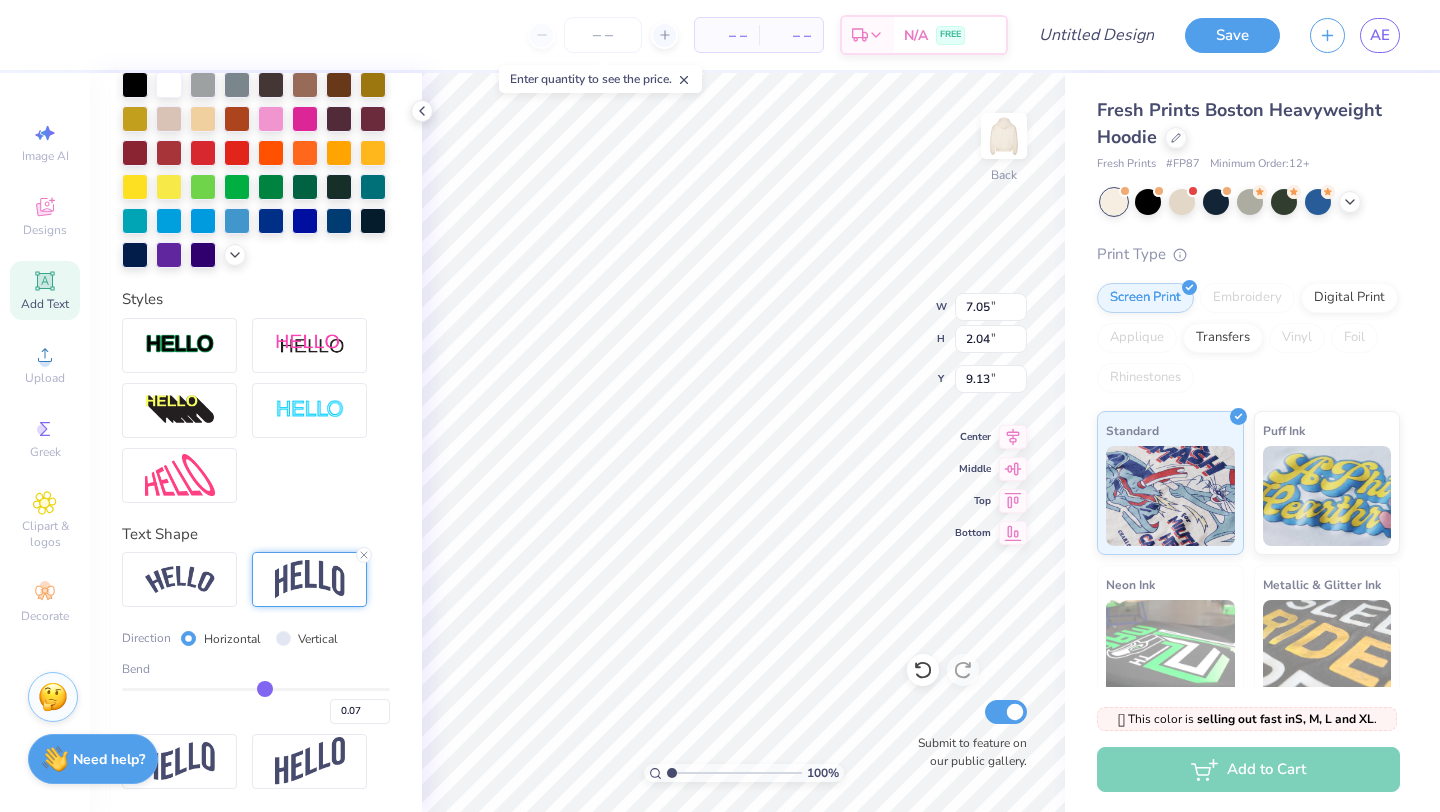 type on "0.08" 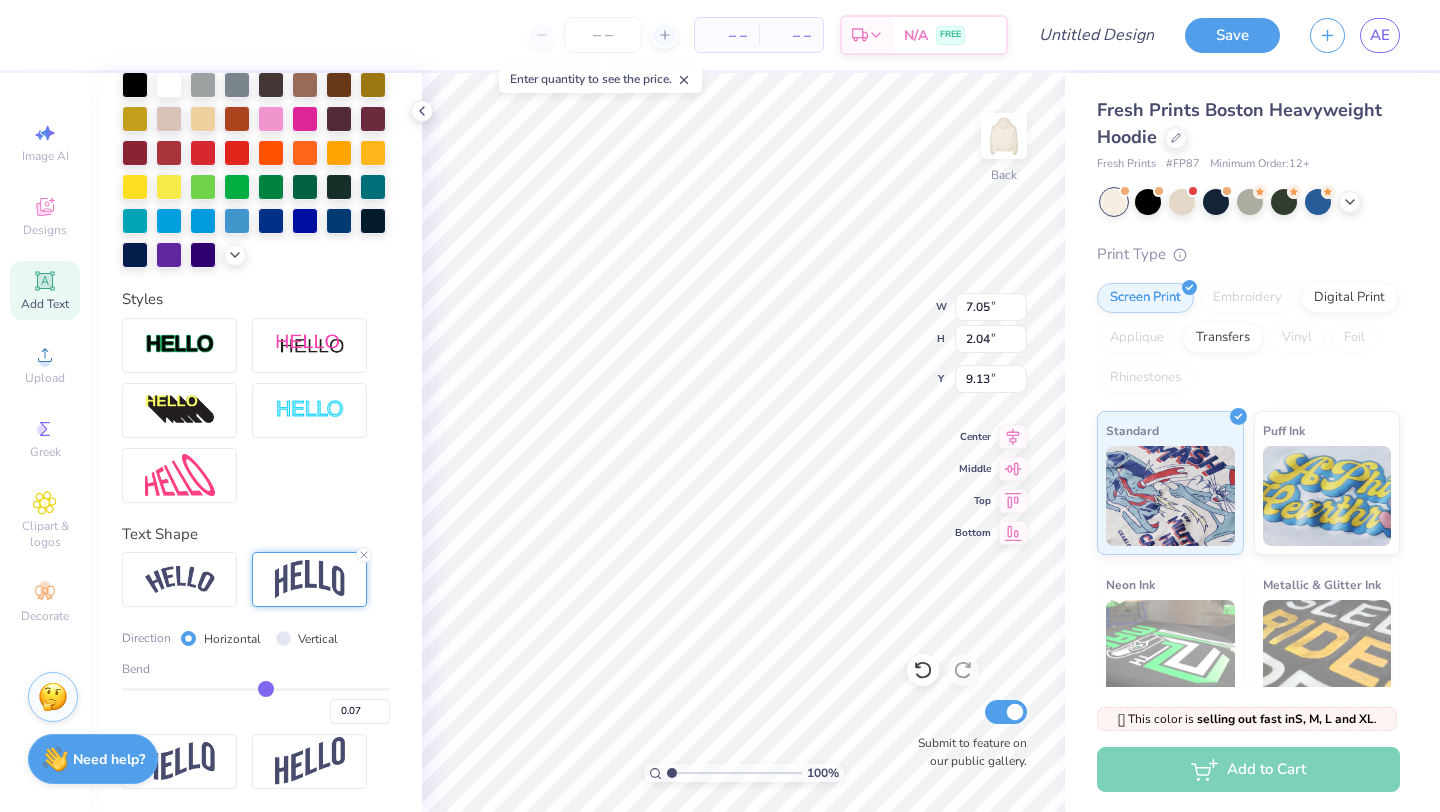 type on "0.08" 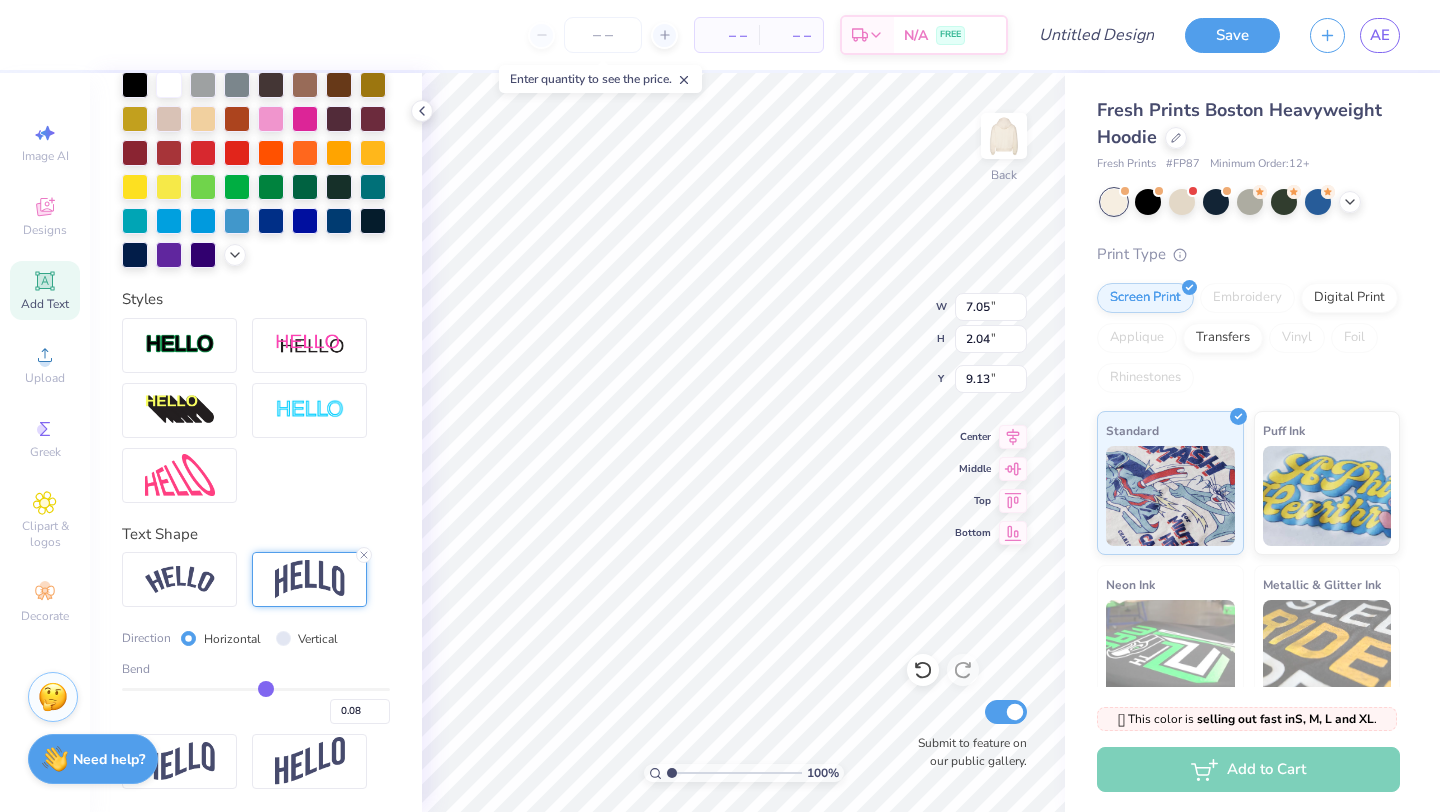 type on "0.09" 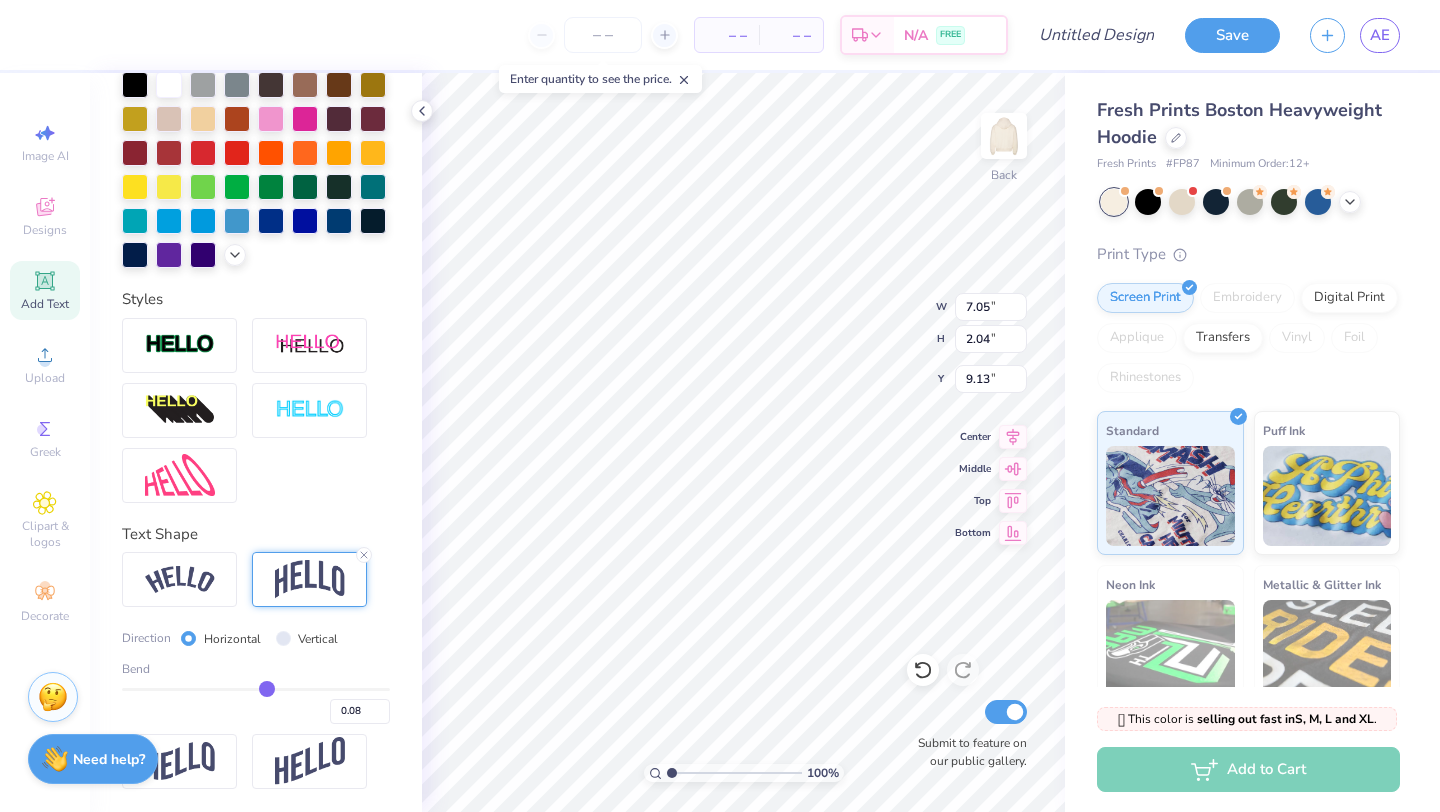 type on "0.09" 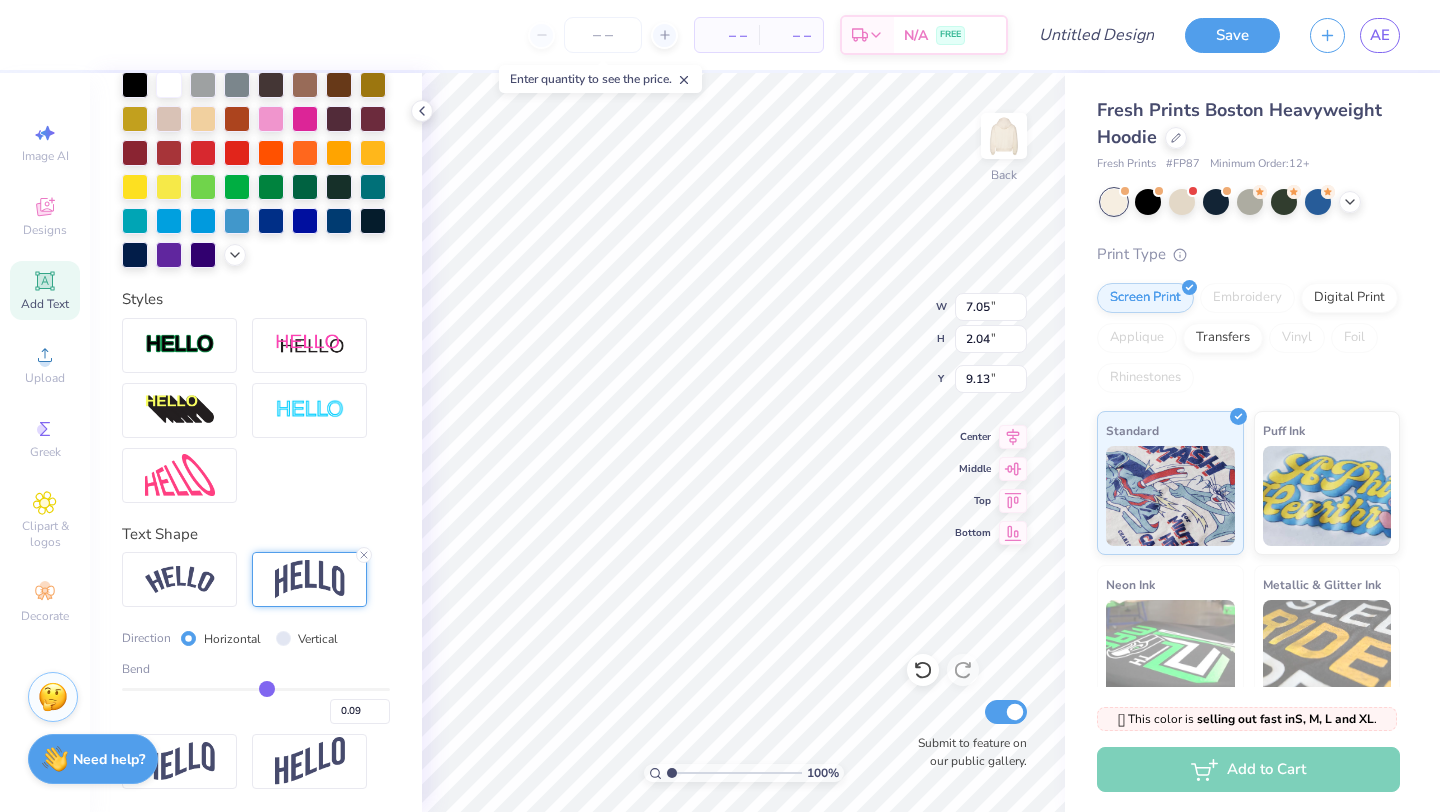 type on "0.1" 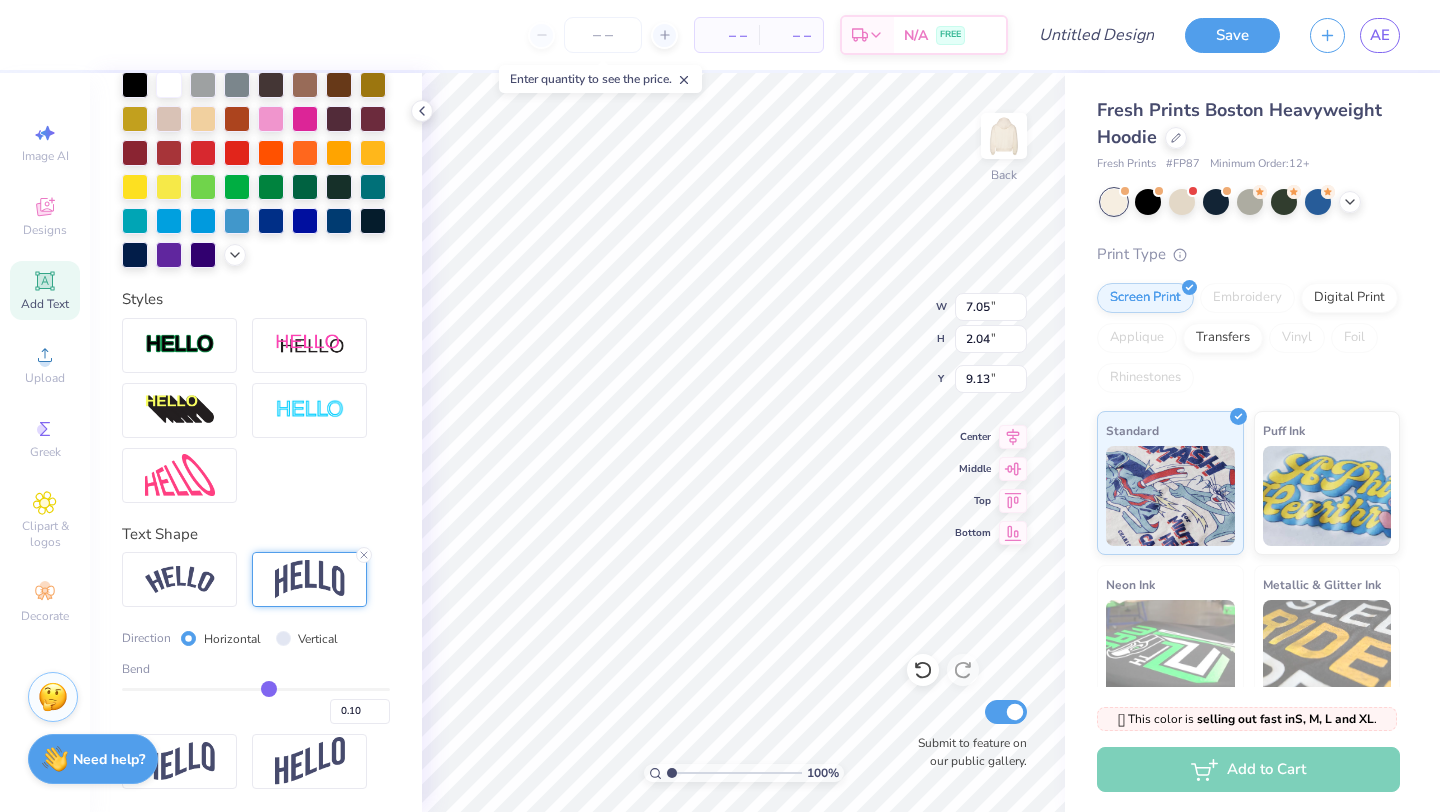 type on "0.11" 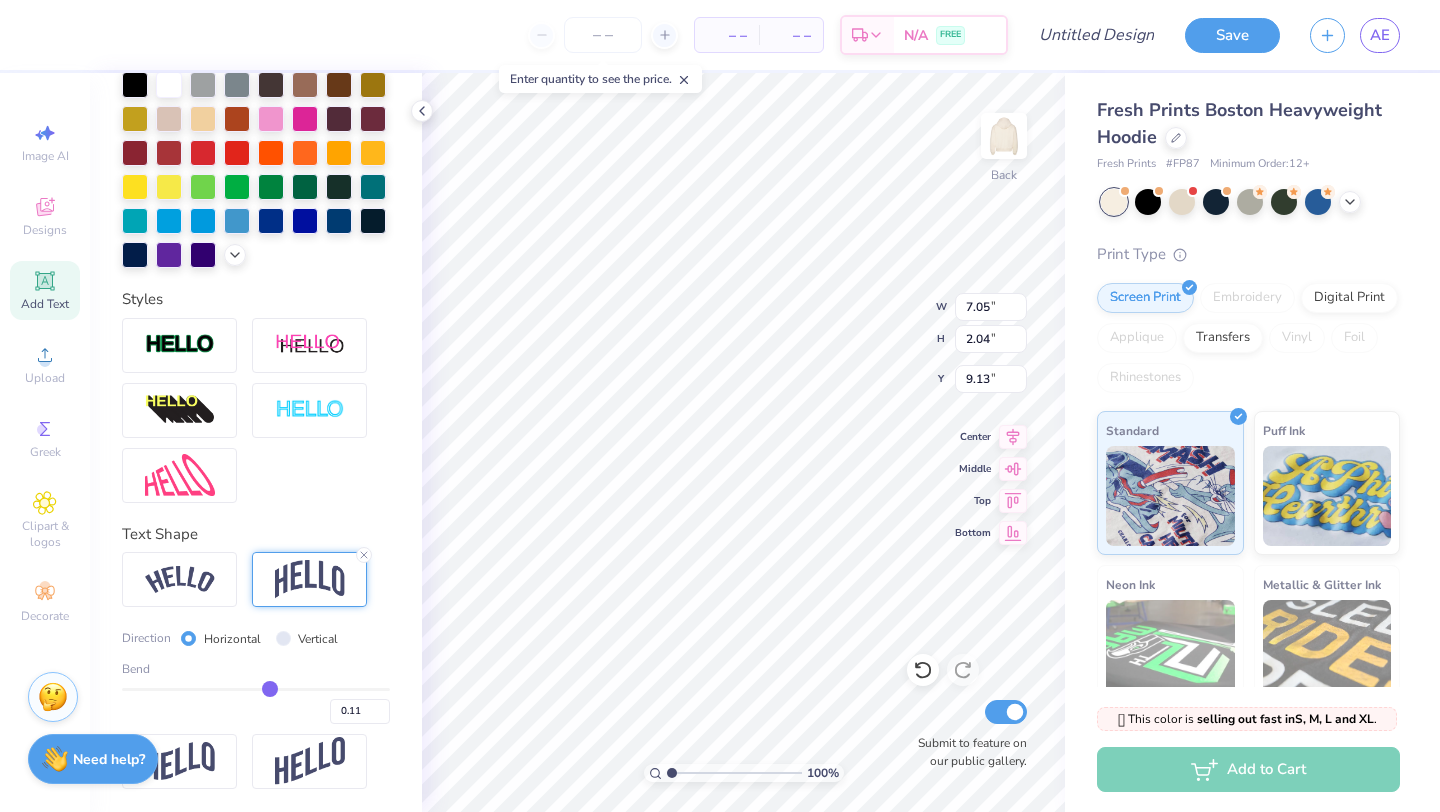 type on "0.12" 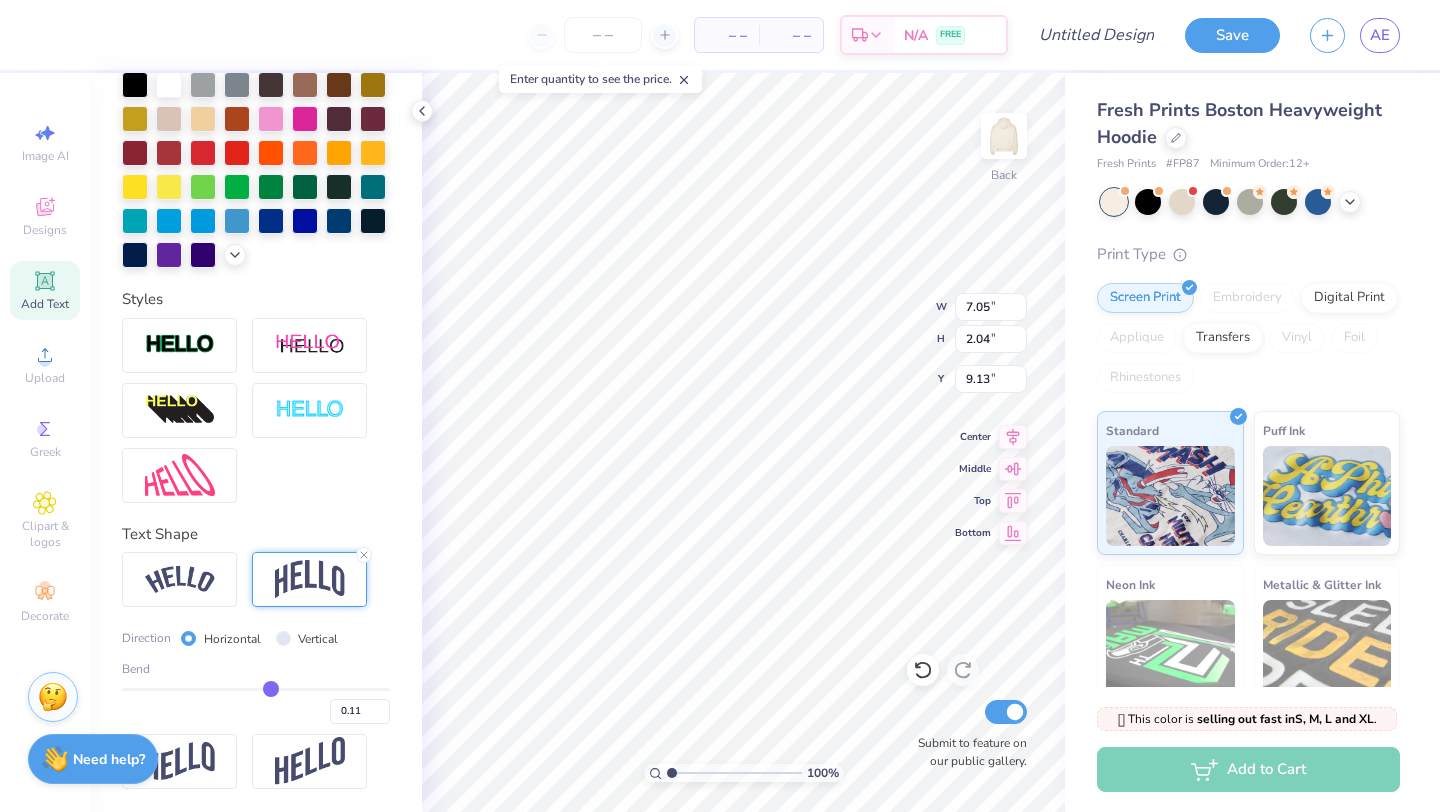 type on "0.12" 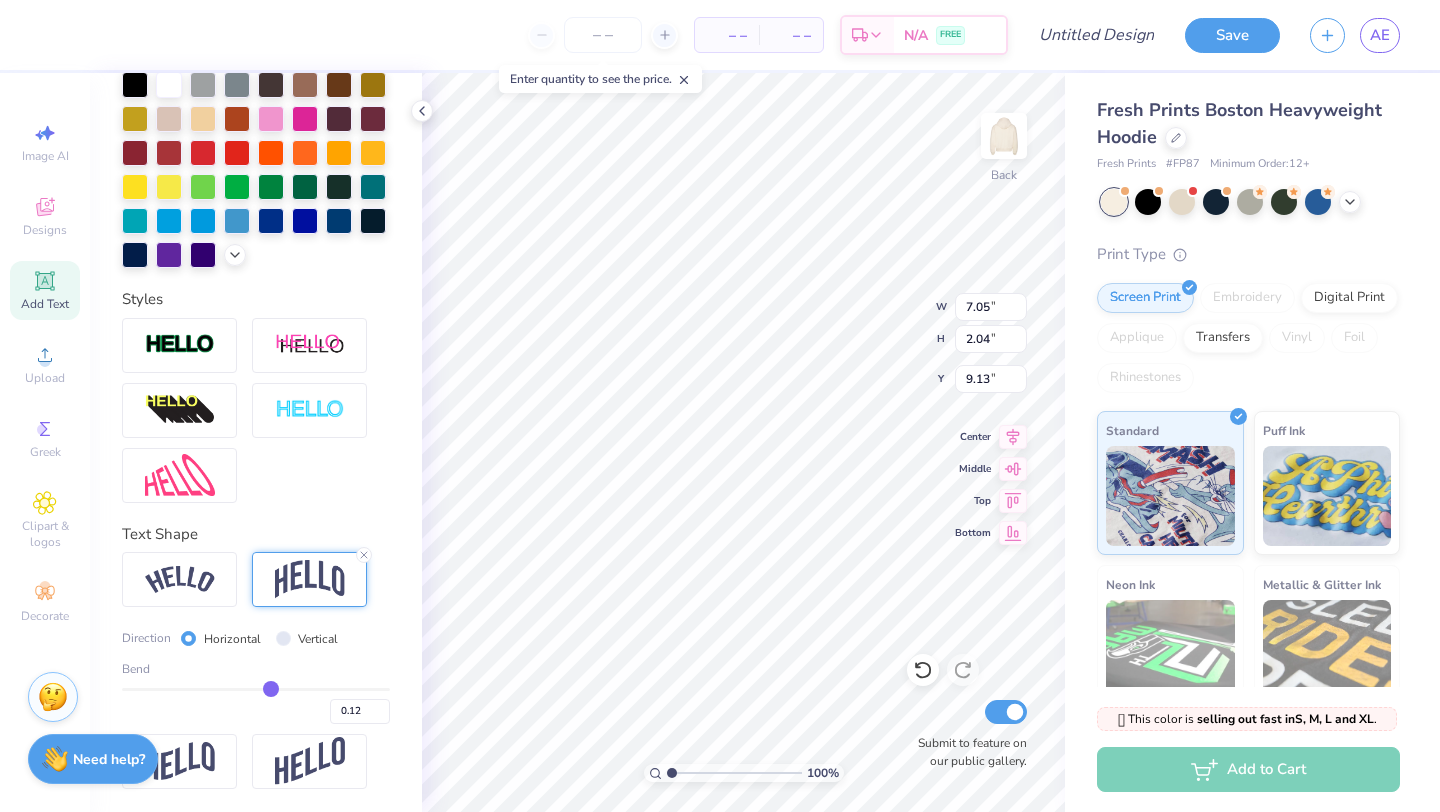 type on "0.13" 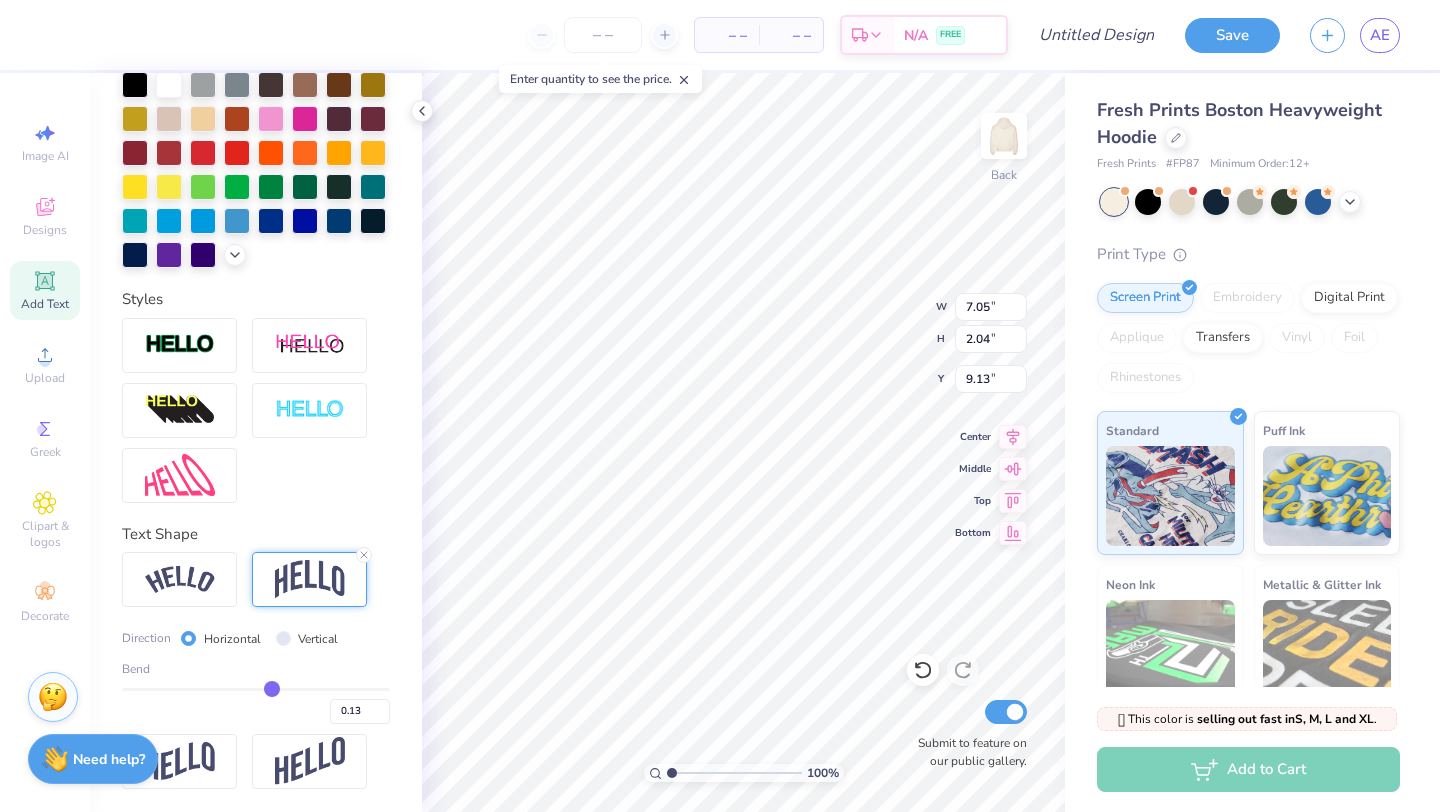 type on "0.14" 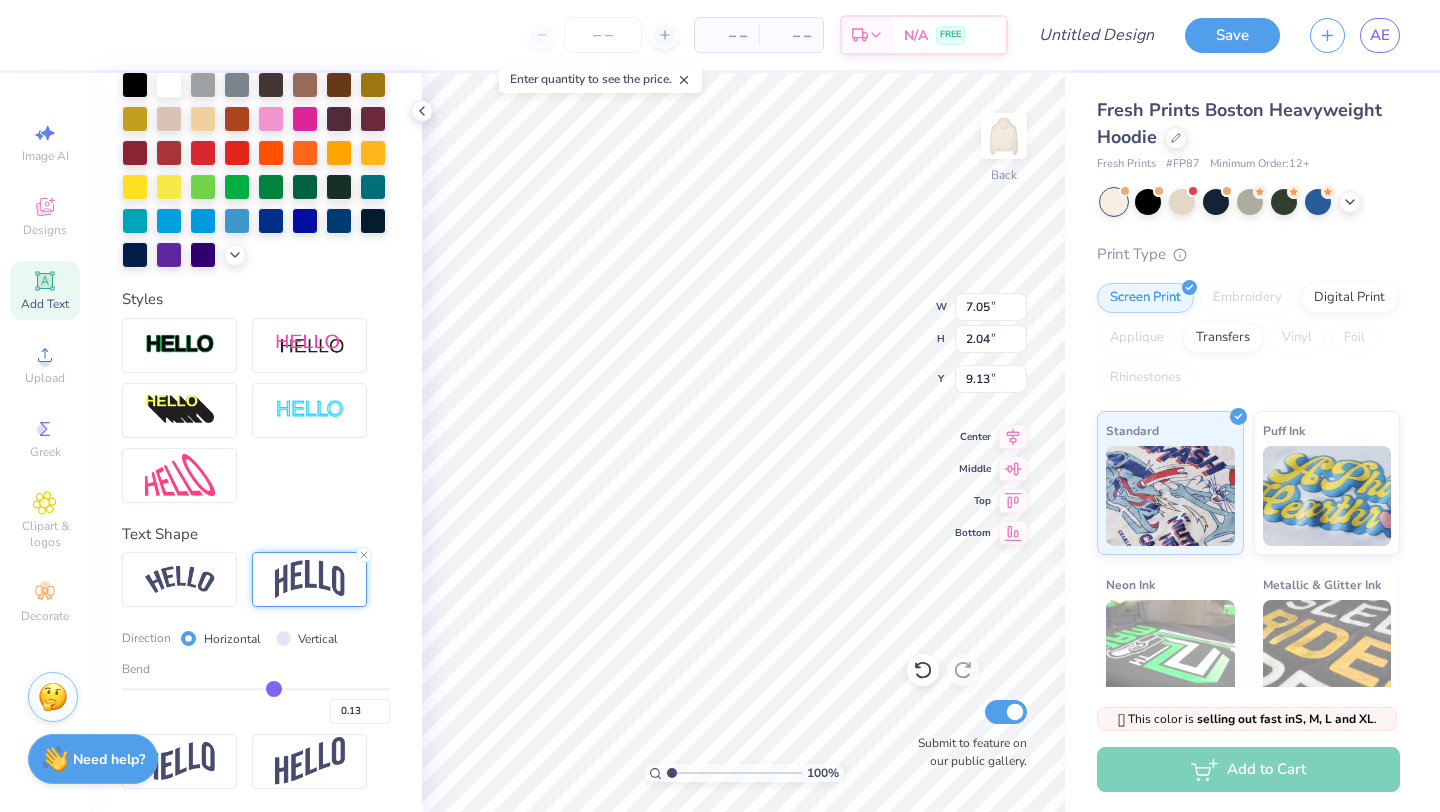 type on "0.14" 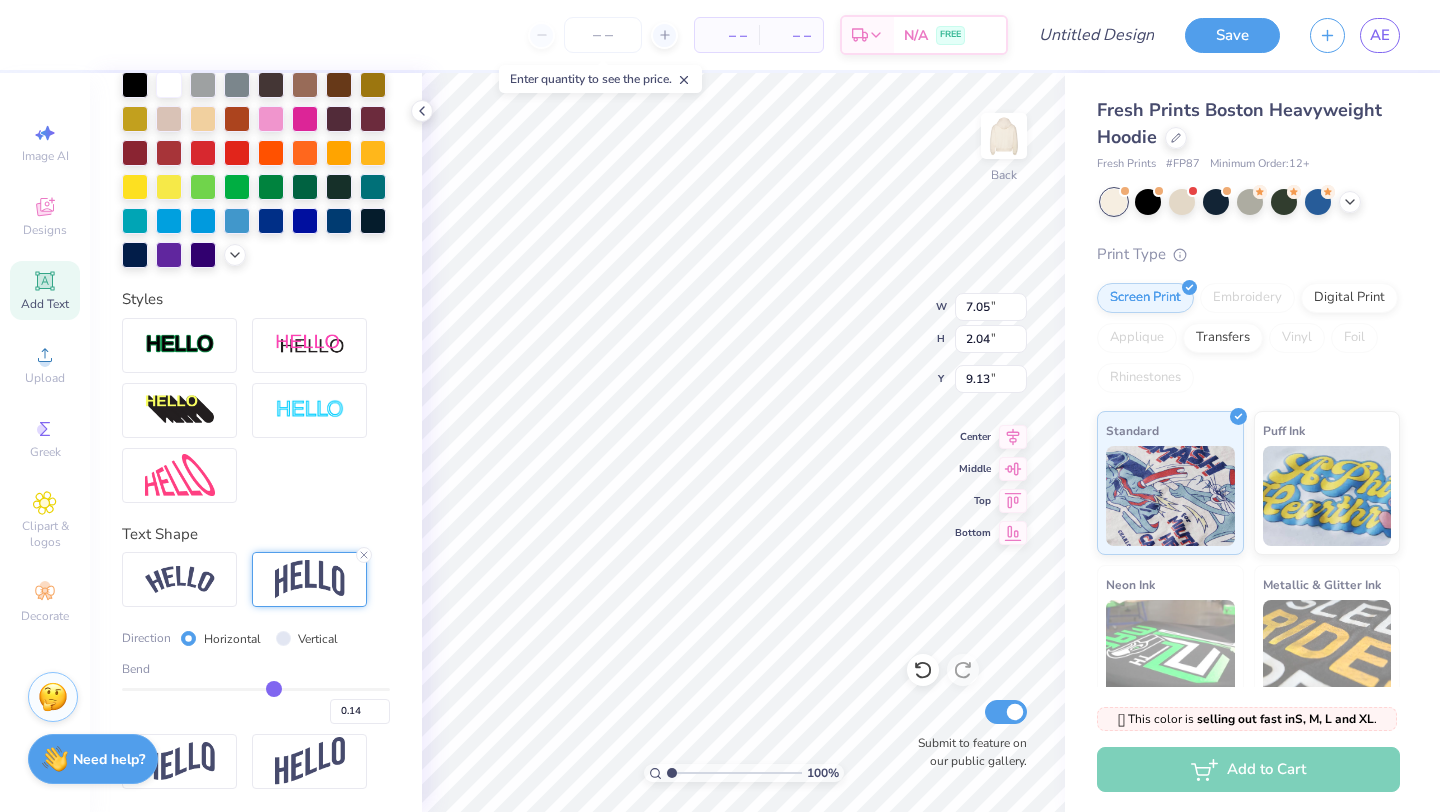 type on "0.15" 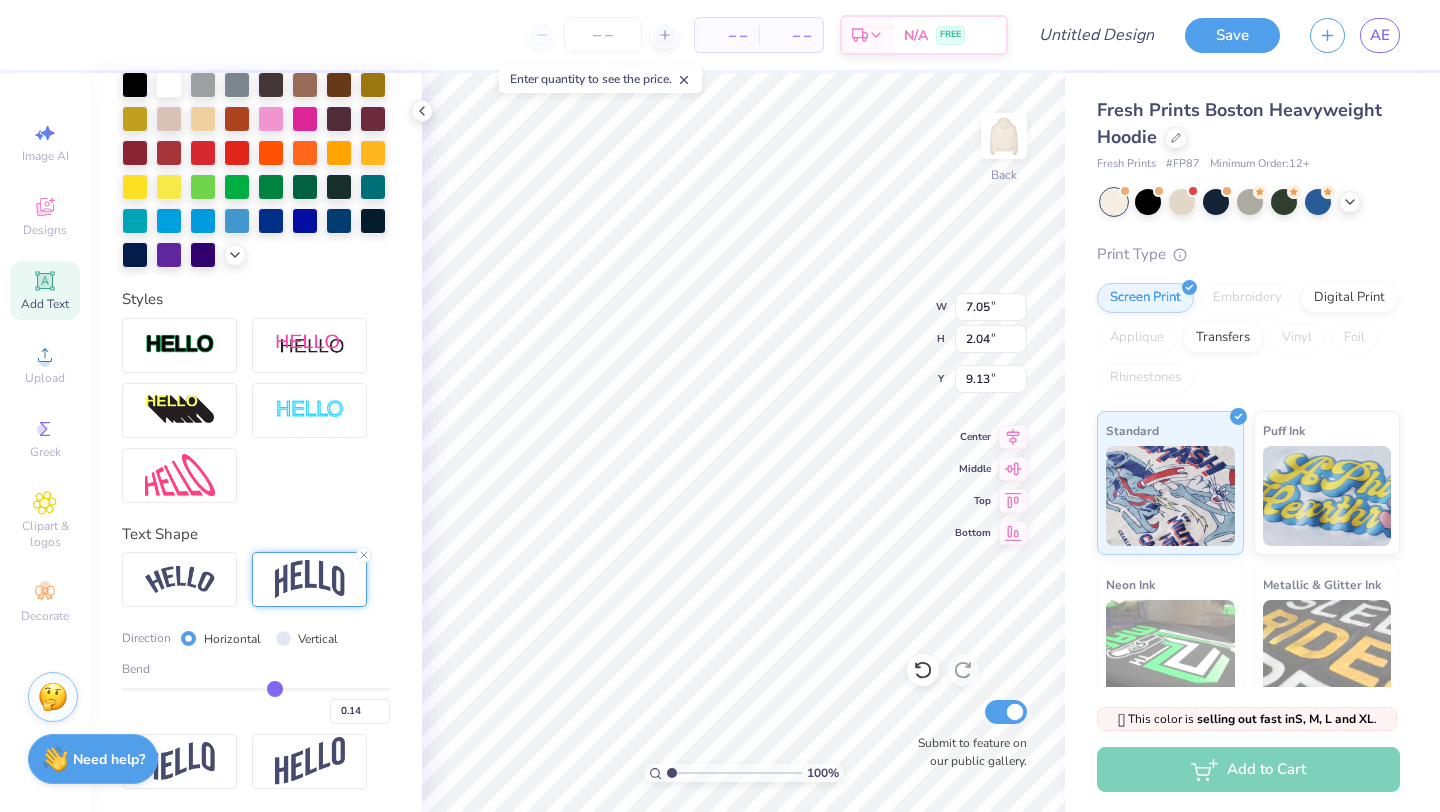 type on "0.15" 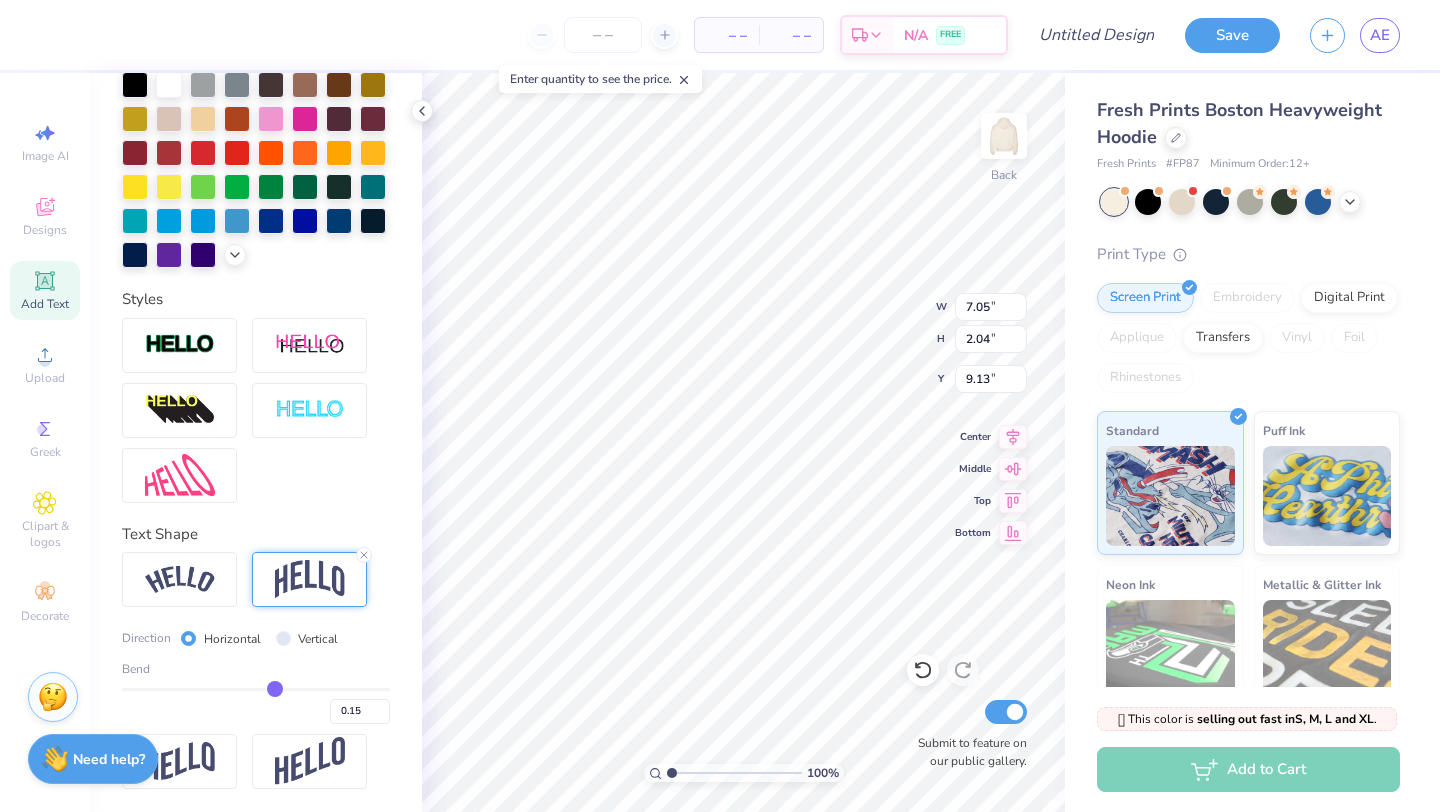 type on "0.16" 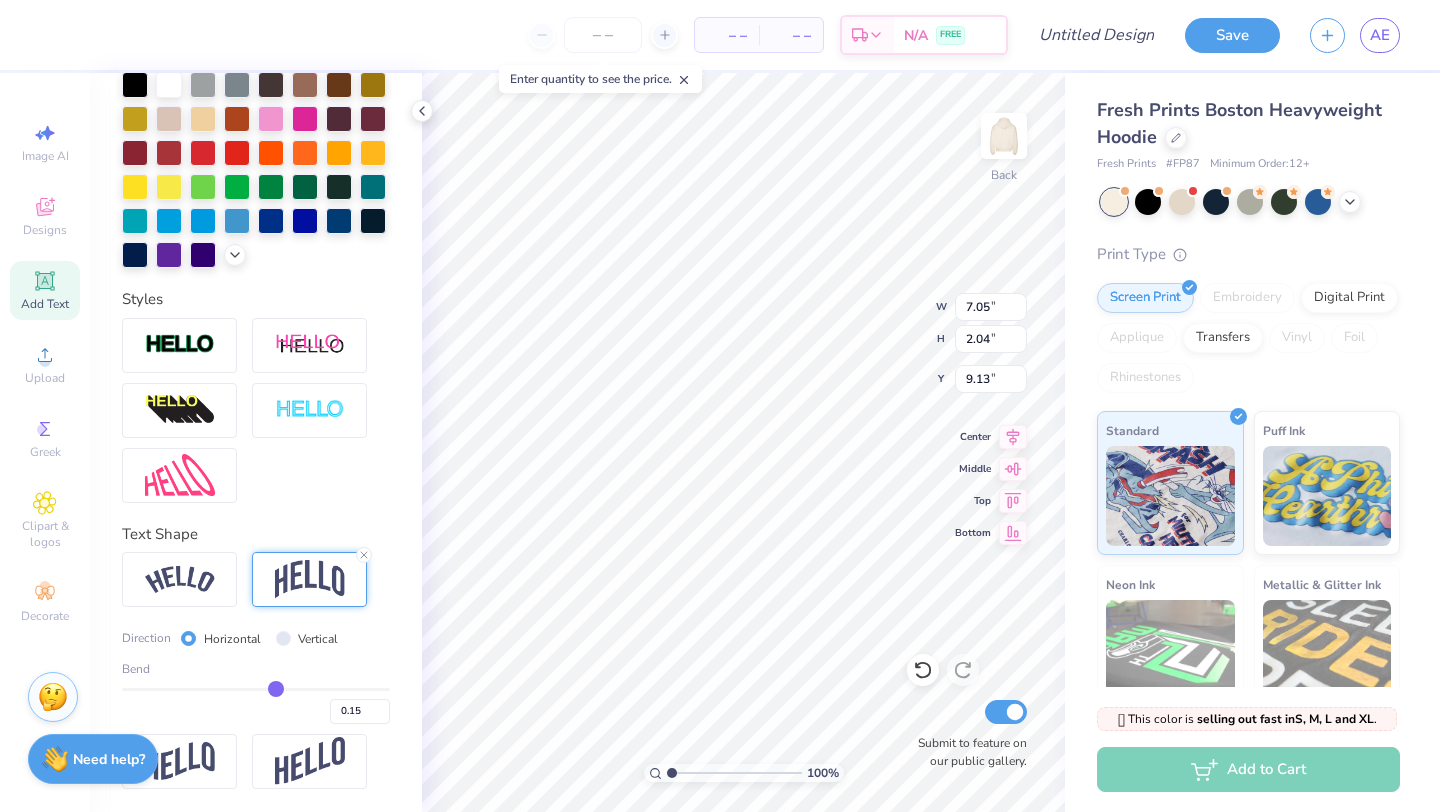 type on "0.16" 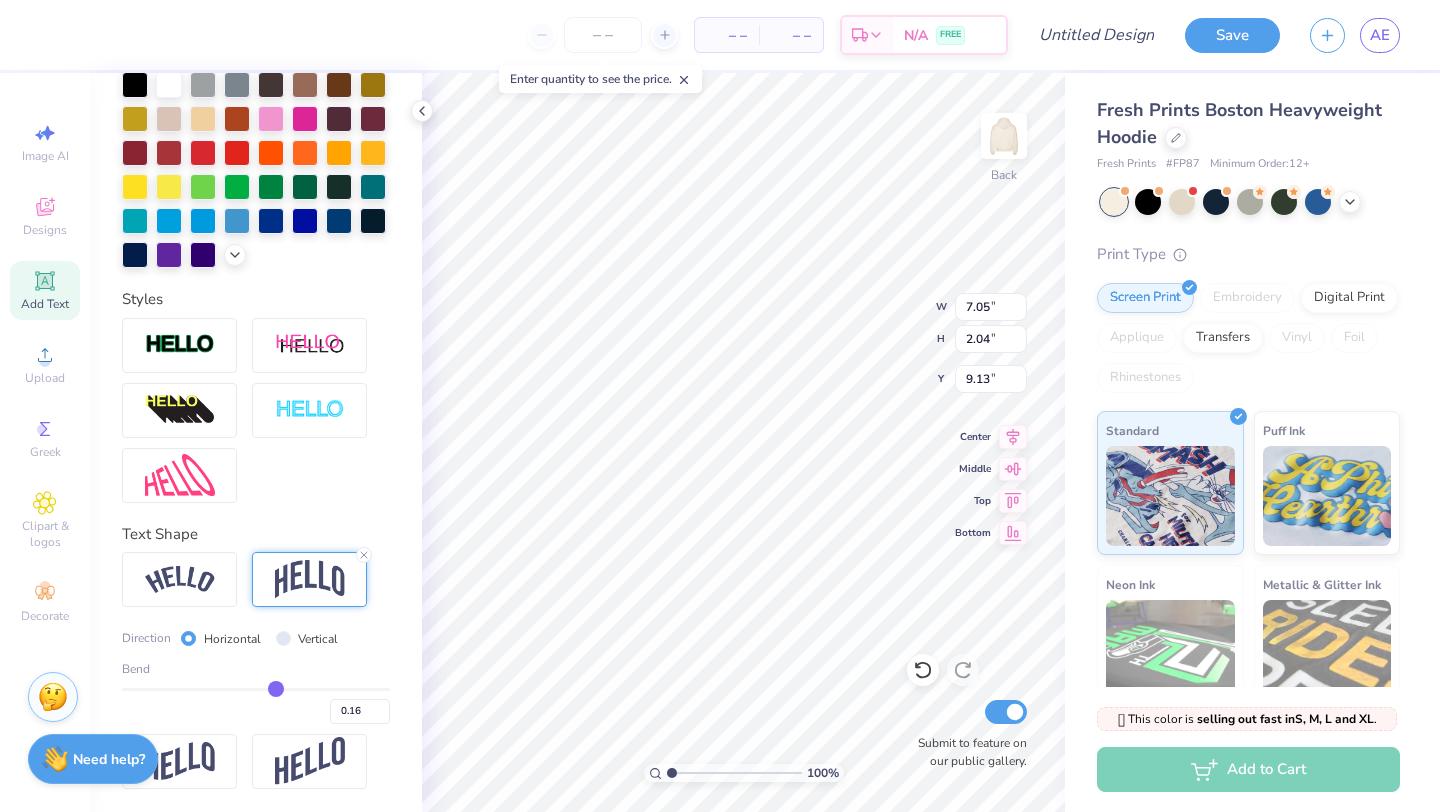 type on "0.17" 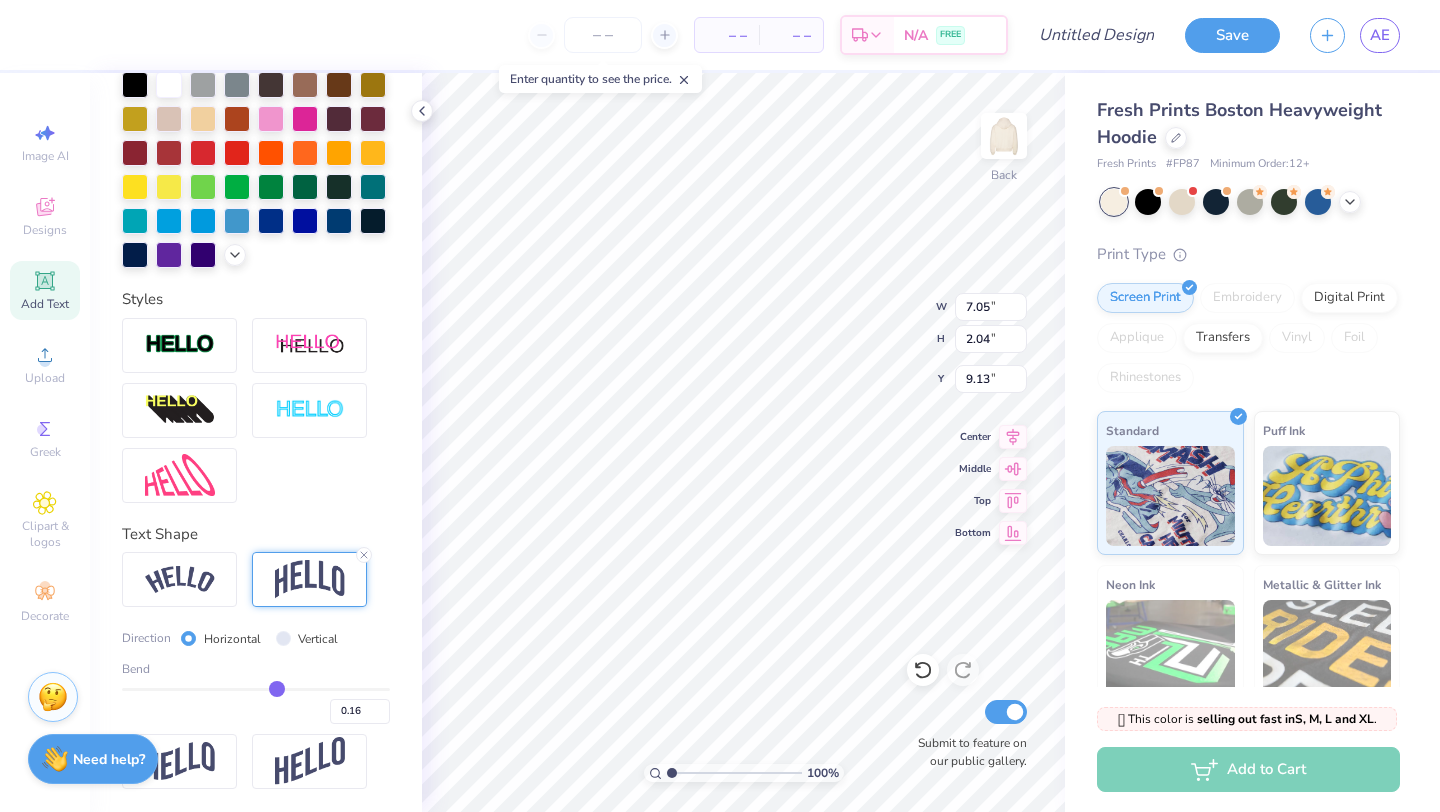 type on "0.17" 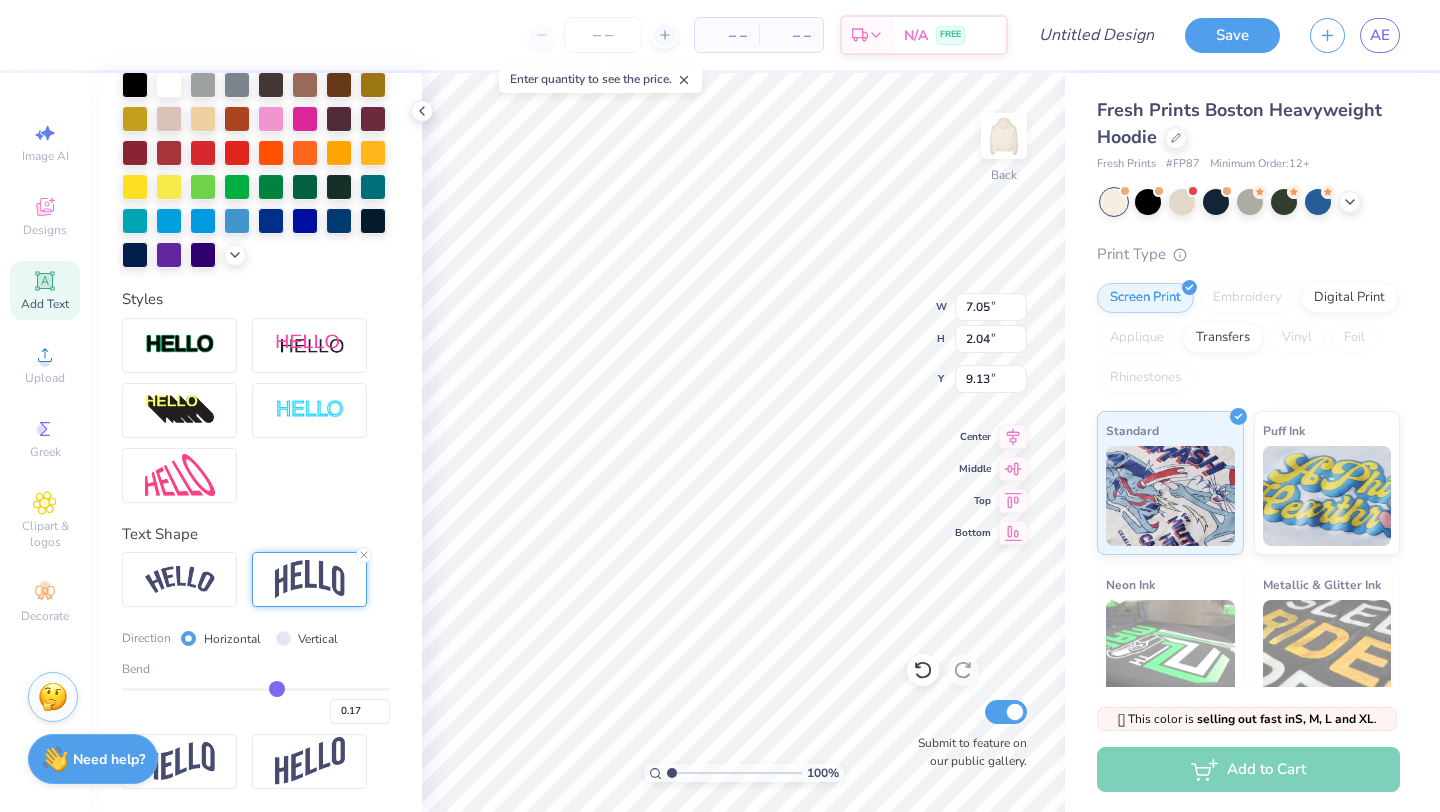 type on "0.19" 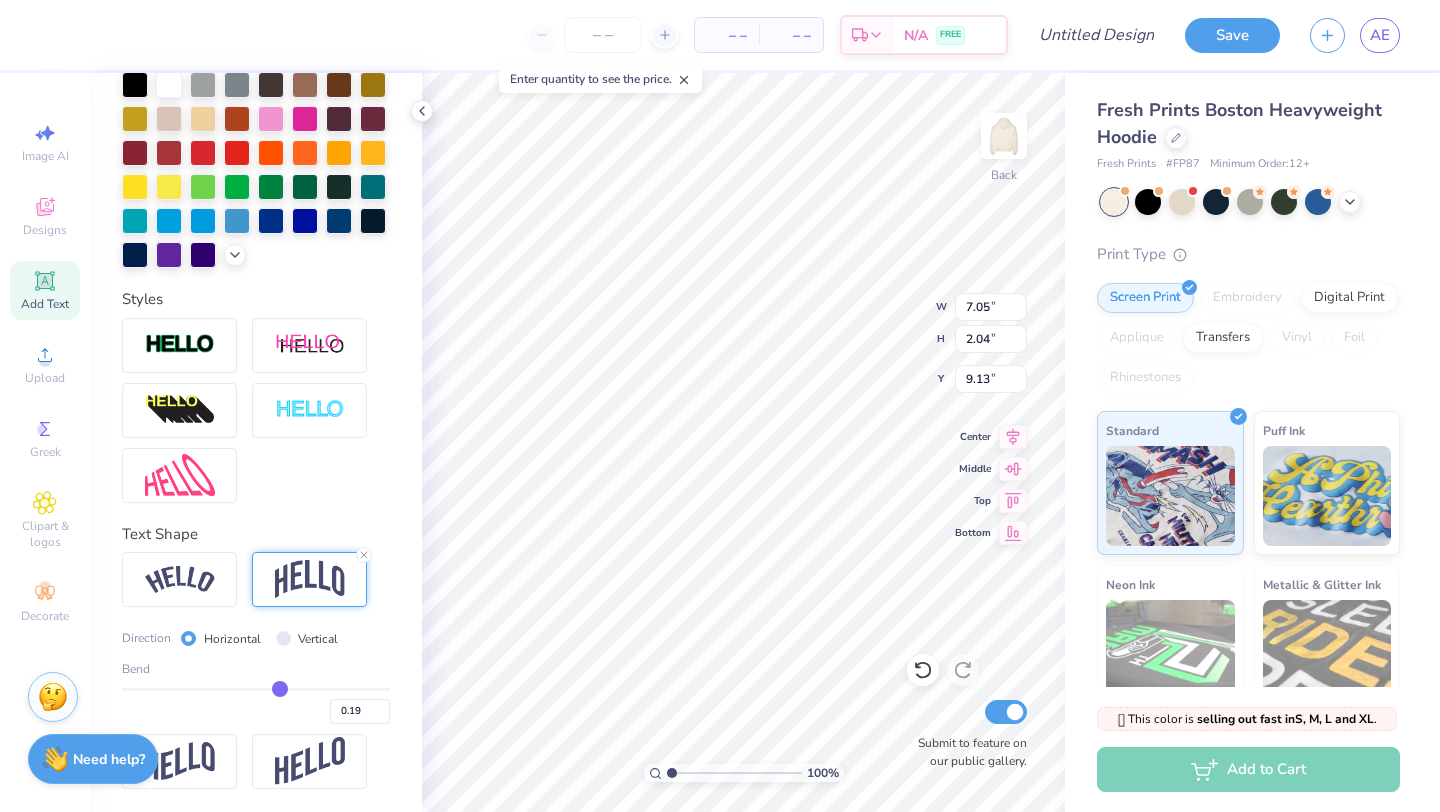 type 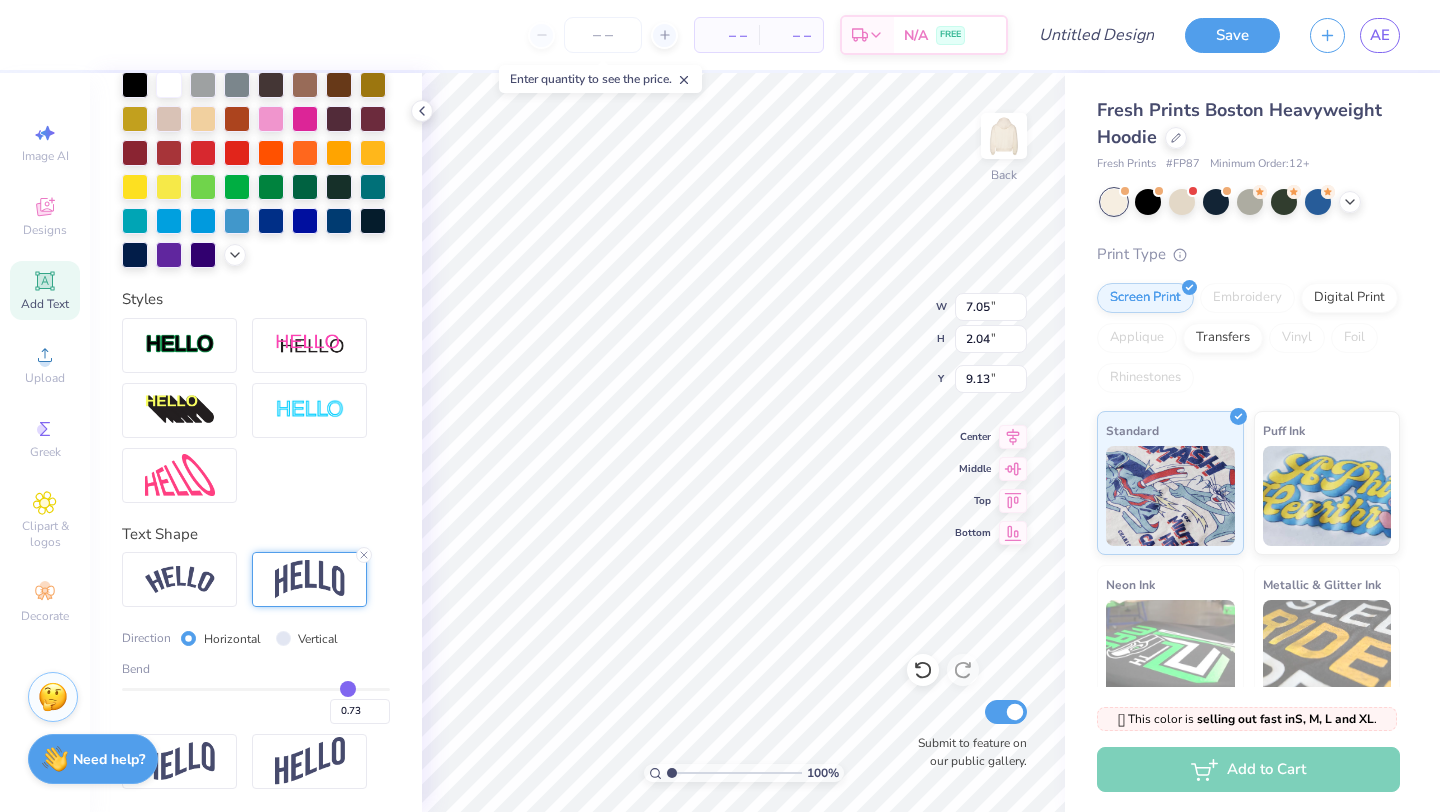 drag, startPoint x: 190, startPoint y: 682, endPoint x: 348, endPoint y: 677, distance: 158.0791 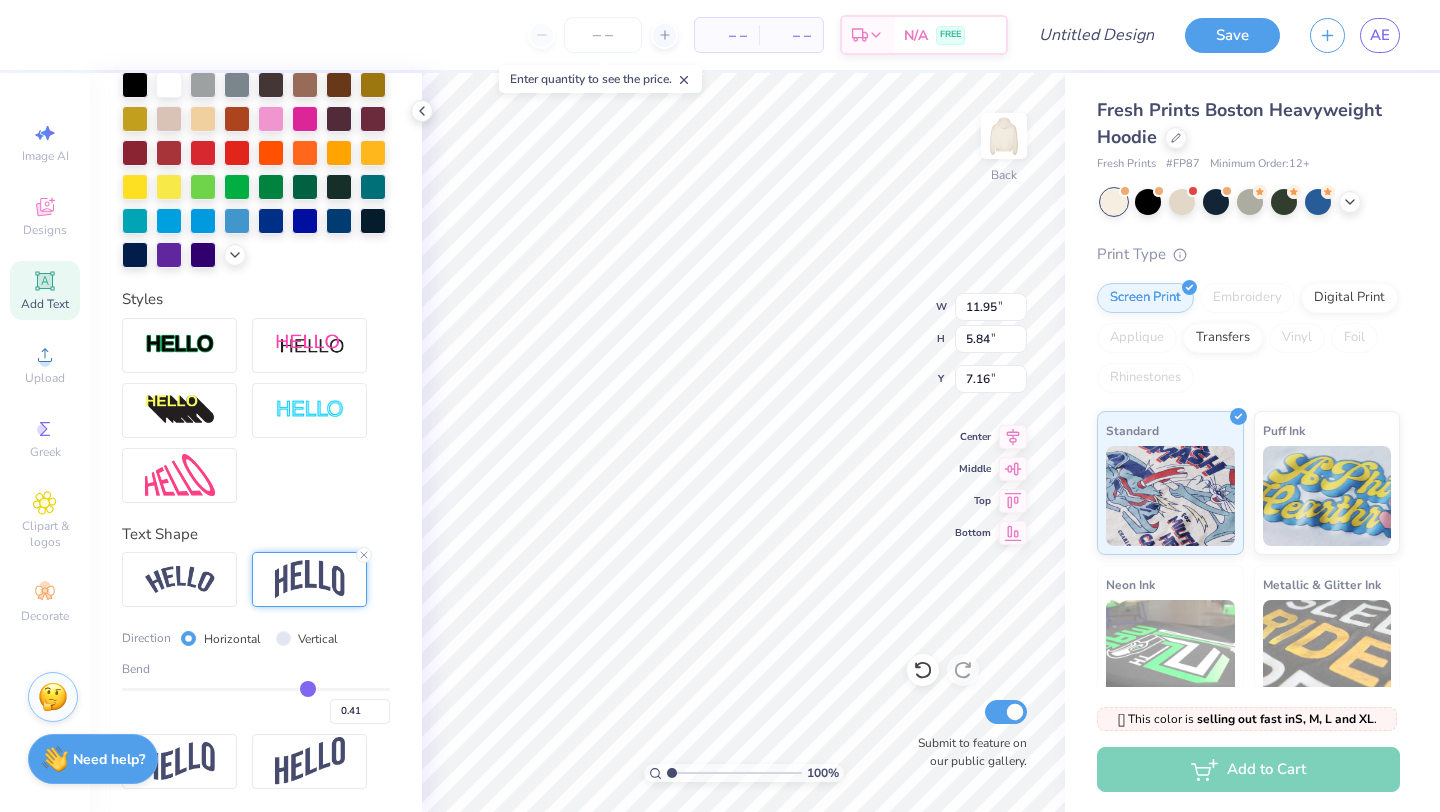 drag, startPoint x: 351, startPoint y: 683, endPoint x: 307, endPoint y: 677, distance: 44.407207 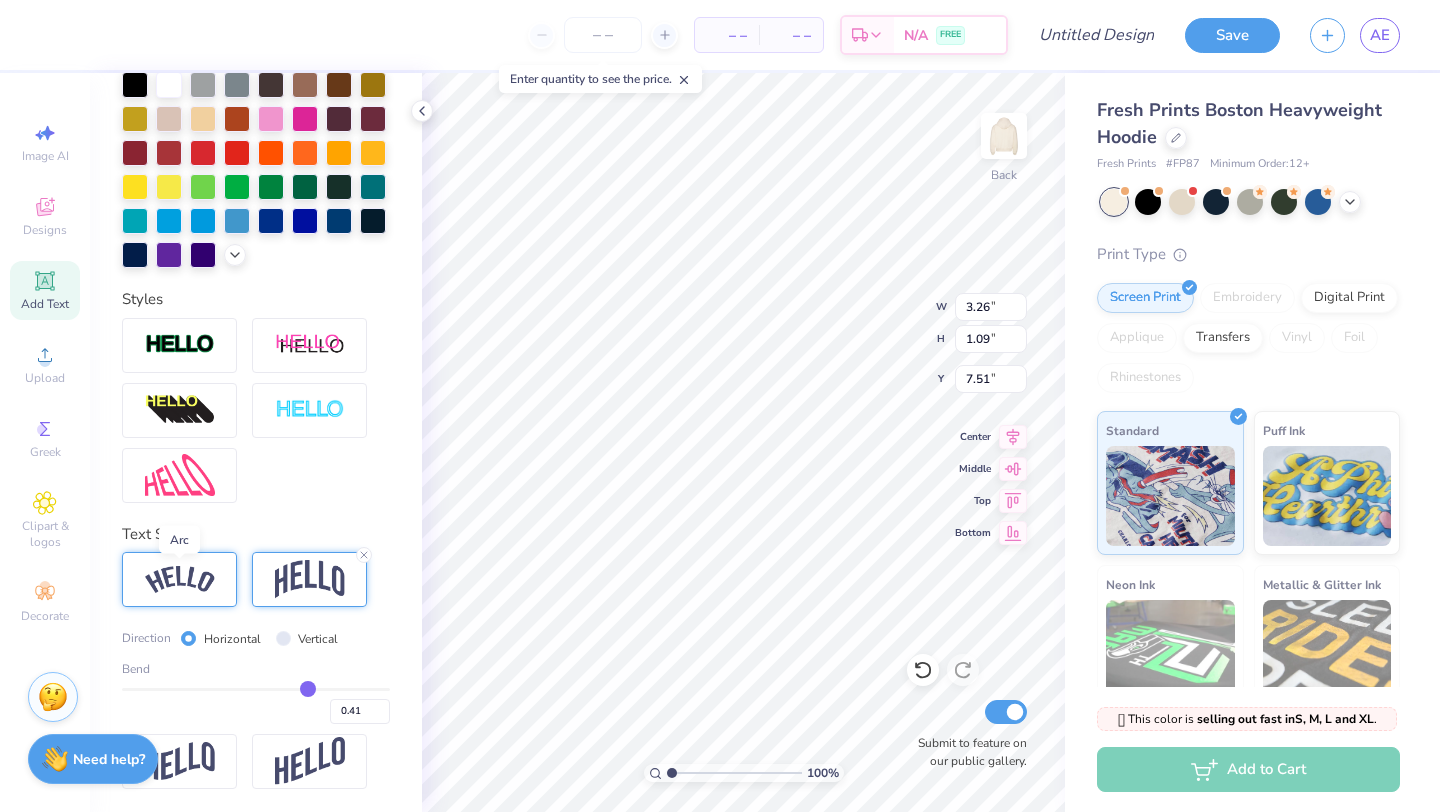 click at bounding box center [180, 579] 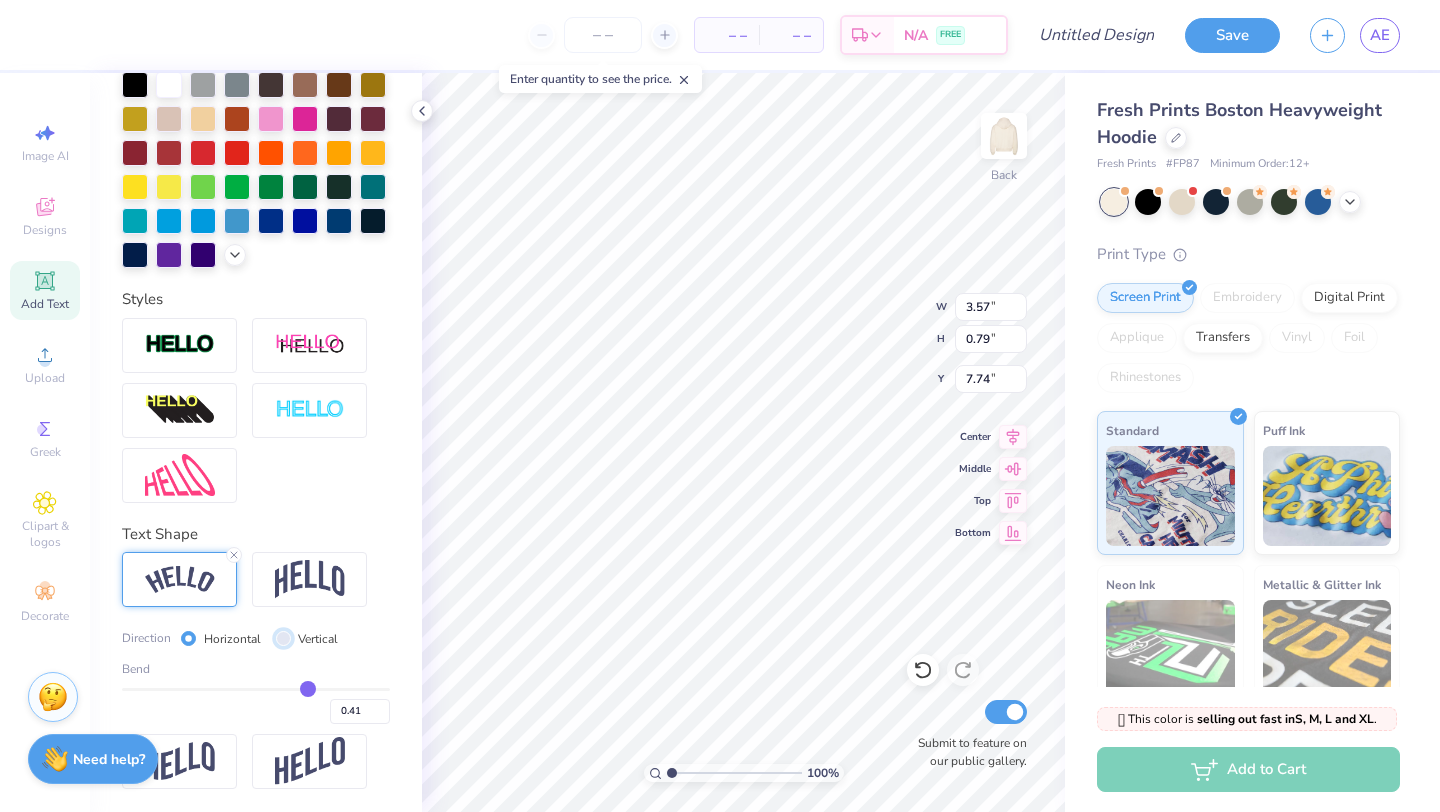 click on "Vertical" at bounding box center (283, 638) 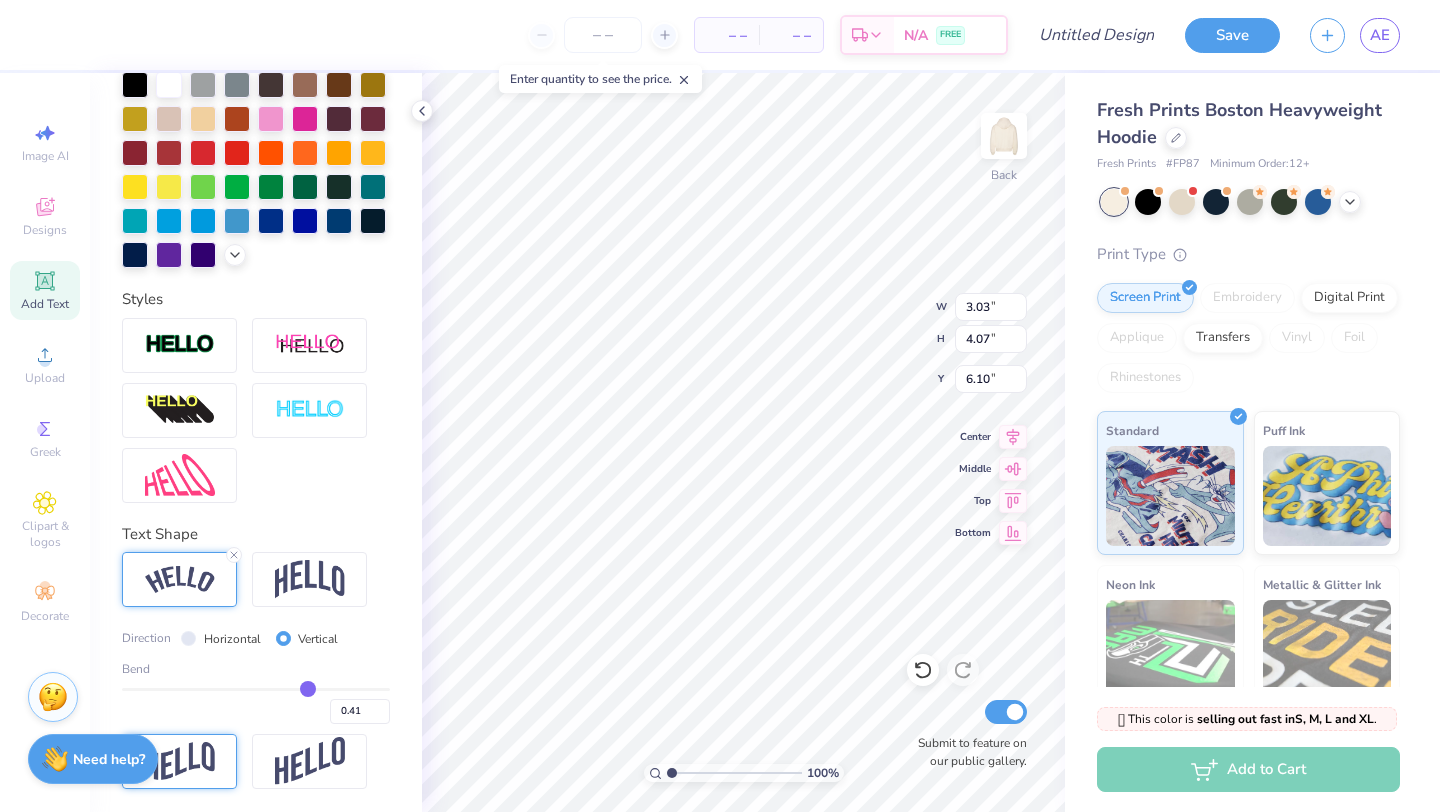 click at bounding box center (180, 761) 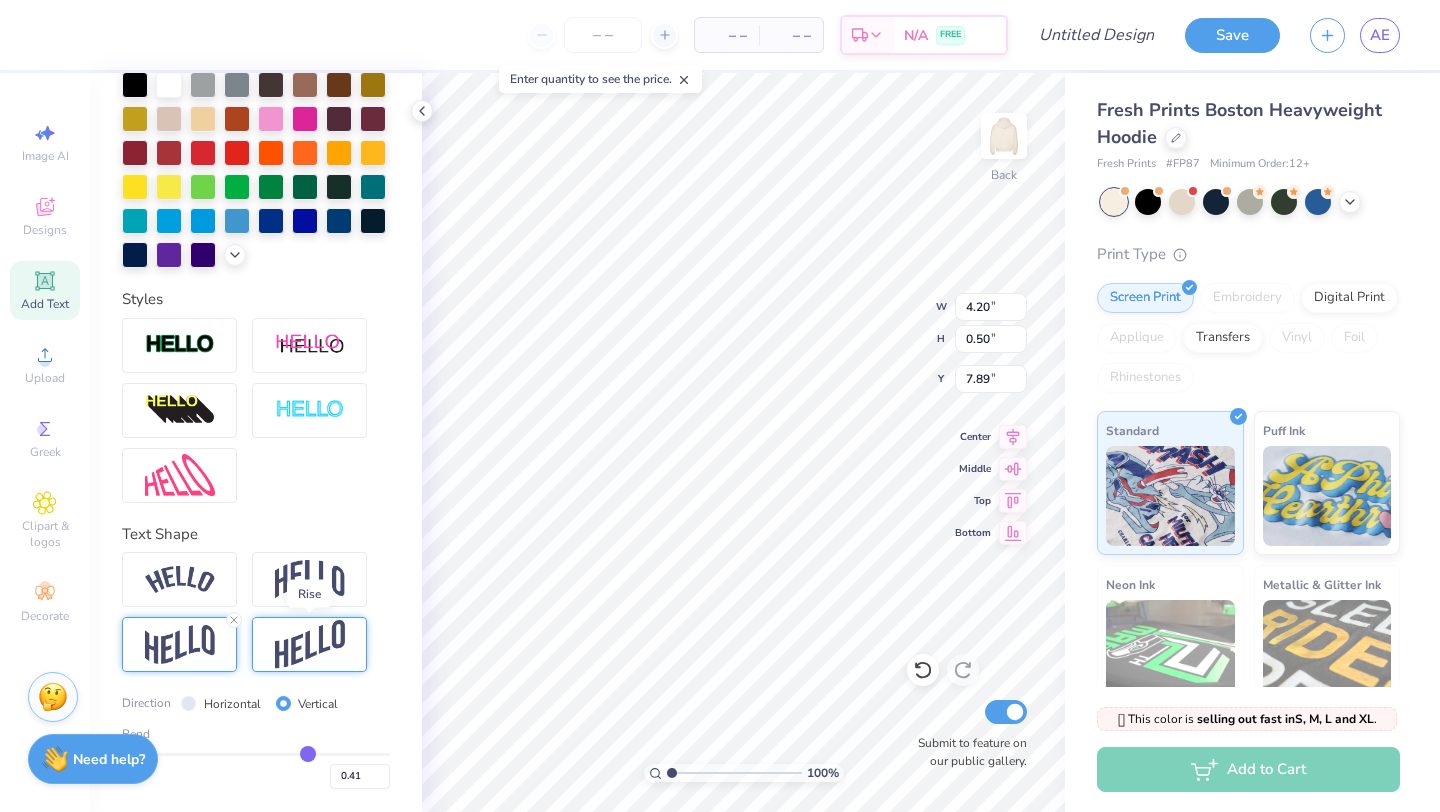 click at bounding box center (310, 644) 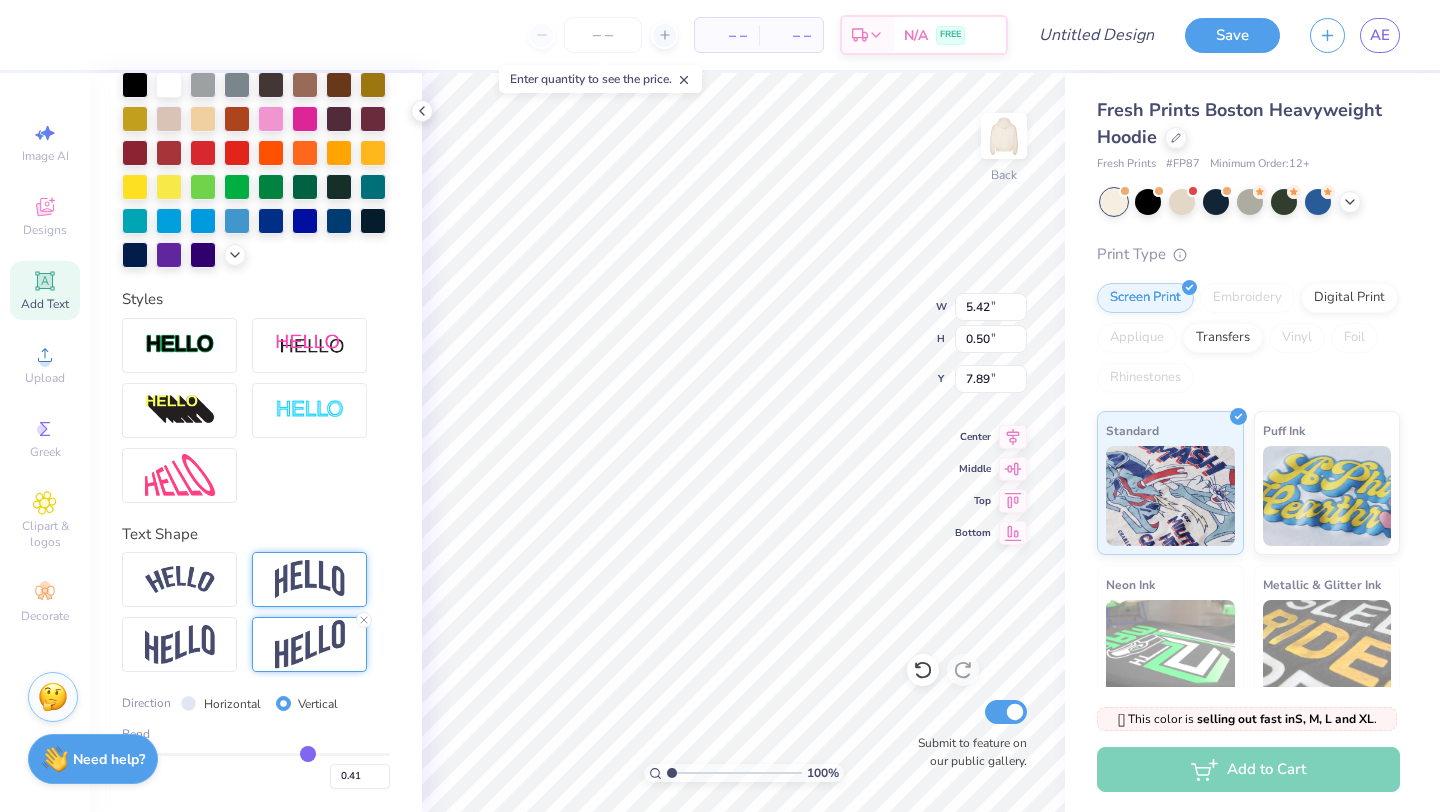 click at bounding box center (309, 579) 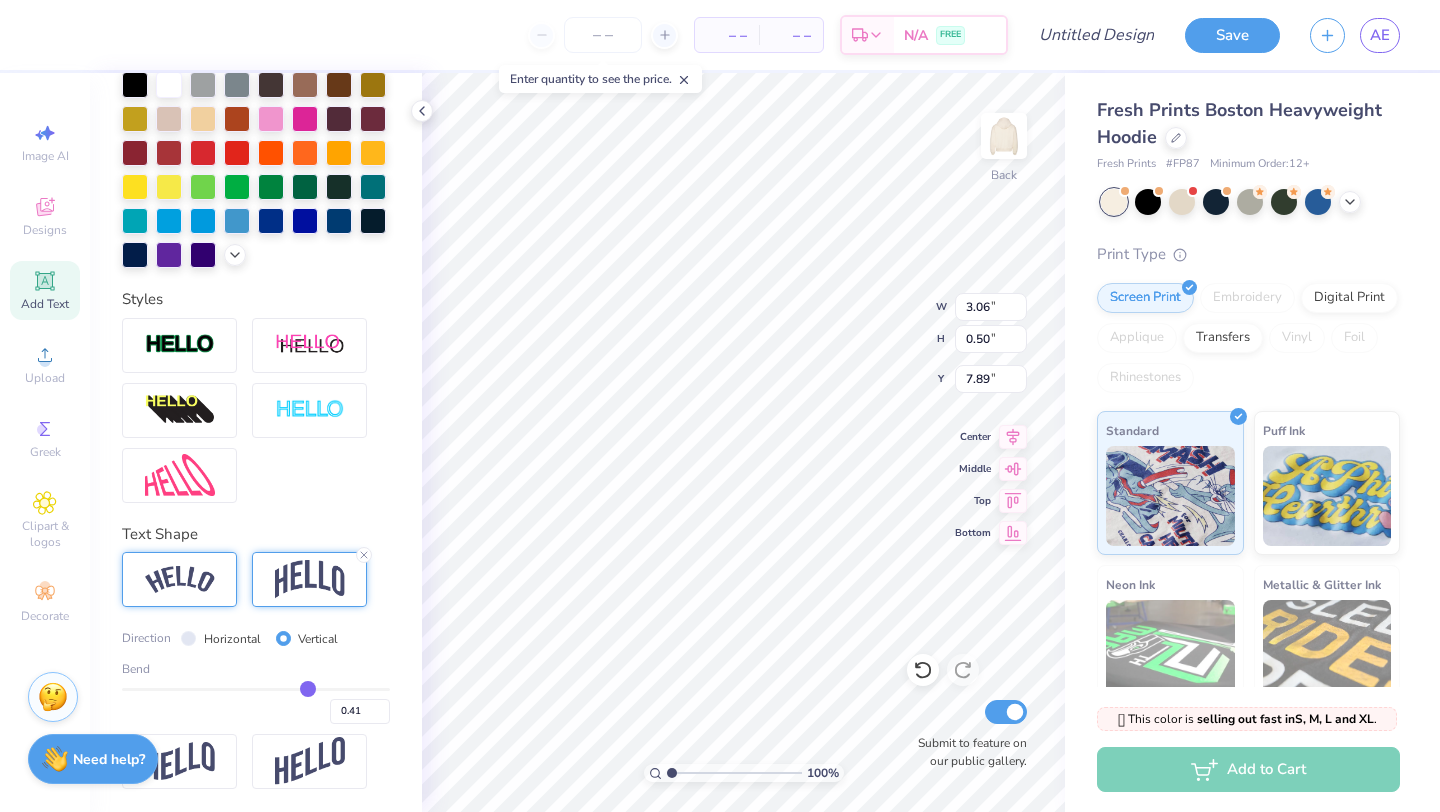 click at bounding box center (179, 579) 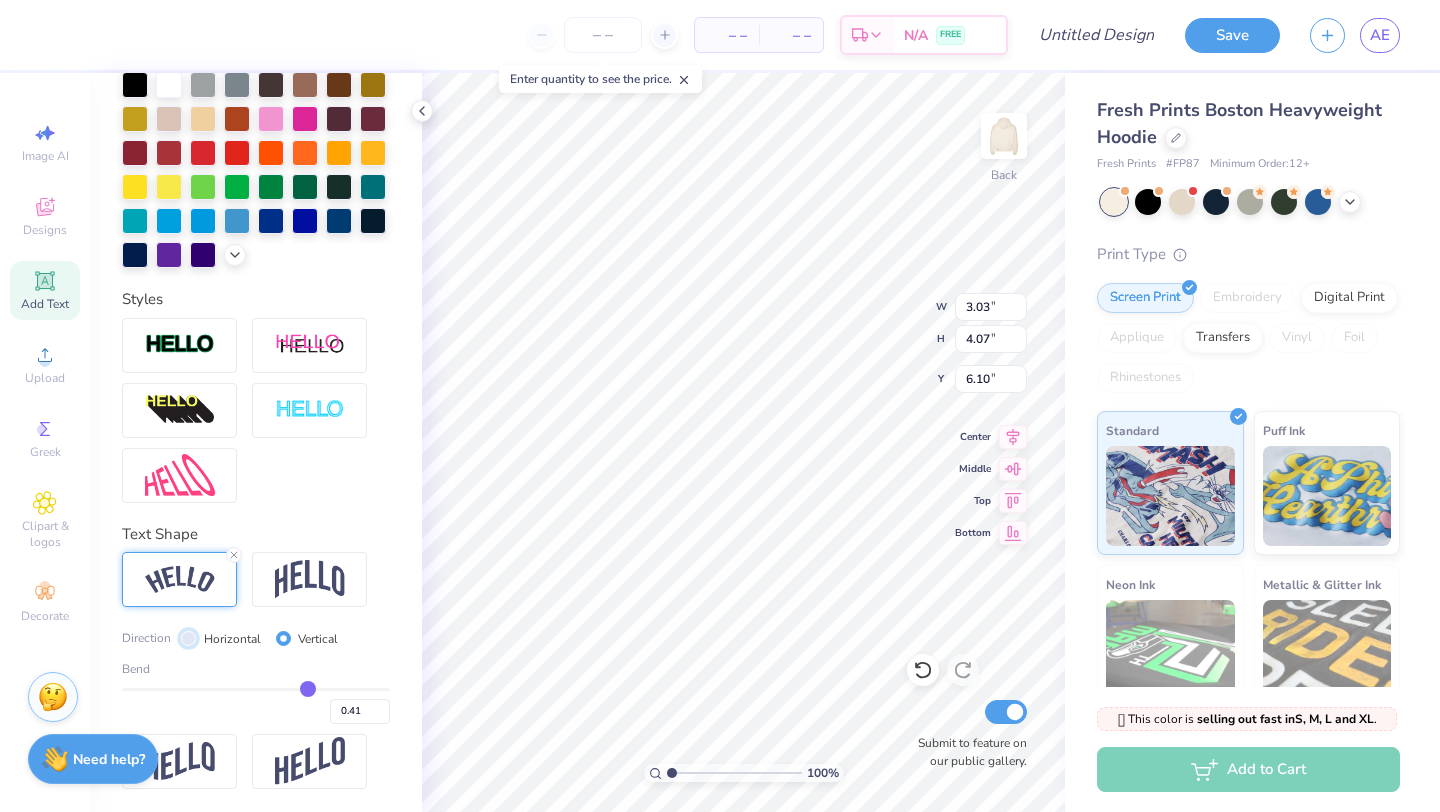 click on "Horizontal" at bounding box center [188, 638] 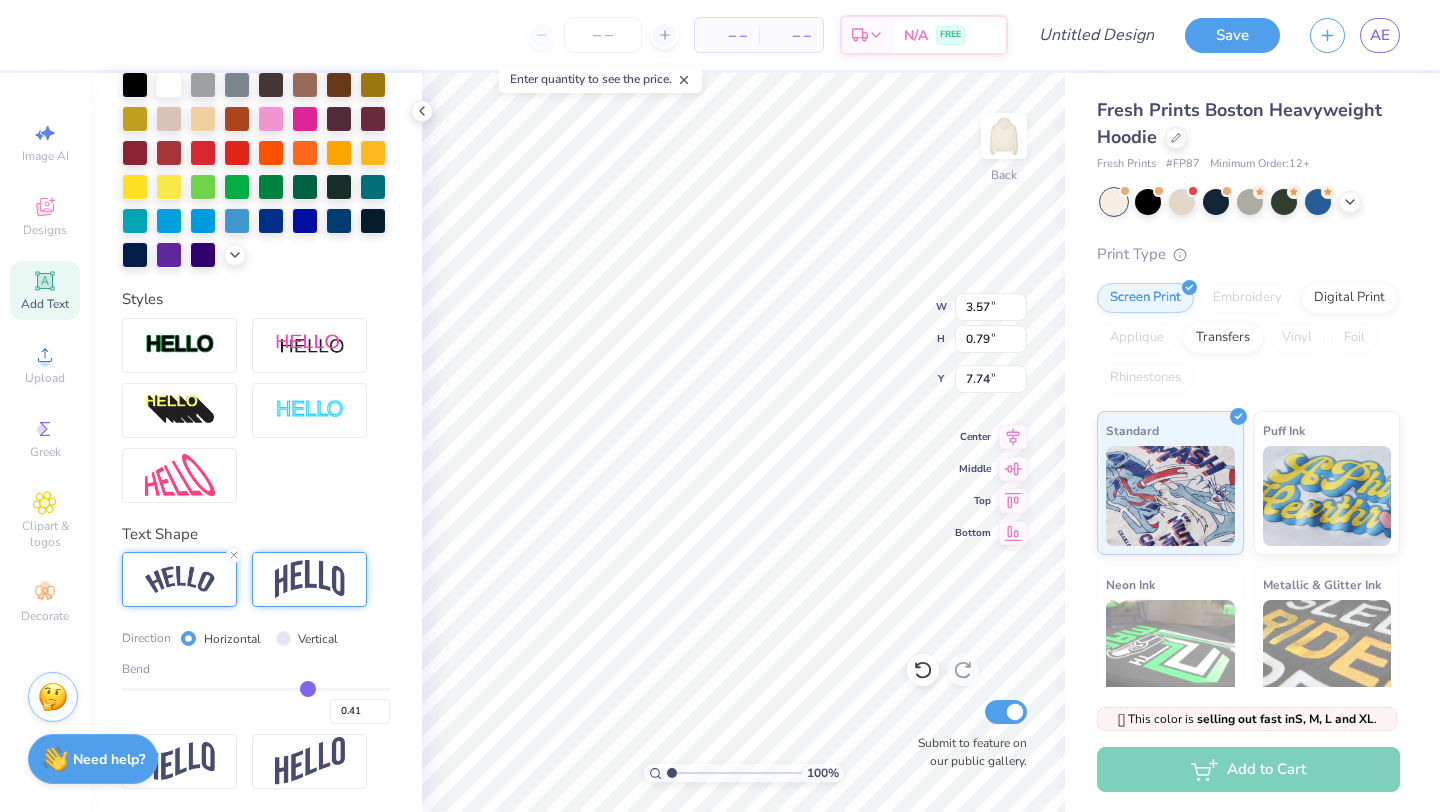 click at bounding box center (310, 579) 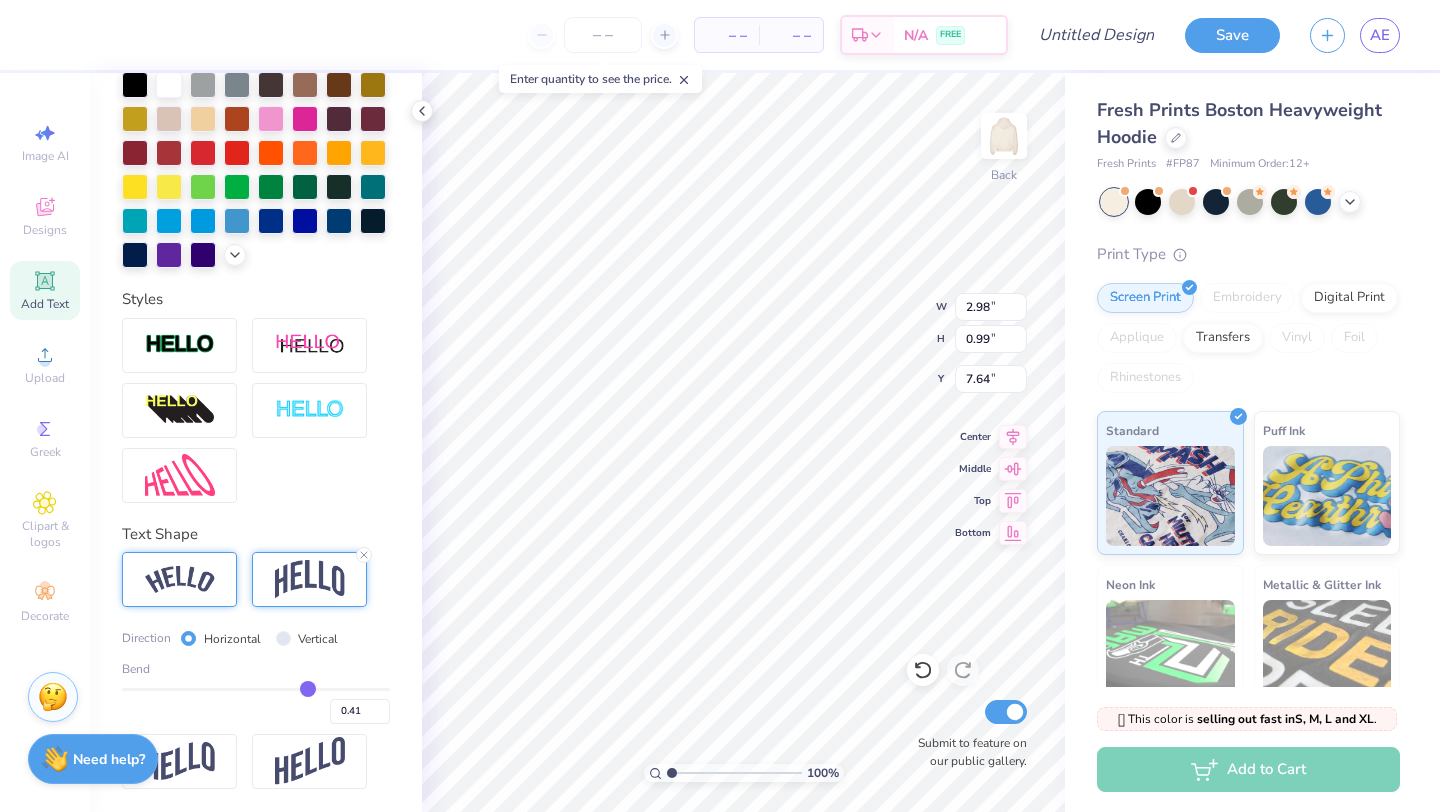 click at bounding box center (179, 579) 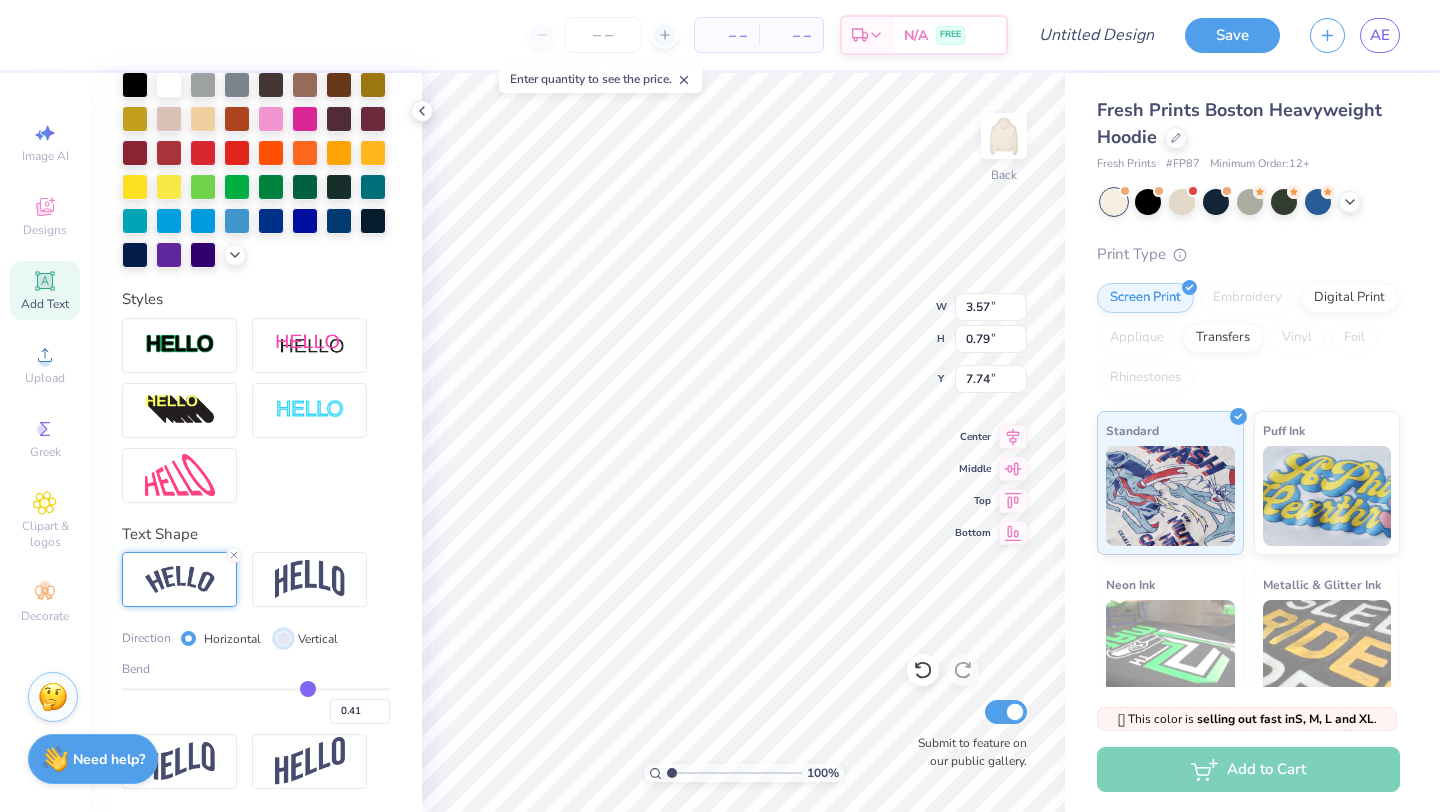 click on "Vertical" at bounding box center [283, 638] 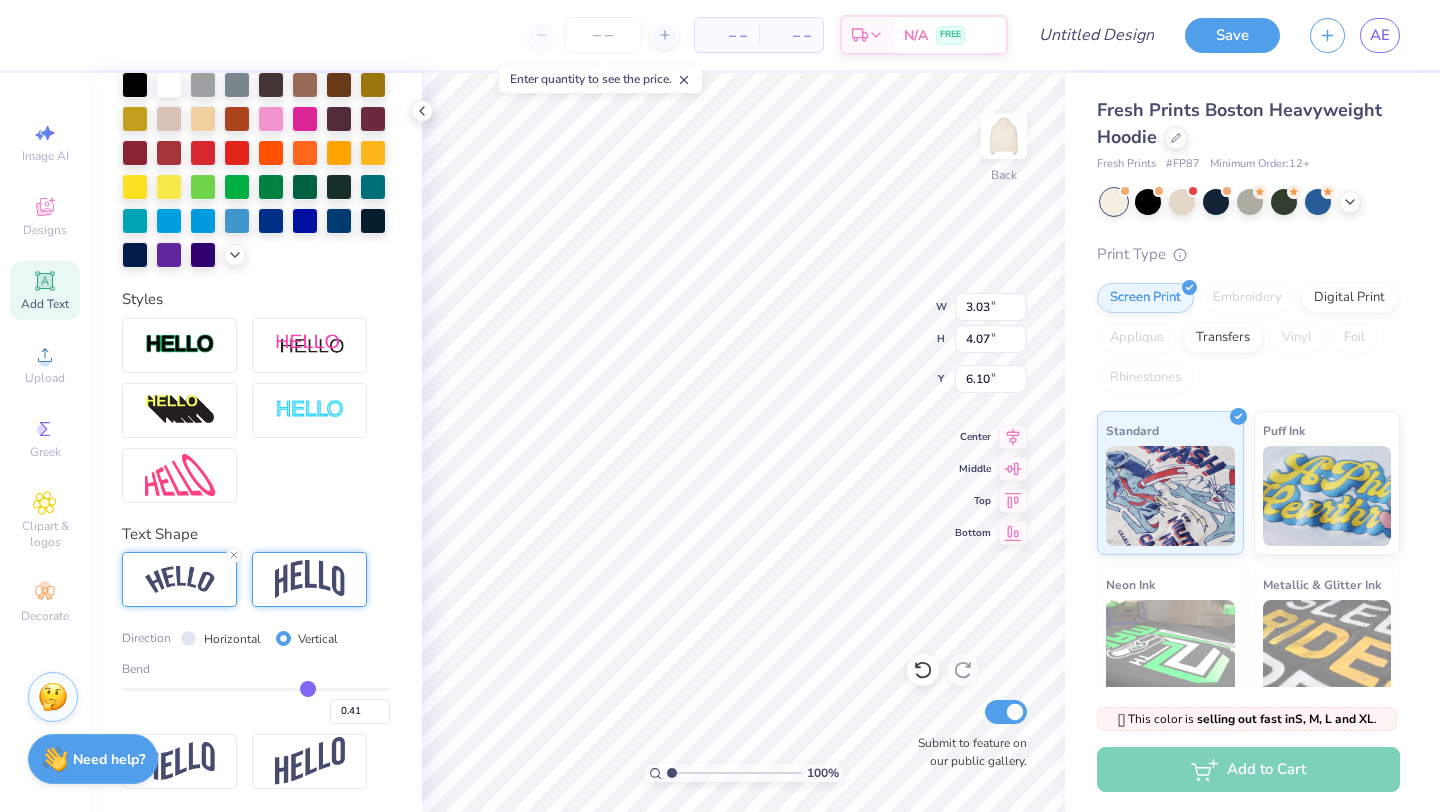 click at bounding box center [309, 579] 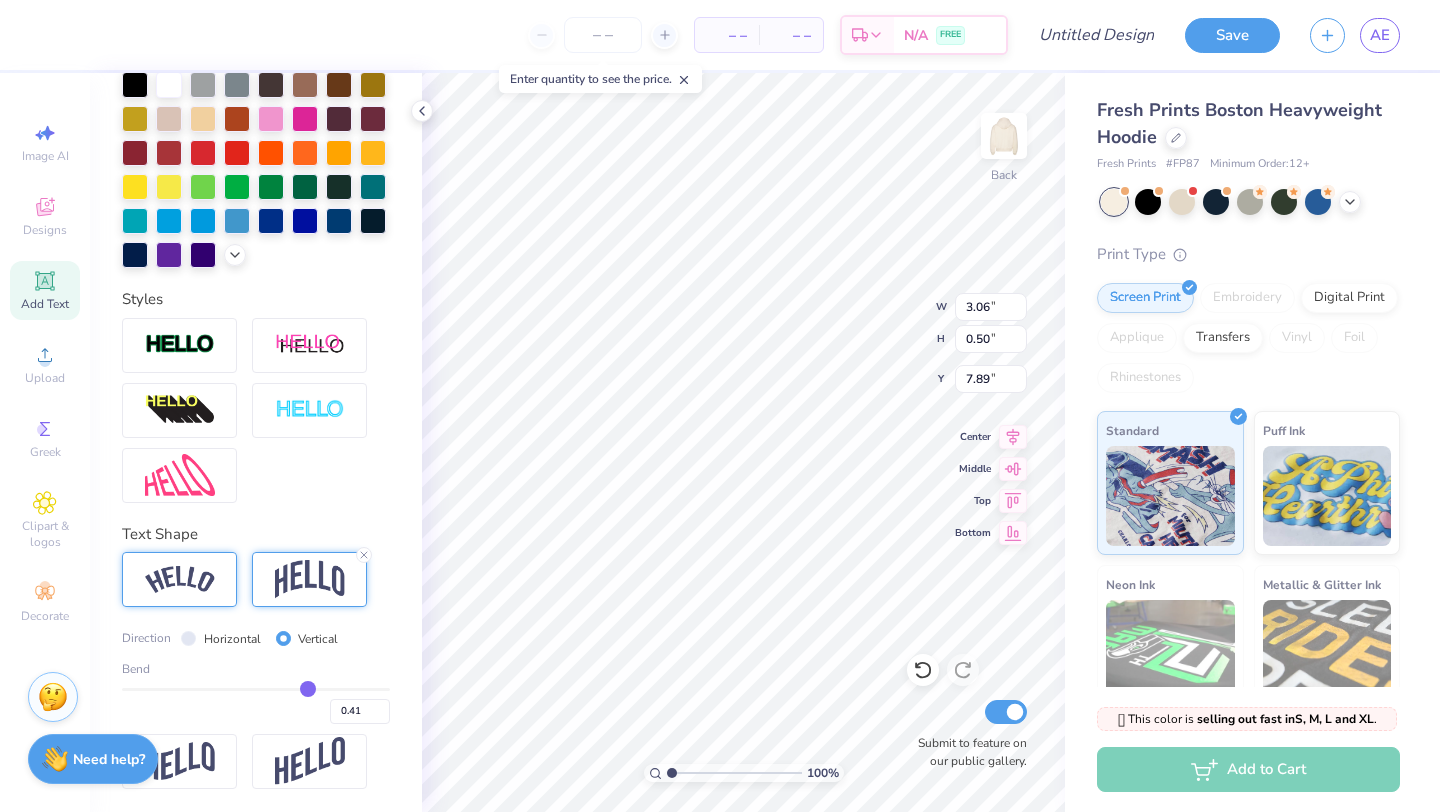click at bounding box center (180, 579) 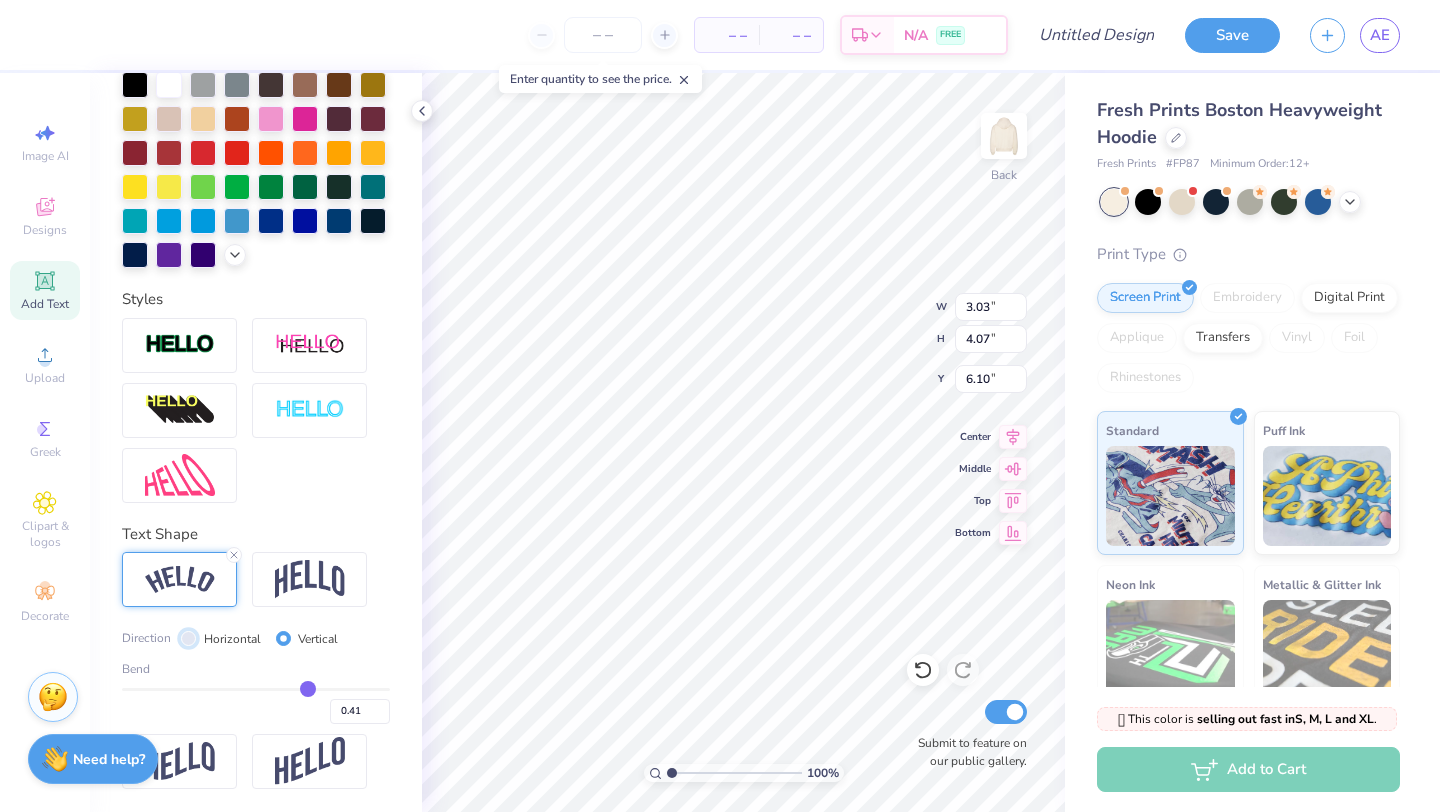 click on "Horizontal" at bounding box center (188, 638) 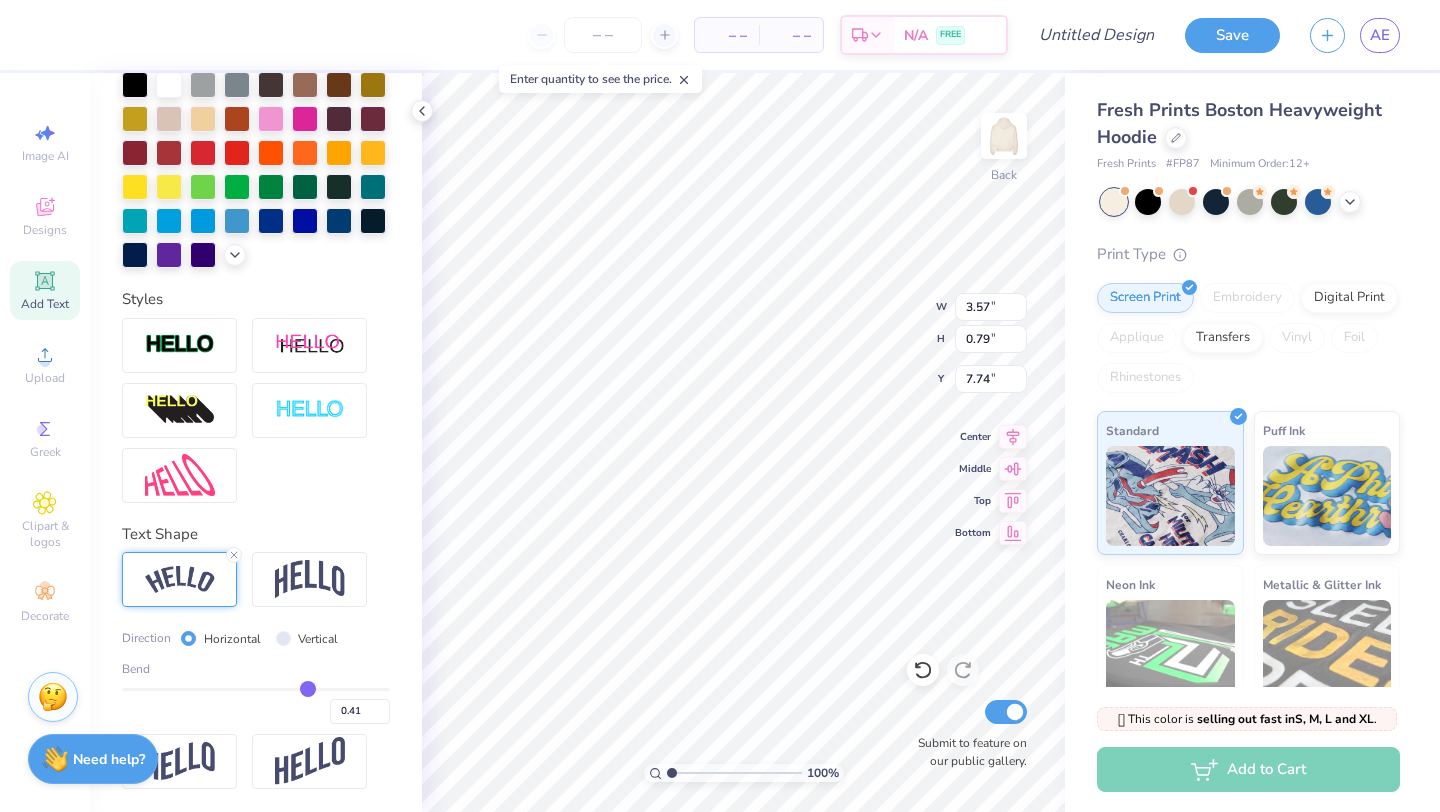 click at bounding box center (180, 579) 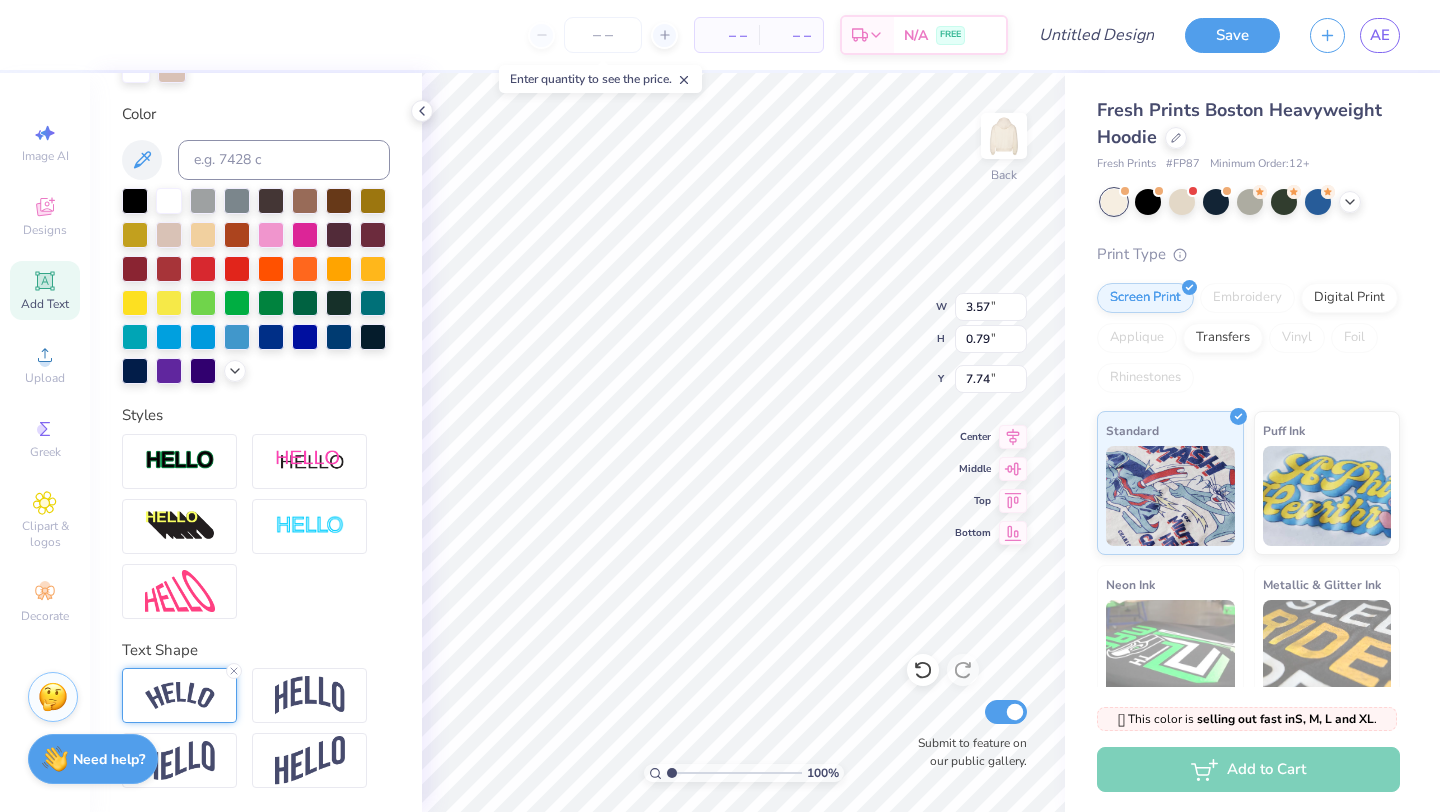 scroll, scrollTop: 428, scrollLeft: 0, axis: vertical 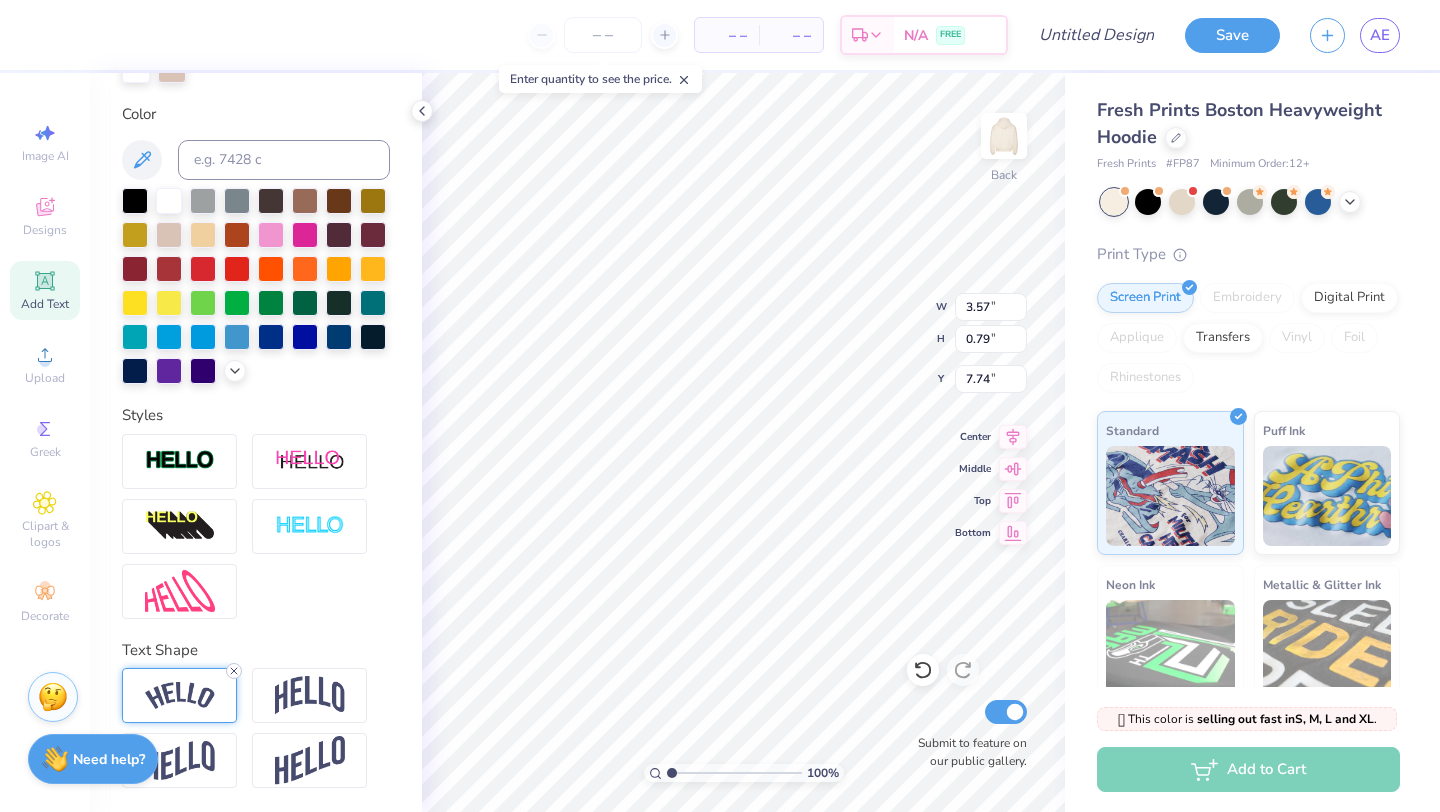 click 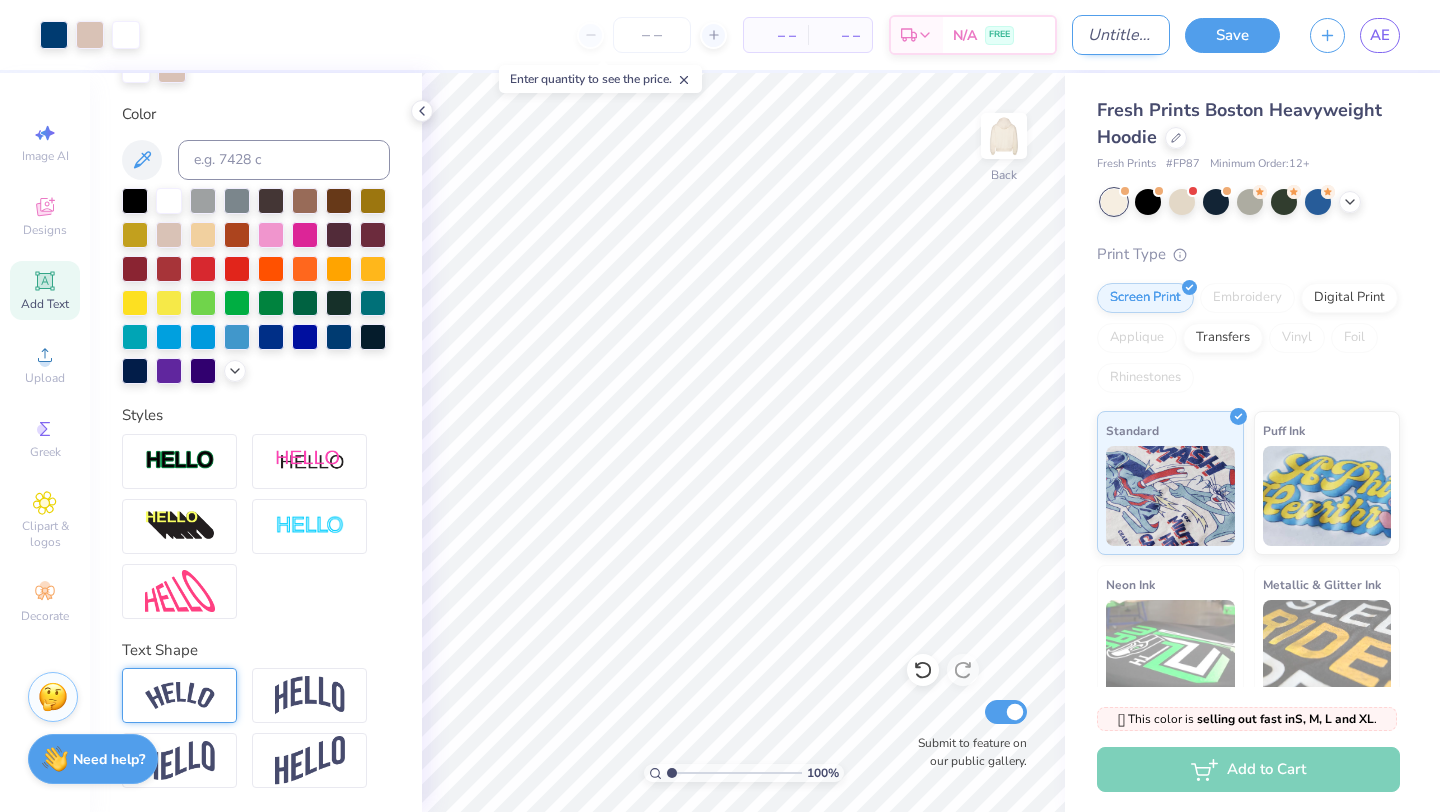 click on "Design Title" at bounding box center (1121, 35) 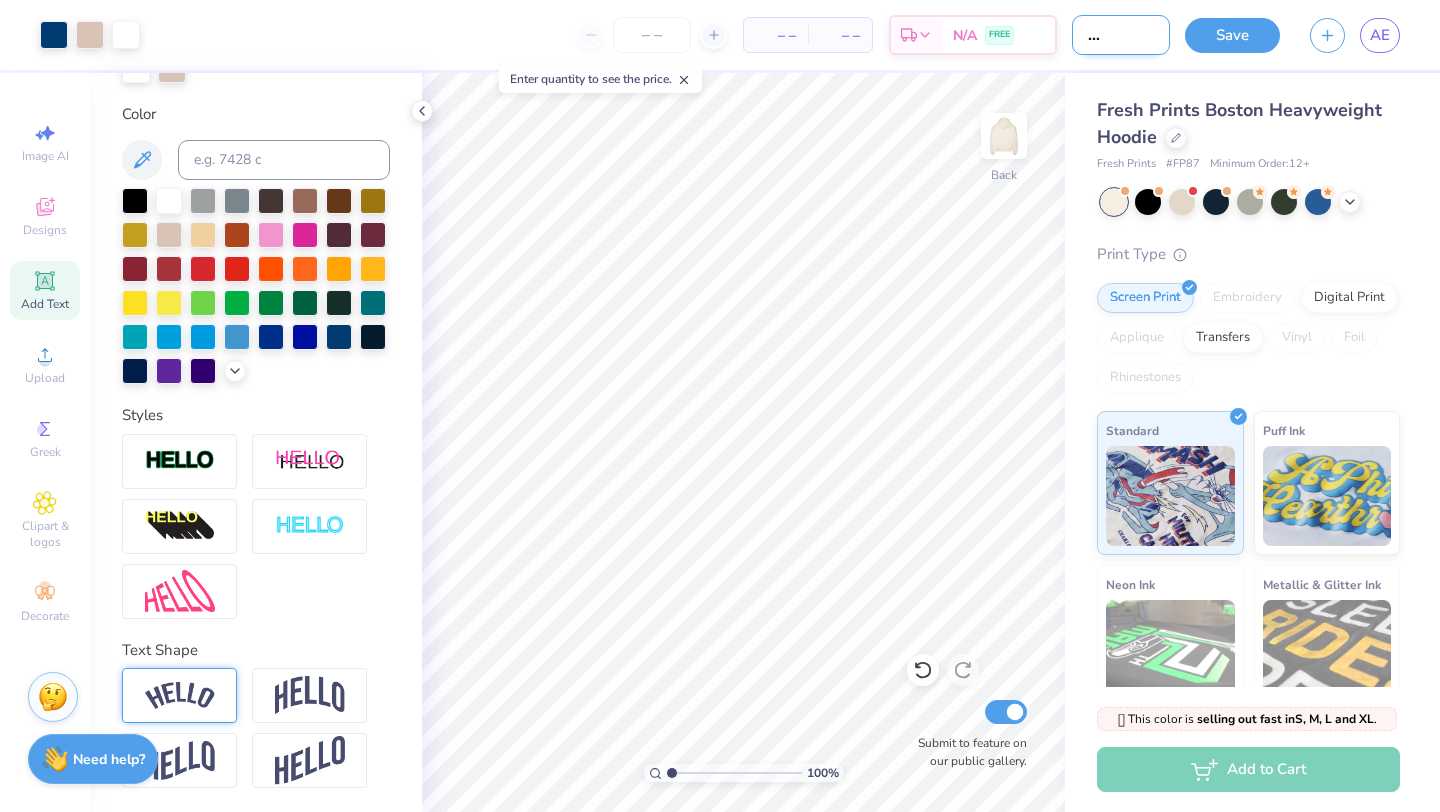 scroll, scrollTop: 0, scrollLeft: 50, axis: horizontal 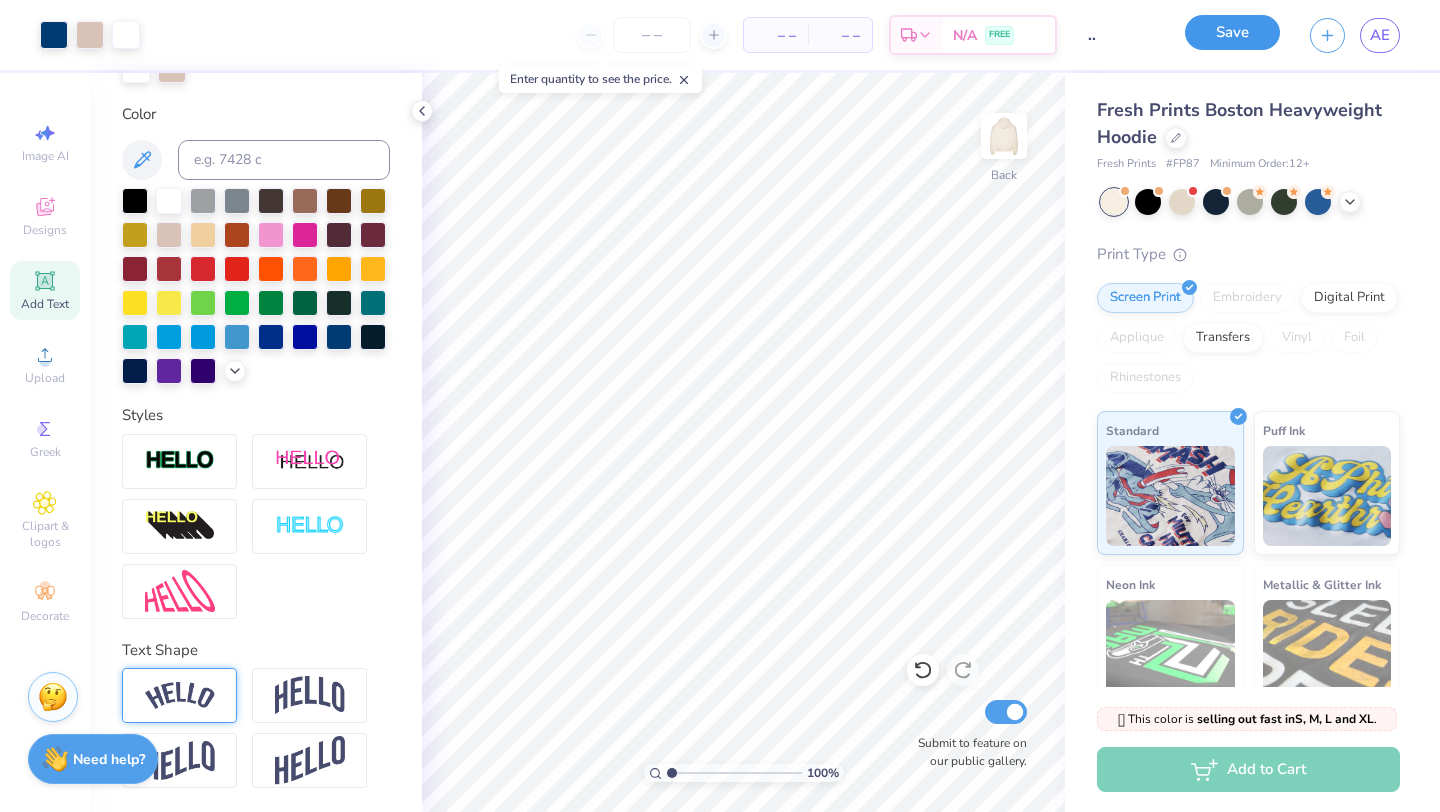 click on "Save" at bounding box center [1232, 32] 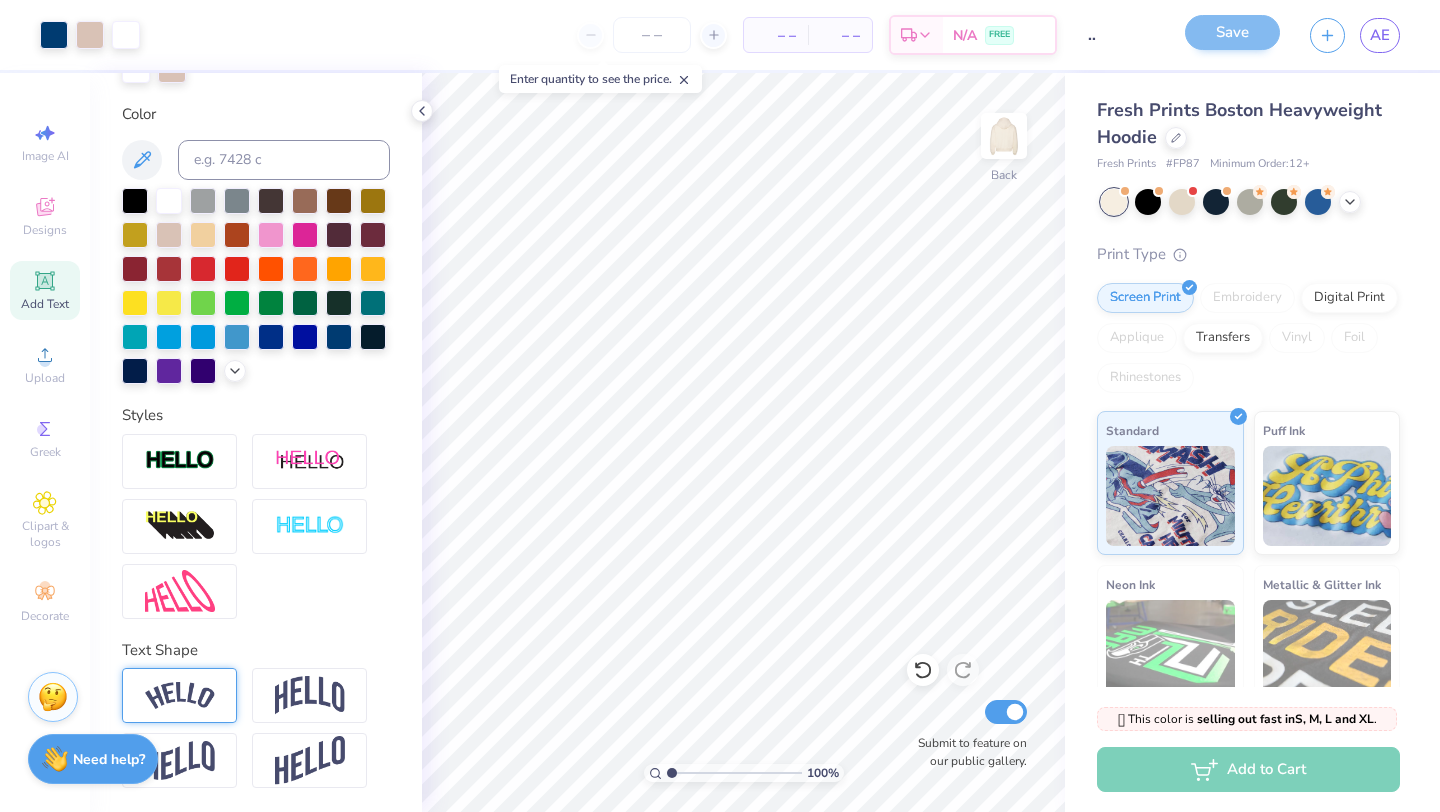 scroll, scrollTop: 0, scrollLeft: 0, axis: both 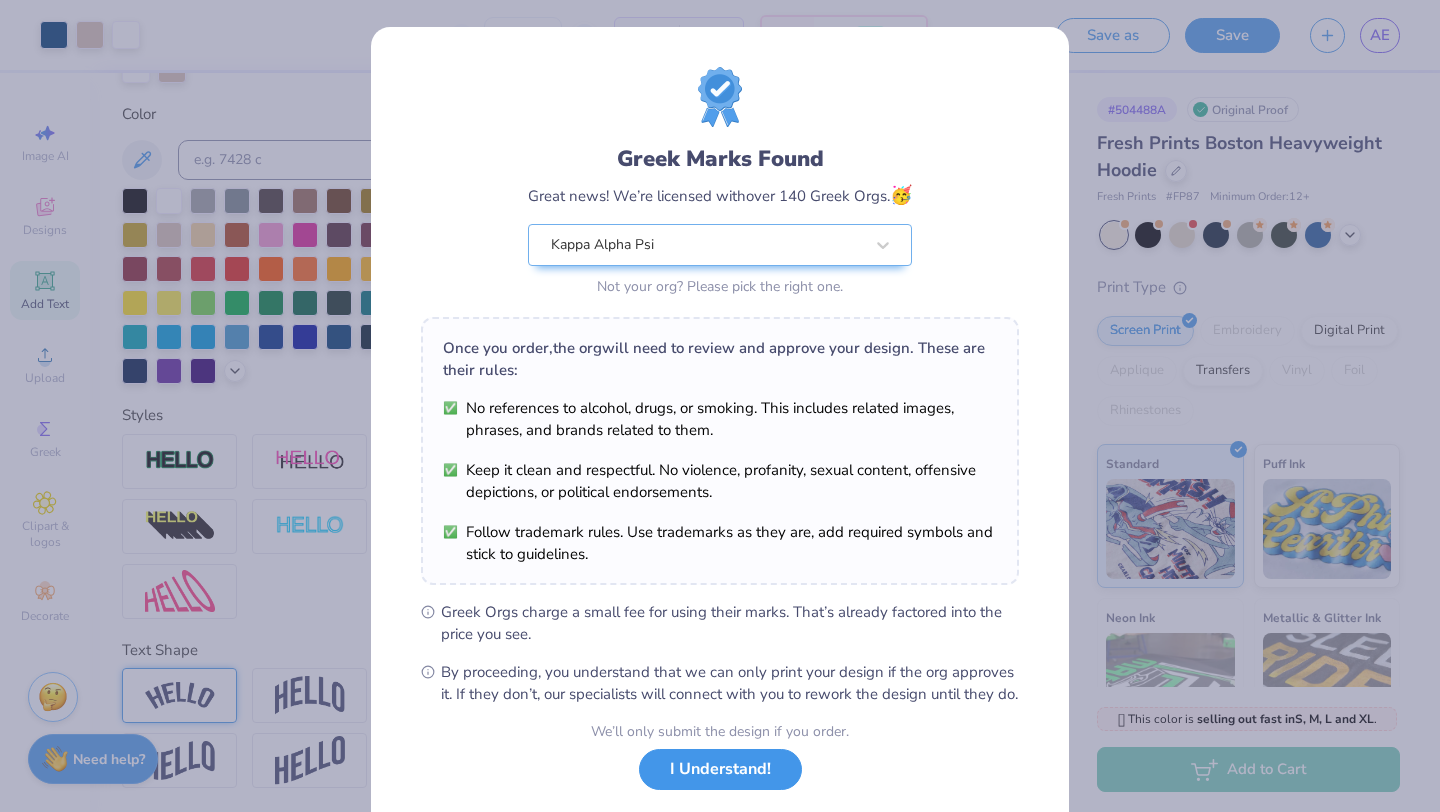 click on "I Understand!" at bounding box center (720, 769) 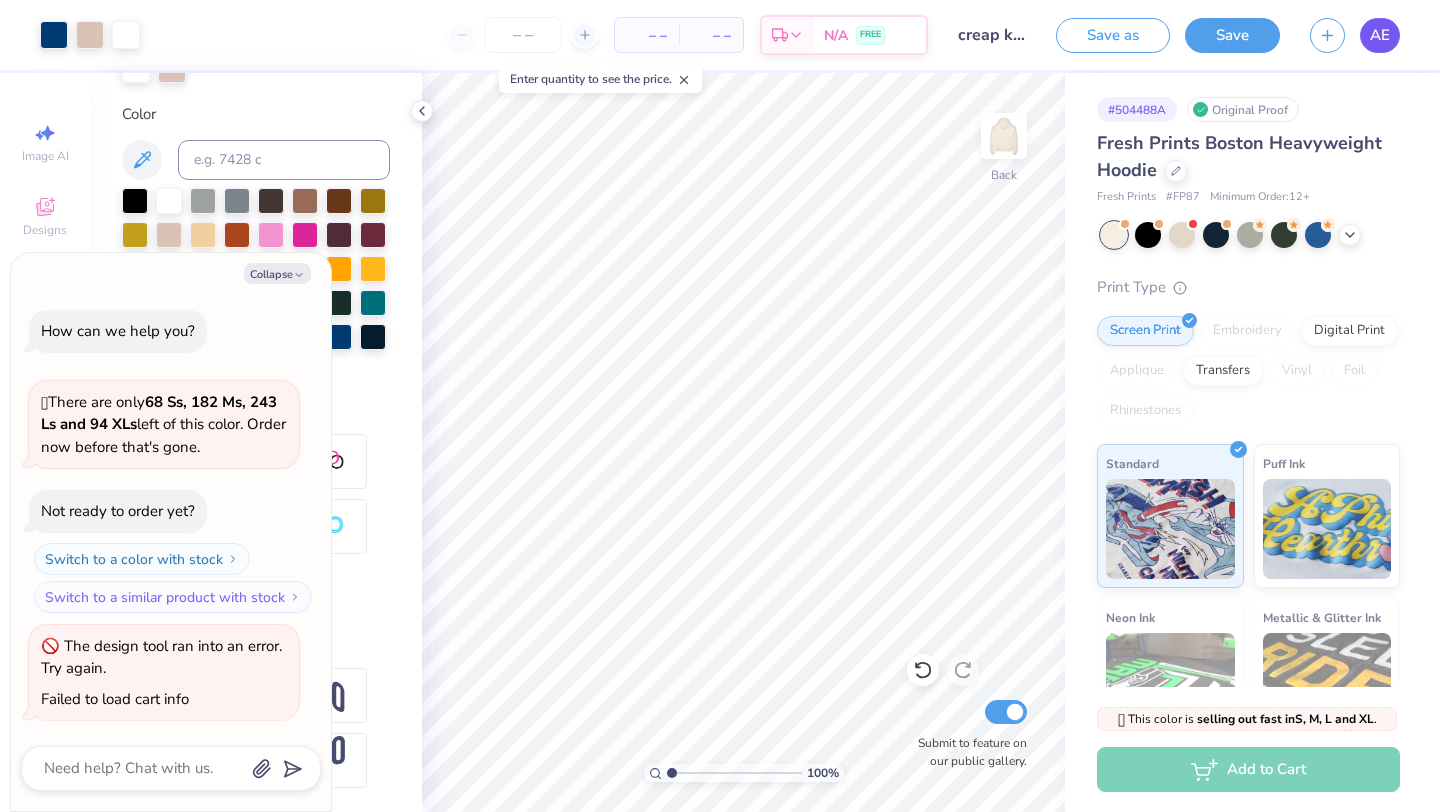 click on "AE" at bounding box center [1380, 35] 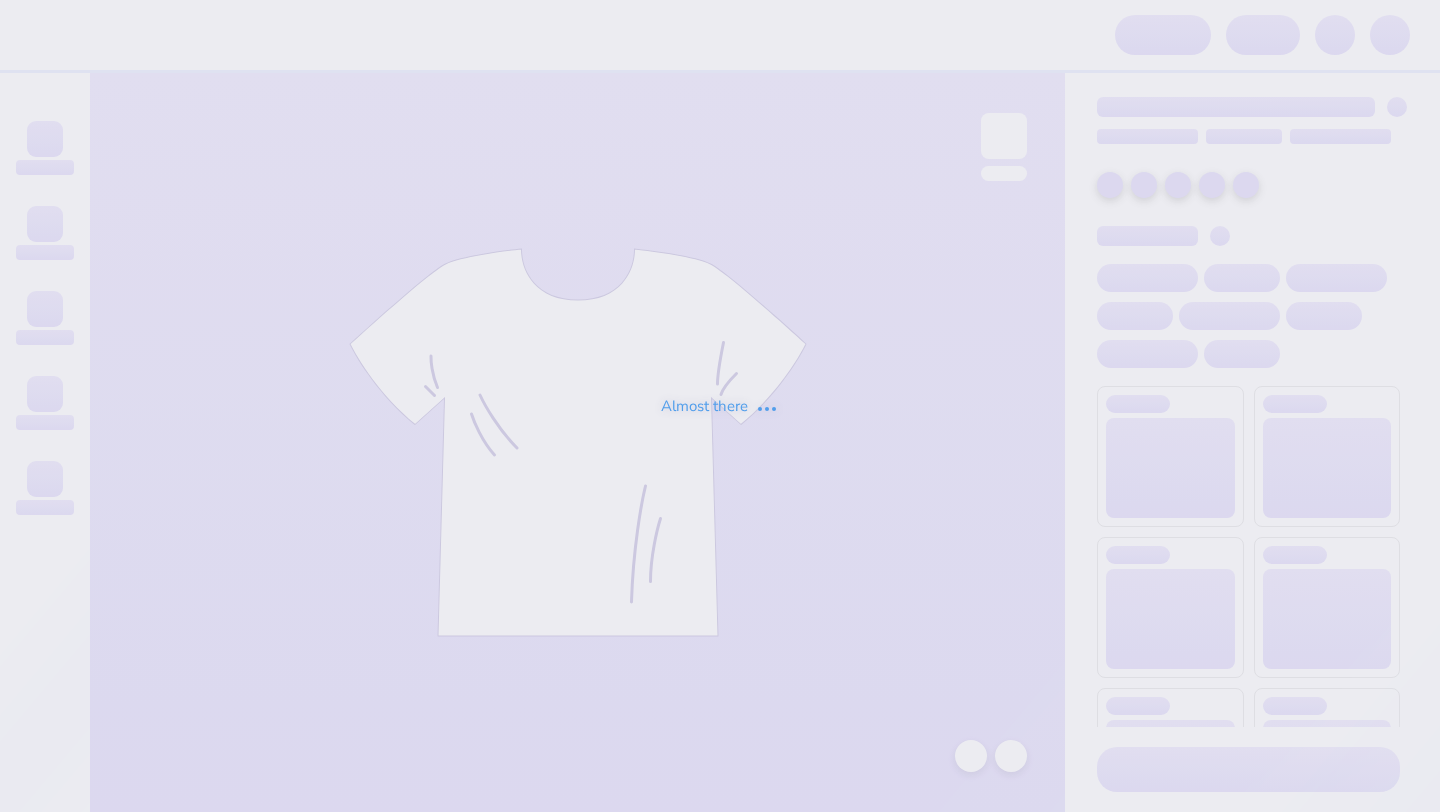 scroll, scrollTop: 0, scrollLeft: 0, axis: both 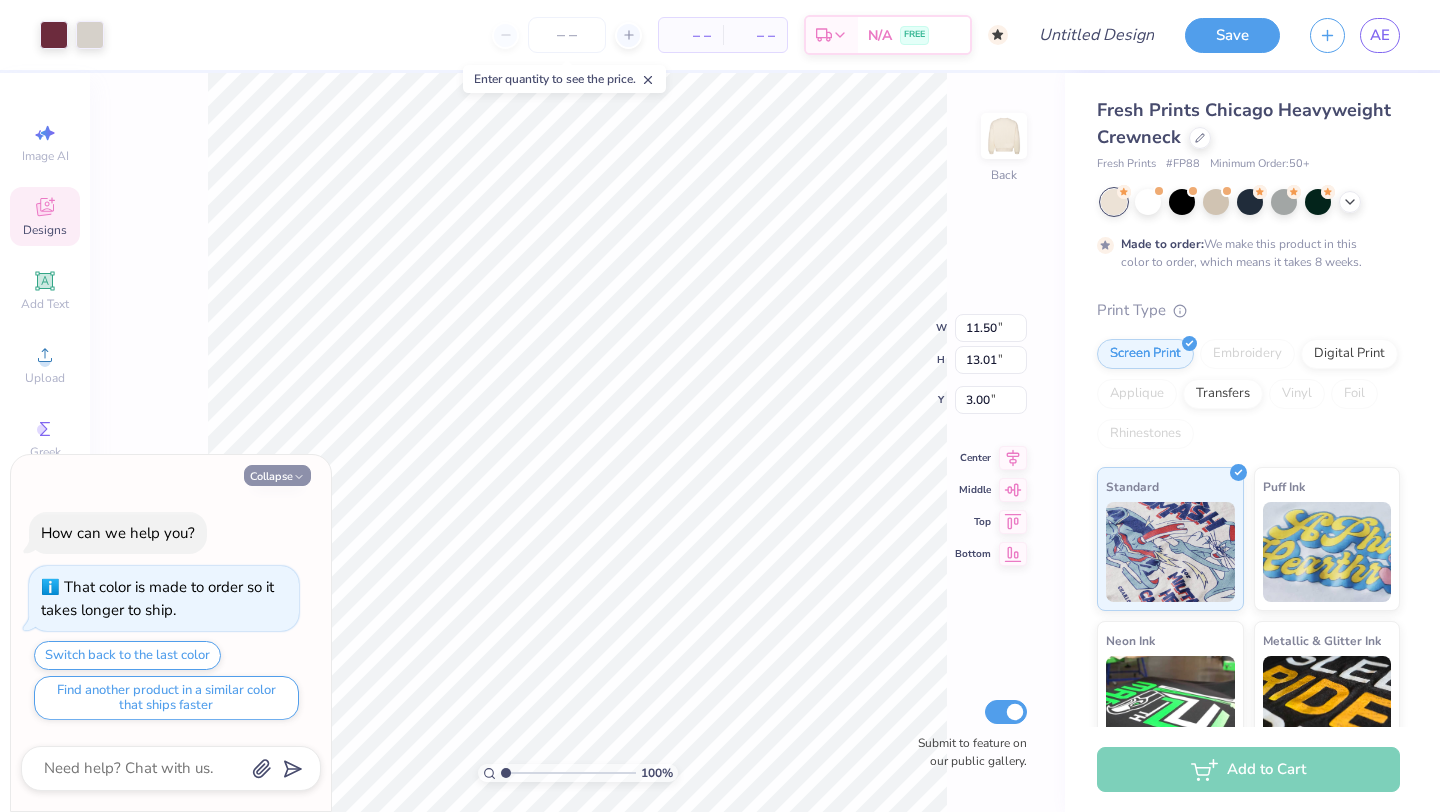 click on "Collapse" at bounding box center [277, 475] 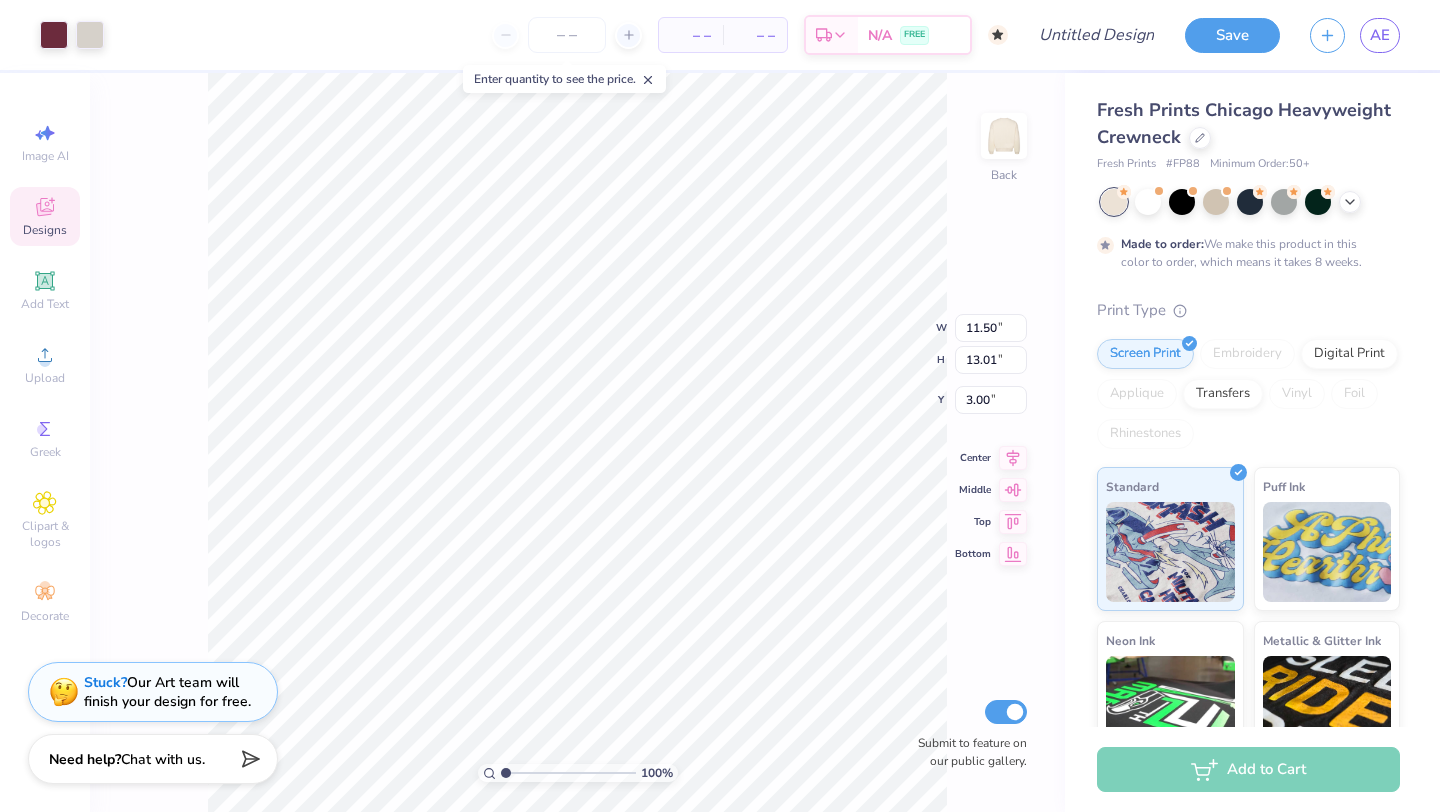 click on "Designs" at bounding box center (45, 216) 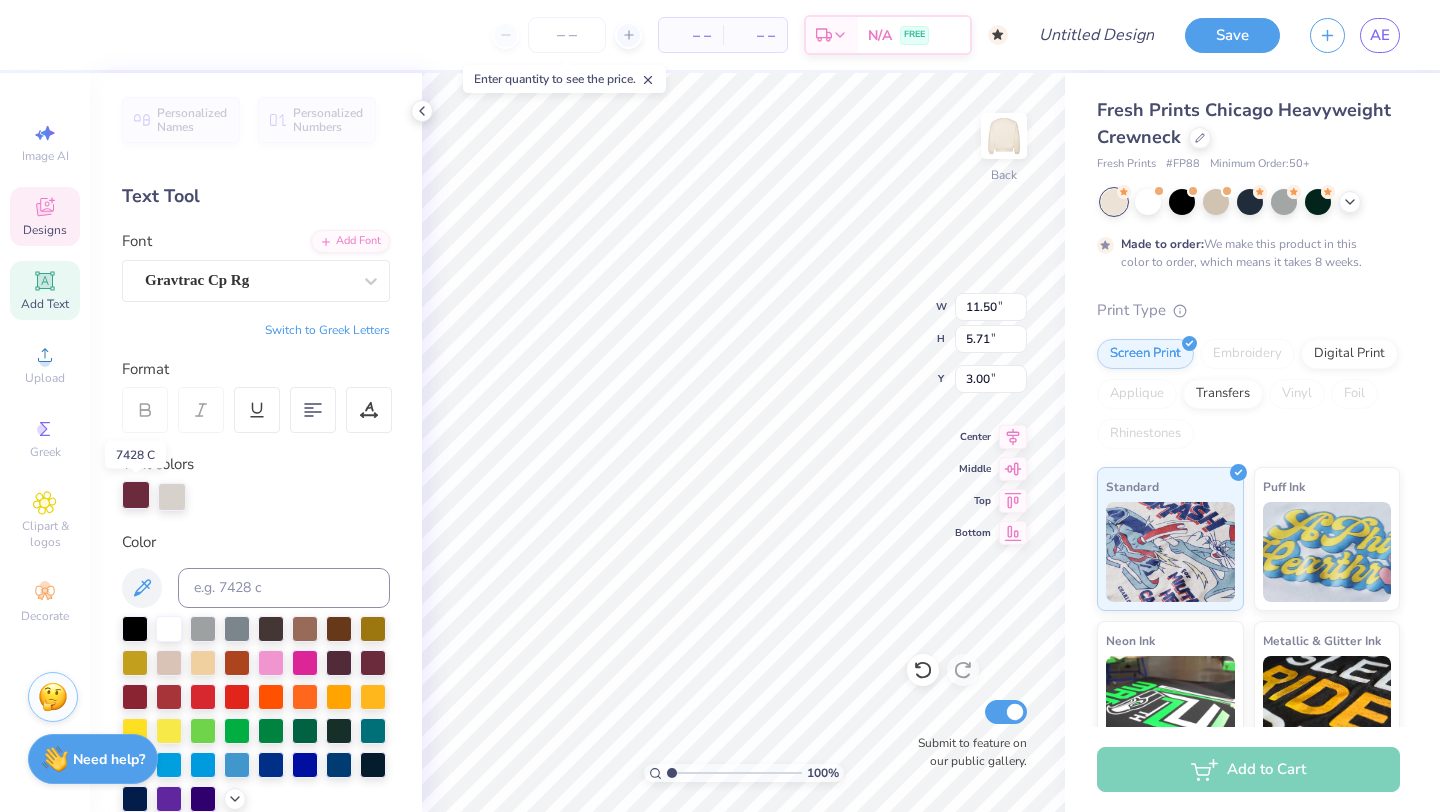 click at bounding box center (136, 495) 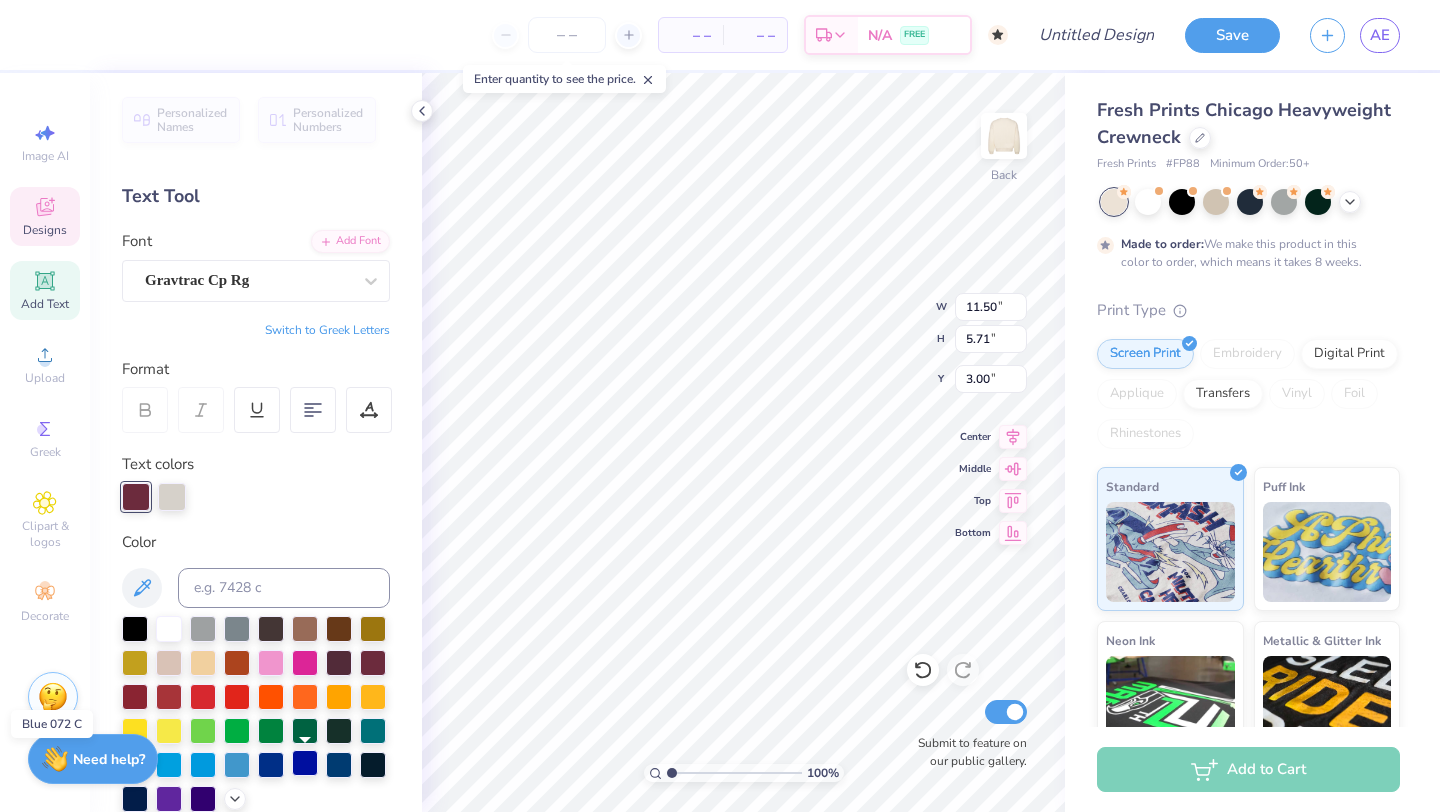 click at bounding box center (305, 763) 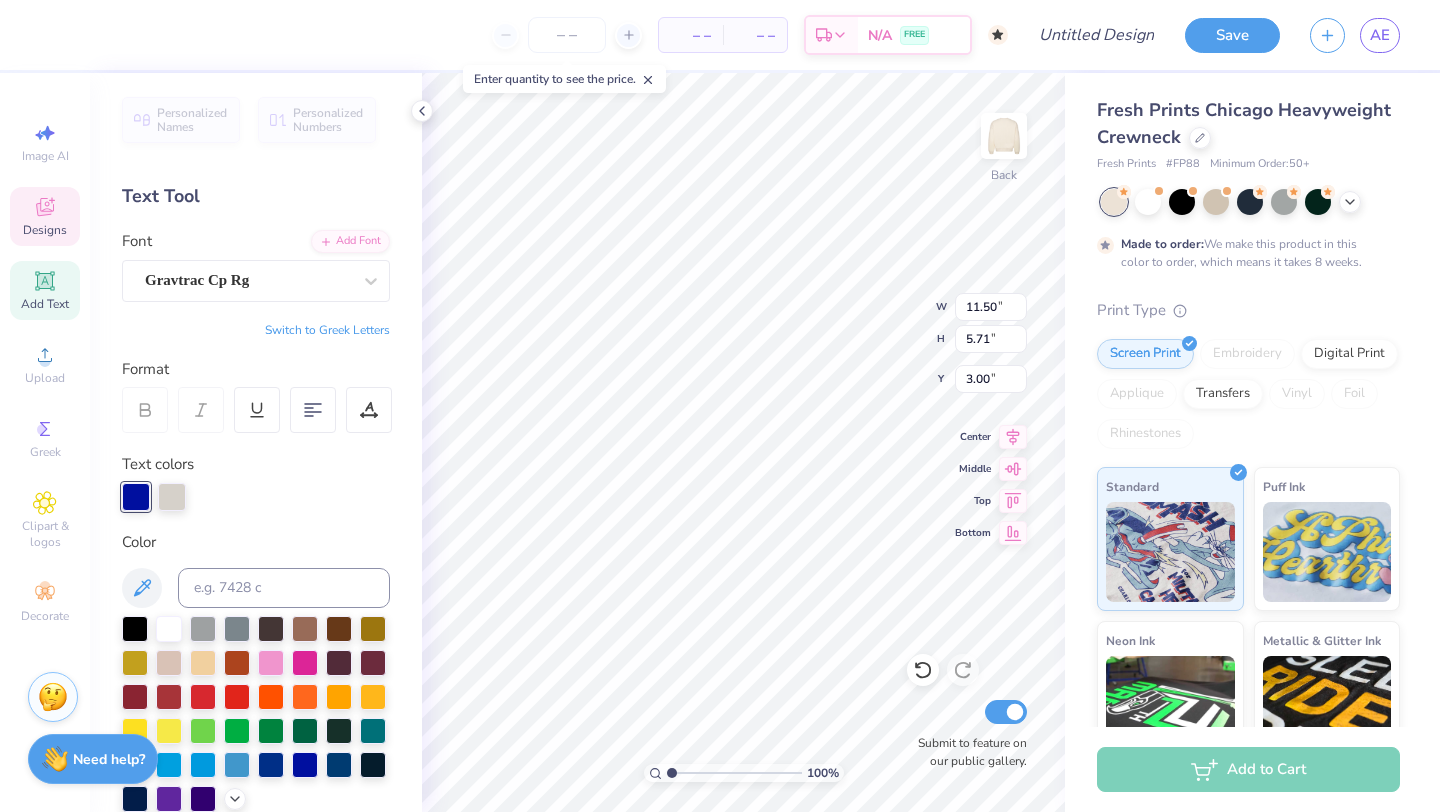type on "5.75" 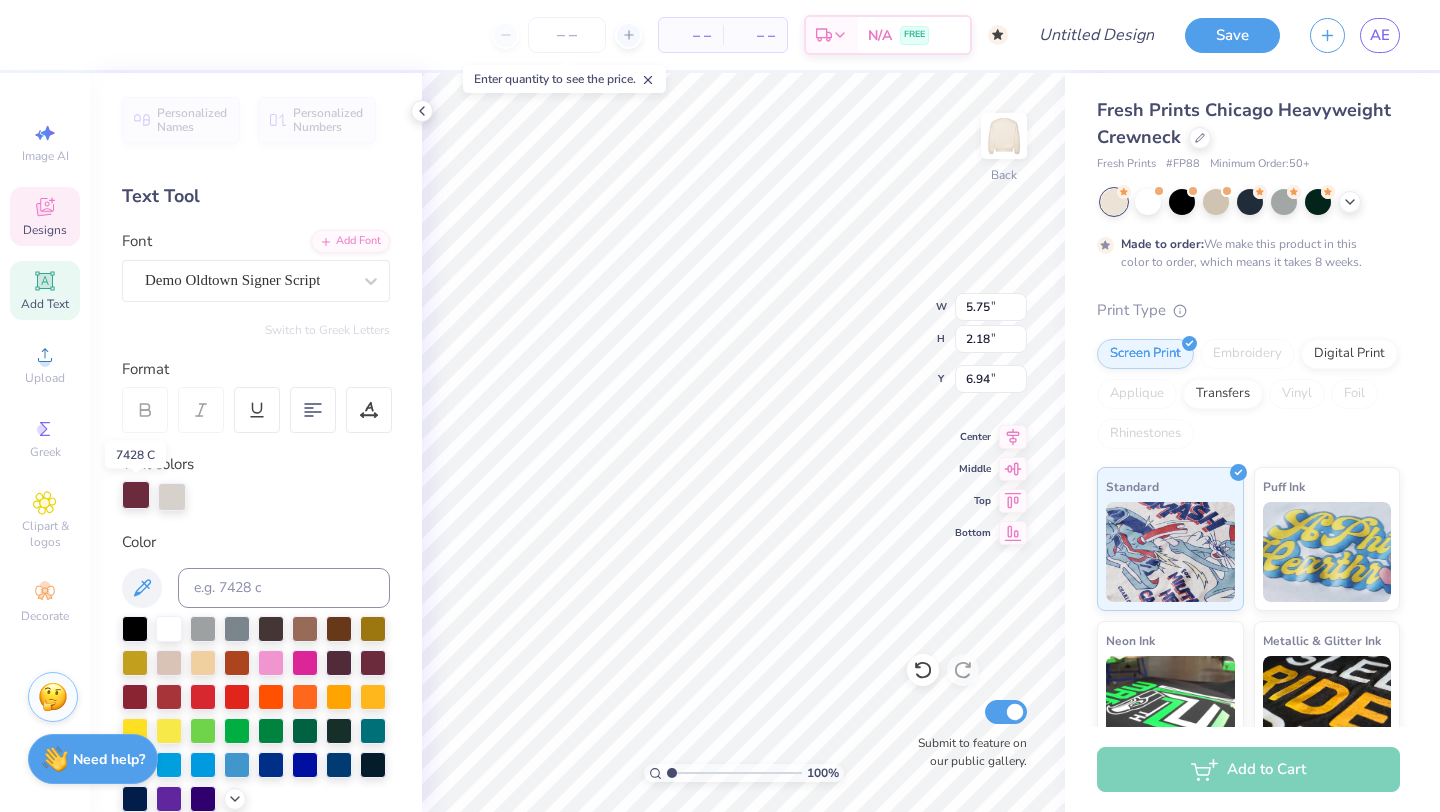 click at bounding box center (136, 495) 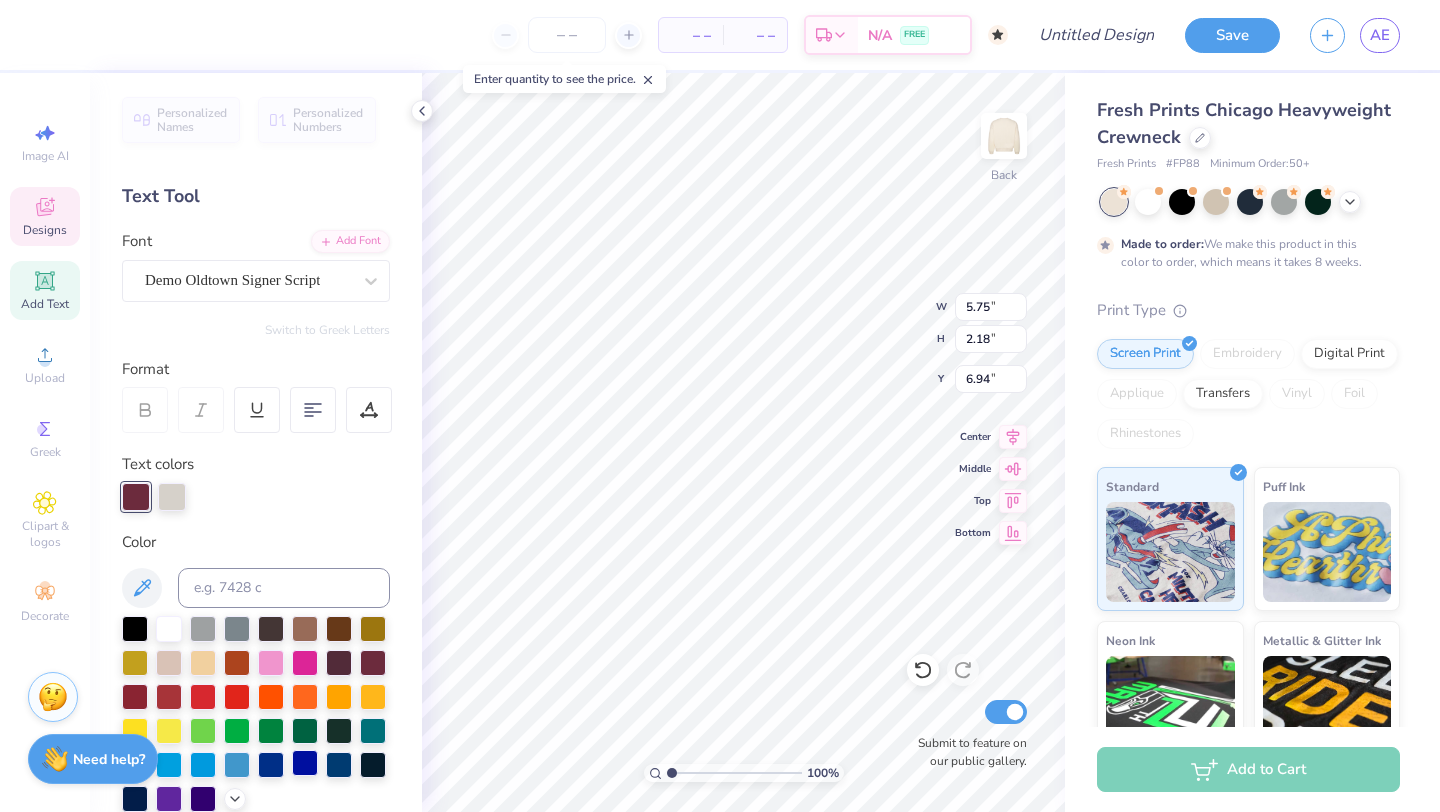 click at bounding box center (305, 763) 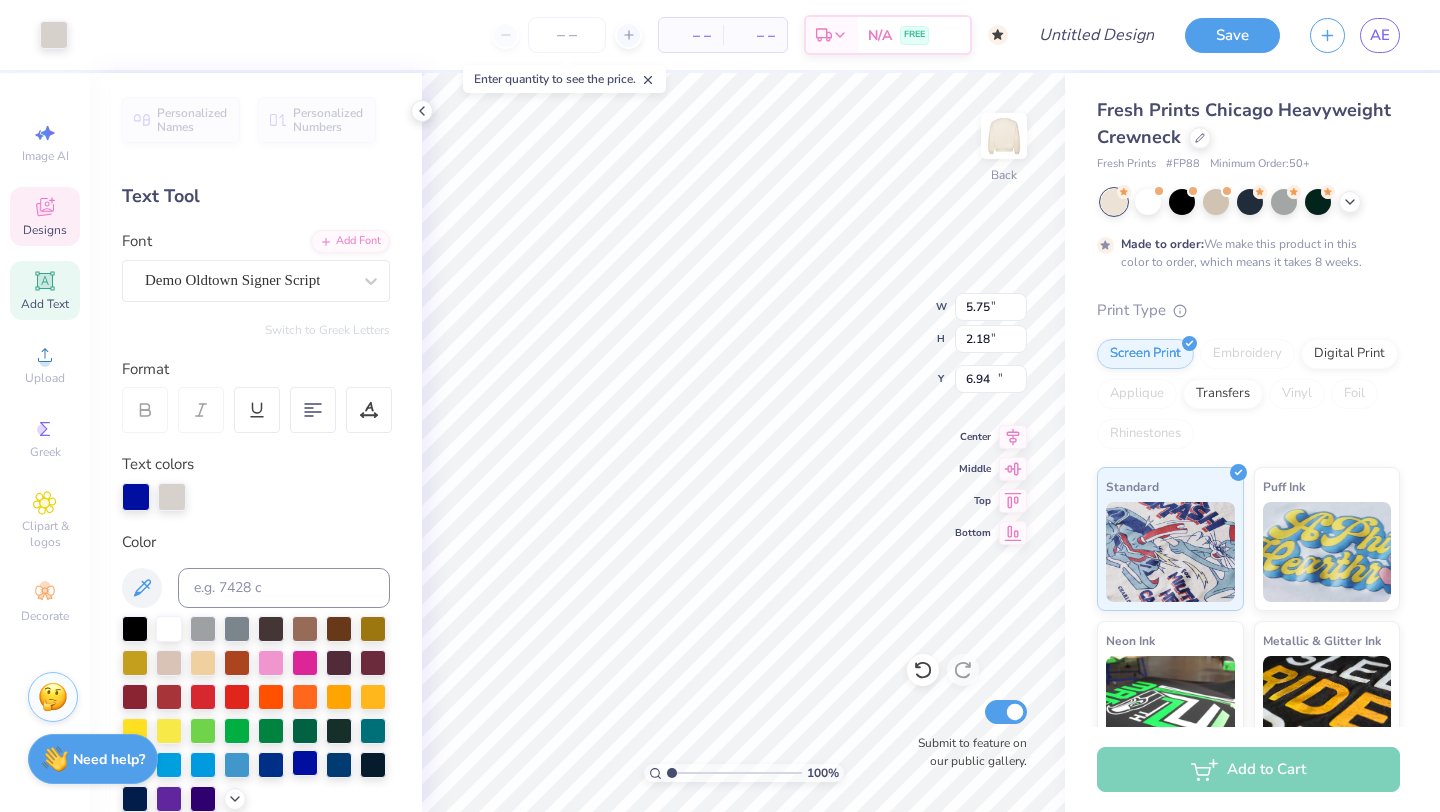 type on "1.84" 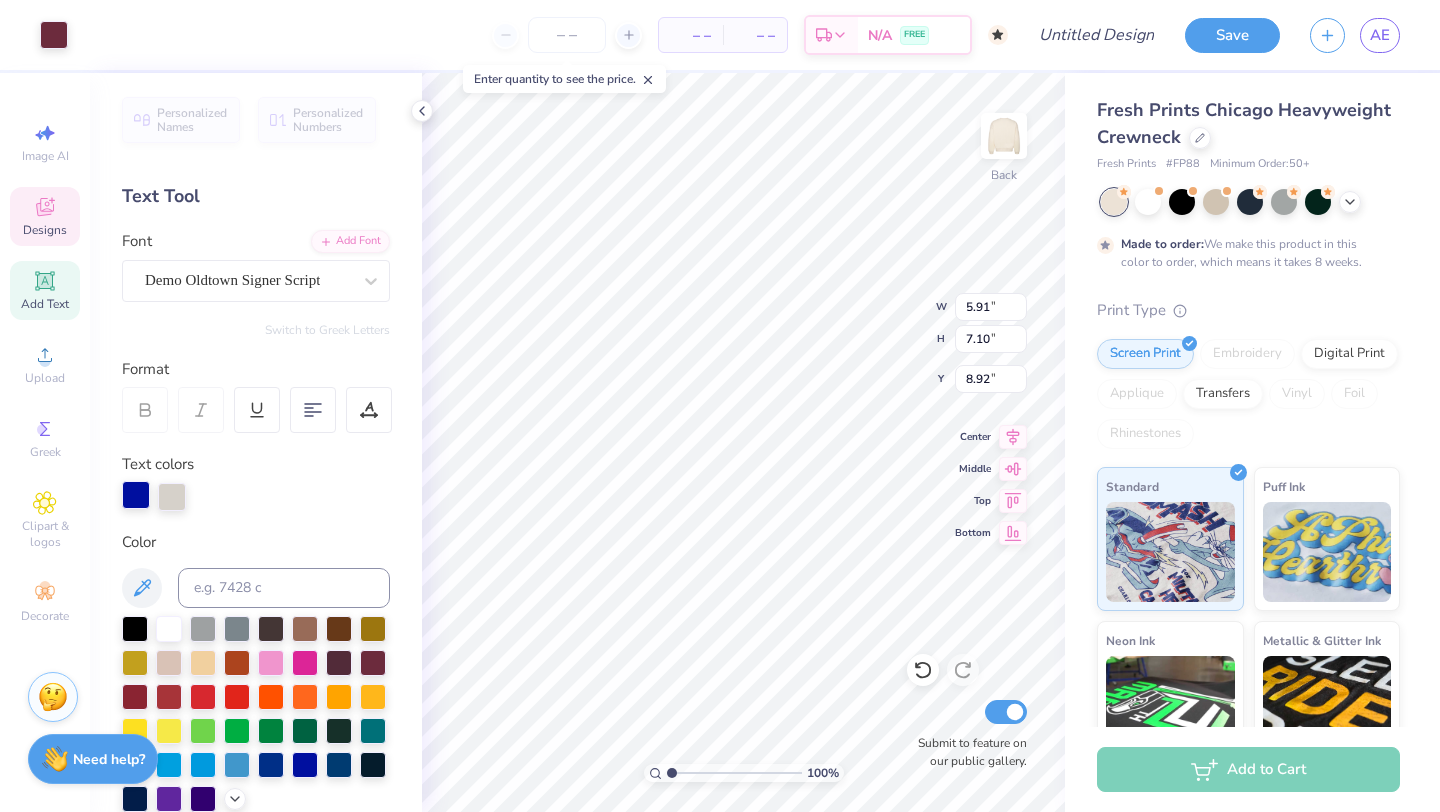 click at bounding box center [136, 495] 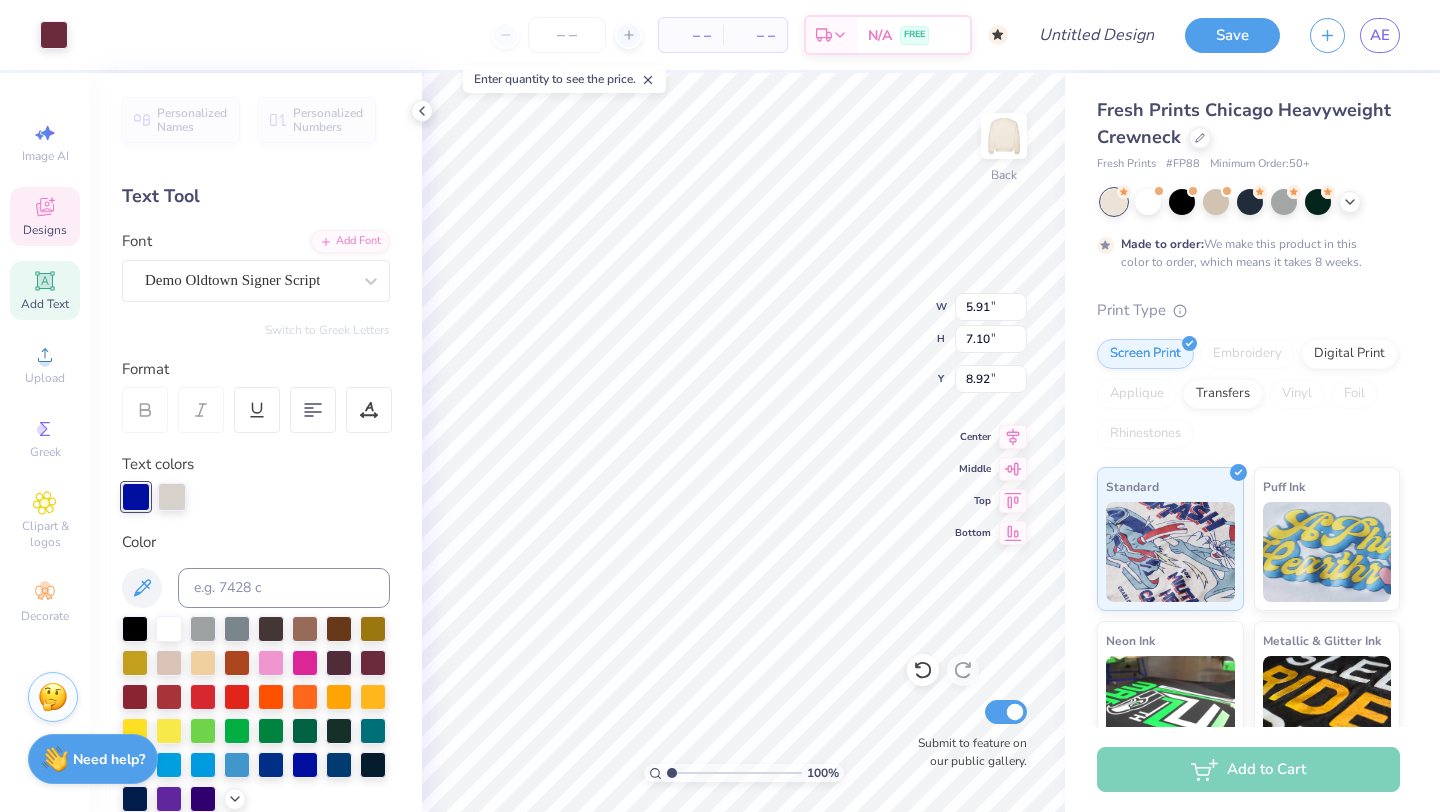 type on "1.84" 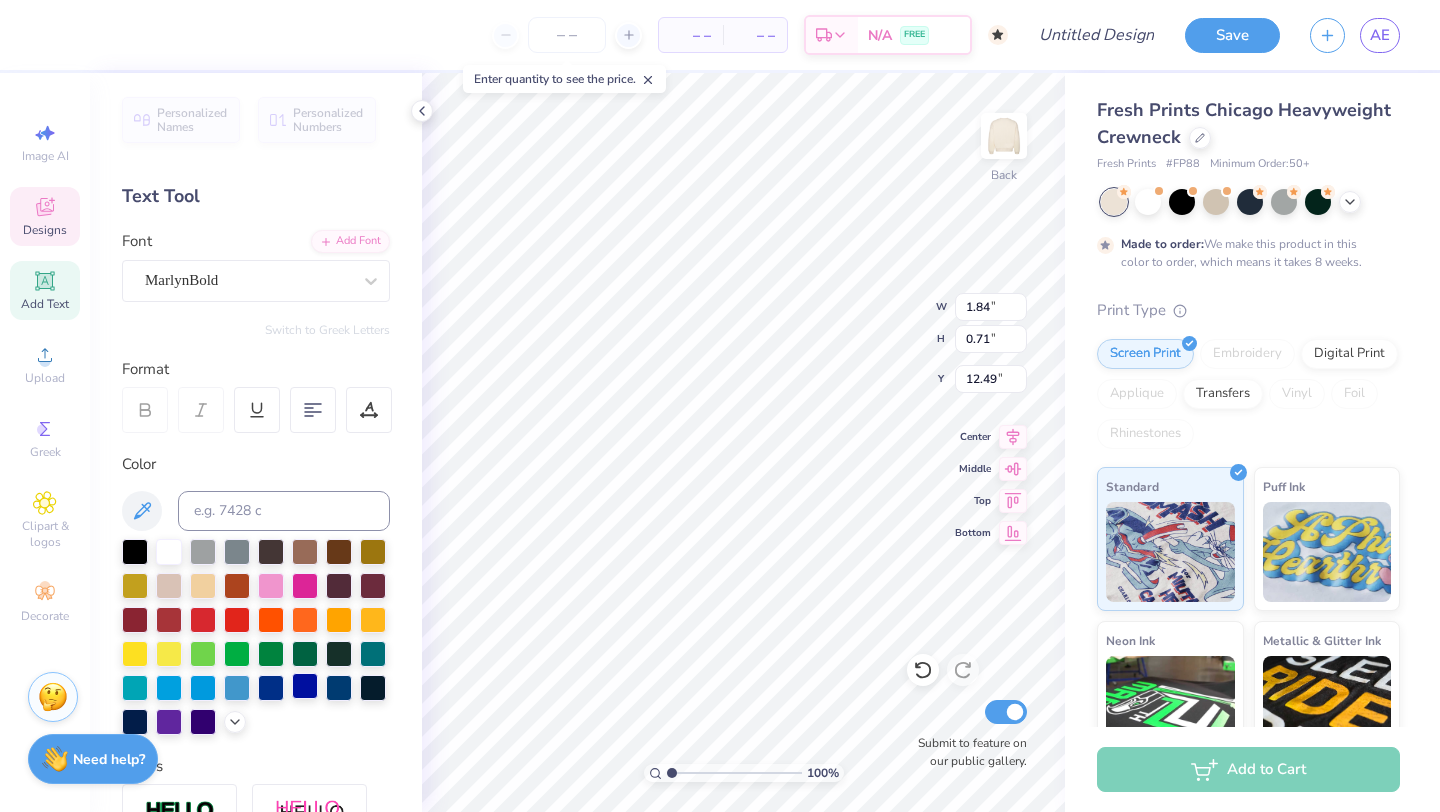 click at bounding box center (305, 686) 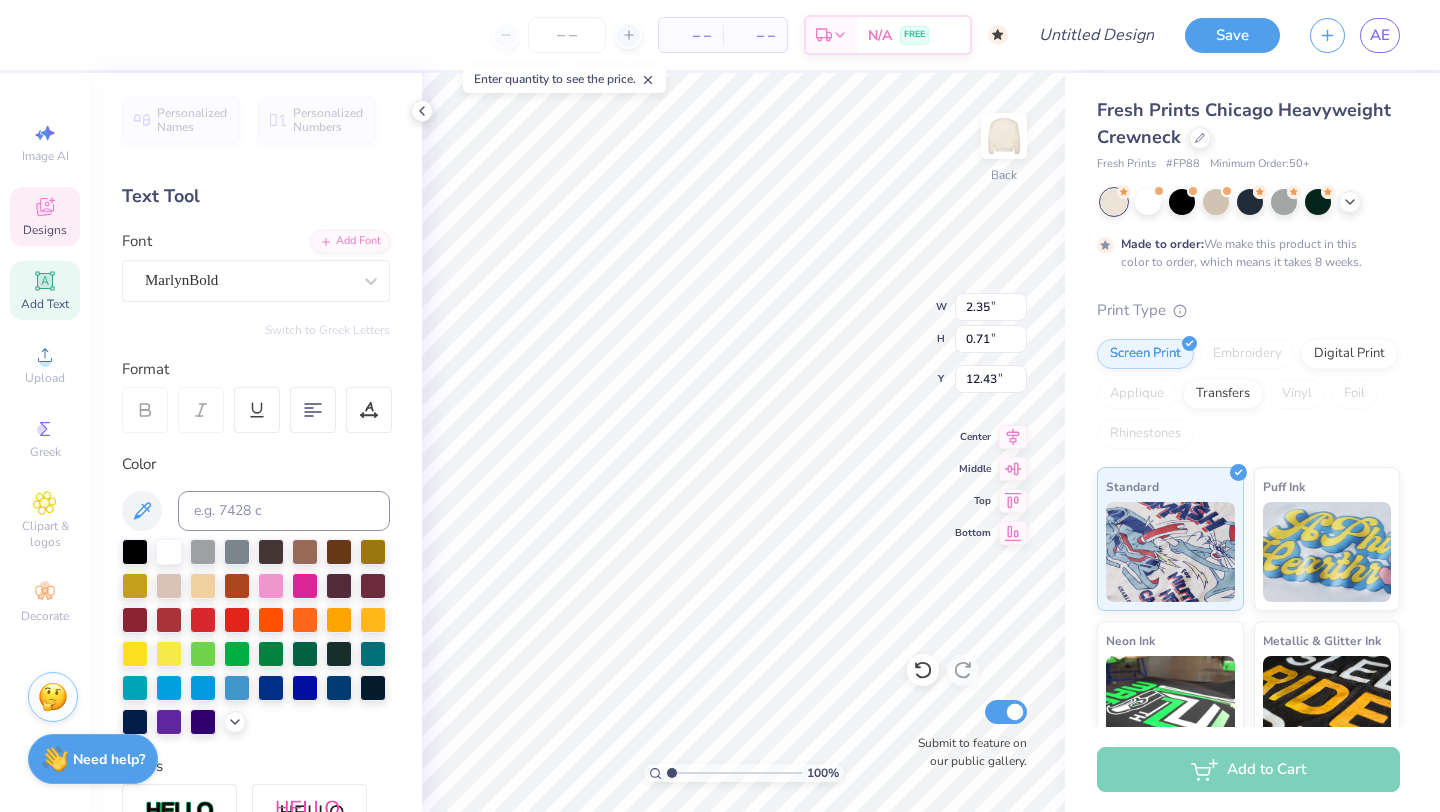 type on "2.35" 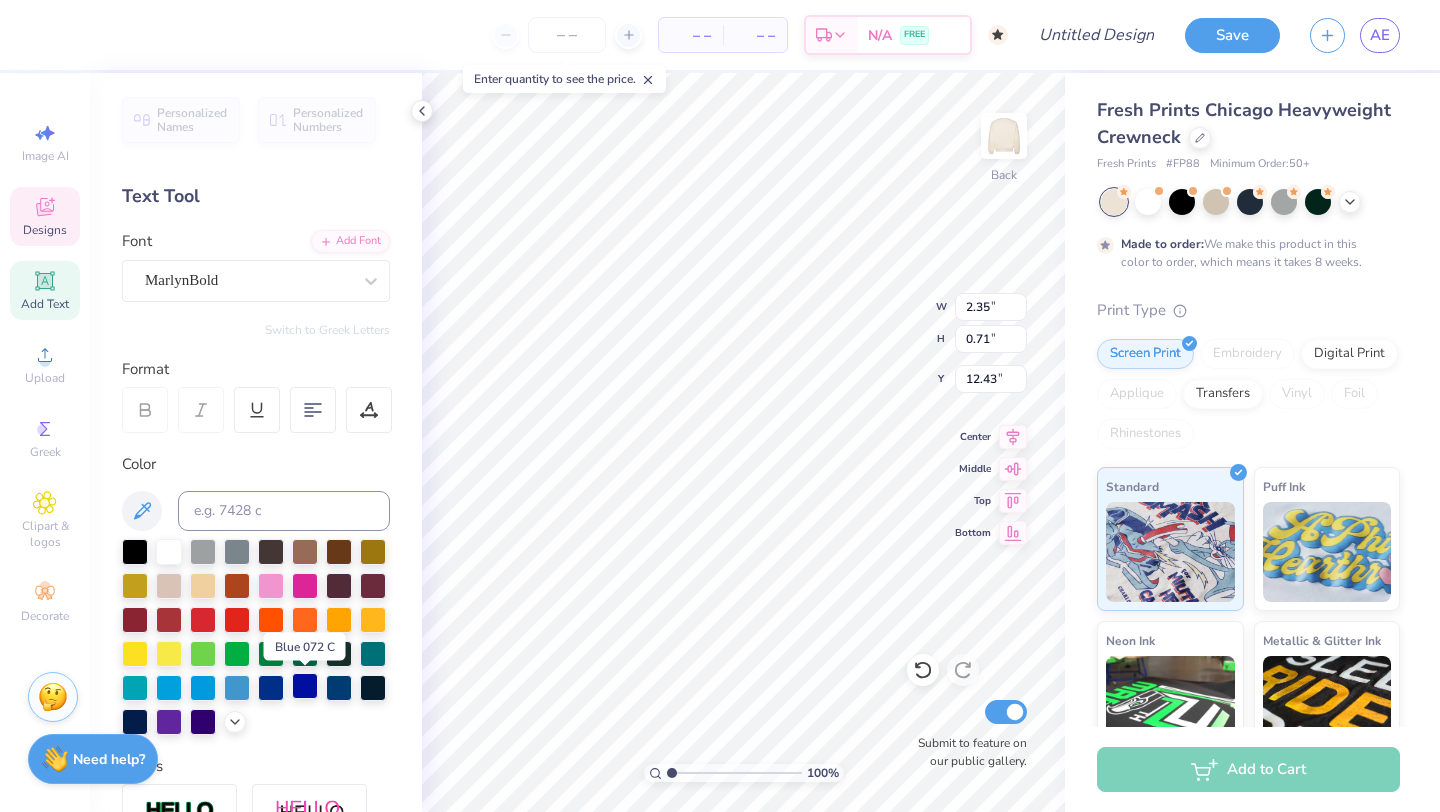 click at bounding box center (305, 686) 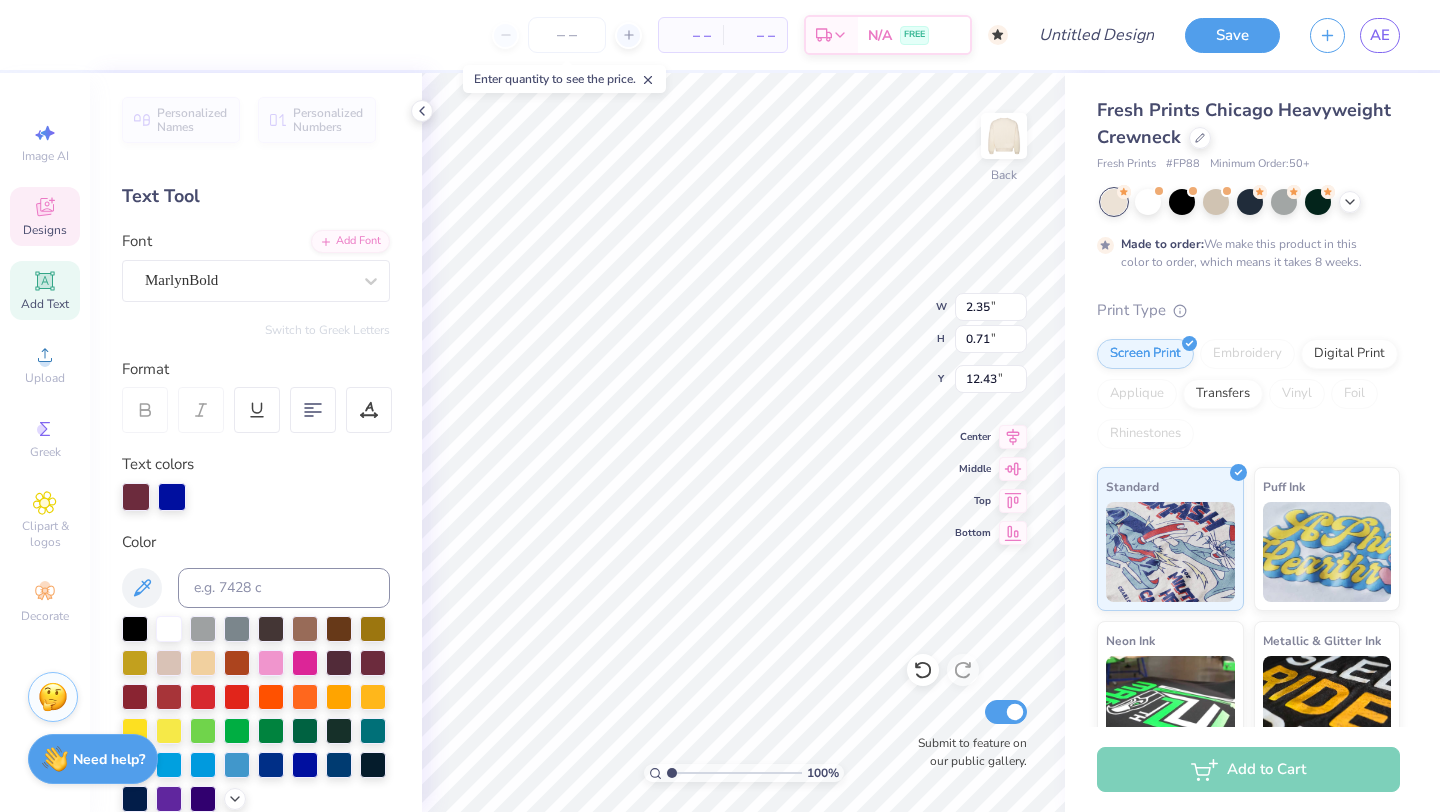 scroll, scrollTop: 0, scrollLeft: 0, axis: both 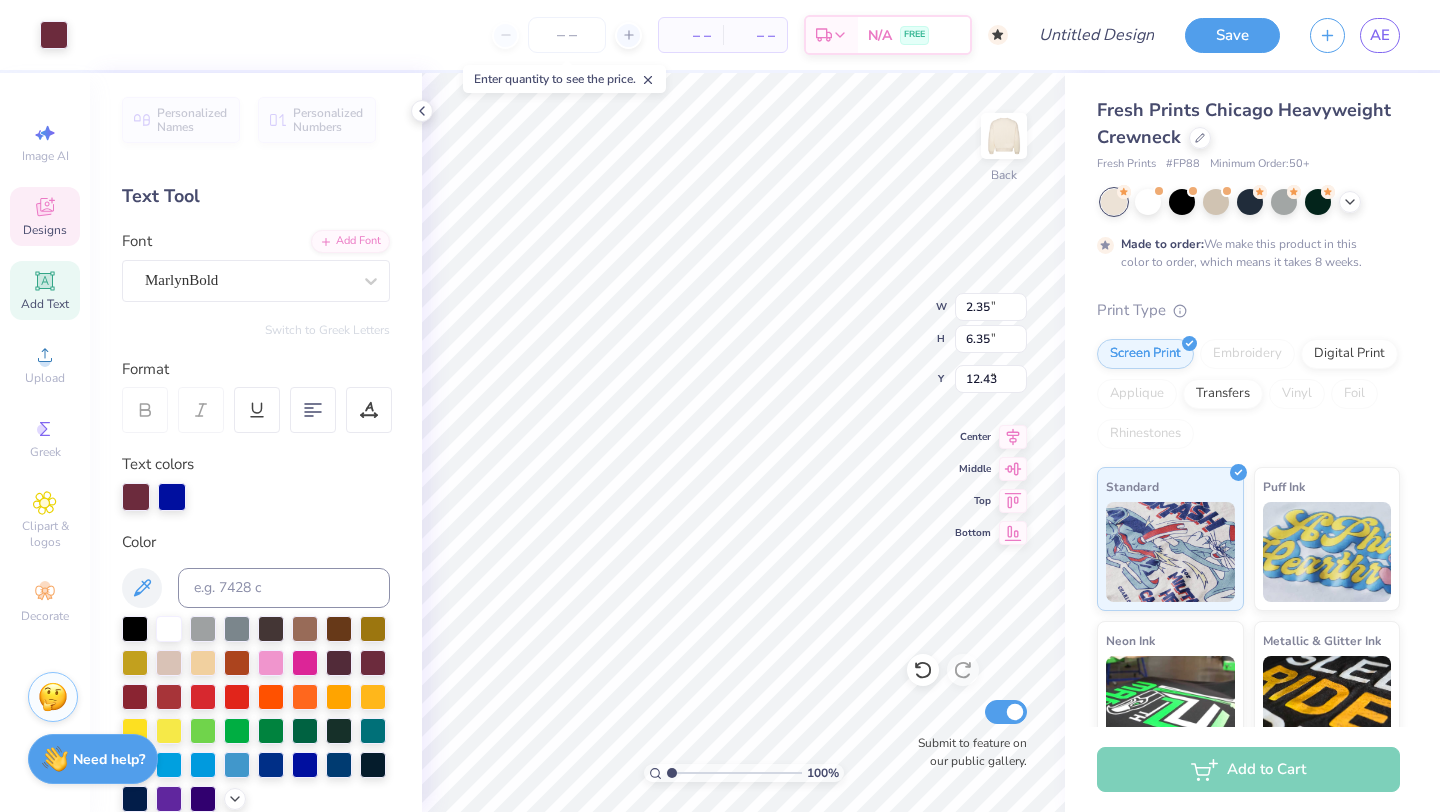 type on "5.49" 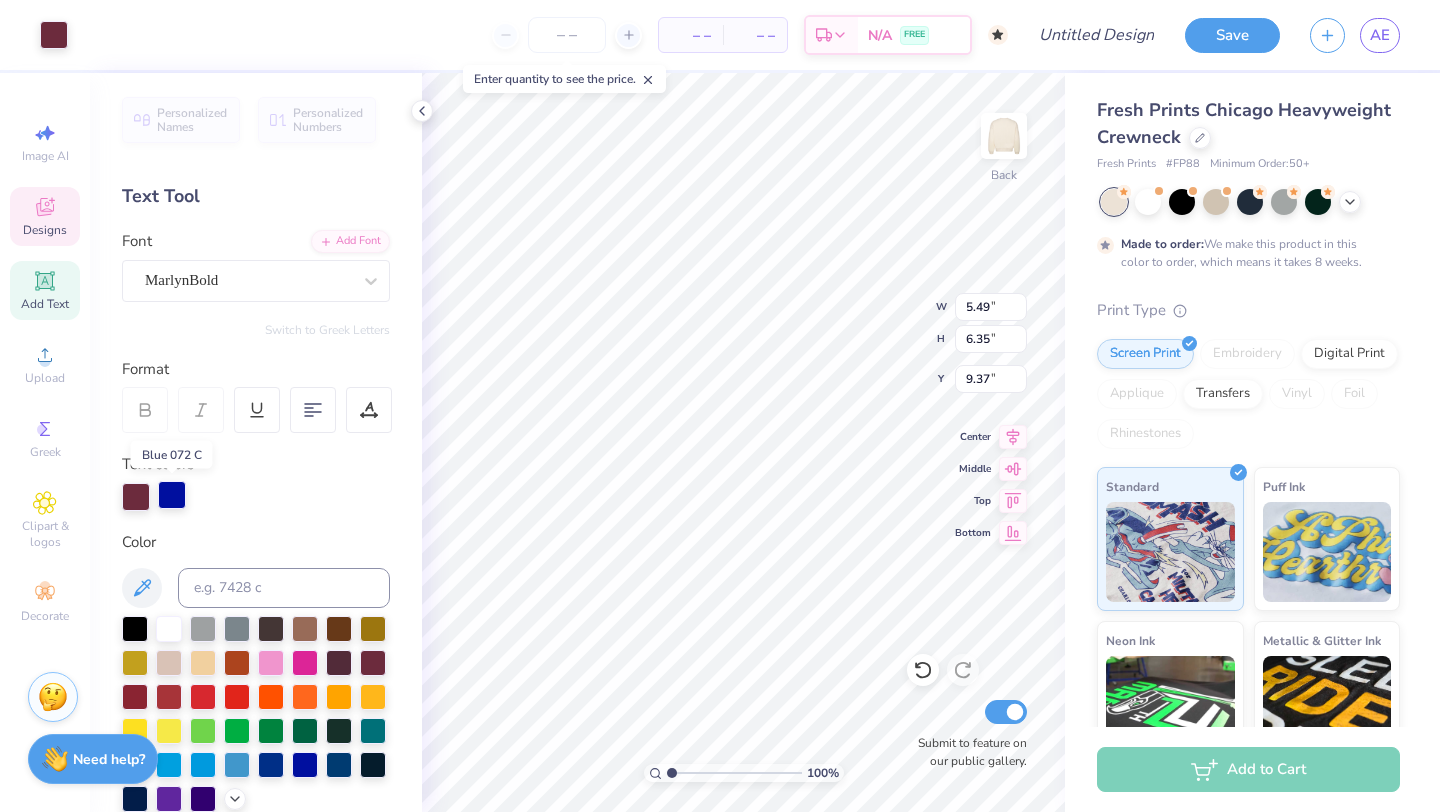 click at bounding box center (172, 495) 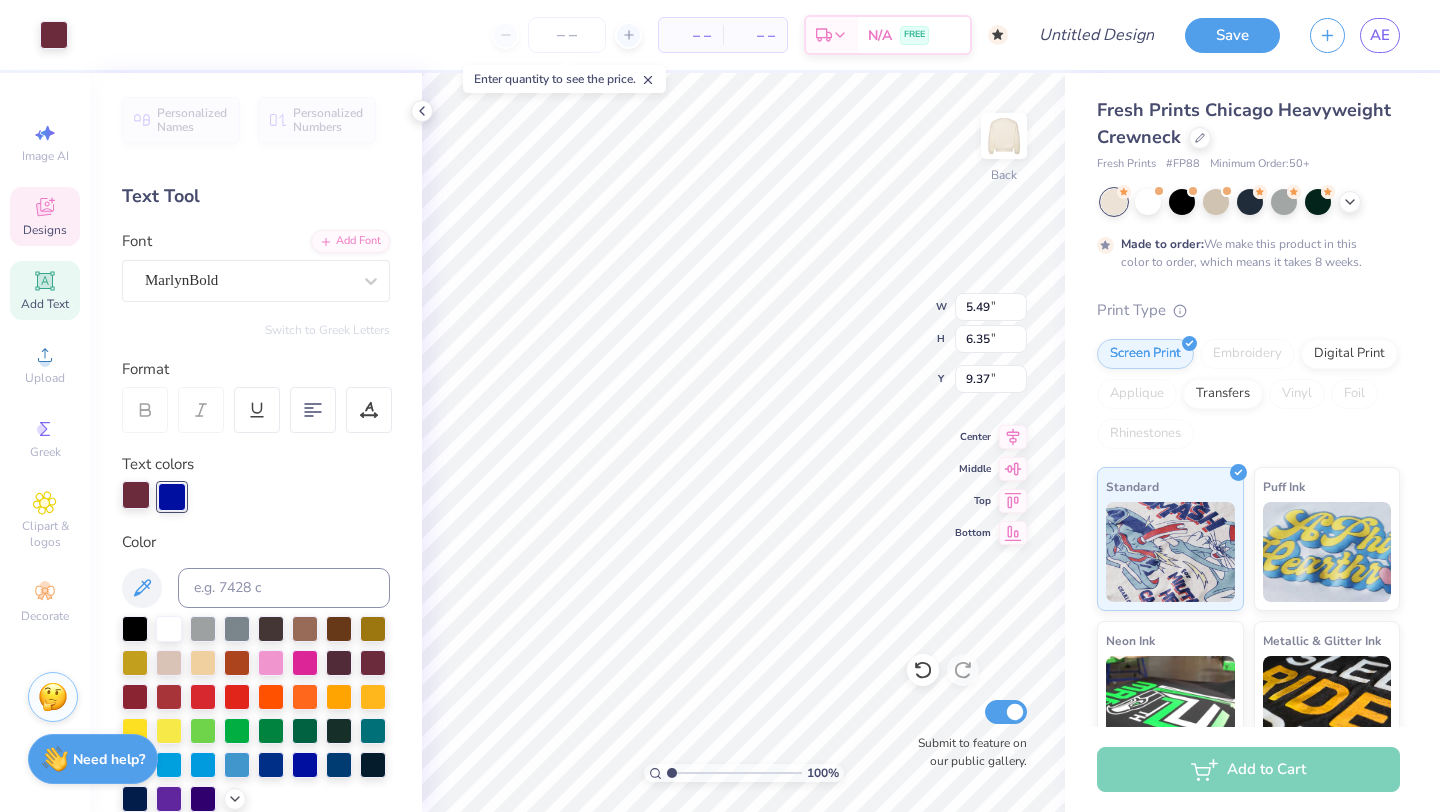 click at bounding box center (136, 495) 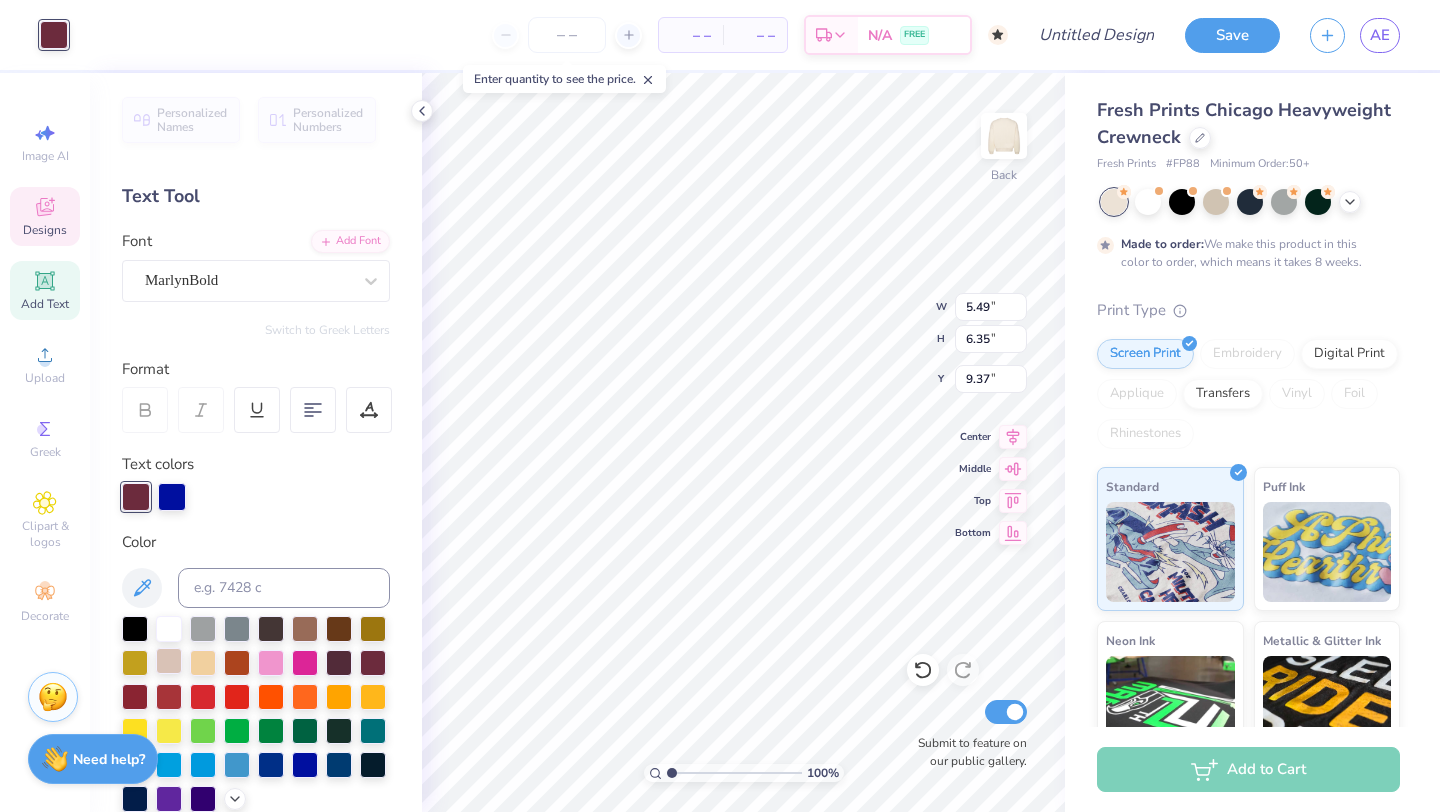 click at bounding box center [169, 661] 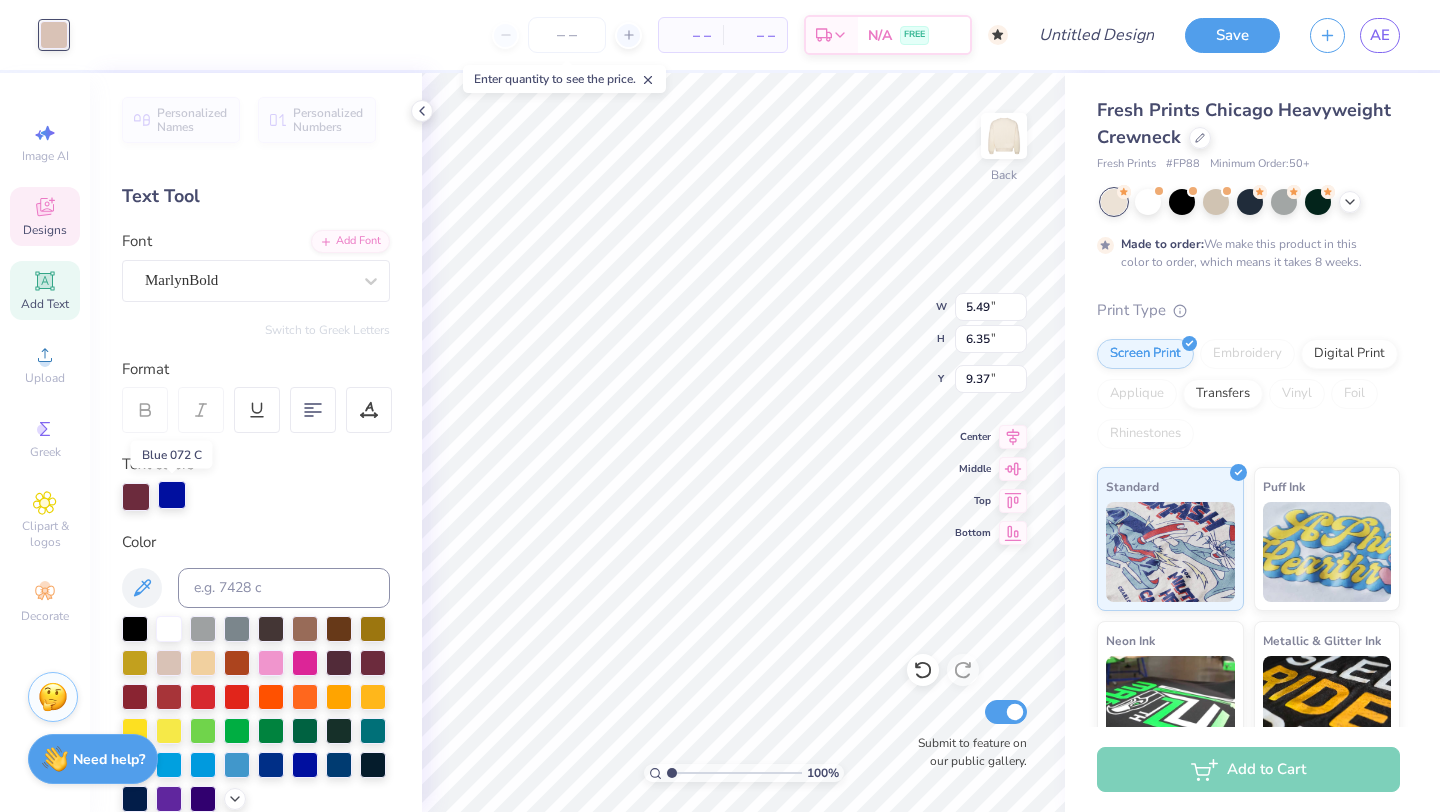 click at bounding box center (172, 495) 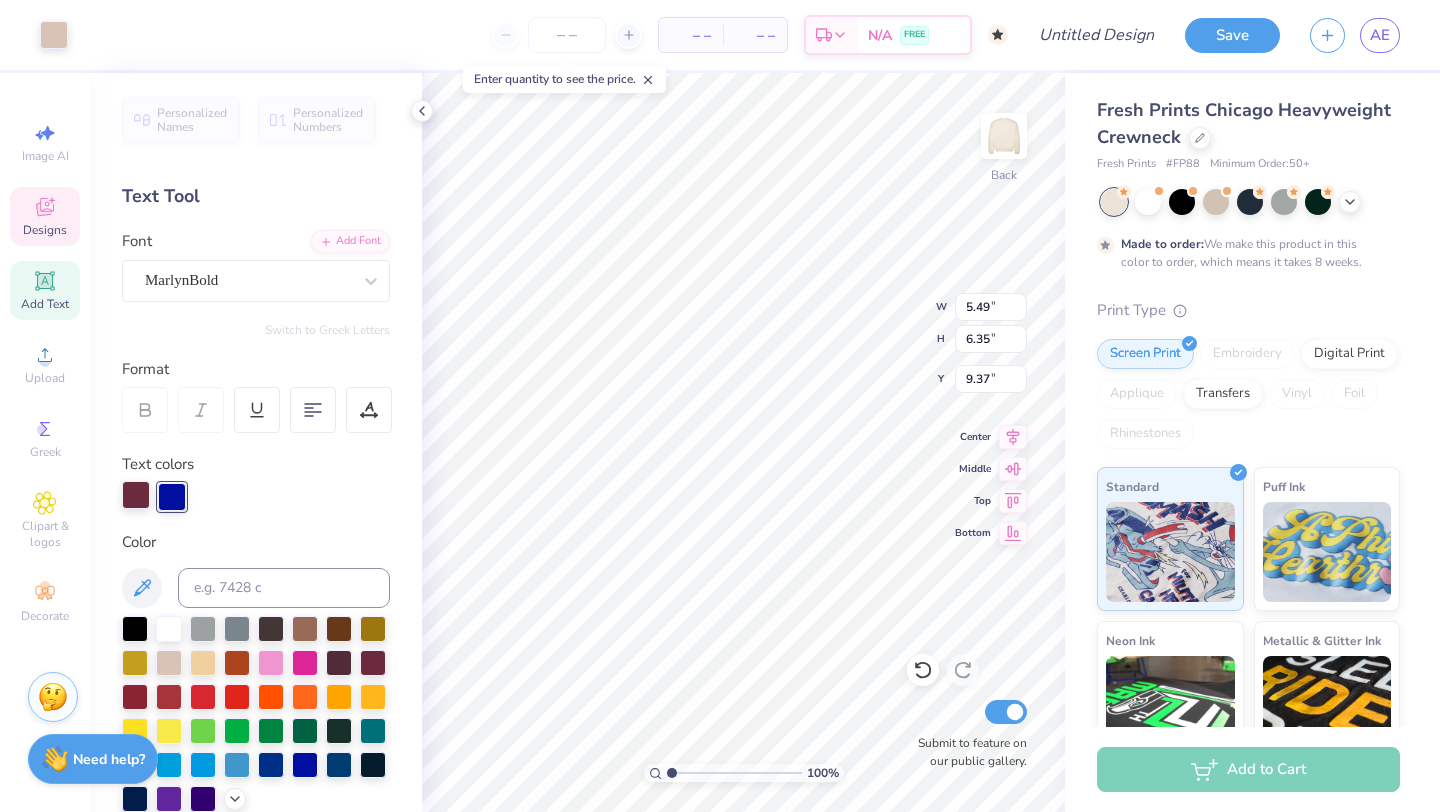 click at bounding box center (136, 495) 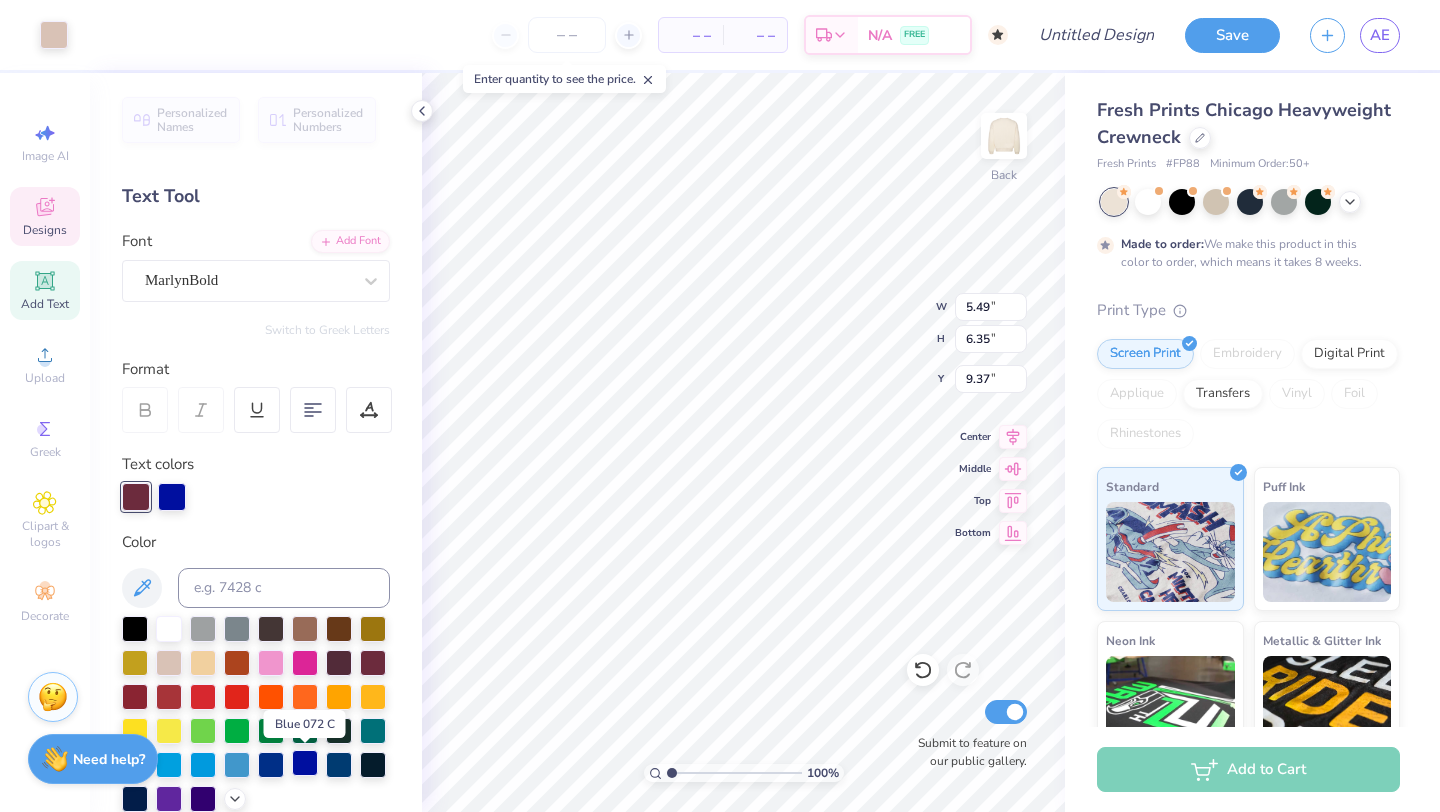 click at bounding box center [305, 763] 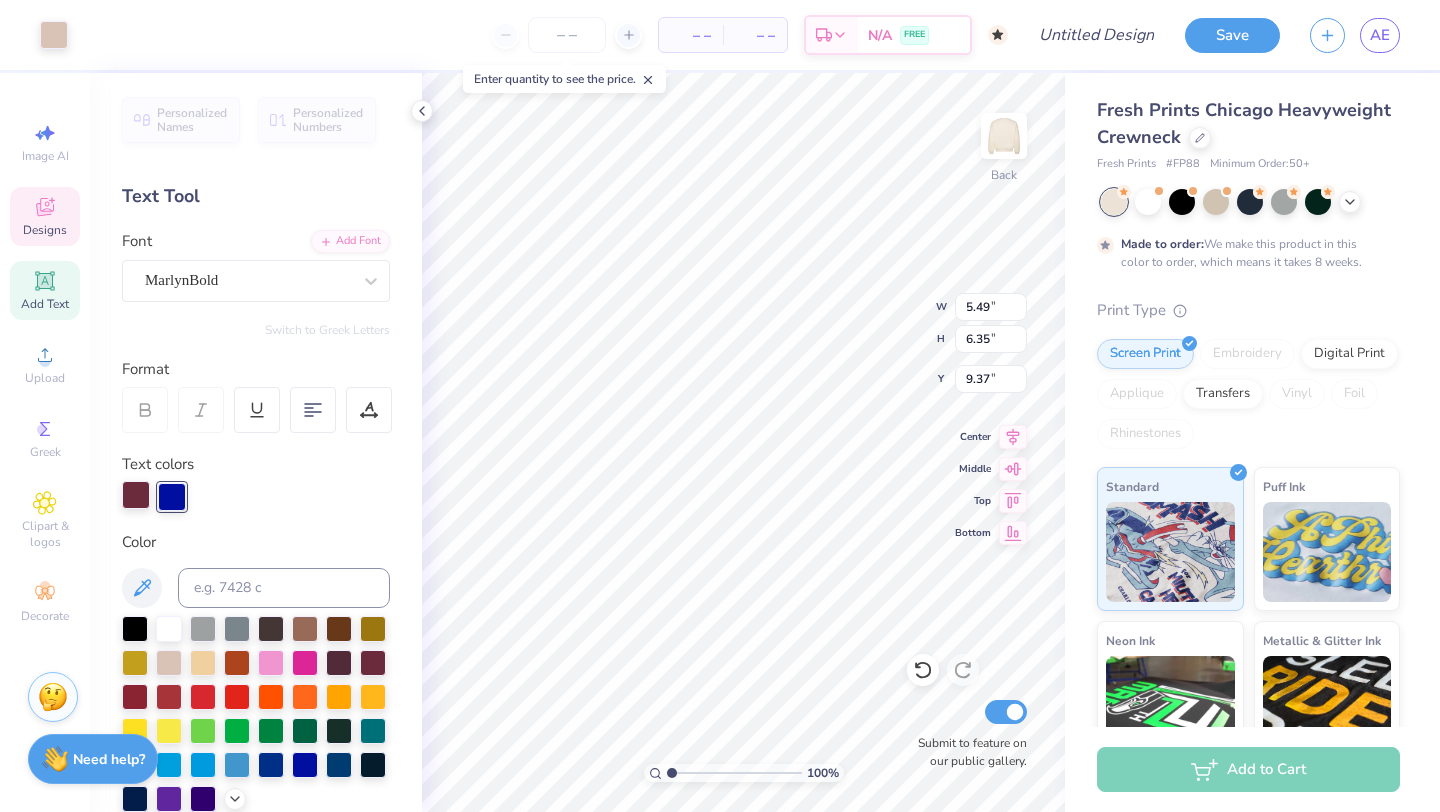 click at bounding box center [136, 495] 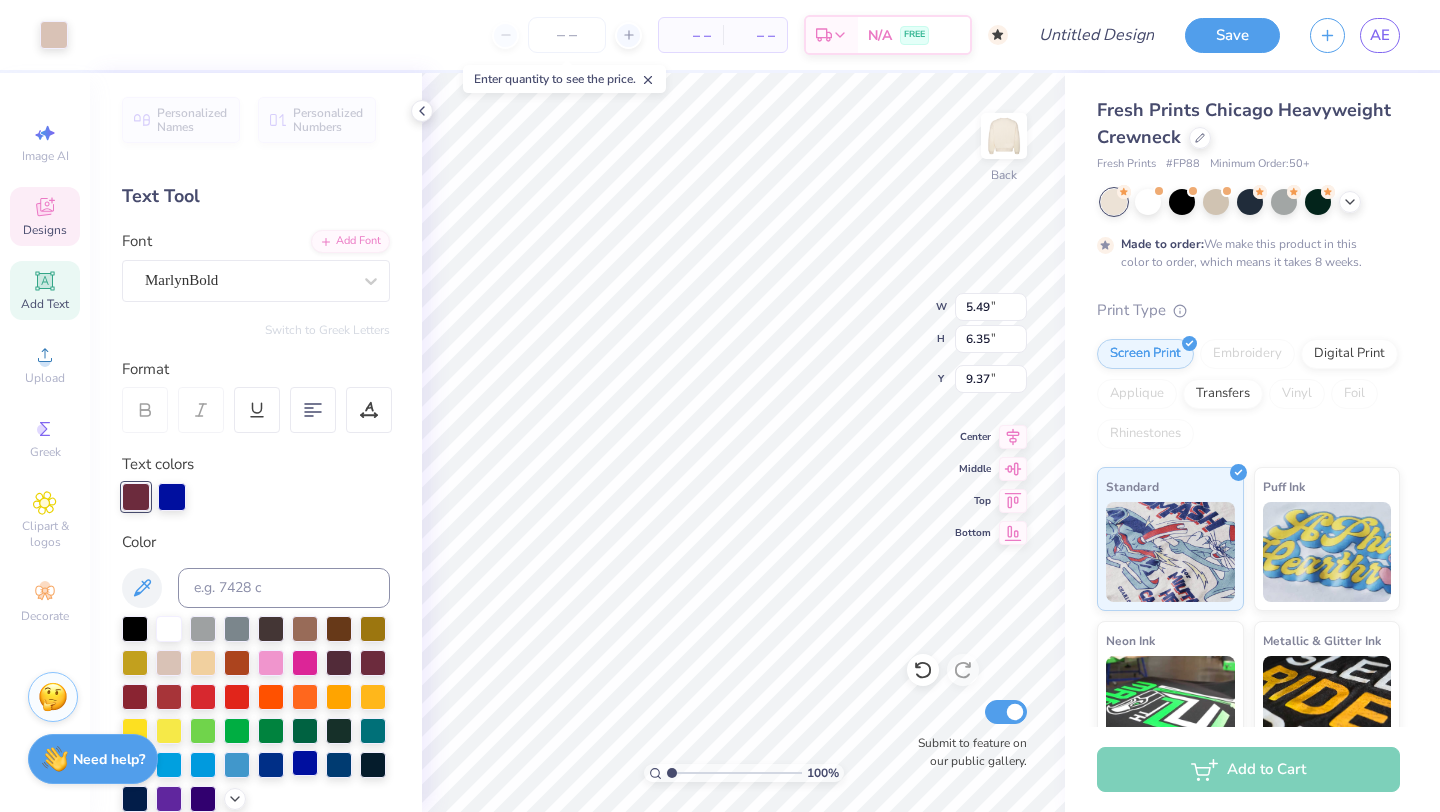 click at bounding box center [305, 763] 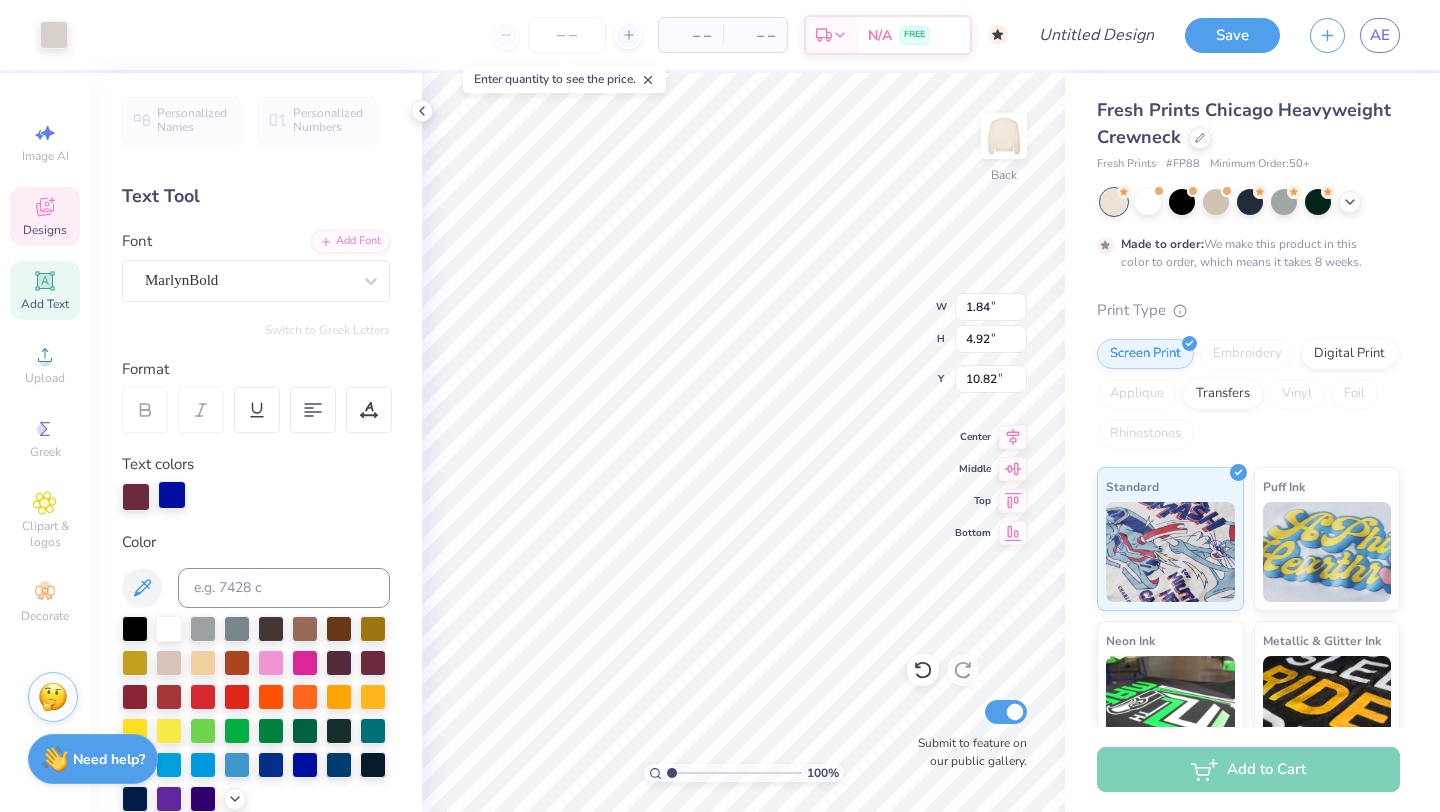 click at bounding box center [172, 495] 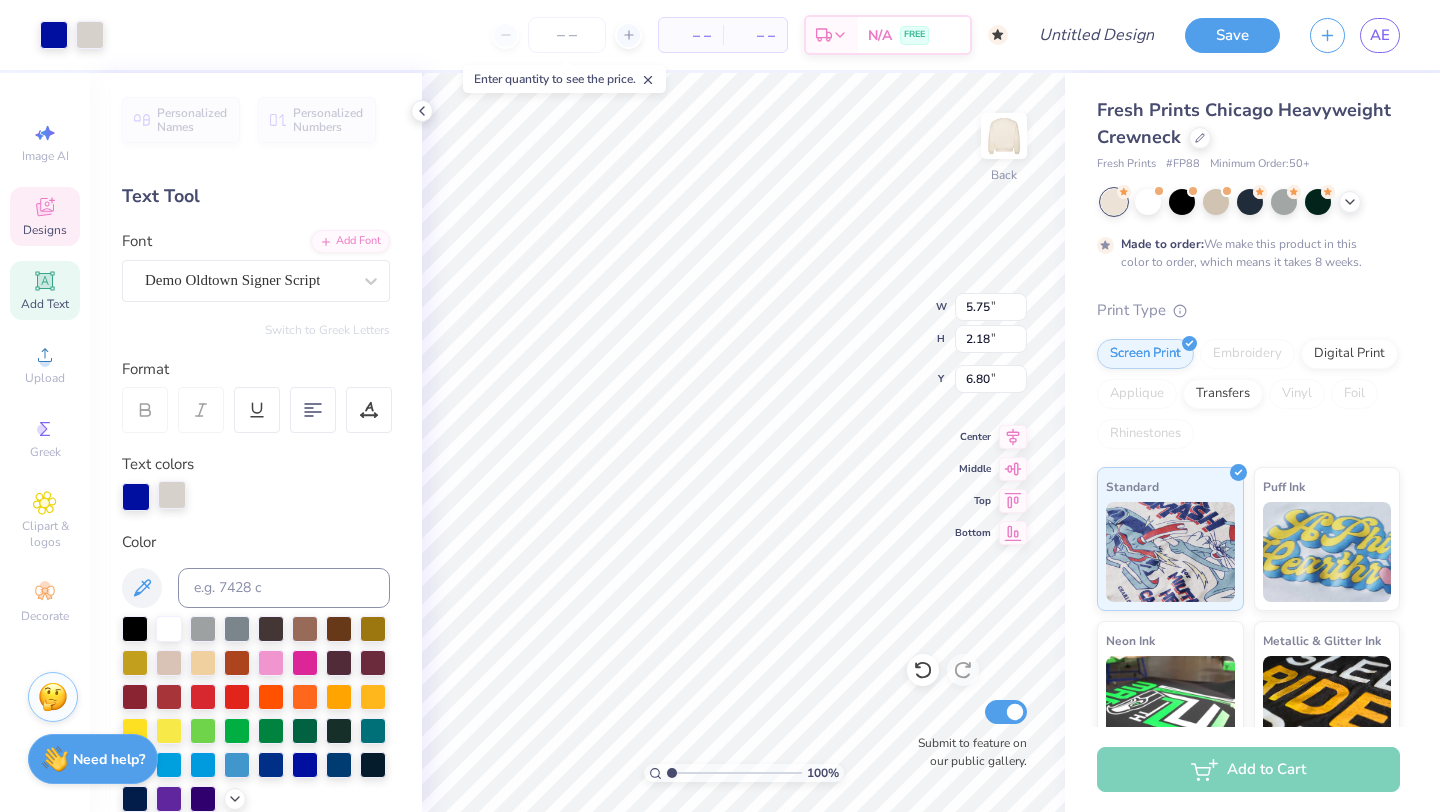 type on "6.80" 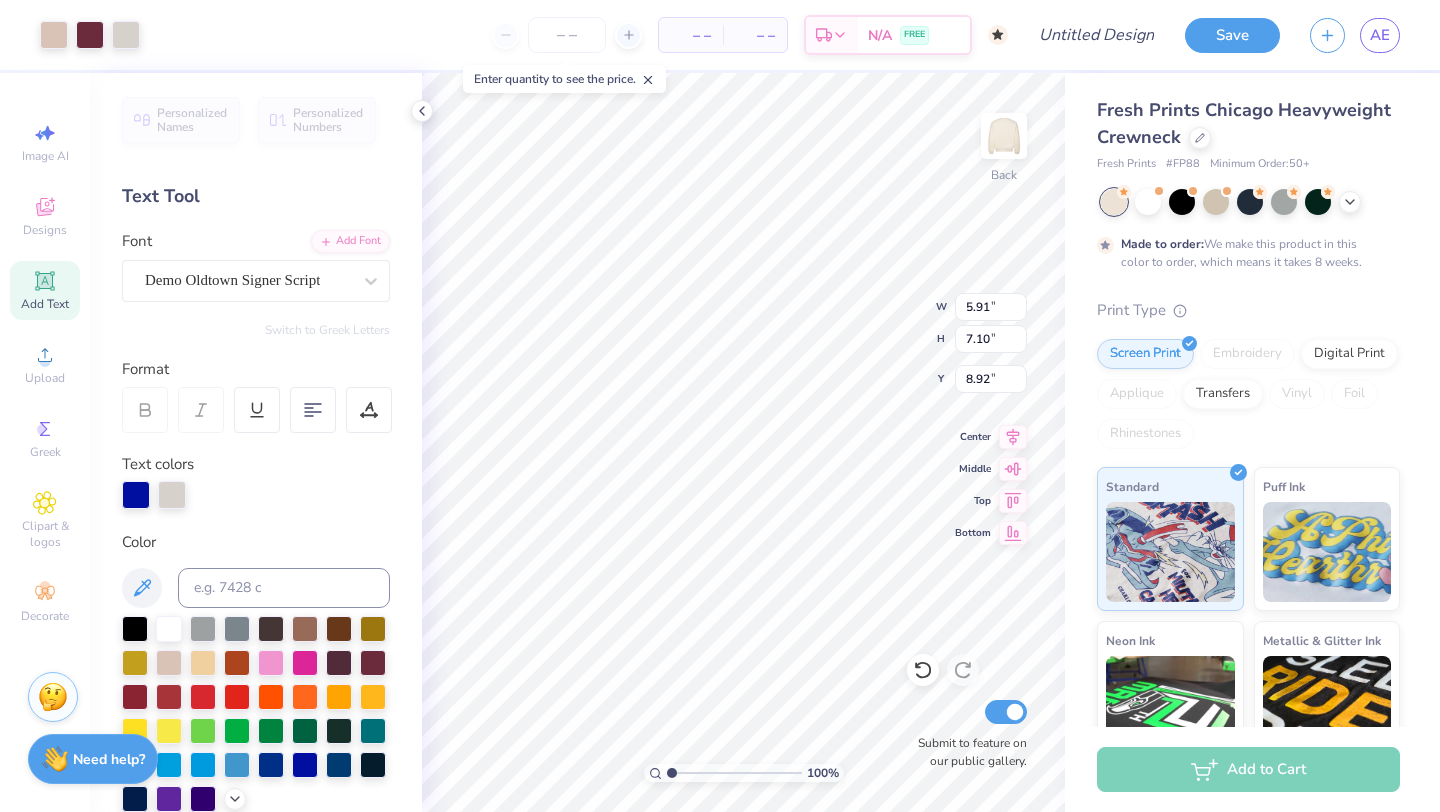click at bounding box center [136, 495] 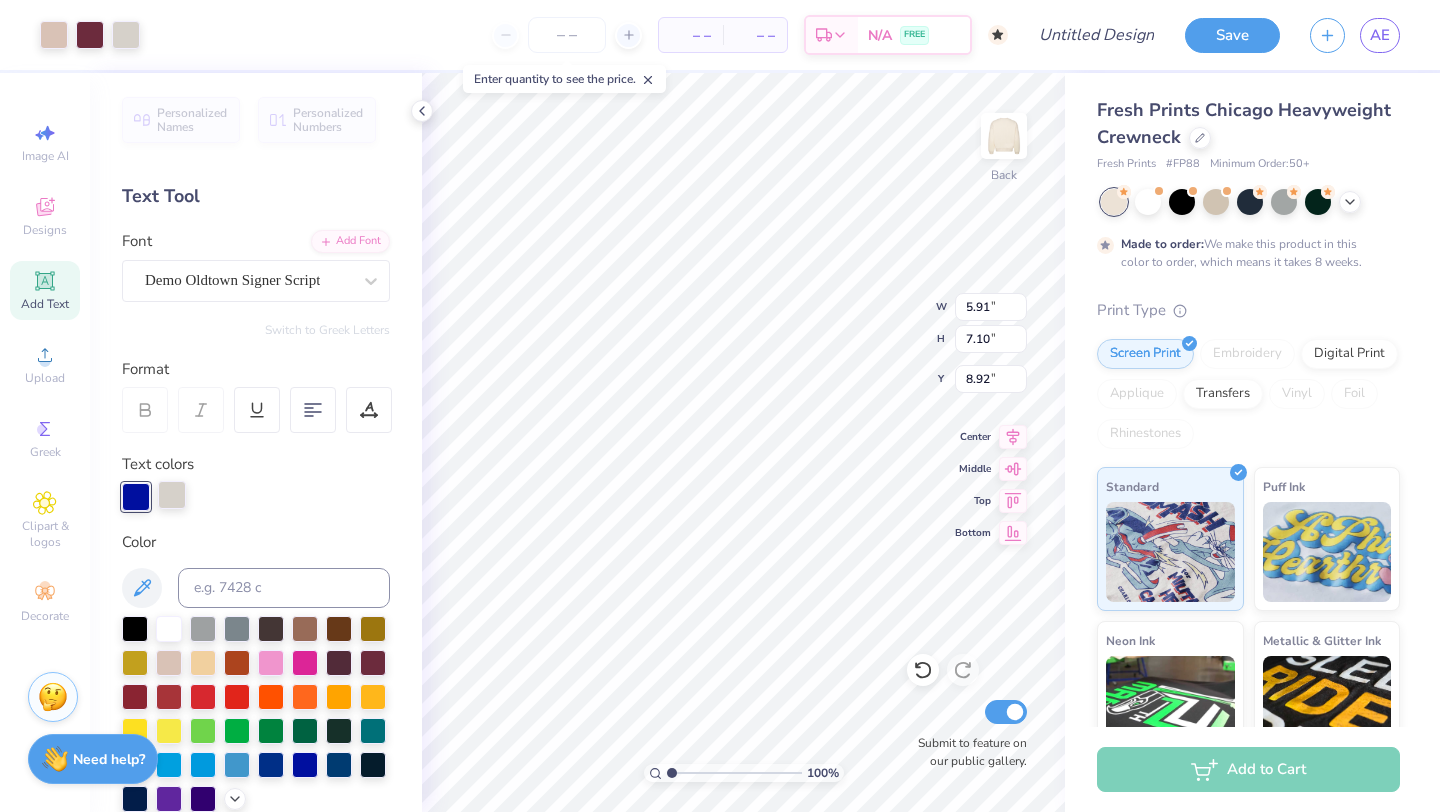 click at bounding box center (172, 495) 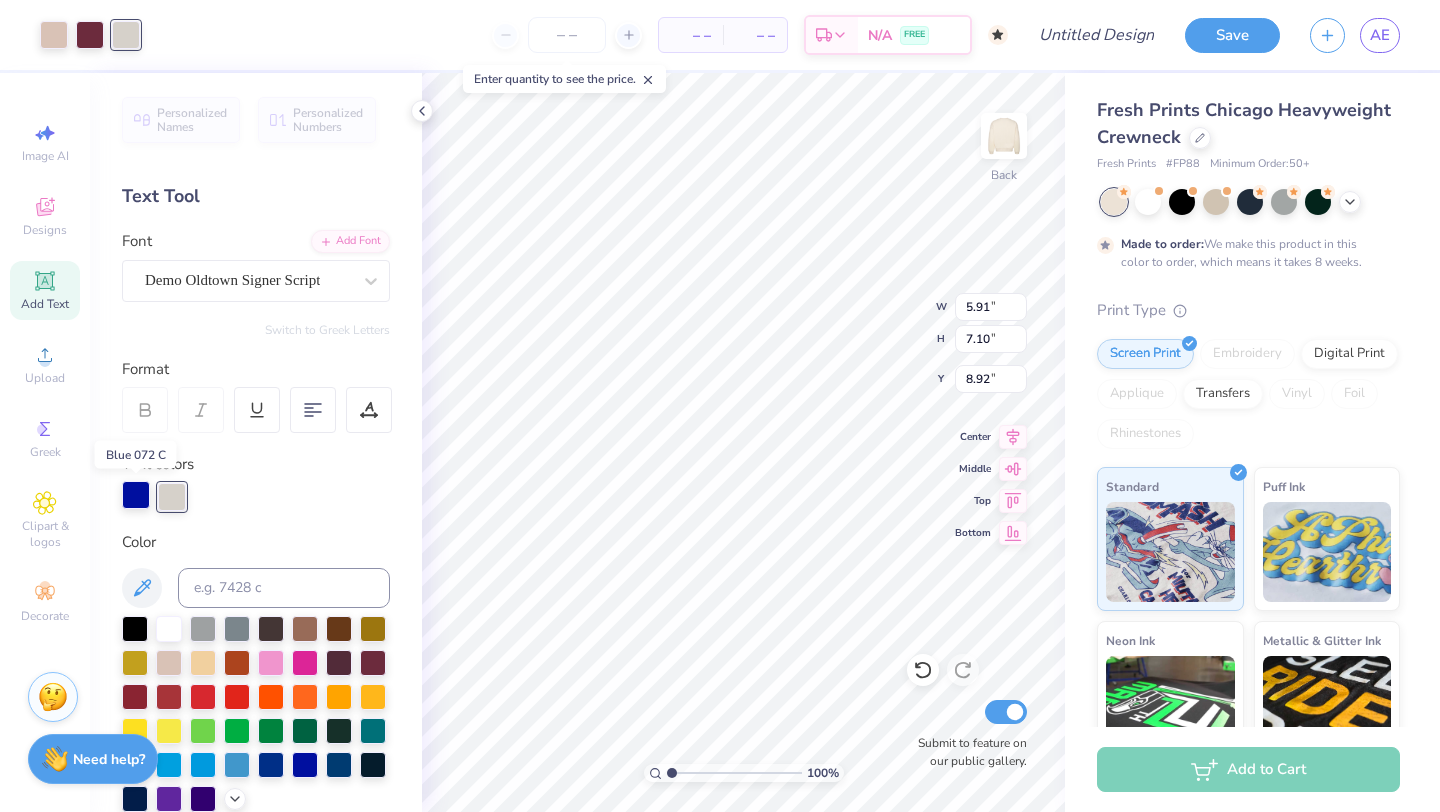 click at bounding box center (136, 495) 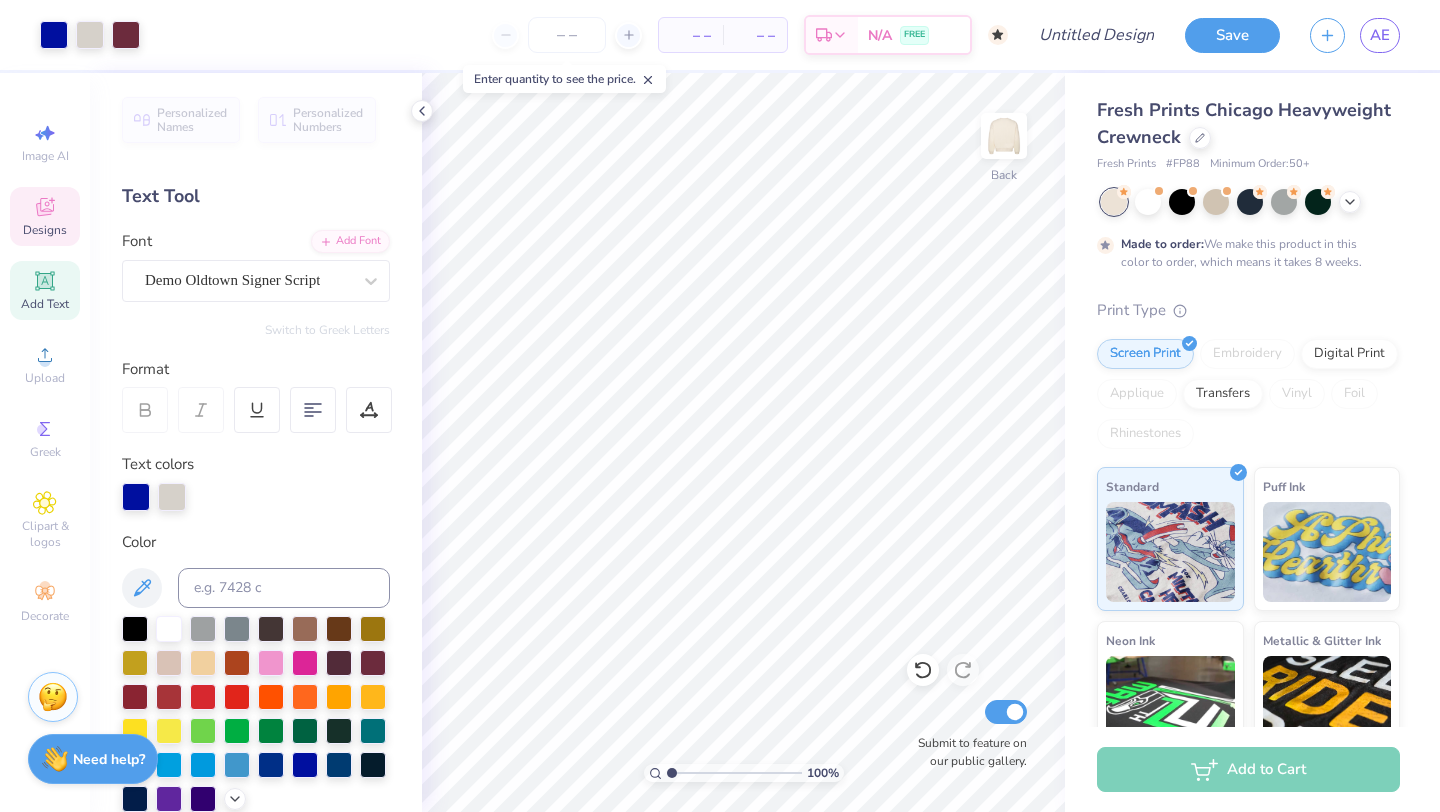 click on "Designs" at bounding box center [45, 216] 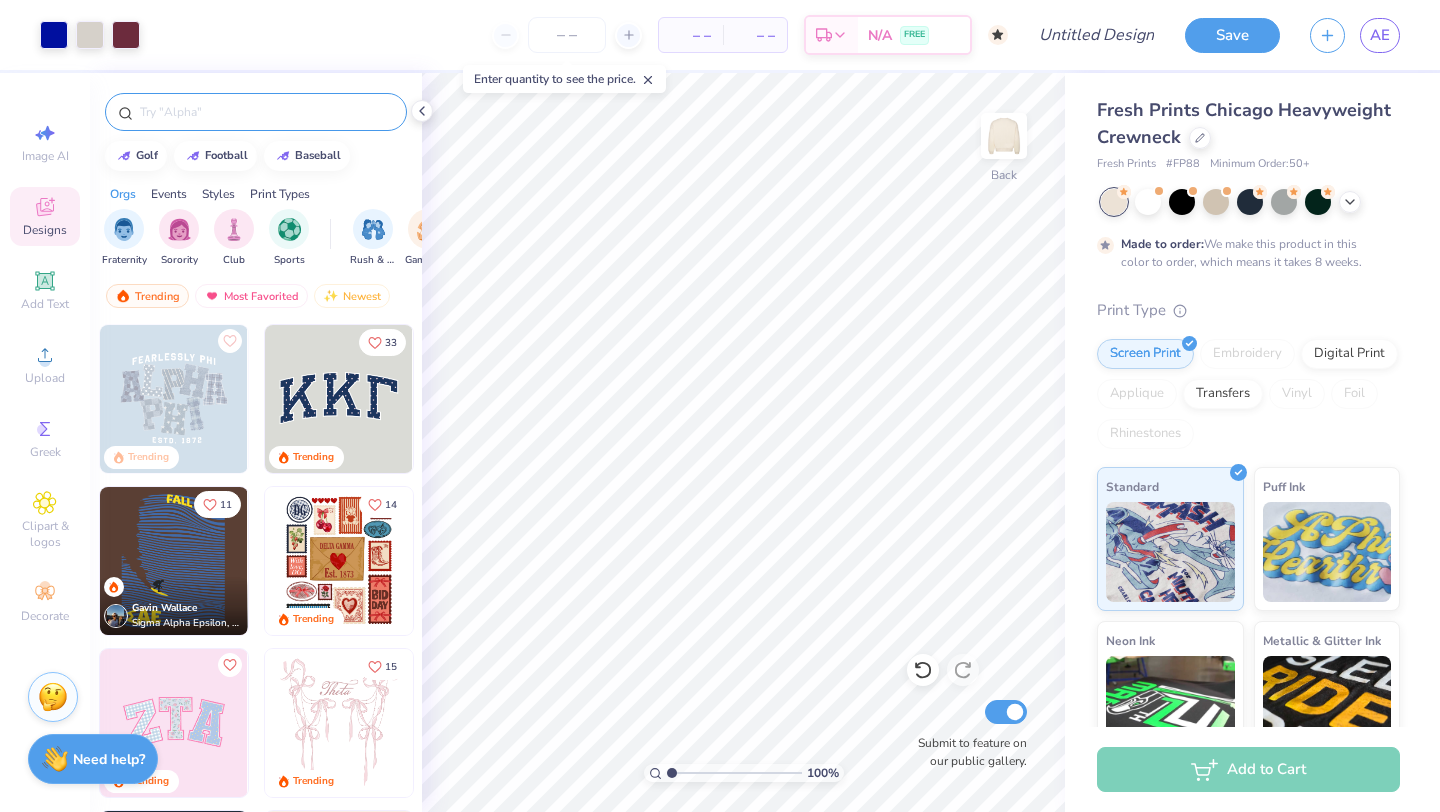 click at bounding box center (266, 112) 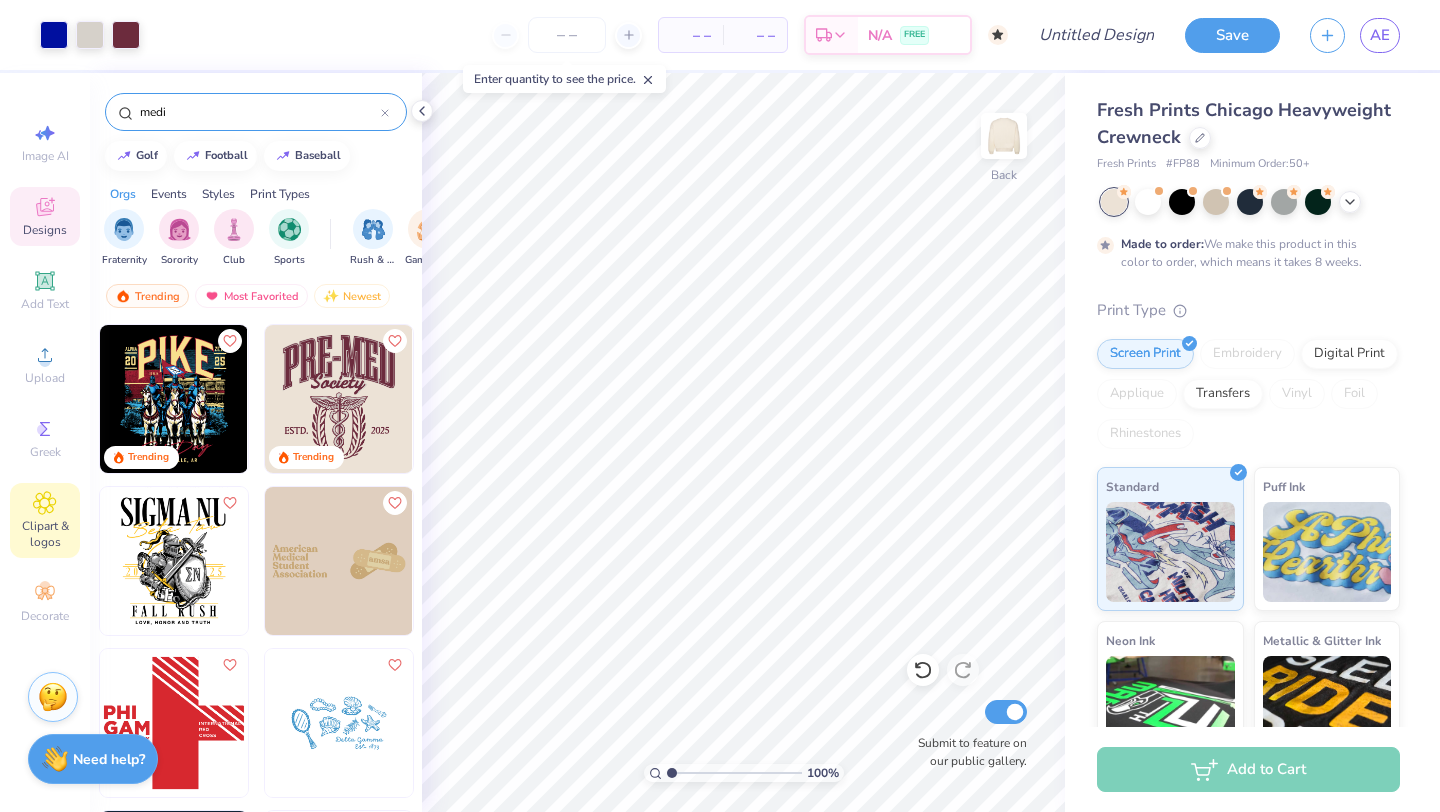 type on "medi" 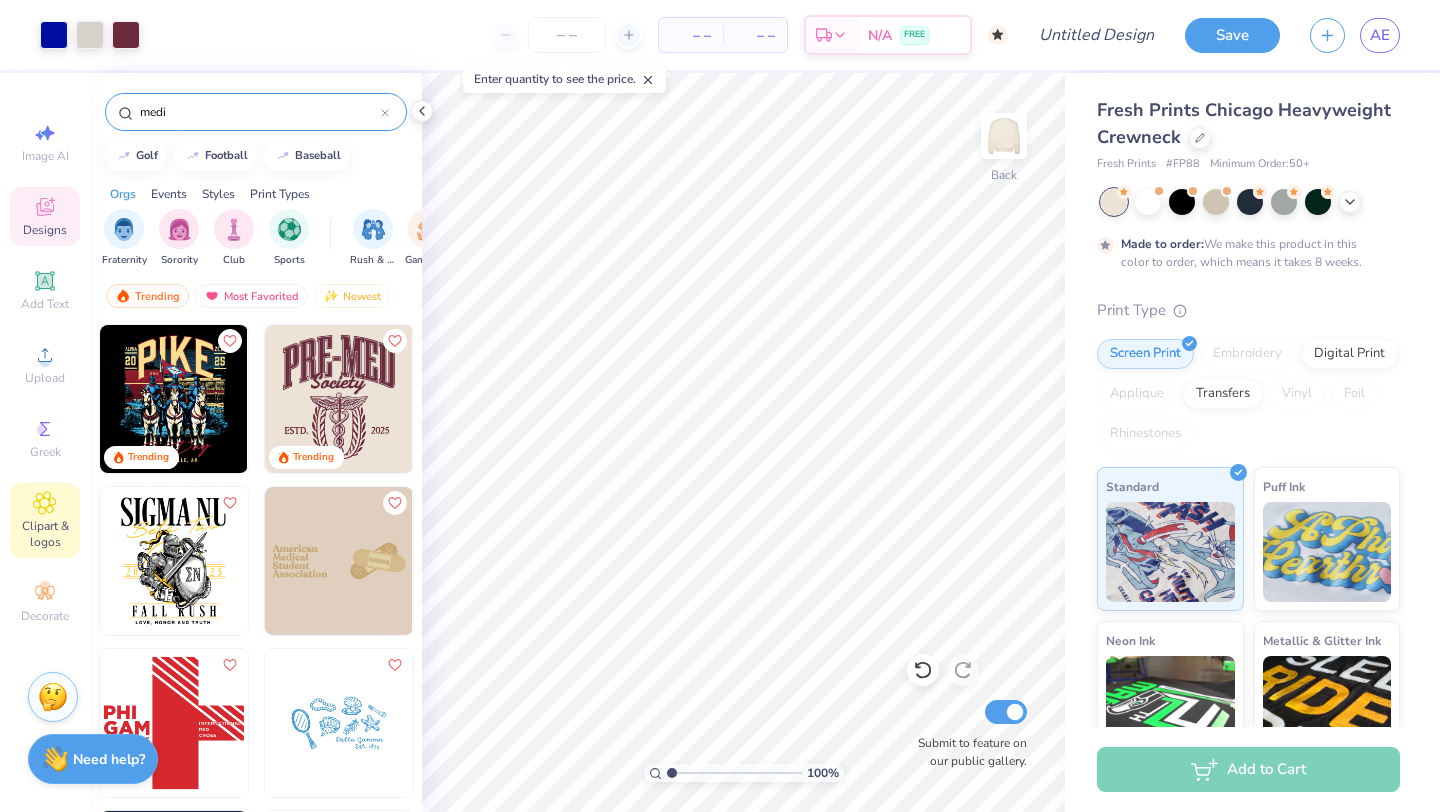 click on "Clipart & logos" at bounding box center [45, 520] 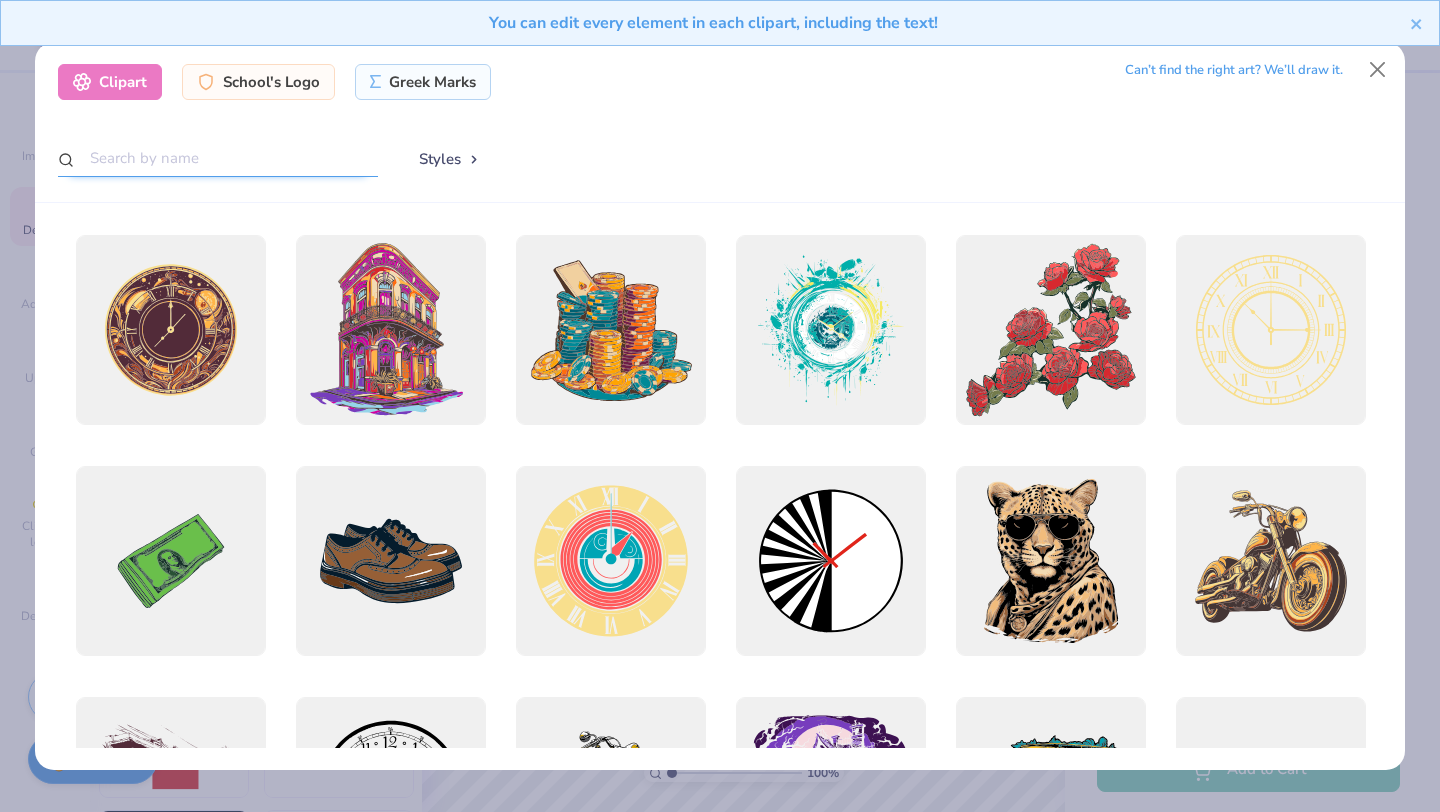 click at bounding box center [218, 158] 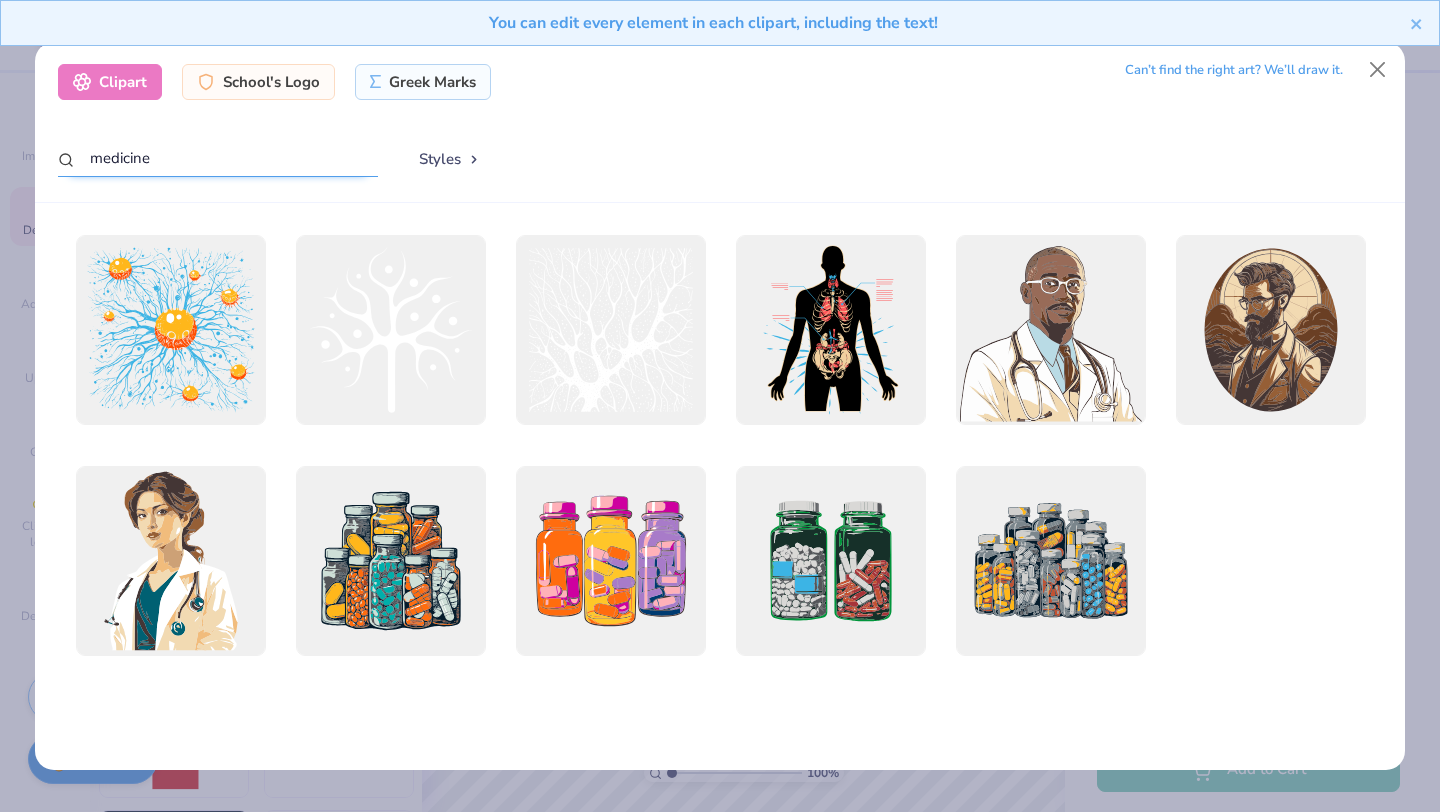 click on "medicine" at bounding box center (218, 158) 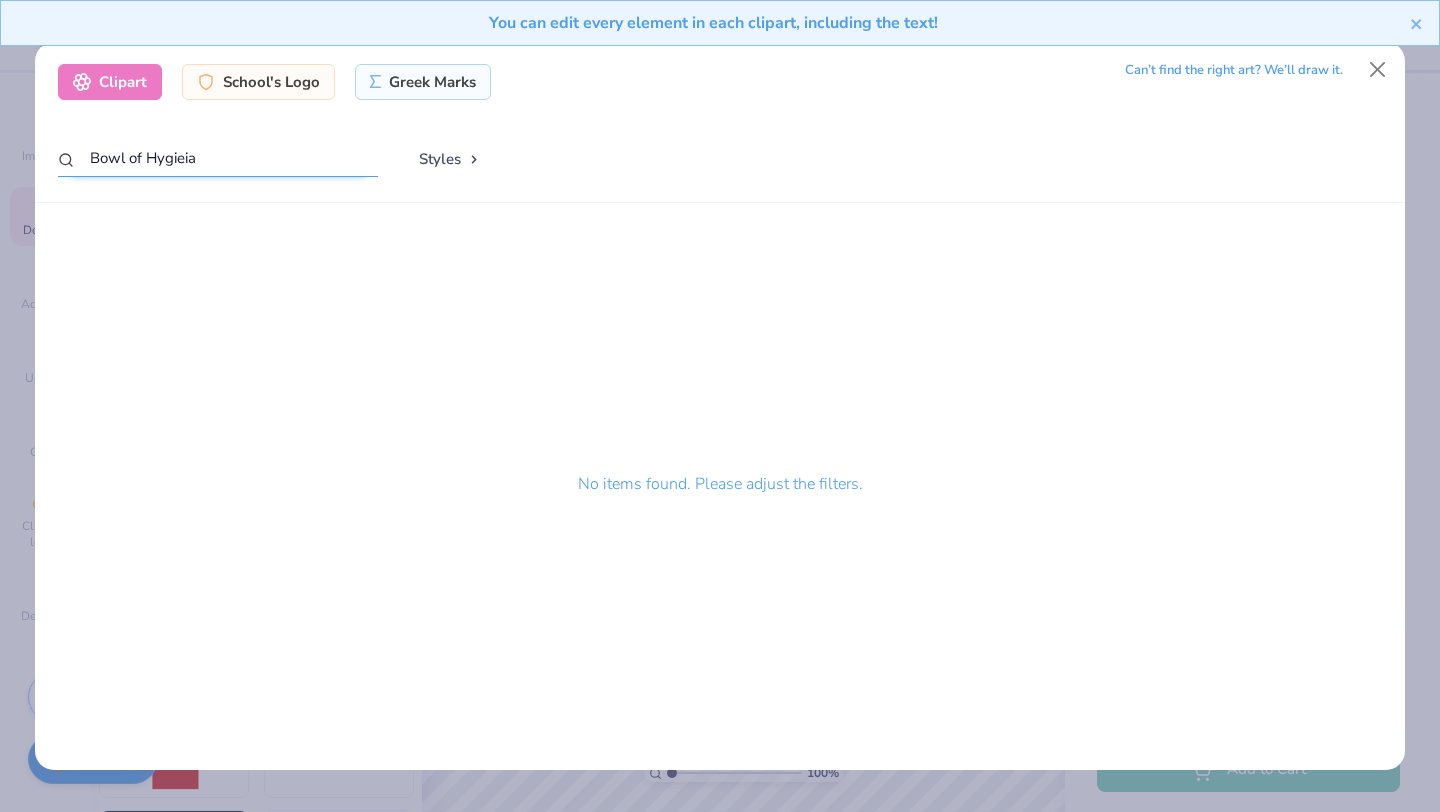 drag, startPoint x: 147, startPoint y: 157, endPoint x: 78, endPoint y: 152, distance: 69.18092 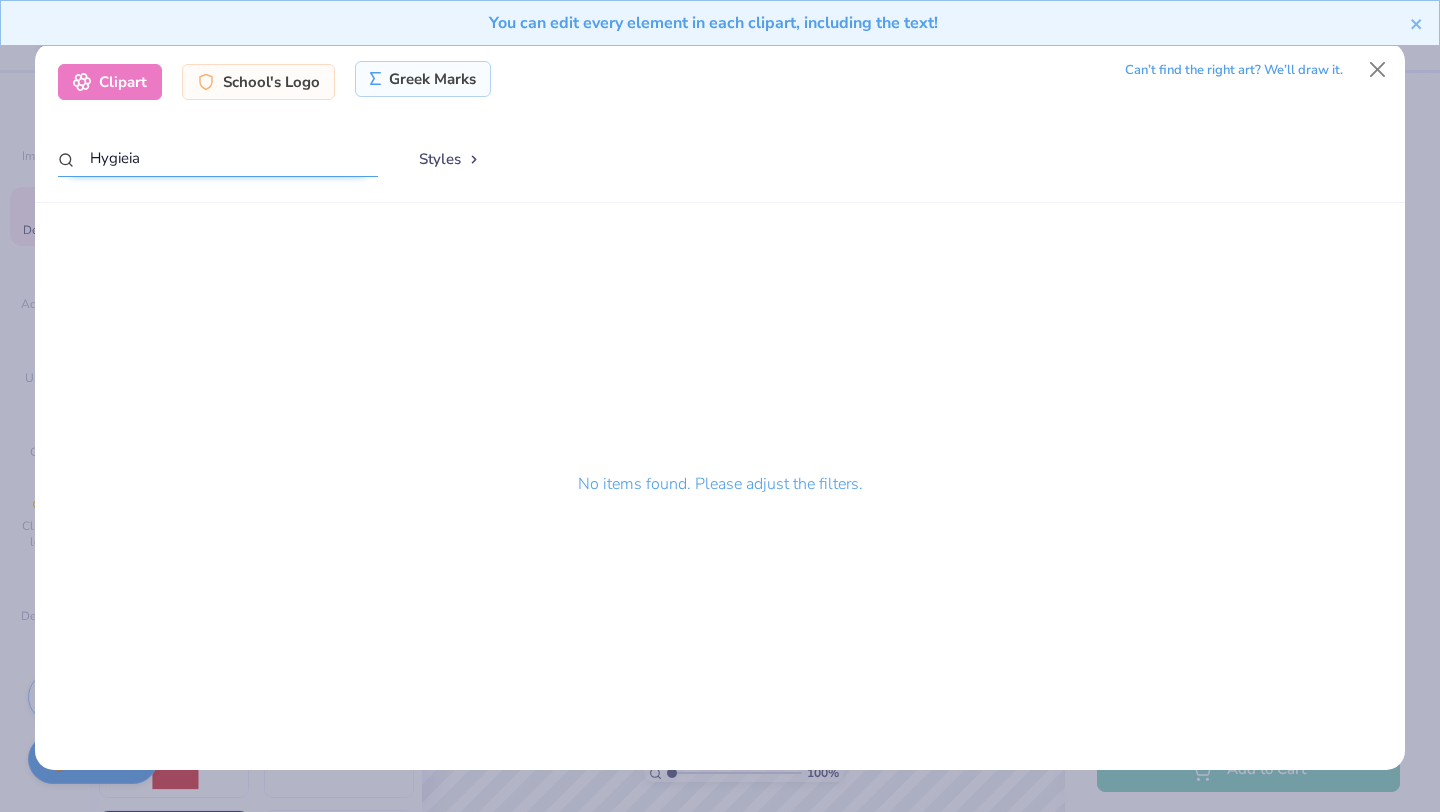type on "Hygieia" 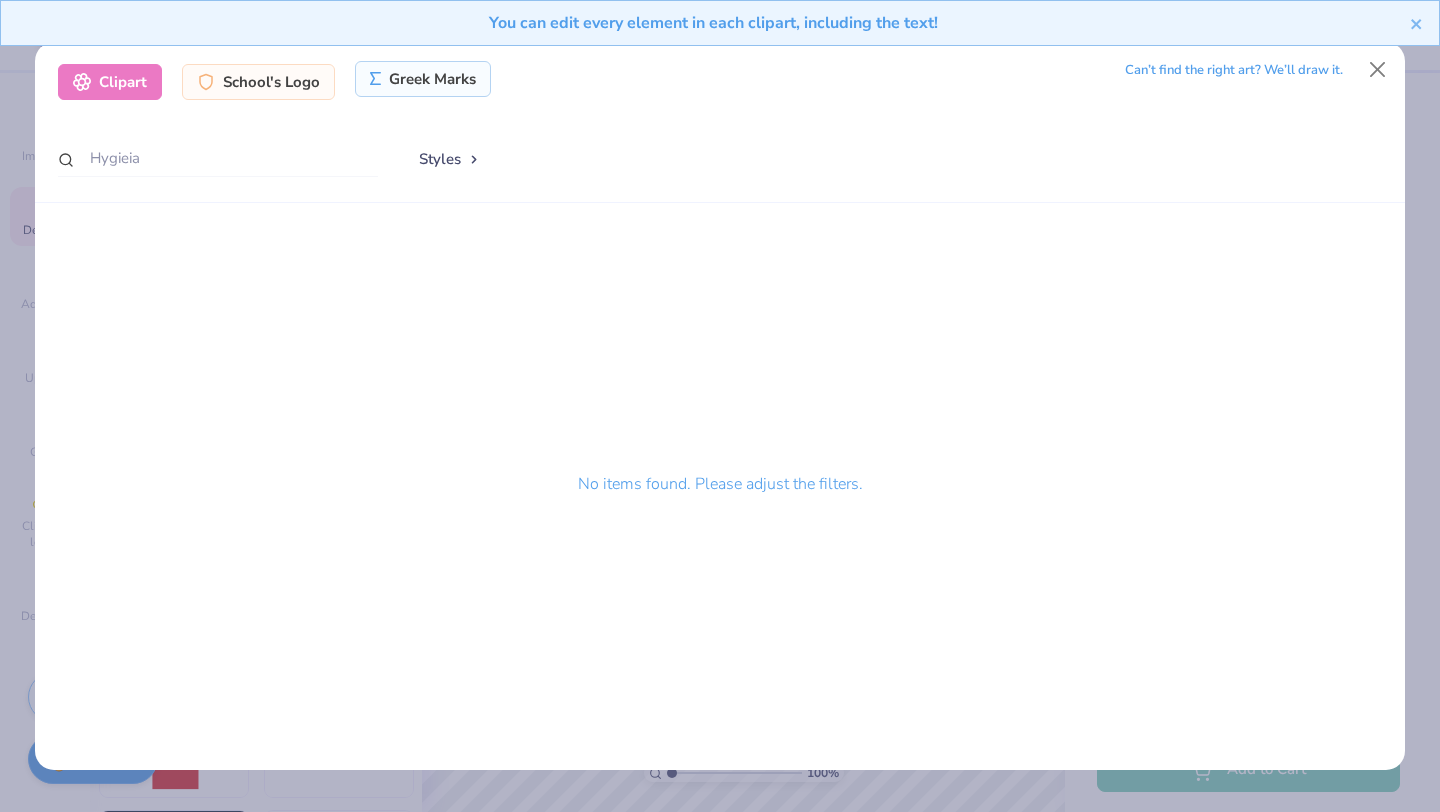 click on "Greek Marks" at bounding box center (423, 79) 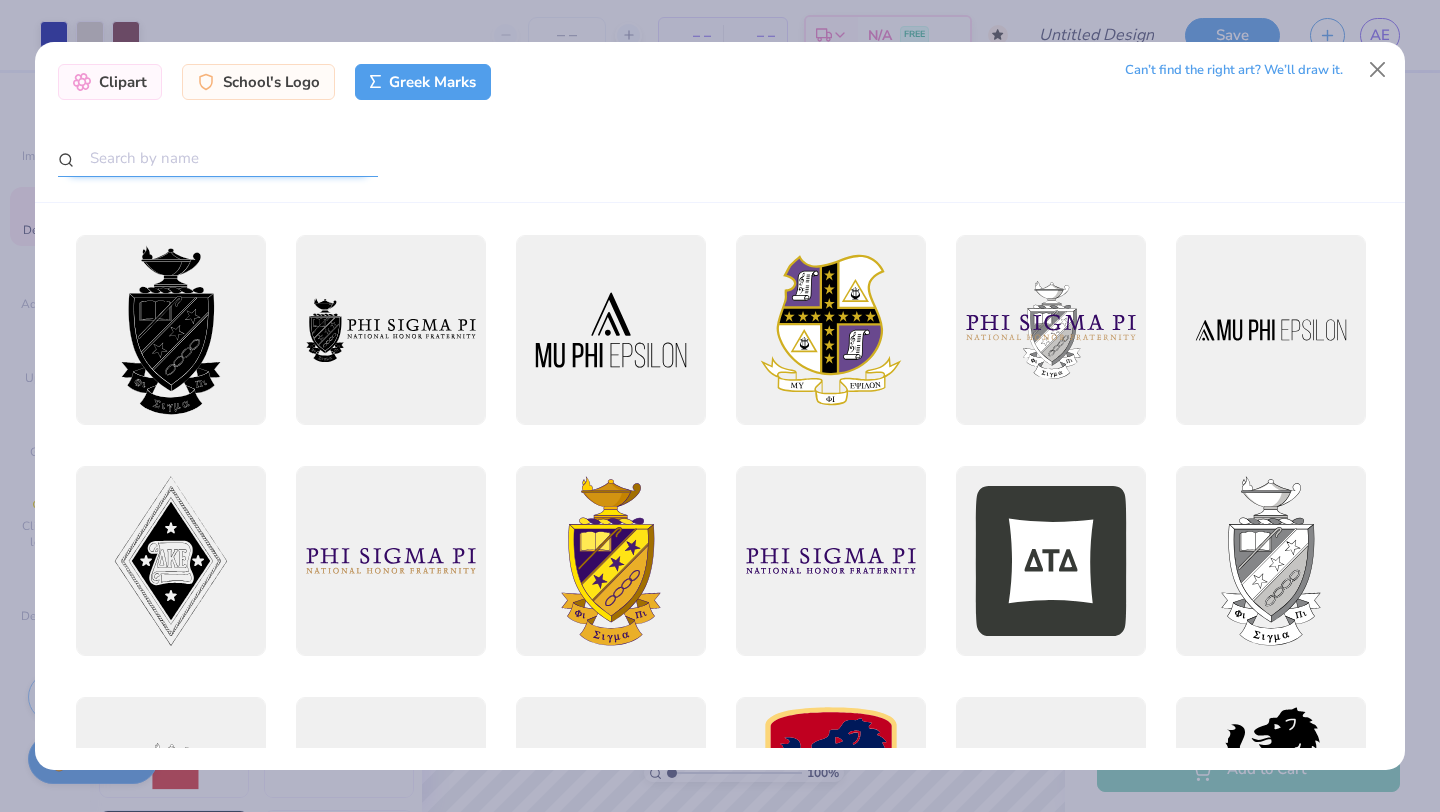 click at bounding box center (218, 158) 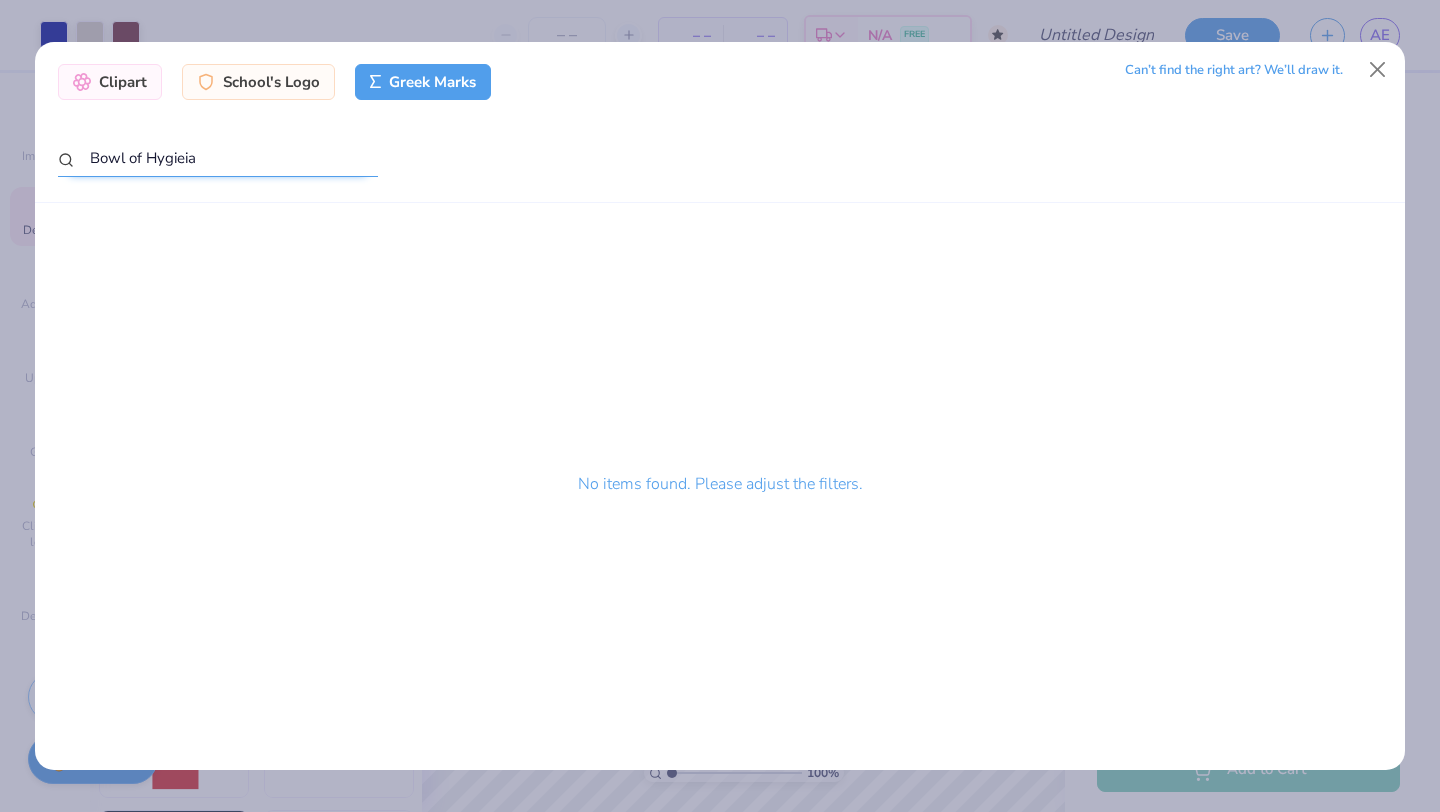 drag, startPoint x: 146, startPoint y: 160, endPoint x: 84, endPoint y: 160, distance: 62 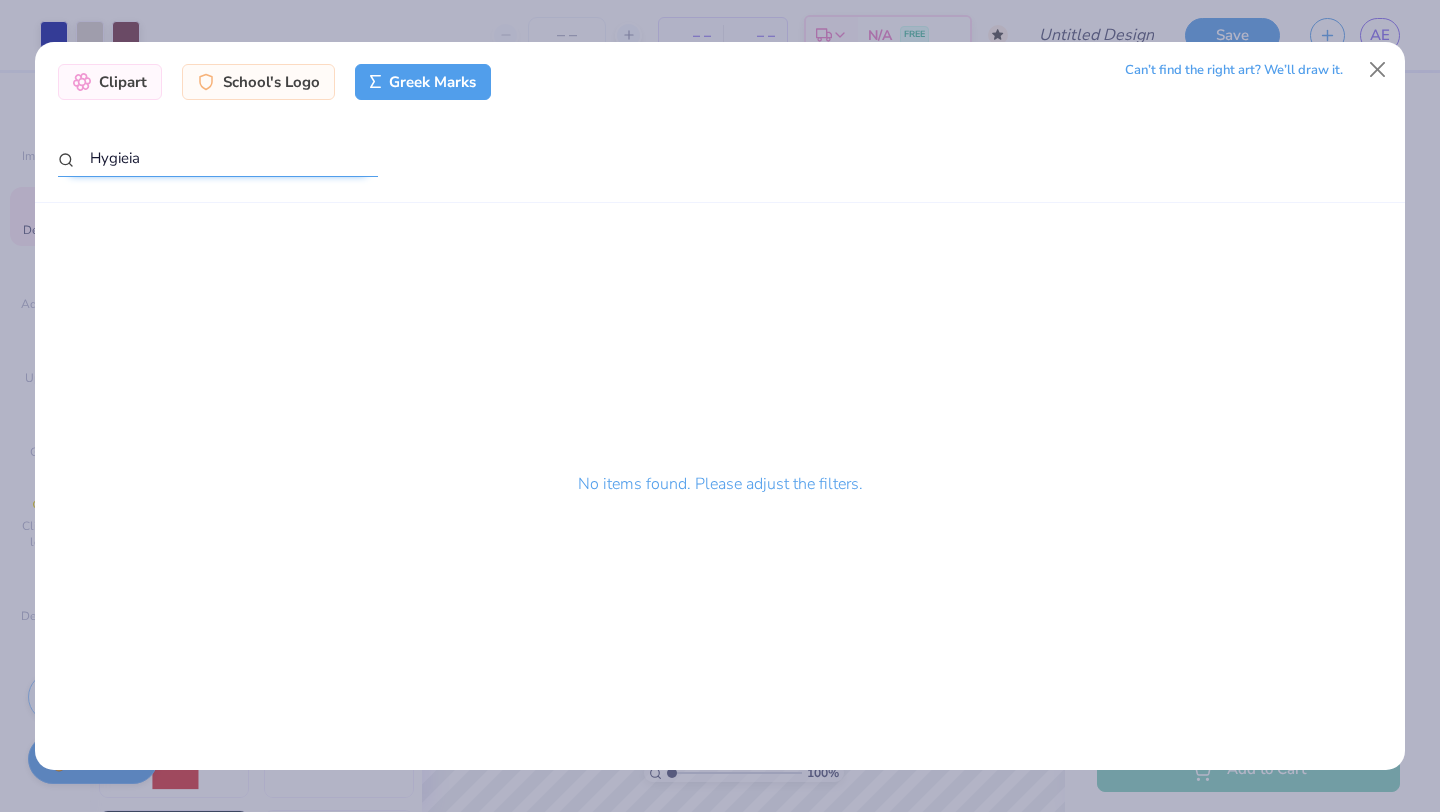 type on "Hygieia" 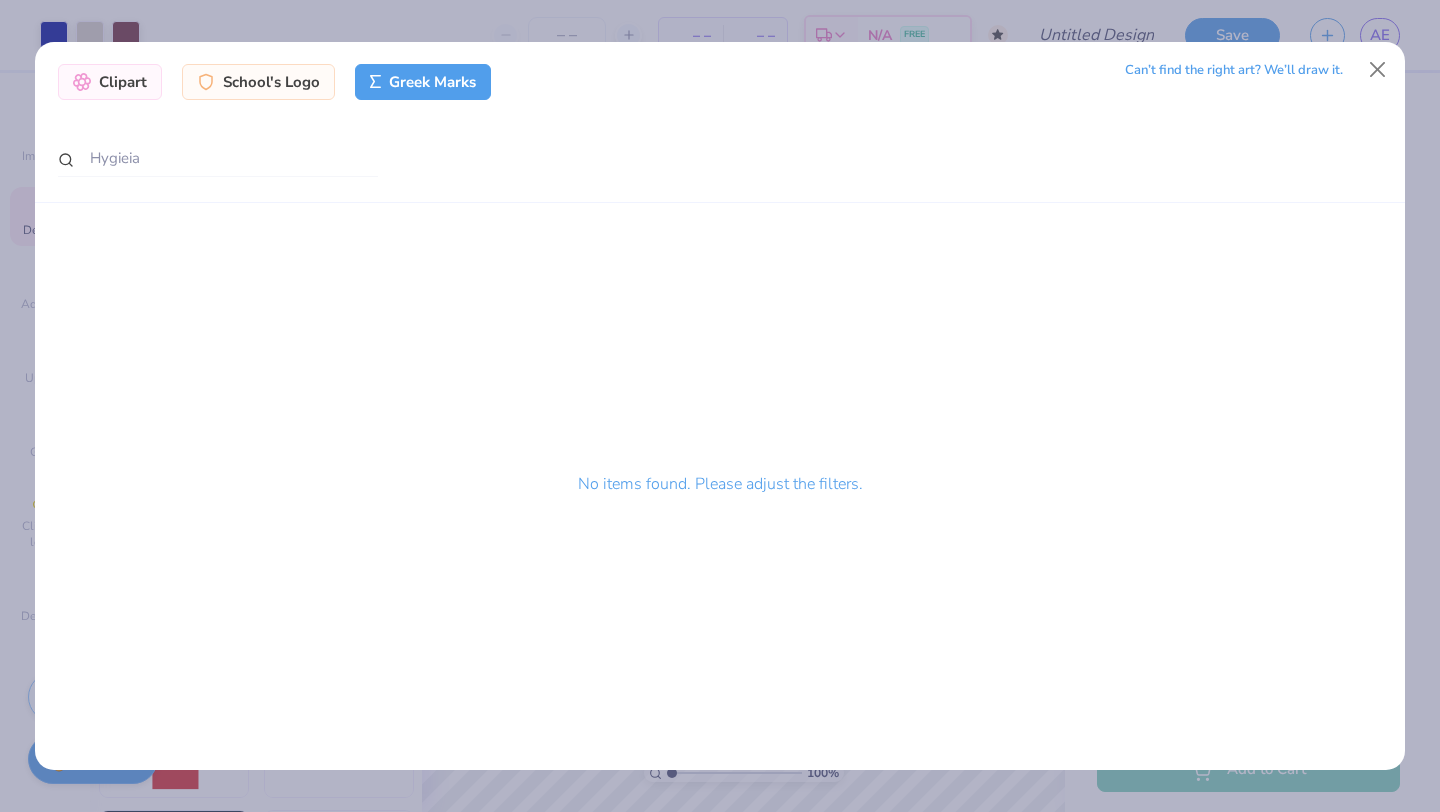 click on "Greek Marks" at bounding box center [423, 82] 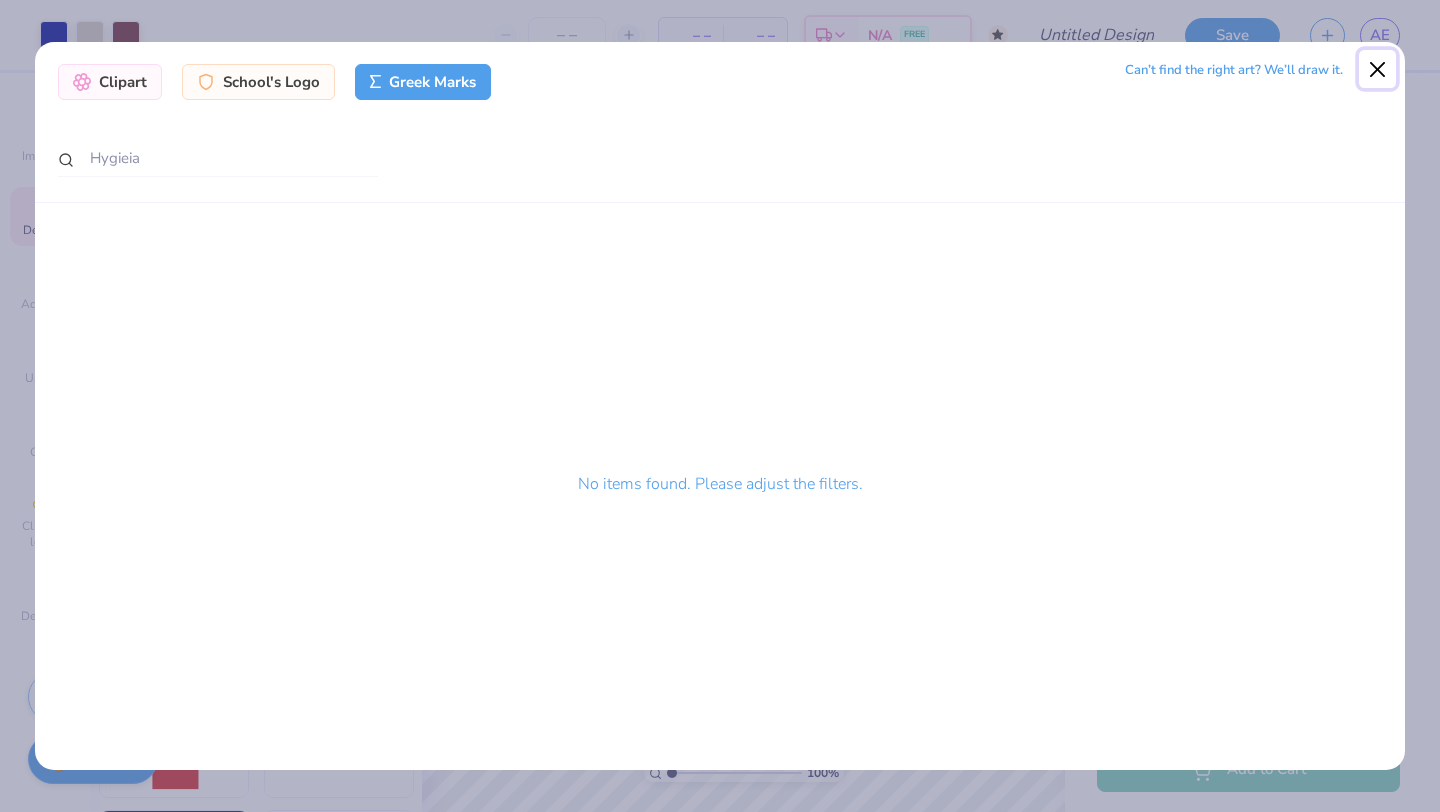 click at bounding box center (1378, 69) 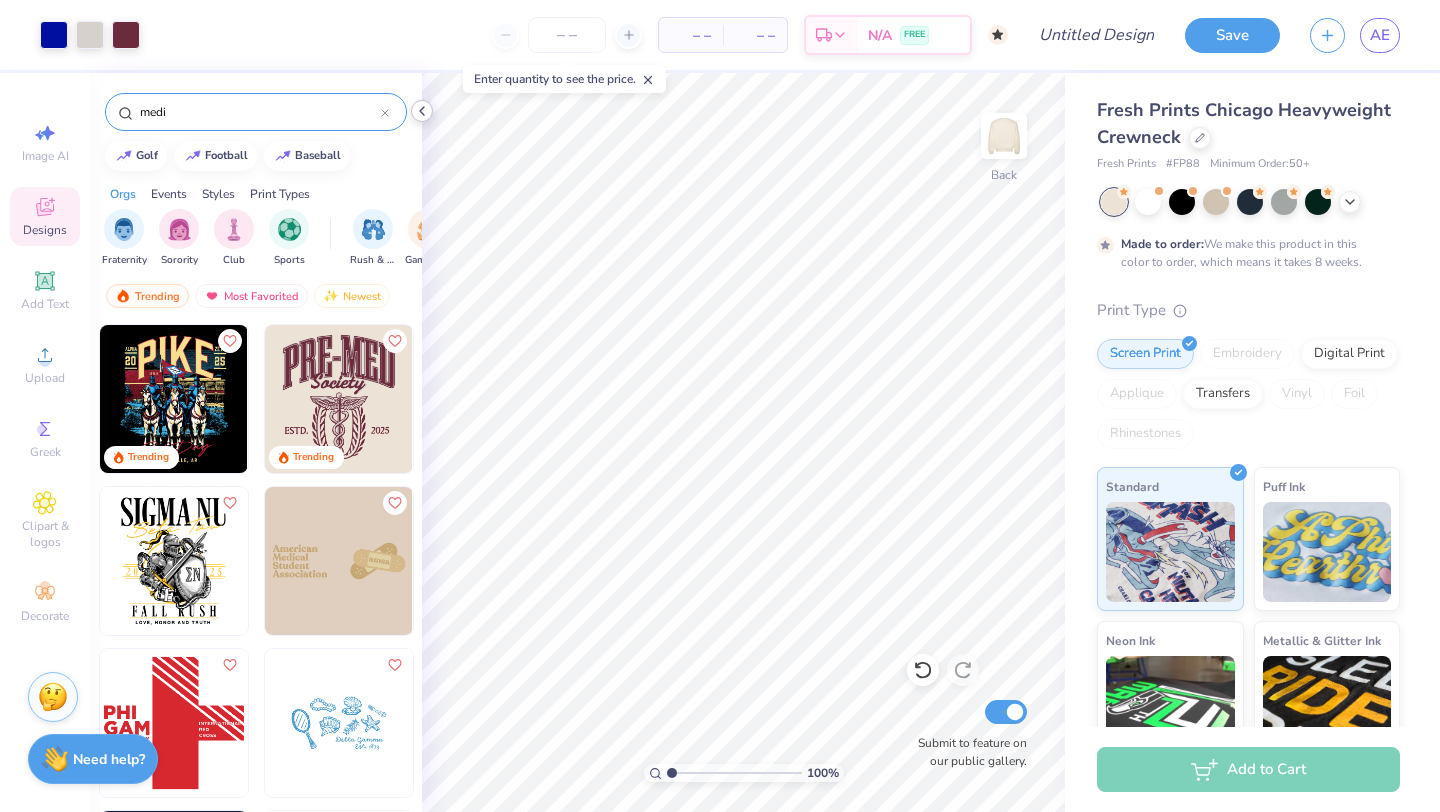 click 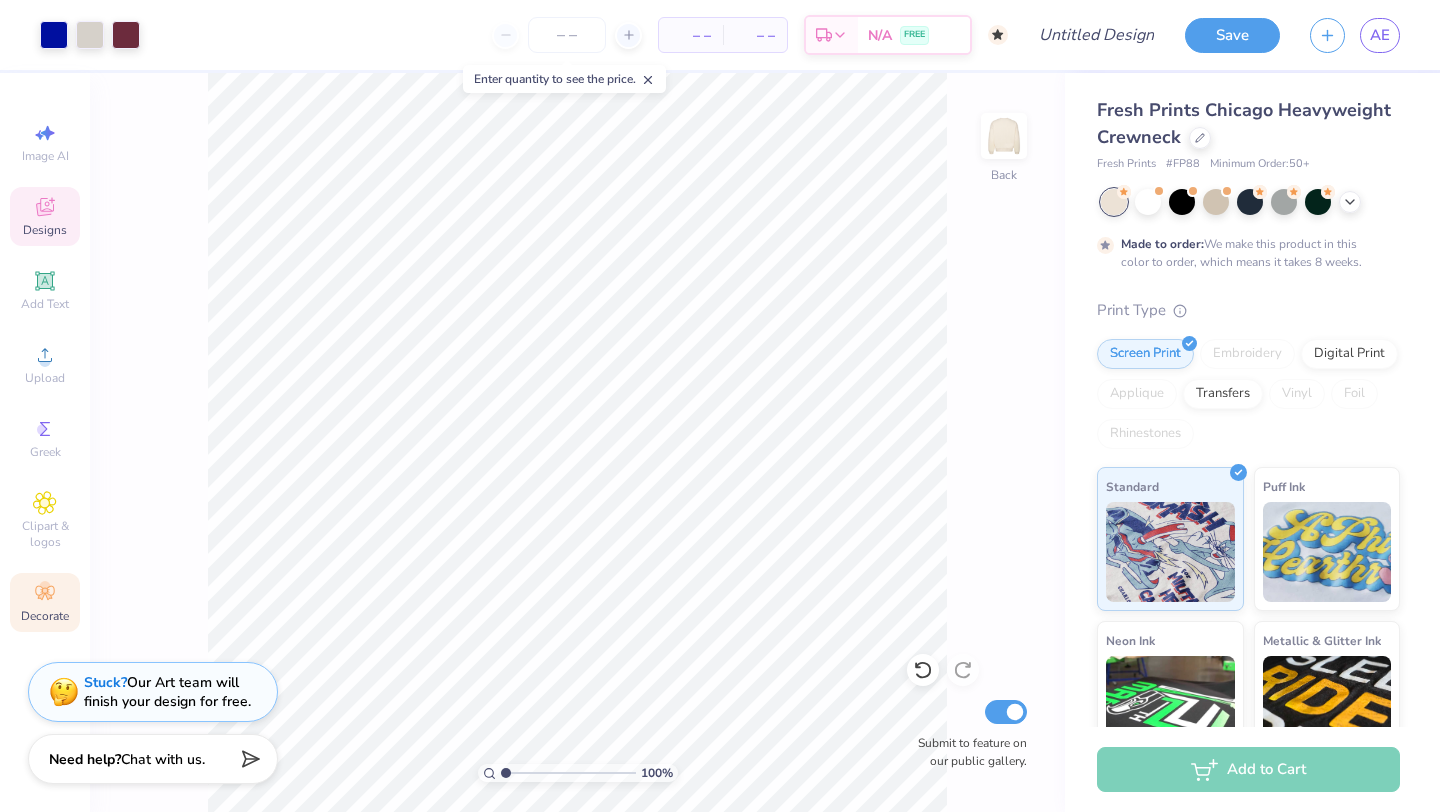 click 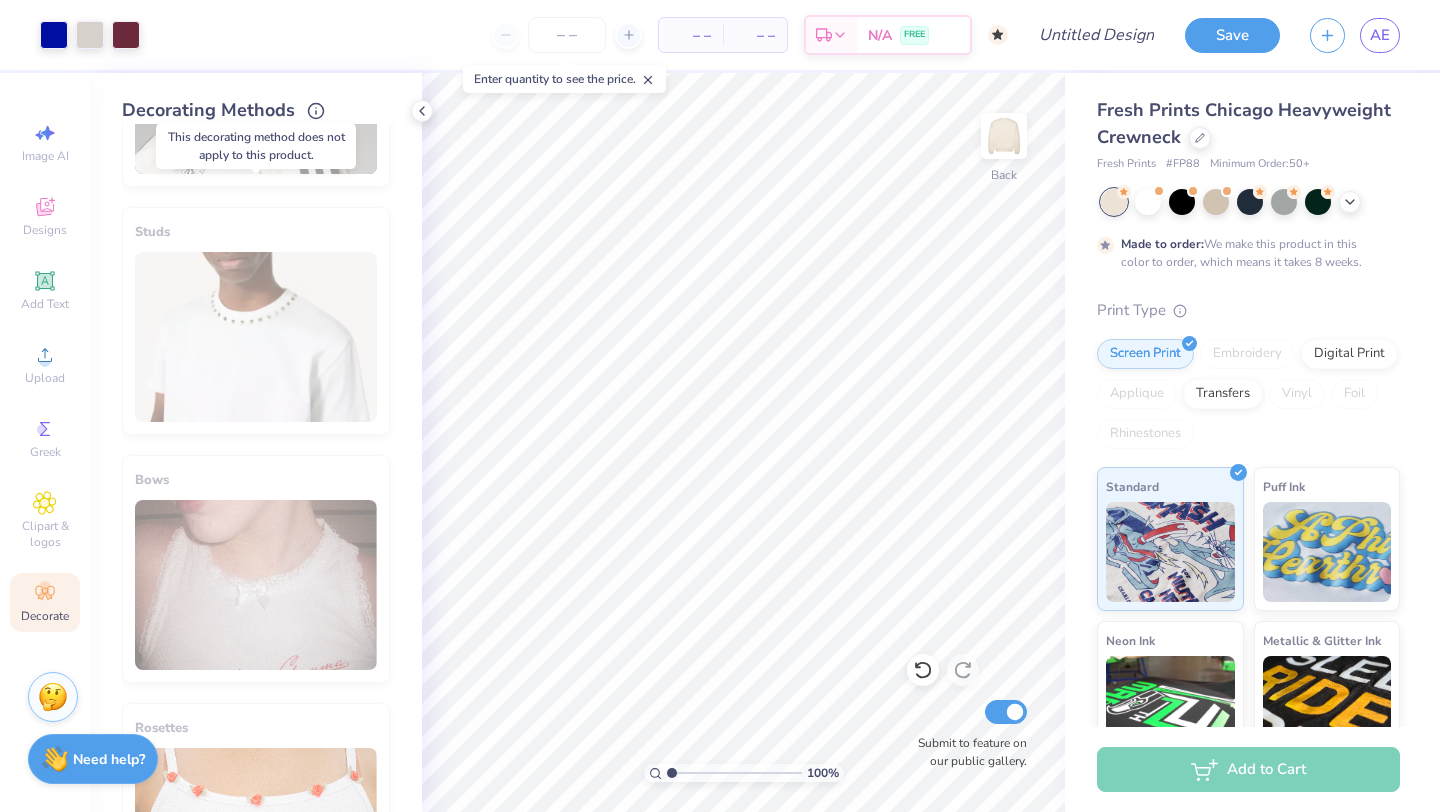 scroll, scrollTop: 1064, scrollLeft: 0, axis: vertical 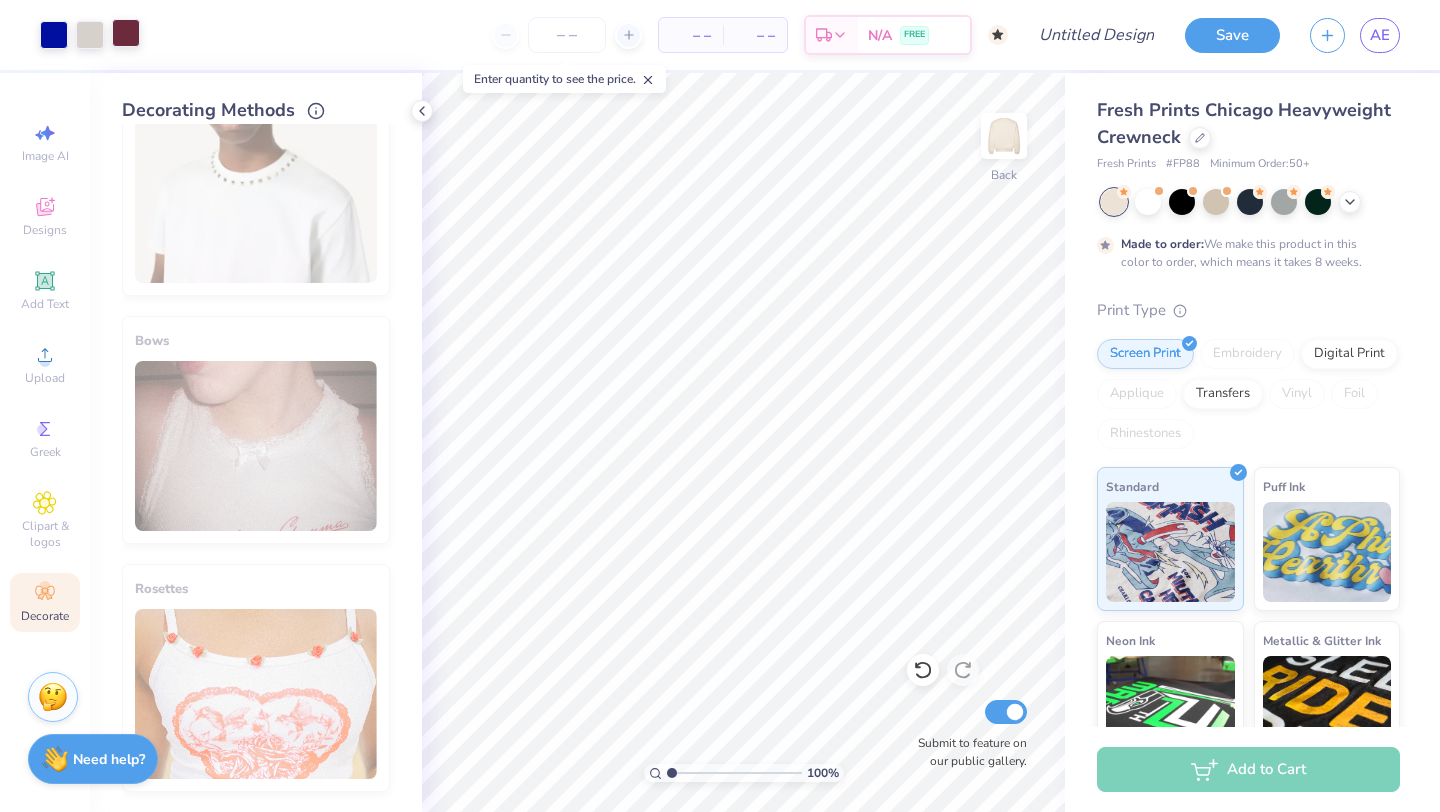 click at bounding box center [126, 33] 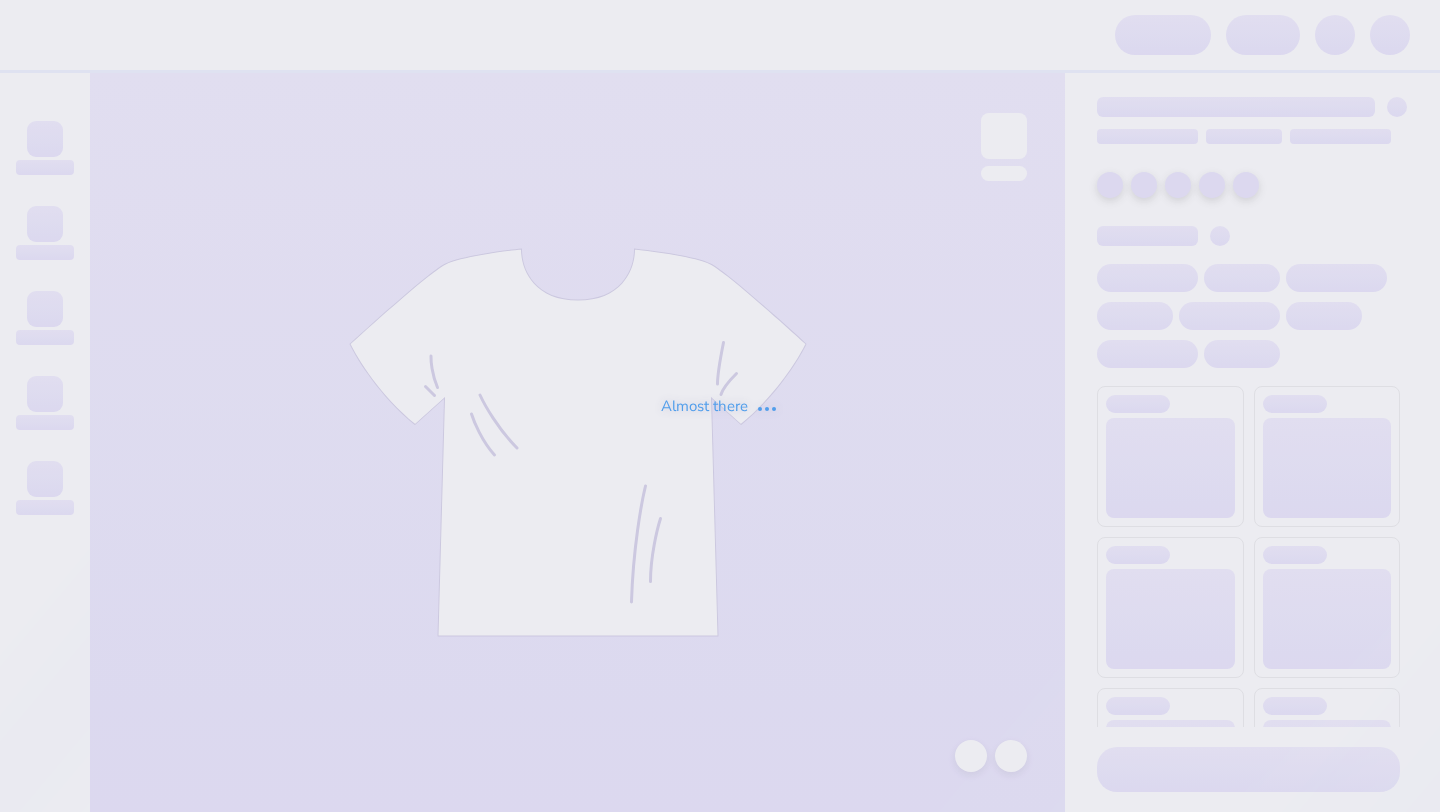 scroll, scrollTop: 0, scrollLeft: 0, axis: both 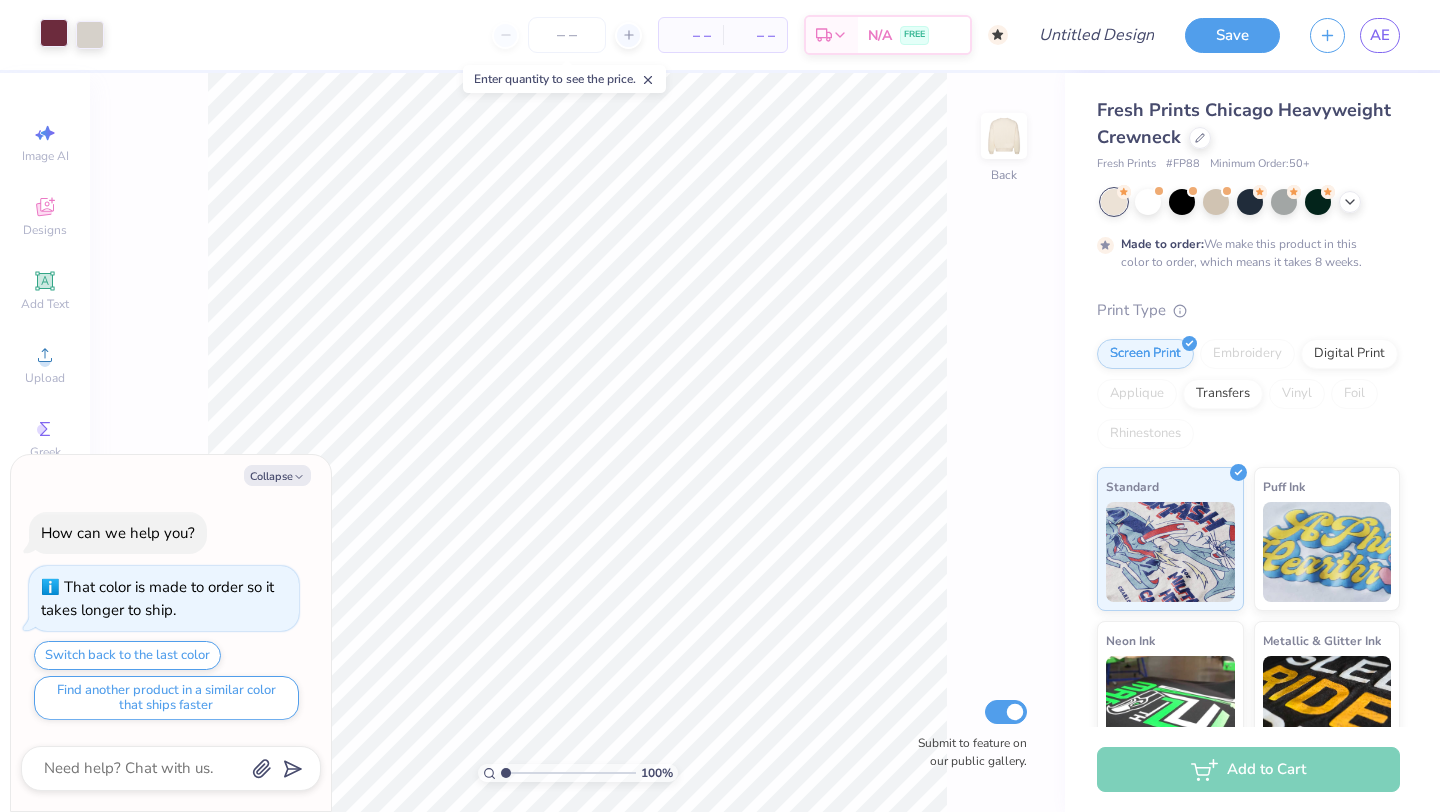 click at bounding box center [54, 33] 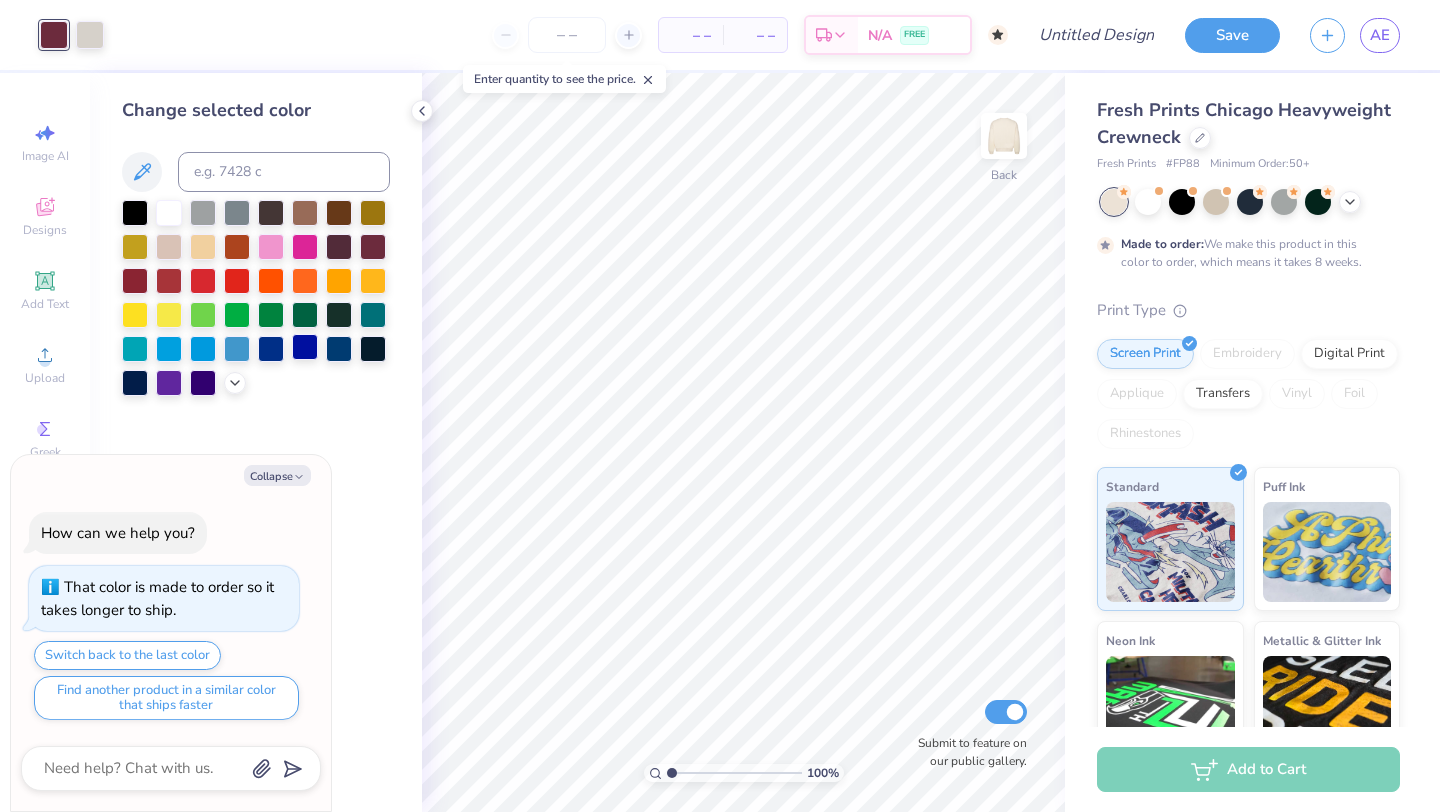 click at bounding box center [305, 347] 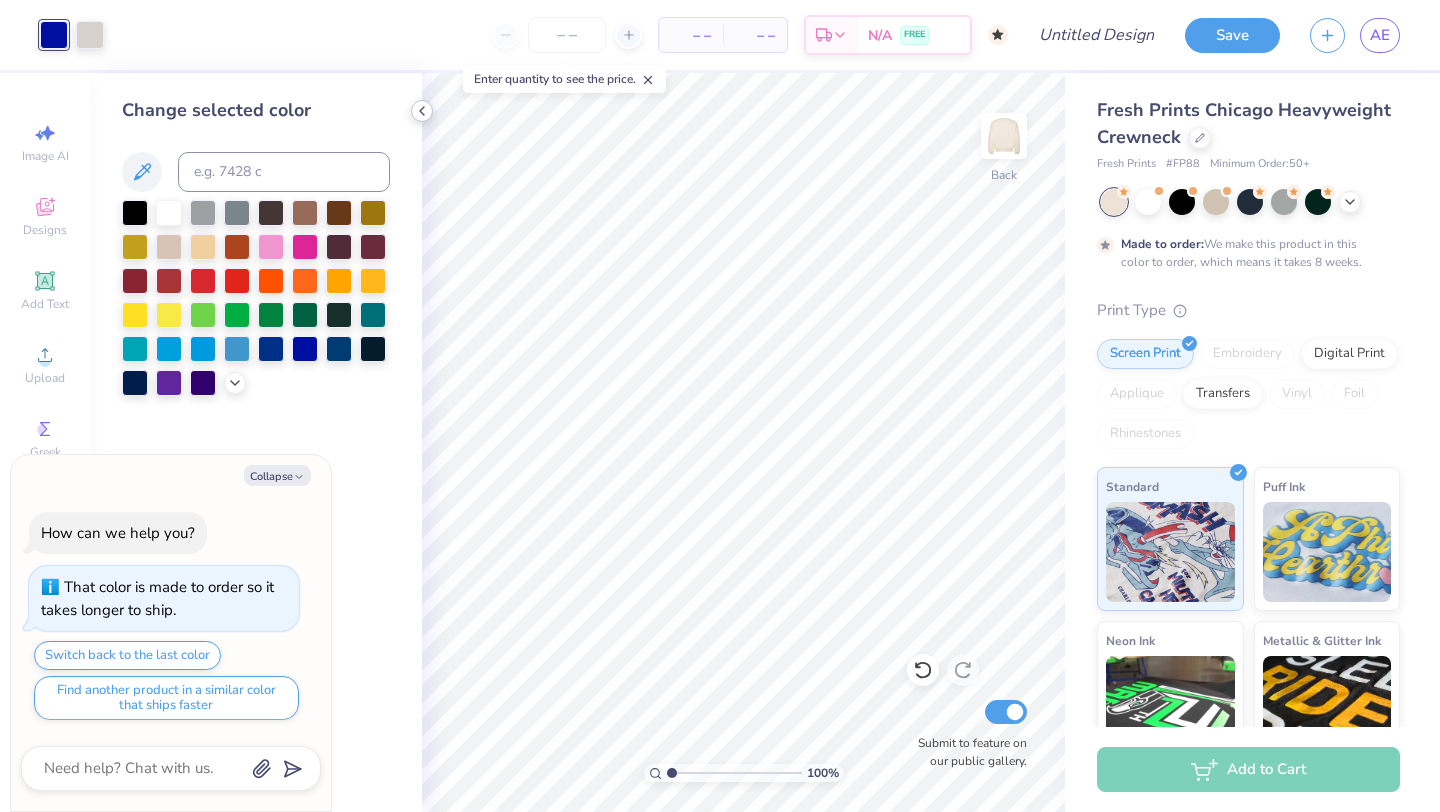 click 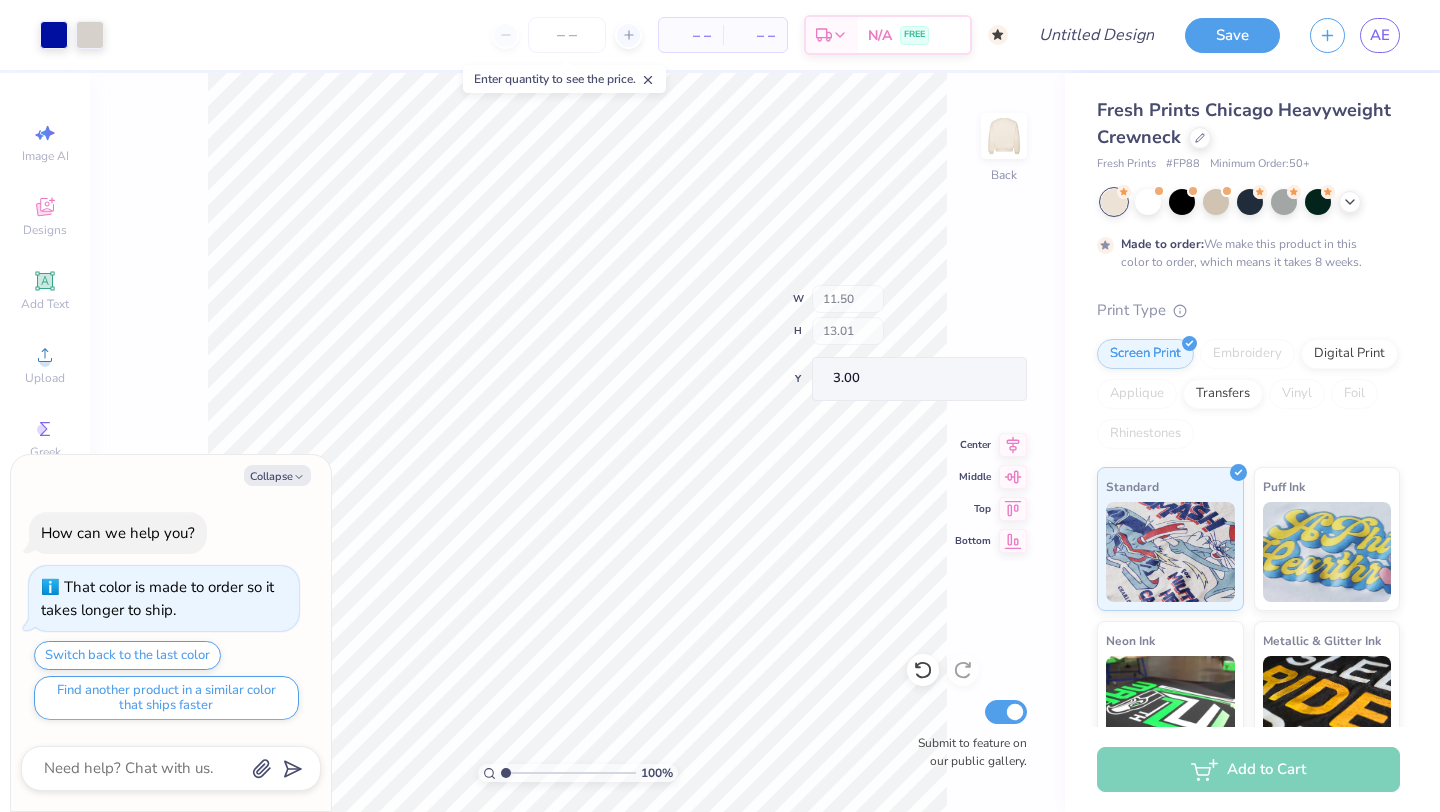 type on "x" 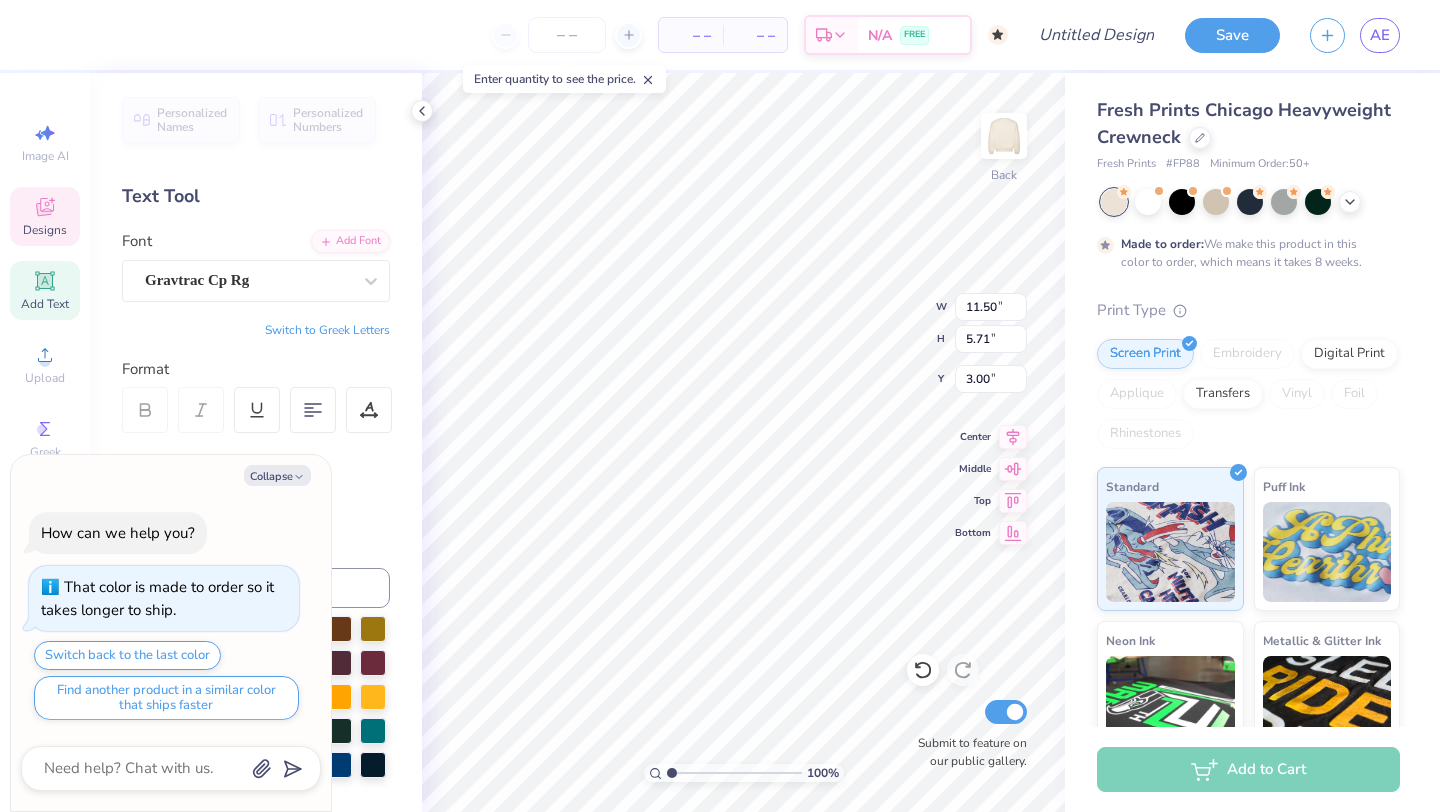 type on "x" 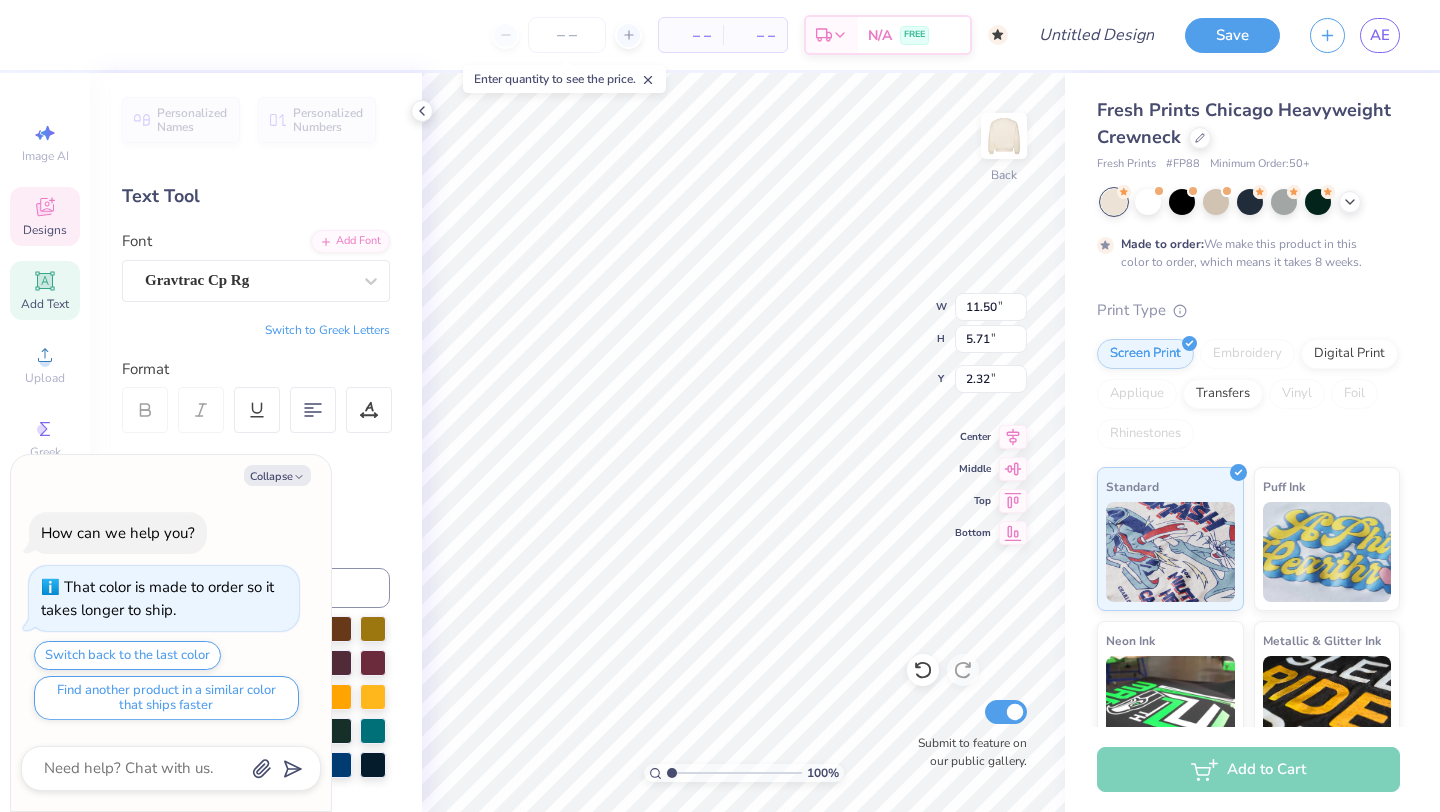 type on "x" 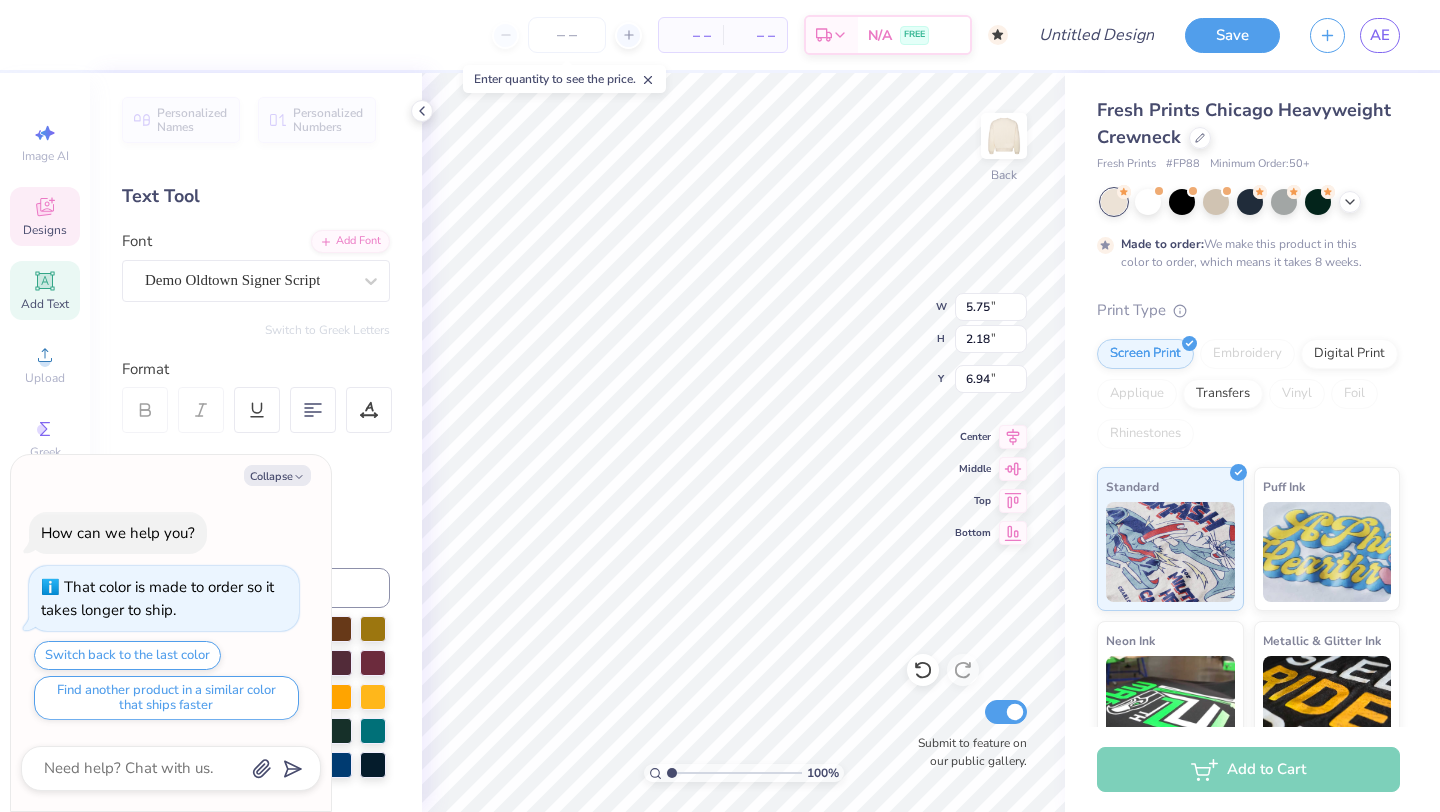 scroll, scrollTop: 0, scrollLeft: 0, axis: both 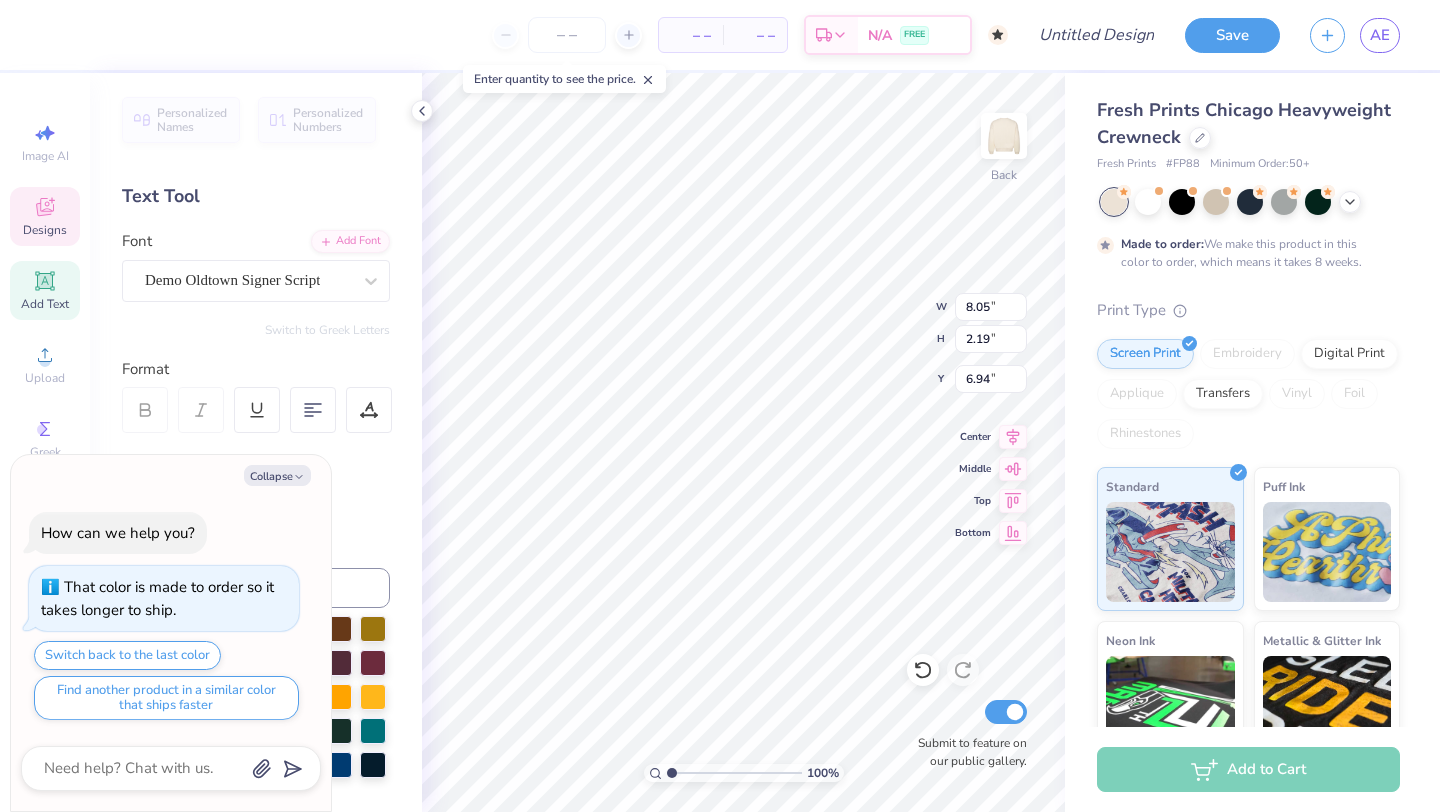 type on "x" 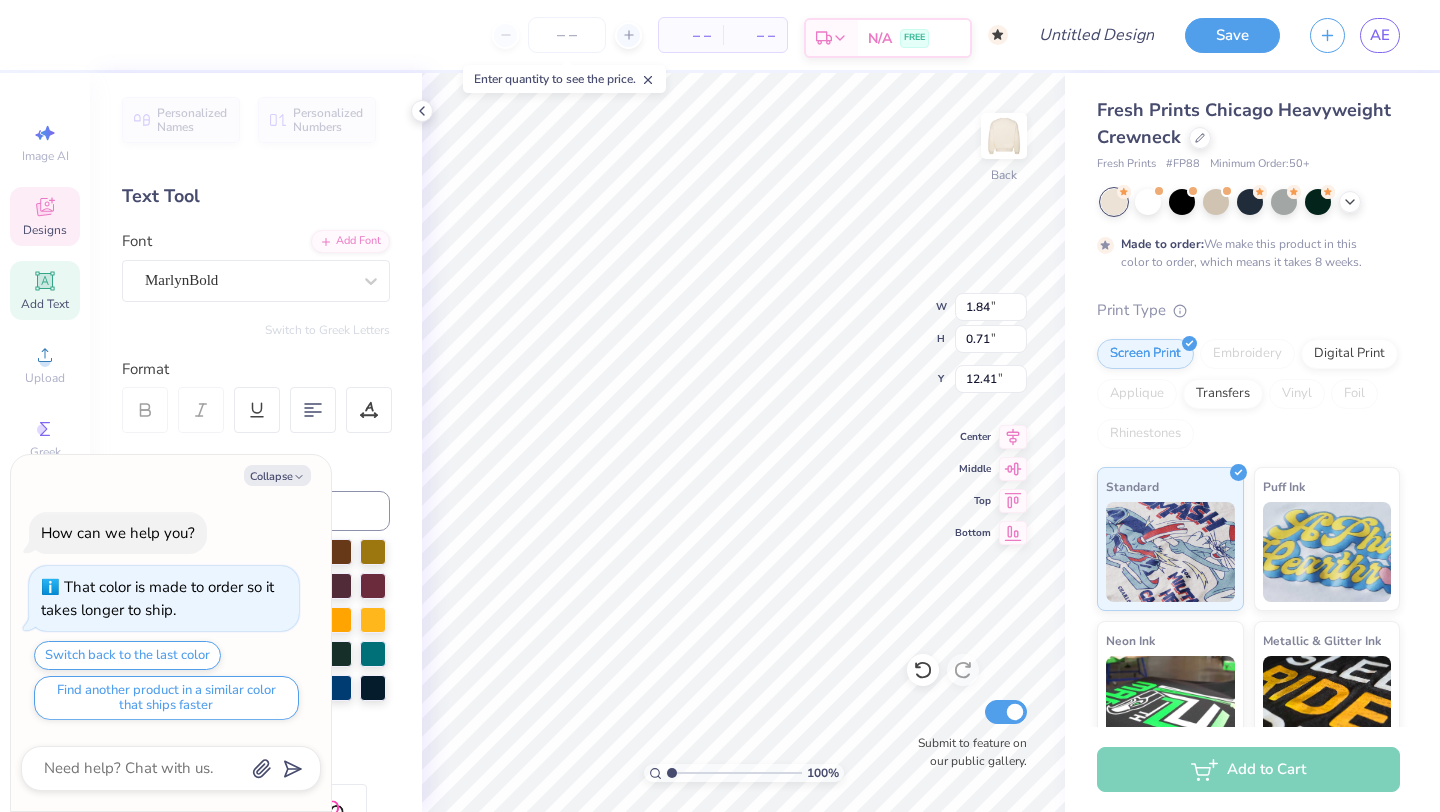 type on "x" 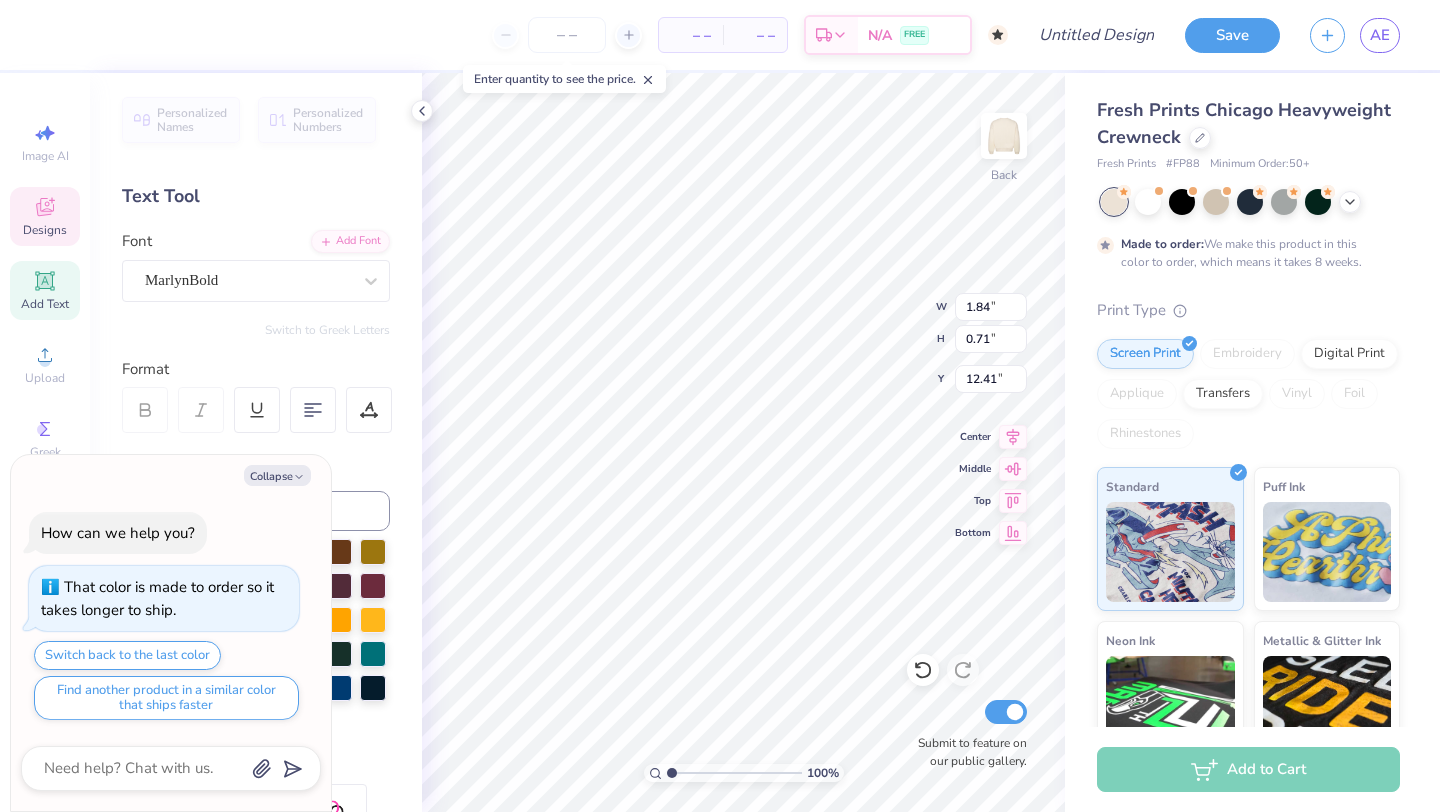 type on "x" 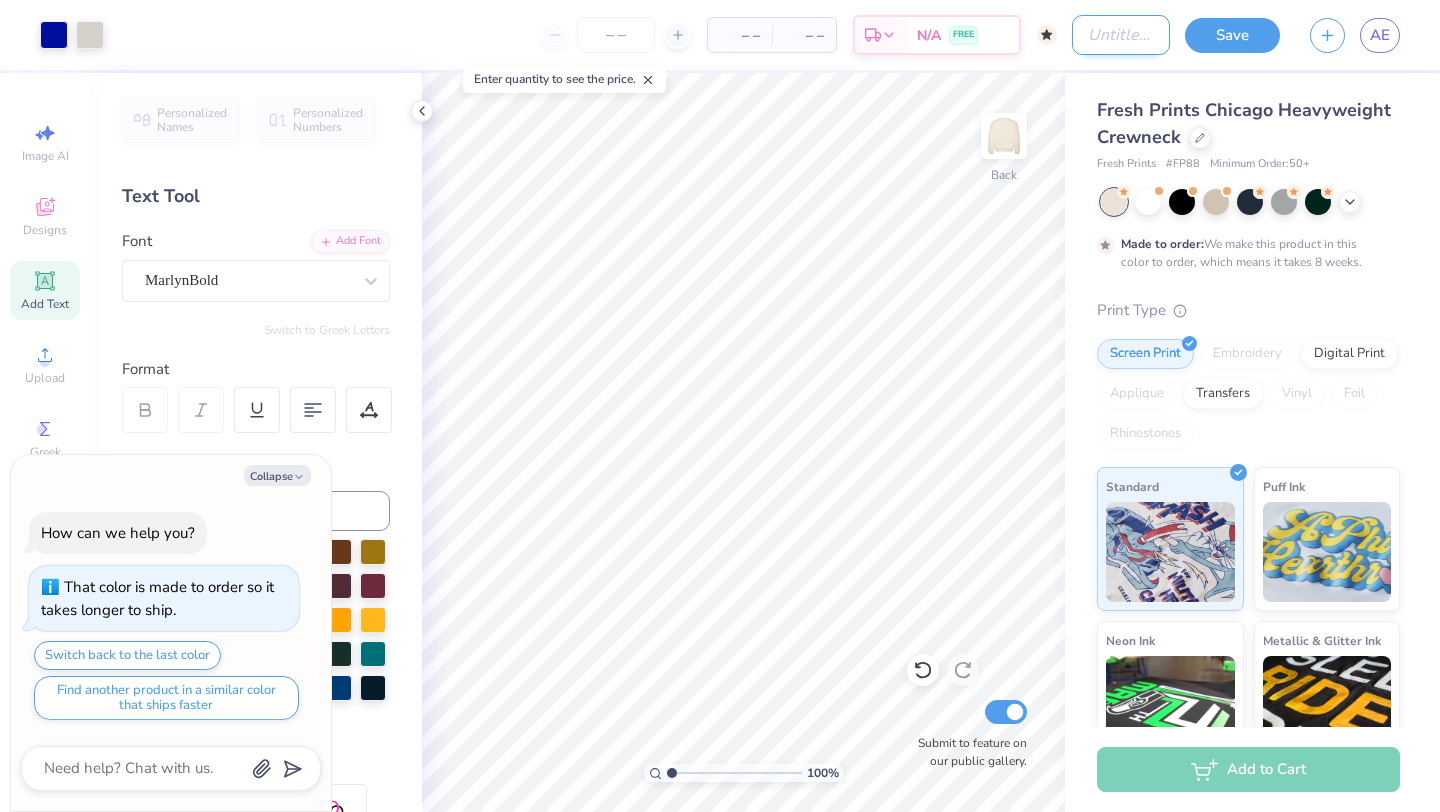 click on "Design Title" at bounding box center (1121, 35) 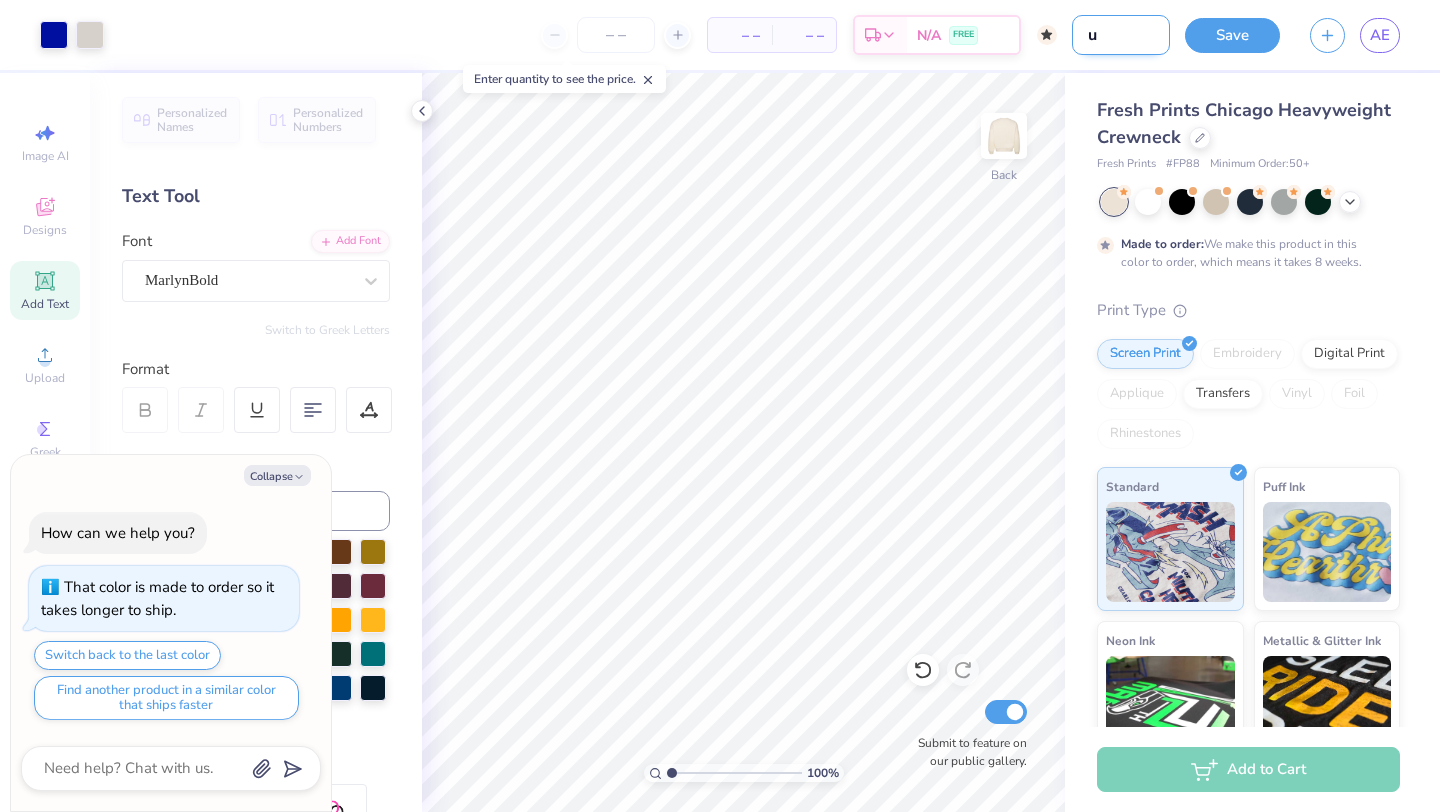 type on "uk" 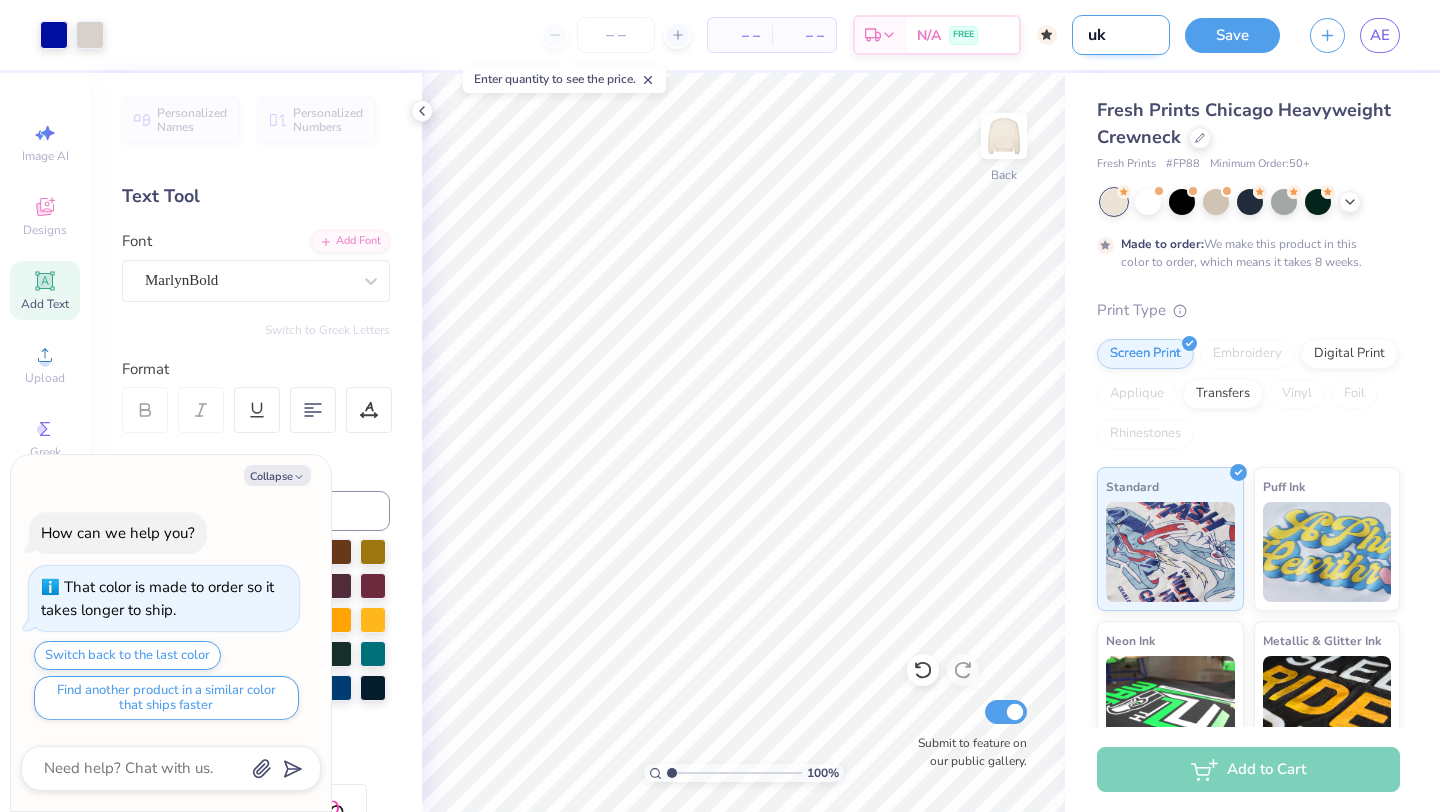 type on "ukc" 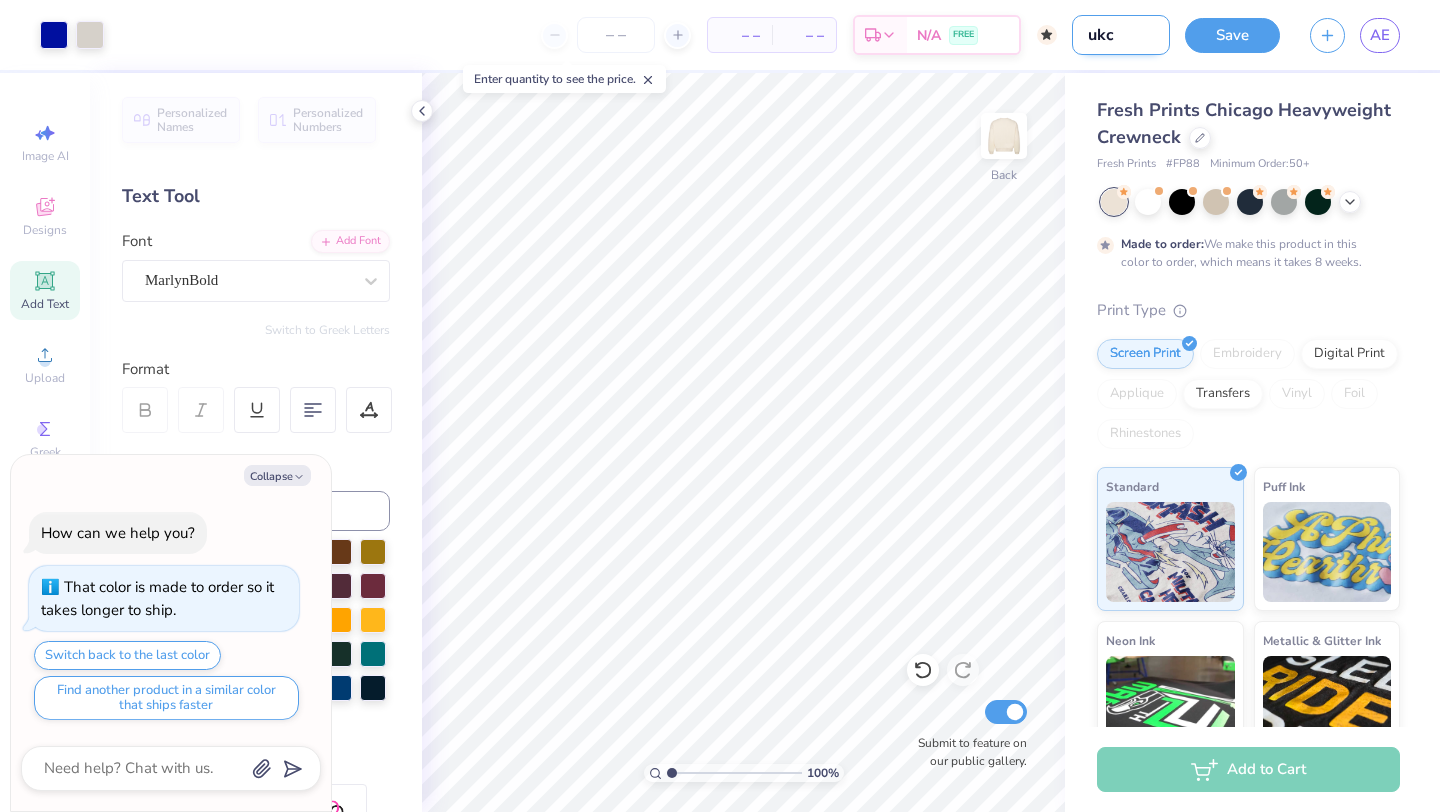 type on "ukco" 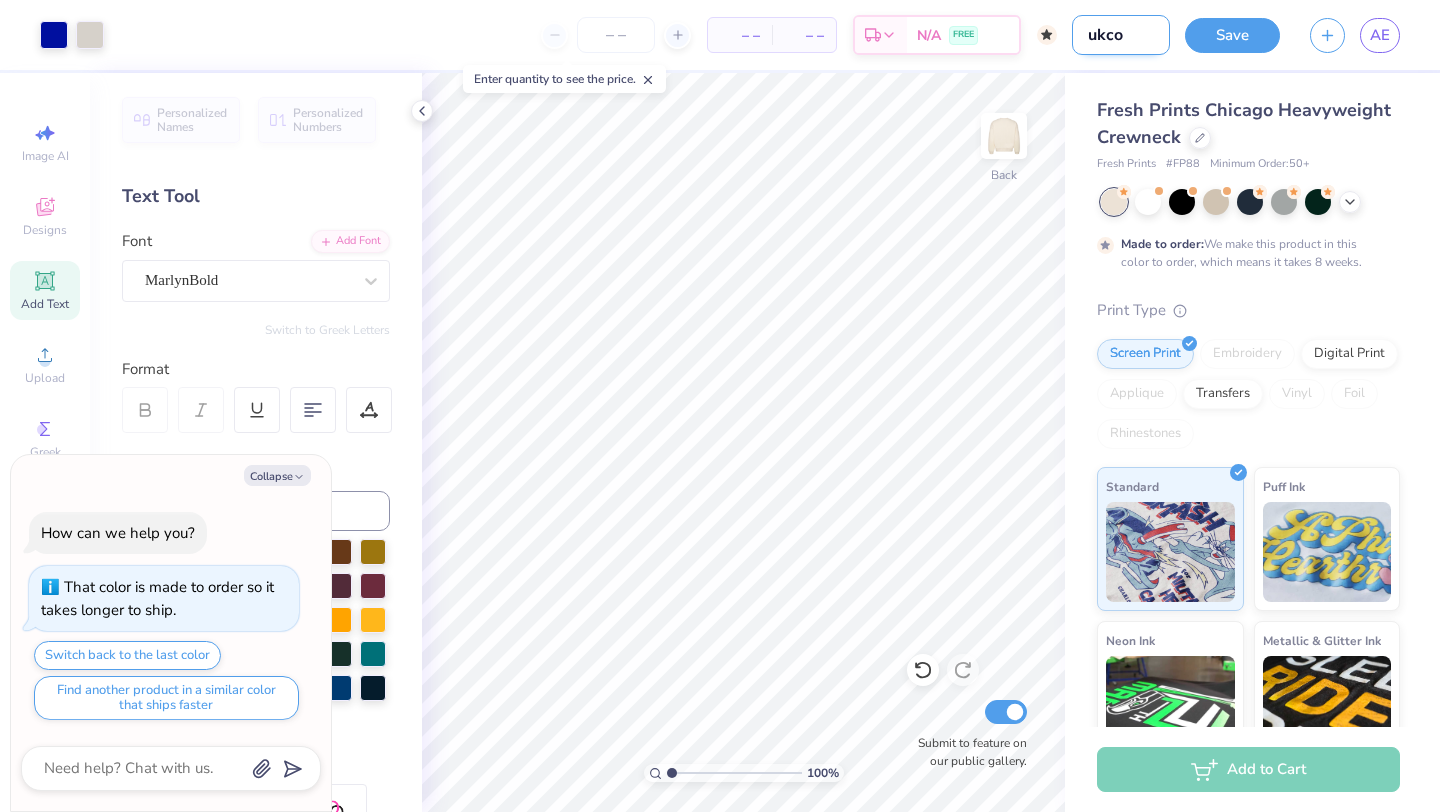 type on "ukcop" 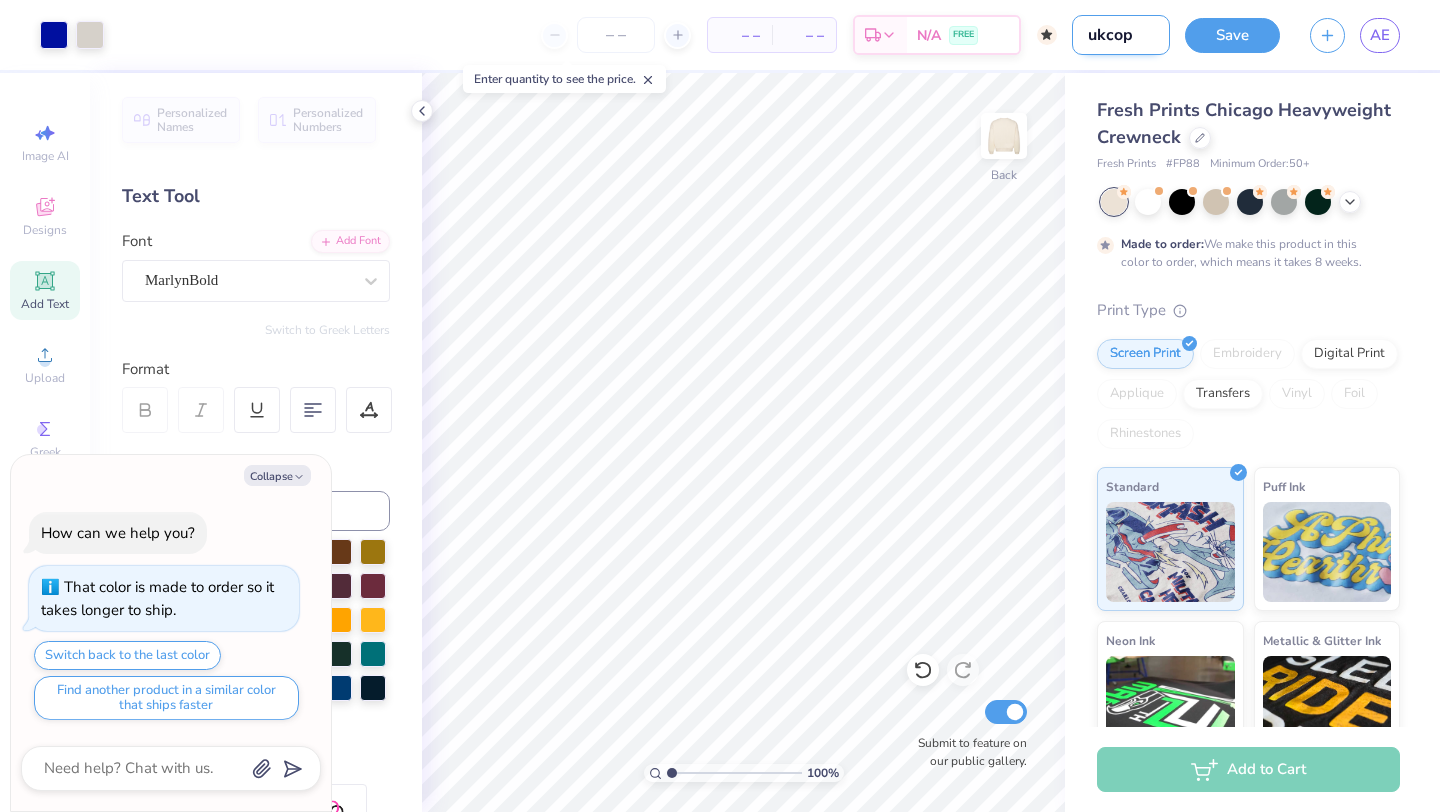 type on "x" 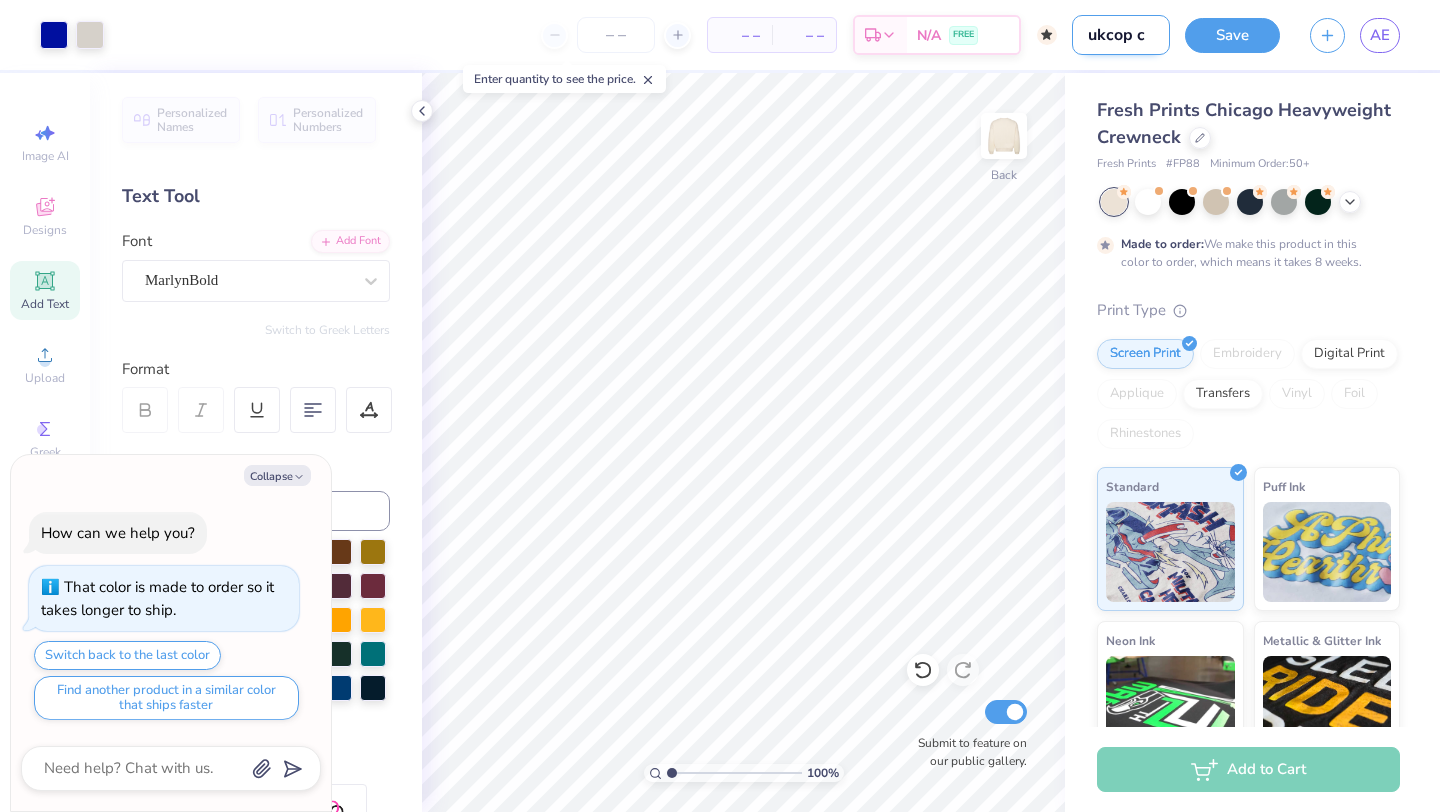 type on "ukcop cr" 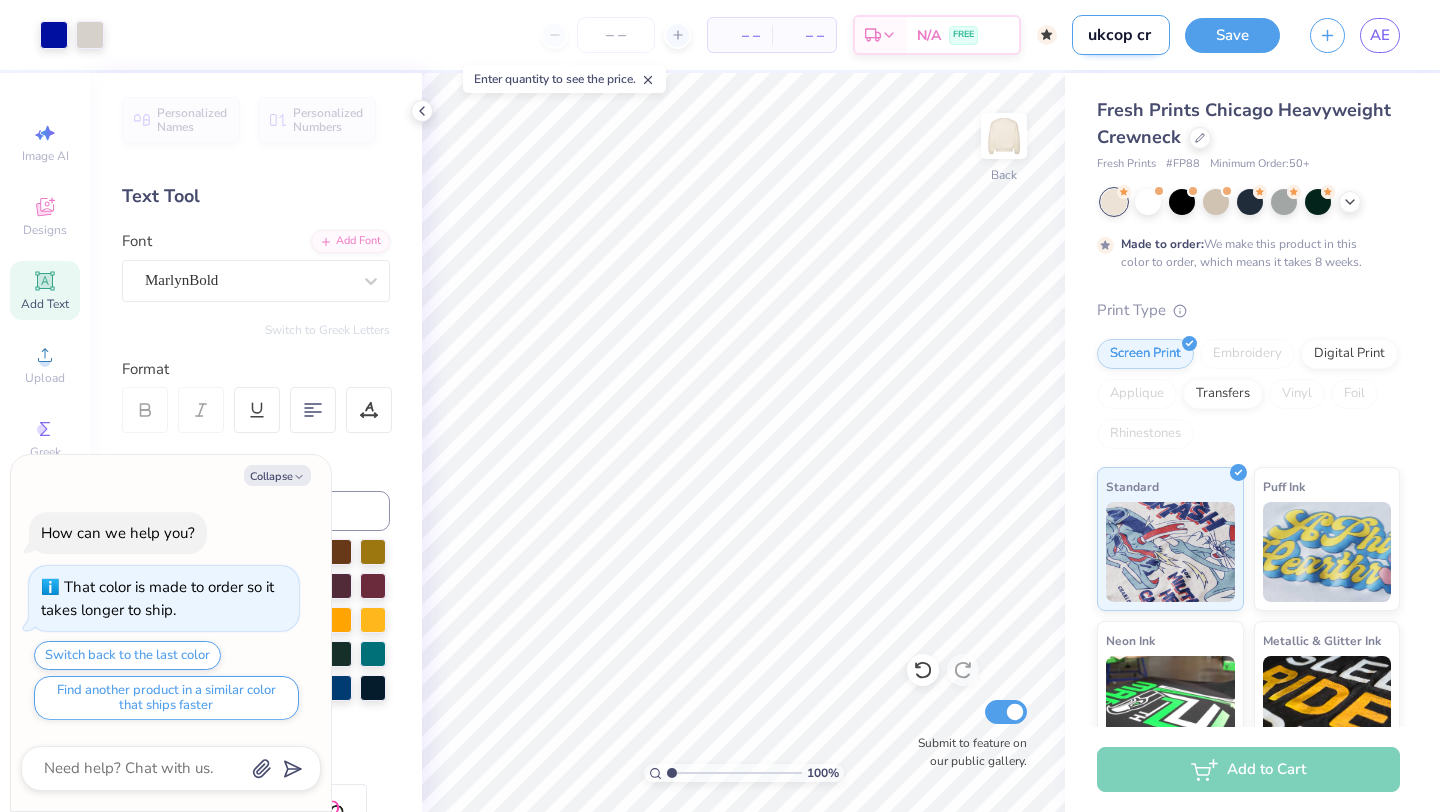 type on "ukcop cre" 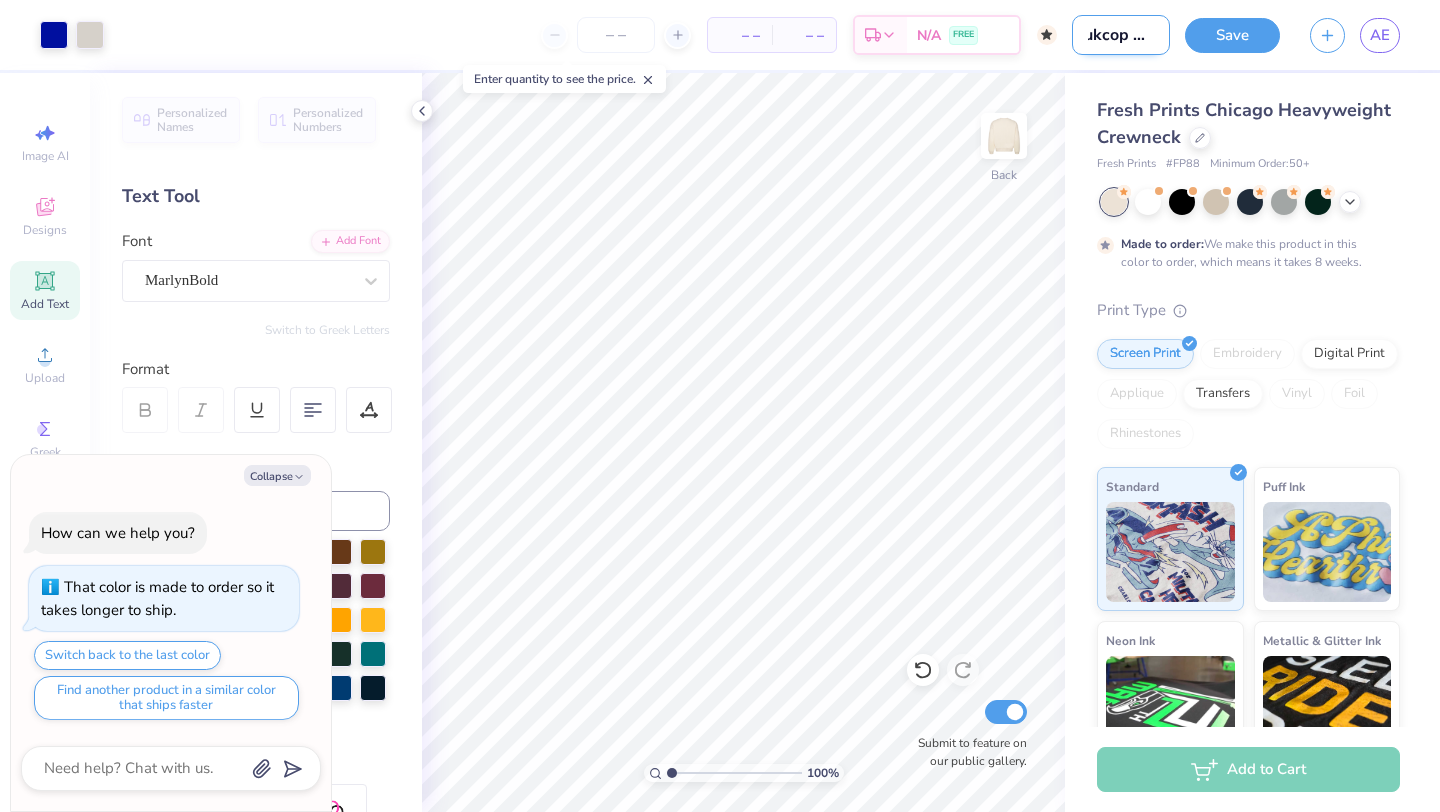 type on "ukcop crea" 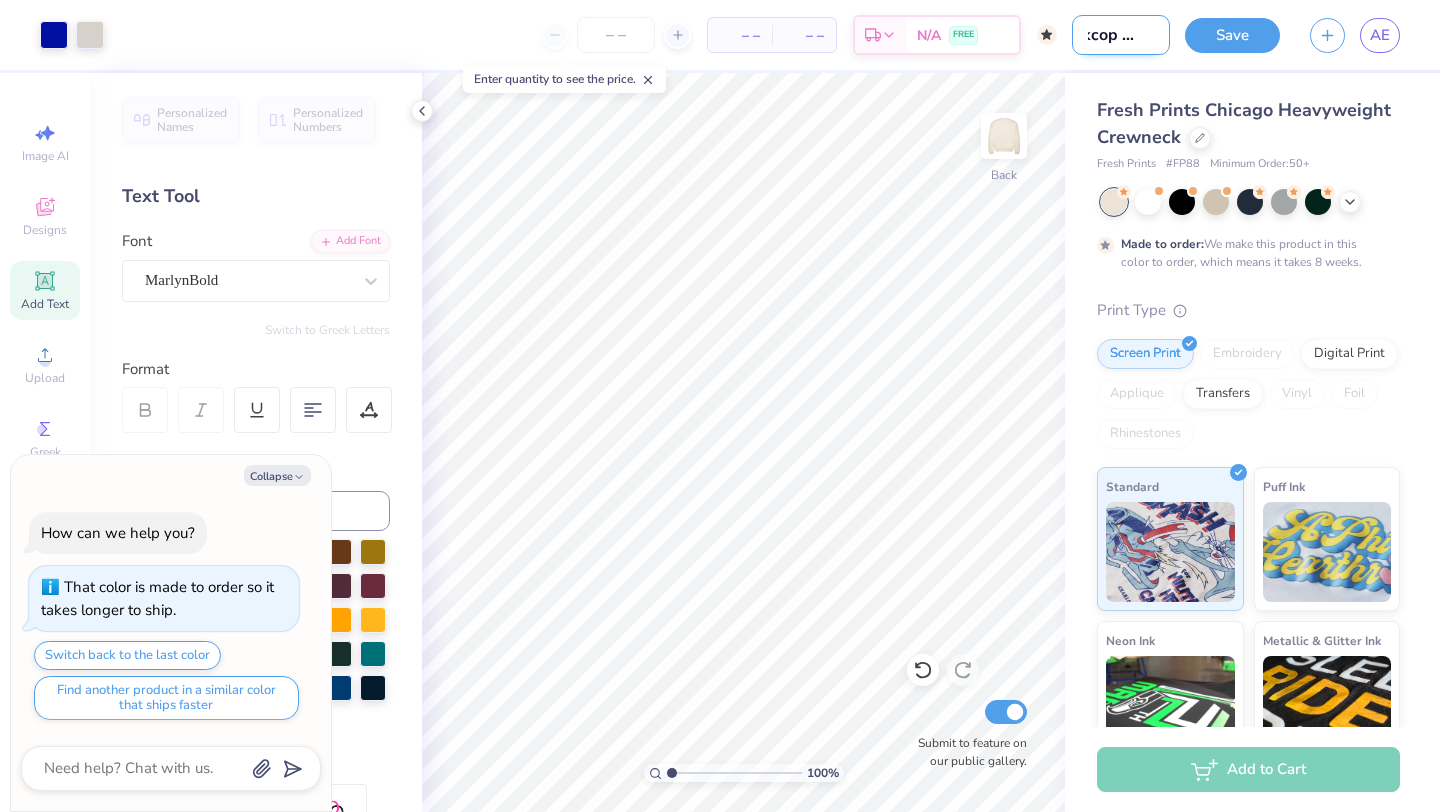 type on "ukcop cream" 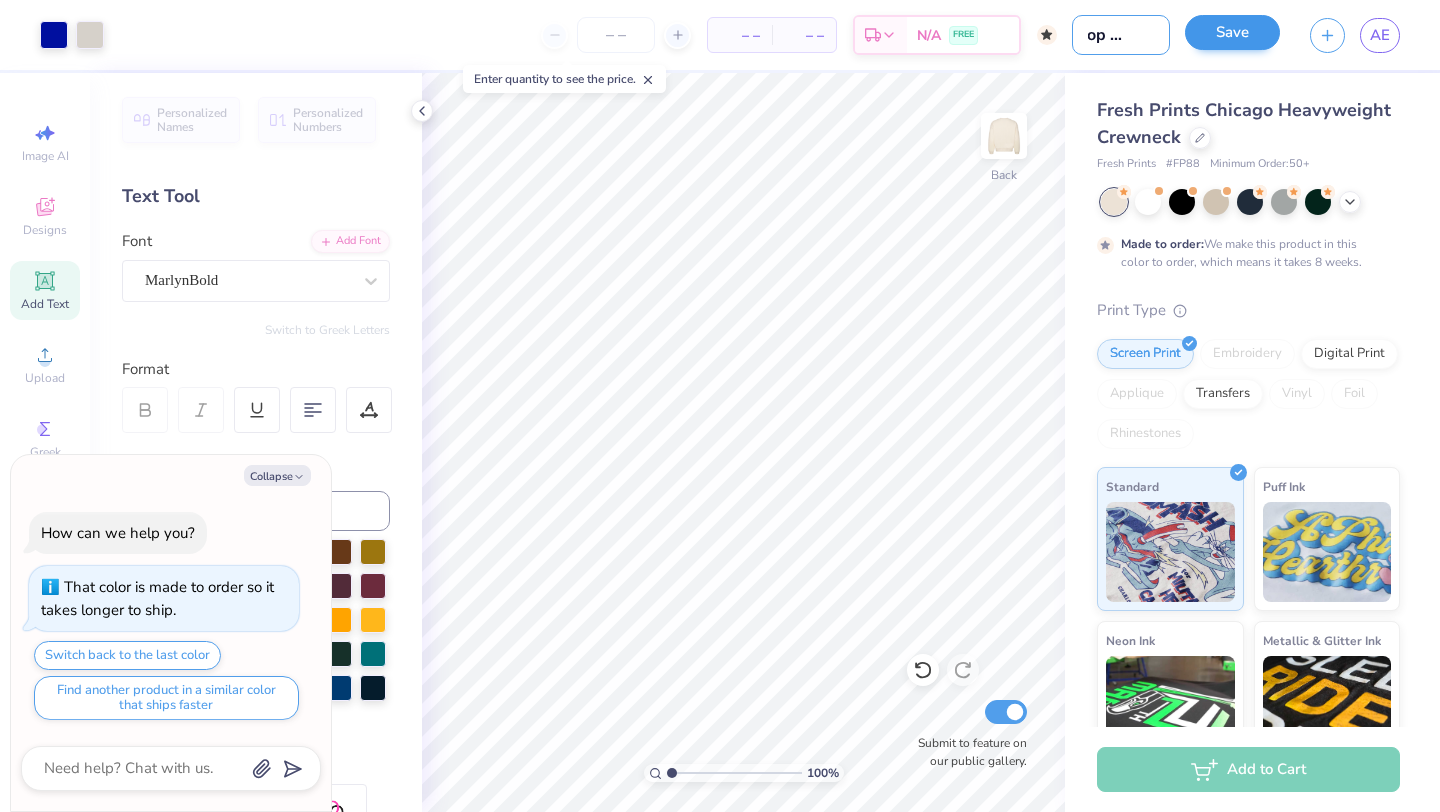 type on "ukcop cream" 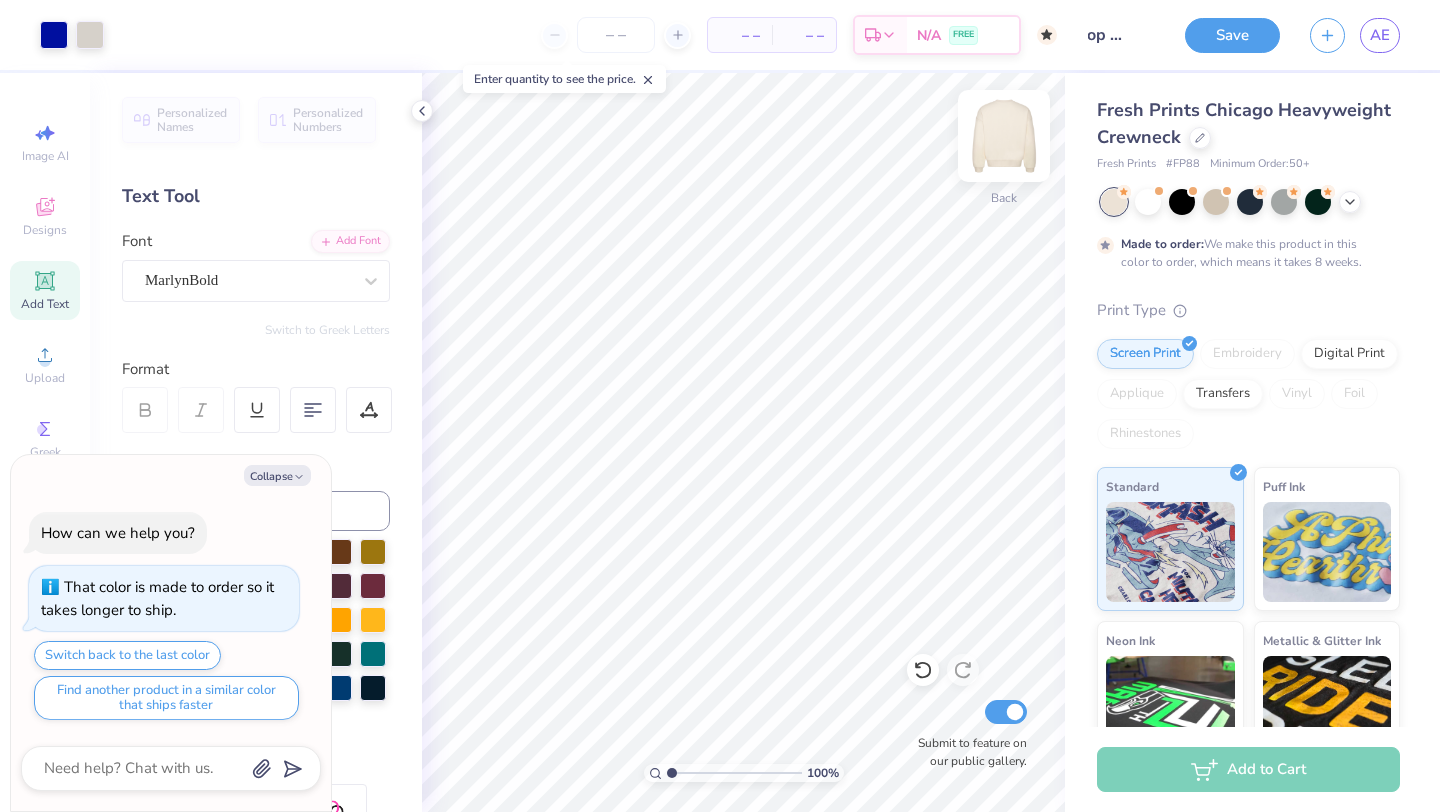 drag, startPoint x: 1255, startPoint y: 18, endPoint x: 1013, endPoint y: 167, distance: 284.19183 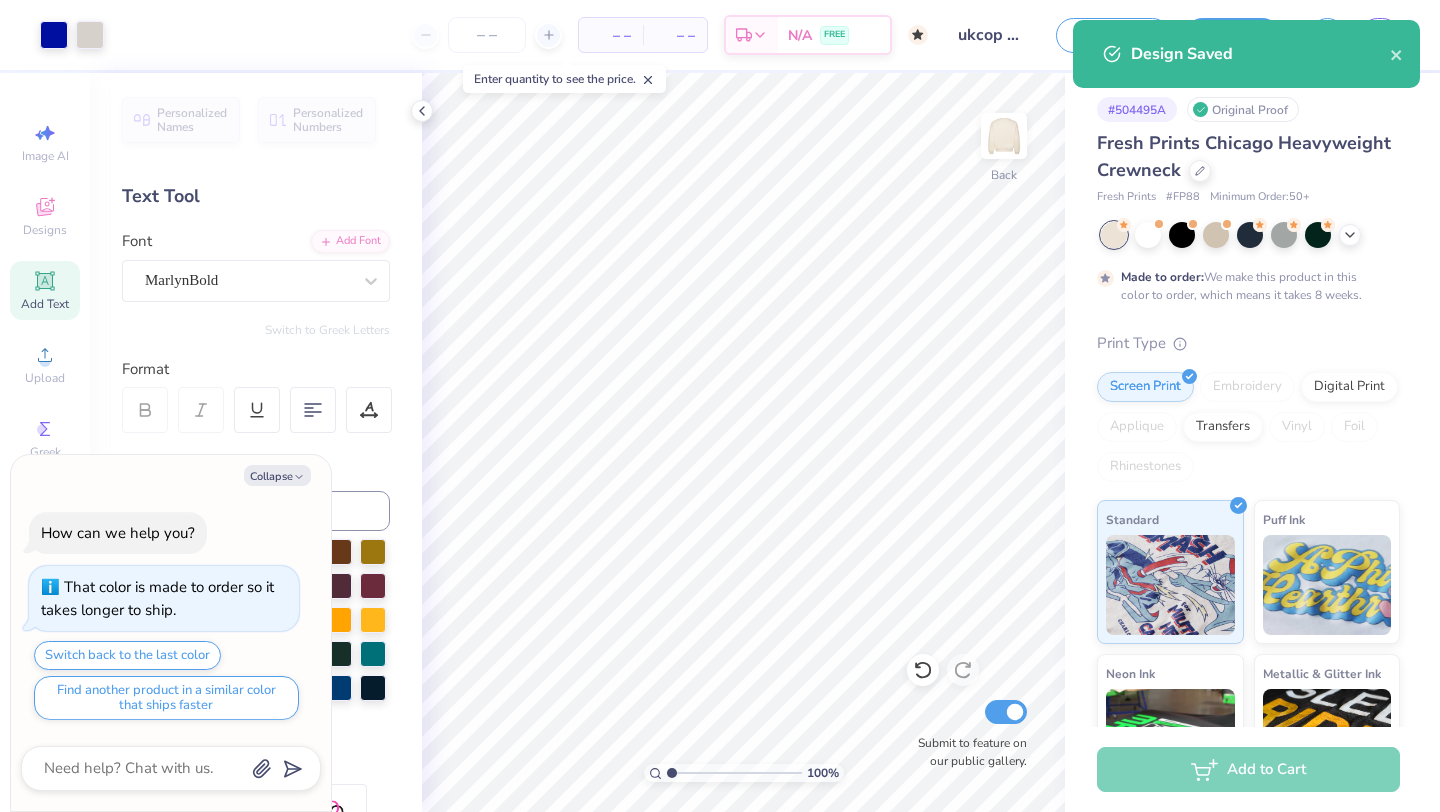 click on "Design Saved" at bounding box center (1246, 54) 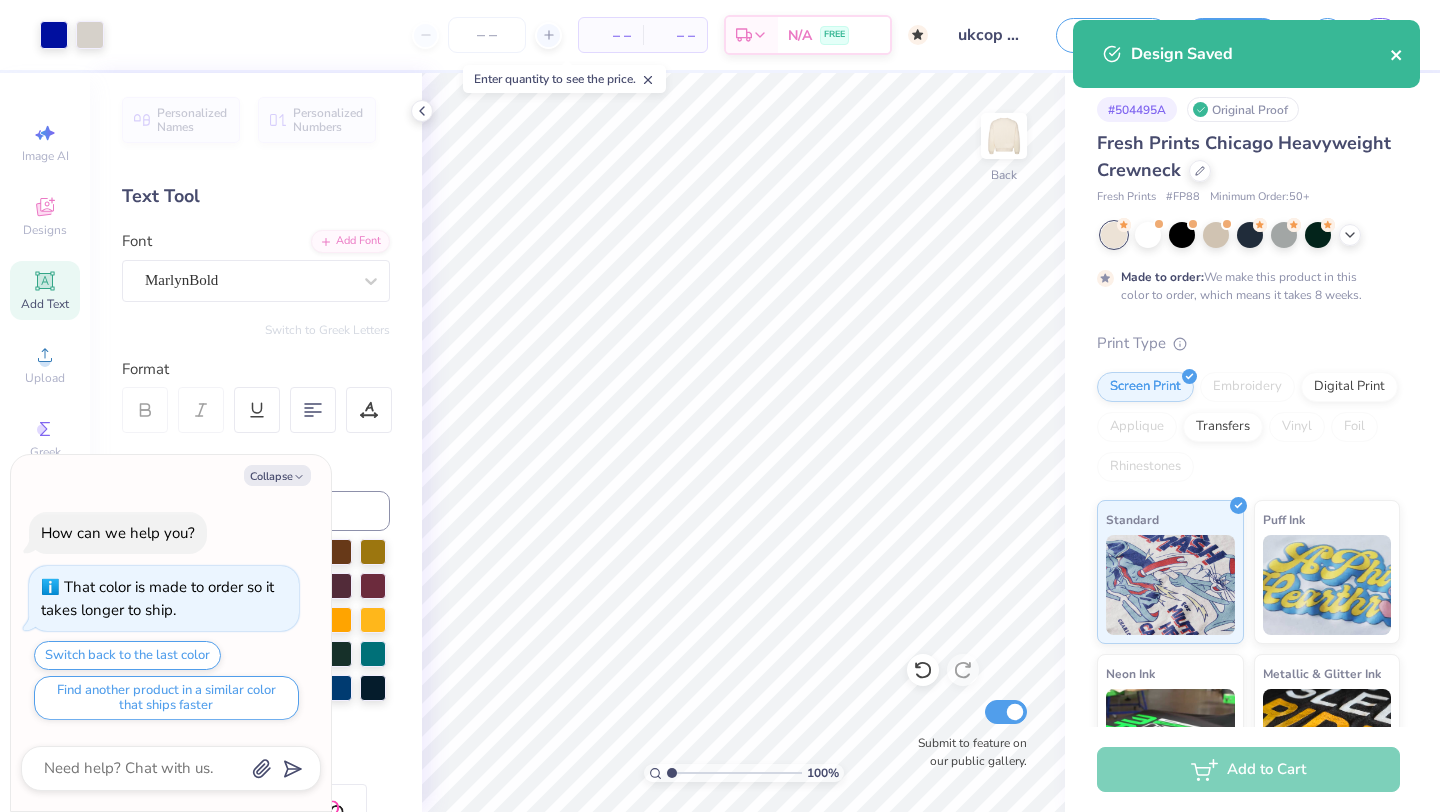click 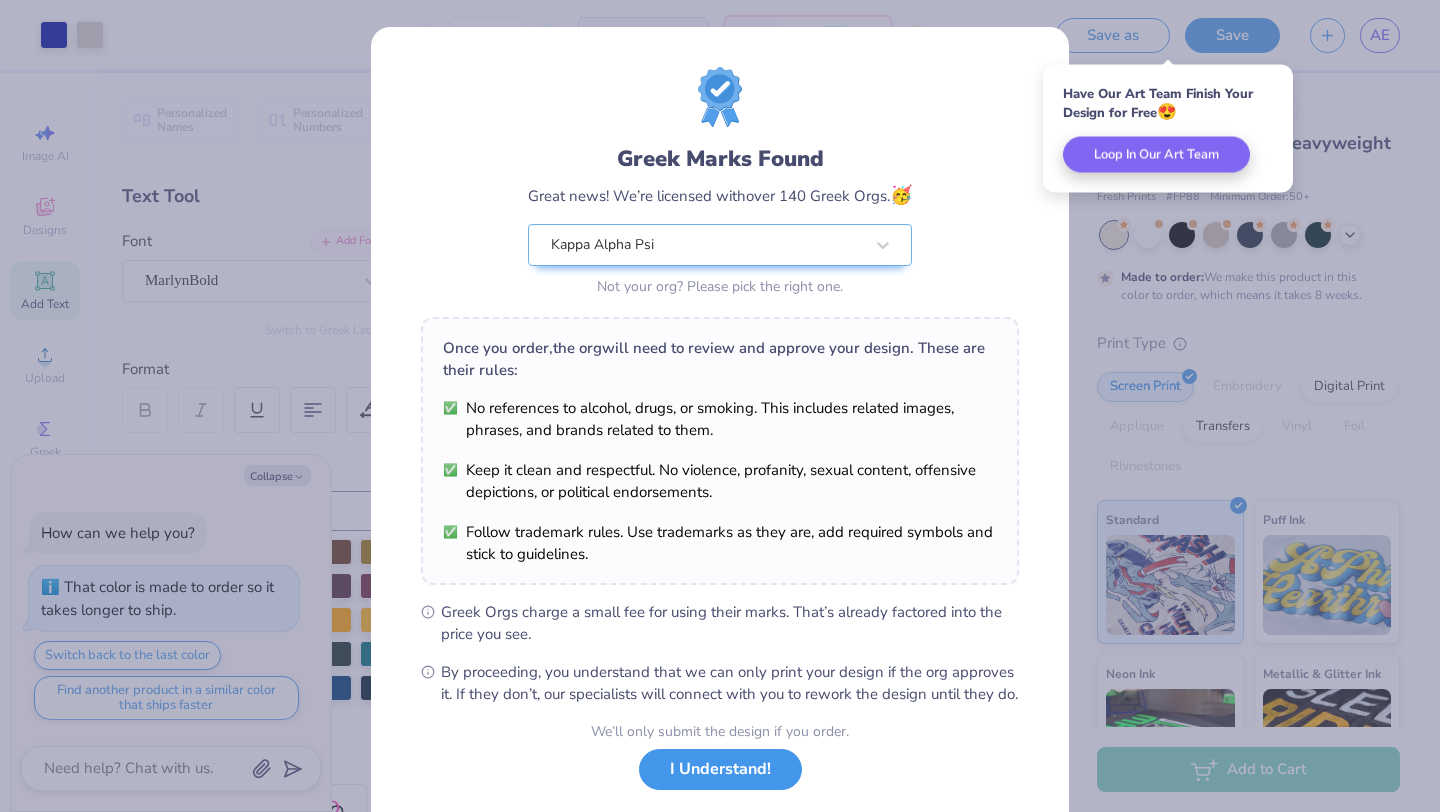 click on "I Understand!" at bounding box center (720, 769) 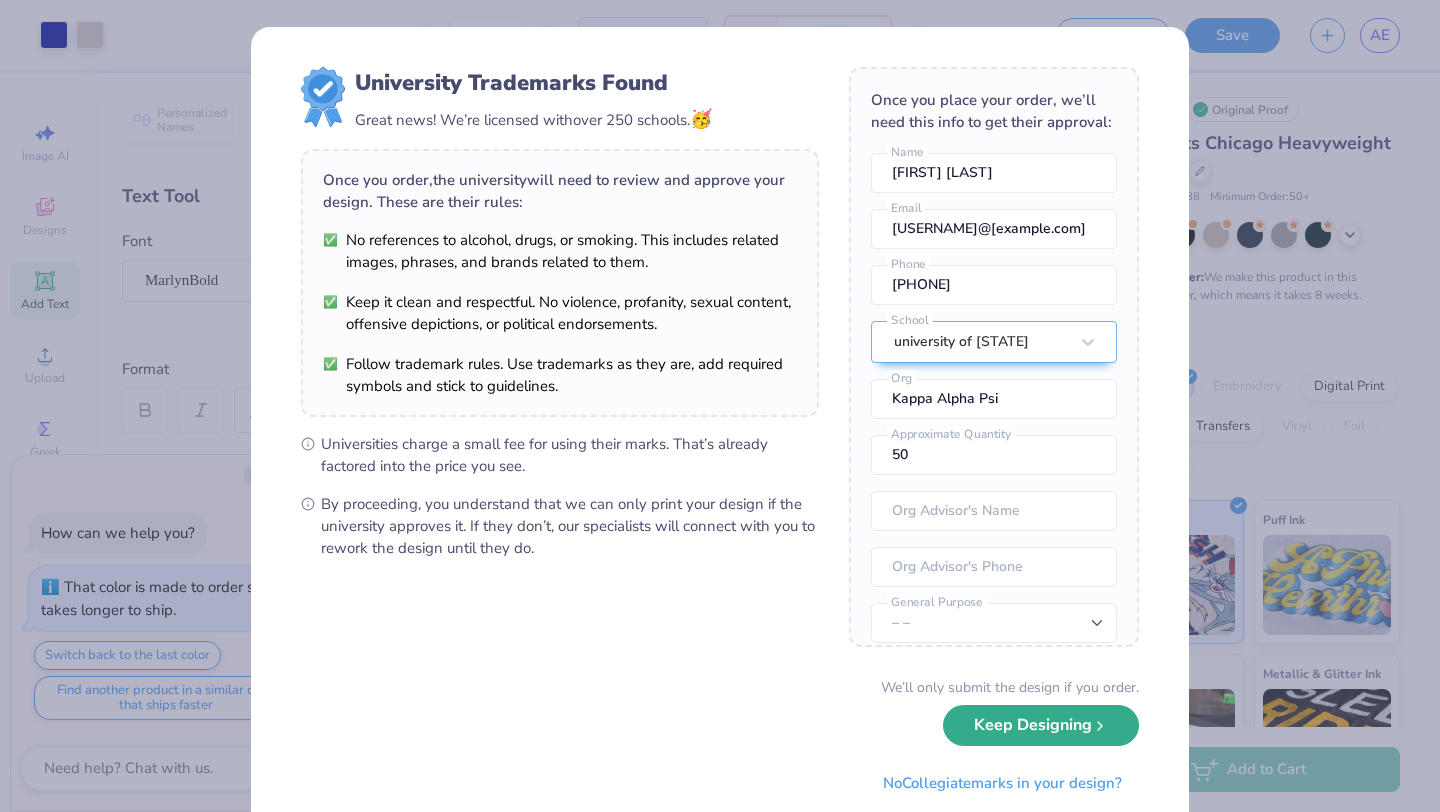 click on "Keep Designing" at bounding box center (1041, 725) 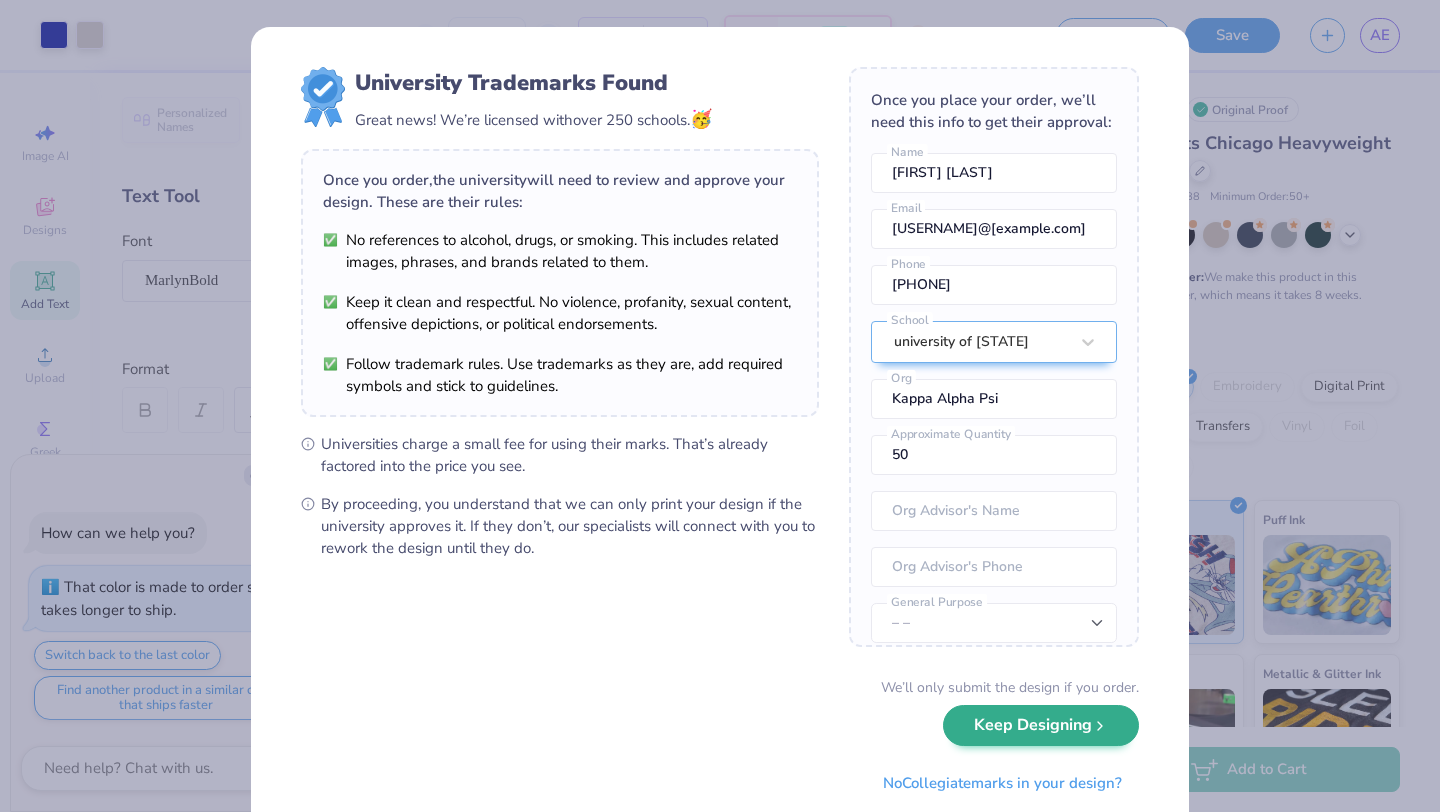 type on "x" 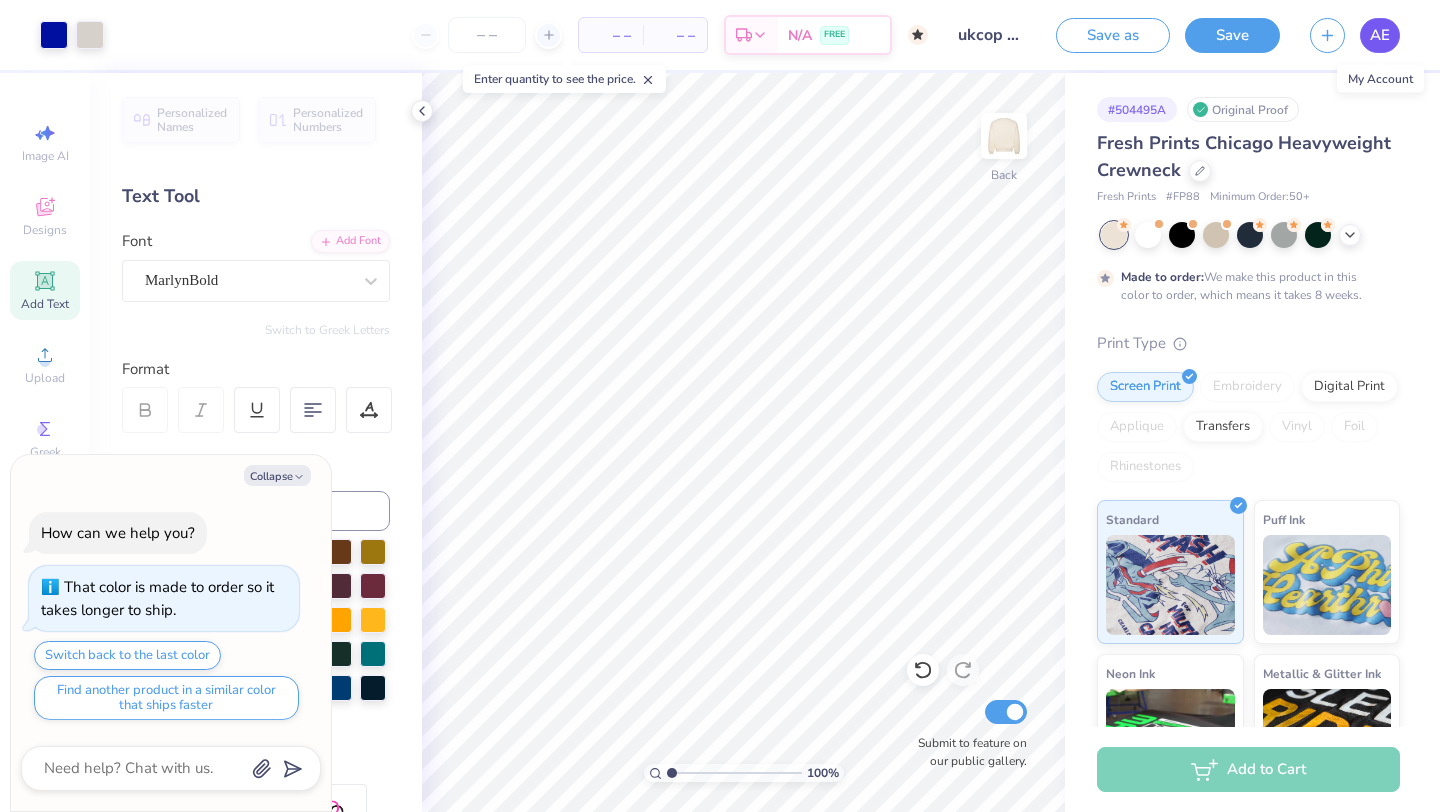 click on "AE" at bounding box center (1380, 35) 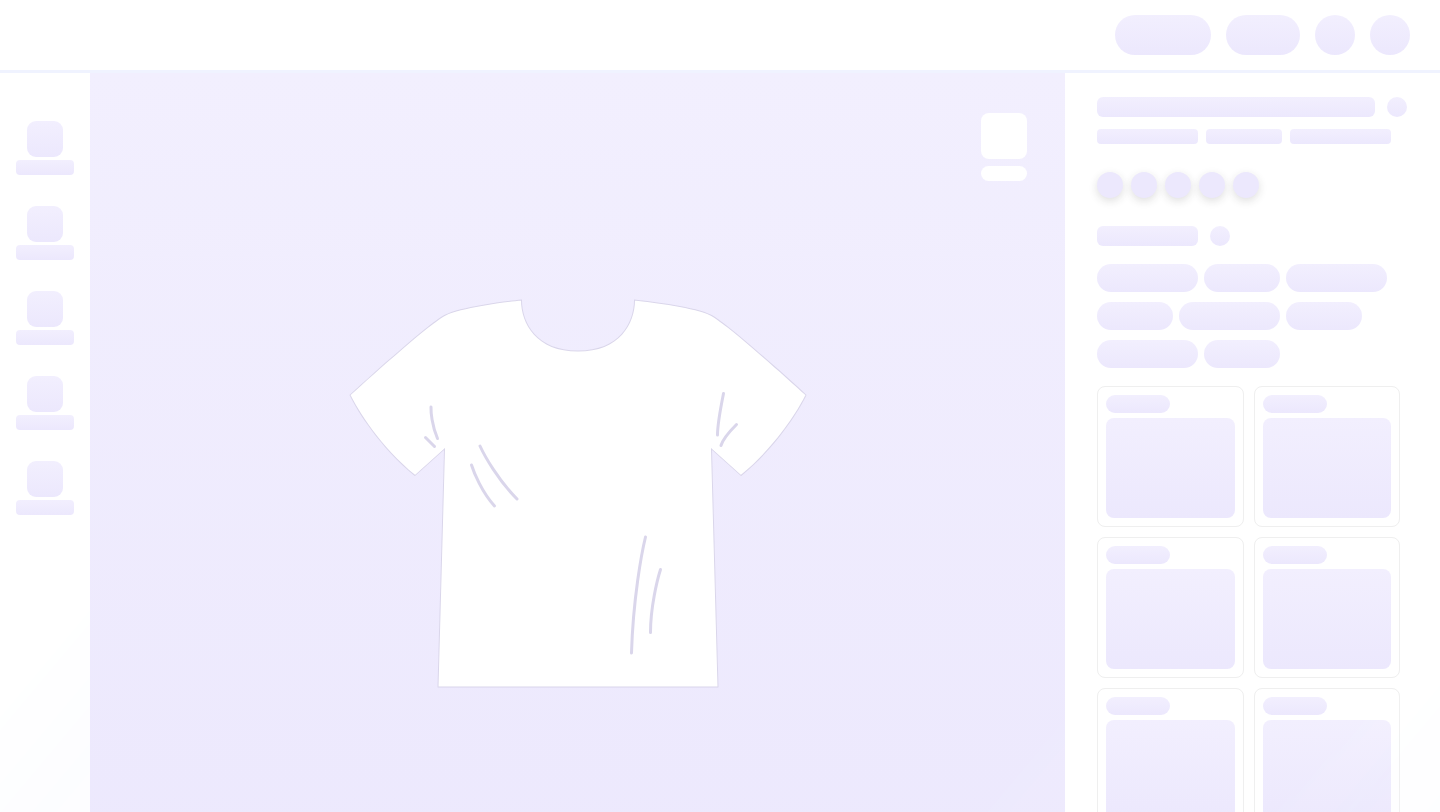 scroll, scrollTop: 0, scrollLeft: 0, axis: both 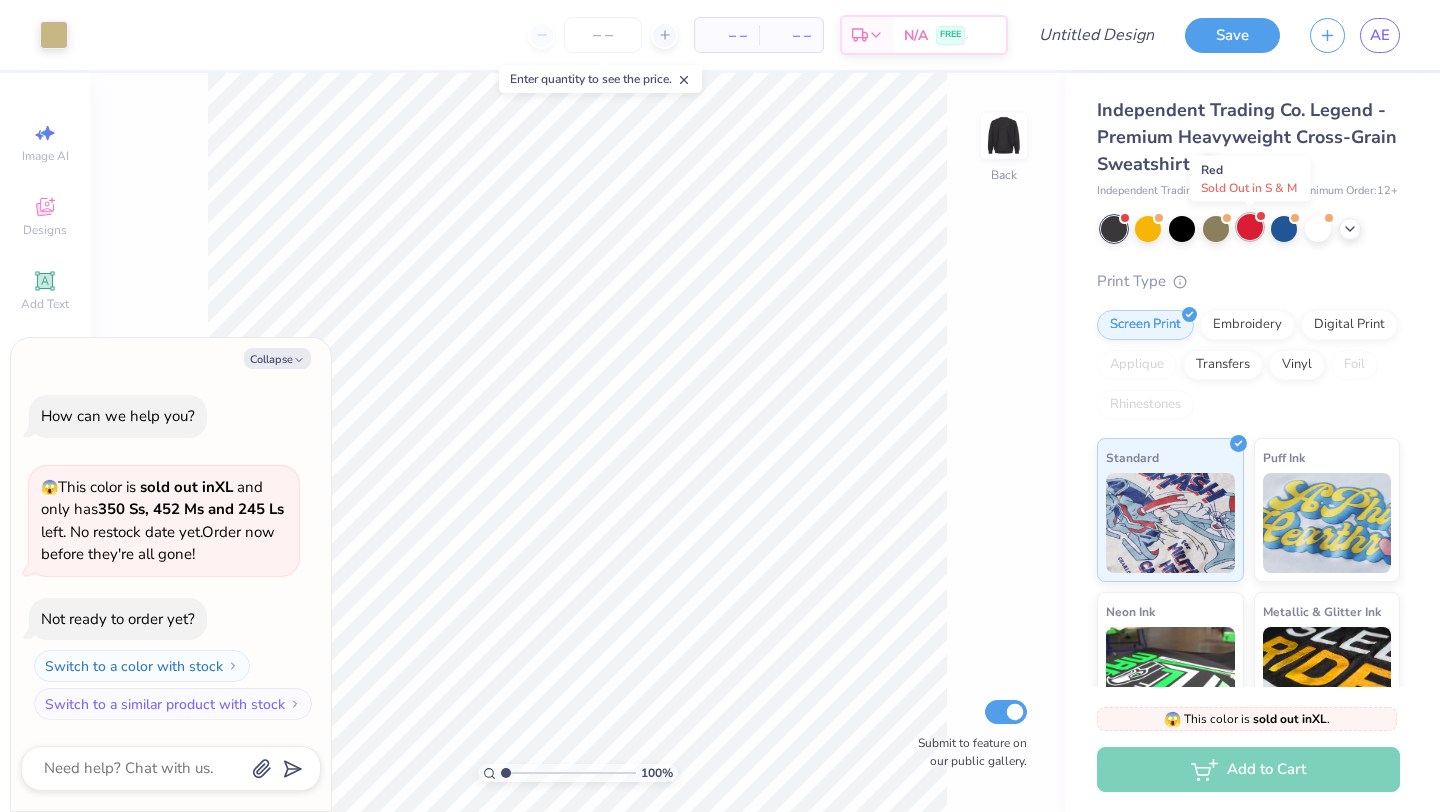 click at bounding box center (1250, 227) 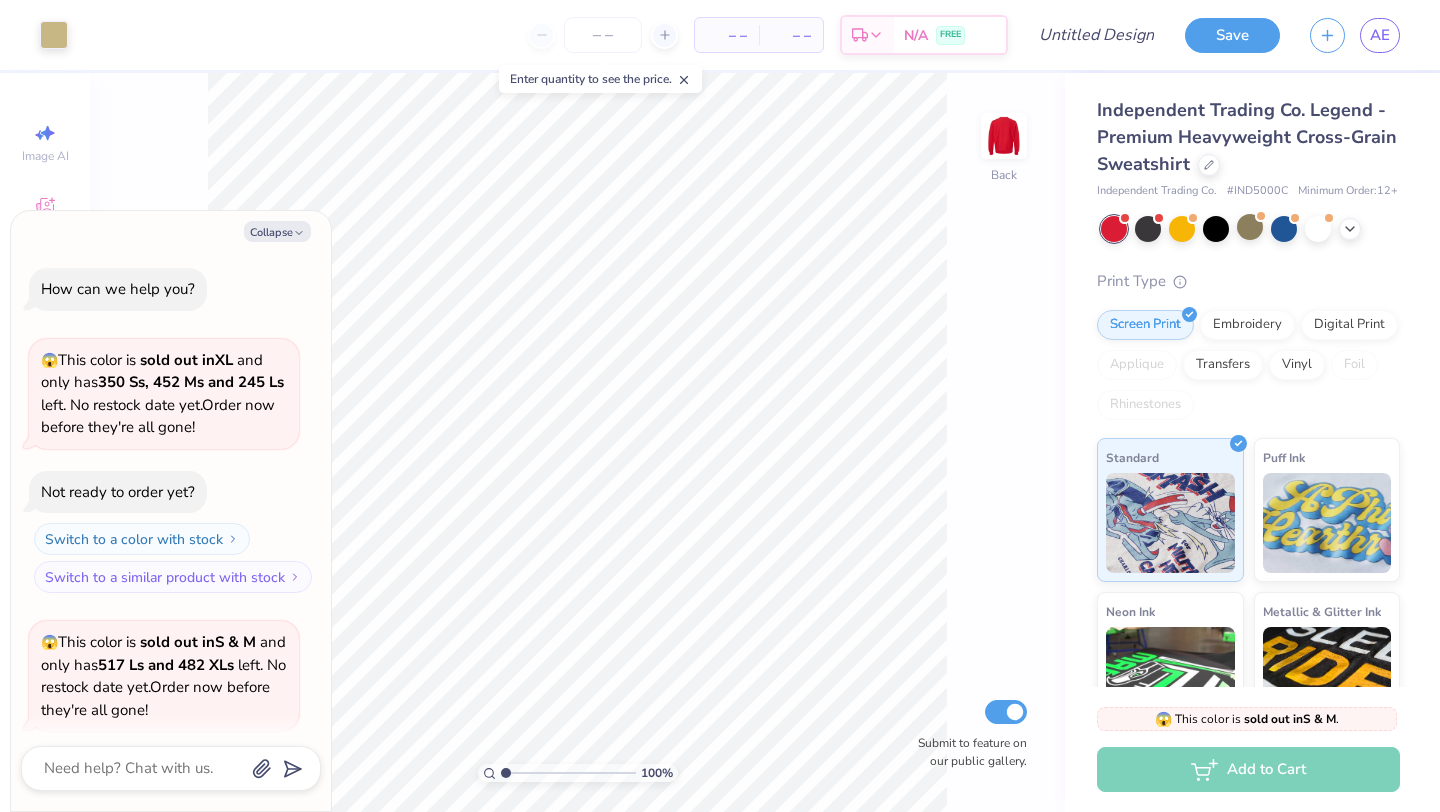 scroll, scrollTop: 155, scrollLeft: 0, axis: vertical 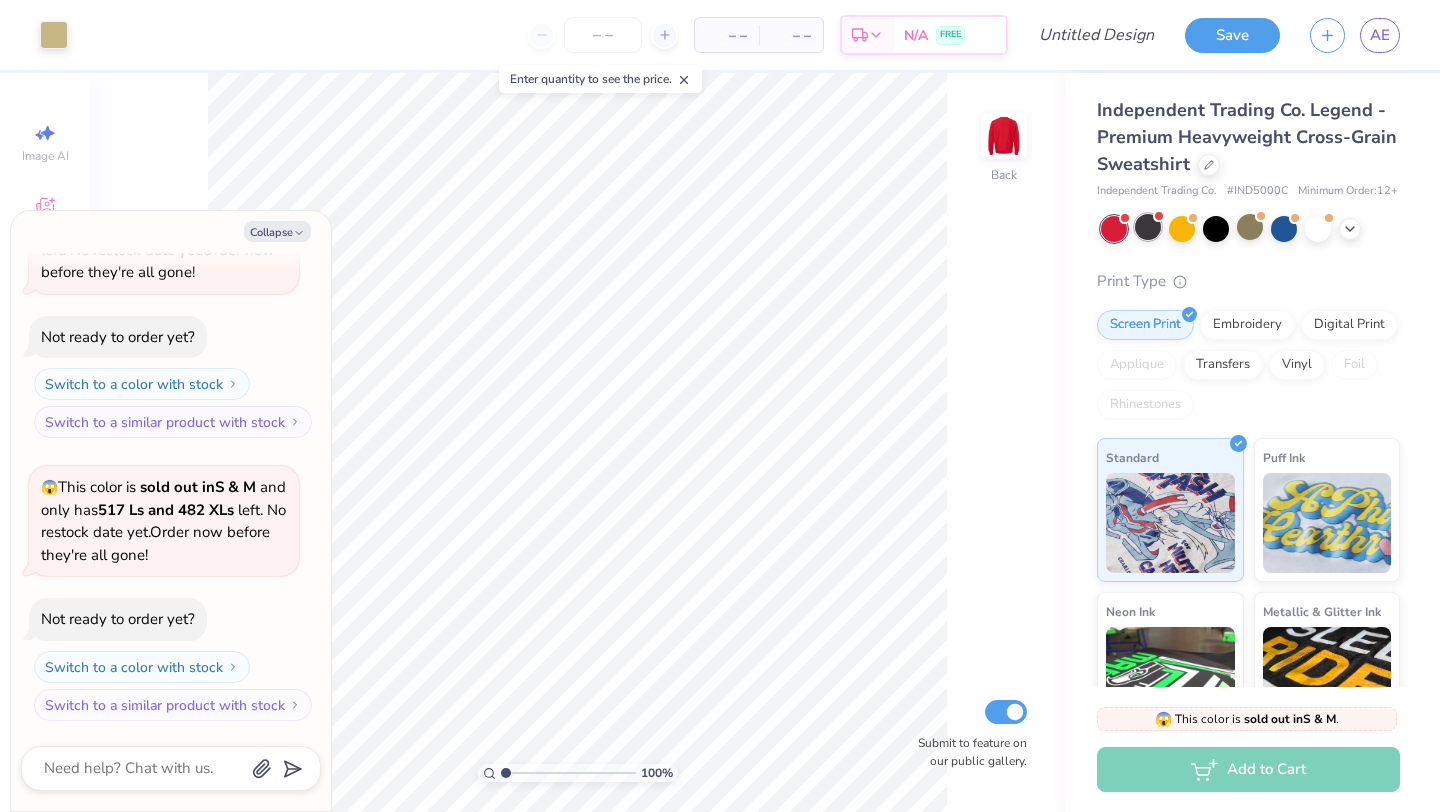click at bounding box center [1148, 227] 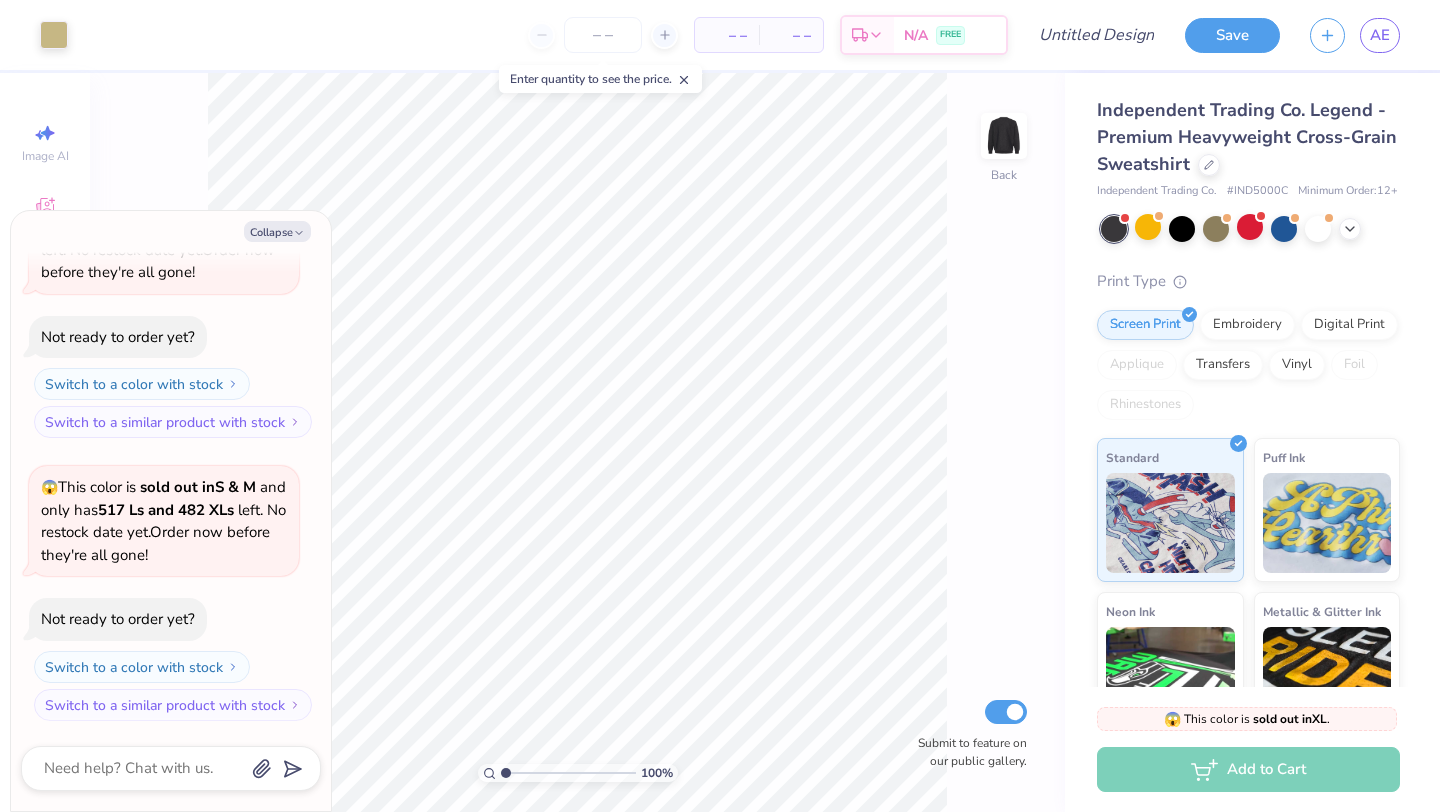 scroll, scrollTop: 438, scrollLeft: 0, axis: vertical 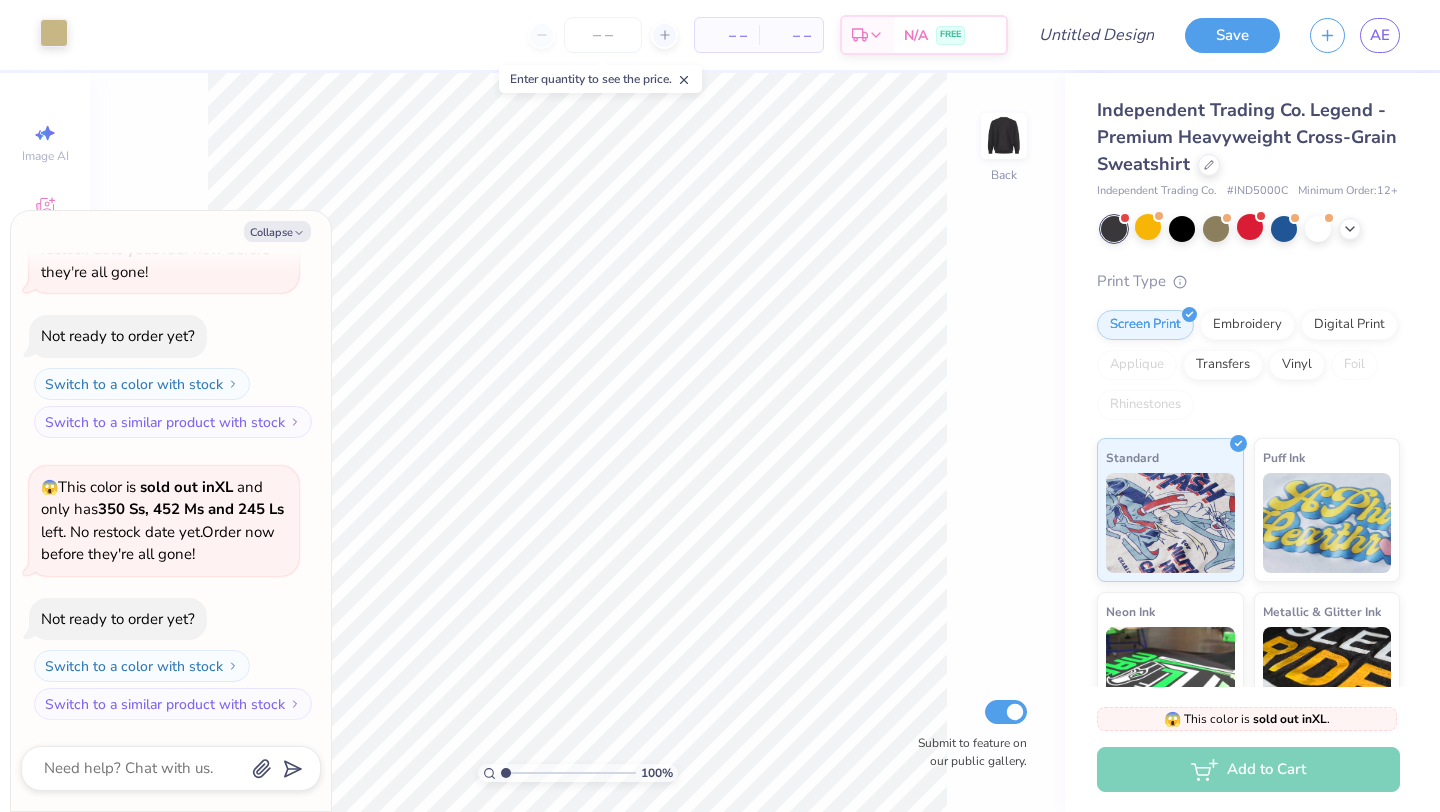 click at bounding box center [54, 33] 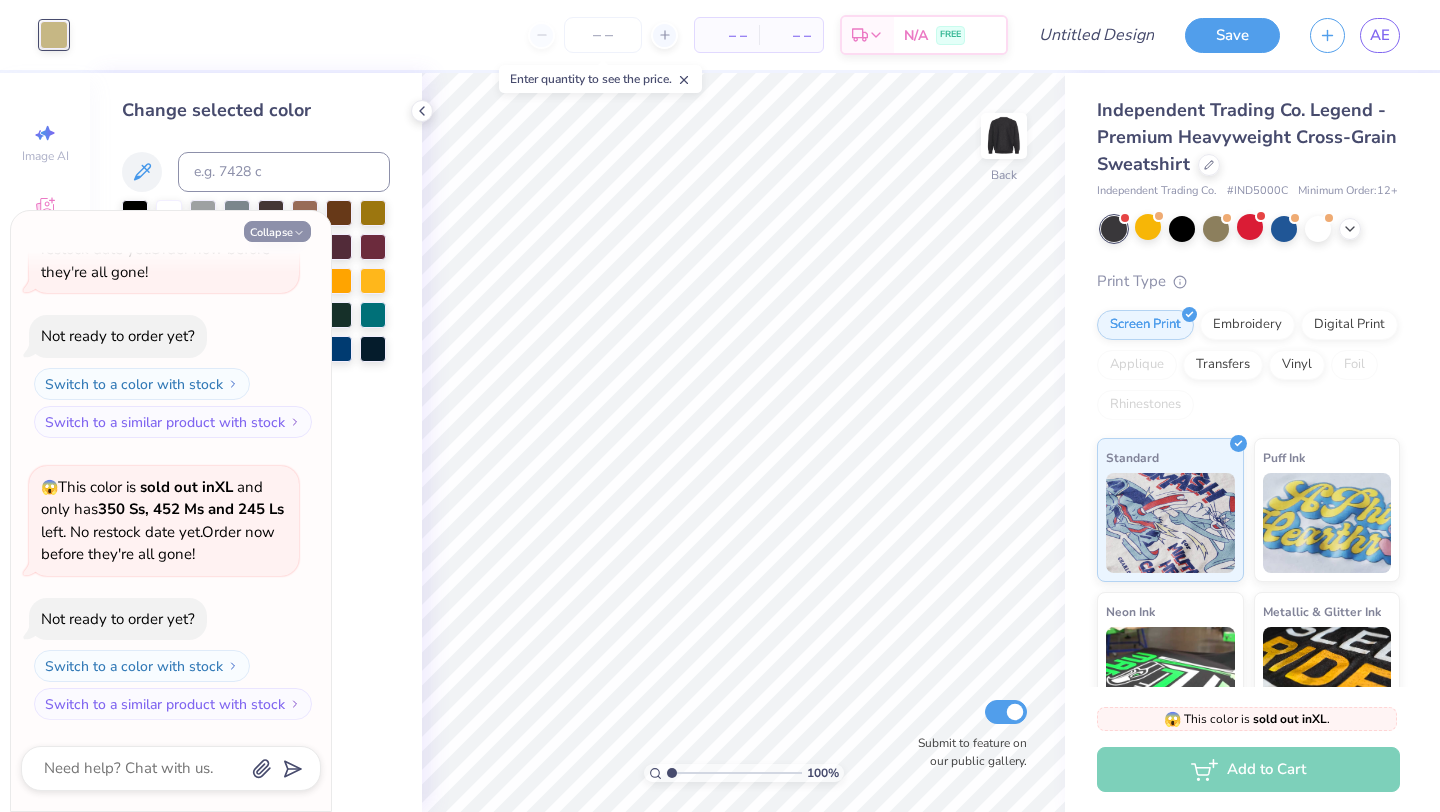 click on "Collapse" at bounding box center (277, 231) 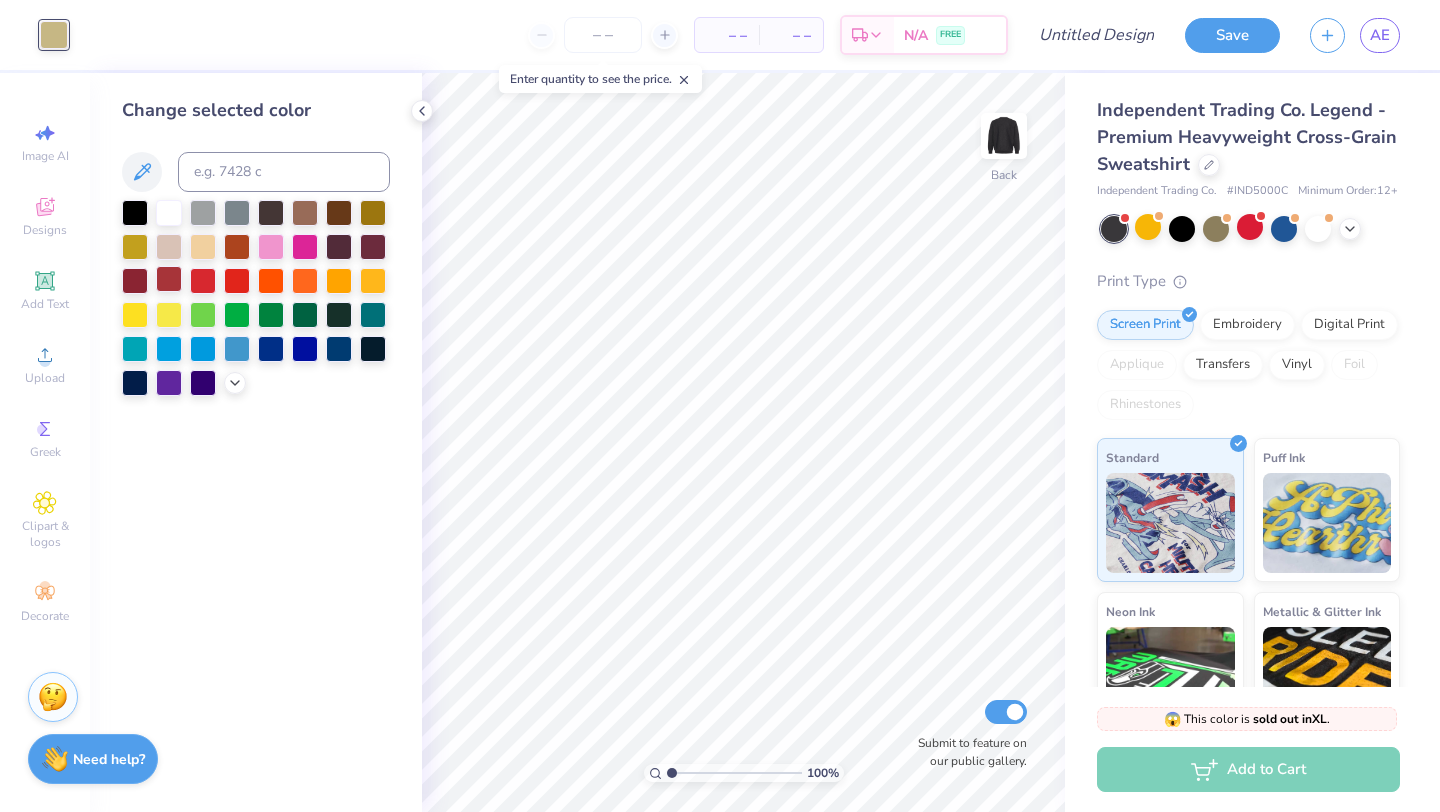 click at bounding box center (169, 279) 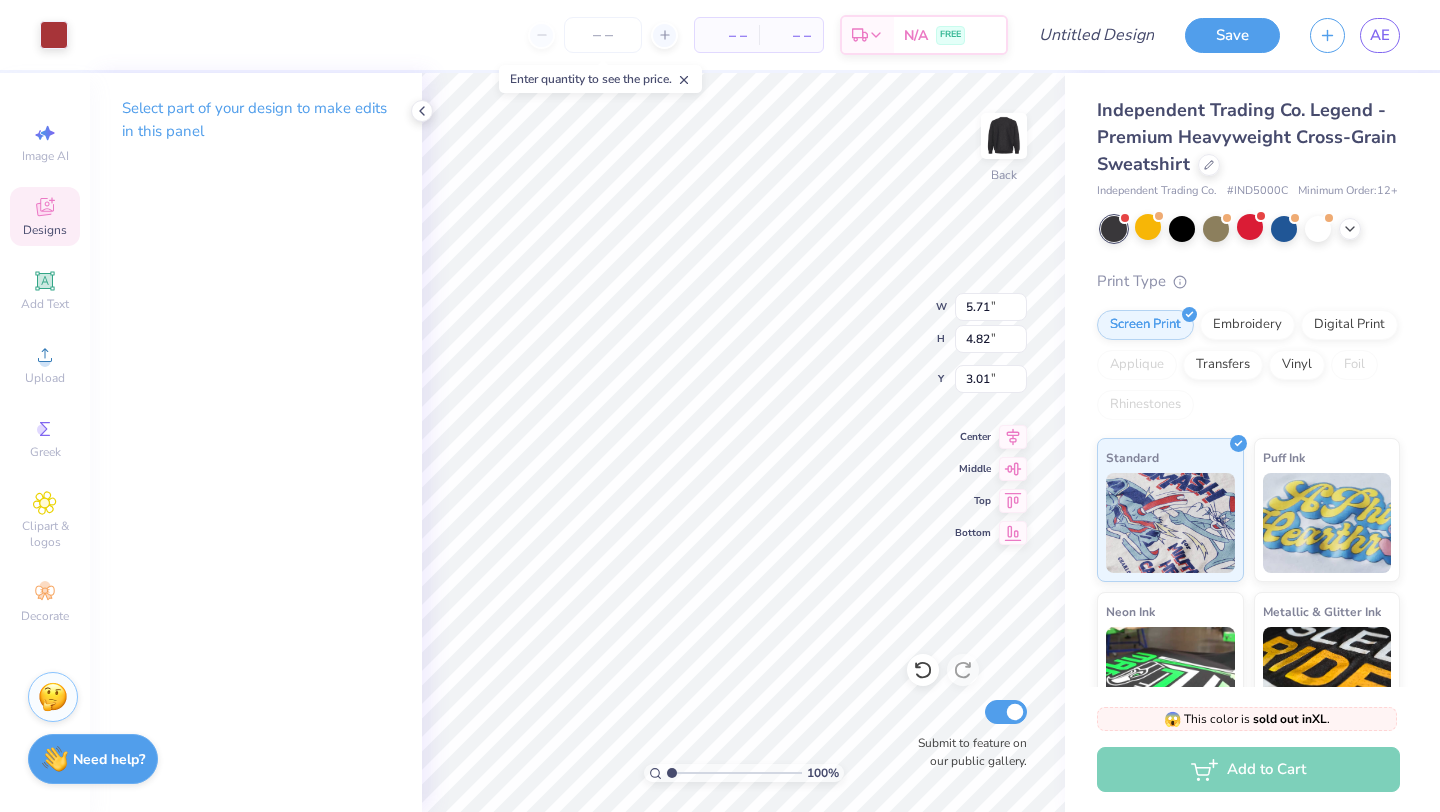 type on "8.61" 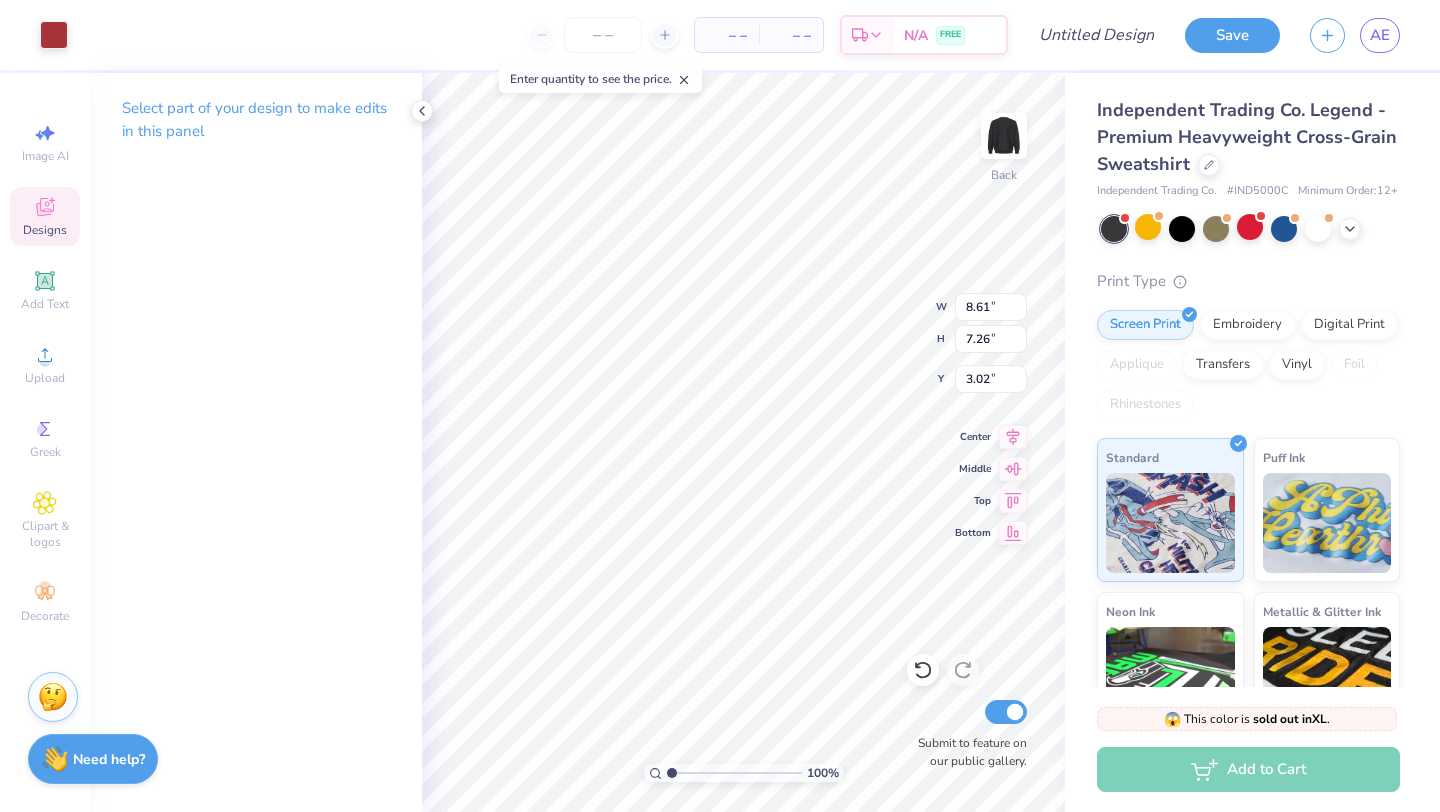 type on "3.00" 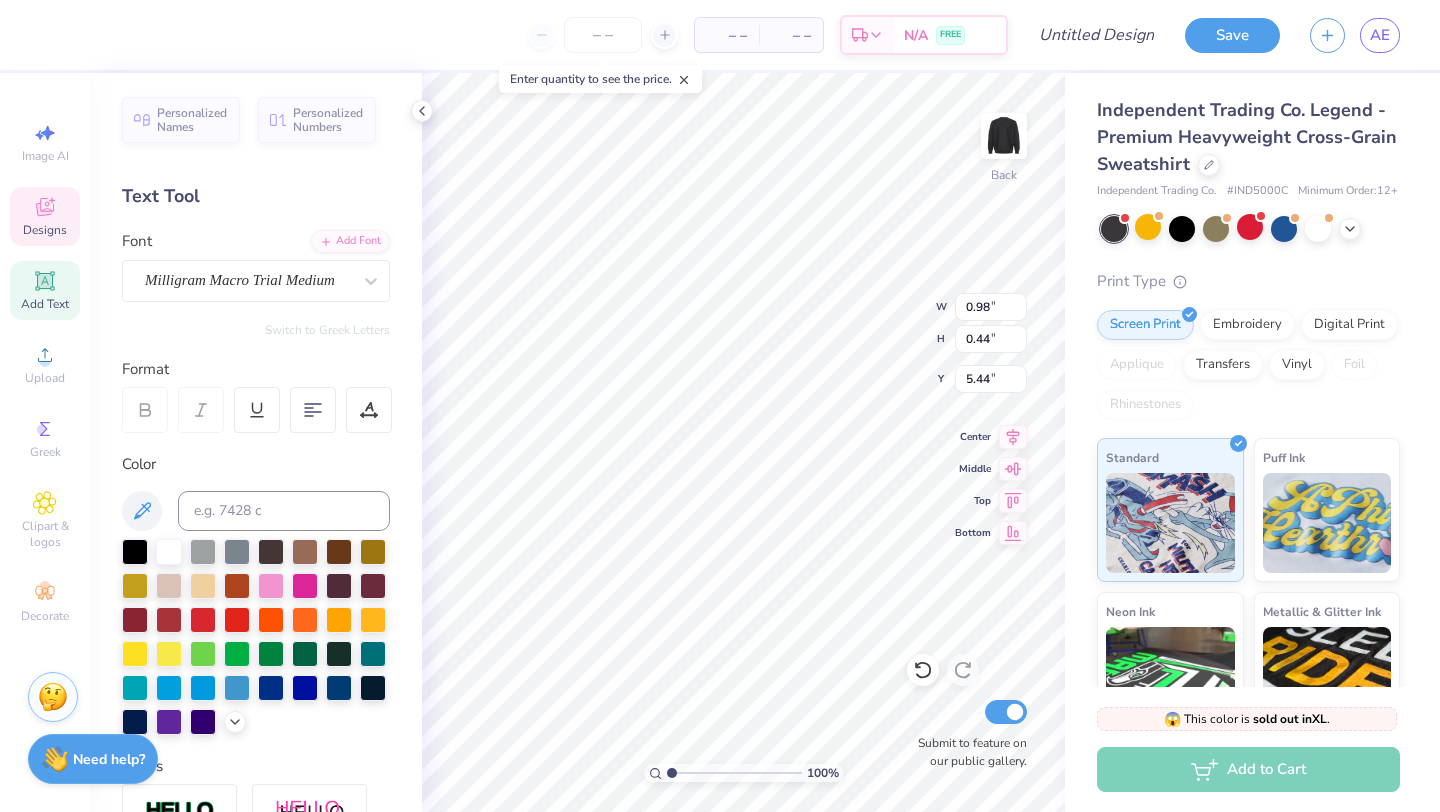 type on "5.49" 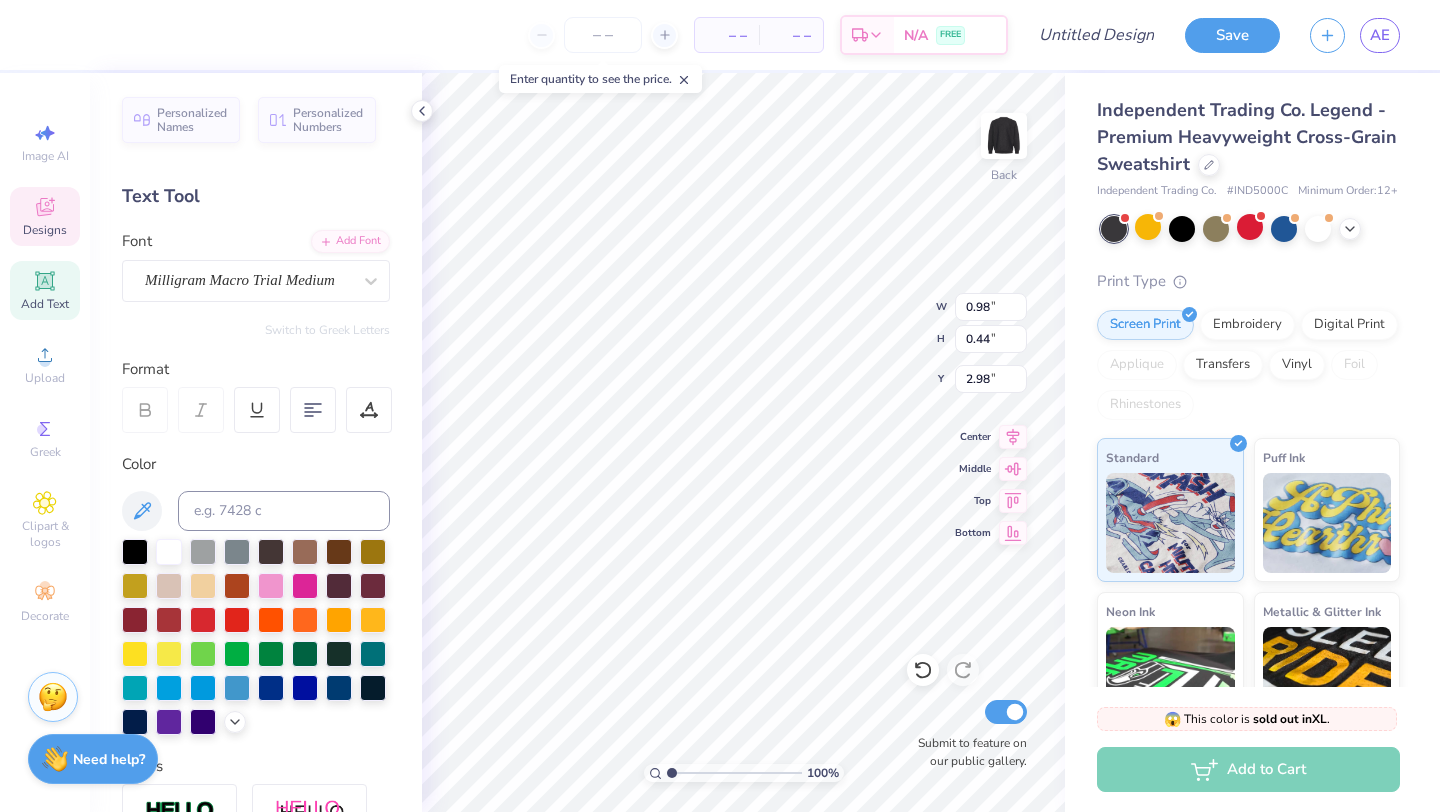 scroll, scrollTop: 0, scrollLeft: 2, axis: horizontal 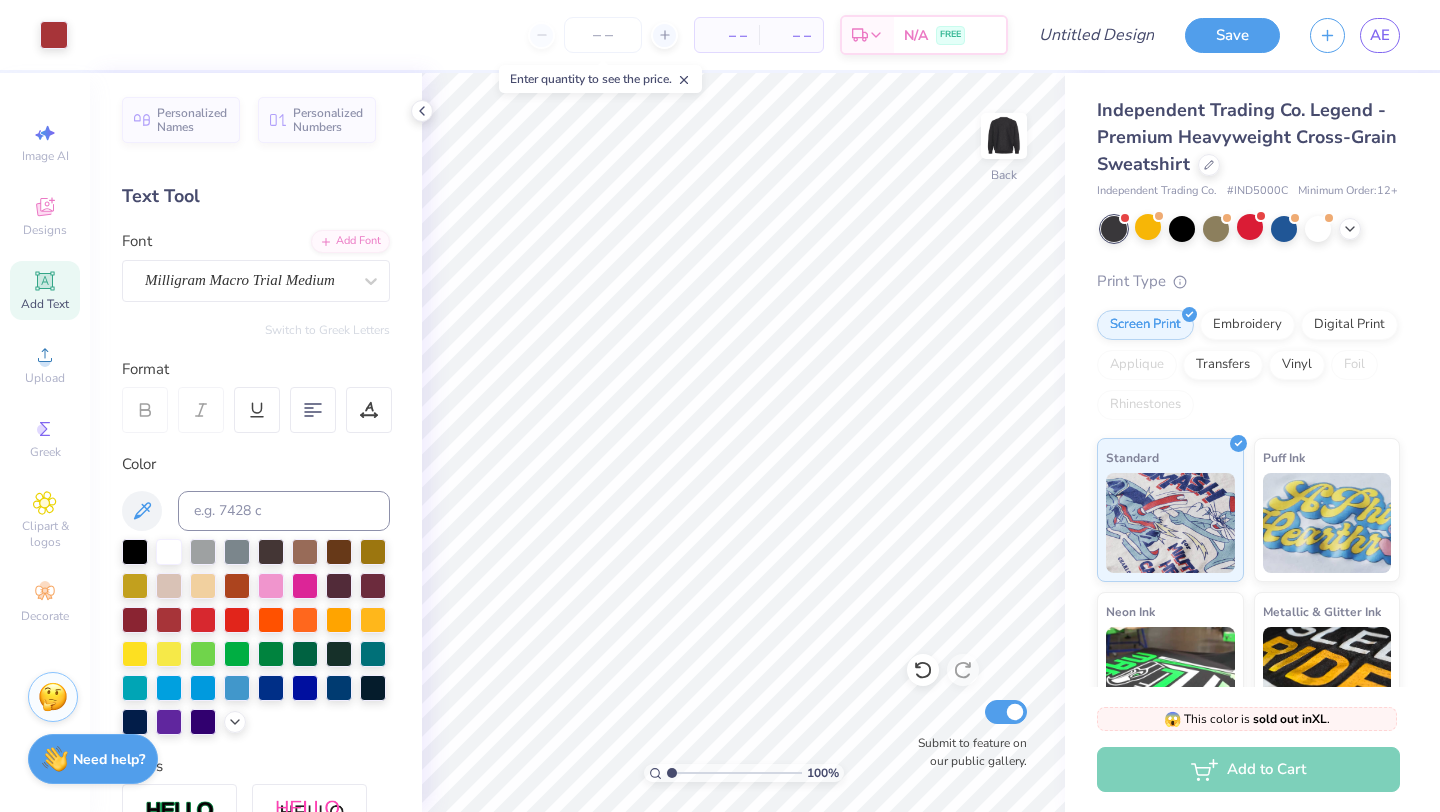 click on "AE" at bounding box center [1380, 35] 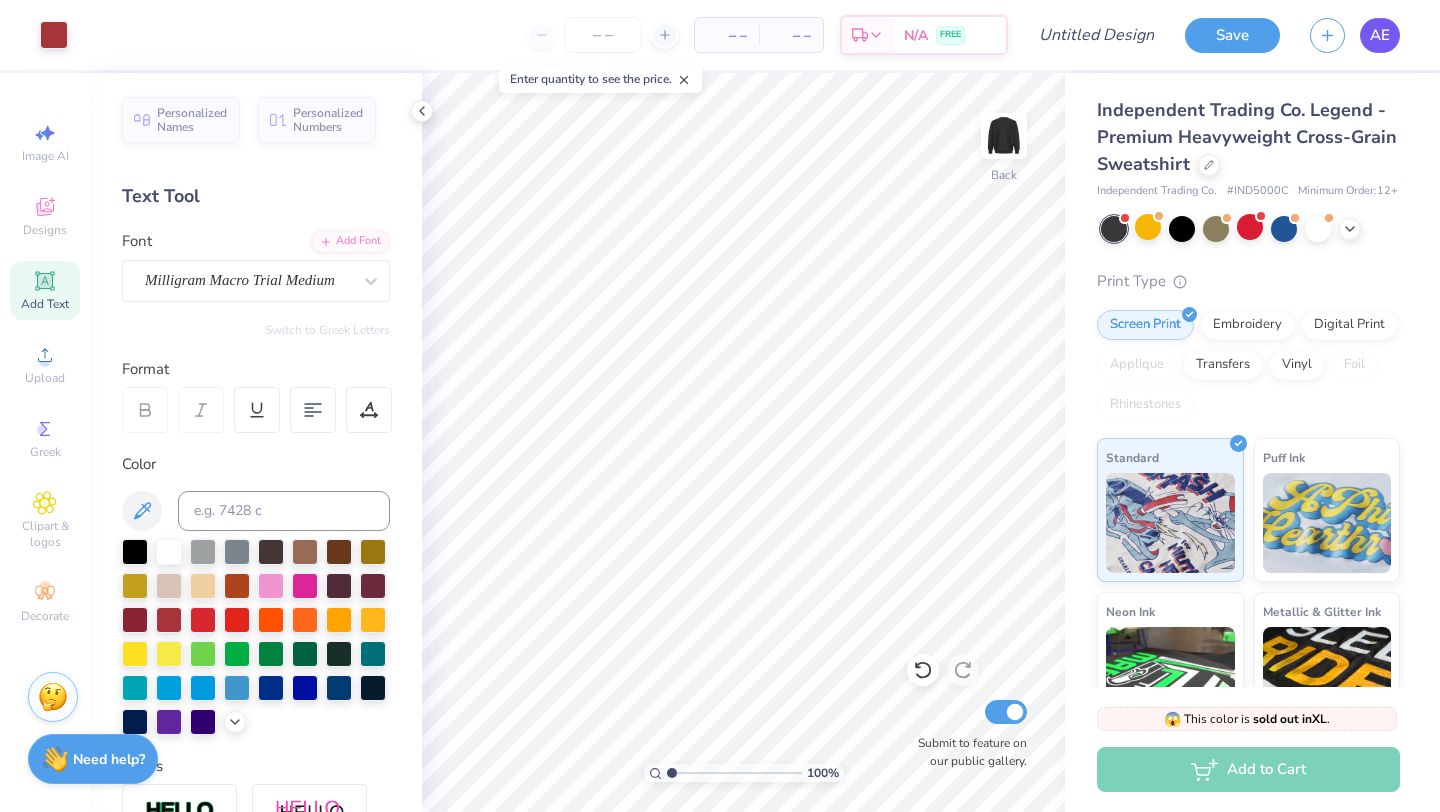click on "AE" at bounding box center [1380, 35] 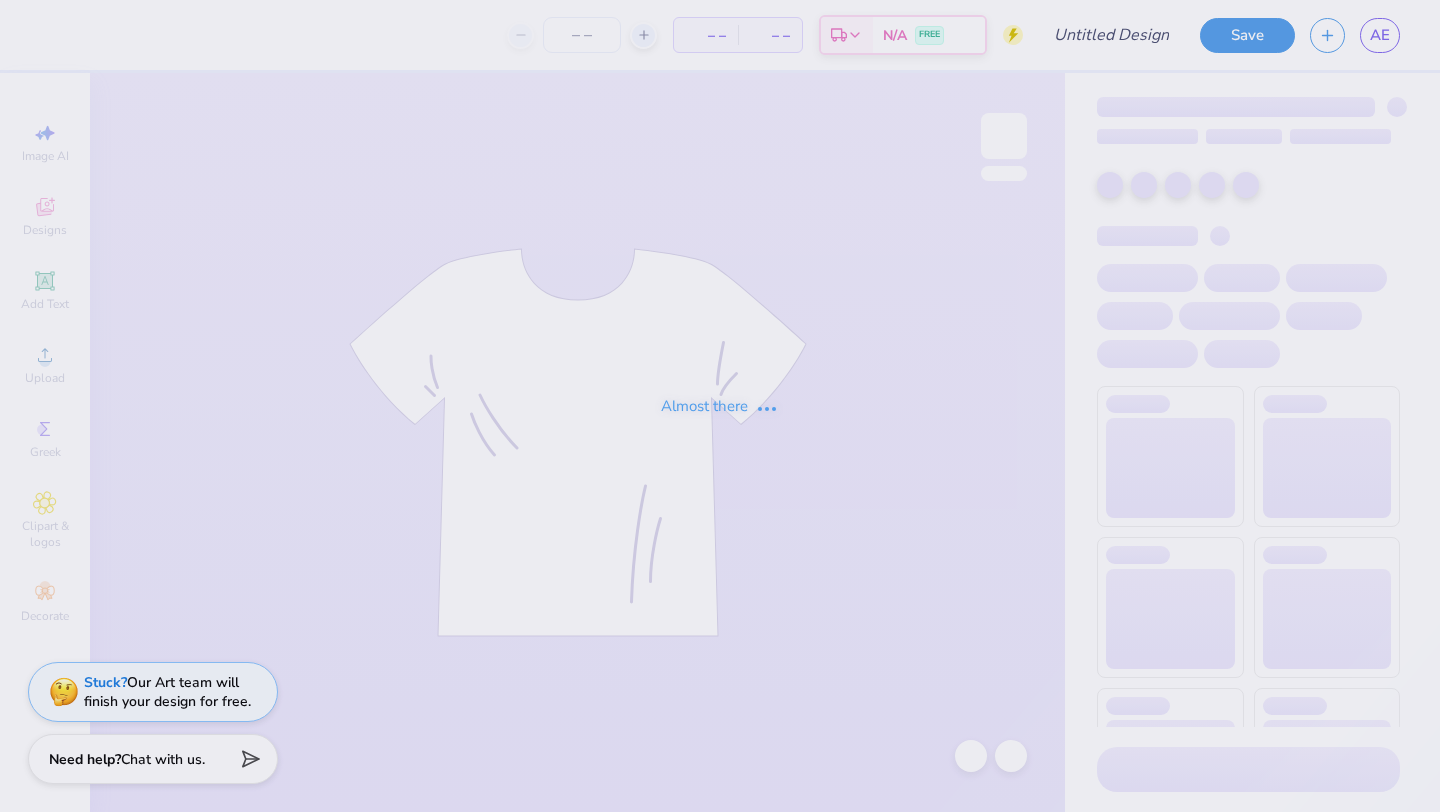 scroll, scrollTop: 0, scrollLeft: 0, axis: both 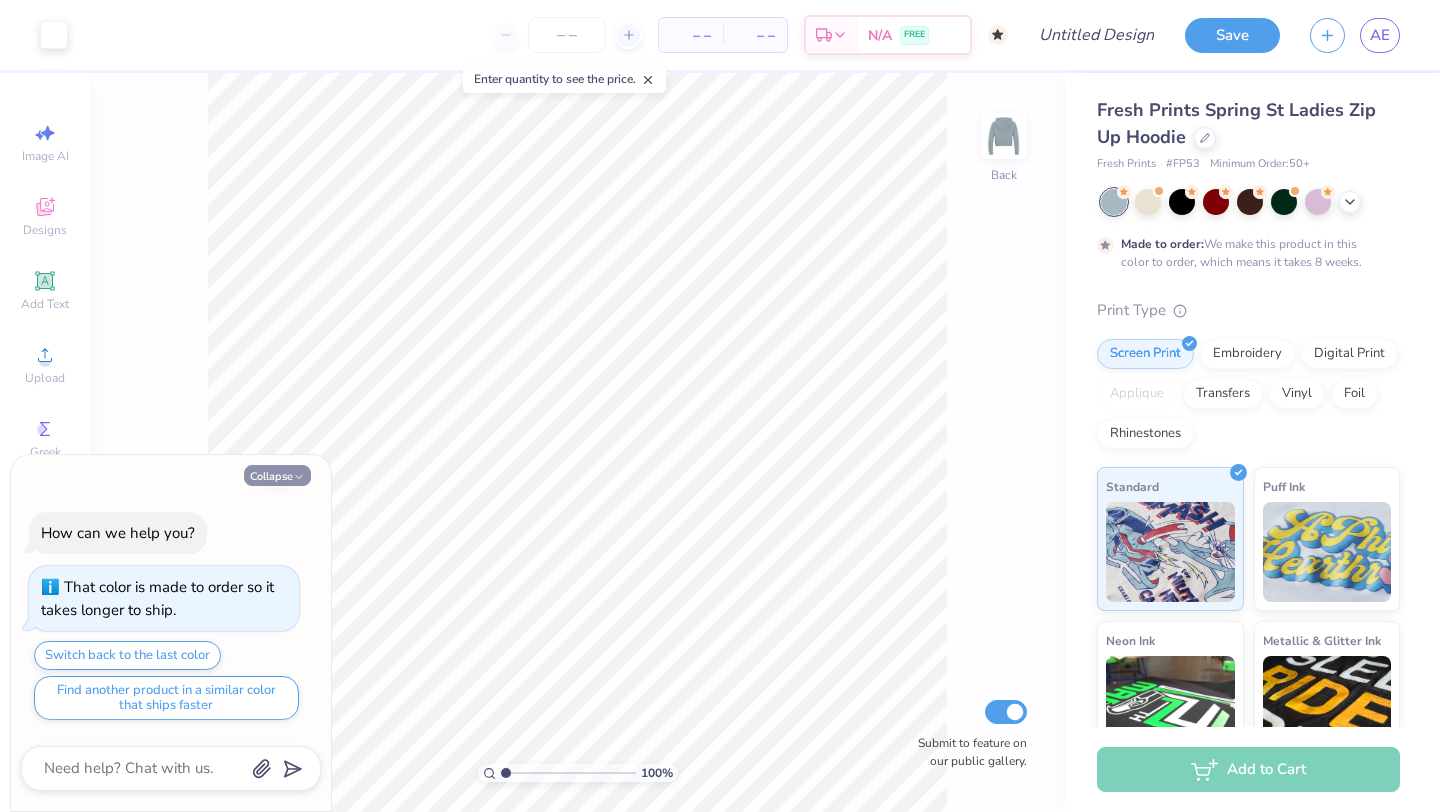 click on "Collapse" at bounding box center (277, 475) 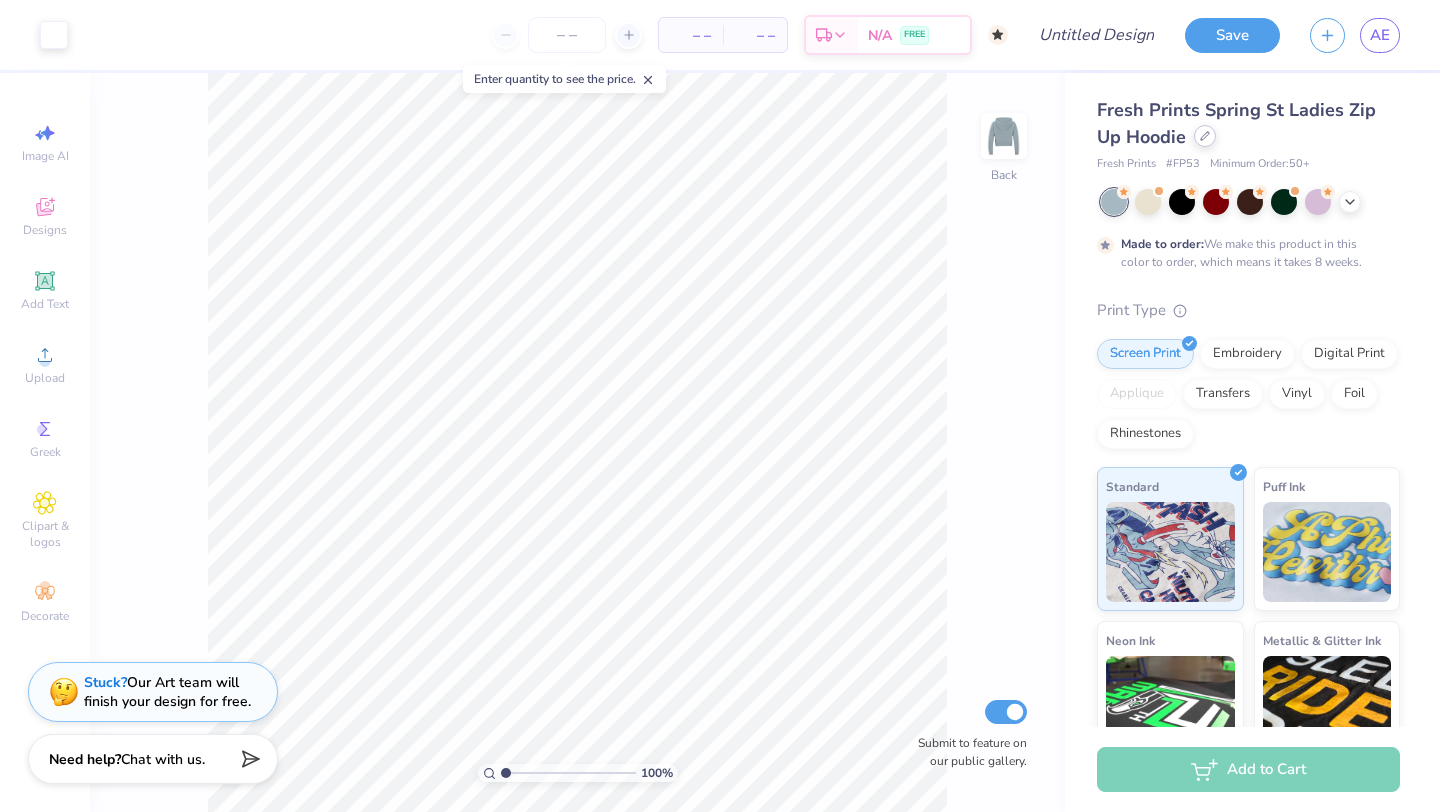 click at bounding box center [1205, 136] 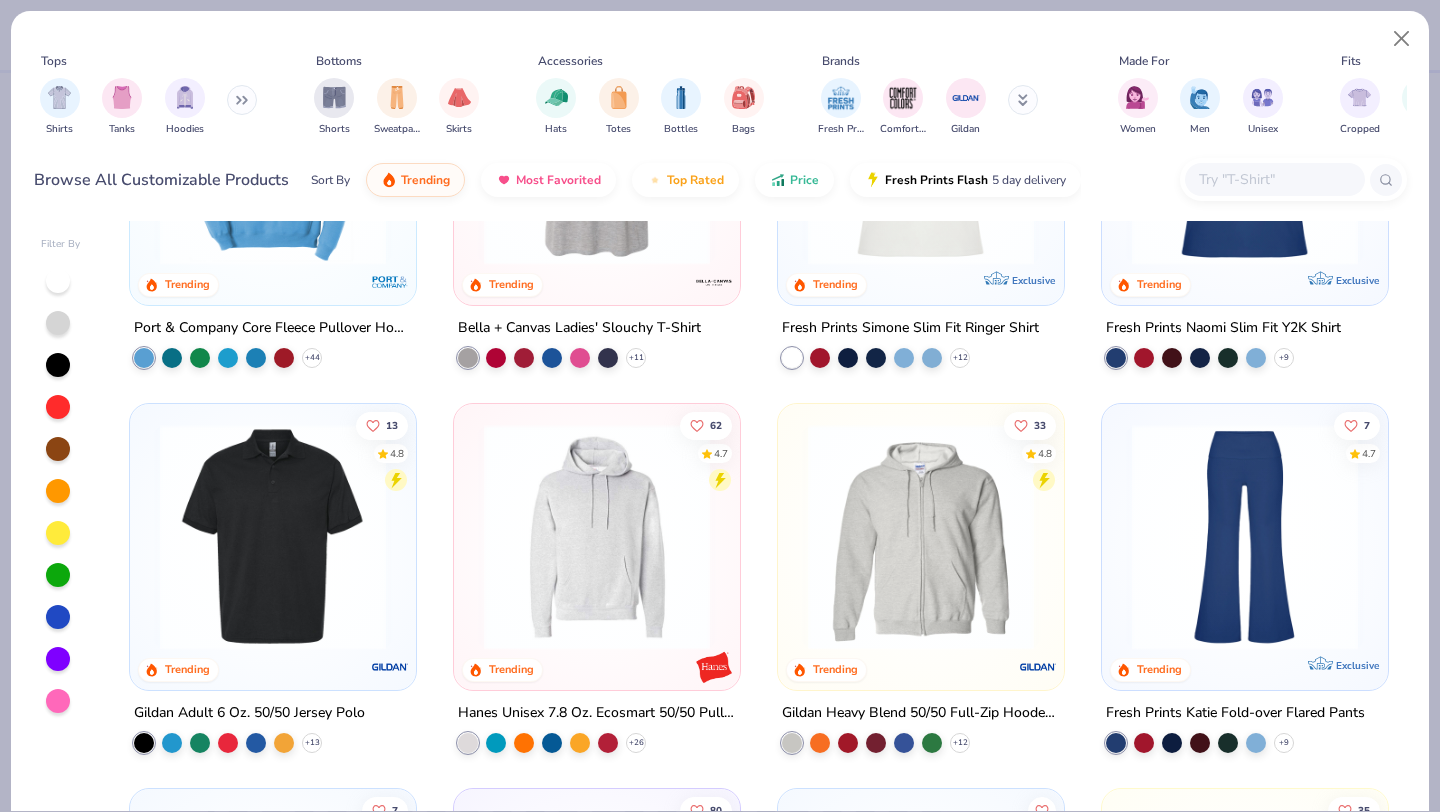 scroll, scrollTop: 4503, scrollLeft: 0, axis: vertical 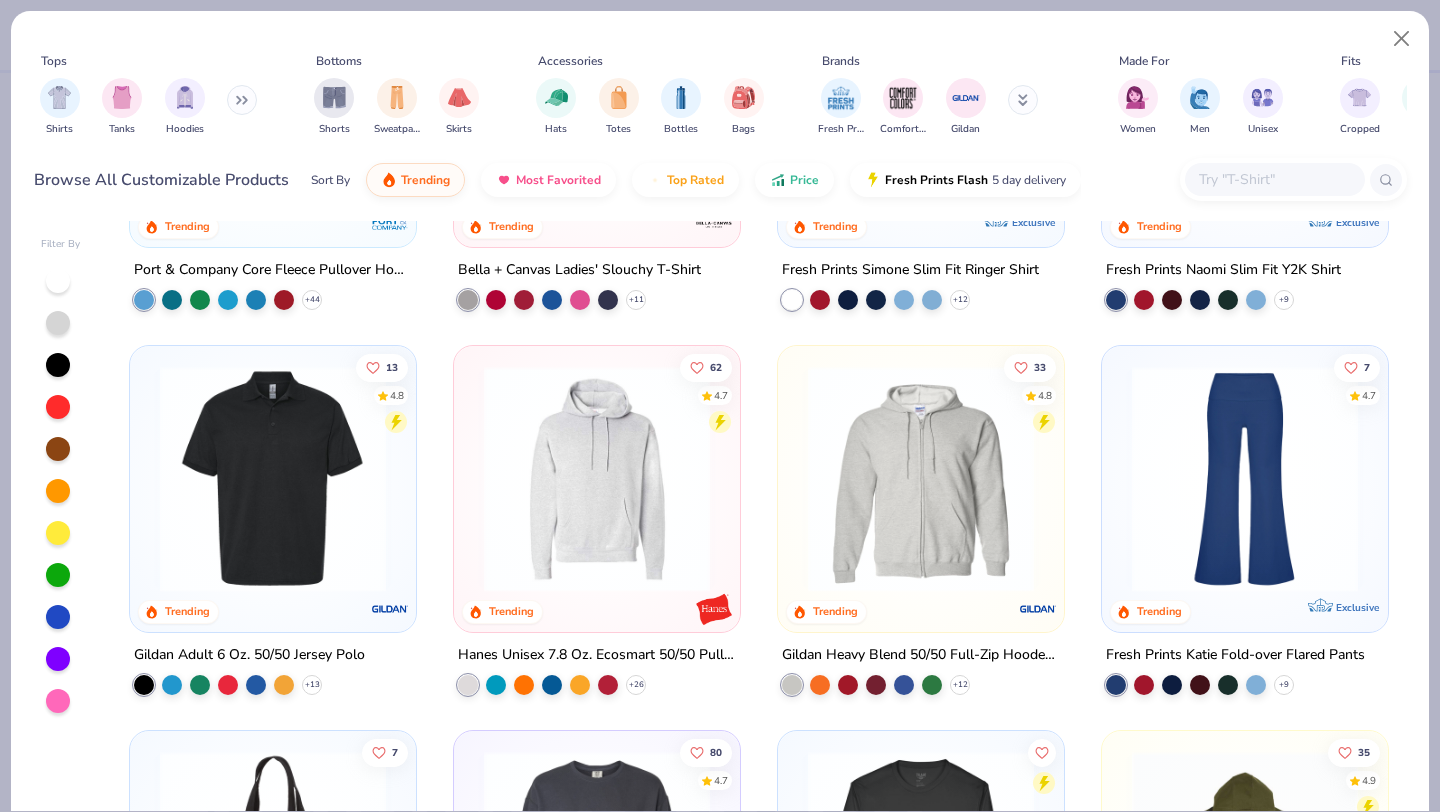 click at bounding box center (921, 479) 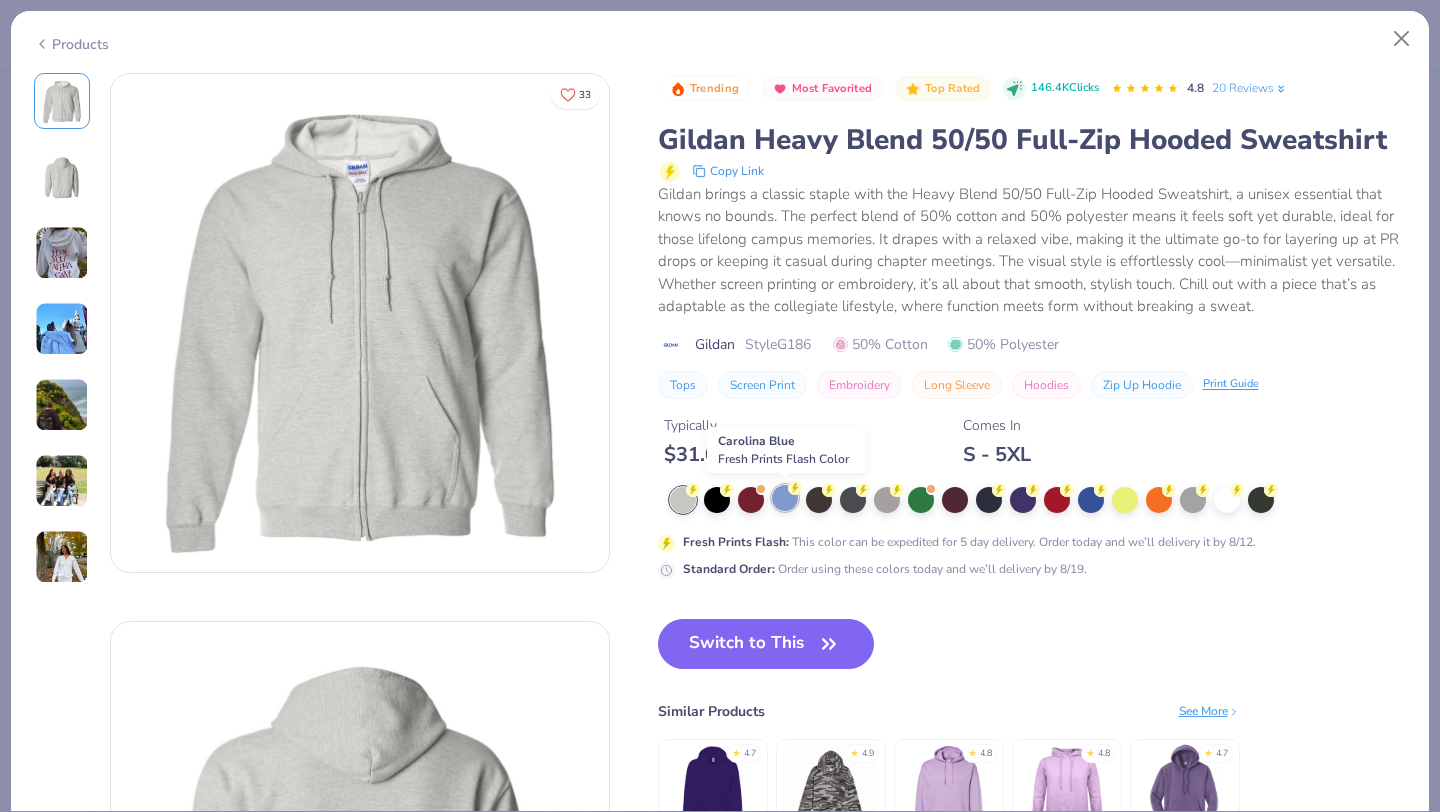 click at bounding box center [785, 498] 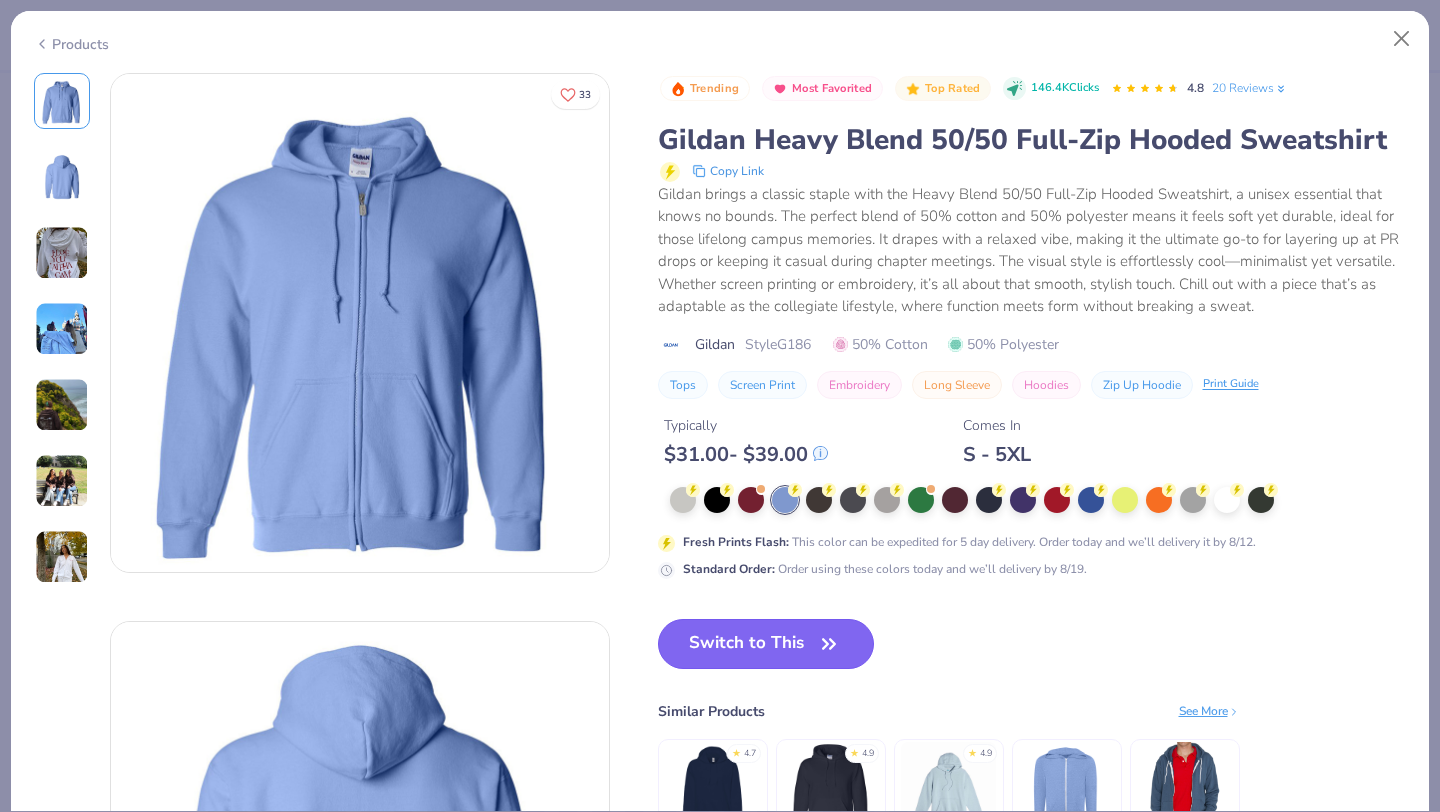 click on "Switch to This" at bounding box center (766, 644) 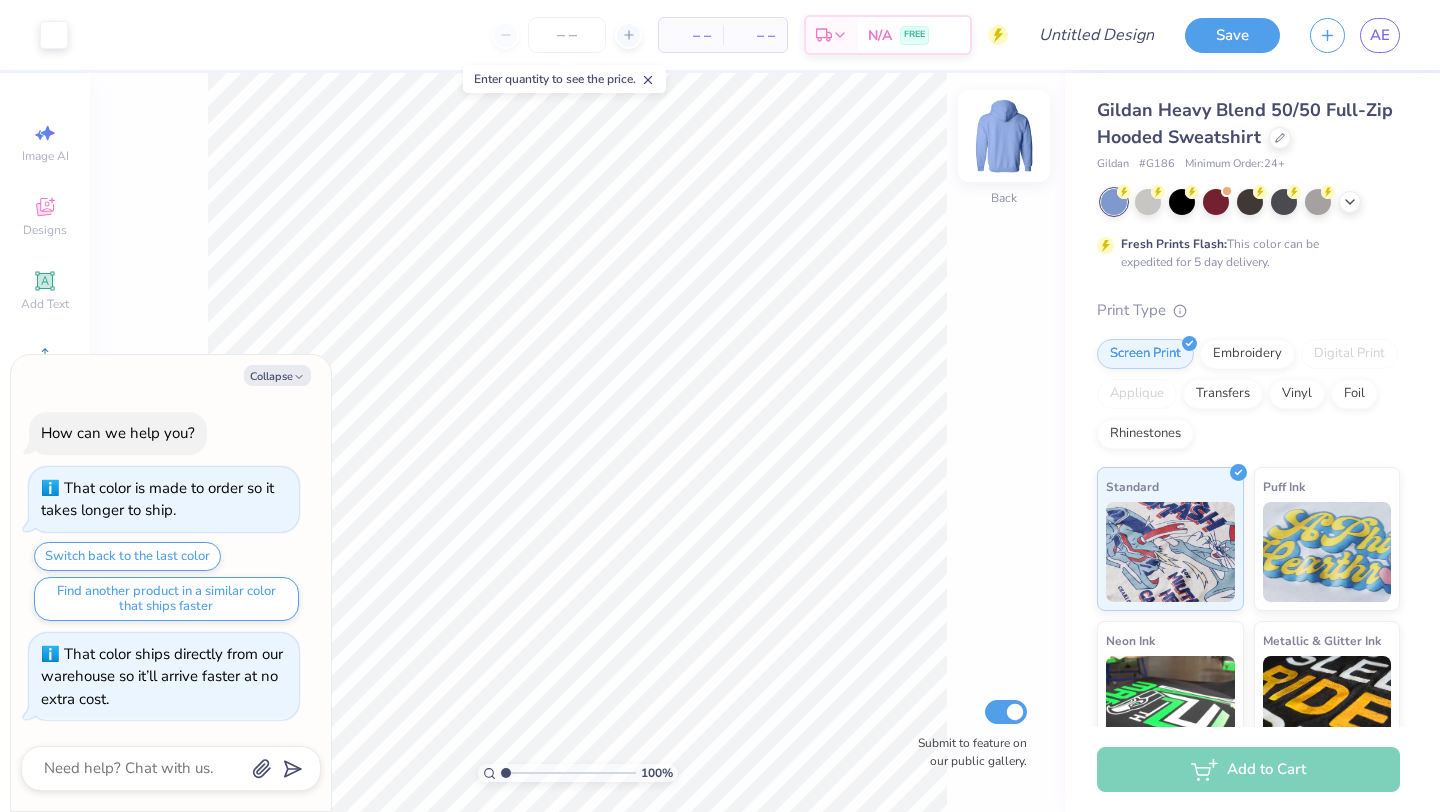 click at bounding box center [1004, 136] 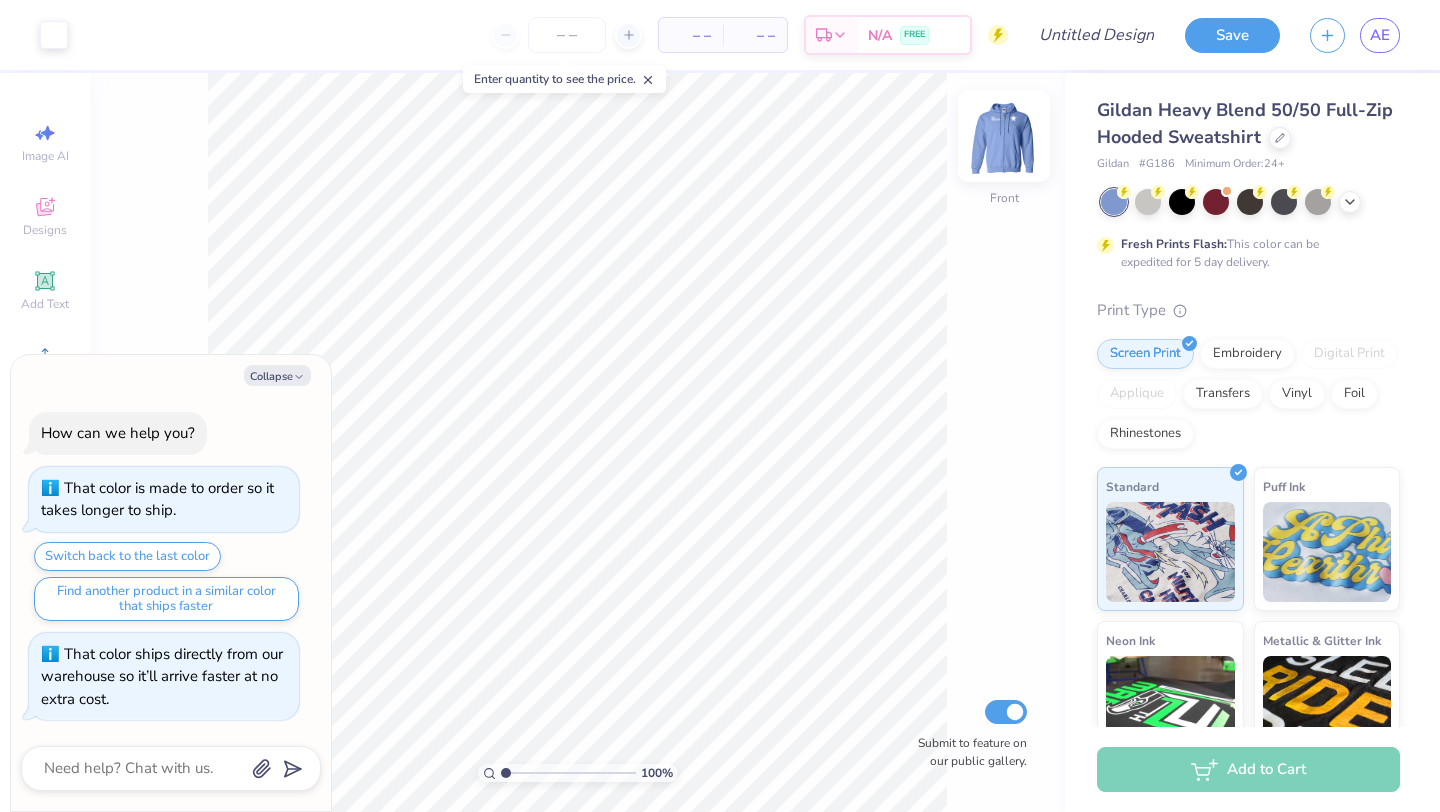 click at bounding box center (1004, 136) 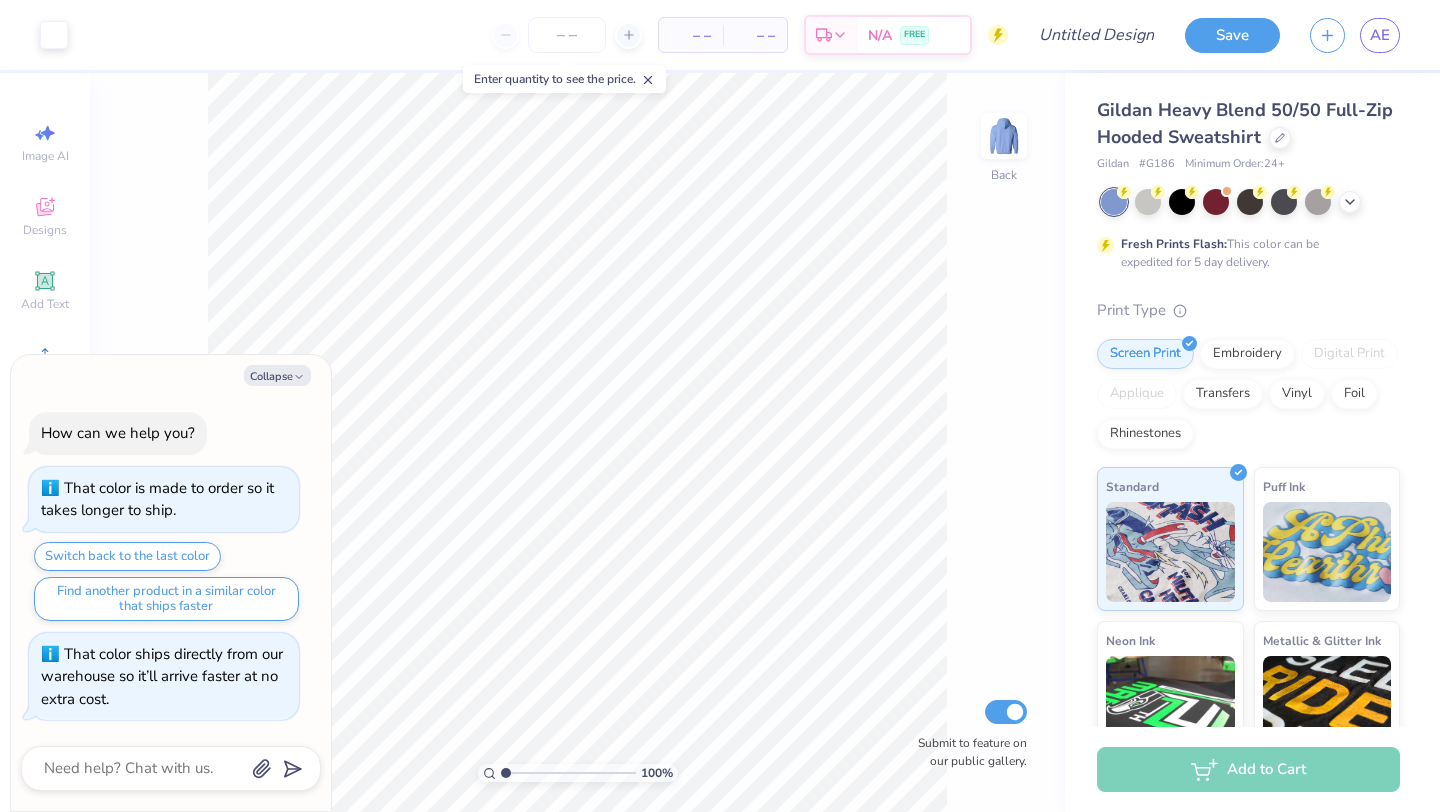 click on "Collapse How can we help you? That color is made to order so it takes longer to ship. Switch back to the last color Find another product in a similar color that ships faster That color ships directly from our warehouse so it’ll arrive faster at no extra cost." at bounding box center (171, 583) 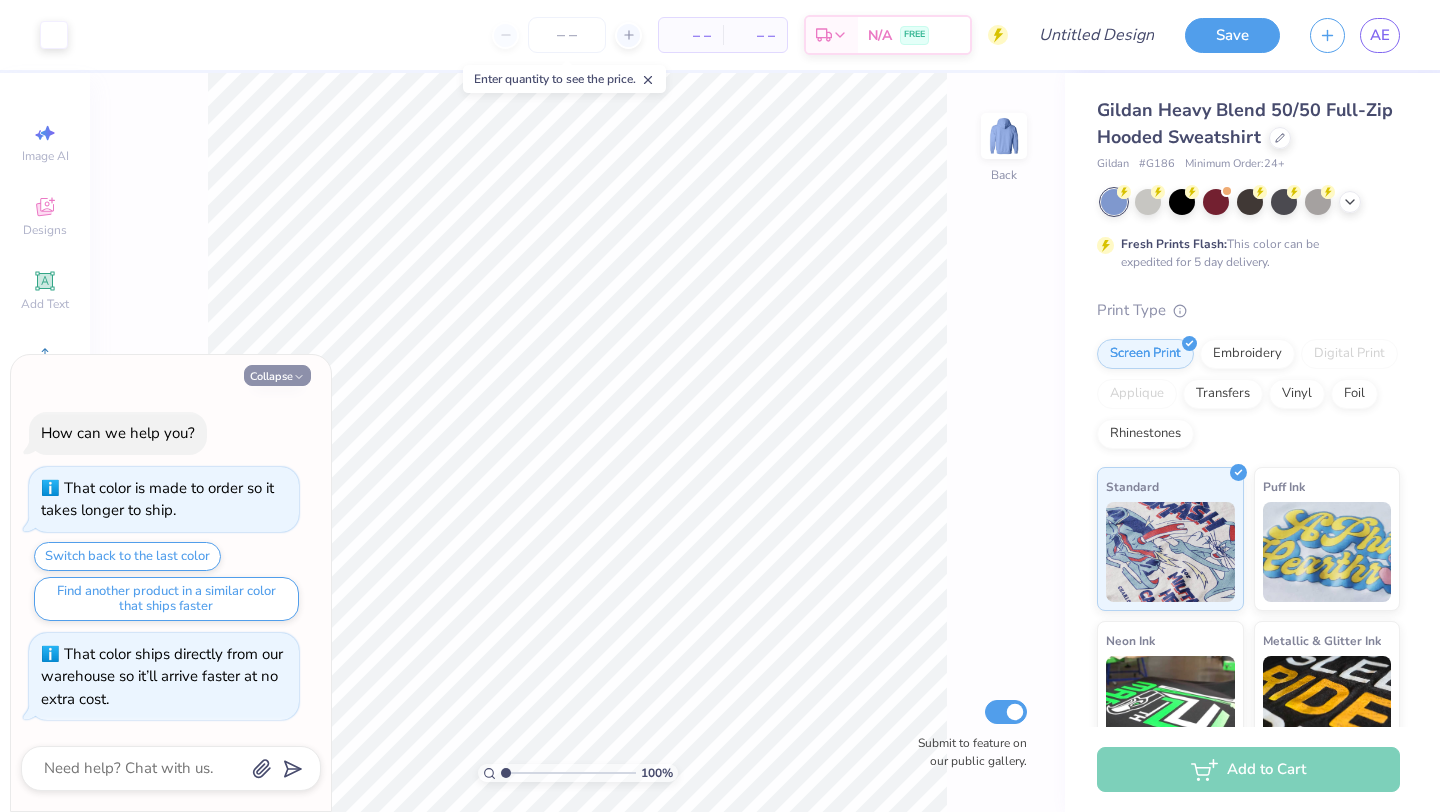 click on "Collapse" at bounding box center [277, 375] 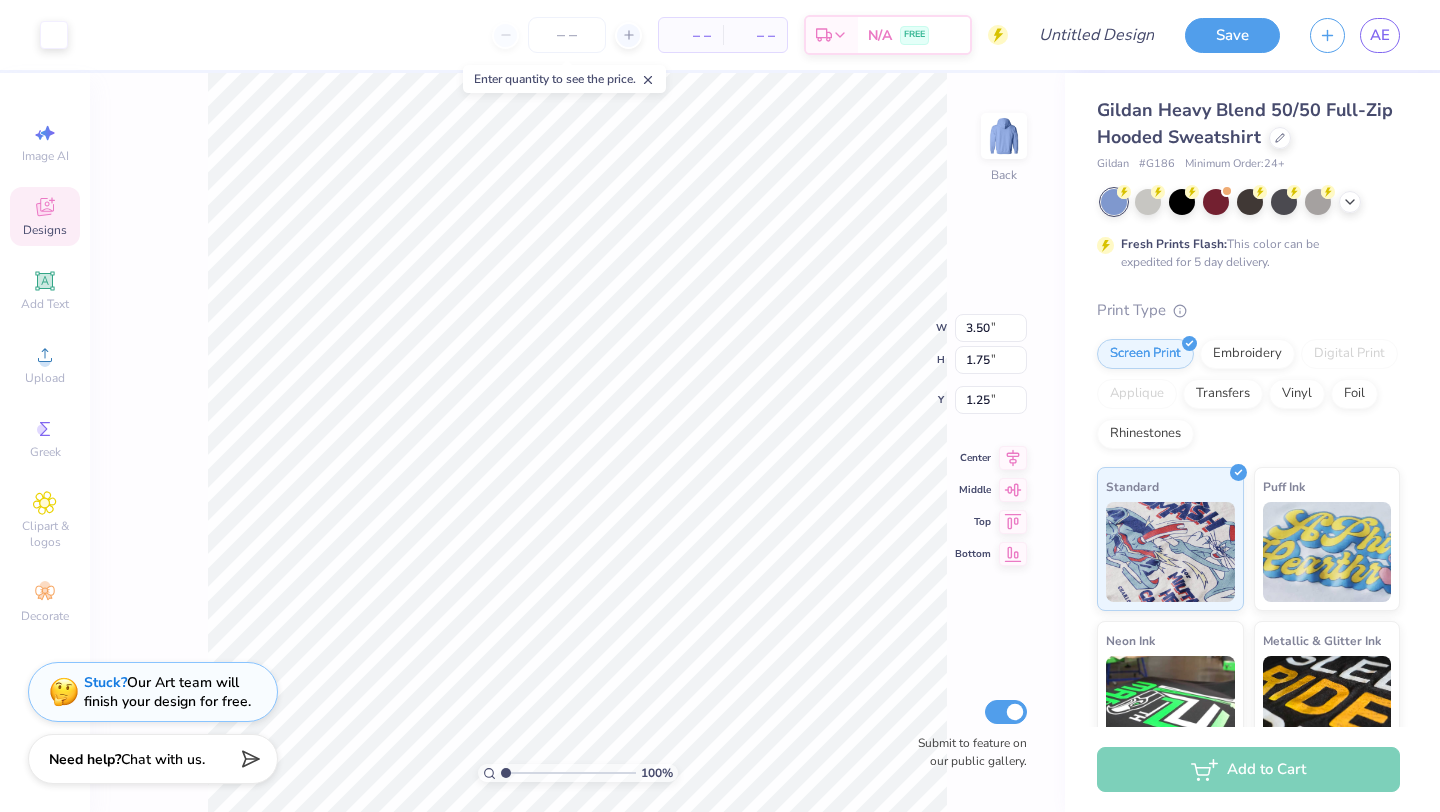 type on "3.00" 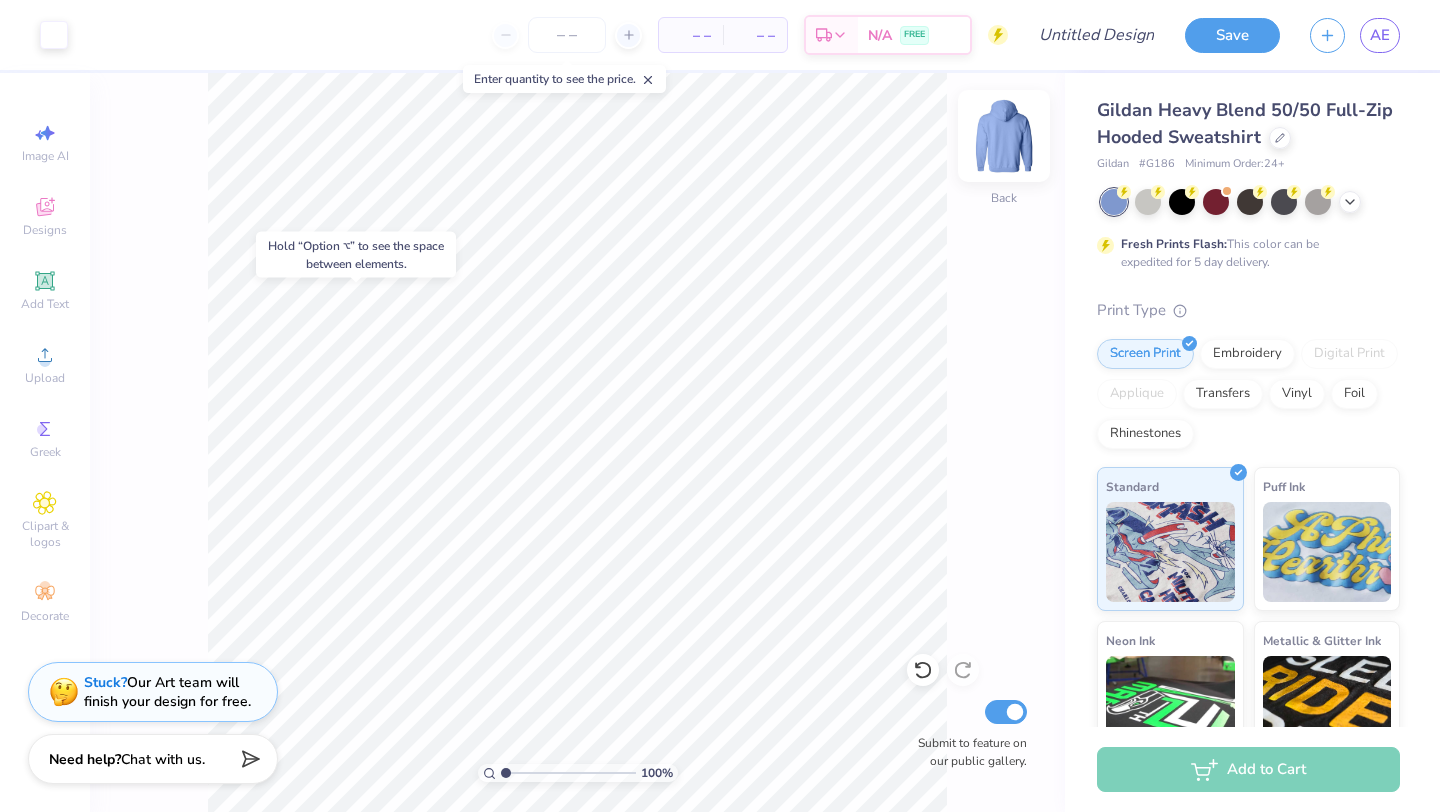 click at bounding box center [1004, 136] 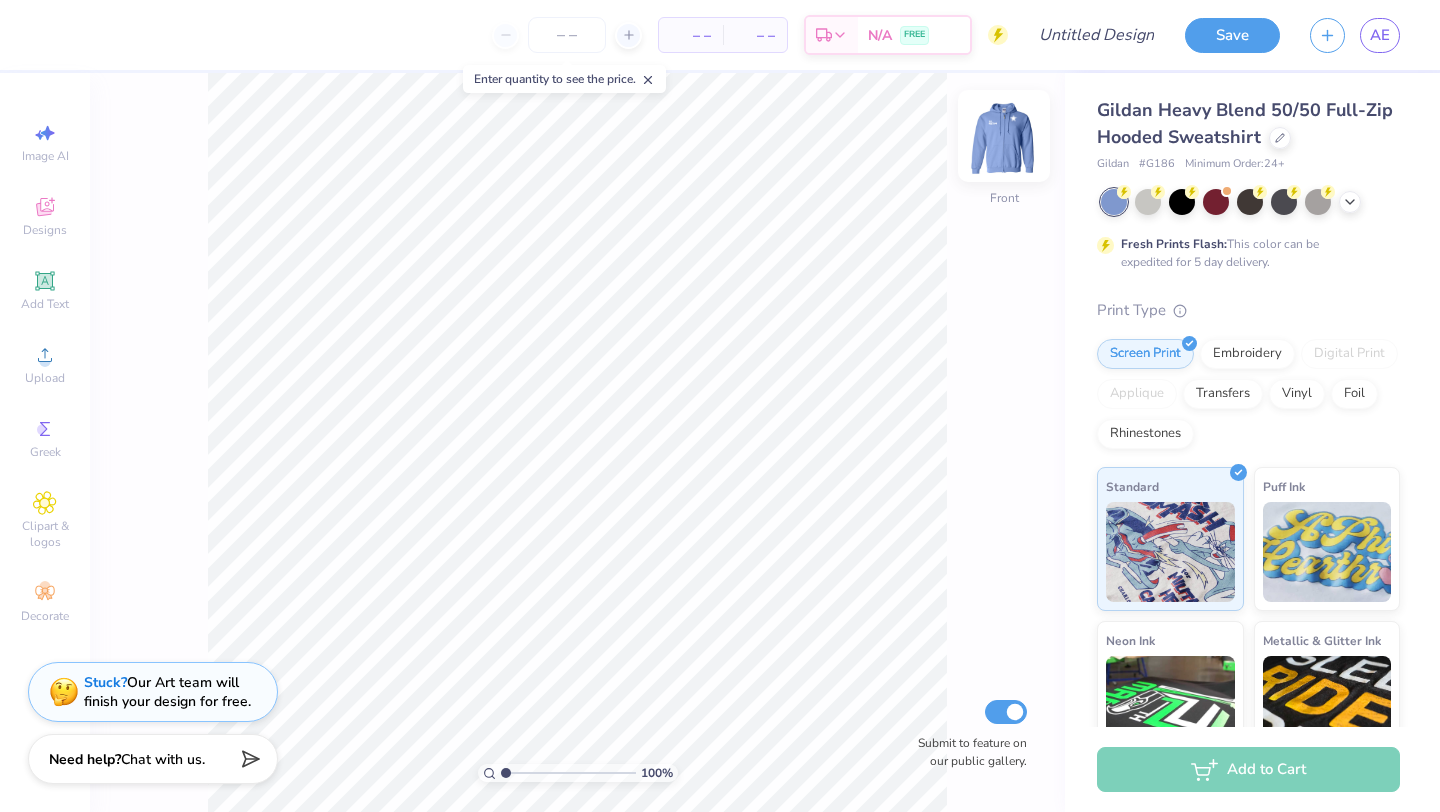 click at bounding box center (1004, 136) 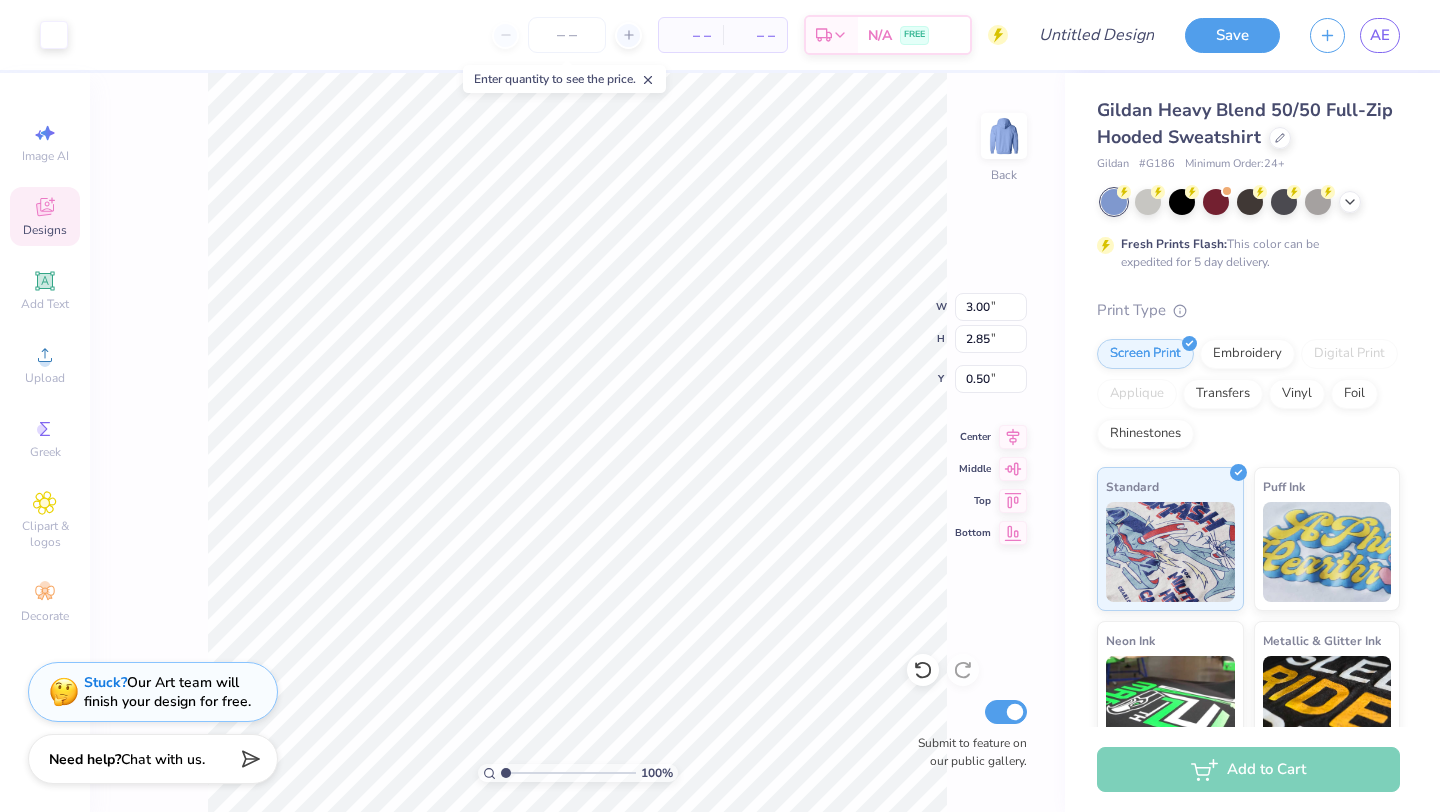 type on "2.40" 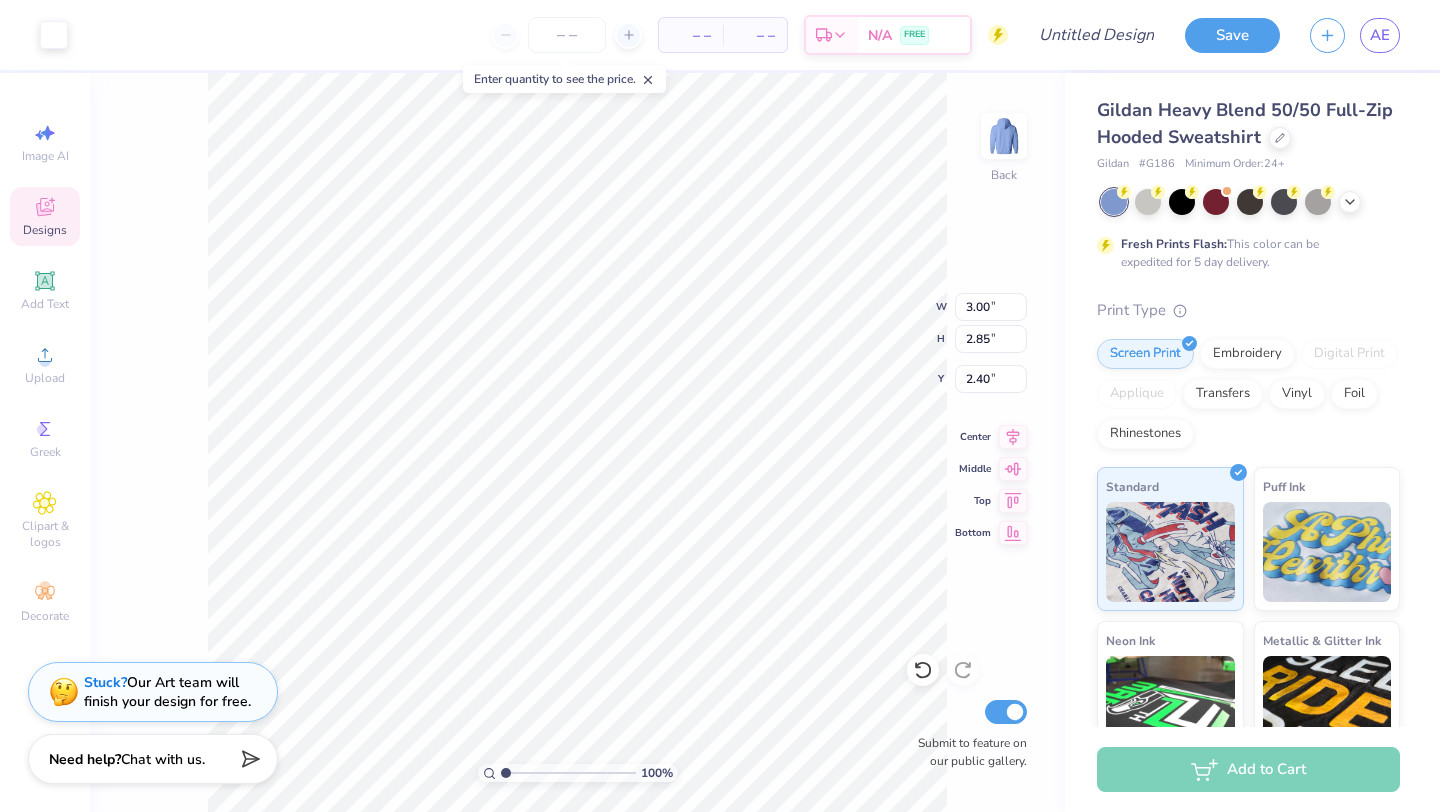 type on "3.50" 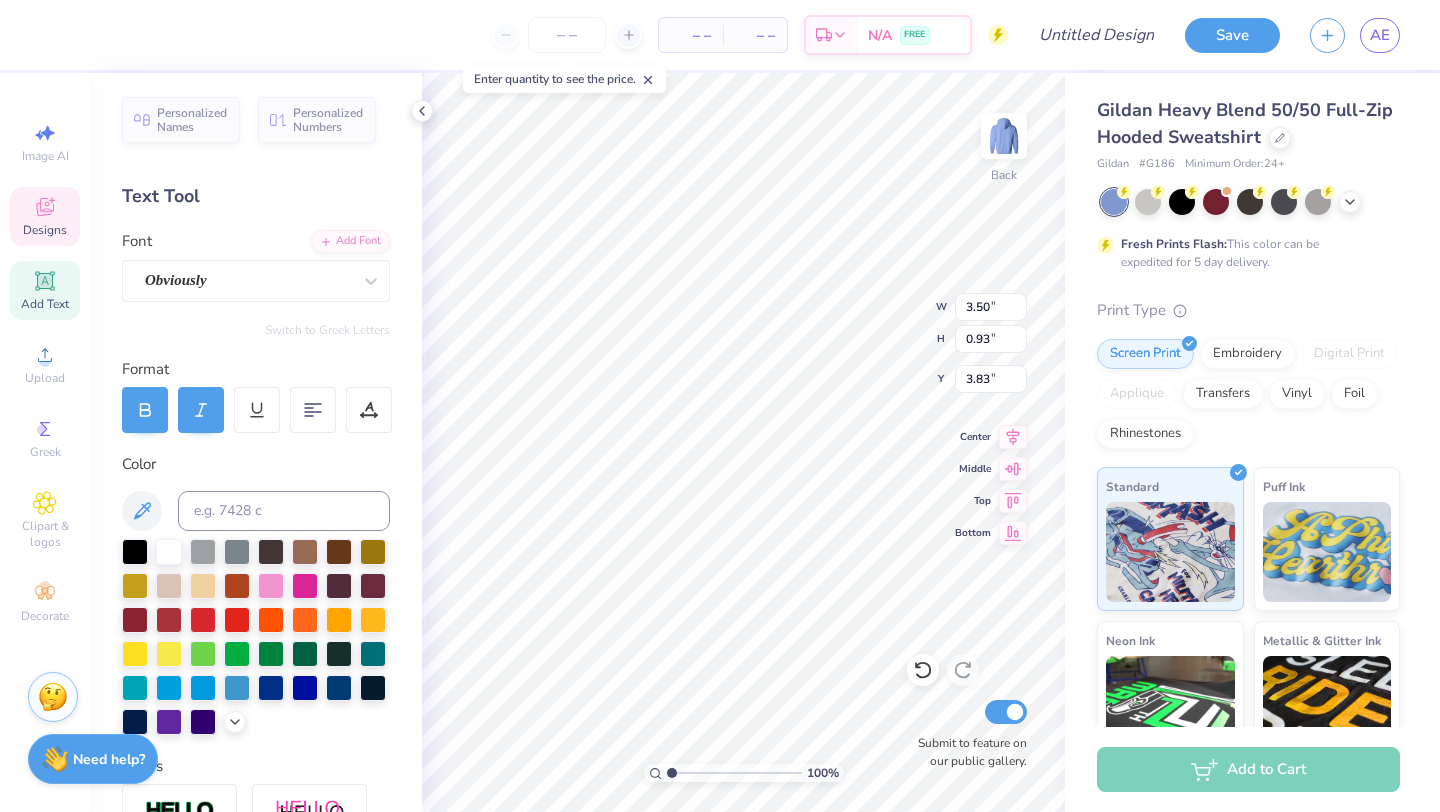 type on "1.40" 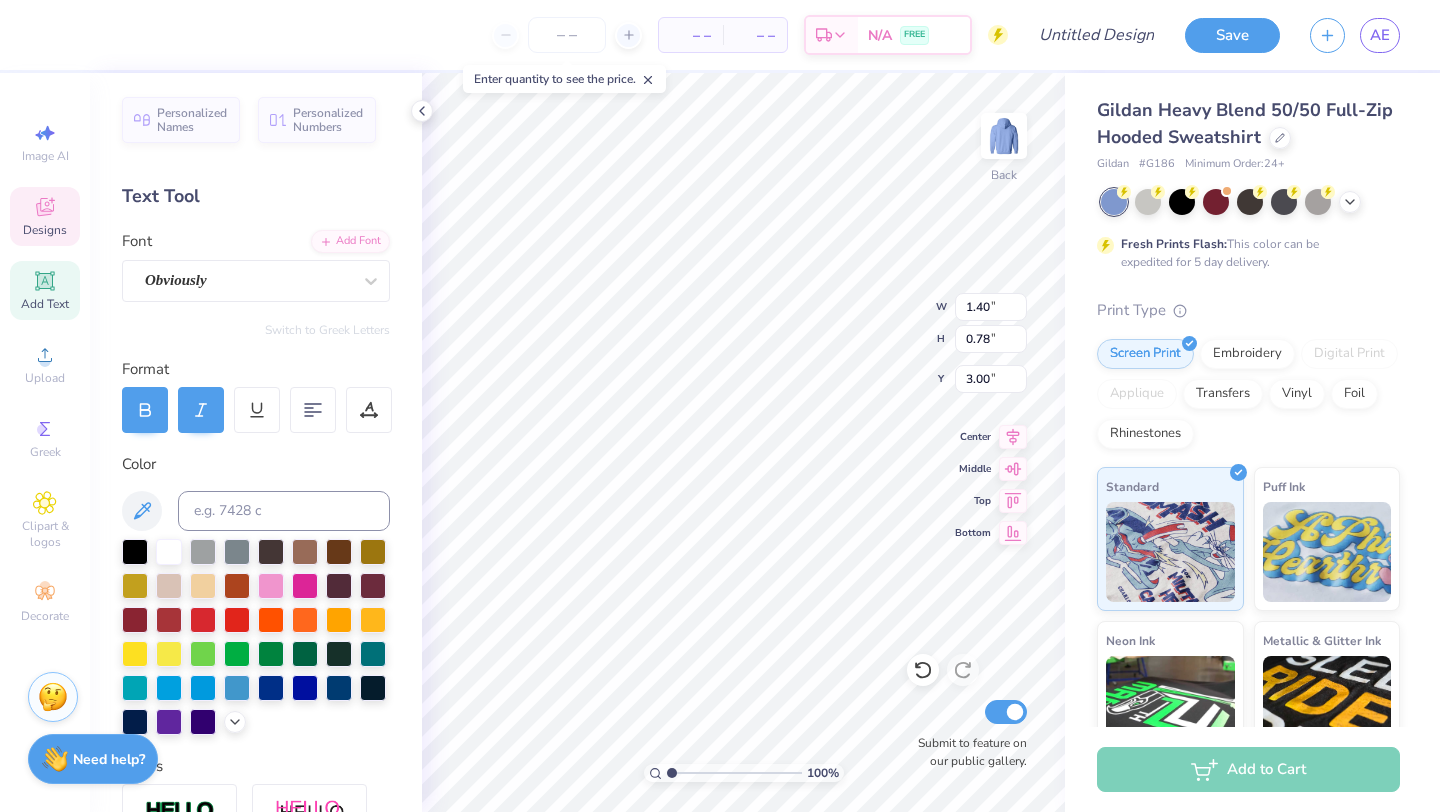 scroll, scrollTop: 0, scrollLeft: 1, axis: horizontal 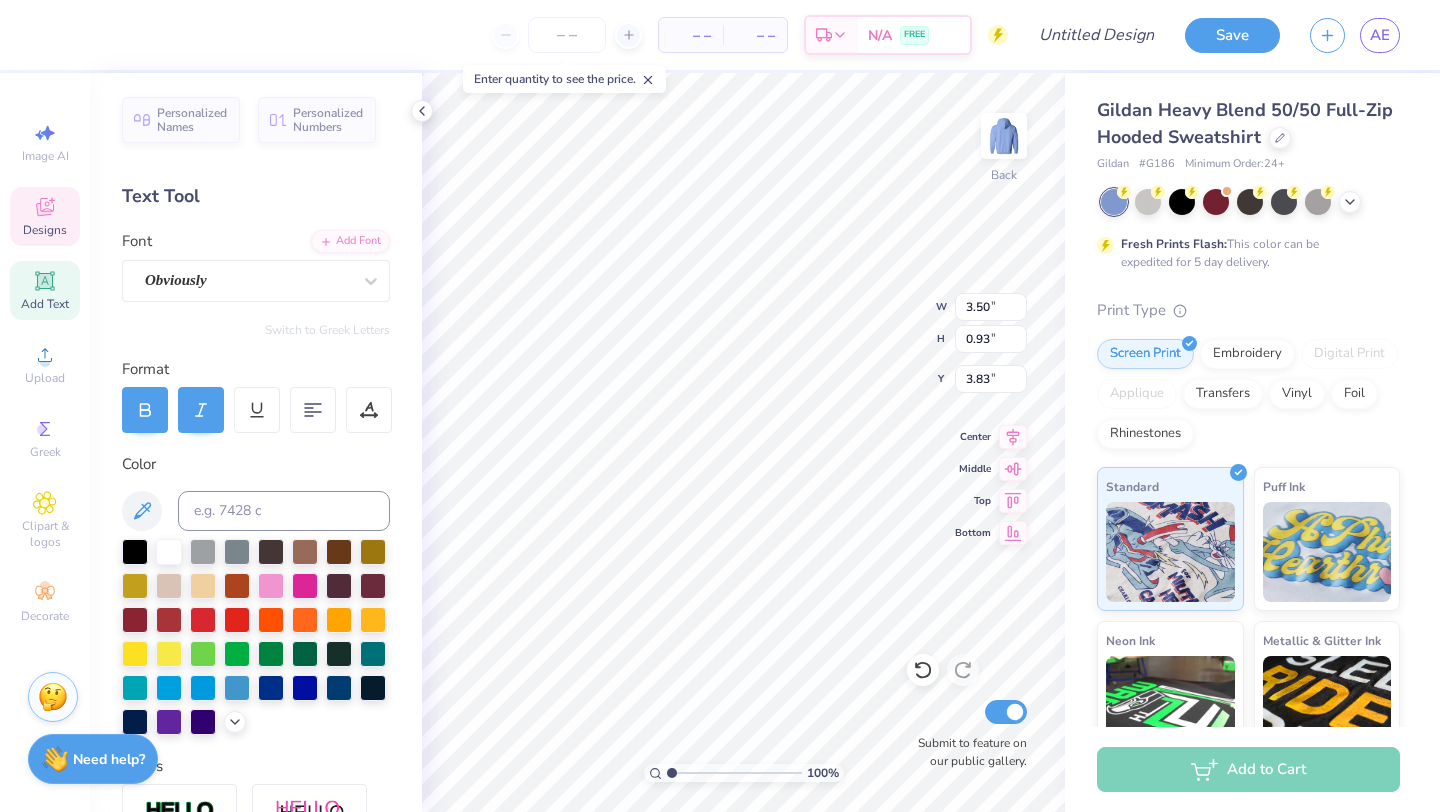 type on "pharmacy" 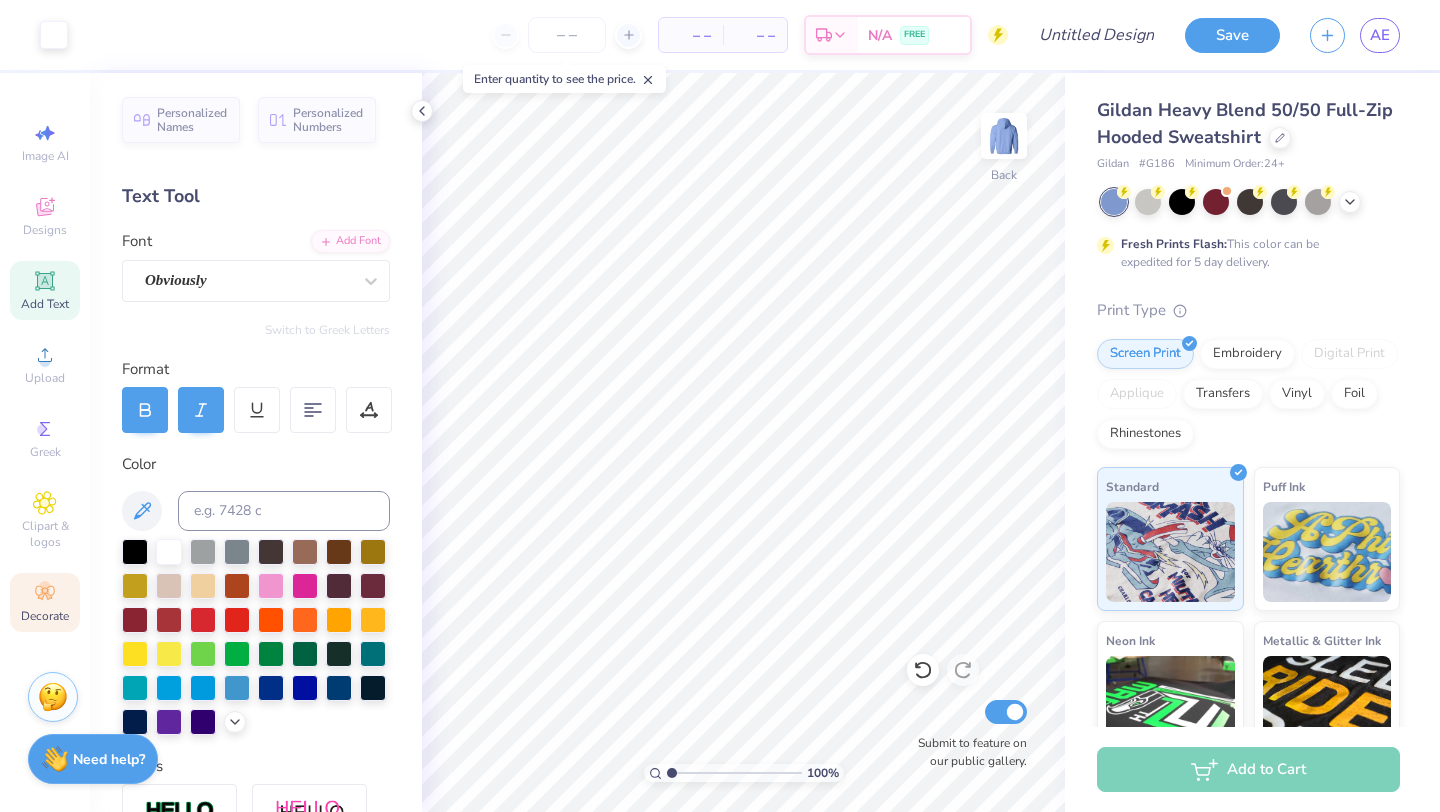 click 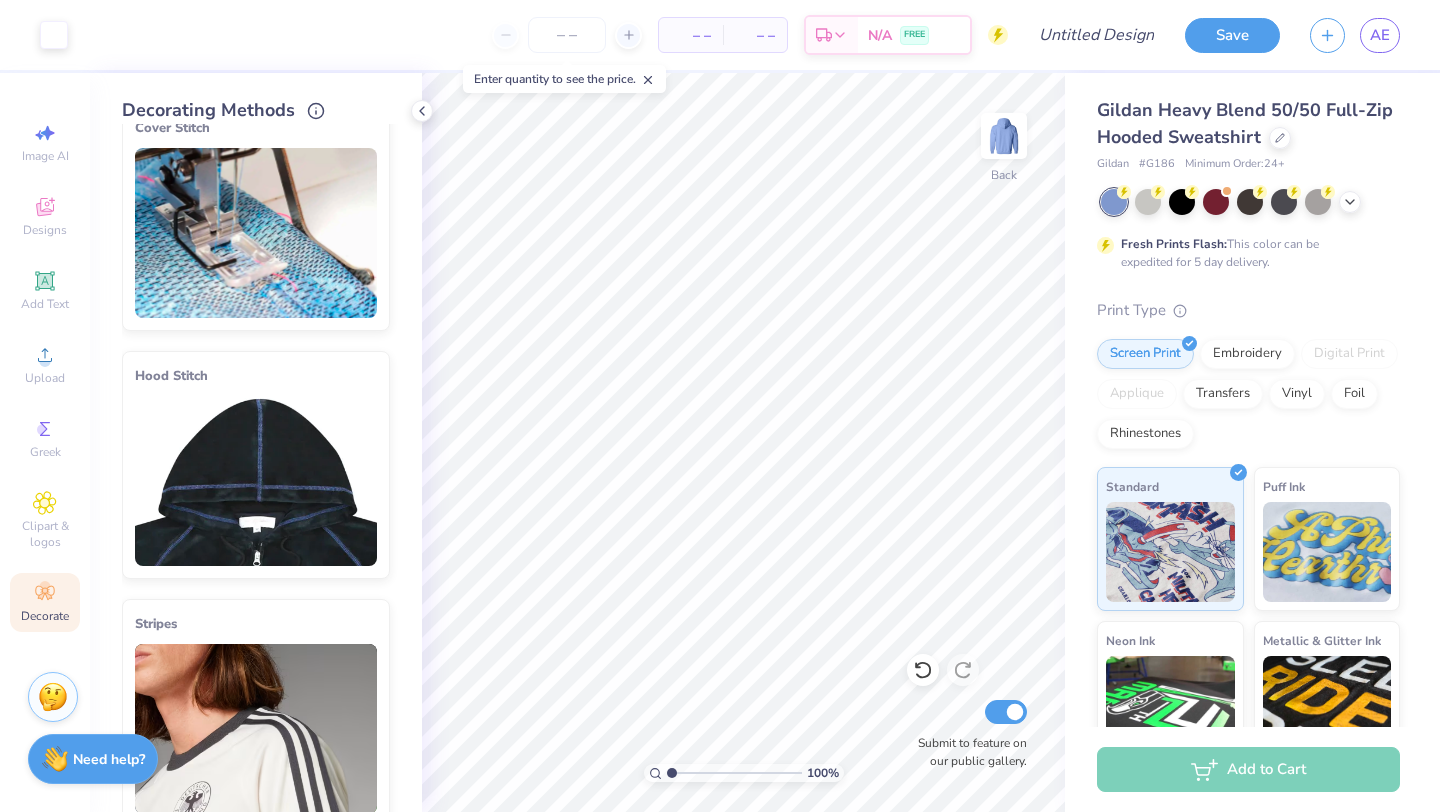 scroll, scrollTop: 0, scrollLeft: 0, axis: both 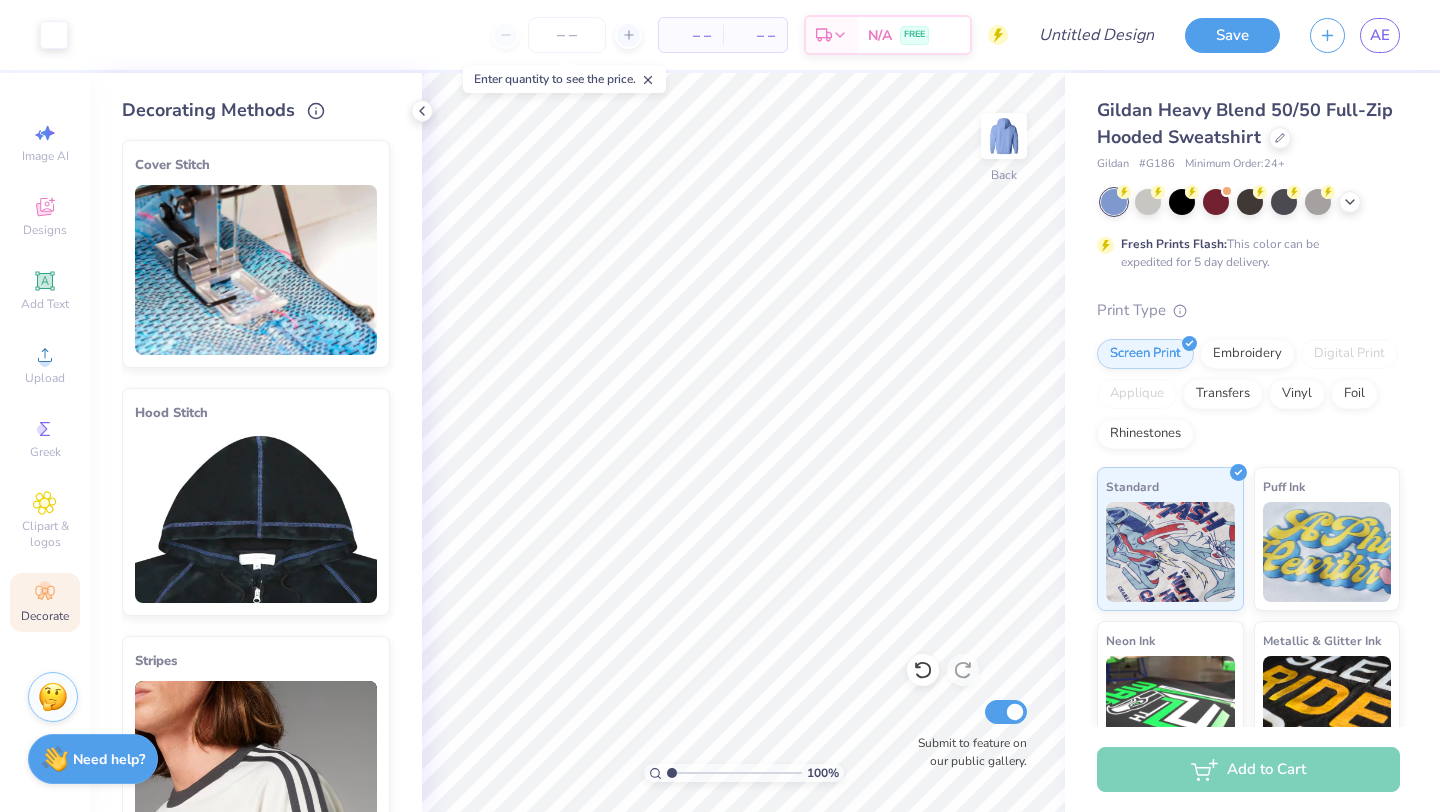 click at bounding box center (256, 270) 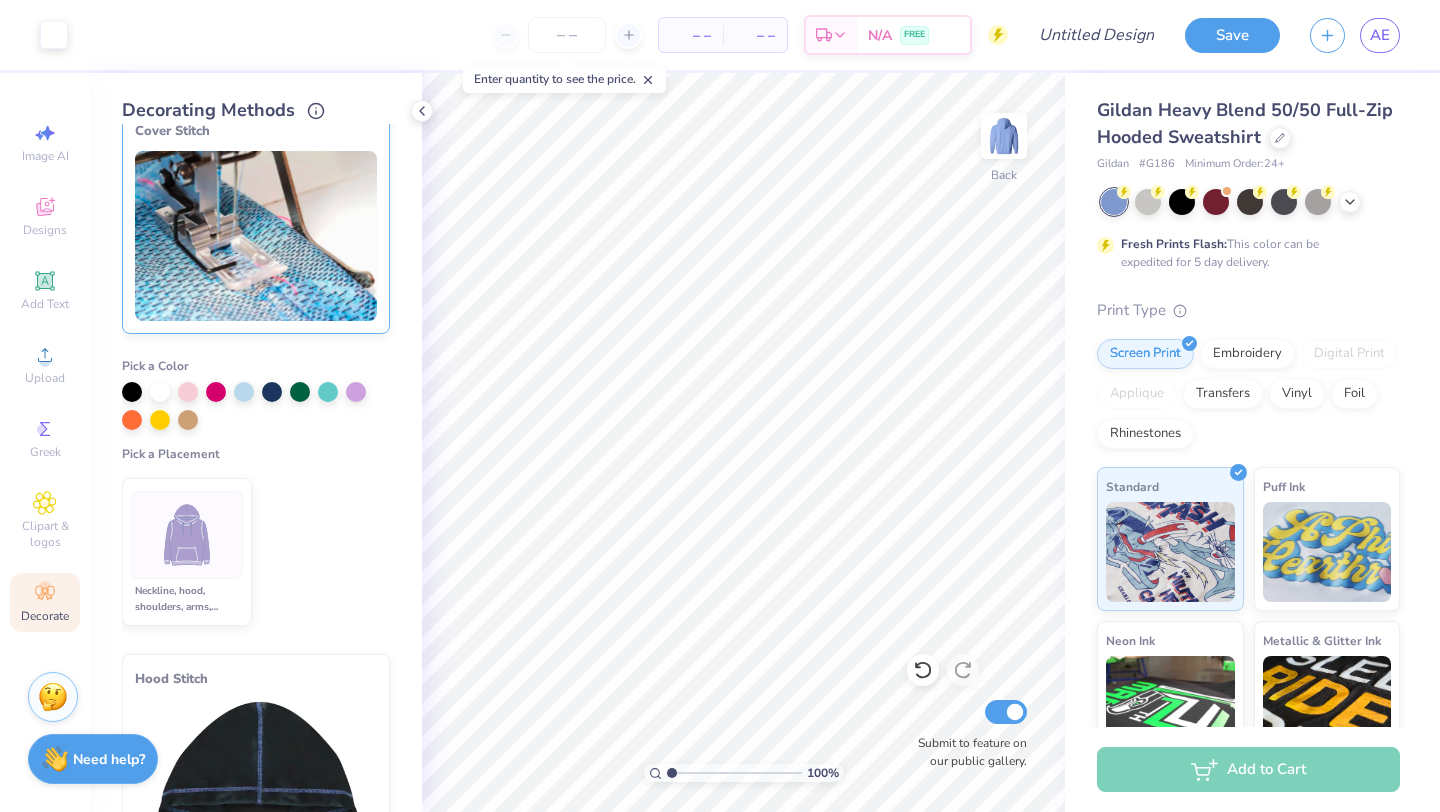 scroll, scrollTop: 33, scrollLeft: 0, axis: vertical 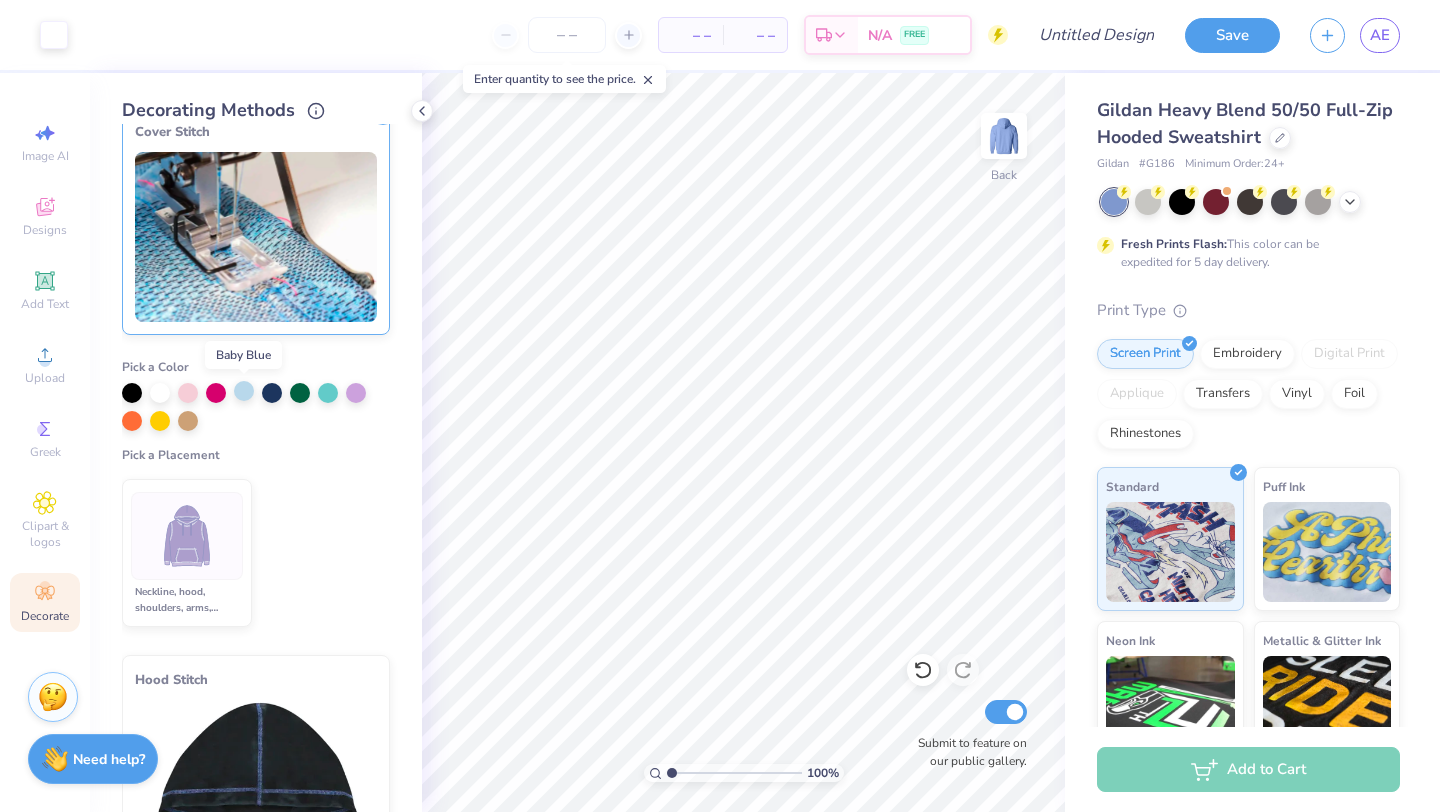 click at bounding box center (244, 391) 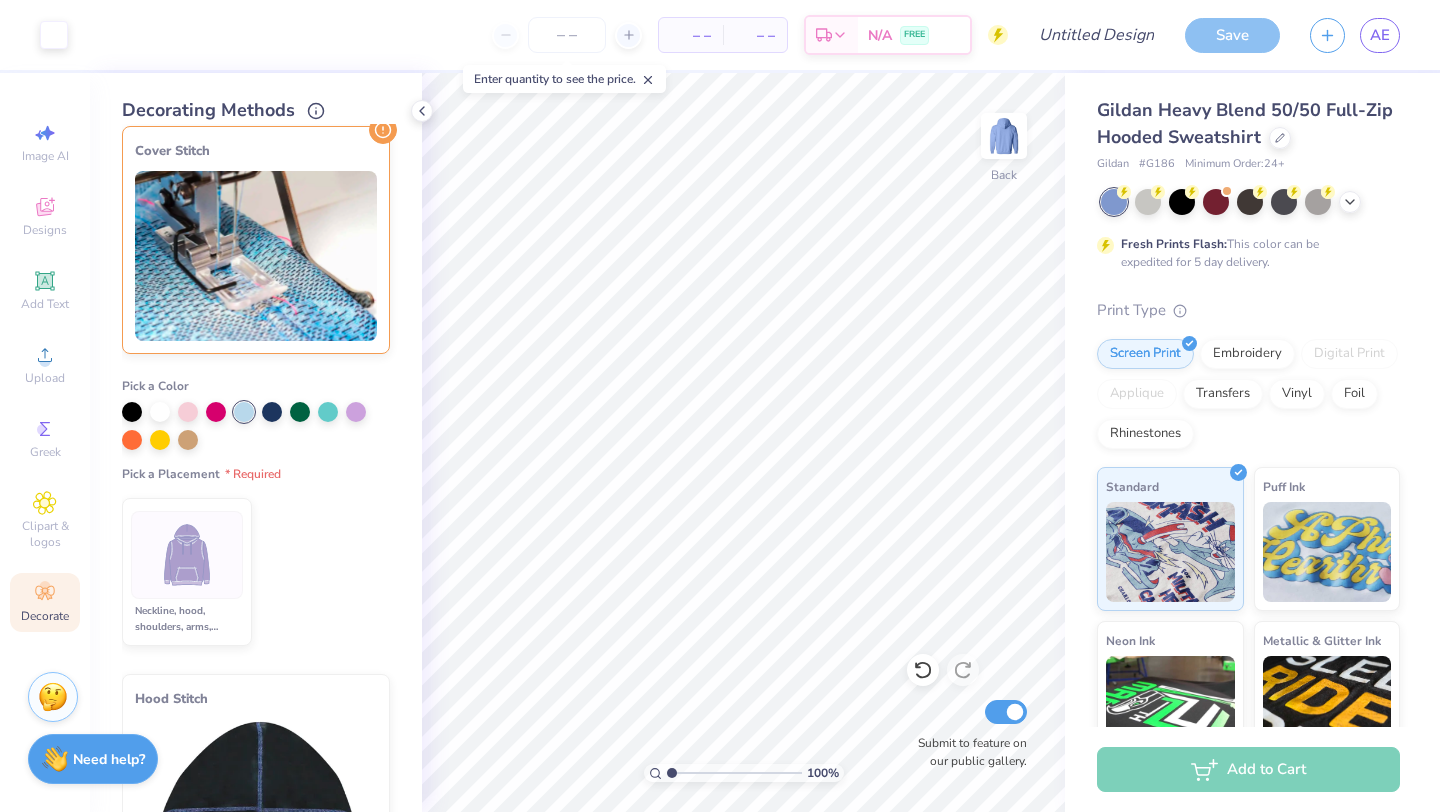 scroll, scrollTop: 12, scrollLeft: 0, axis: vertical 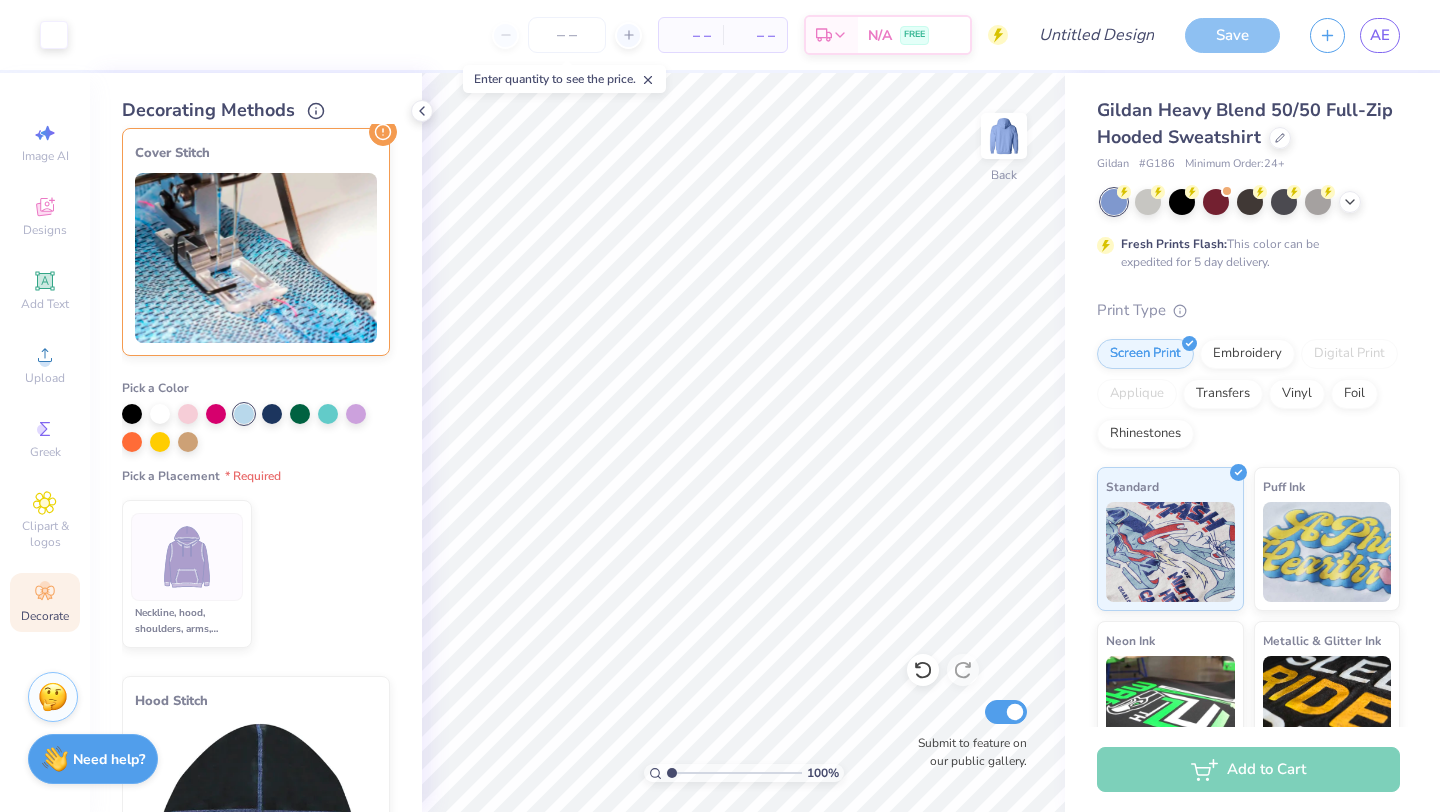 click at bounding box center [187, 557] 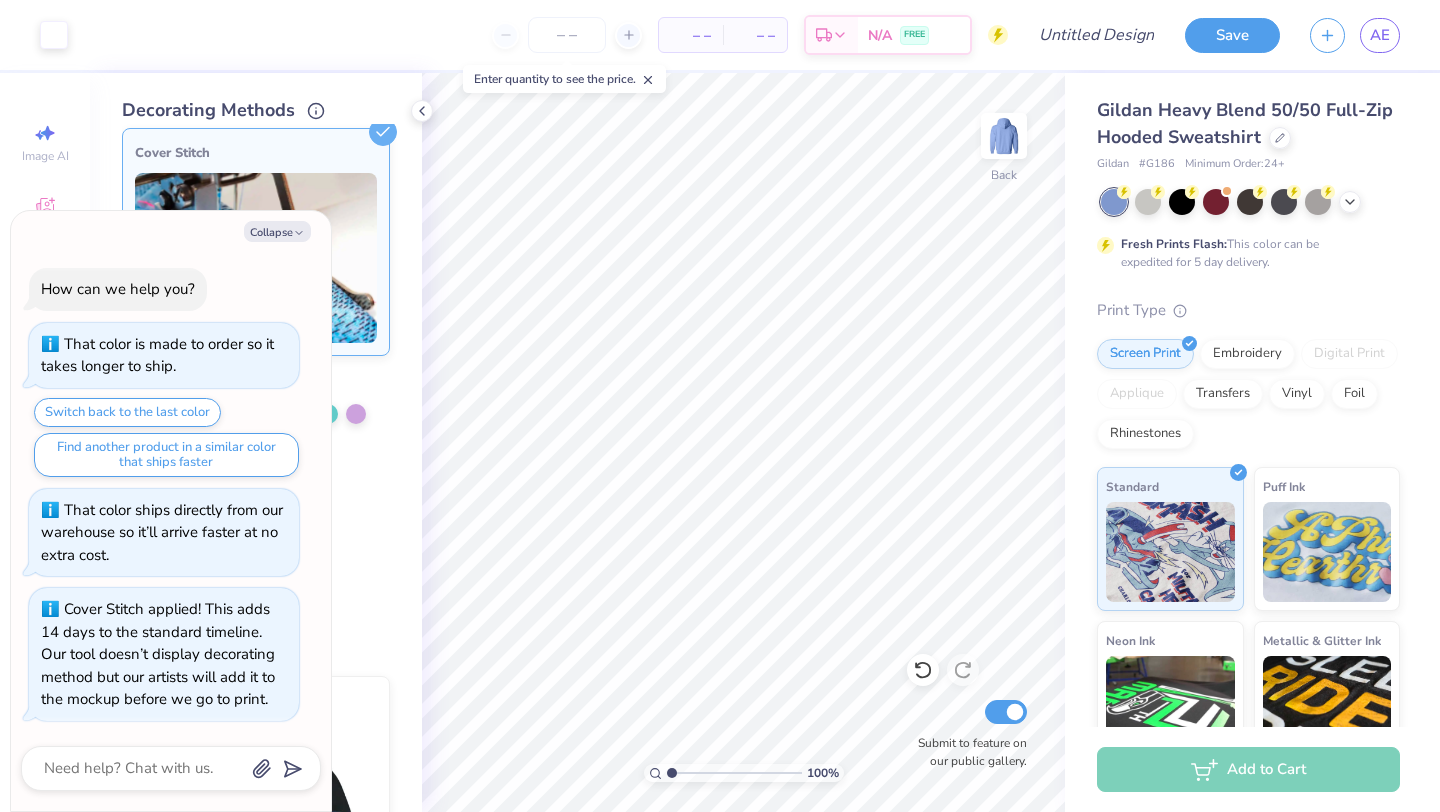 scroll, scrollTop: 0, scrollLeft: 0, axis: both 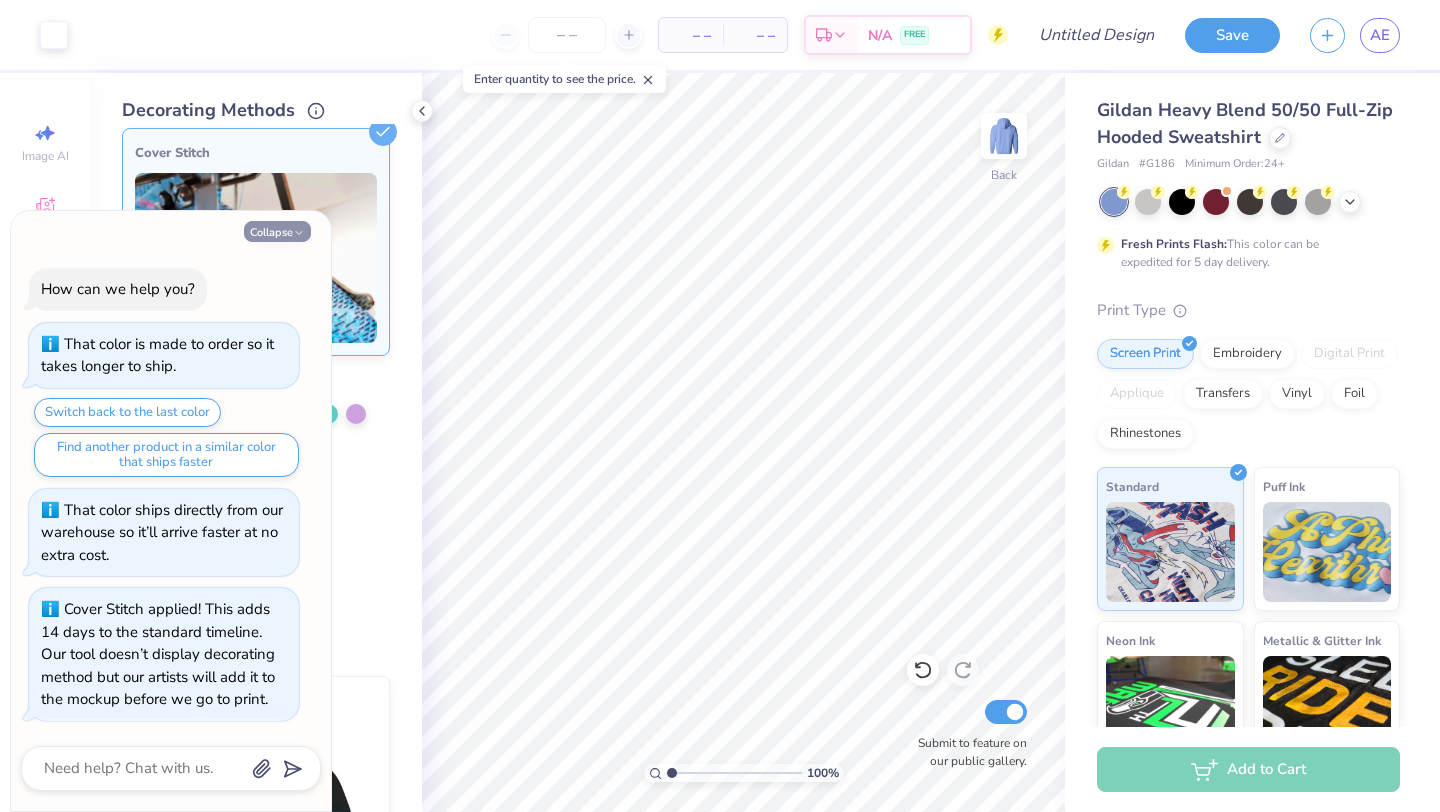 click on "Collapse" at bounding box center [277, 231] 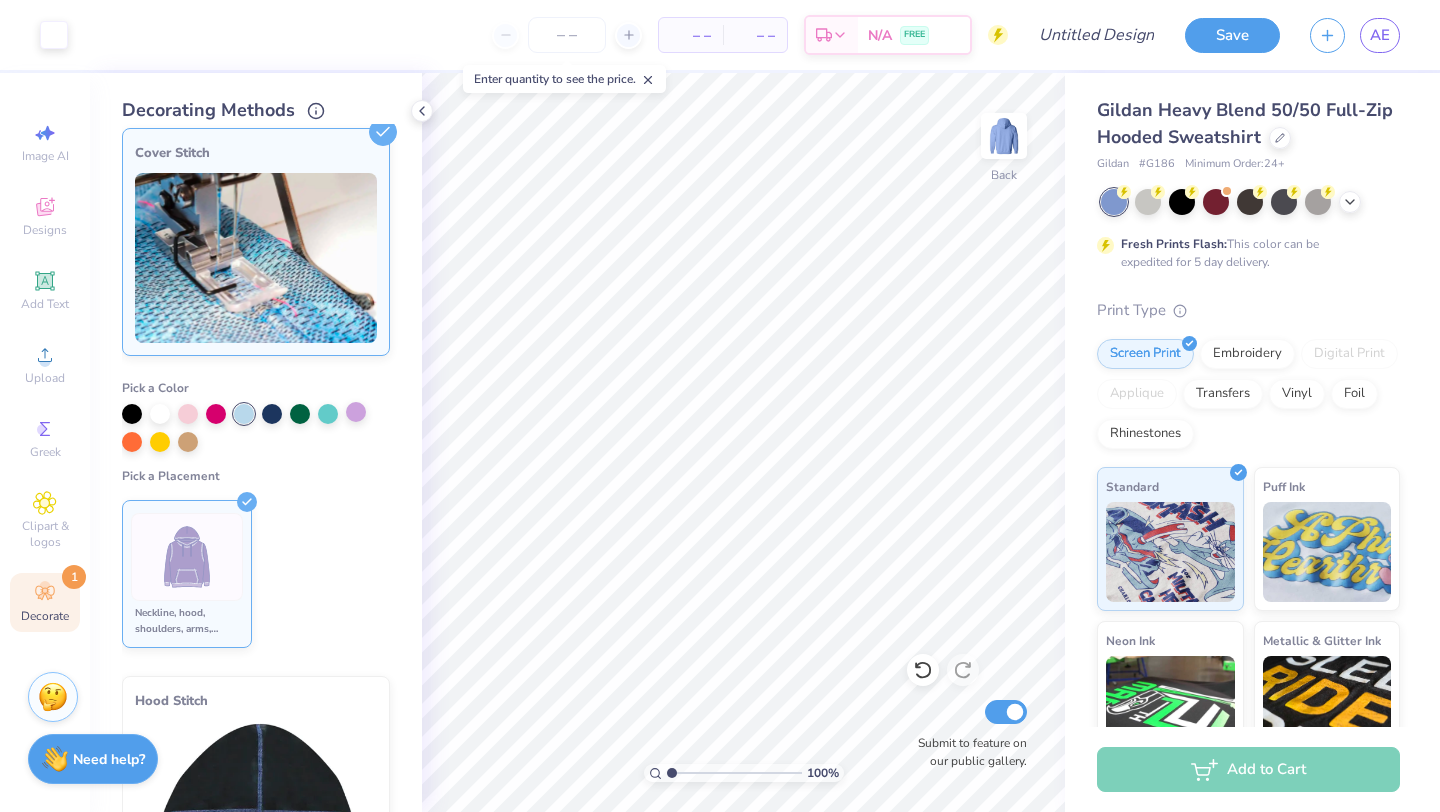 click at bounding box center (356, 412) 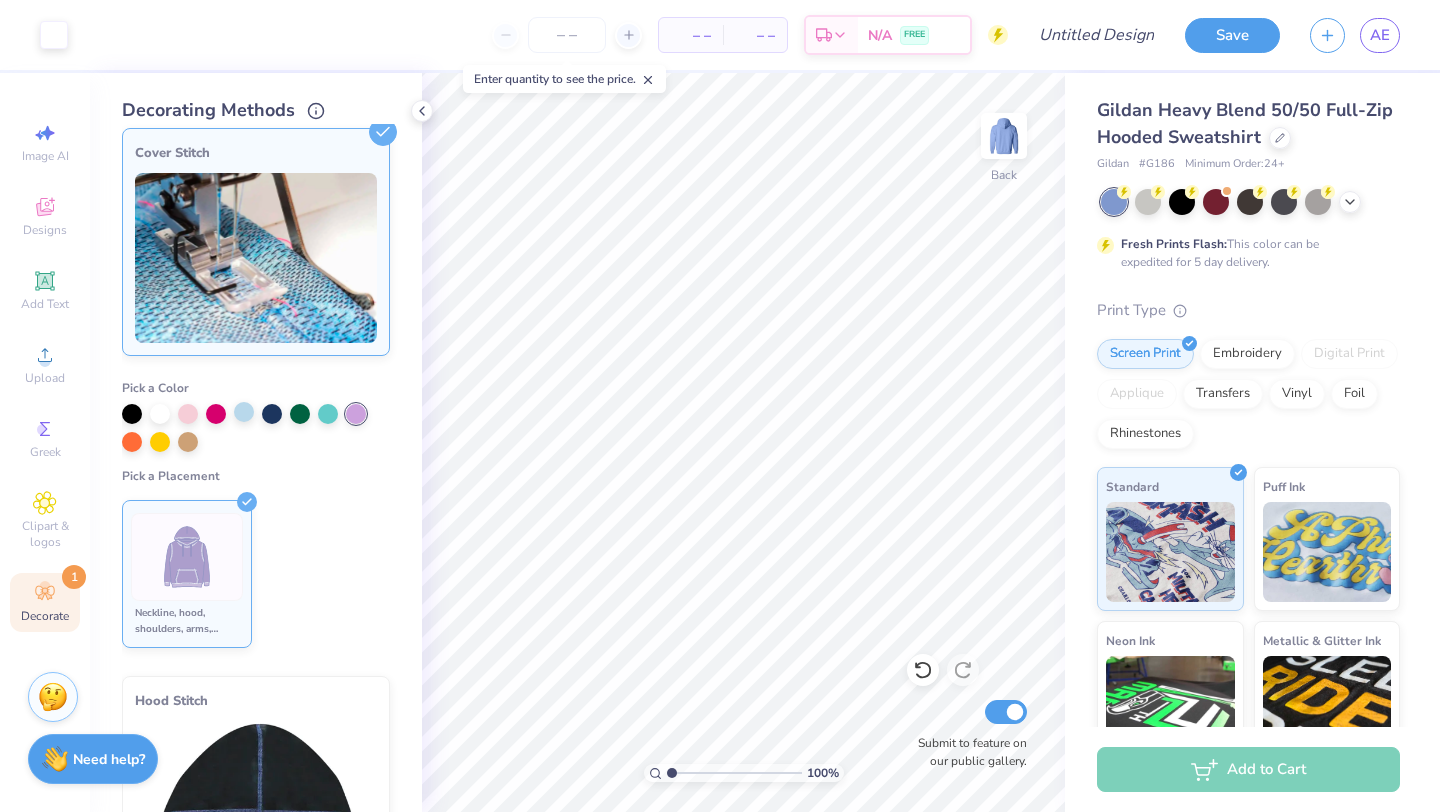 click at bounding box center [244, 412] 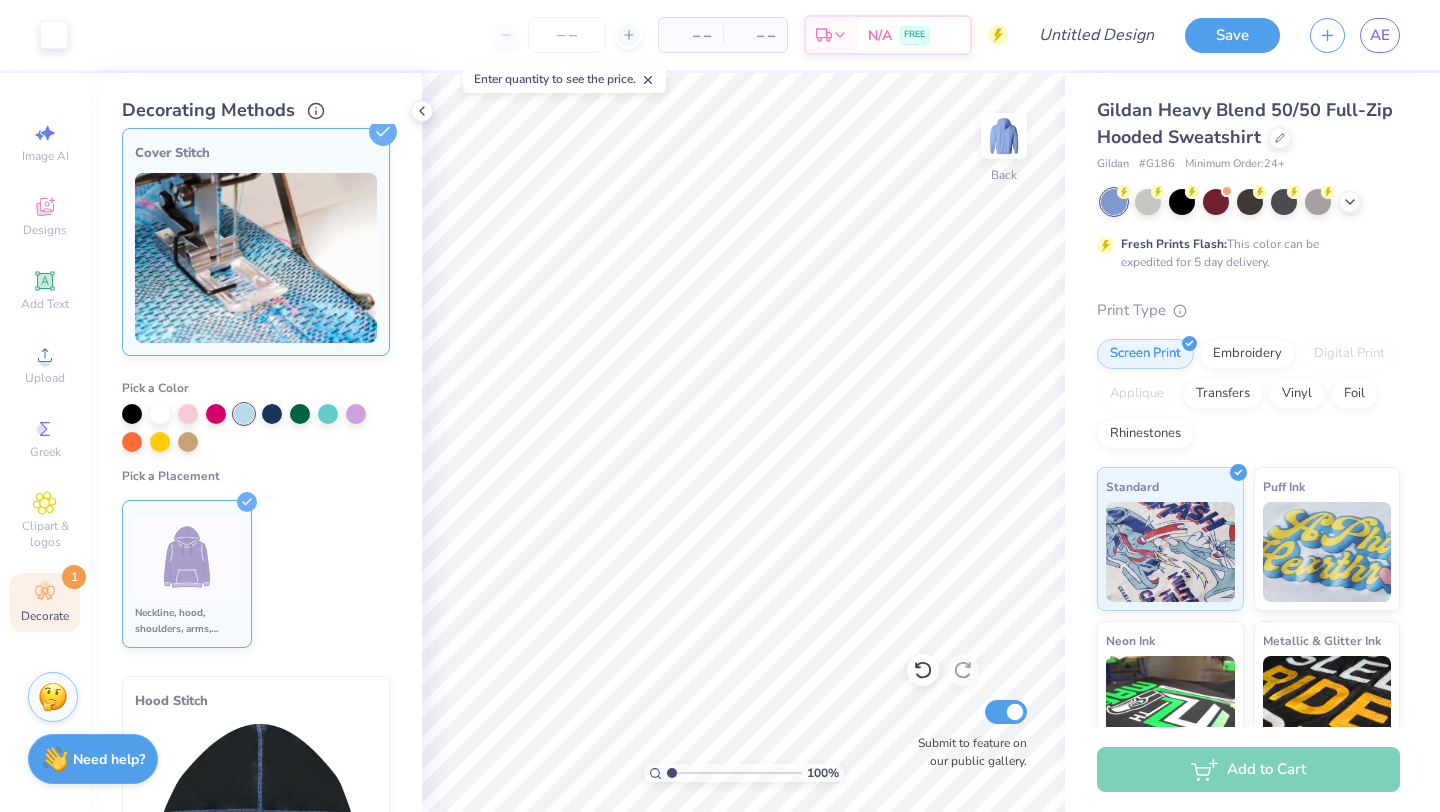 click on "Neckline, hood, shoulders, arms, bottom & hoodie pocket" at bounding box center (187, 574) 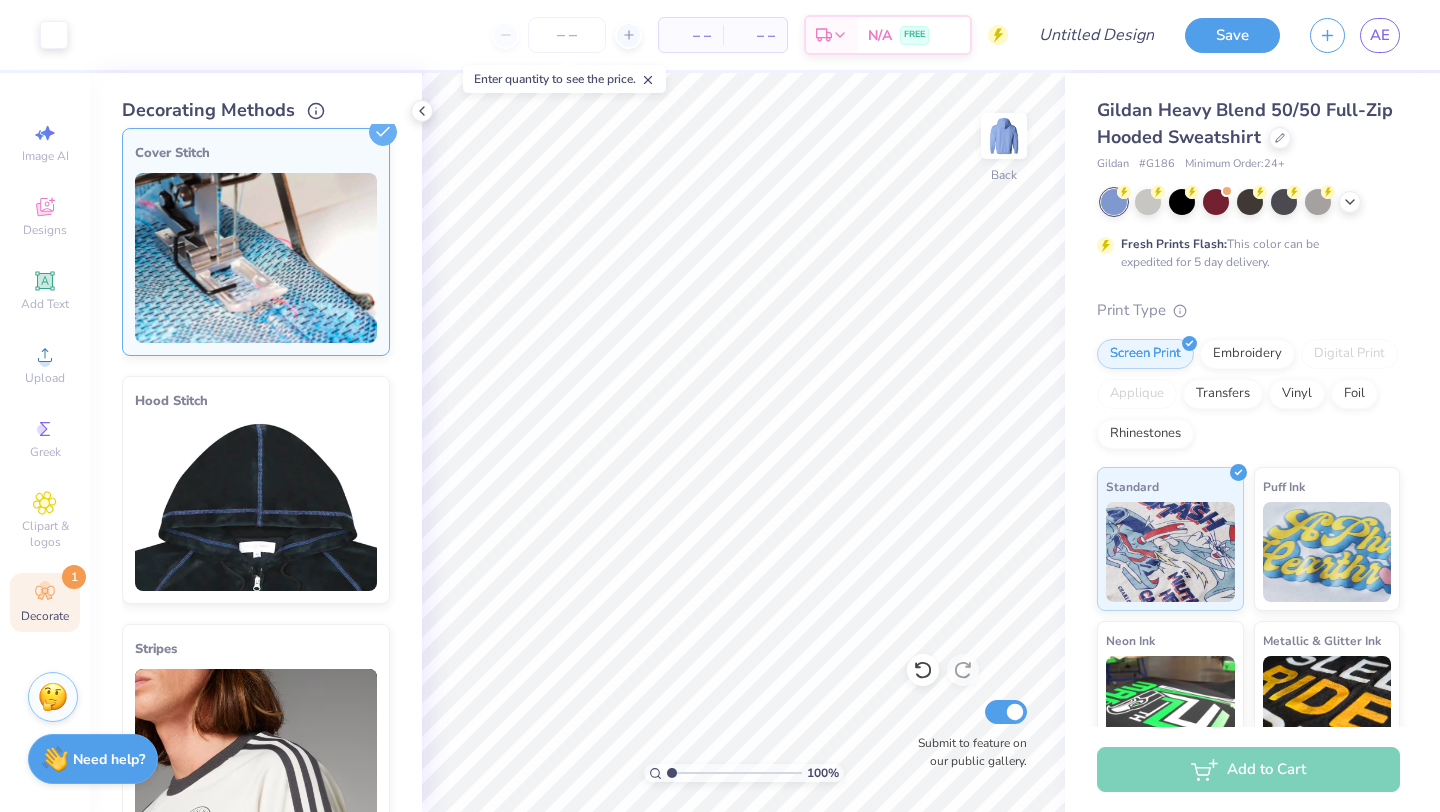 click at bounding box center (256, 258) 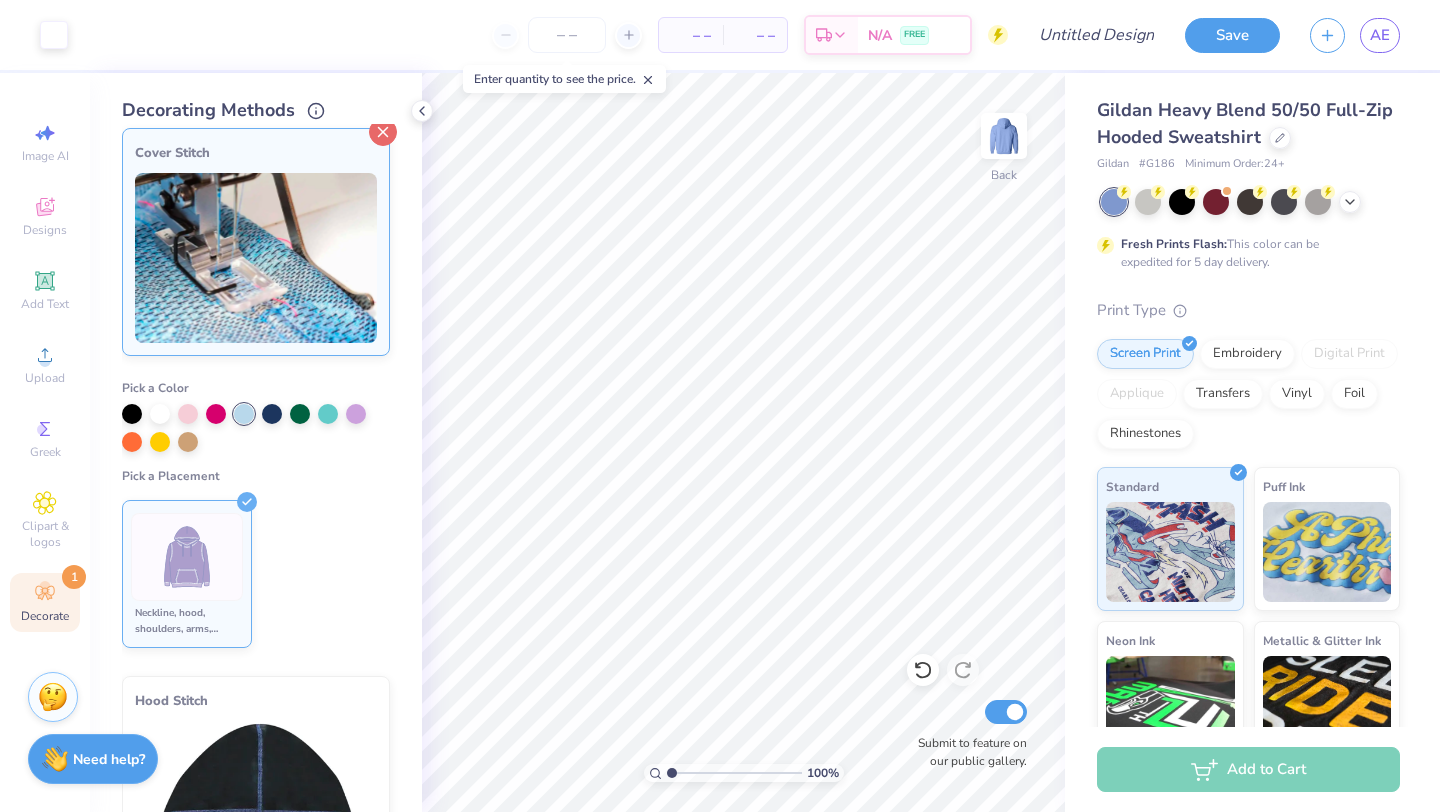 click 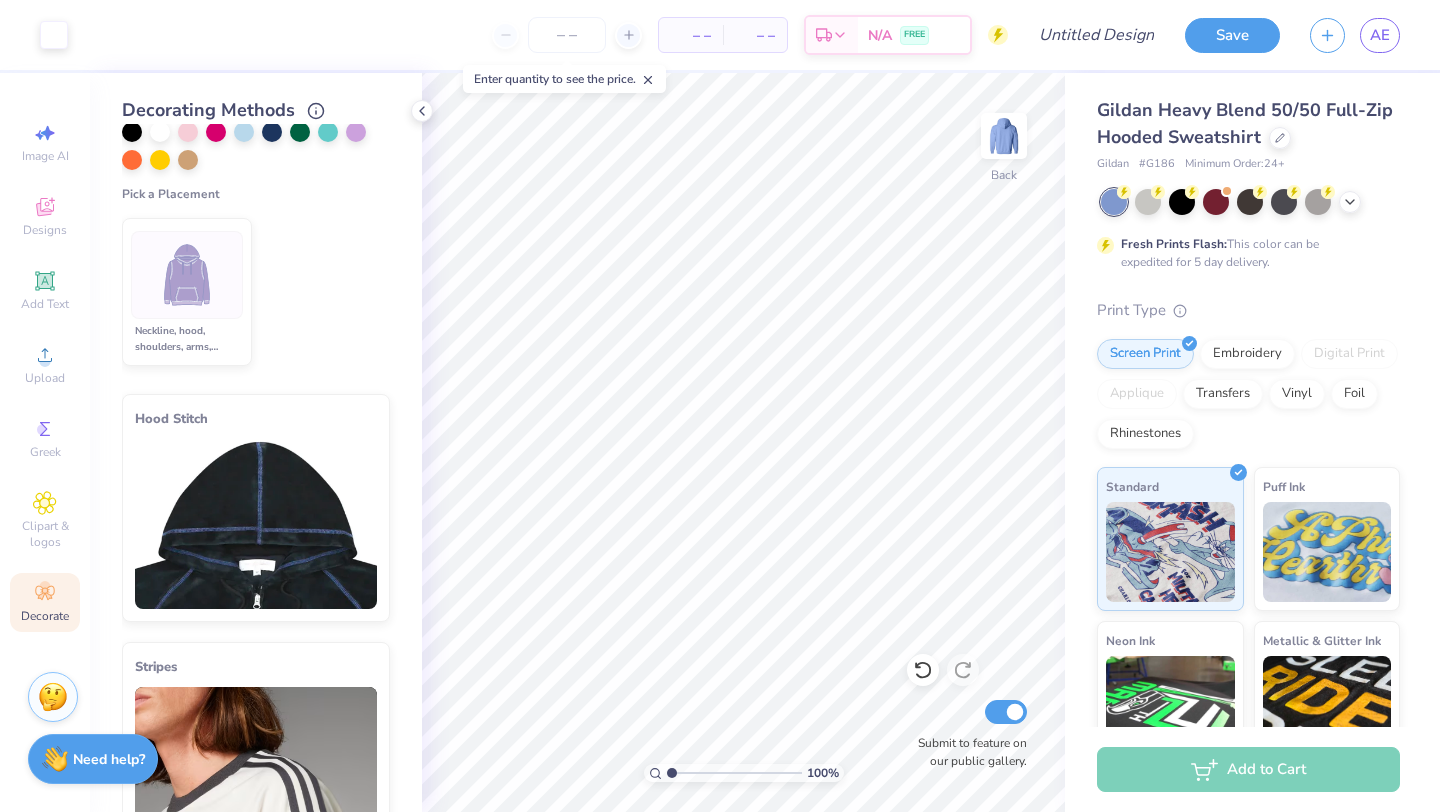 click at bounding box center [256, 524] 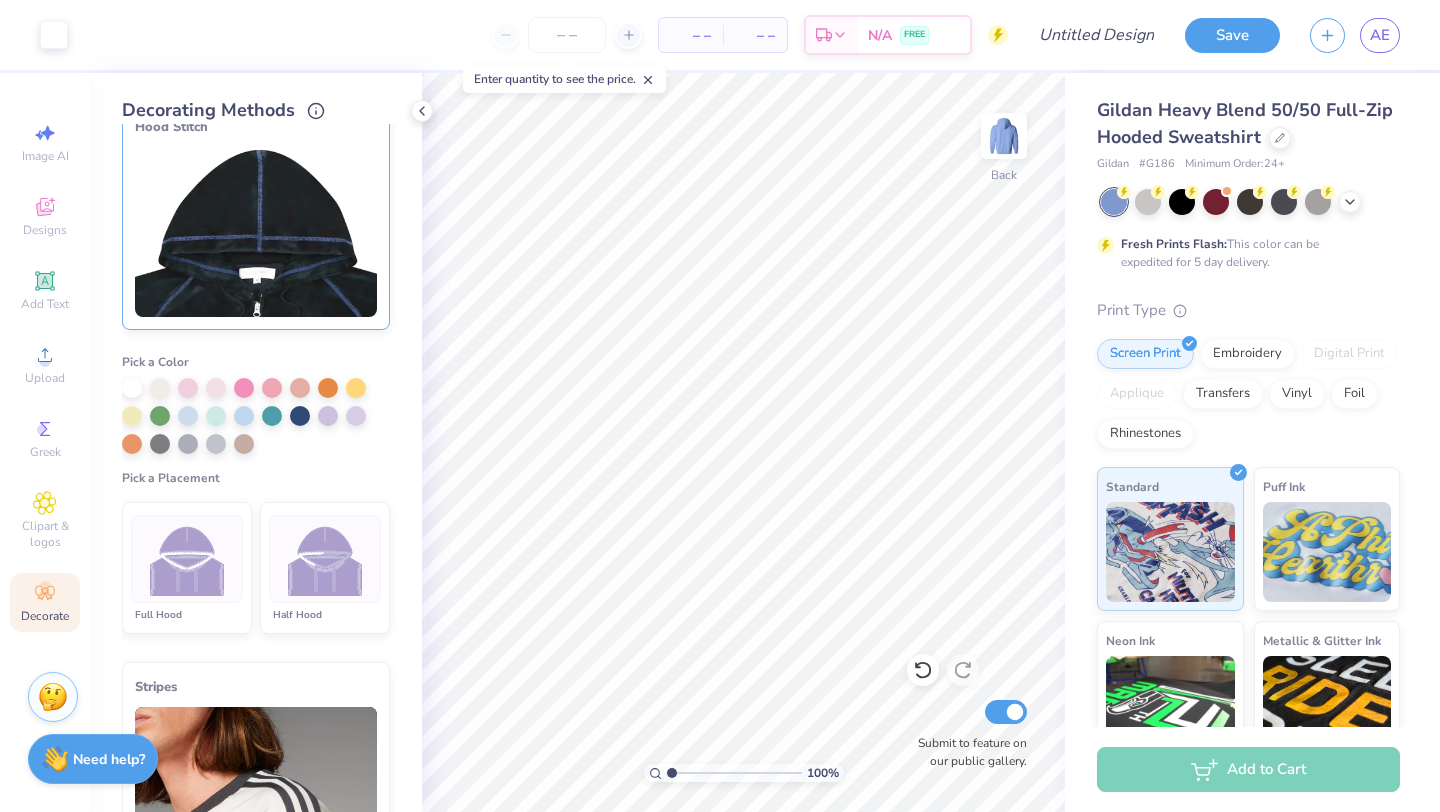click at bounding box center (325, 559) 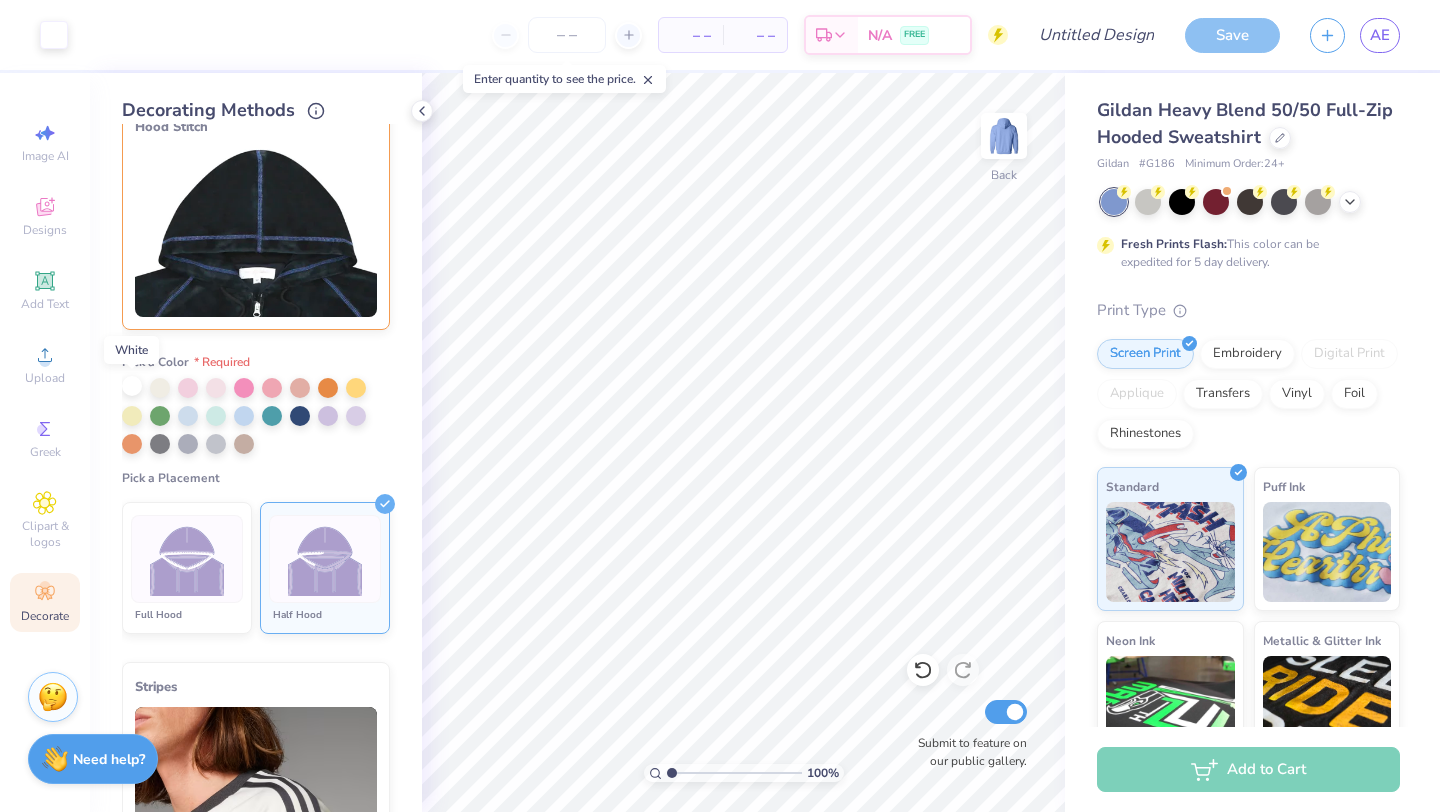 click at bounding box center (132, 386) 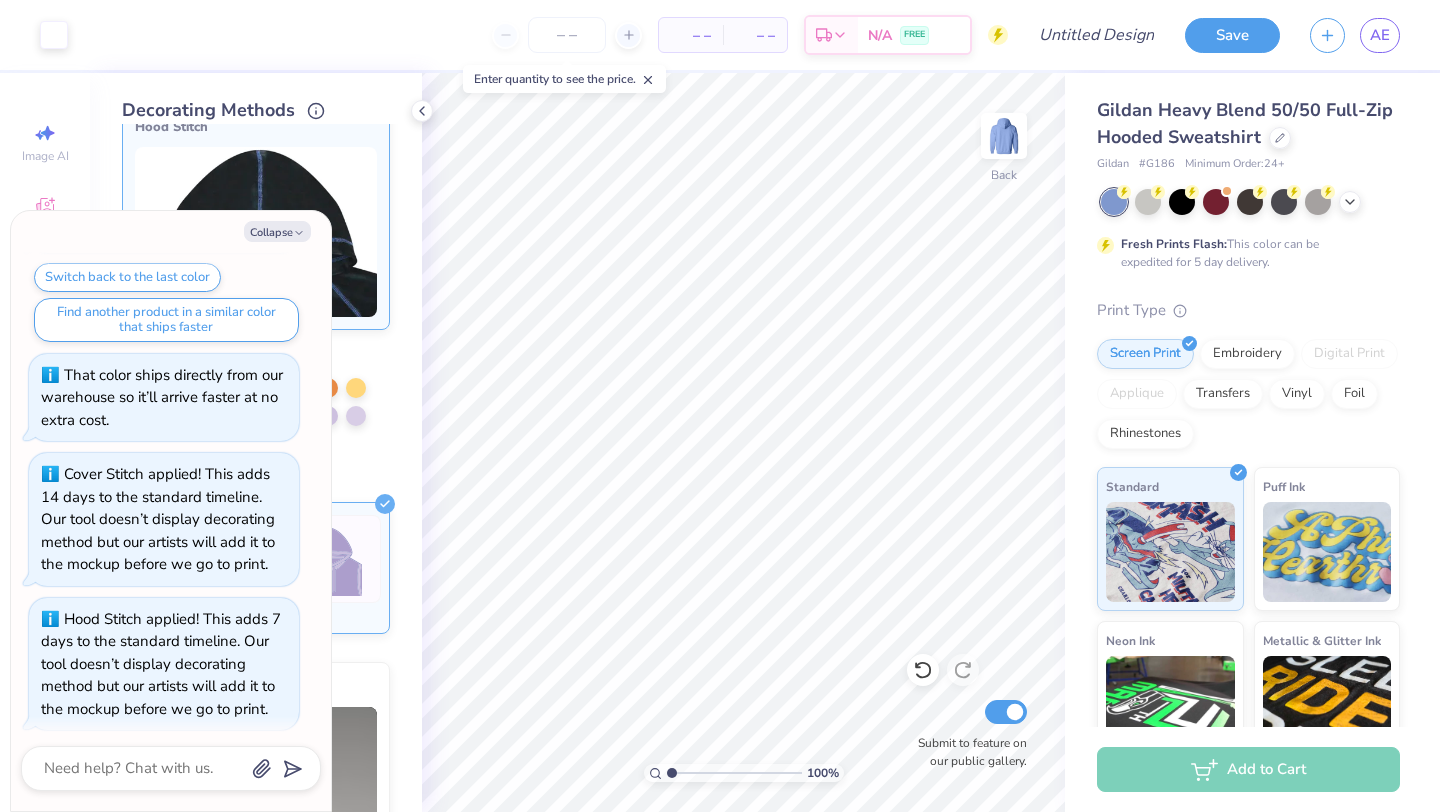 scroll, scrollTop: 145, scrollLeft: 0, axis: vertical 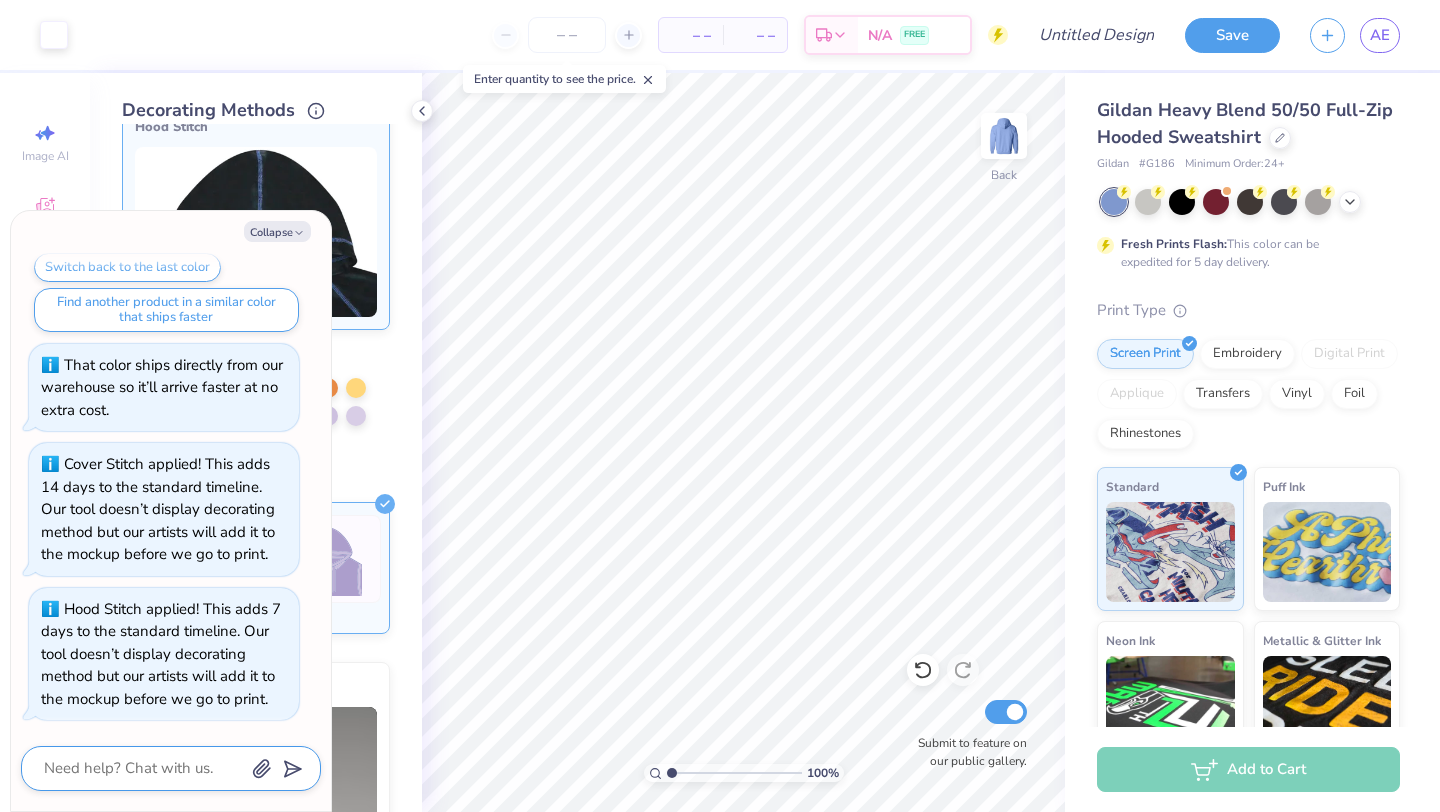 click at bounding box center (143, 768) 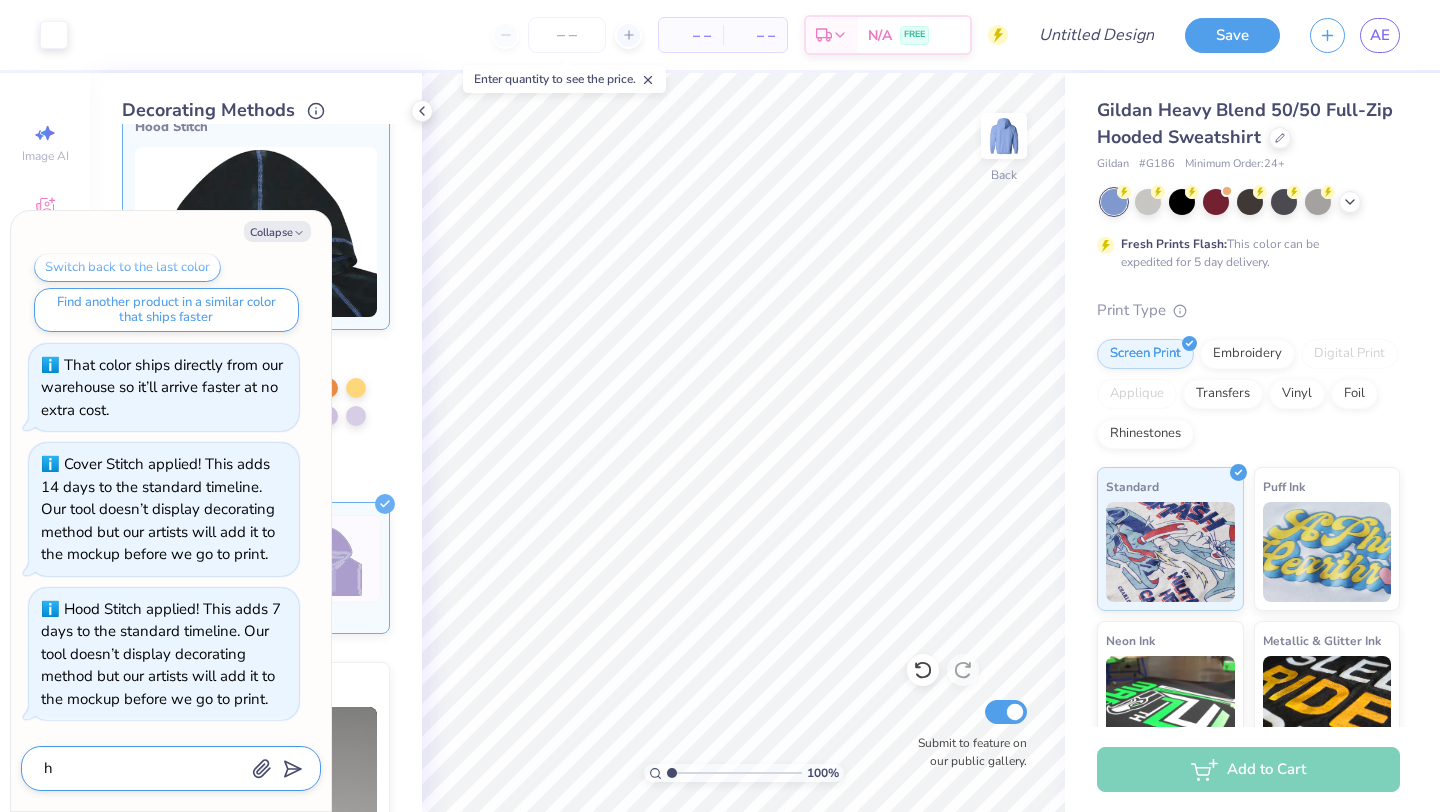 type on "x" 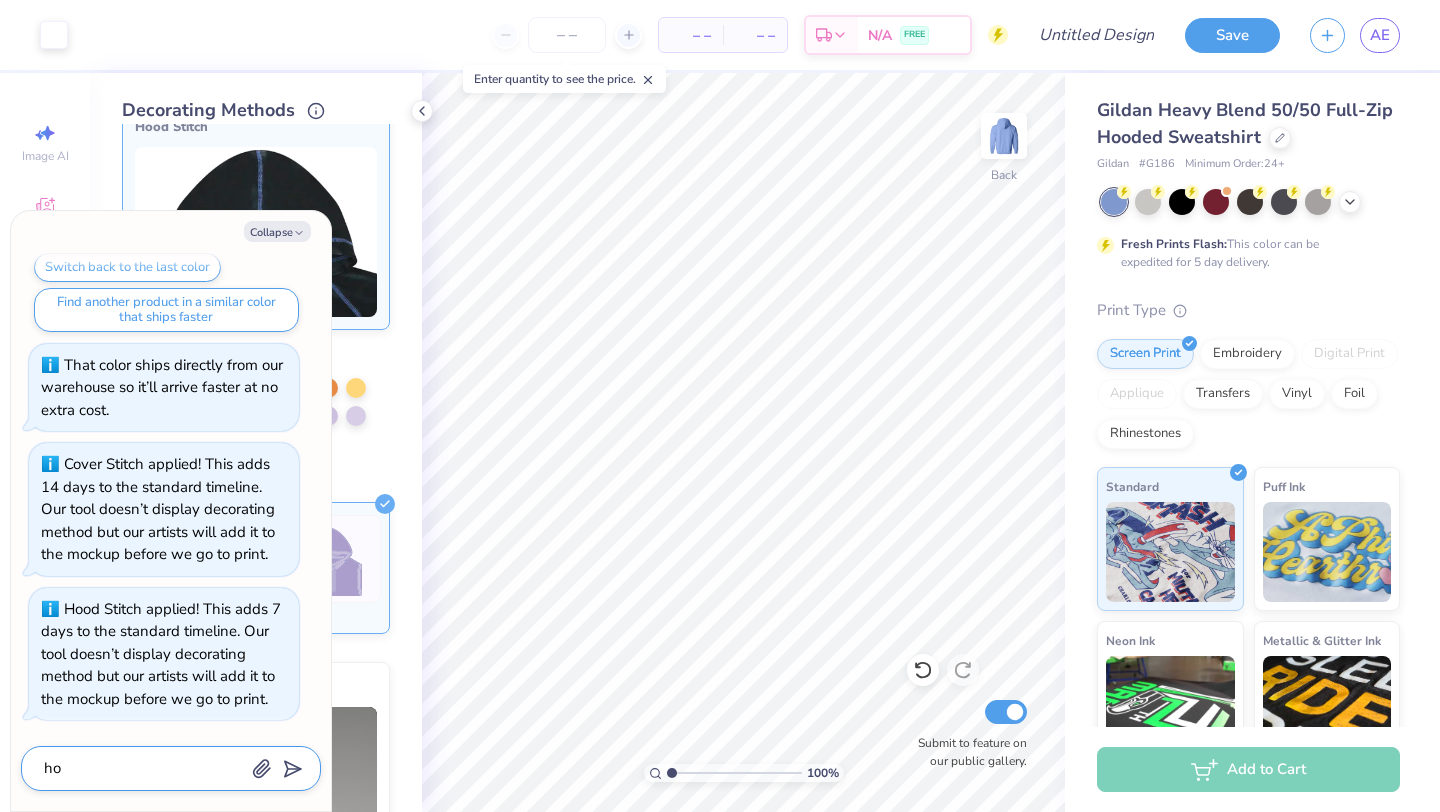 type on "x" 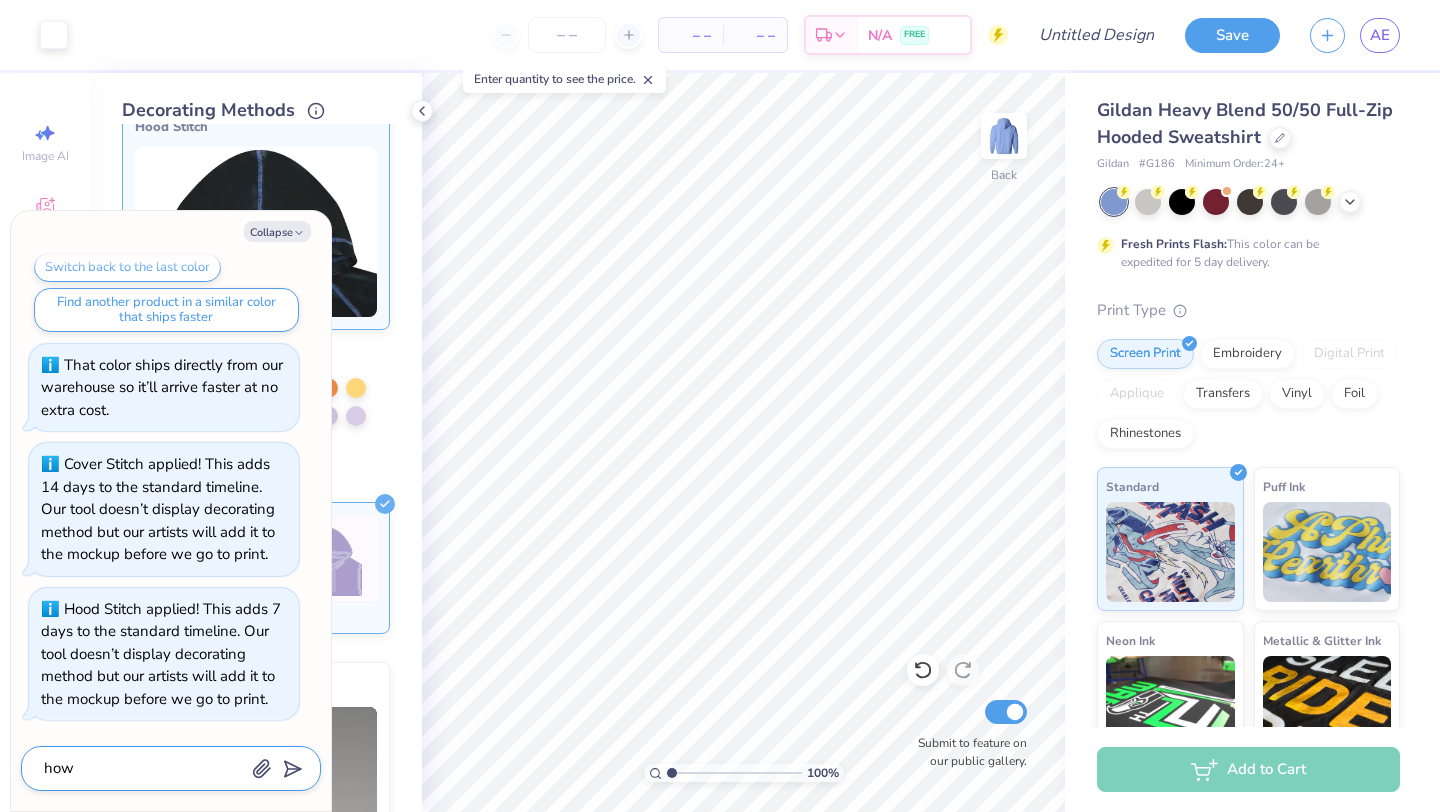 type on "x" 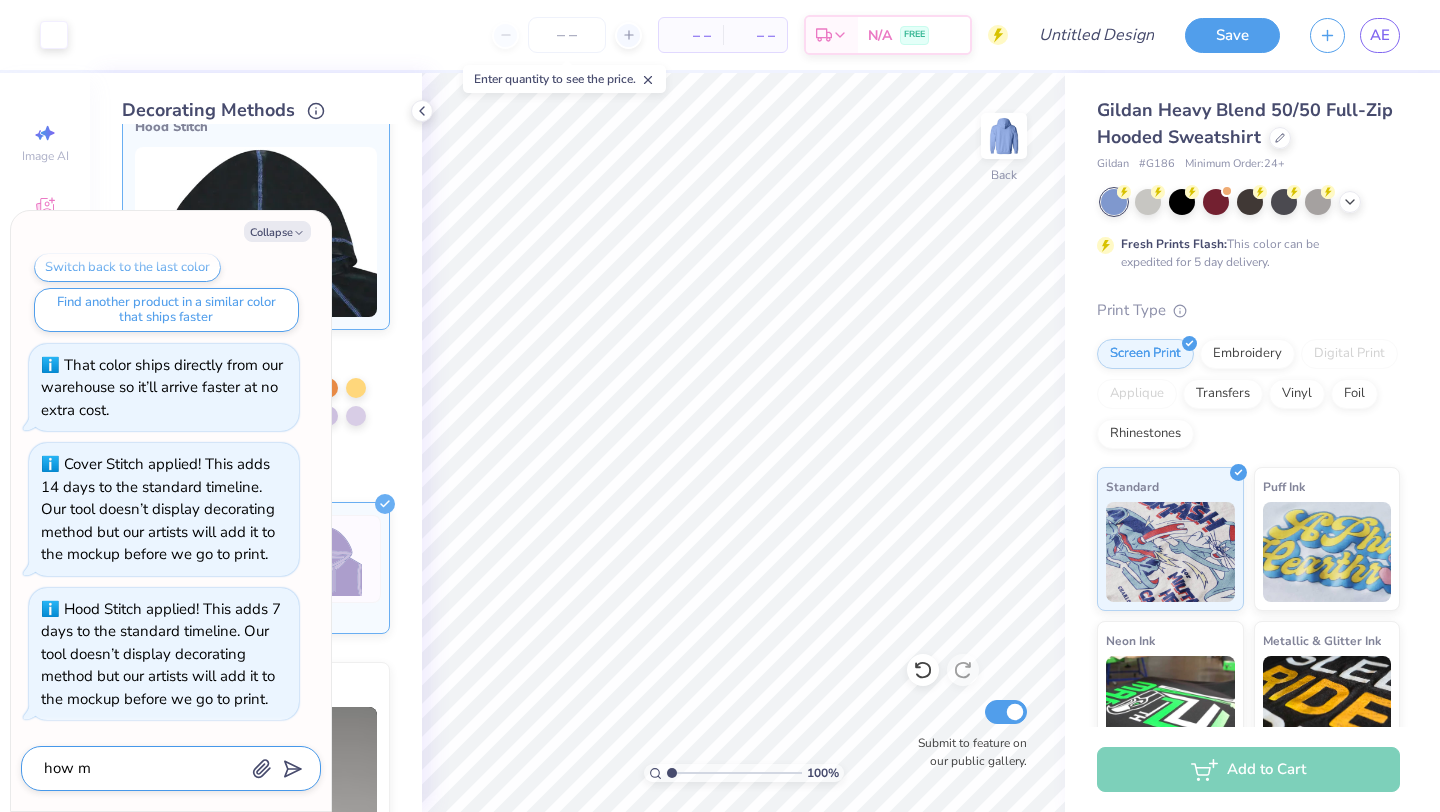 type on "x" 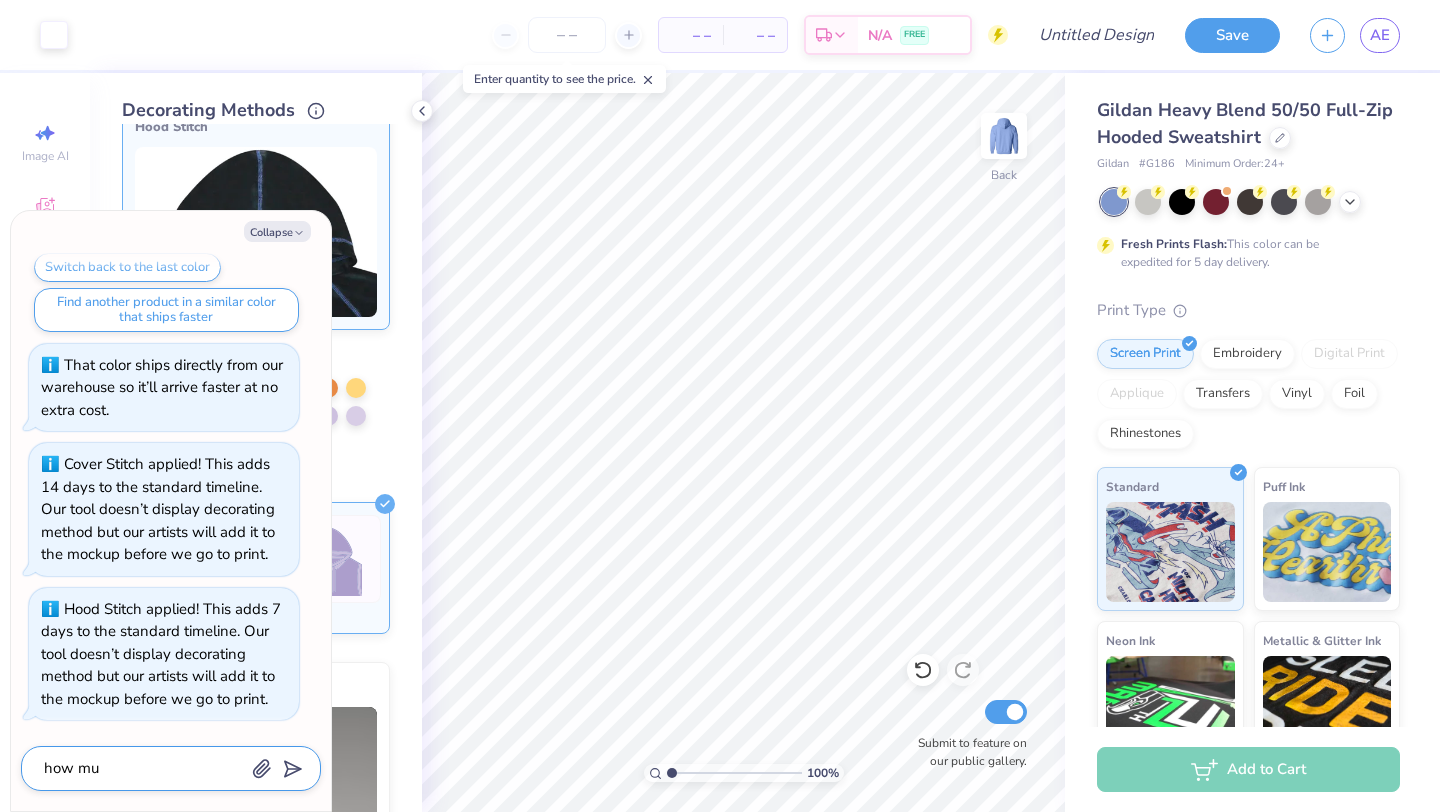 type on "x" 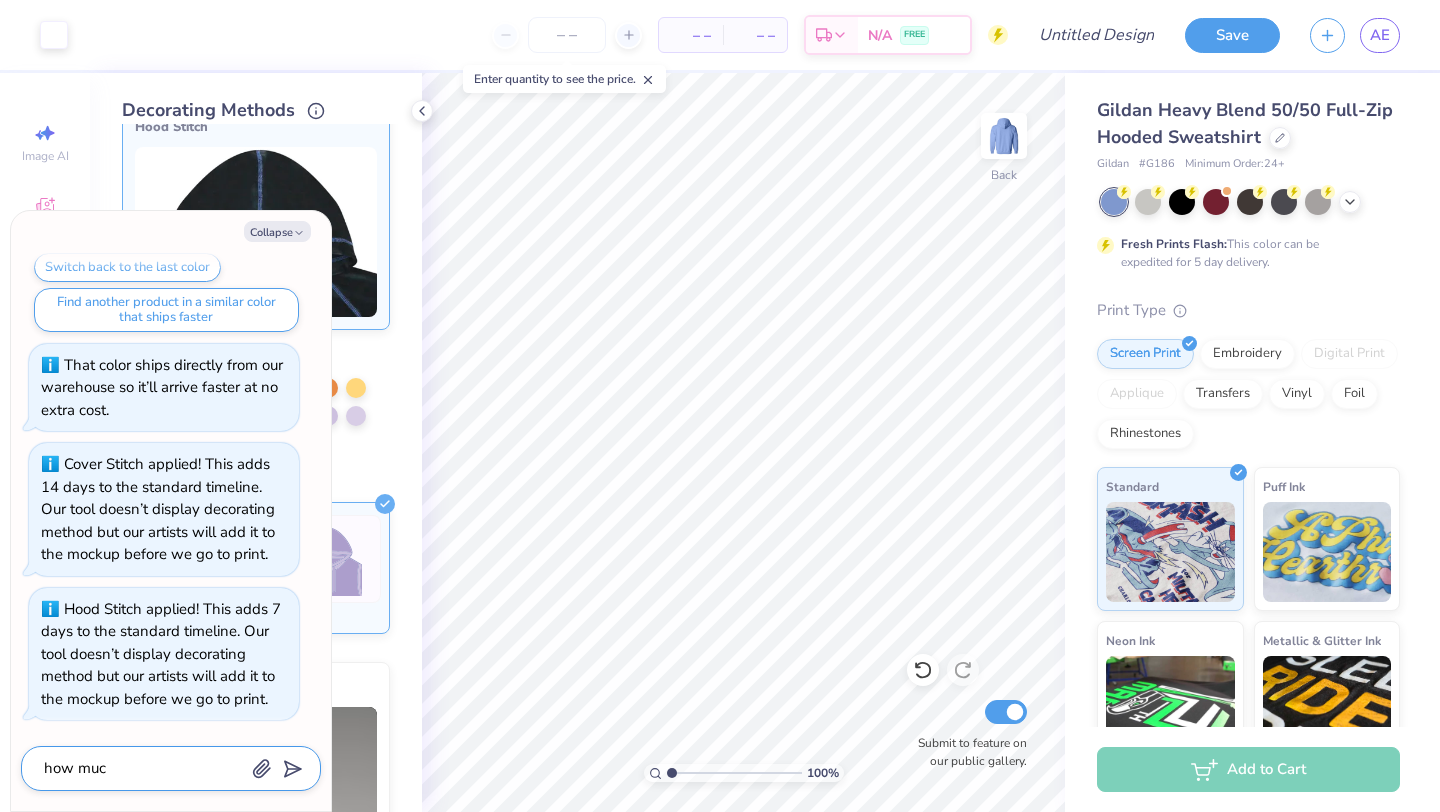 type on "x" 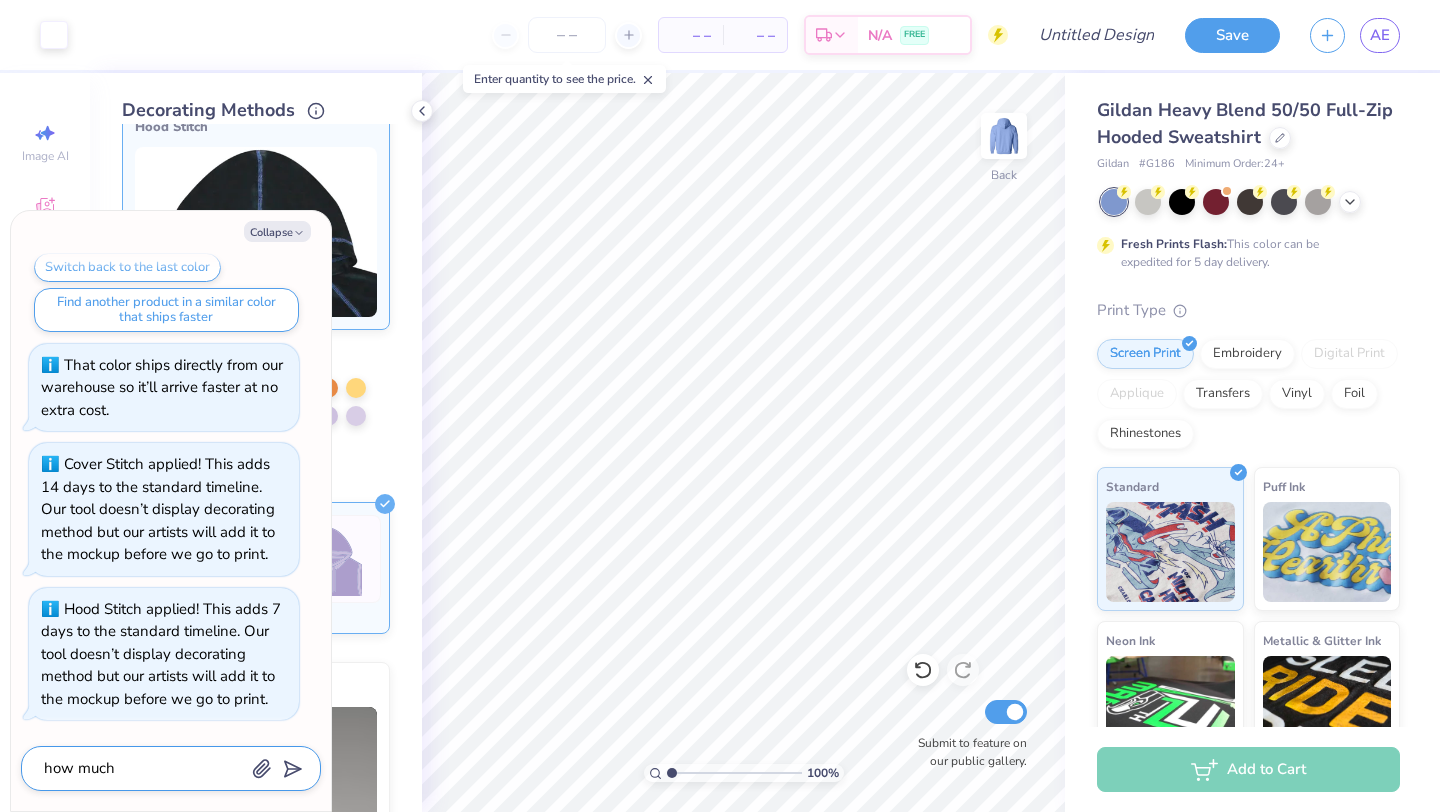 type on "x" 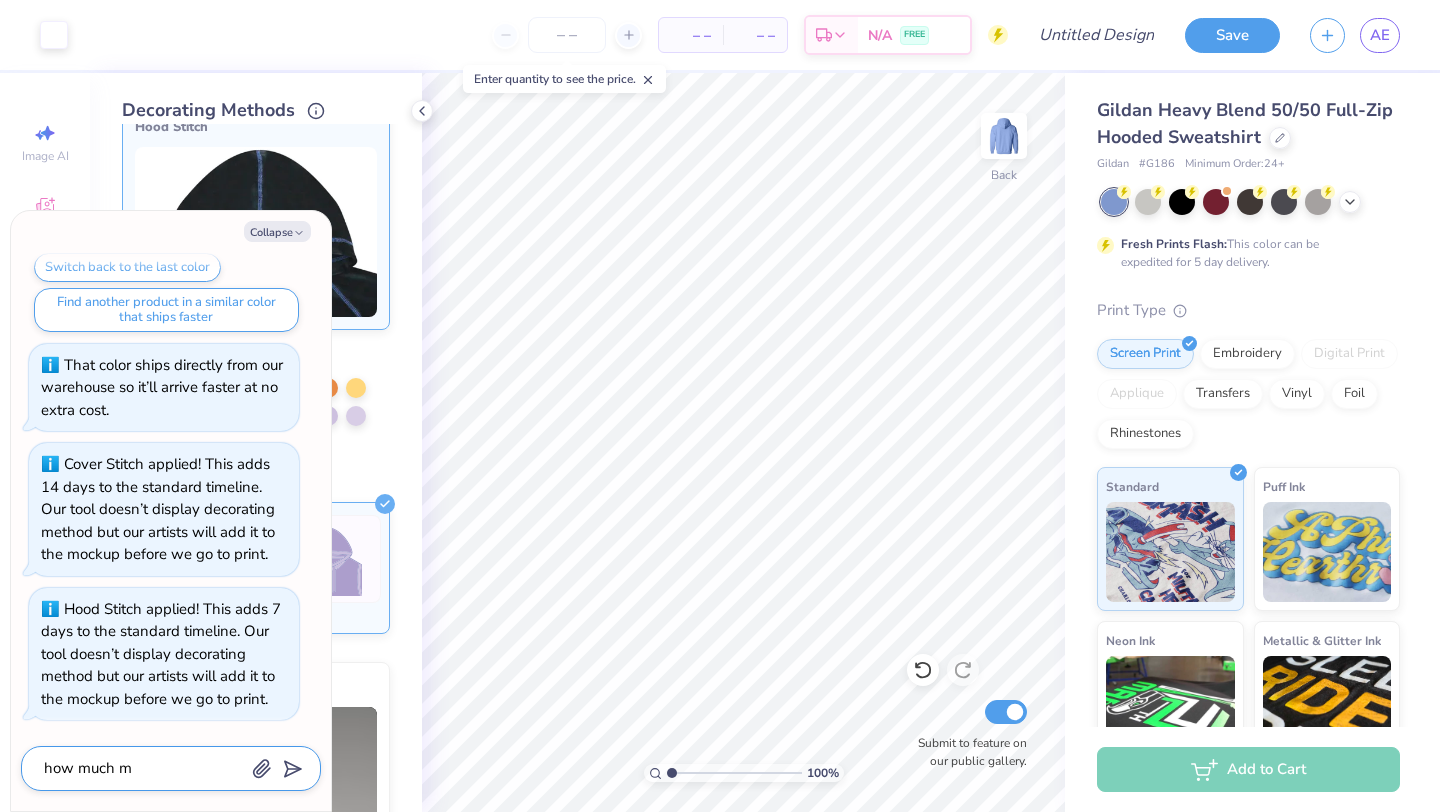 type on "x" 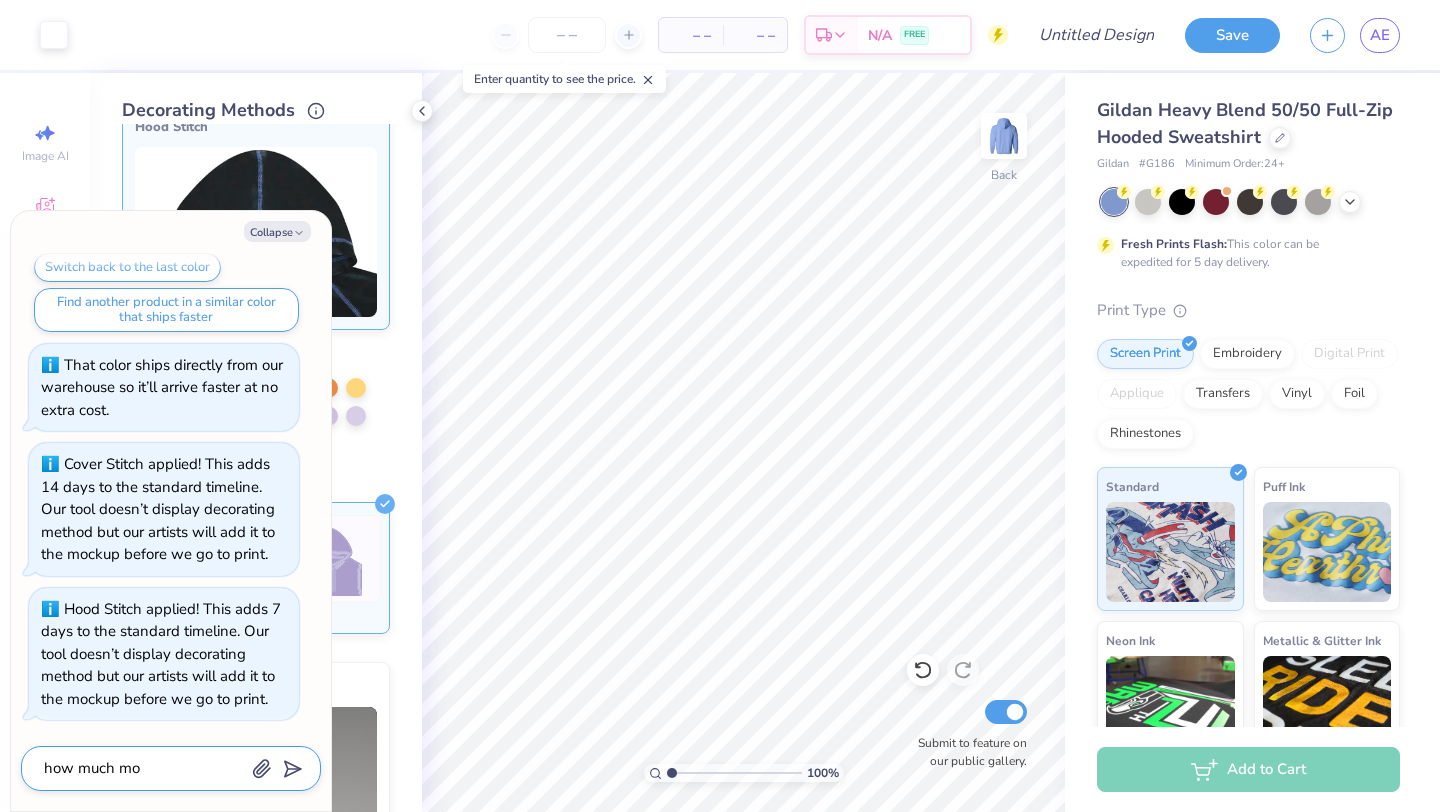 type on "x" 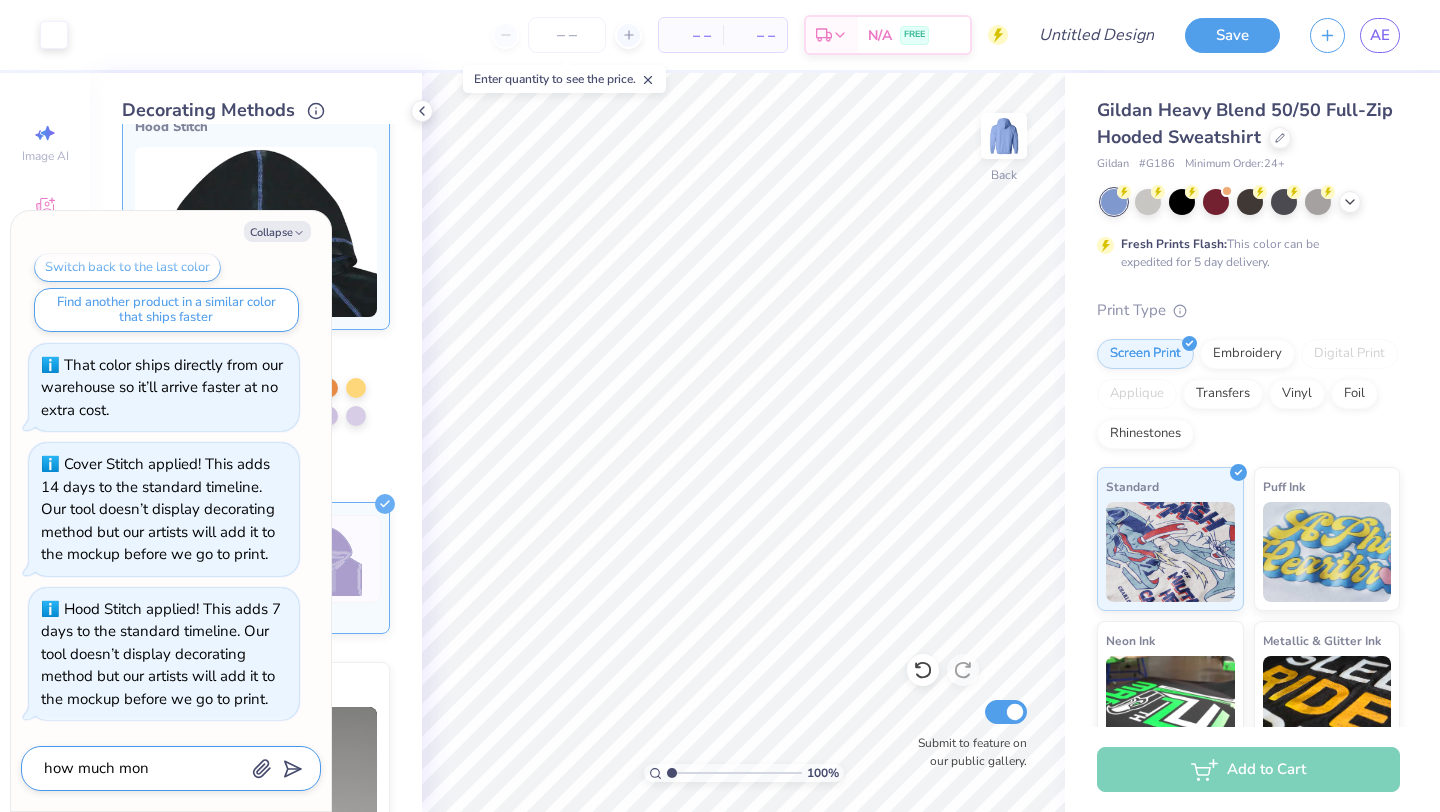 type on "x" 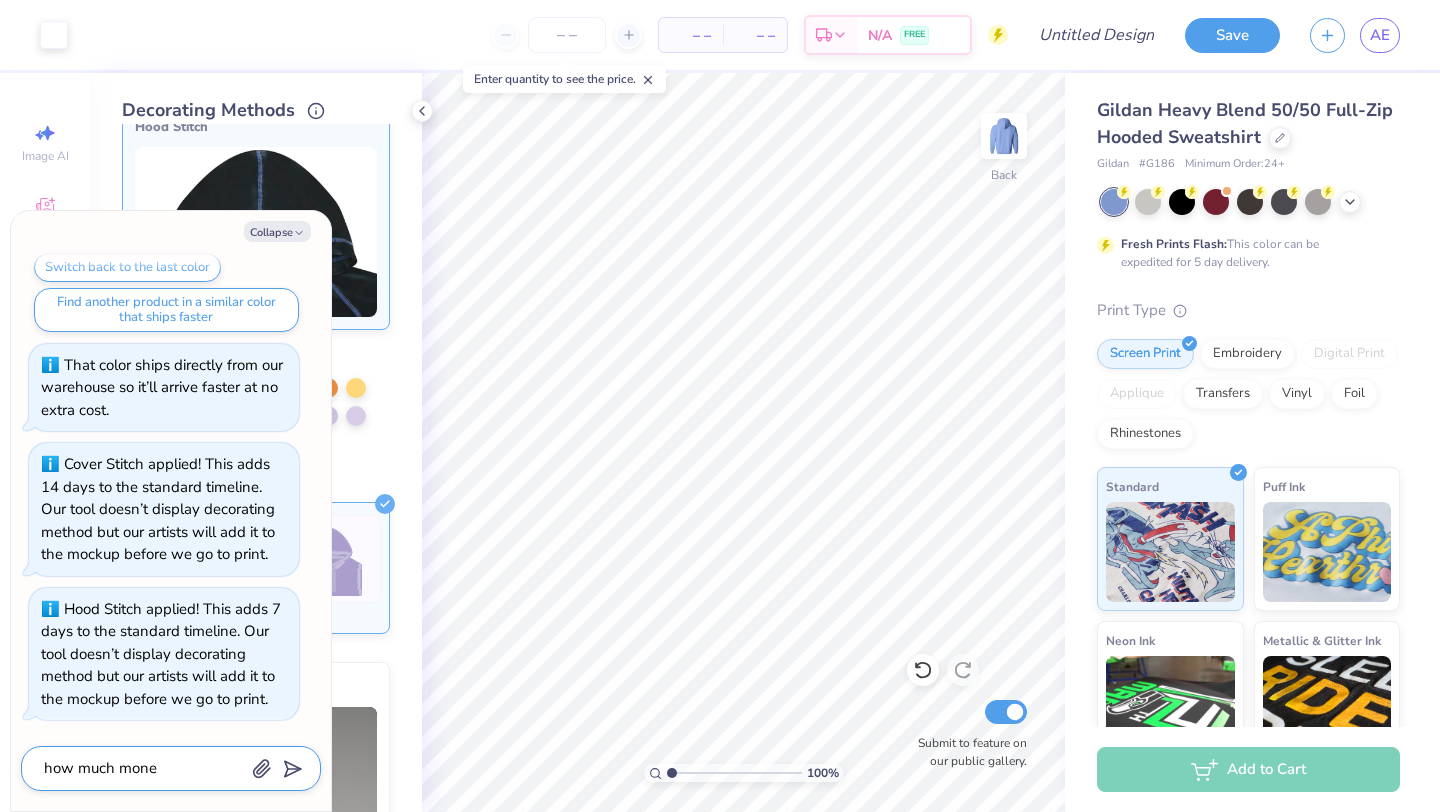 type on "x" 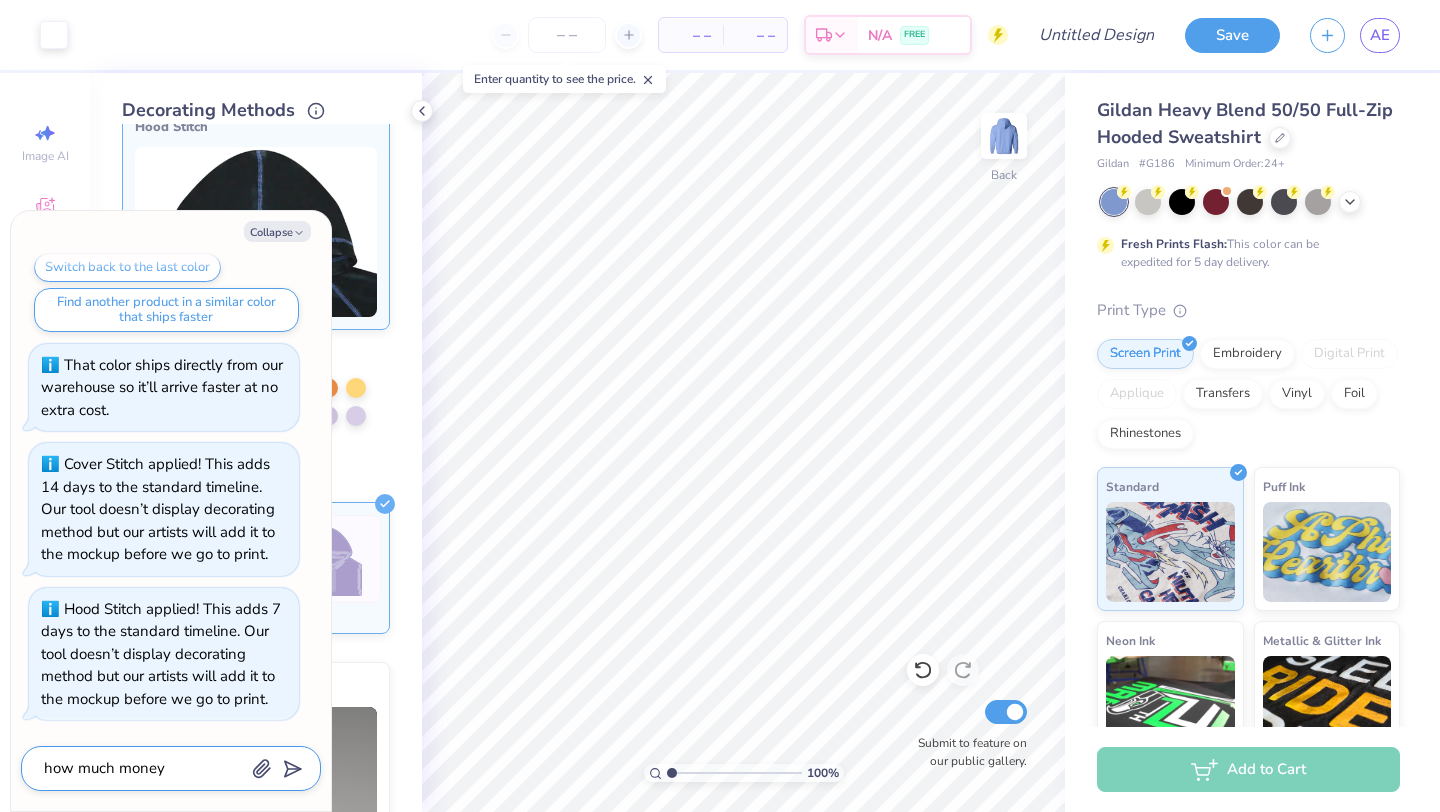 type on "x" 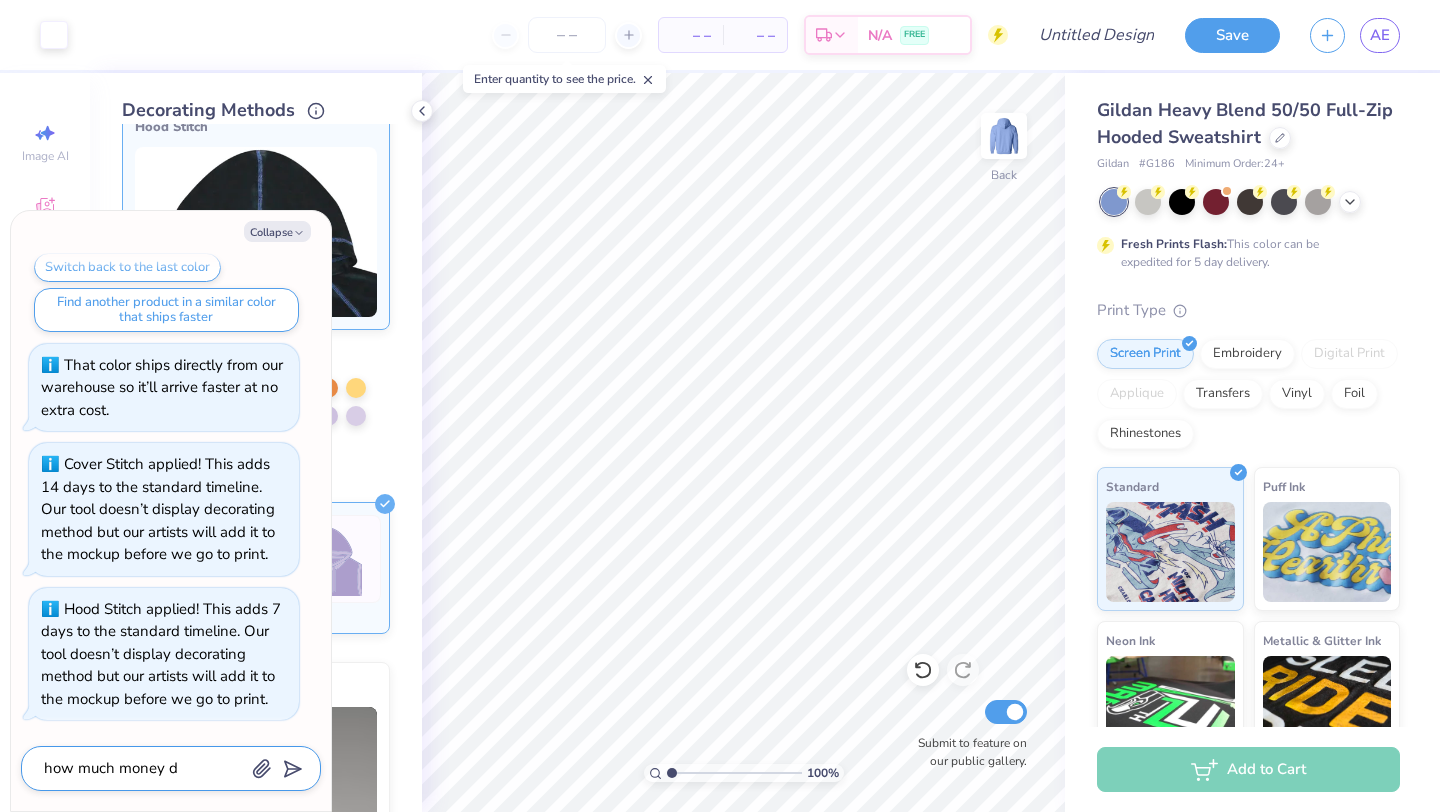 type on "x" 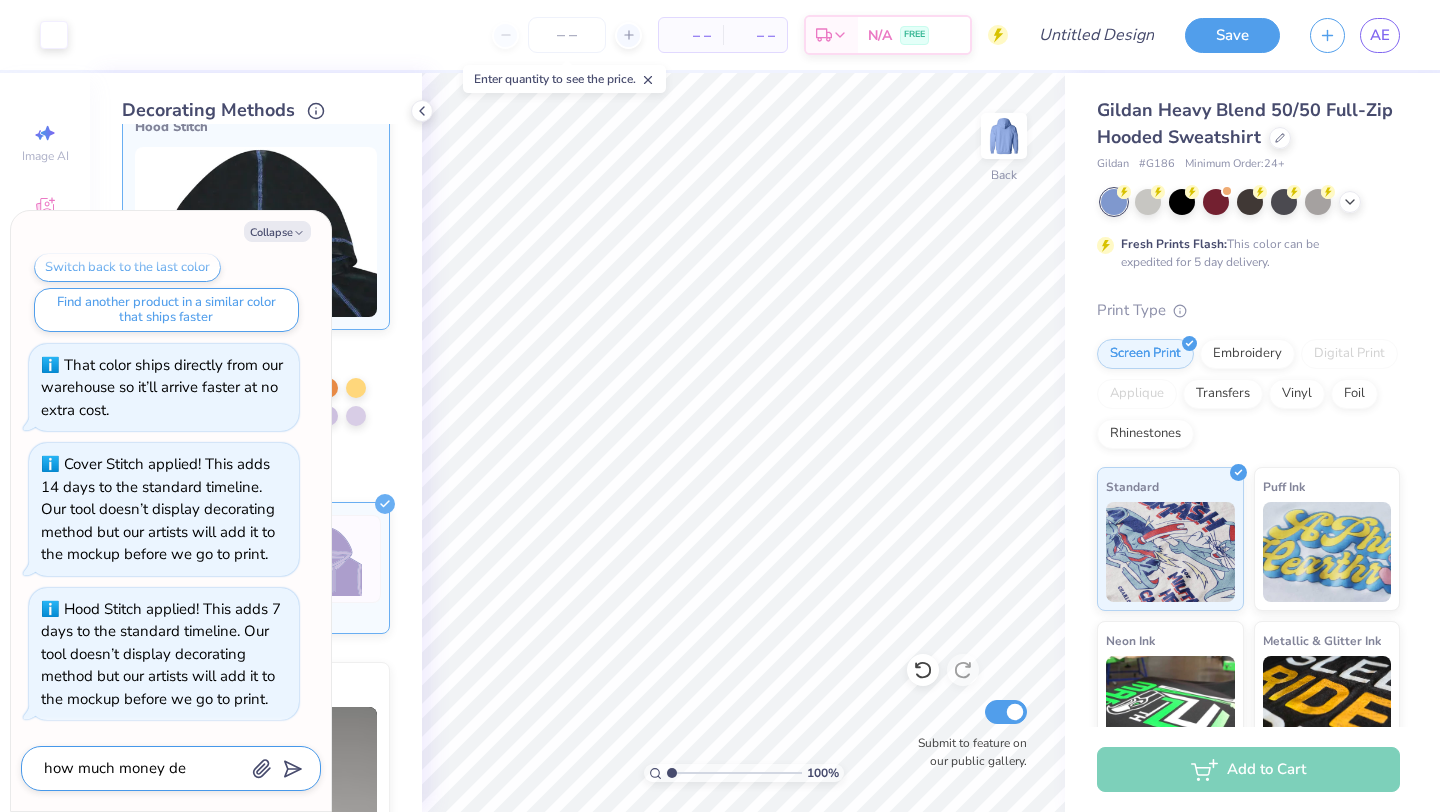 type on "x" 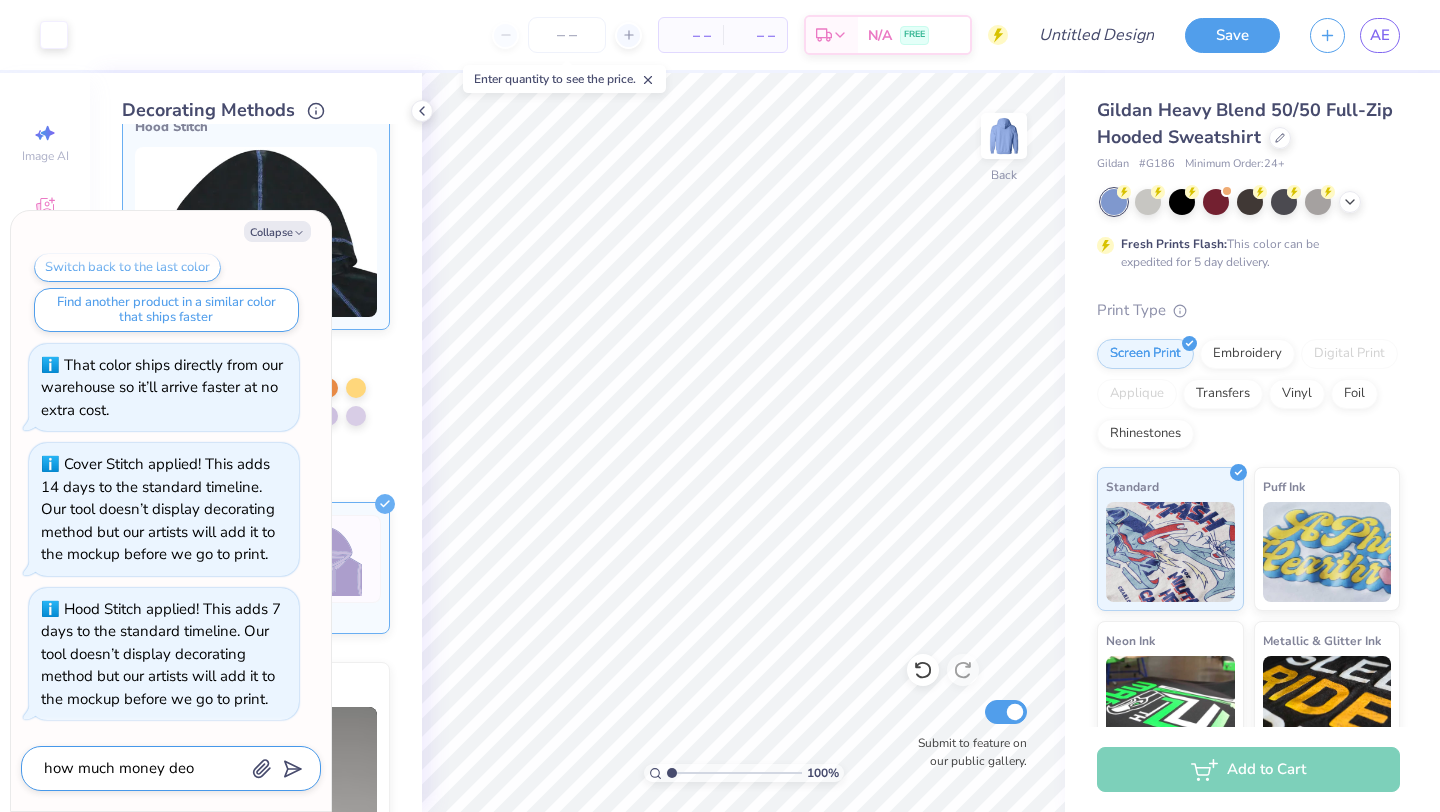 type on "x" 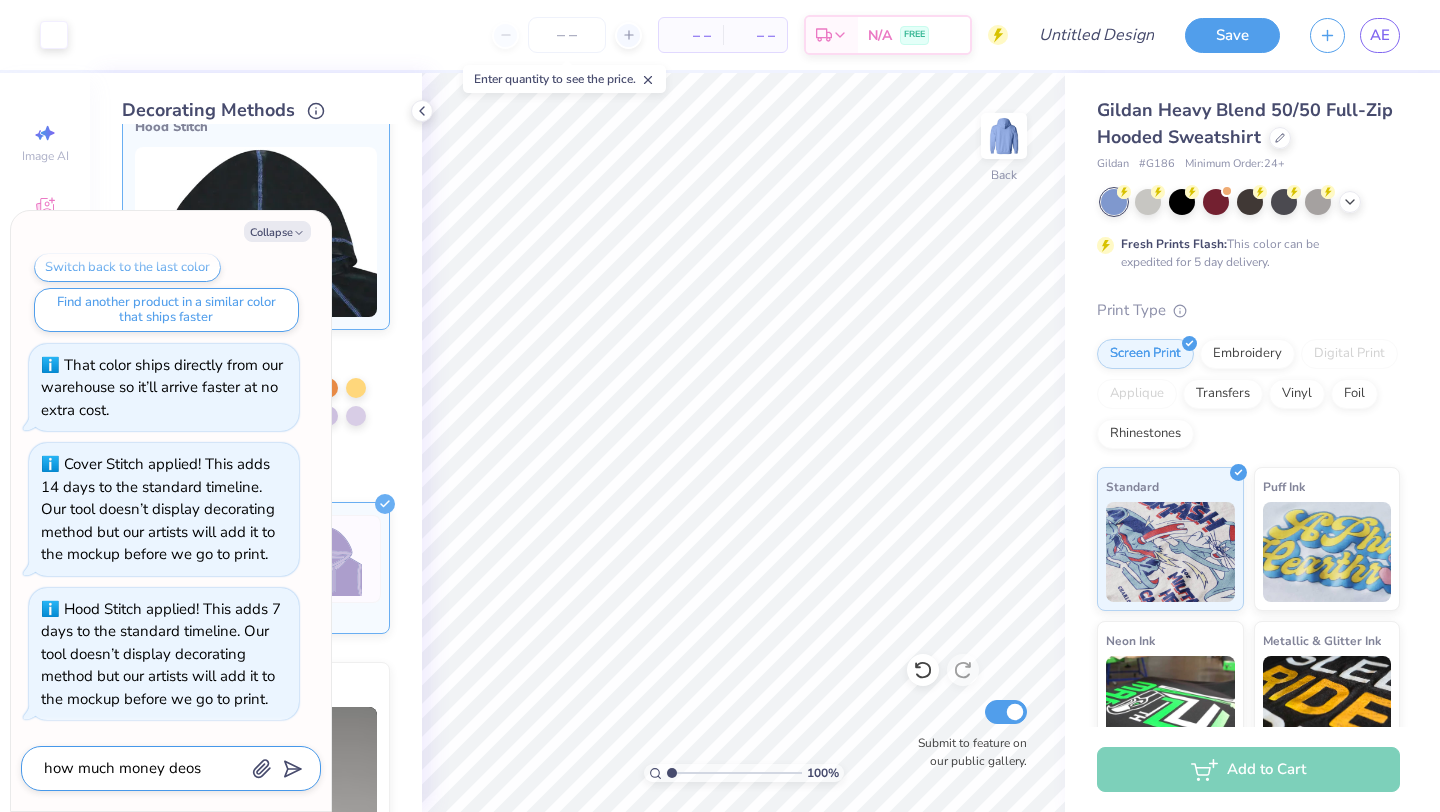 type on "x" 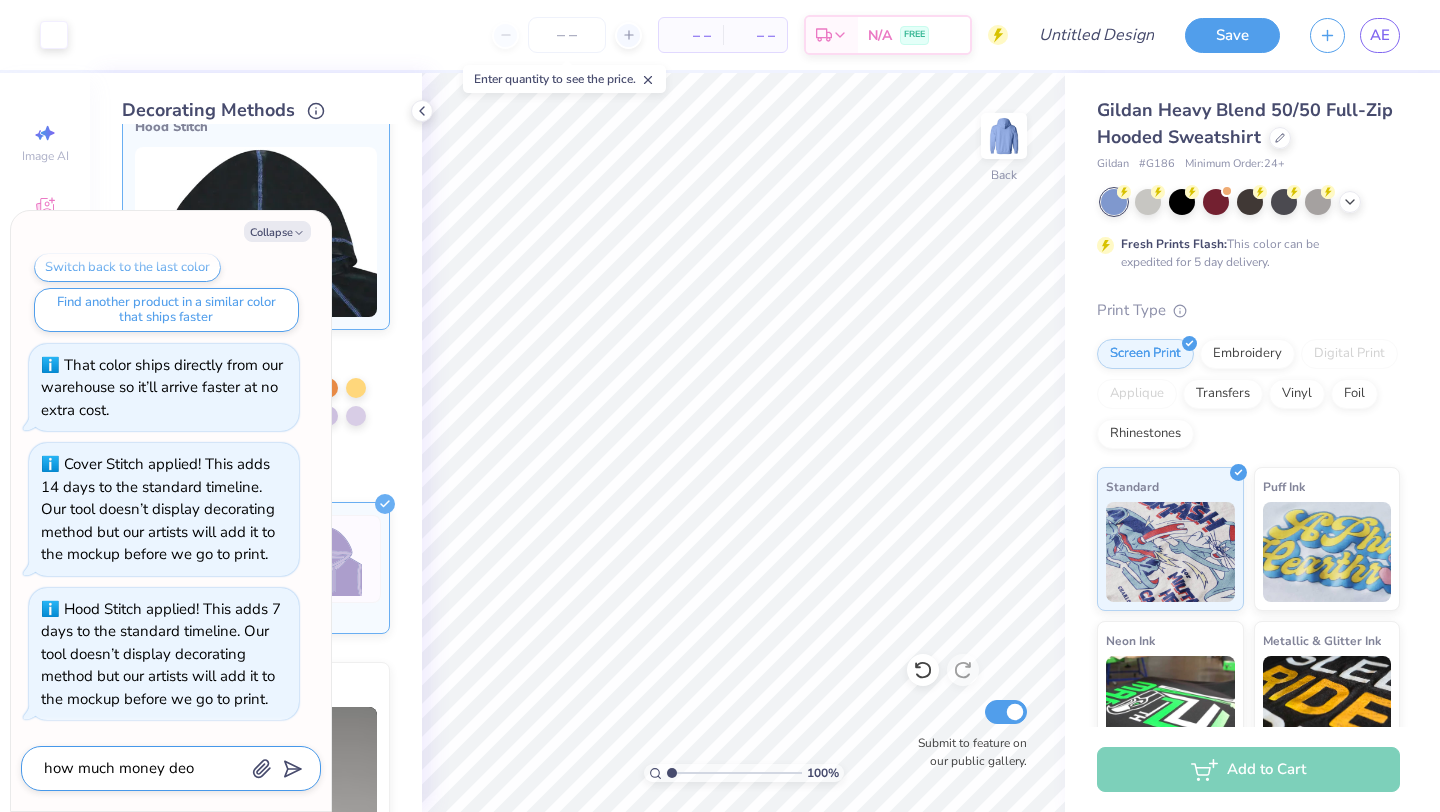 type on "x" 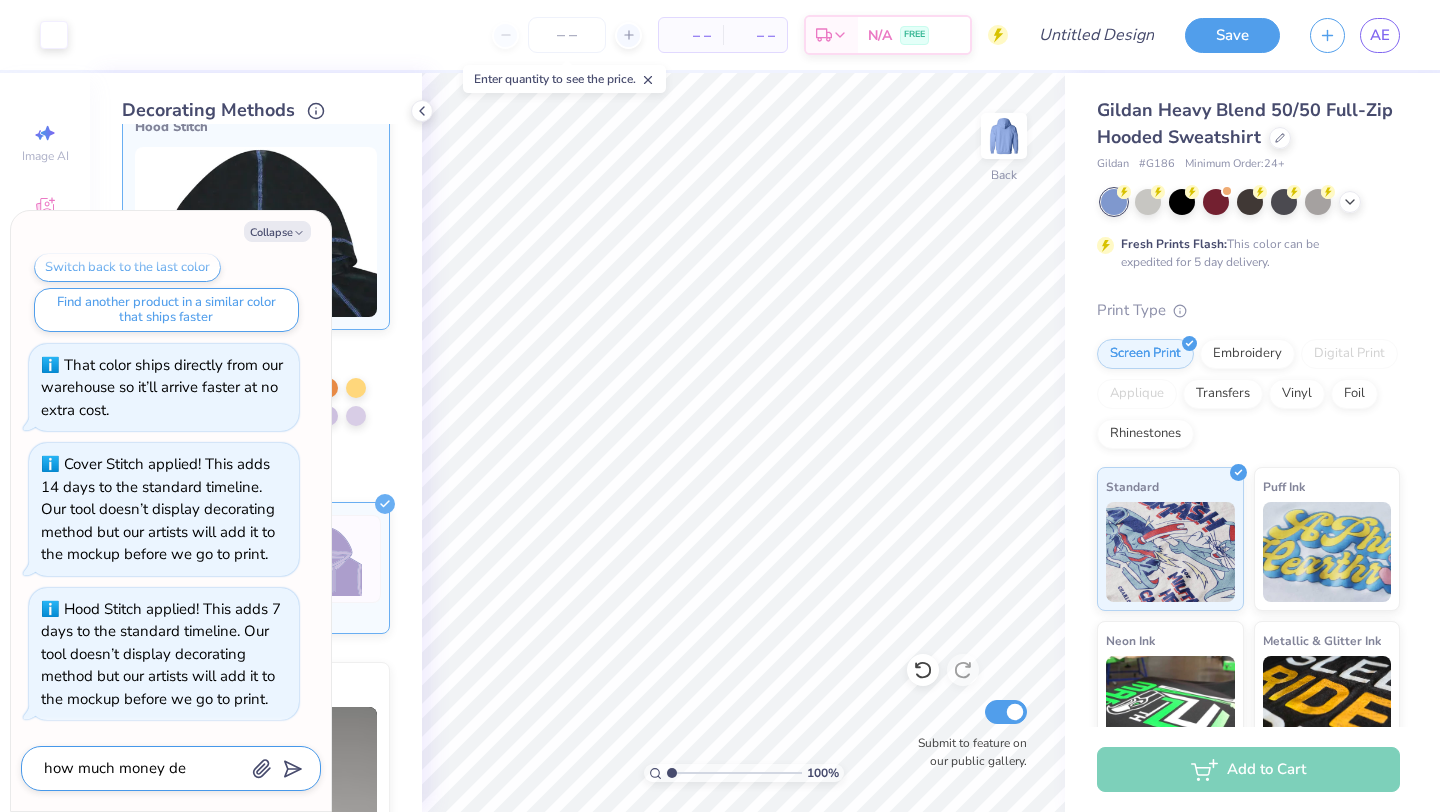 type on "x" 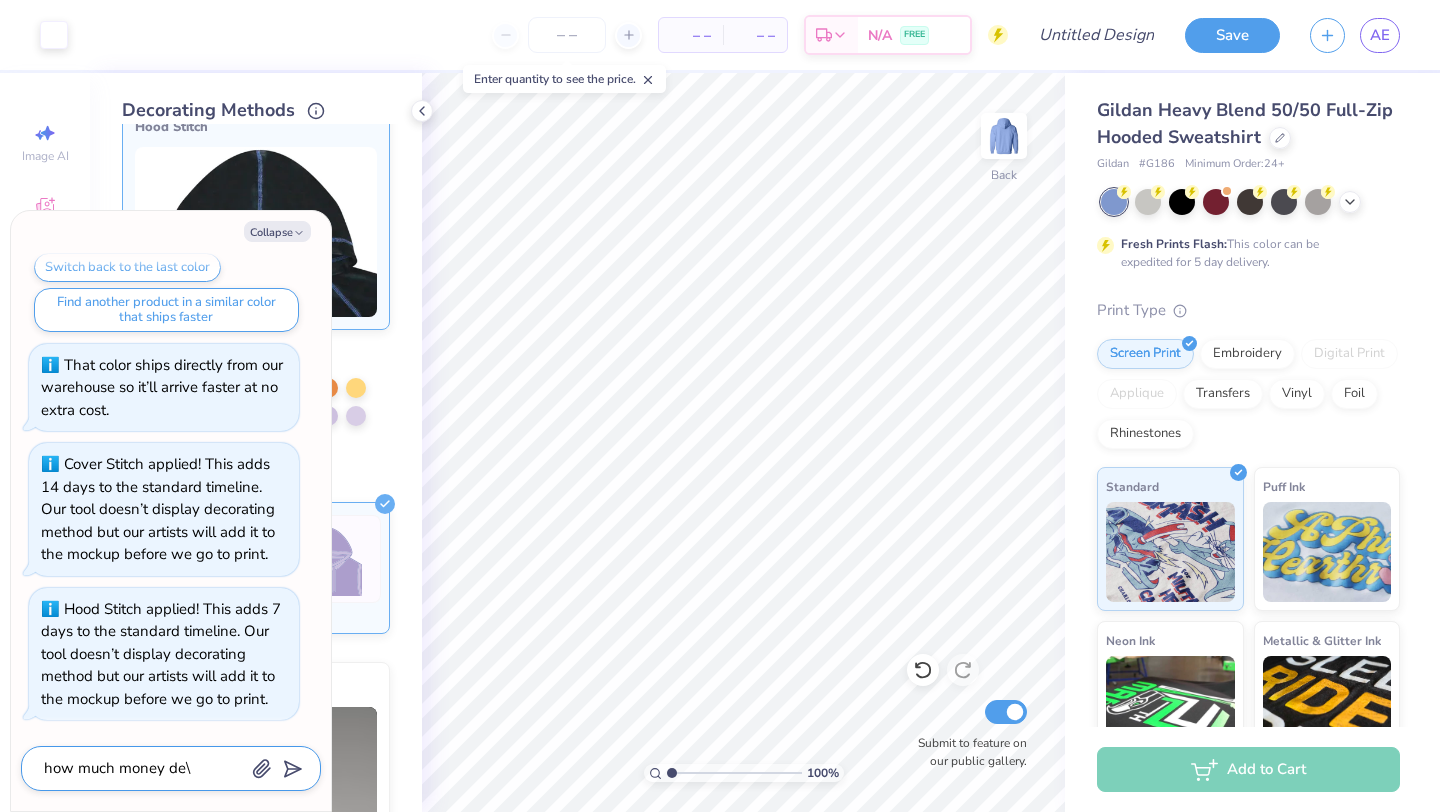 type on "x" 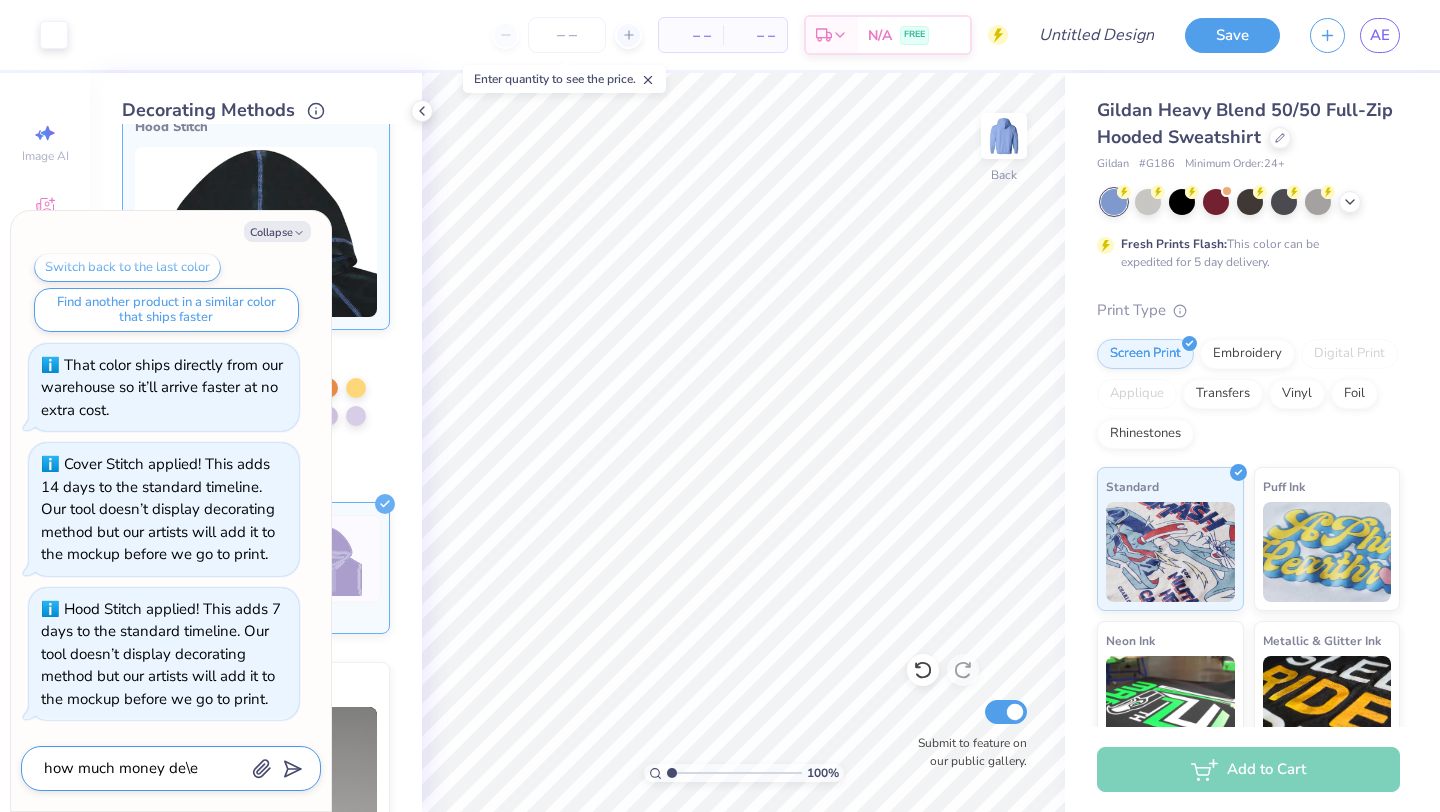 type on "x" 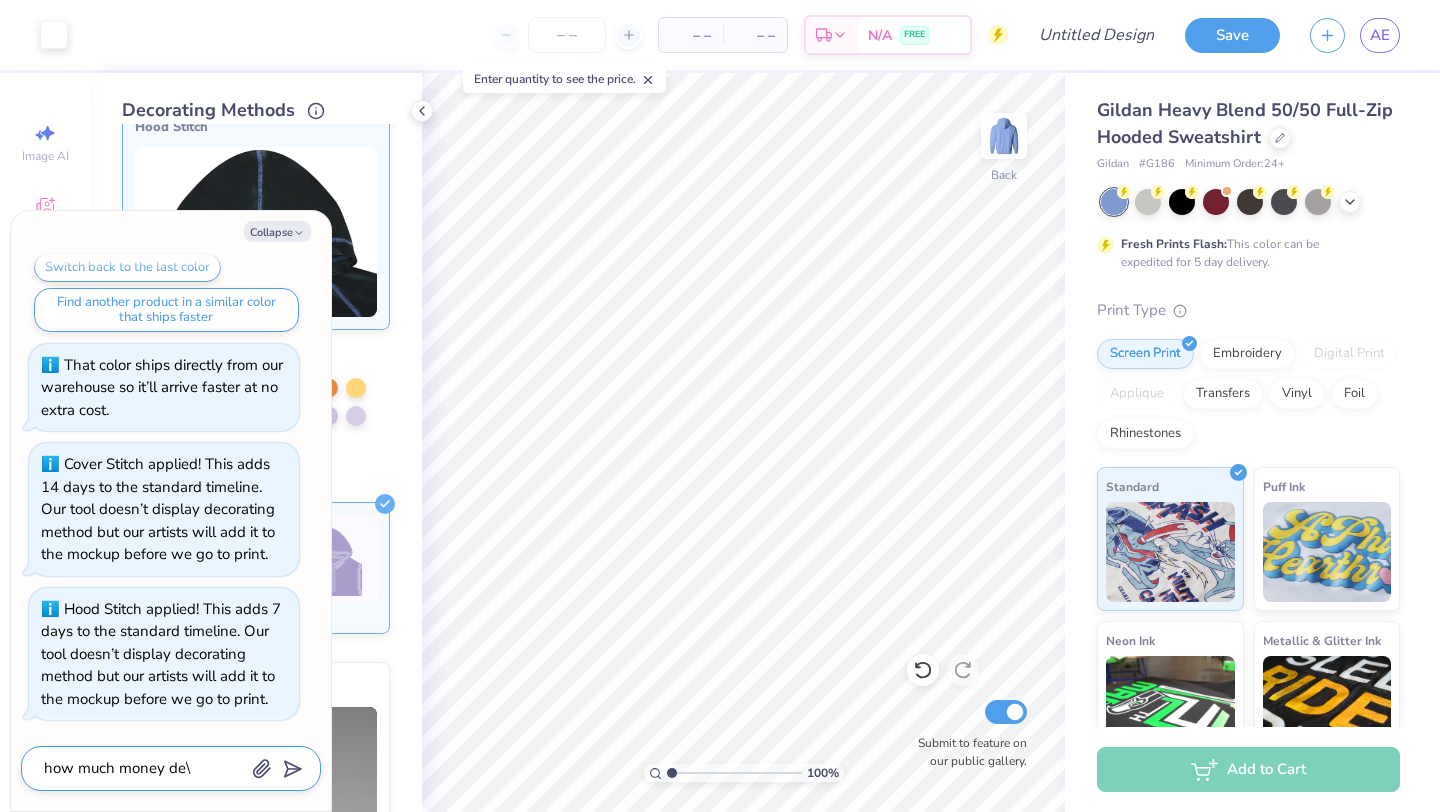 type on "x" 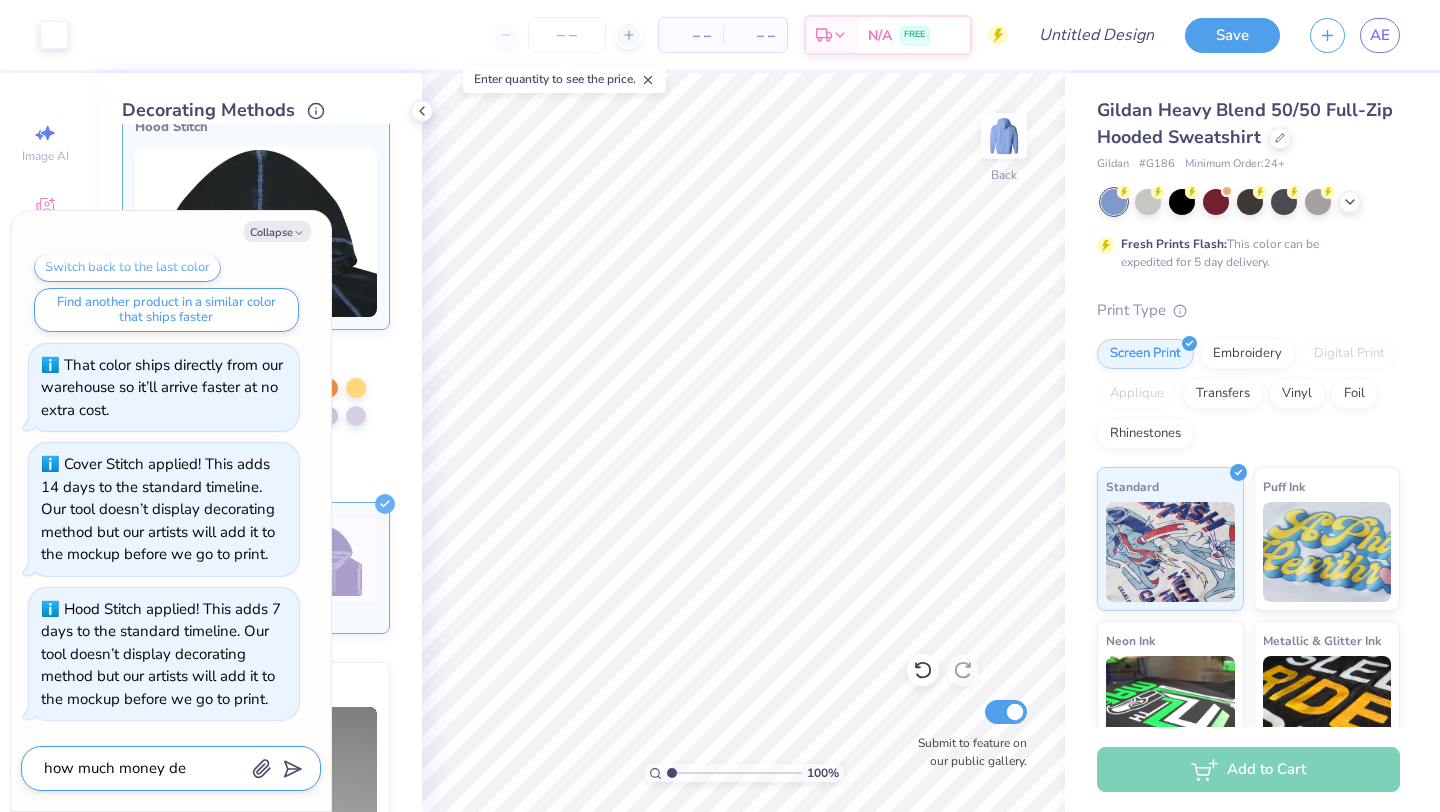 type on "x" 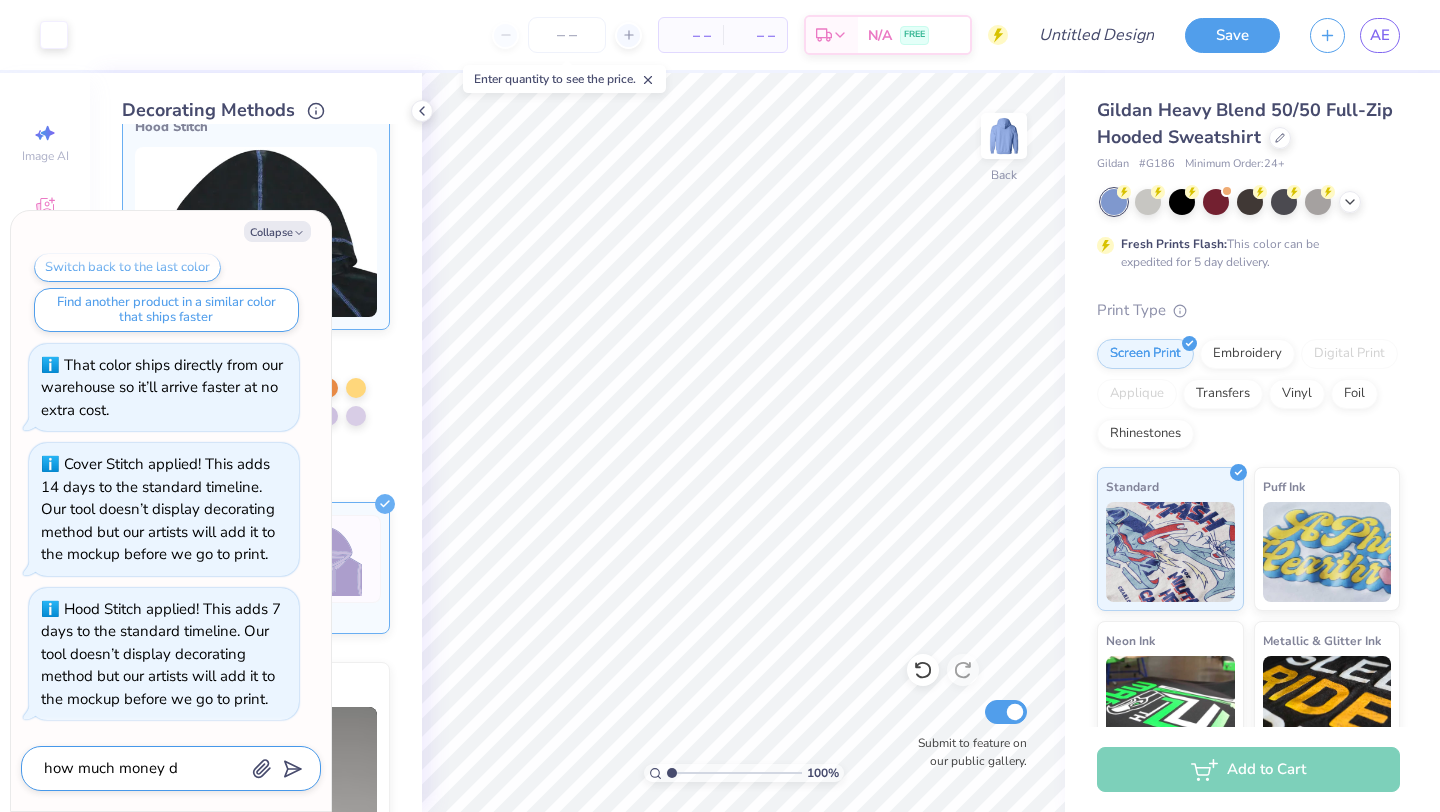 type on "x" 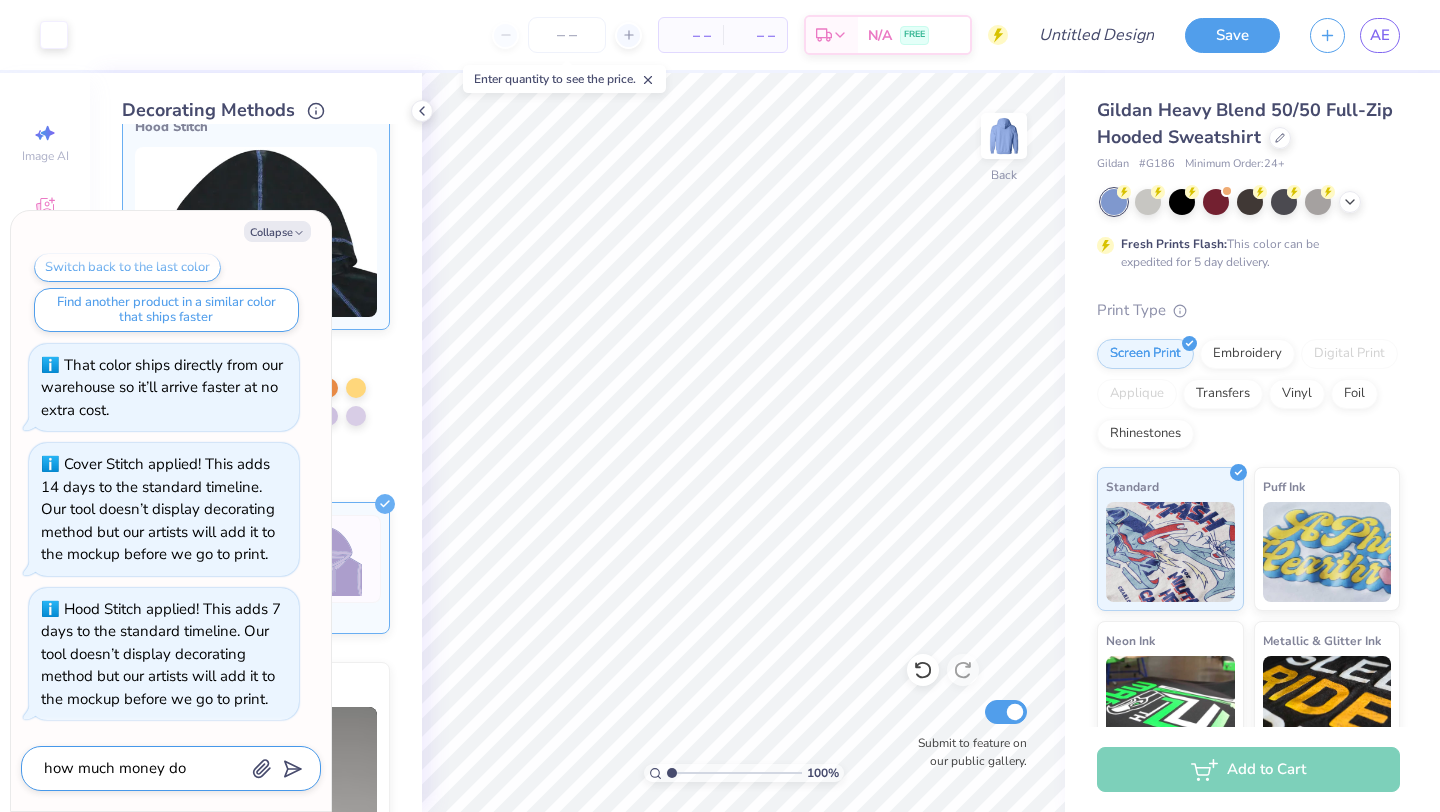 type on "x" 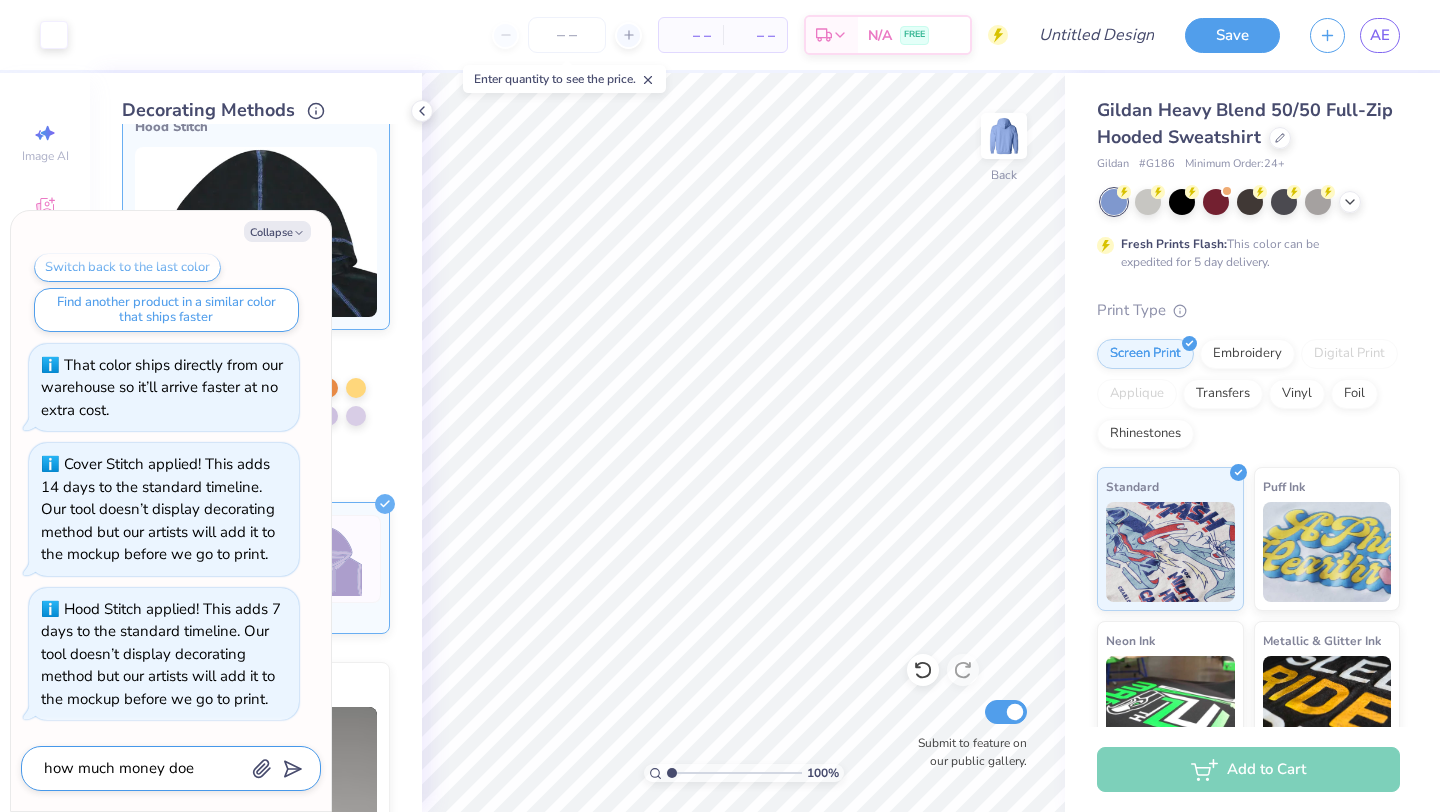 type on "x" 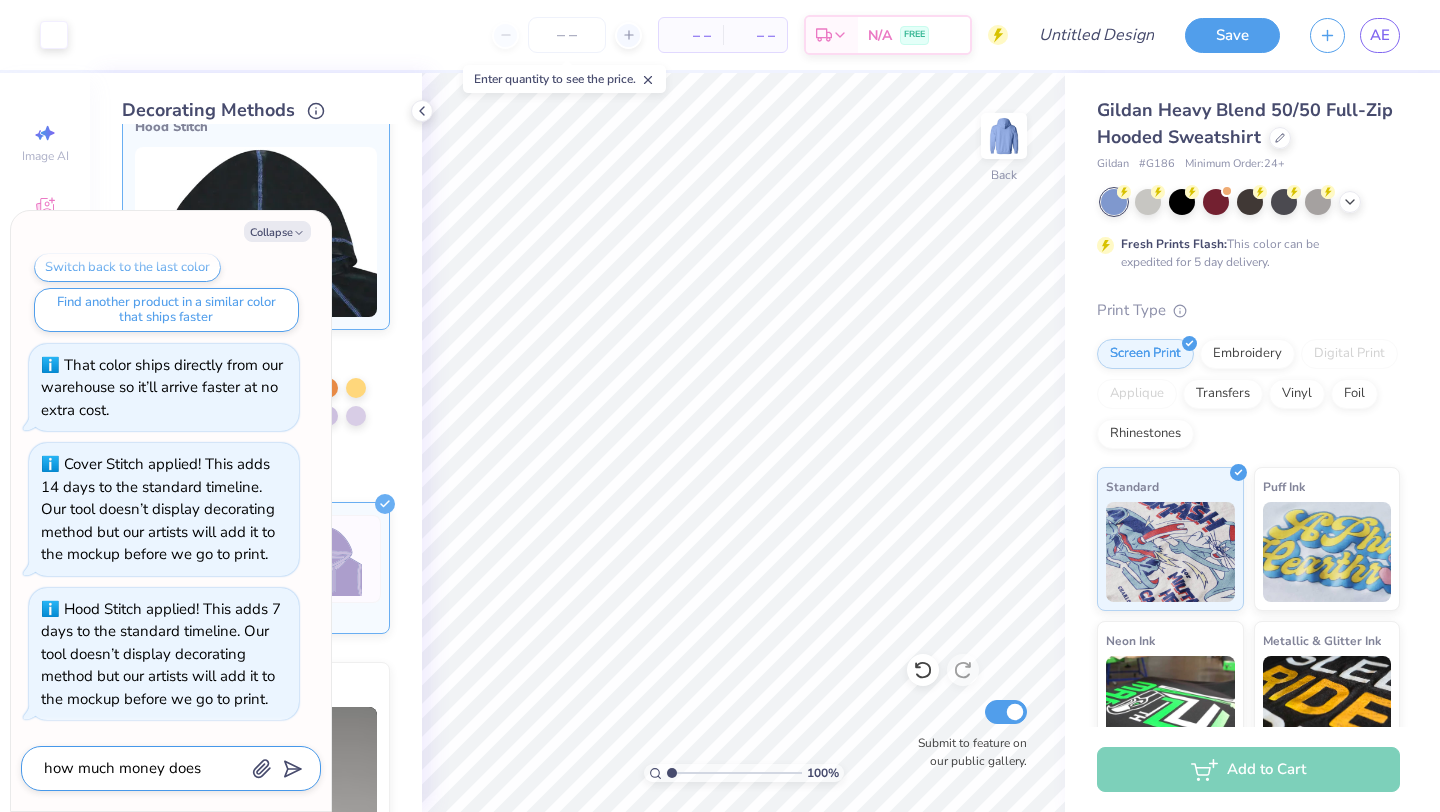 type on "x" 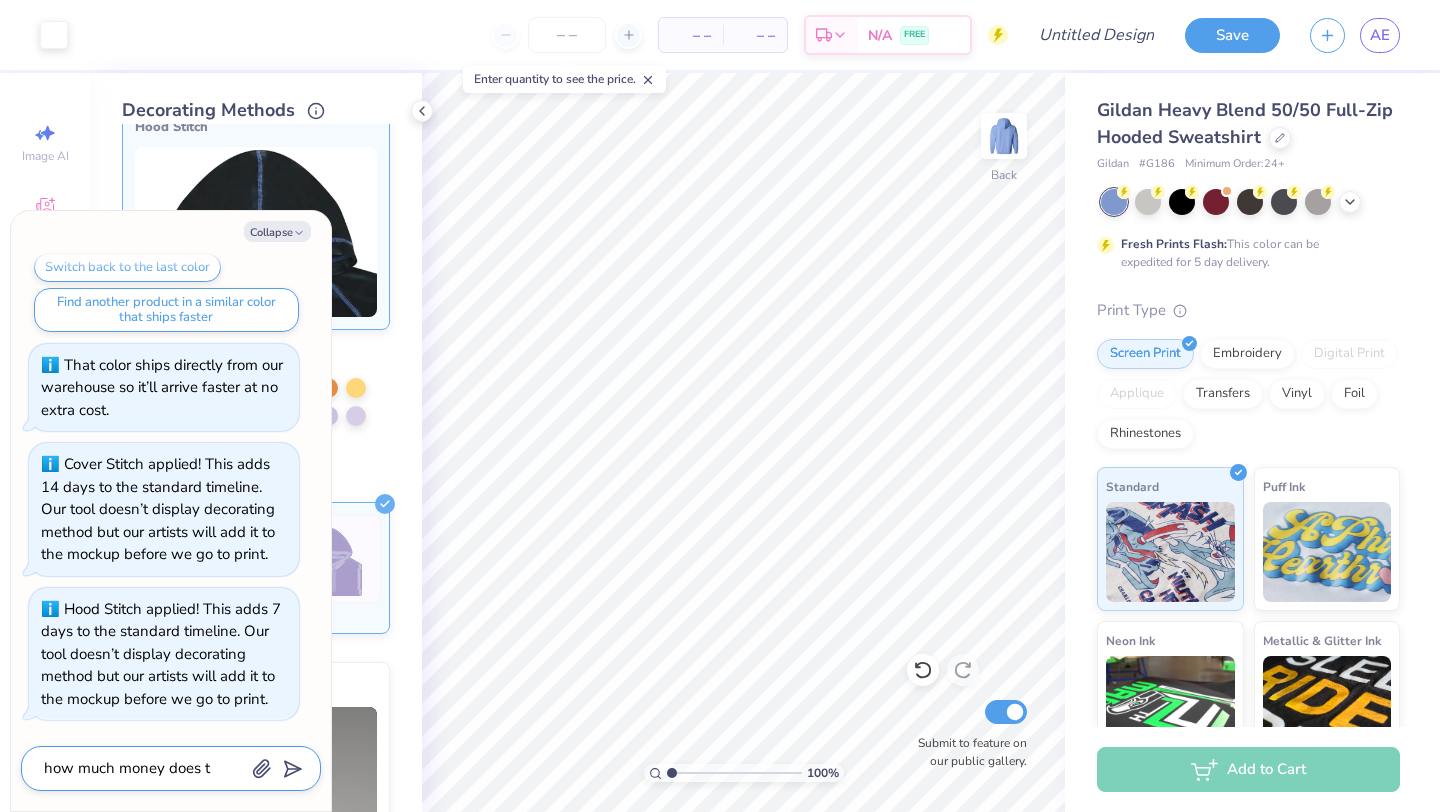 type on "how much money does th" 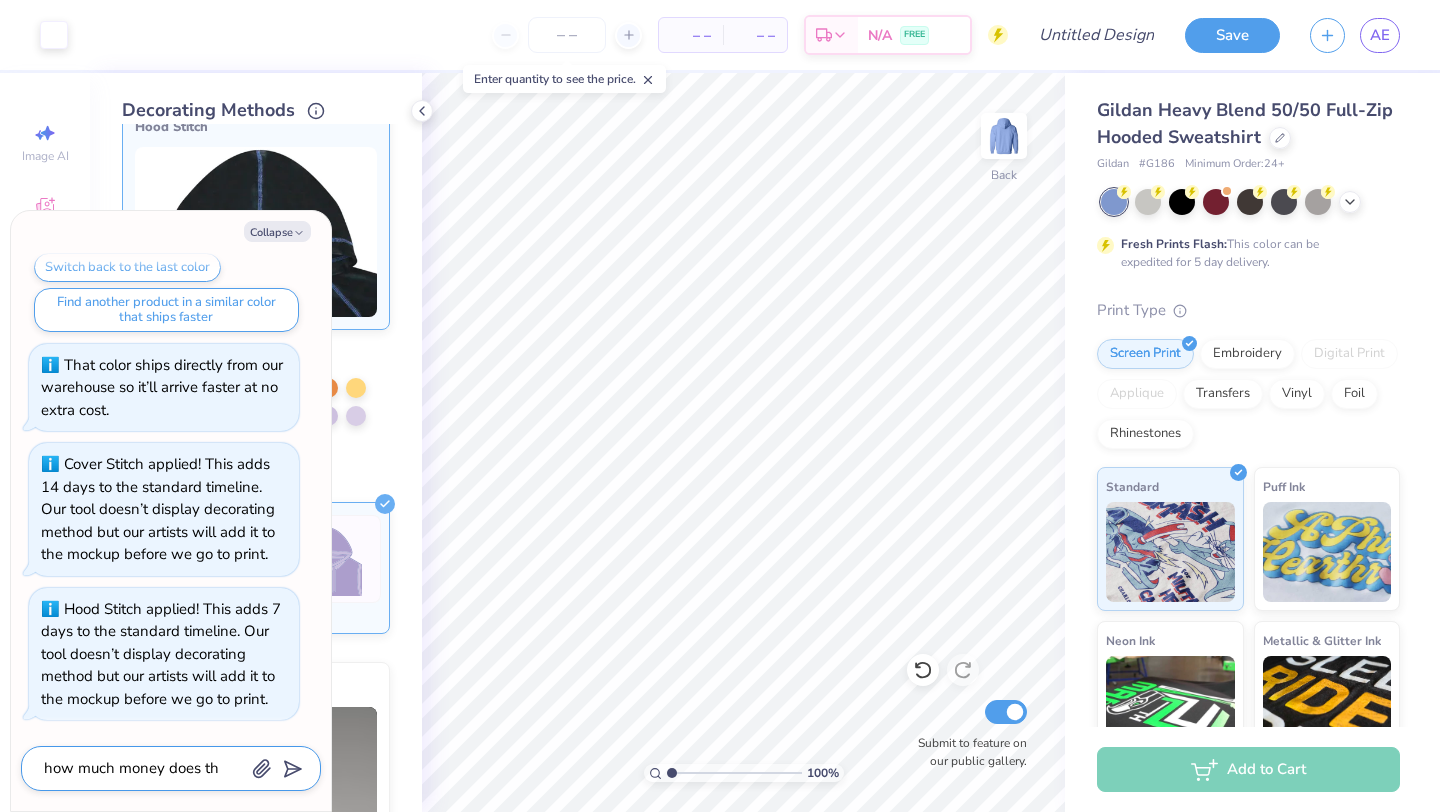 type on "x" 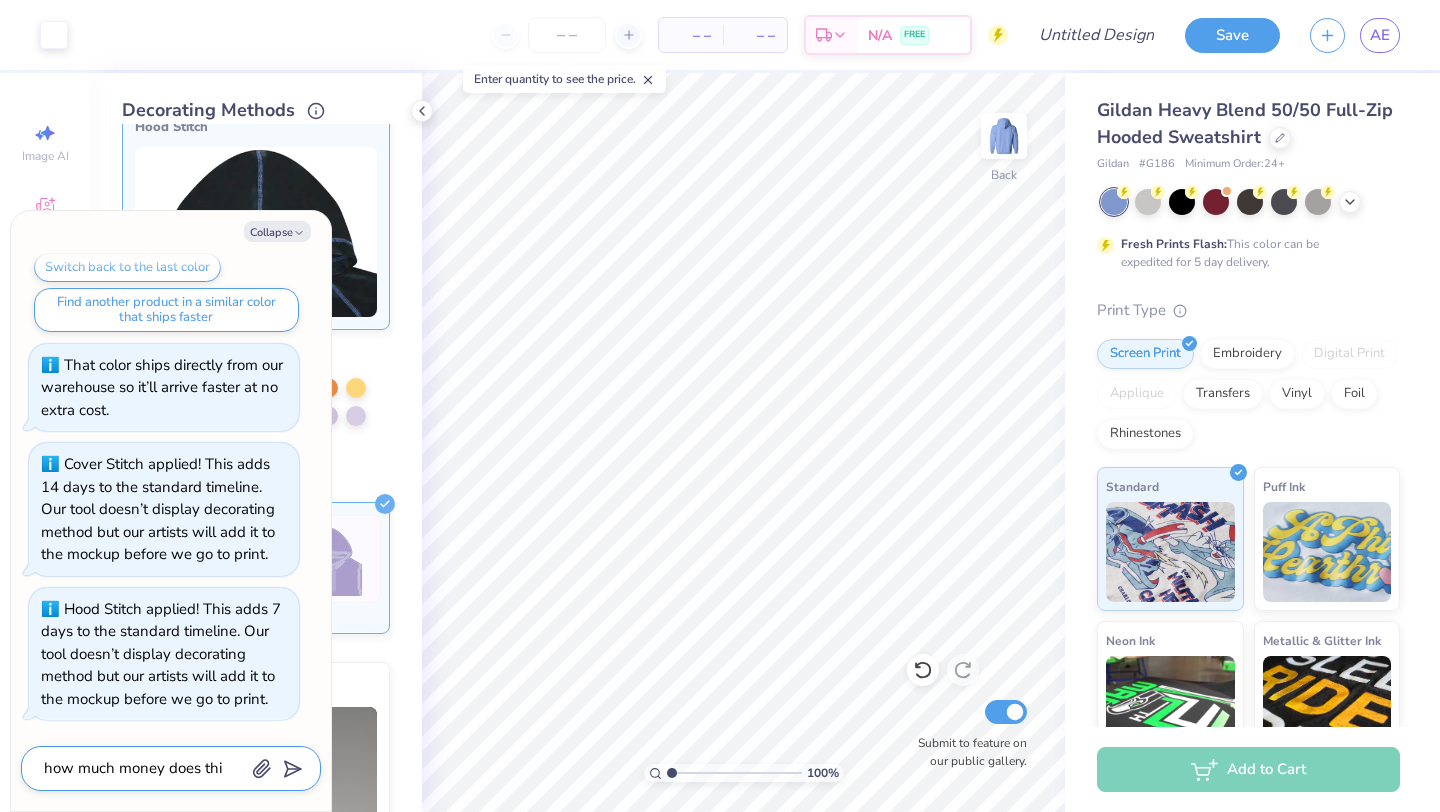 type on "x" 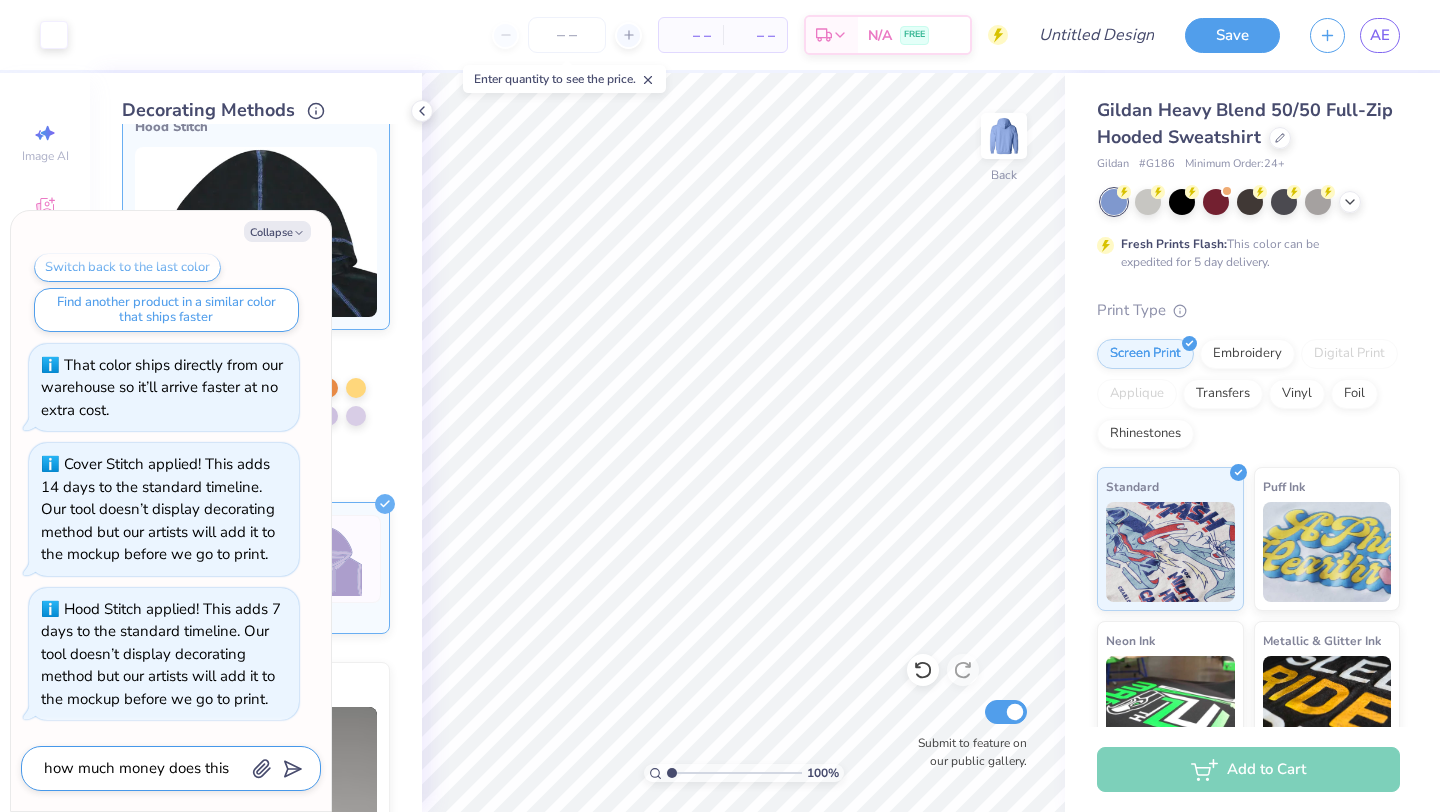 type on "x" 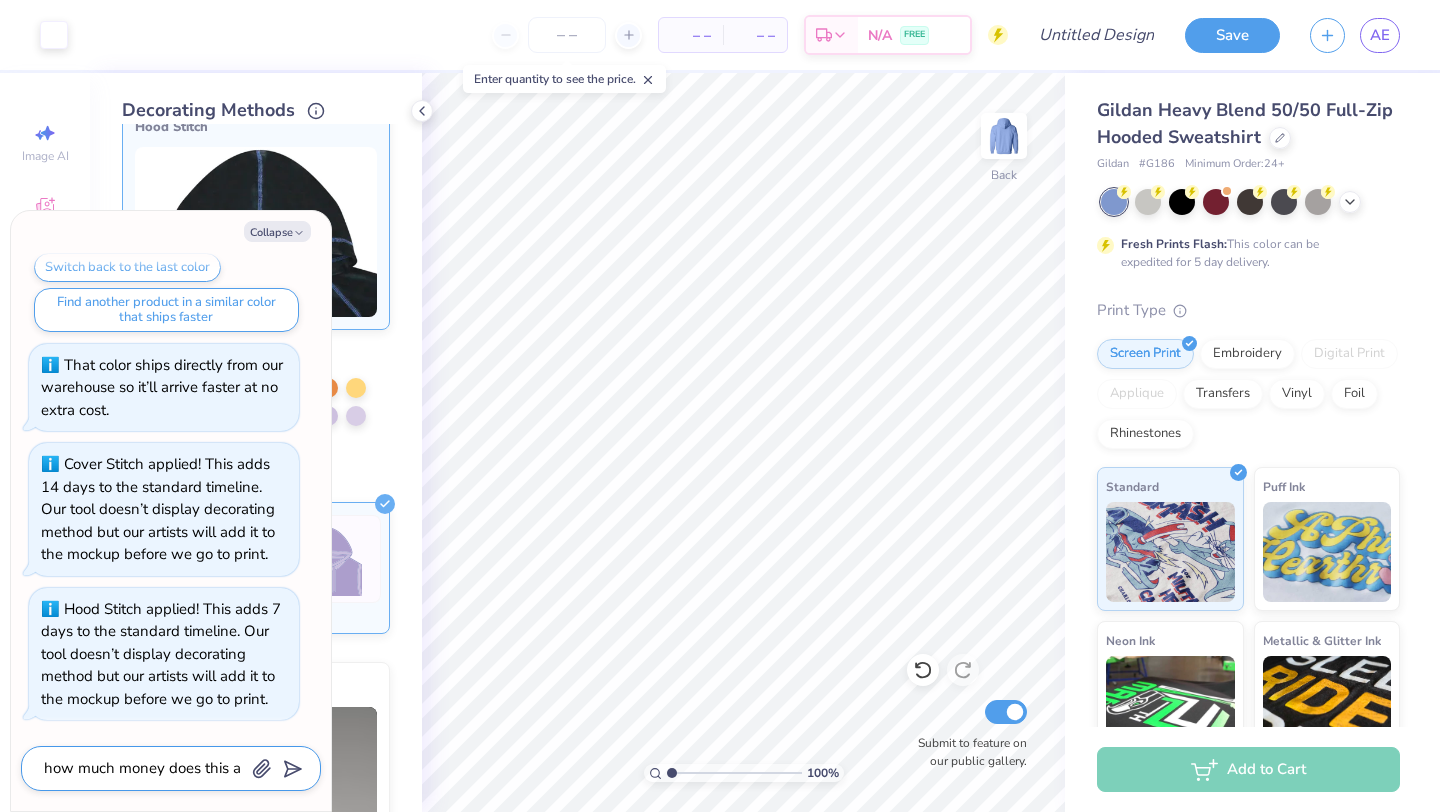 type on "x" 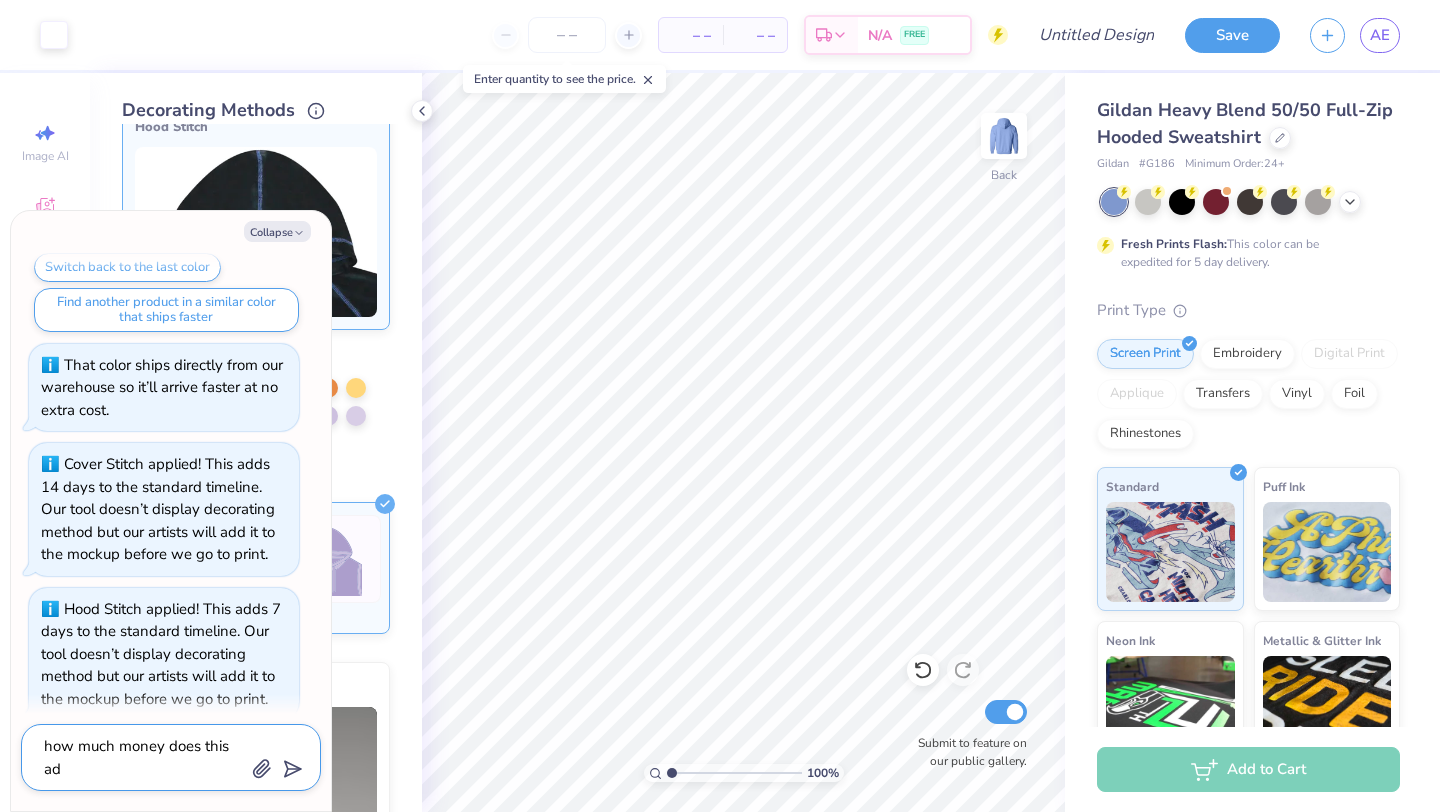type on "x" 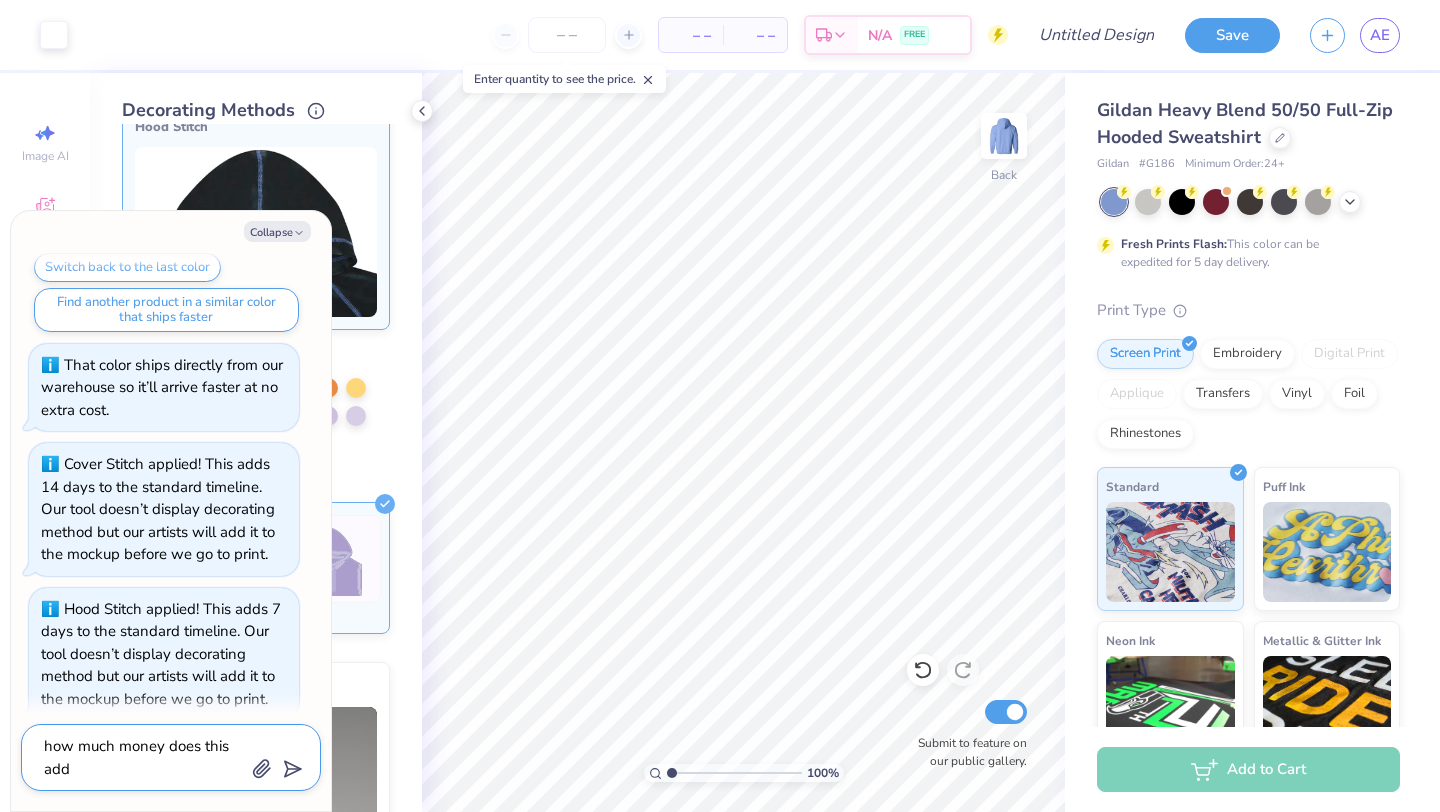type on "how much money does this add" 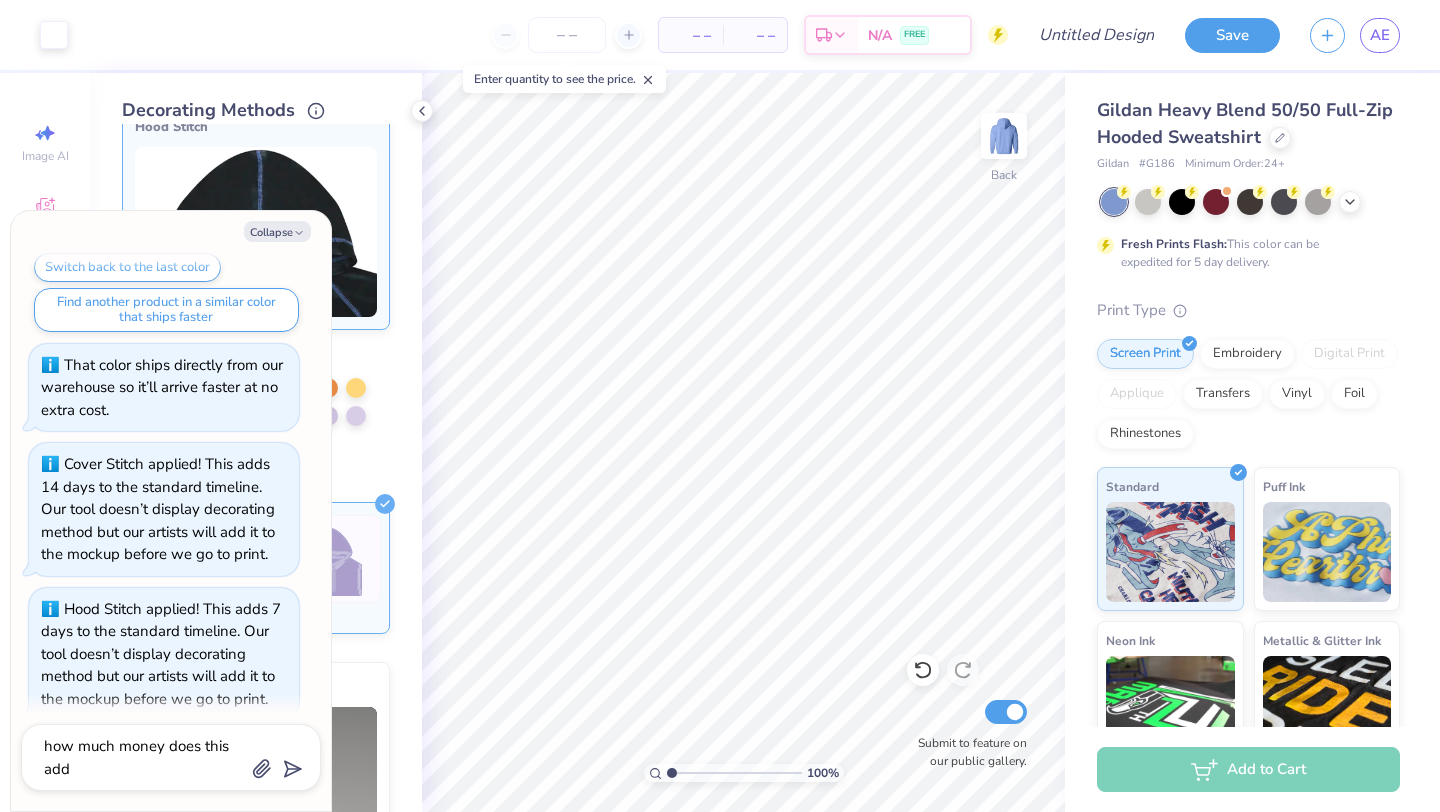 scroll, scrollTop: 199, scrollLeft: 0, axis: vertical 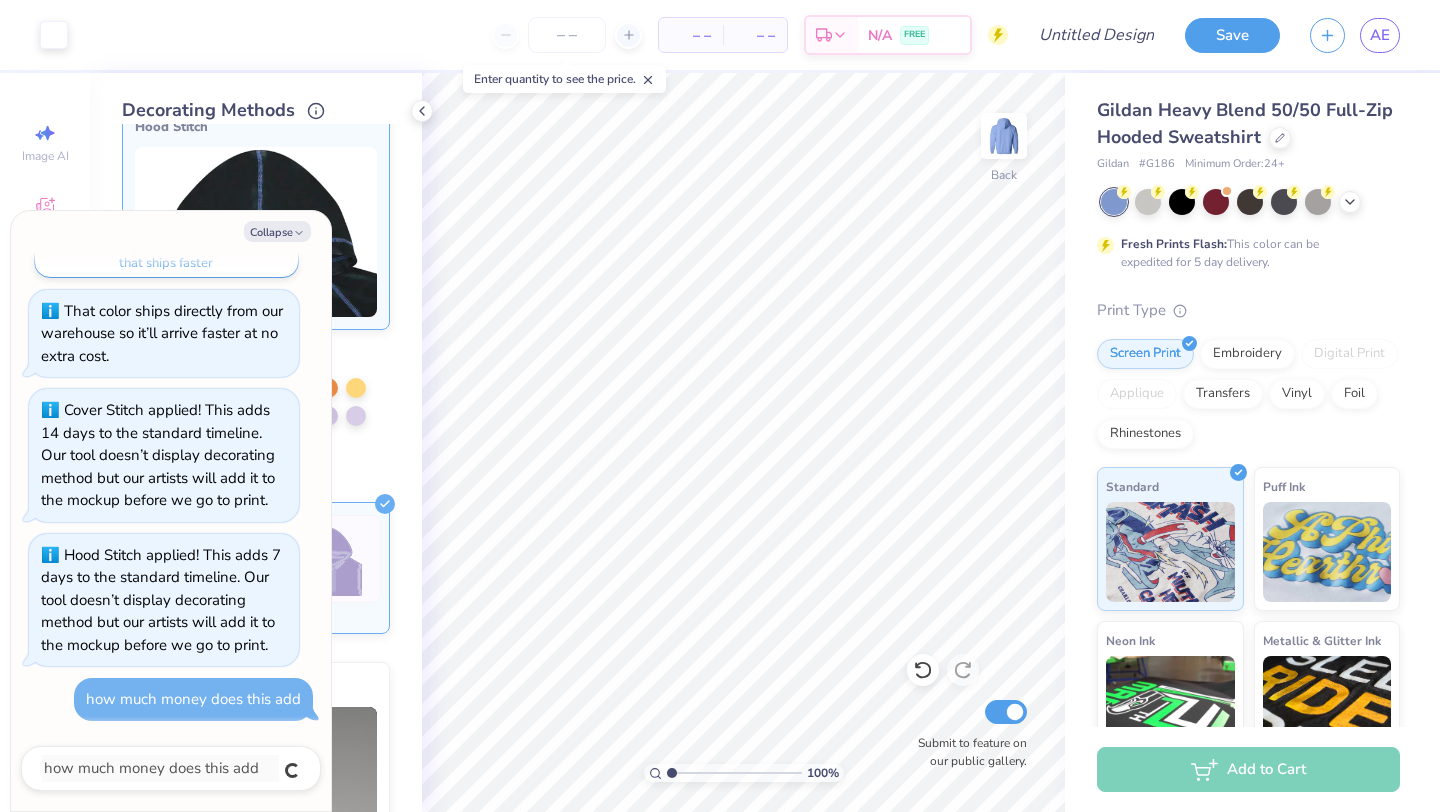 type on "x" 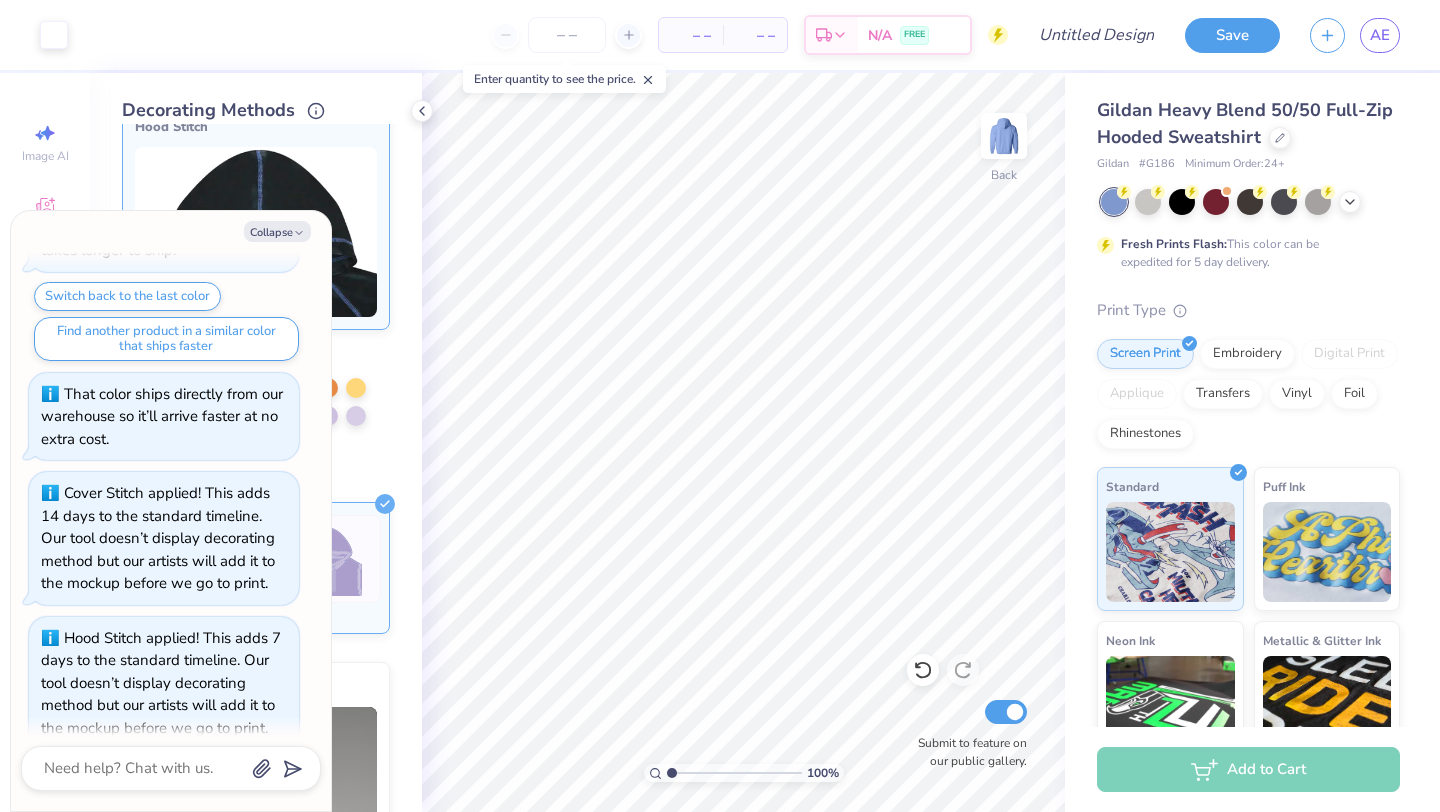 scroll, scrollTop: 0, scrollLeft: 0, axis: both 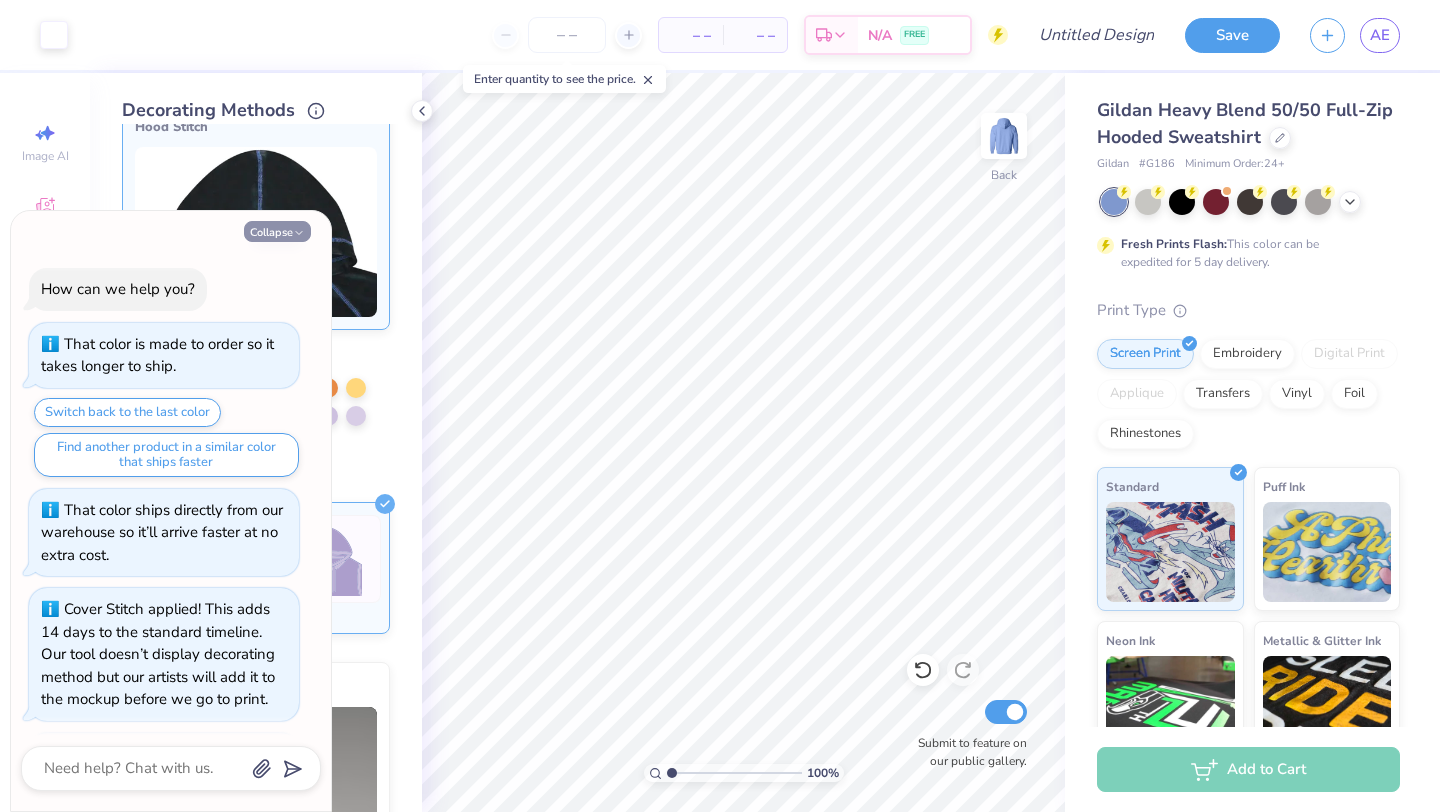 click on "Collapse" at bounding box center (277, 231) 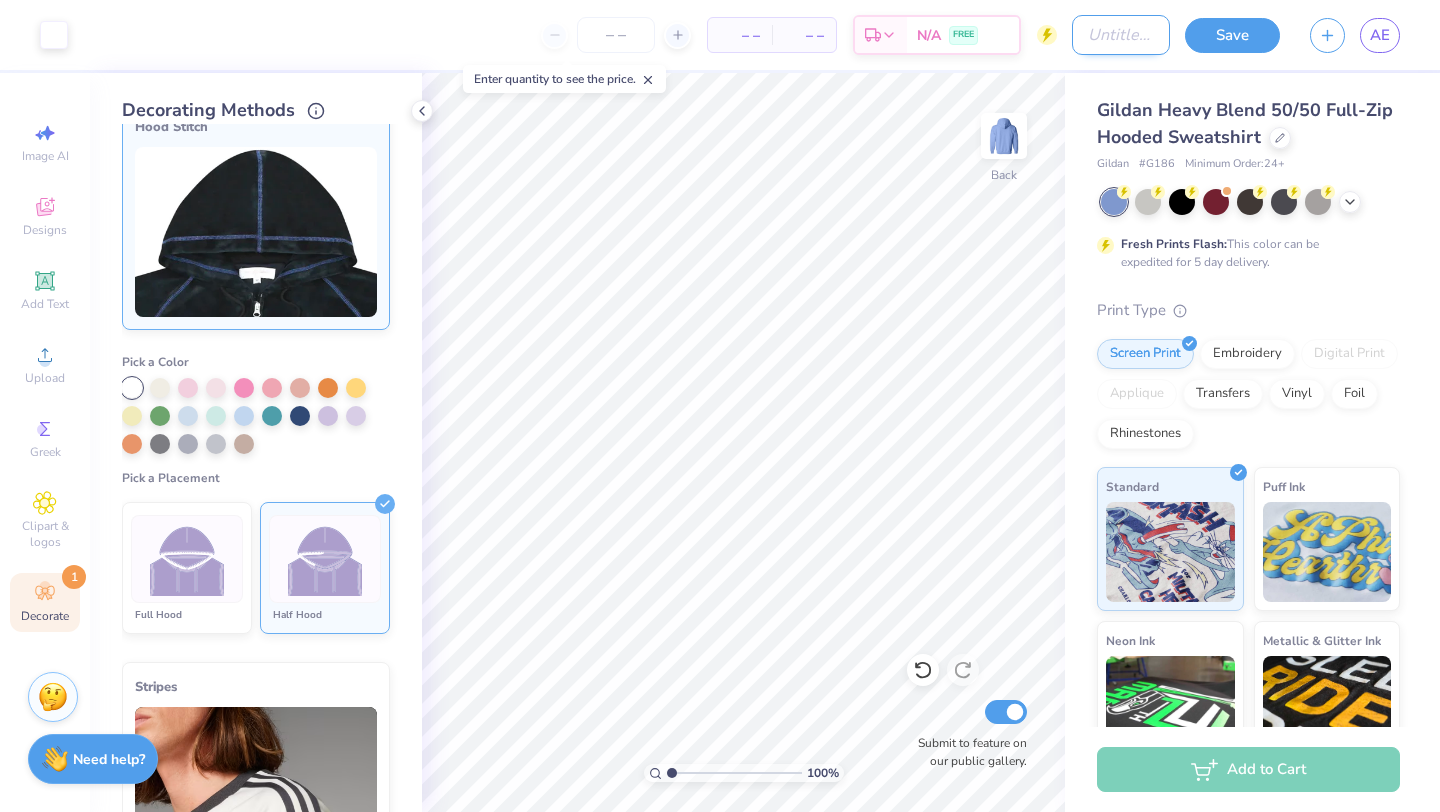 click on "Design Title" at bounding box center (1121, 35) 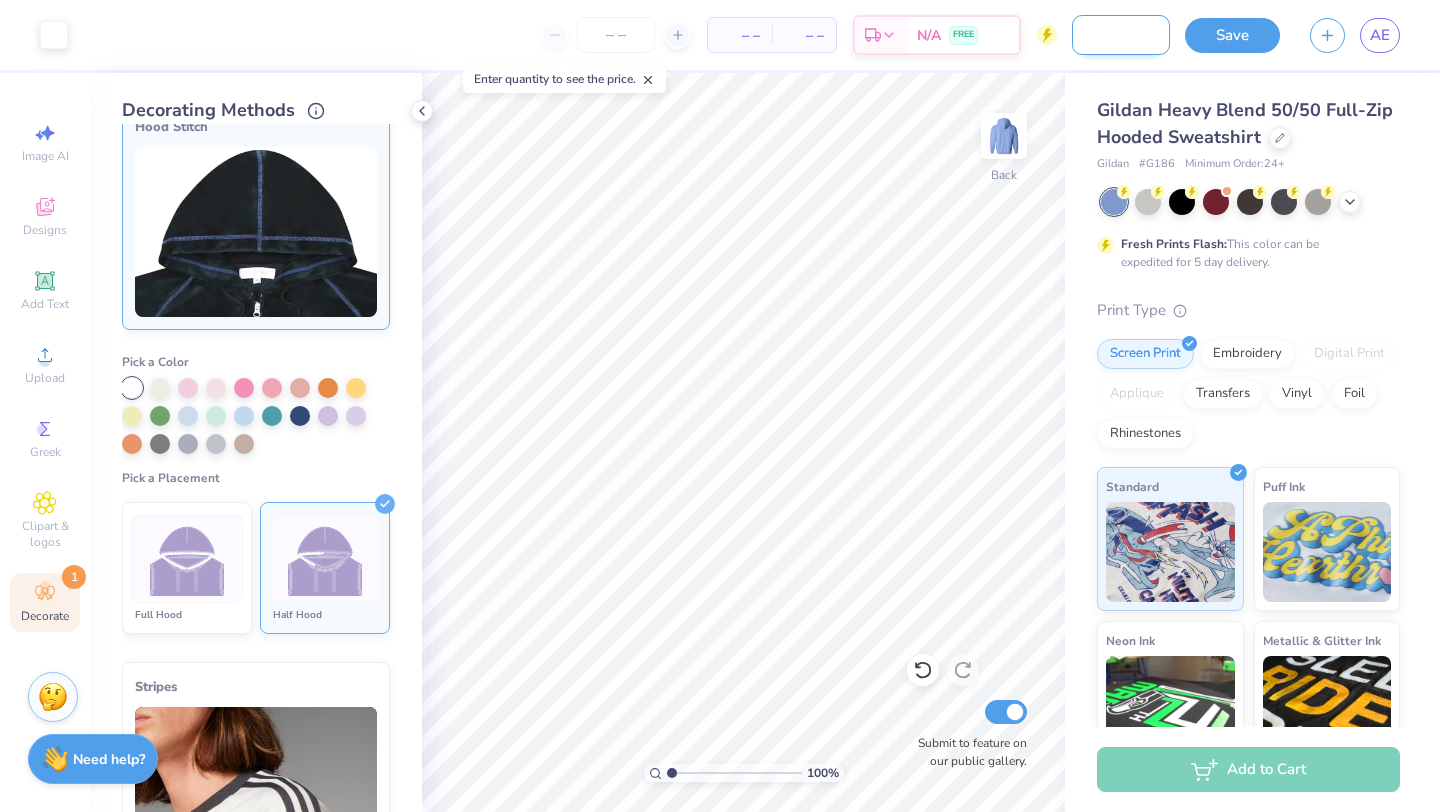 scroll, scrollTop: 0, scrollLeft: 146, axis: horizontal 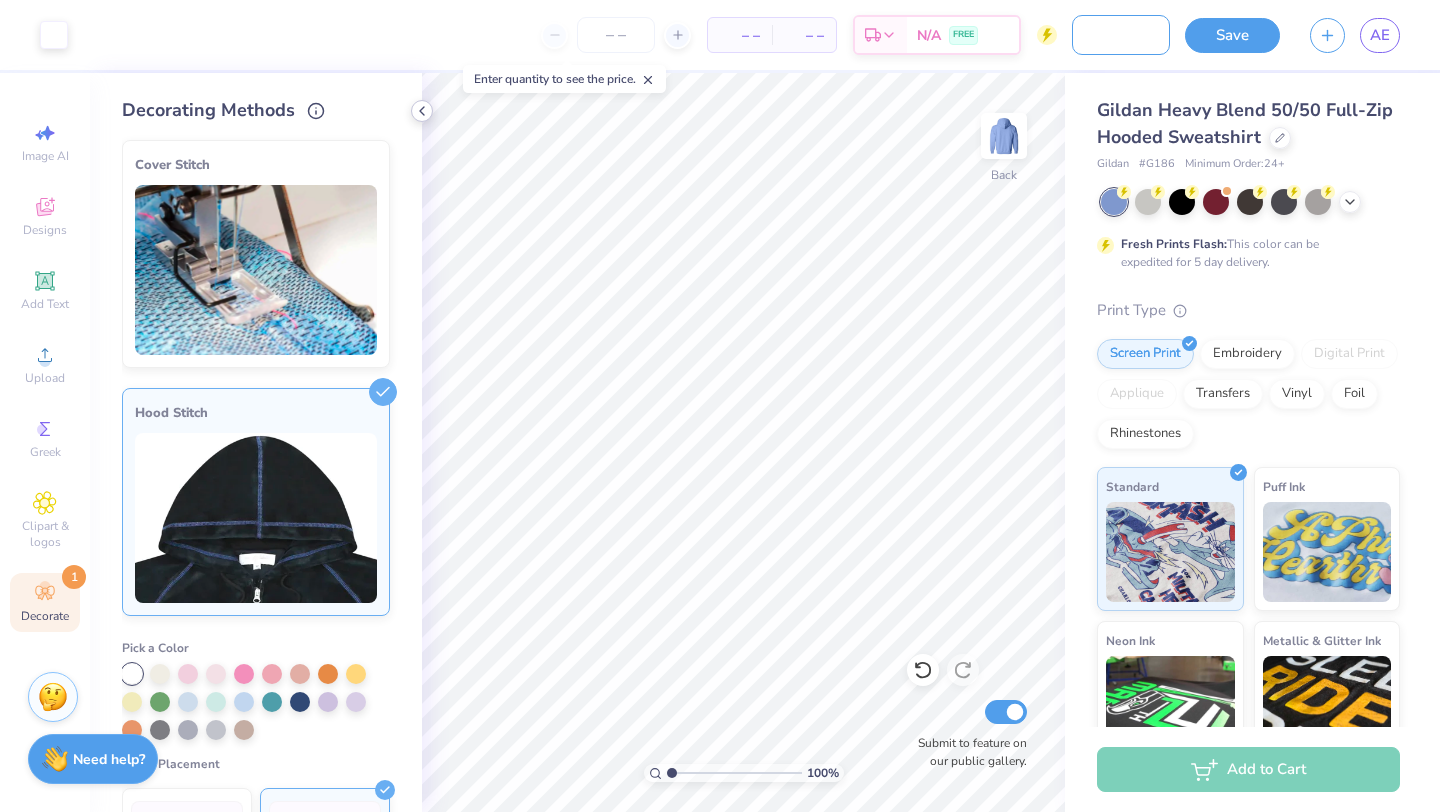 type on "cop zip up hald stitch hoodie" 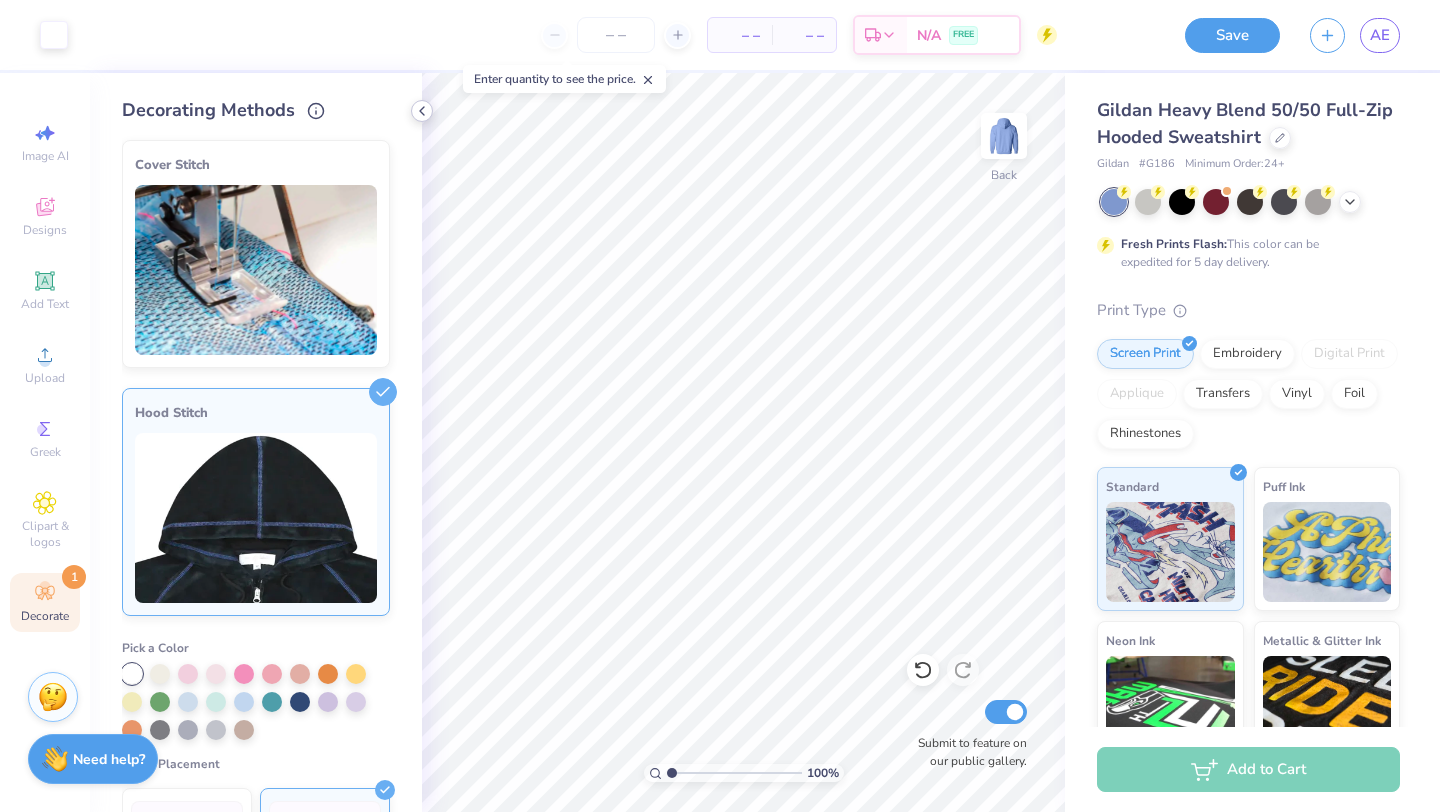 click 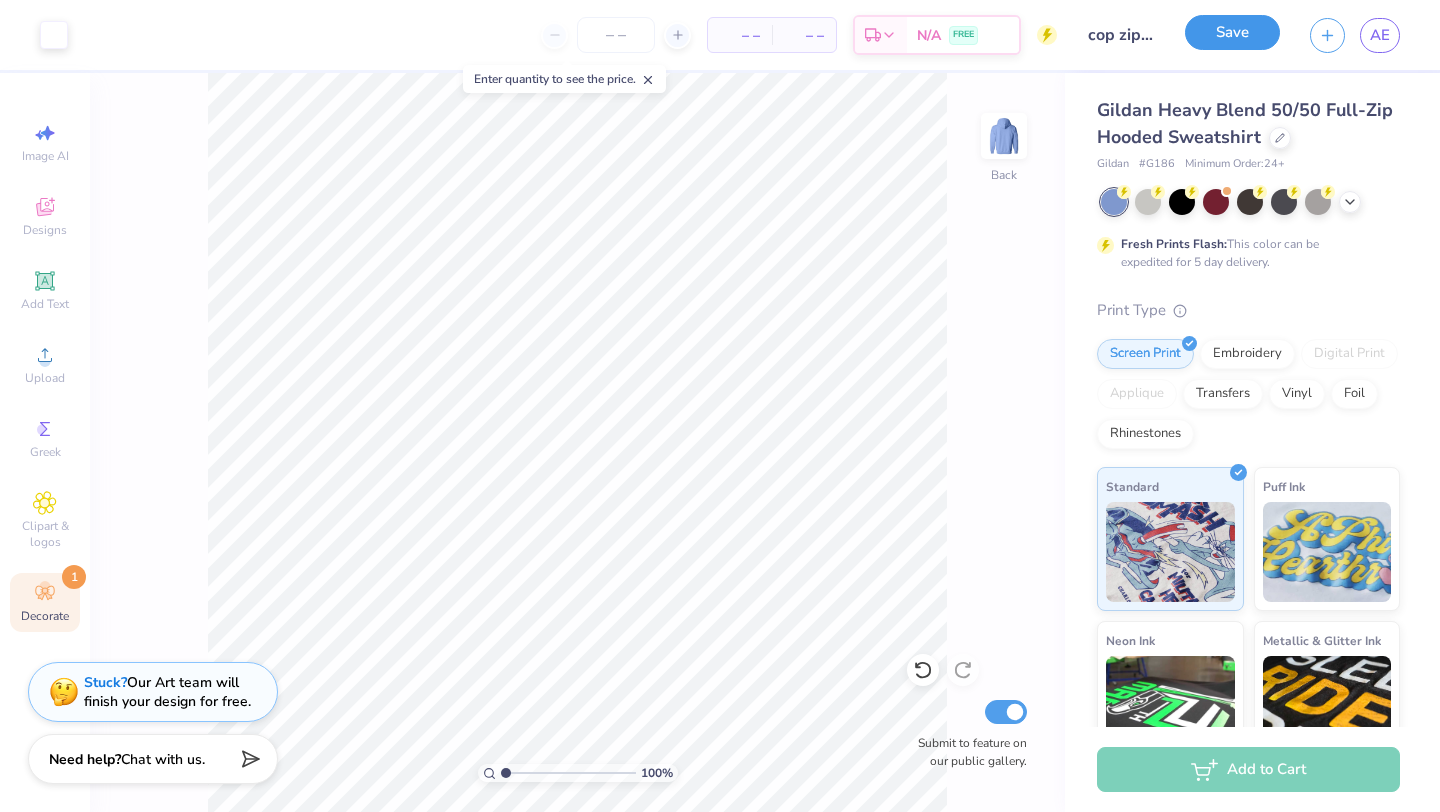 click on "Save" at bounding box center [1232, 32] 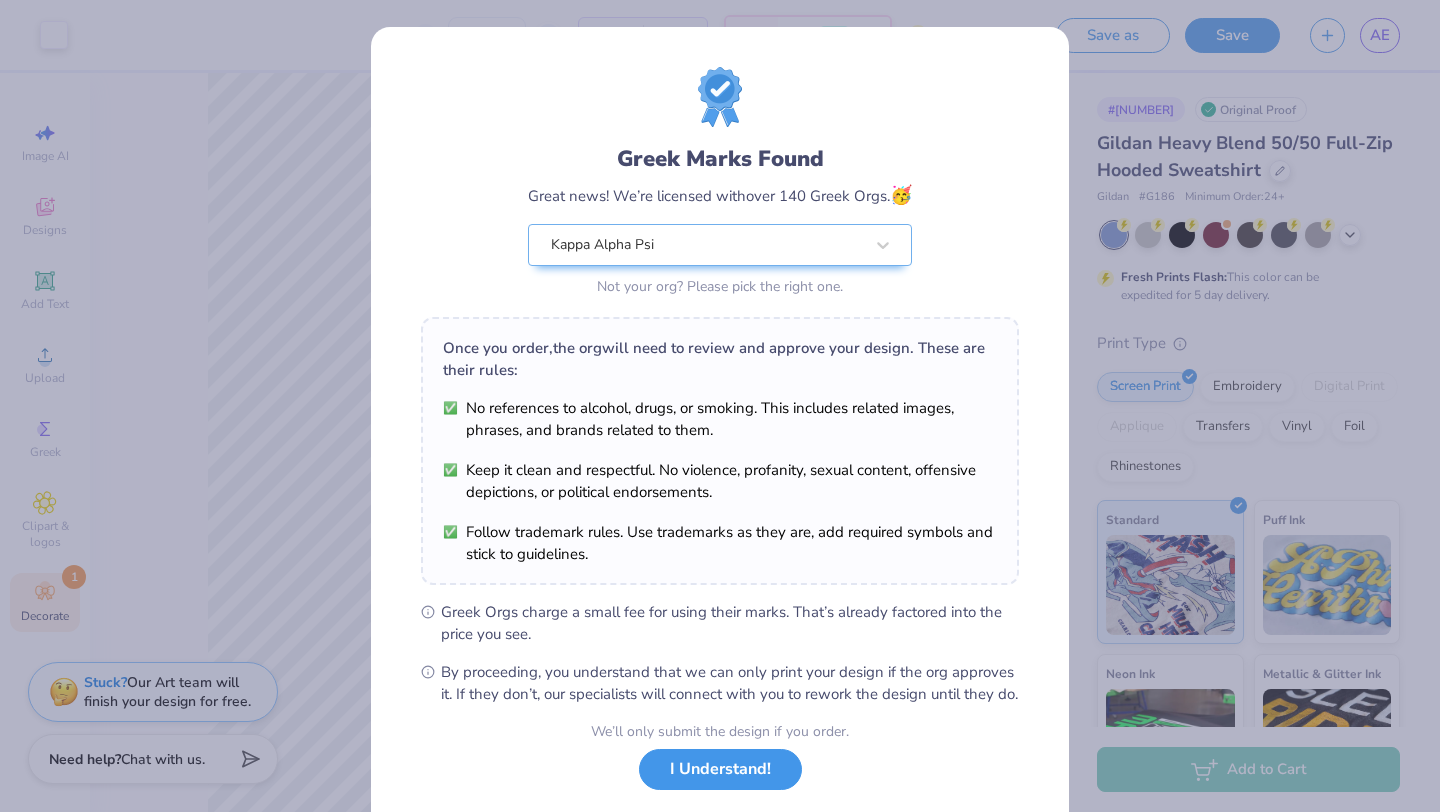 click on "I Understand!" at bounding box center [720, 769] 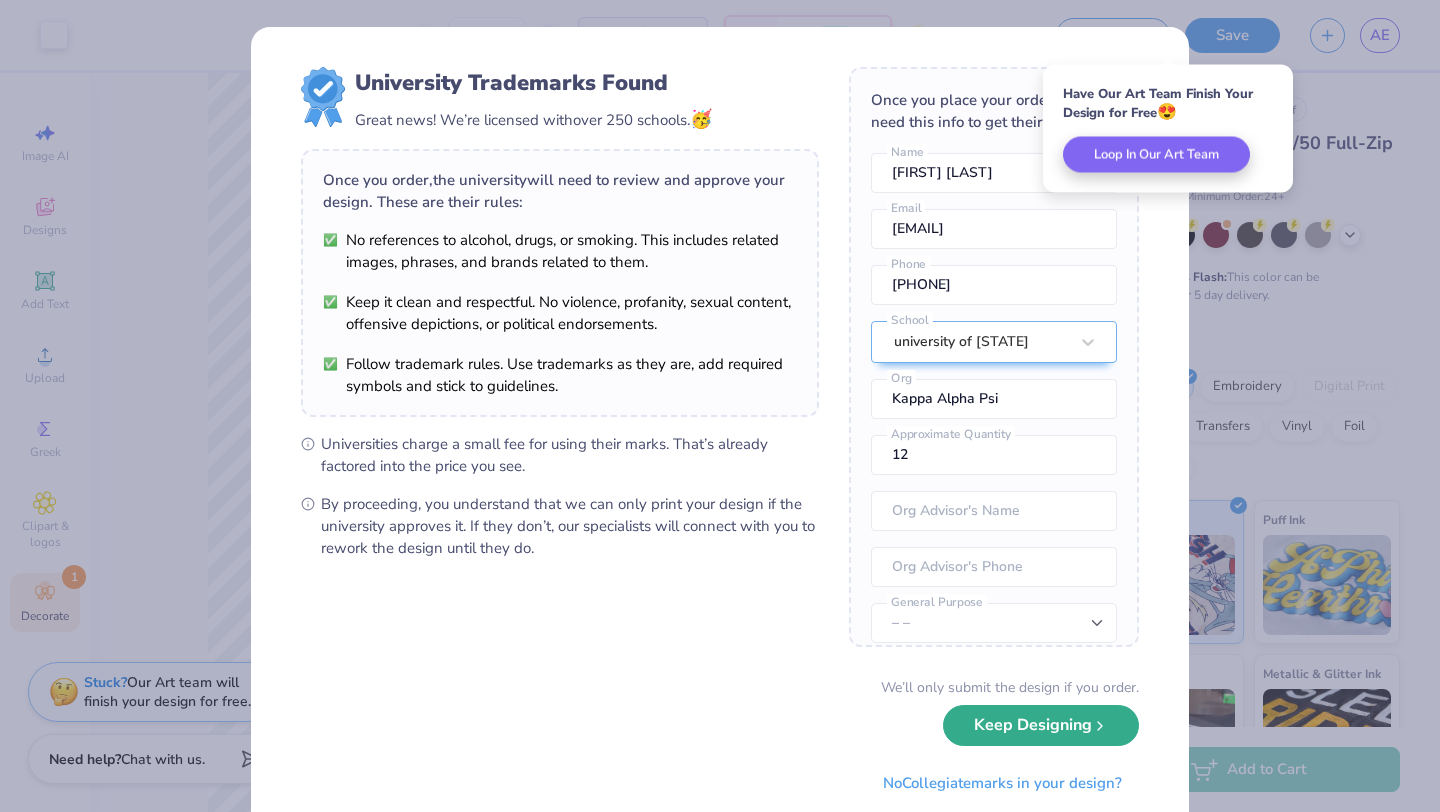 click on "Keep Designing" at bounding box center (1041, 725) 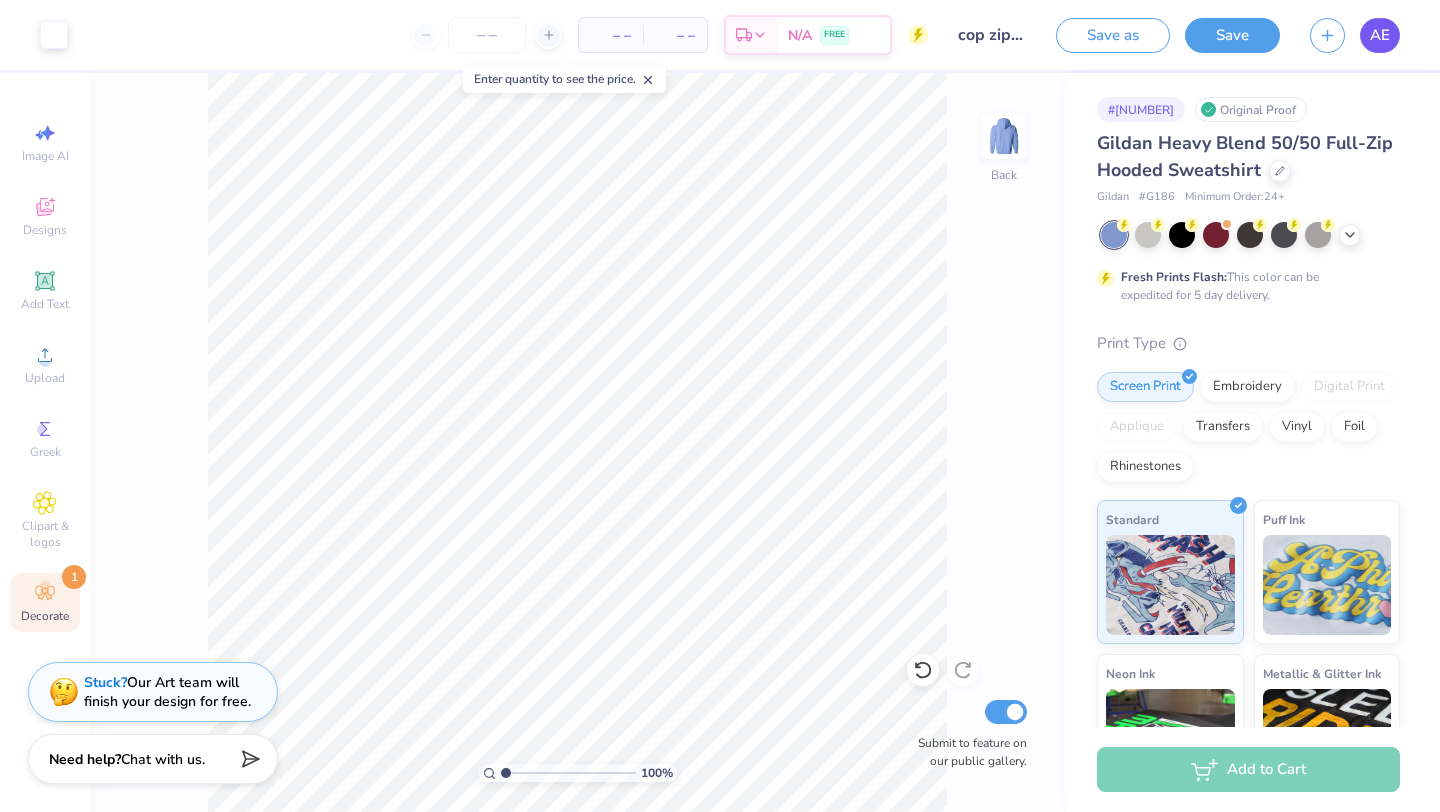 click on "AE" at bounding box center (1380, 35) 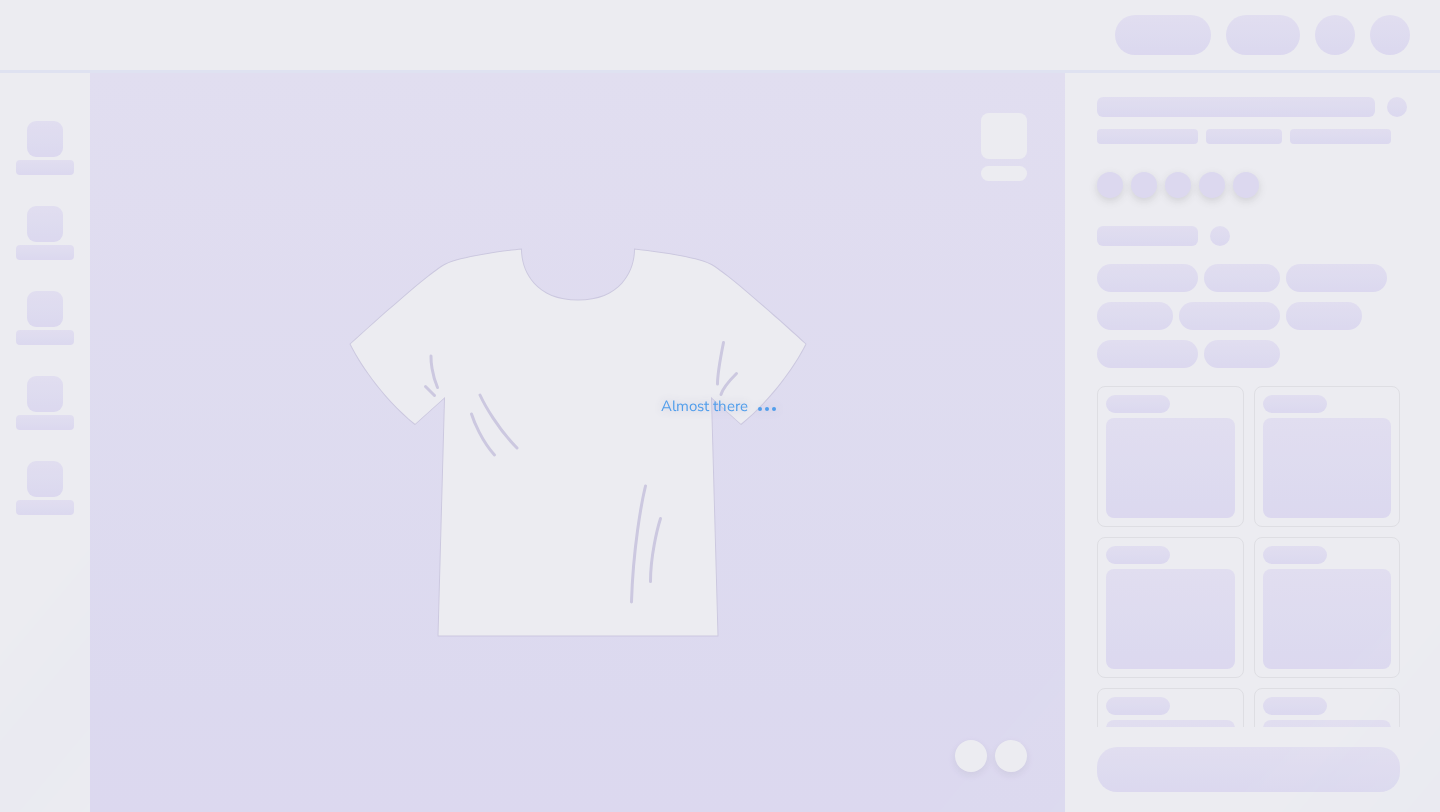 scroll, scrollTop: 0, scrollLeft: 0, axis: both 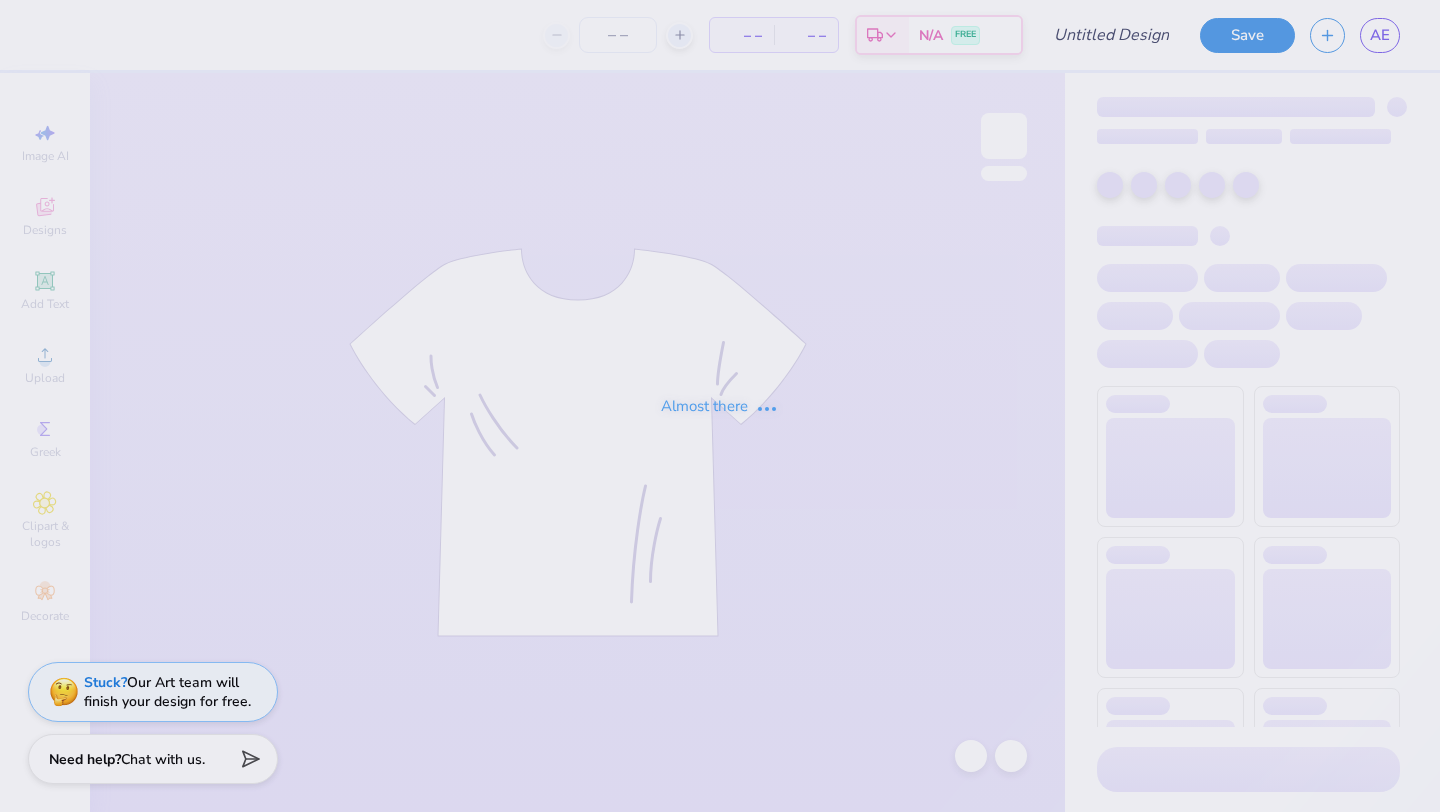 type on "creap kappa psi" 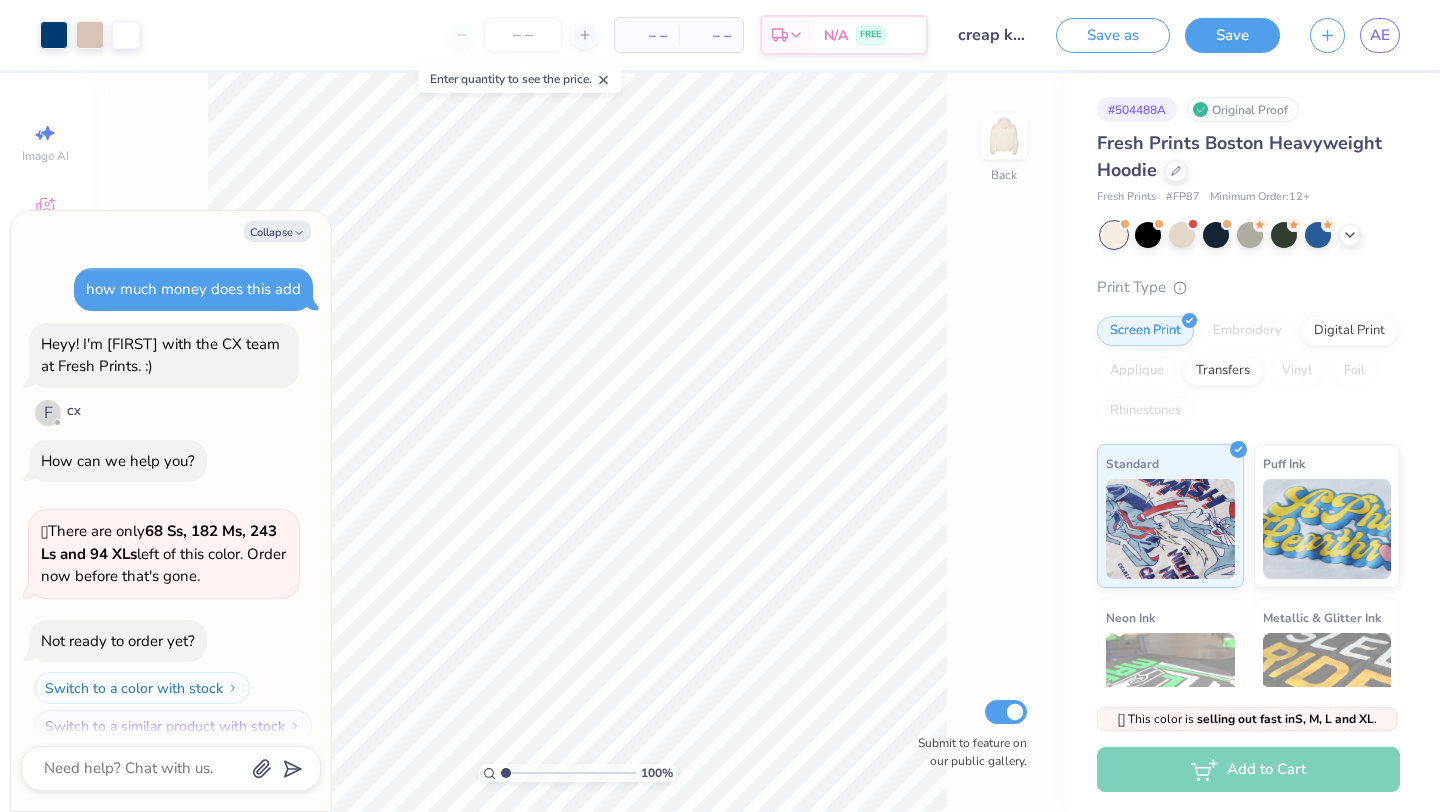 type on "x" 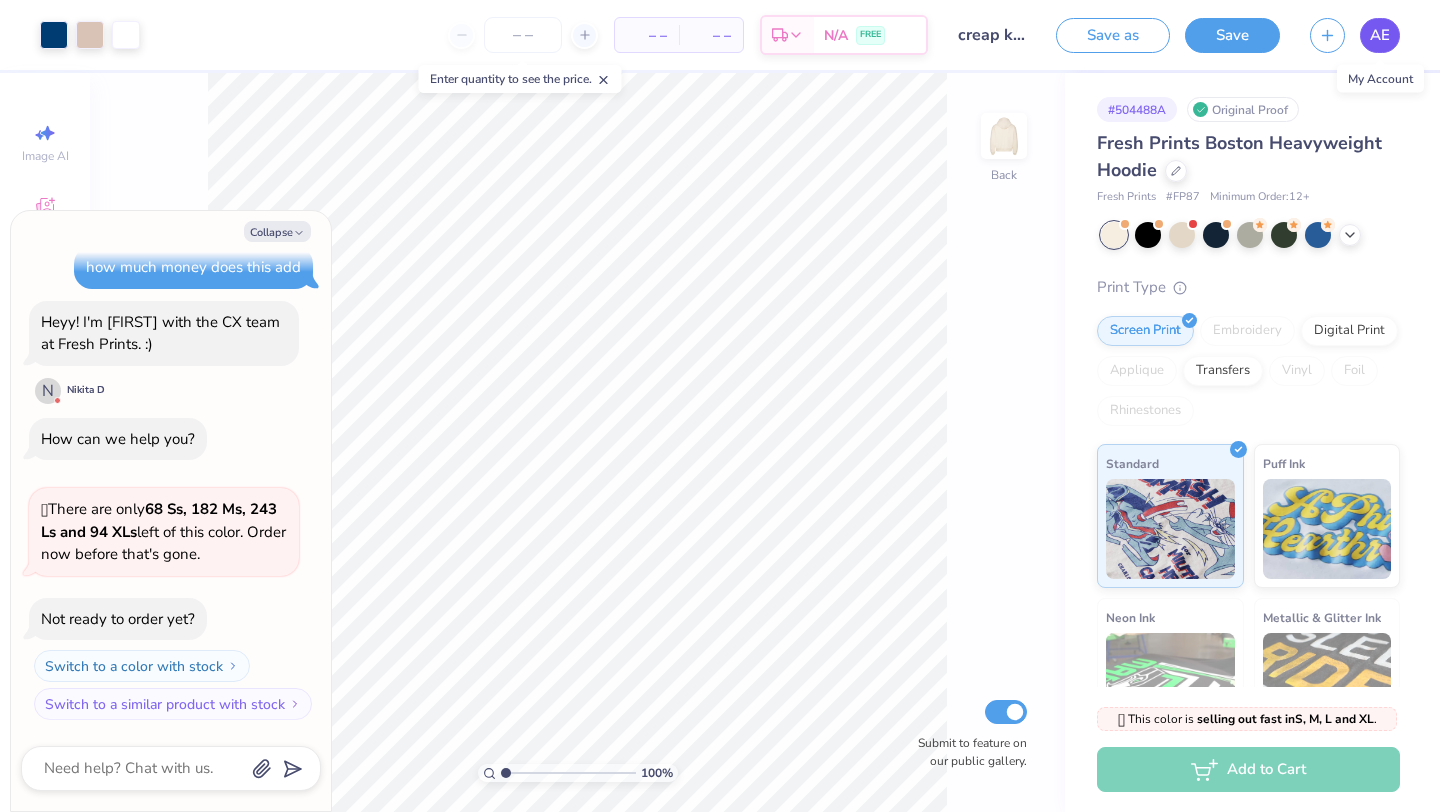 click on "AE" at bounding box center (1380, 35) 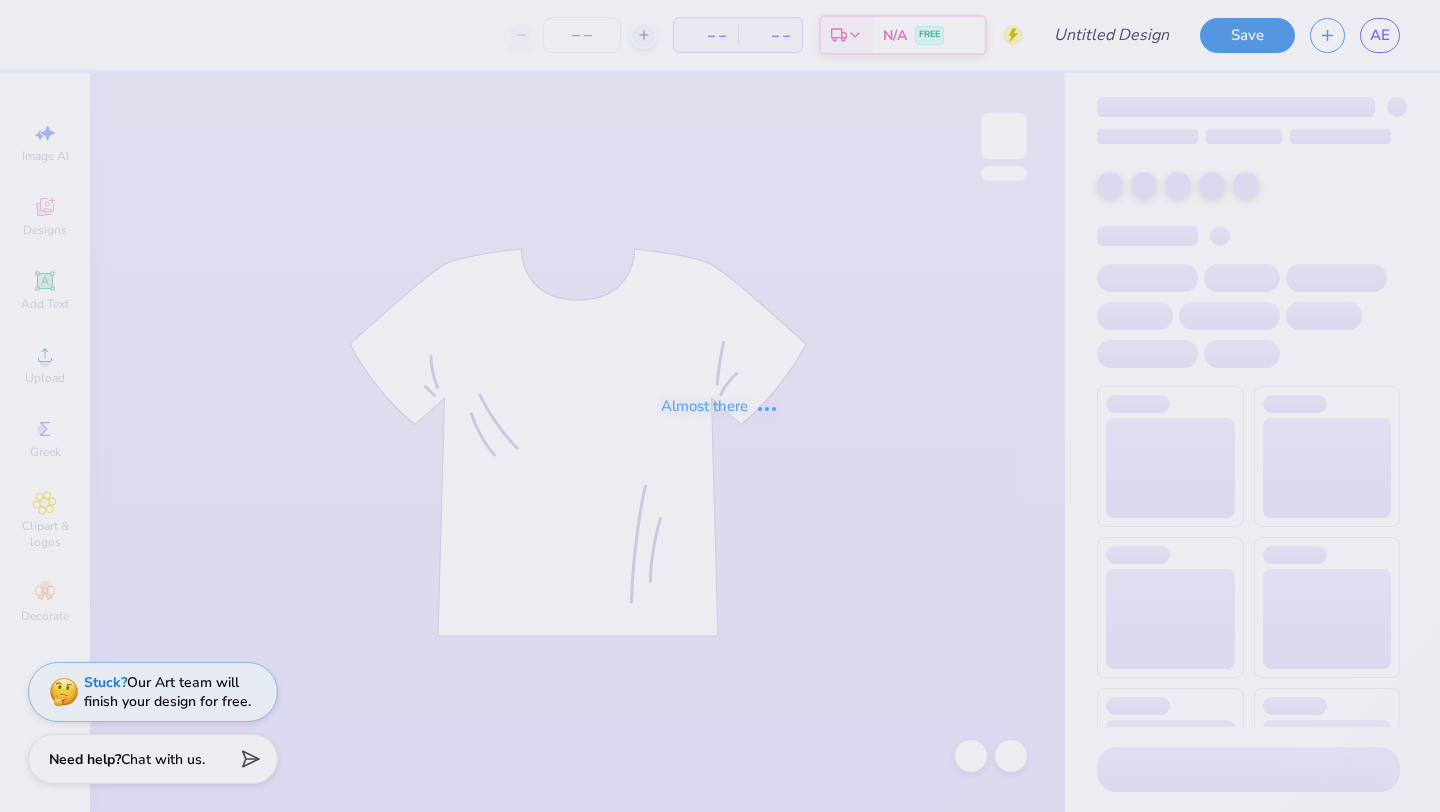 scroll, scrollTop: 0, scrollLeft: 0, axis: both 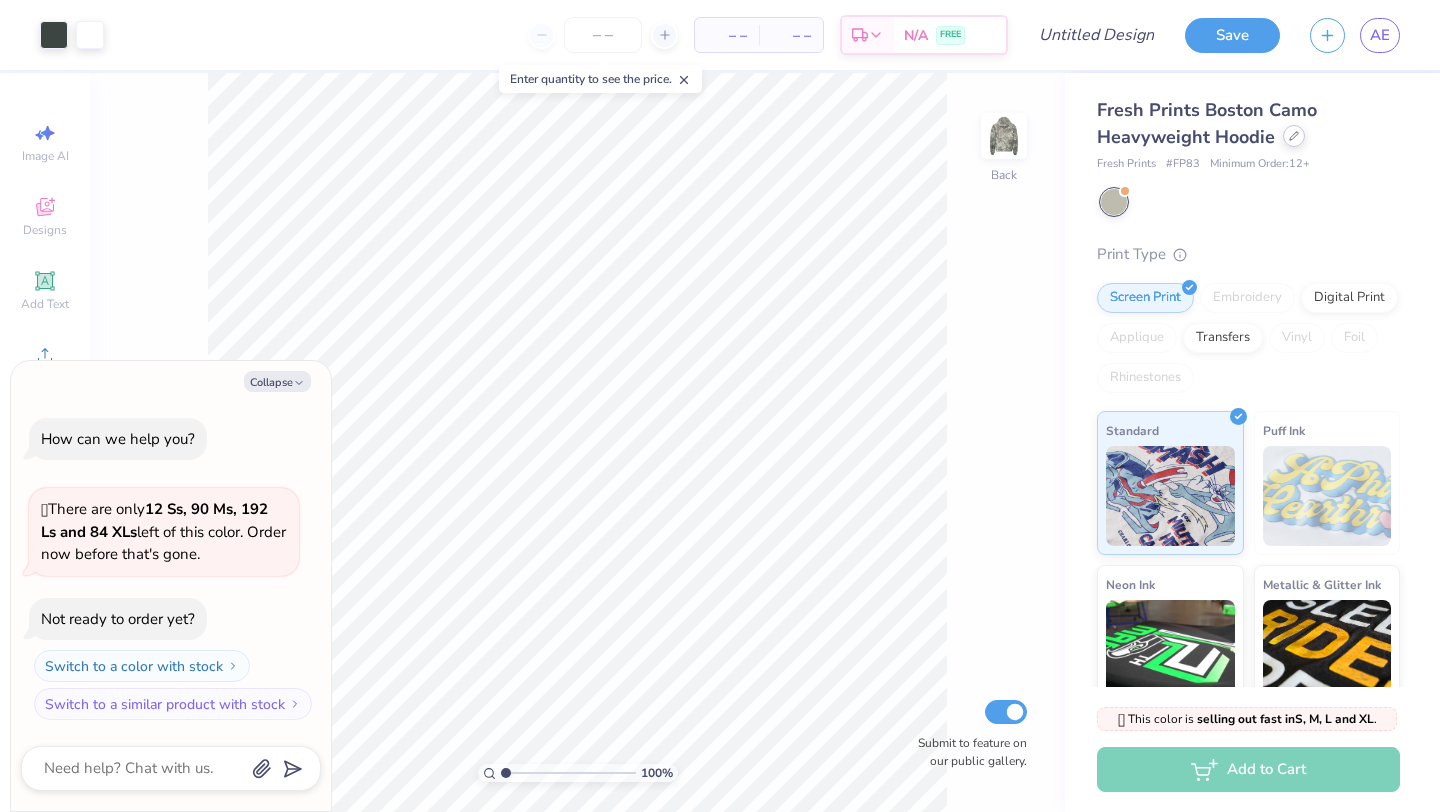 click at bounding box center [1294, 136] 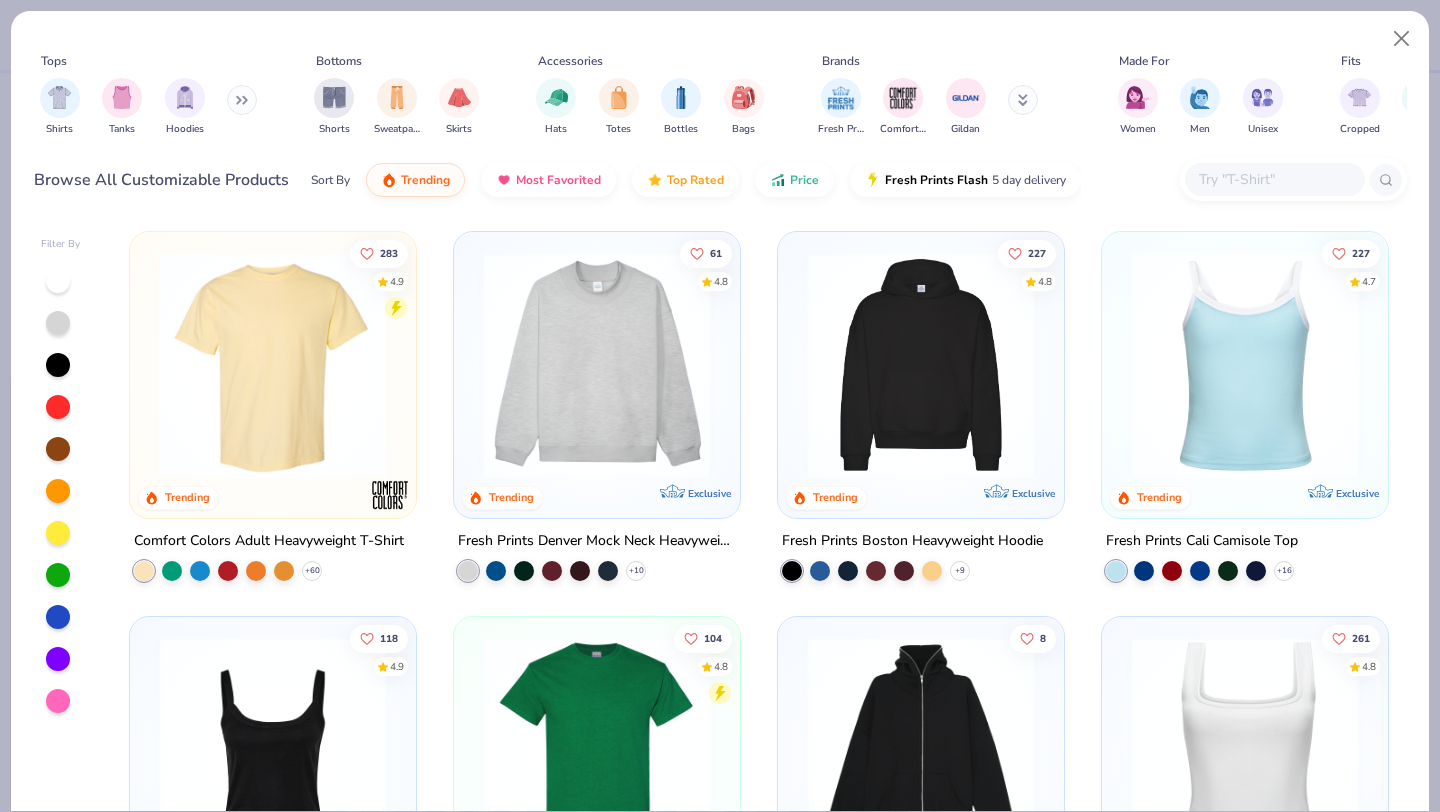 click 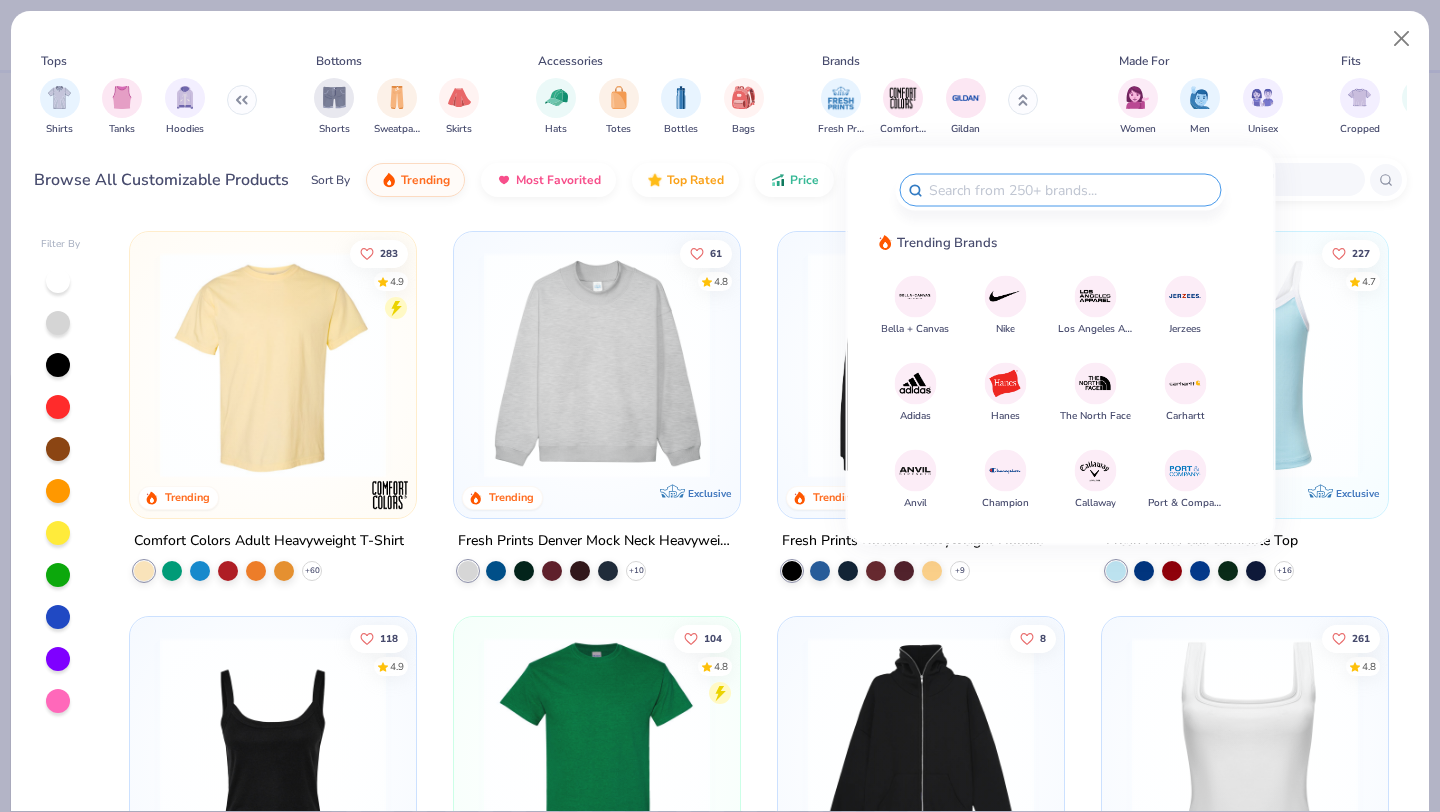 click at bounding box center [1023, 100] 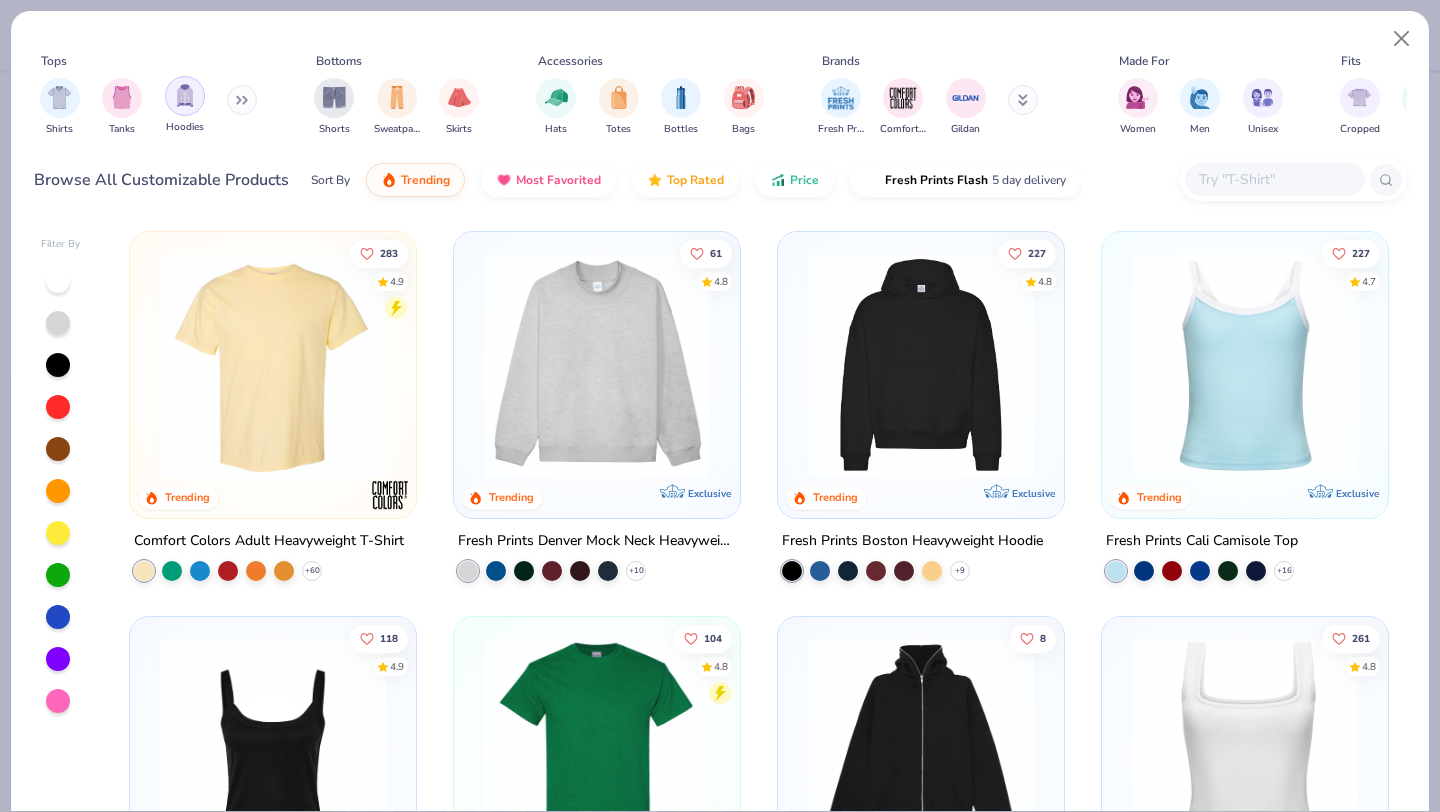 click at bounding box center (185, 95) 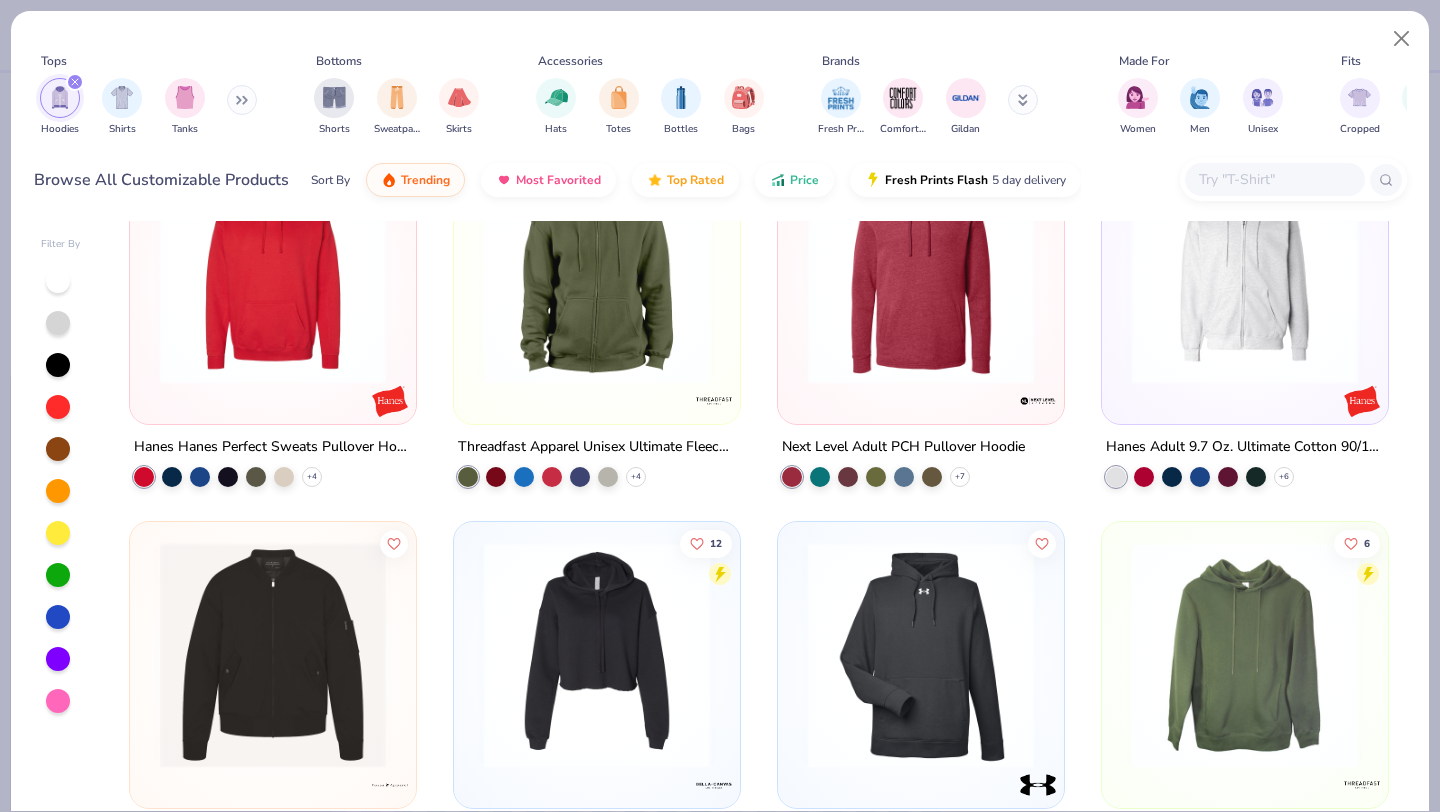 scroll, scrollTop: 3921, scrollLeft: 0, axis: vertical 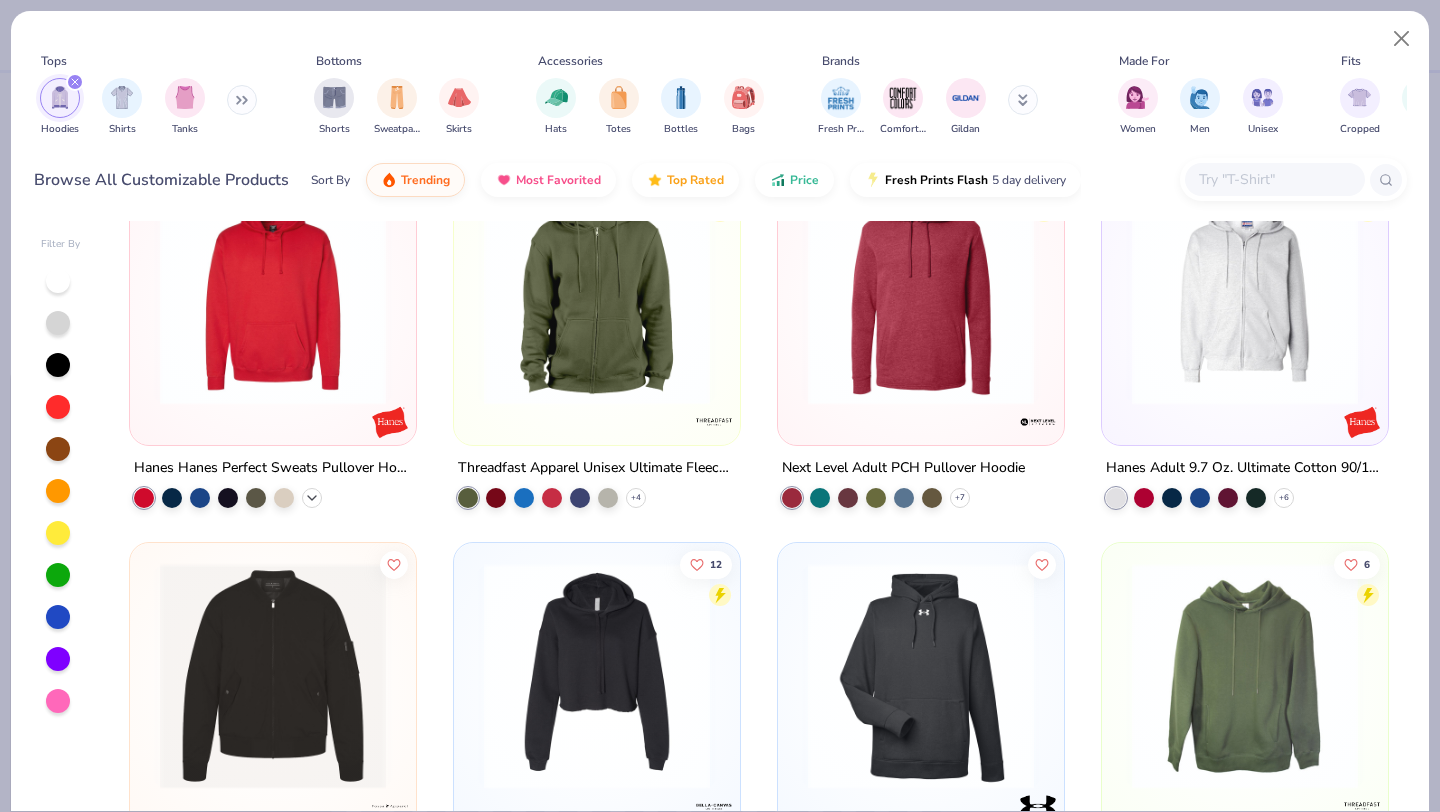 click 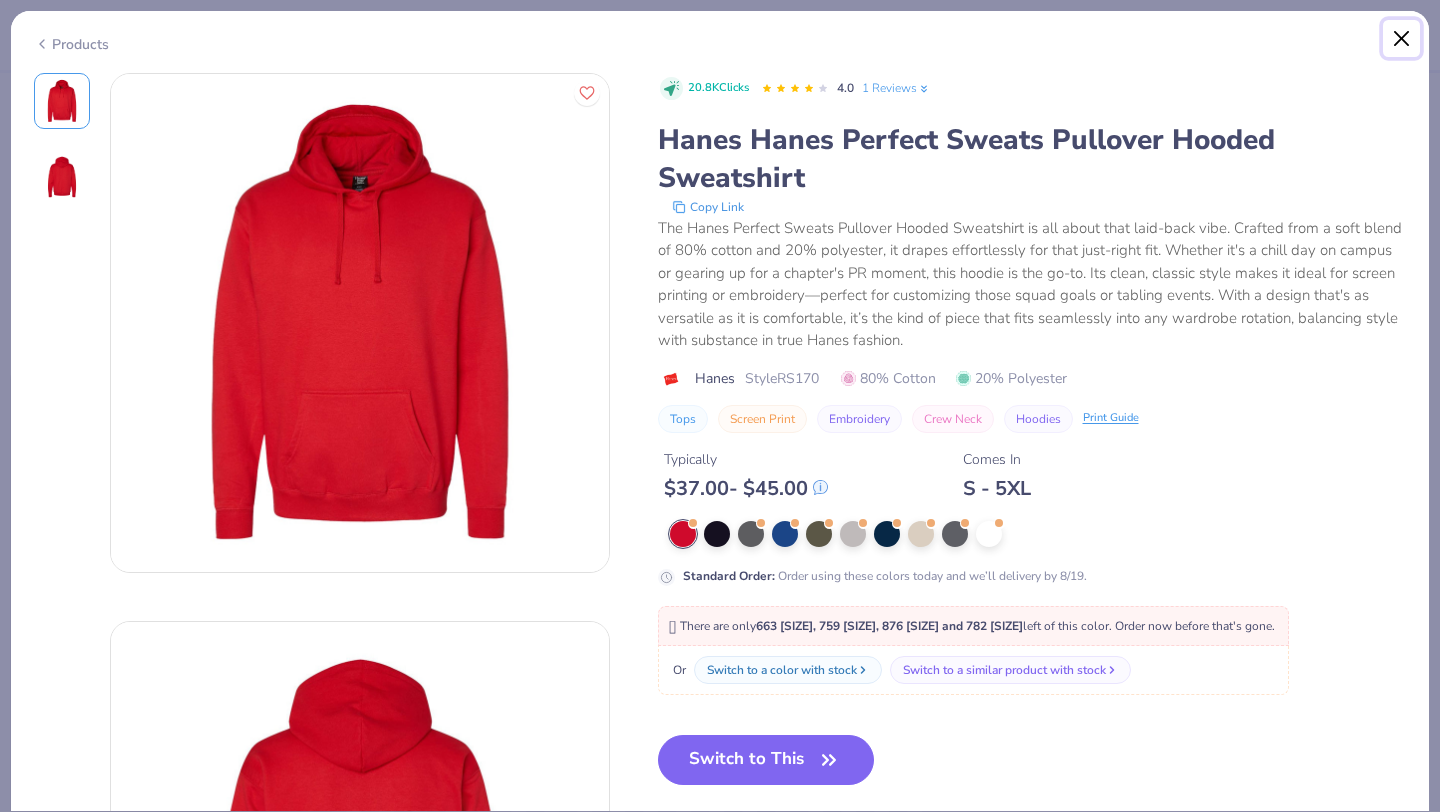 click at bounding box center (1402, 39) 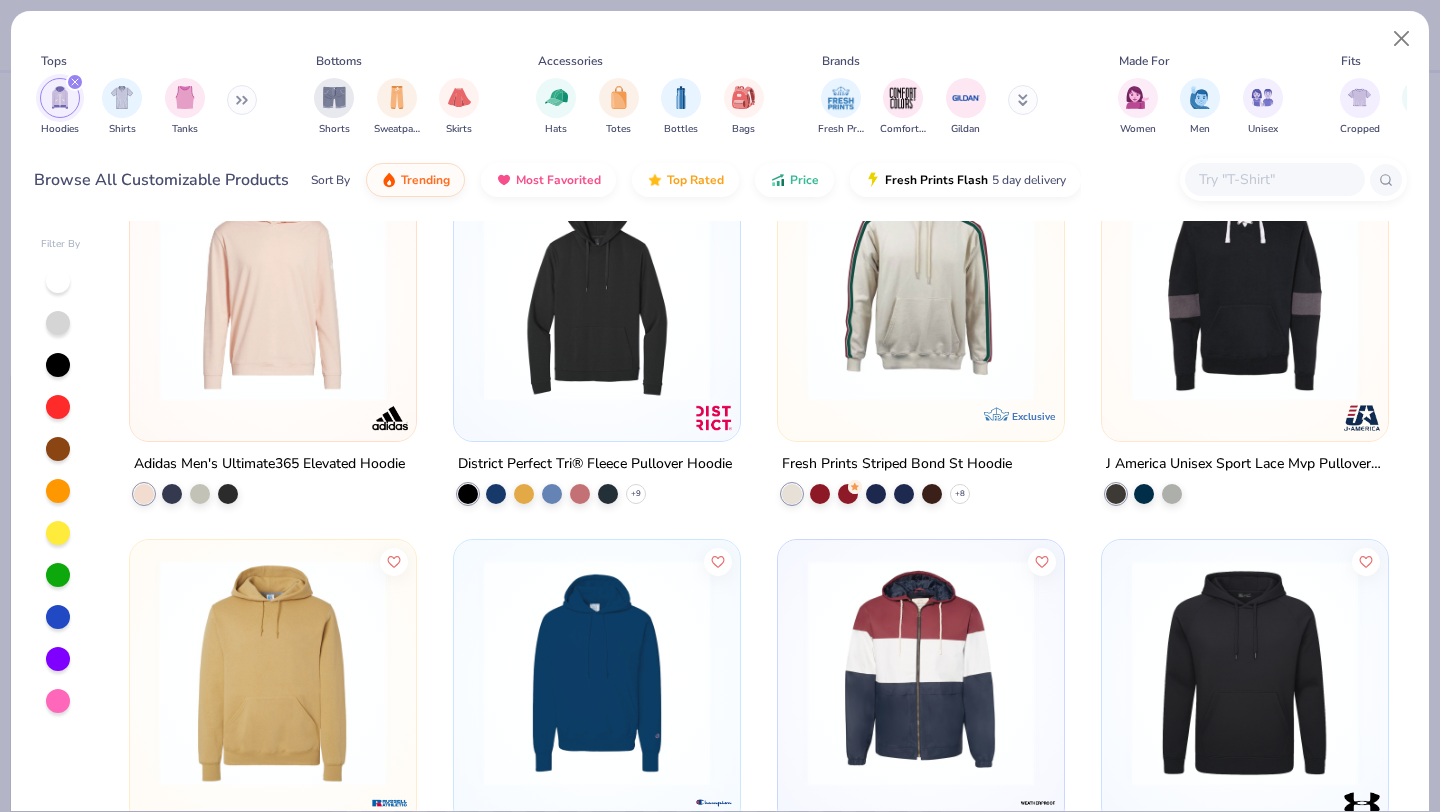 scroll, scrollTop: 5850, scrollLeft: 0, axis: vertical 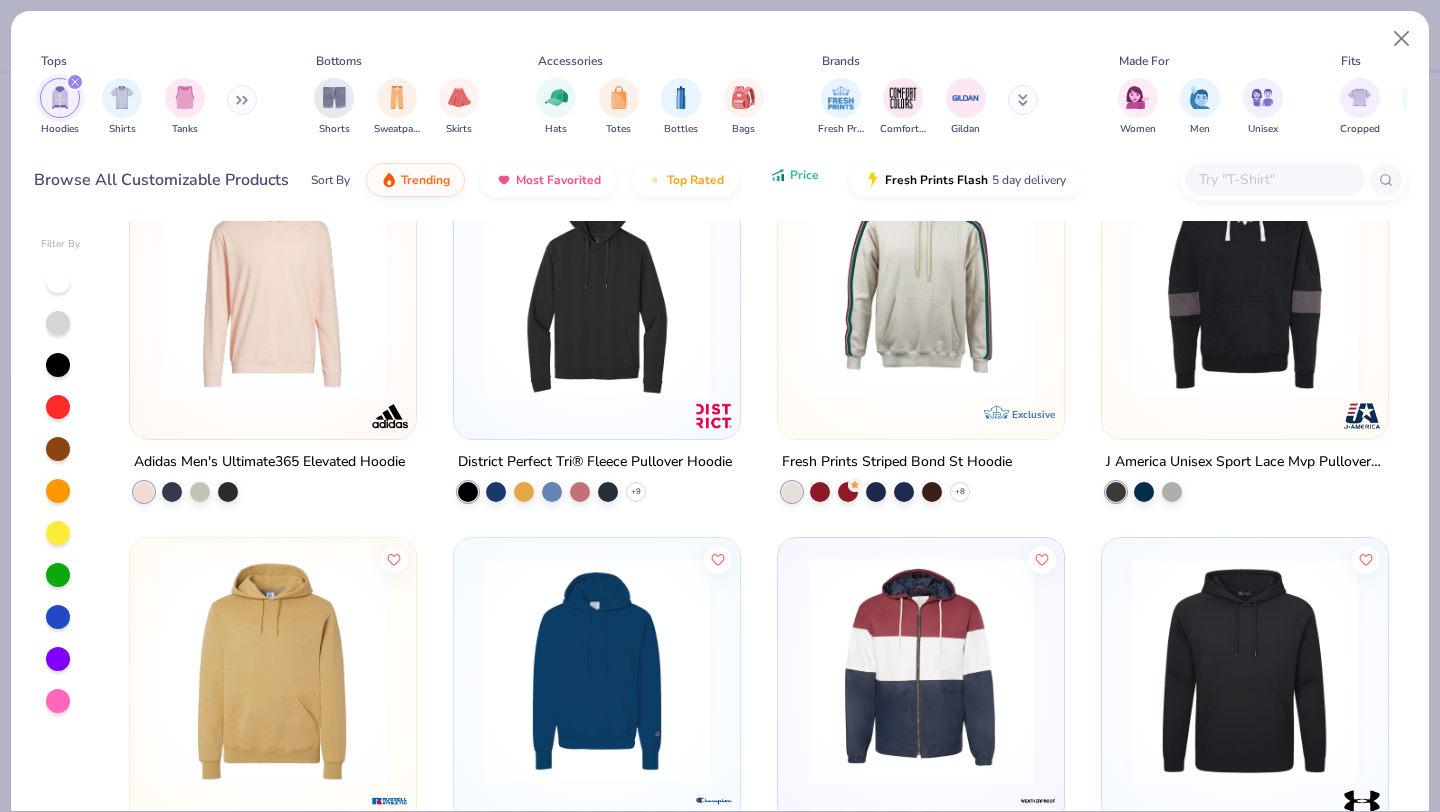 click on "Price" at bounding box center [794, 175] 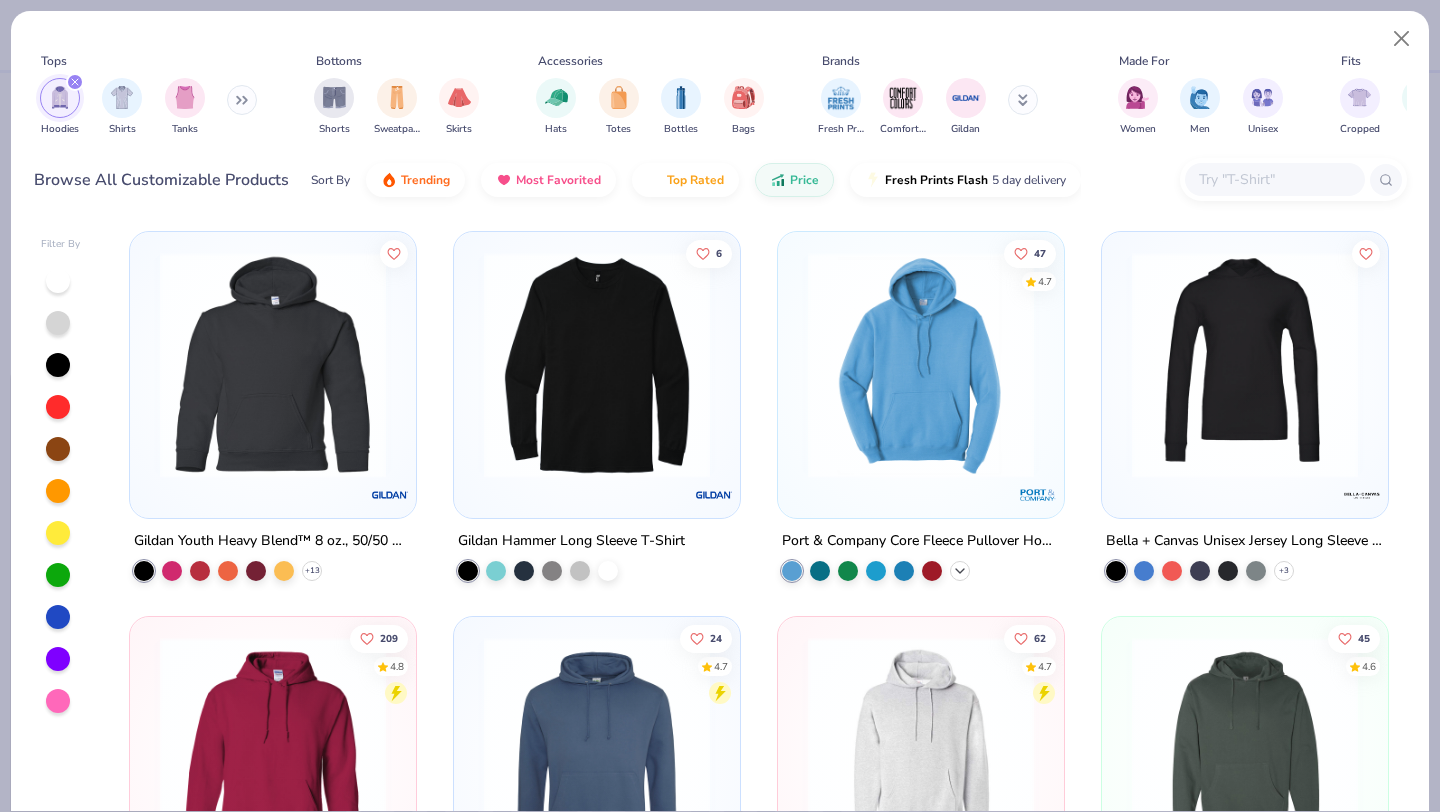 click 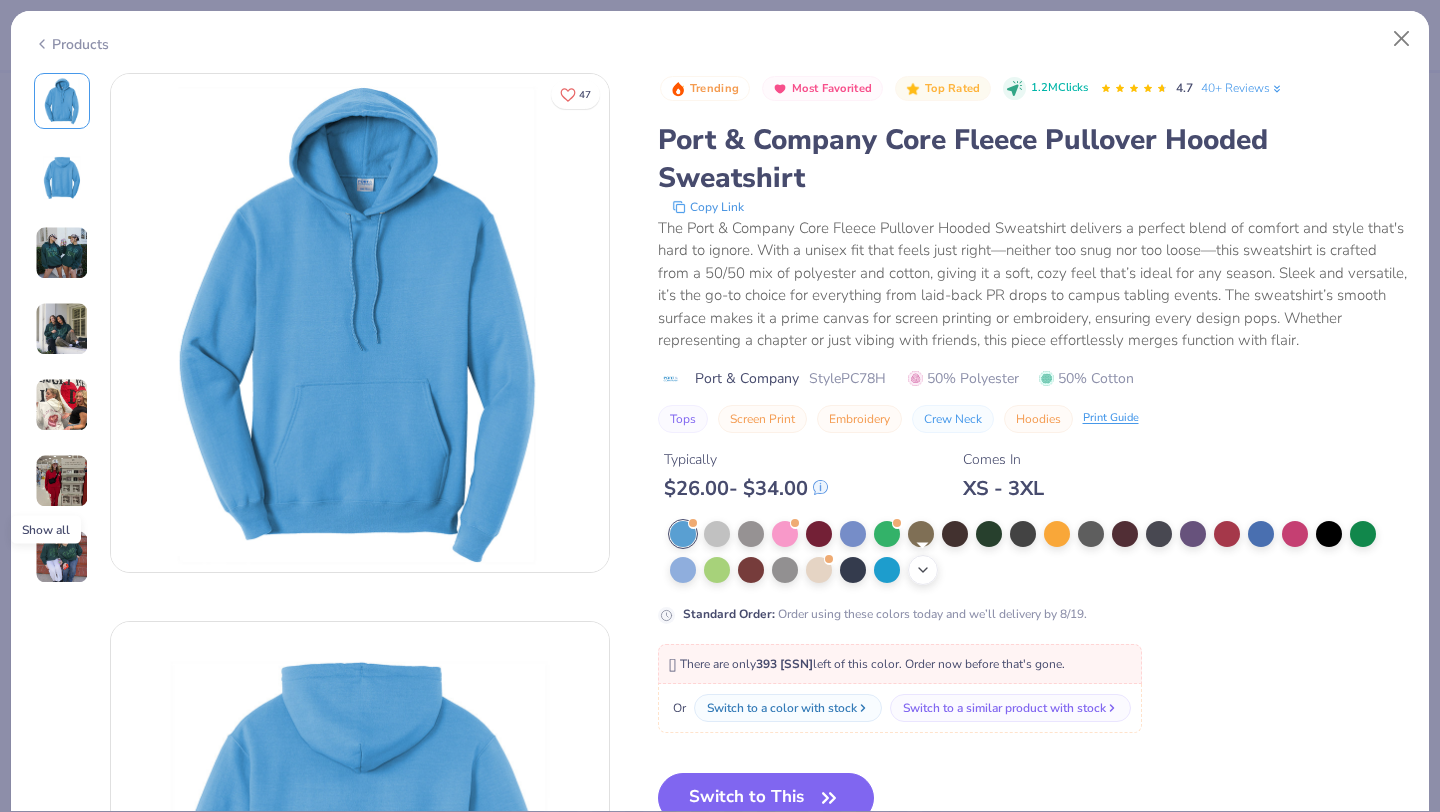click 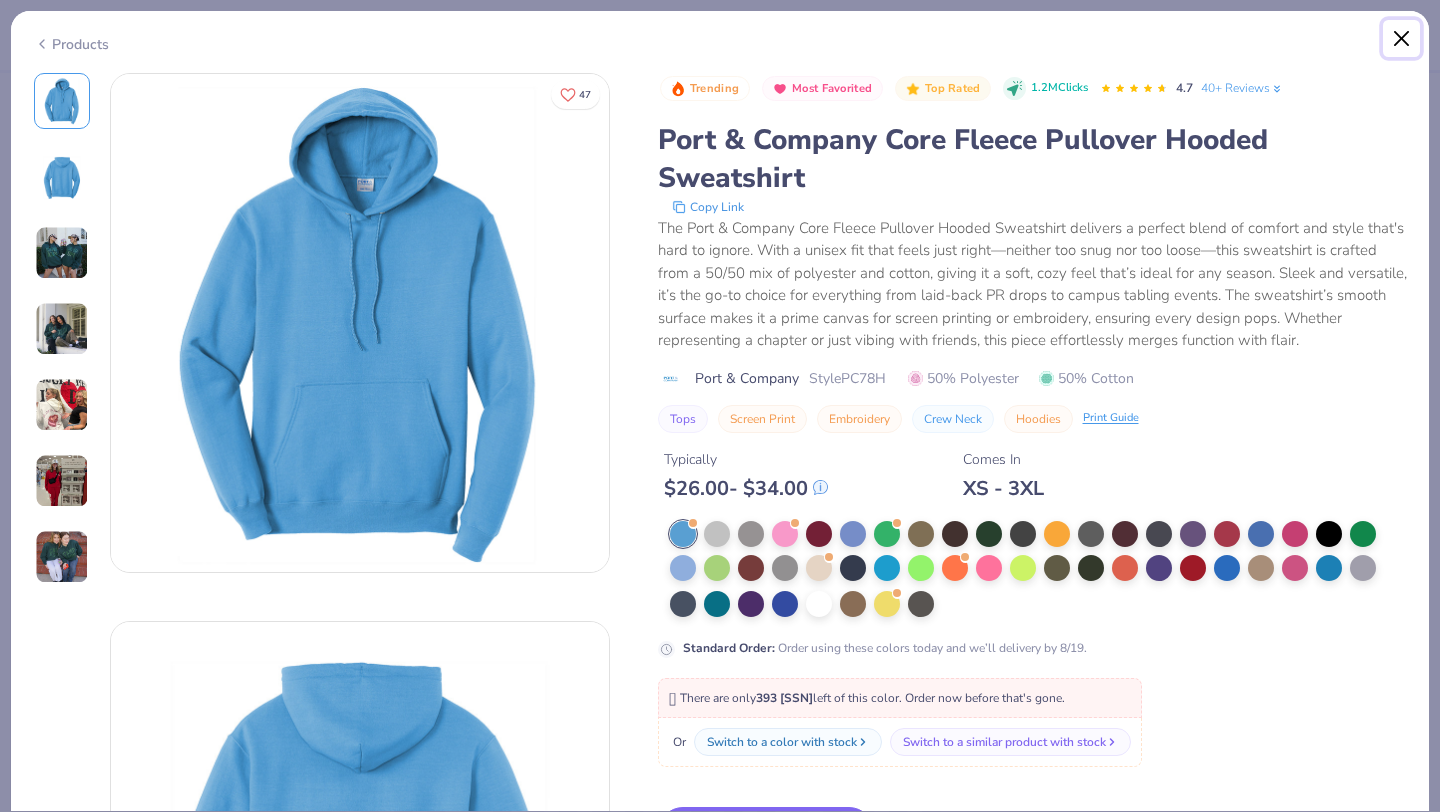 click at bounding box center [1402, 39] 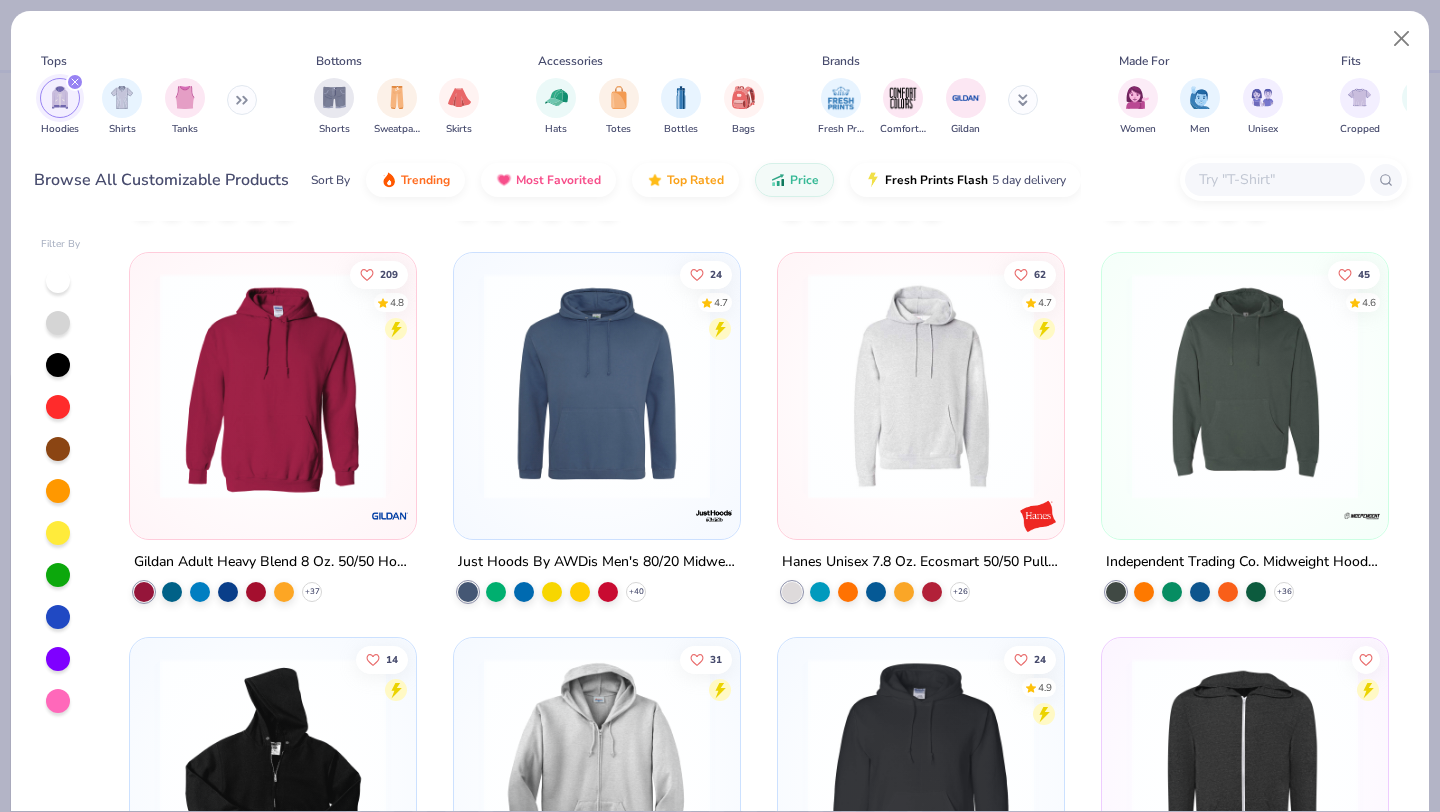 scroll, scrollTop: 365, scrollLeft: 0, axis: vertical 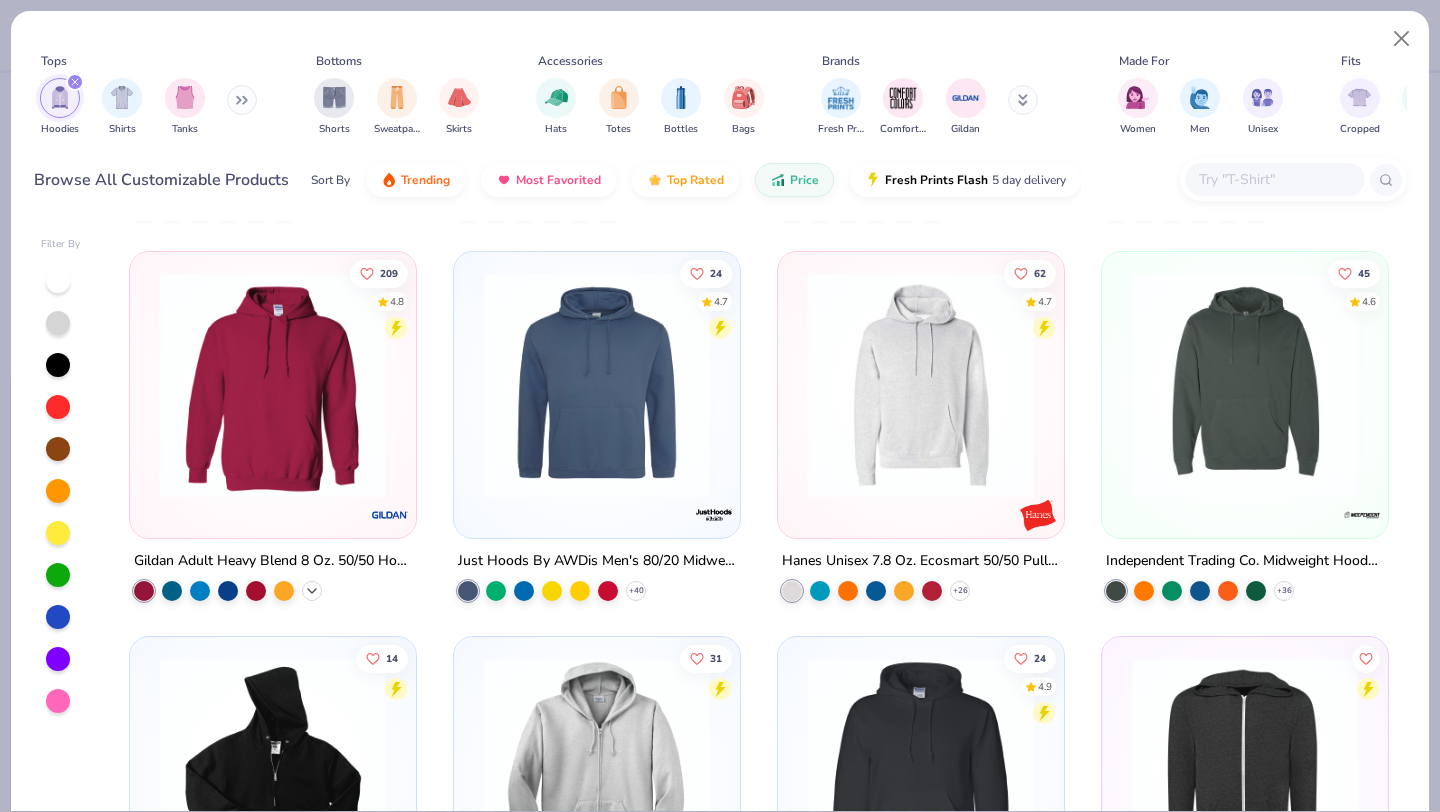 click 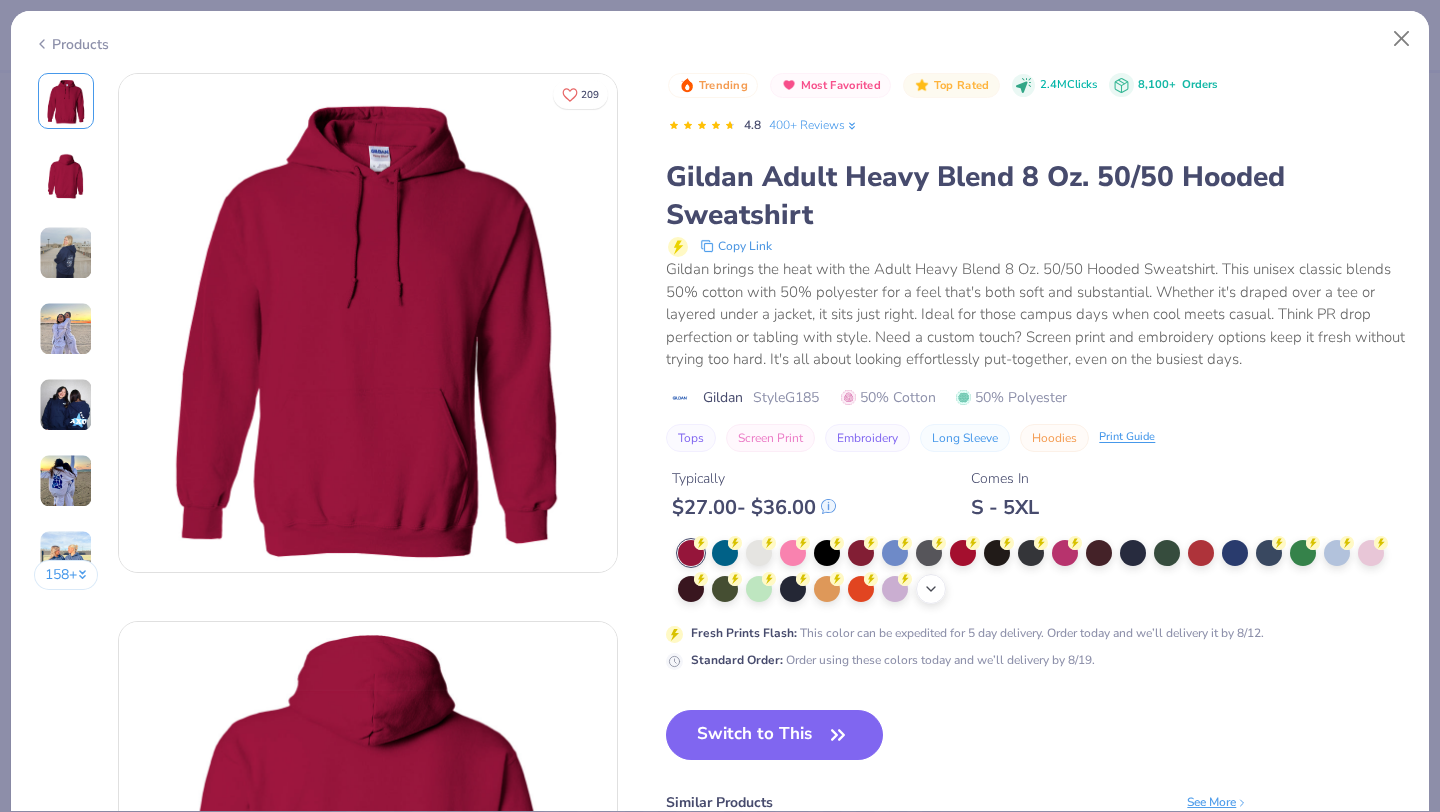 click on "+ 15" at bounding box center (931, 589) 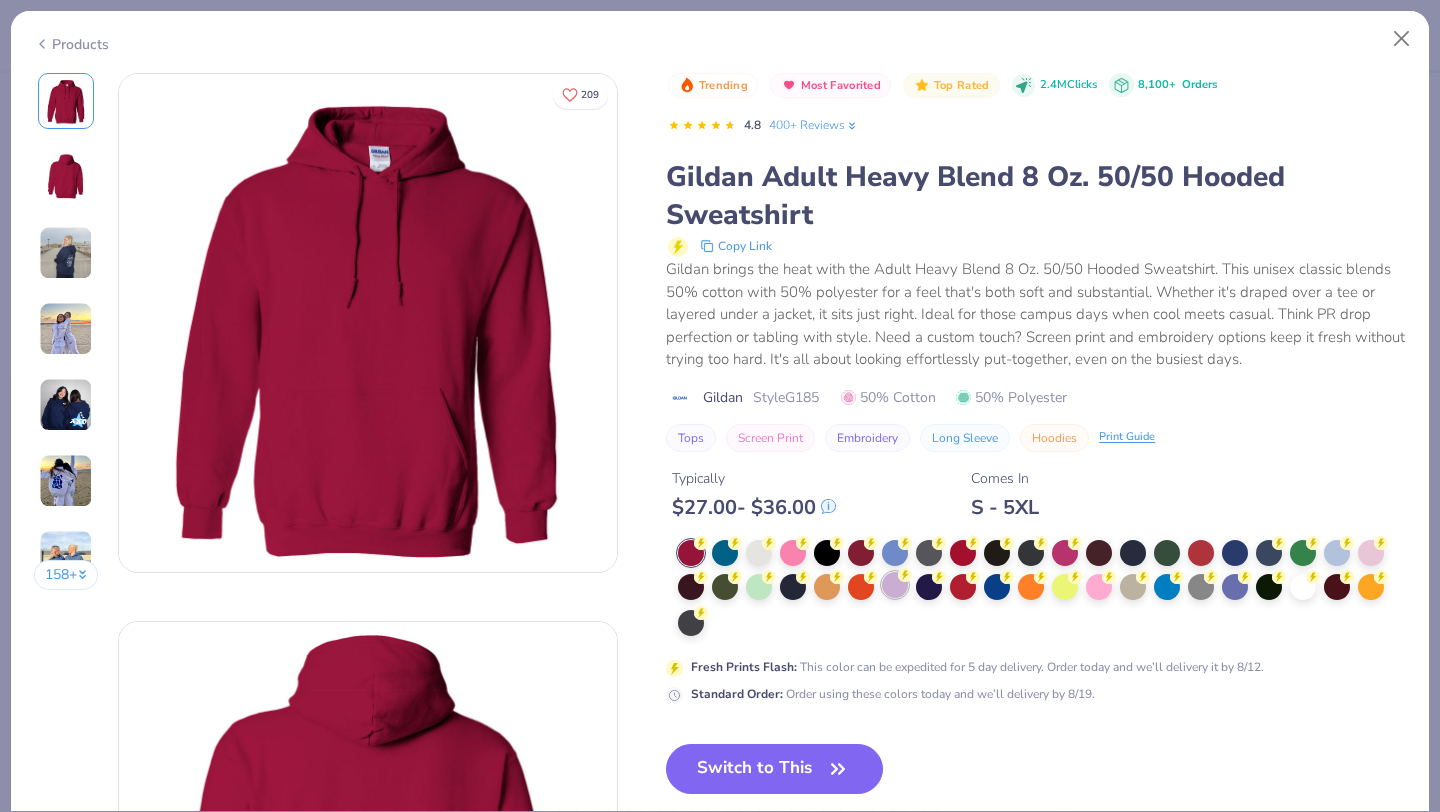 click at bounding box center [895, 585] 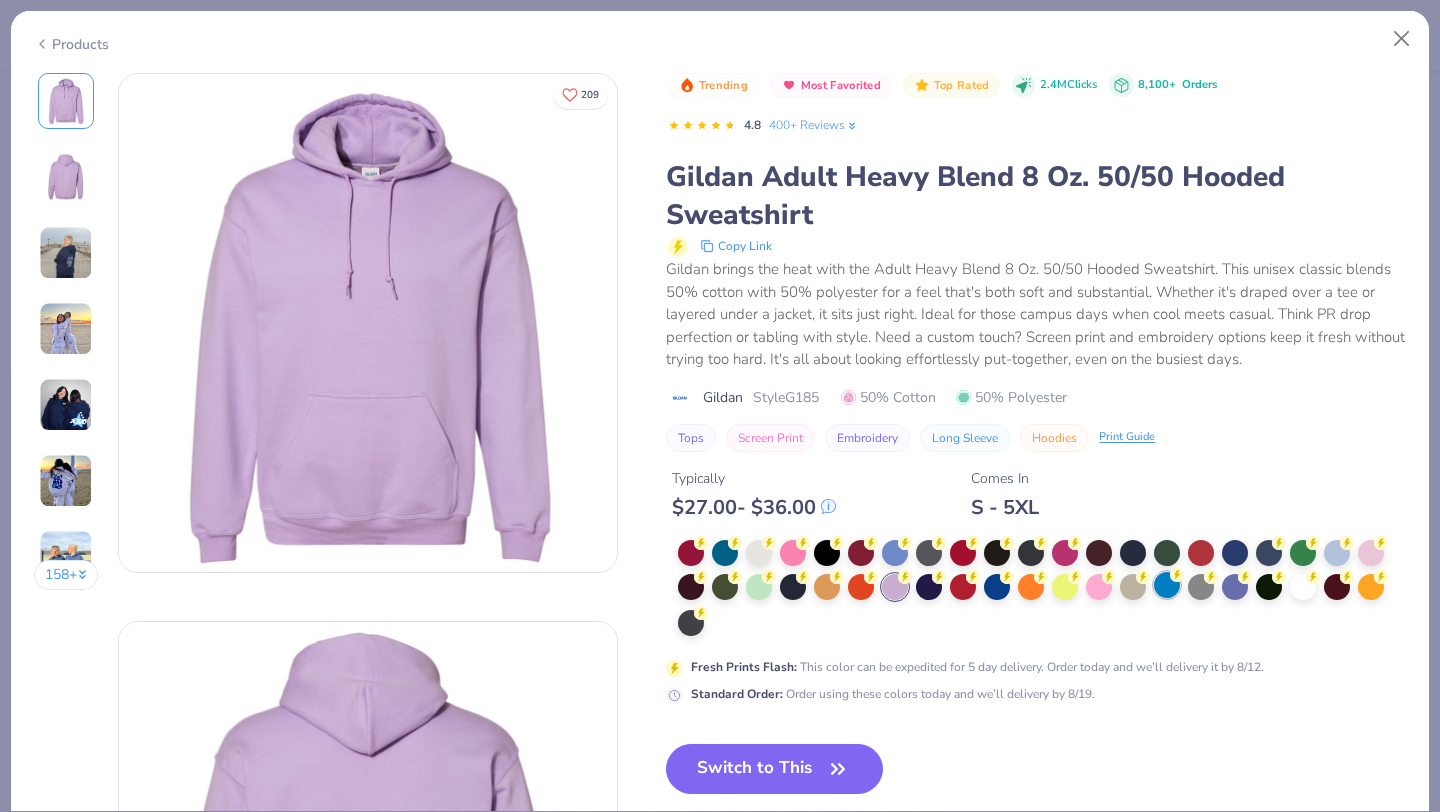 click at bounding box center [1167, 585] 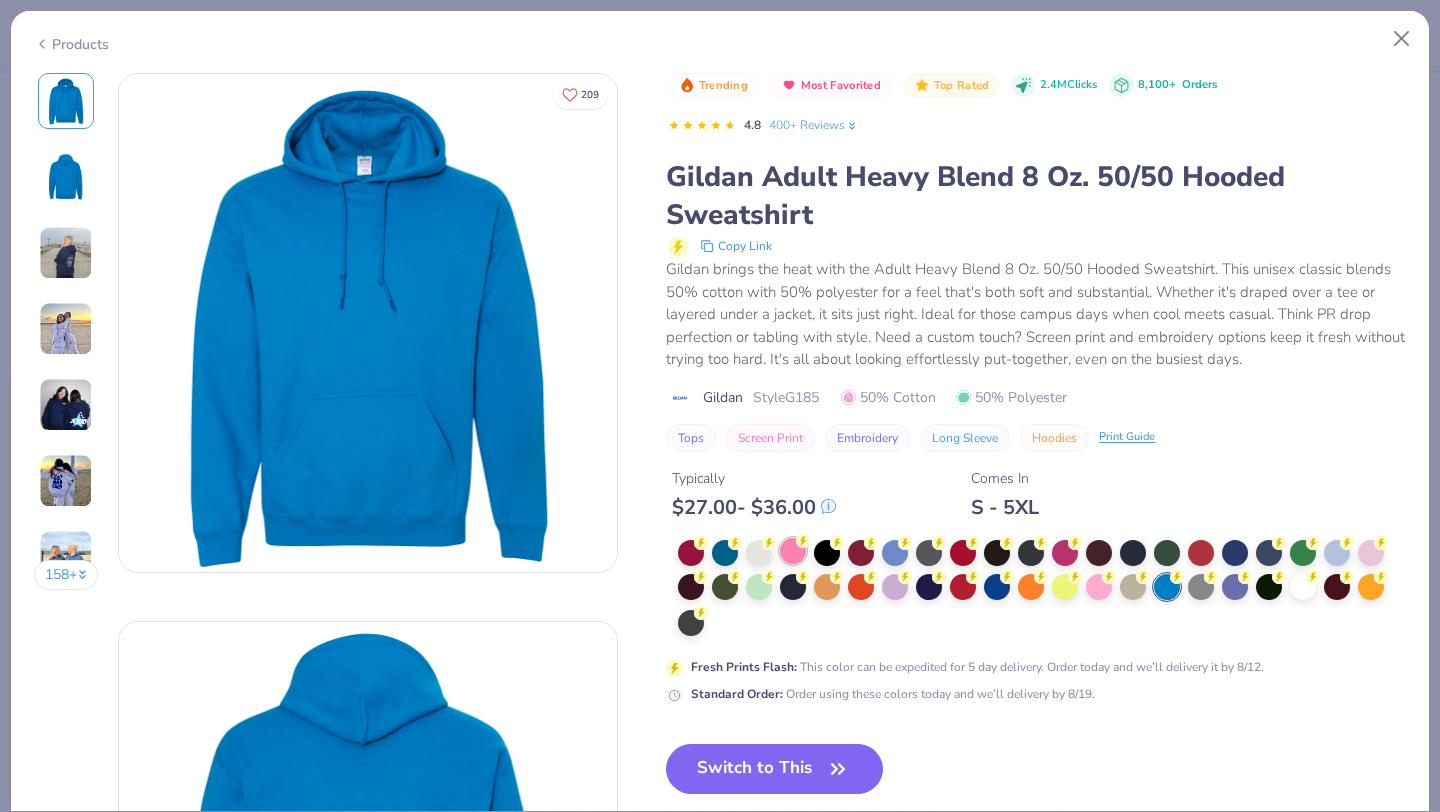 click at bounding box center [793, 551] 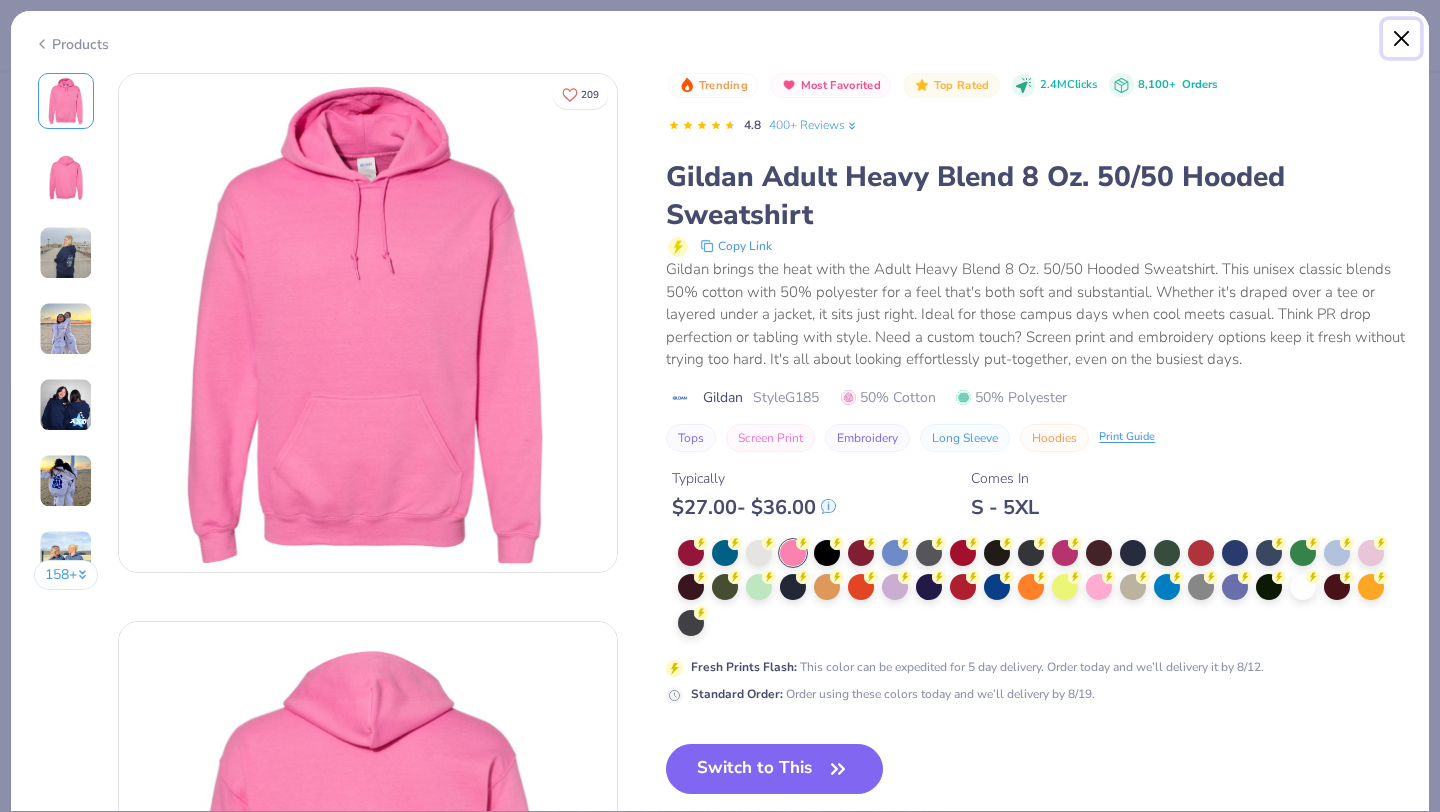 click at bounding box center [1402, 39] 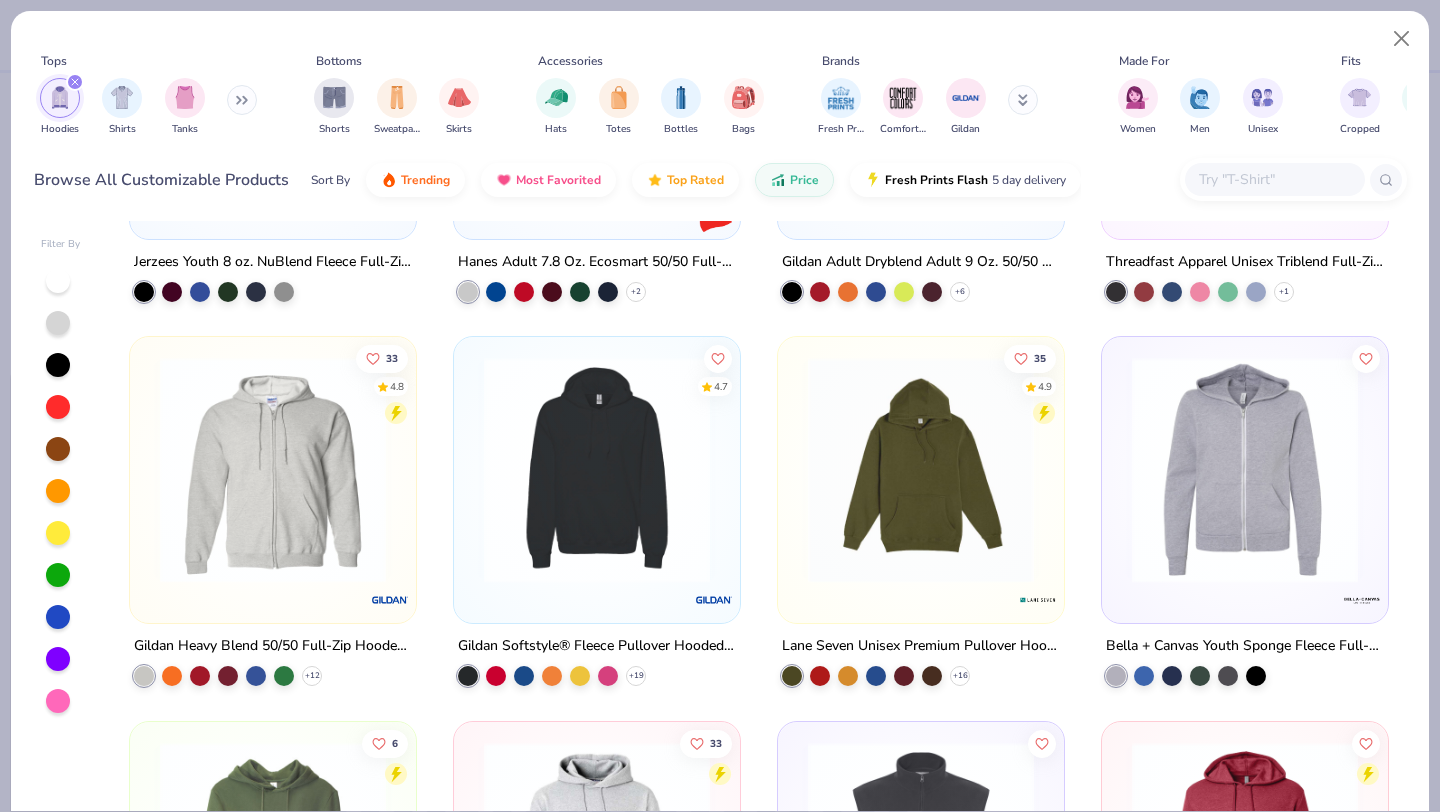 scroll, scrollTop: 1091, scrollLeft: 0, axis: vertical 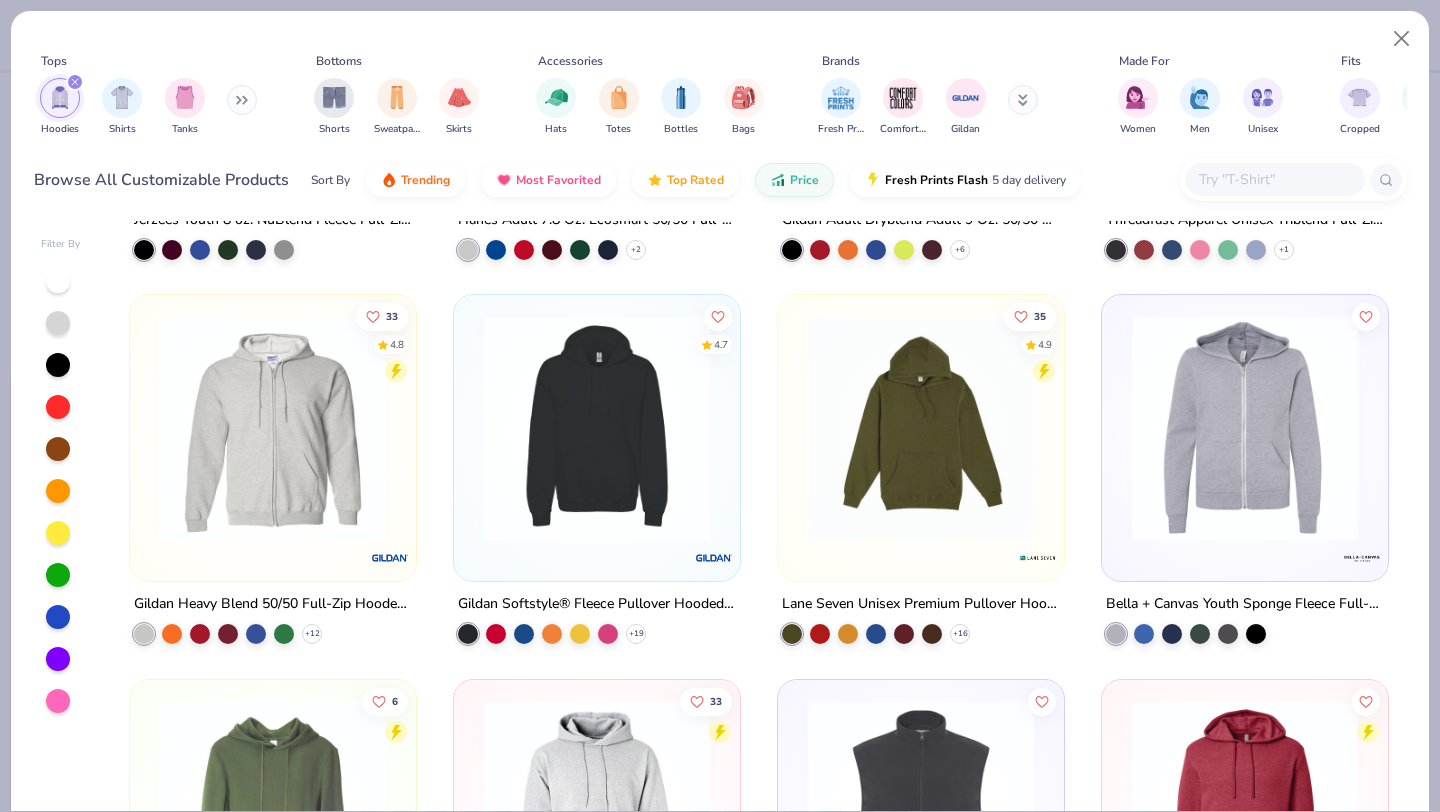 click on "+ 16" at bounding box center [876, 634] 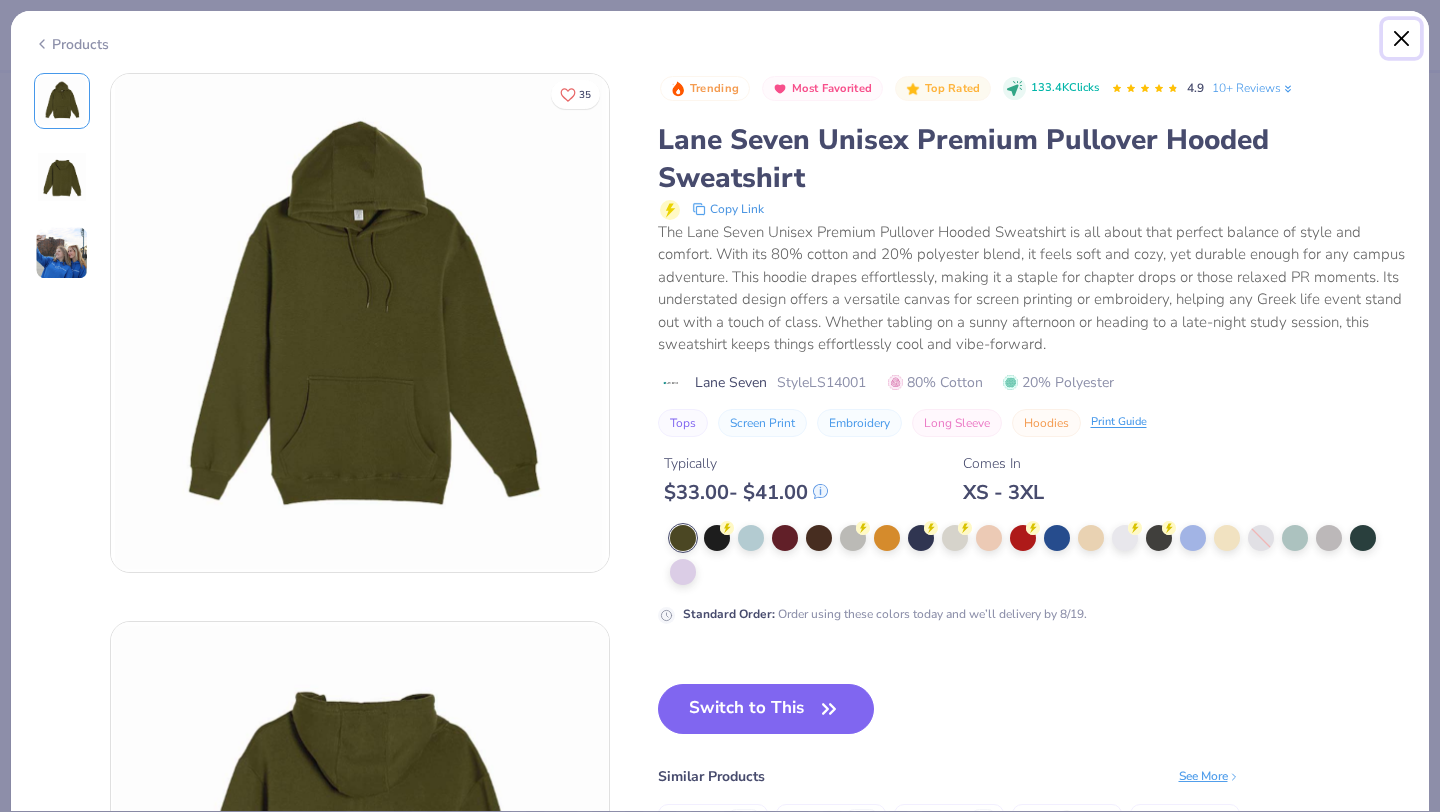 click at bounding box center [1402, 39] 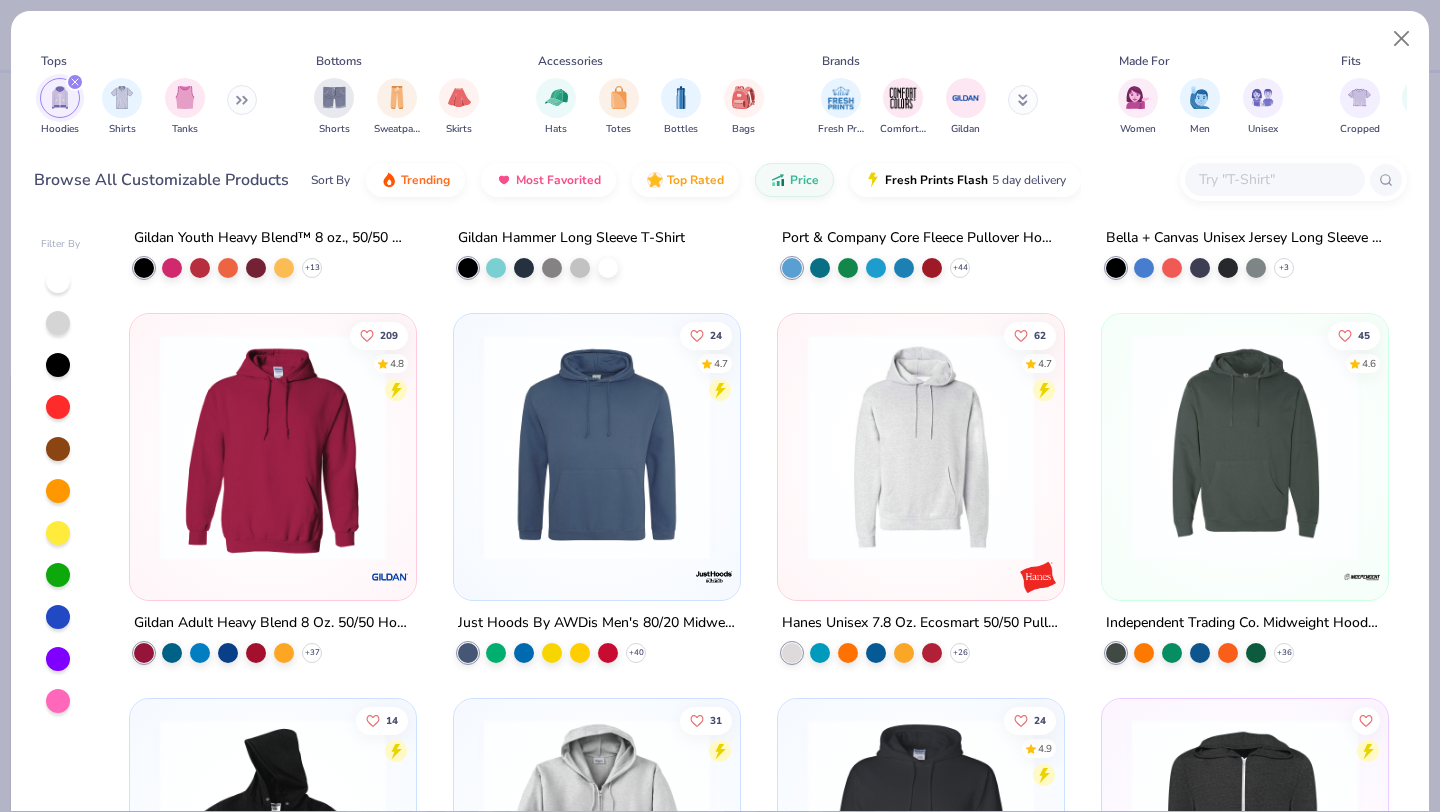 scroll, scrollTop: 0, scrollLeft: 0, axis: both 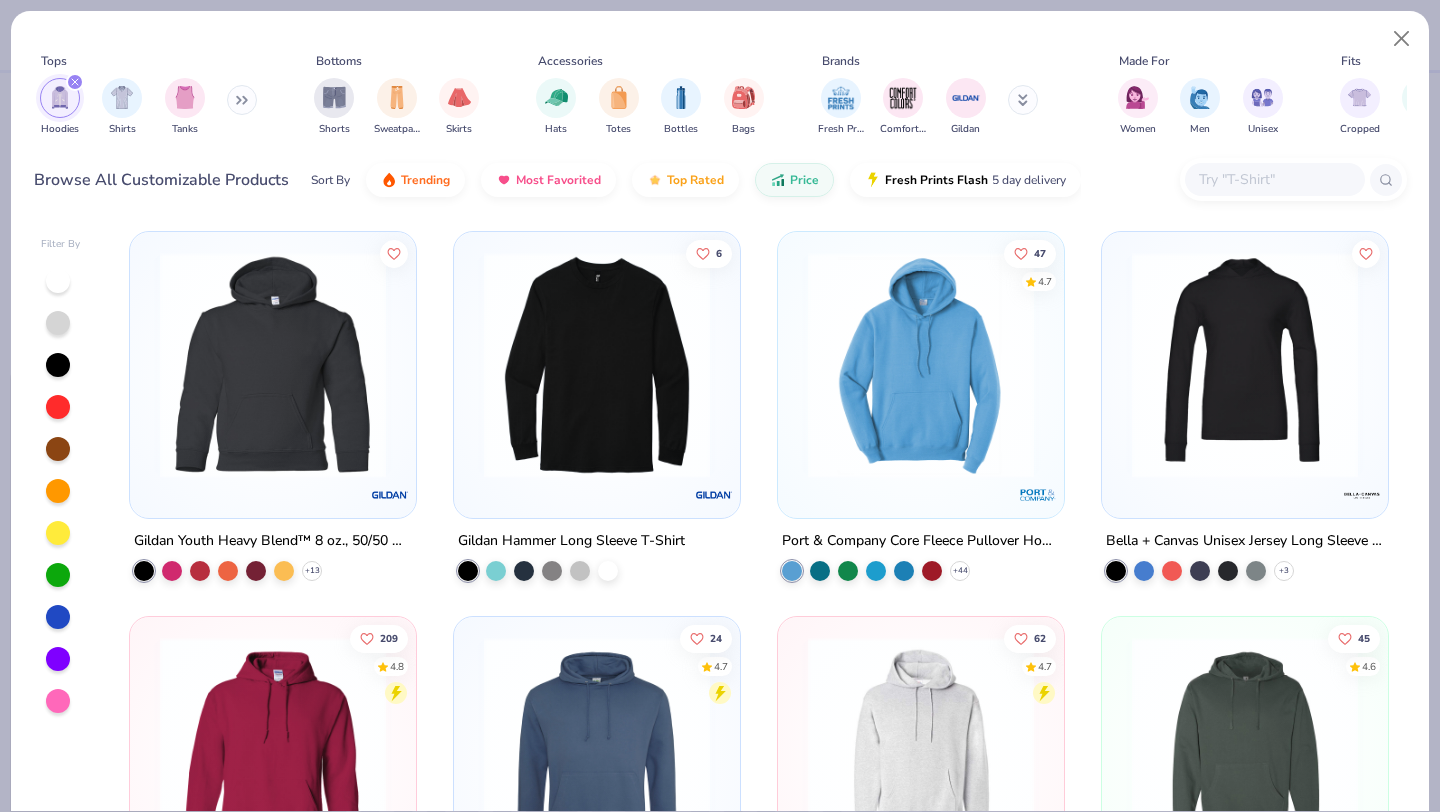 click at bounding box center [921, 365] 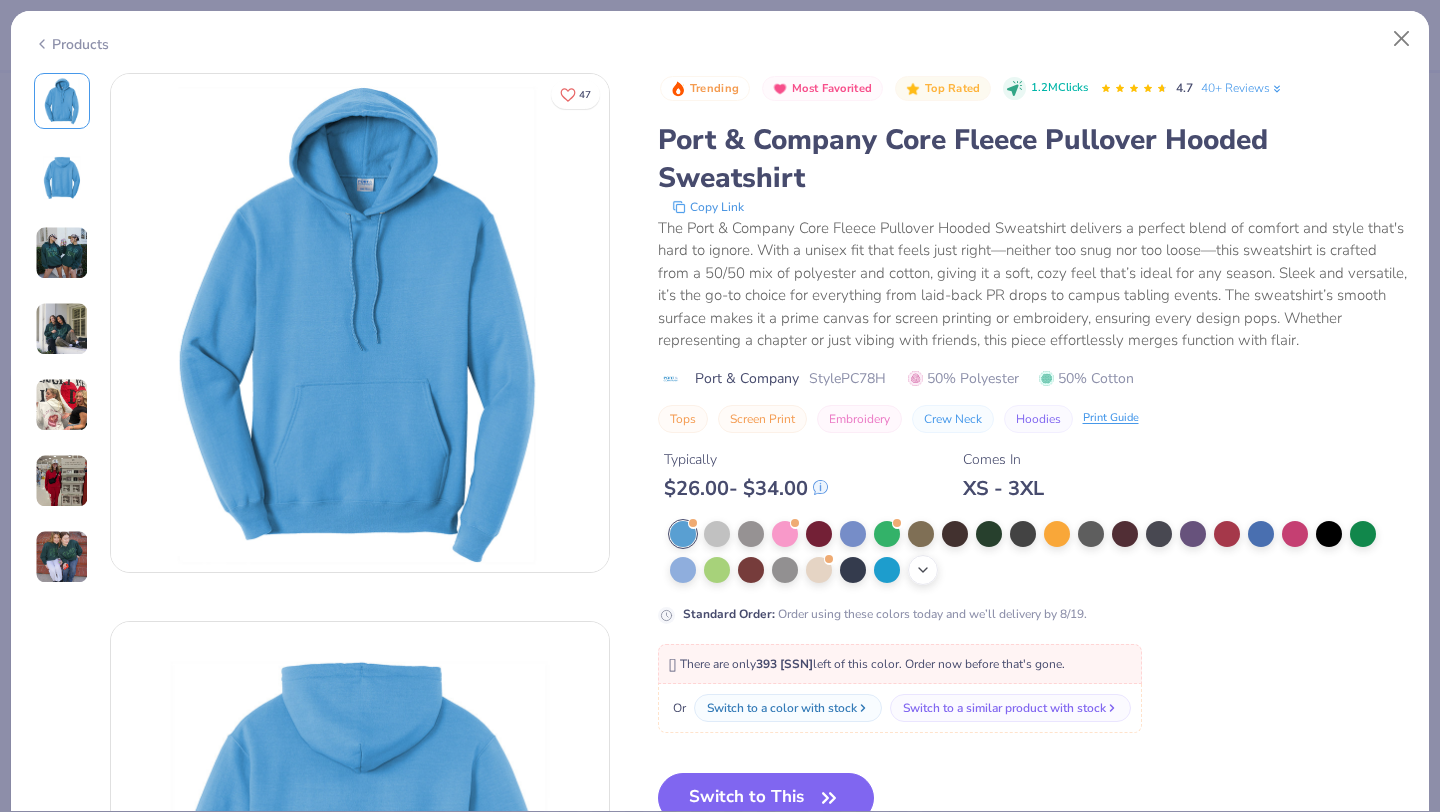 click on "+ 22" at bounding box center [923, 570] 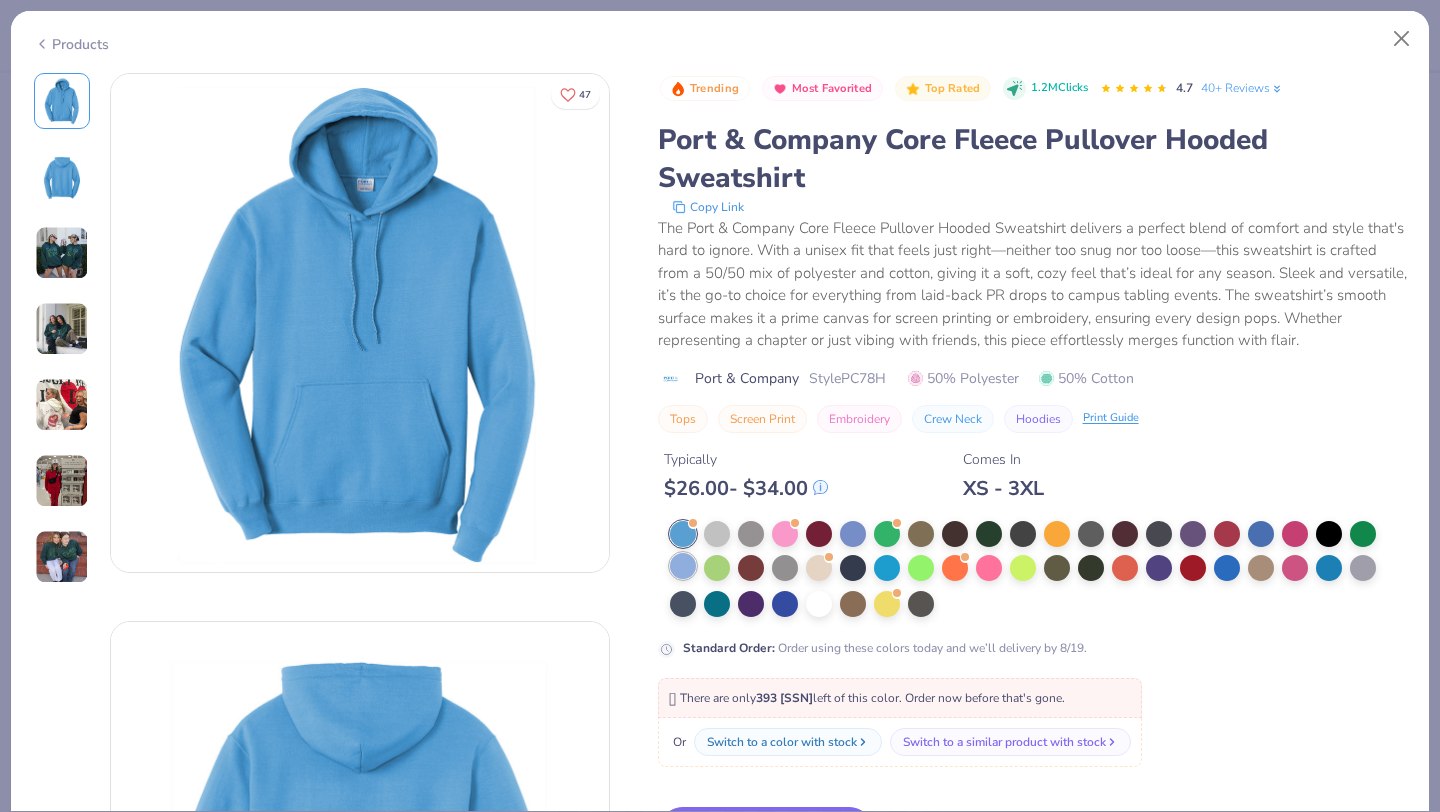 click at bounding box center [683, 566] 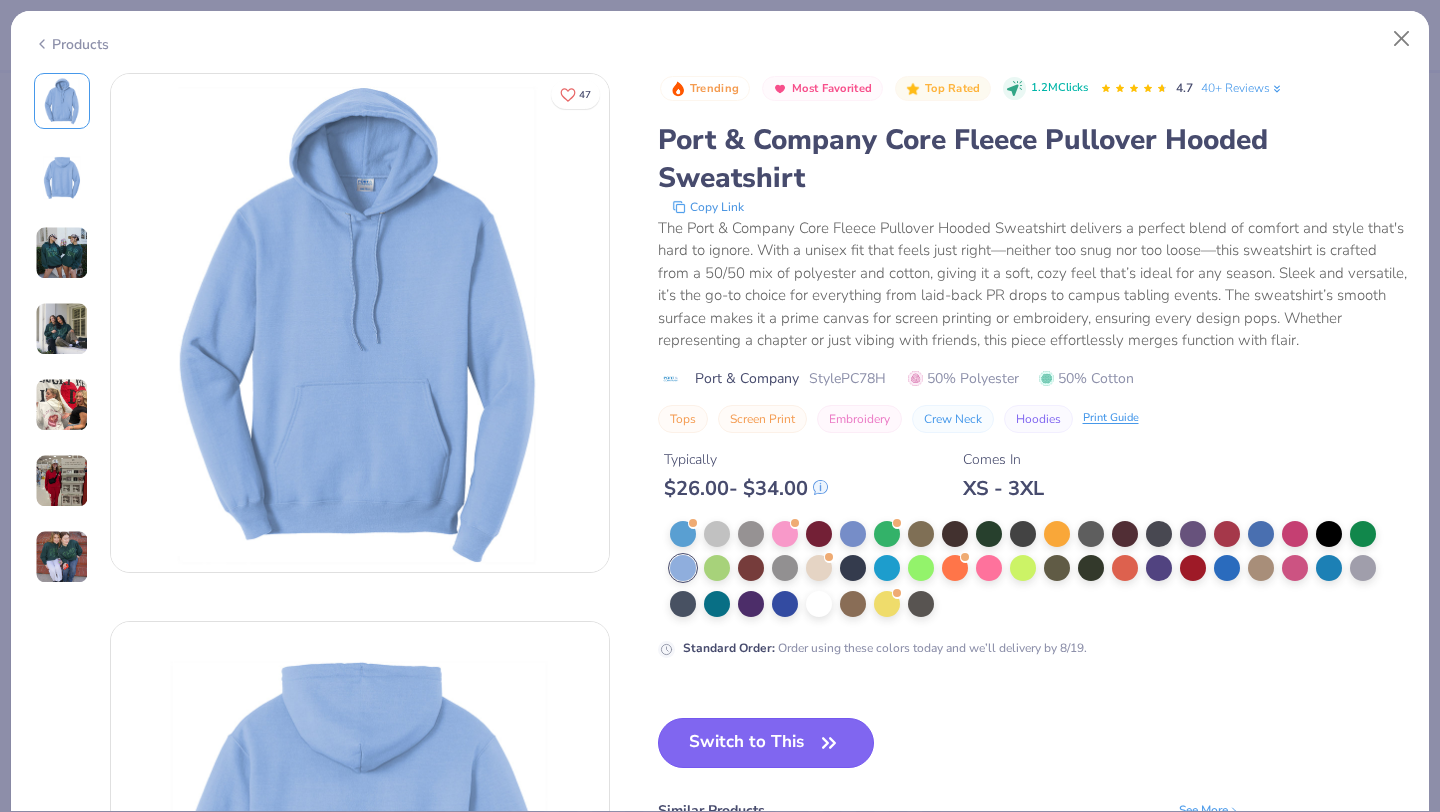 click on "Switch to This" at bounding box center [766, 743] 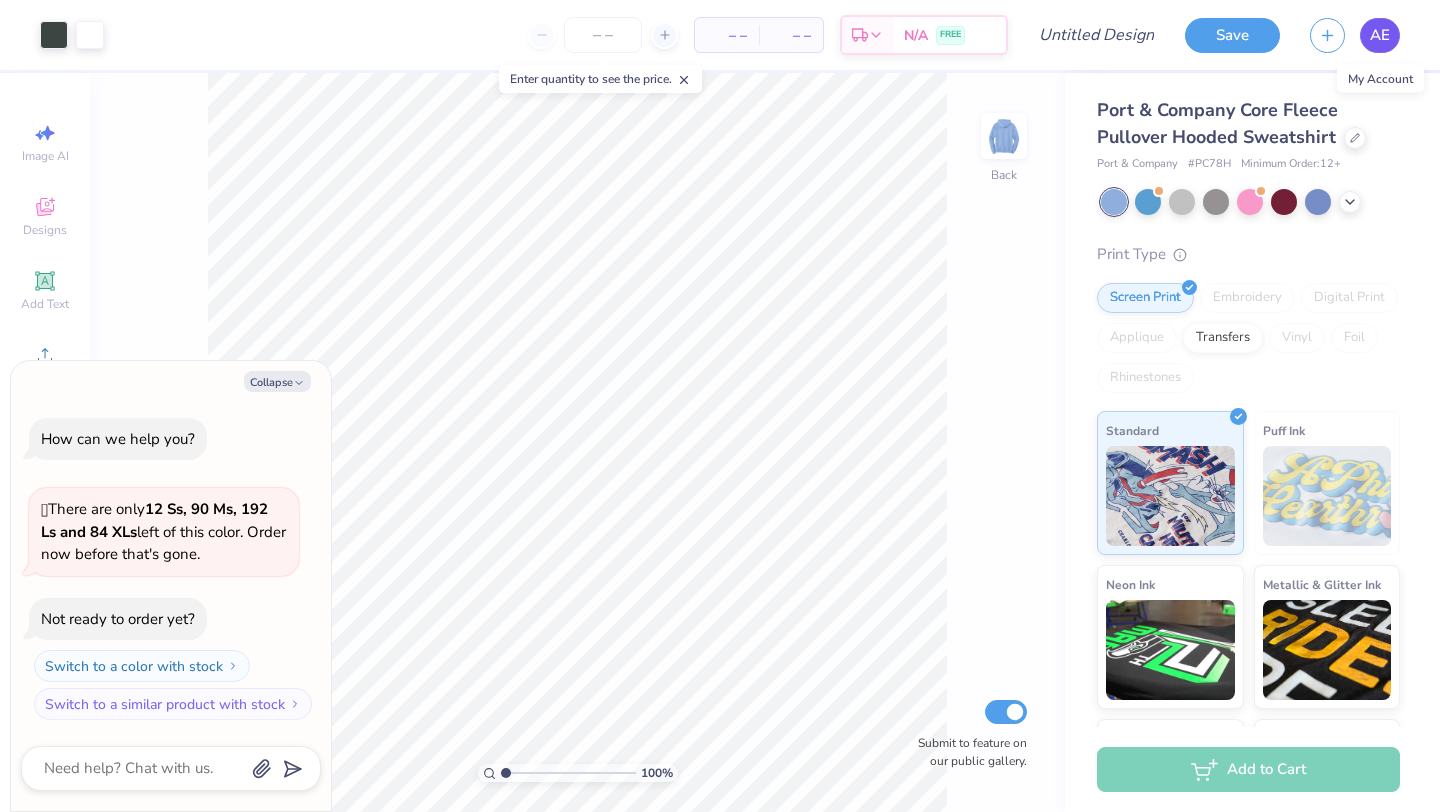 click on "AE" at bounding box center (1380, 35) 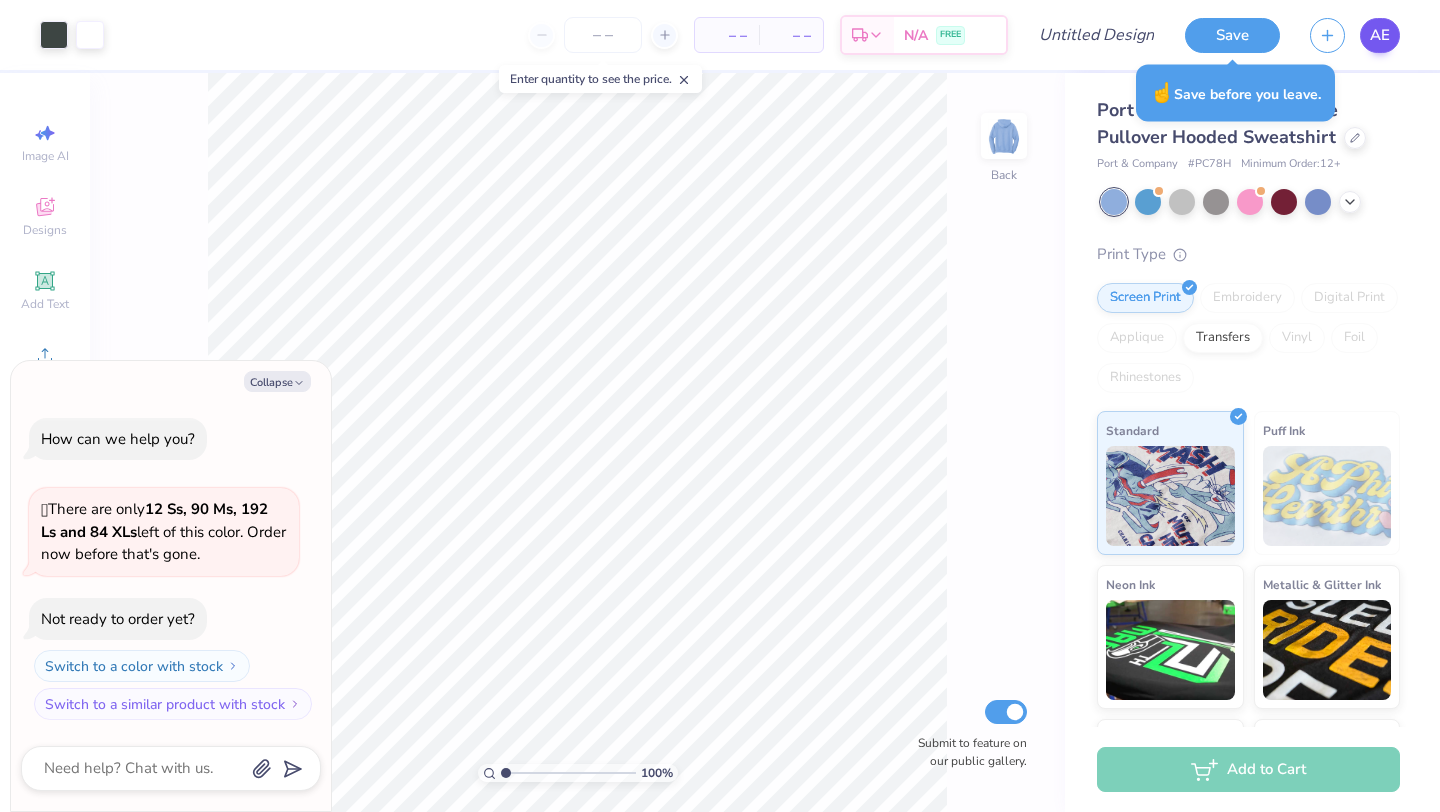 type on "x" 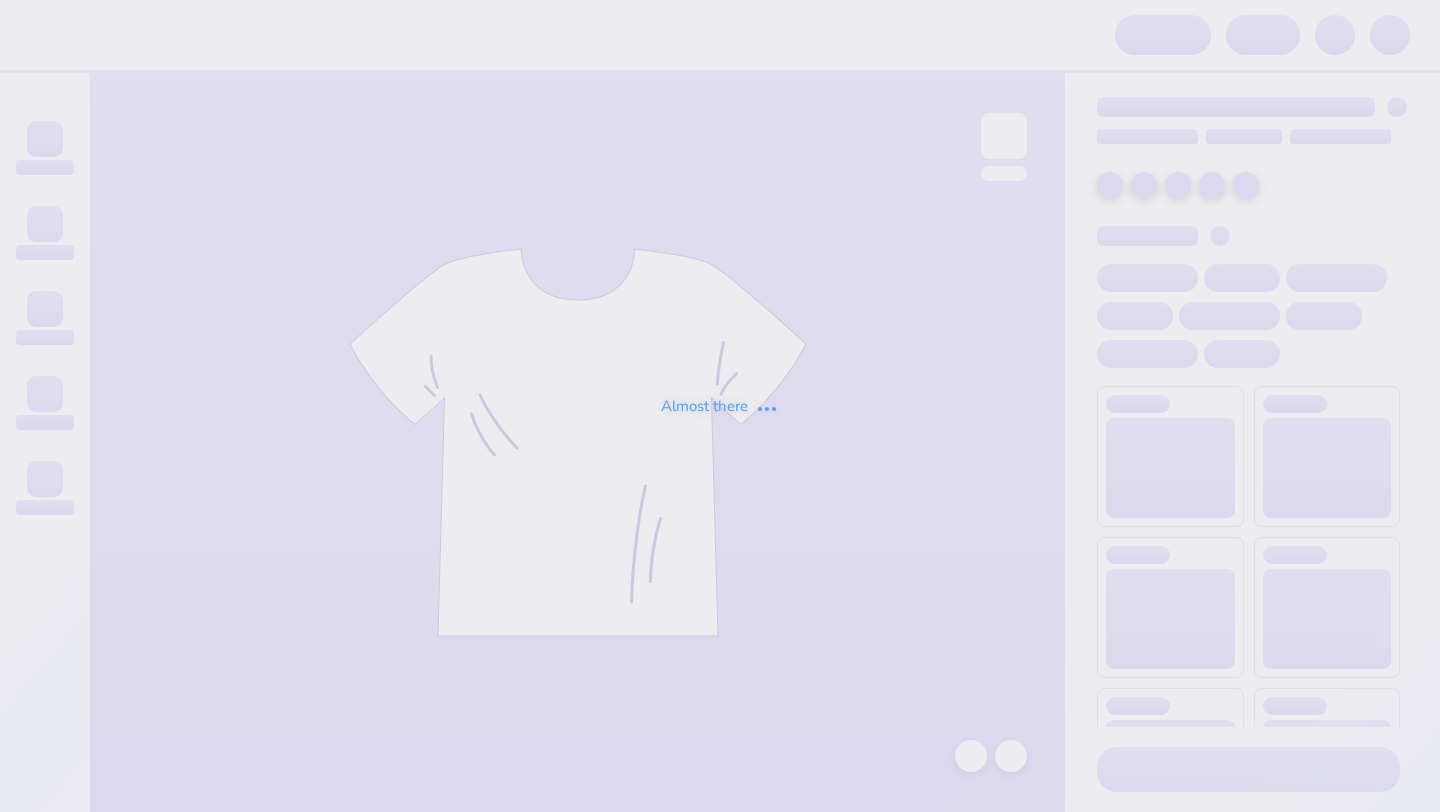 scroll, scrollTop: 0, scrollLeft: 0, axis: both 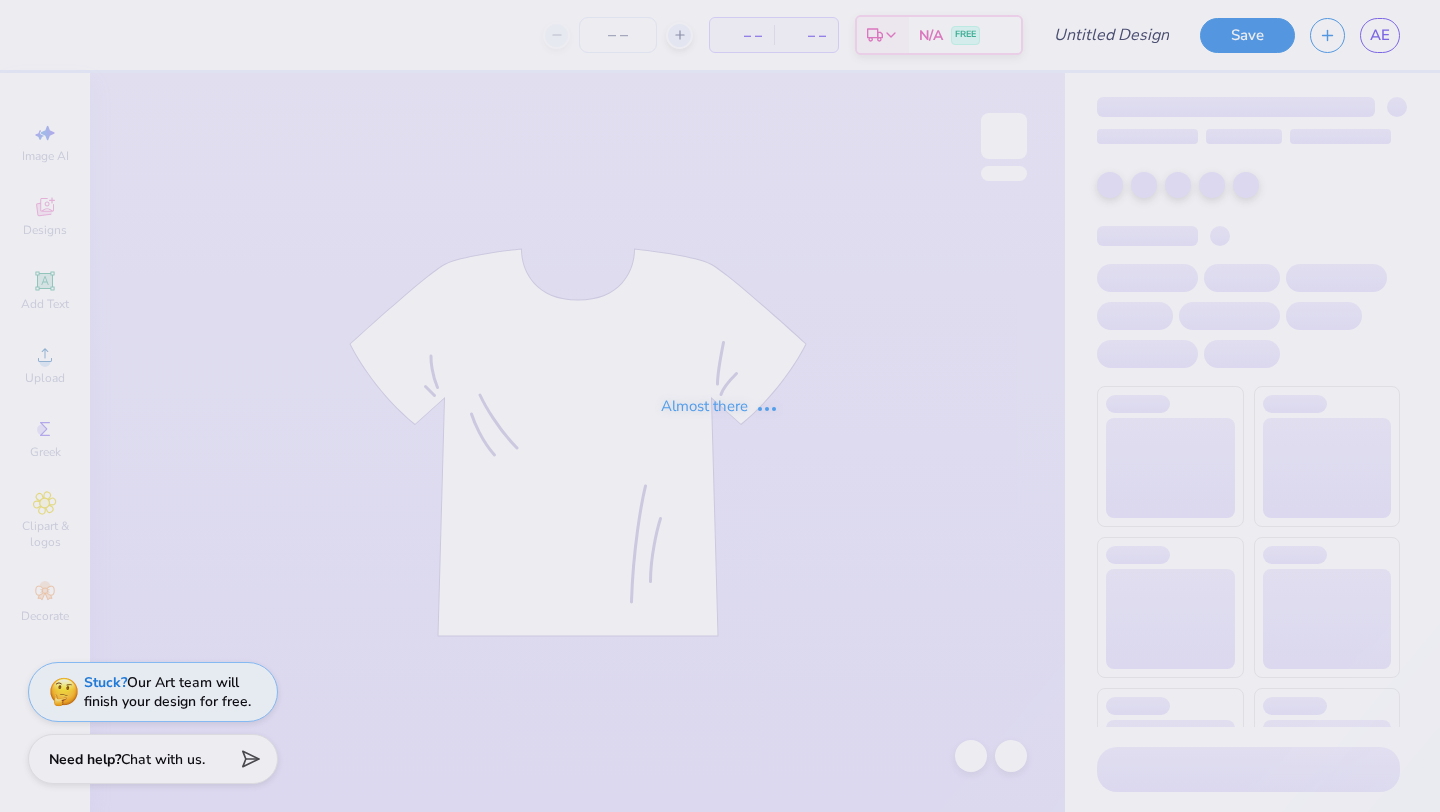 type on "i heart kappa psi" 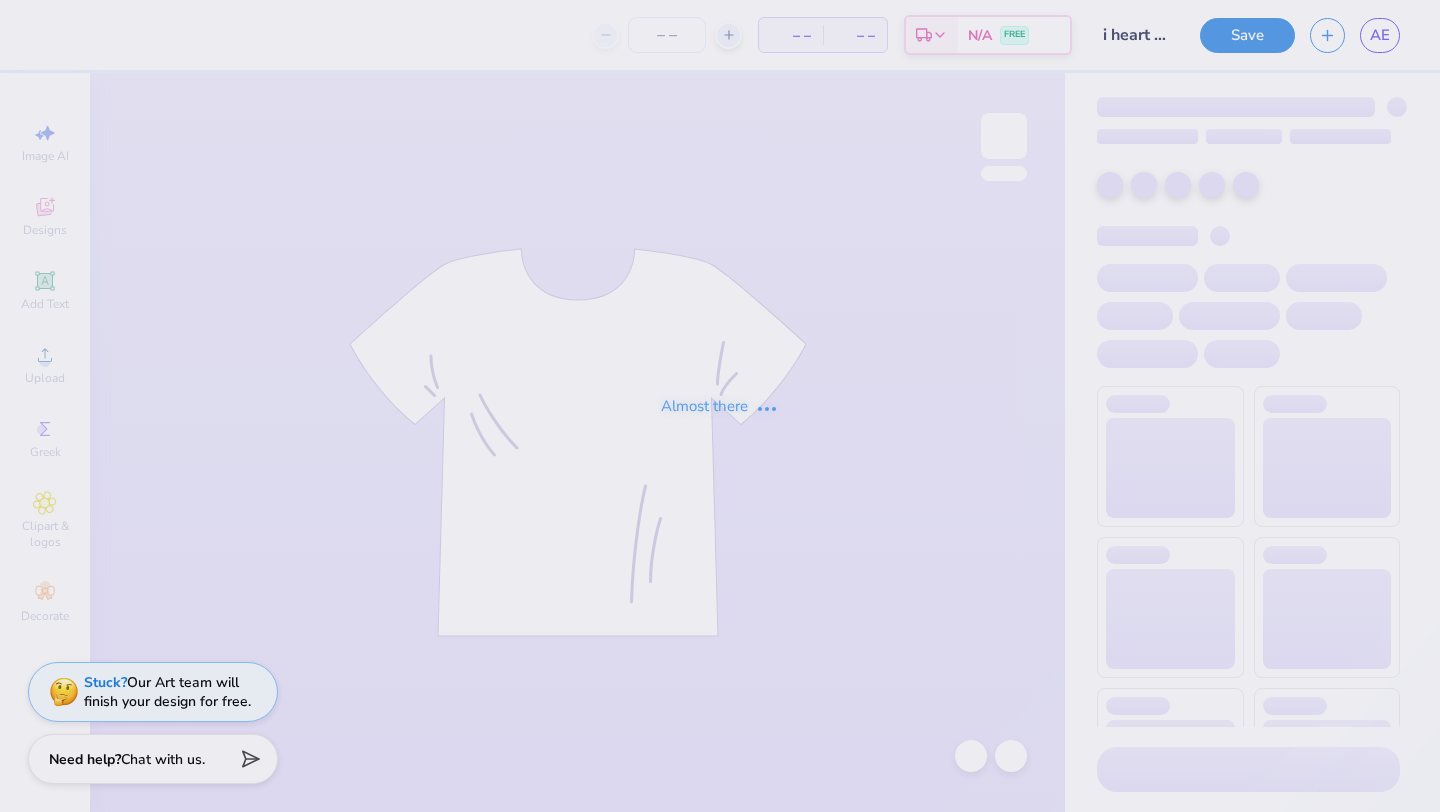 type on "30" 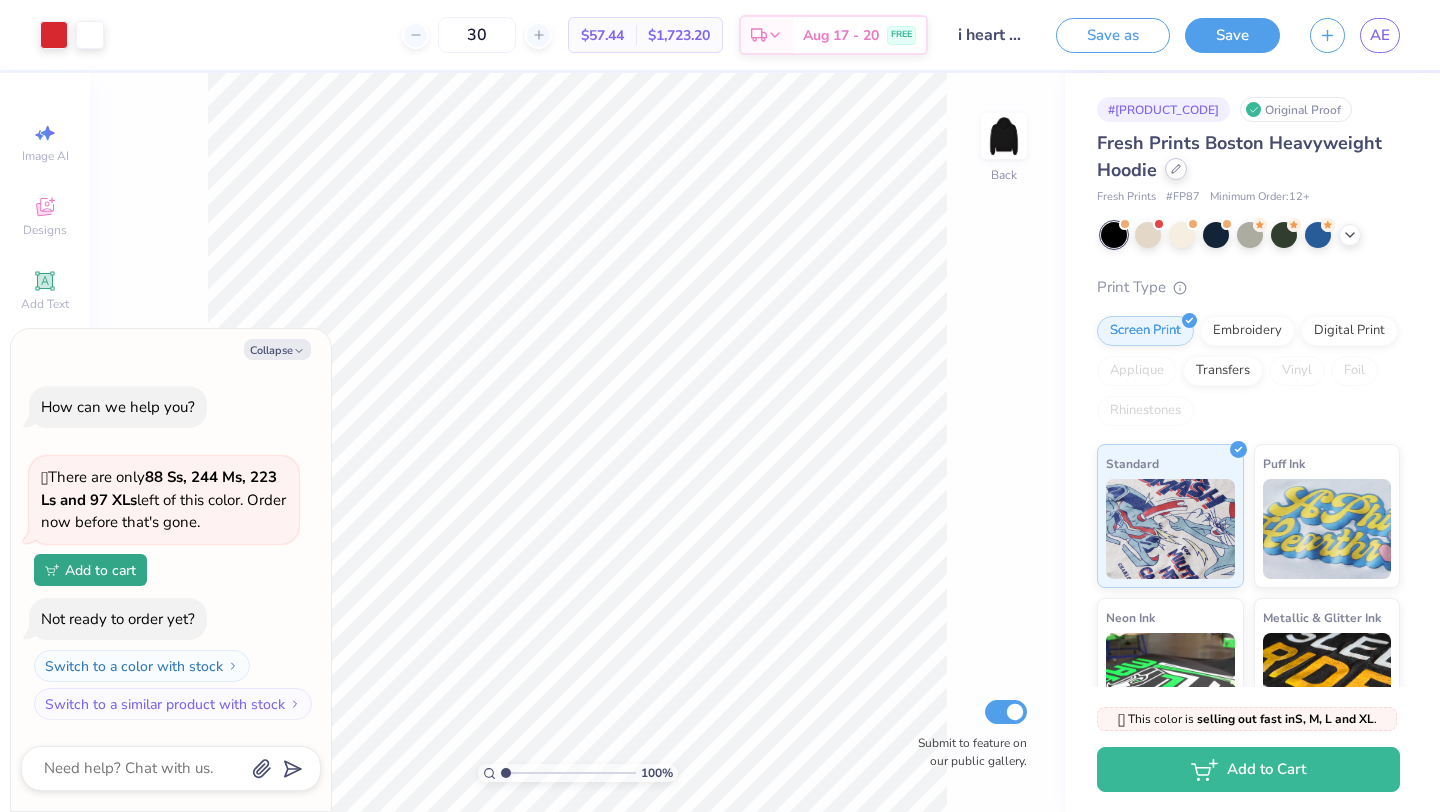 click at bounding box center (1176, 169) 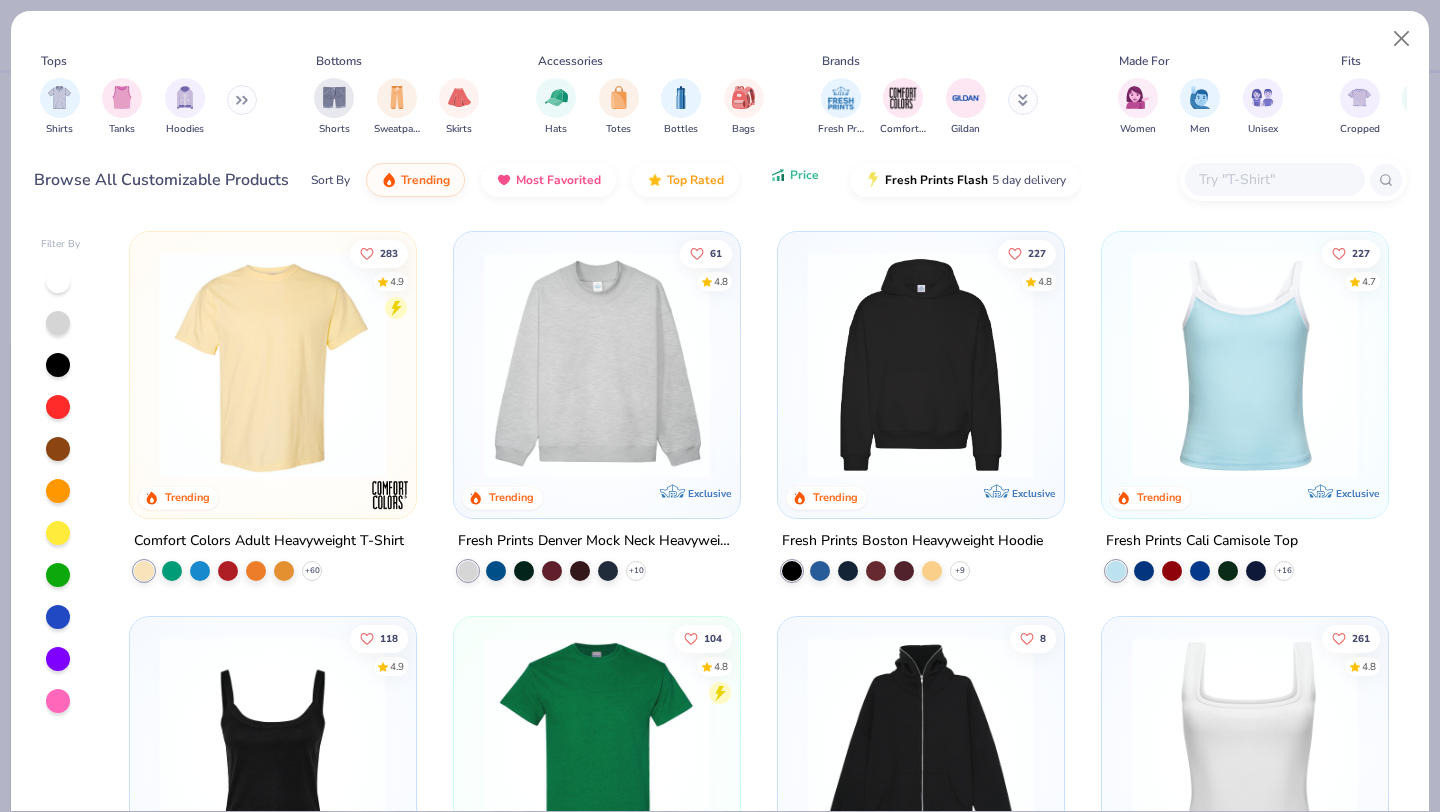 click on "Price" at bounding box center [804, 175] 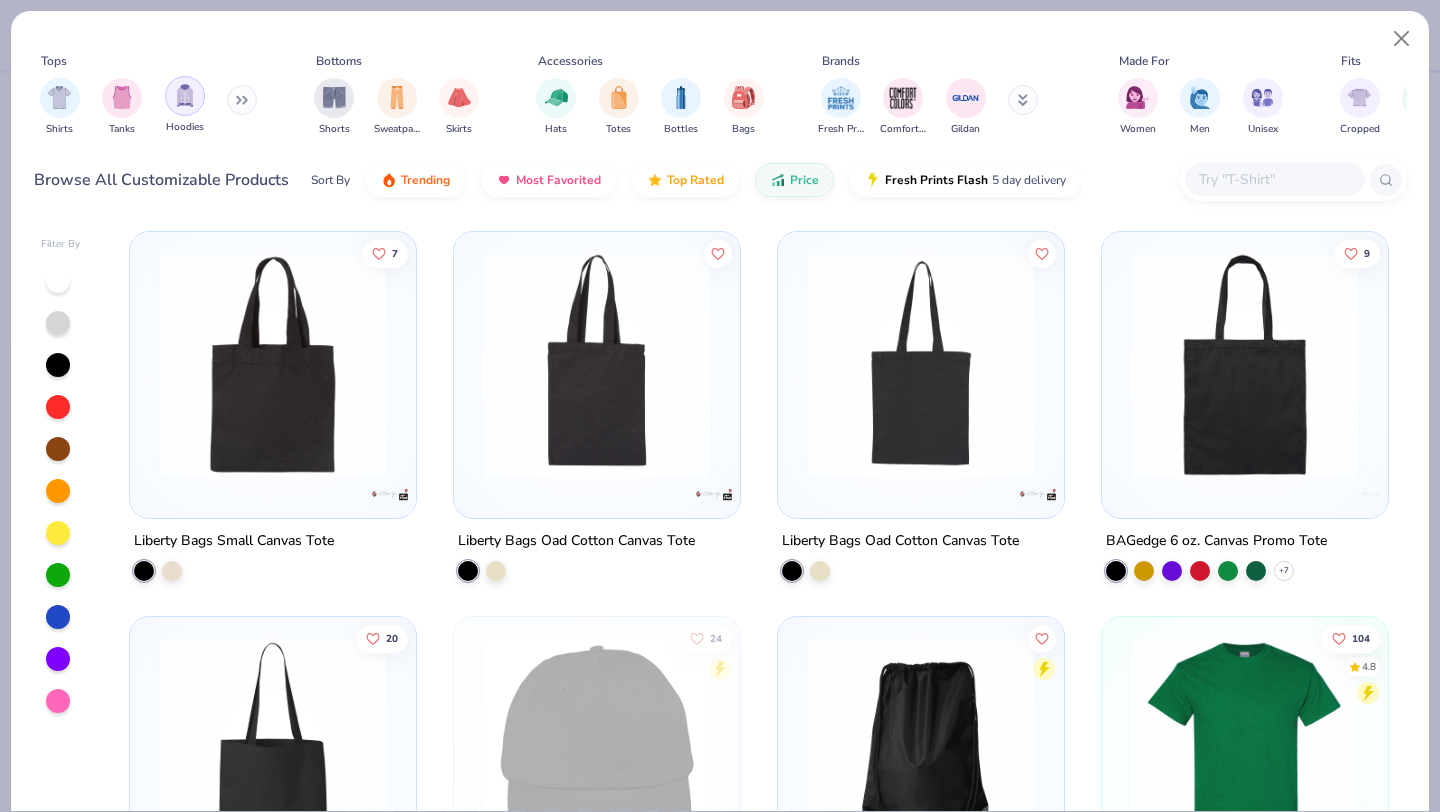 click at bounding box center [185, 96] 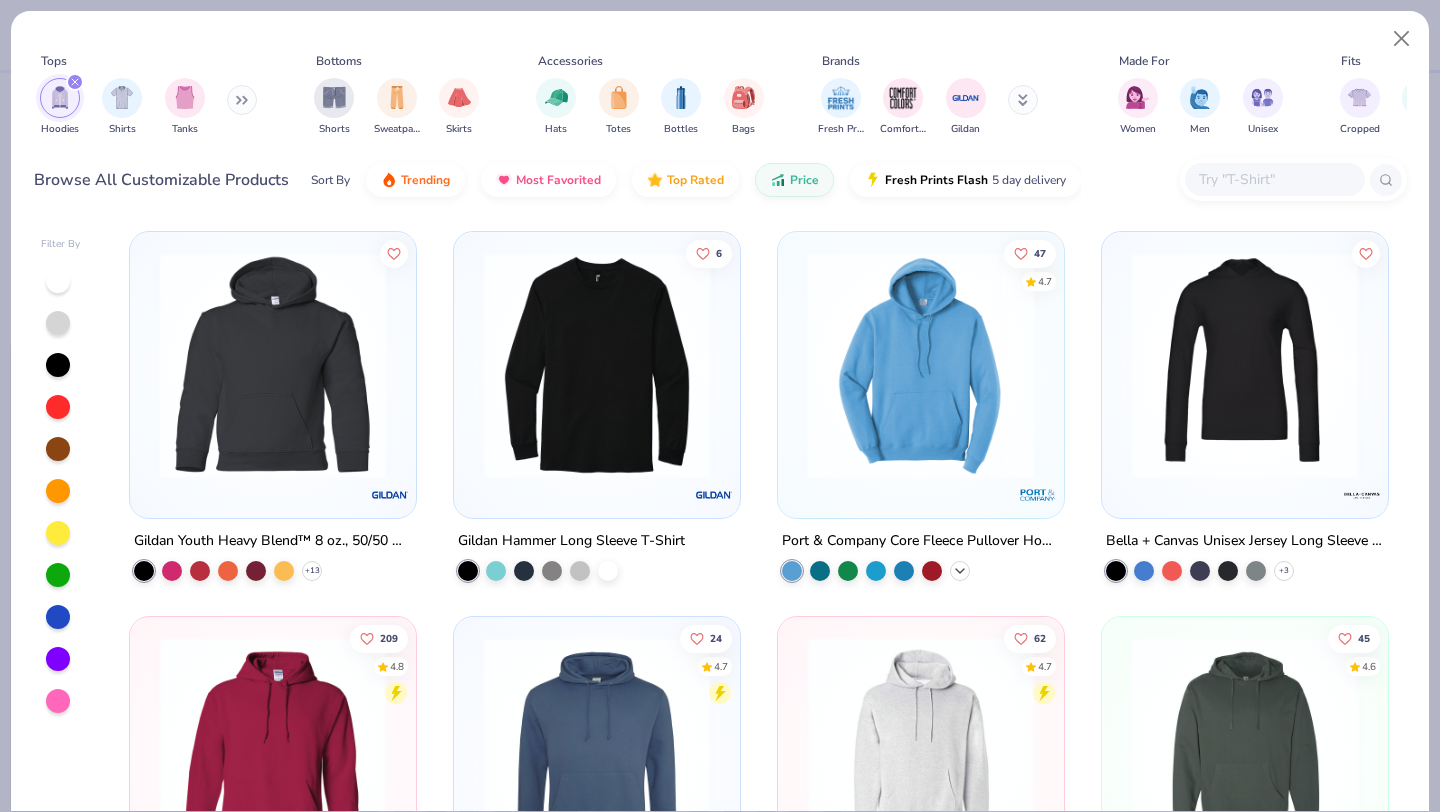 click on "+ 44" at bounding box center [960, 571] 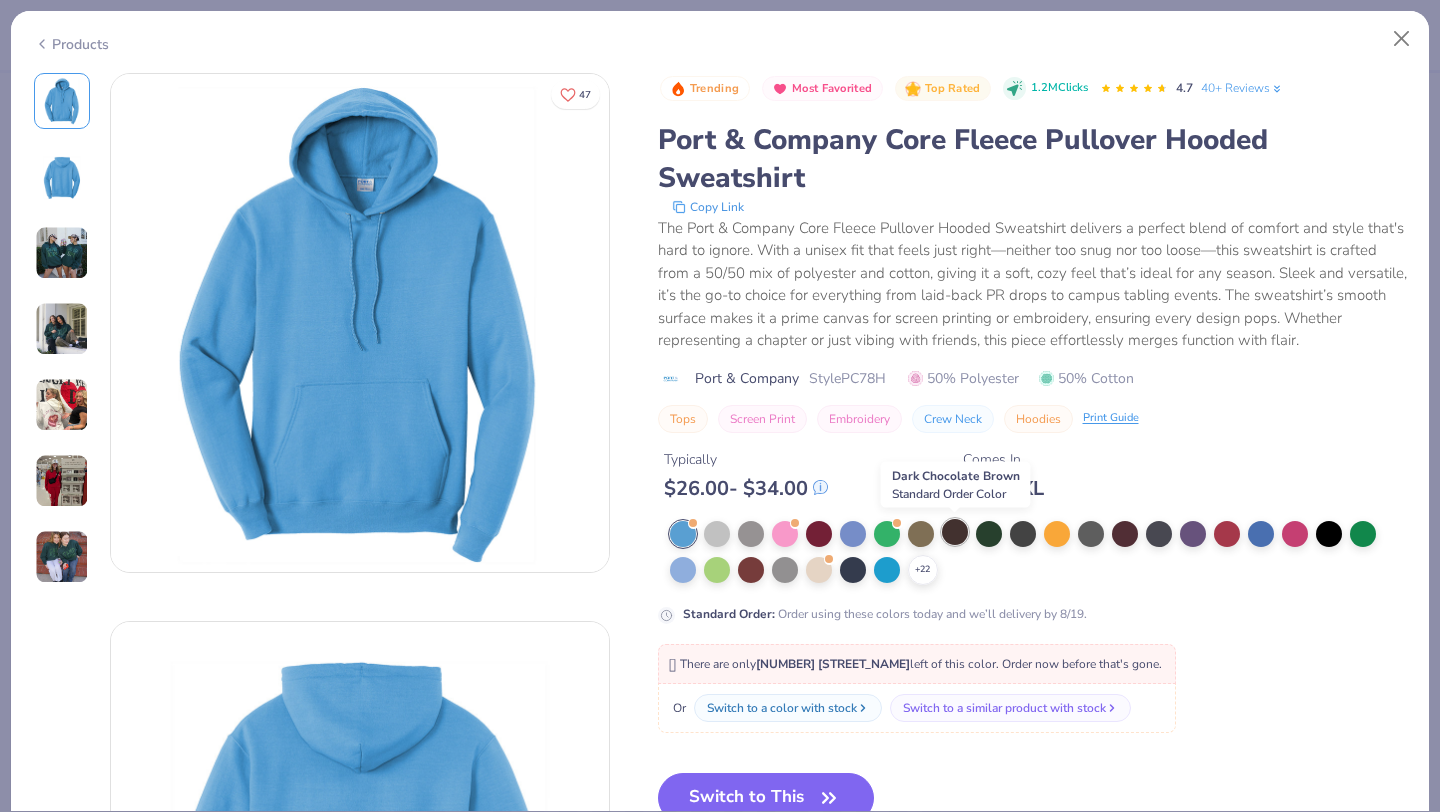 click at bounding box center (955, 532) 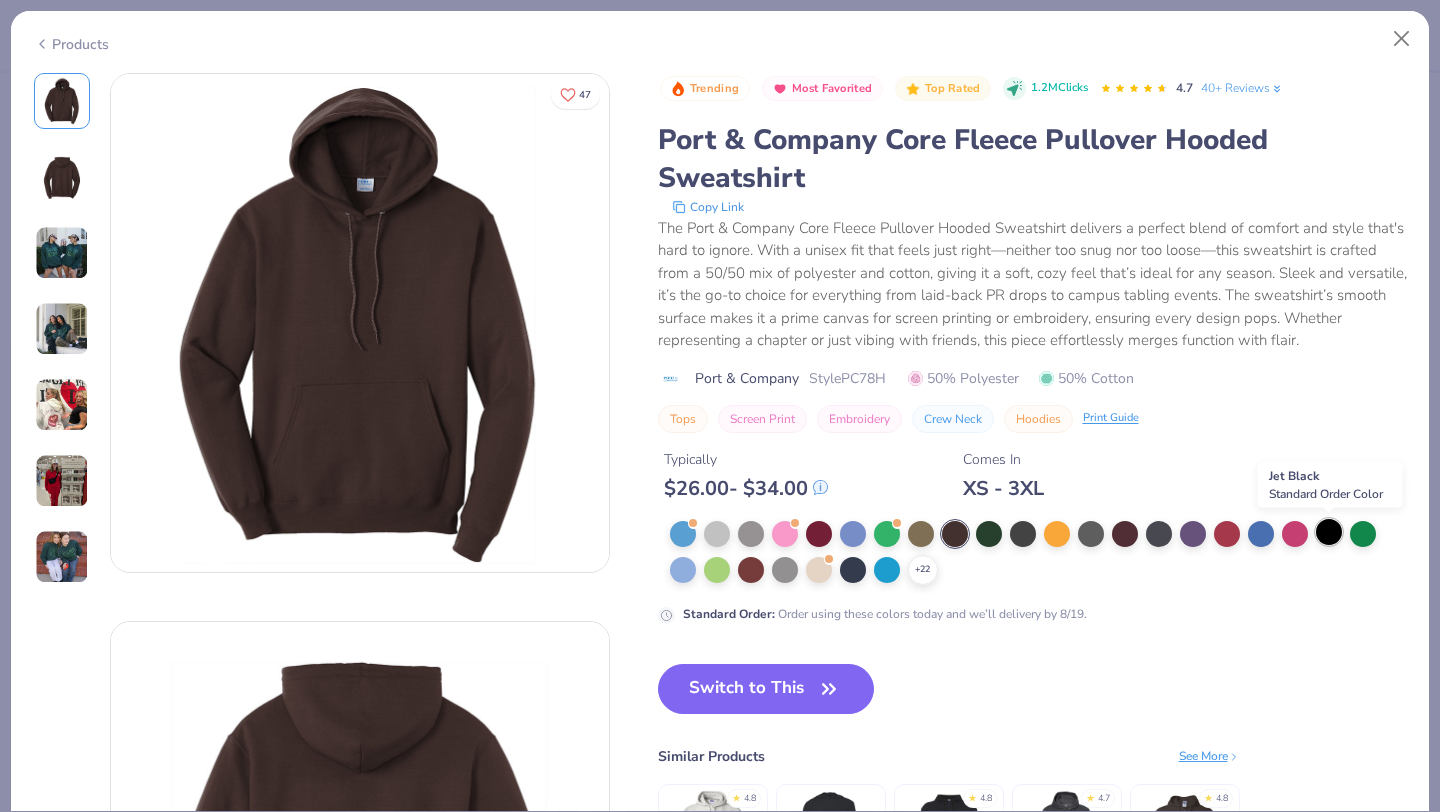 click at bounding box center [1329, 532] 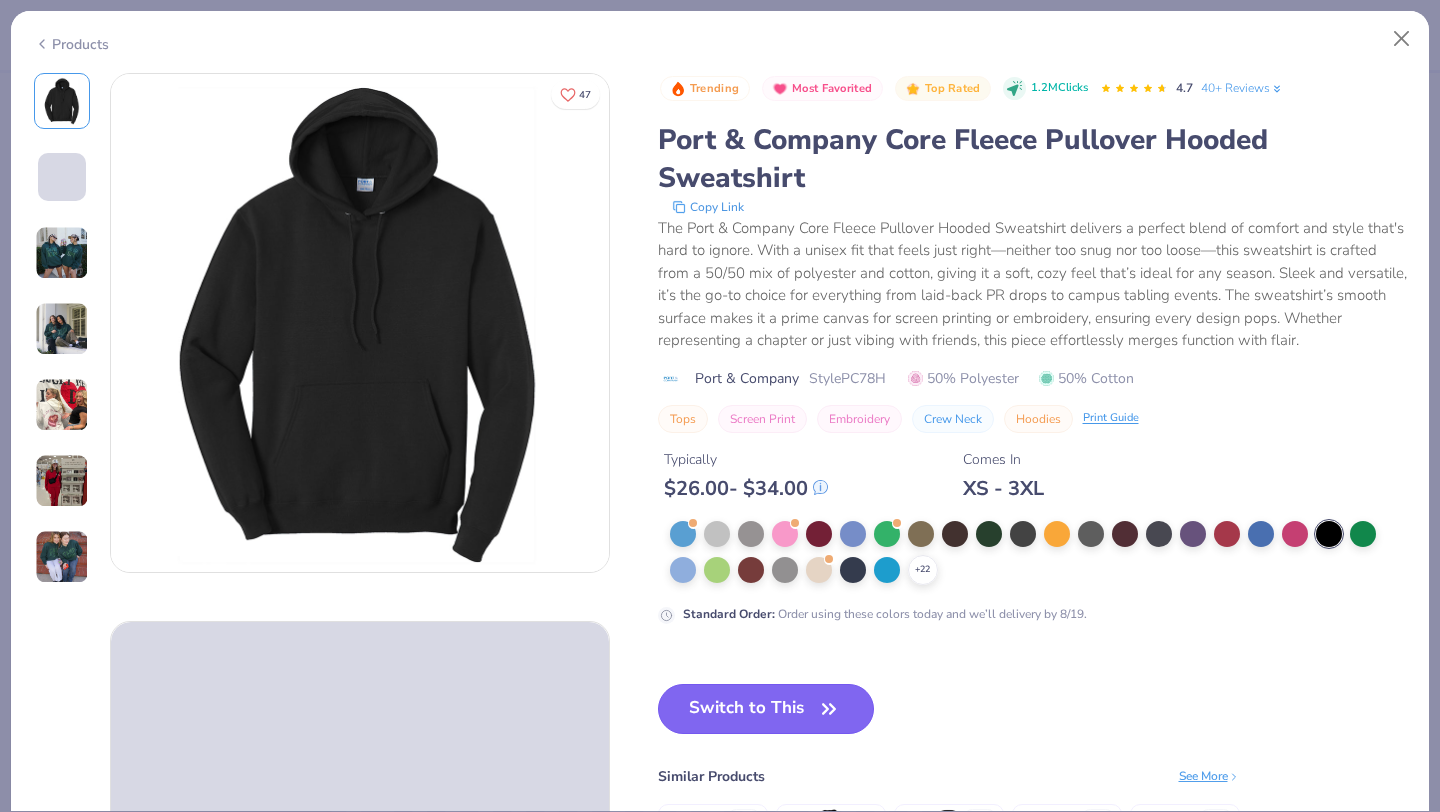 click on "Switch to This" at bounding box center [766, 709] 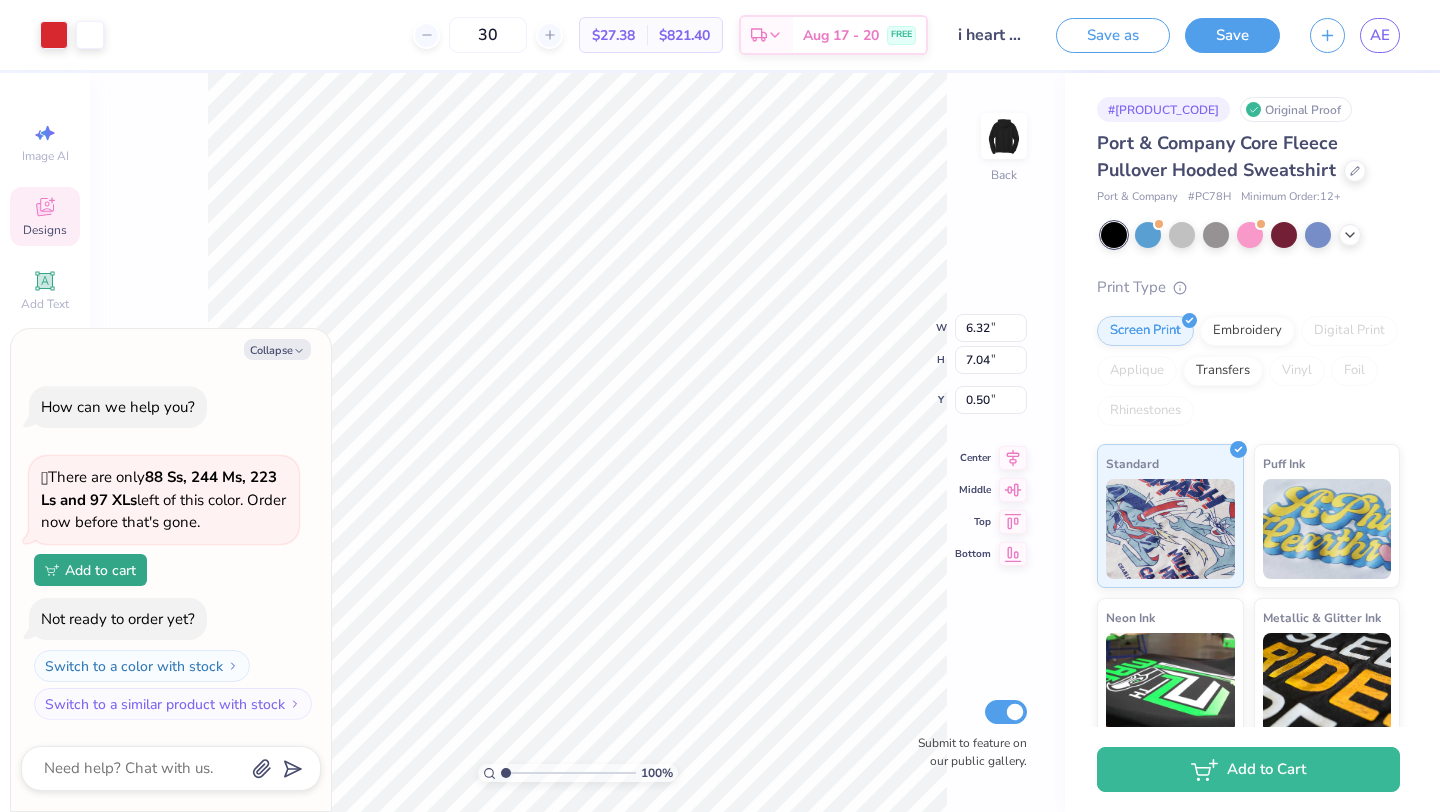 type on "x" 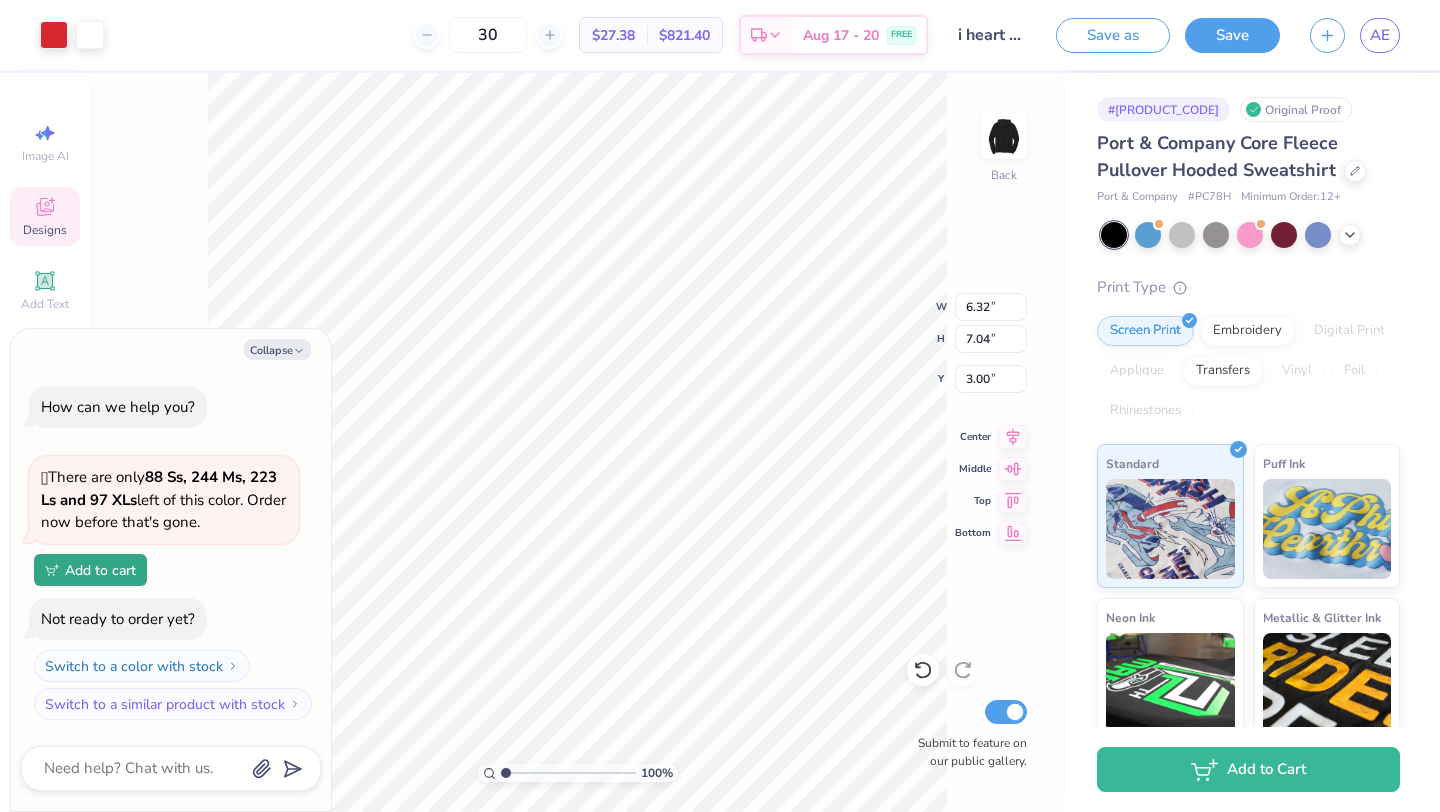 type on "x" 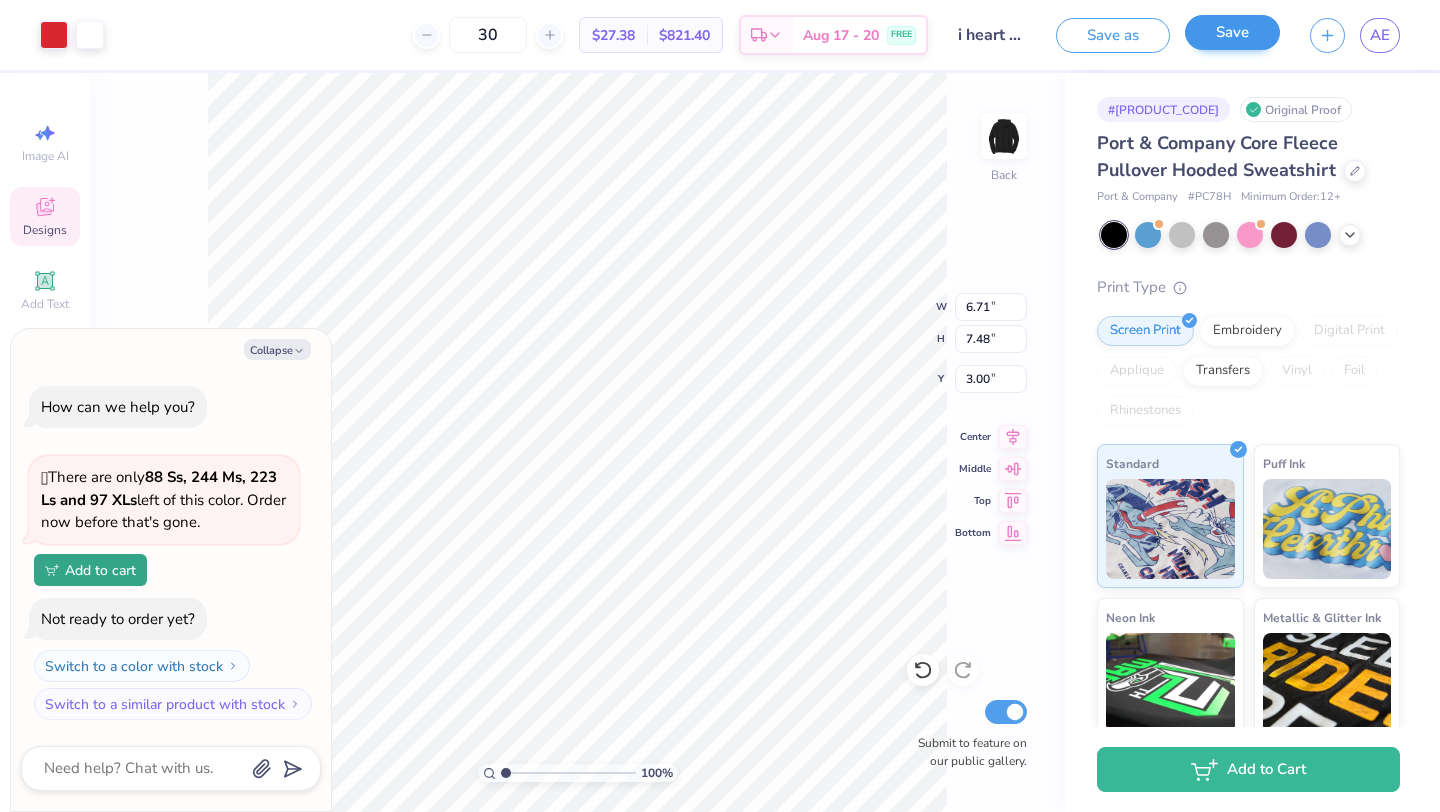 click on "Save" at bounding box center (1232, 35) 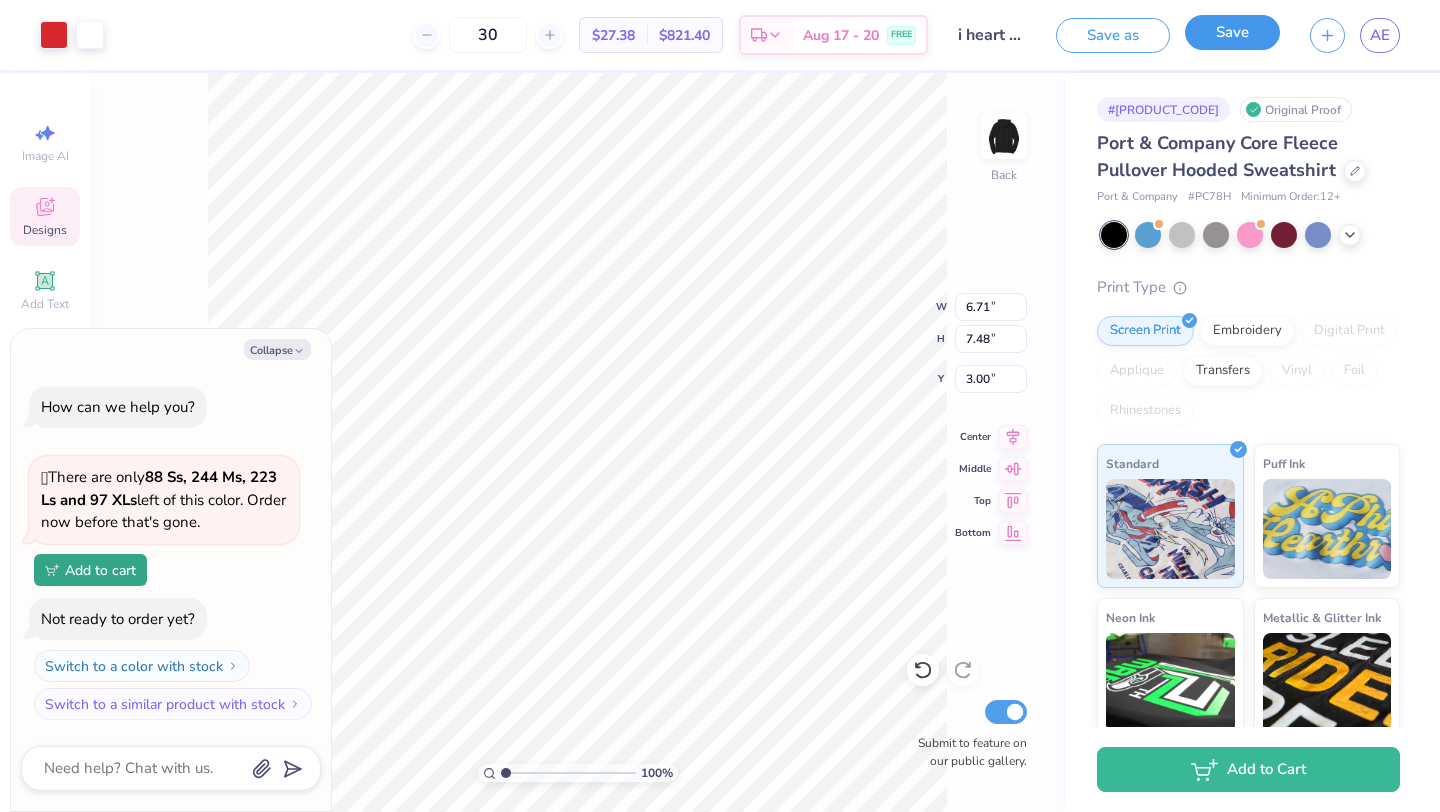 click on "Save" at bounding box center [1232, 32] 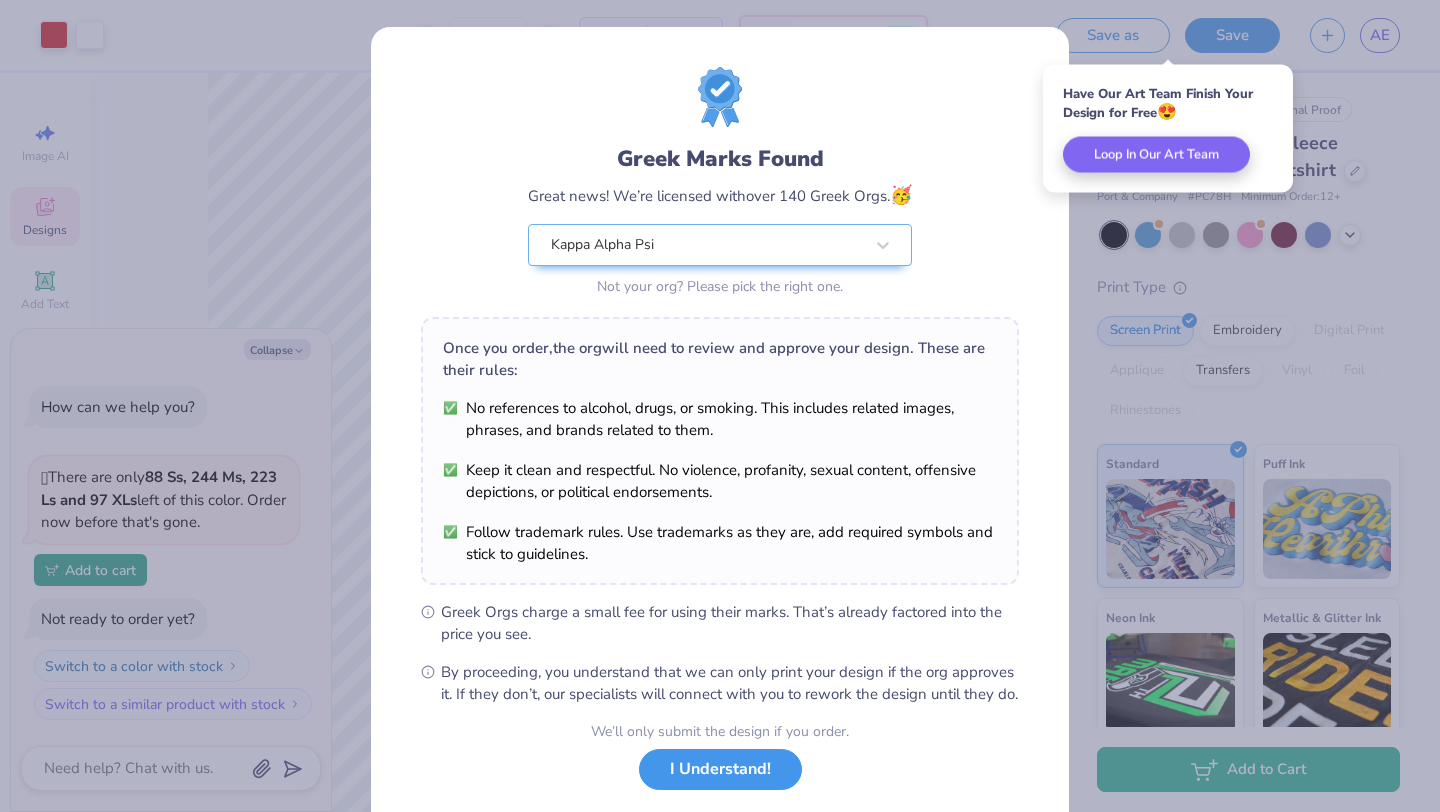 click on "I Understand!" at bounding box center [720, 769] 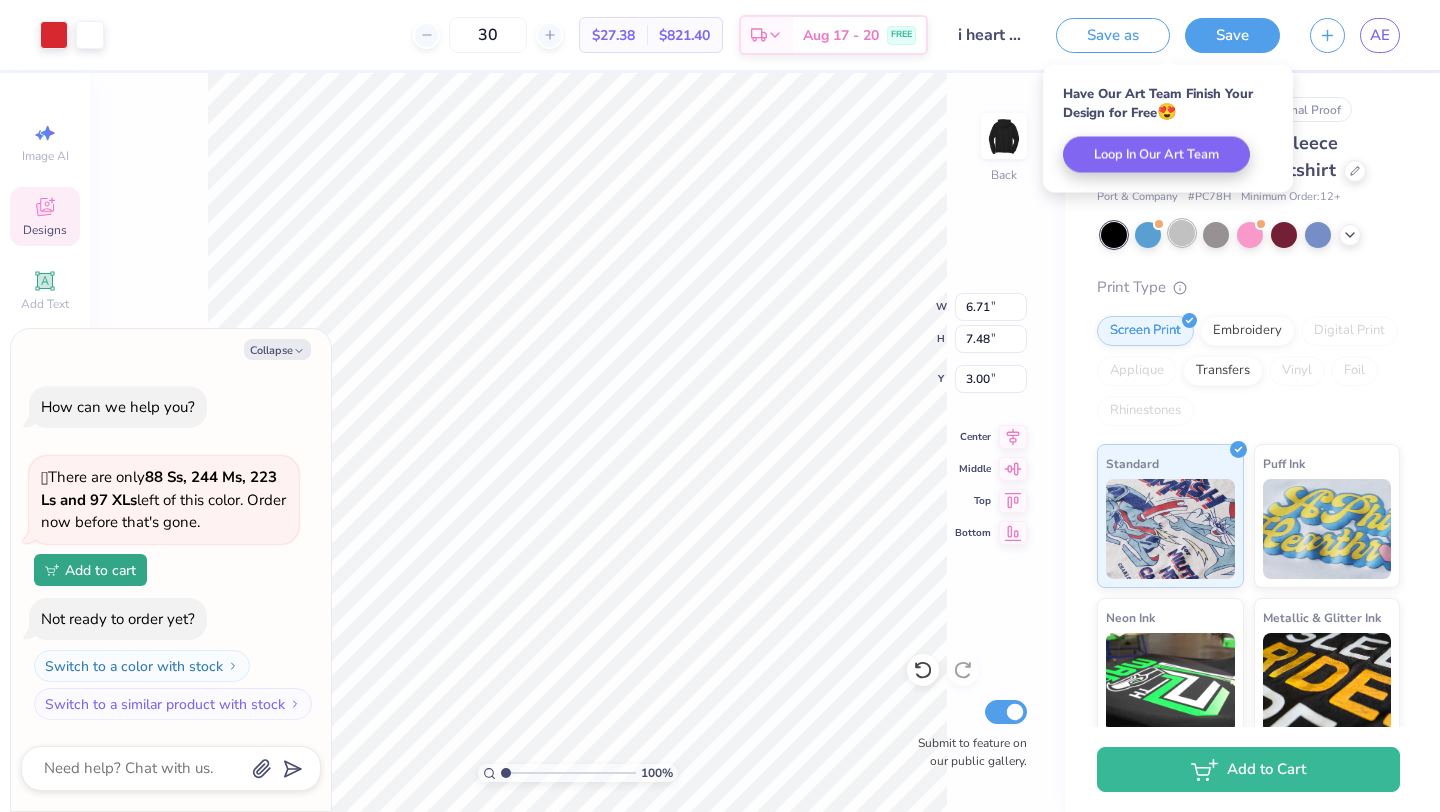 type on "x" 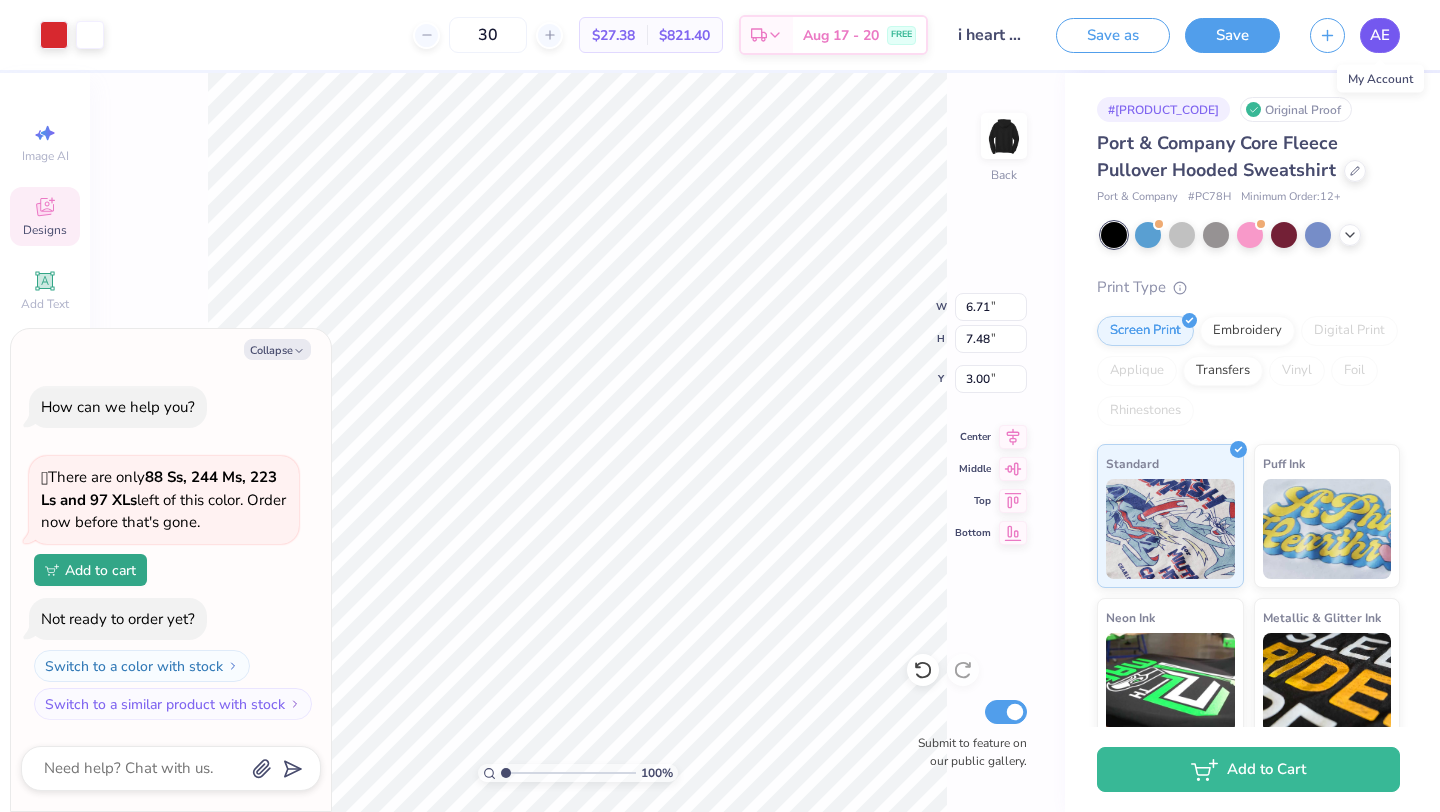 click on "AE" at bounding box center [1380, 35] 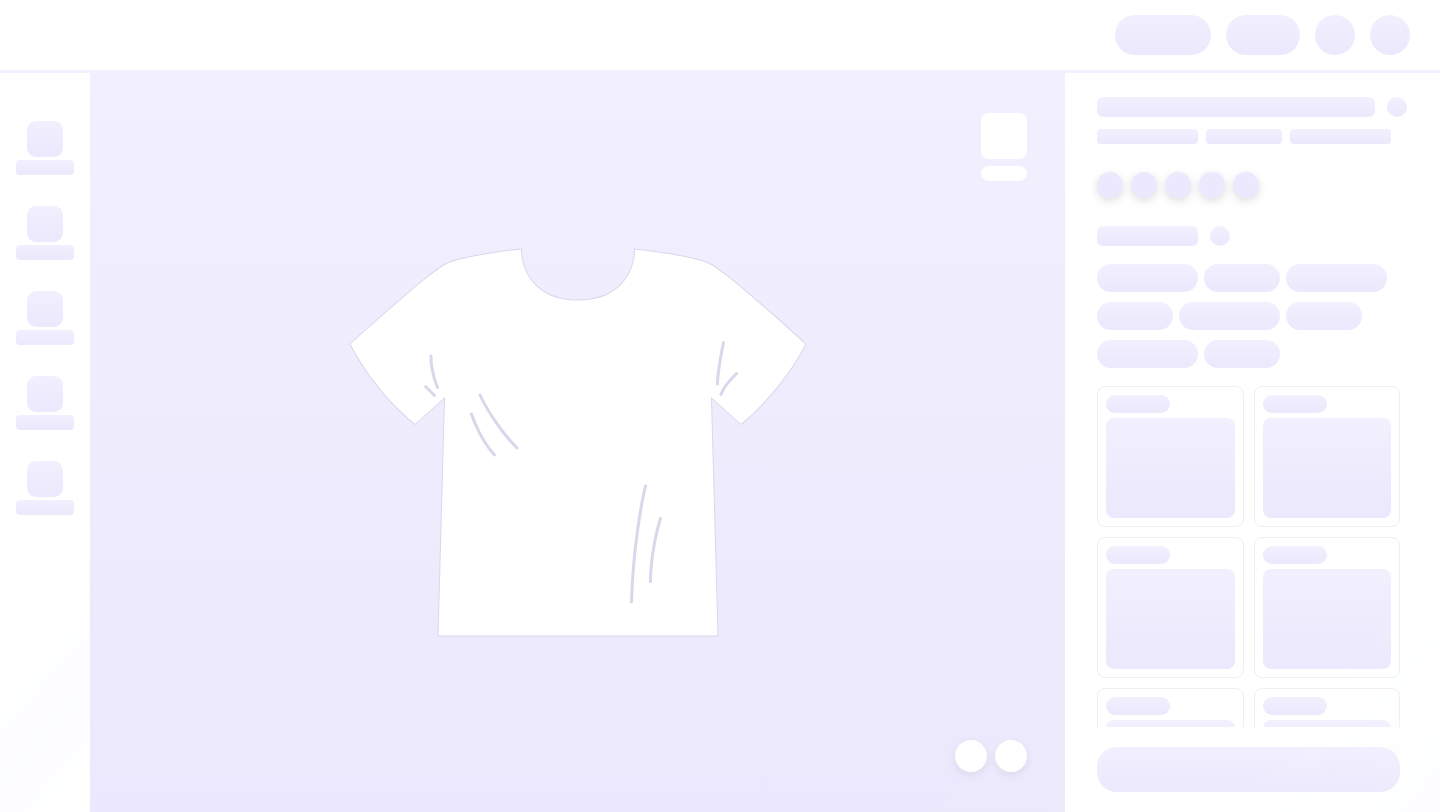 scroll, scrollTop: 0, scrollLeft: 0, axis: both 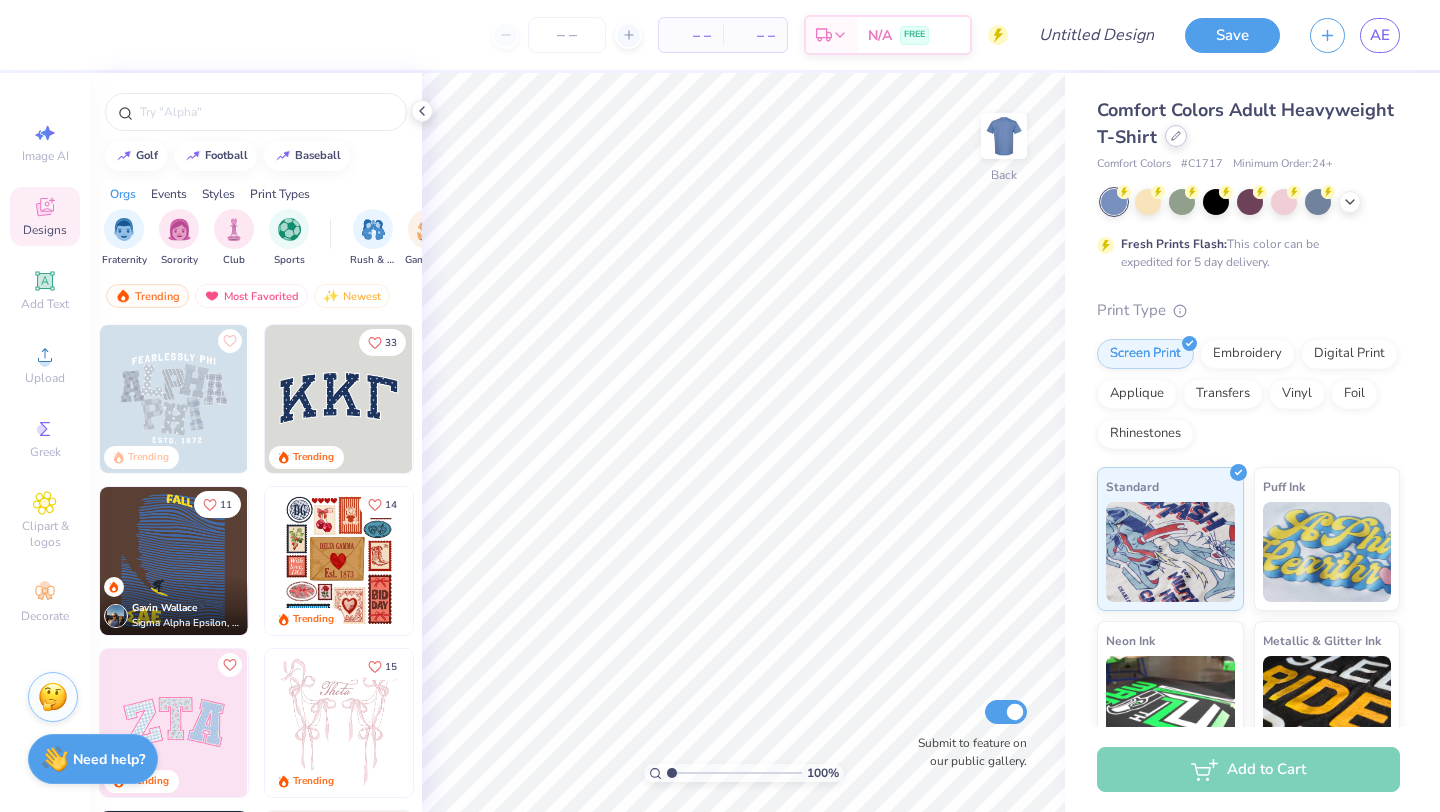 click at bounding box center [1176, 136] 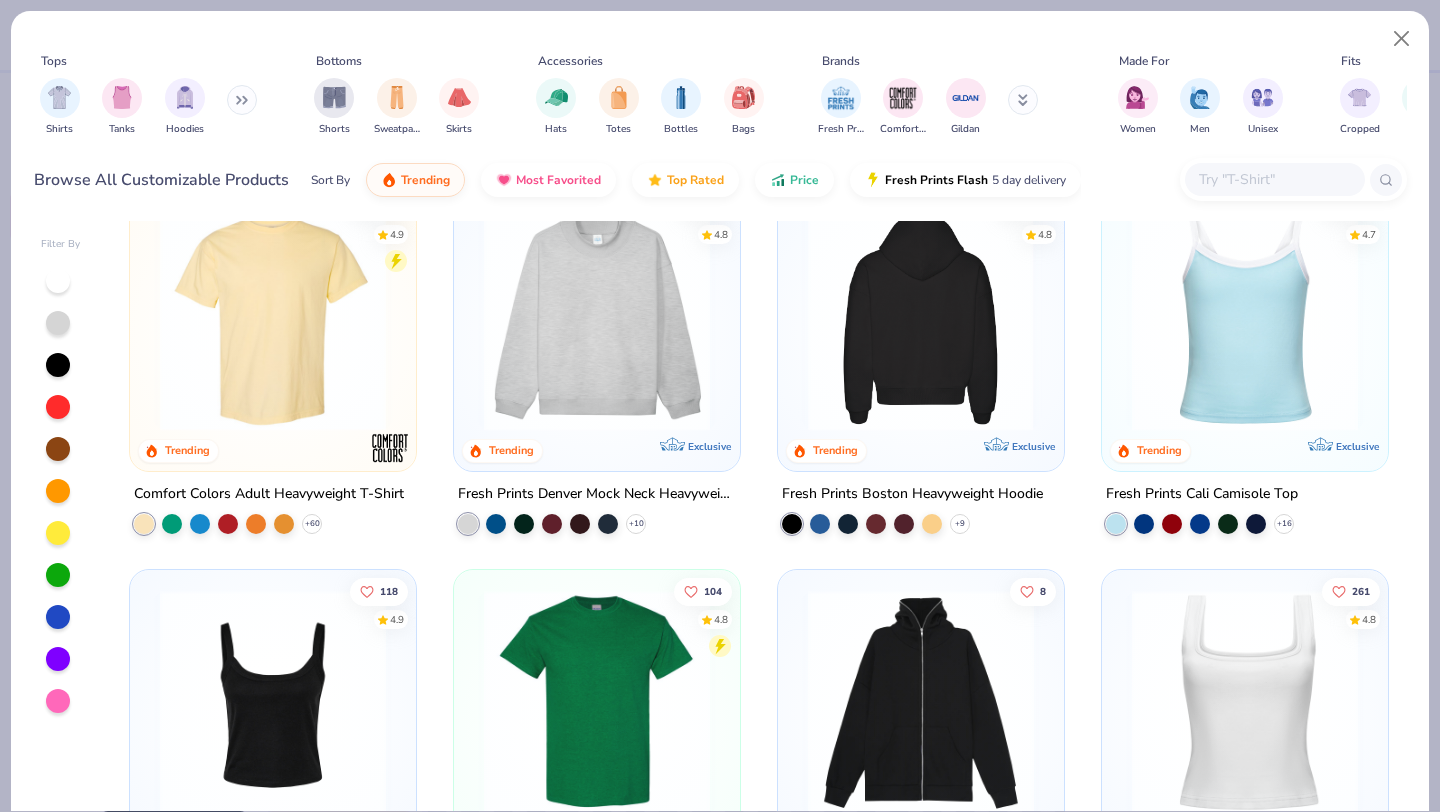 scroll, scrollTop: 28, scrollLeft: 0, axis: vertical 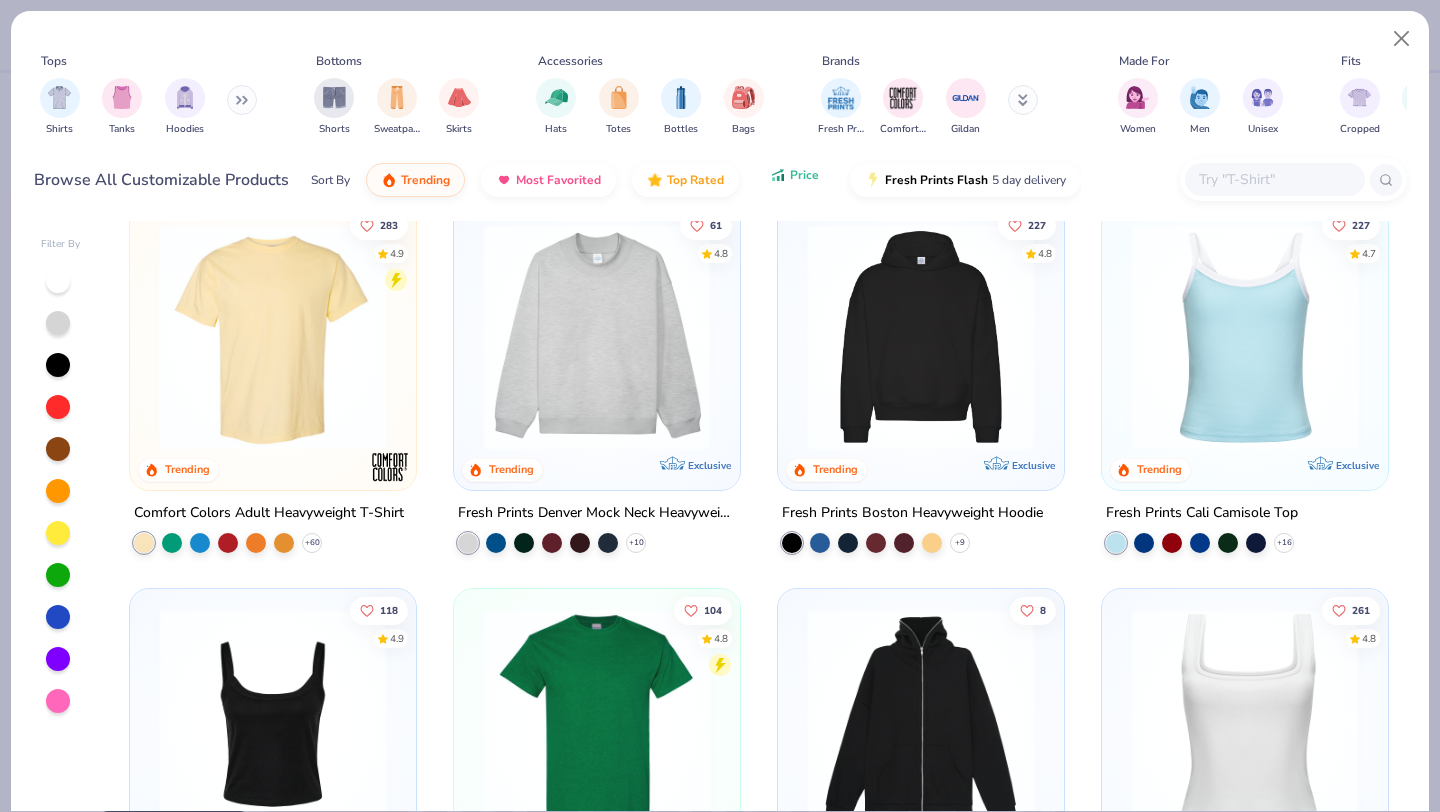 click on "Price" at bounding box center (804, 175) 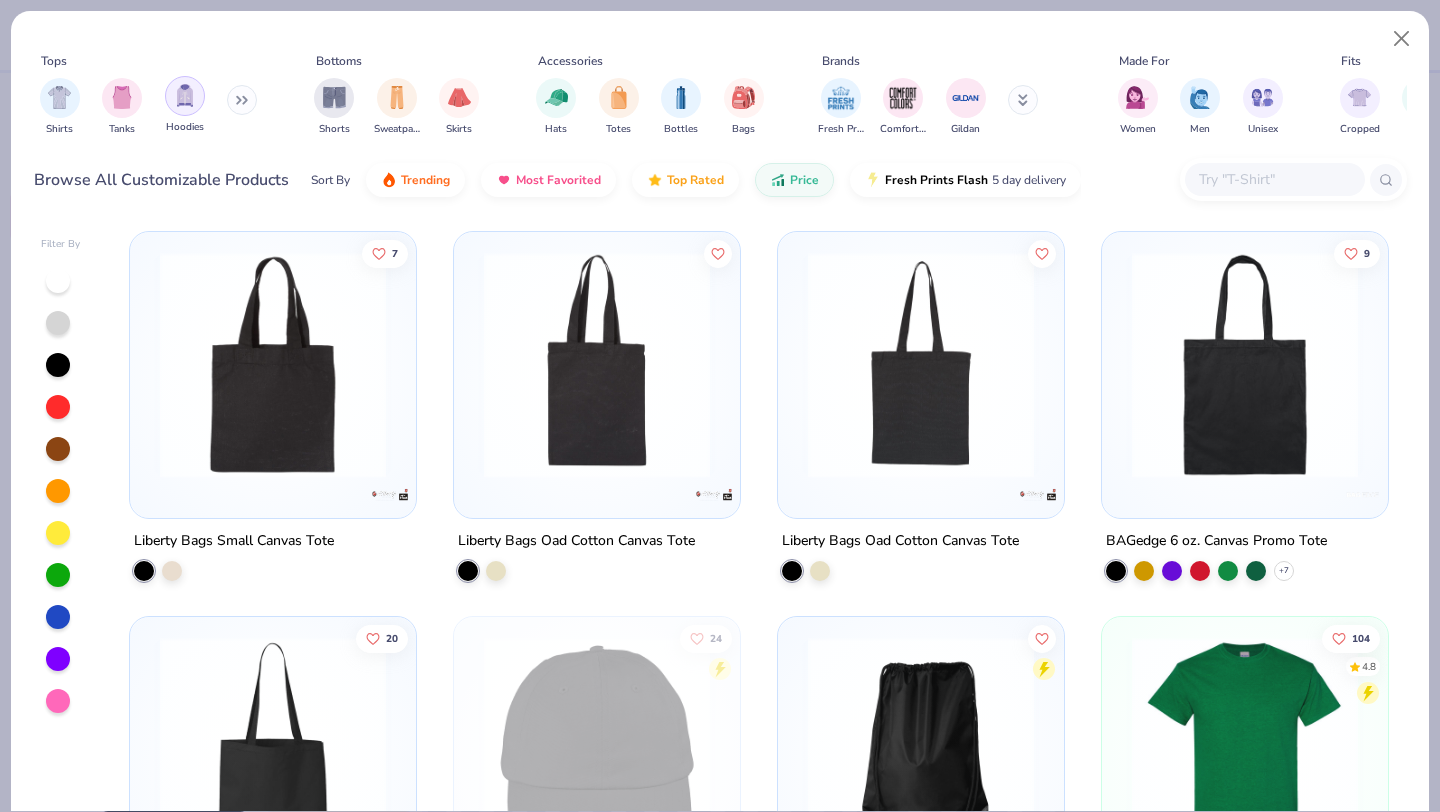 click at bounding box center (185, 95) 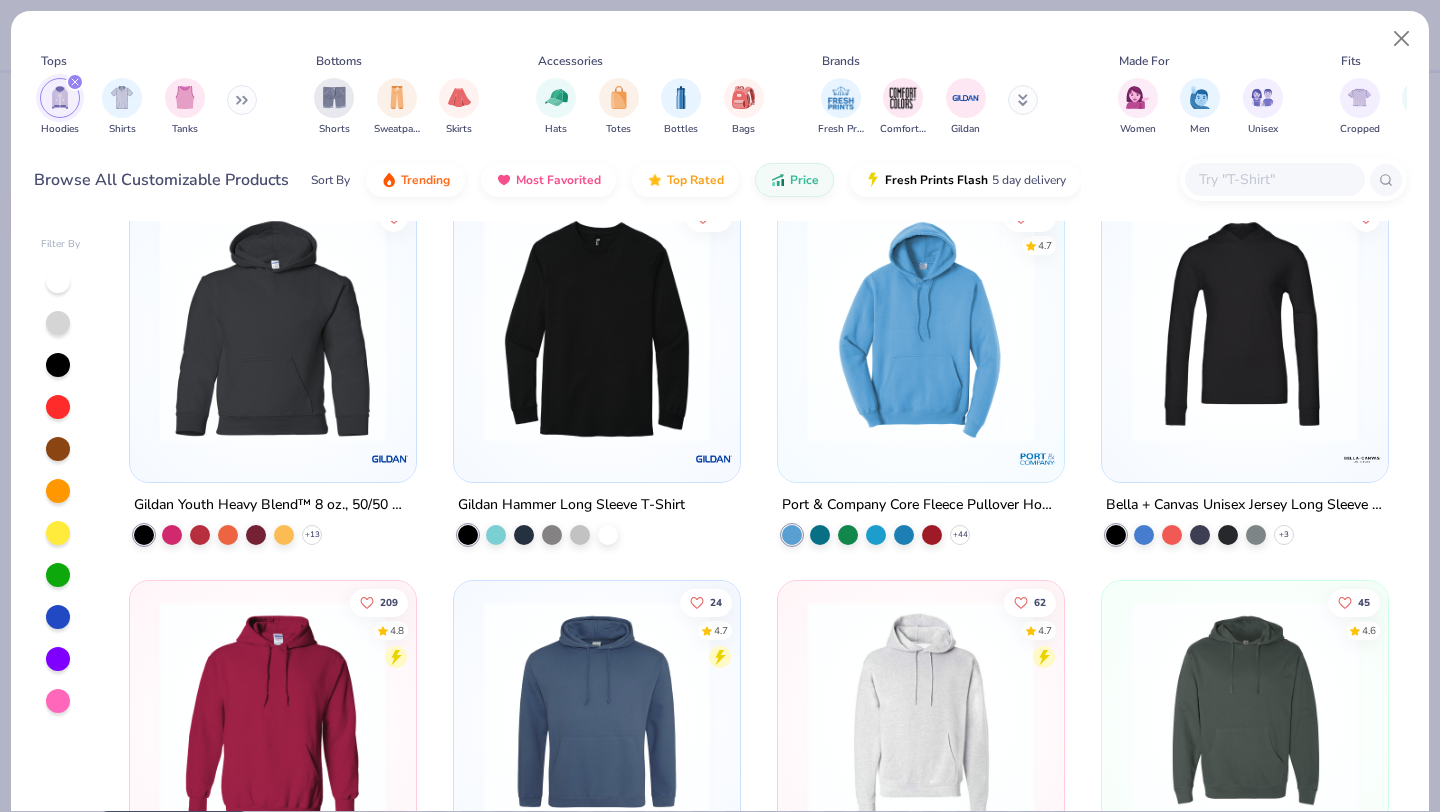 scroll, scrollTop: 41, scrollLeft: 0, axis: vertical 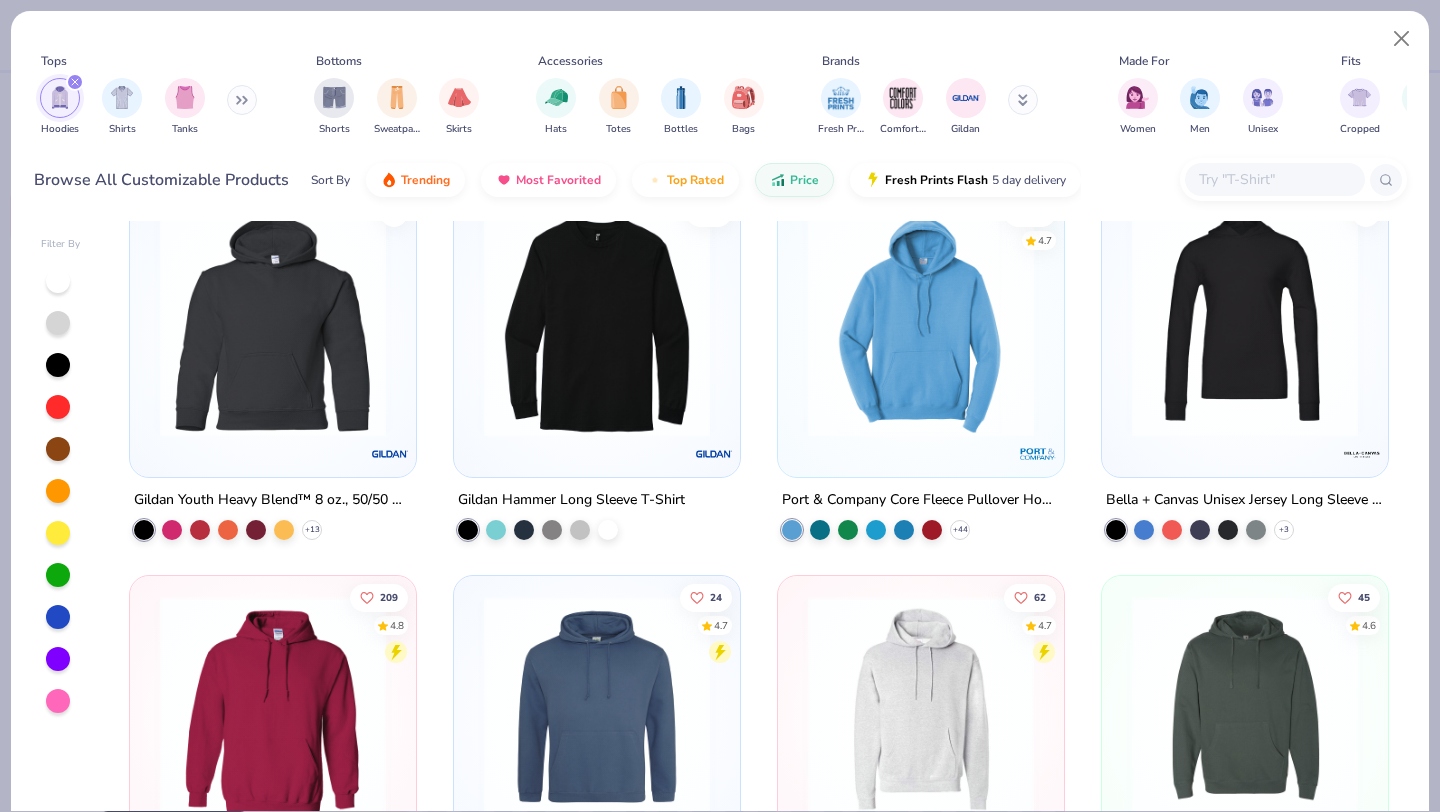 click at bounding box center (273, 709) 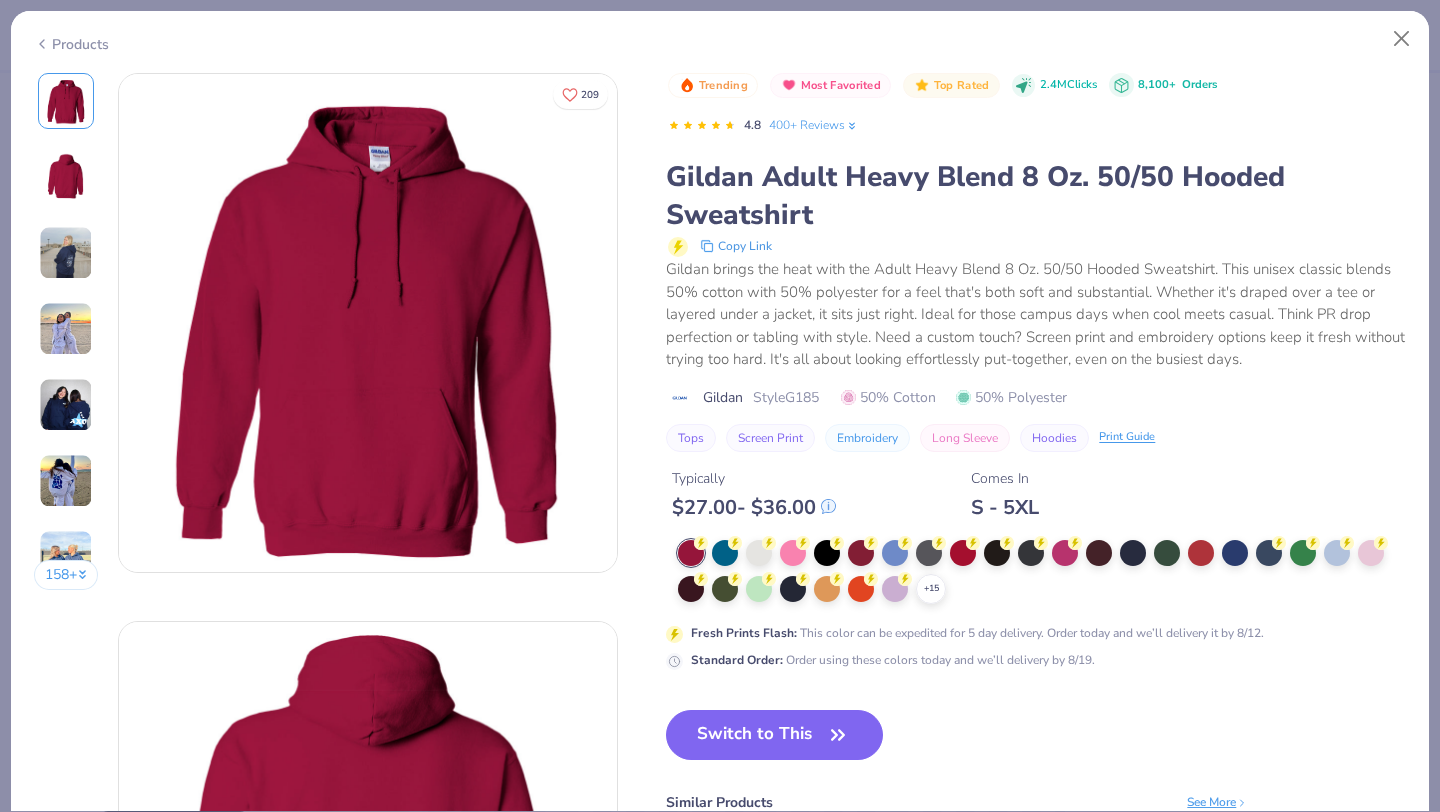 click on "Trending Most Favorited Top Rated 2.4M  Clicks 8,100+    Orders 4.8 400+ Reviews Gildan Adult Heavy Blend 8 Oz. 50/50 Hooded Sweatshirt Copy Link Gildan brings the heat with the Adult Heavy Blend 8 Oz. 50/50 Hooded Sweatshirt. This unisex classic blends 50% cotton with 50% polyester for a feel that's both soft and substantial. Whether it's draped over a tee or layered under a jacket, it sits just right. Ideal for those campus days when cool meets casual. Think PR drop perfection or tabling with style. Need a custom touch? Screen print and embroidery options keep it fresh without trying too hard. It's all about looking effortlessly put-together, even on the busiest days. Gildan Style  G185   50% Cotton   50% Polyester Tops Screen Print Embroidery Long Sleeve Hoodies Print Guide Typically   $ 27.00  - $ 36.00   Comes In S - 5XL     + 15 Fresh Prints Flash :   This color can be expedited for 5 day delivery. Order today and we’ll delivery it by 8/12. Standard Order :   Switch to This Similar Products See More" at bounding box center [1036, 526] 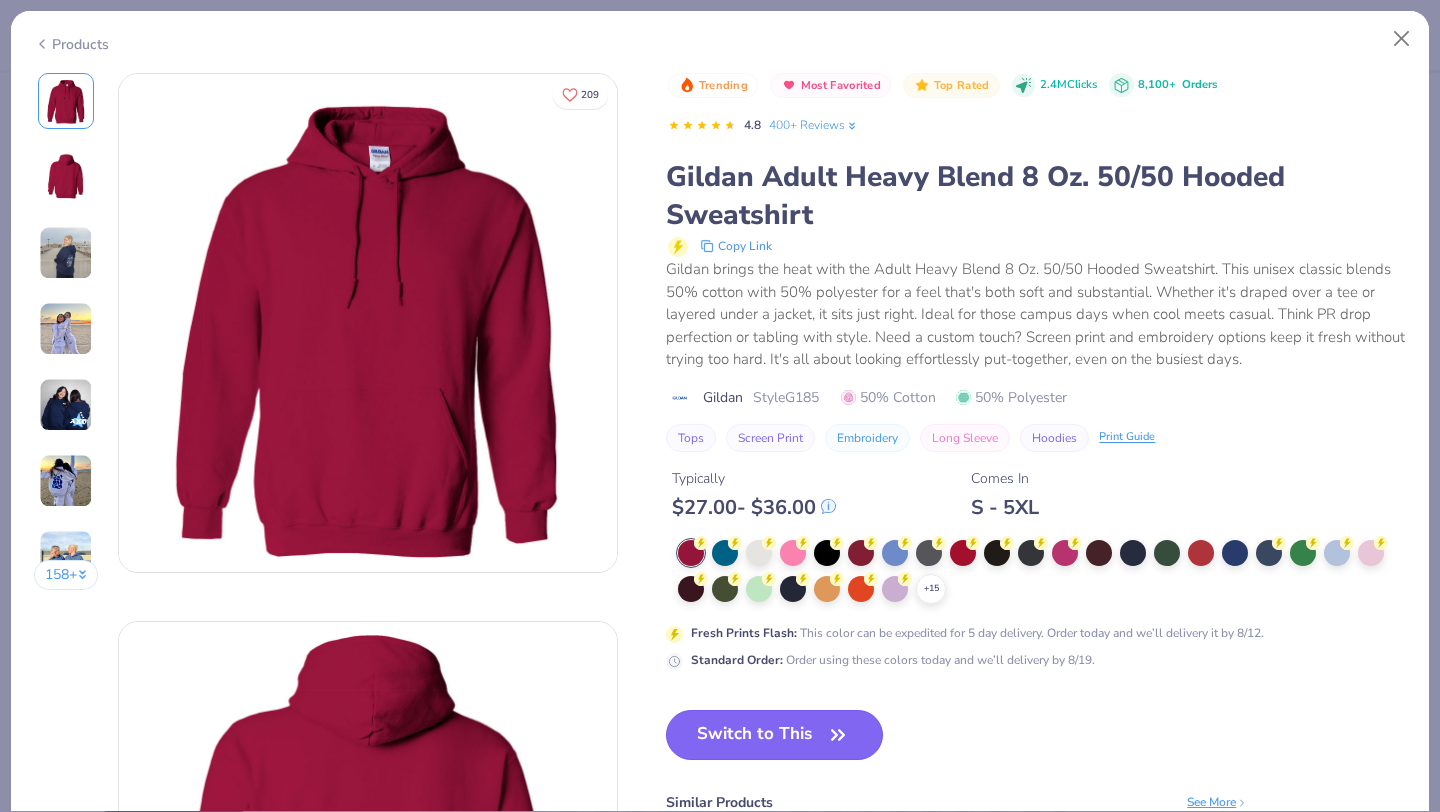 click on "Switch to This" at bounding box center (774, 735) 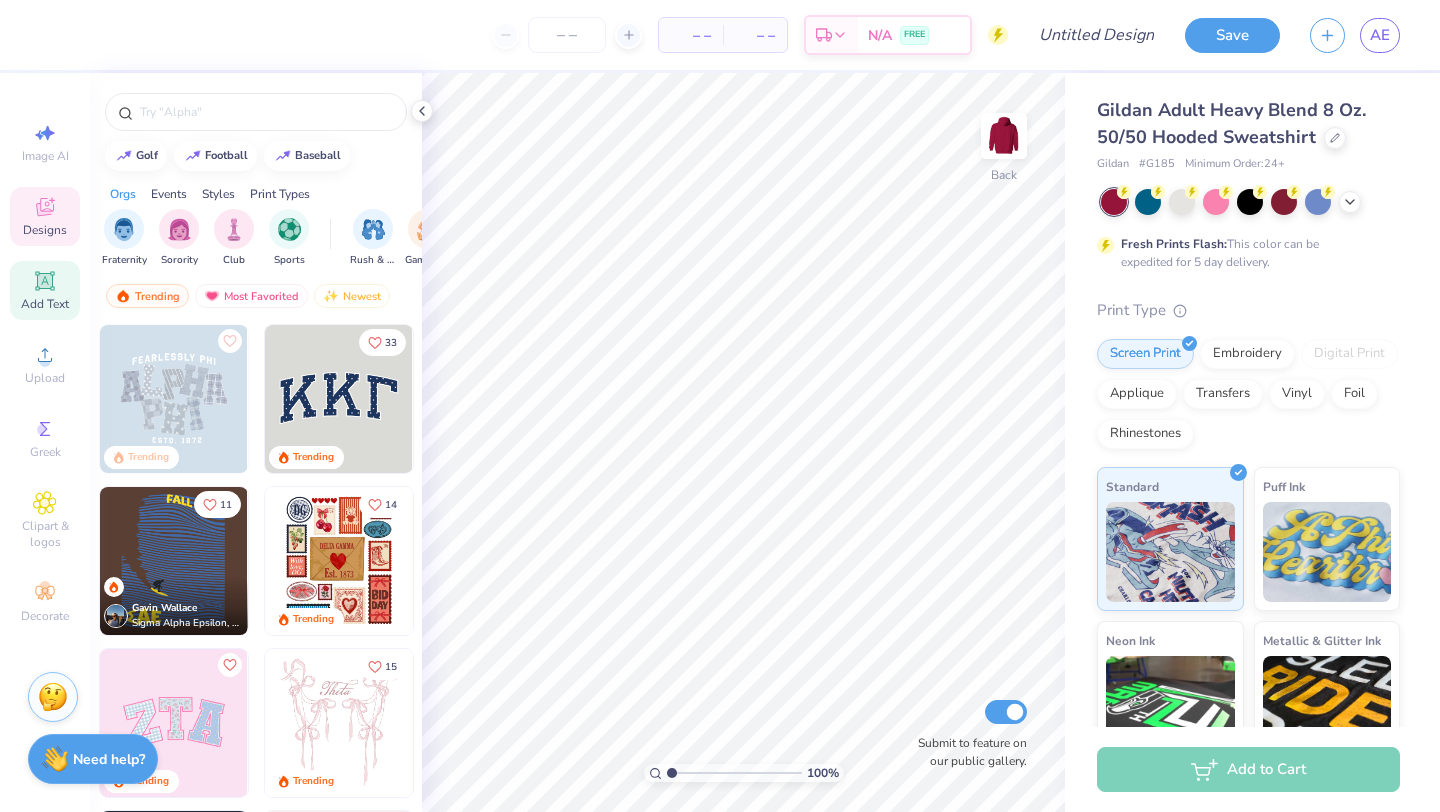 click 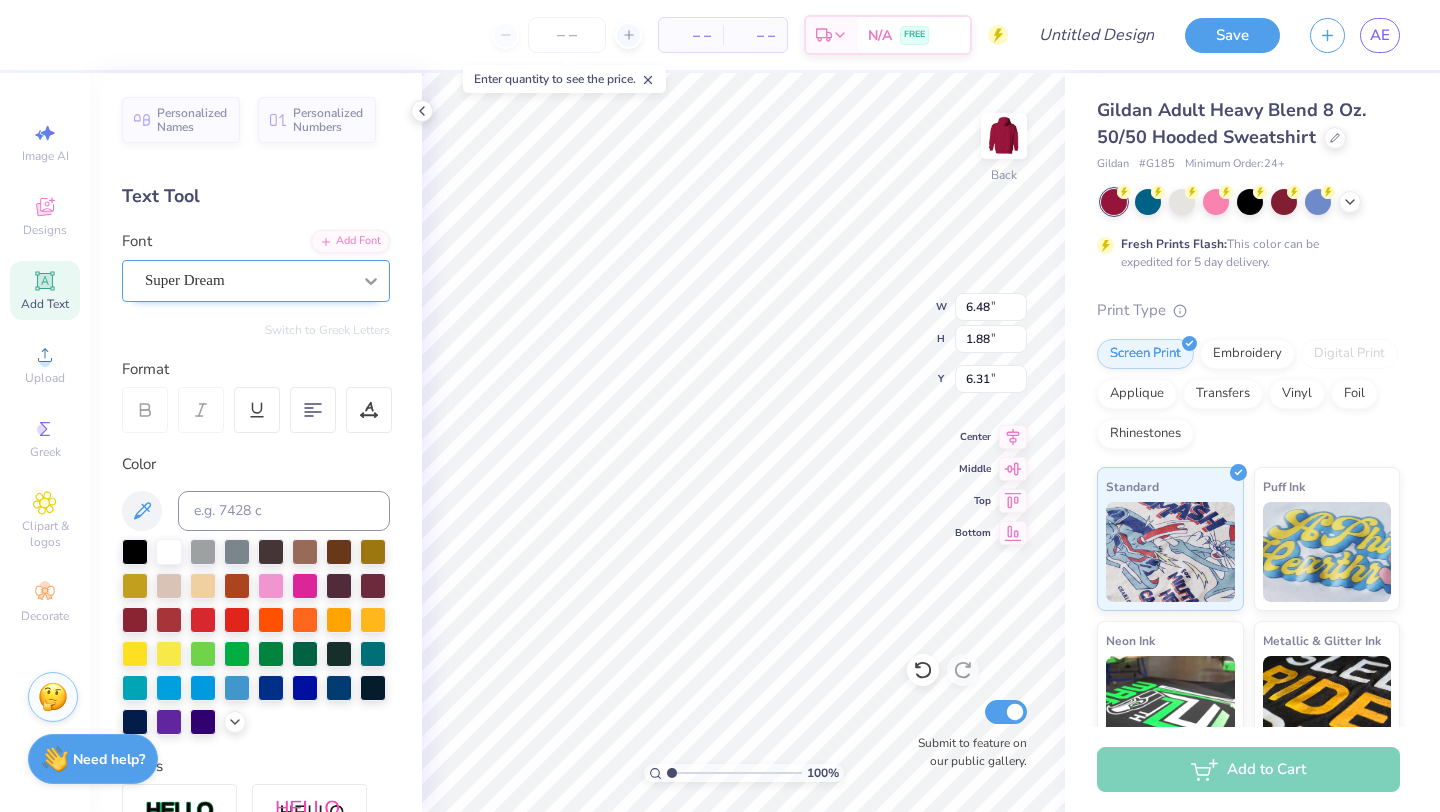 scroll, scrollTop: 0, scrollLeft: 3, axis: horizontal 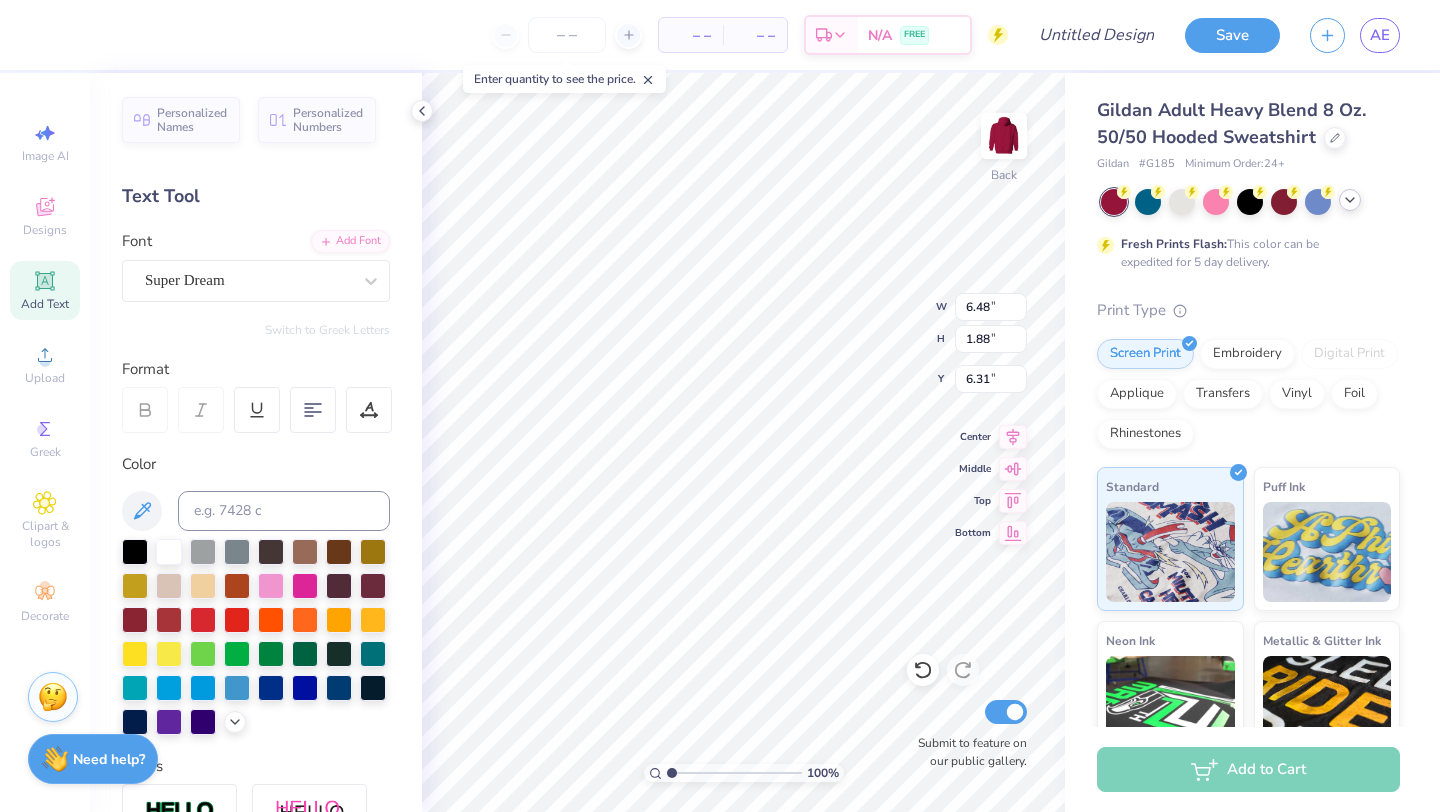 click 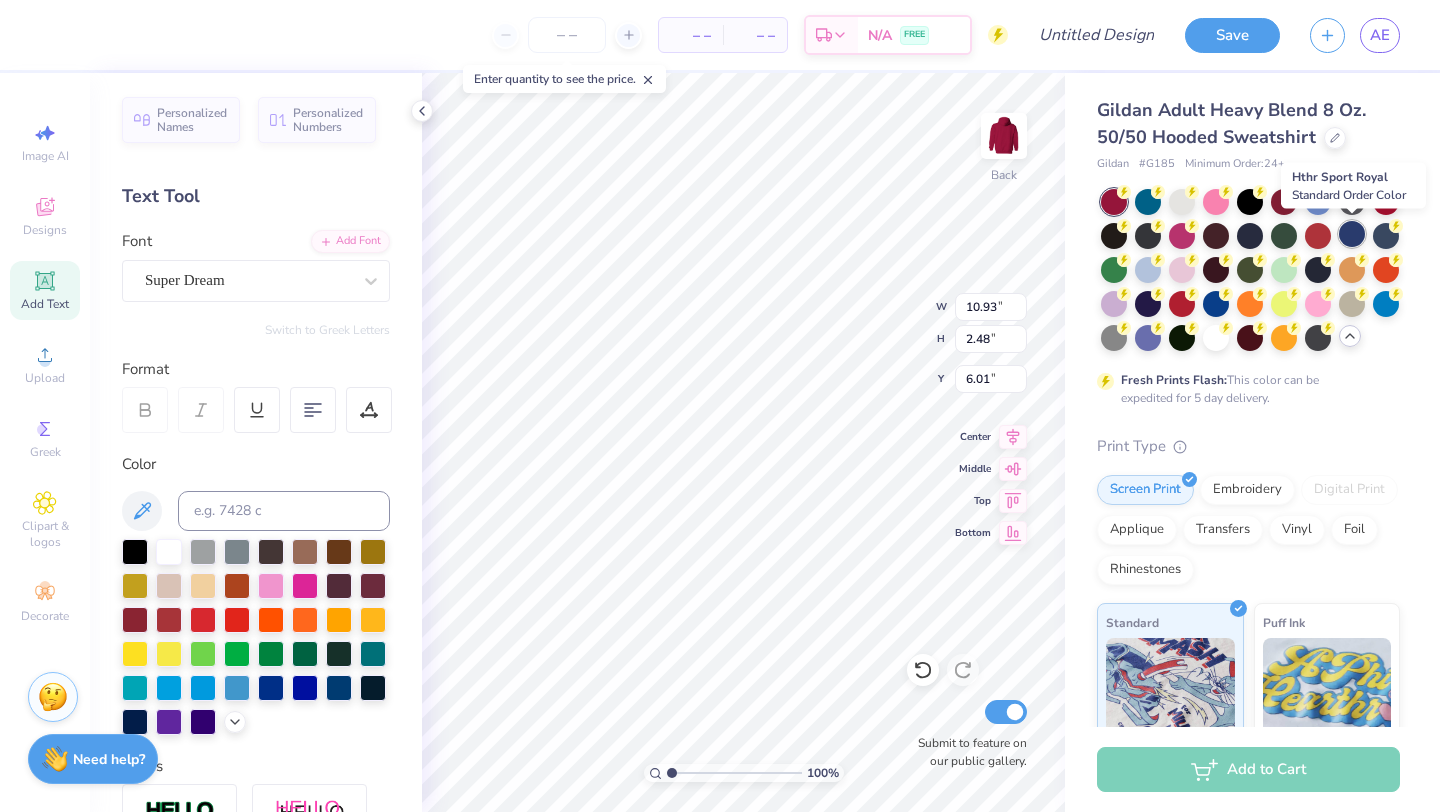 click at bounding box center (1352, 234) 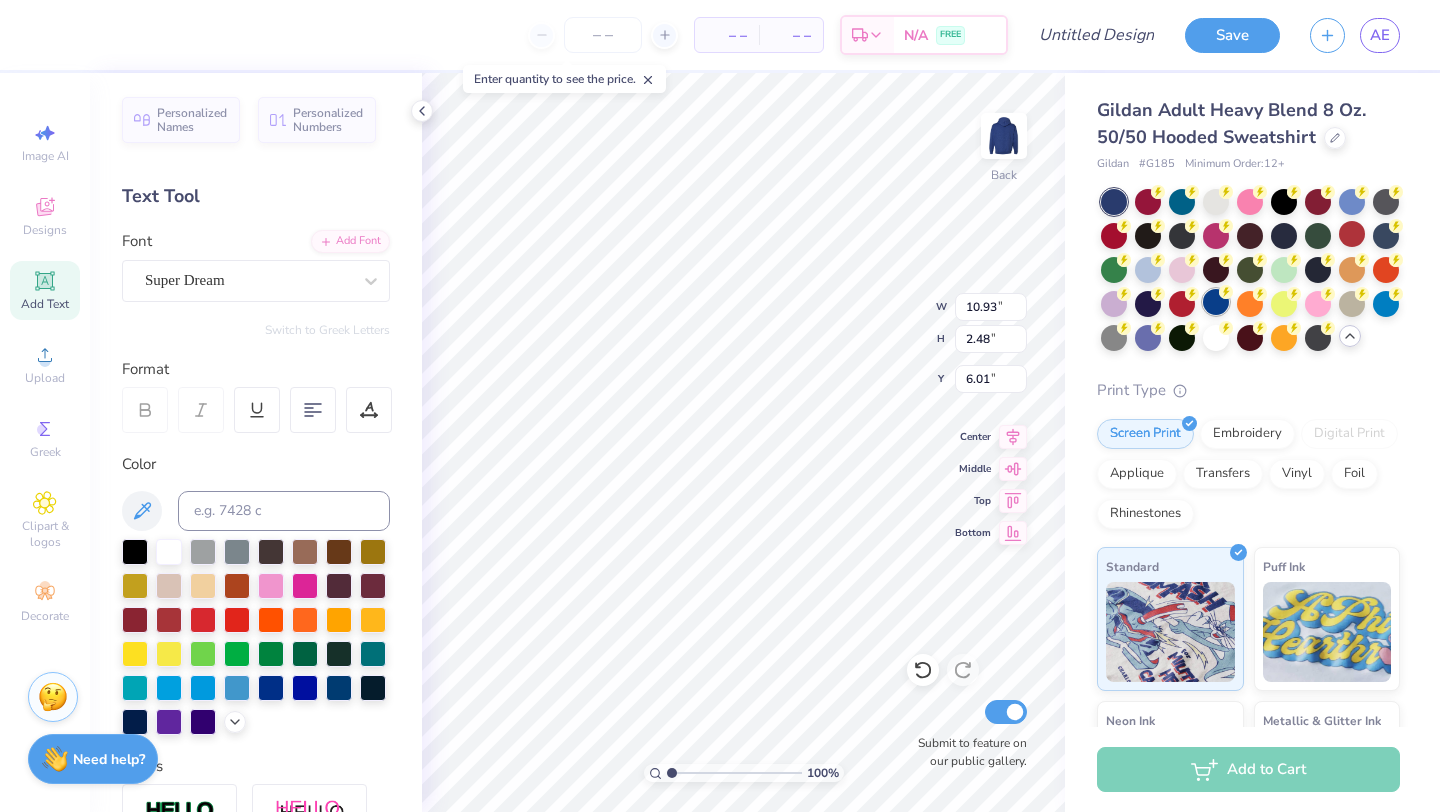 click at bounding box center (1216, 302) 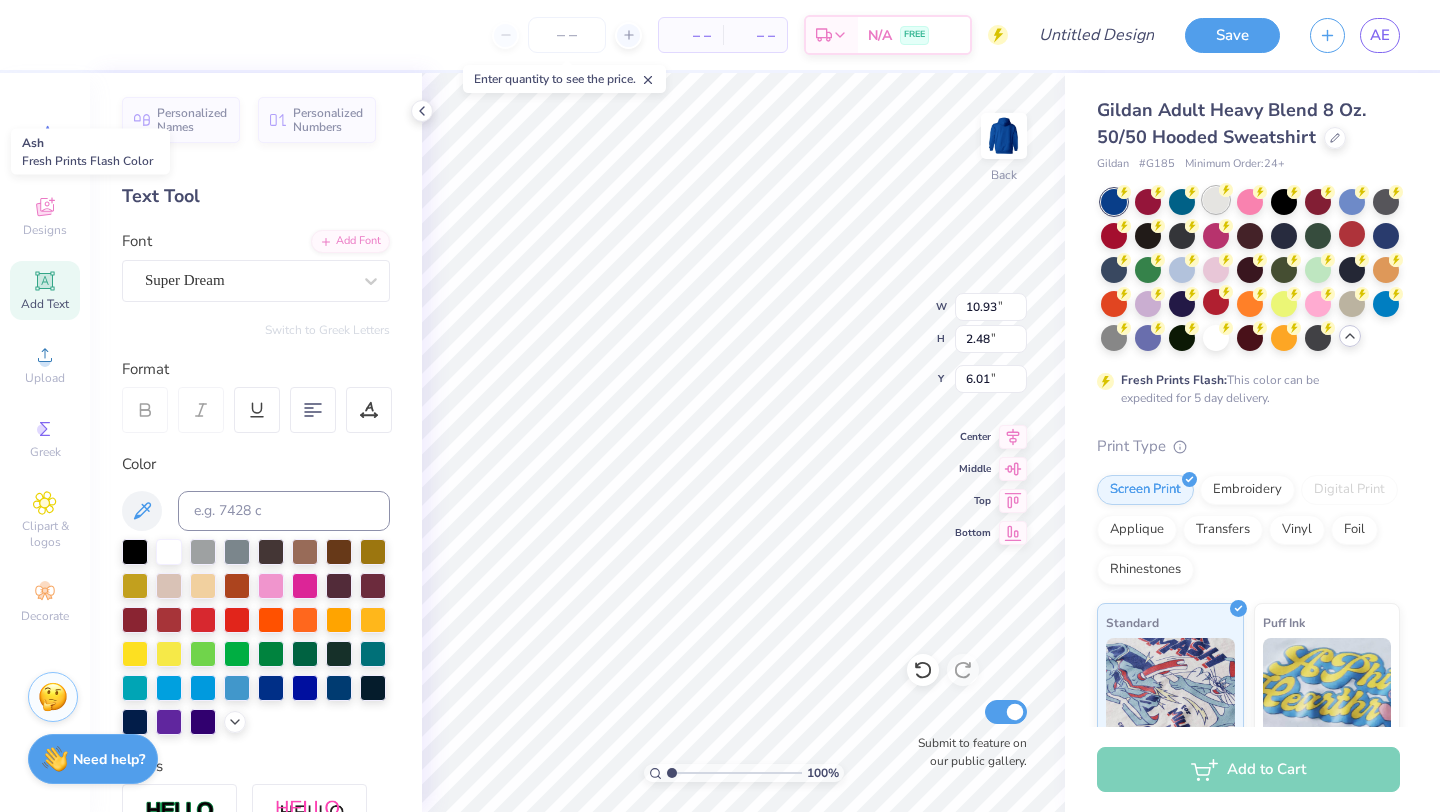 click at bounding box center [1216, 200] 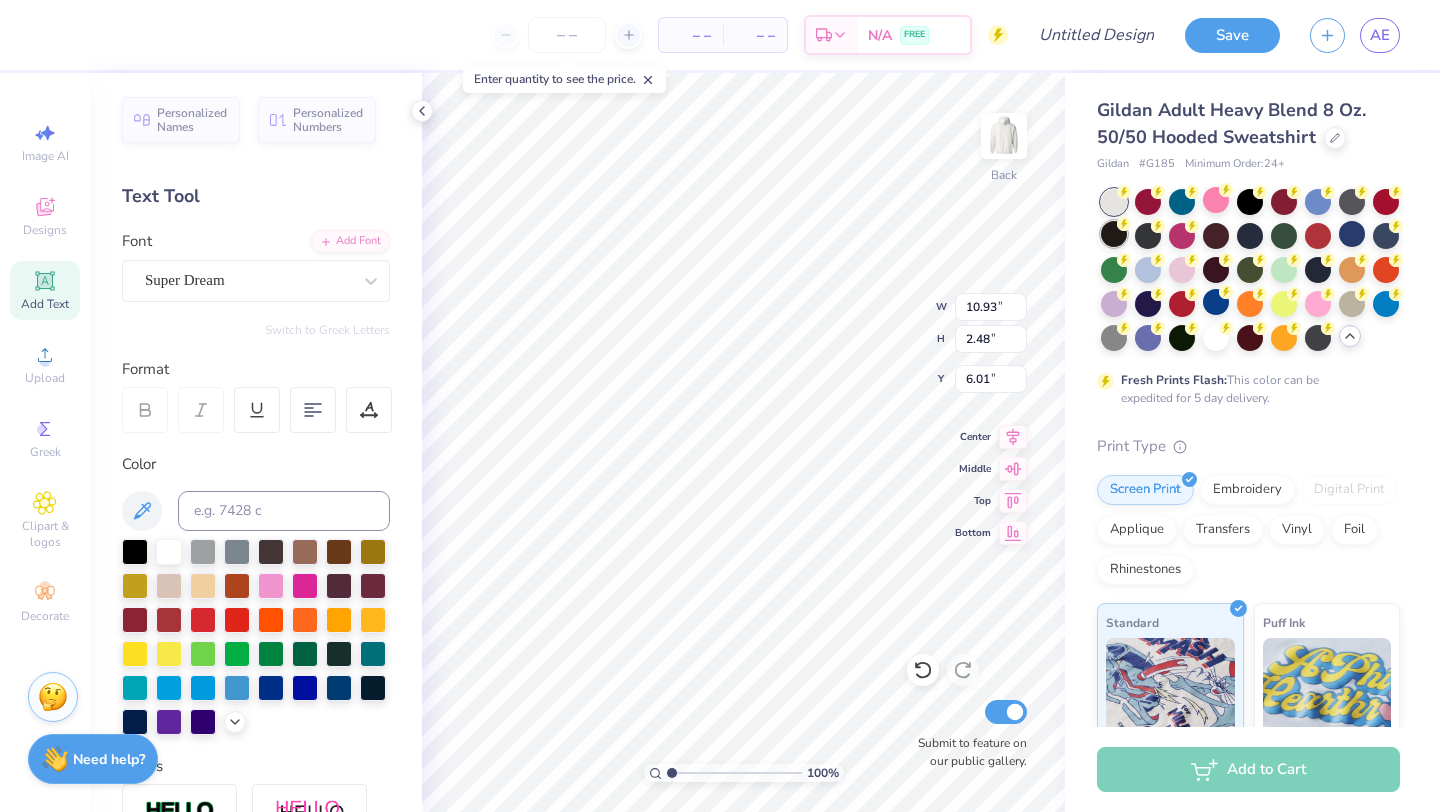 click at bounding box center (1114, 234) 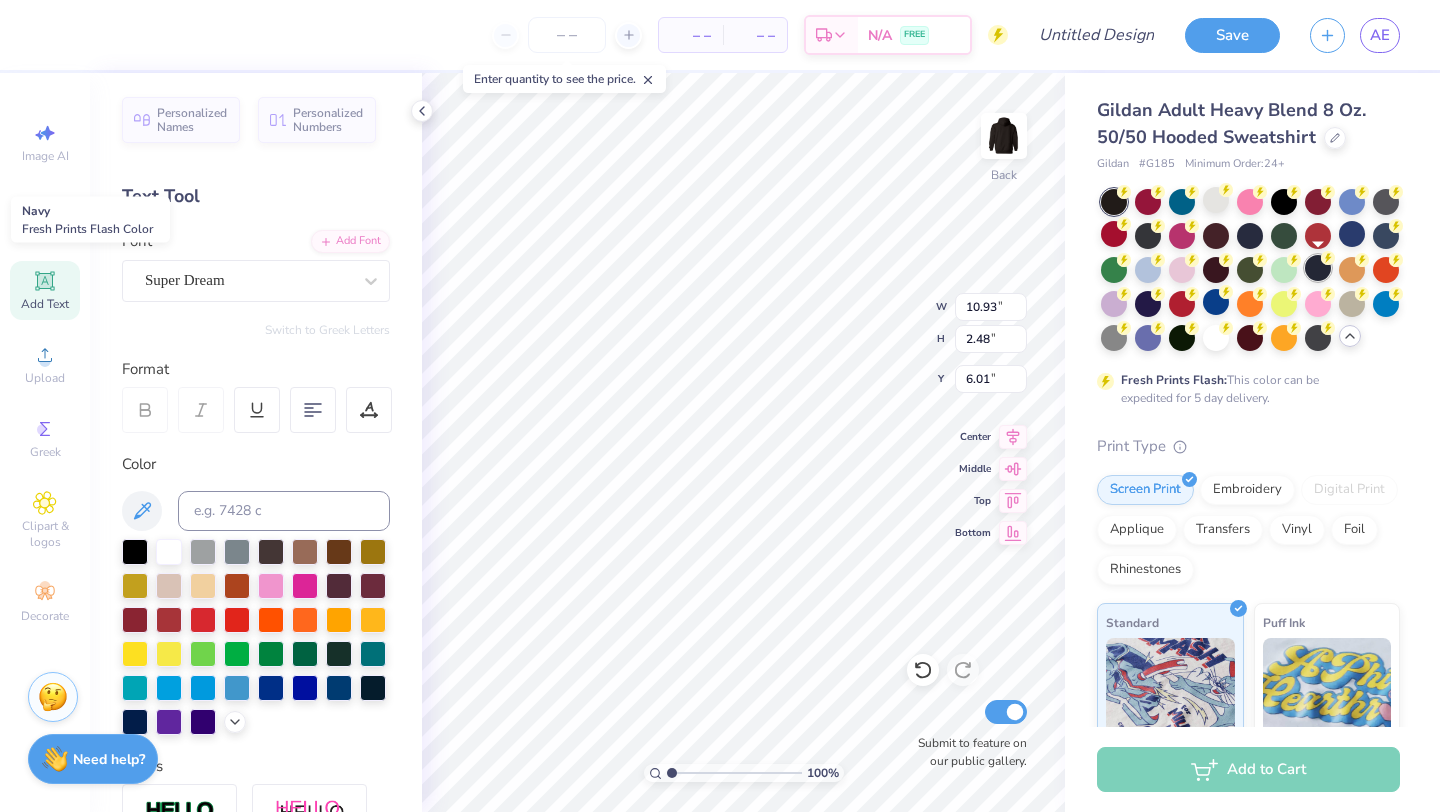 click at bounding box center [1318, 268] 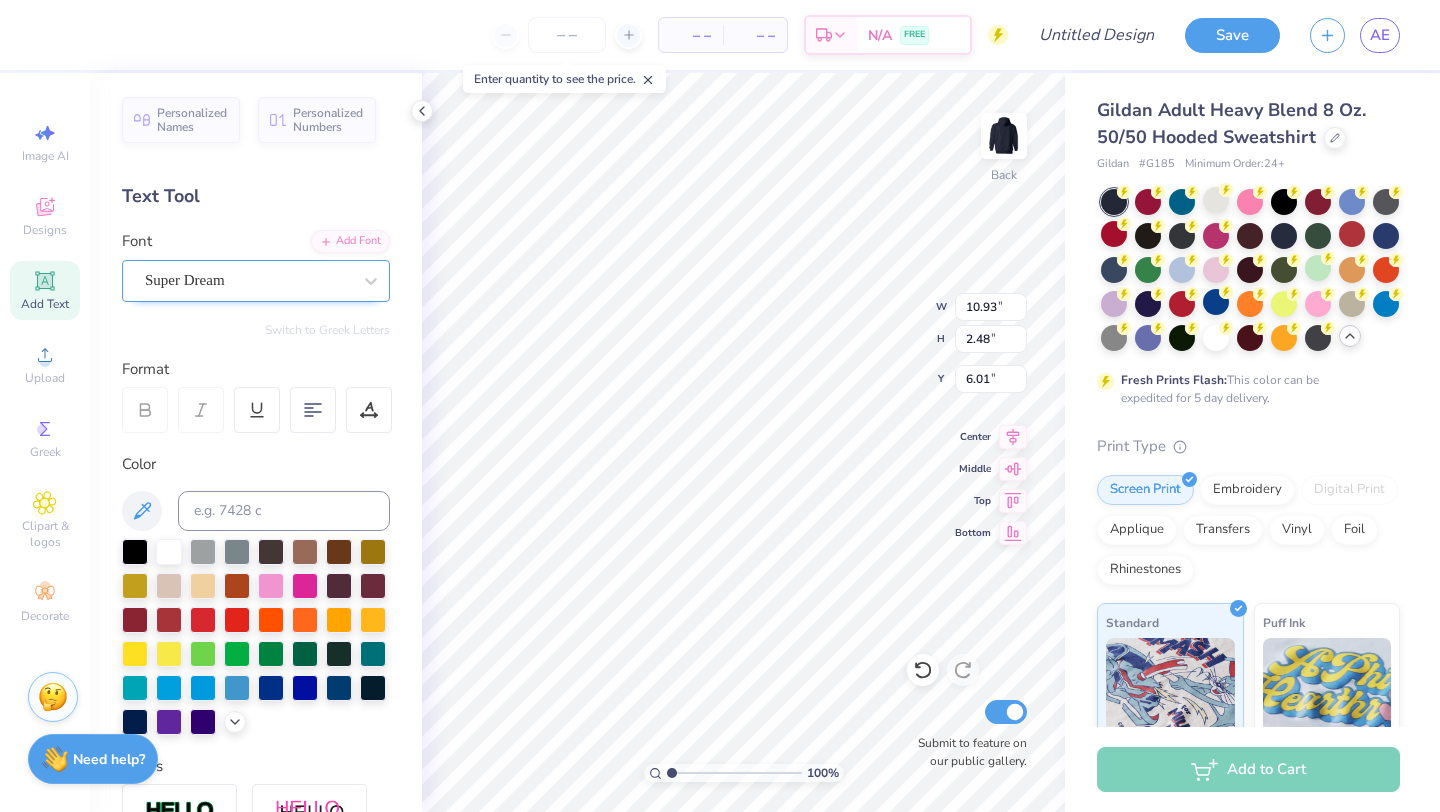 click on "Super Dream" at bounding box center [248, 280] 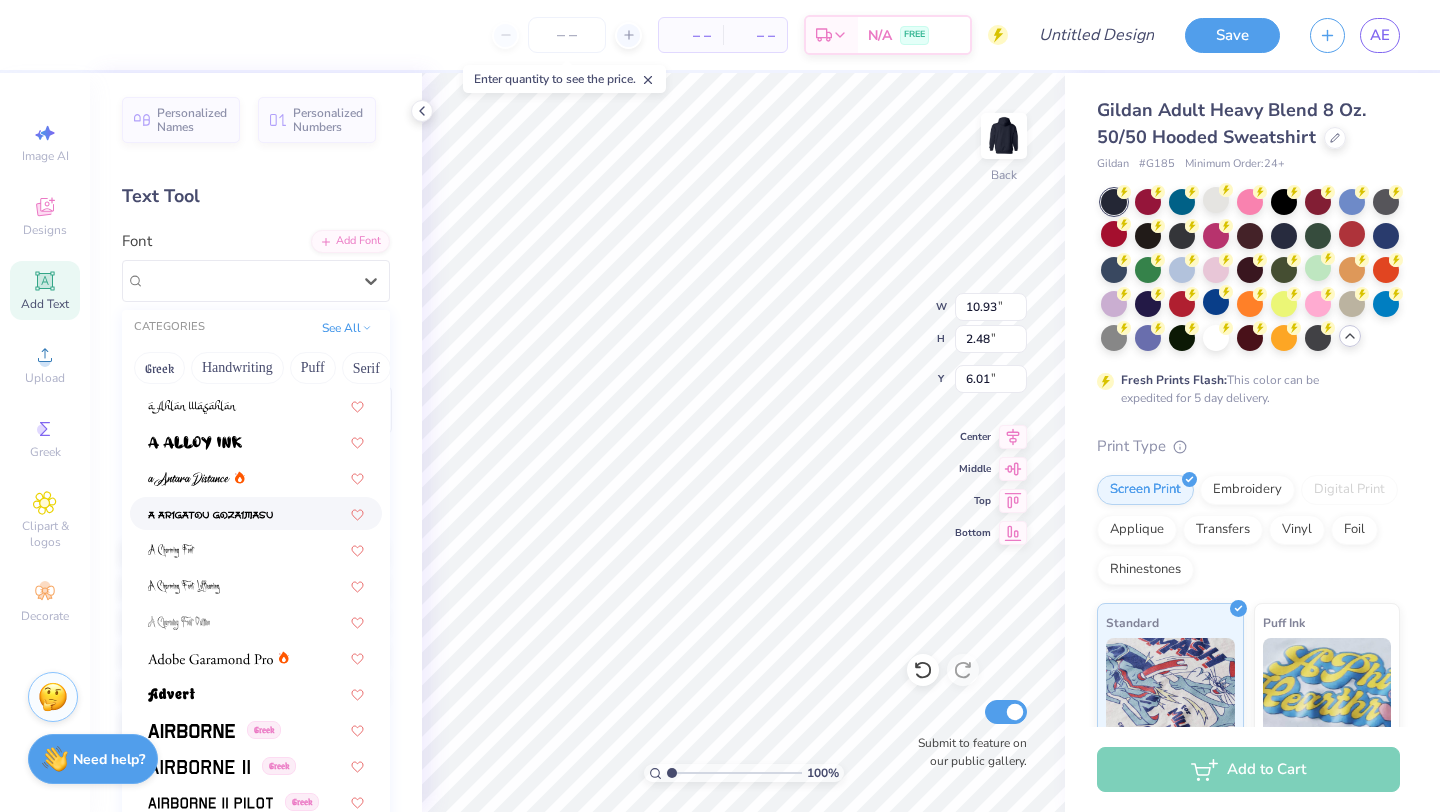 scroll, scrollTop: 41, scrollLeft: 0, axis: vertical 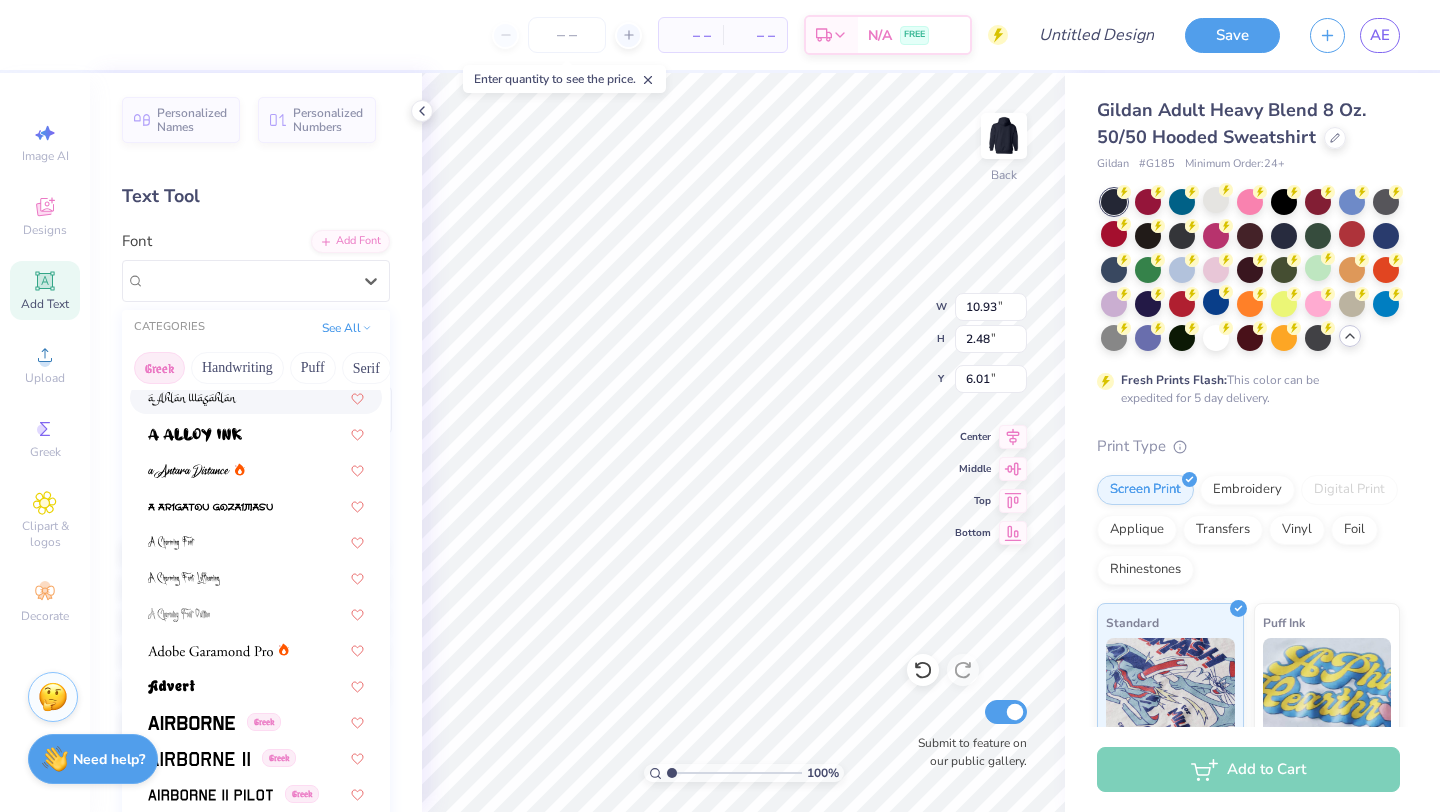 click on "Greek" at bounding box center (159, 368) 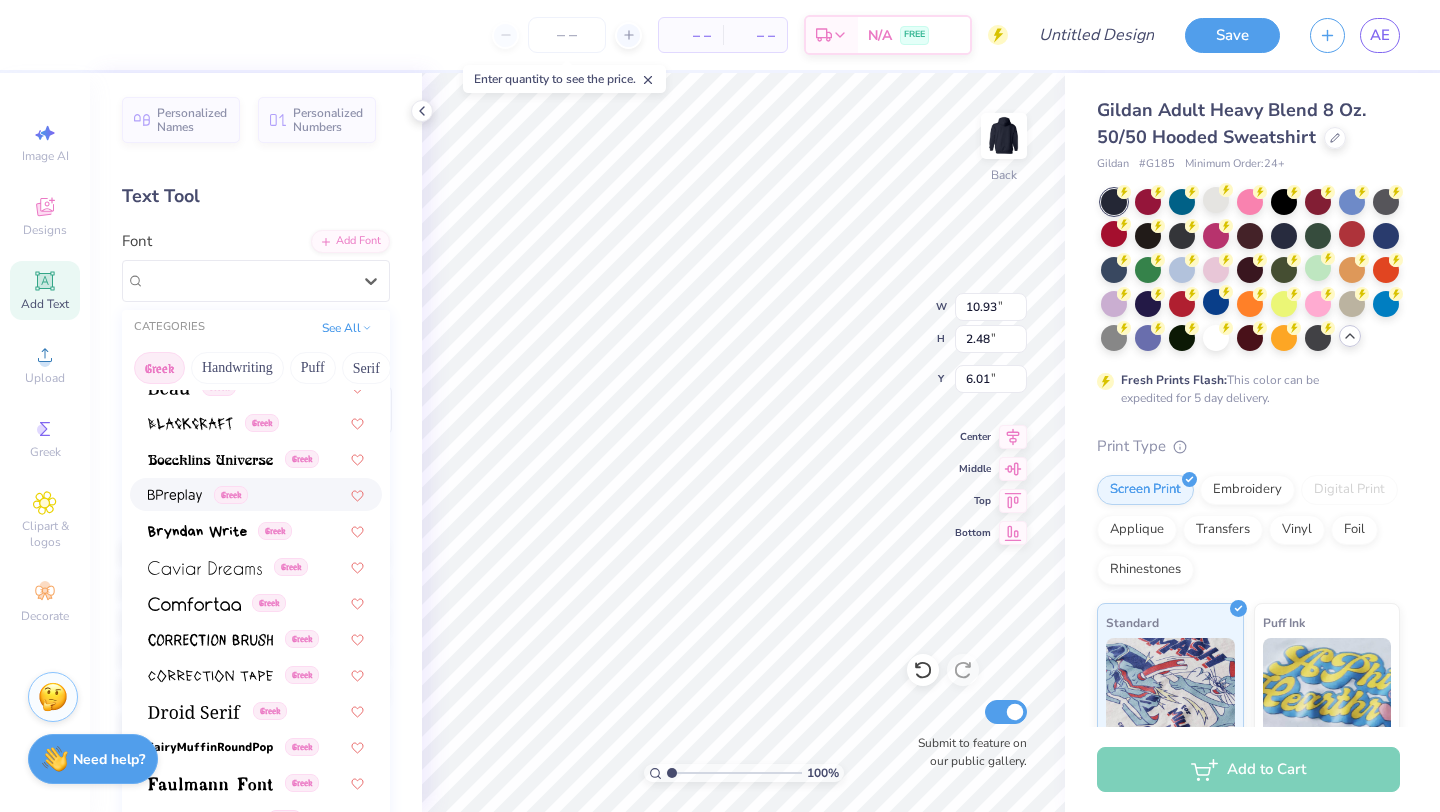 scroll, scrollTop: 308, scrollLeft: 0, axis: vertical 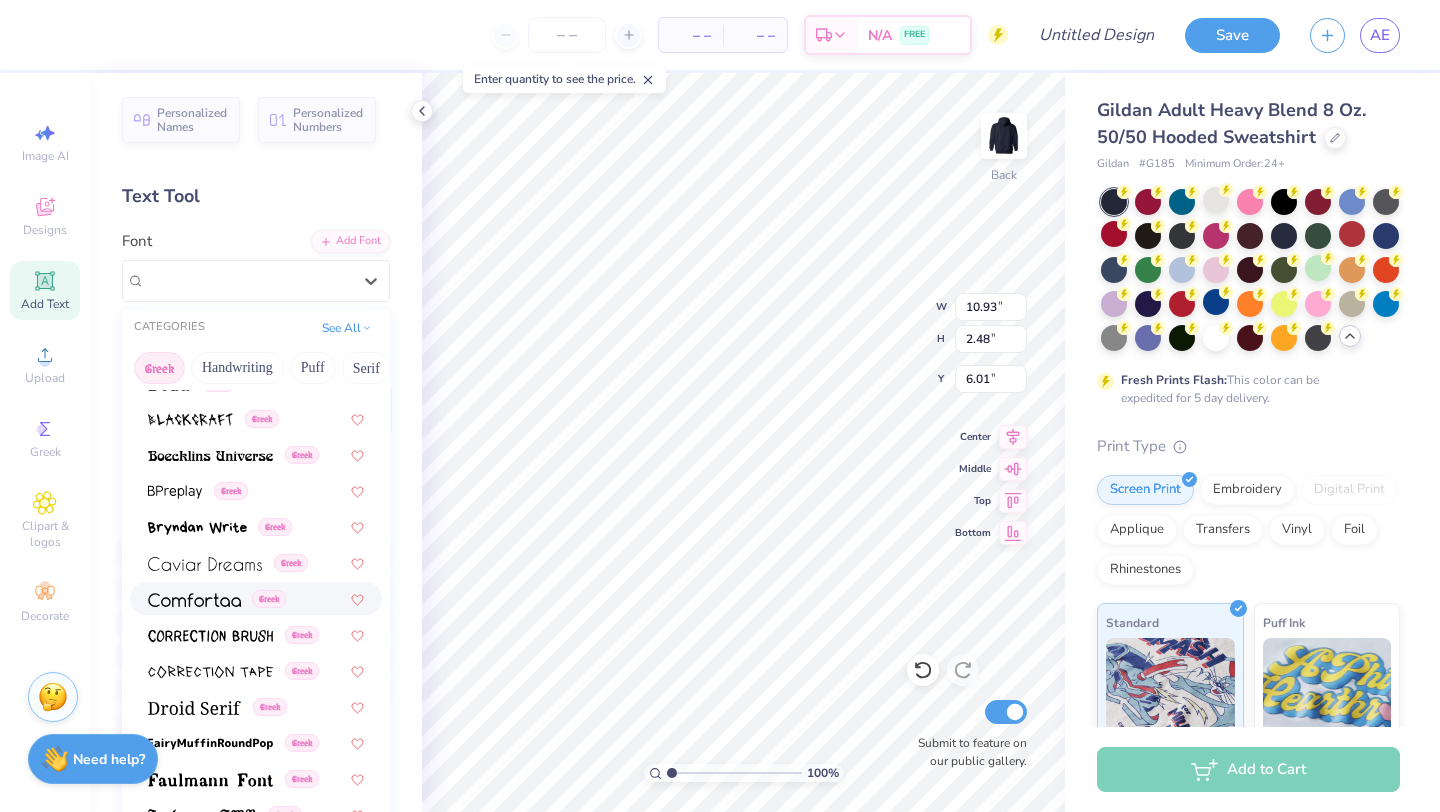 click at bounding box center [194, 600] 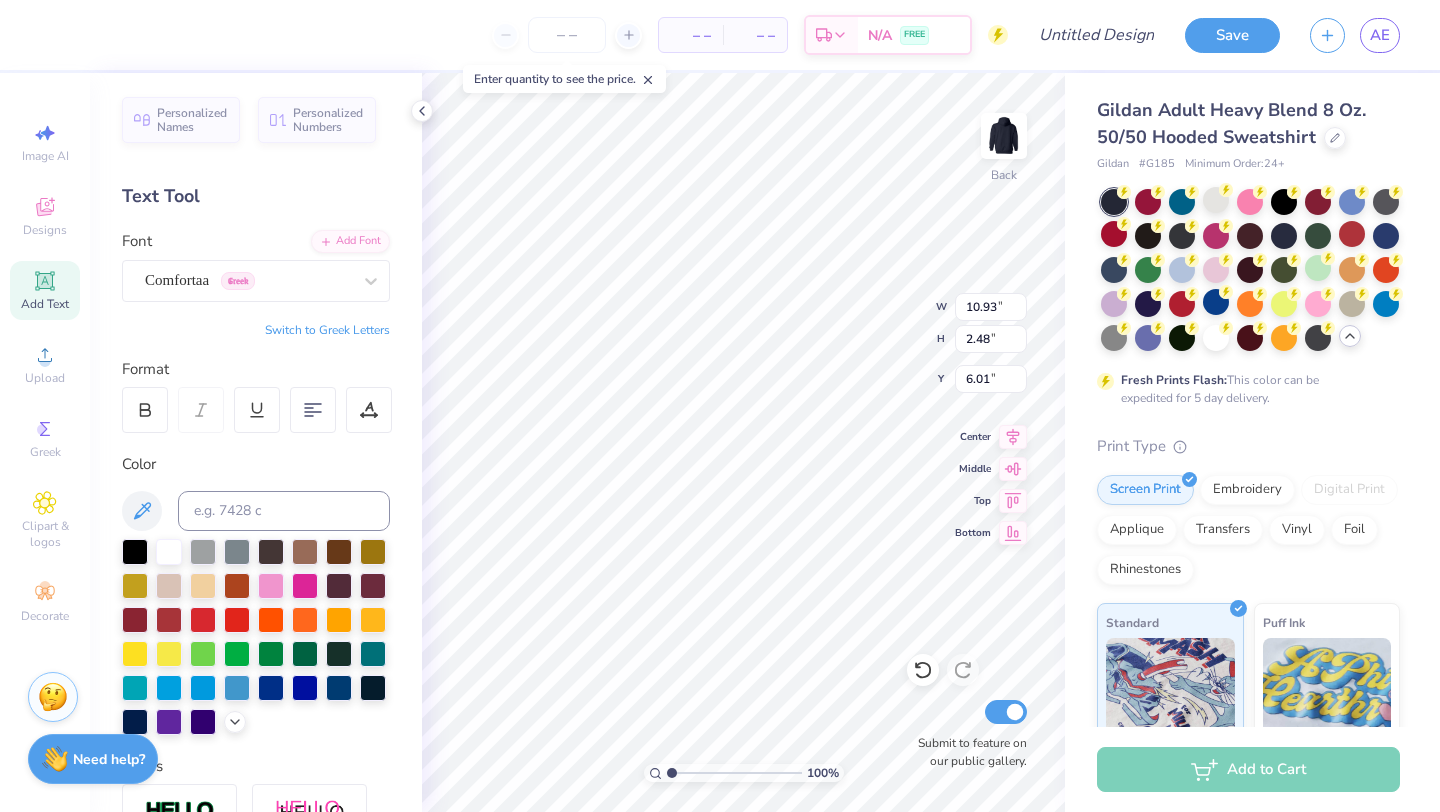 type on "11.29" 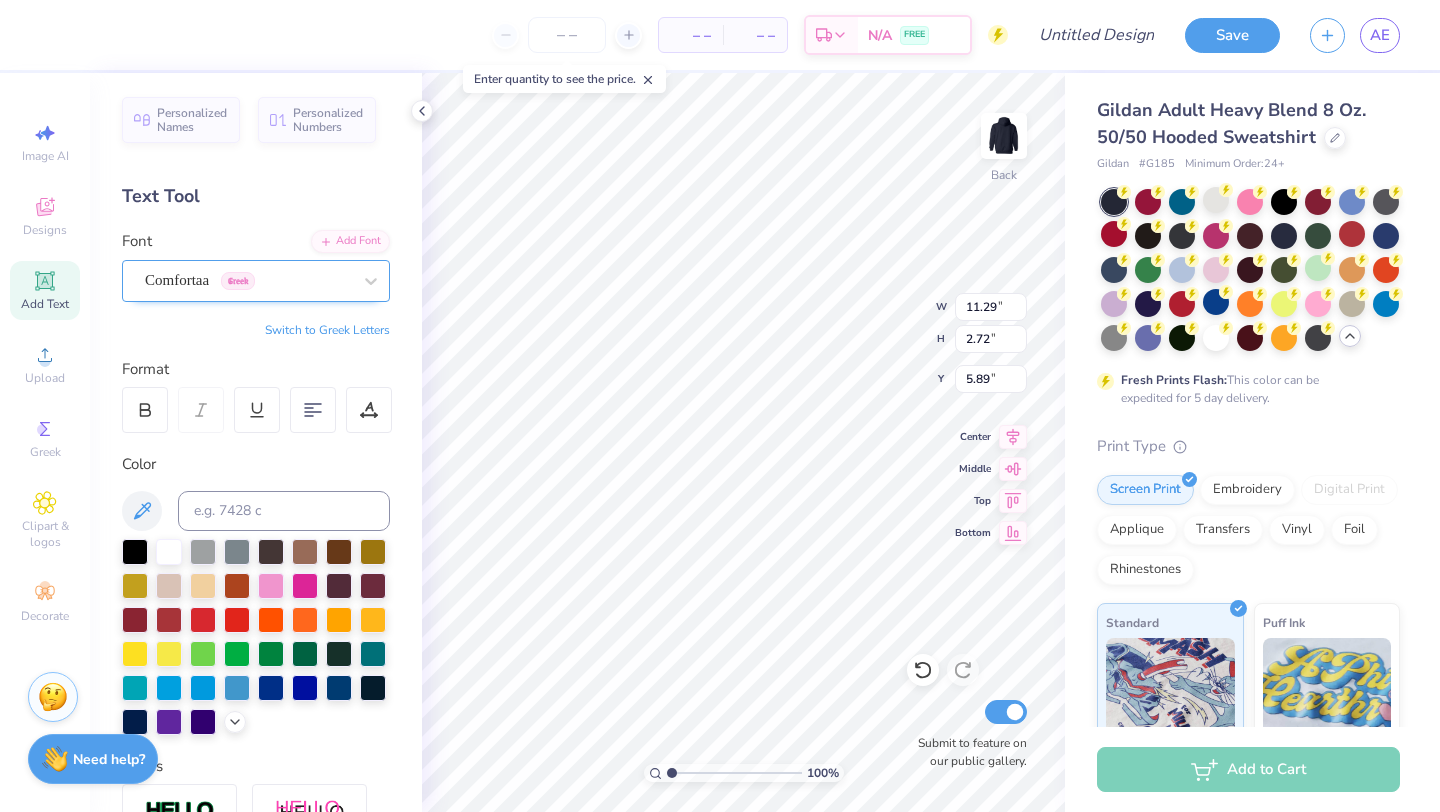 click on "Comfortaa Greek" at bounding box center [256, 281] 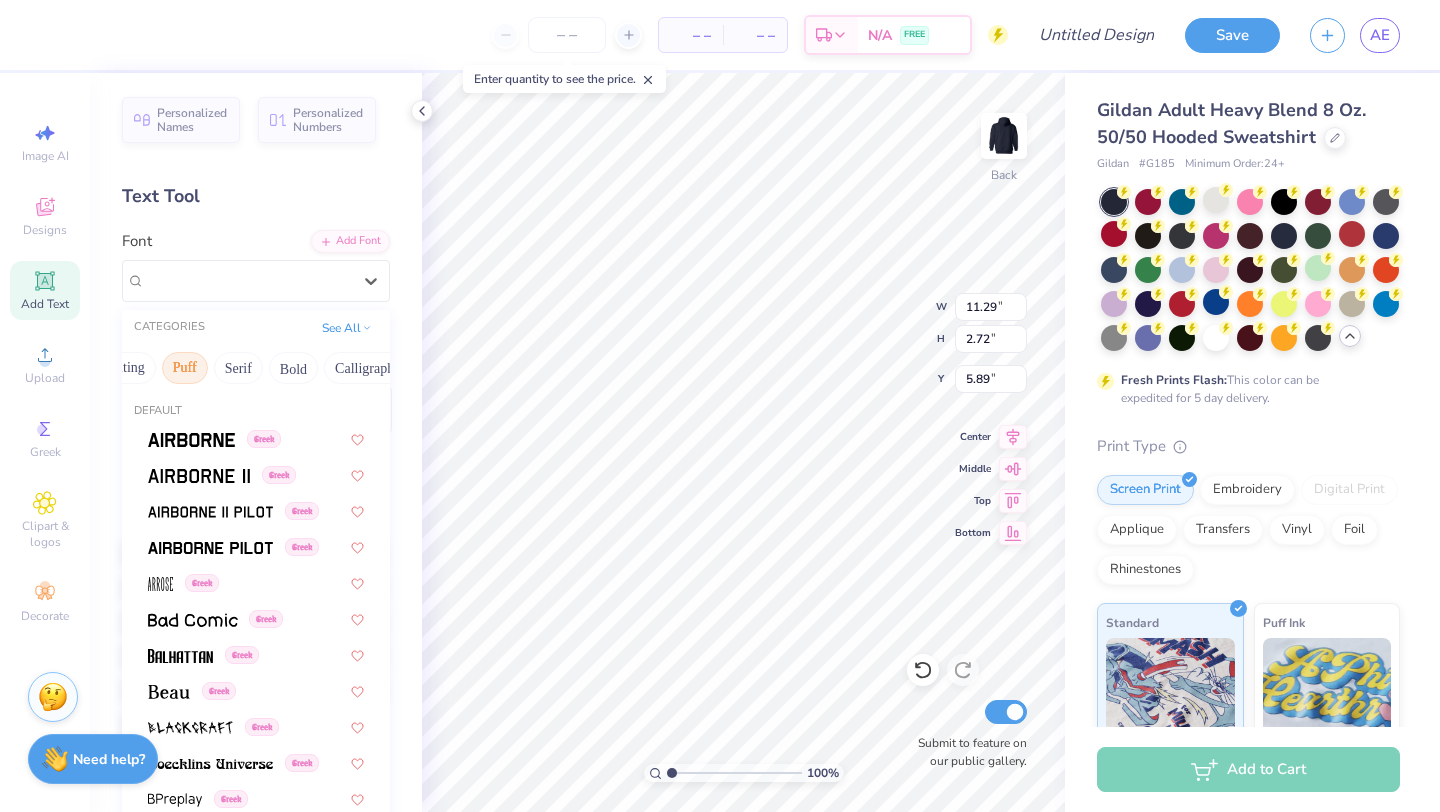 scroll, scrollTop: 0, scrollLeft: 147, axis: horizontal 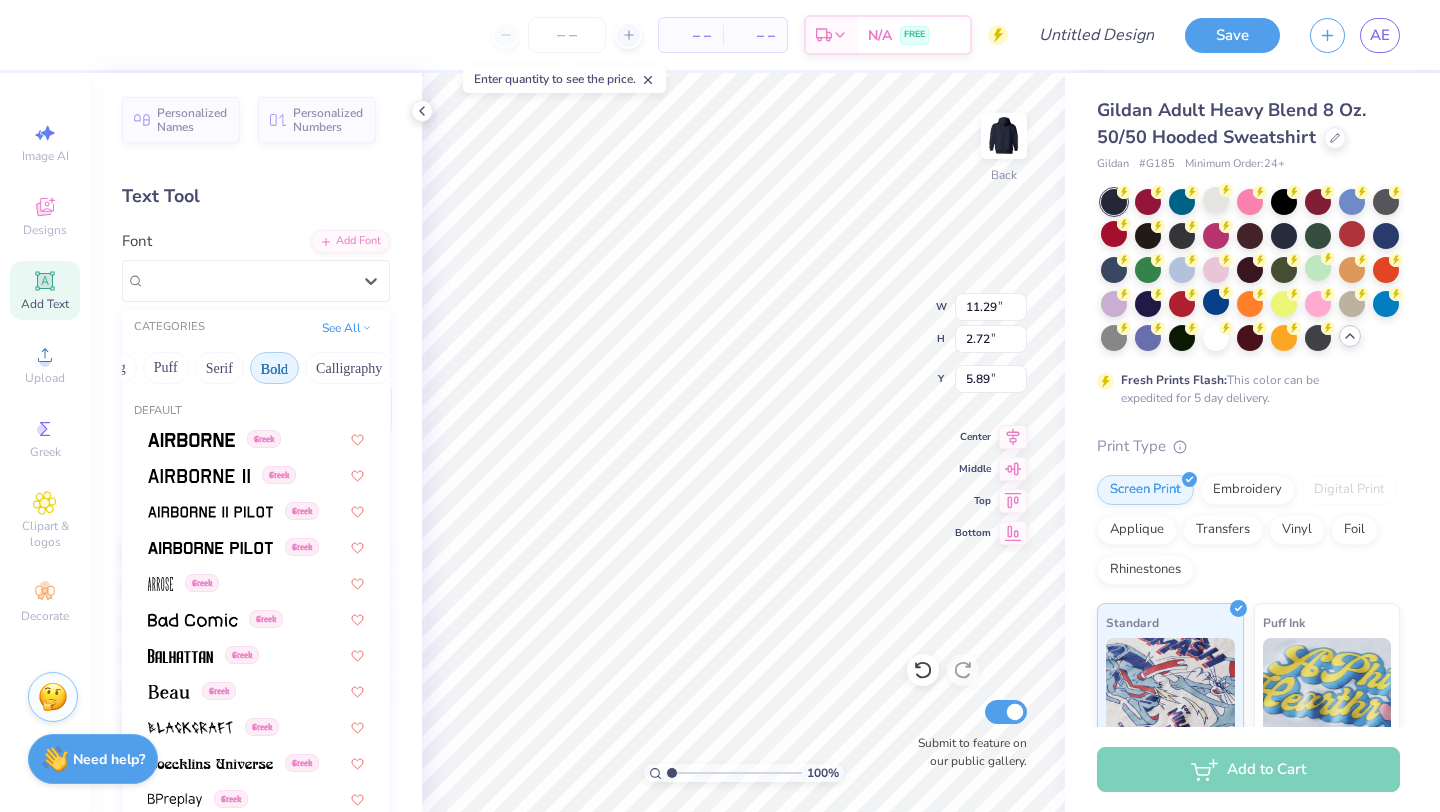 click on "Bold" at bounding box center [274, 368] 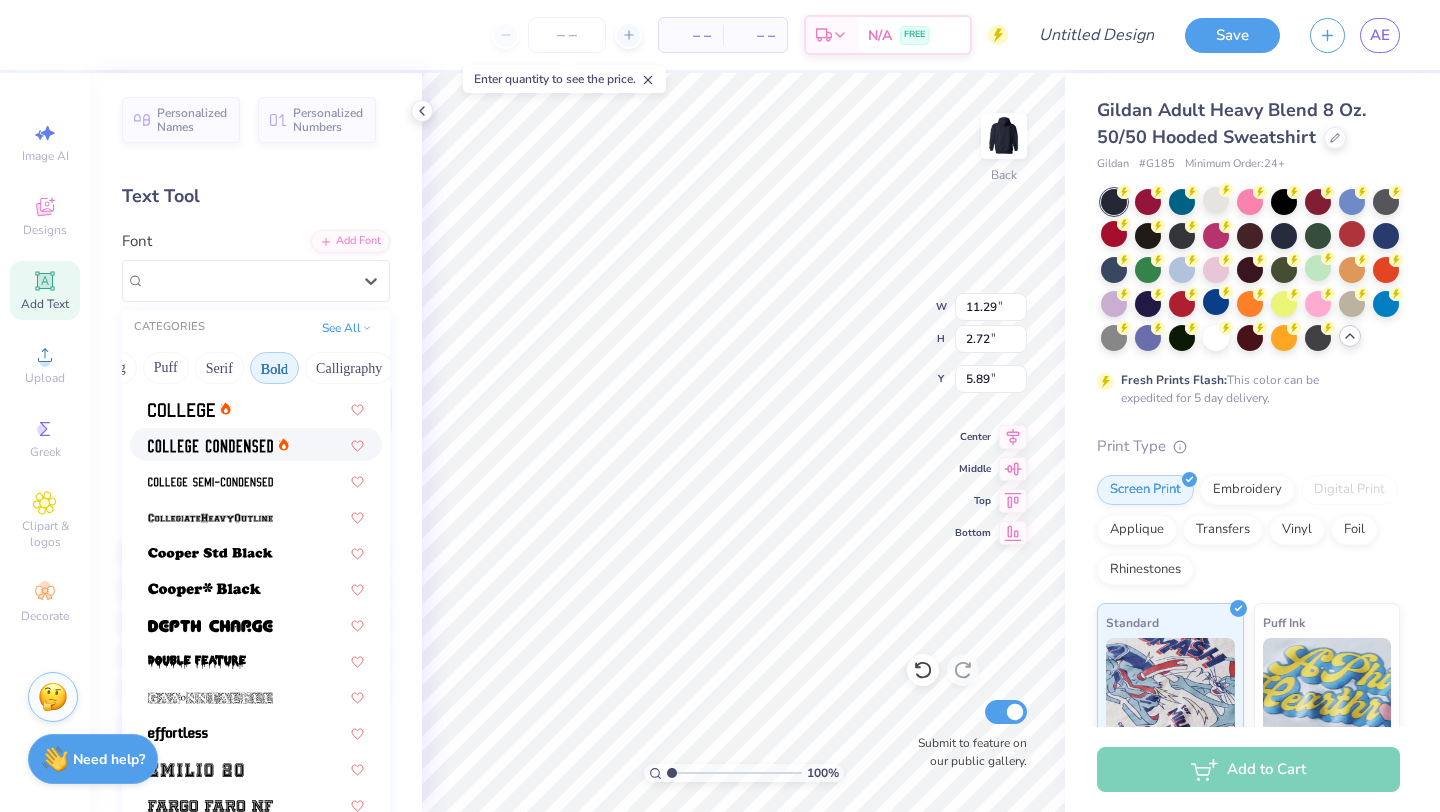 scroll, scrollTop: 211, scrollLeft: 0, axis: vertical 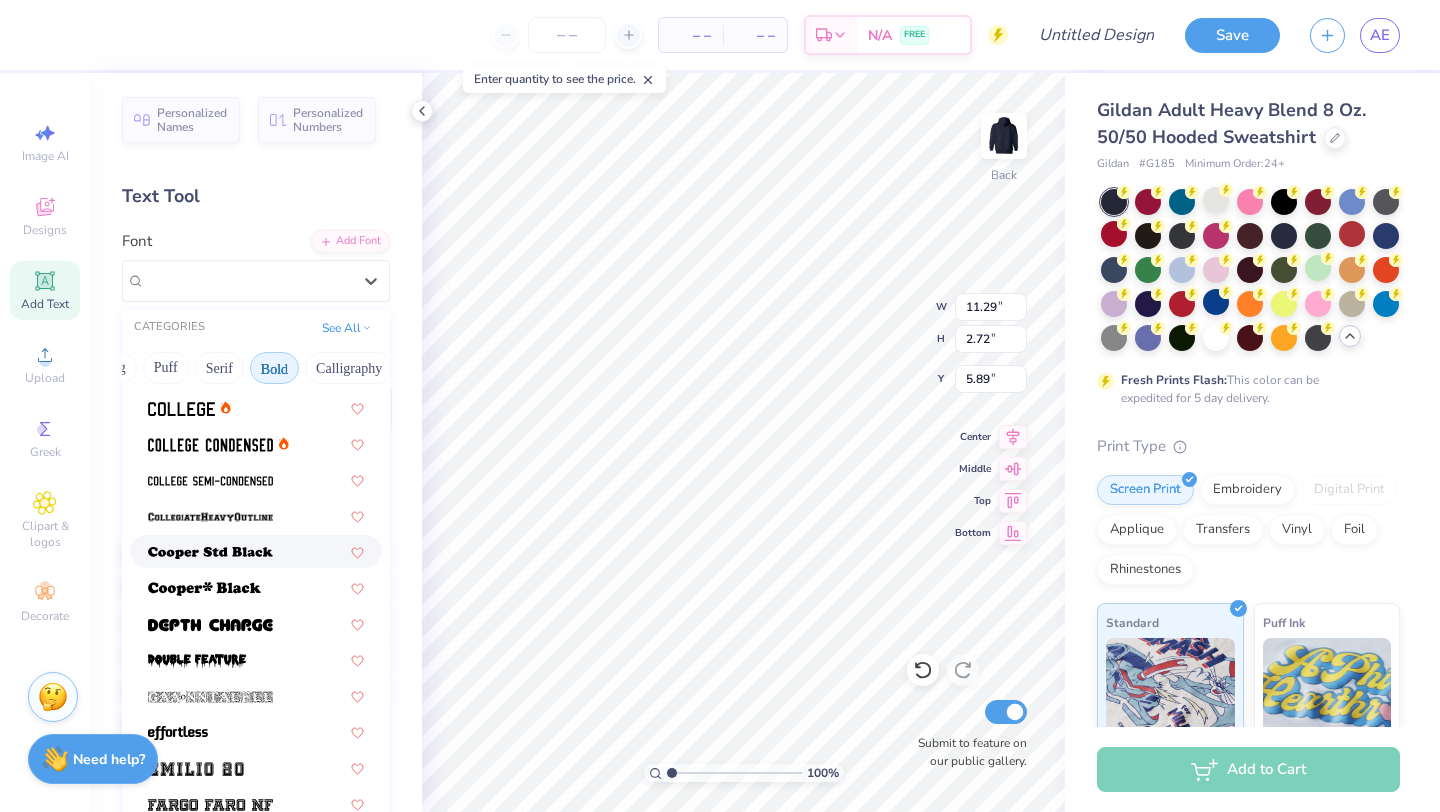 click at bounding box center (210, 553) 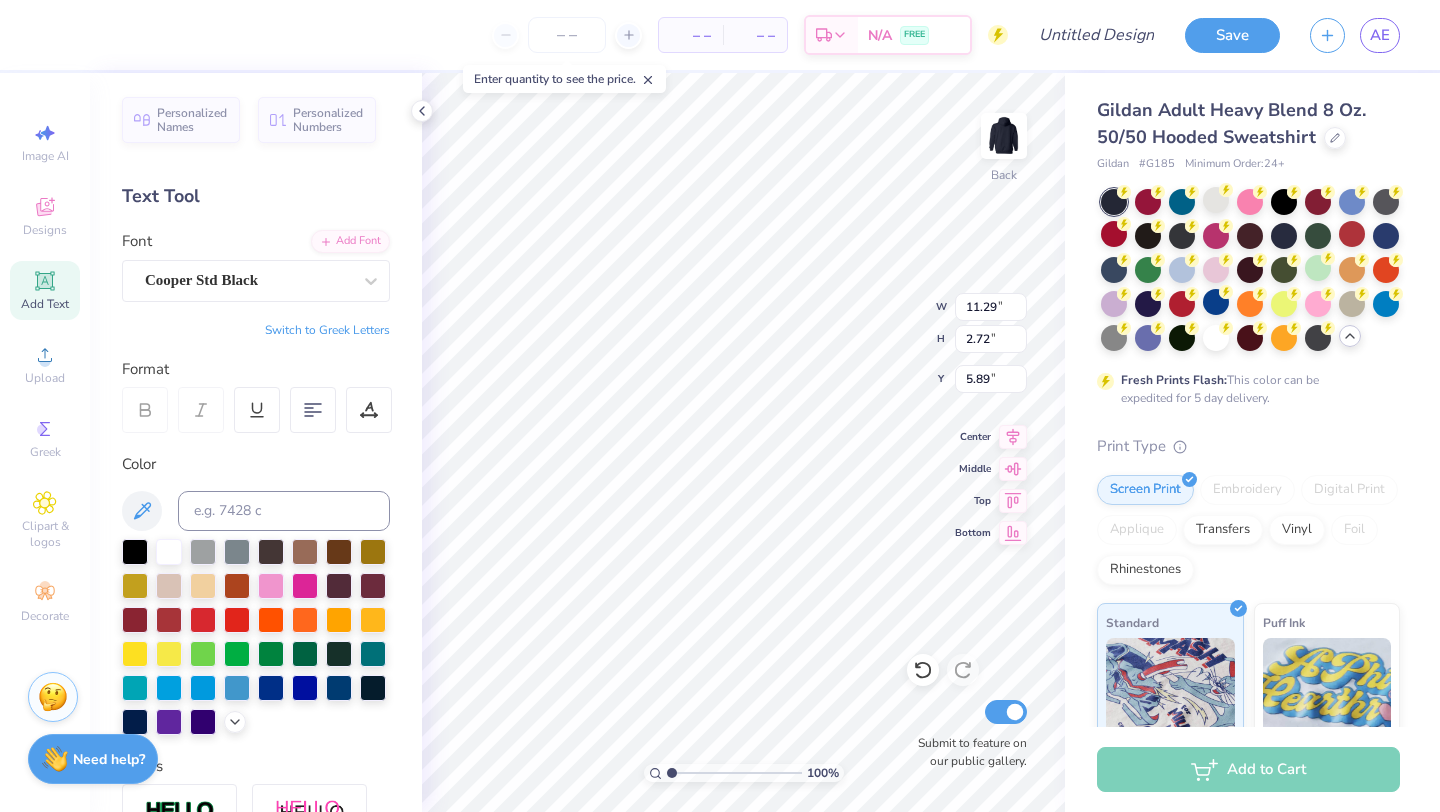 type on "13.47" 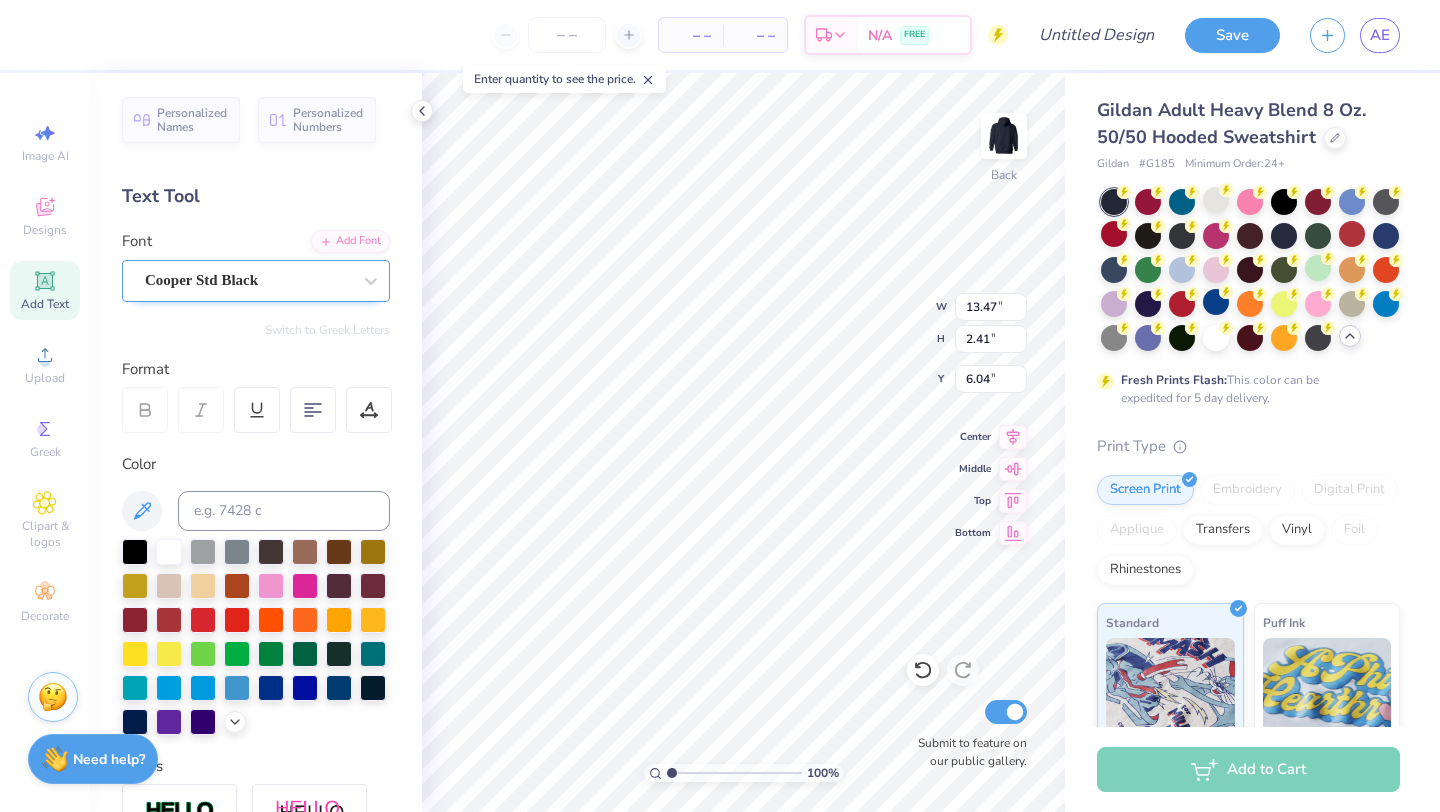 click at bounding box center (248, 280) 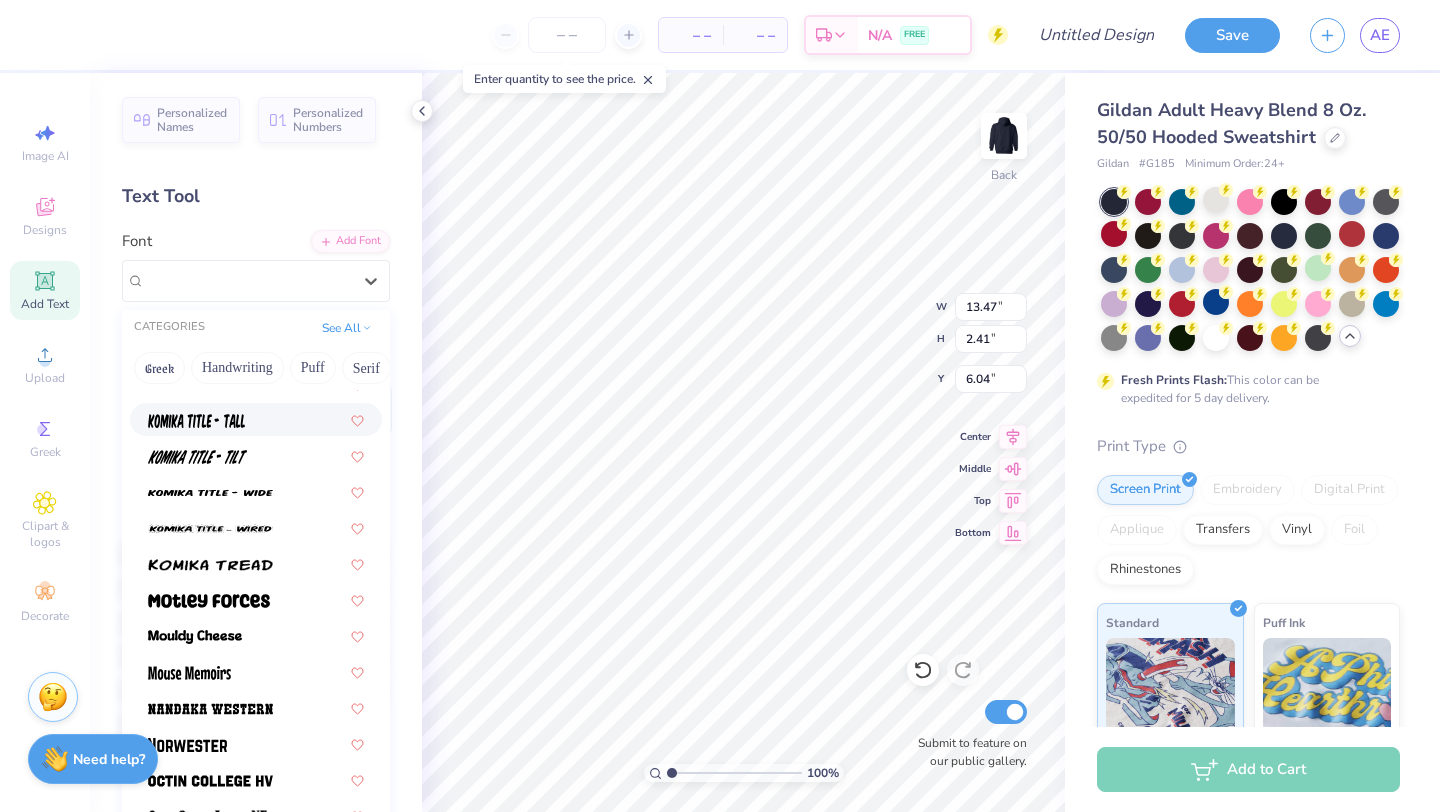 scroll, scrollTop: 1525, scrollLeft: 0, axis: vertical 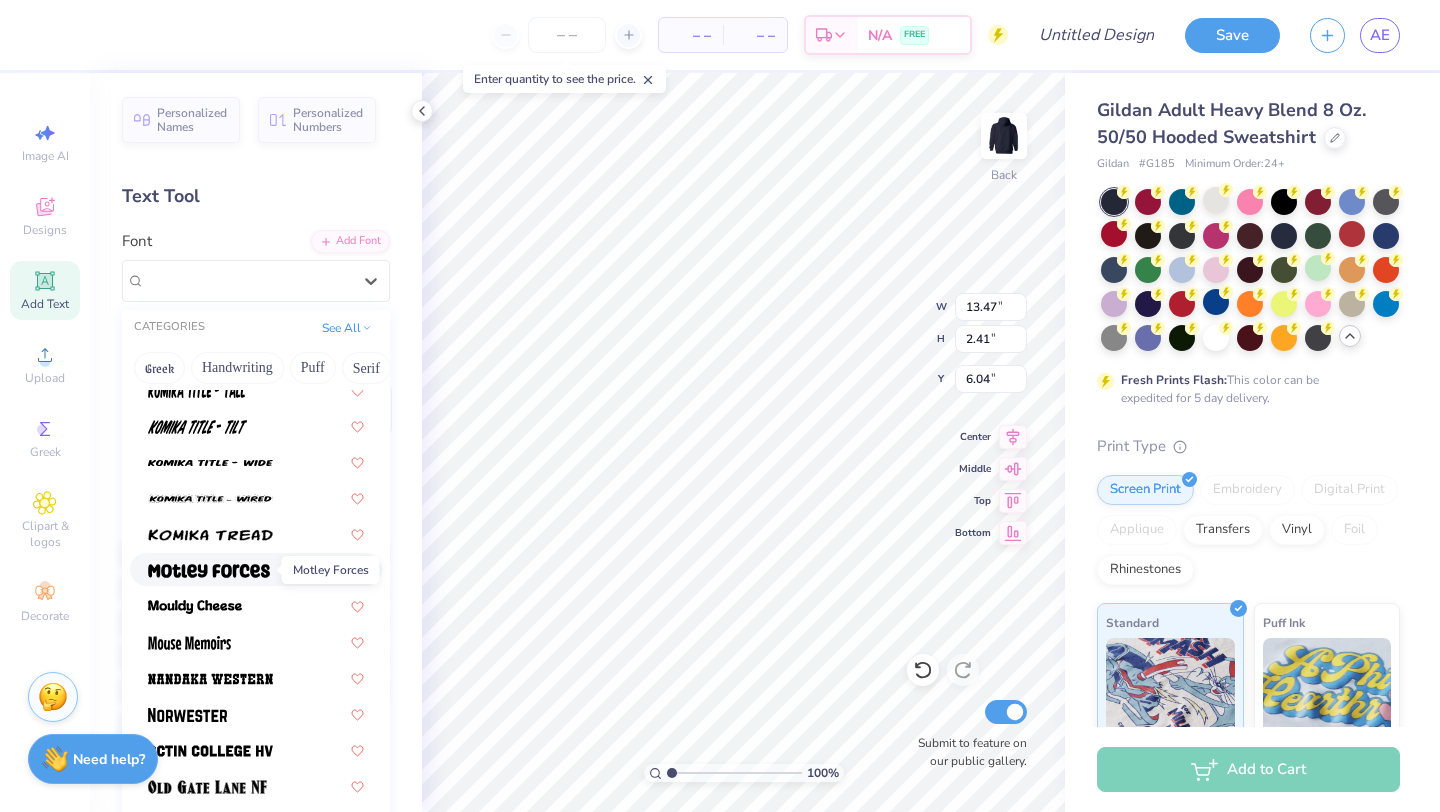 click at bounding box center (209, 571) 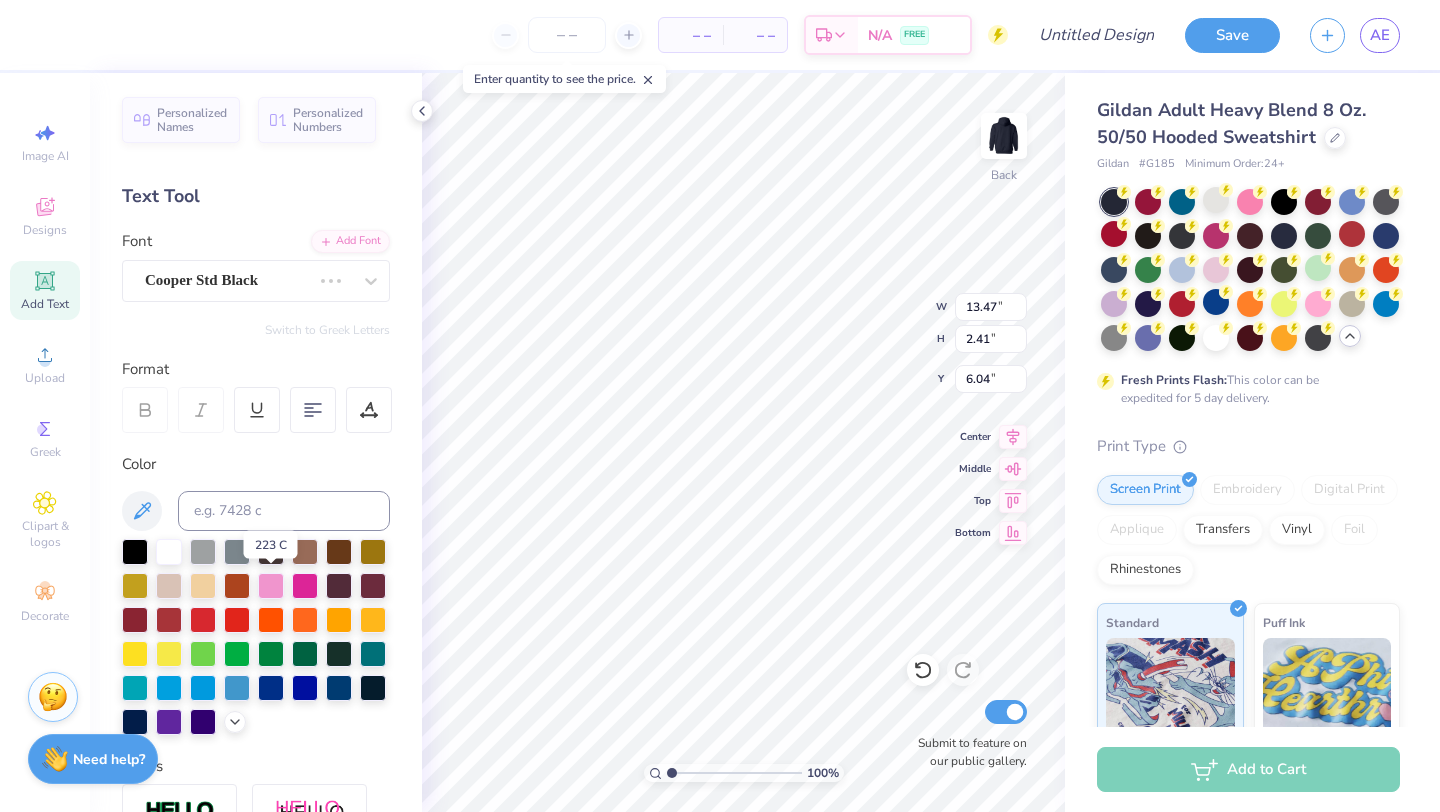 type on "10.83" 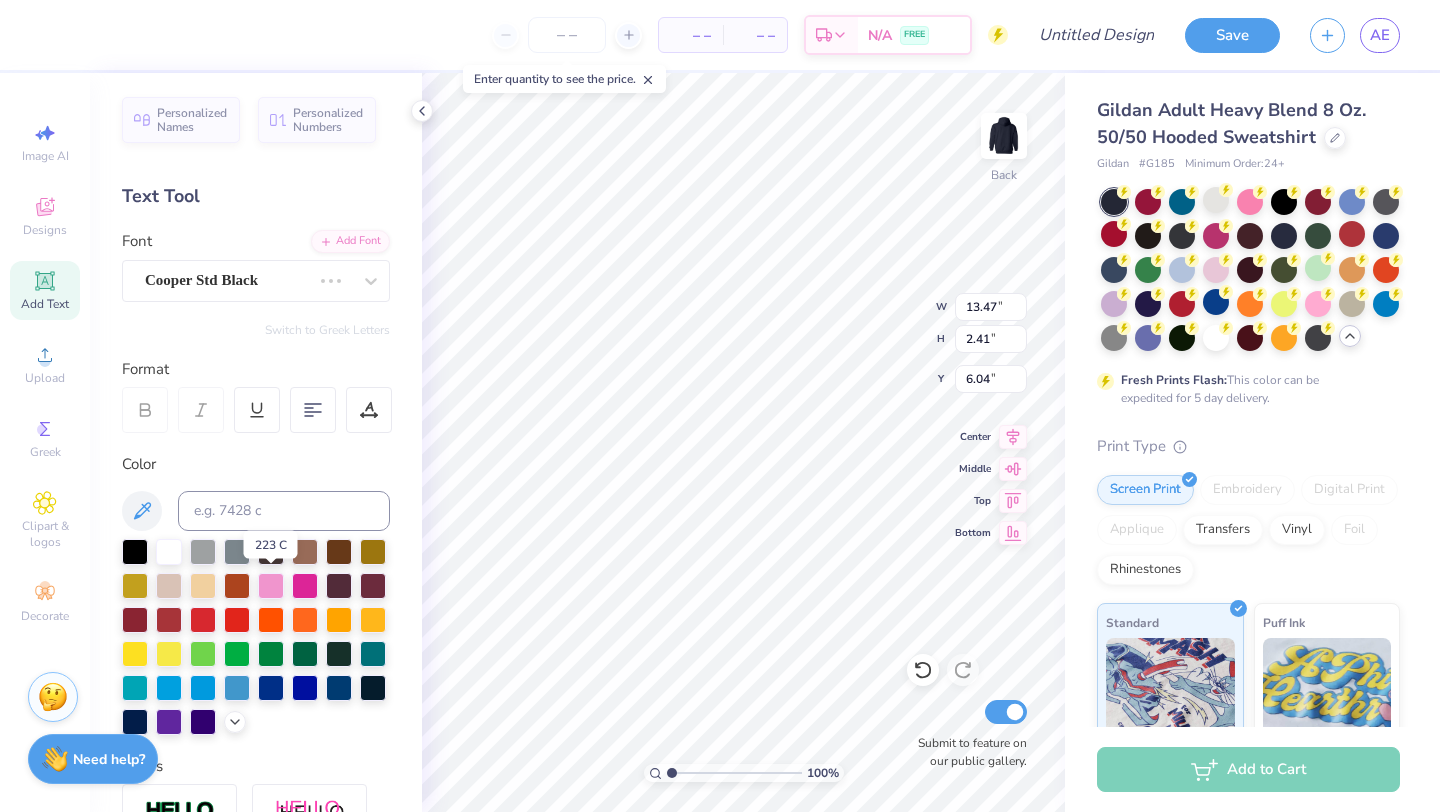 type on "6.24" 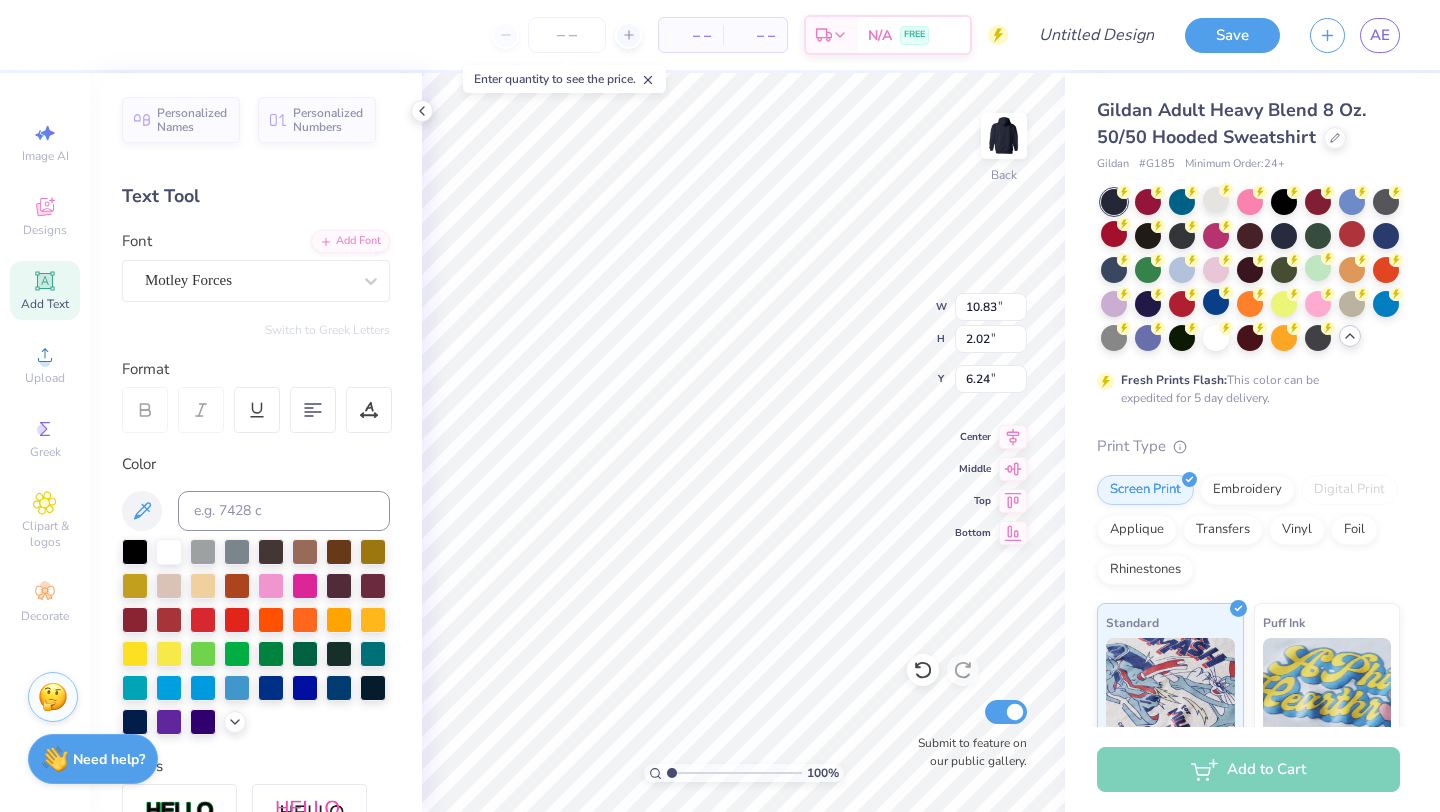 type on "Kappa Psi" 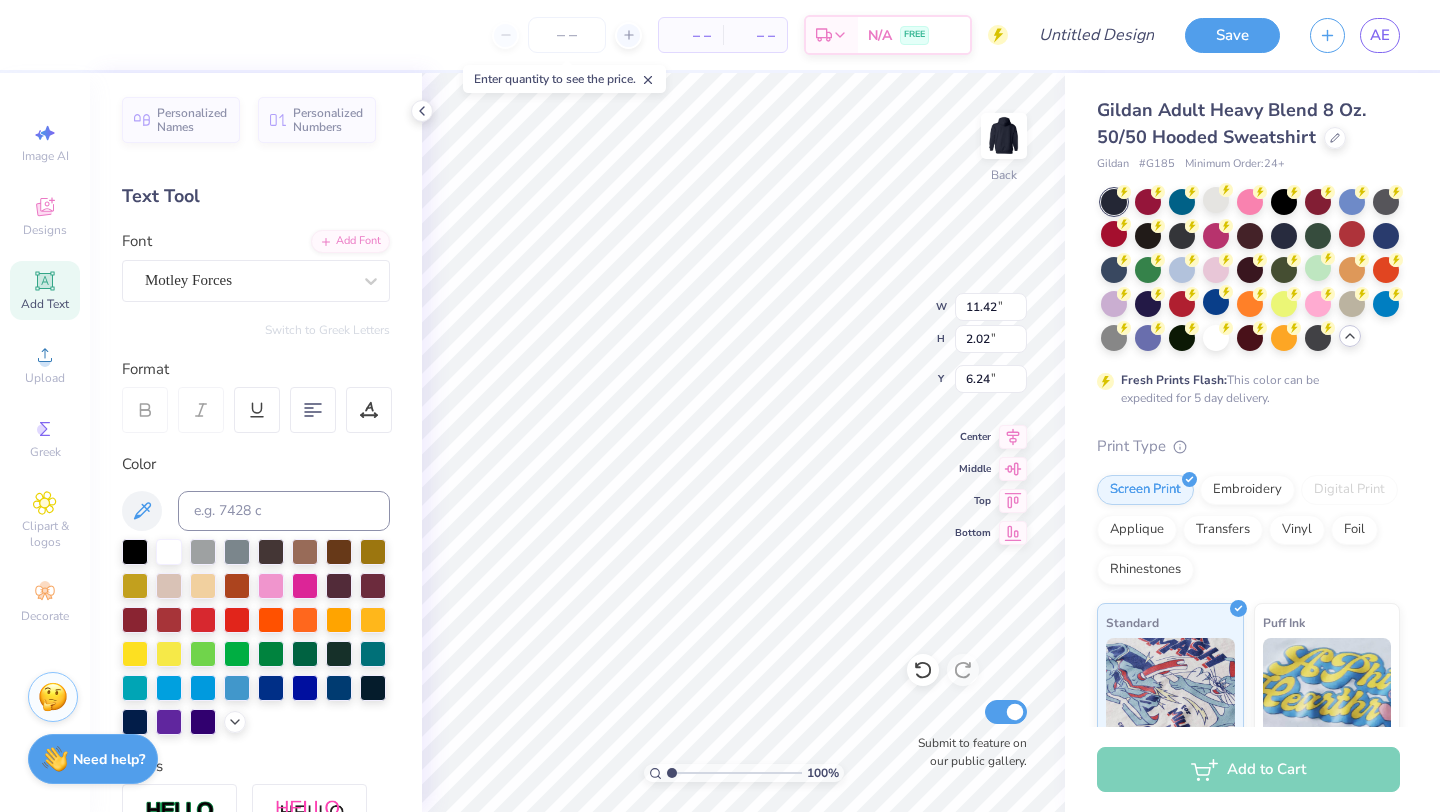 type on "4.65" 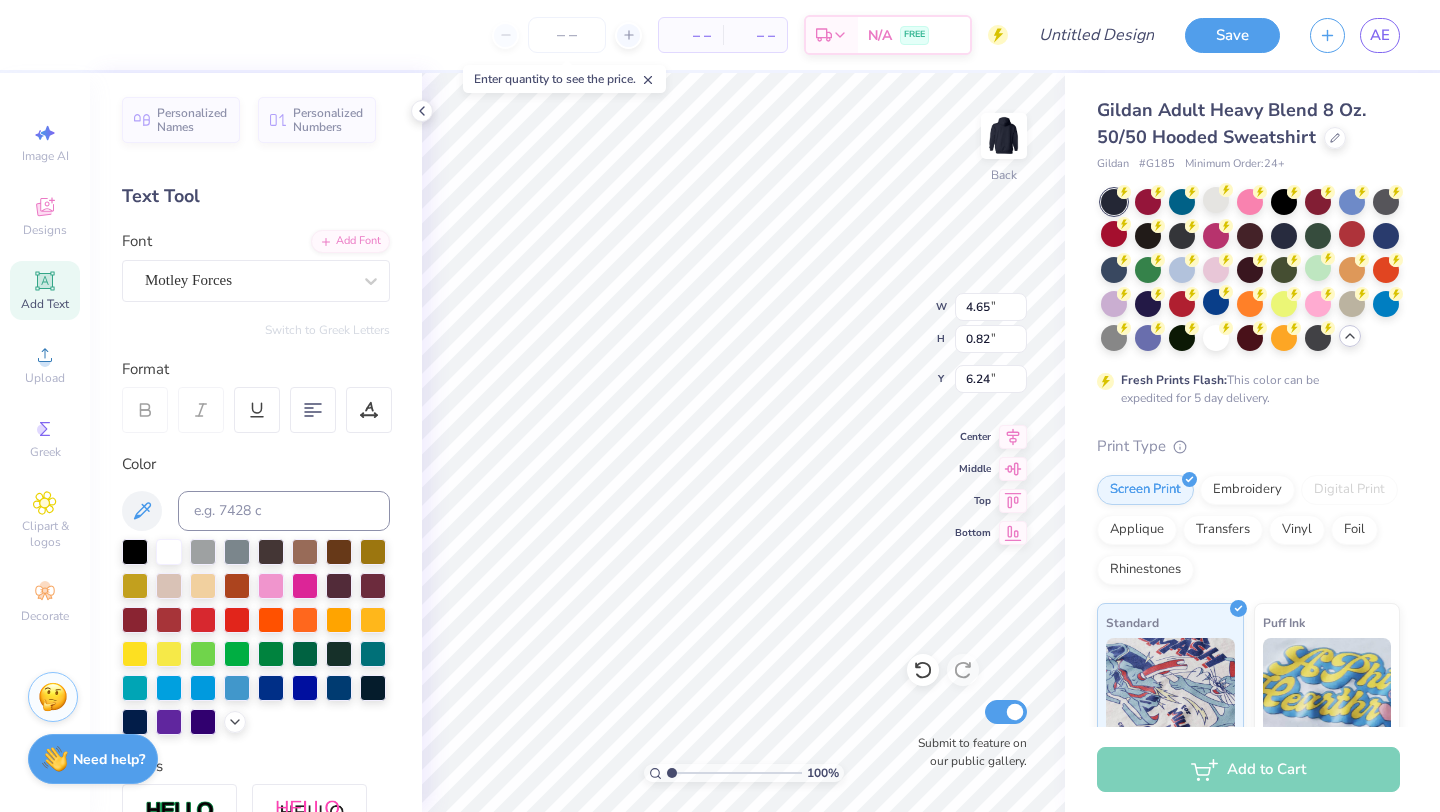 type on "3.00" 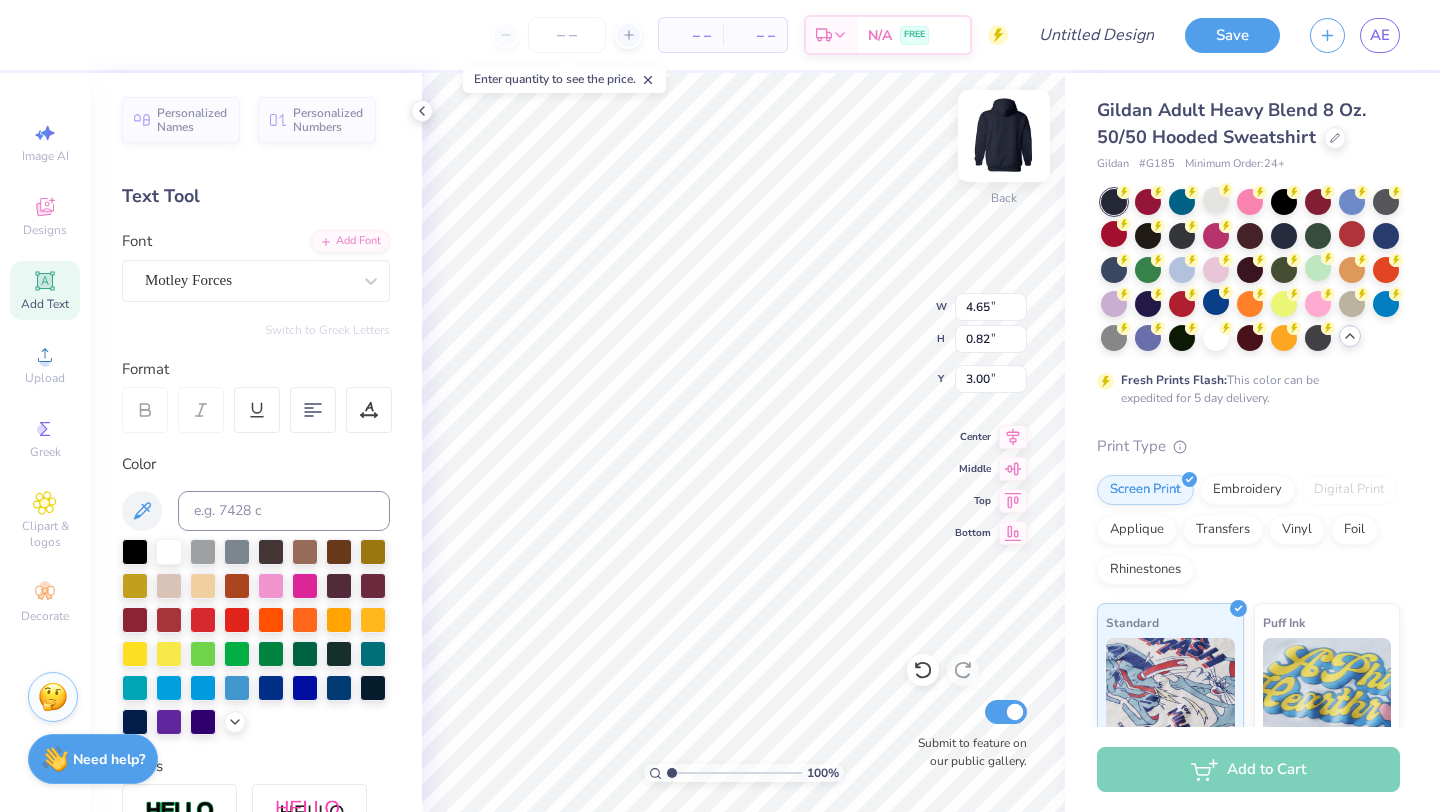 click at bounding box center (1004, 136) 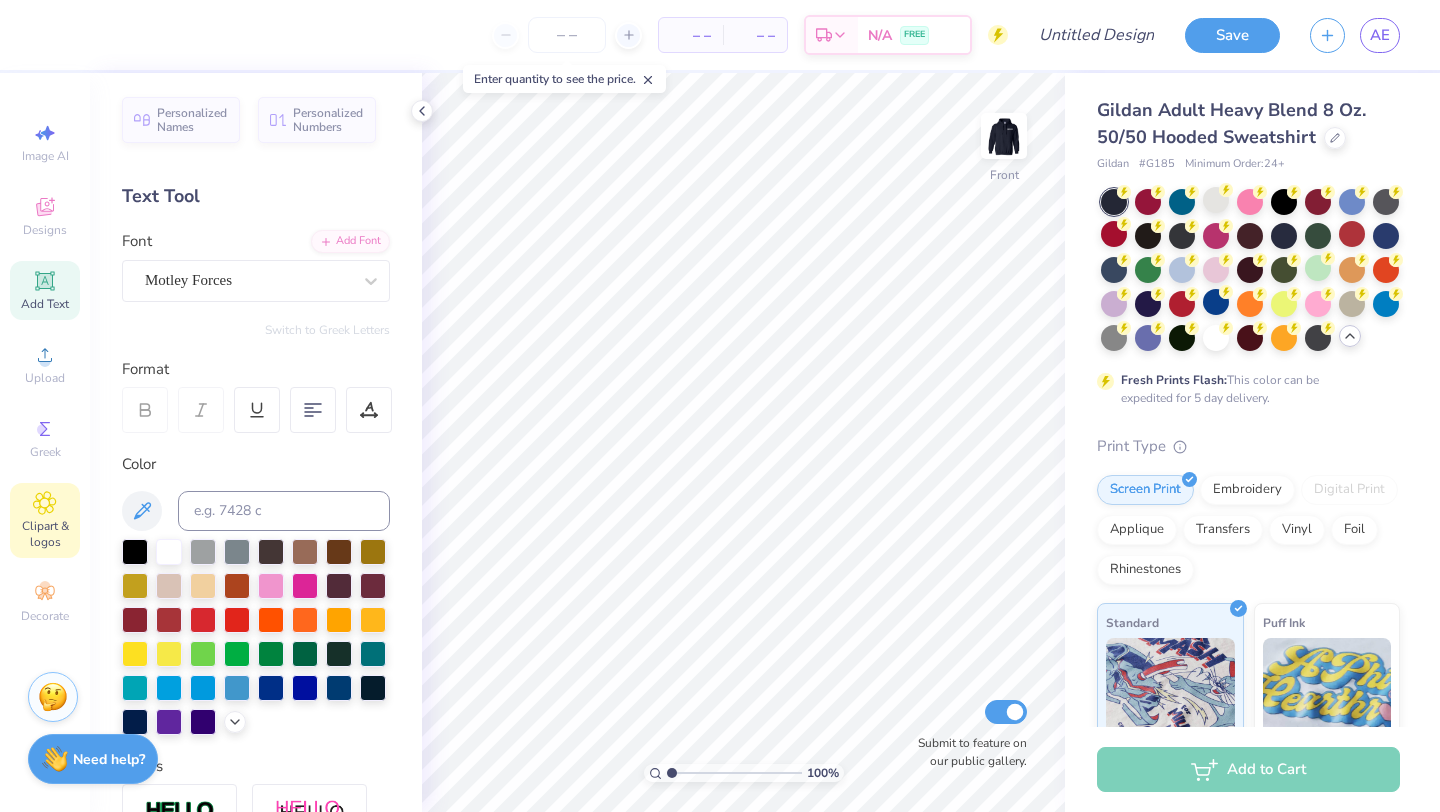 click on "Clipart & logos" at bounding box center (45, 534) 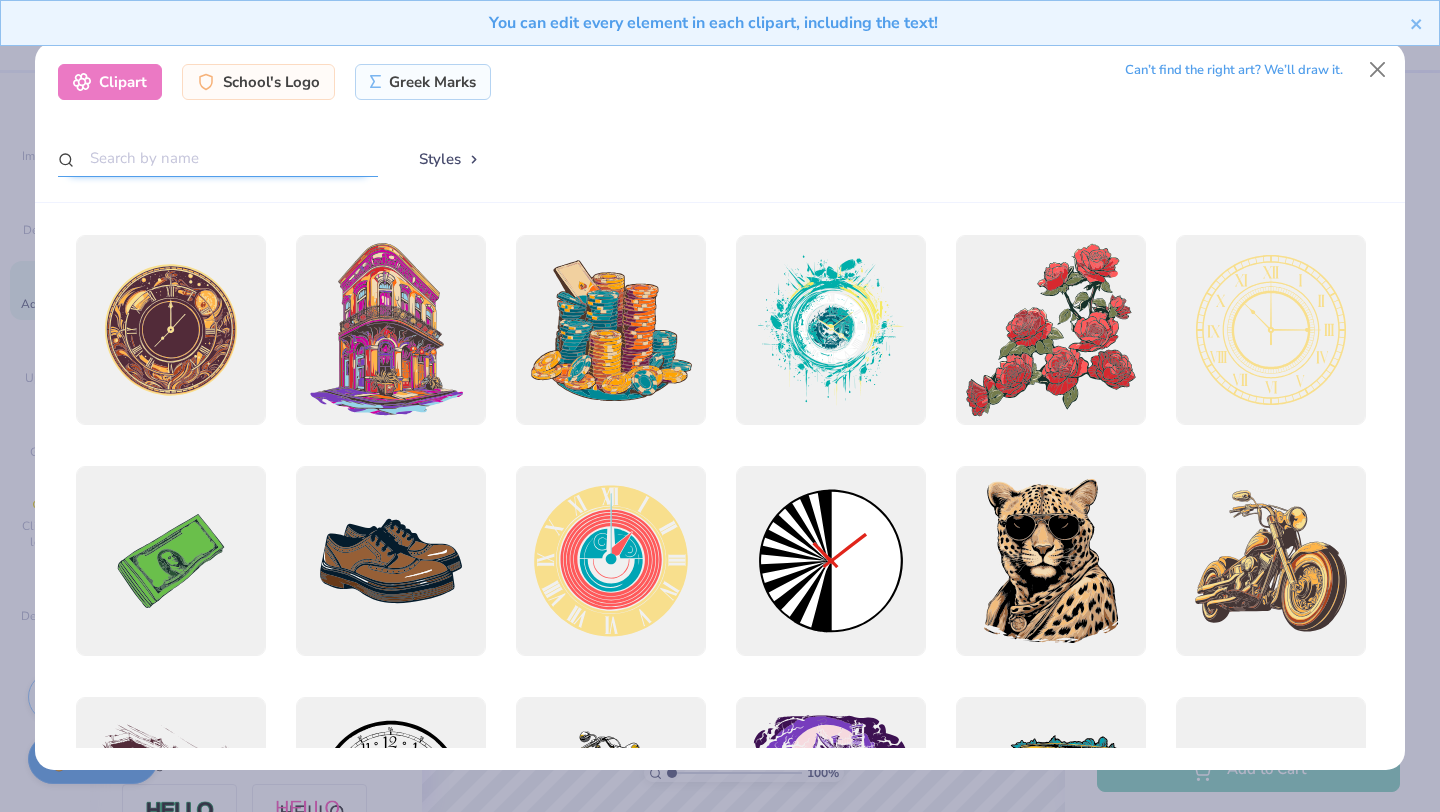 click at bounding box center [218, 158] 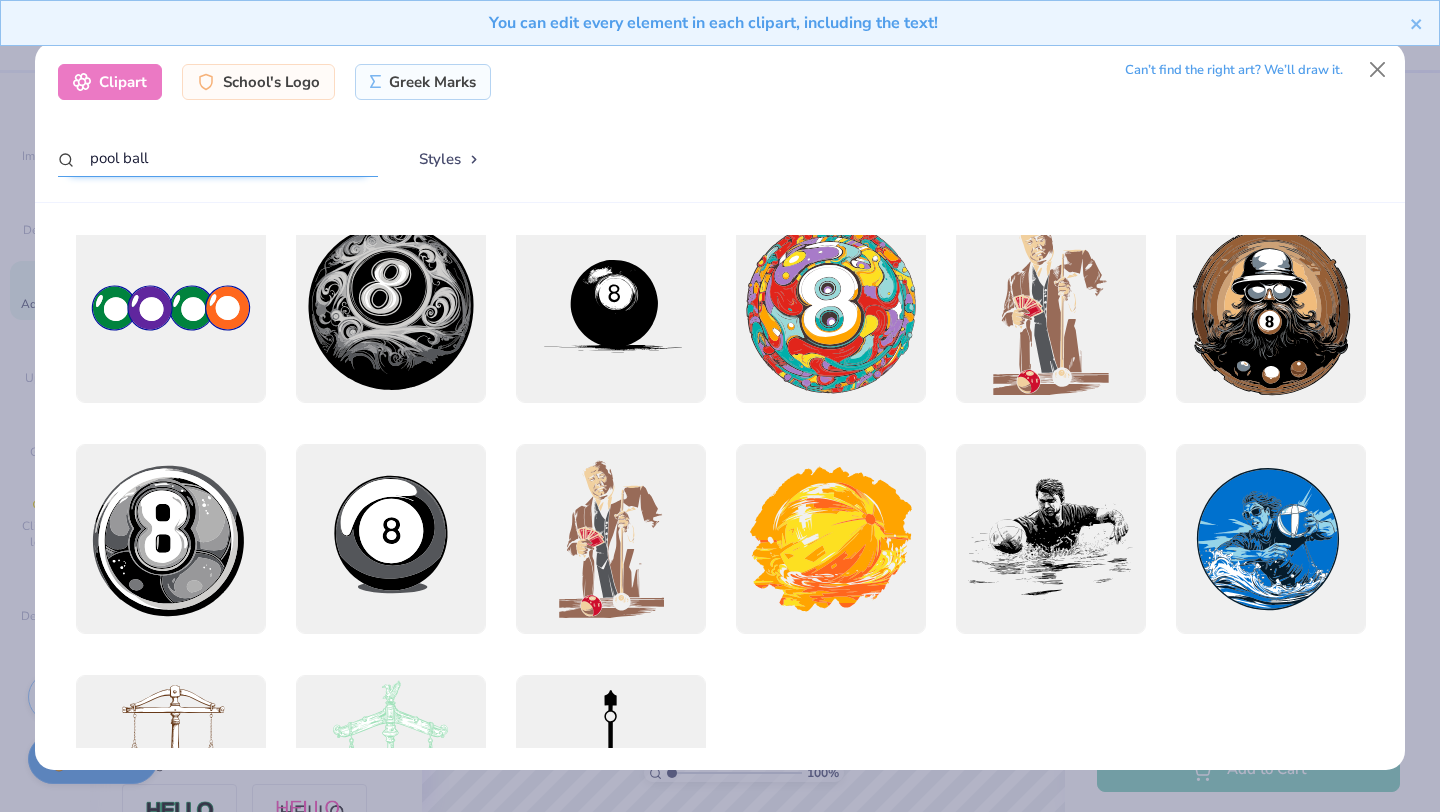 scroll, scrollTop: 0, scrollLeft: 0, axis: both 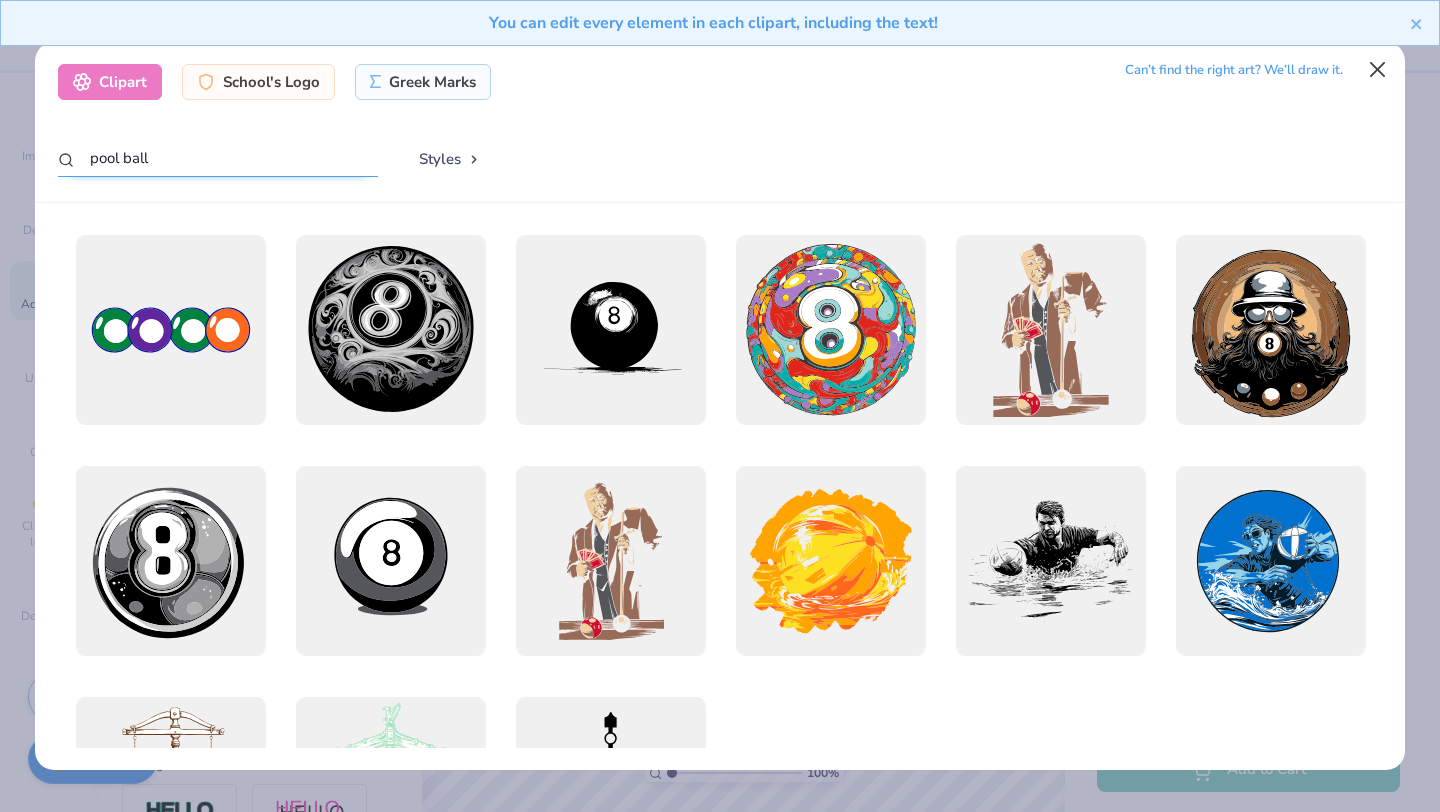 type on "pool ball" 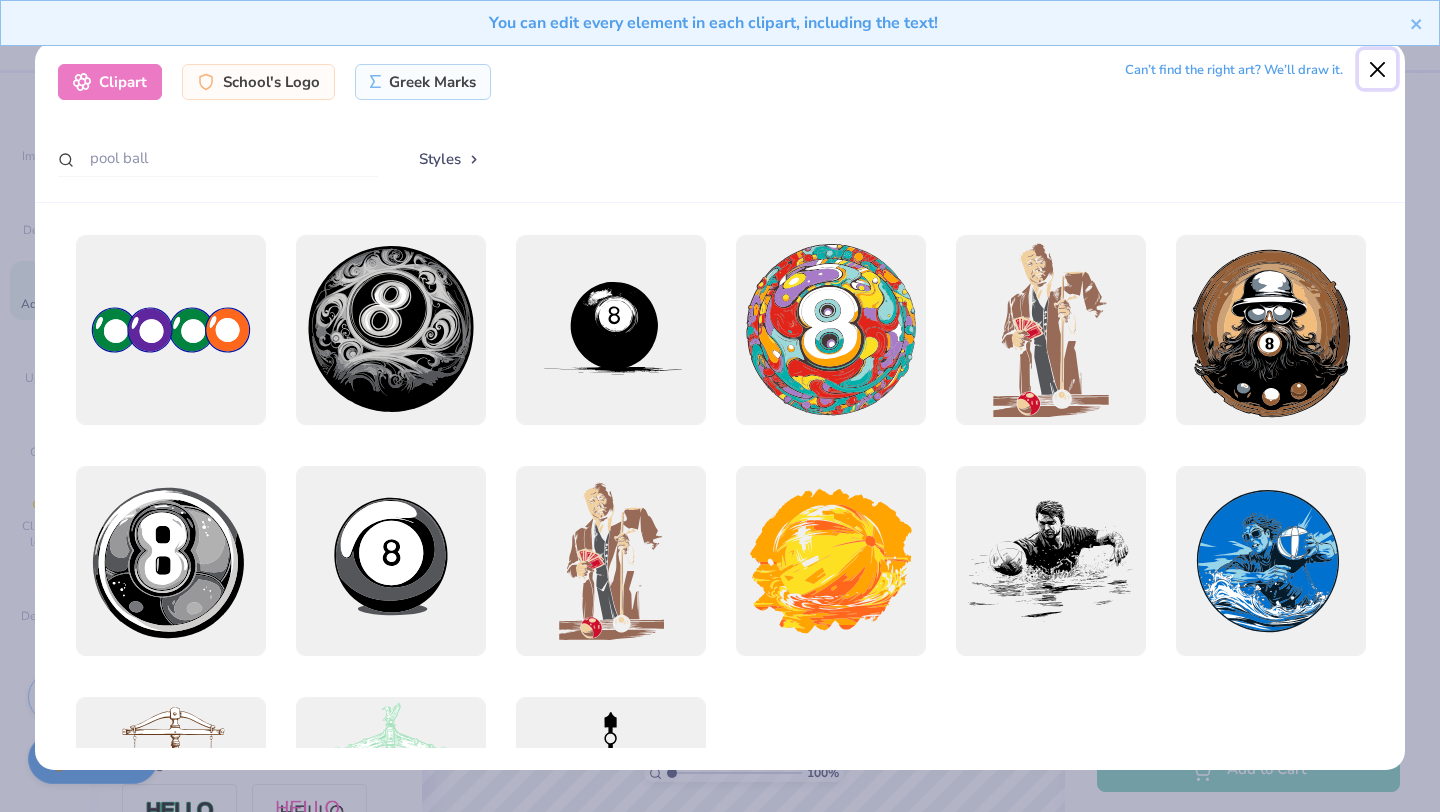 click at bounding box center (1378, 69) 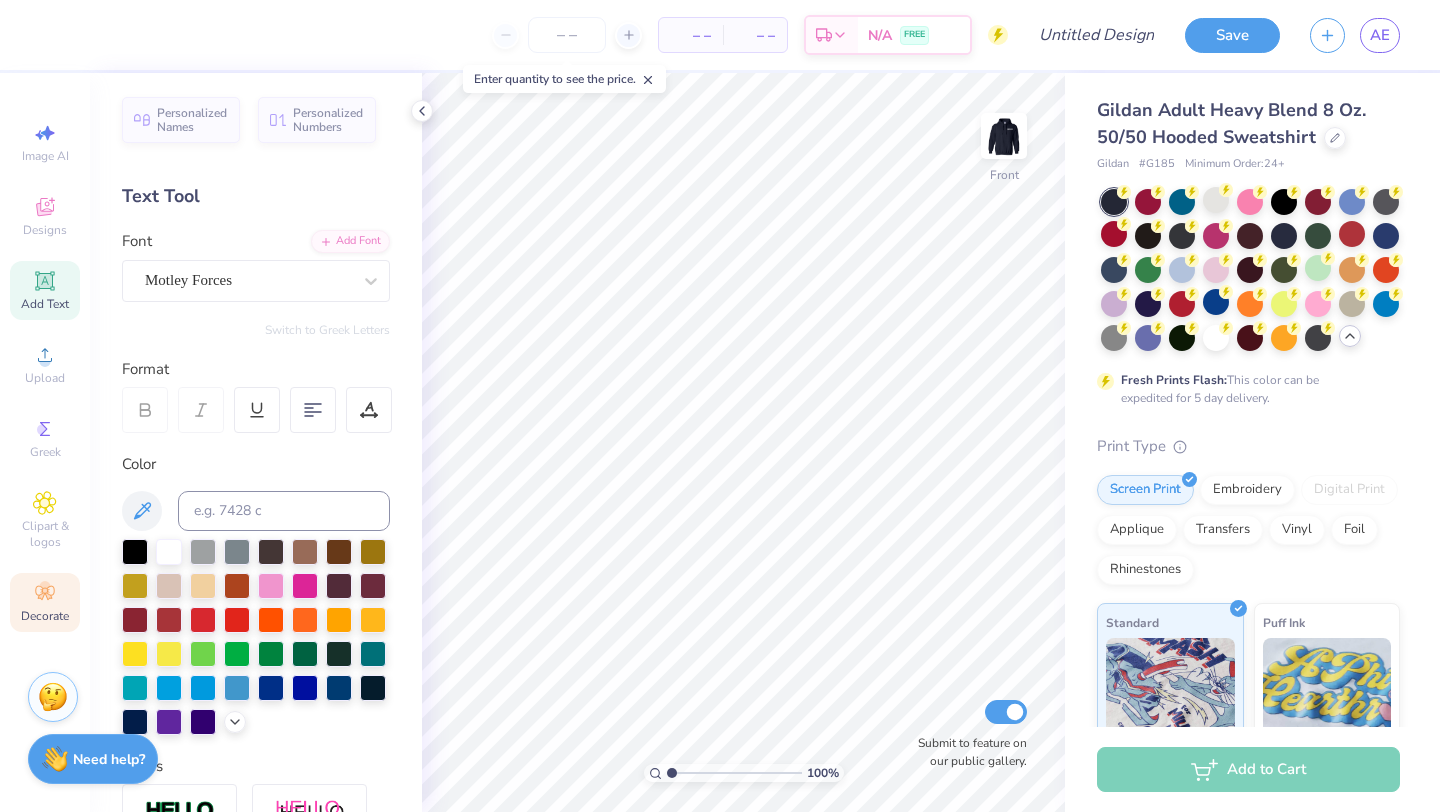 click 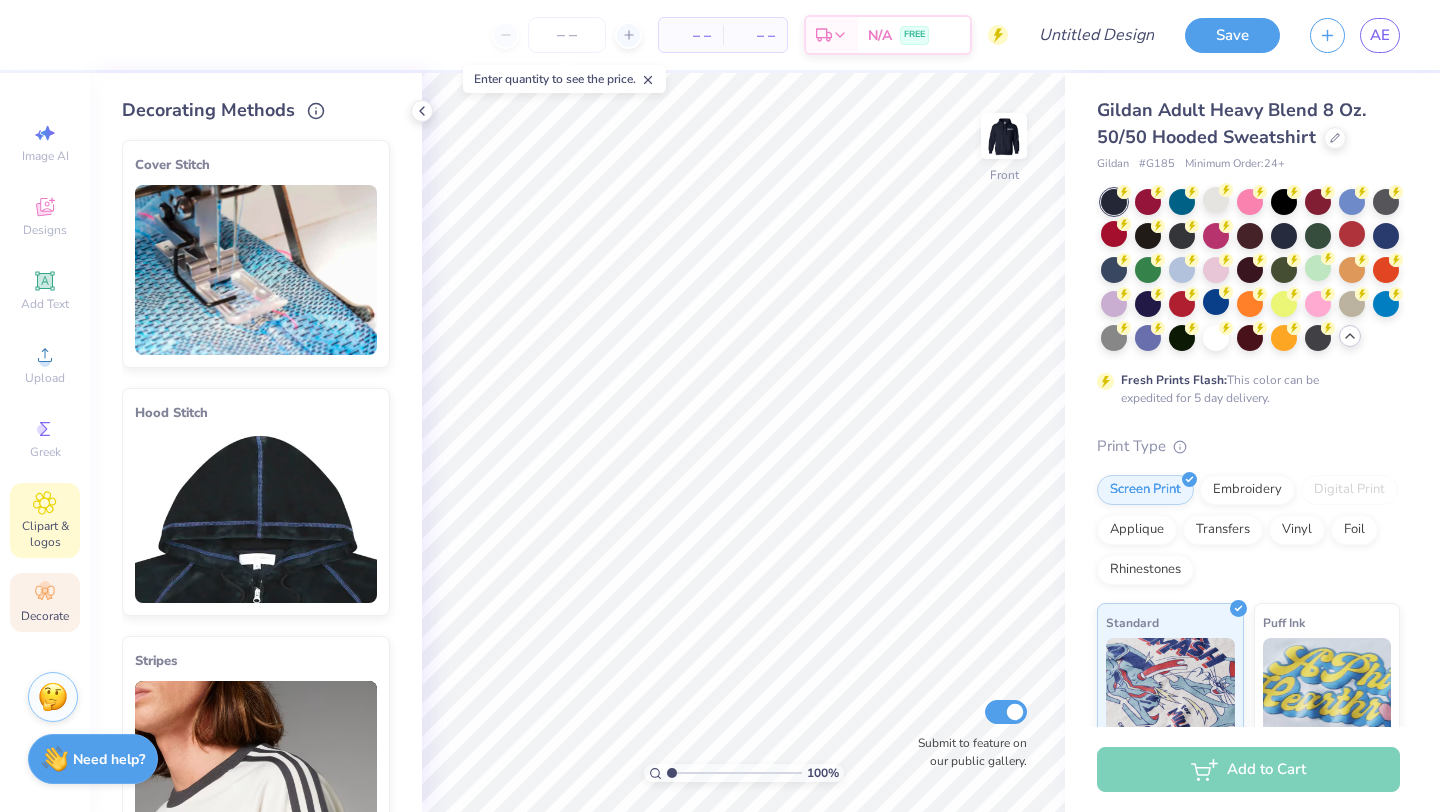 click 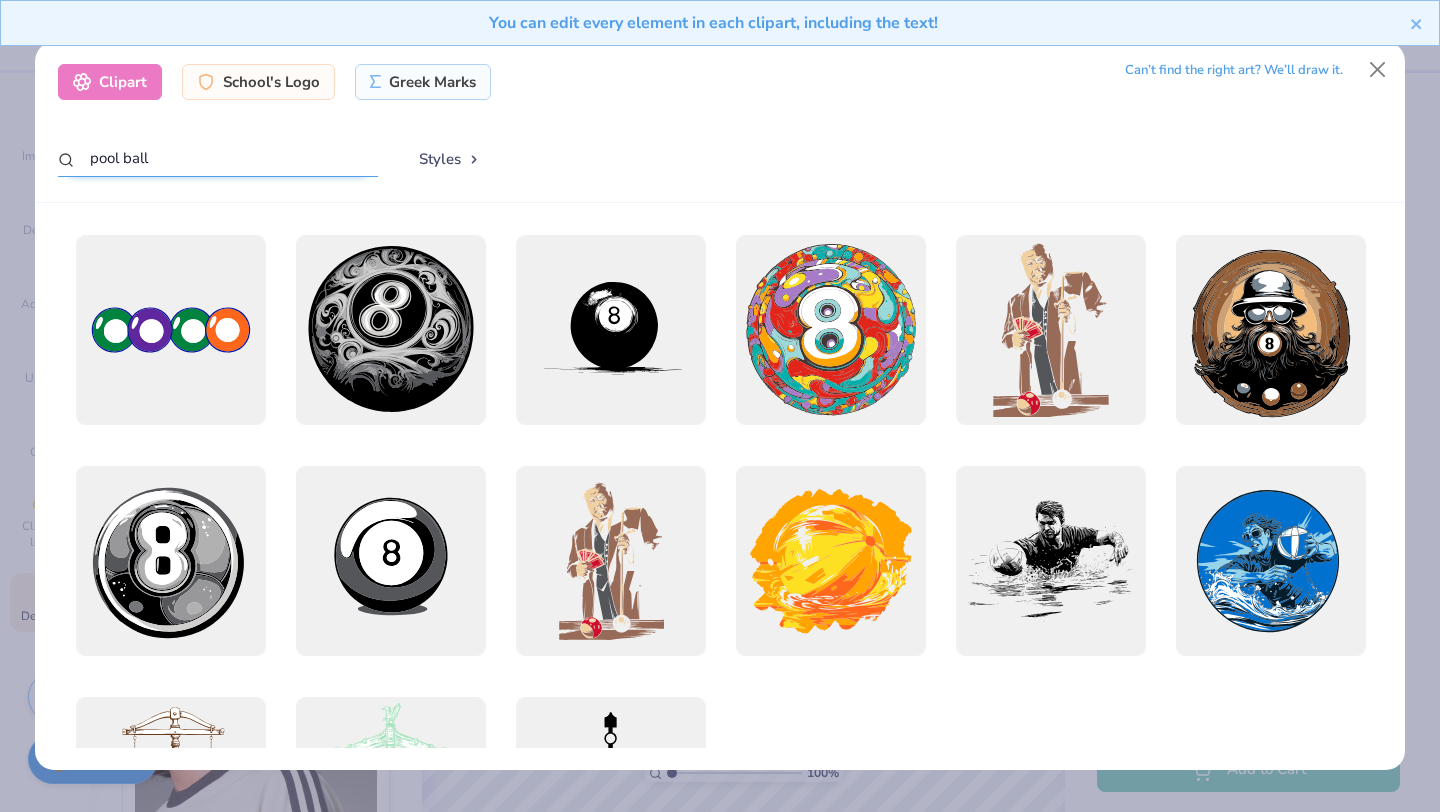 click on "pool ball" at bounding box center [218, 158] 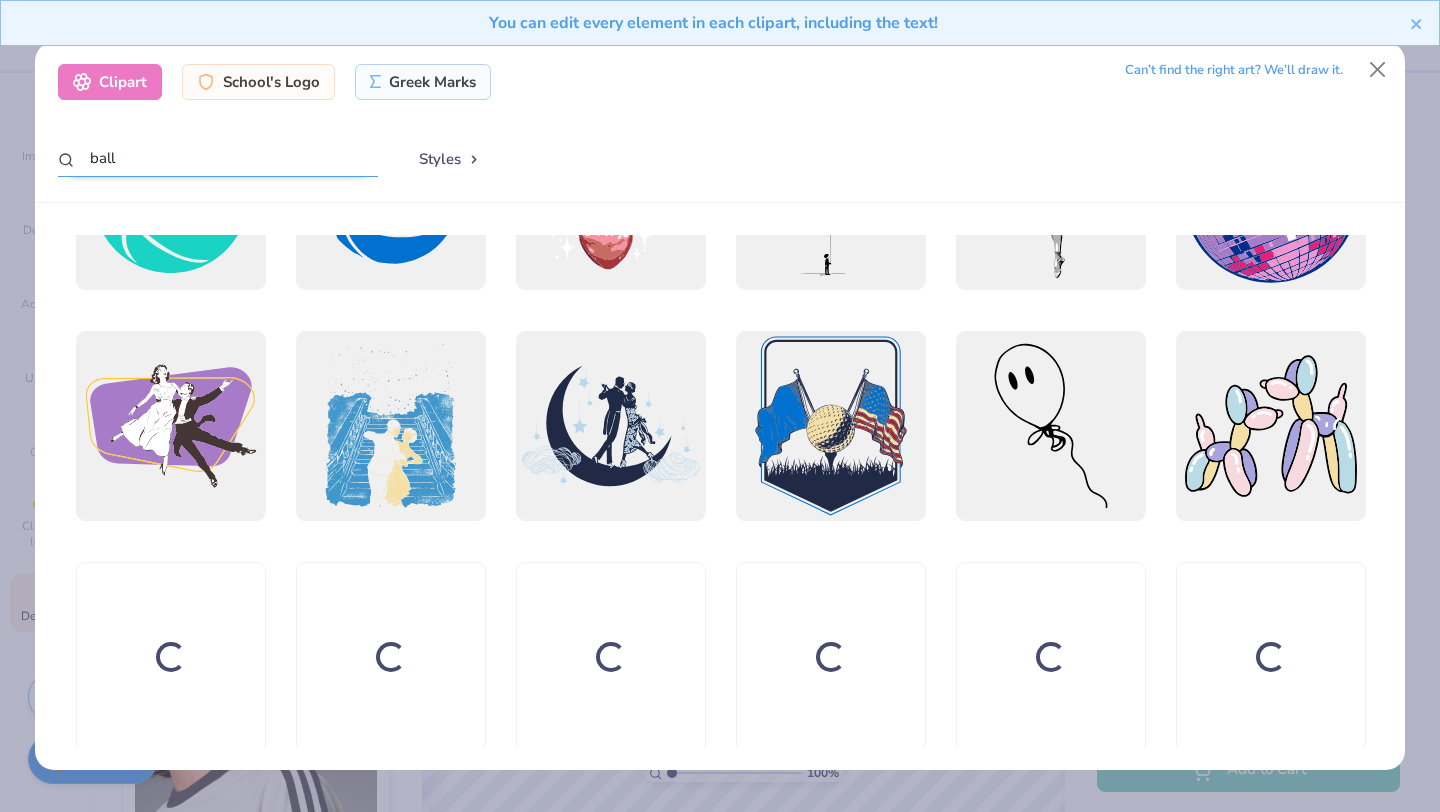 scroll, scrollTop: 872, scrollLeft: 0, axis: vertical 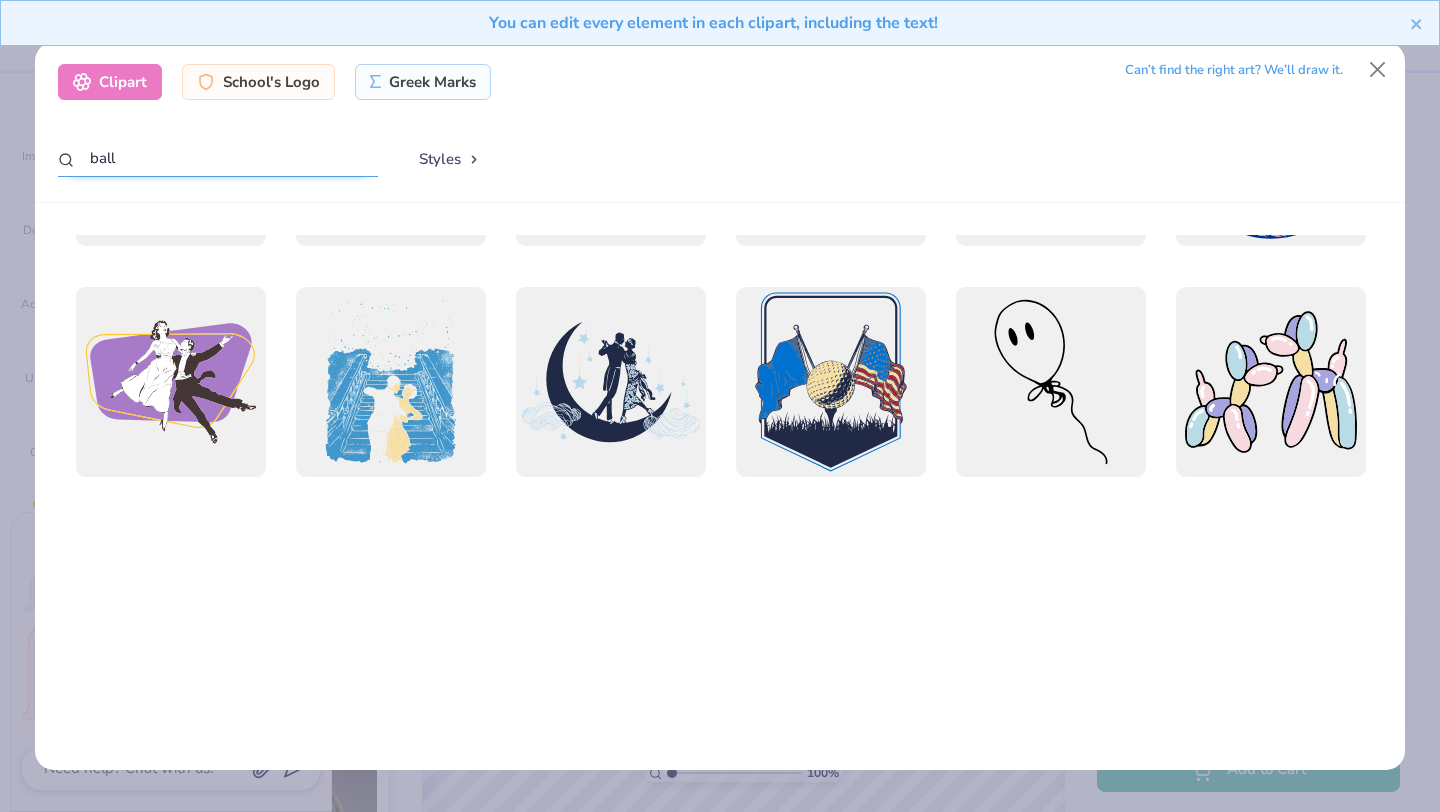 click on "ball" at bounding box center (218, 158) 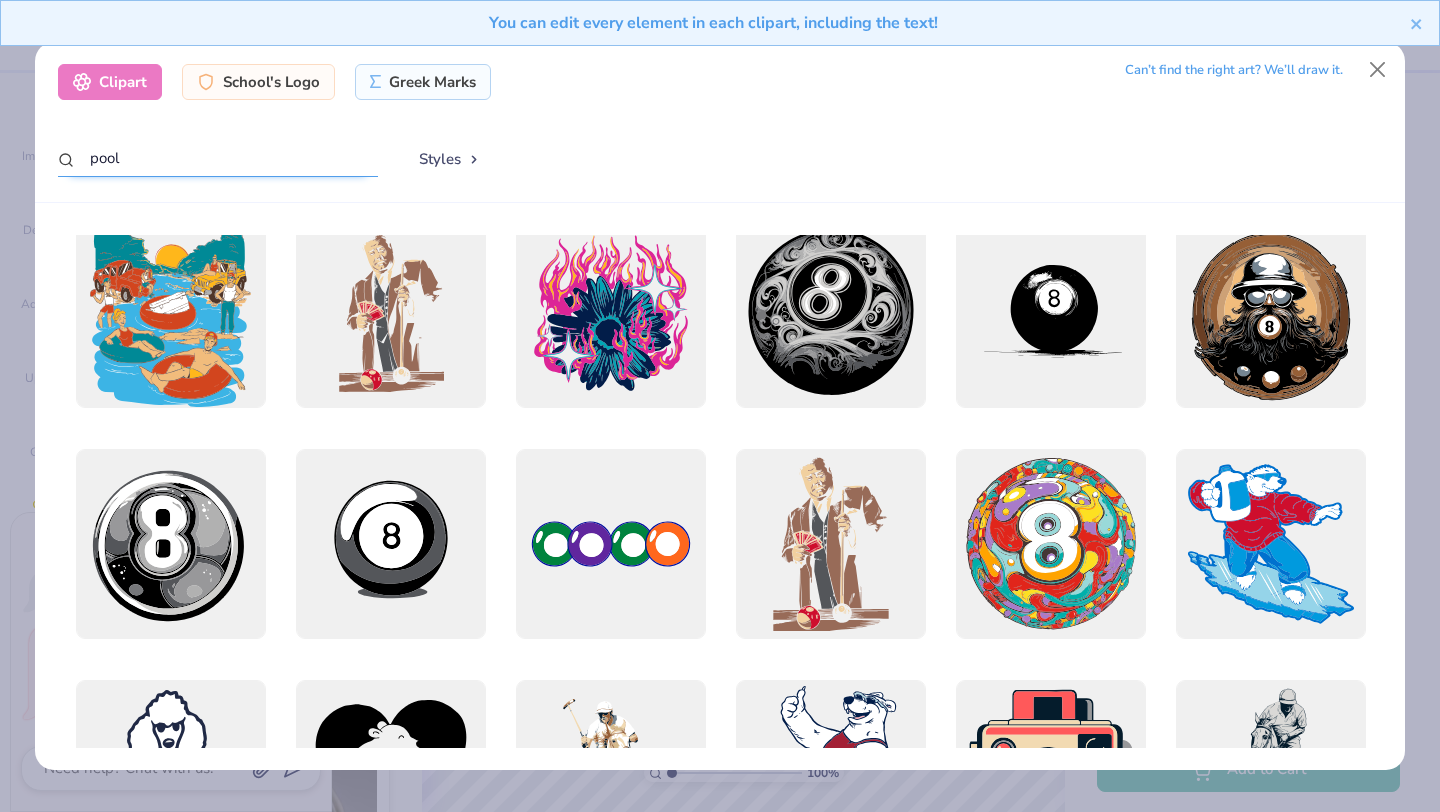 scroll, scrollTop: 244, scrollLeft: 0, axis: vertical 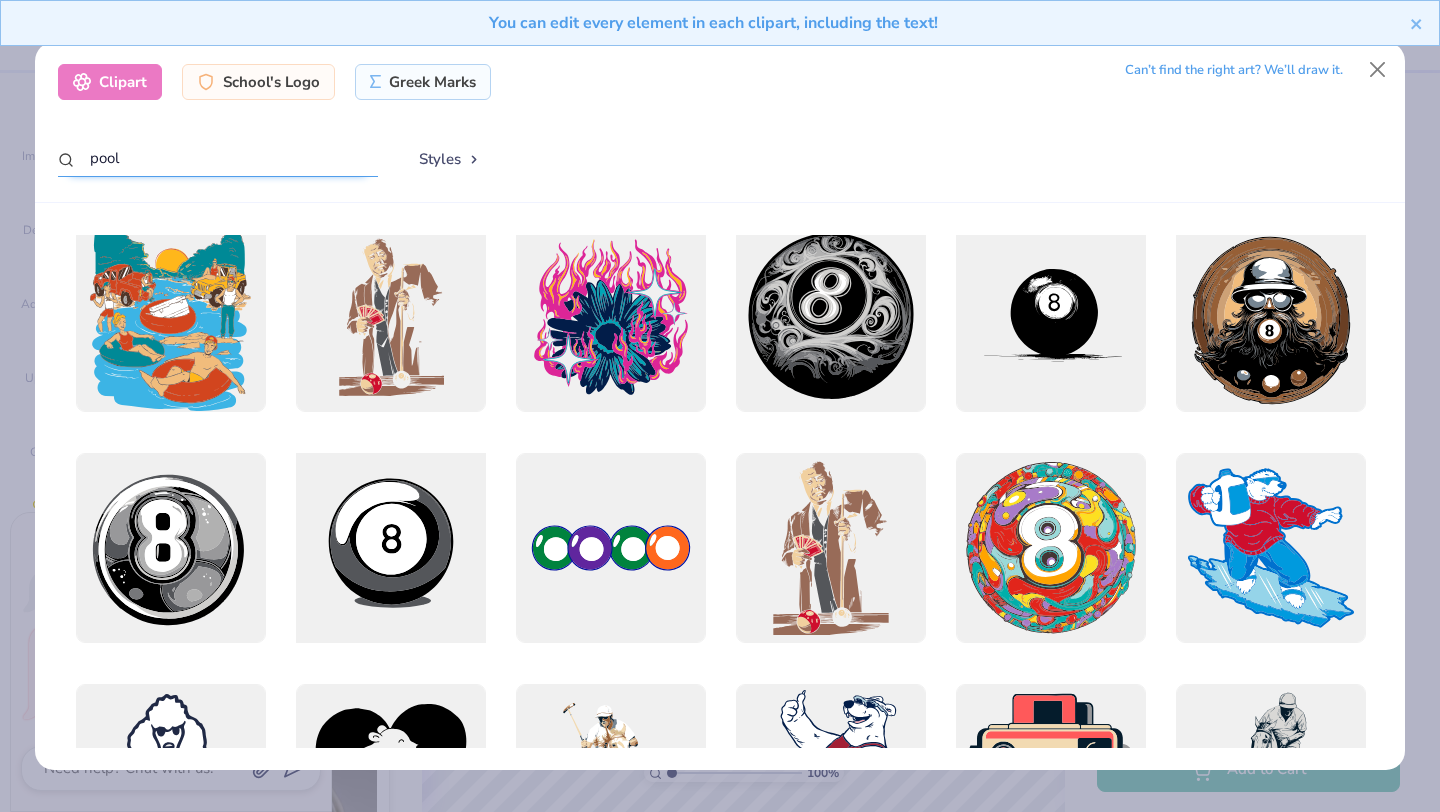 type on "pool" 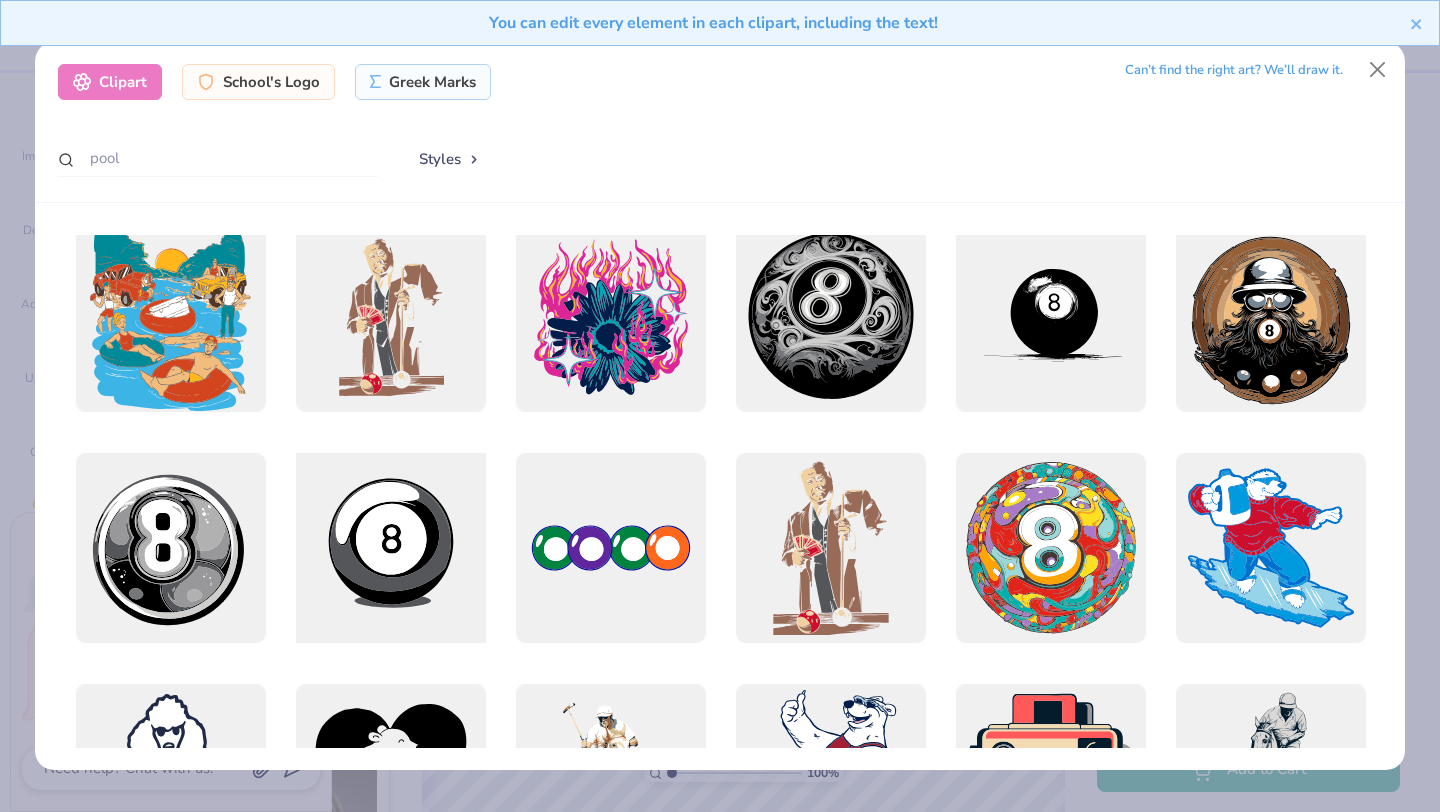 click at bounding box center (390, 548) 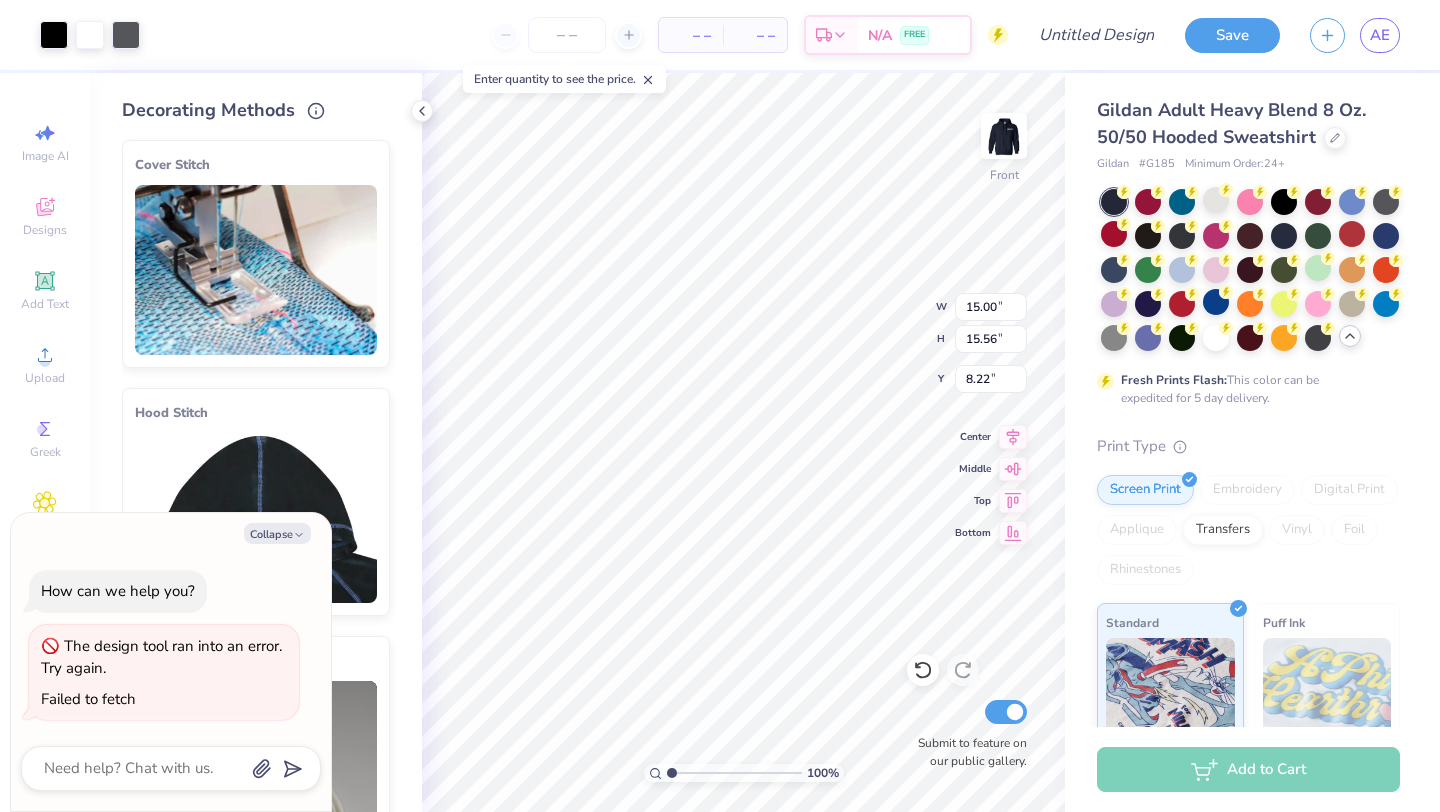 type on "x" 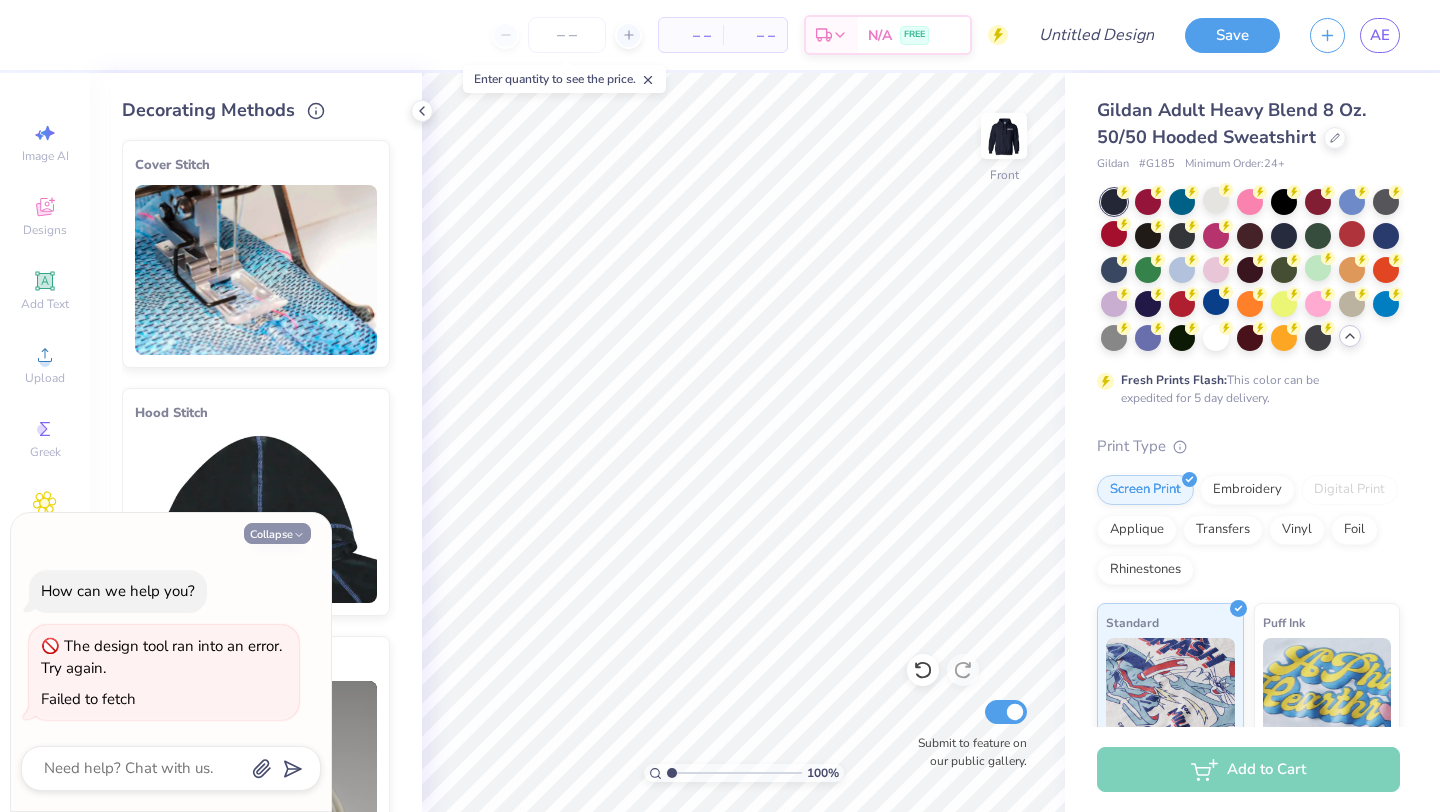 click on "Collapse" at bounding box center (277, 533) 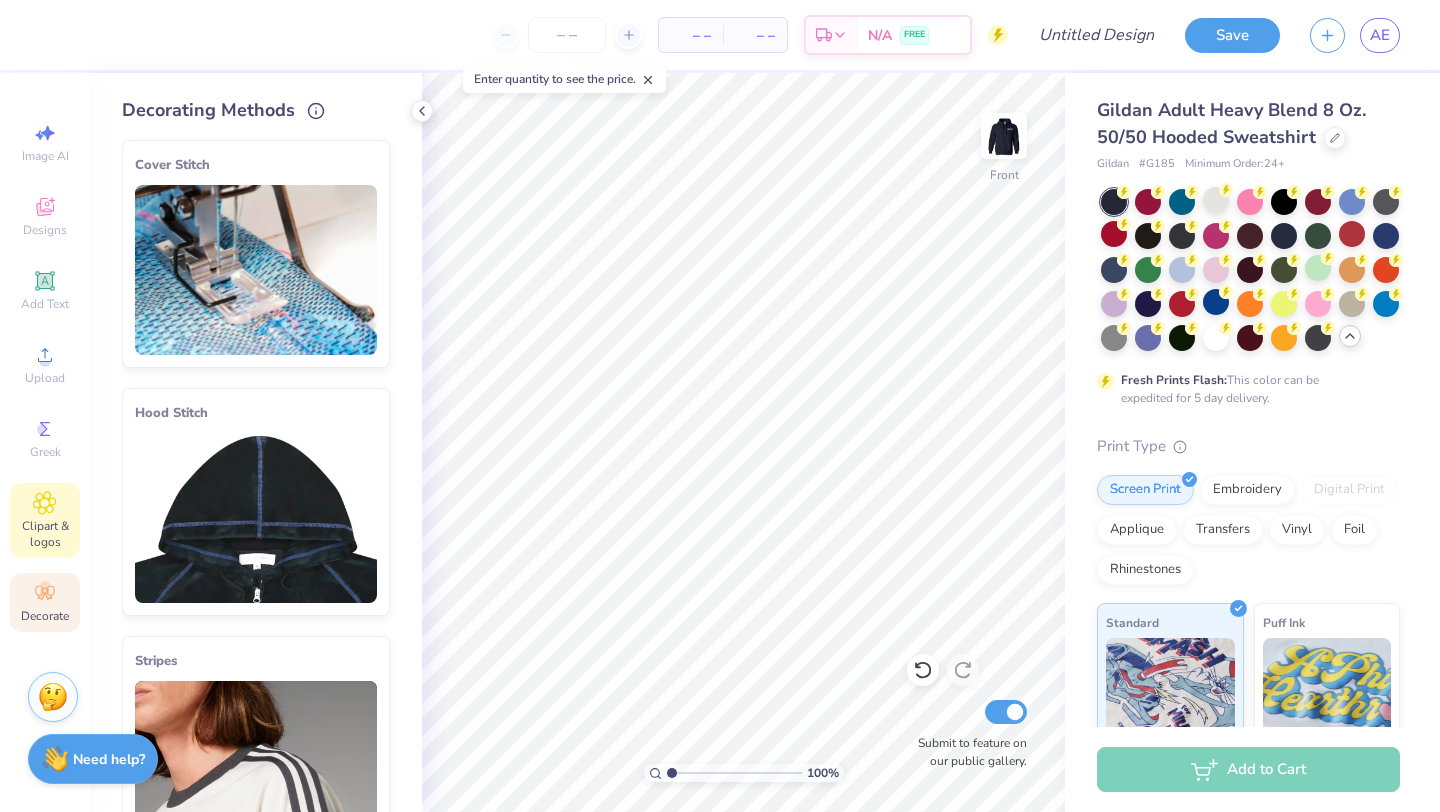 click 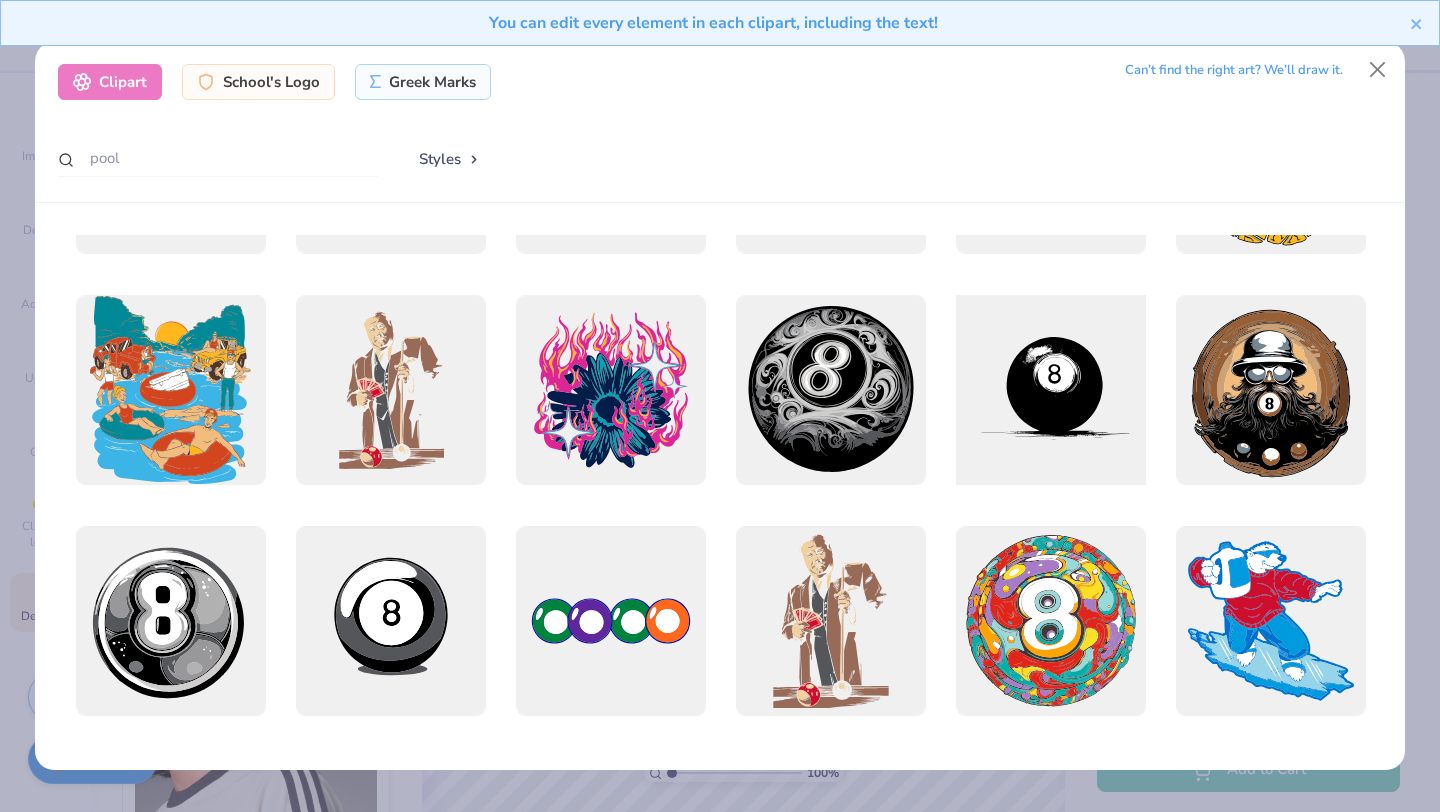scroll, scrollTop: 173, scrollLeft: 0, axis: vertical 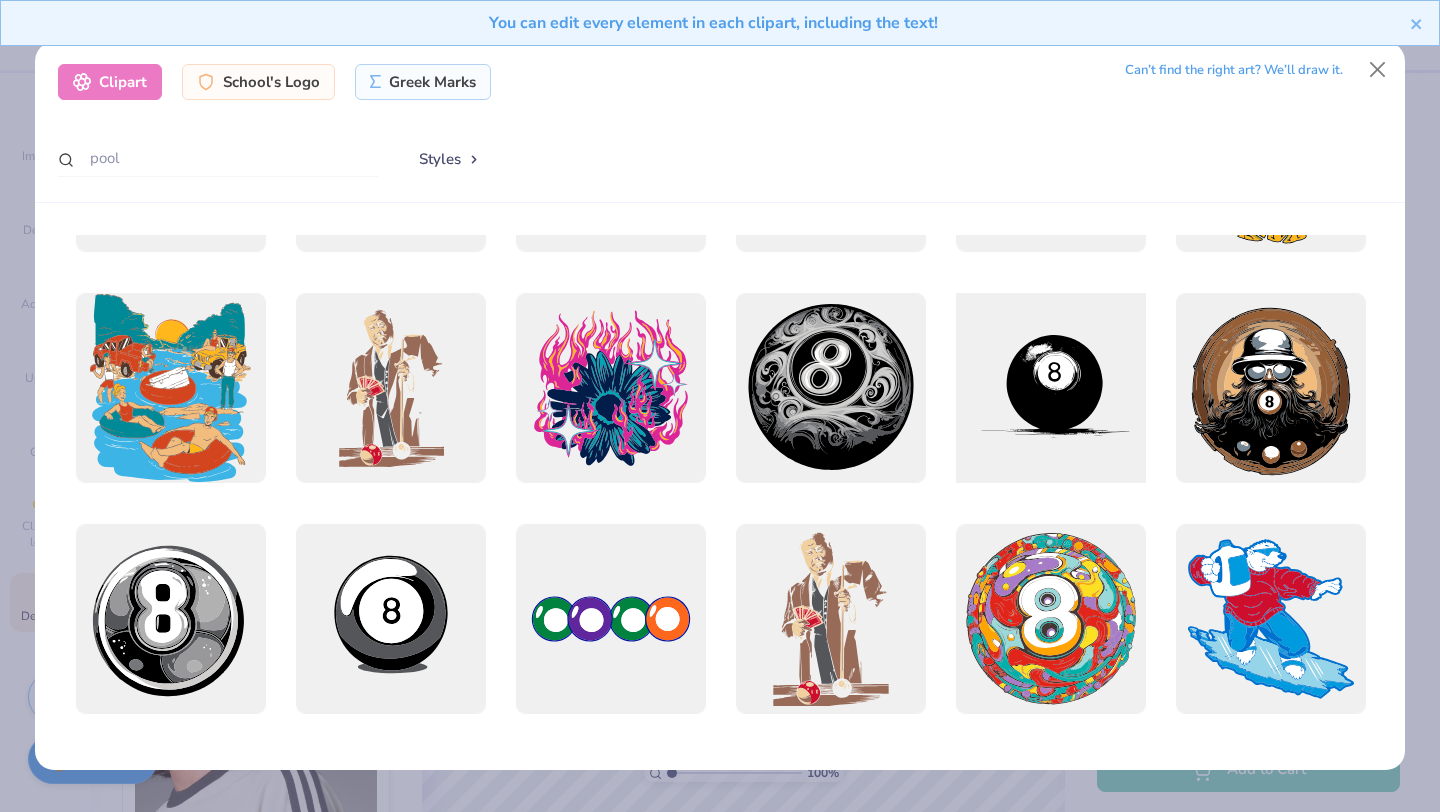 click at bounding box center [1050, 388] 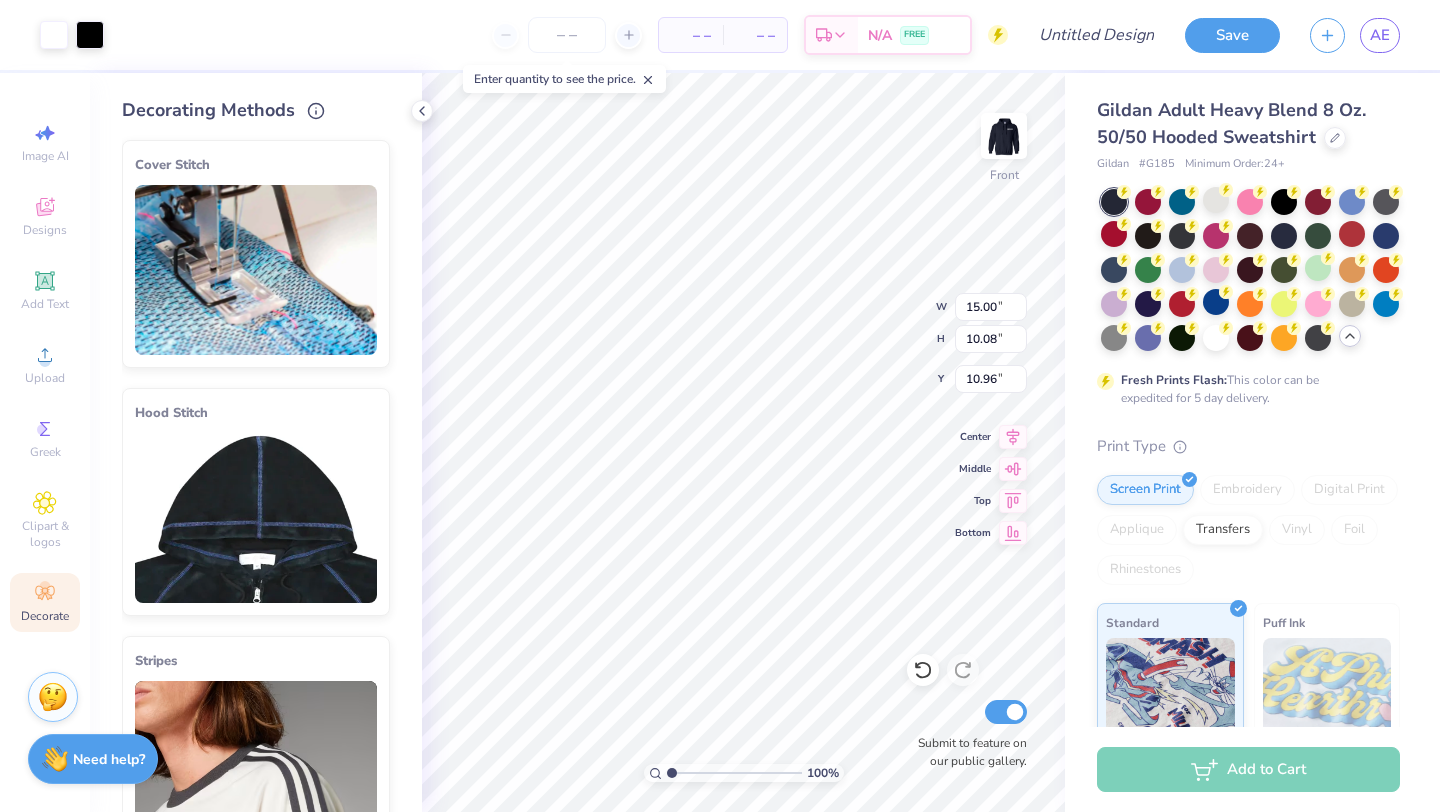 type on "6.00" 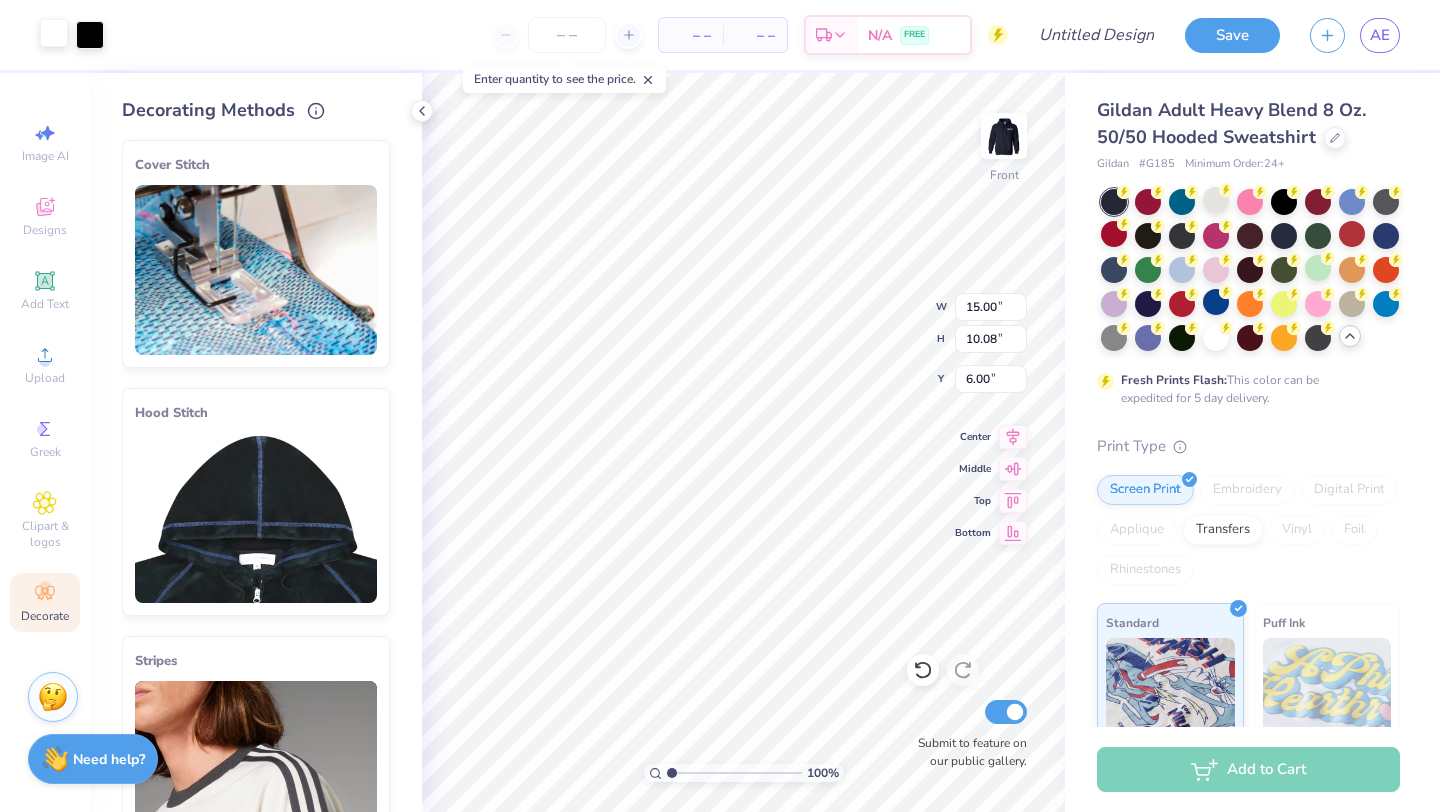 click at bounding box center (54, 33) 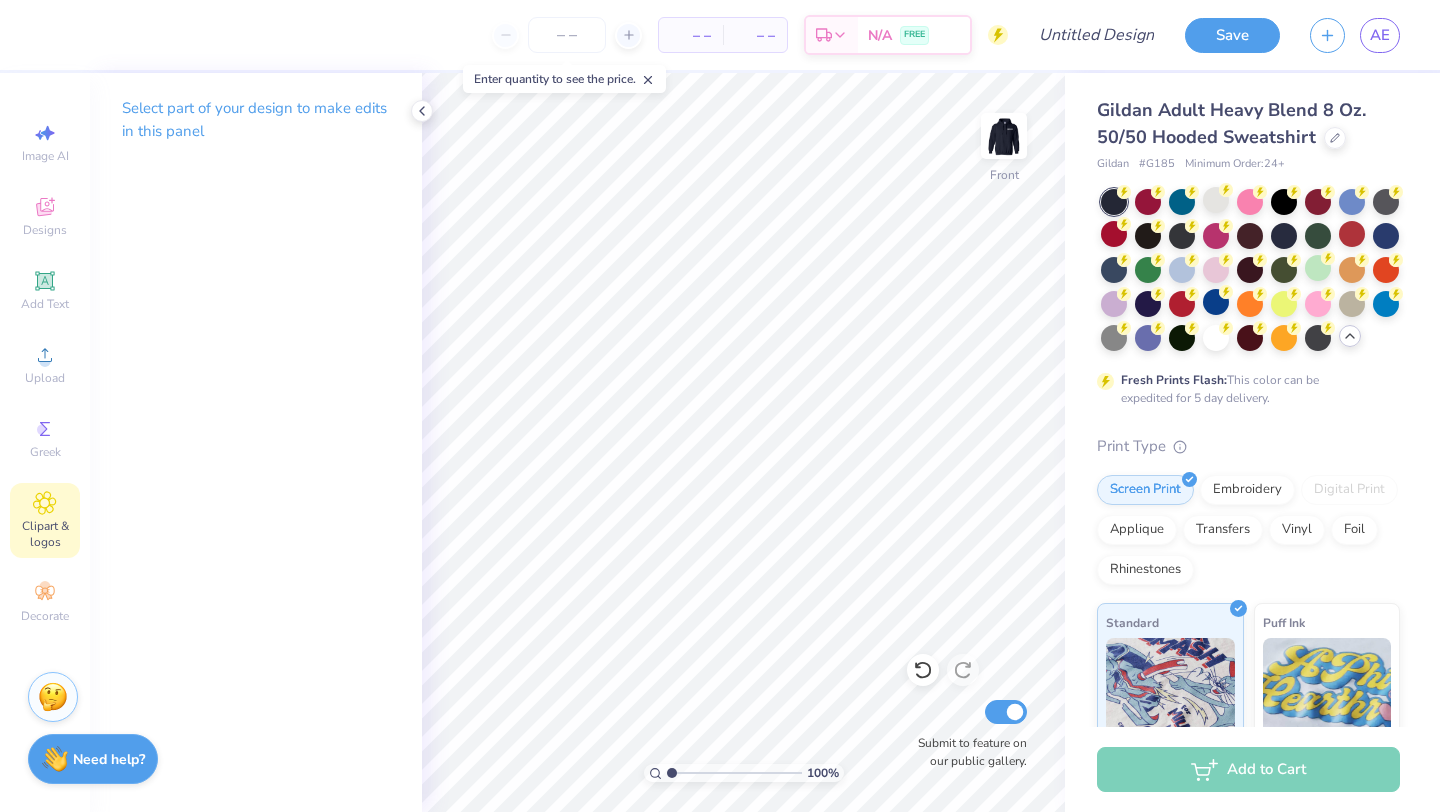click 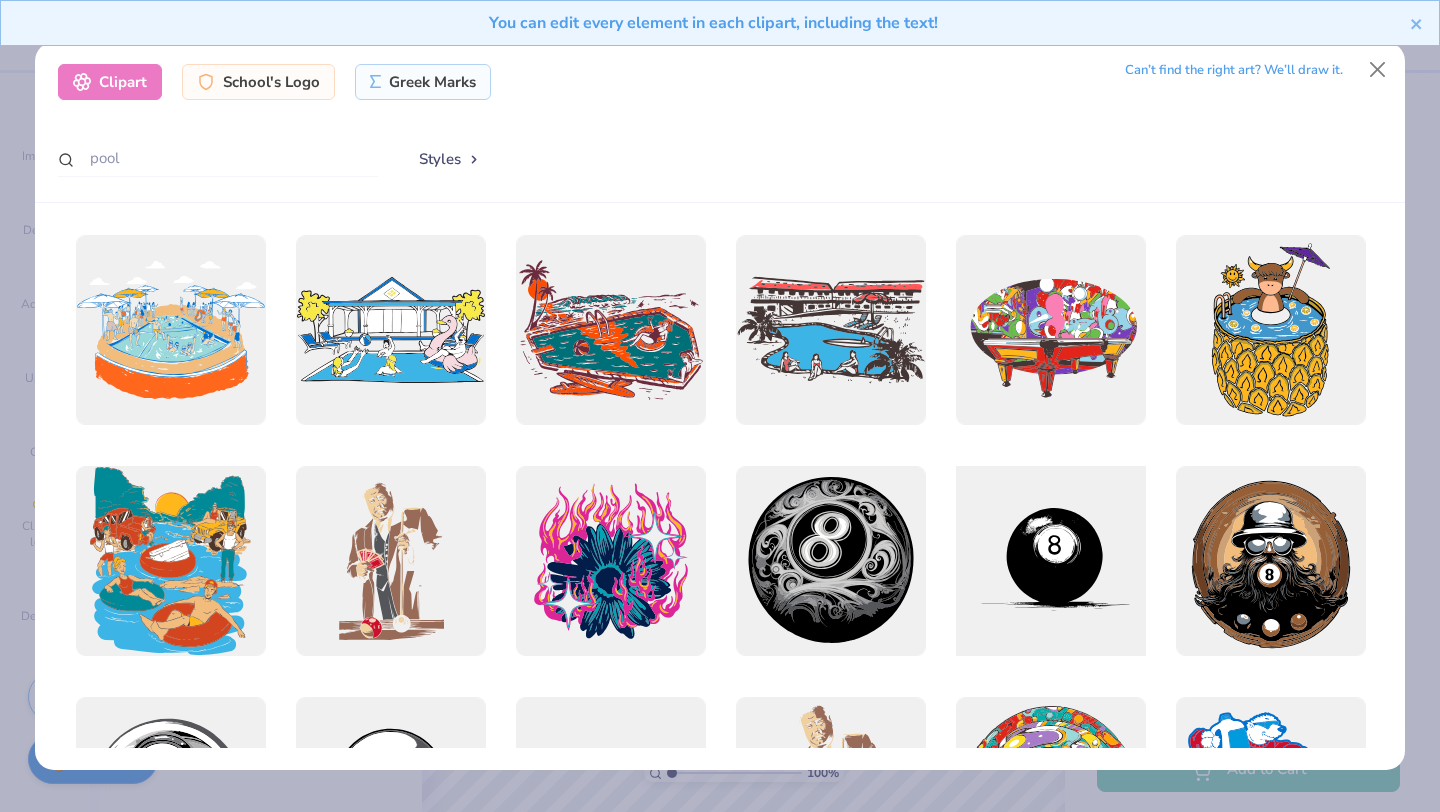 click at bounding box center (1050, 561) 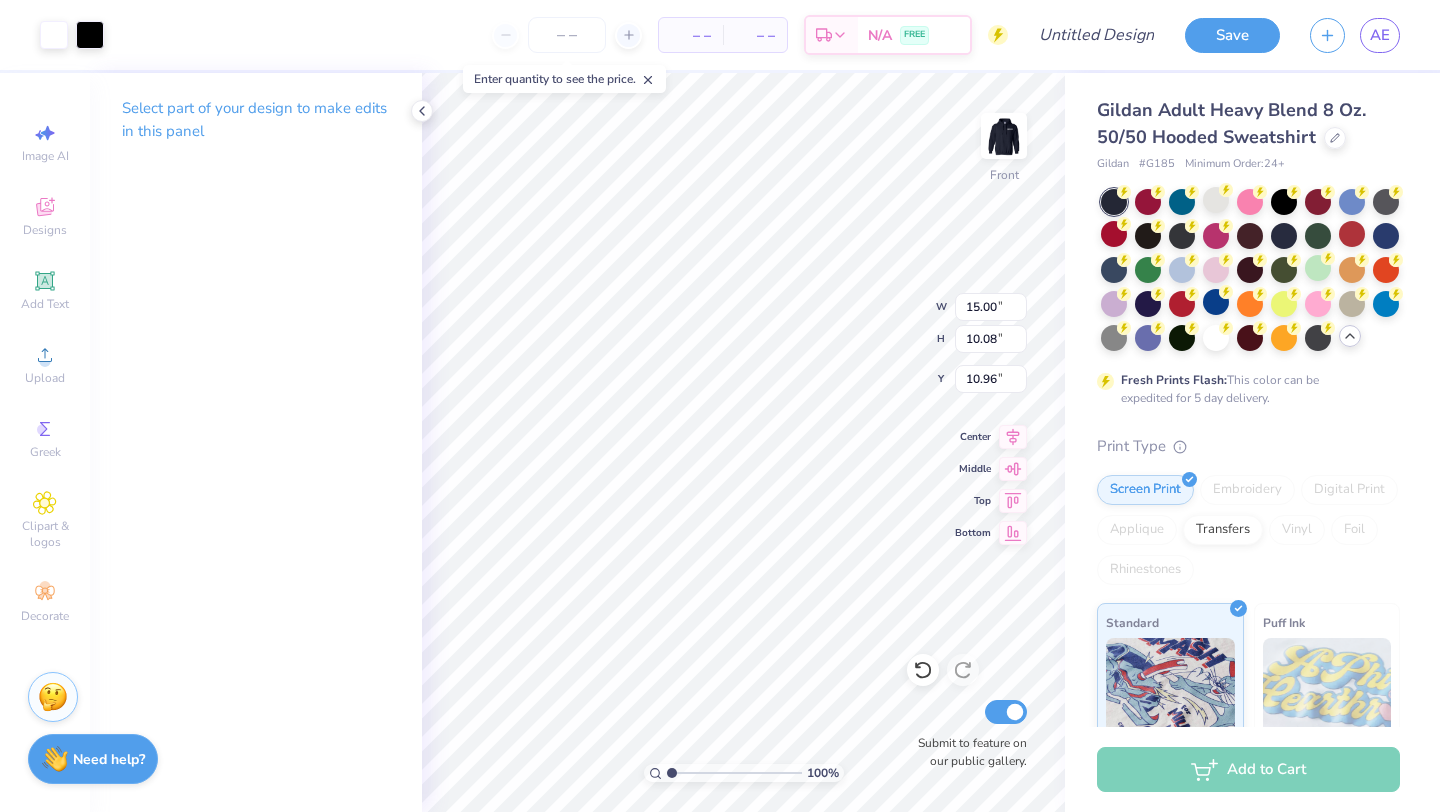 type on "6.00" 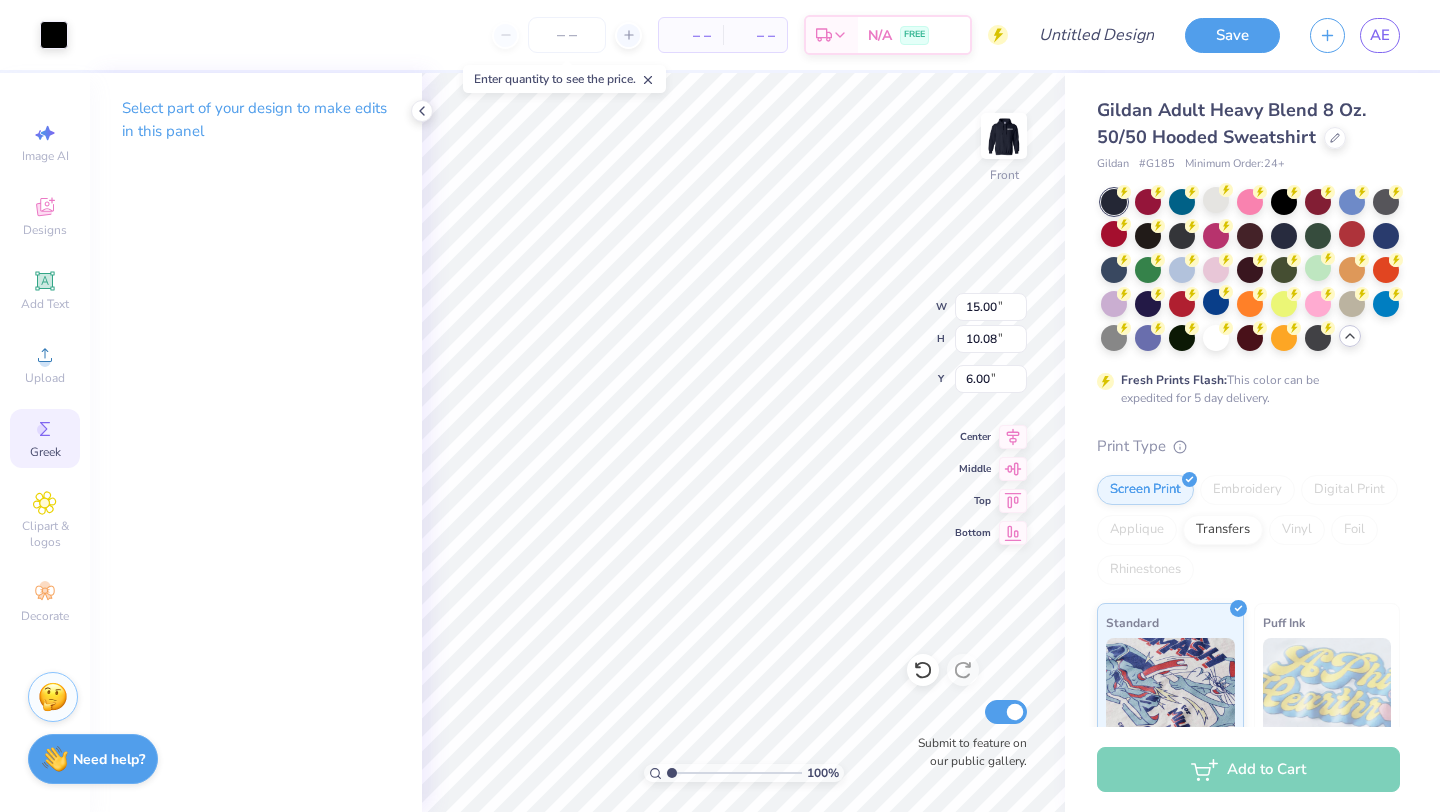 click 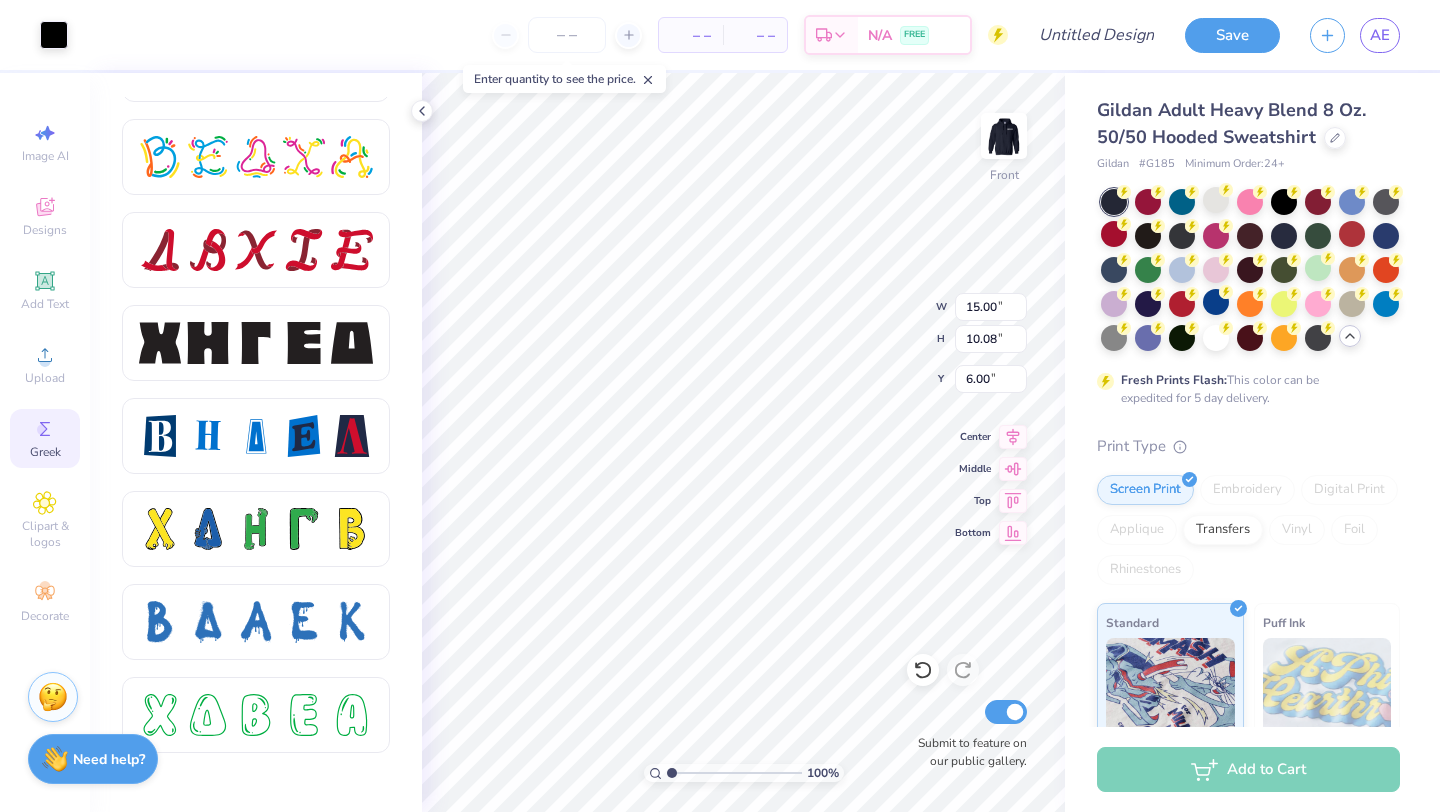 scroll, scrollTop: 2492, scrollLeft: 0, axis: vertical 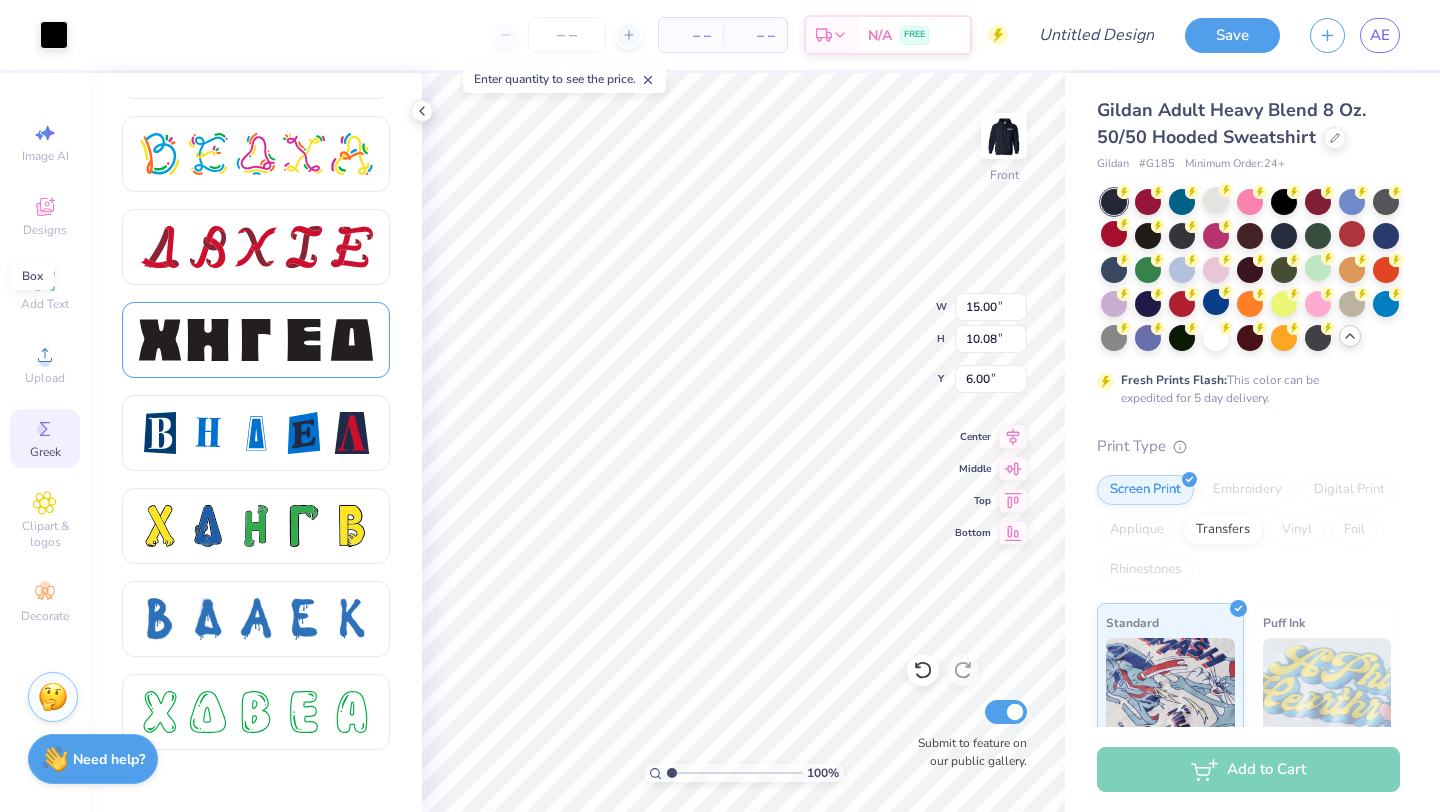 click at bounding box center [256, 340] 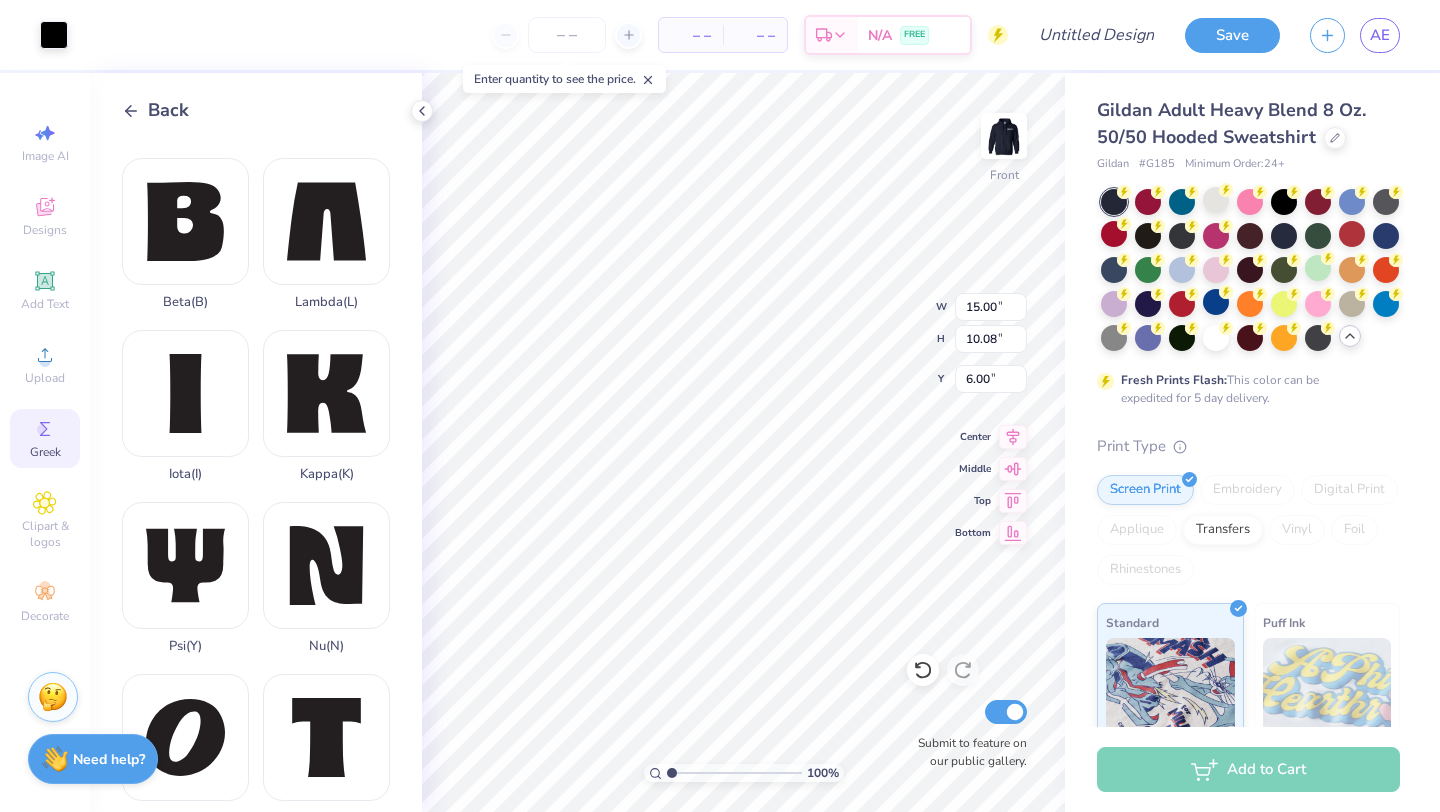 scroll, scrollTop: 673, scrollLeft: 0, axis: vertical 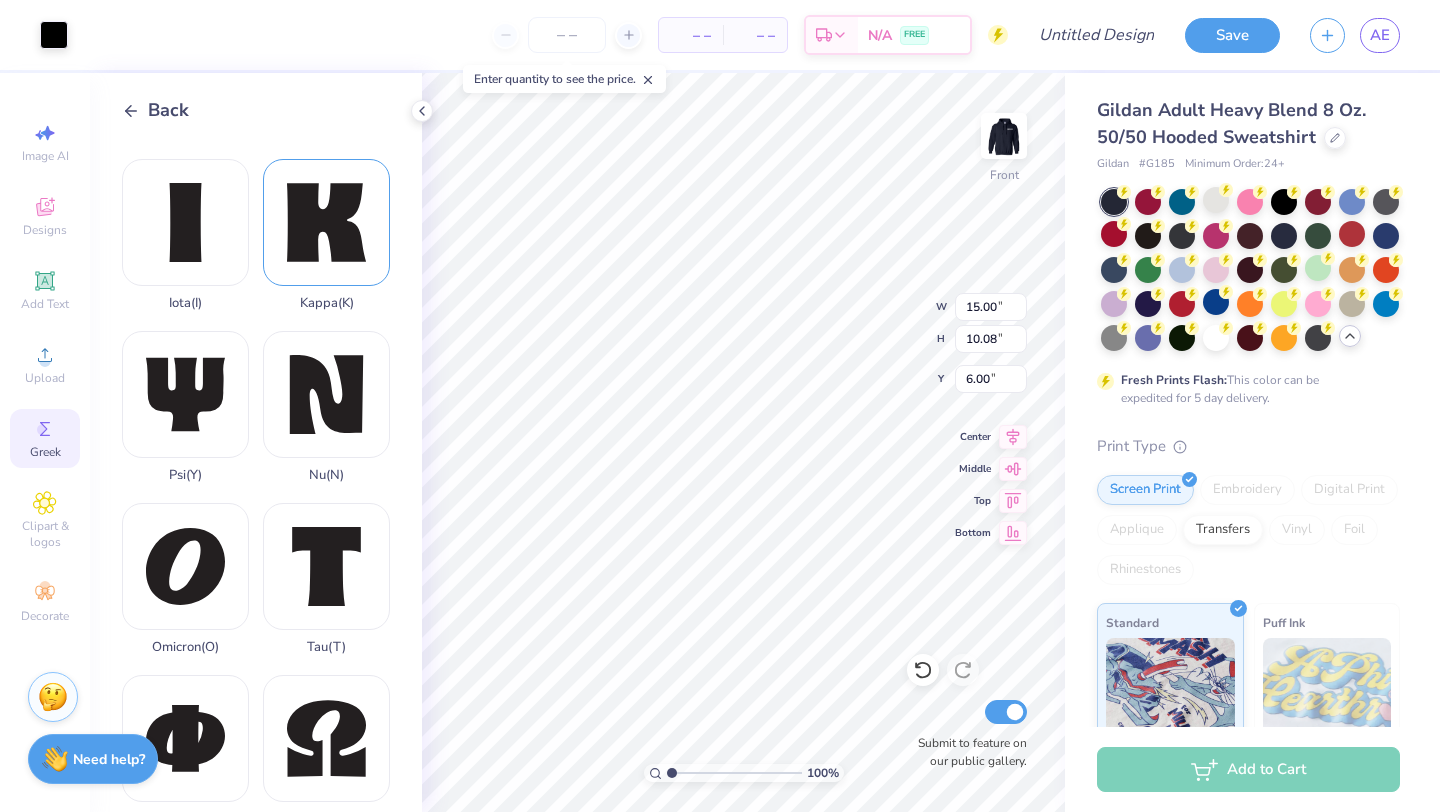 click on "Kappa  ( K )" at bounding box center (326, 235) 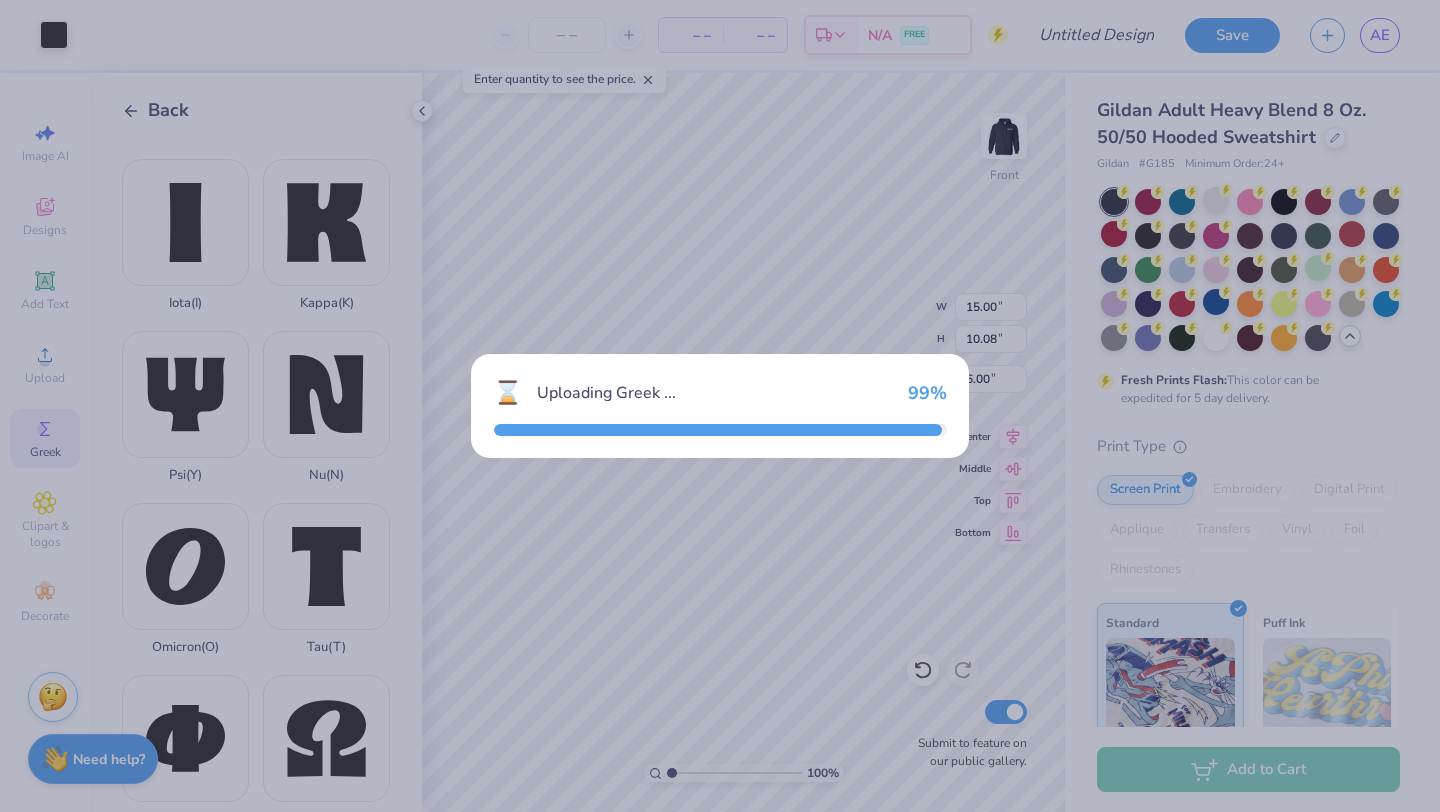 type on "3.72" 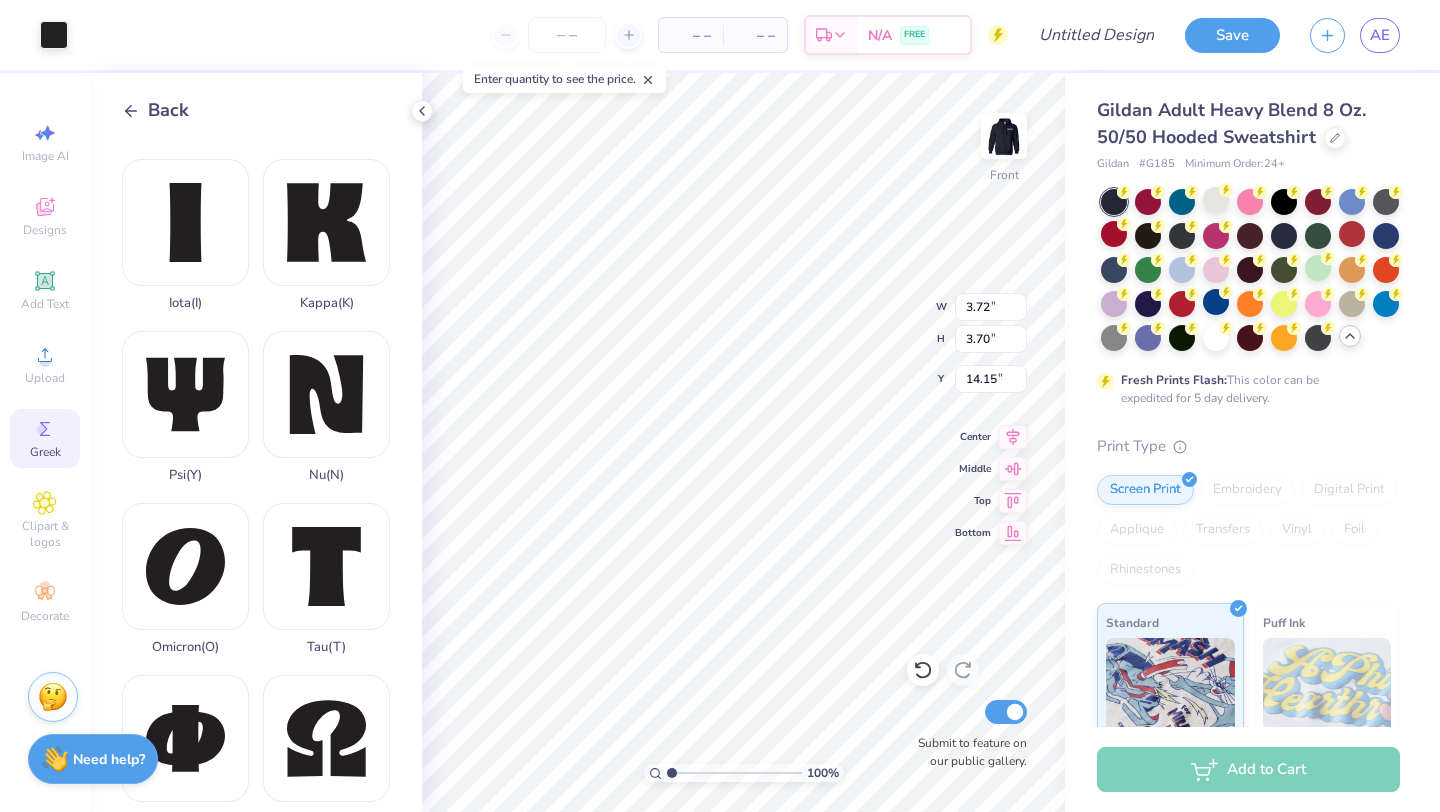 type on "18.30" 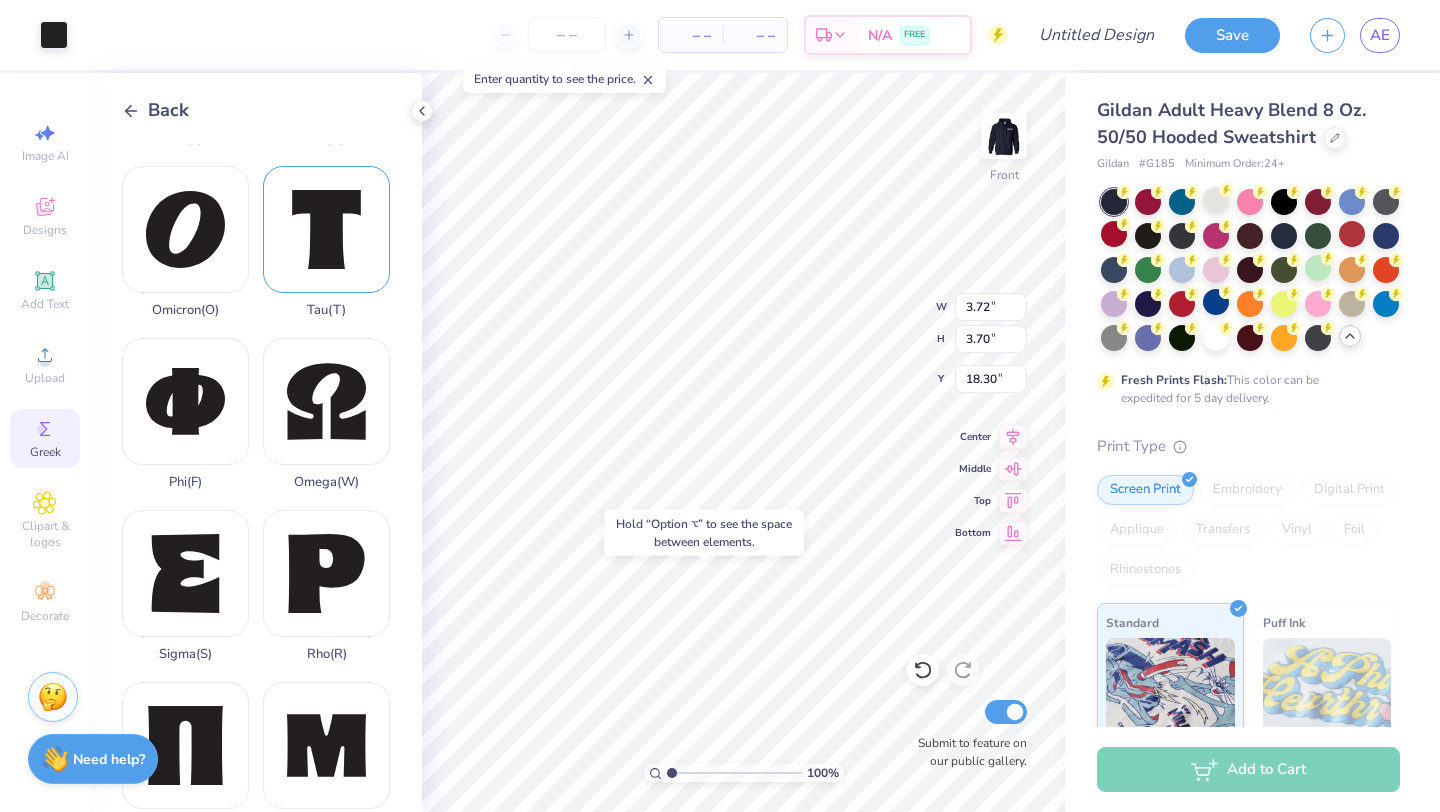 scroll, scrollTop: 1205, scrollLeft: 0, axis: vertical 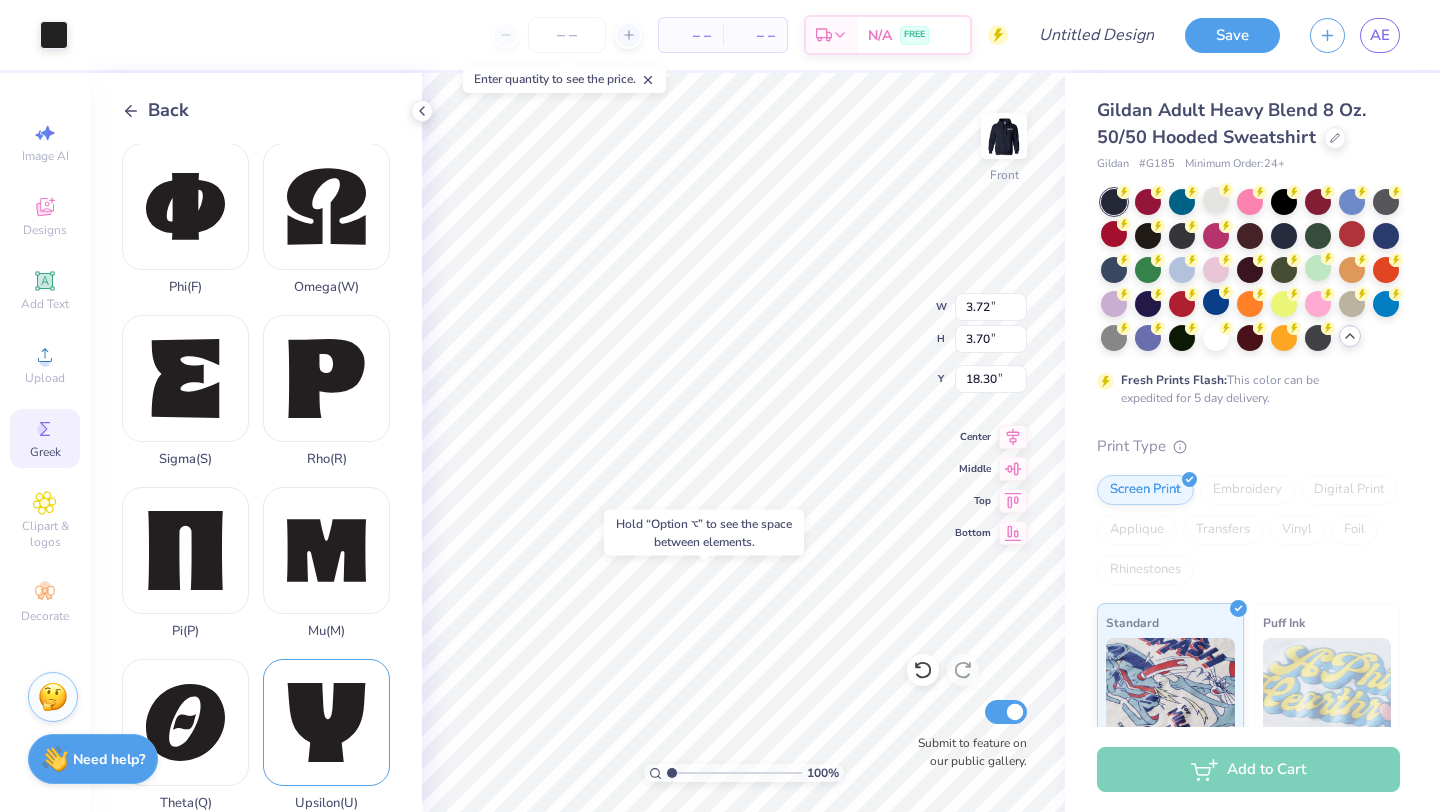 click on "Upsilon  ( U )" at bounding box center (326, 735) 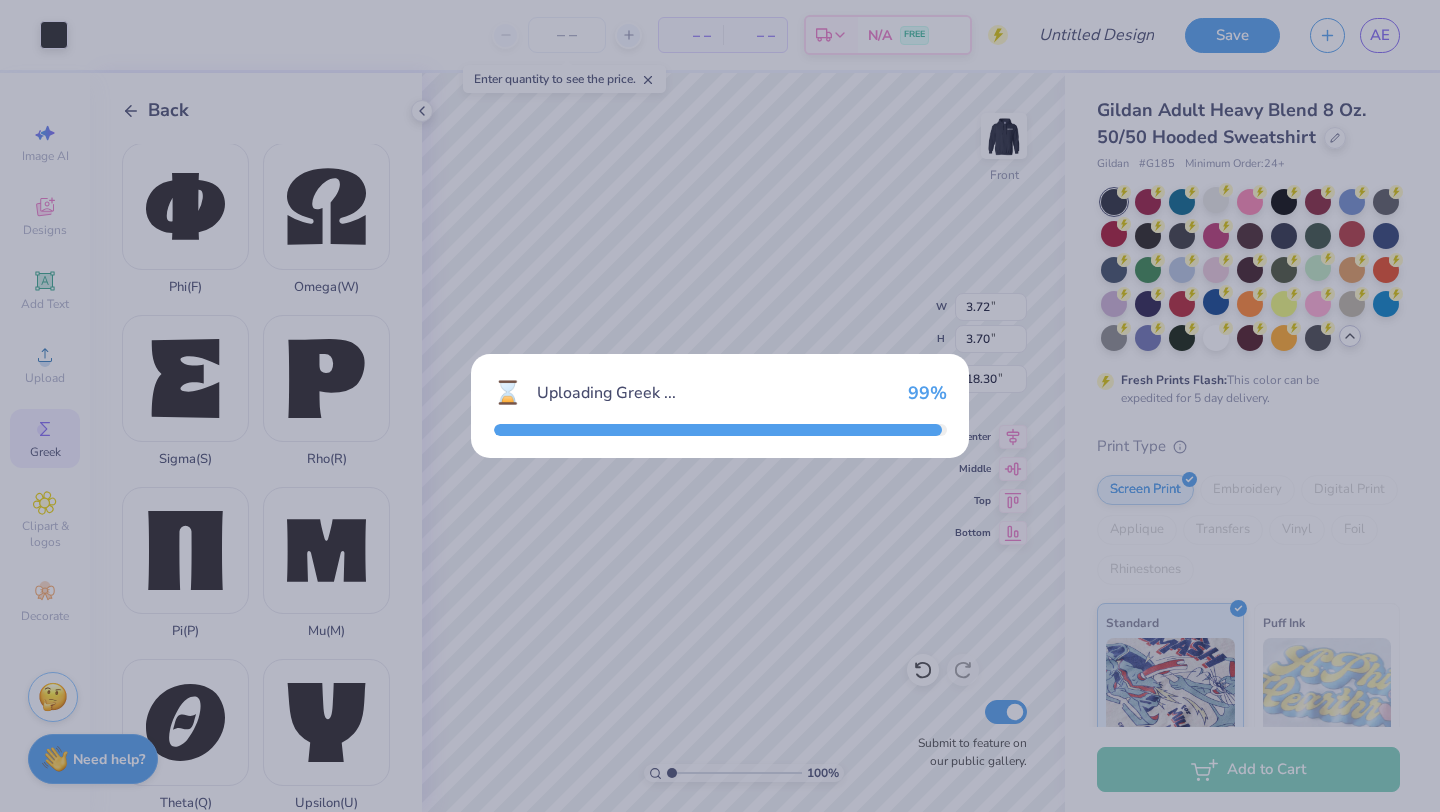 type on "3.65" 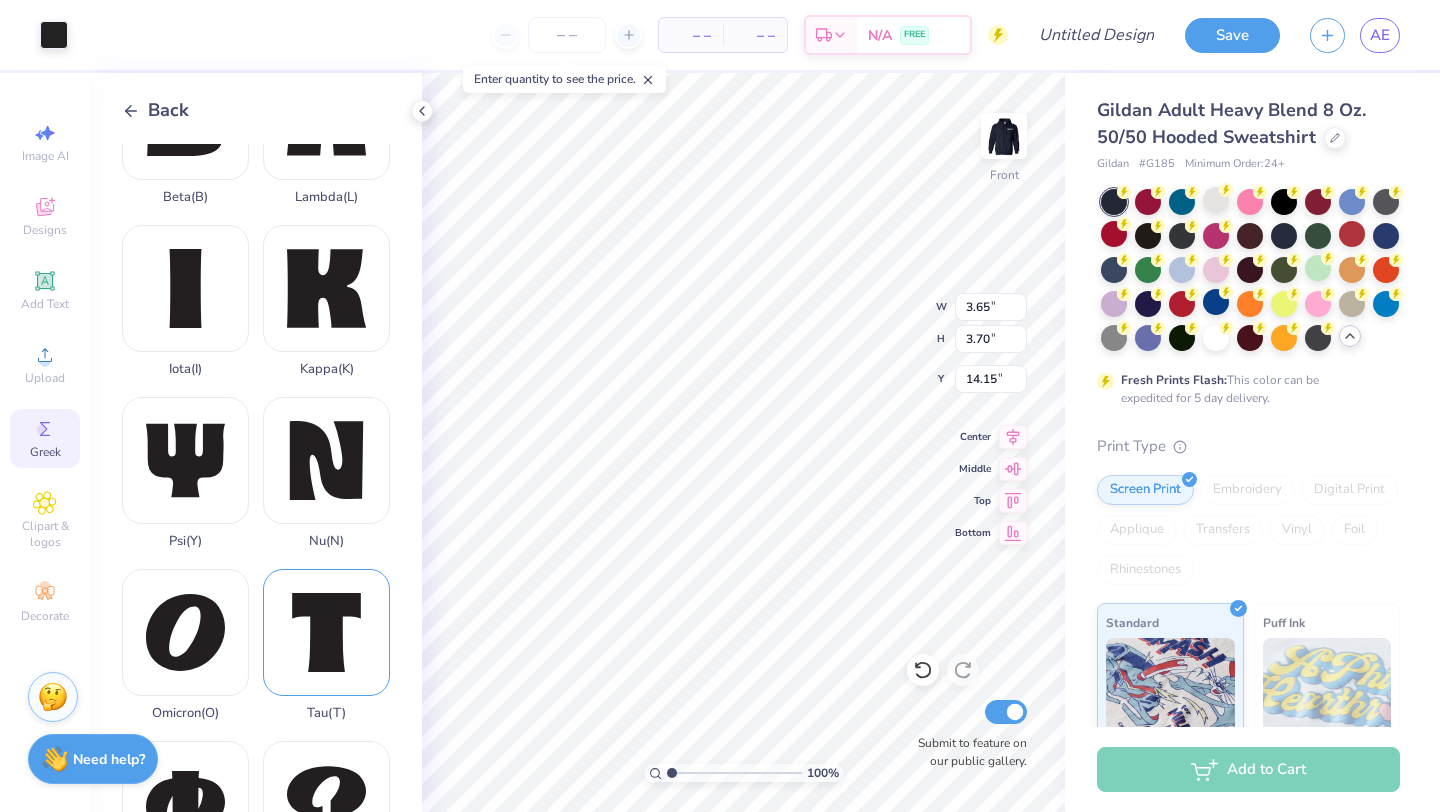 scroll, scrollTop: 545, scrollLeft: 0, axis: vertical 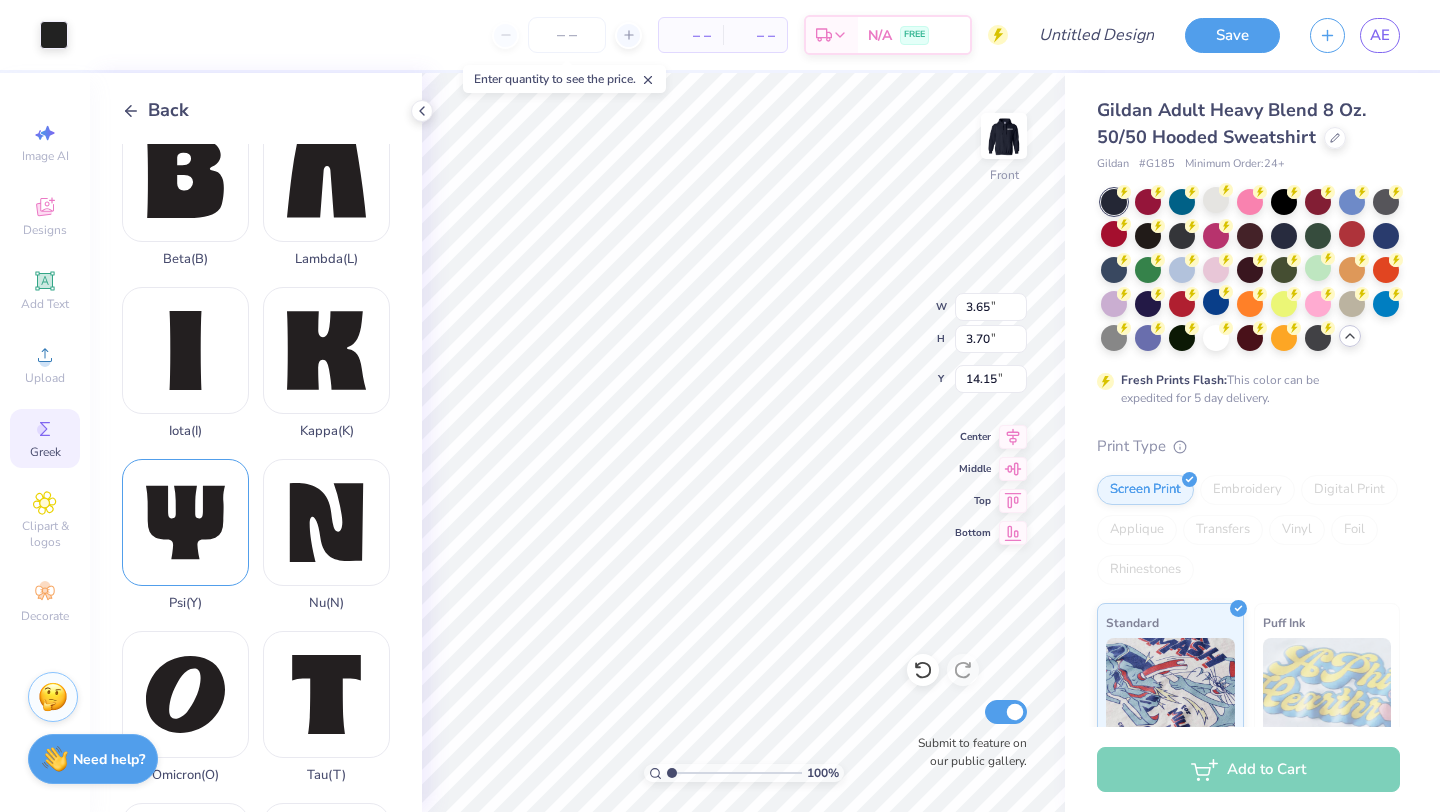 click on "Psi  ( Y )" at bounding box center [185, 535] 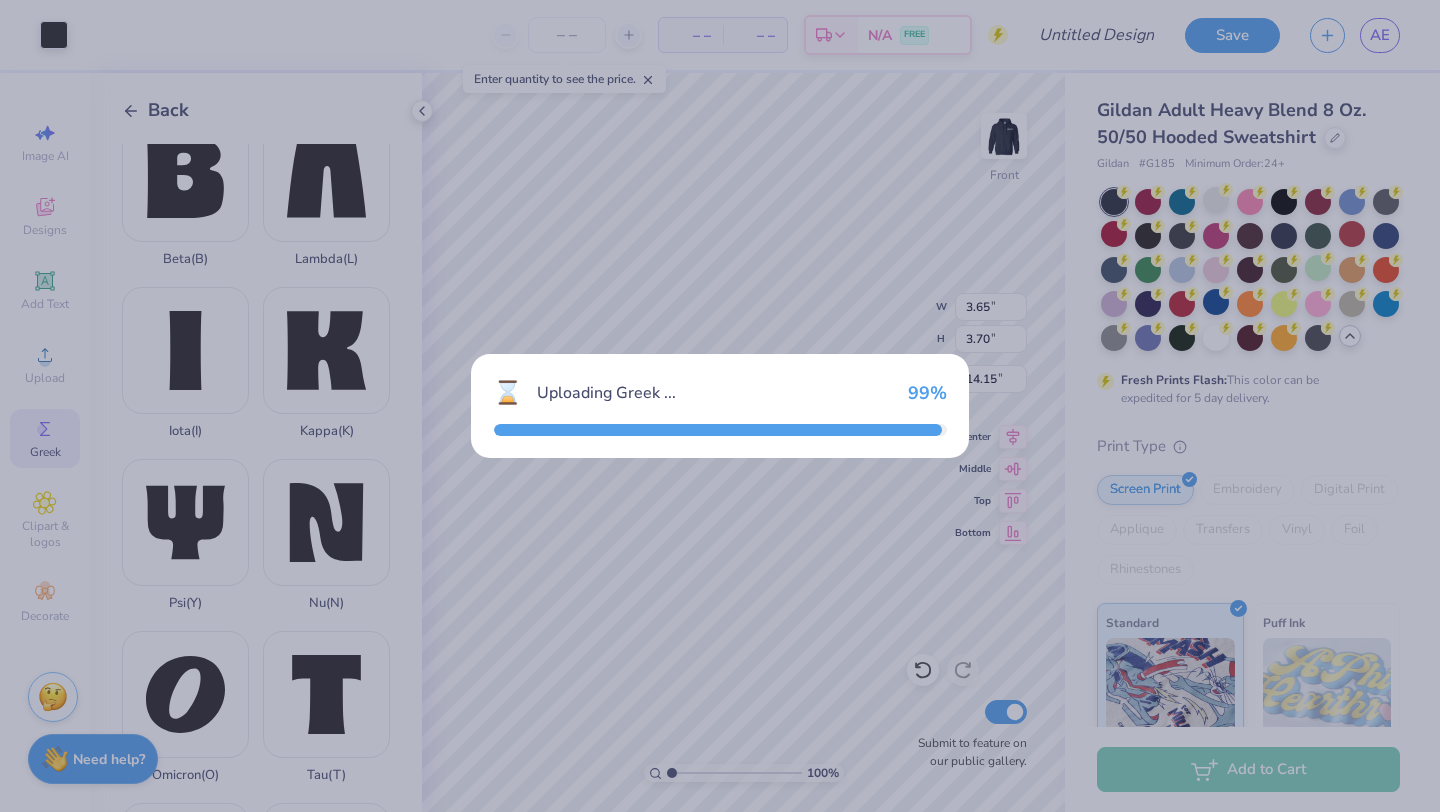 type on "3.97" 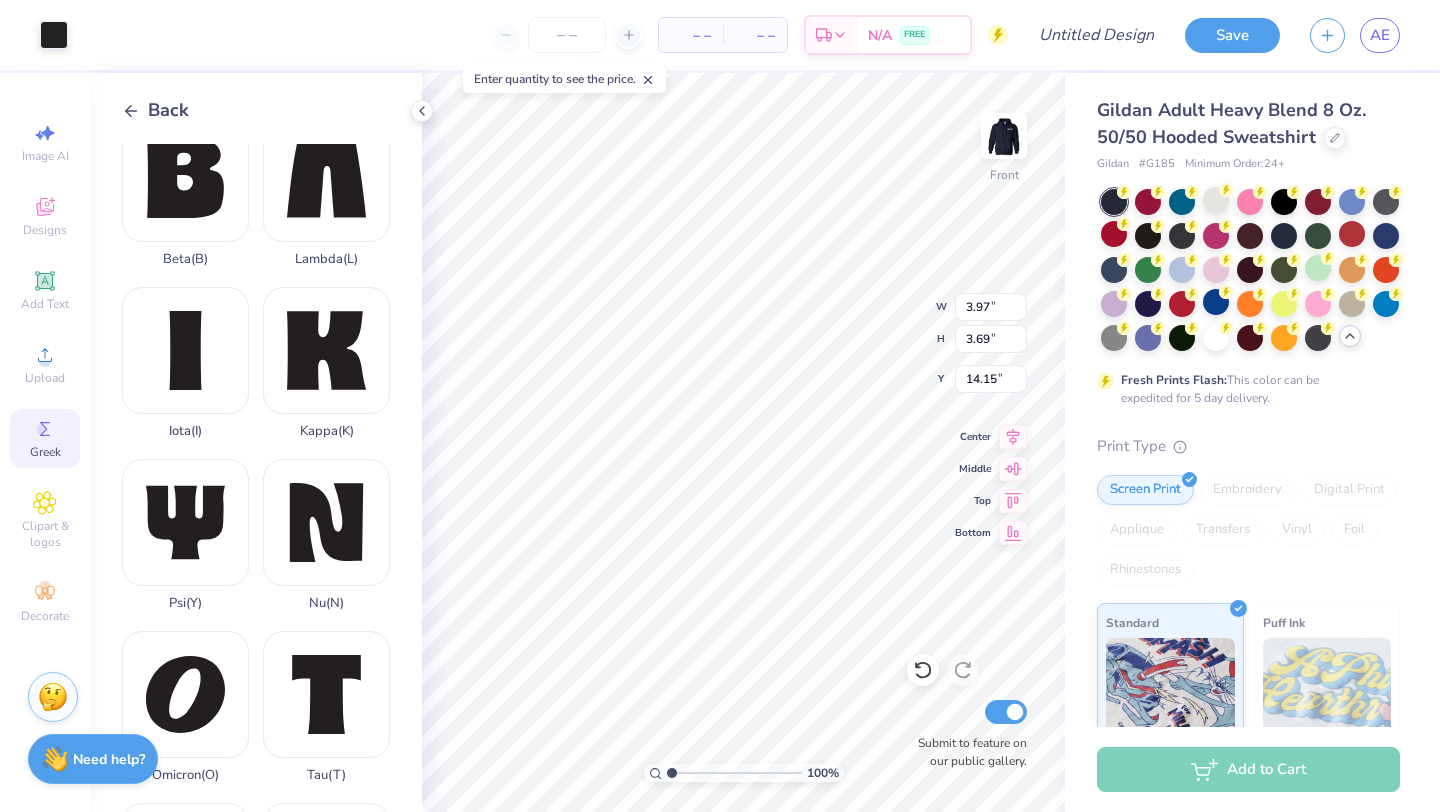type on "17.21" 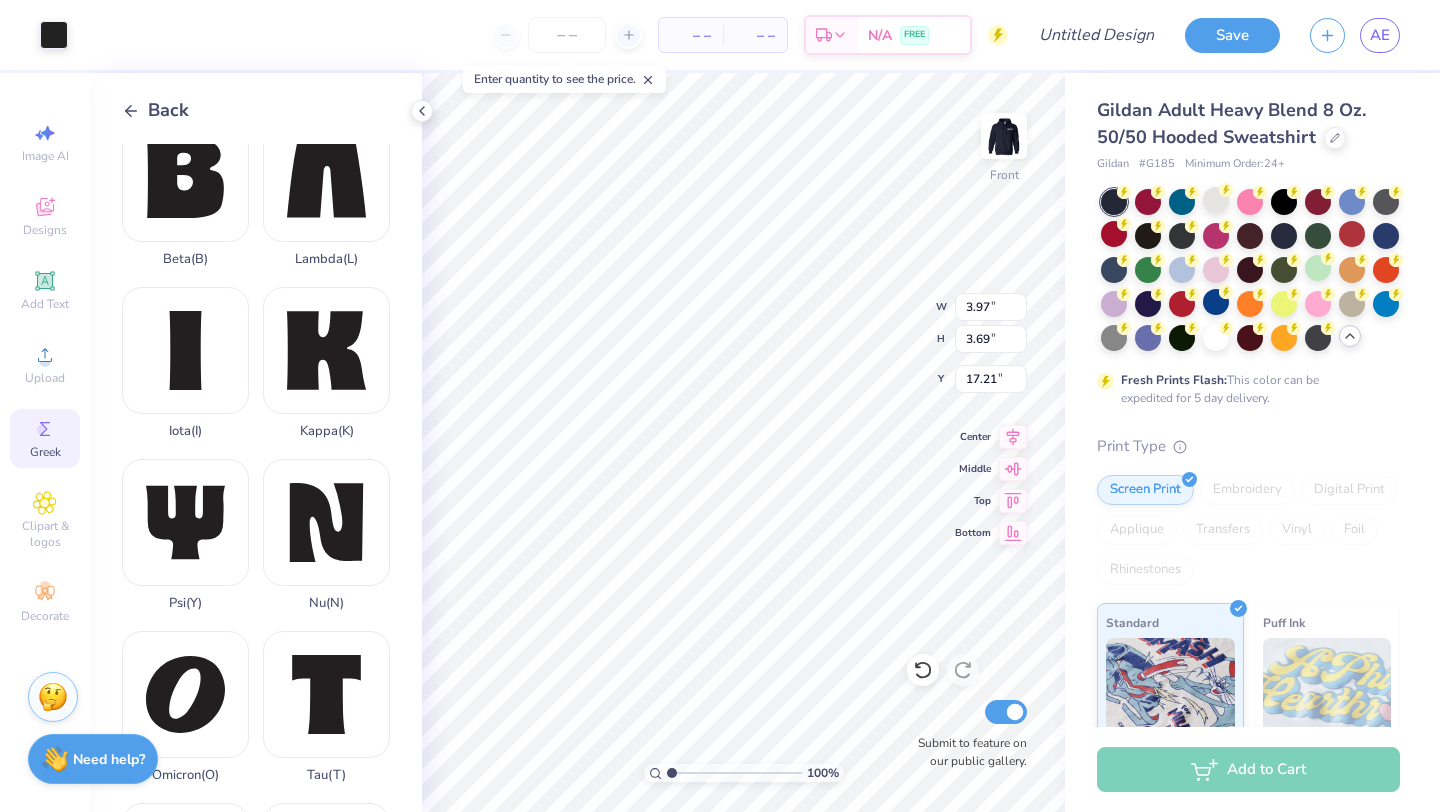 type on "3.65" 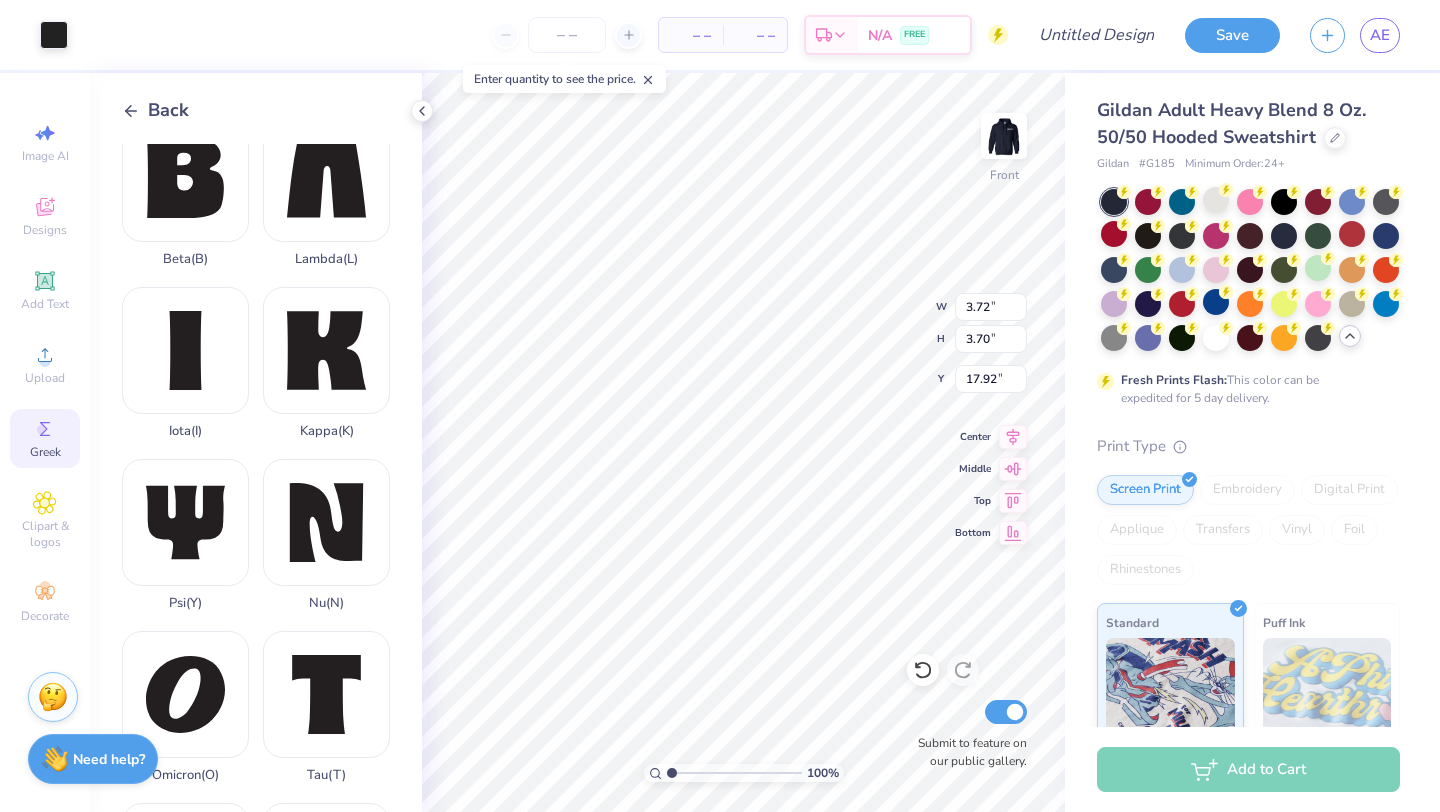 type on "17.92" 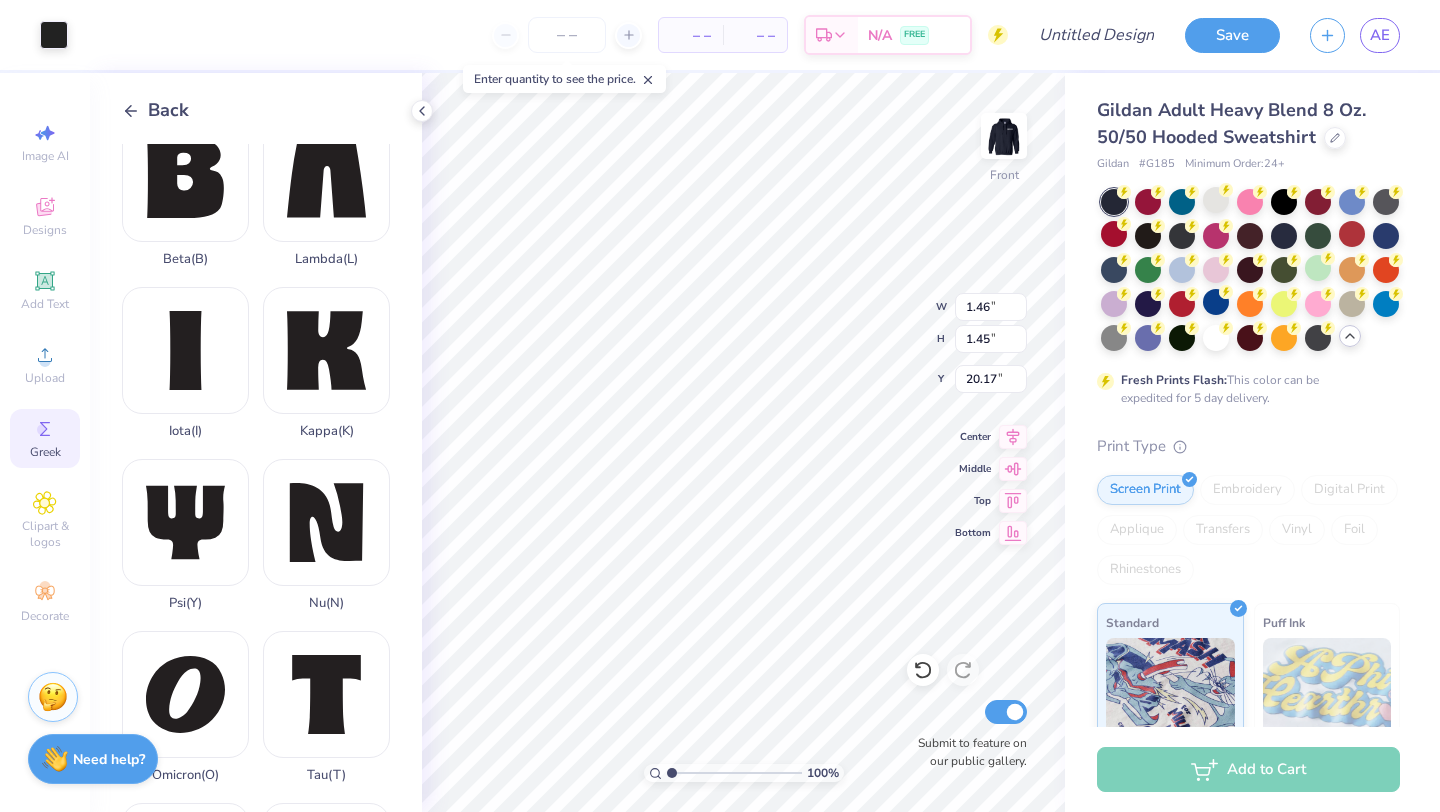 type on "18.57" 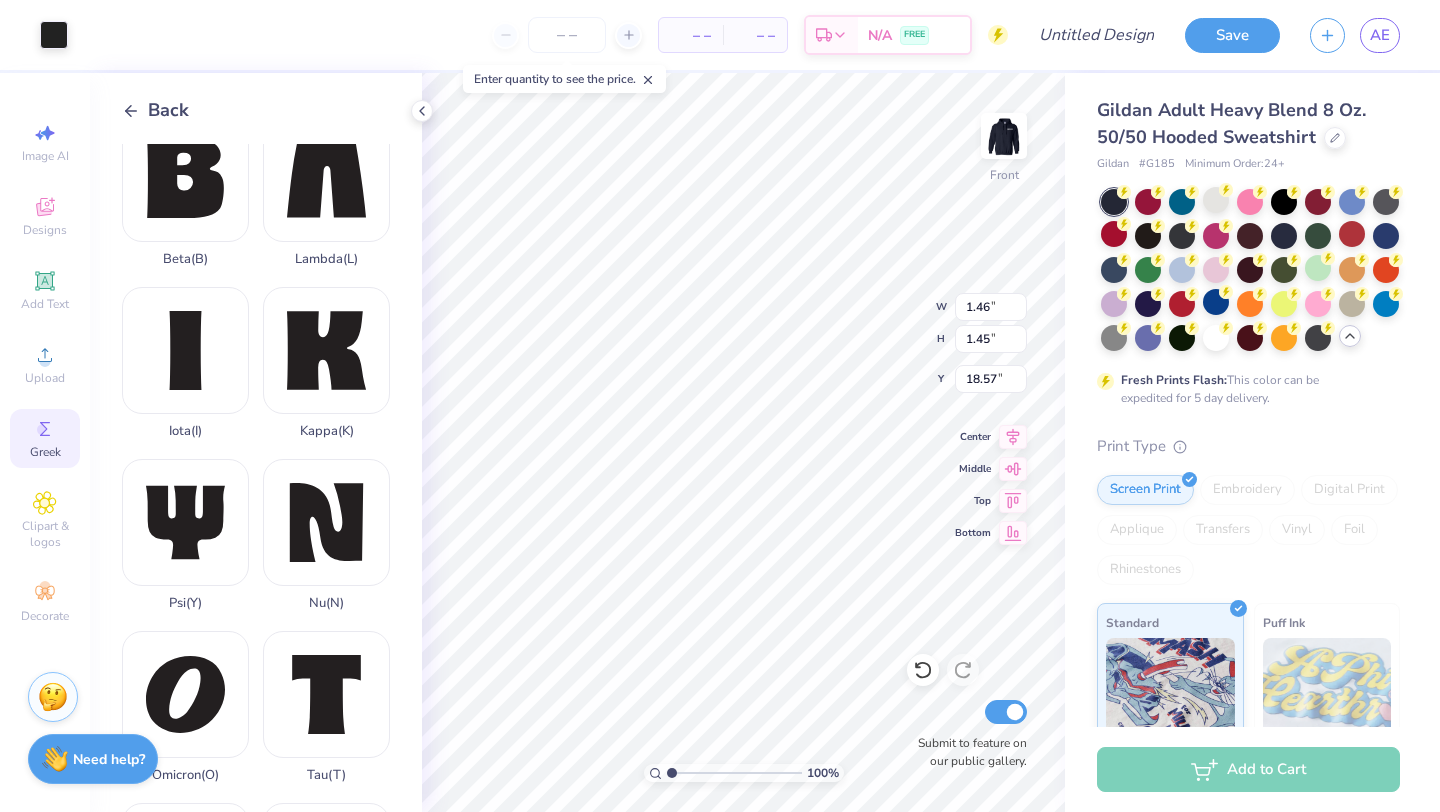 type on "3.97" 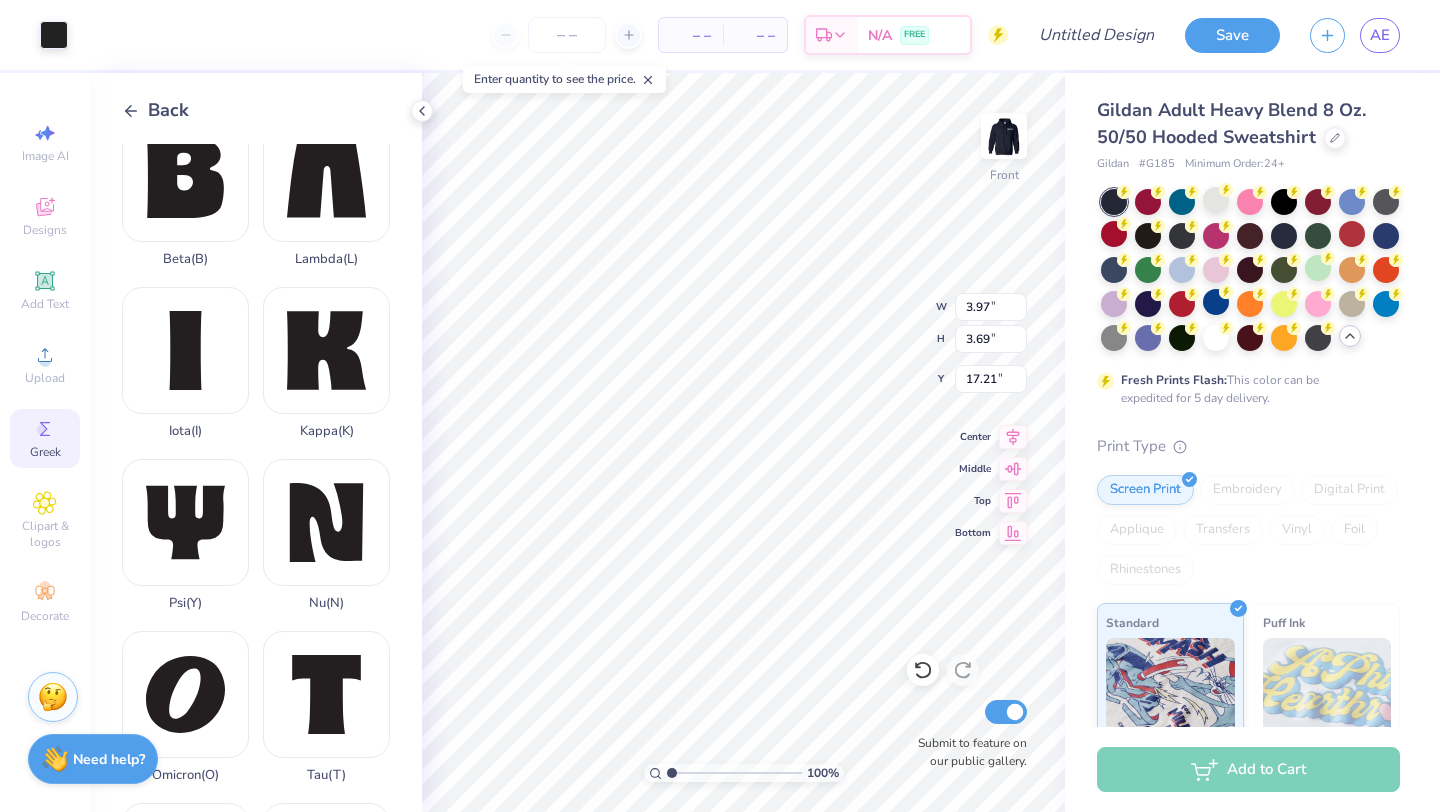 type on "1.53" 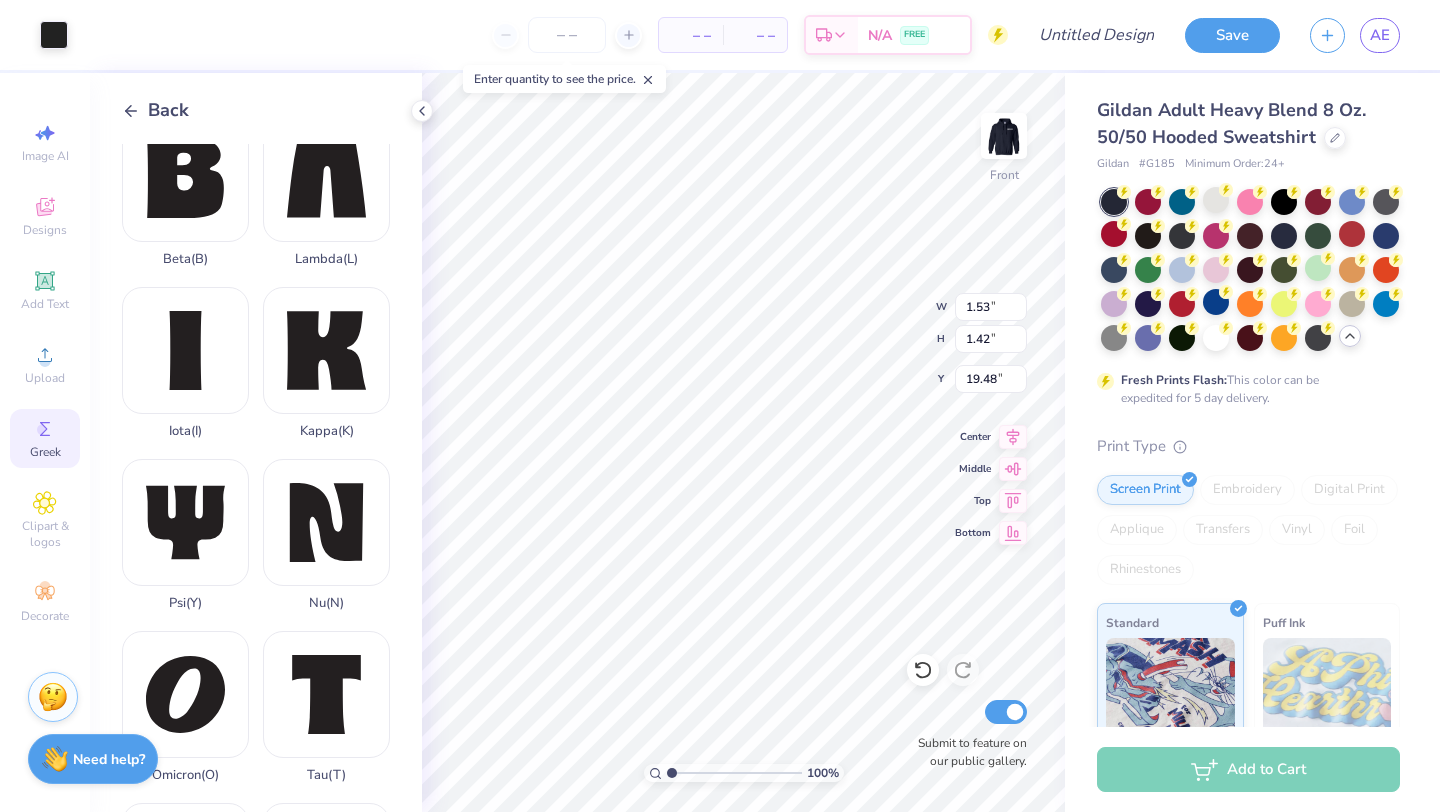type on "18.57" 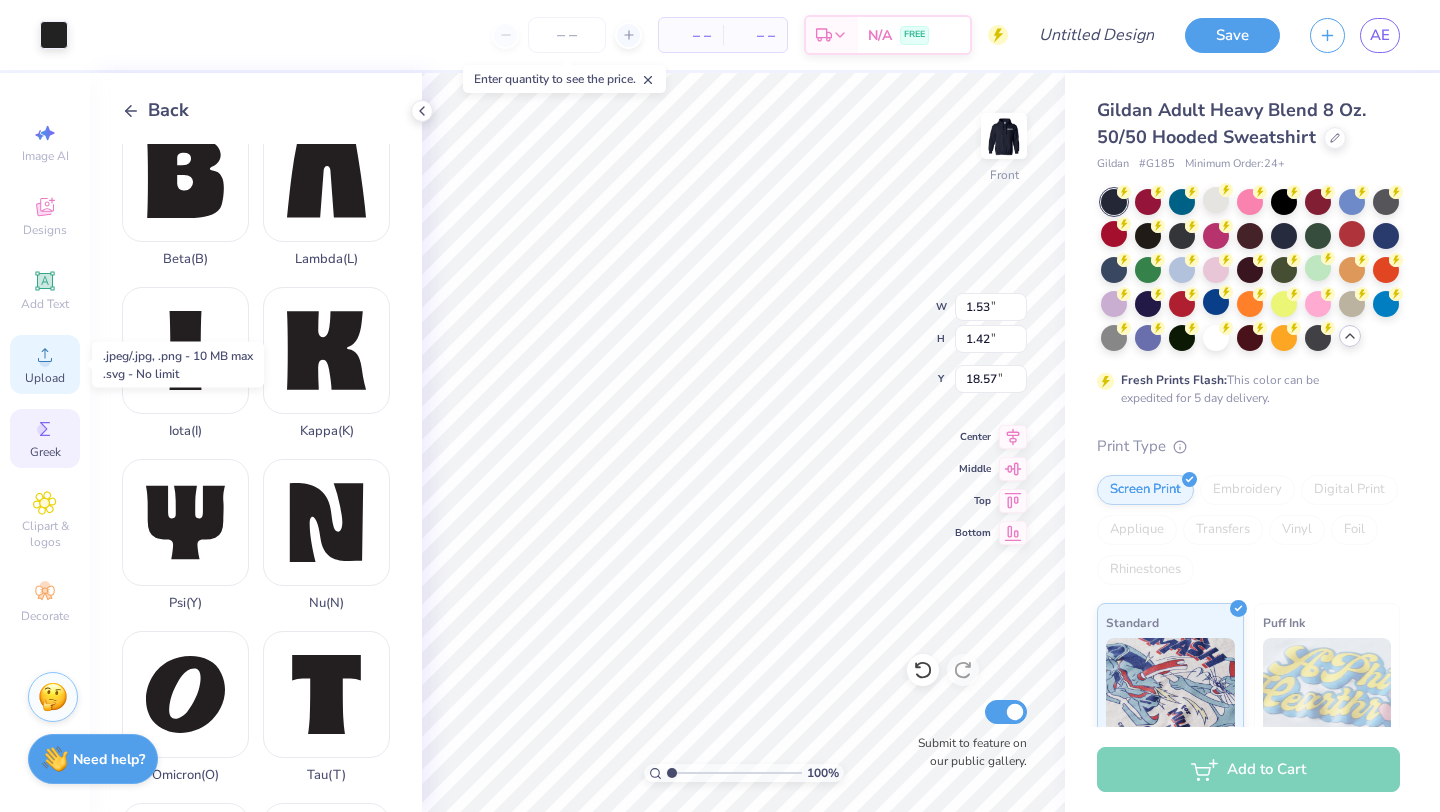click 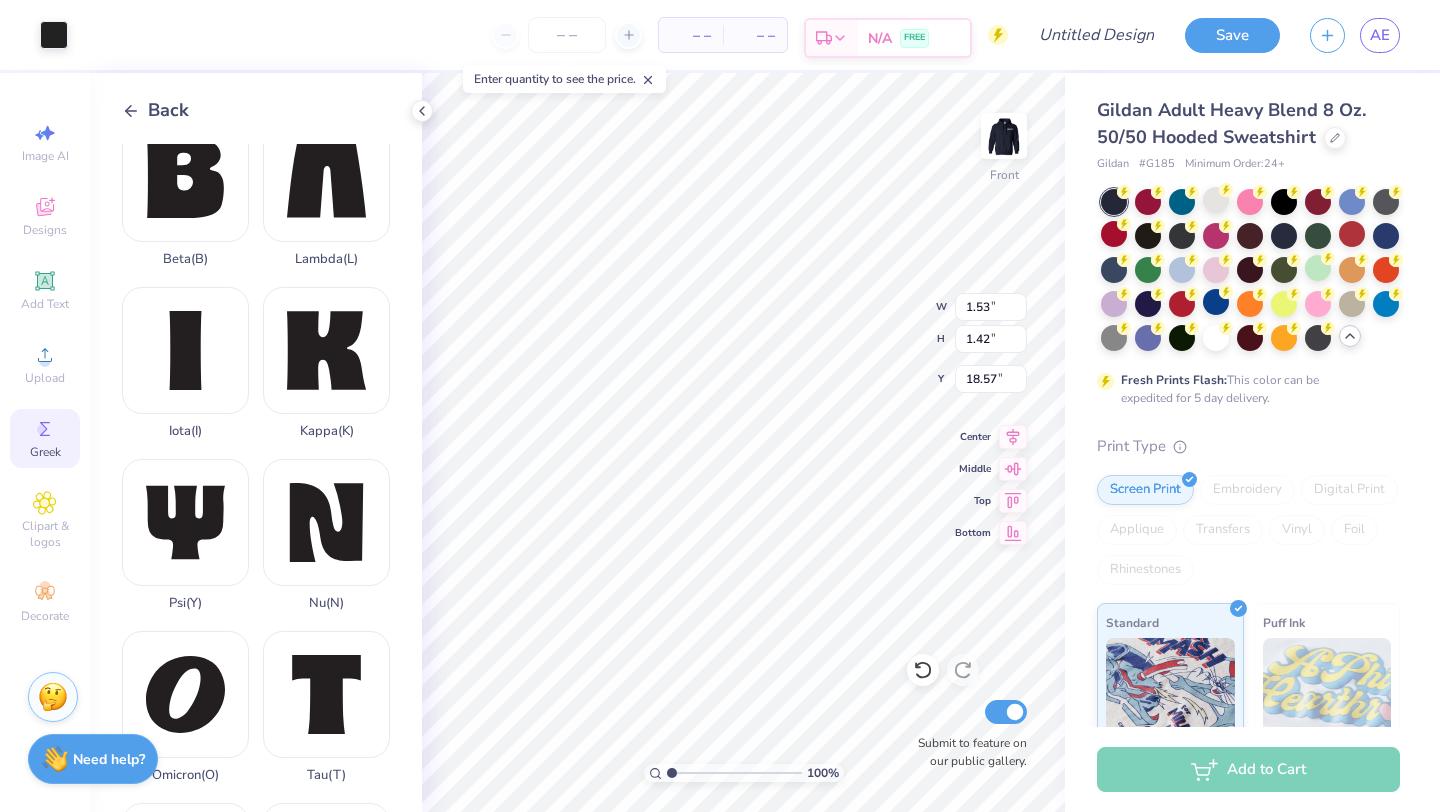 type on "9.14" 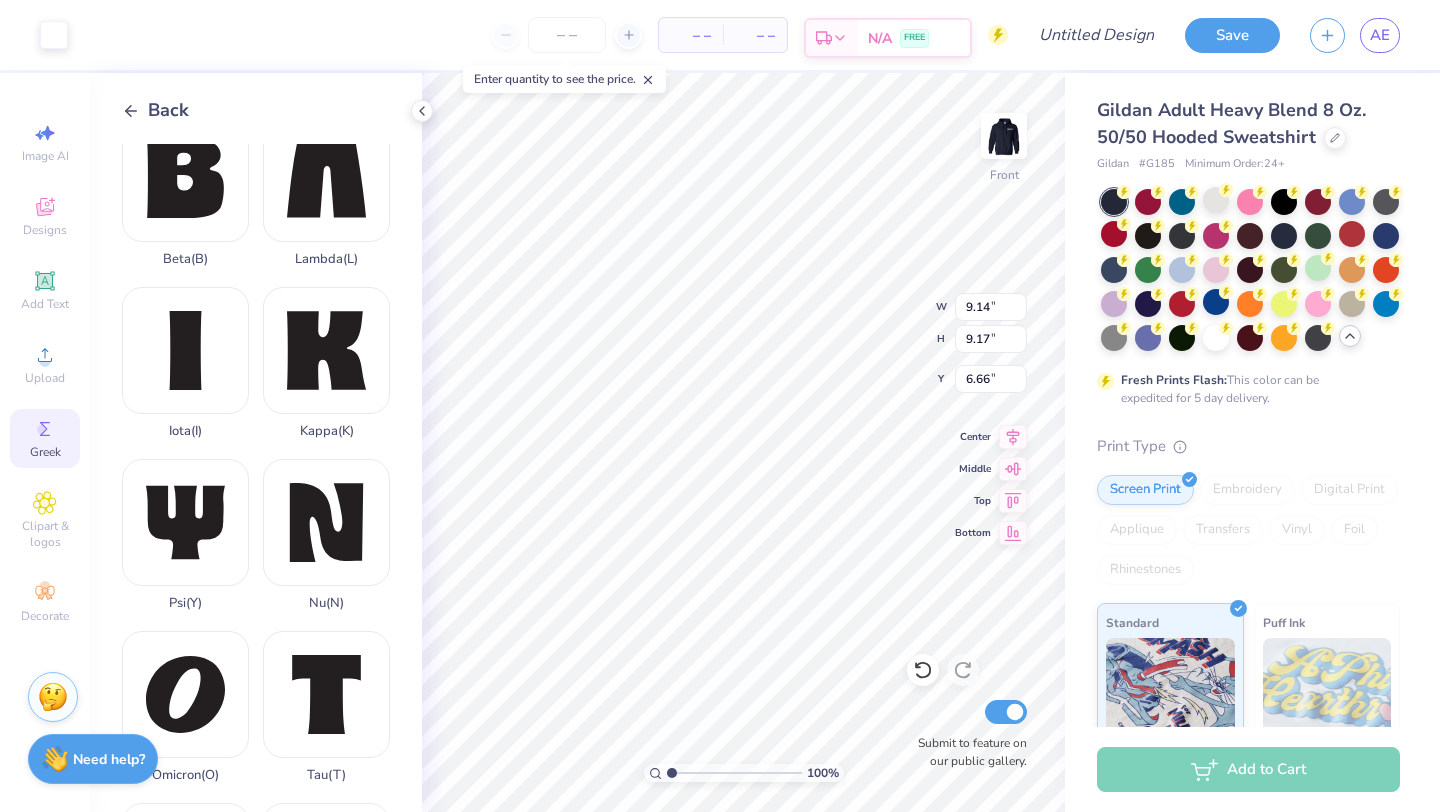 type on "6.45" 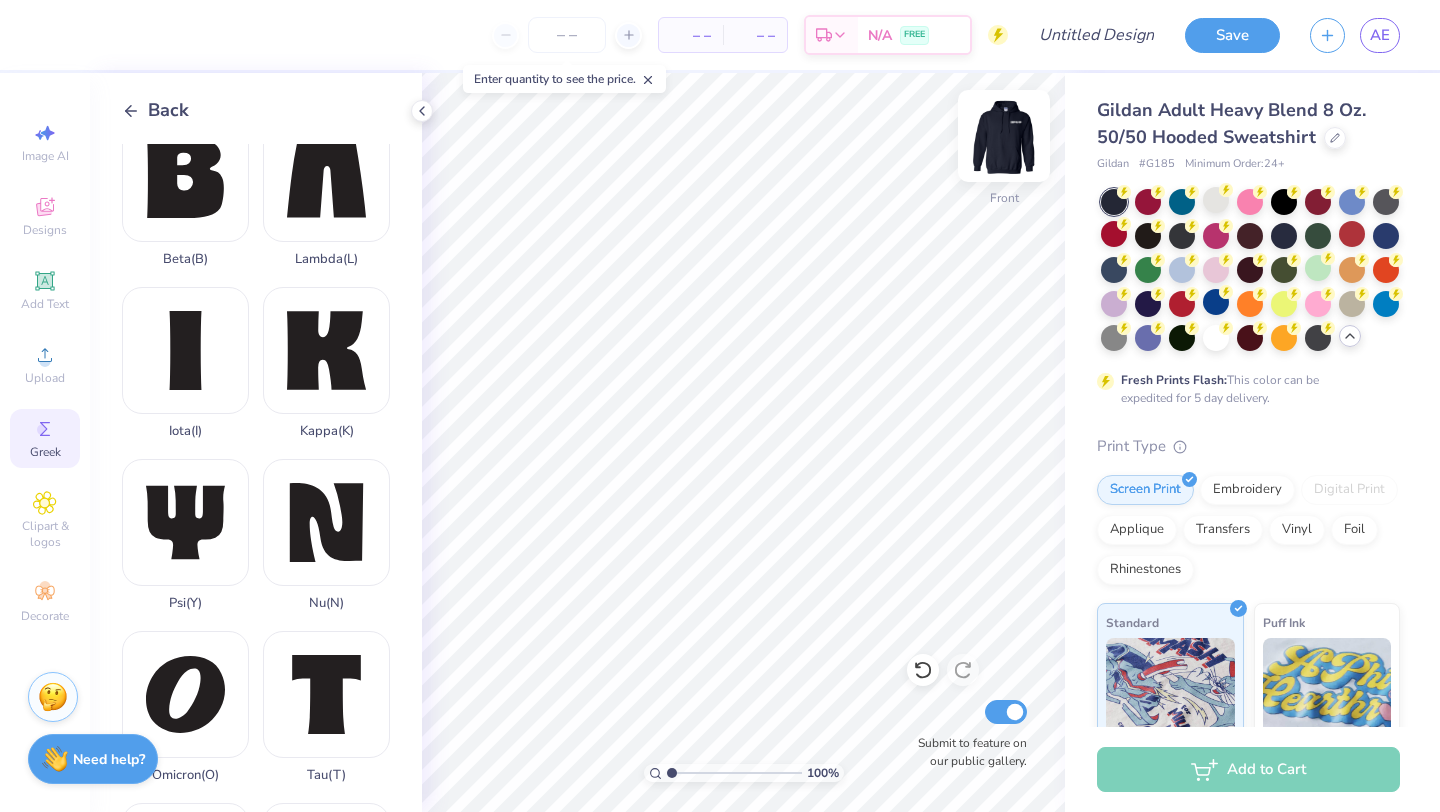 click at bounding box center (1004, 136) 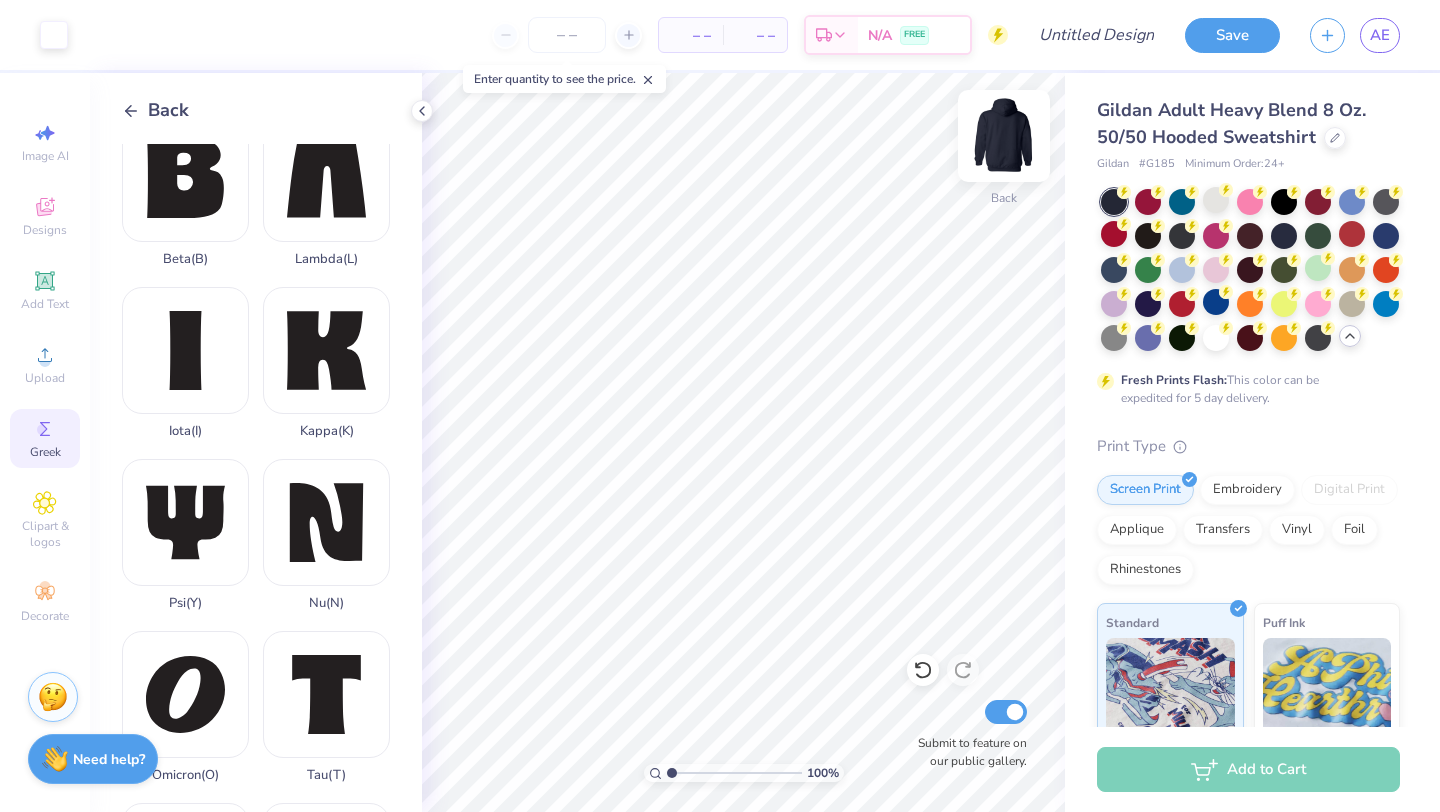 click at bounding box center [1004, 136] 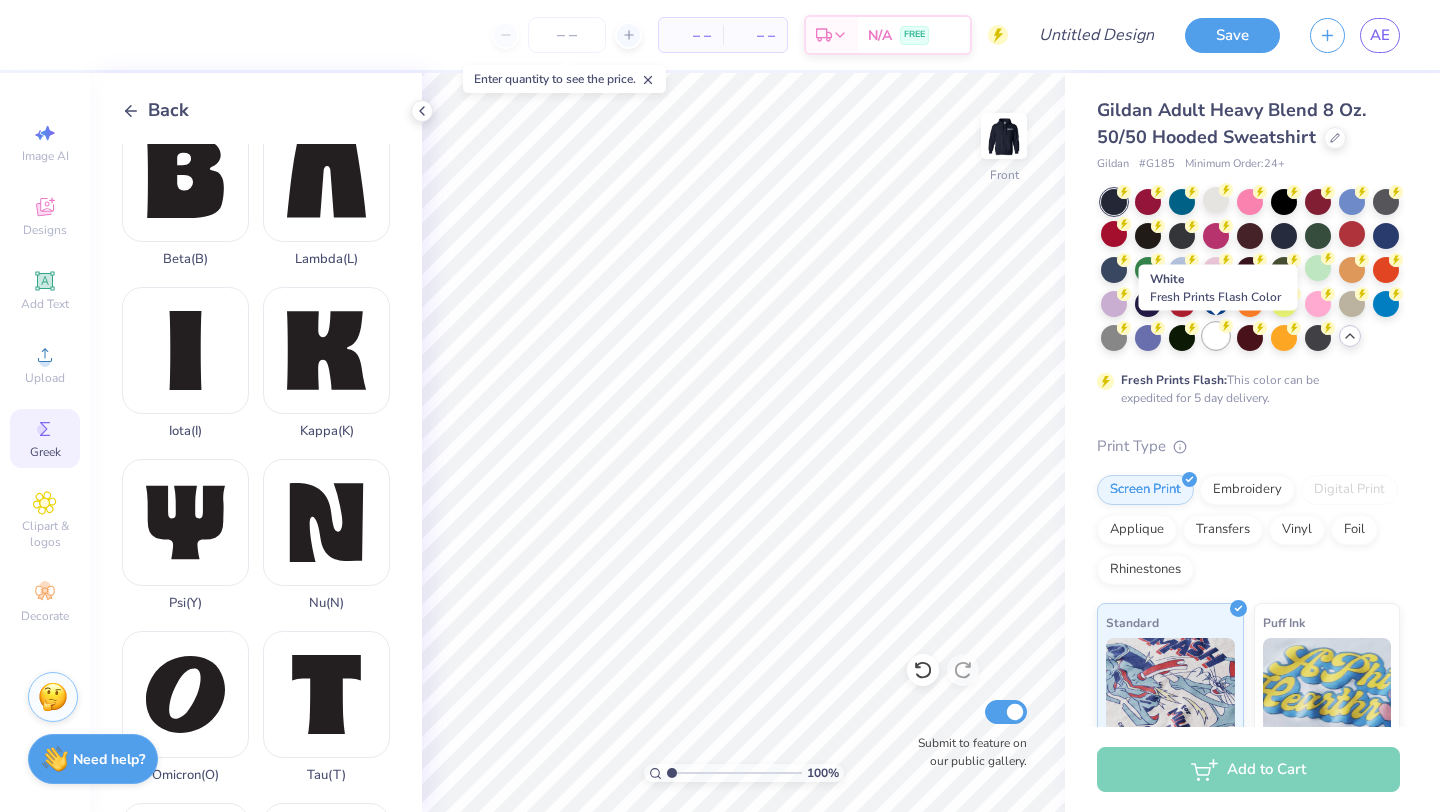 click at bounding box center (1216, 336) 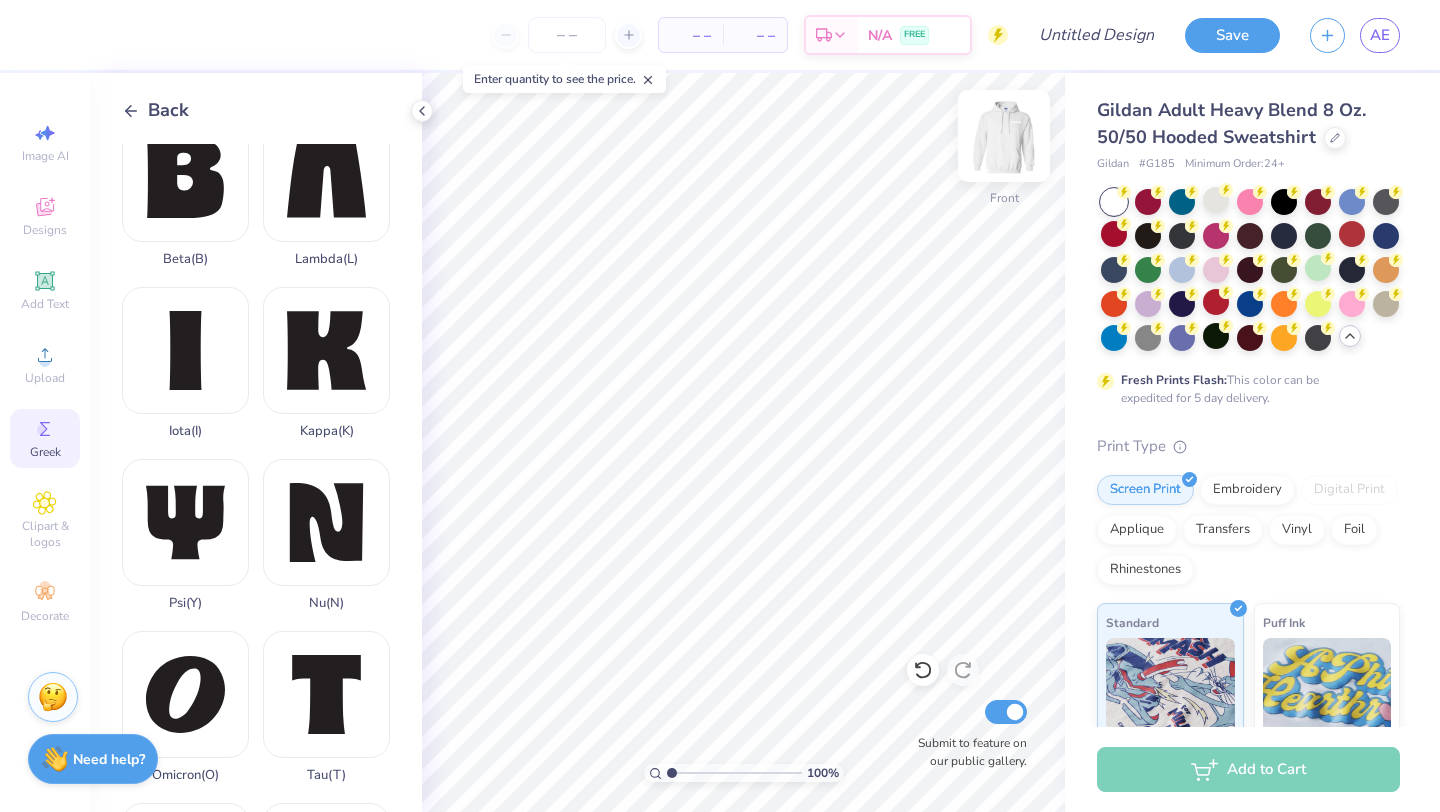 click at bounding box center [1004, 136] 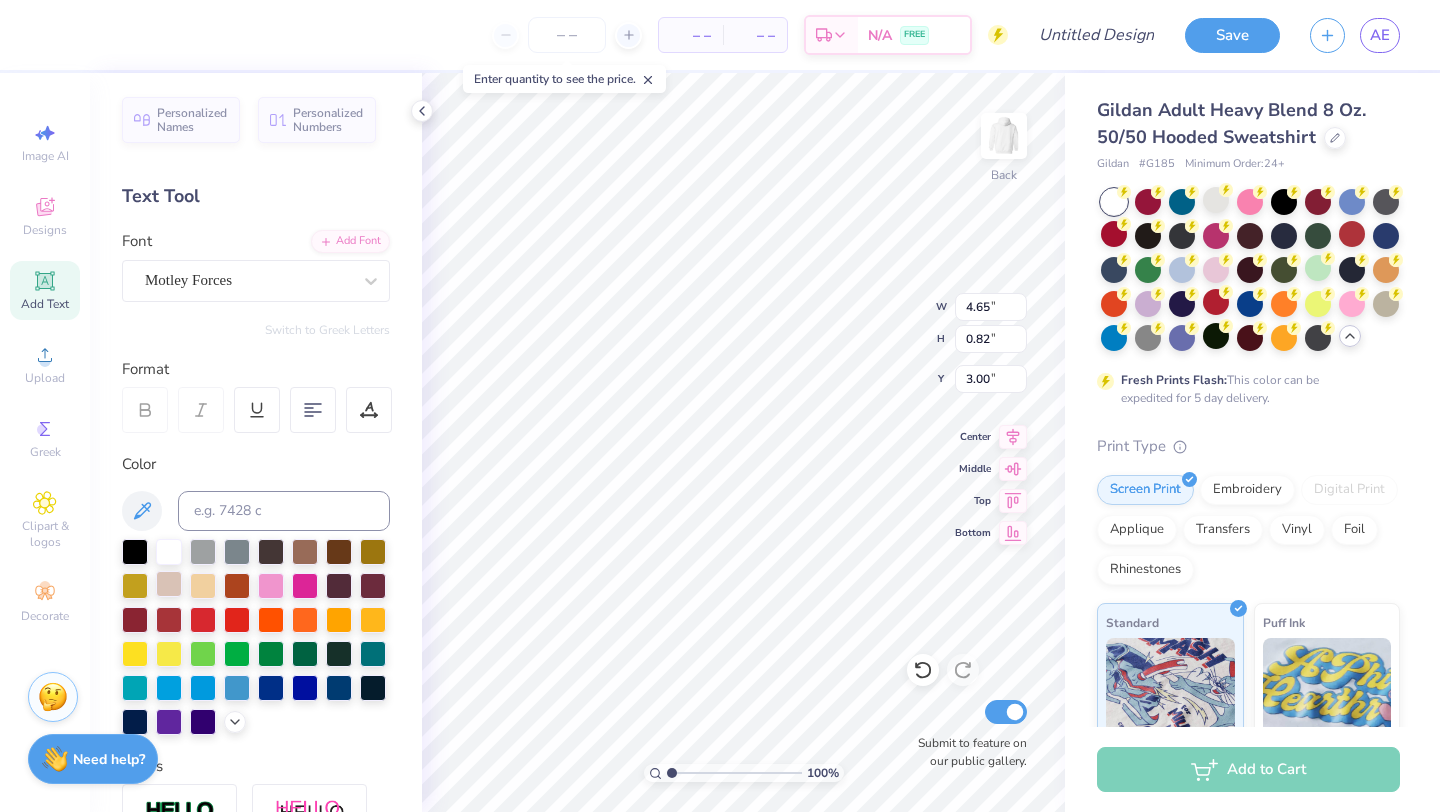 click at bounding box center (169, 584) 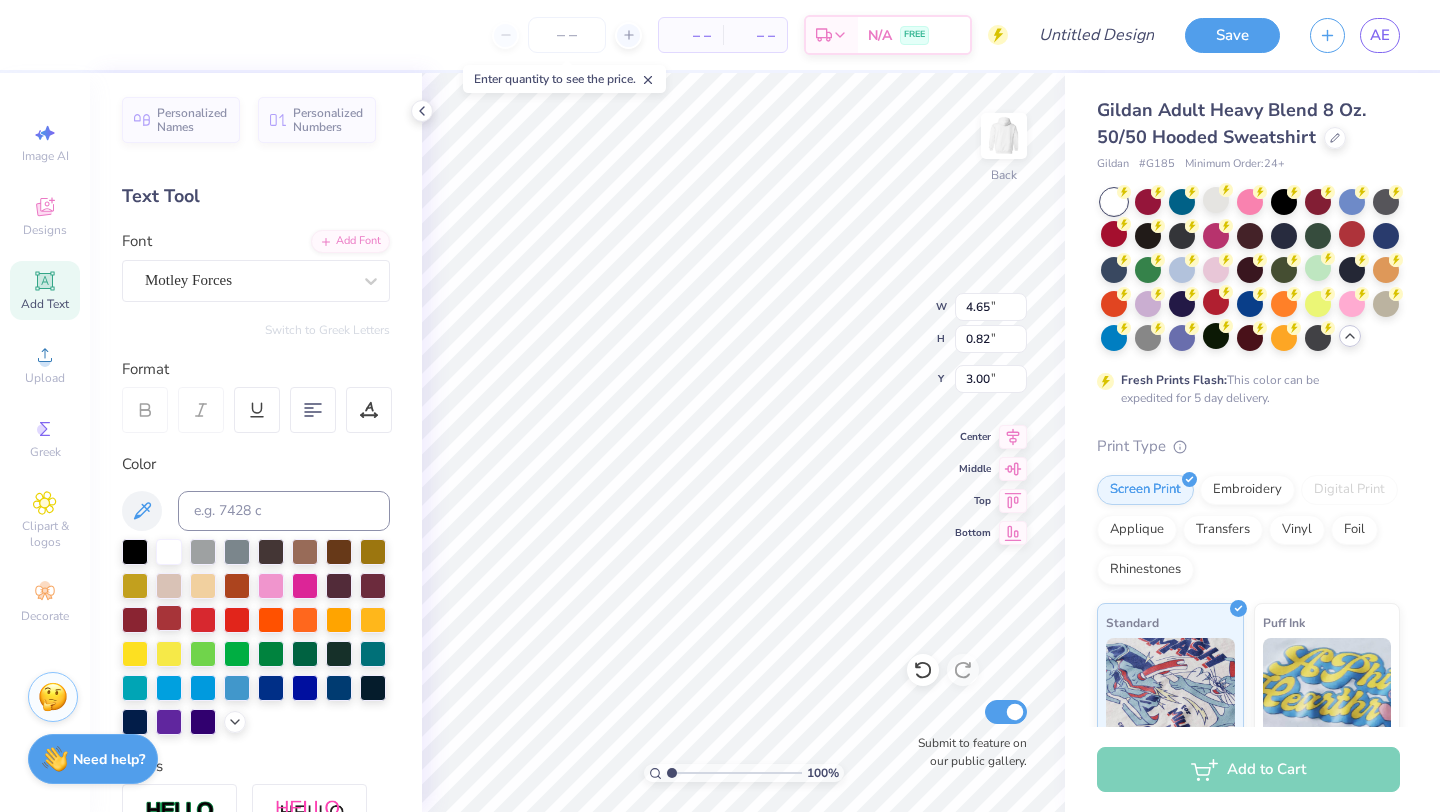 click at bounding box center [169, 618] 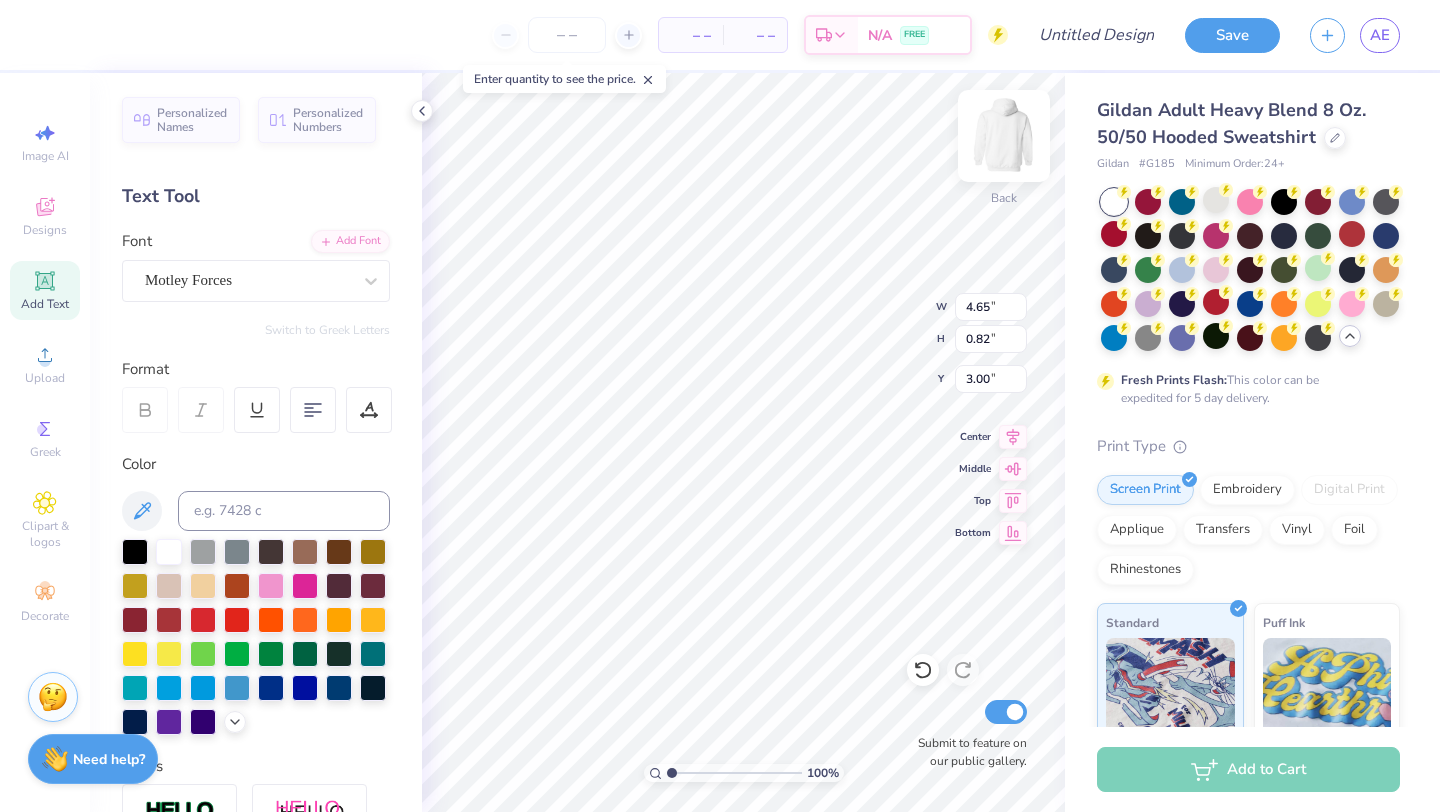 click at bounding box center [1004, 136] 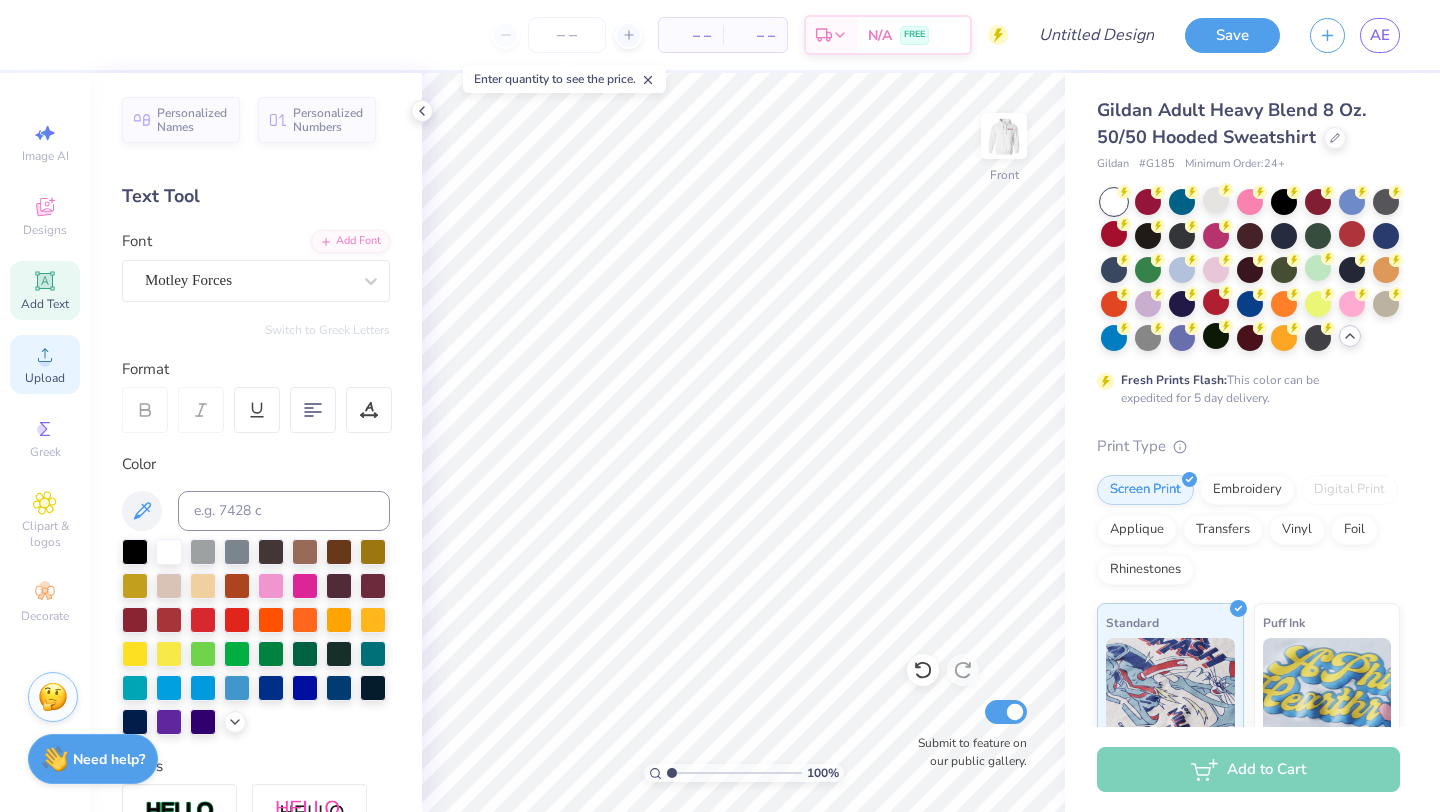 click 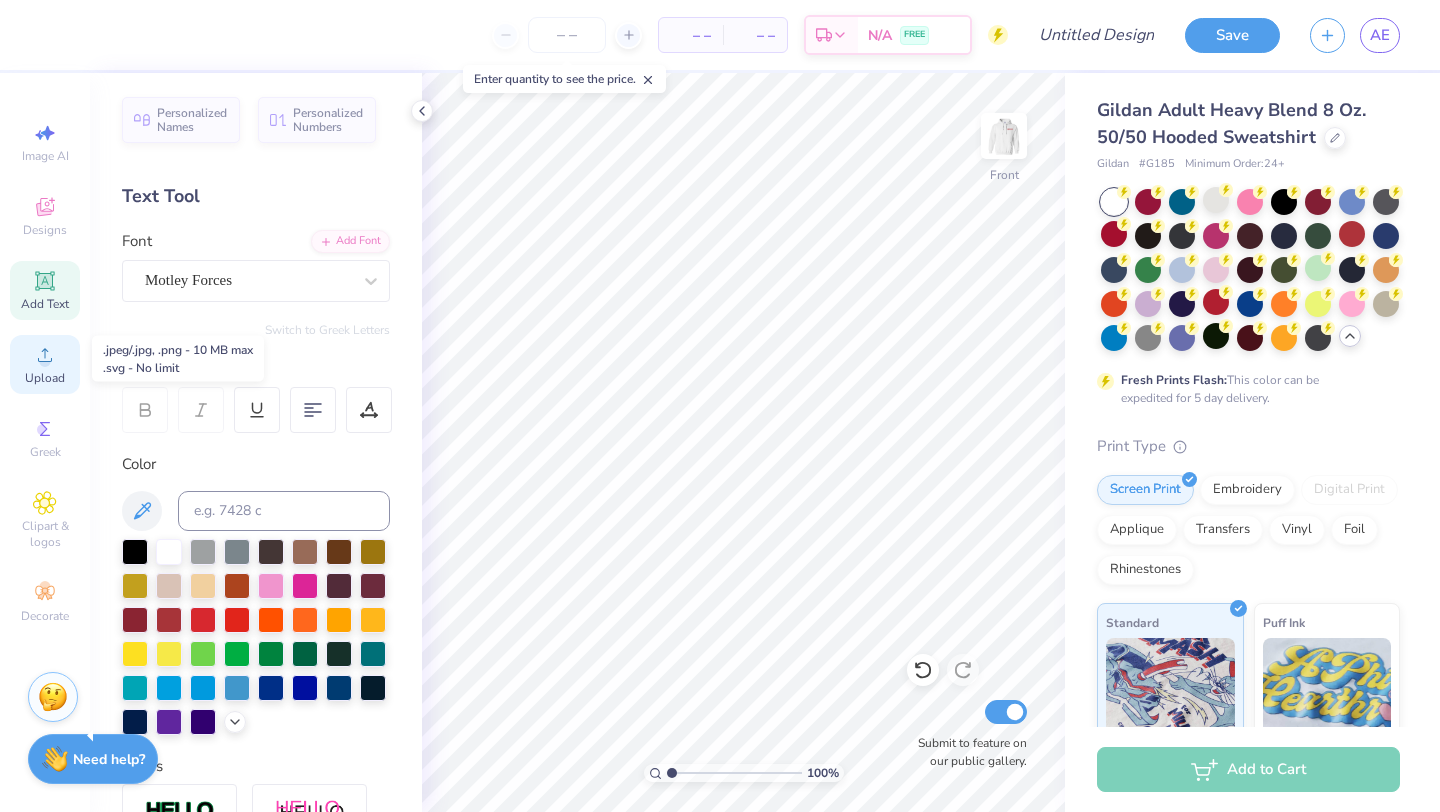 click on "Upload" at bounding box center [45, 378] 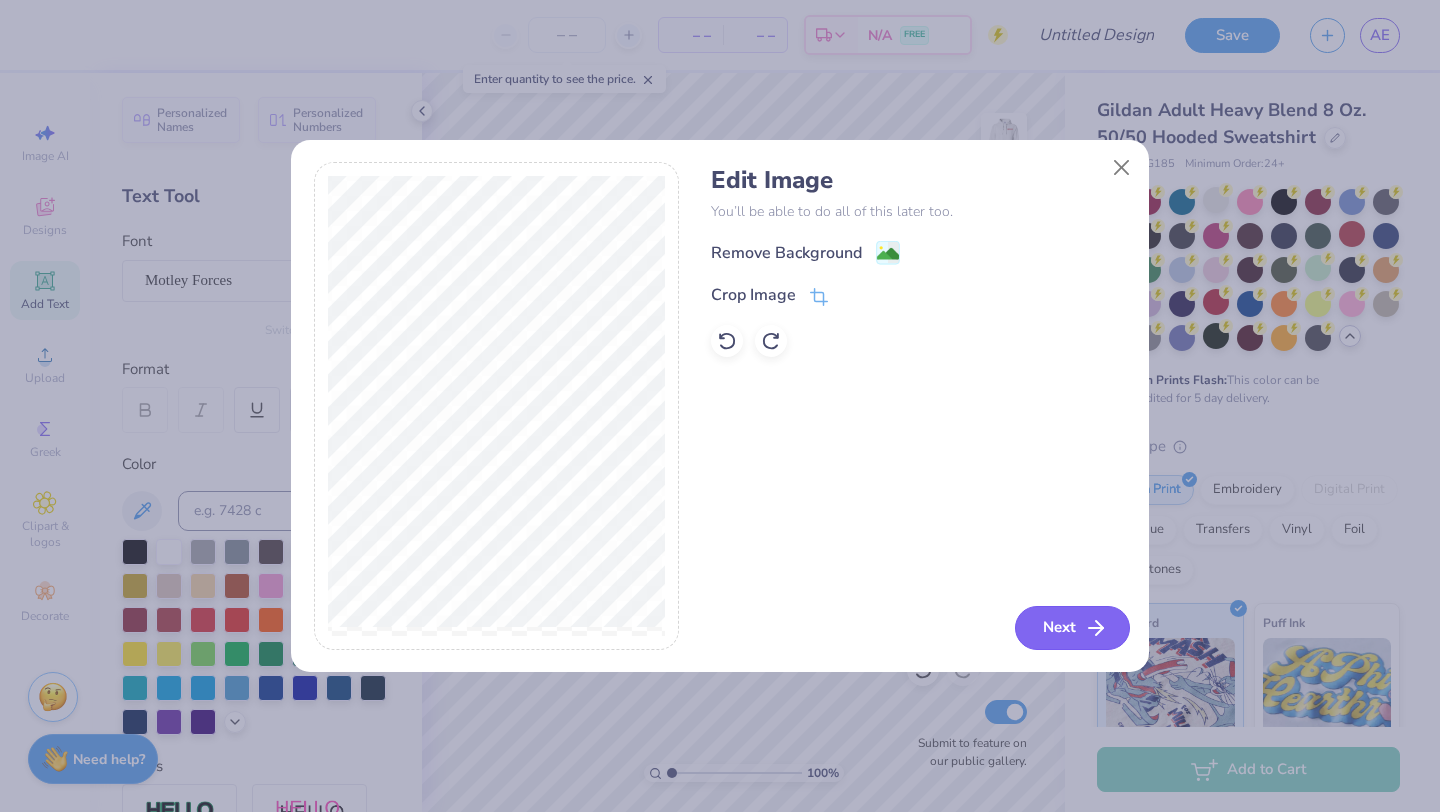 click on "Next" at bounding box center (1072, 628) 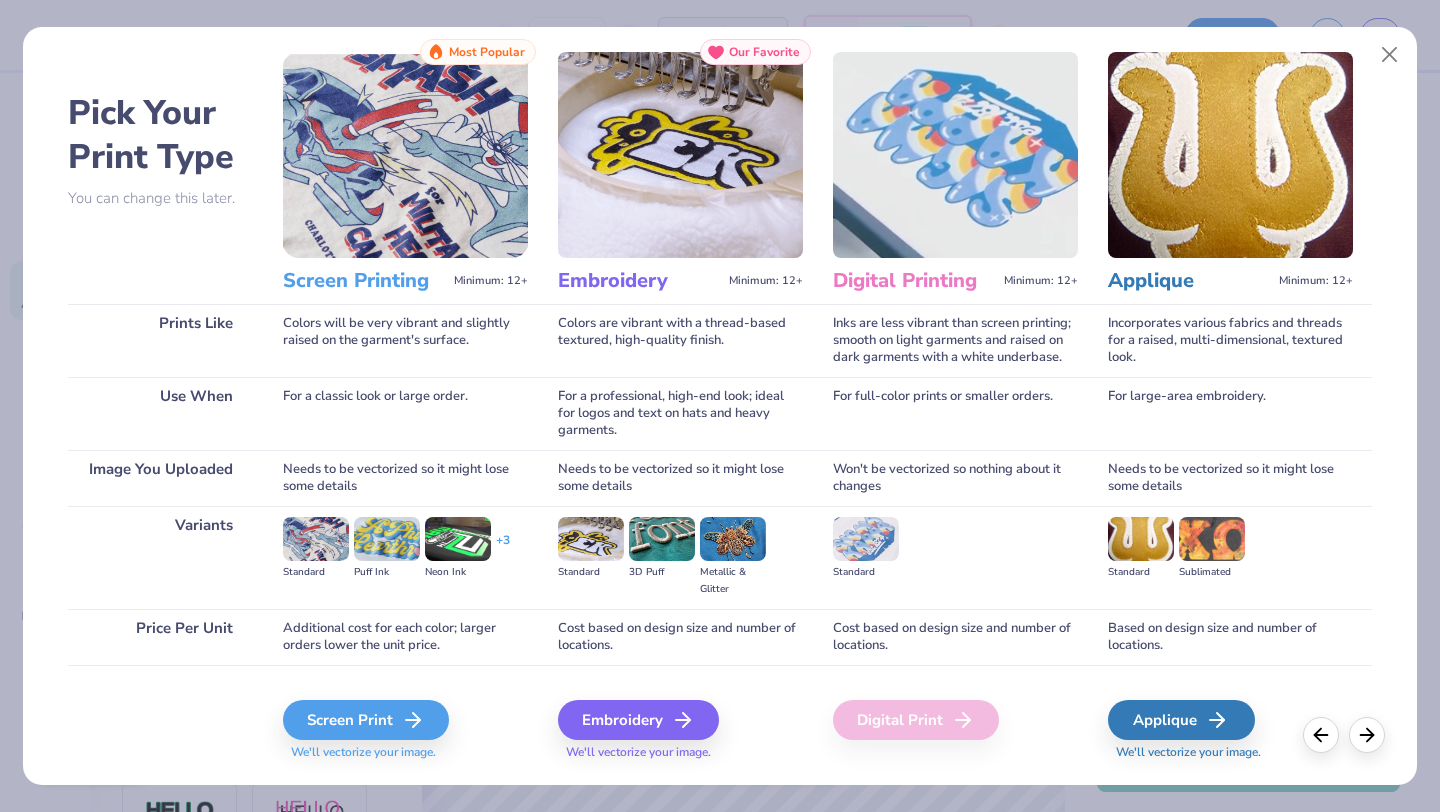 scroll, scrollTop: 36, scrollLeft: 0, axis: vertical 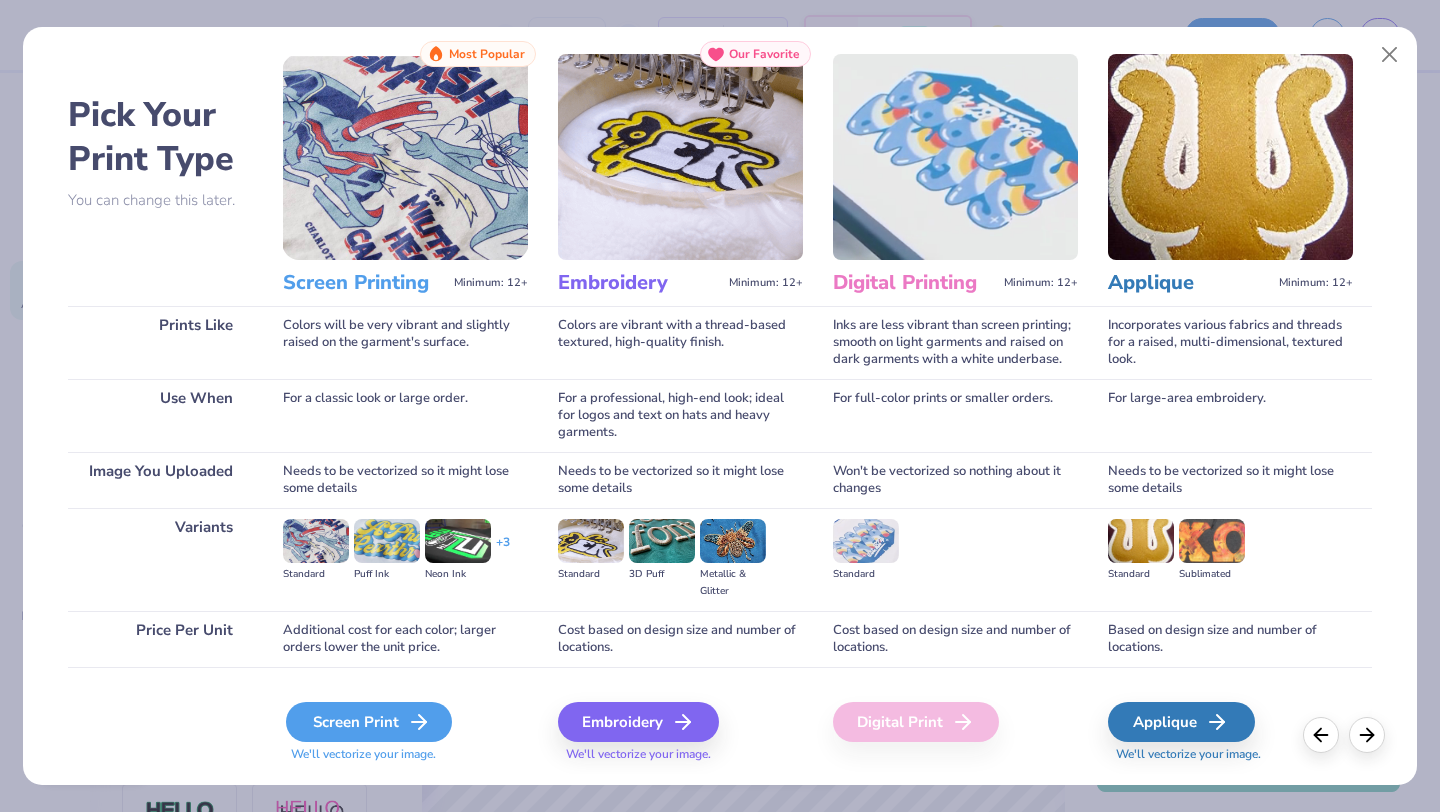 click 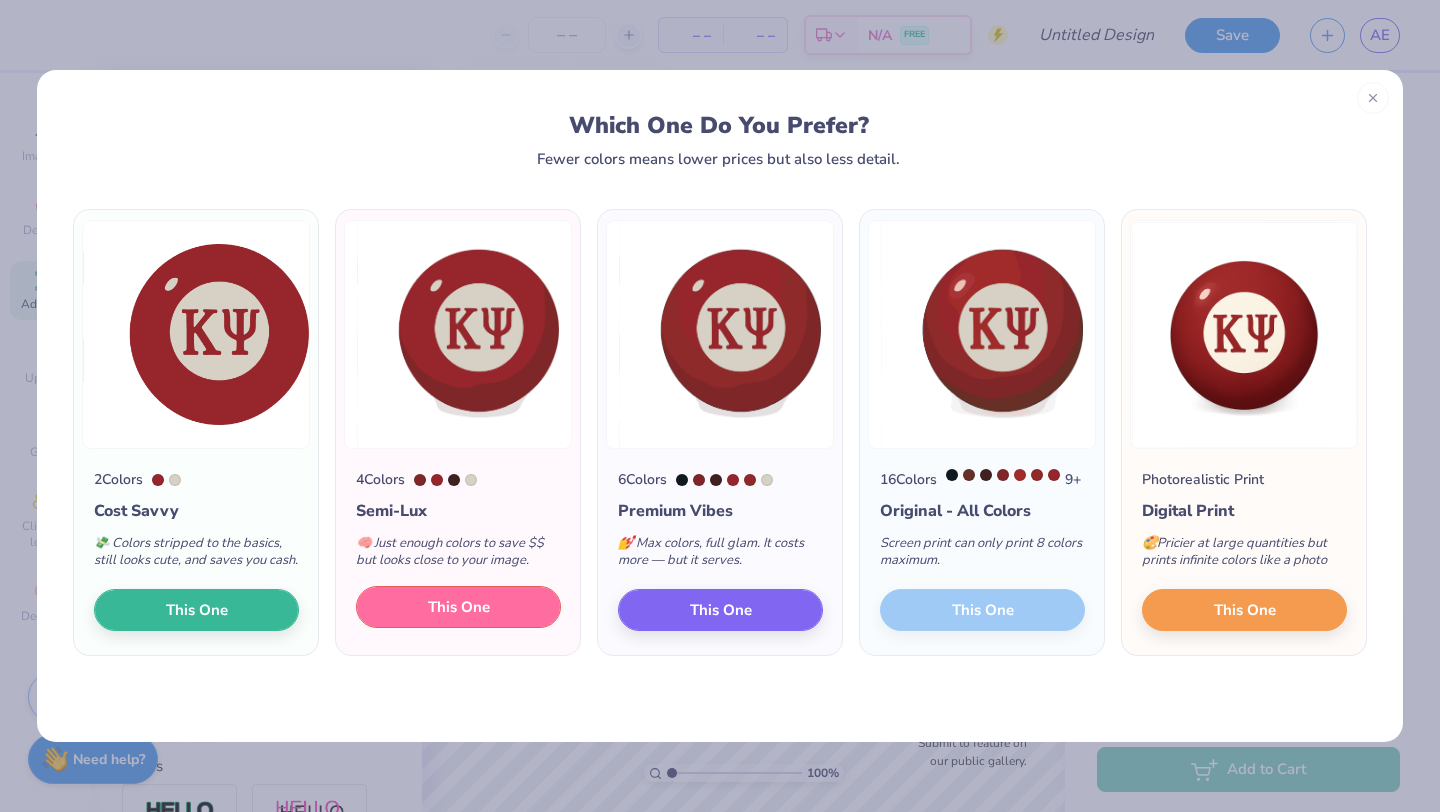 click on "This One" at bounding box center (459, 607) 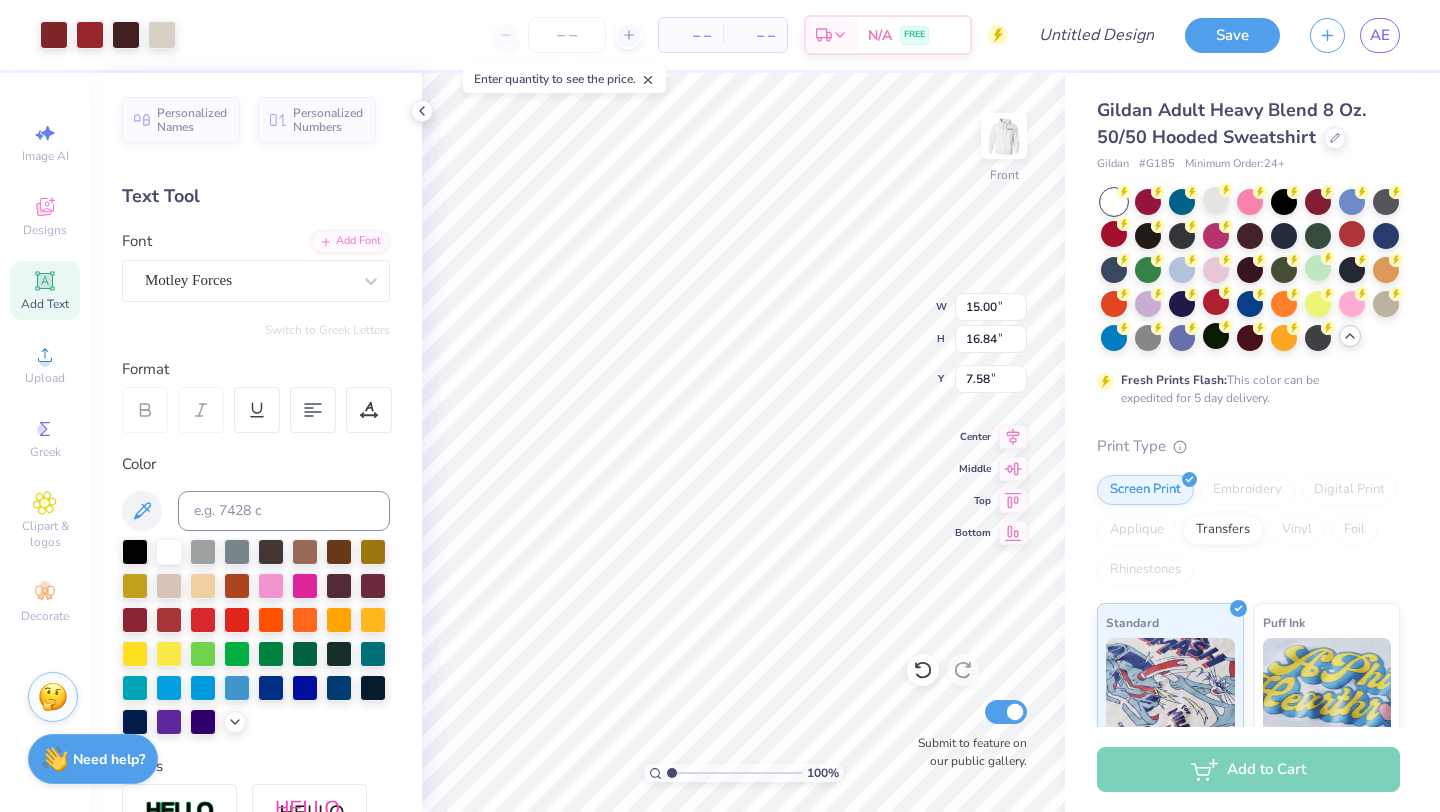 type on "12.62" 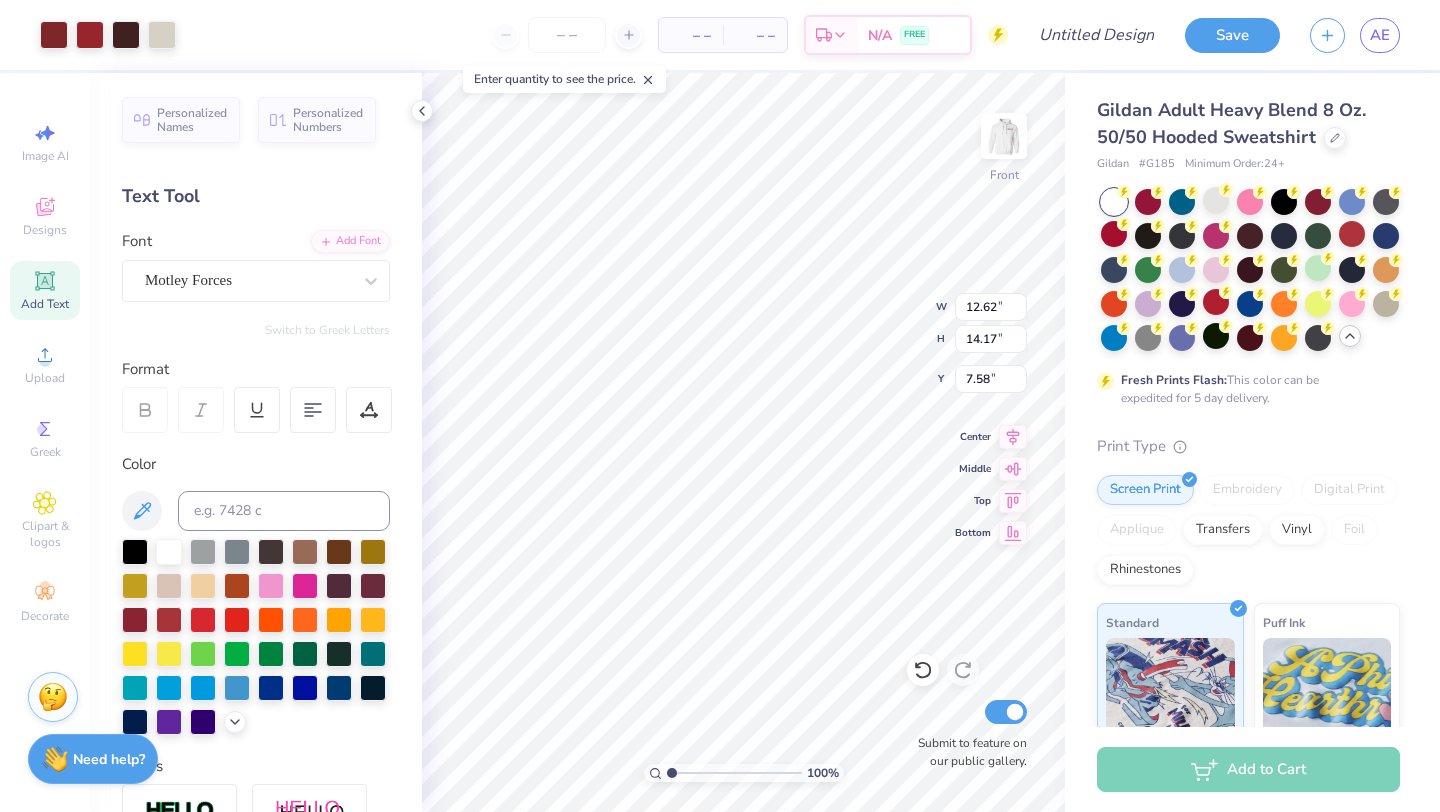 type on "6.00" 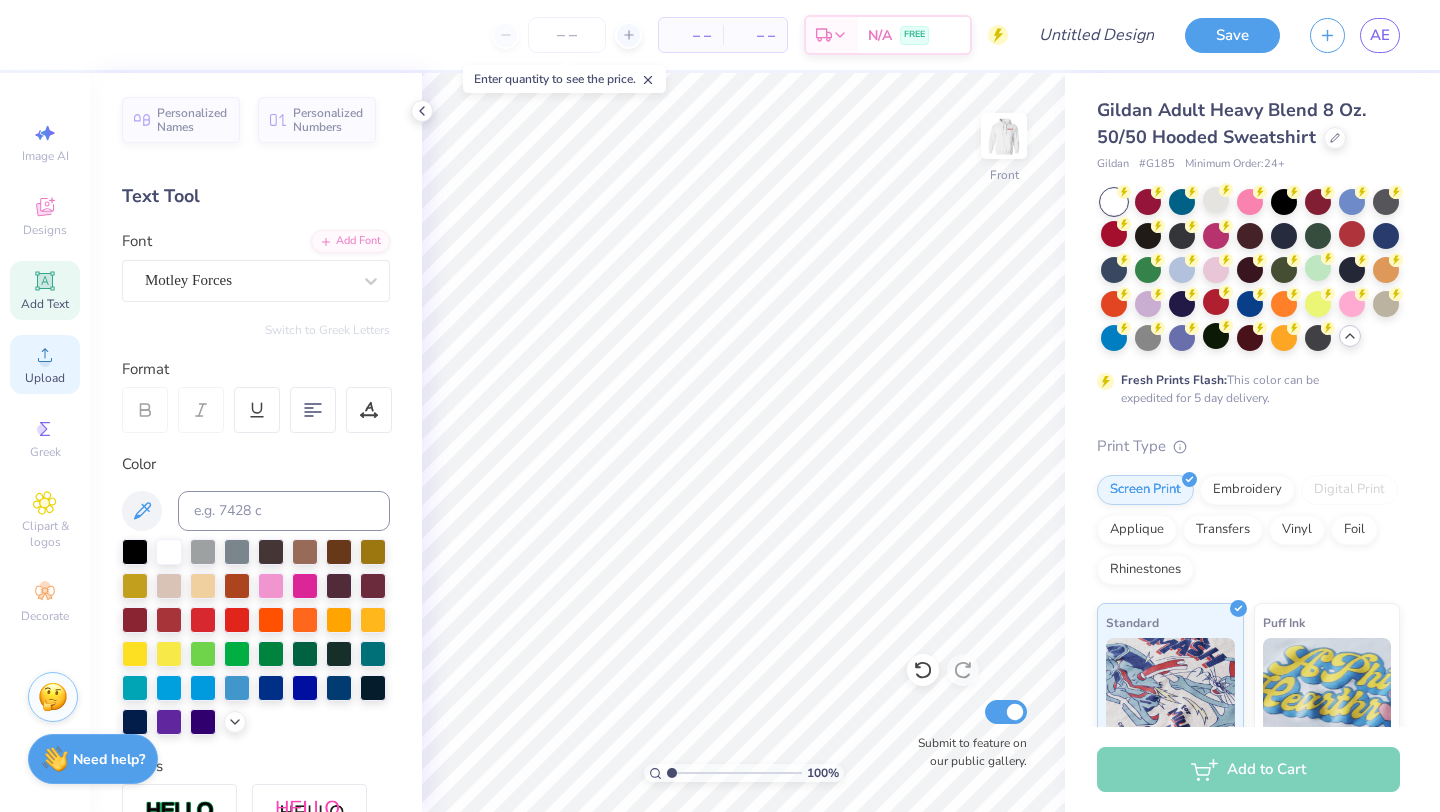 click 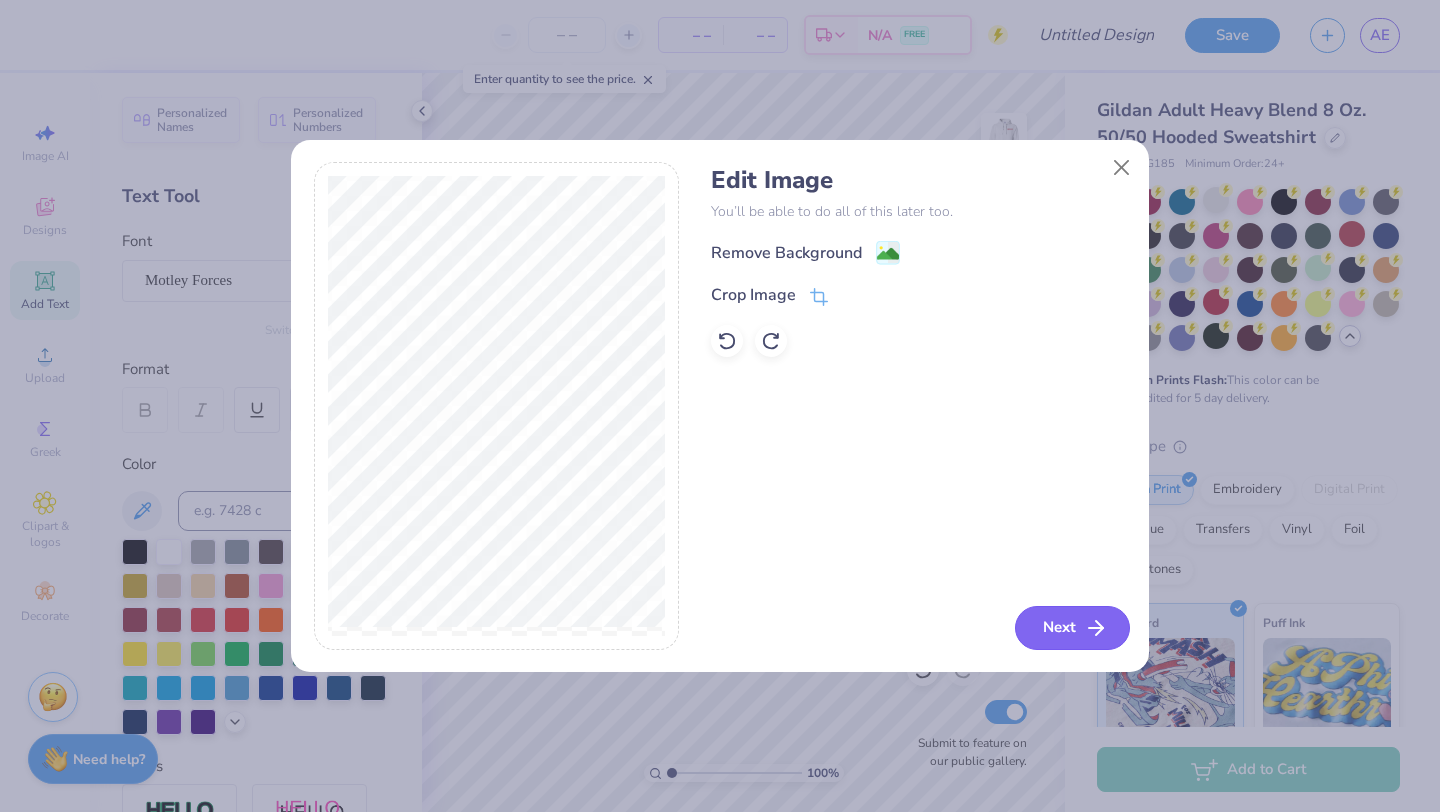click on "Next" at bounding box center [1072, 628] 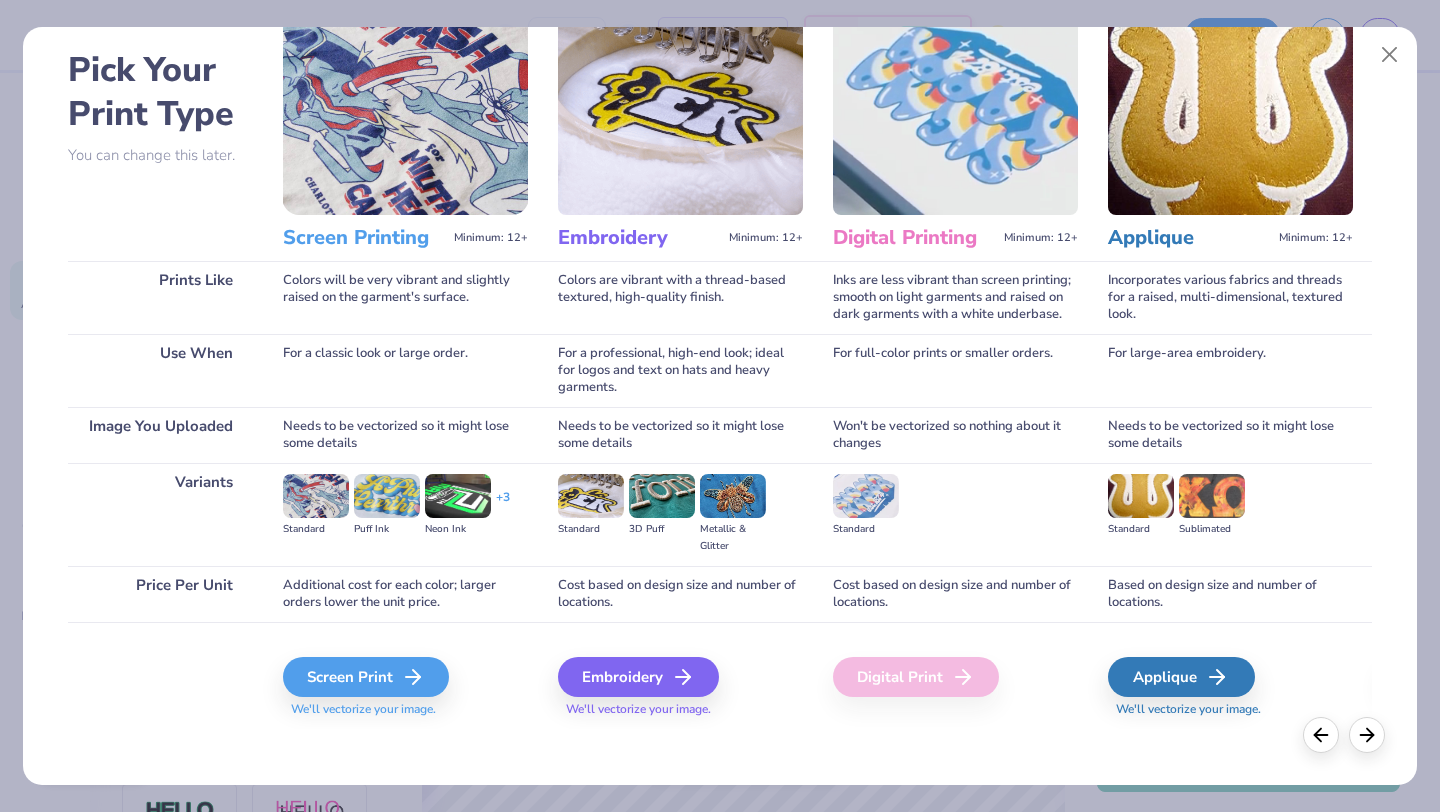 scroll, scrollTop: 82, scrollLeft: 0, axis: vertical 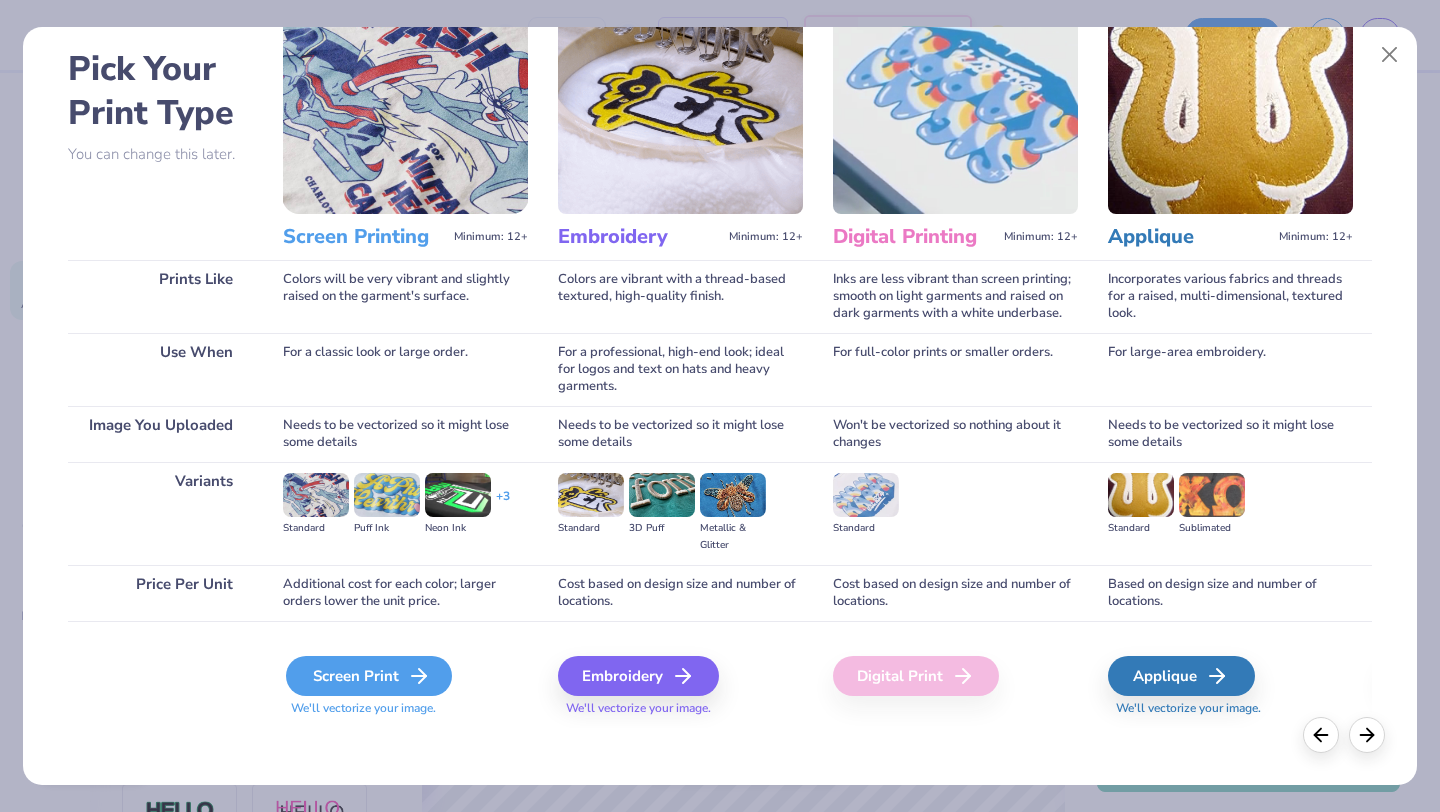click on "Screen Print" at bounding box center (369, 676) 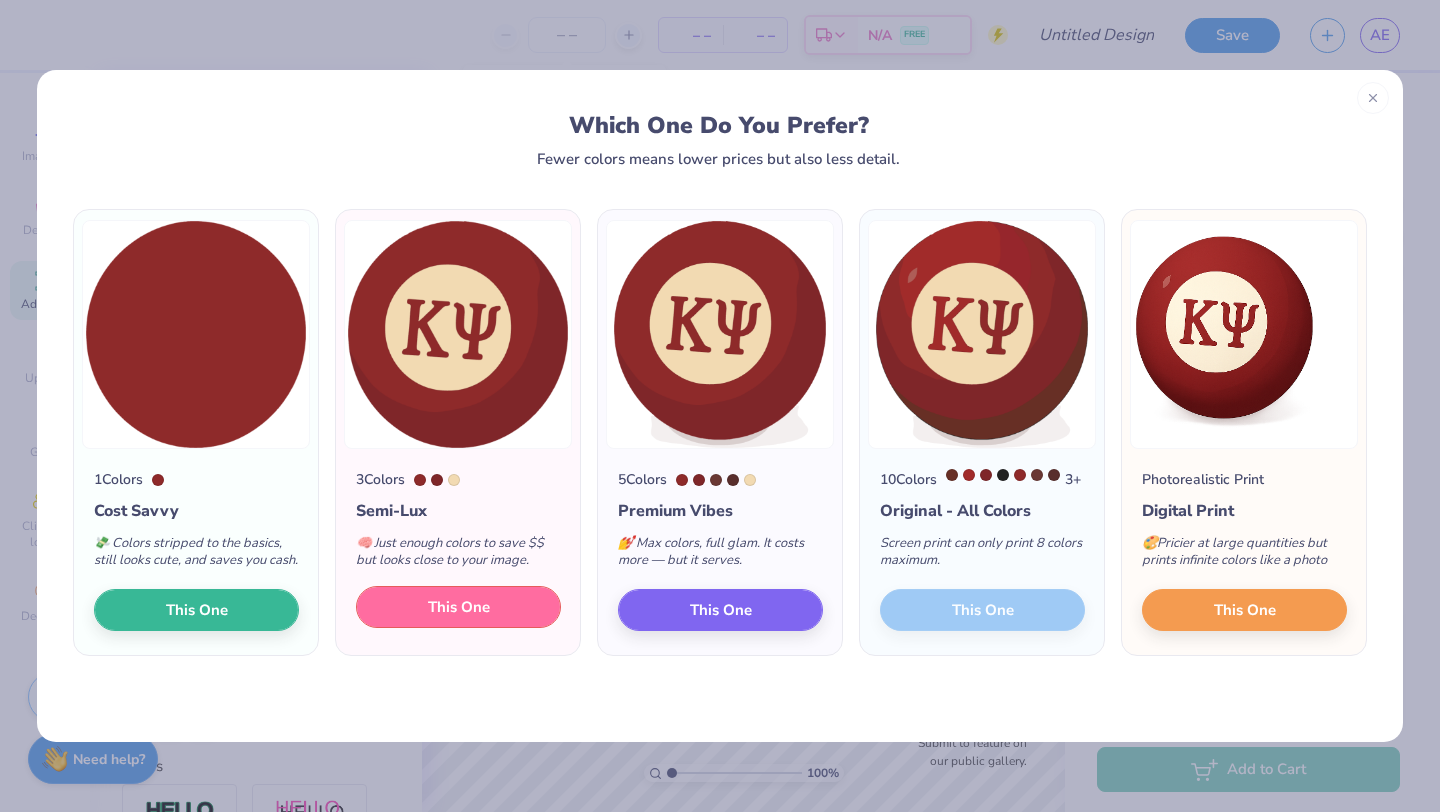click on "This One" at bounding box center (459, 607) 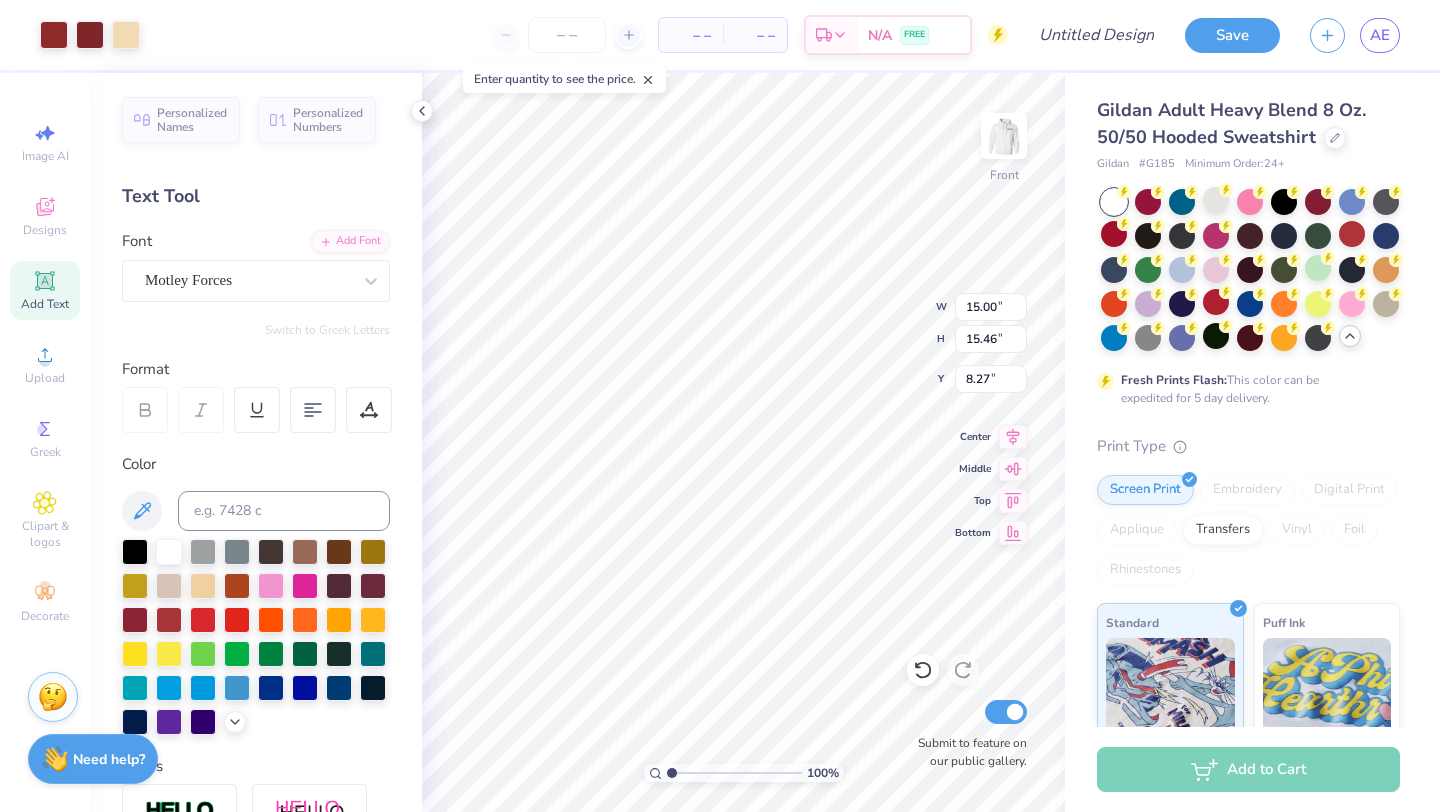 type on "6.00" 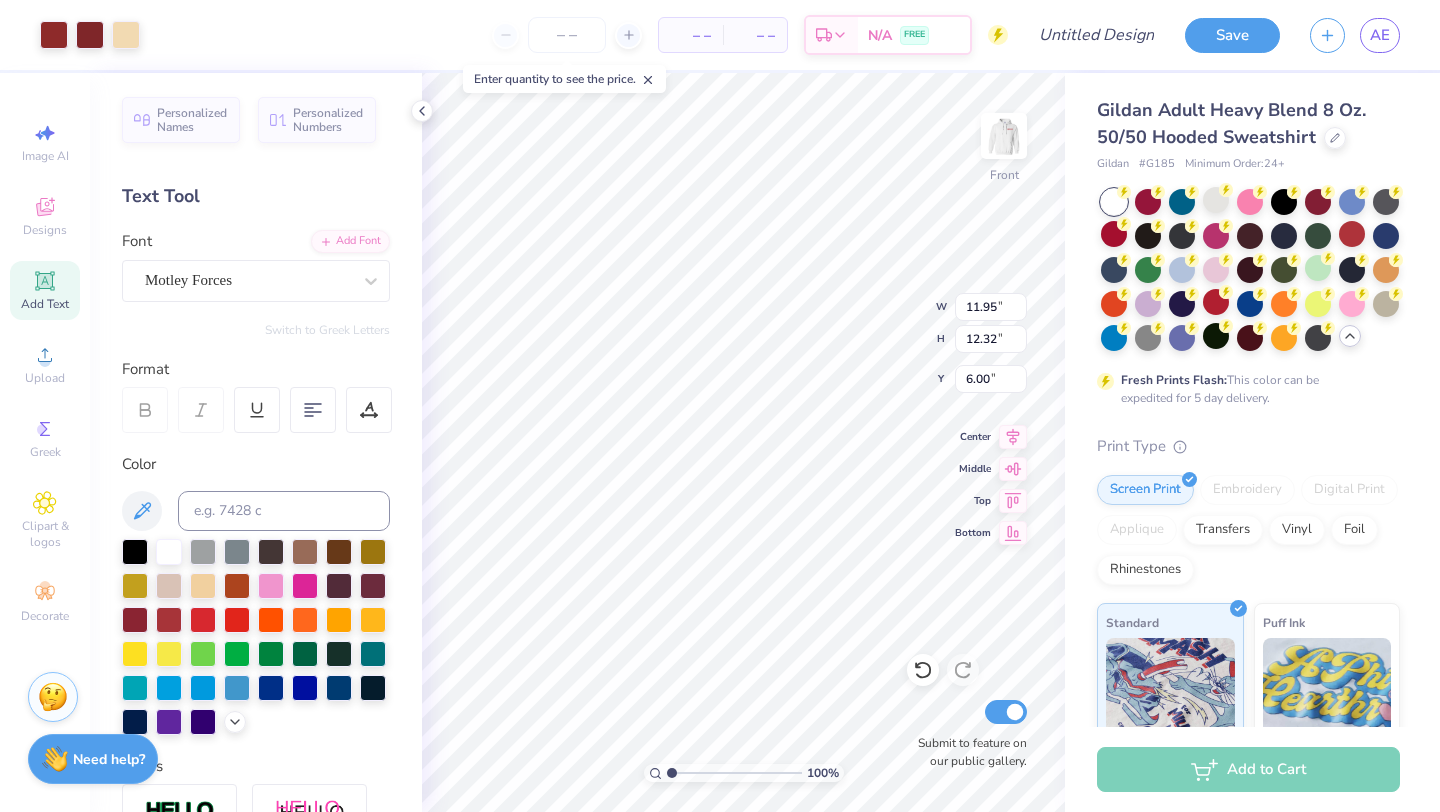 type on "11.95" 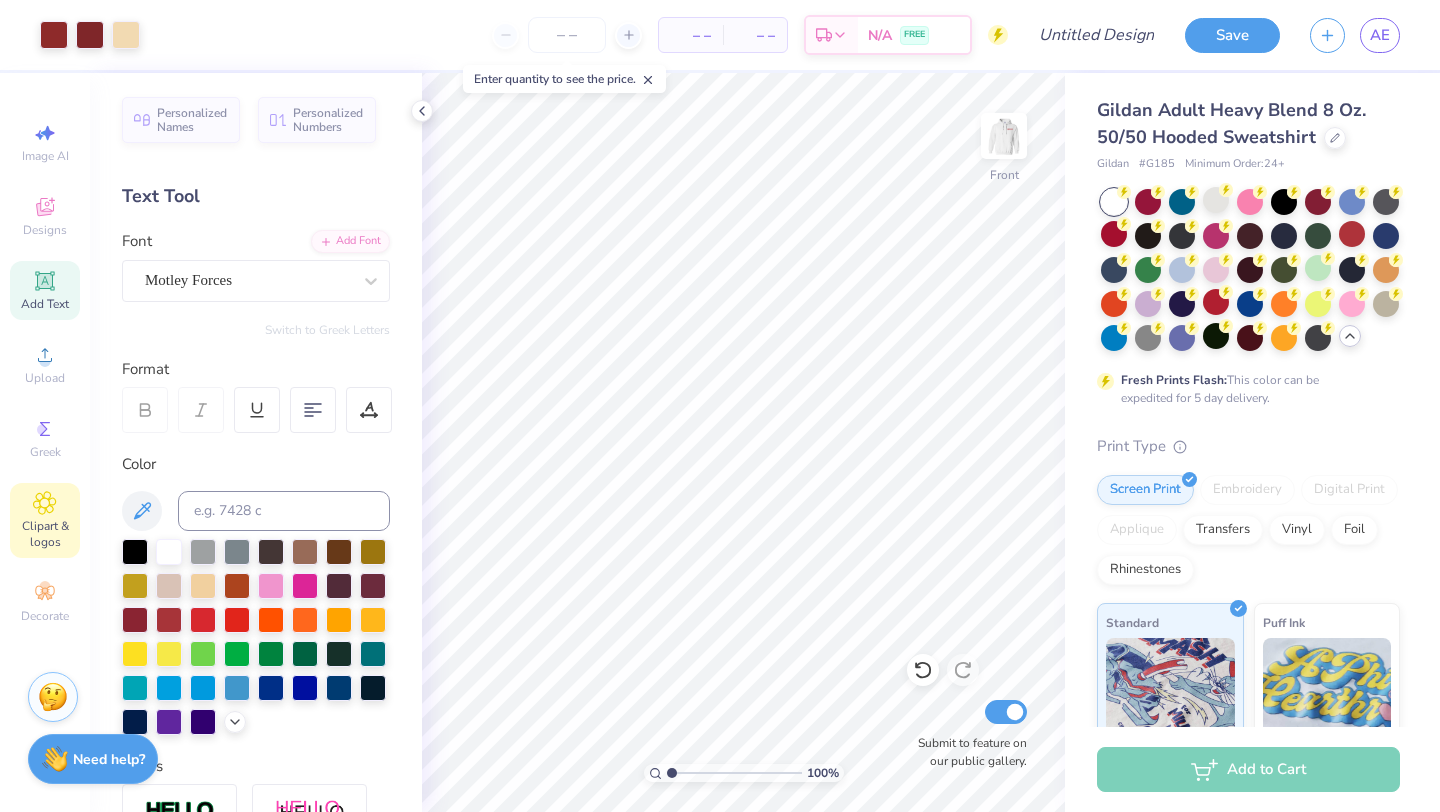click 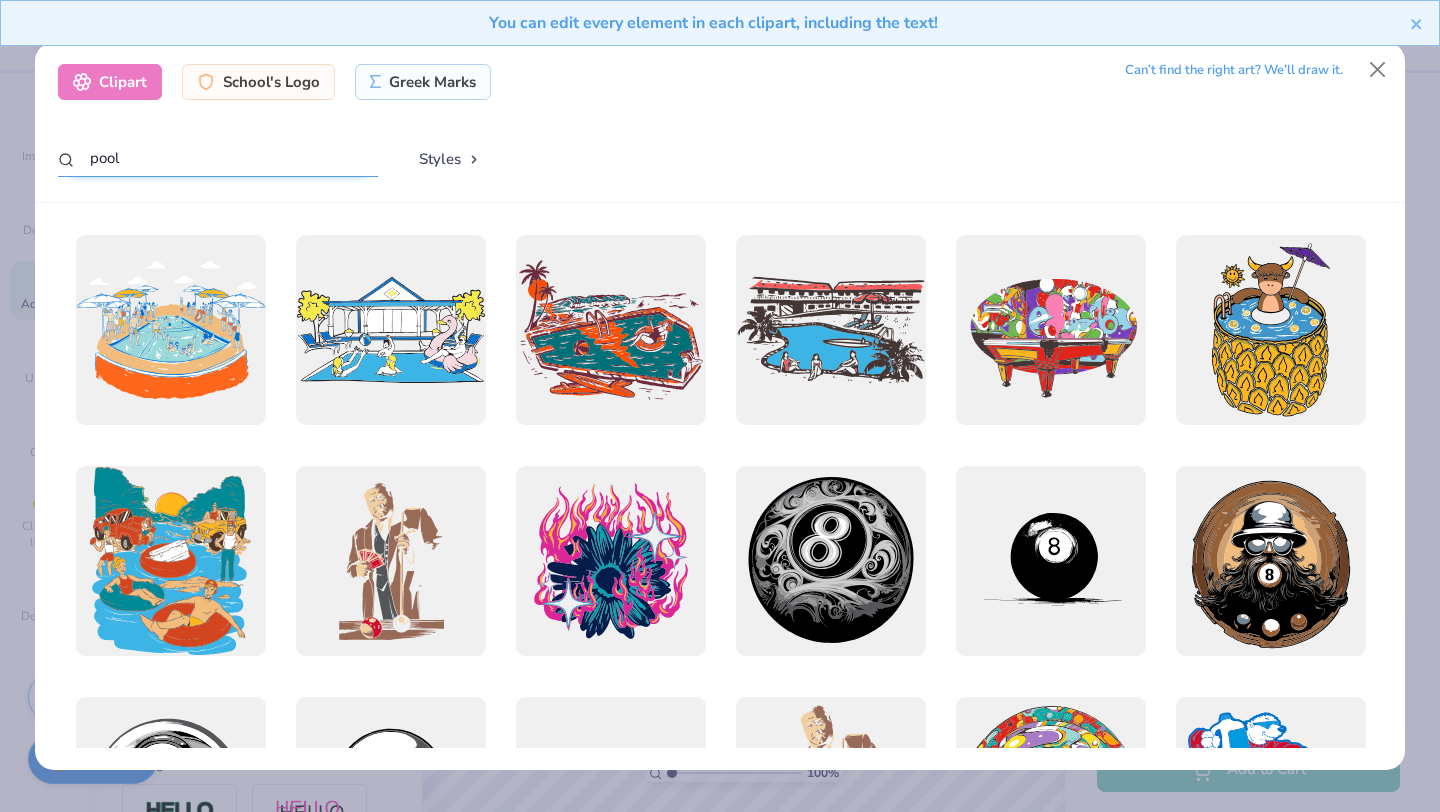 click on "pool" at bounding box center [218, 158] 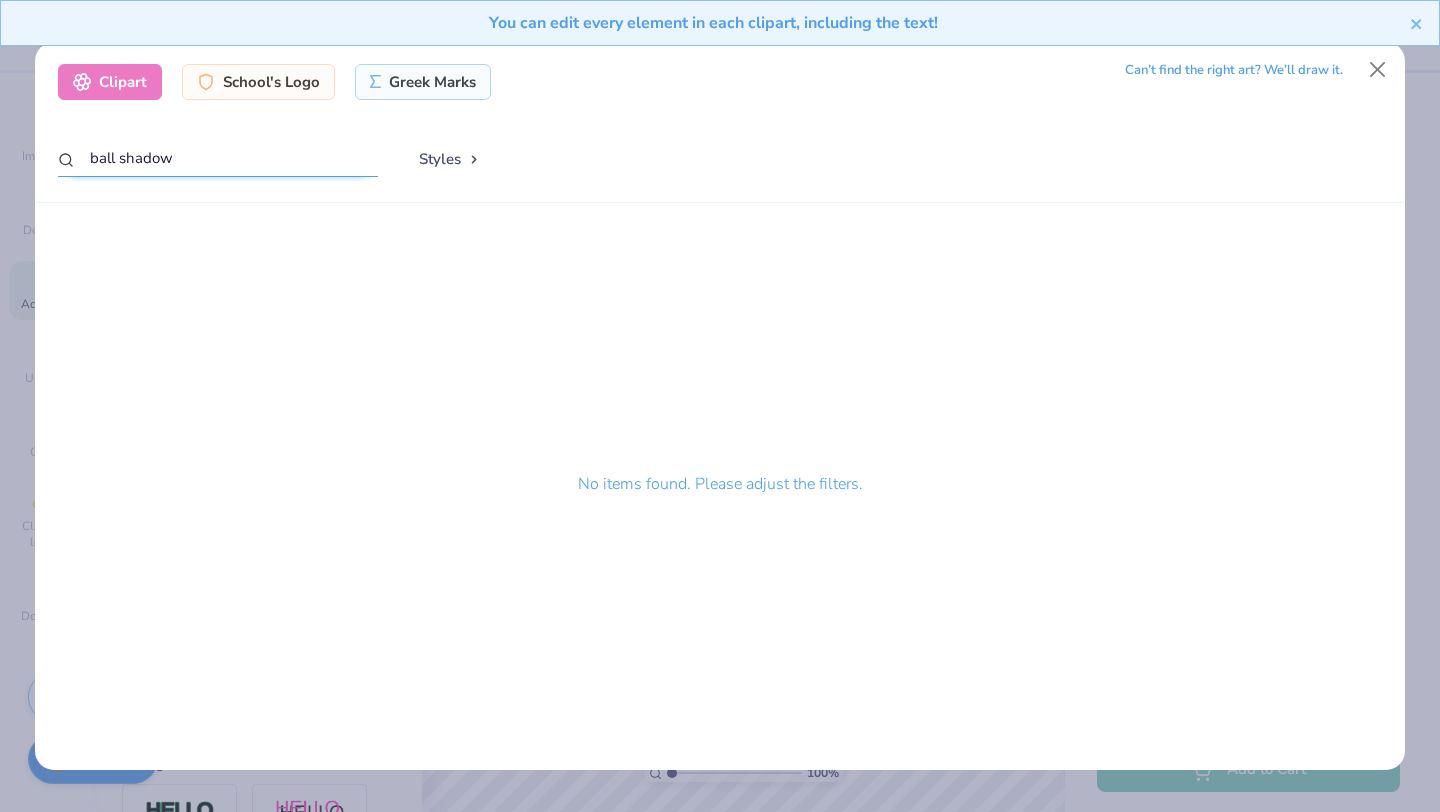 click on "ball shadow" at bounding box center [218, 158] 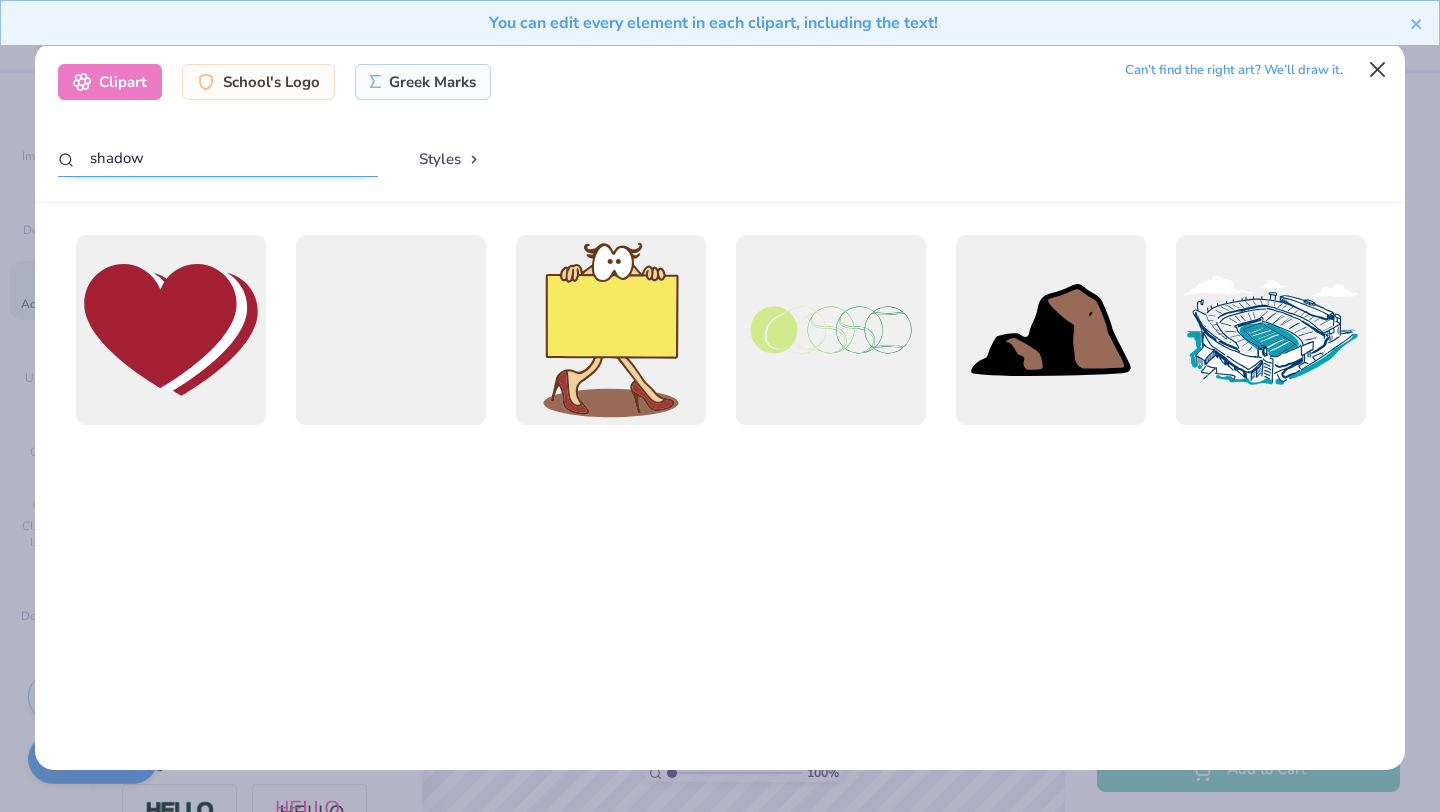 type on "shadow" 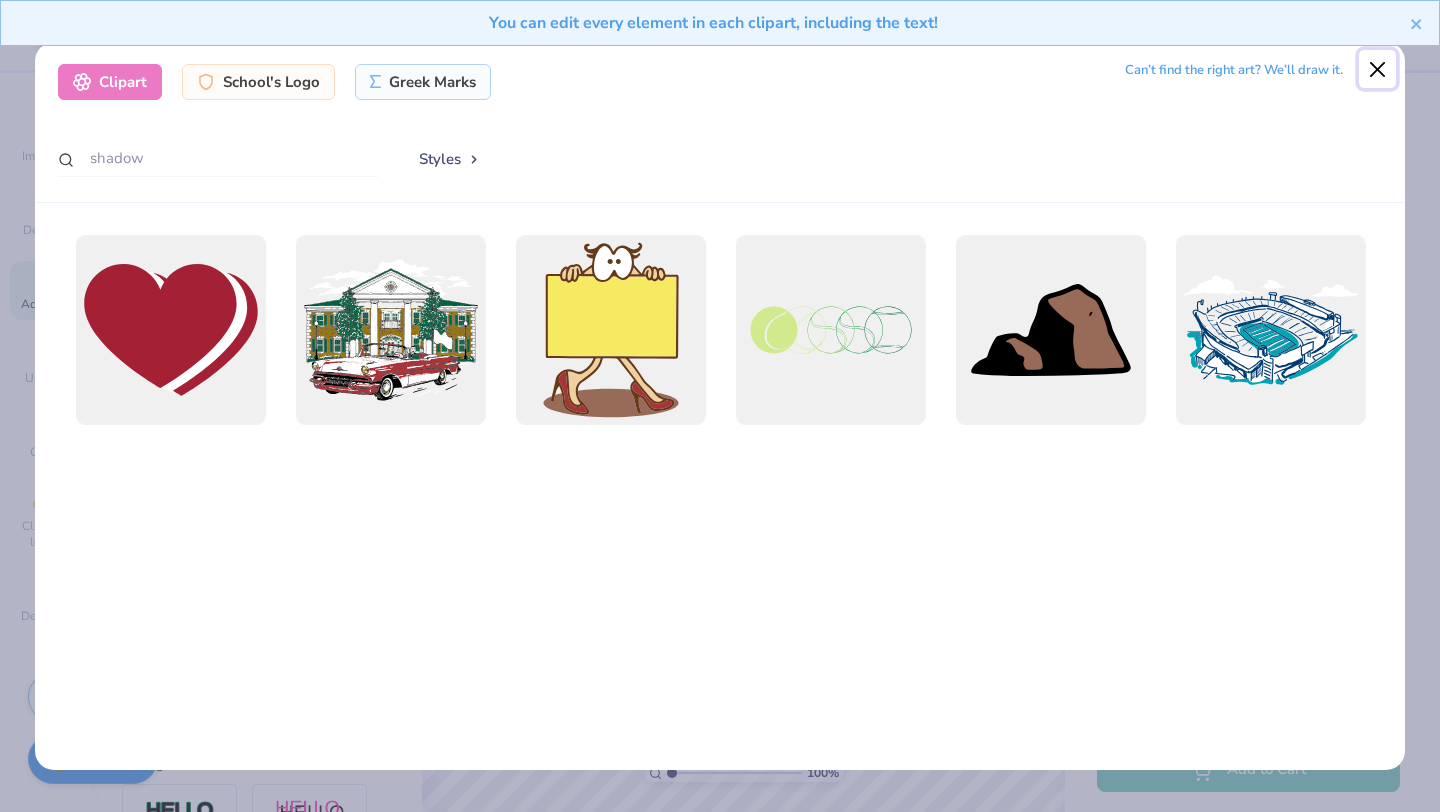 click at bounding box center (1378, 69) 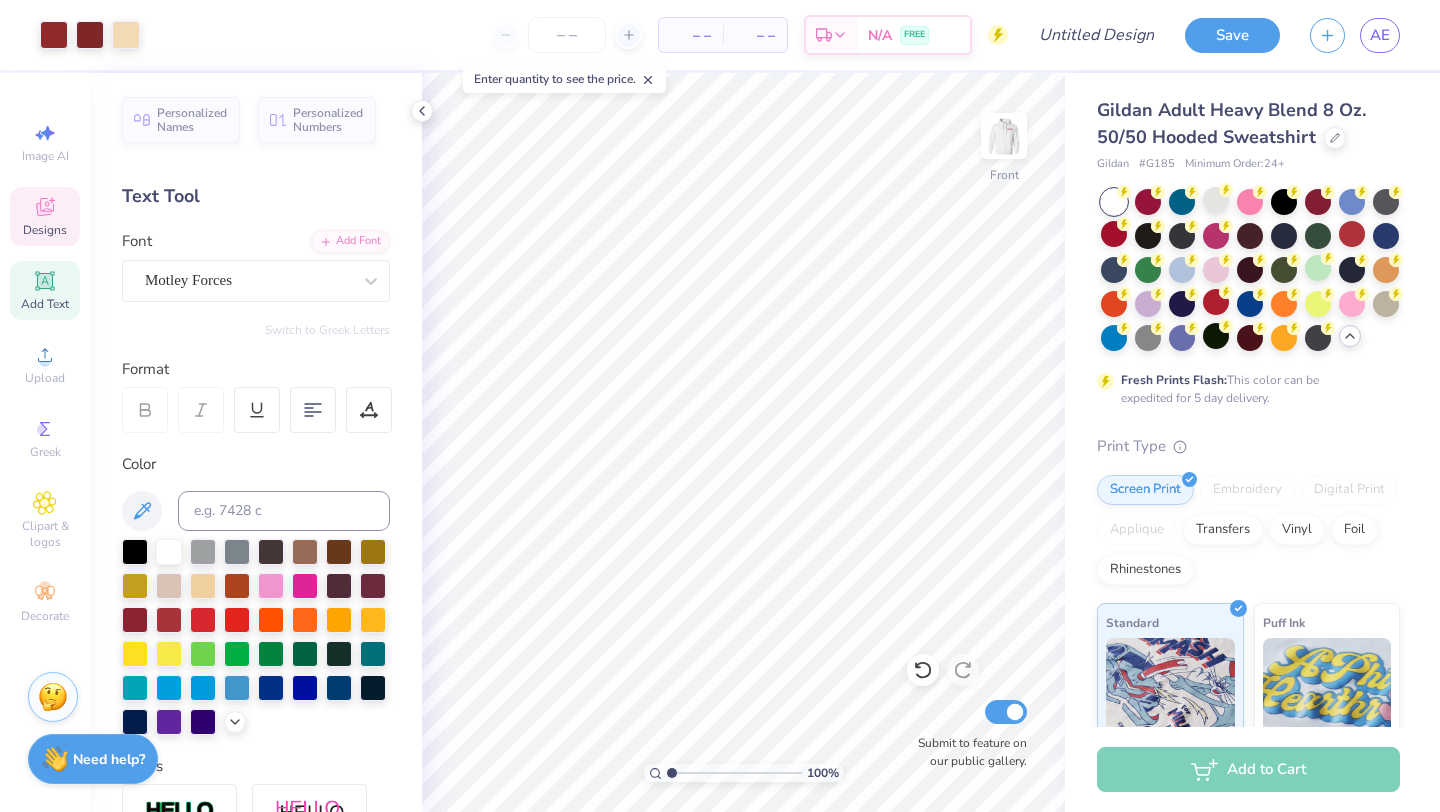 click 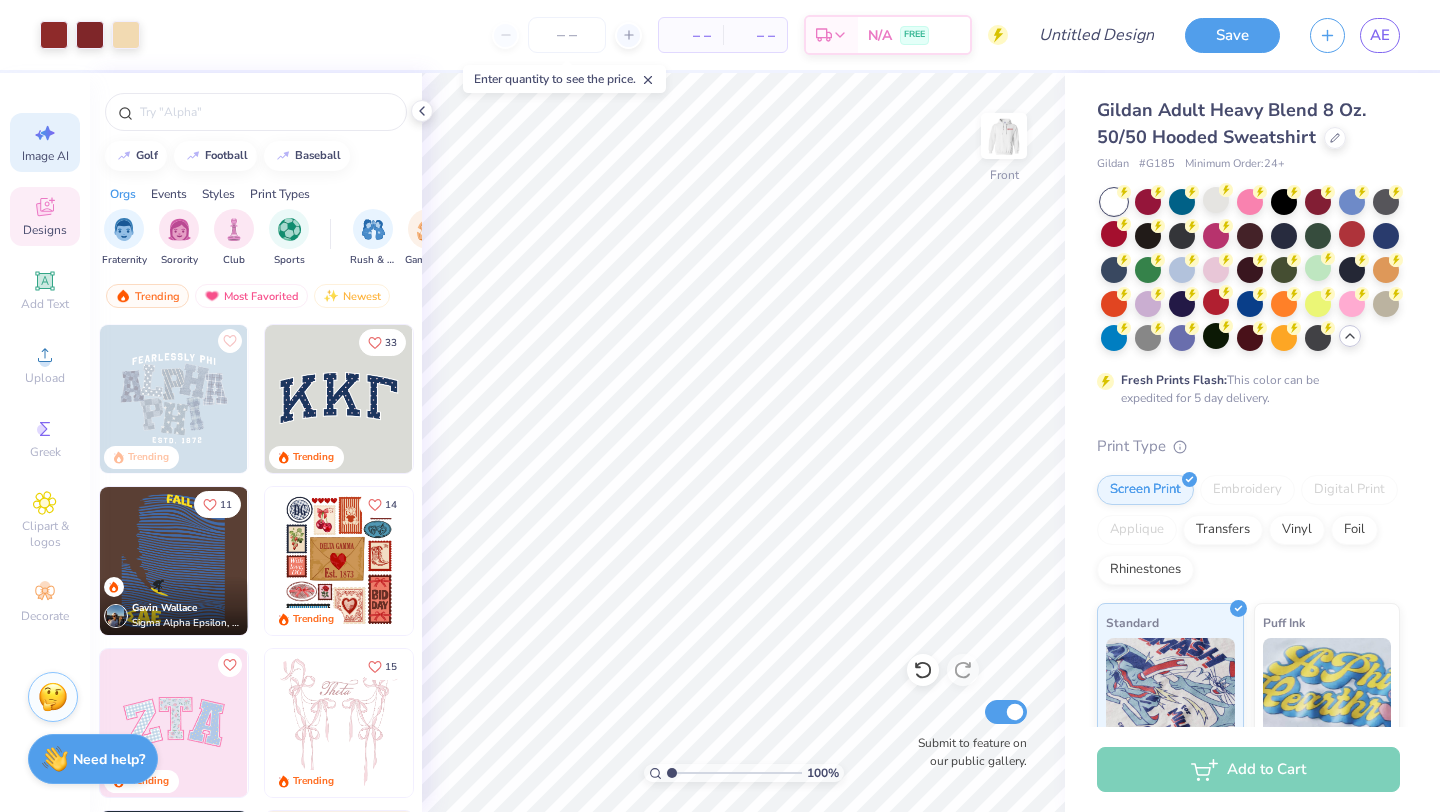 click on "Image AI" at bounding box center [45, 156] 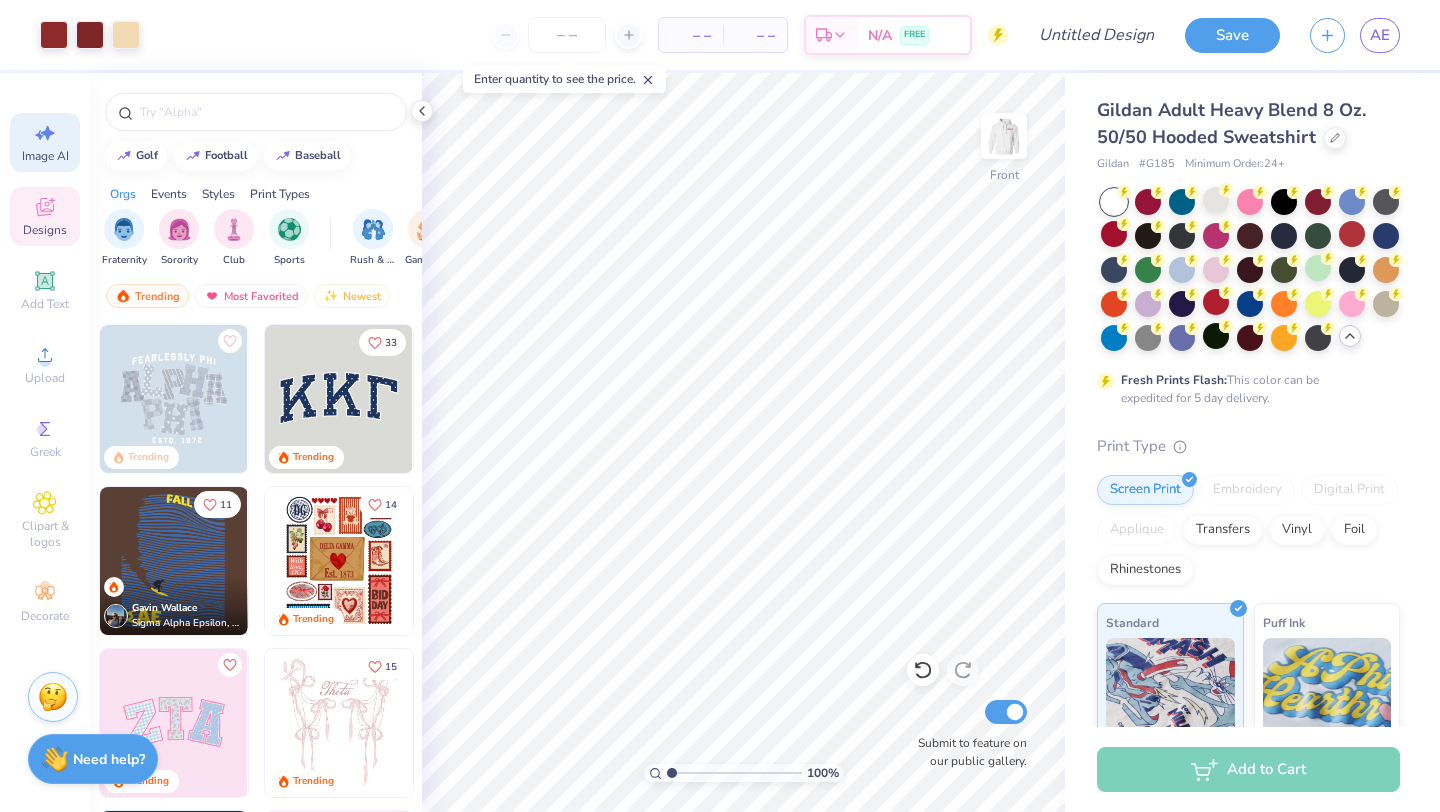 select on "4" 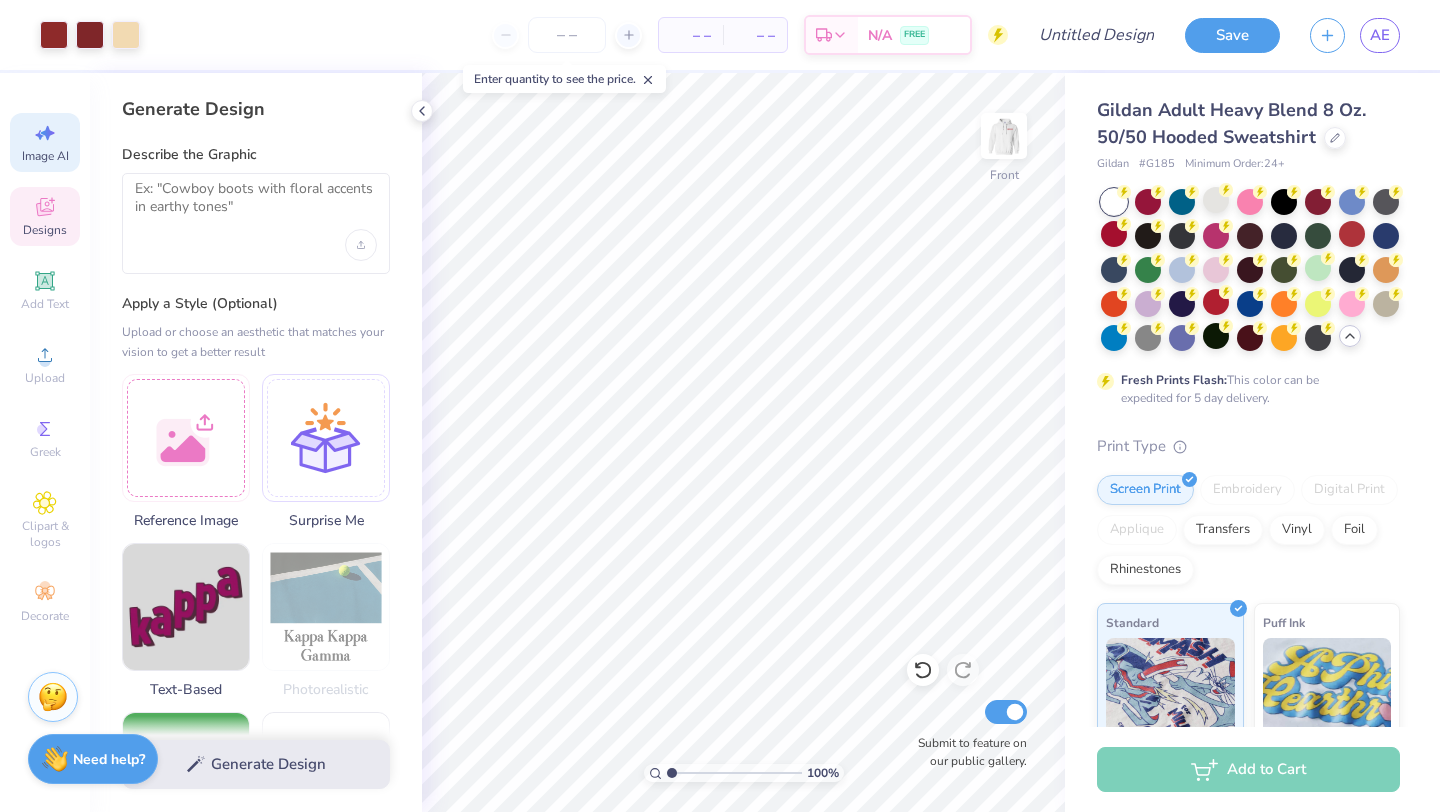 click on "Designs" at bounding box center (45, 230) 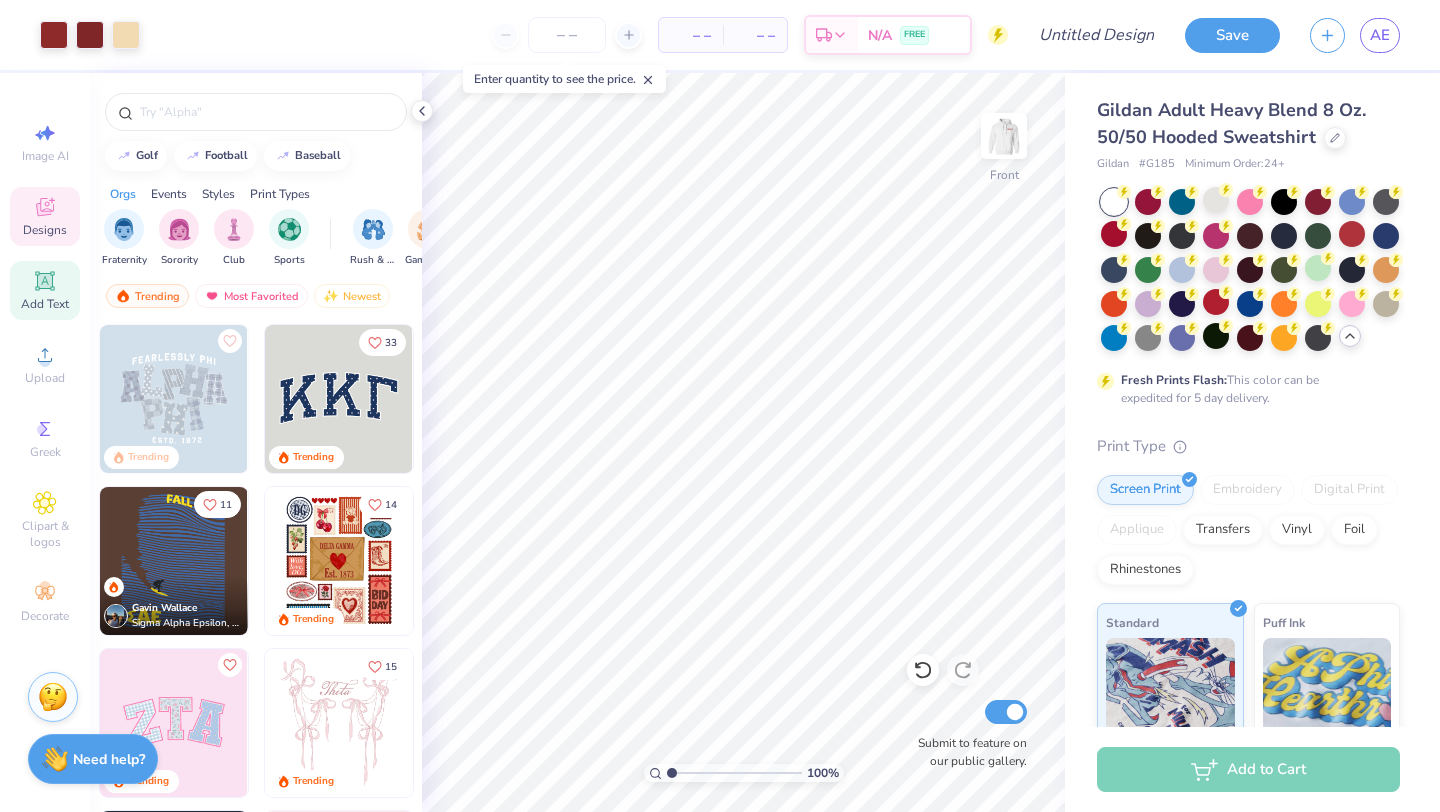 click 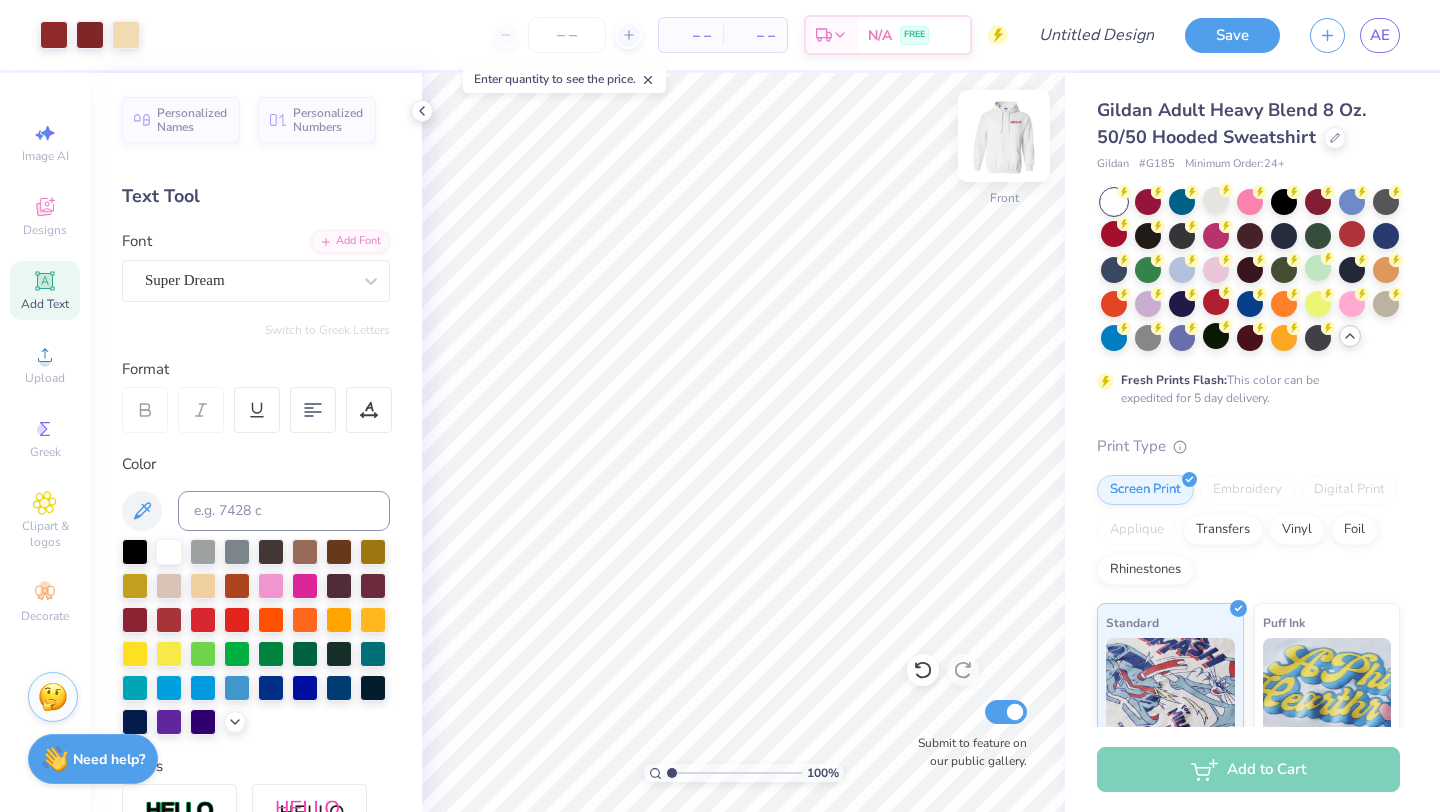 click at bounding box center [1004, 136] 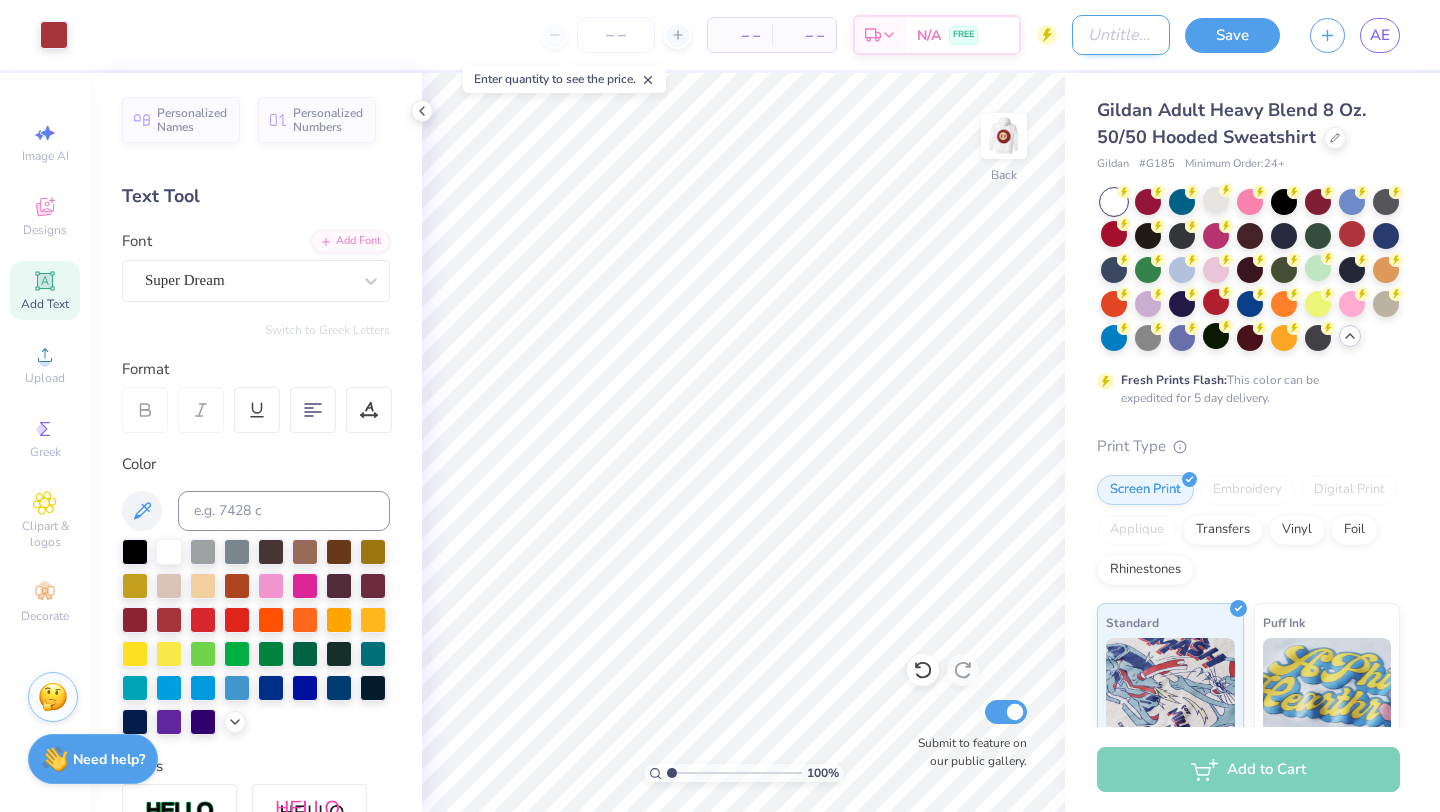 click on "Design Title" at bounding box center [1121, 35] 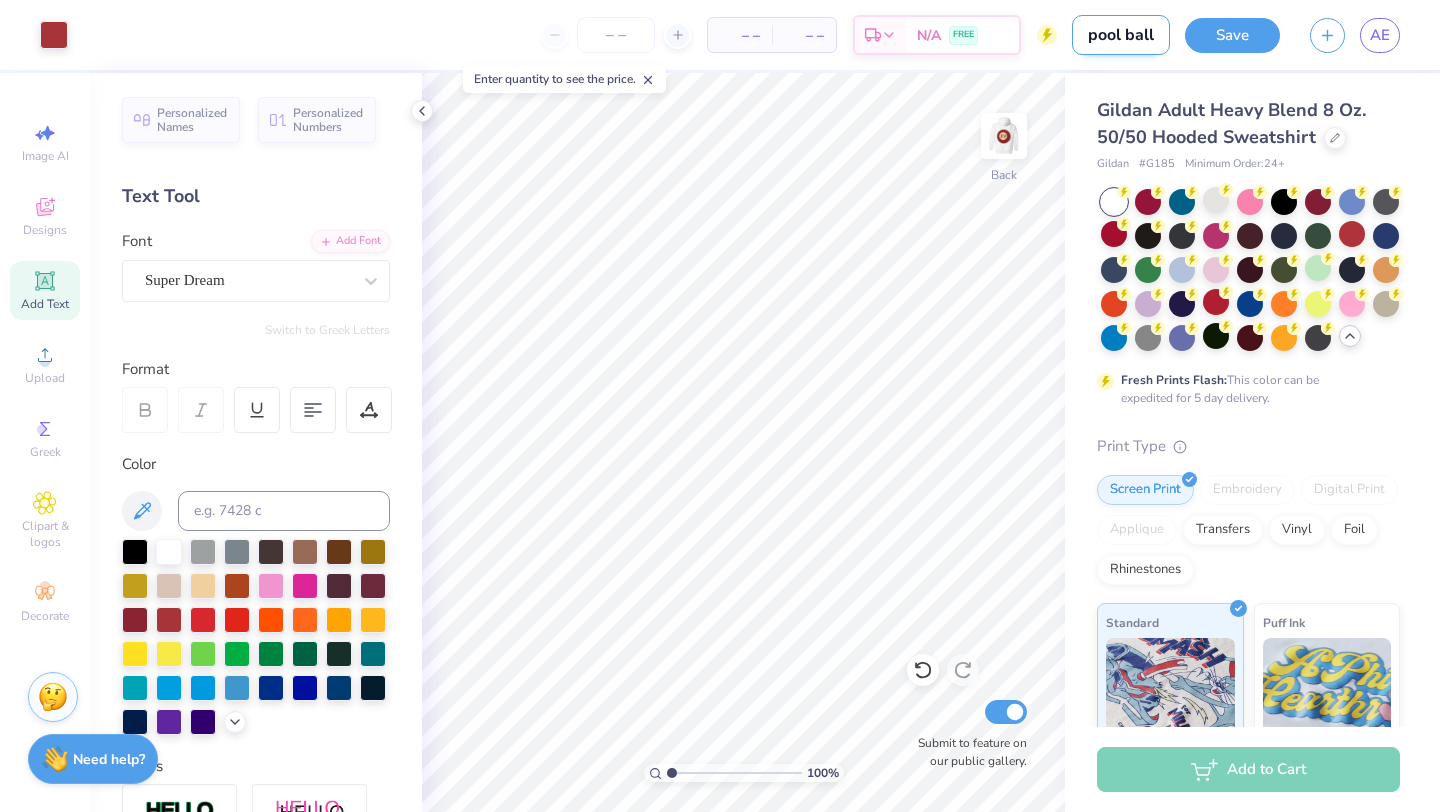 type on "pool ball" 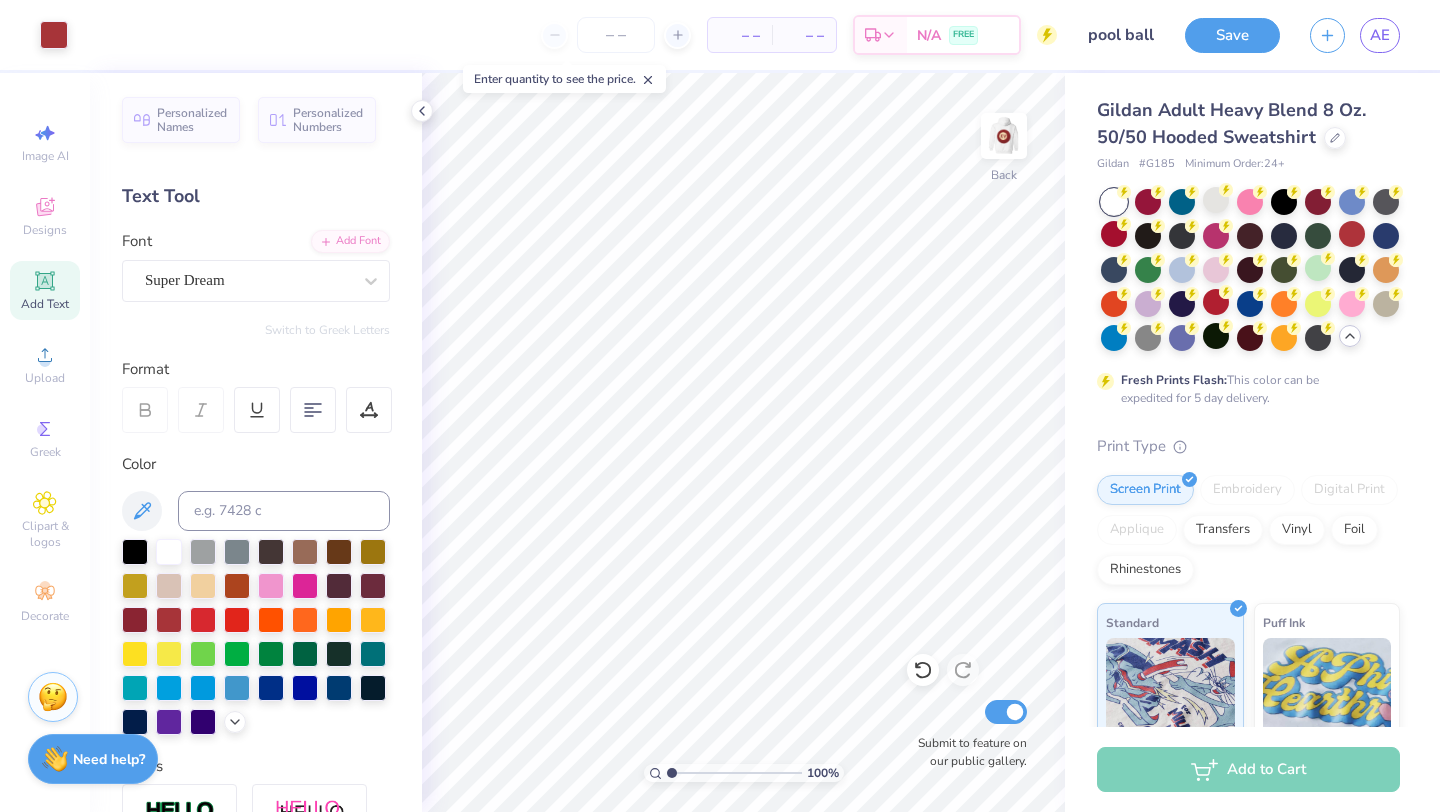 drag, startPoint x: 1231, startPoint y: 34, endPoint x: 1110, endPoint y: 213, distance: 216.06018 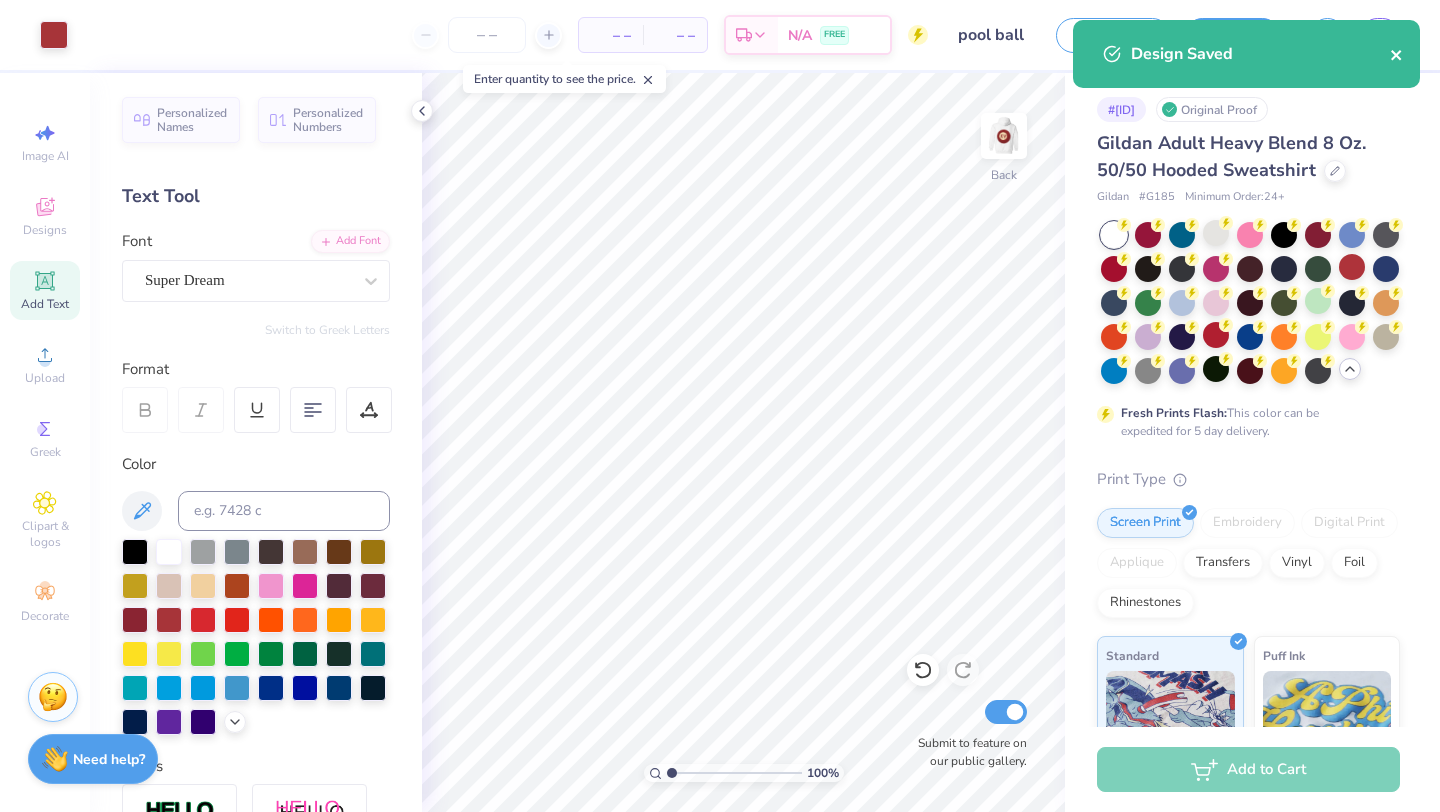 click 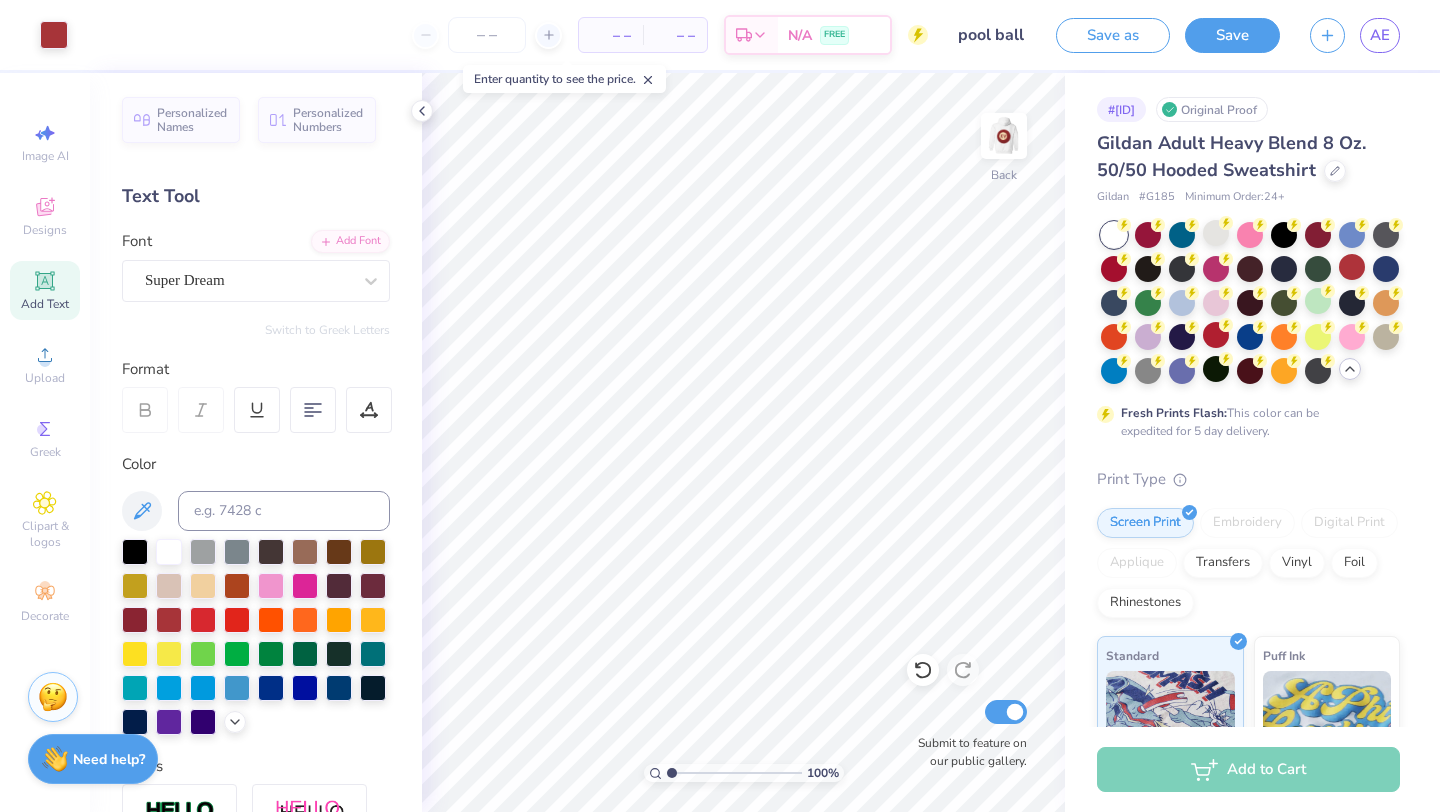 click on "Design Saved" at bounding box center (1246, 20) 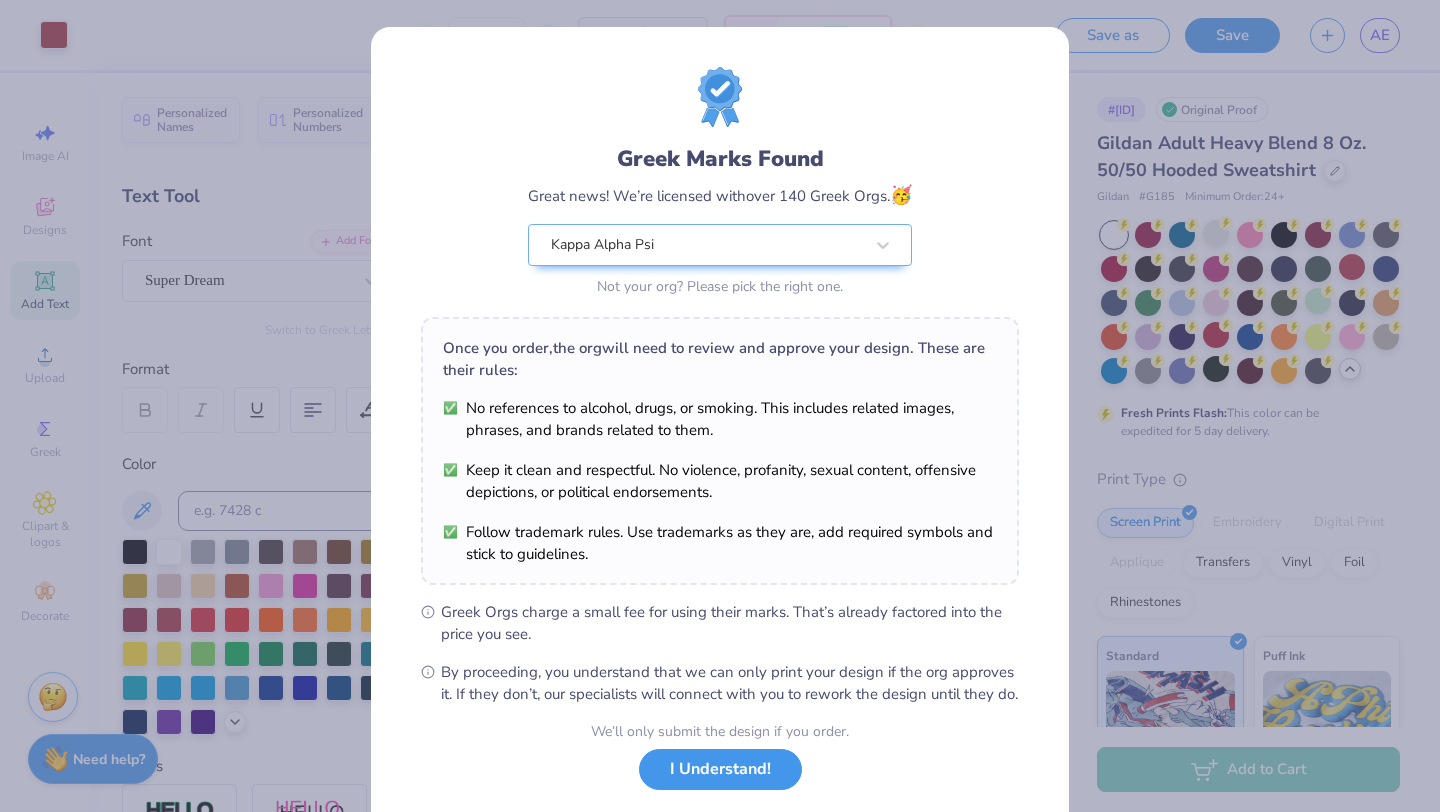 click on "I Understand!" at bounding box center [720, 769] 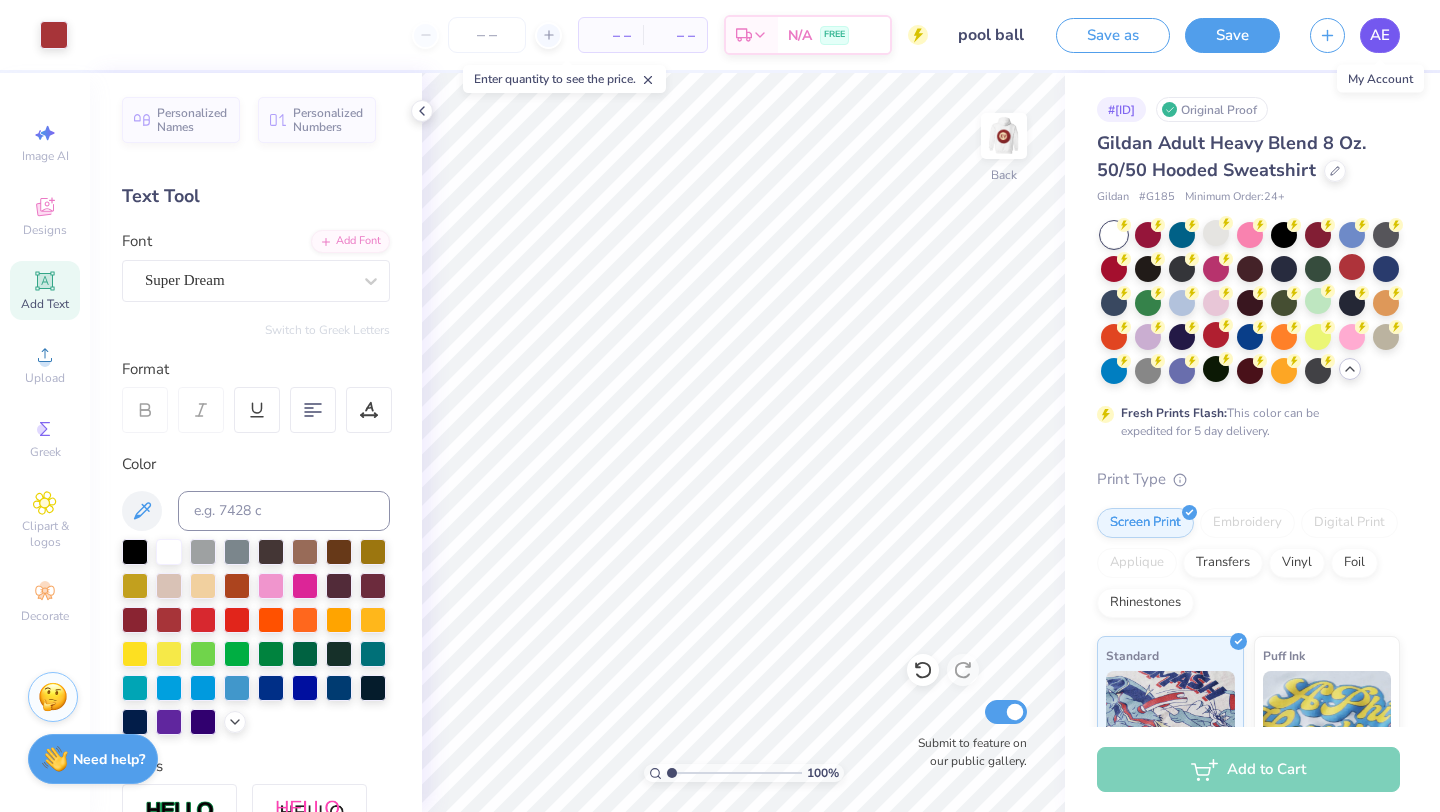 click on "AE" at bounding box center [1380, 35] 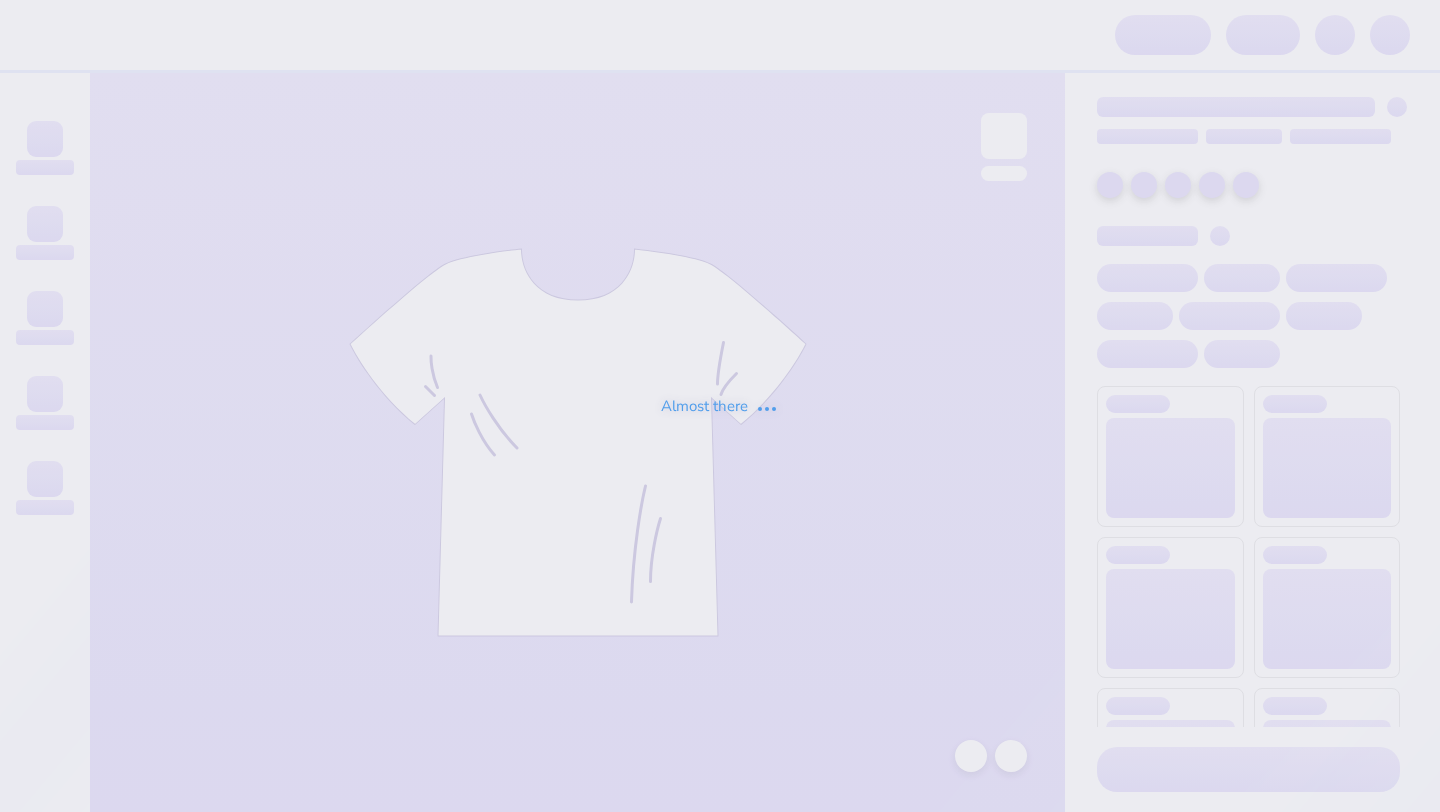 scroll, scrollTop: 0, scrollLeft: 0, axis: both 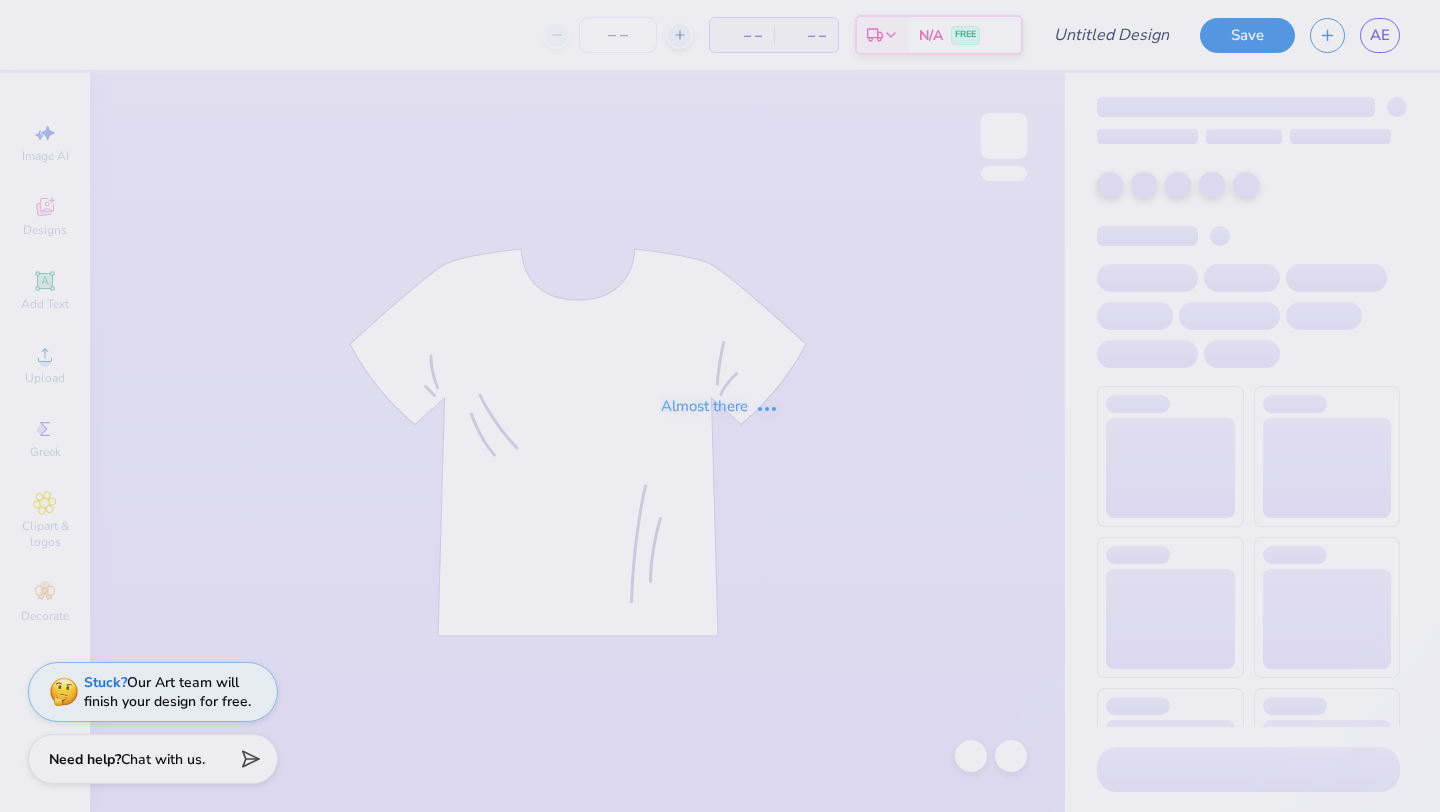 type on "creap kappa psi" 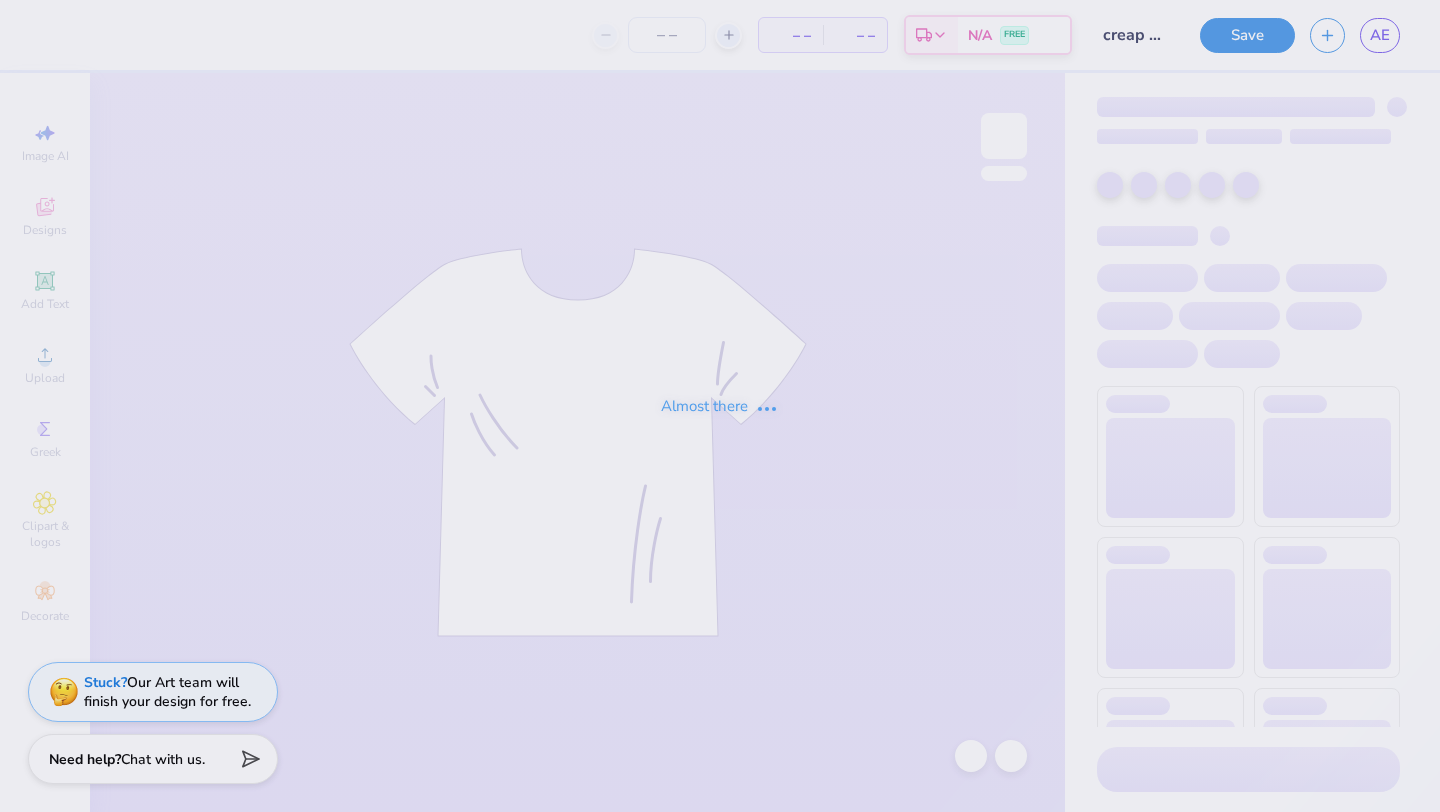 type on "30" 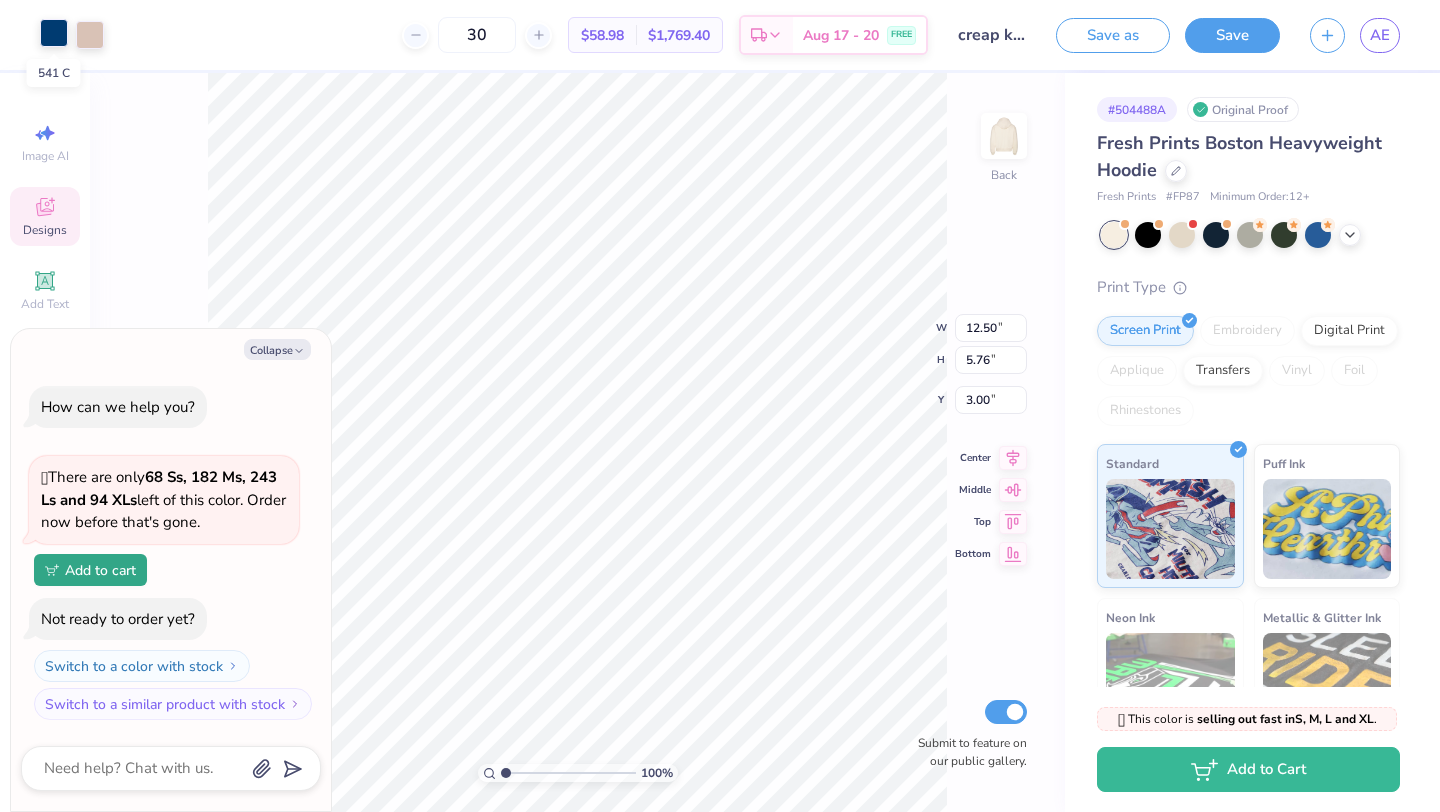 click at bounding box center (54, 33) 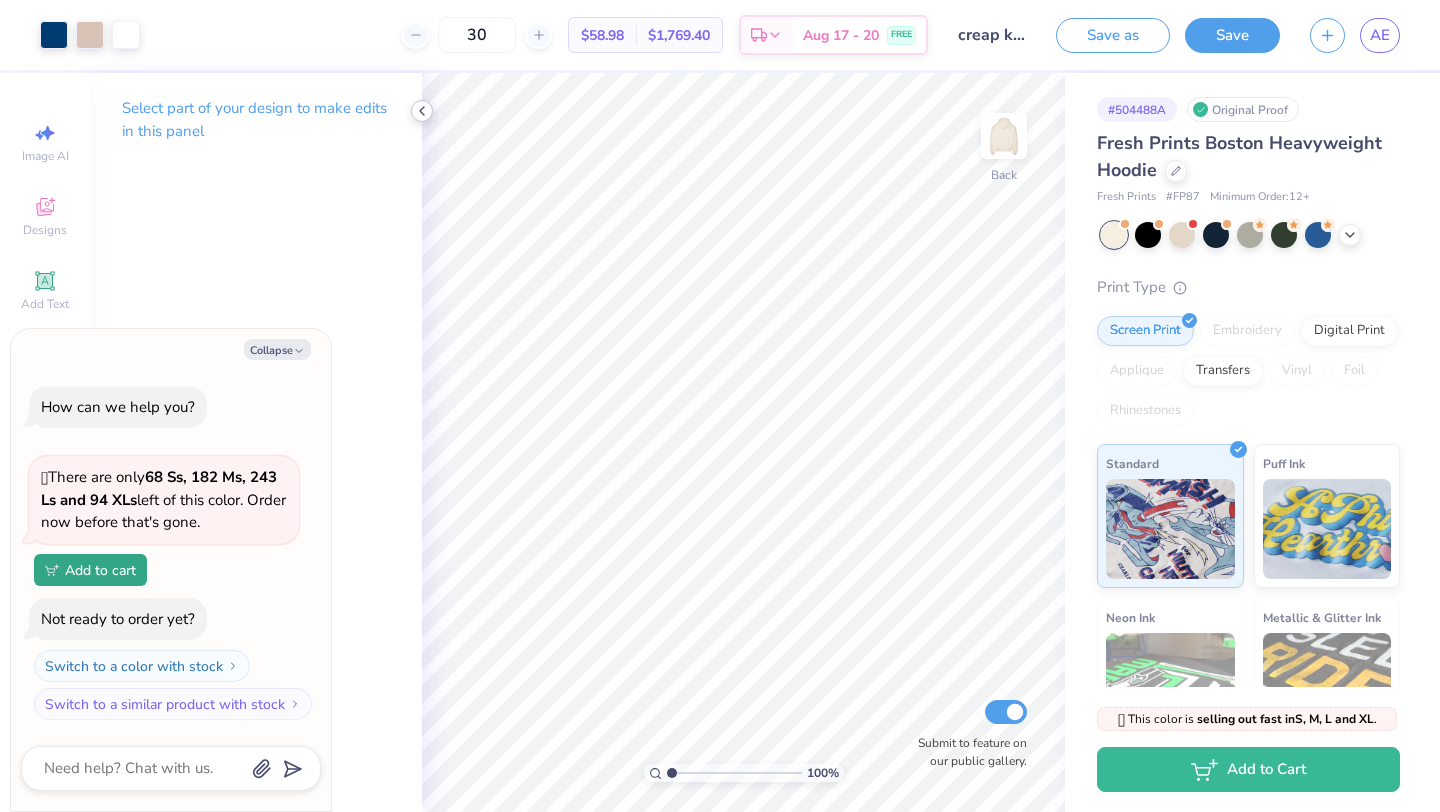 click 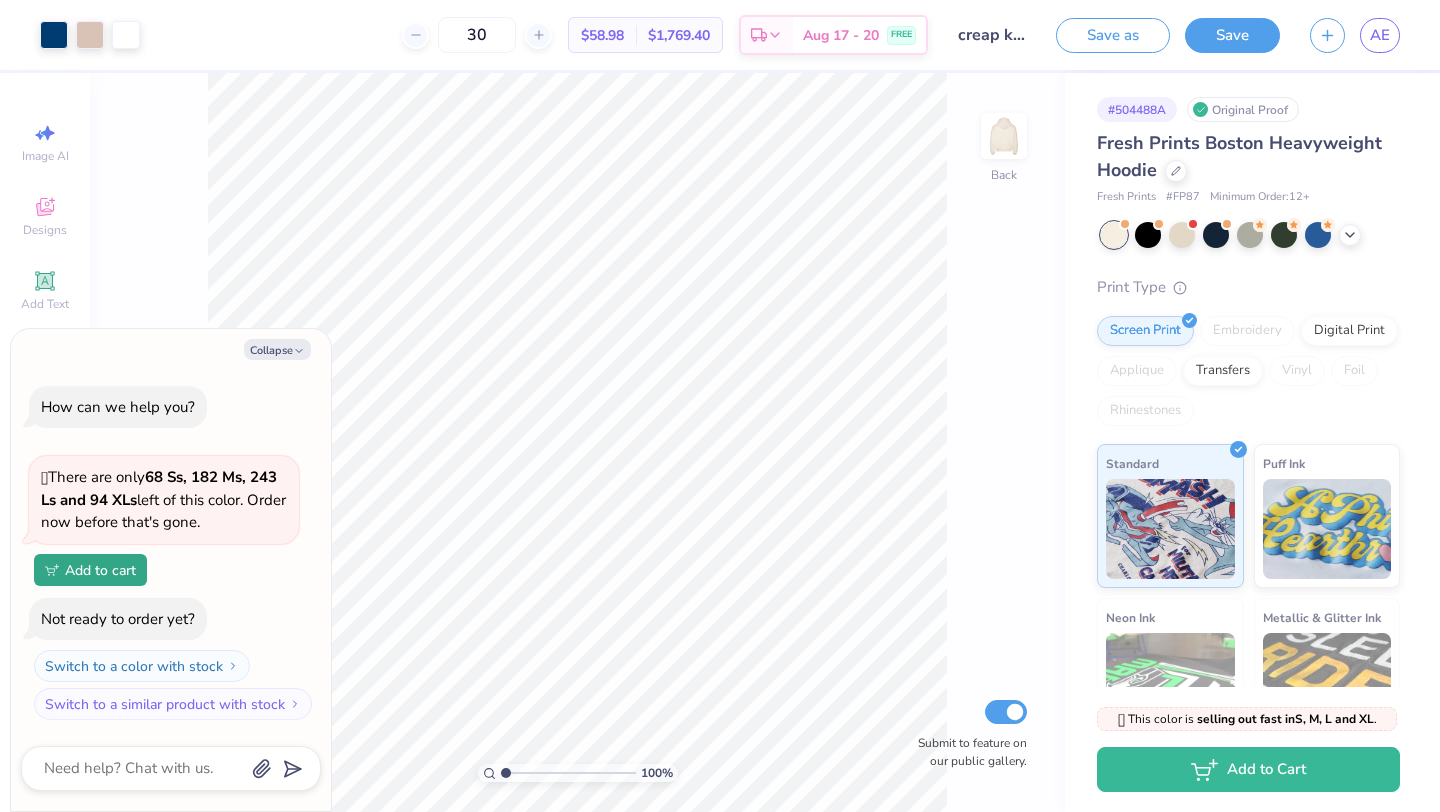 click on "$58.98" at bounding box center (602, 35) 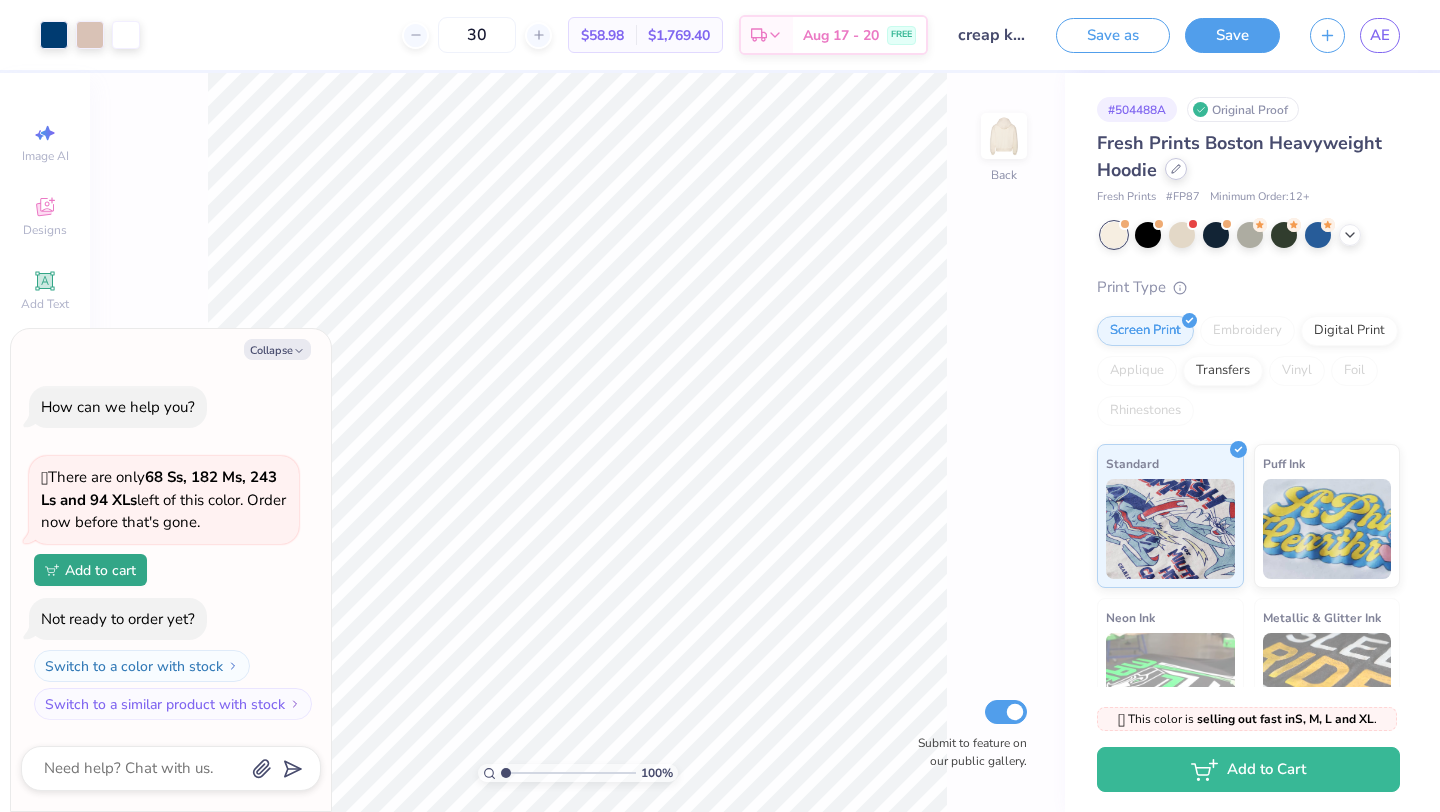 click at bounding box center [1176, 169] 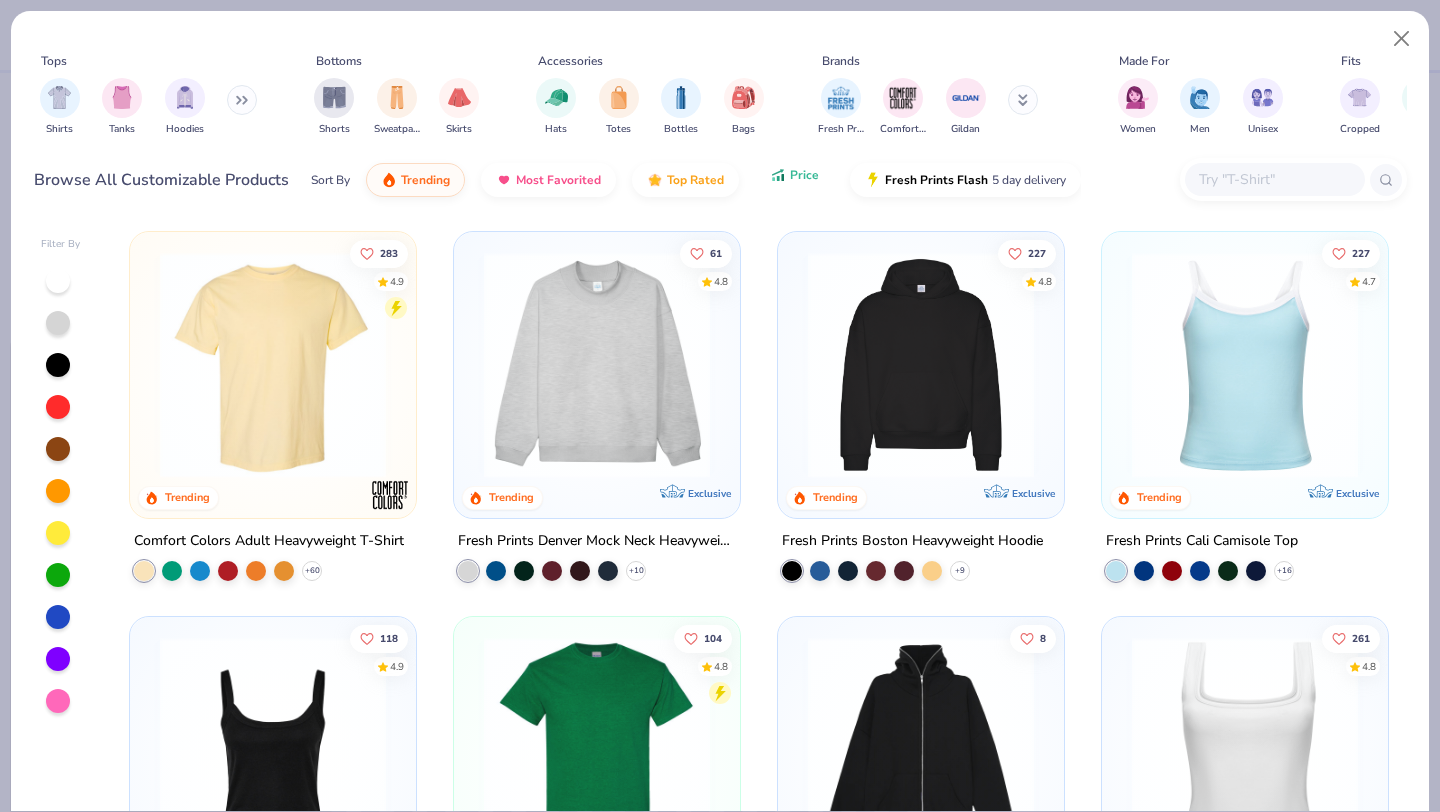 click on "Price" at bounding box center (794, 175) 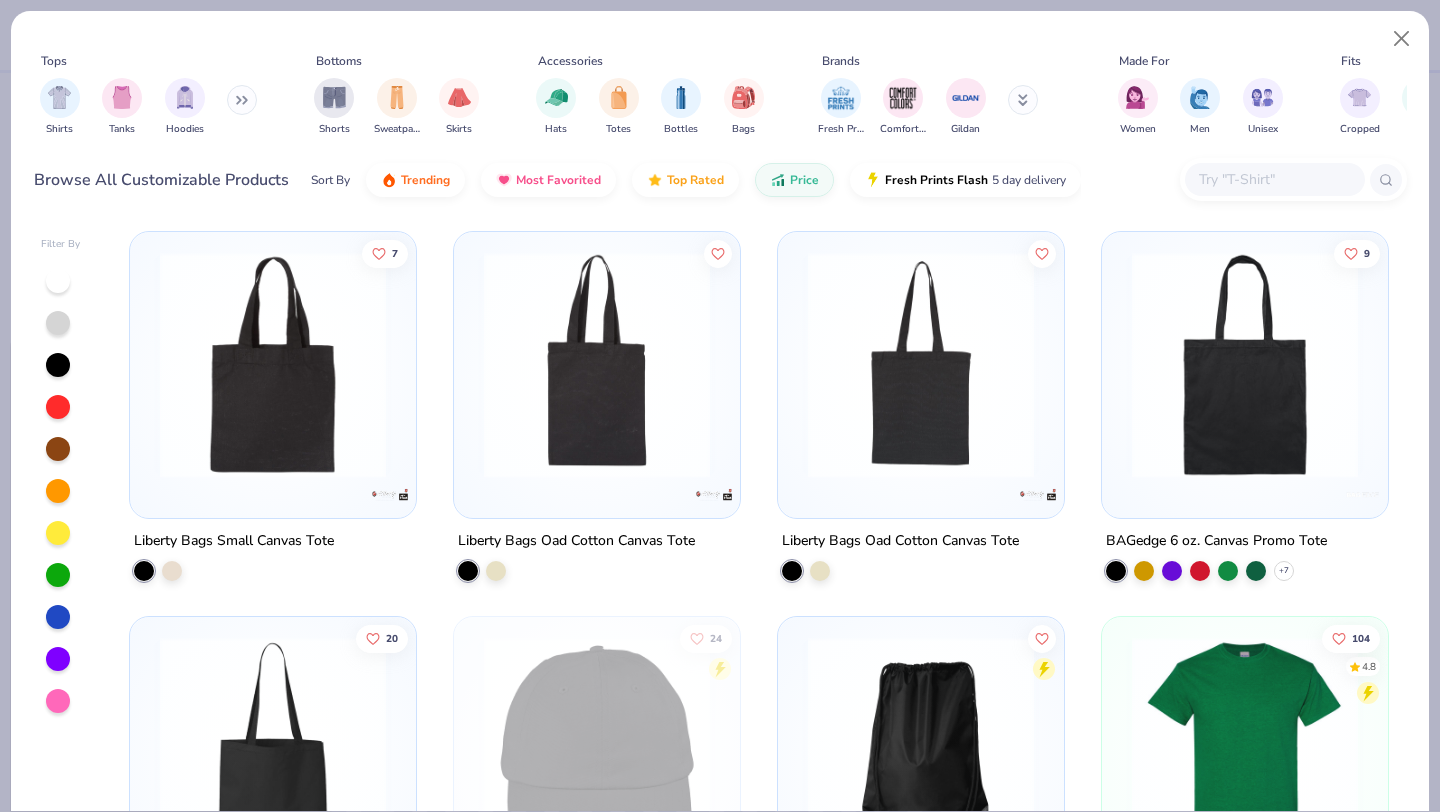 click at bounding box center [242, 100] 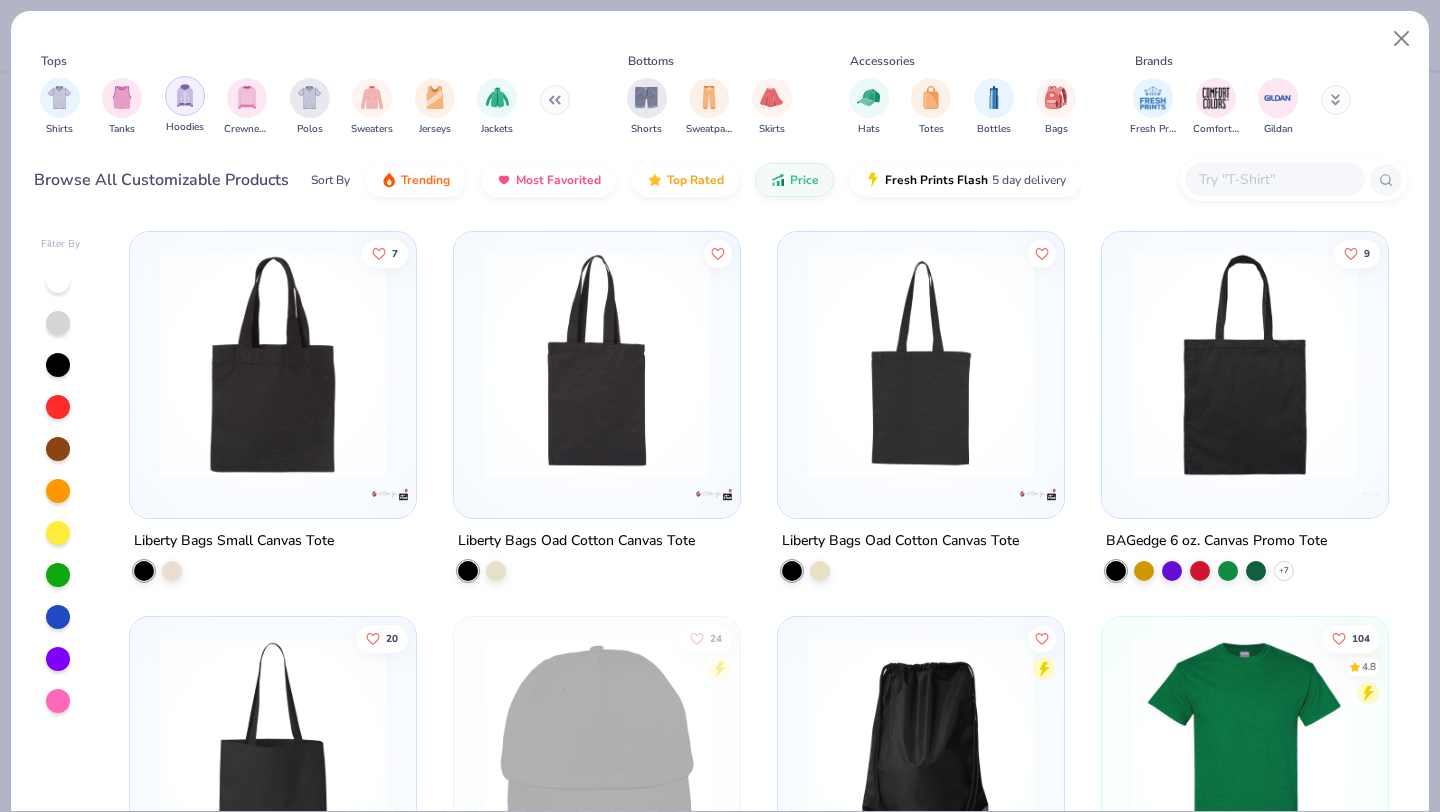 click at bounding box center (185, 95) 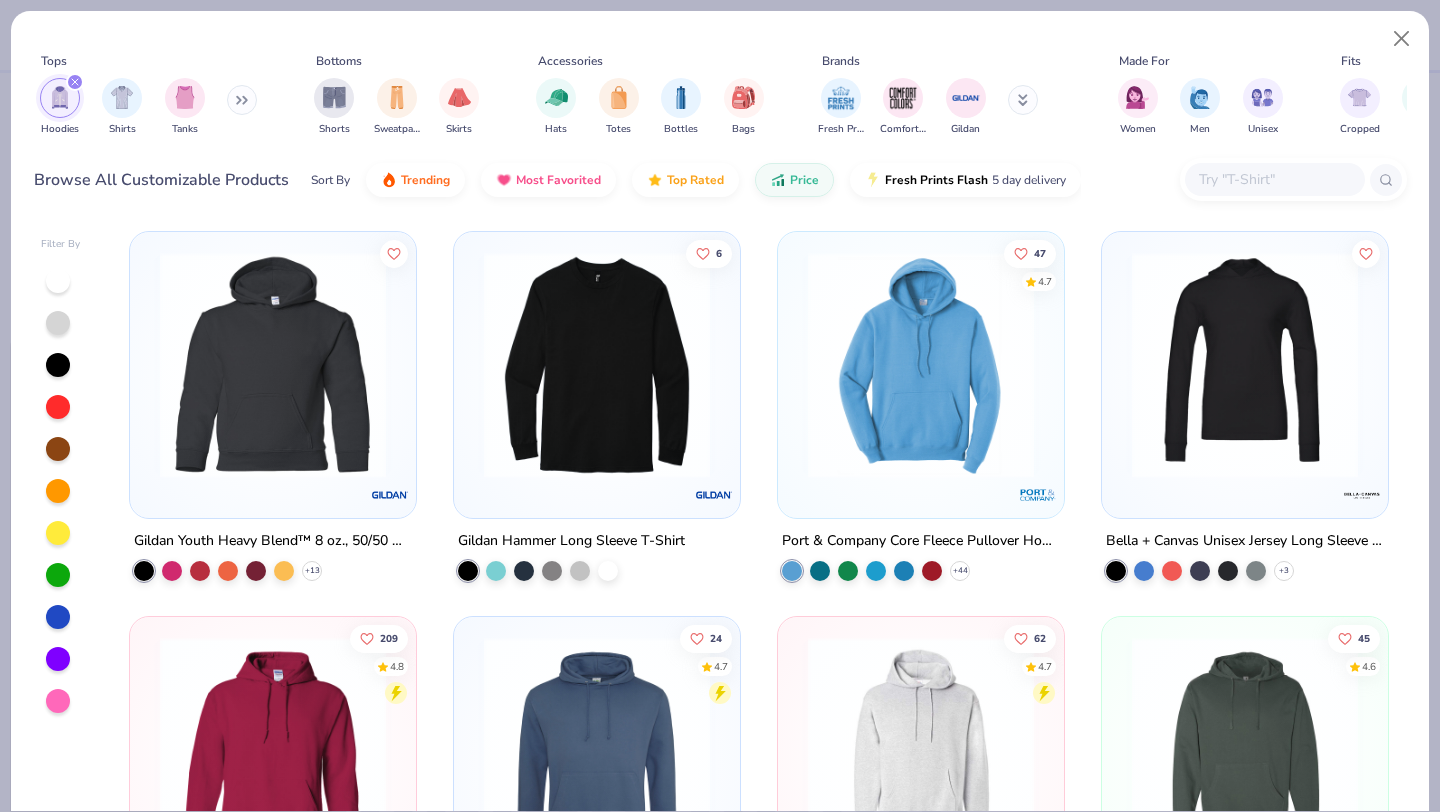 click on "Hoodies Shirts Tanks" at bounding box center [149, 107] 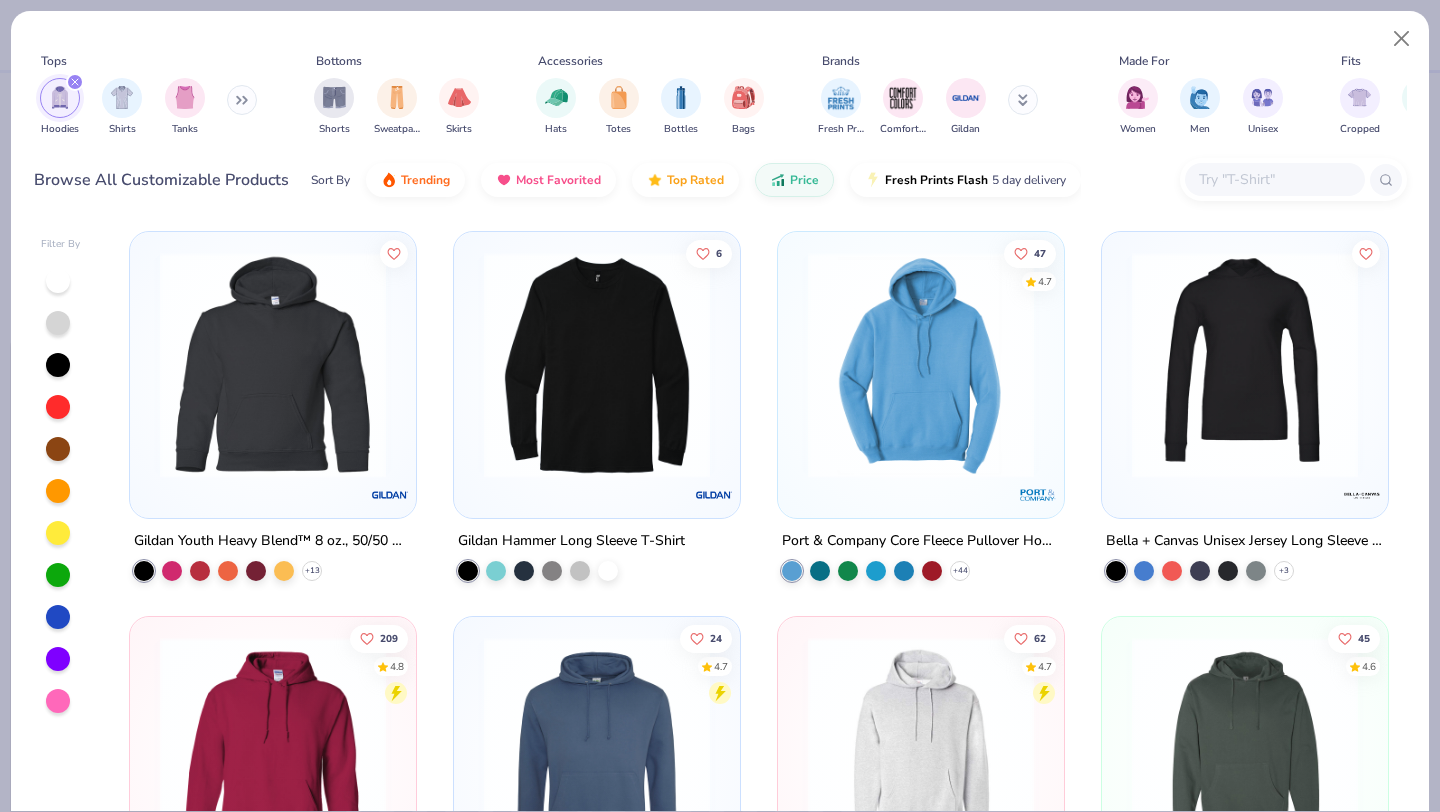 click 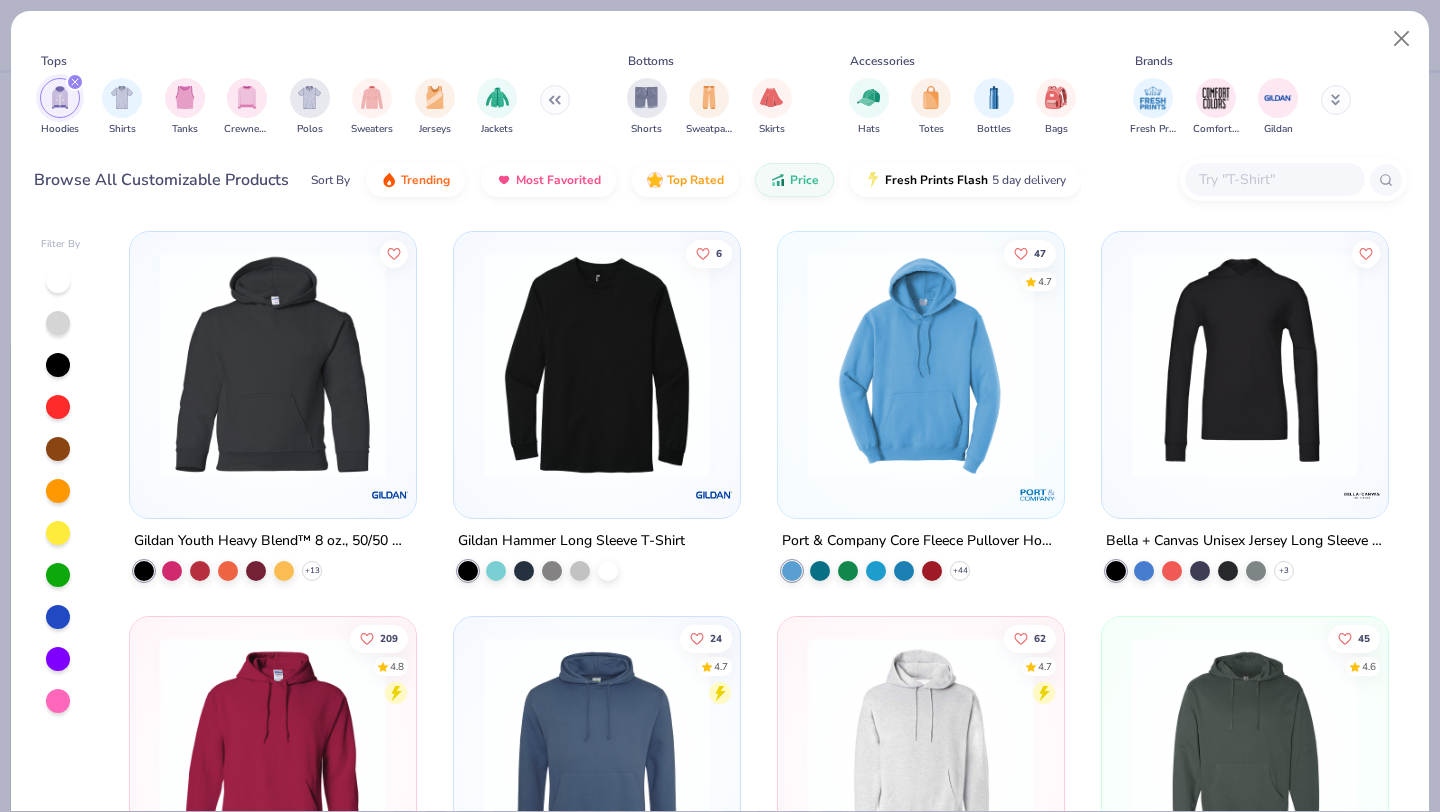 click at bounding box center (555, 100) 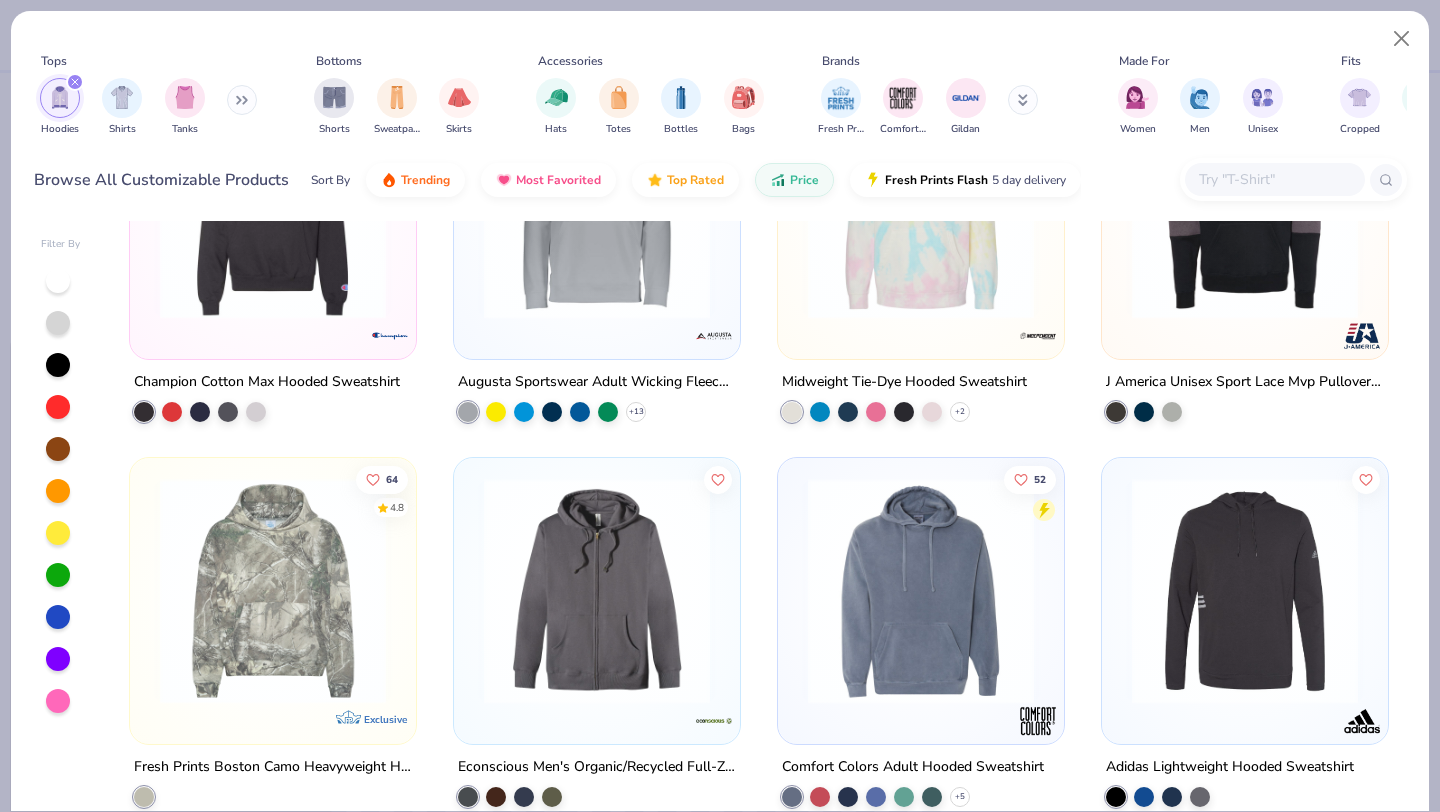 scroll, scrollTop: 6706, scrollLeft: 0, axis: vertical 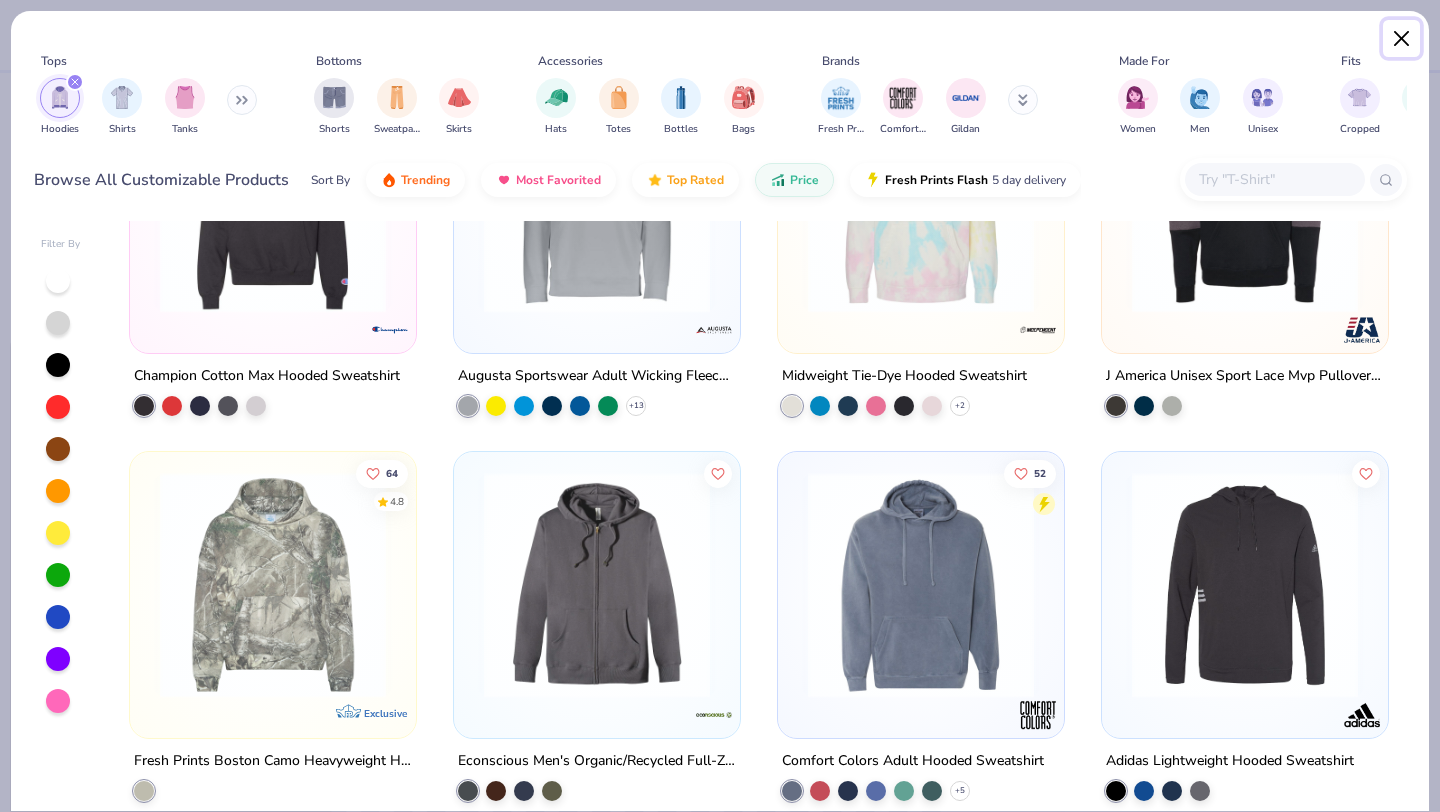 click at bounding box center [1402, 39] 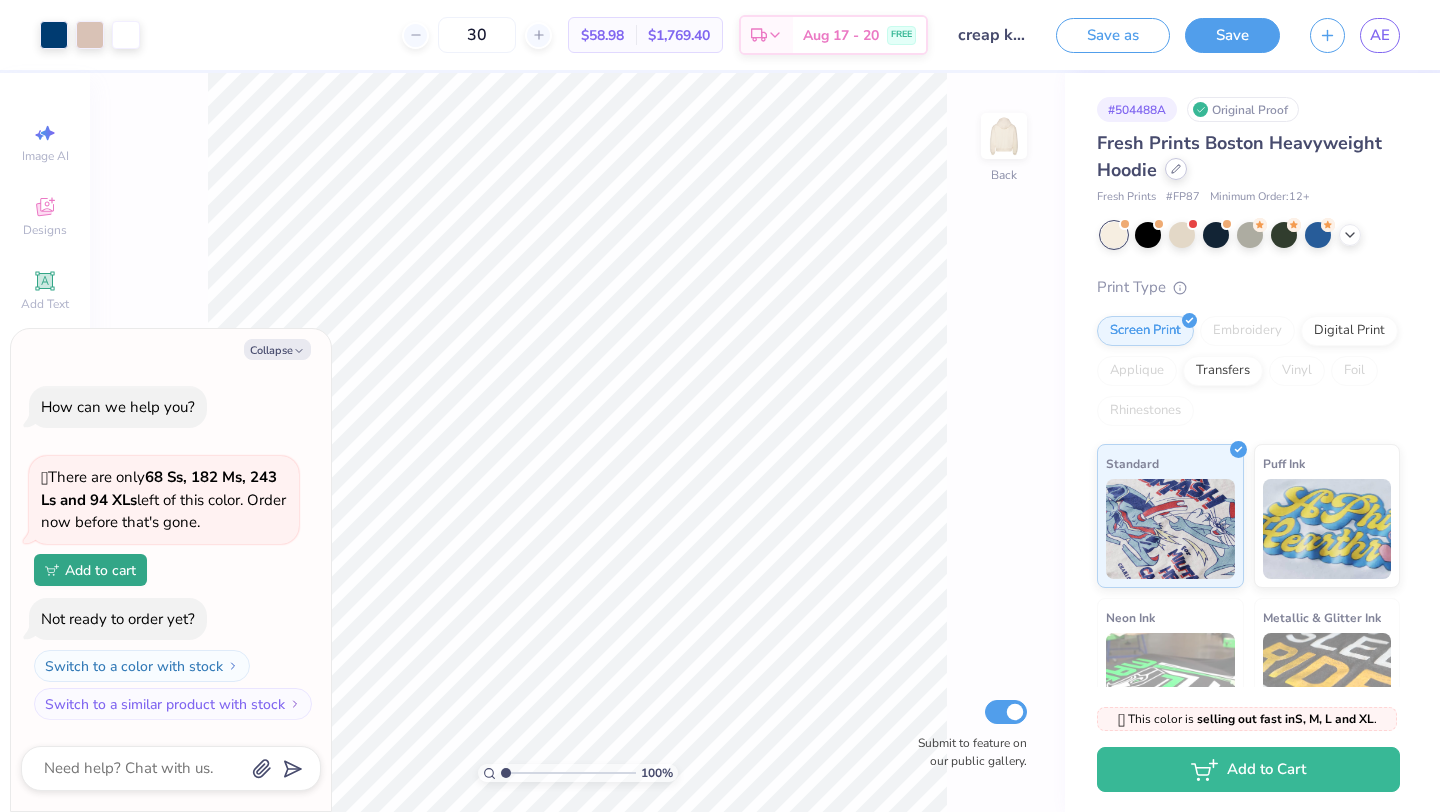 click 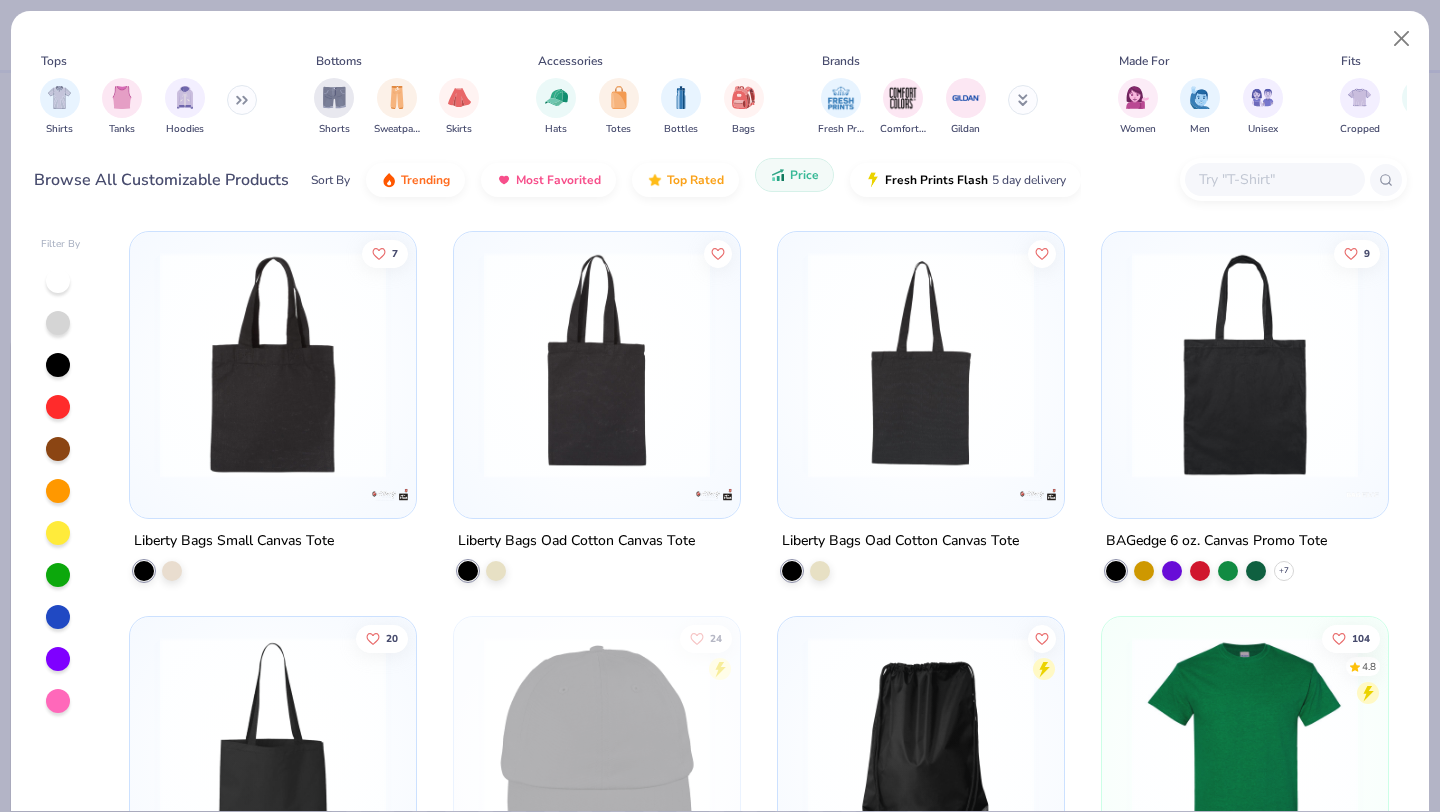 click on "Price" at bounding box center (794, 175) 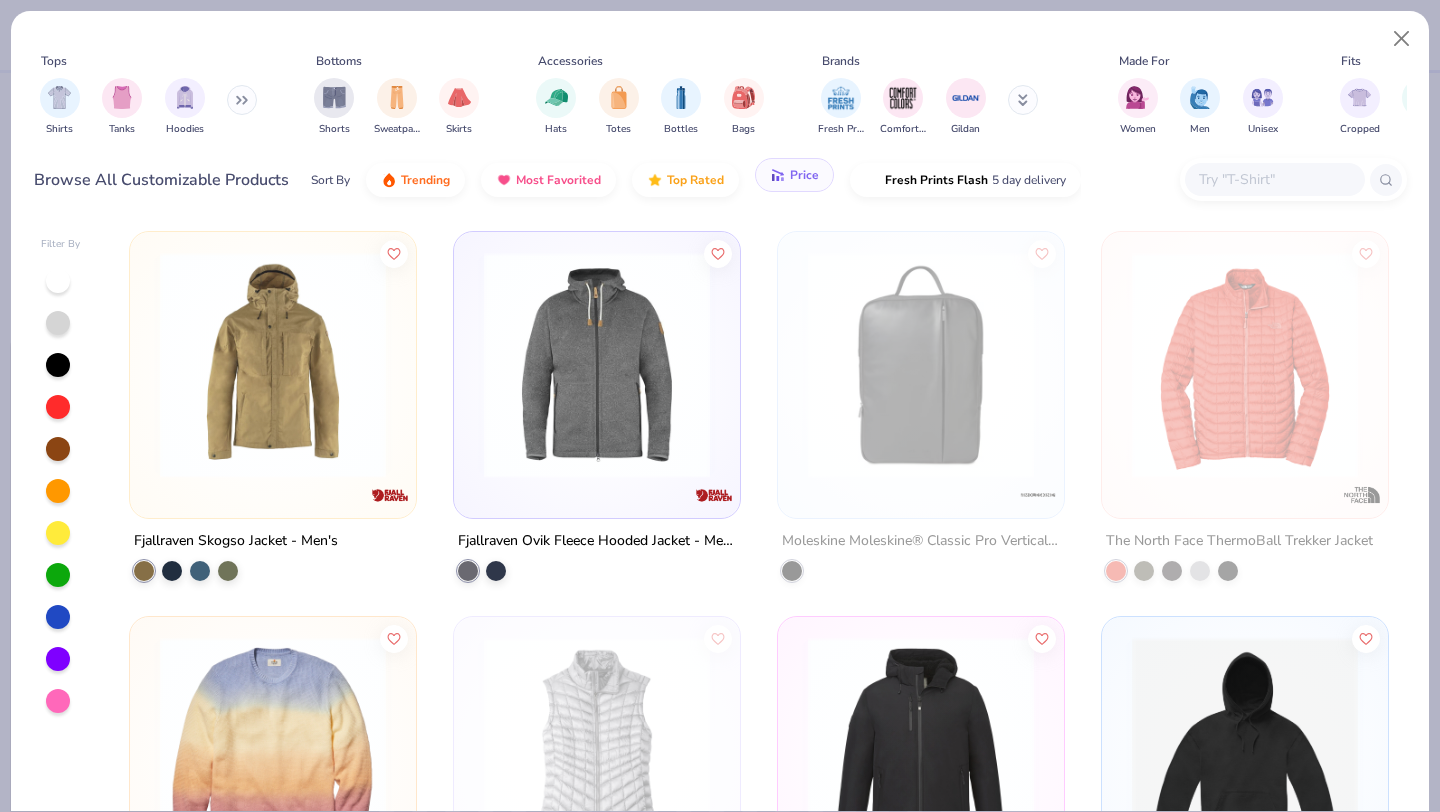 click 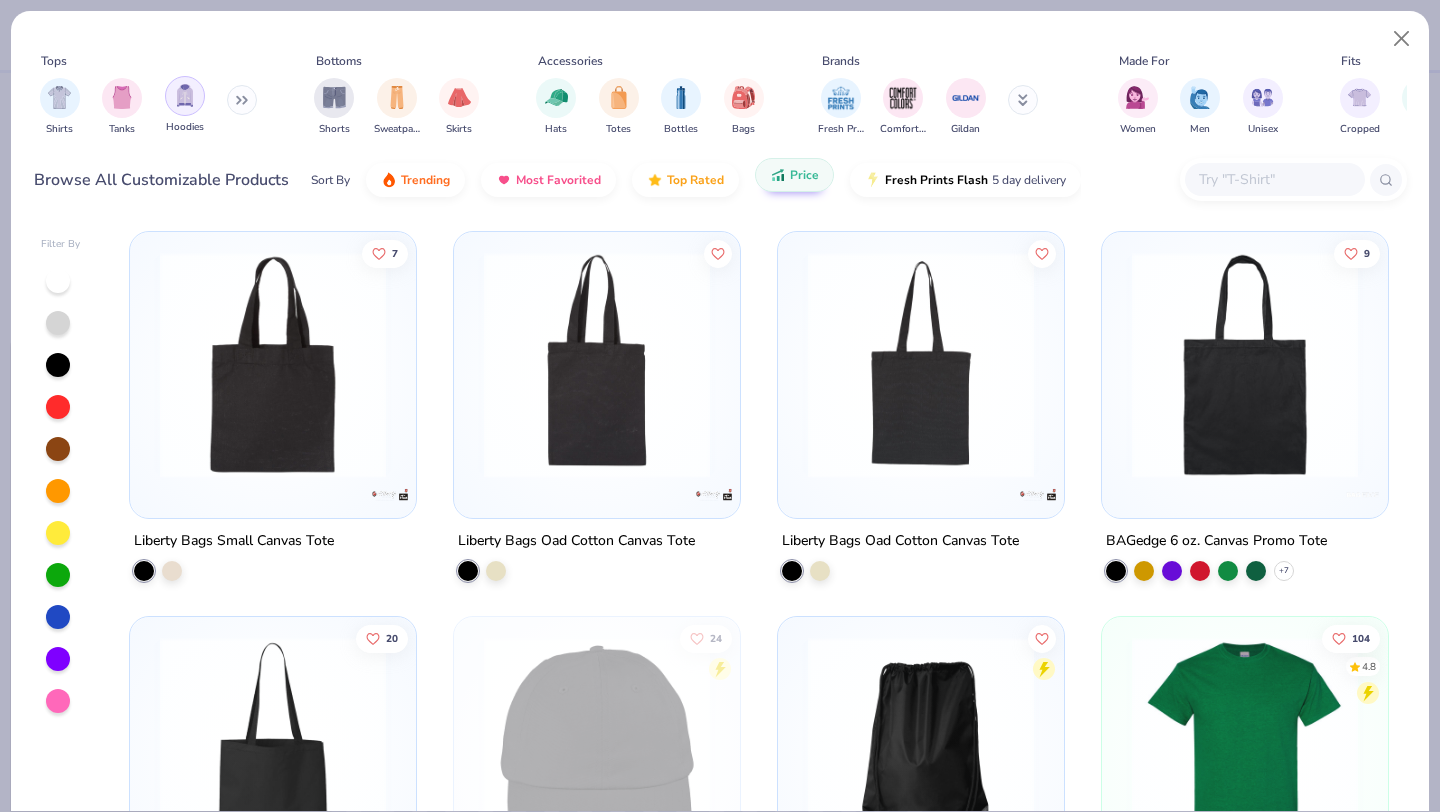 click at bounding box center [185, 95] 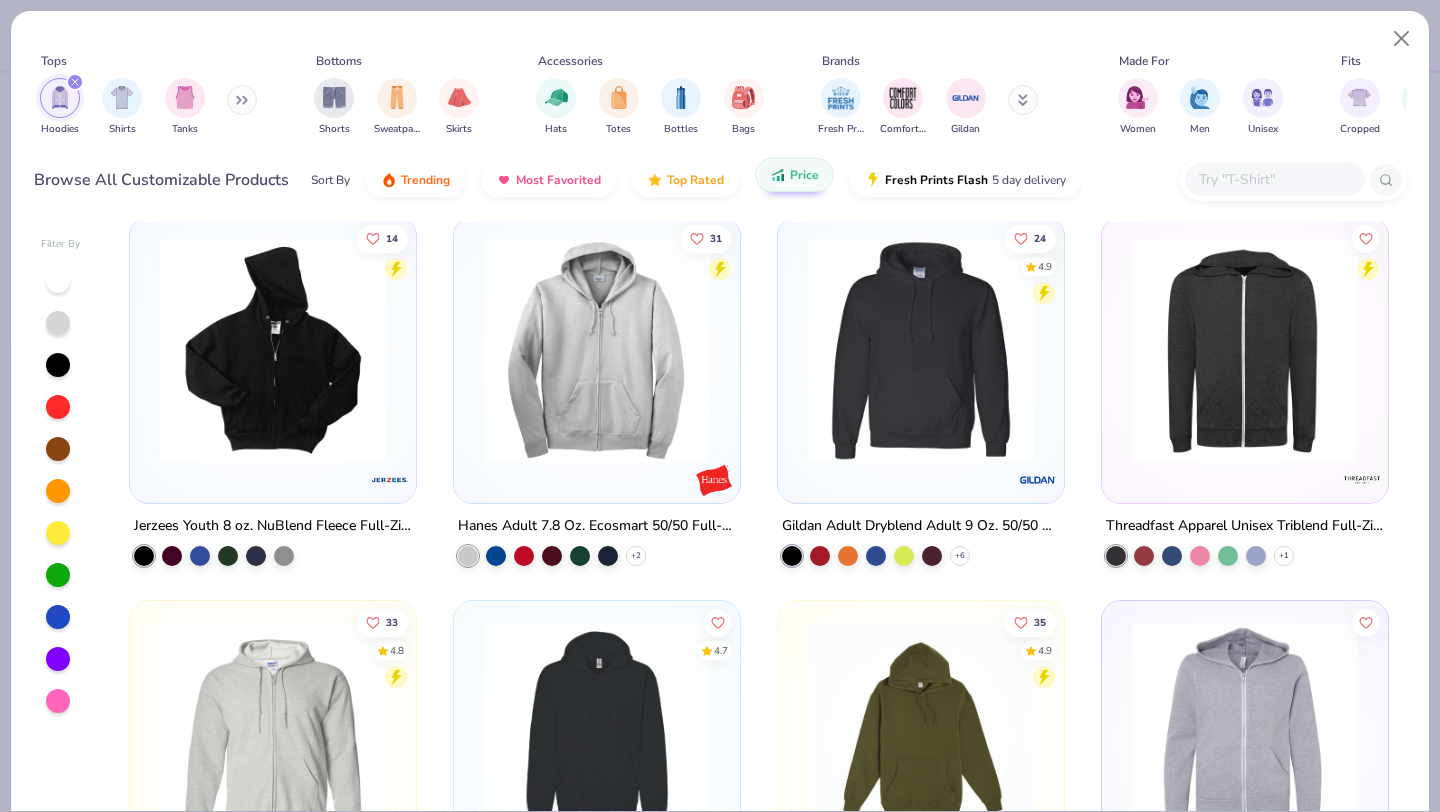 scroll, scrollTop: 993, scrollLeft: 0, axis: vertical 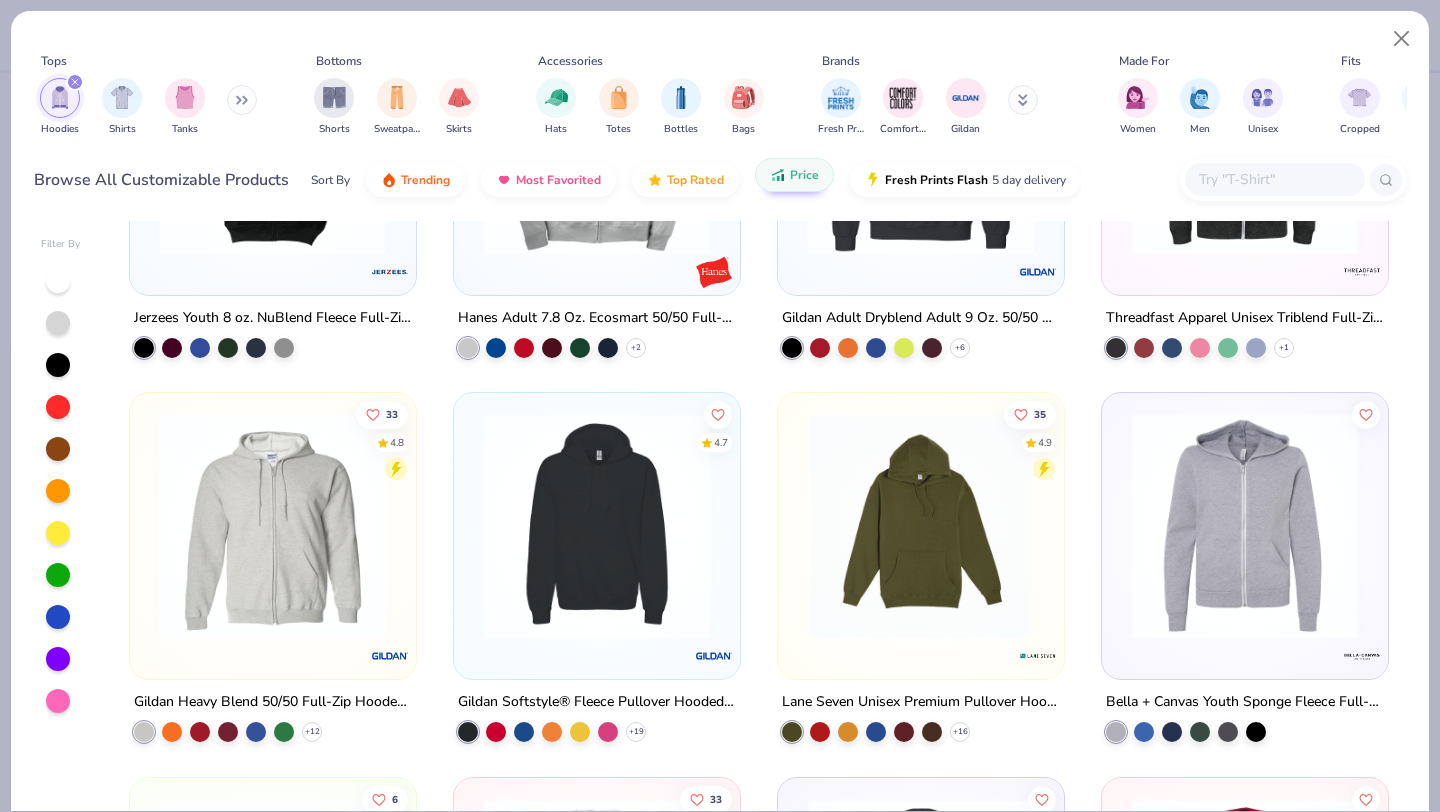 click at bounding box center [674, 526] 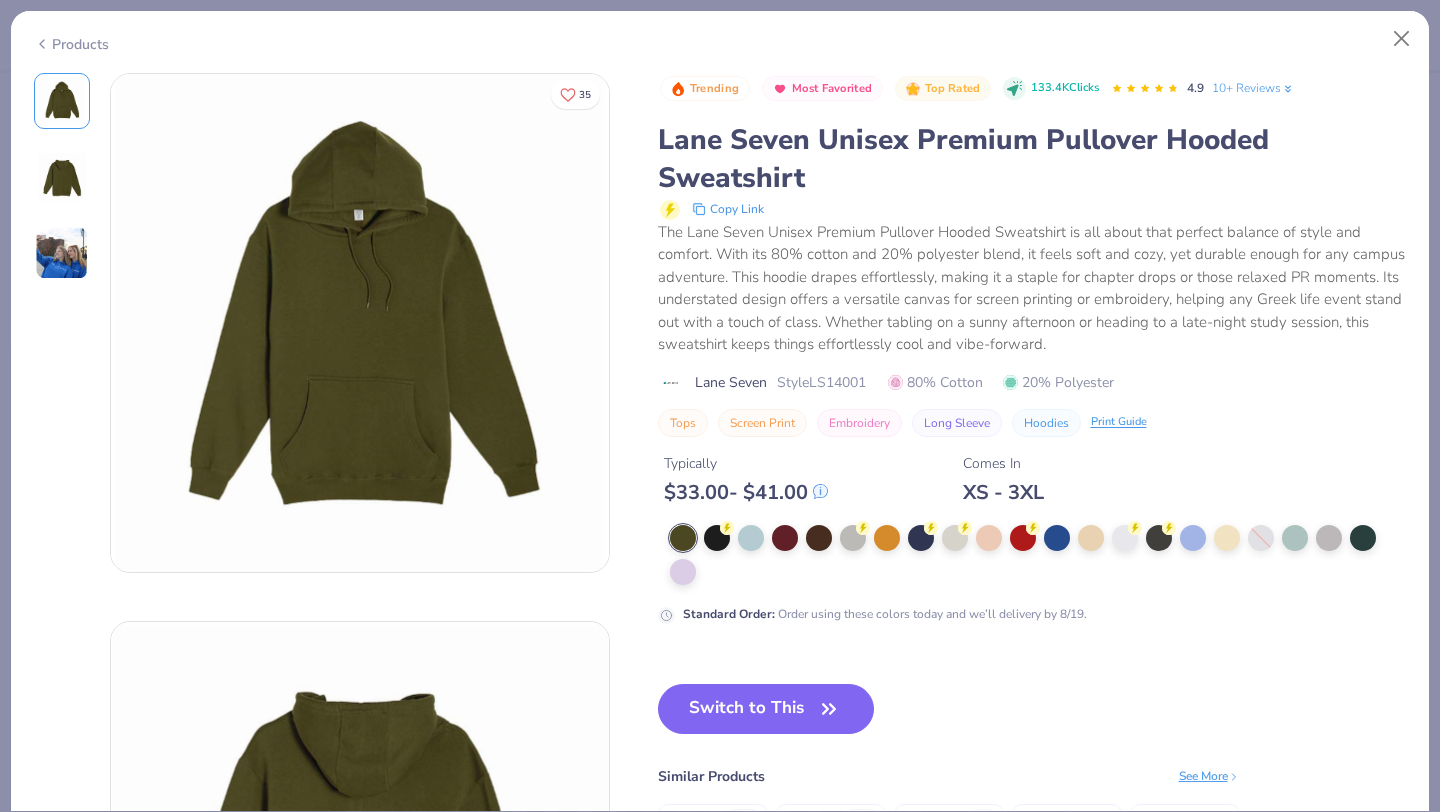 click at bounding box center (62, 253) 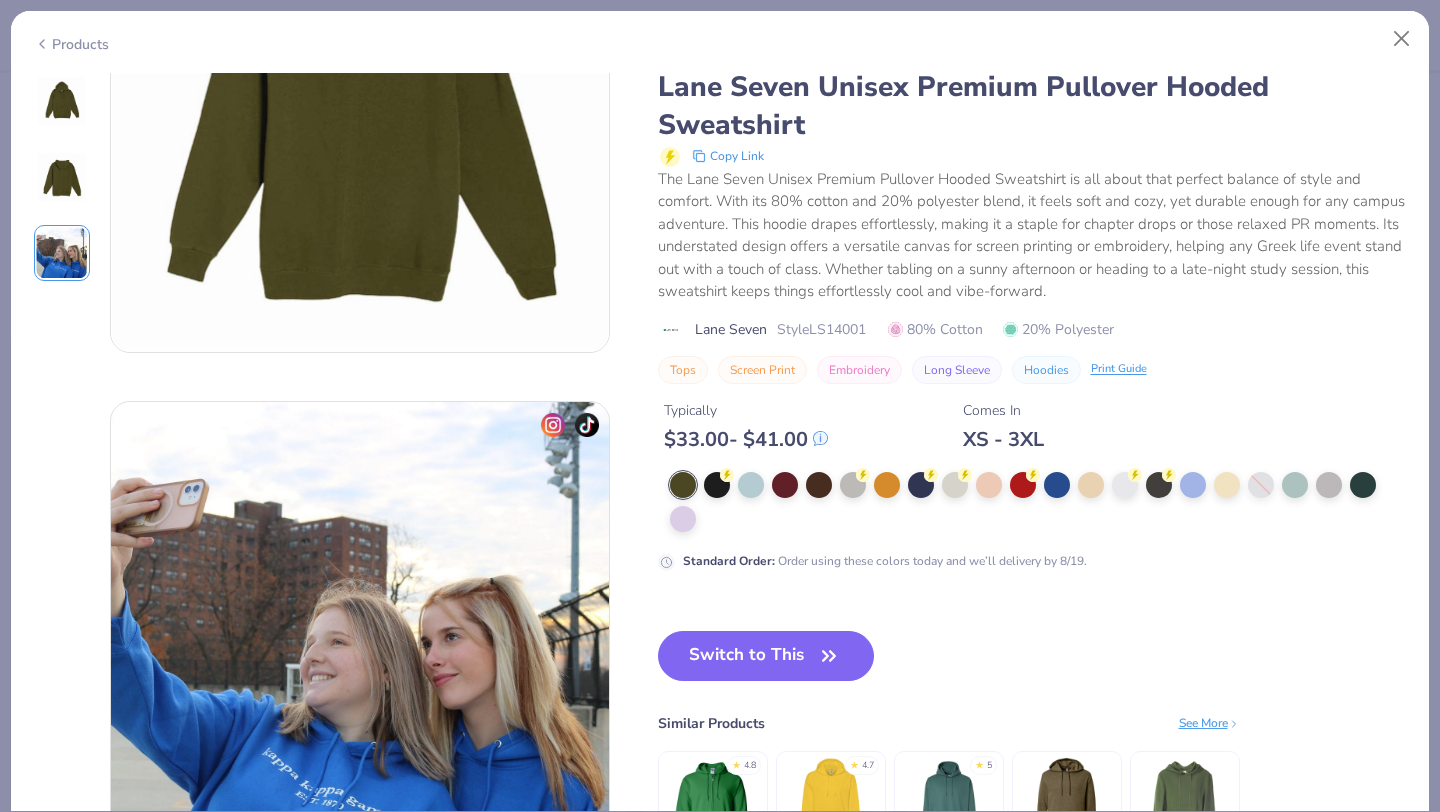 scroll, scrollTop: 1096, scrollLeft: 0, axis: vertical 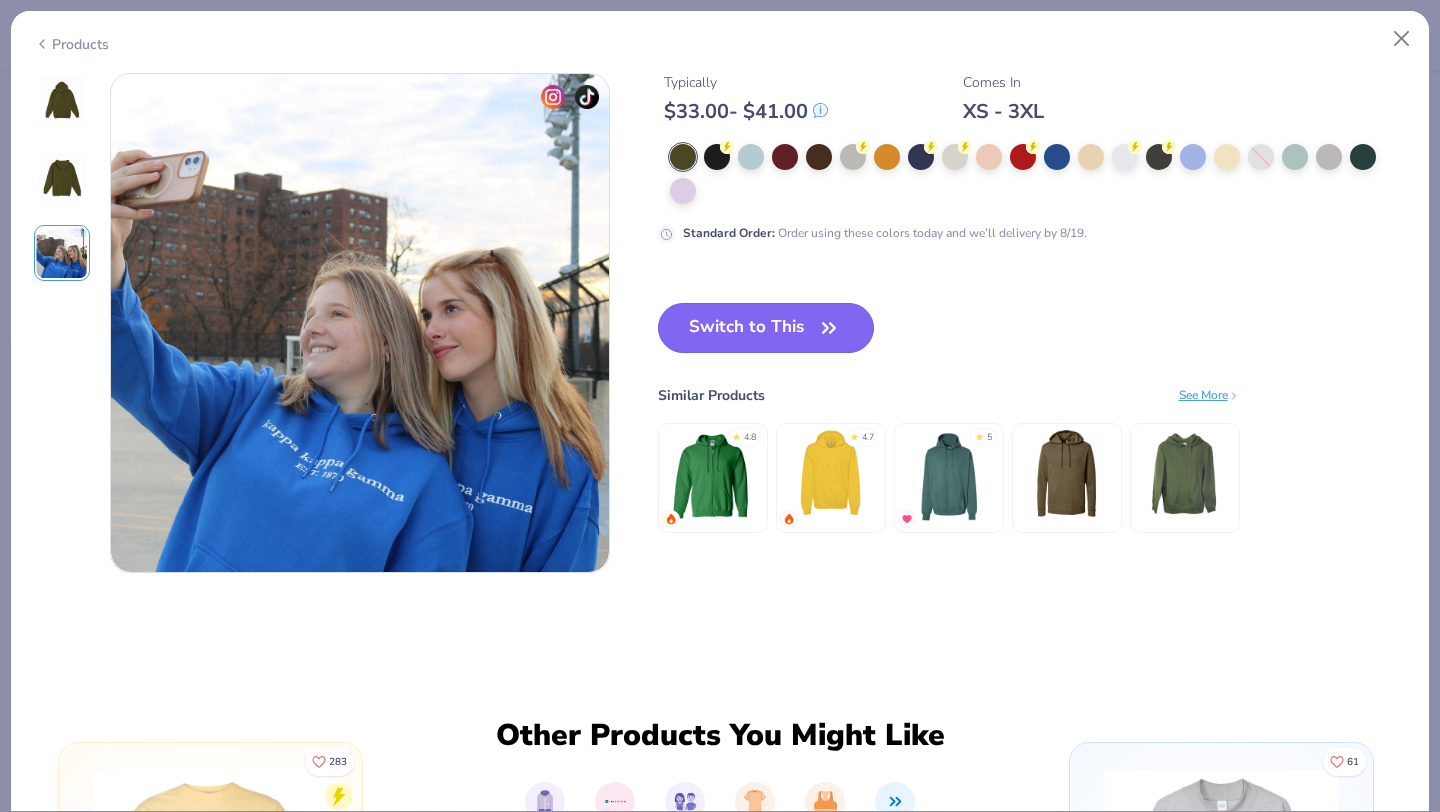 click on "Switch to This" at bounding box center (766, 328) 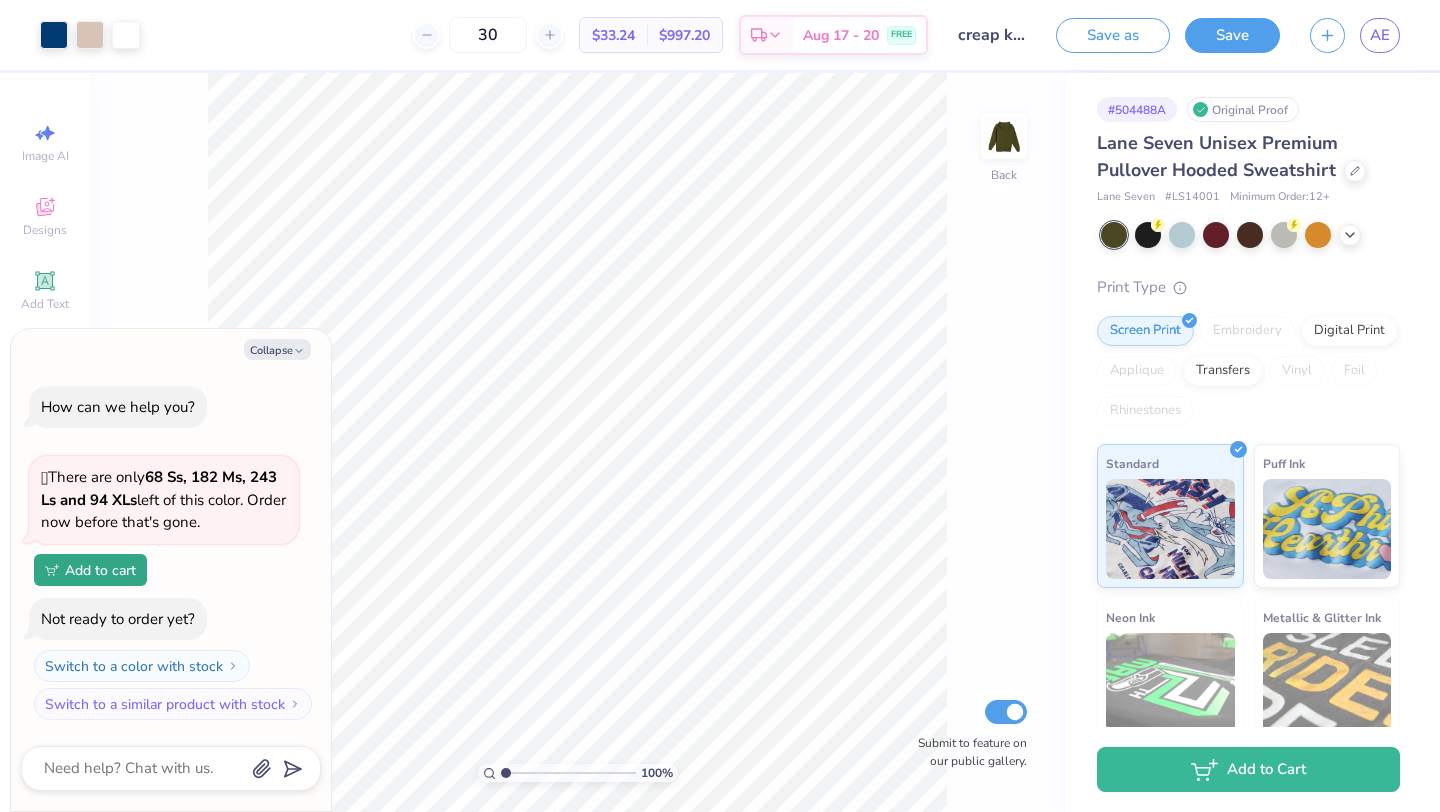click at bounding box center [1250, 235] 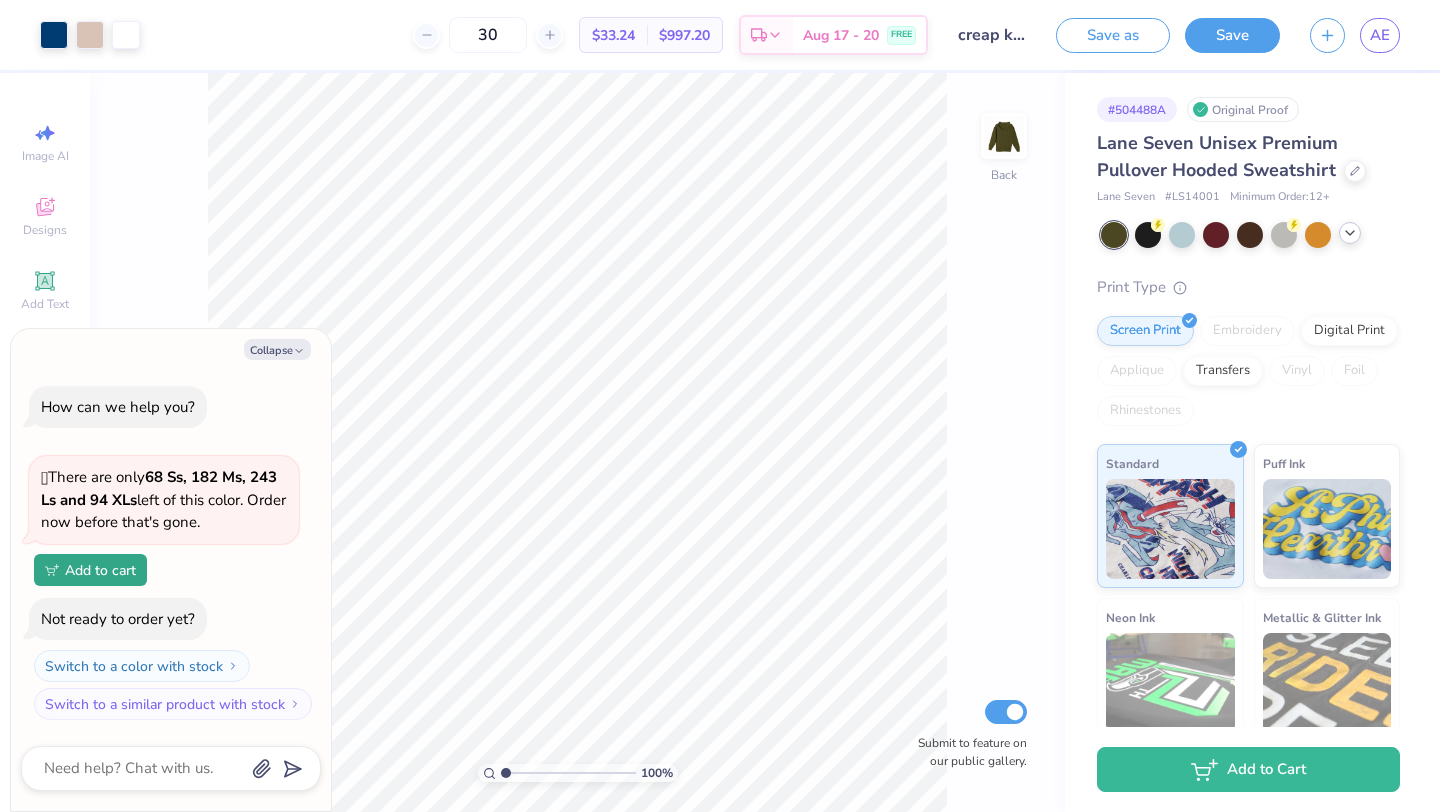 click at bounding box center (1350, 233) 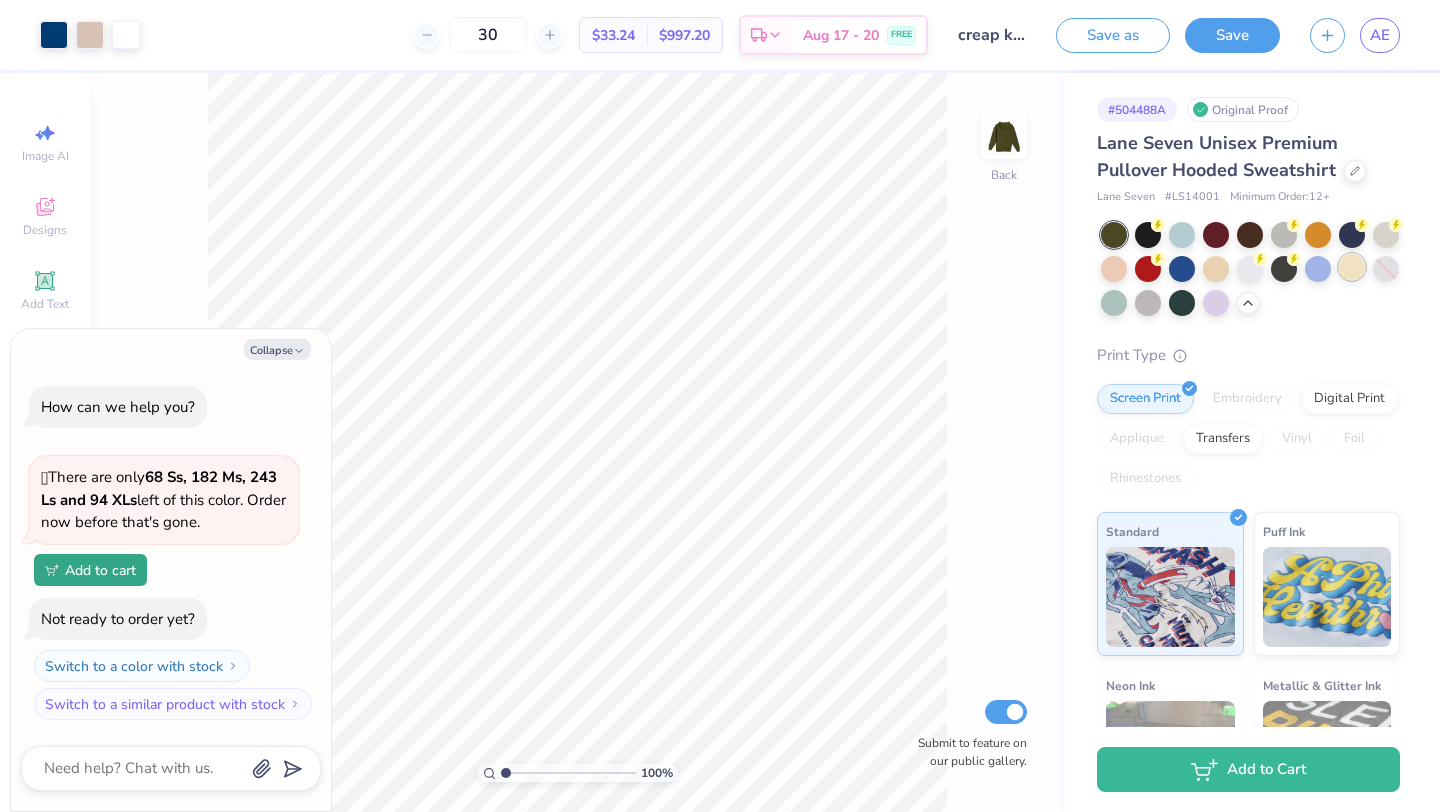 click at bounding box center [1352, 267] 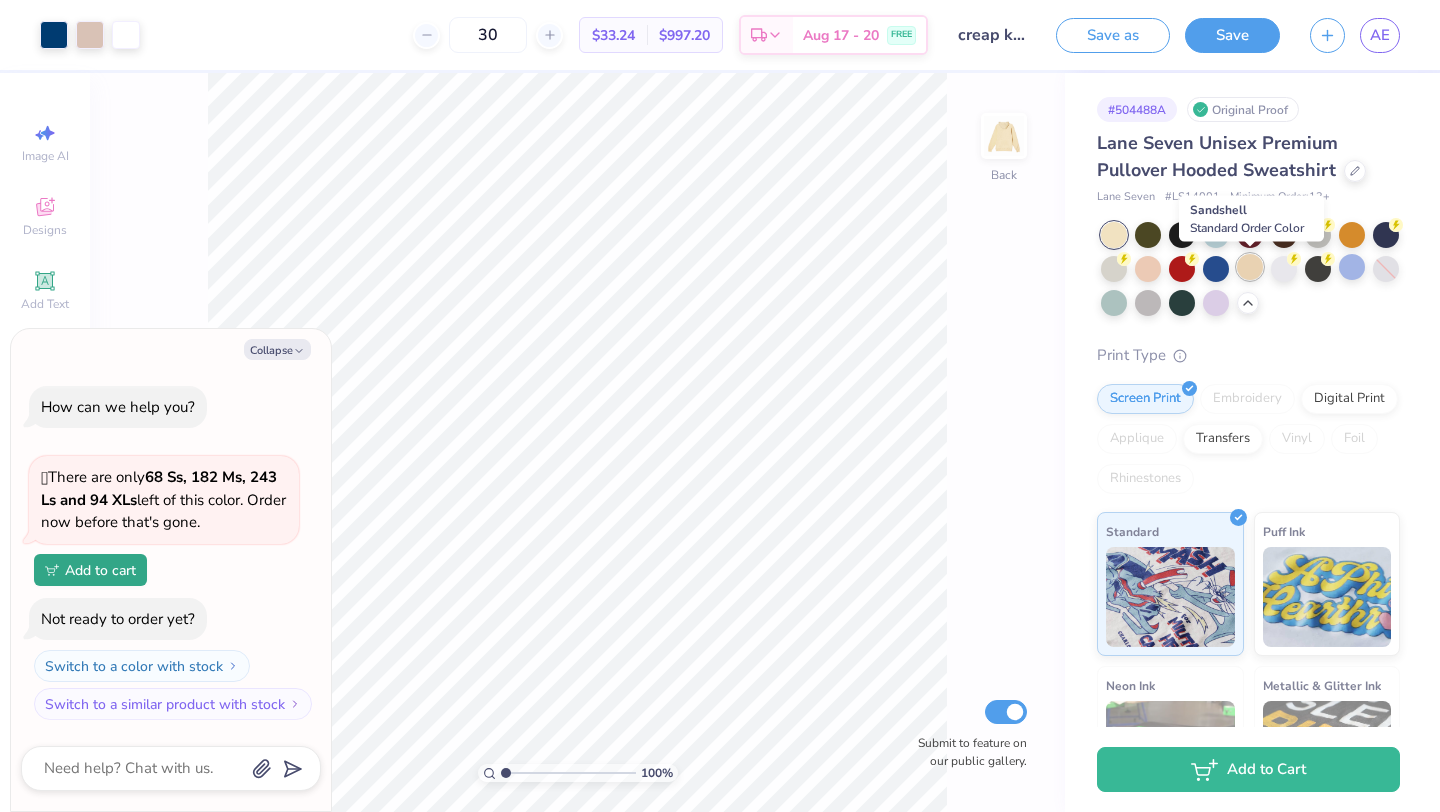 click at bounding box center [1250, 267] 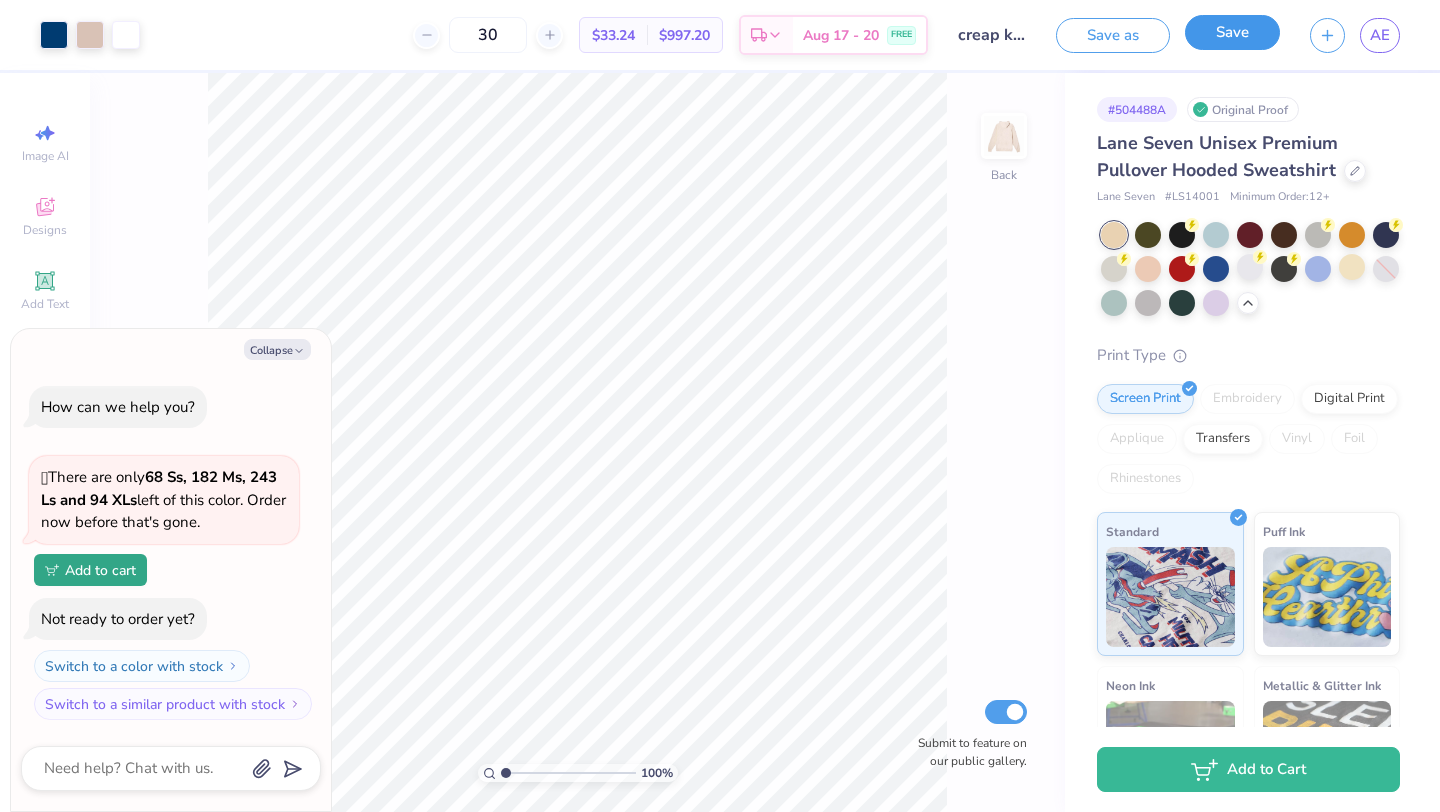 click on "Save" at bounding box center (1232, 32) 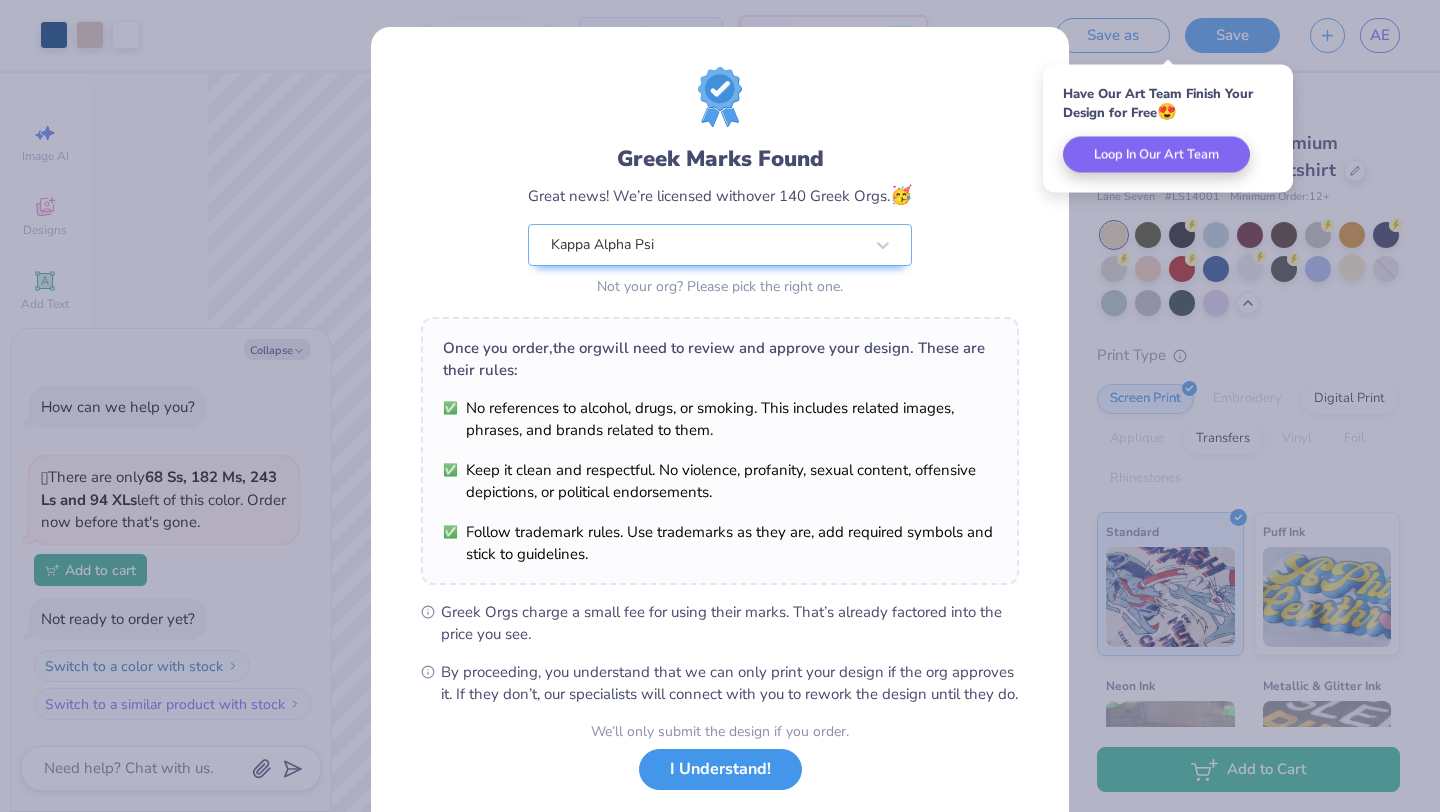 click on "I Understand!" at bounding box center [720, 769] 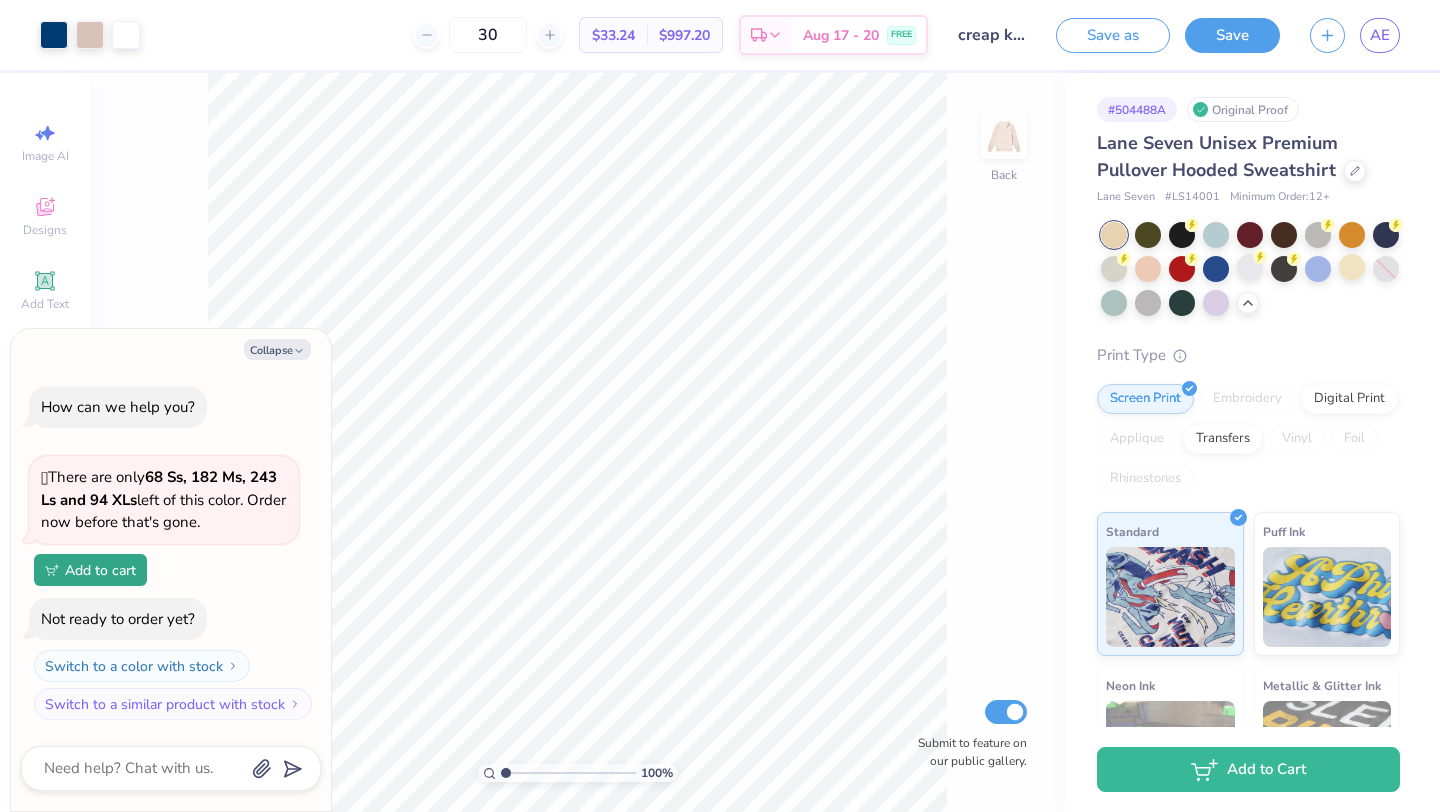type on "x" 